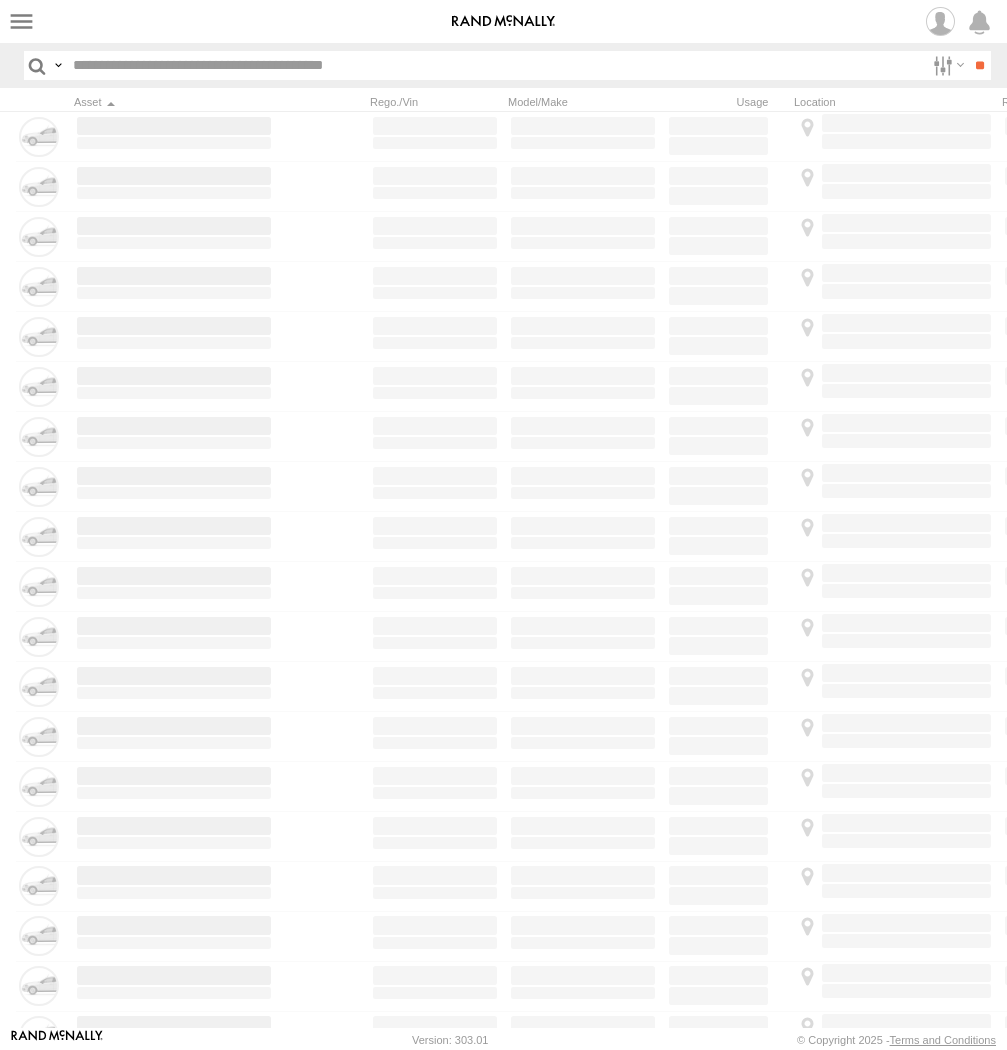 type on "***" 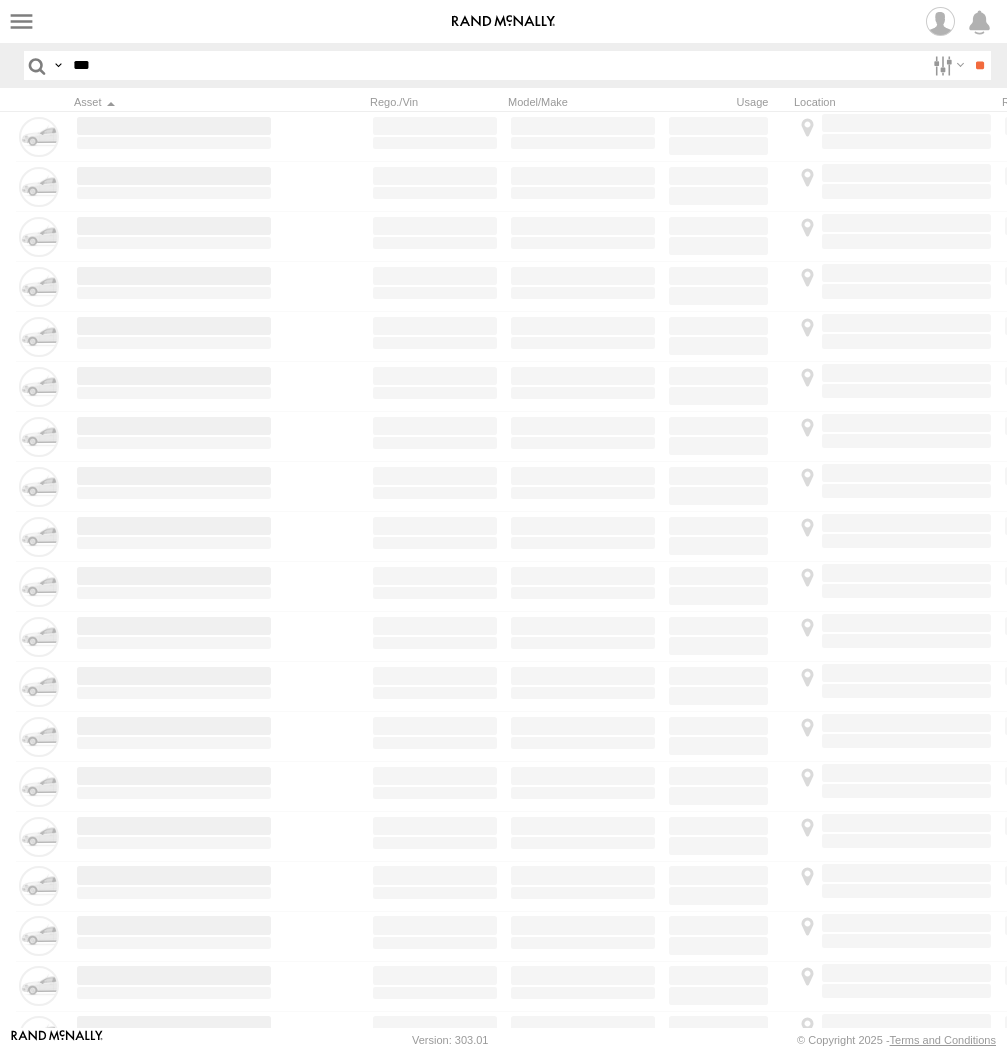scroll, scrollTop: 0, scrollLeft: 0, axis: both 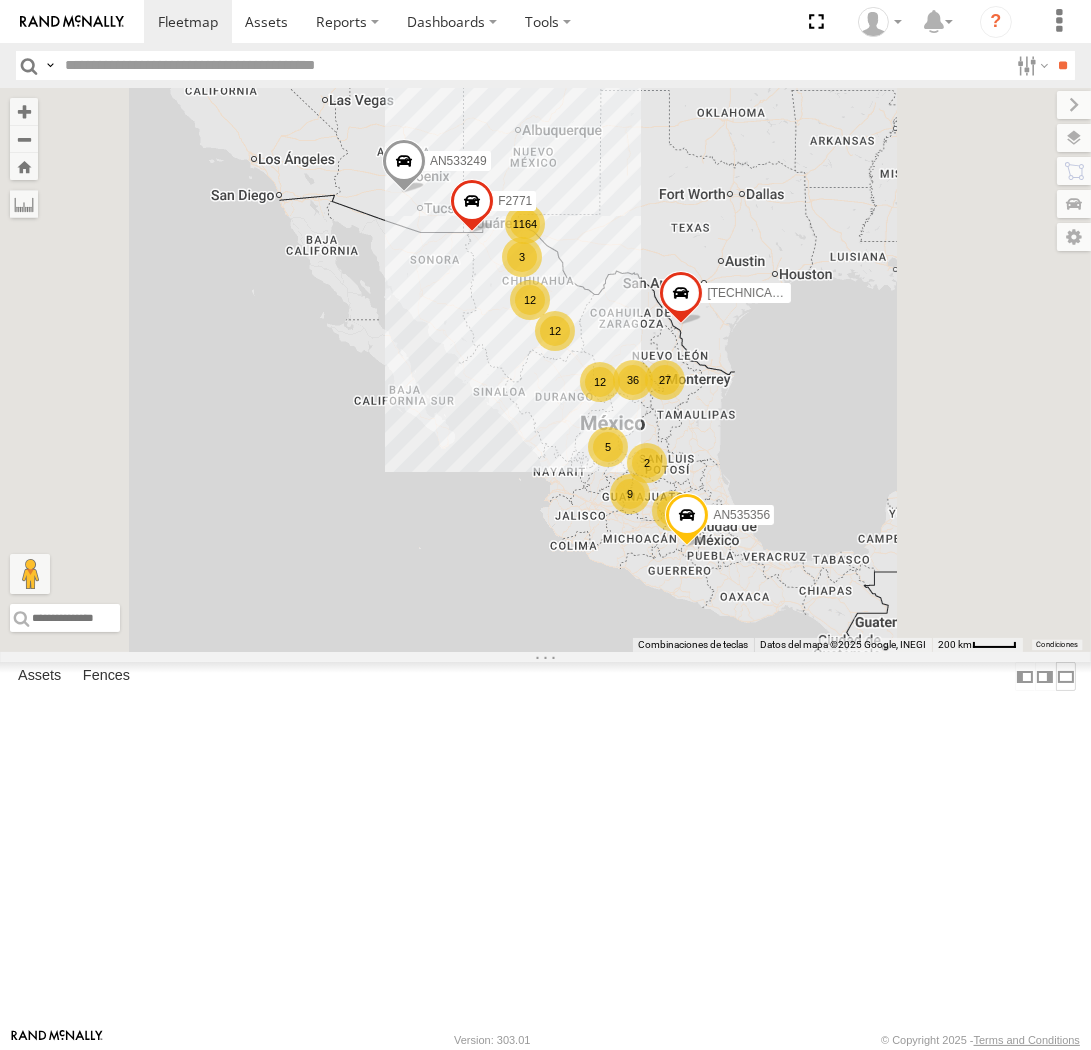 click at bounding box center [1066, 676] 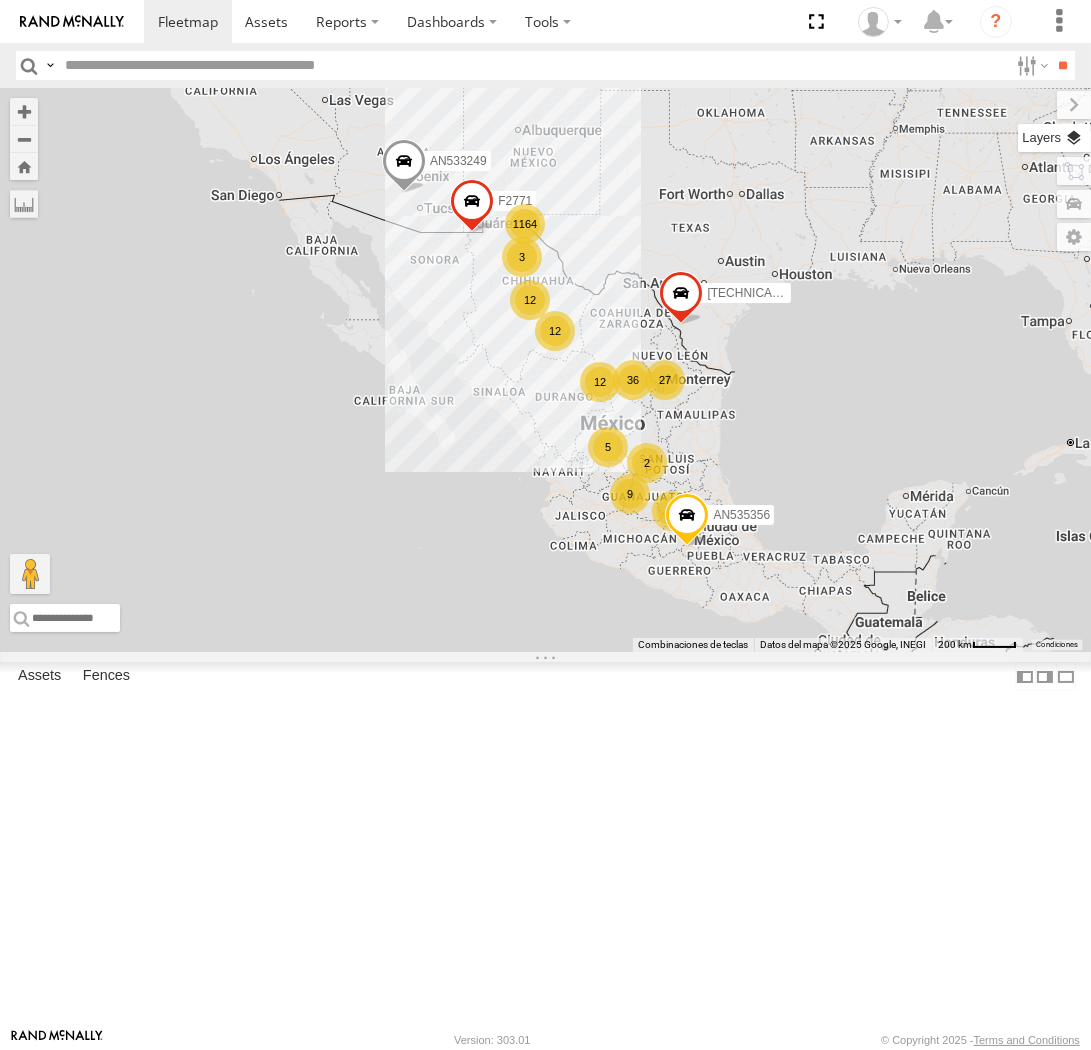 click at bounding box center (1054, 138) 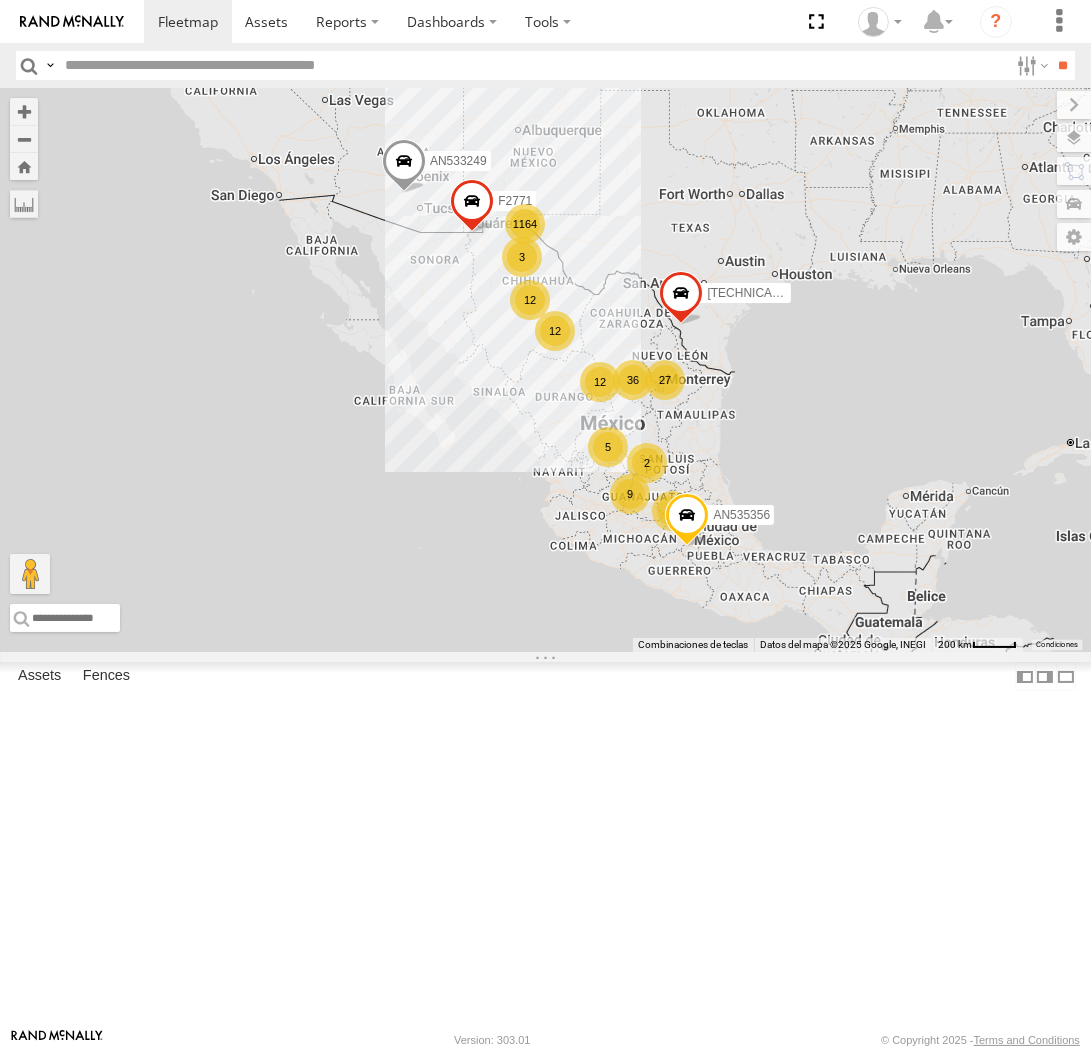 click on "Basemaps" at bounding box center [0, 0] 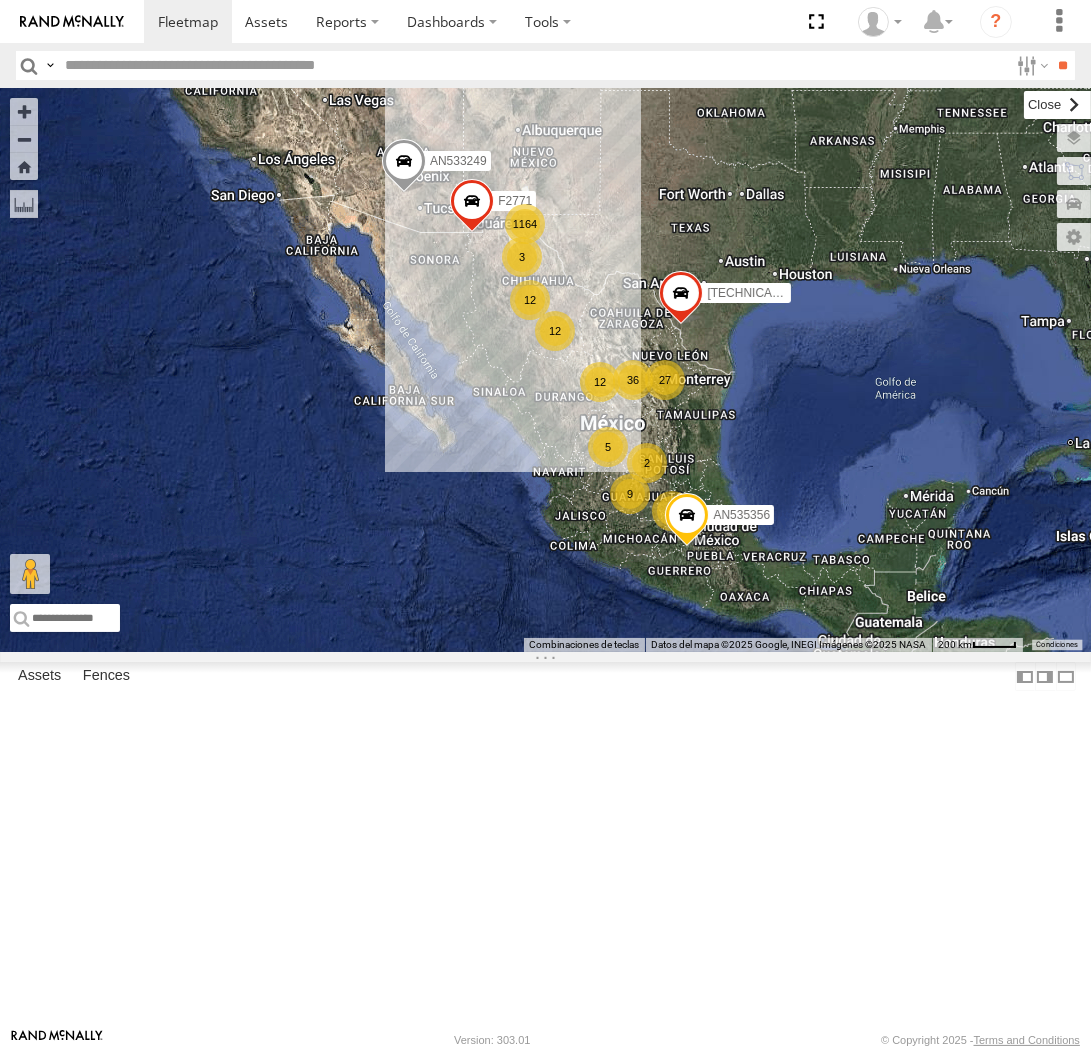 click at bounding box center [1057, 105] 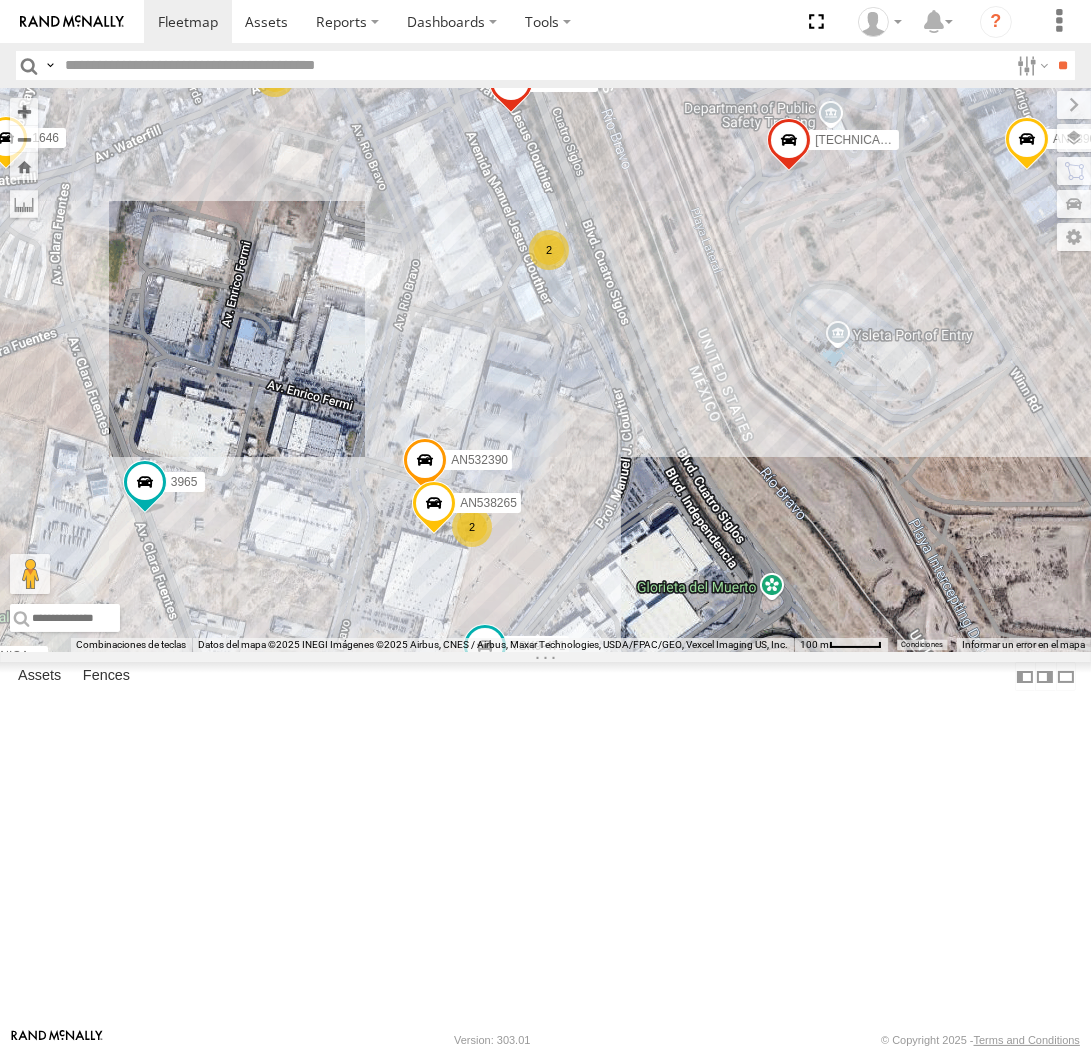 drag, startPoint x: 646, startPoint y: 545, endPoint x: 735, endPoint y: 267, distance: 291.89896 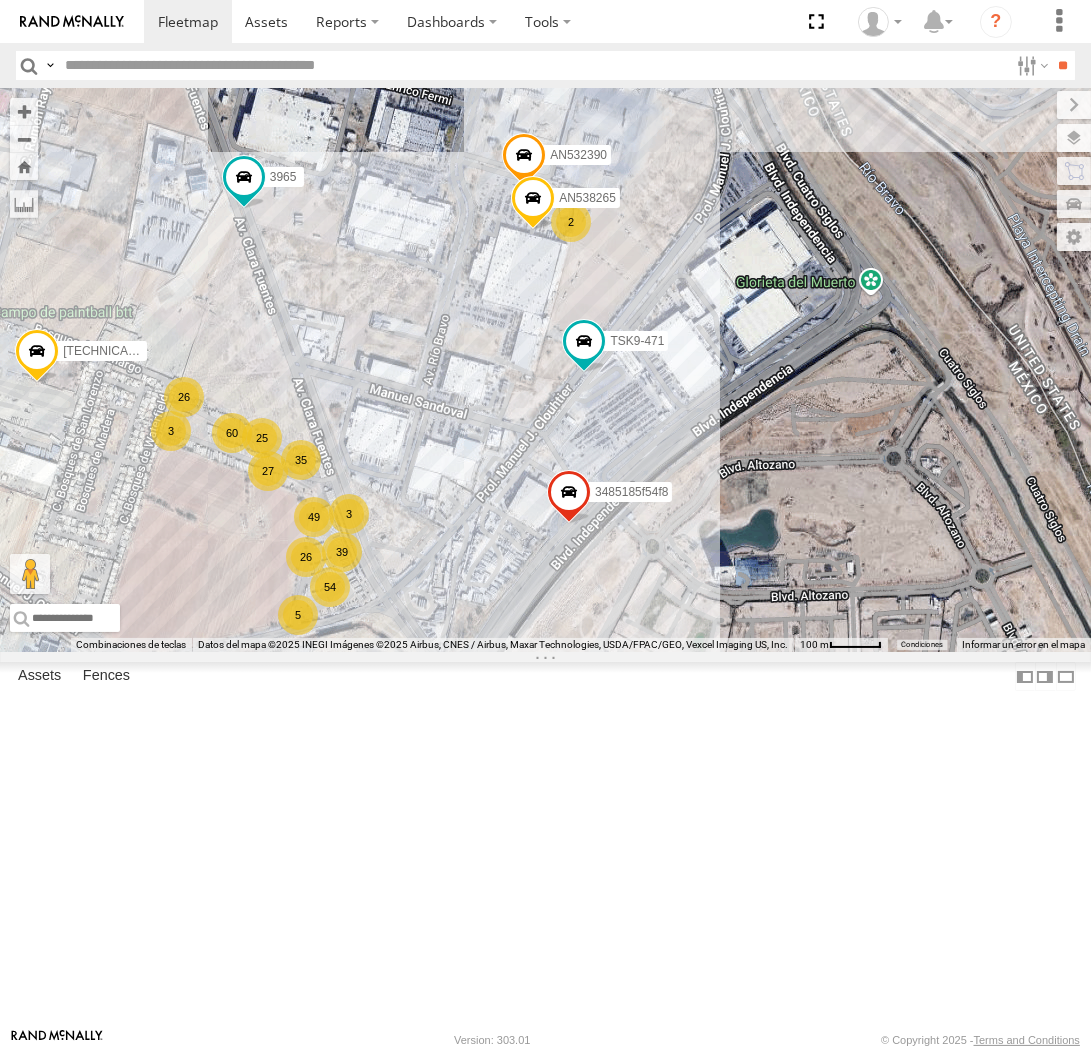 drag, startPoint x: 583, startPoint y: 703, endPoint x: 673, endPoint y: 498, distance: 223.88614 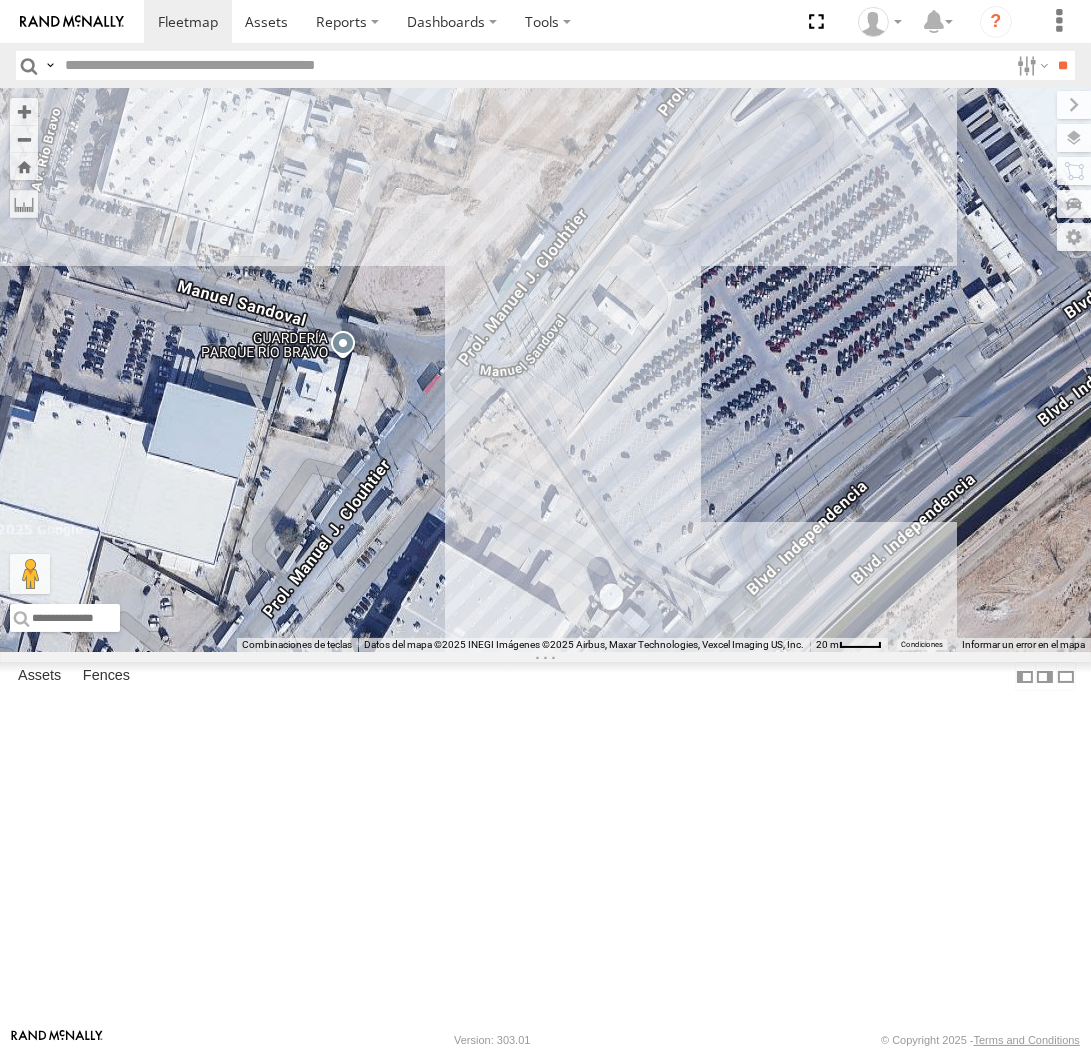 drag, startPoint x: 484, startPoint y: 192, endPoint x: 518, endPoint y: 245, distance: 62.968246 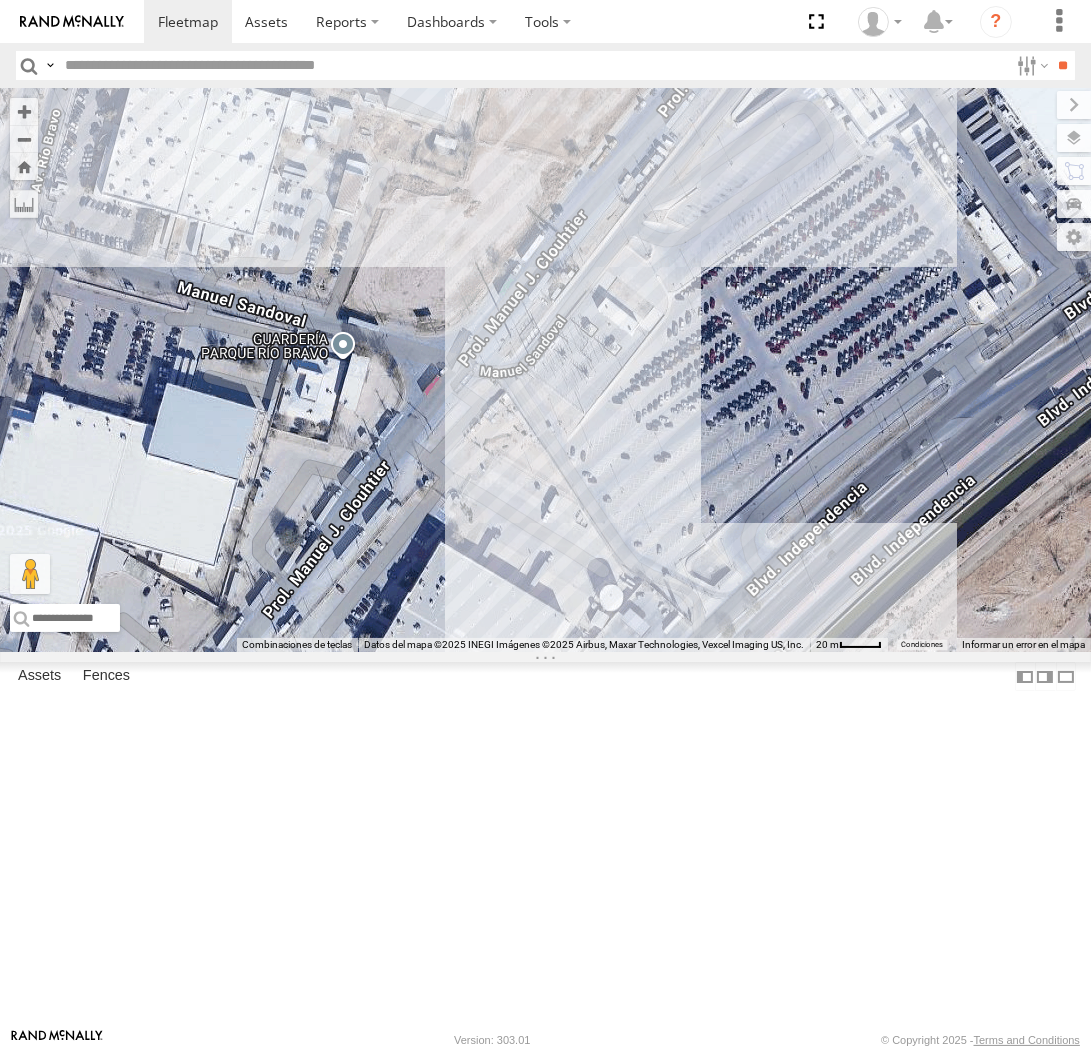 click on "AN533937 AN53295 AN537125 AN47472 AN538045 AN535356 ZJ533468 AN533249 015910001811580 F2771 AN5310637 8682 AN531606 357660104097530 926 AN533897 AN535783 015910001987117 015910002786633 536070 L8718 3485185f54f8 8623 652 AN536462 AN48166 6310 AN539136" at bounding box center (545, 370) 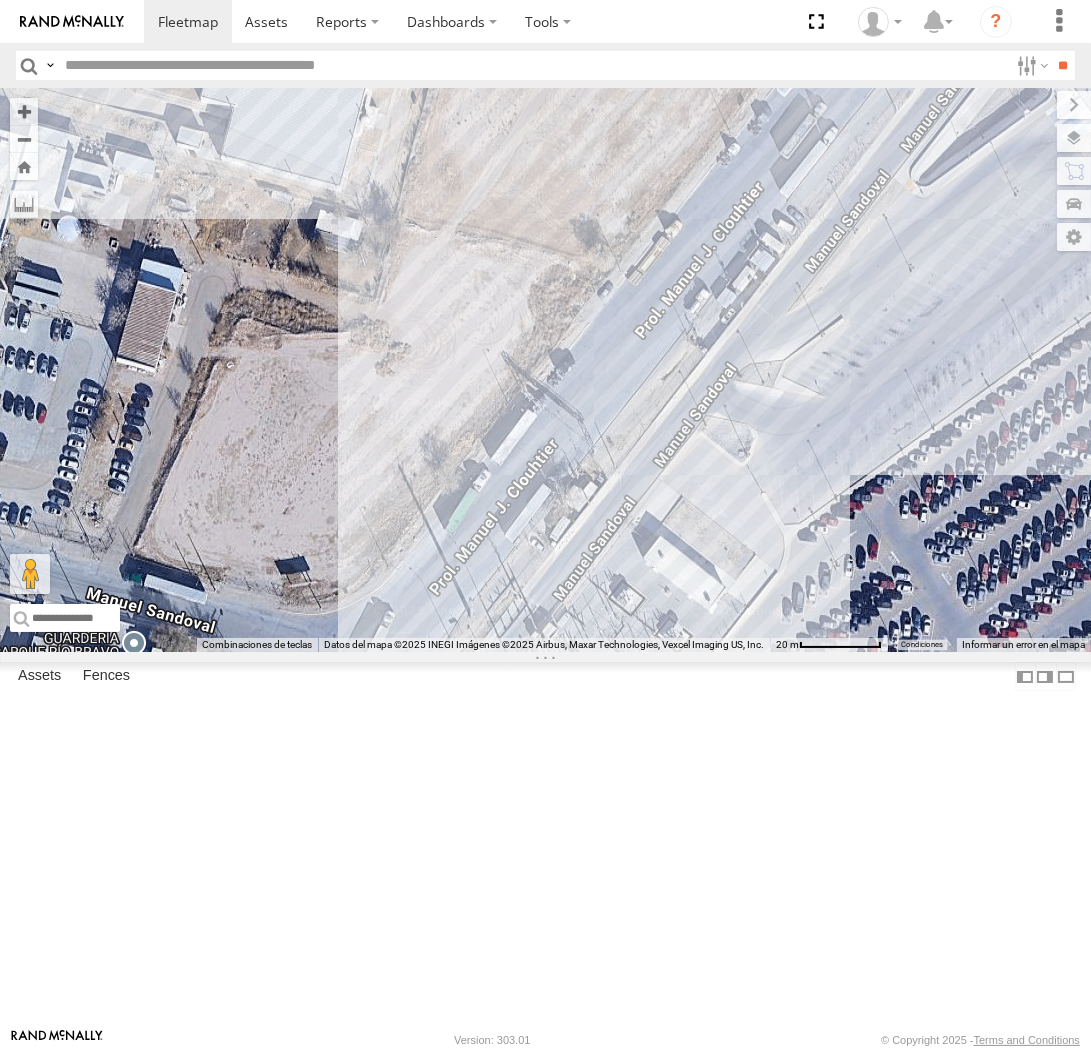 drag, startPoint x: 592, startPoint y: 243, endPoint x: 600, endPoint y: 236, distance: 10.630146 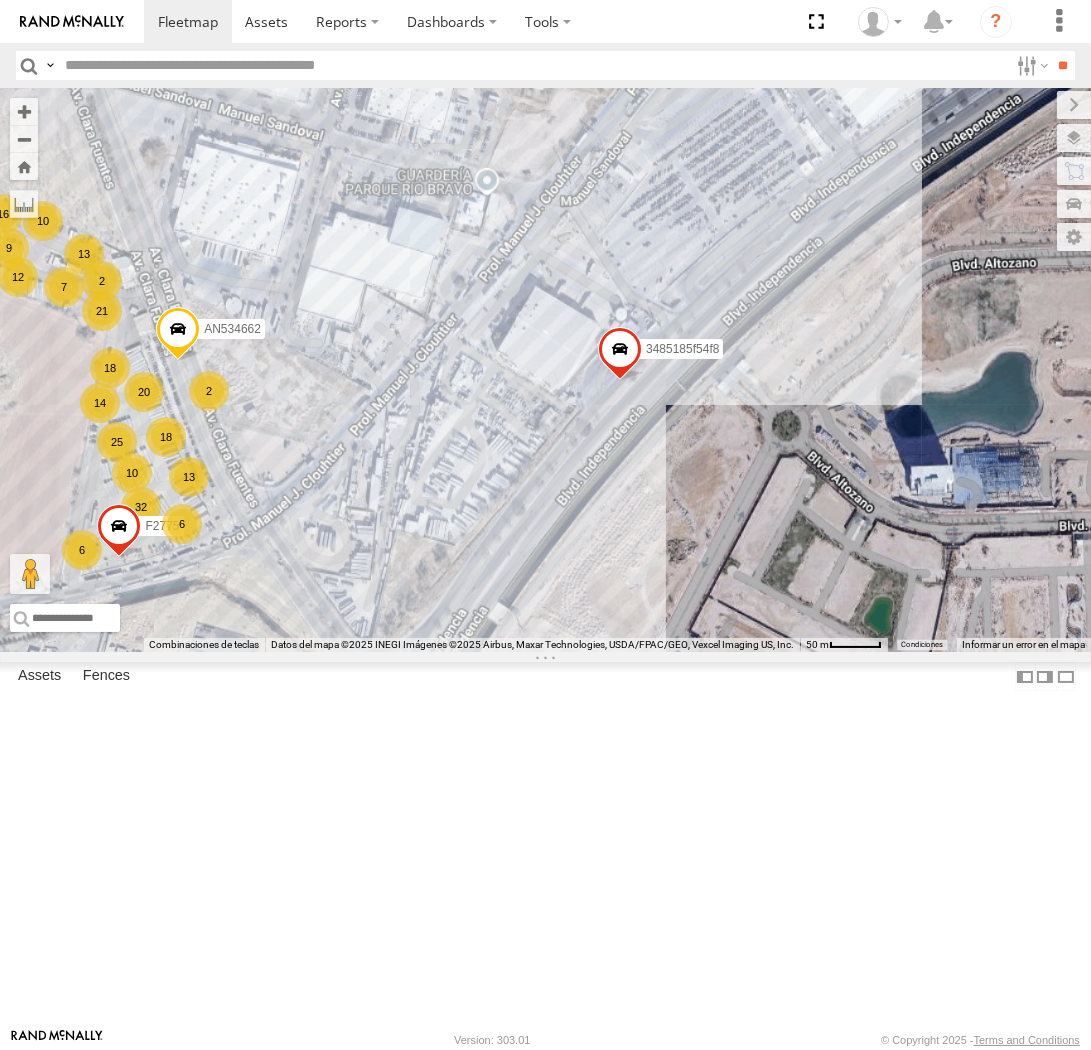 drag, startPoint x: 460, startPoint y: 367, endPoint x: 520, endPoint y: 368, distance: 60.00833 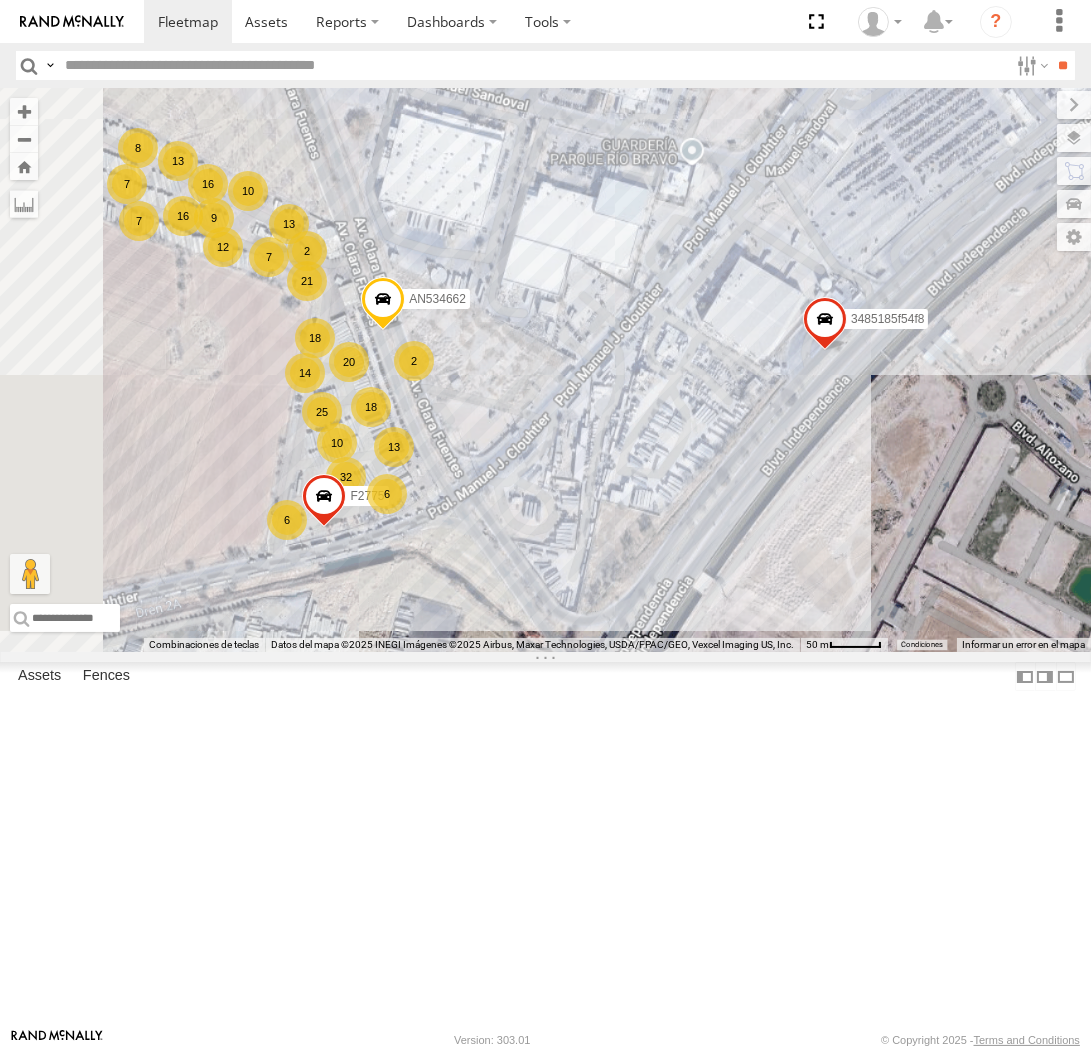 click on "AN533937 AN53295 AN537125 AN47472 AN538045 AN535356 ZJ533468 AN533249 015910001811580 F2771 AN5310637 8682 AN531606 357660104097530 926 AN533897 AN535783 015910001987117 015910002786633 536070 L8718 3485185f54f8 8623 652 AN536462 AN48166 6310 AN539136 6 13 16 21 18 32 16 18 AN534662 20 13 25 F2775 12 13 14 10 10 9 7 2 6 2 8 7 7" at bounding box center [545, 370] 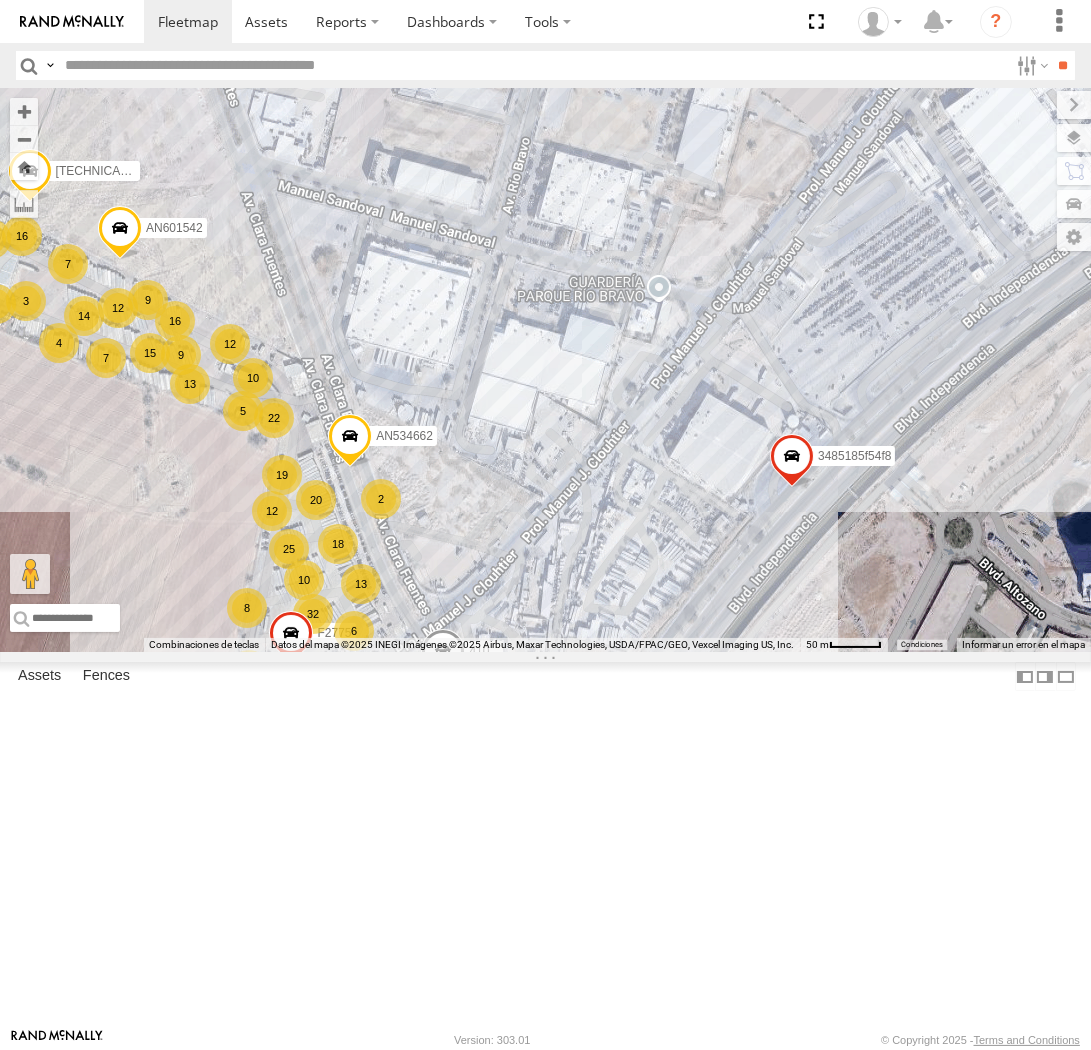 drag, startPoint x: 767, startPoint y: 336, endPoint x: 732, endPoint y: 478, distance: 146.24979 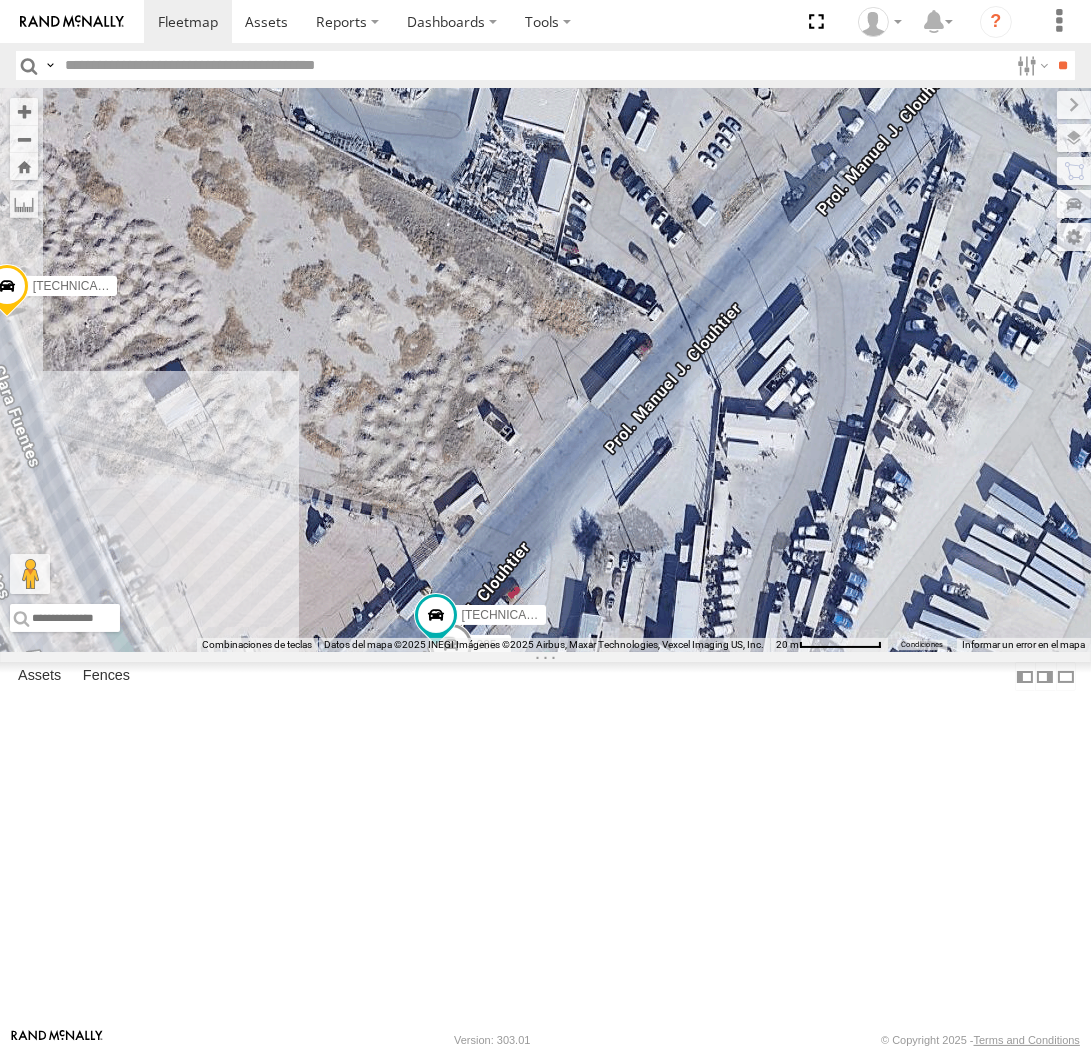 drag, startPoint x: 620, startPoint y: 654, endPoint x: 591, endPoint y: 718, distance: 70.26379 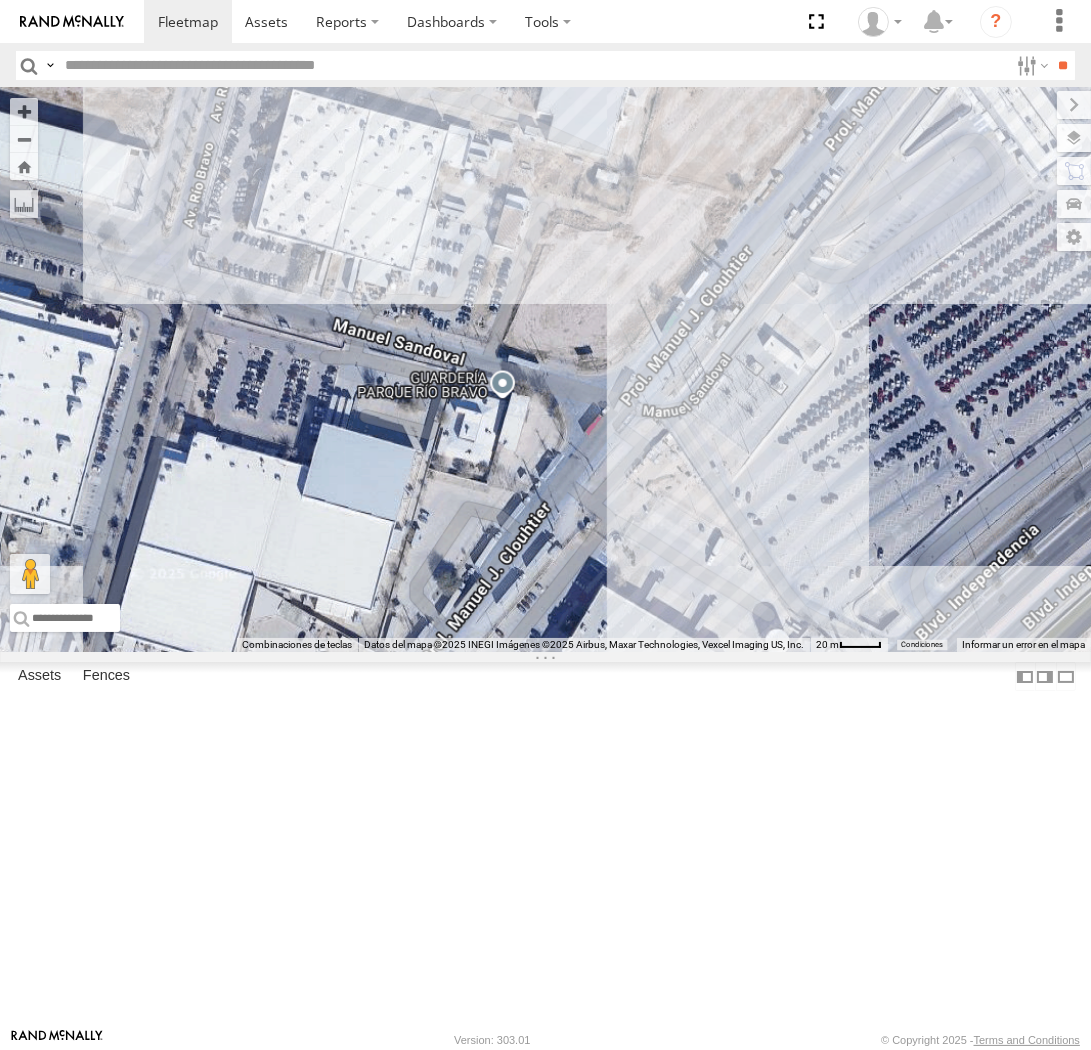 drag, startPoint x: 867, startPoint y: 510, endPoint x: 504, endPoint y: 848, distance: 495.99698 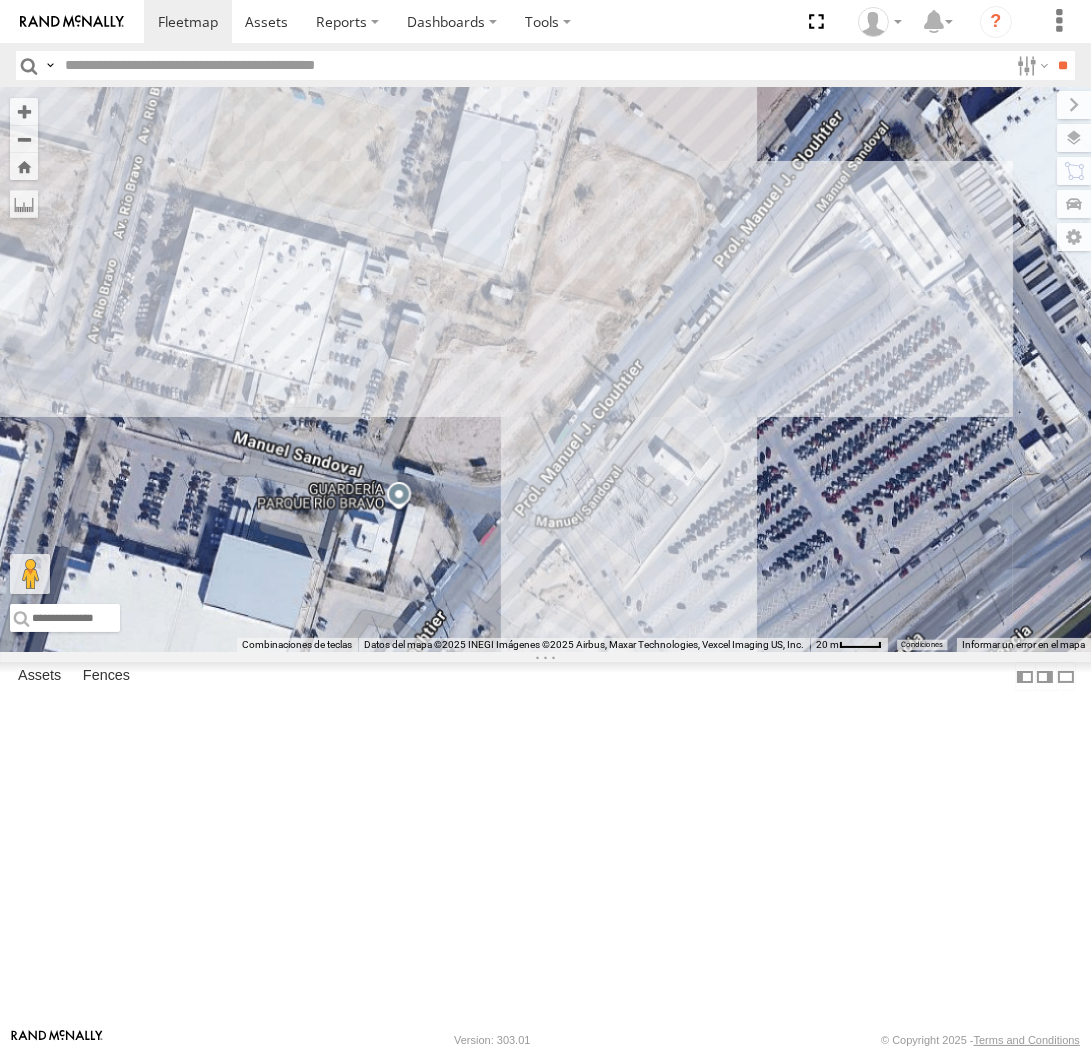 drag, startPoint x: 706, startPoint y: 584, endPoint x: 673, endPoint y: 647, distance: 71.11962 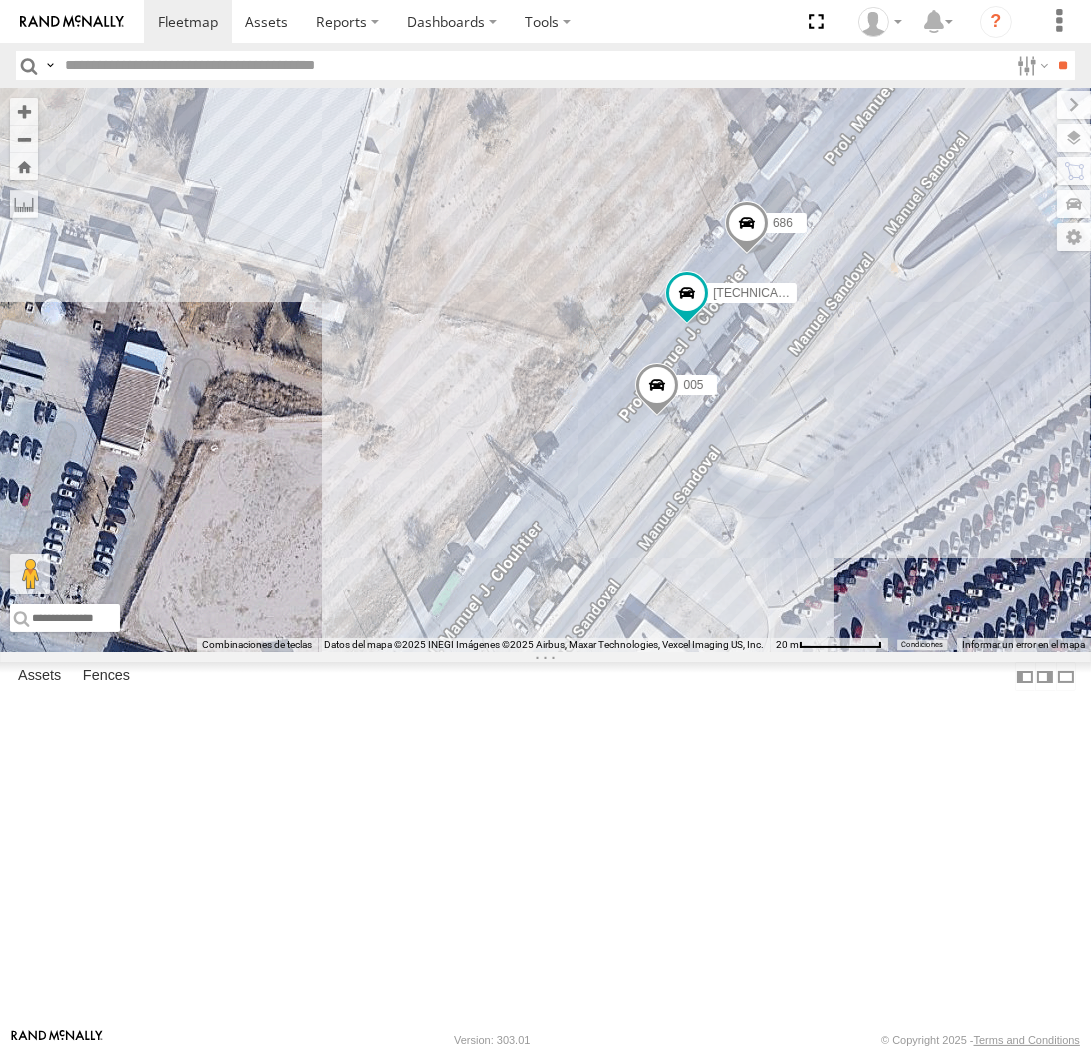 drag, startPoint x: 786, startPoint y: 613, endPoint x: 788, endPoint y: 635, distance: 22.090721 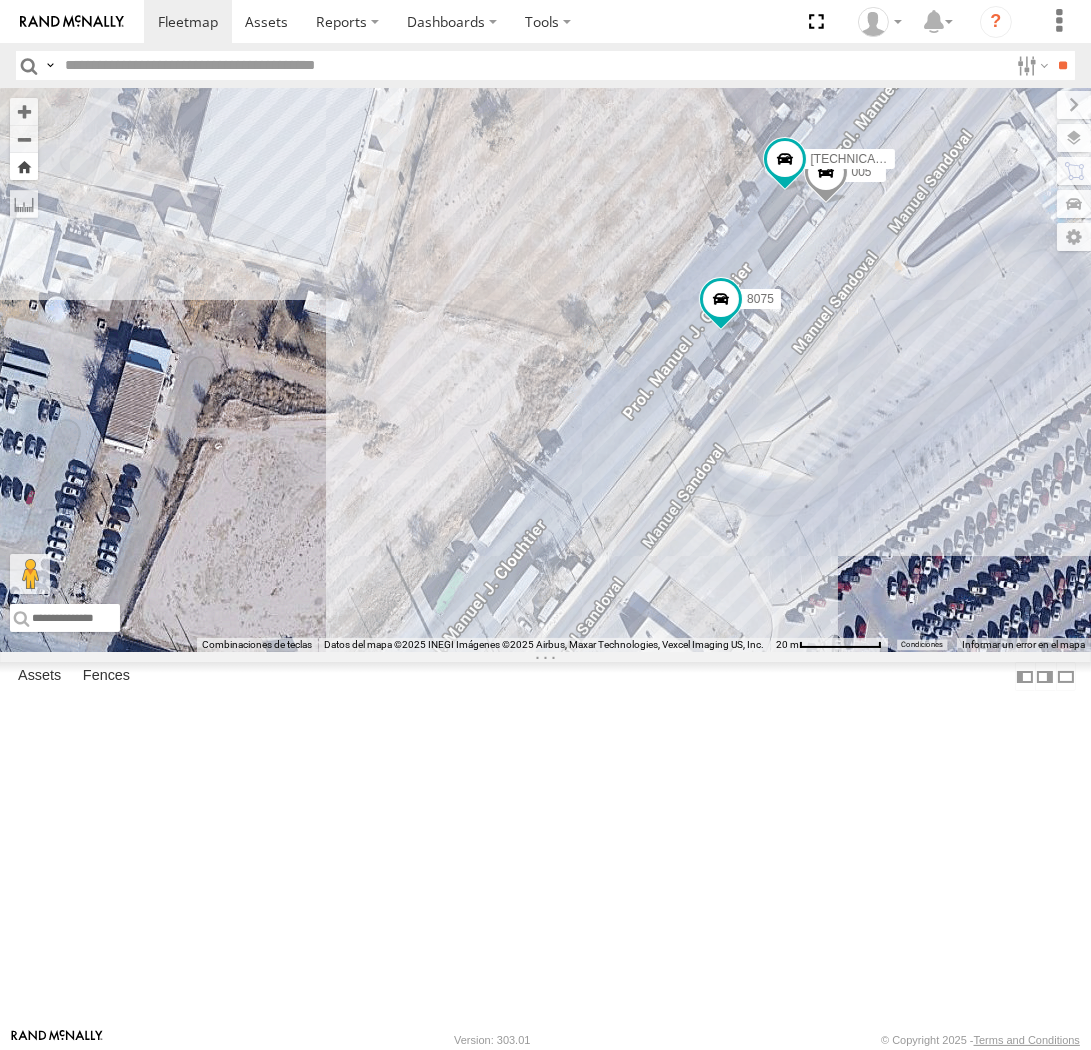 click at bounding box center [24, 166] 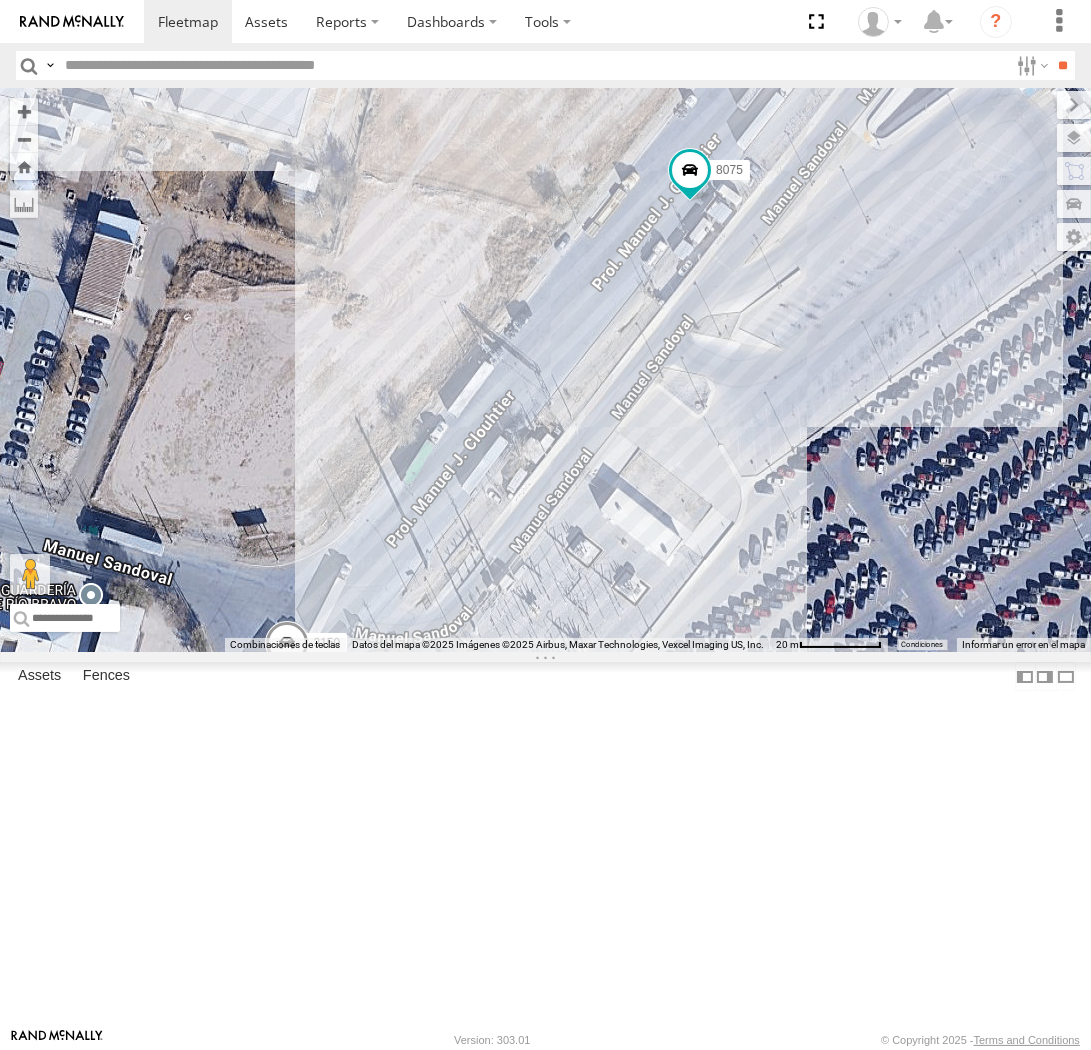 drag, startPoint x: 556, startPoint y: 254, endPoint x: 521, endPoint y: 290, distance: 50.20956 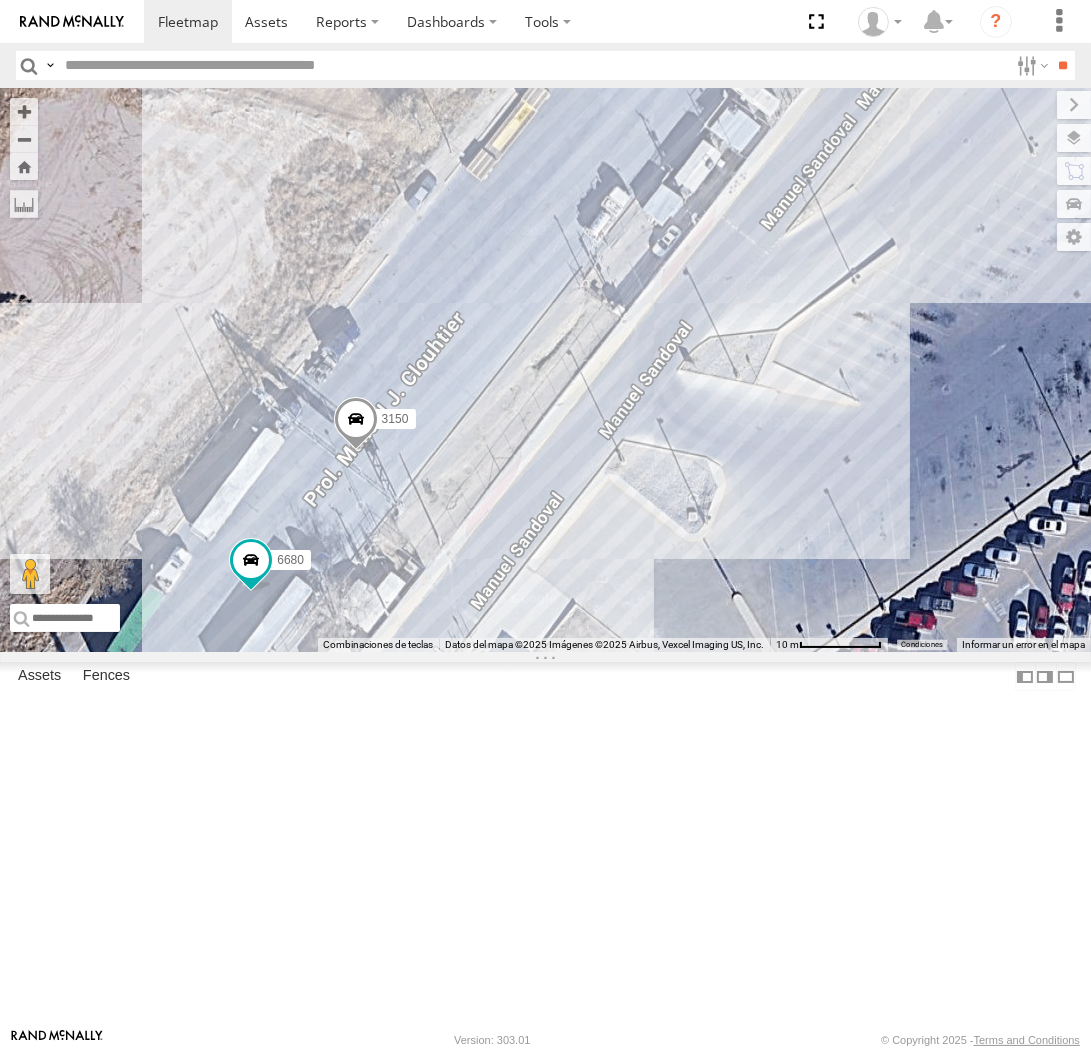 drag, startPoint x: 763, startPoint y: 404, endPoint x: 733, endPoint y: 586, distance: 184.45596 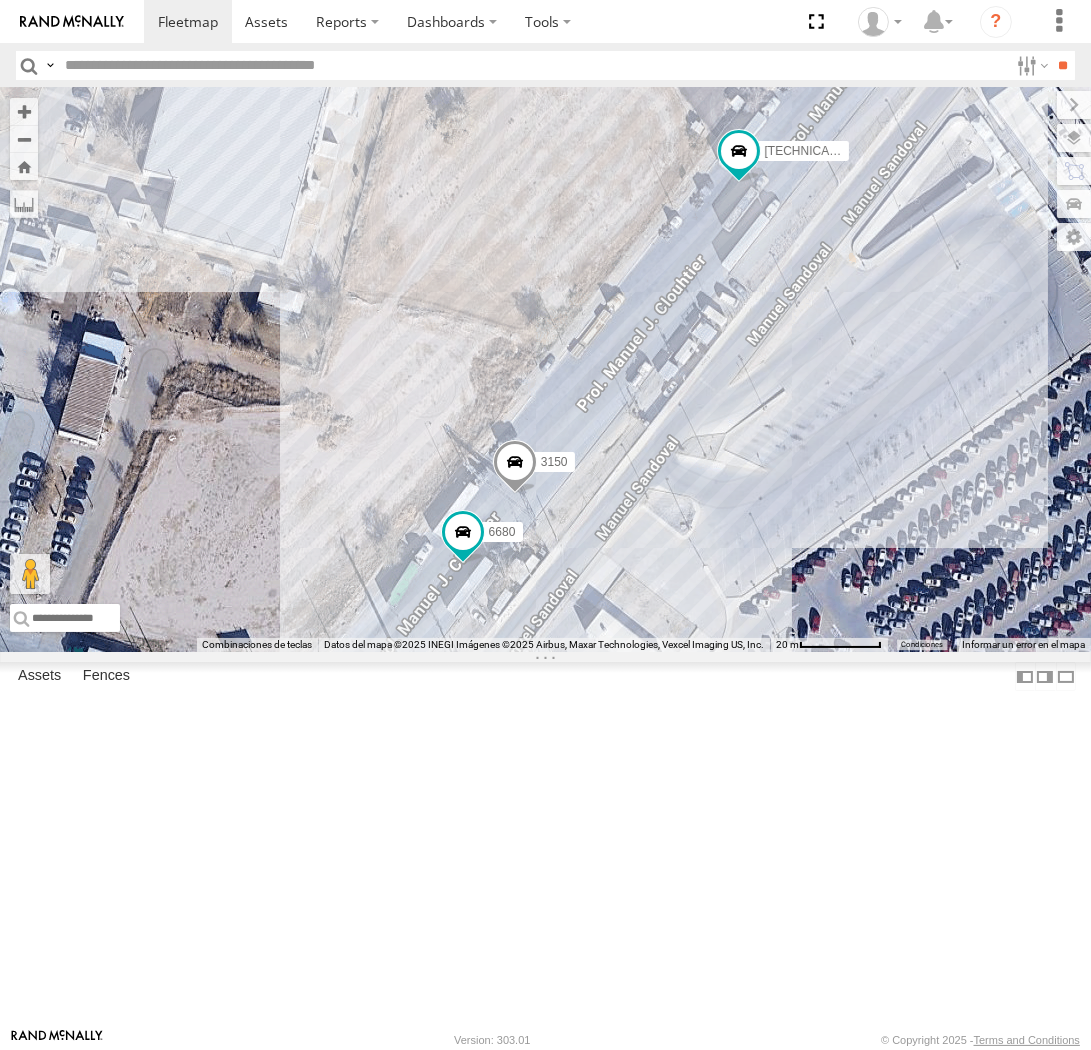 drag, startPoint x: 835, startPoint y: 594, endPoint x: 792, endPoint y: 612, distance: 46.615448 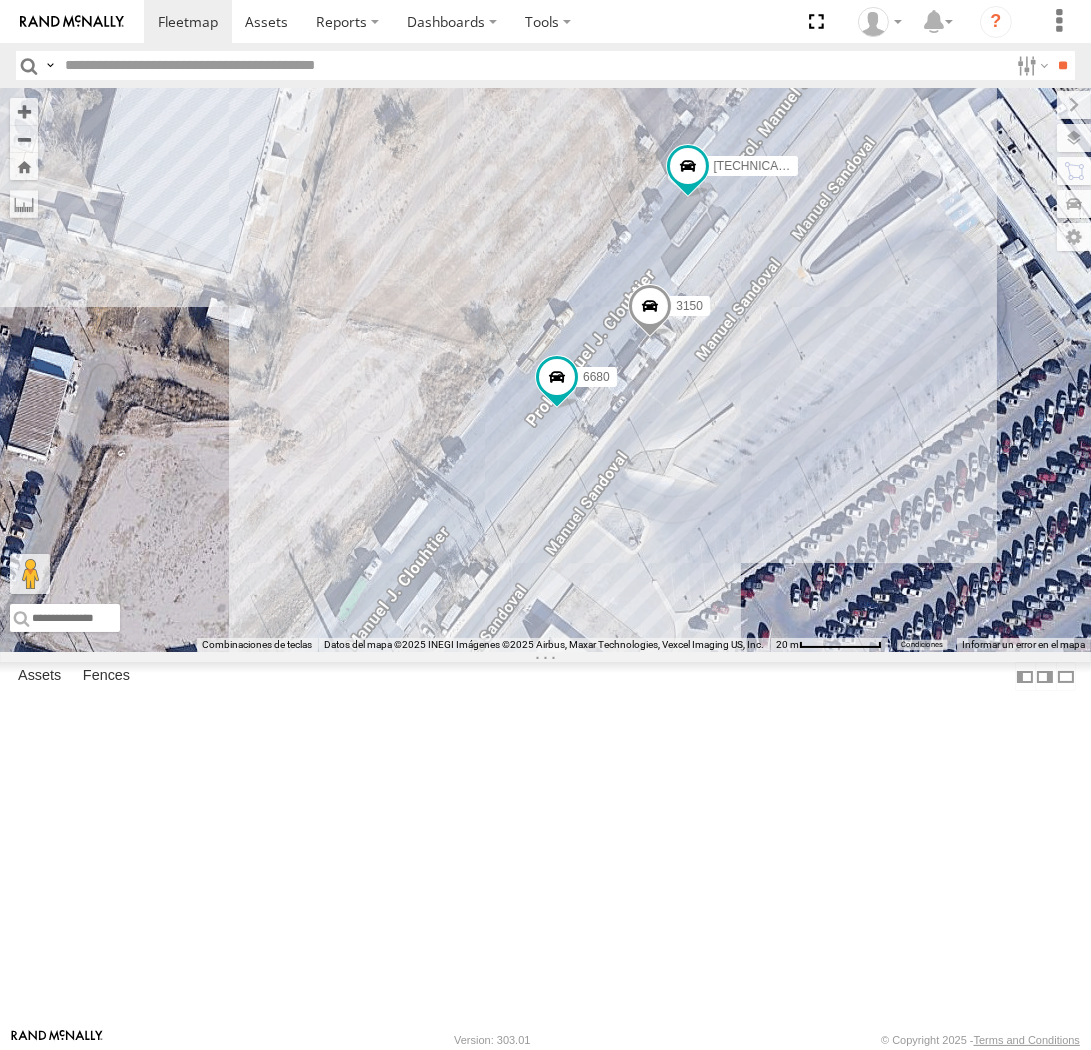 click on "005 357660104095757 3150 6680" at bounding box center (545, 370) 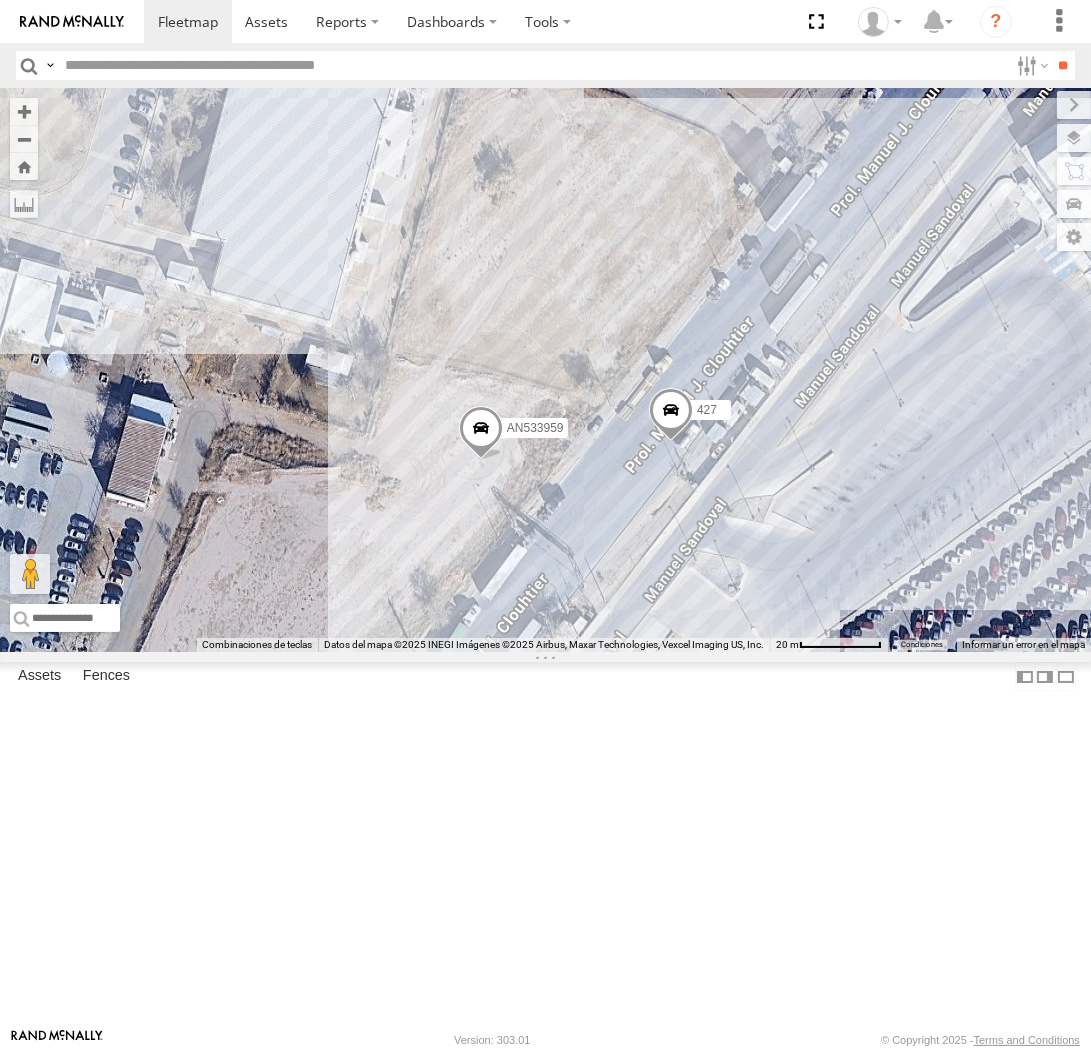 drag, startPoint x: 758, startPoint y: 736, endPoint x: 745, endPoint y: 751, distance: 19.849434 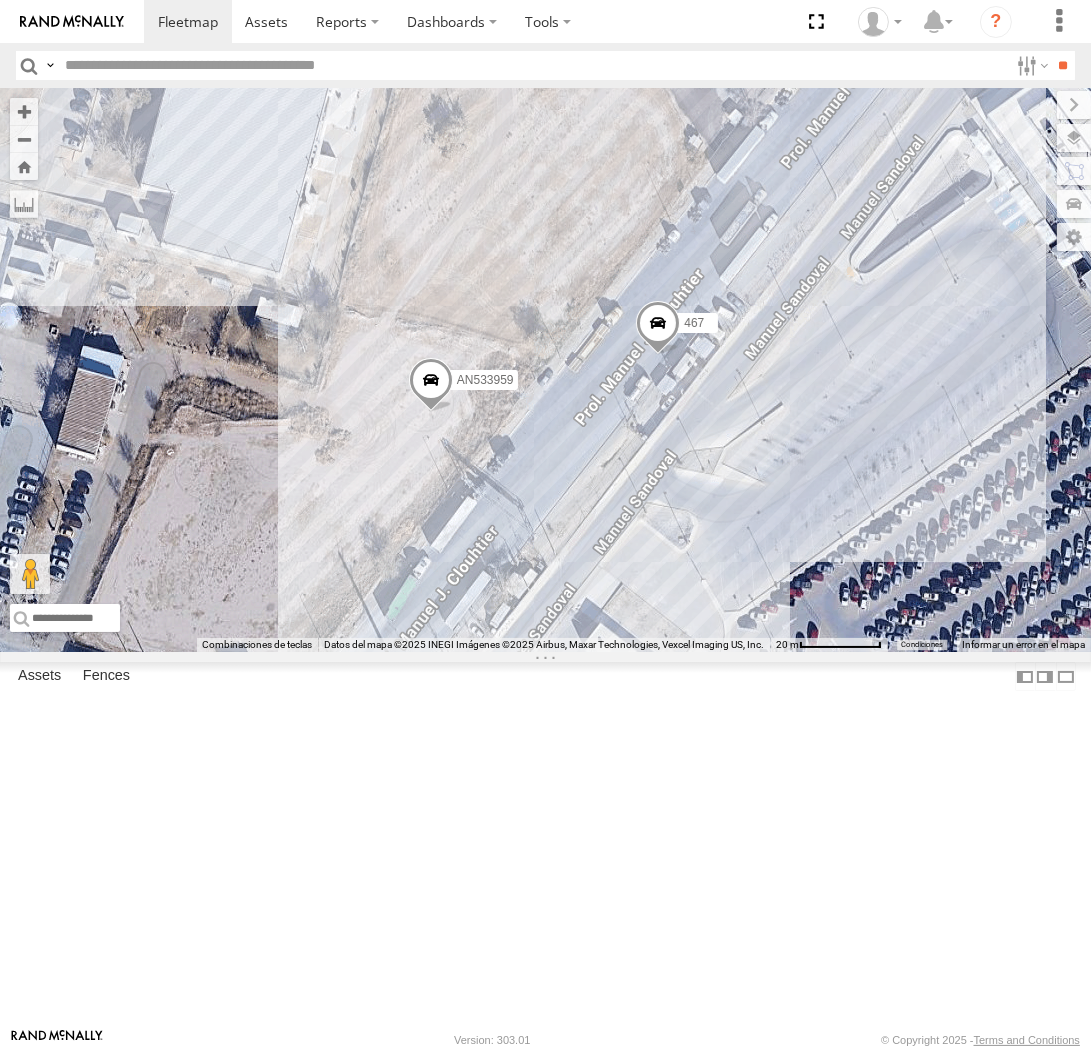 drag, startPoint x: 790, startPoint y: 708, endPoint x: 703, endPoint y: 666, distance: 96.60745 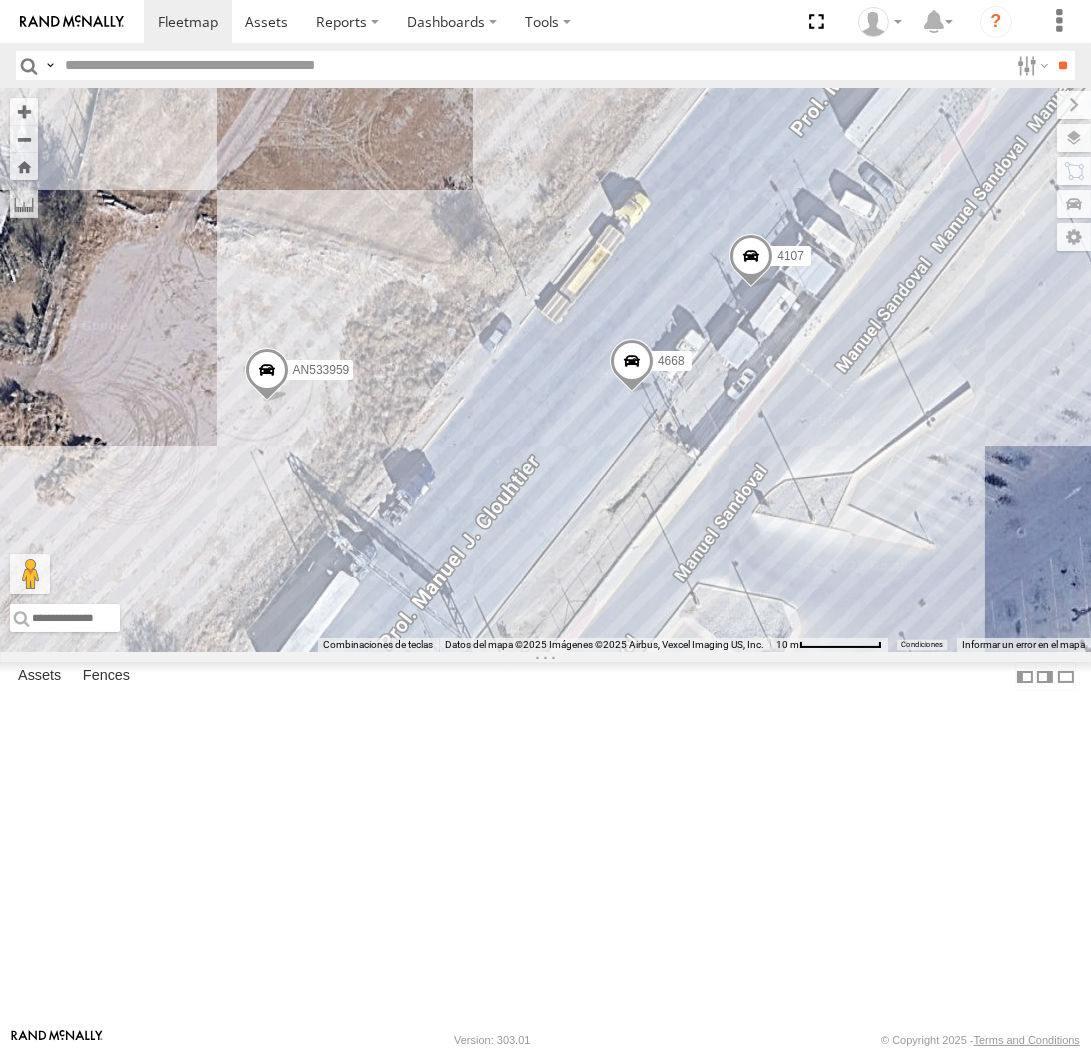 drag, startPoint x: 826, startPoint y: 693, endPoint x: 743, endPoint y: 594, distance: 129.18979 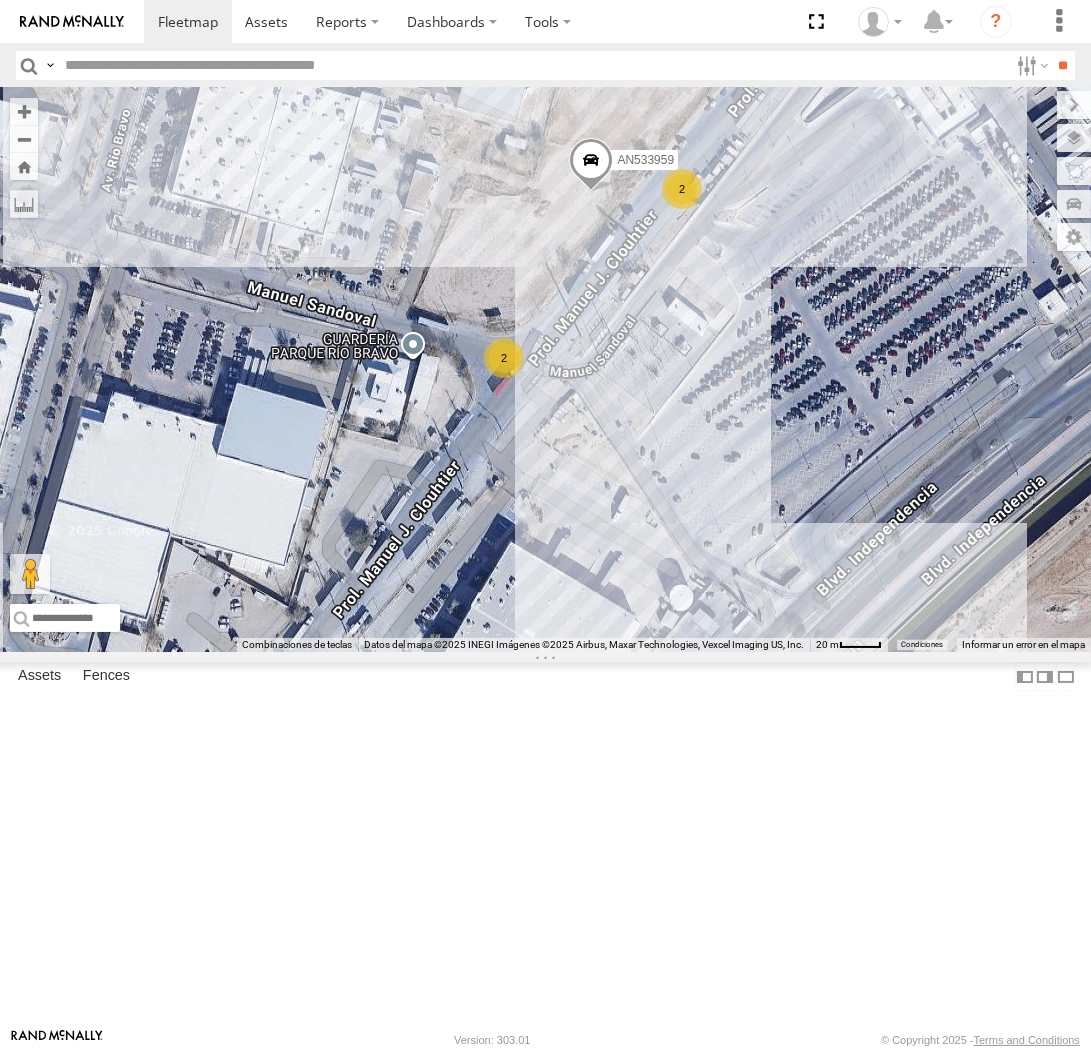 drag, startPoint x: 652, startPoint y: 822, endPoint x: 682, endPoint y: 540, distance: 283.59125 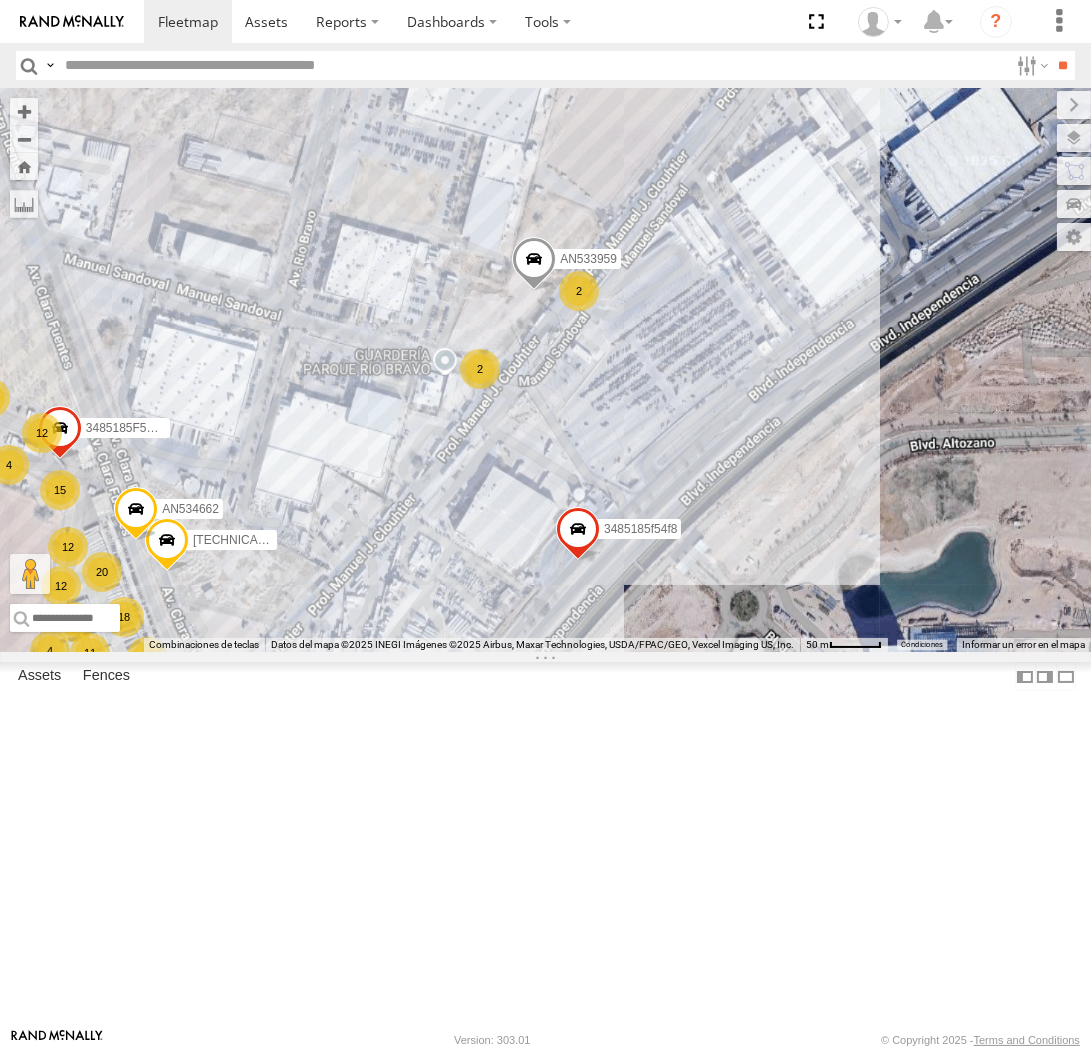 click on "AN533959 467 3485185f54f8 12 4 15 18 26 12 AN534662 20 13 22 F2775 18 8 8 12 11 2 4 2 2 3485185F5F78 4 6 015910002880360 AN538265" at bounding box center (545, 370) 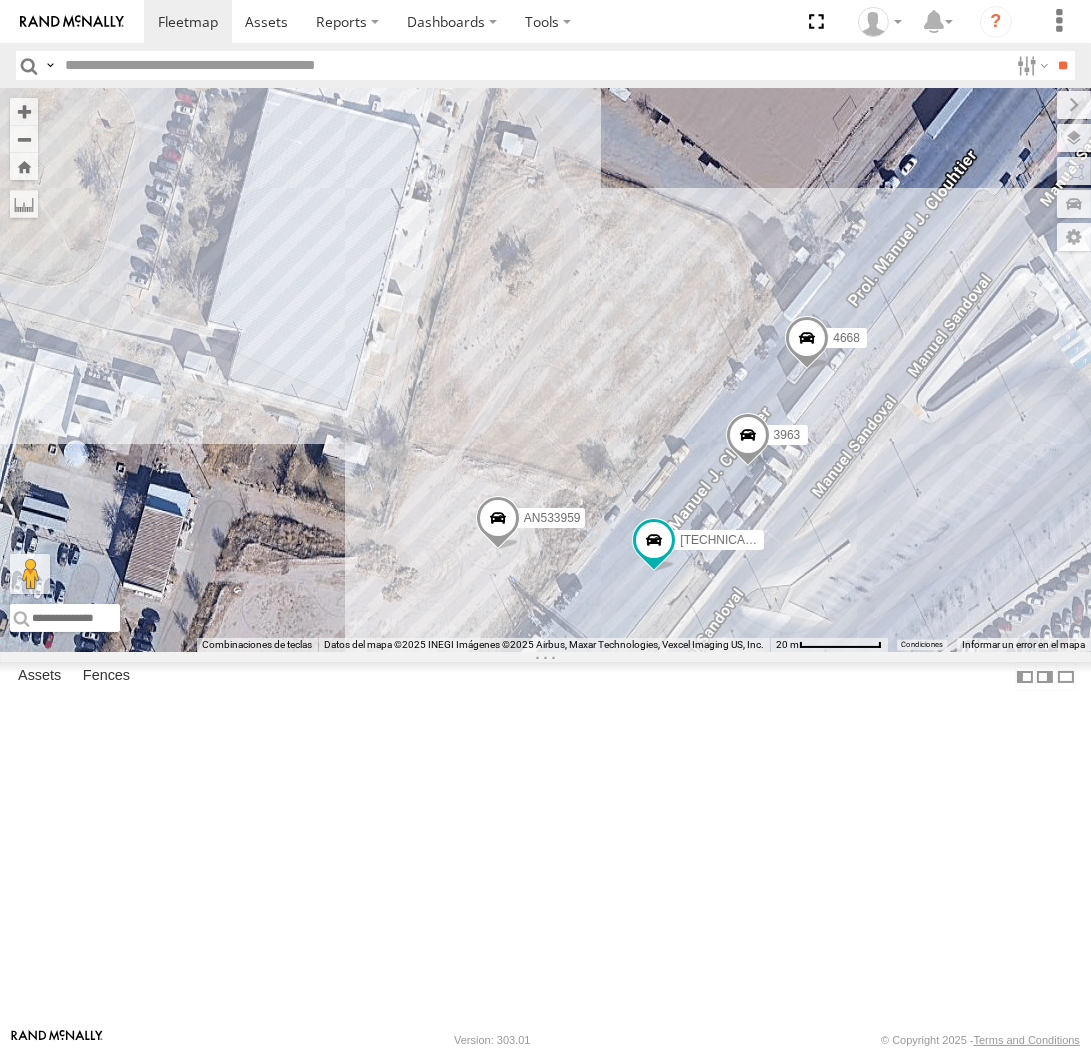 drag, startPoint x: 828, startPoint y: 785, endPoint x: 787, endPoint y: 690, distance: 103.4698 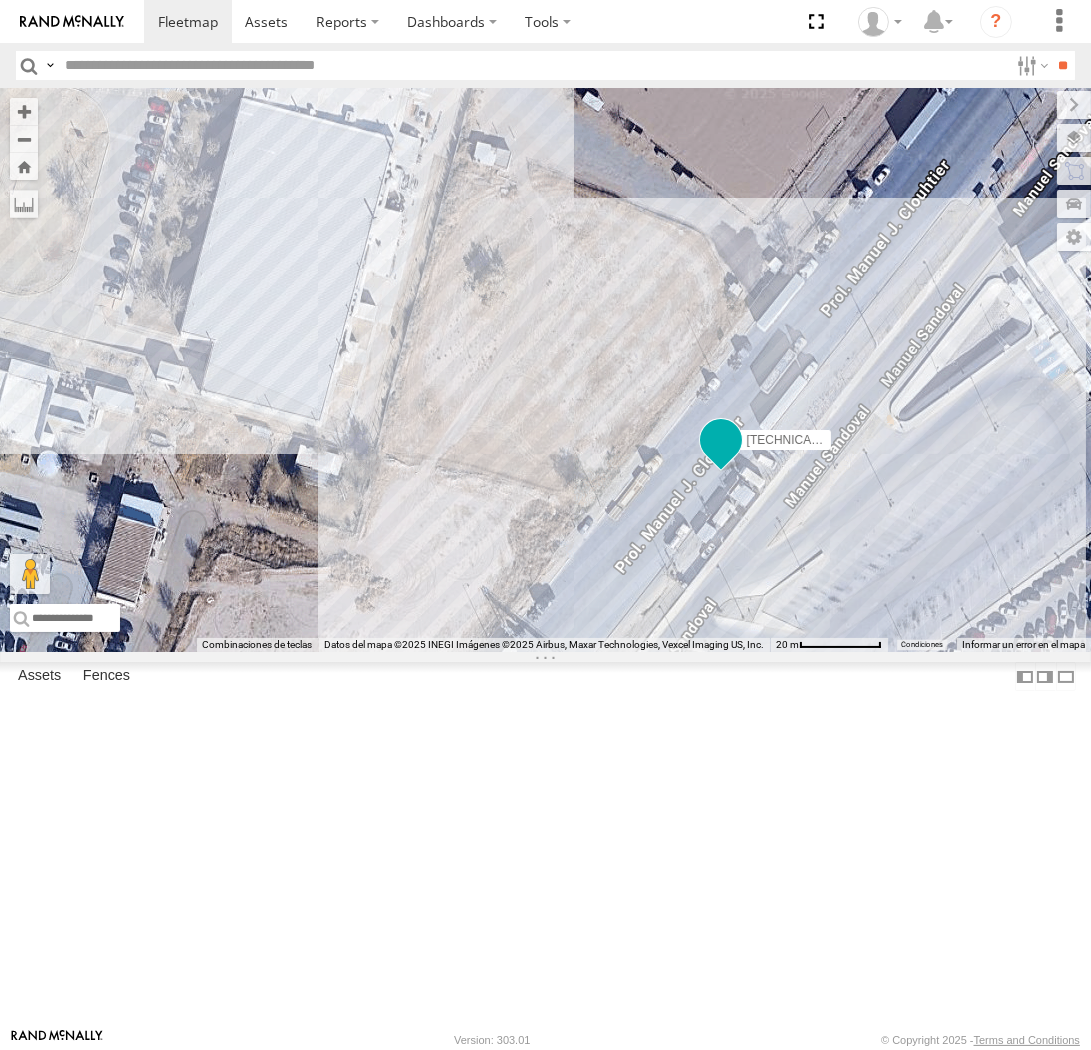 drag, startPoint x: 807, startPoint y: 738, endPoint x: 804, endPoint y: 634, distance: 104.04326 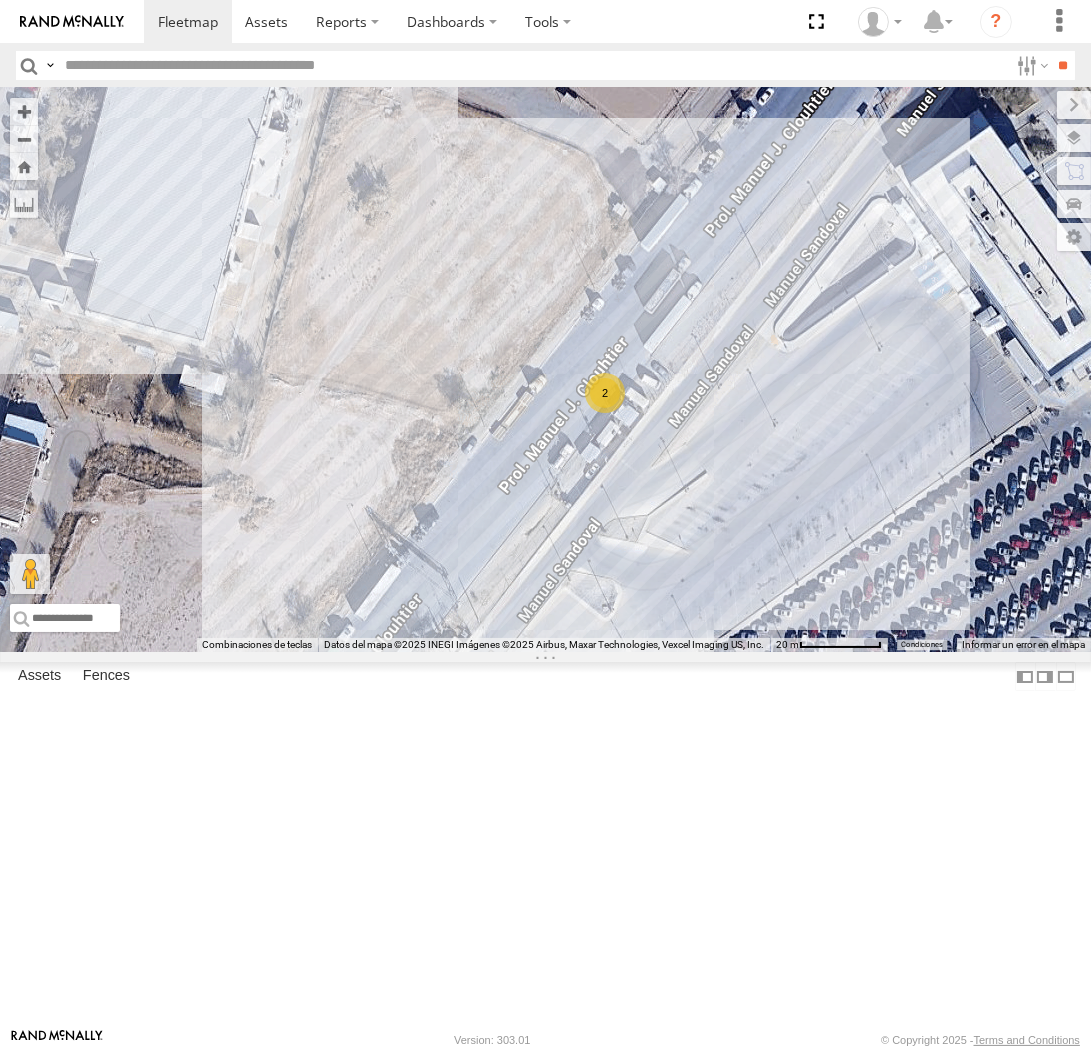 drag, startPoint x: 647, startPoint y: 704, endPoint x: 678, endPoint y: 717, distance: 33.61547 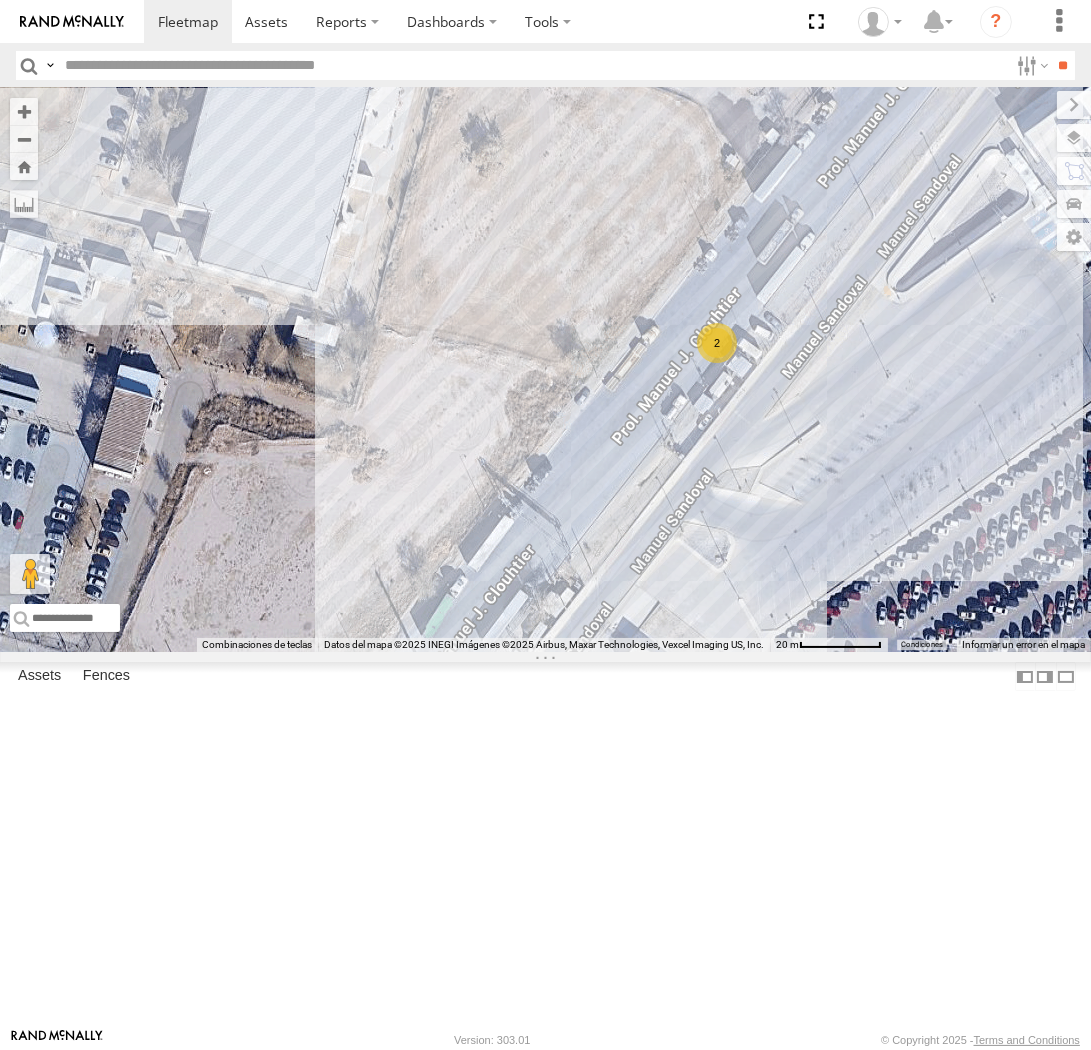 drag, startPoint x: 682, startPoint y: 724, endPoint x: 793, endPoint y: 674, distance: 121.74153 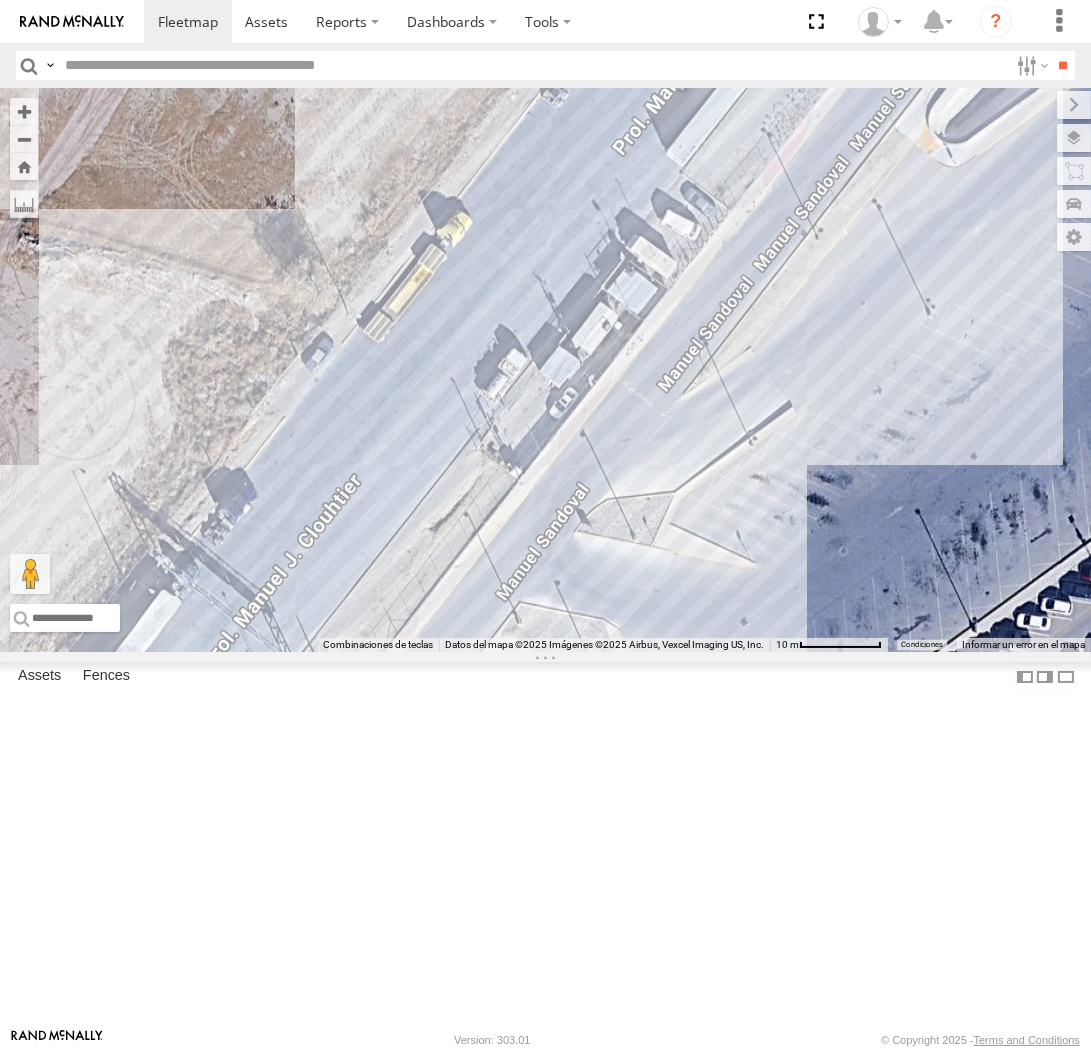 drag, startPoint x: 521, startPoint y: 353, endPoint x: 581, endPoint y: 475, distance: 135.95587 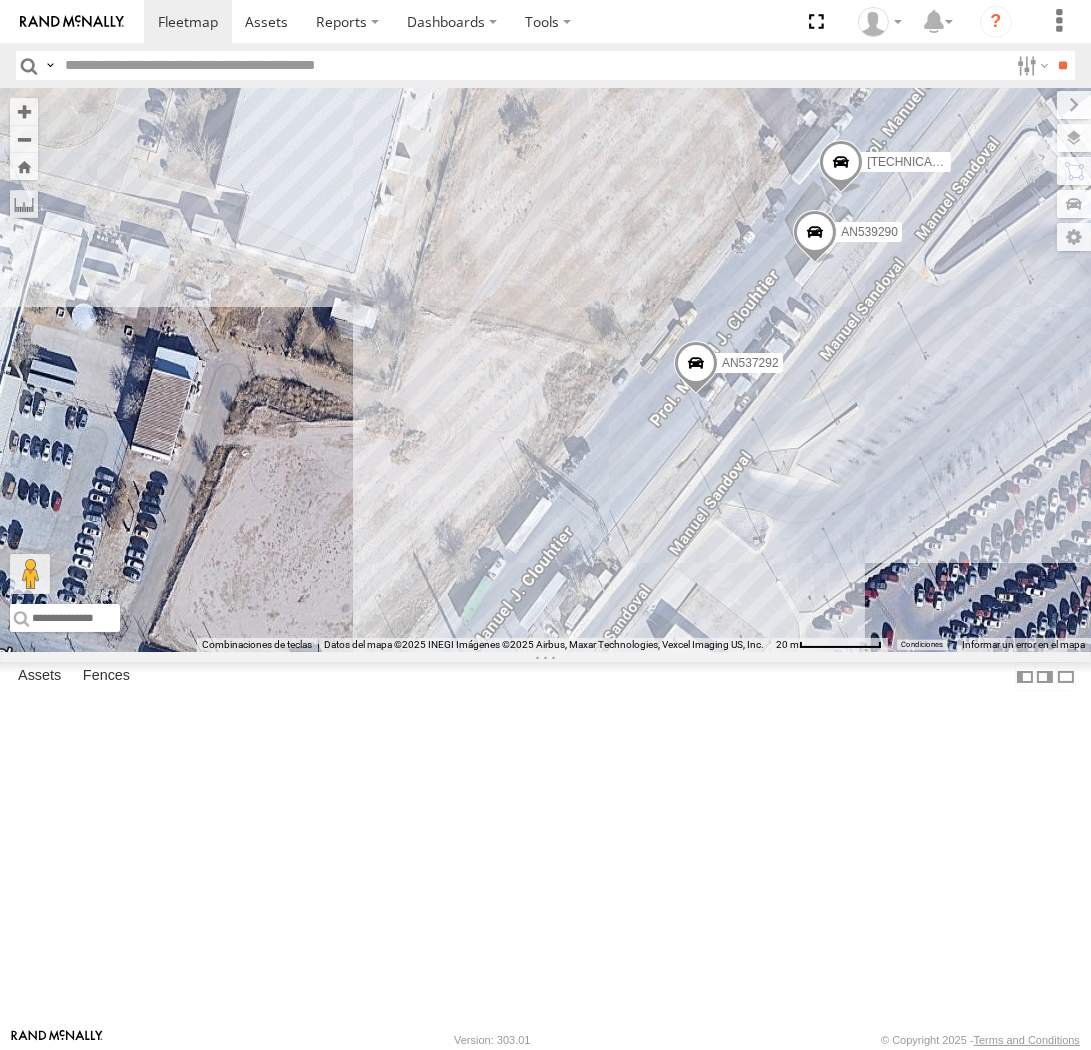 click on "AN539290 AN537292 357660104093729" at bounding box center [545, 370] 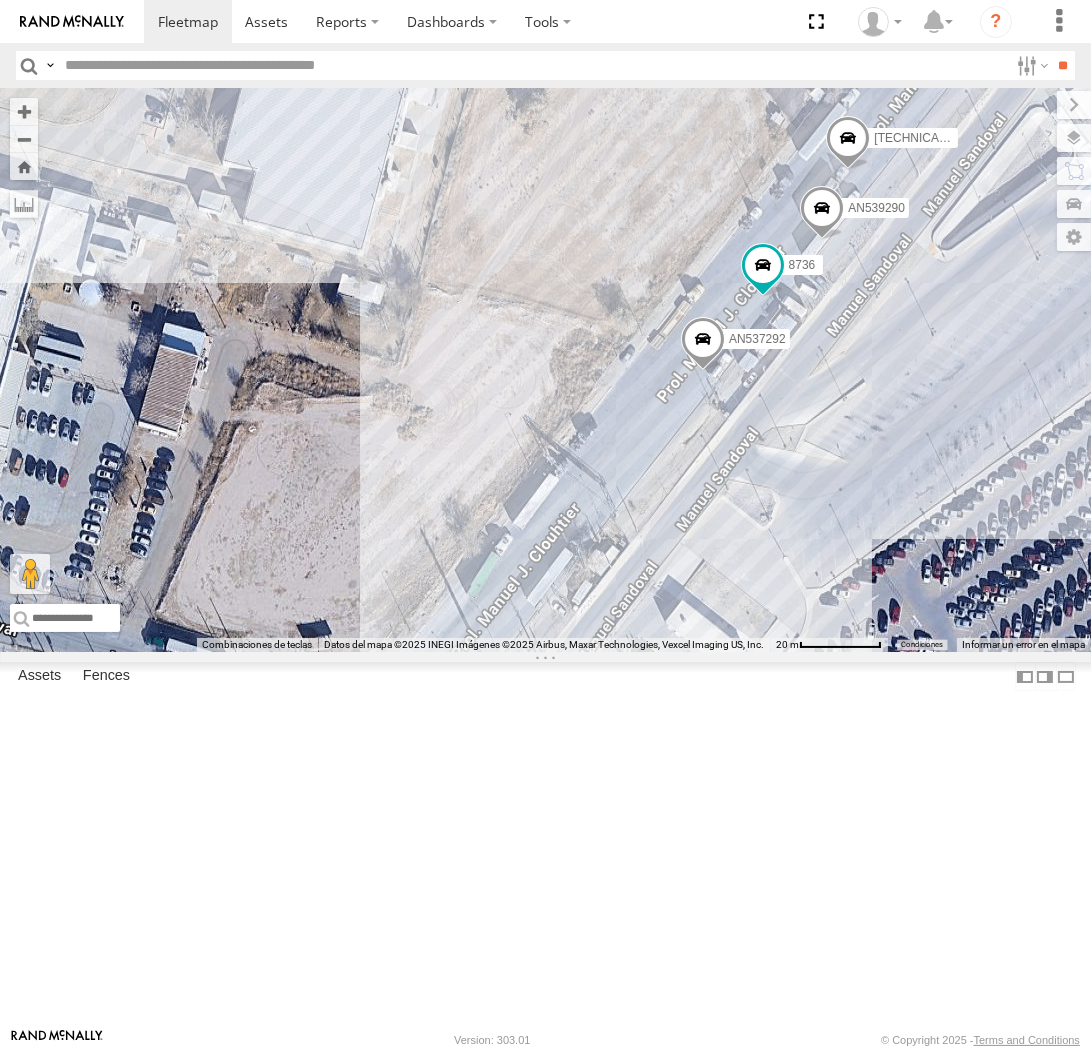 drag, startPoint x: 862, startPoint y: 665, endPoint x: 608, endPoint y: 810, distance: 292.47394 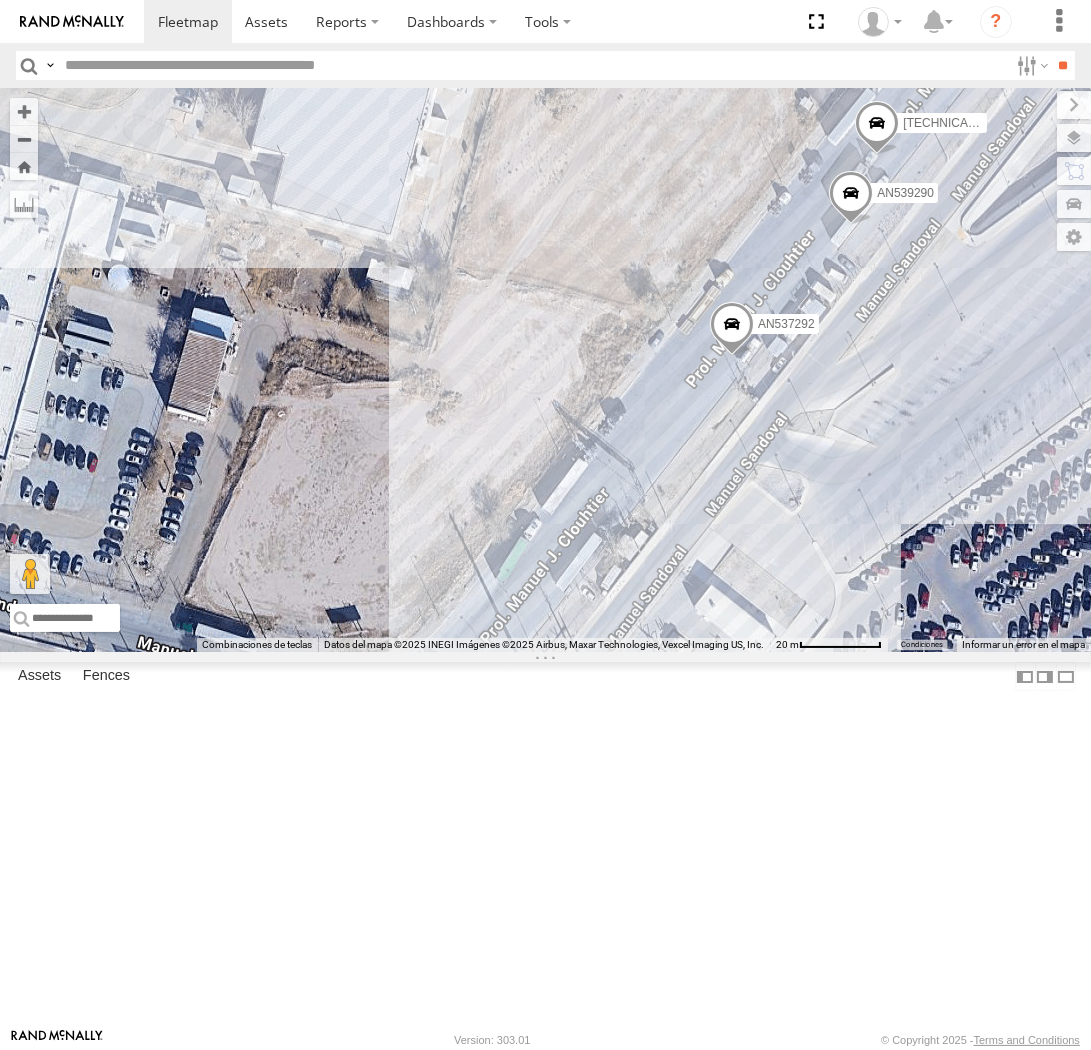 click on "AN539290 8736 AN537292 357660104093729" at bounding box center (545, 370) 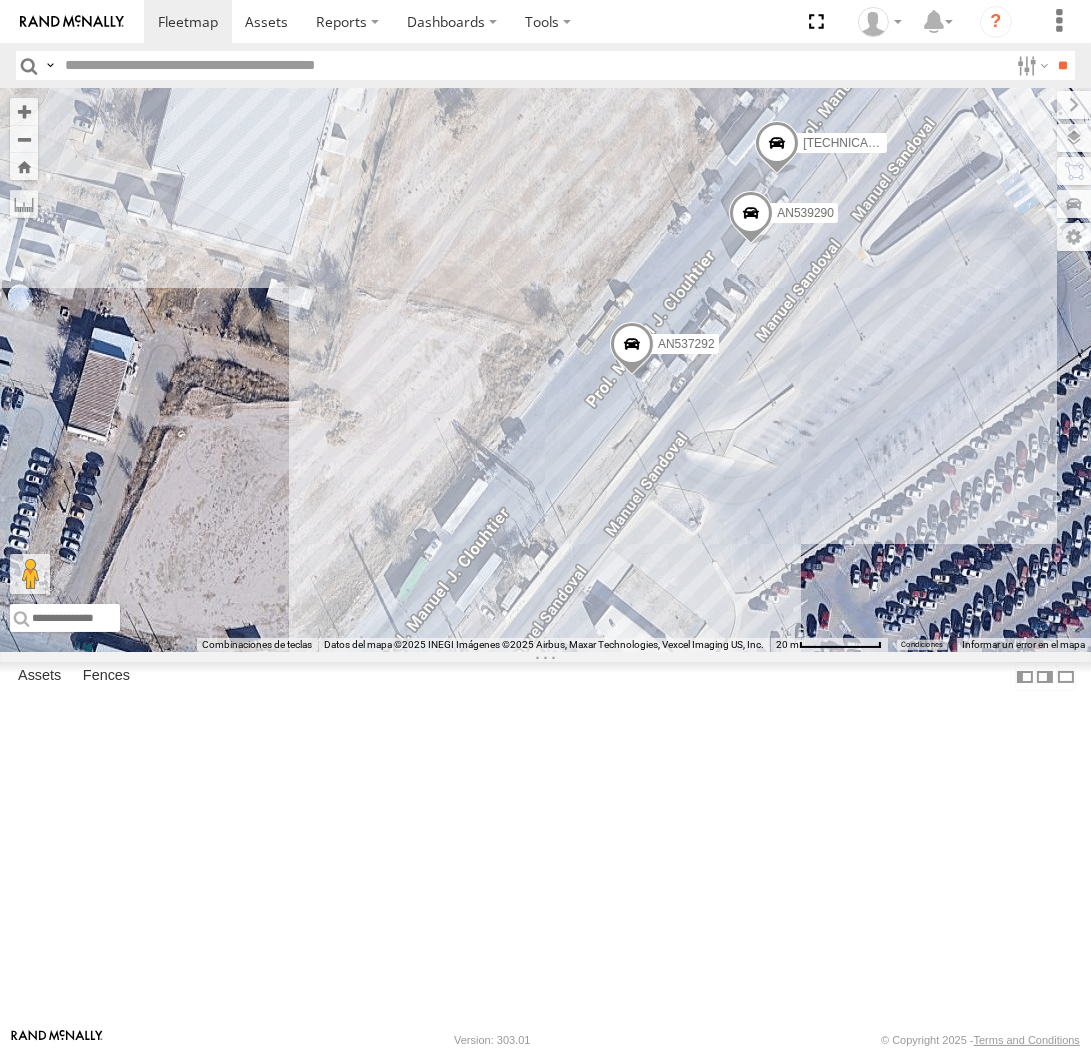 drag, startPoint x: 960, startPoint y: 708, endPoint x: 860, endPoint y: 728, distance: 101.98039 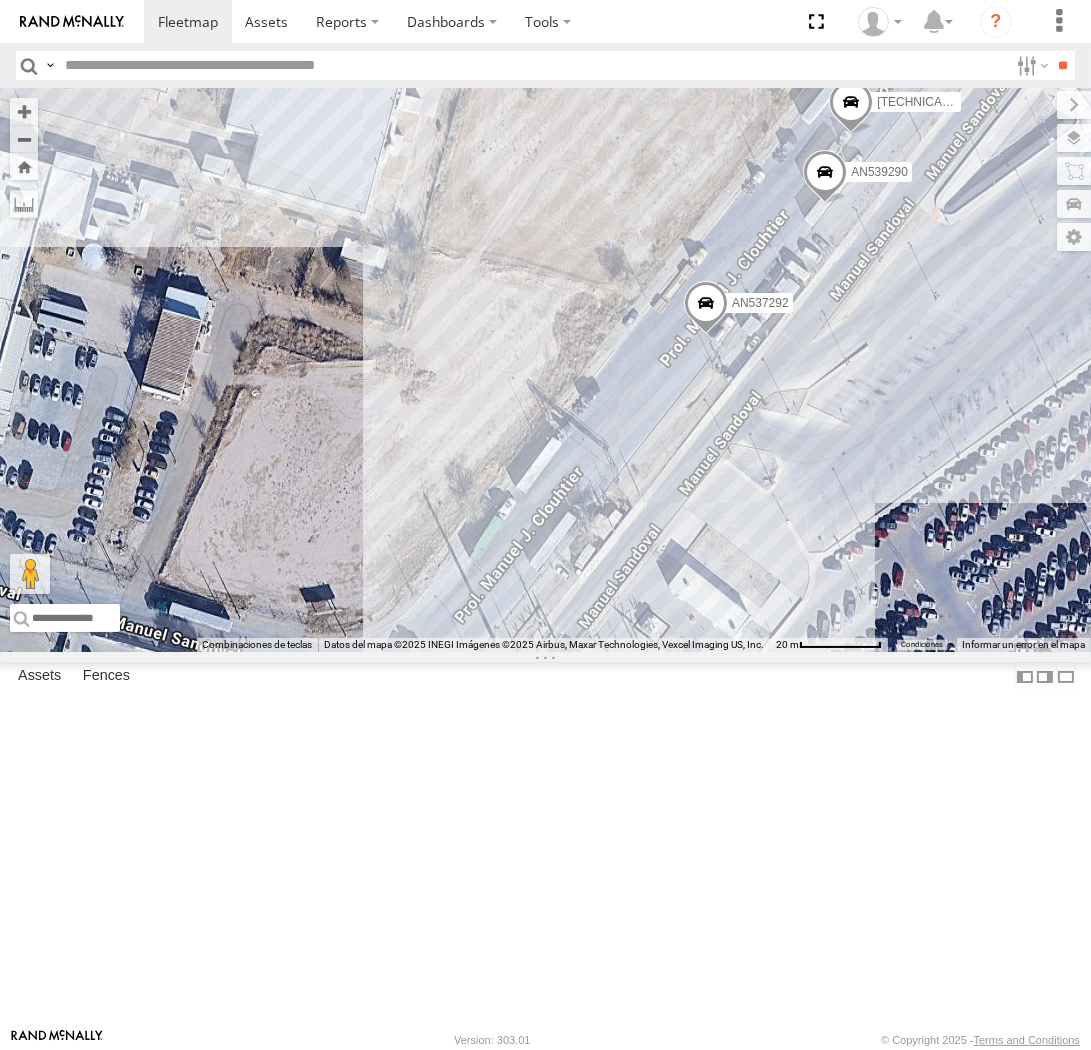 drag, startPoint x: 813, startPoint y: 744, endPoint x: 896, endPoint y: 701, distance: 93.47727 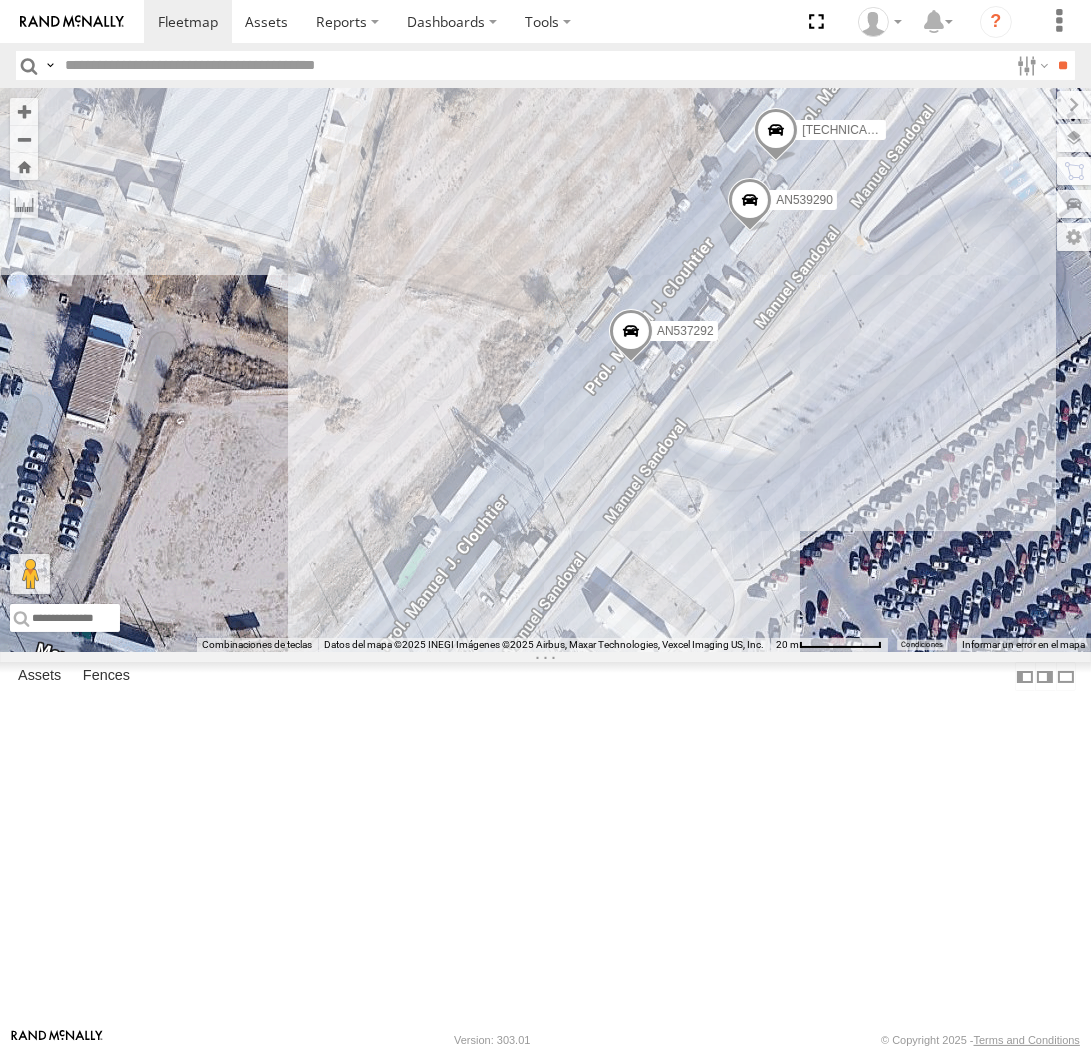 drag, startPoint x: 873, startPoint y: 616, endPoint x: 616, endPoint y: 653, distance: 259.64975 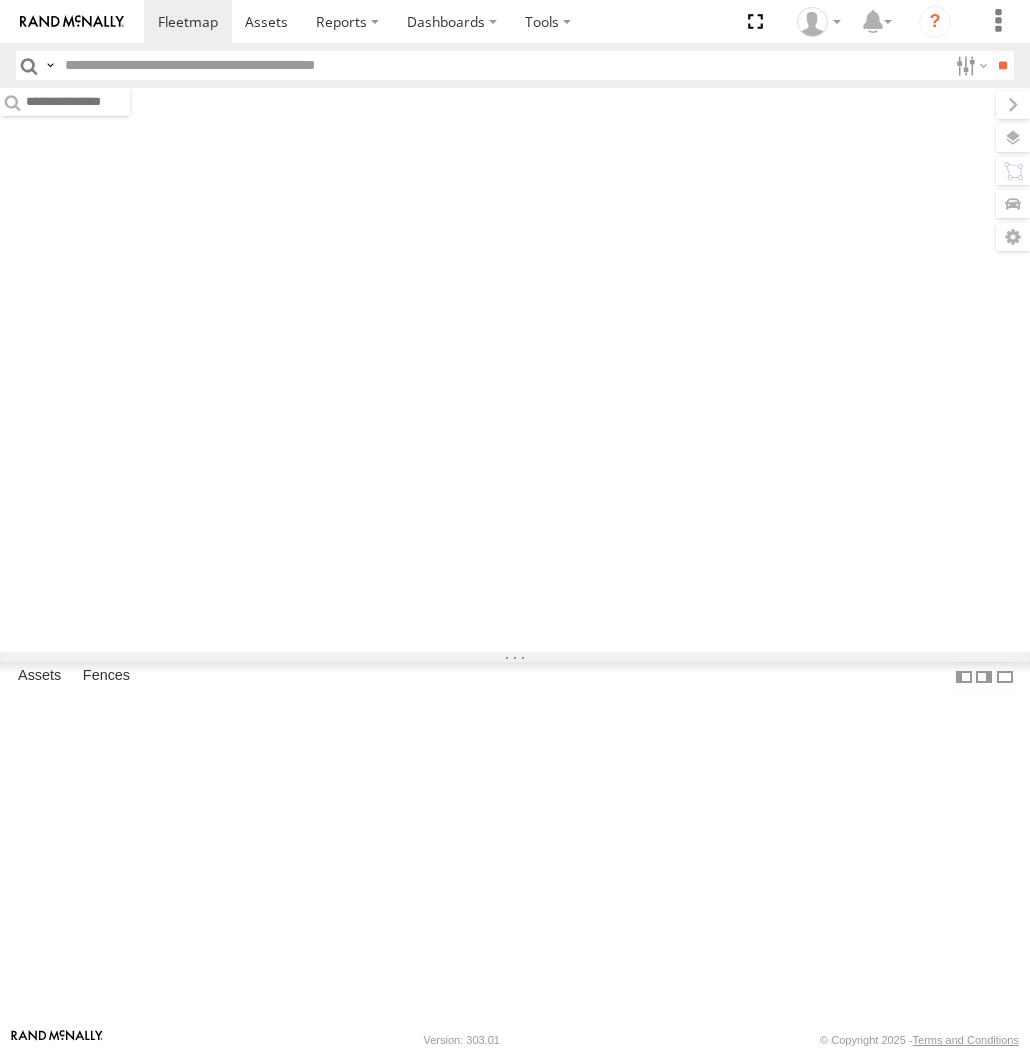 scroll, scrollTop: 0, scrollLeft: 0, axis: both 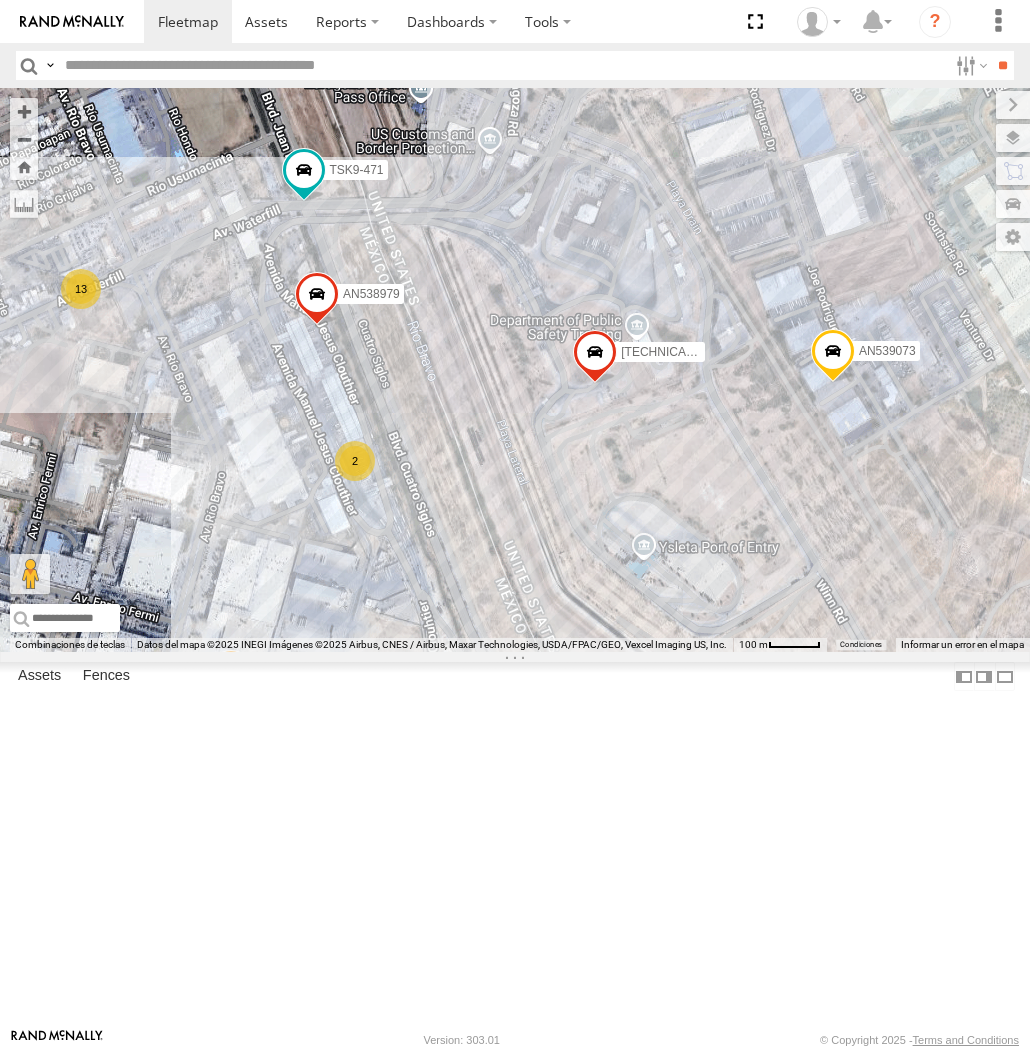 drag, startPoint x: 510, startPoint y: 458, endPoint x: 471, endPoint y: 486, distance: 48.010414 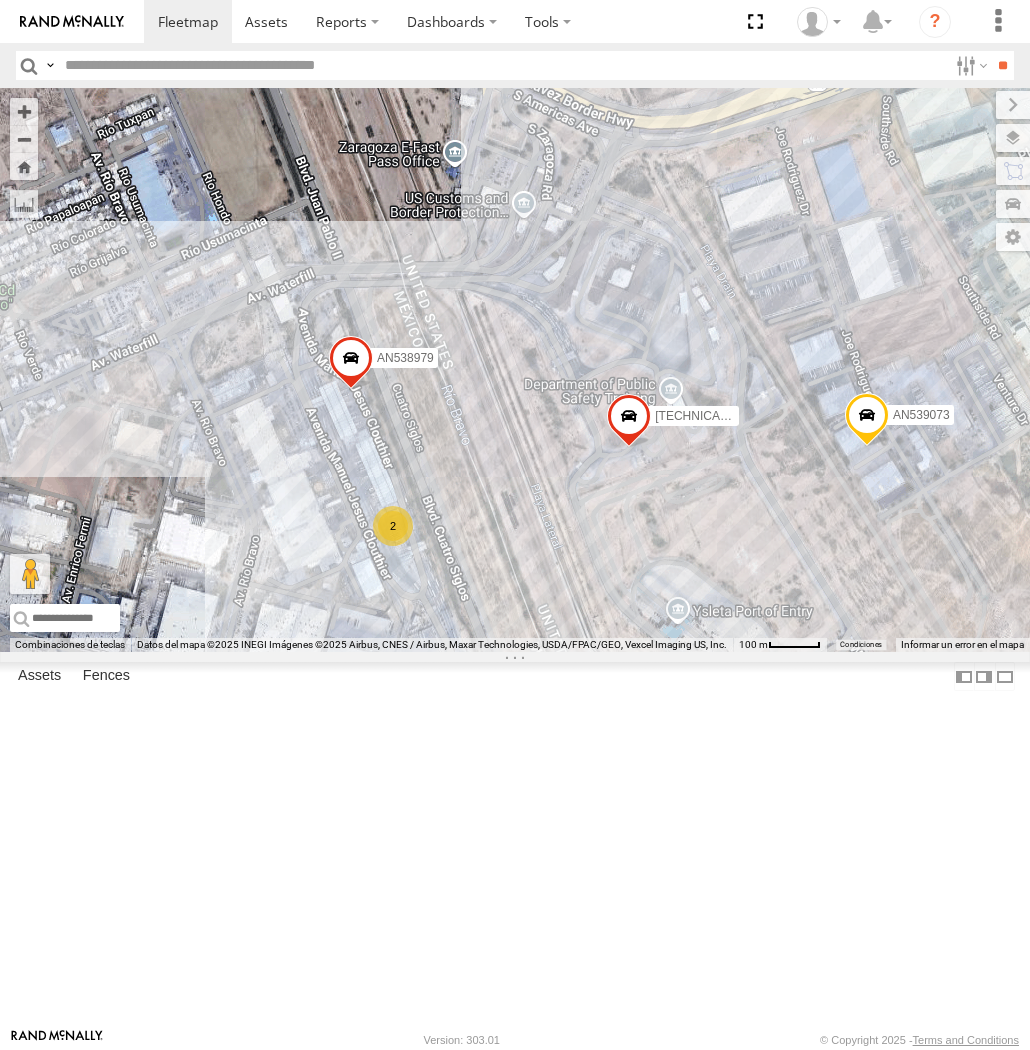drag, startPoint x: 307, startPoint y: 602, endPoint x: 417, endPoint y: 562, distance: 117.047 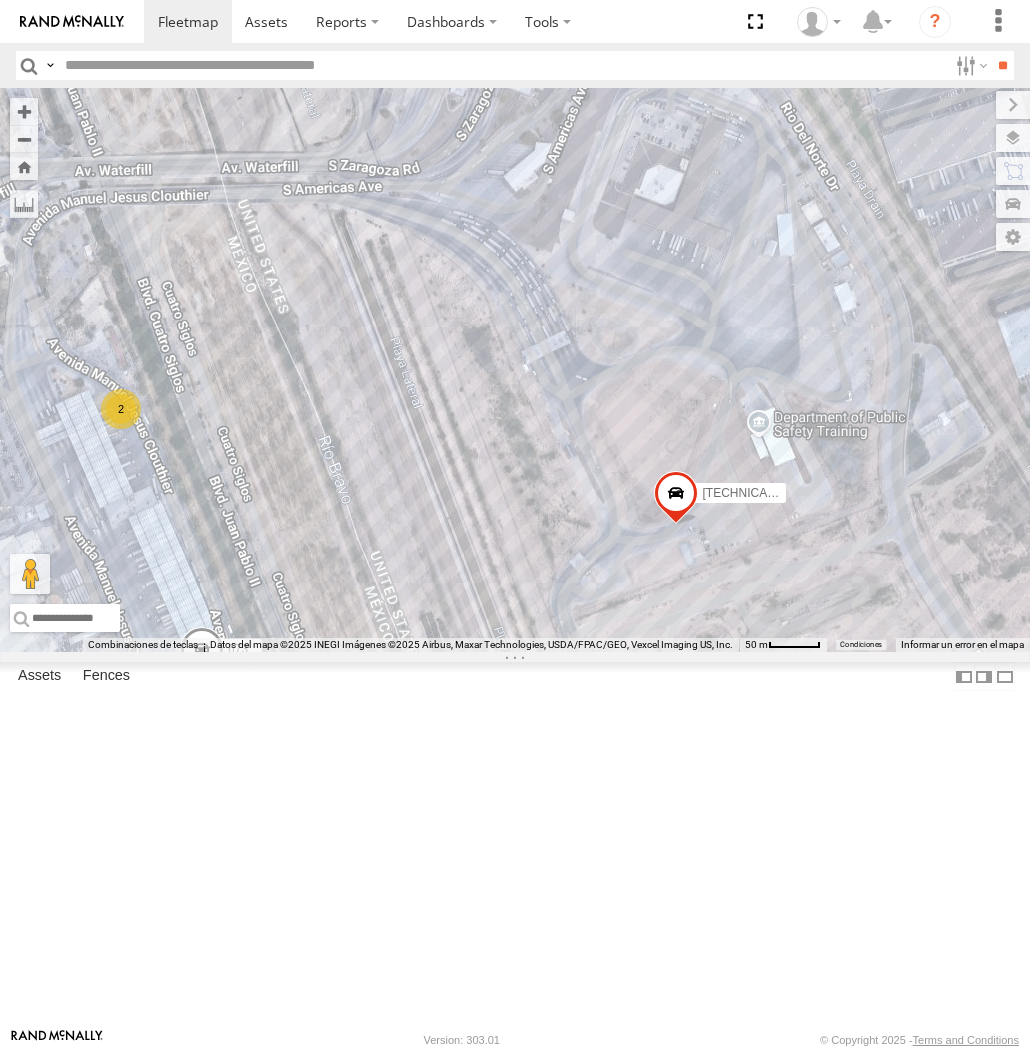 click on "357660104096649 AN532390 AN538265 AN539073 673 2 AN533915" at bounding box center (515, 370) 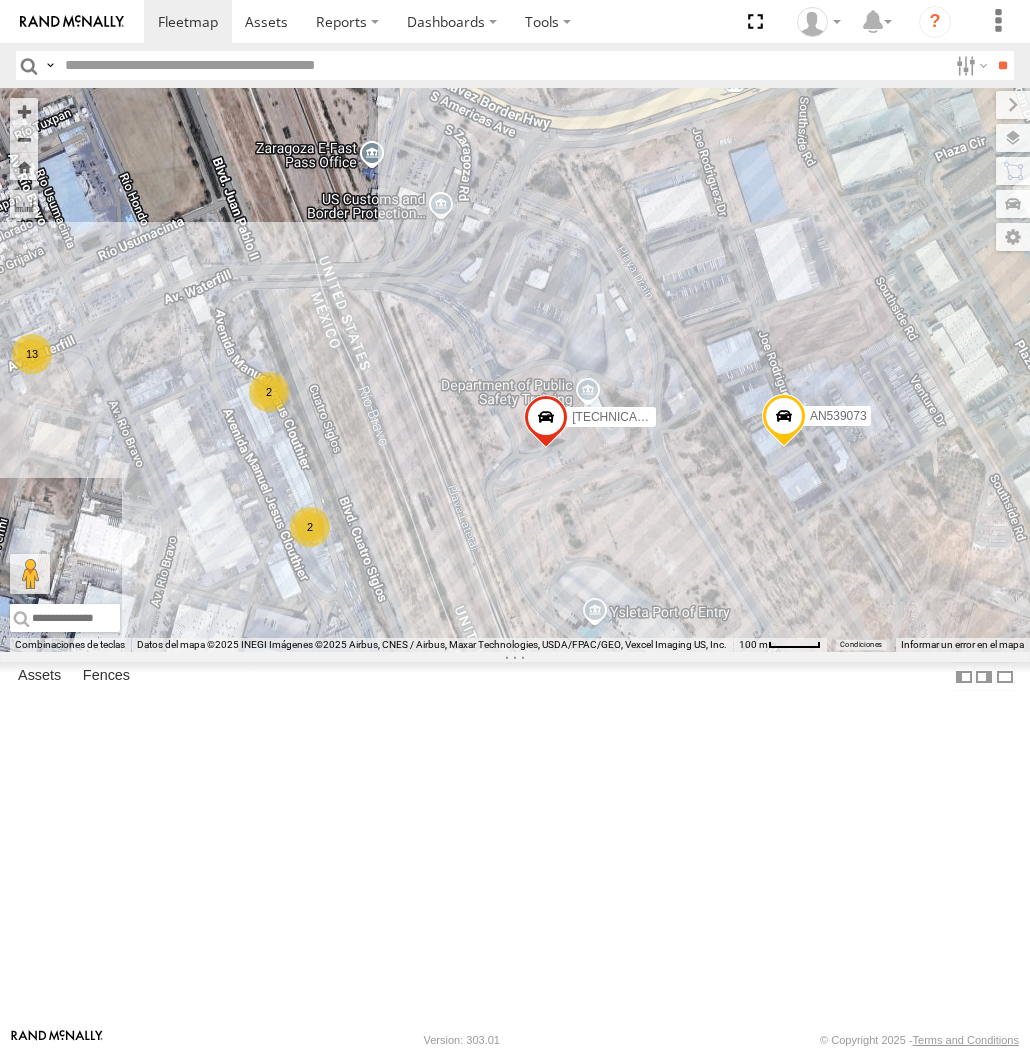 drag, startPoint x: 430, startPoint y: 523, endPoint x: 423, endPoint y: 547, distance: 25 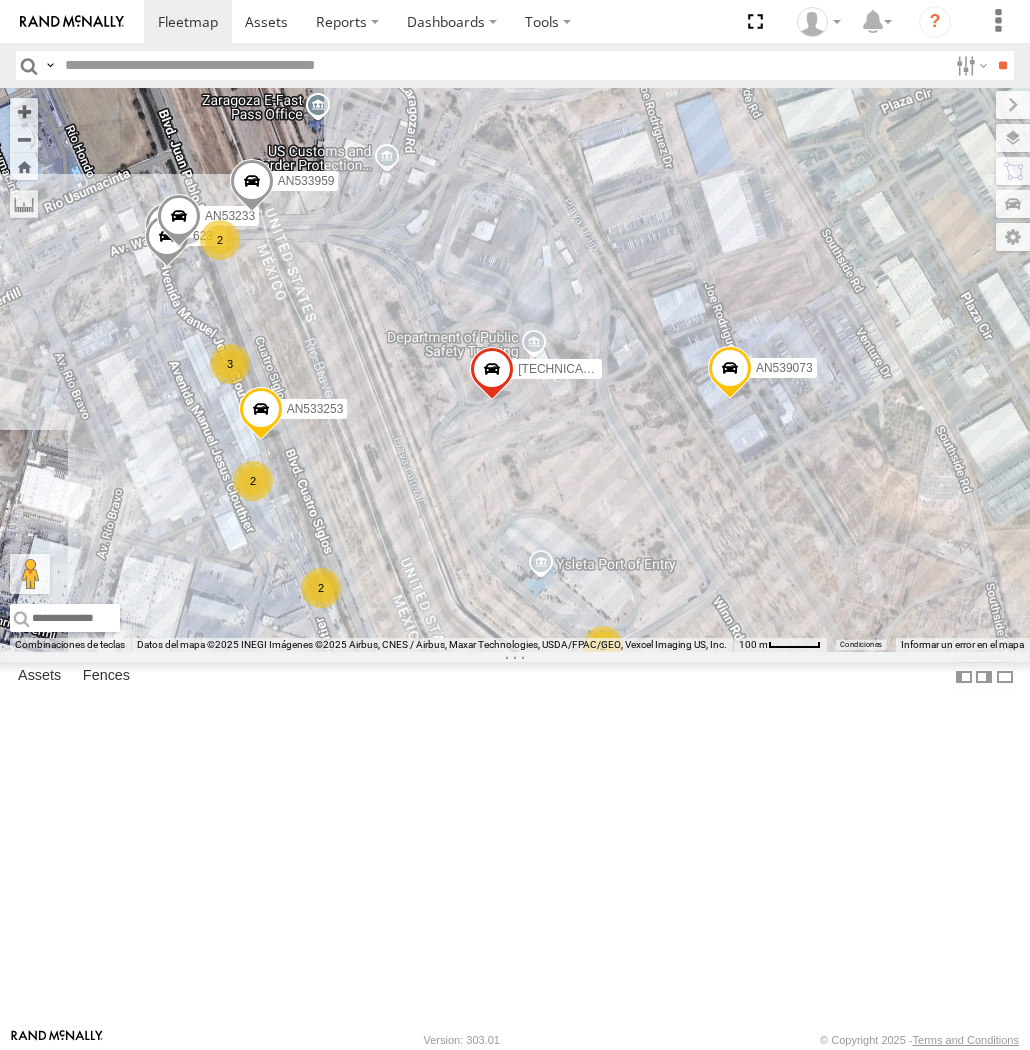 click on "357660104096649 467 AN532390 AN533959 357660104095757 AN53233 AN533253 623 SL7092 AN538265 AN539073 13 2 3 2 2 2 2" at bounding box center (515, 370) 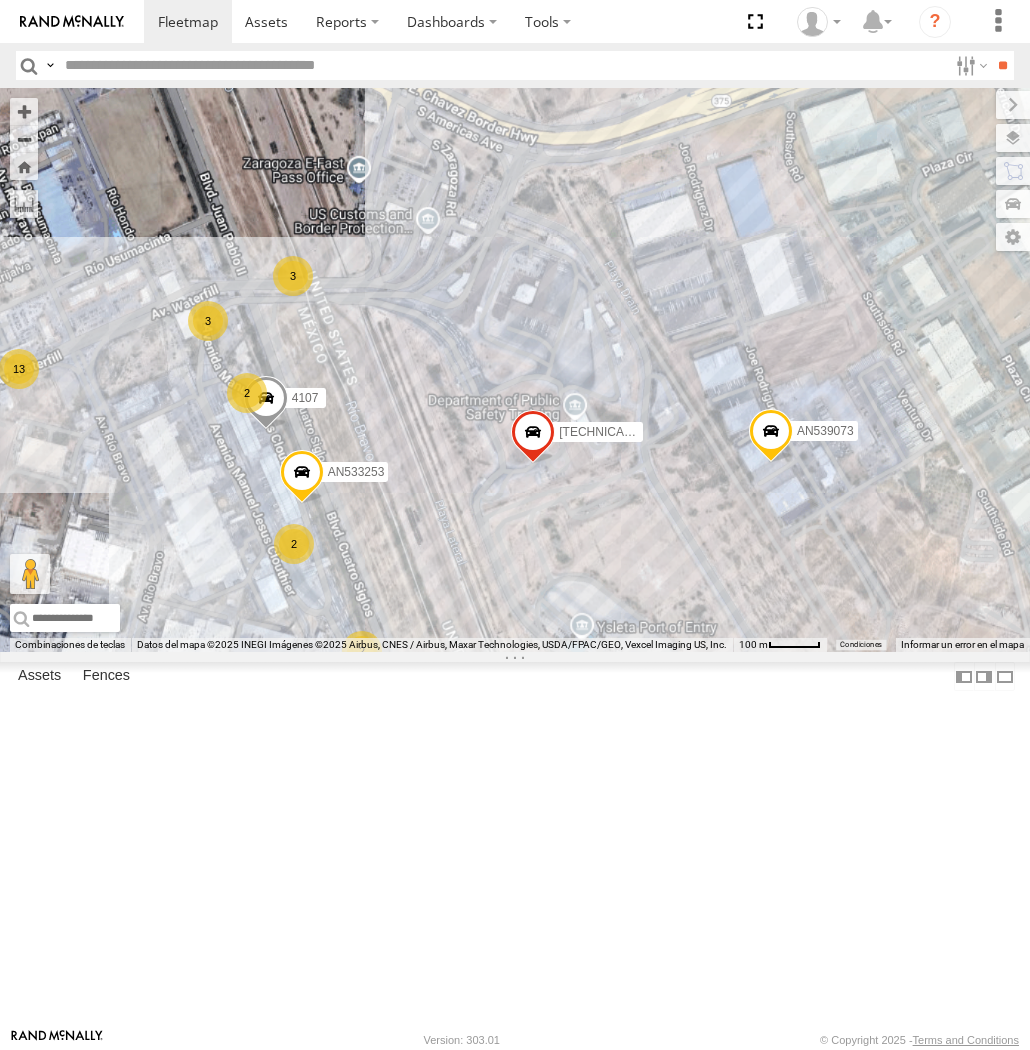 drag, startPoint x: 345, startPoint y: 623, endPoint x: 387, endPoint y: 706, distance: 93.0215 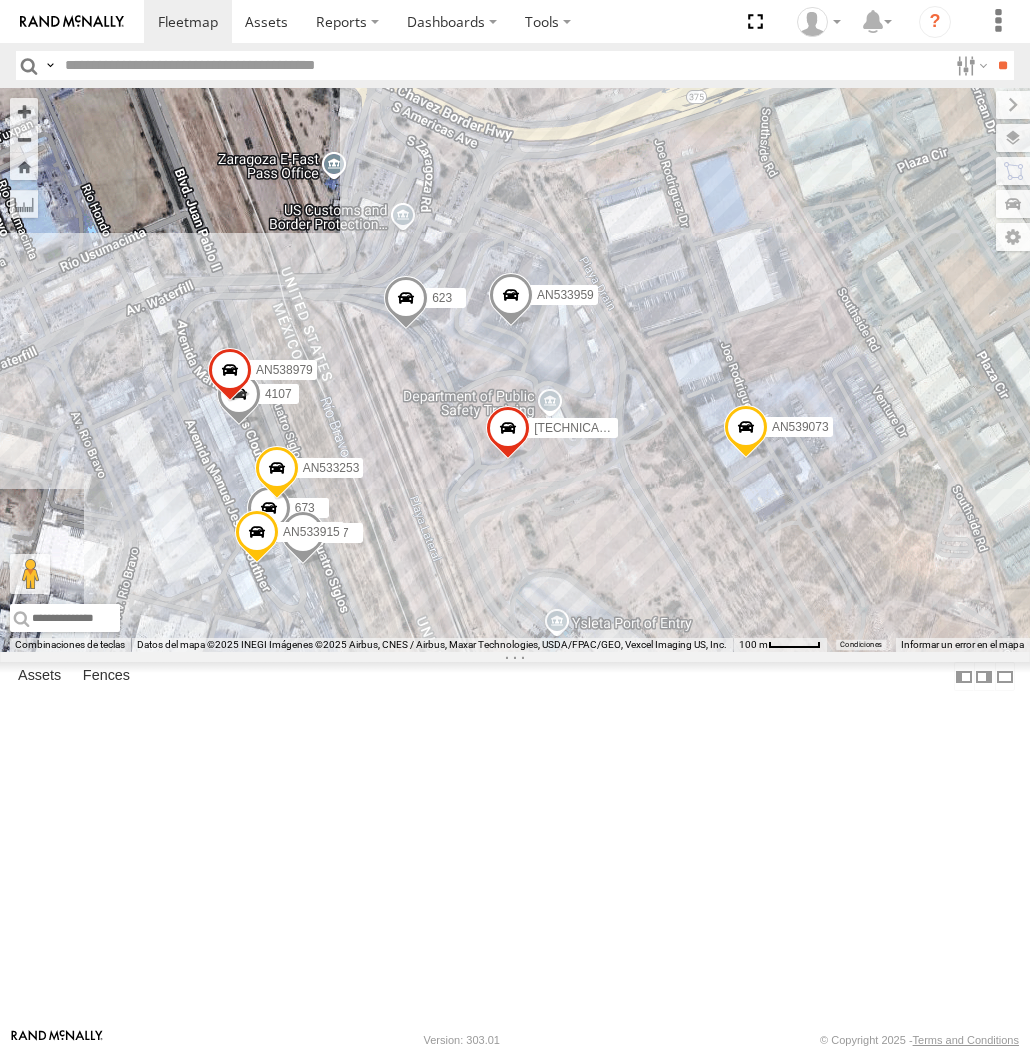 drag, startPoint x: 396, startPoint y: 594, endPoint x: 298, endPoint y: 568, distance: 101.390335 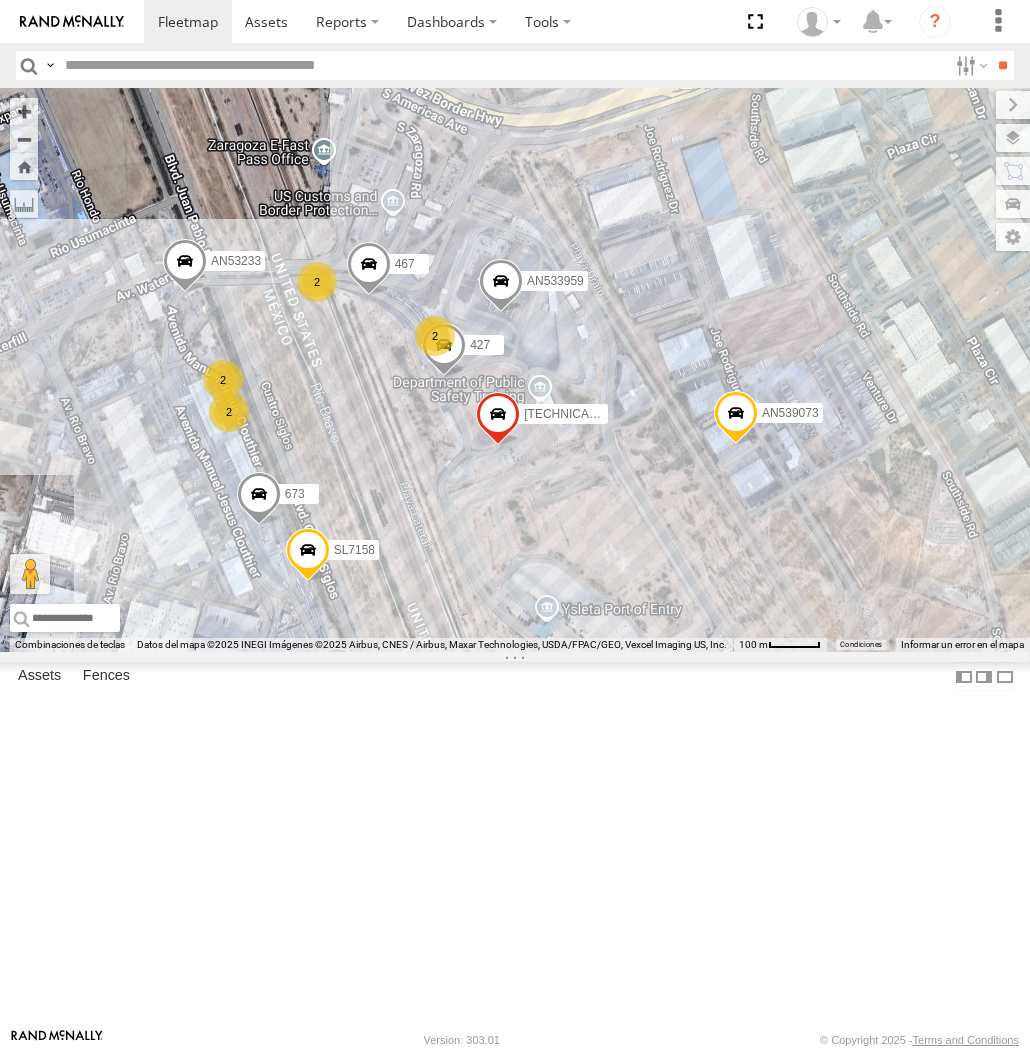 drag, startPoint x: 332, startPoint y: 575, endPoint x: 361, endPoint y: 622, distance: 55.226807 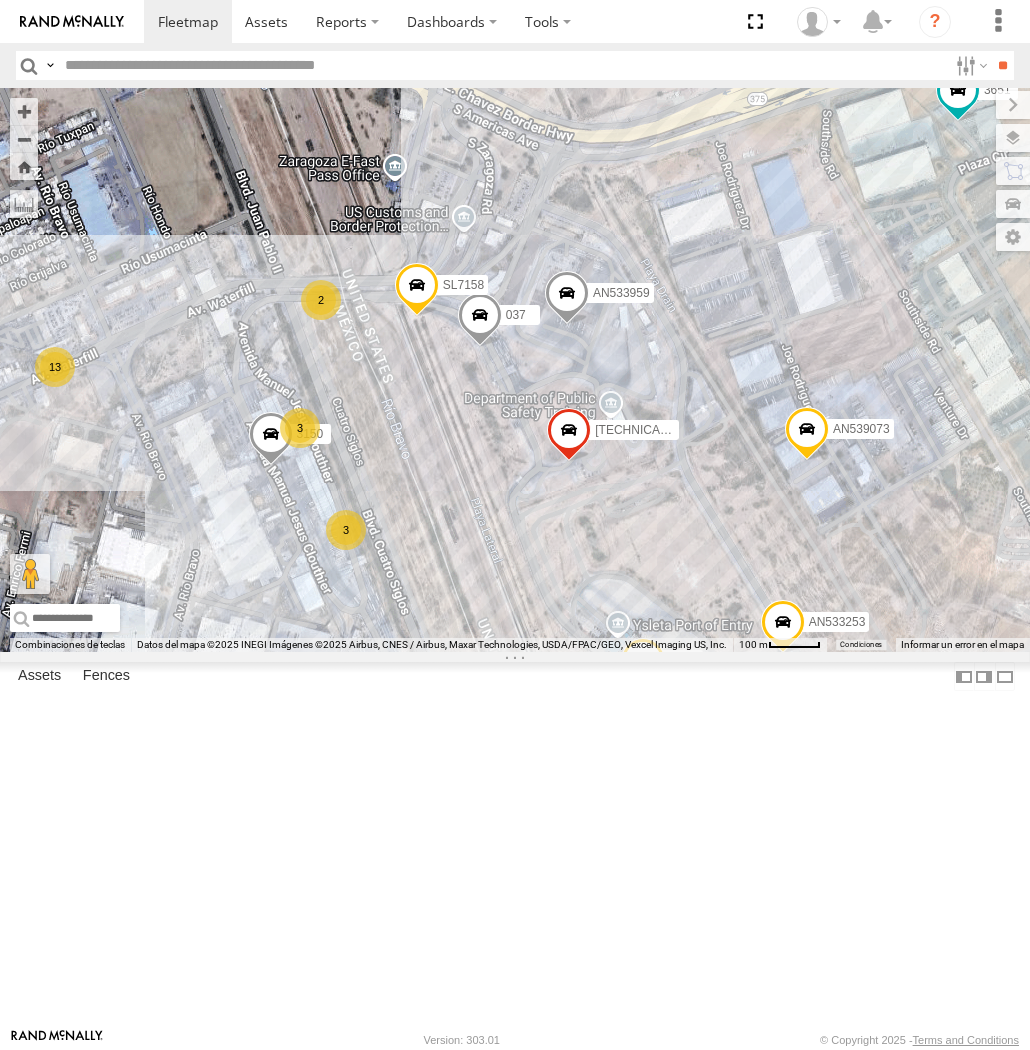 drag, startPoint x: 336, startPoint y: 600, endPoint x: 381, endPoint y: 624, distance: 51 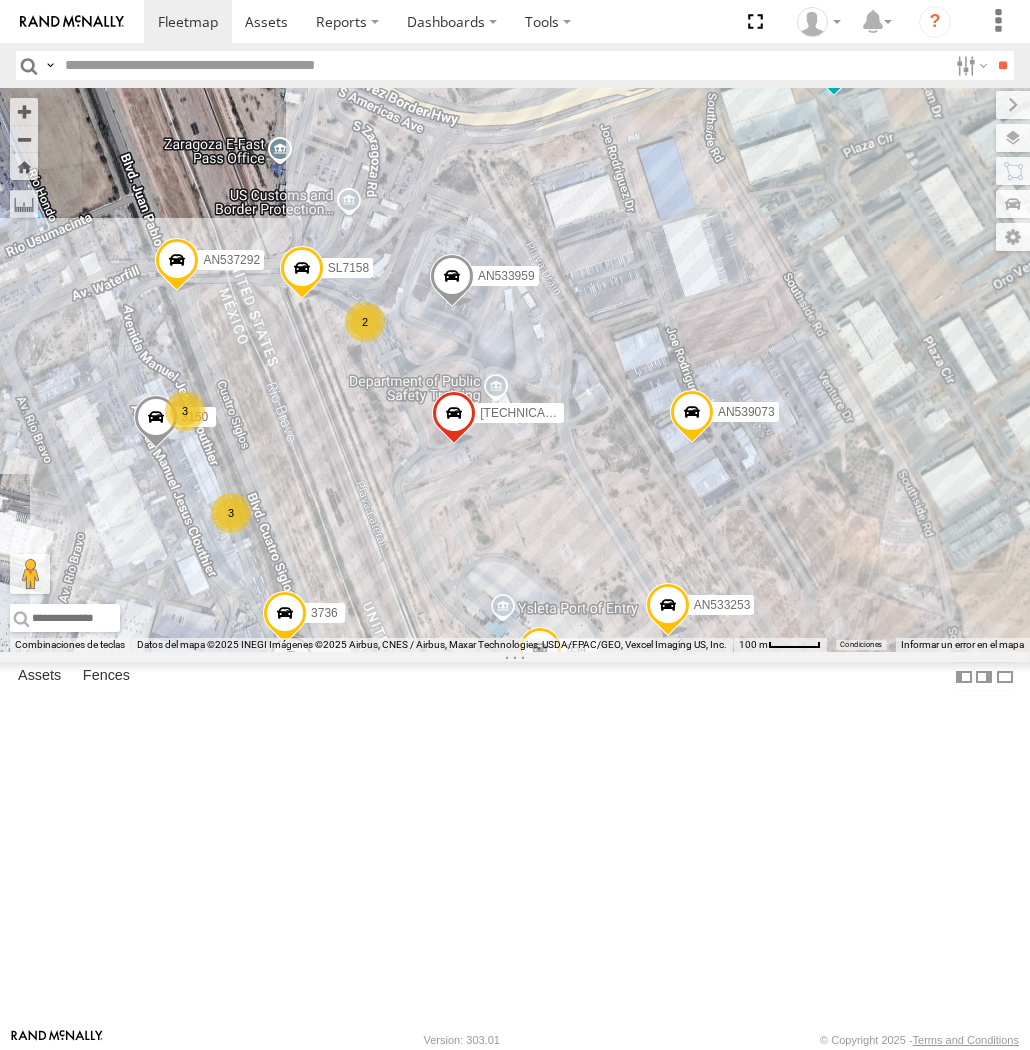 drag, startPoint x: 301, startPoint y: 611, endPoint x: 333, endPoint y: 621, distance: 33.526108 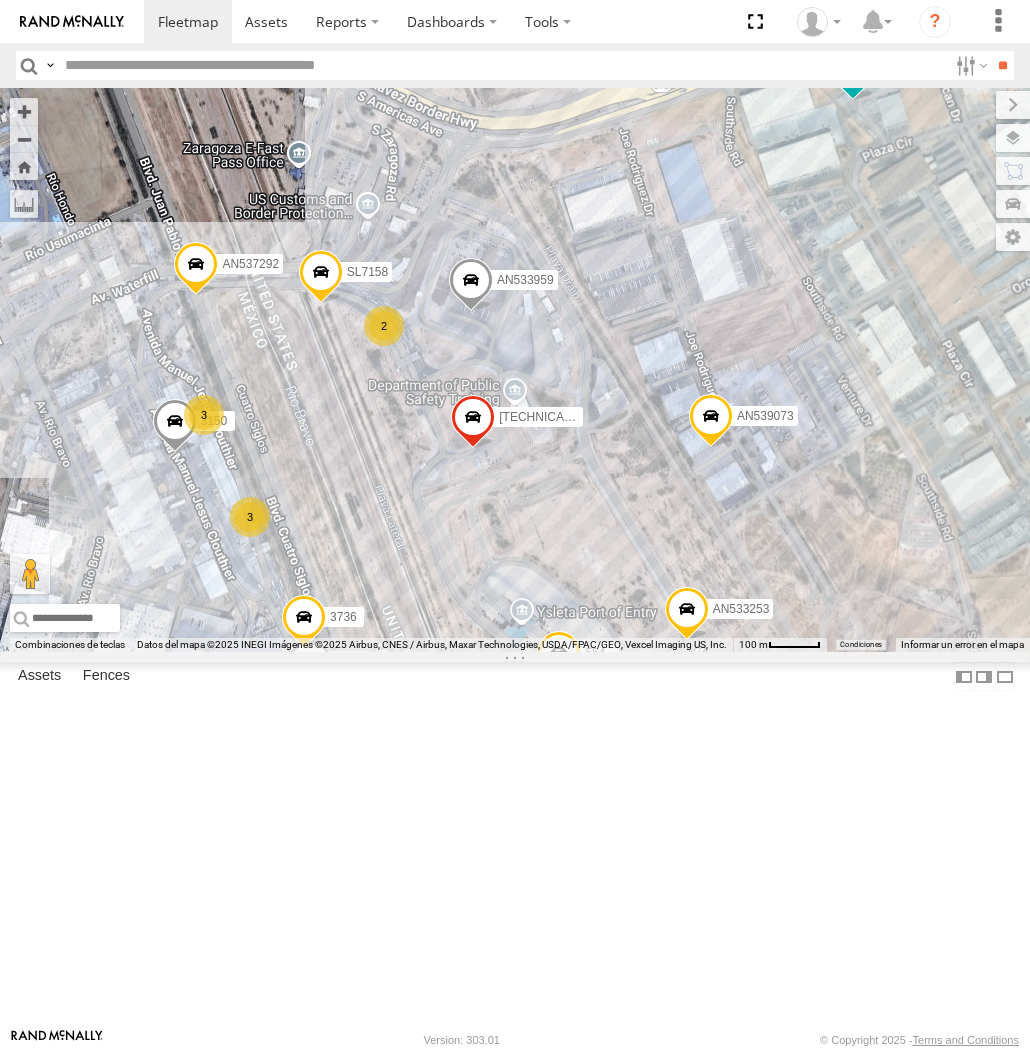 click at bounding box center [559, 658] 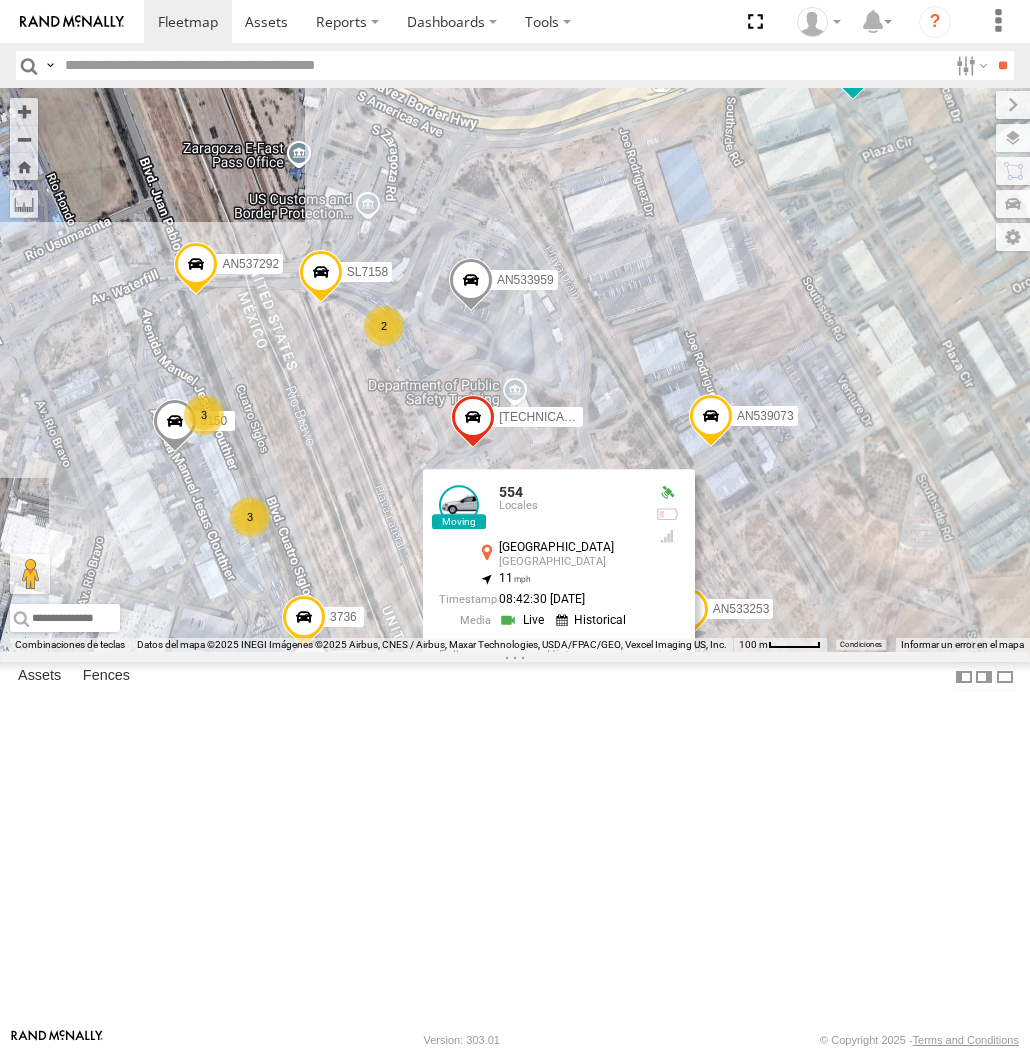 click on "4117 357660104096649 AN532390 5458 AN533959 3651 5072 3150 AN533253 SL7158 AN538265 554 AN539073 AN537292 3736 3 2 2 3 2 4 554 Locales El Paso El Paso 31.66363 ,  -106.33121 11 08:42:30 07/11/2025" at bounding box center (515, 370) 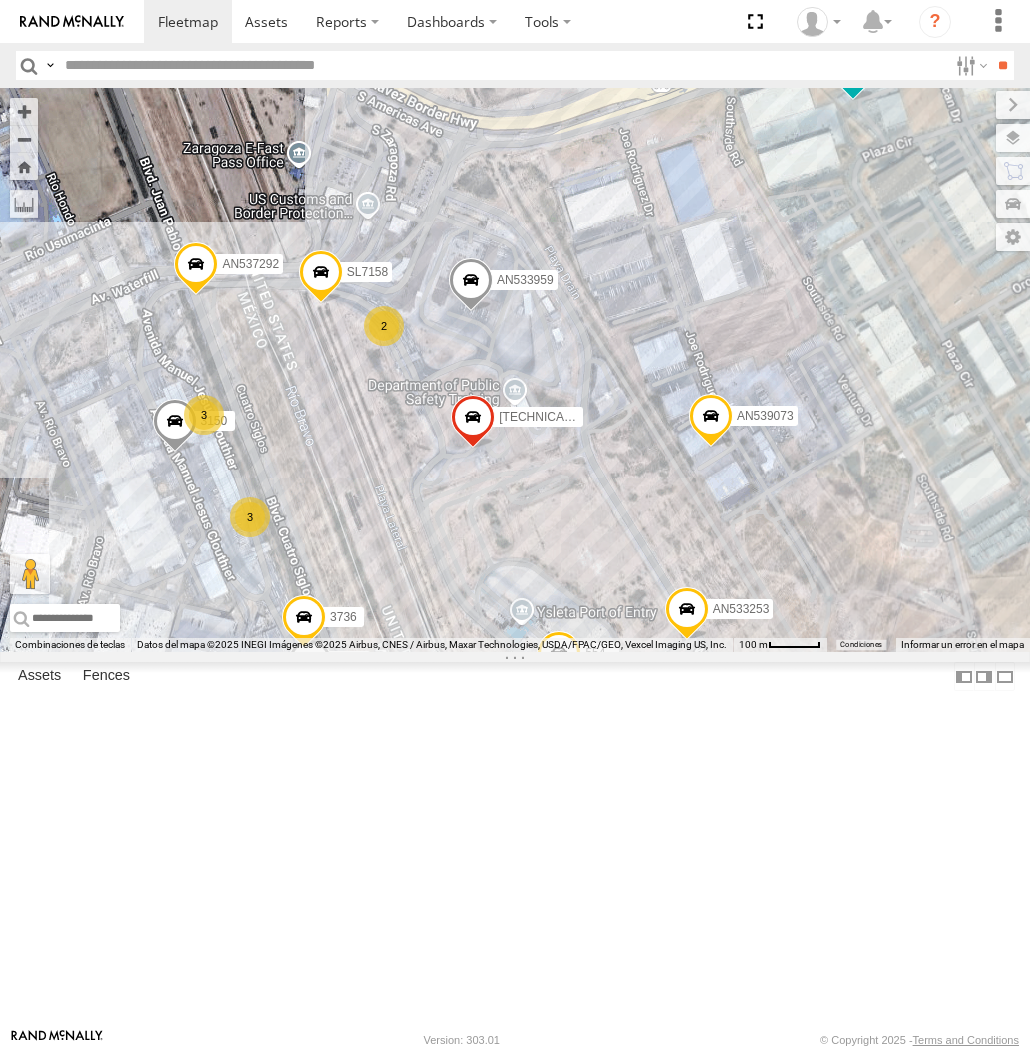 click at bounding box center [261, 805] 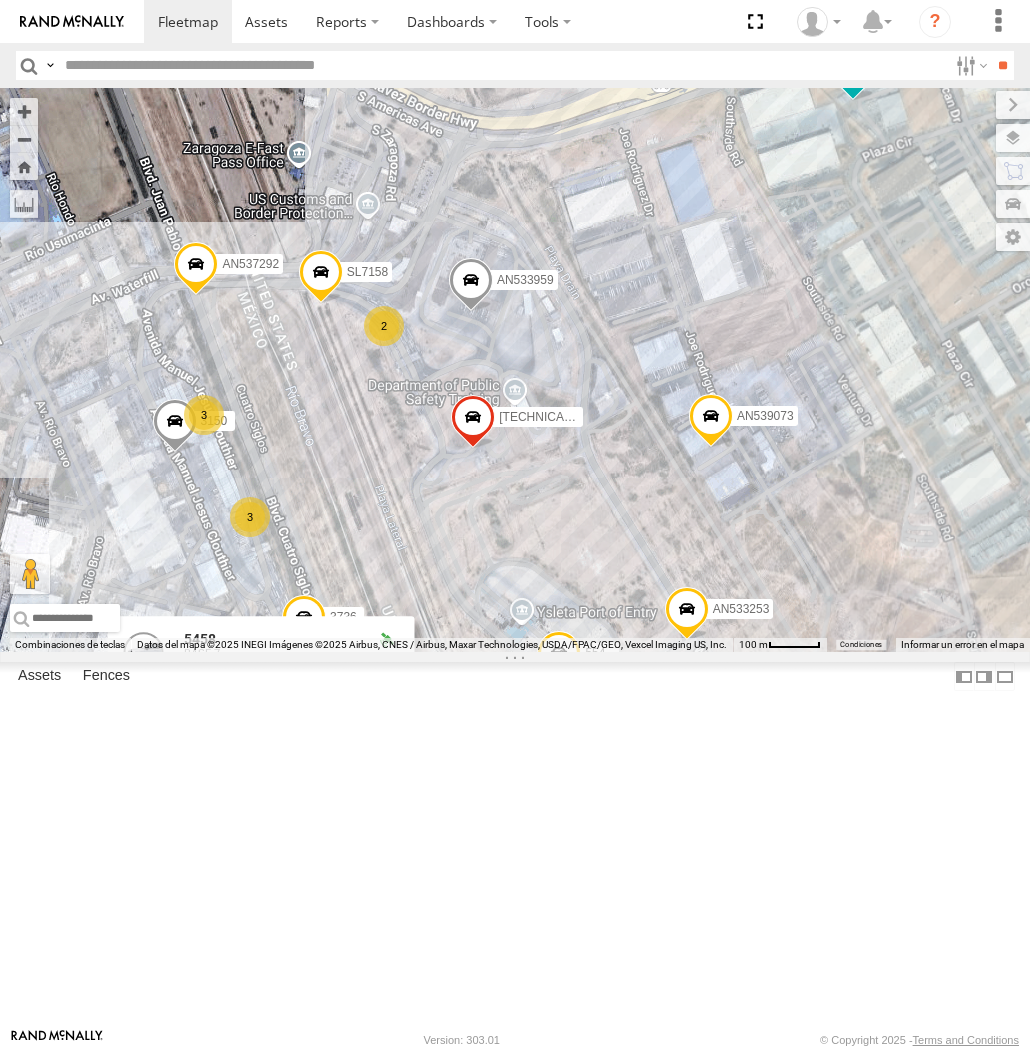 click on "4117 357660104096649 AN532390 5458 AN533959 3651 5072 3150 AN533253 SL7158 AN538265 554 AN539073 AN537292 3736 3 2 2 3 2 4 5458 BASE 7 PUNTO K9 ZARAGOZA 31.66094 ,  -106.33761 9 08:38:21 07/11/2025" at bounding box center (515, 370) 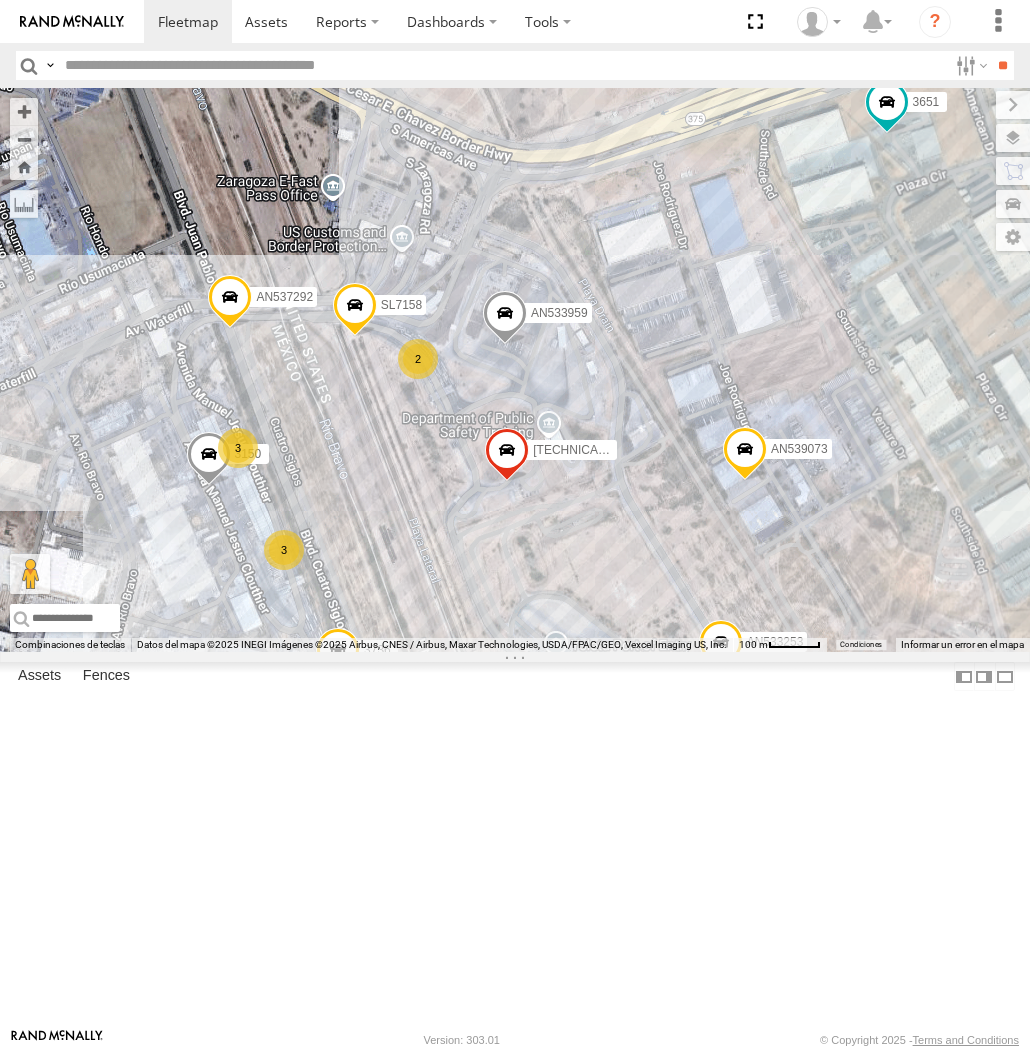 drag, startPoint x: 347, startPoint y: 682, endPoint x: 398, endPoint y: 686, distance: 51.156624 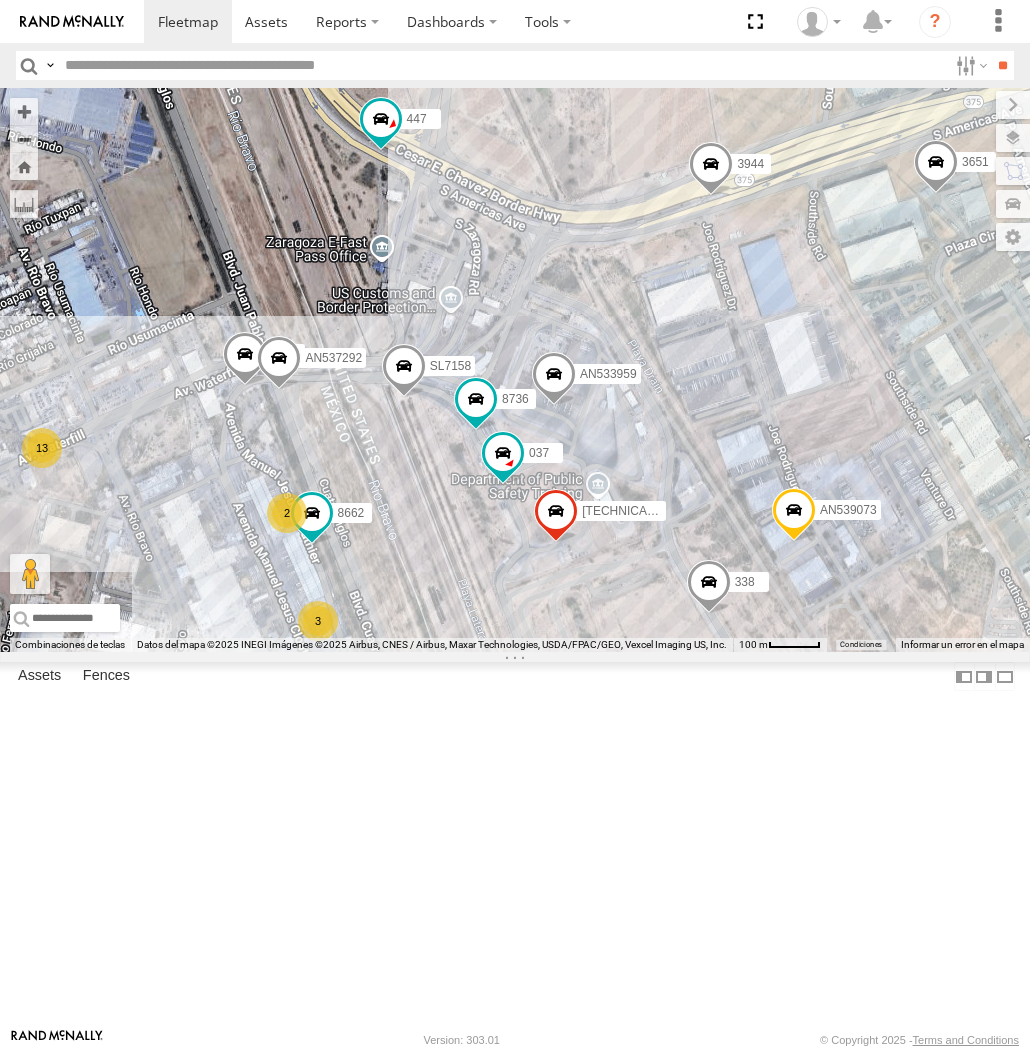 drag, startPoint x: 403, startPoint y: 484, endPoint x: 407, endPoint y: 652, distance: 168.0476 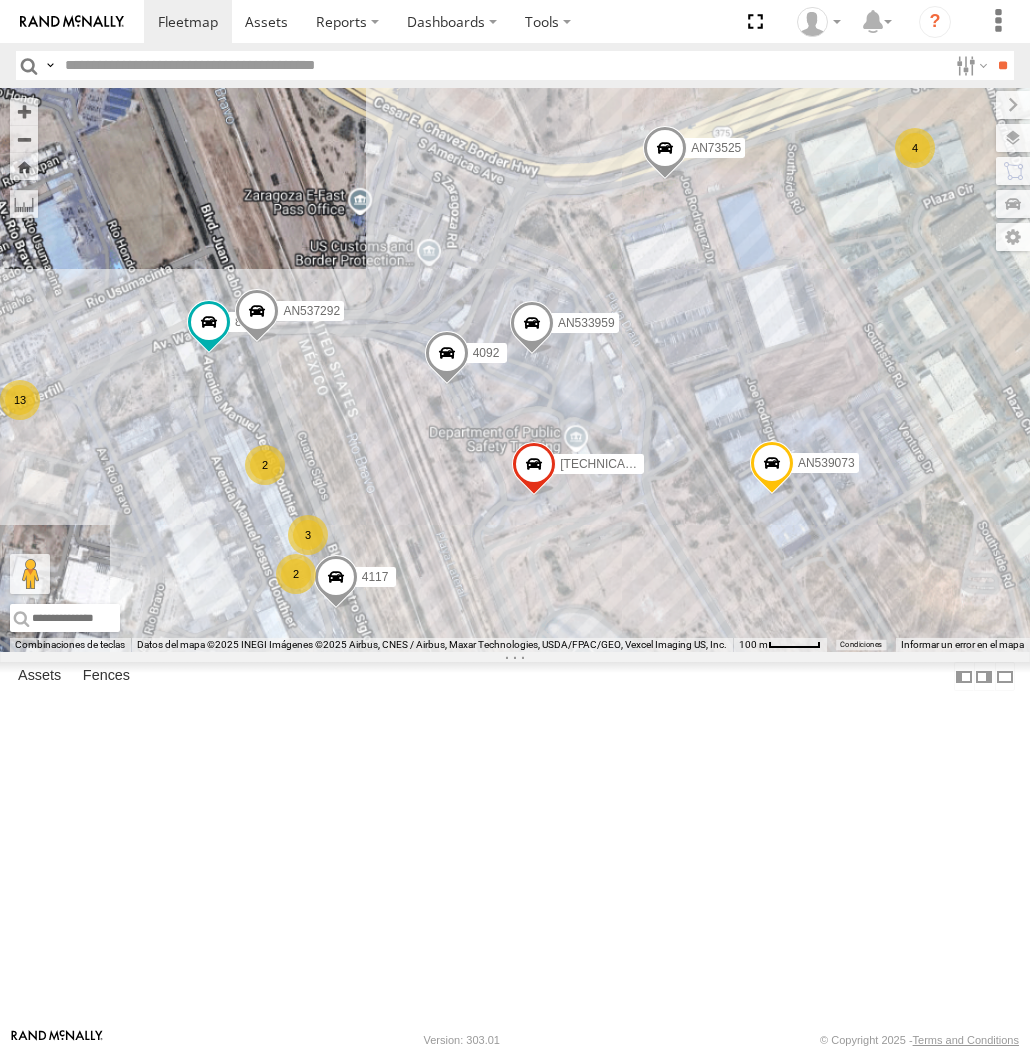 drag, startPoint x: 441, startPoint y: 671, endPoint x: 418, endPoint y: 624, distance: 52.3259 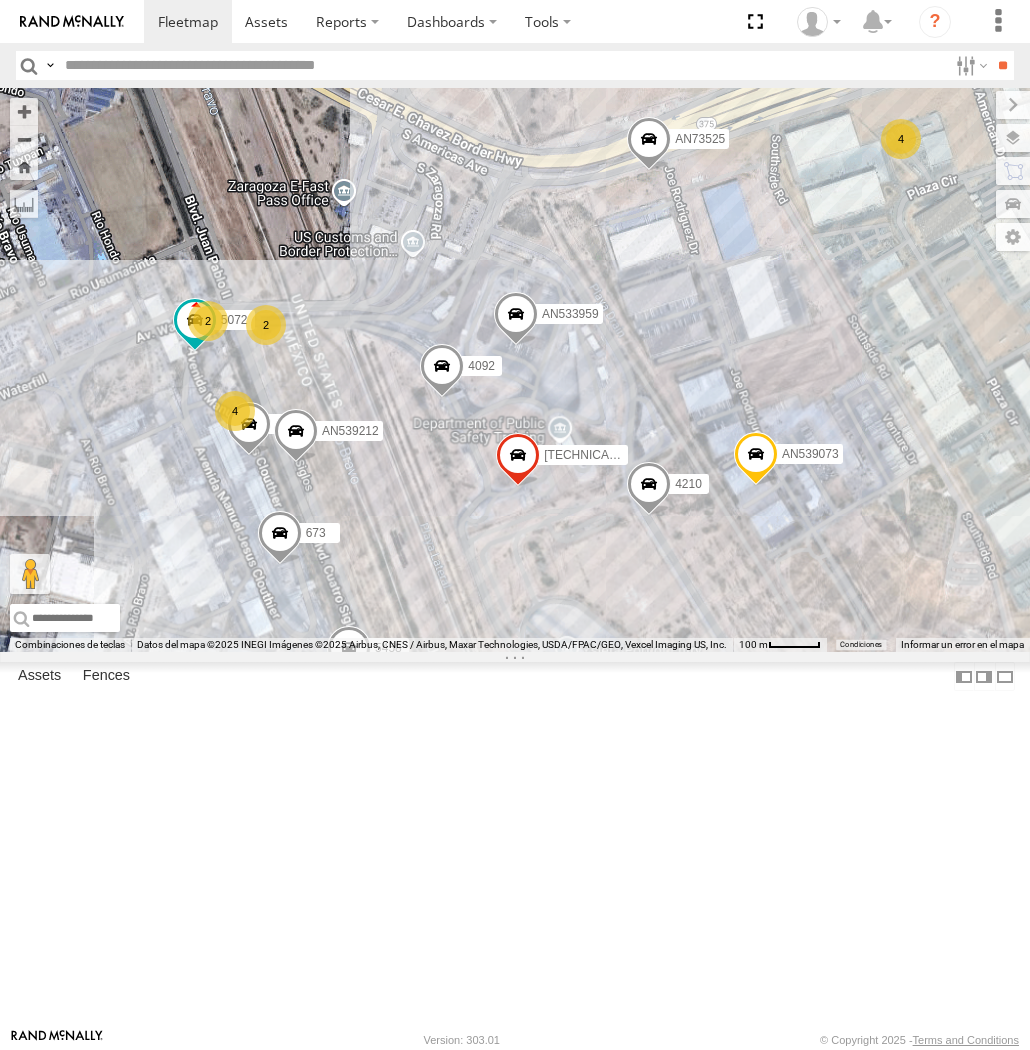 drag, startPoint x: 323, startPoint y: 686, endPoint x: 444, endPoint y: 726, distance: 127.440186 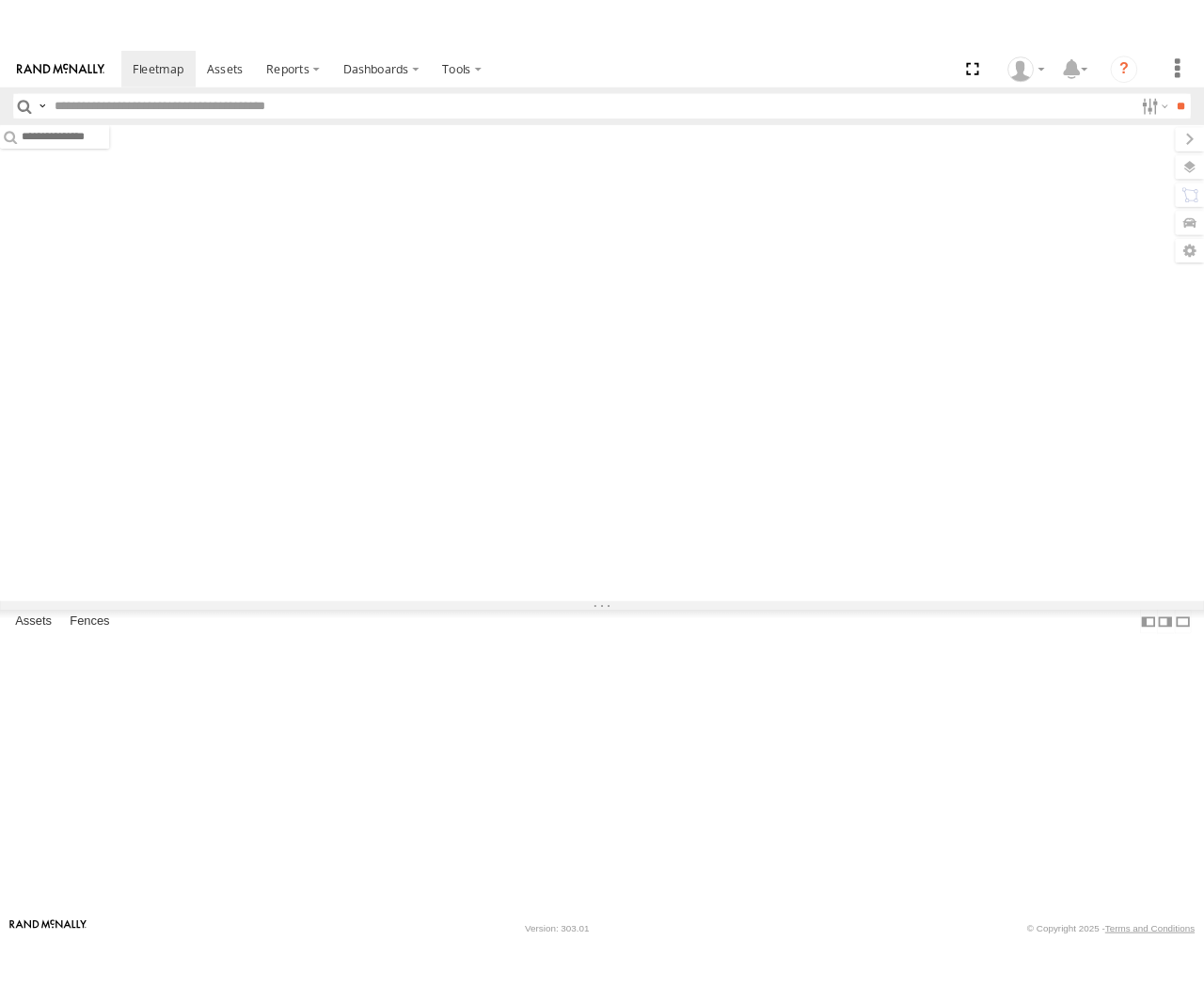 scroll, scrollTop: 0, scrollLeft: 0, axis: both 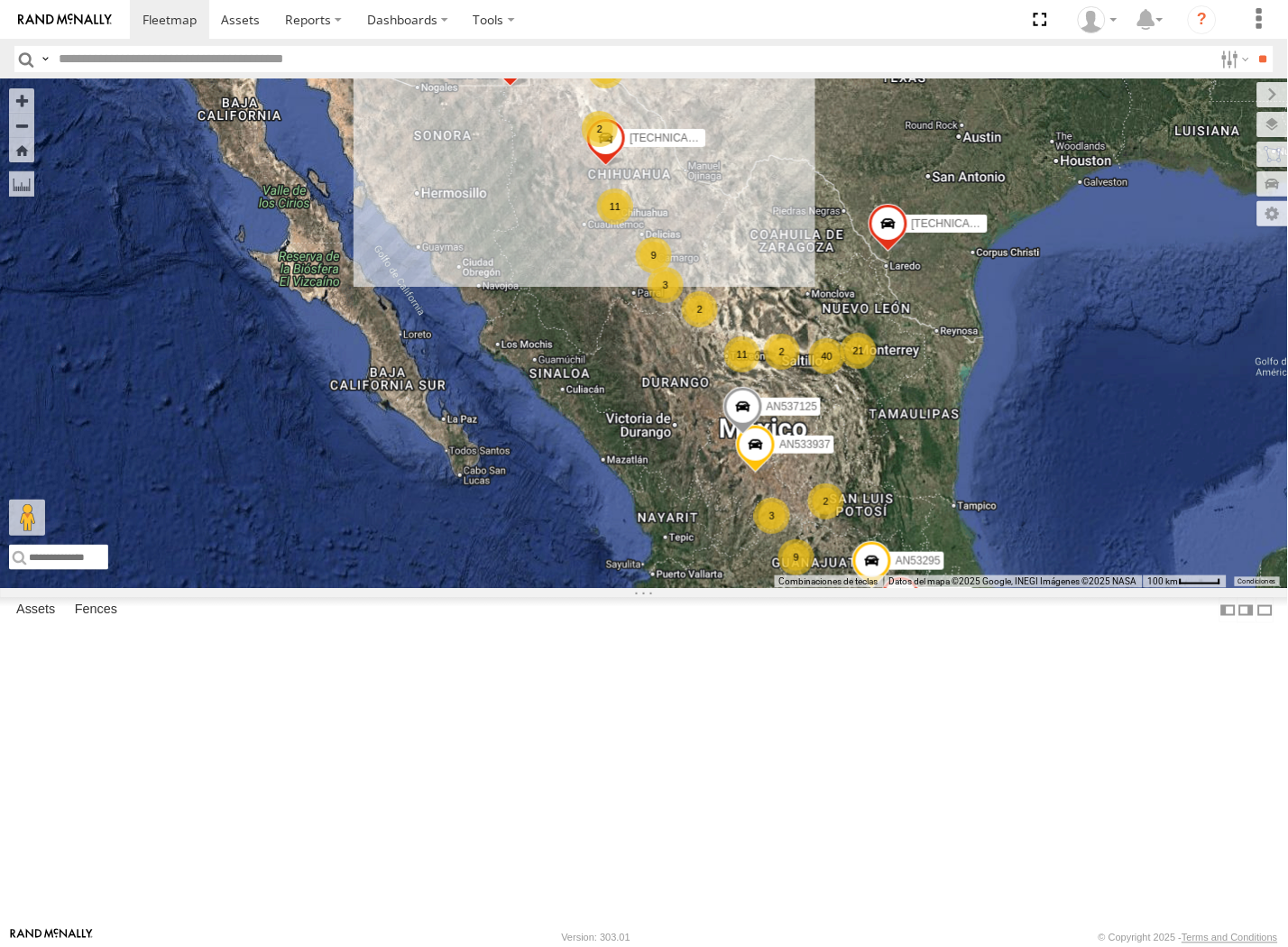 click at bounding box center (45, 59) 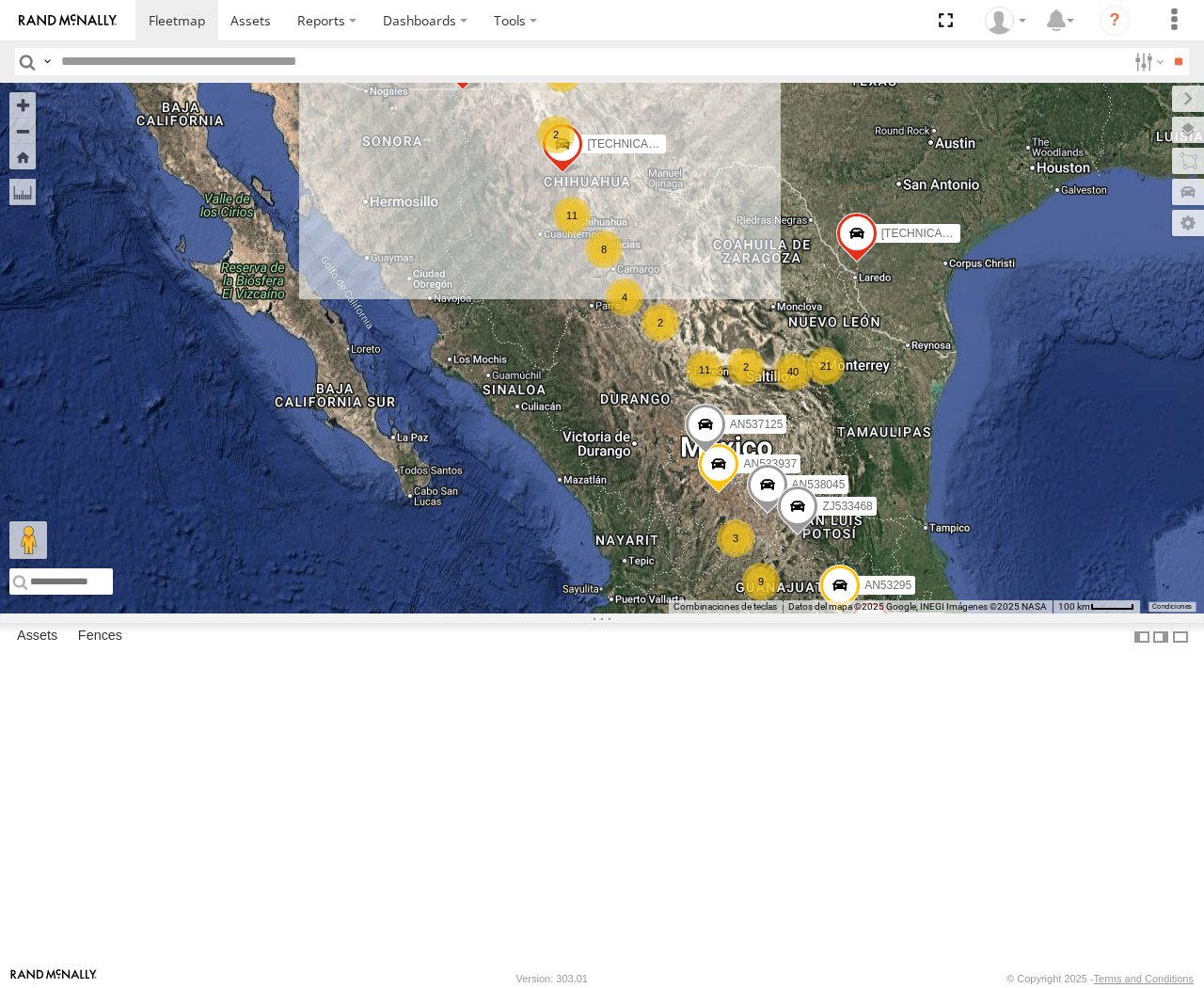 click at bounding box center (590, 61) 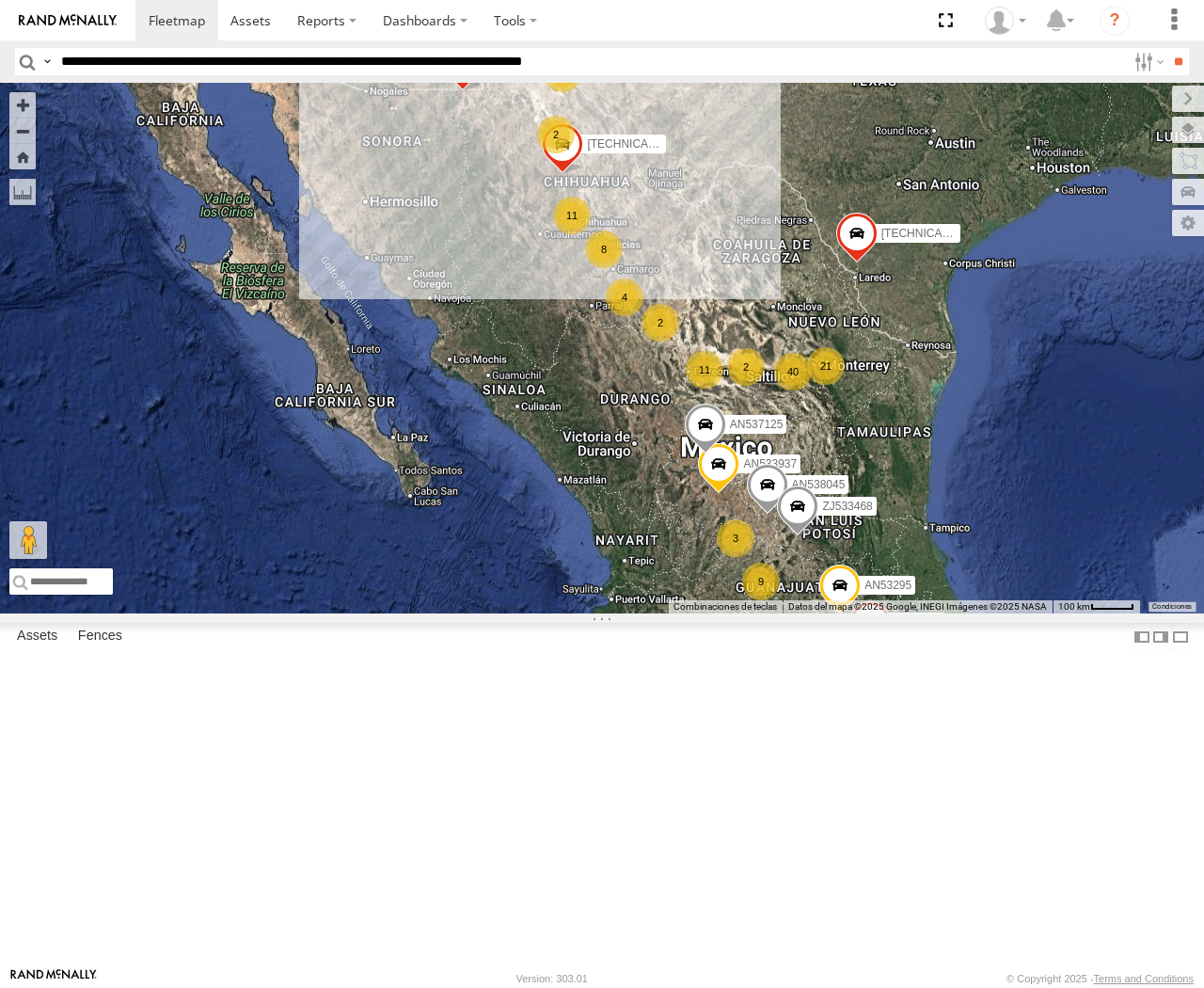 click on "**" at bounding box center (1178, 61) 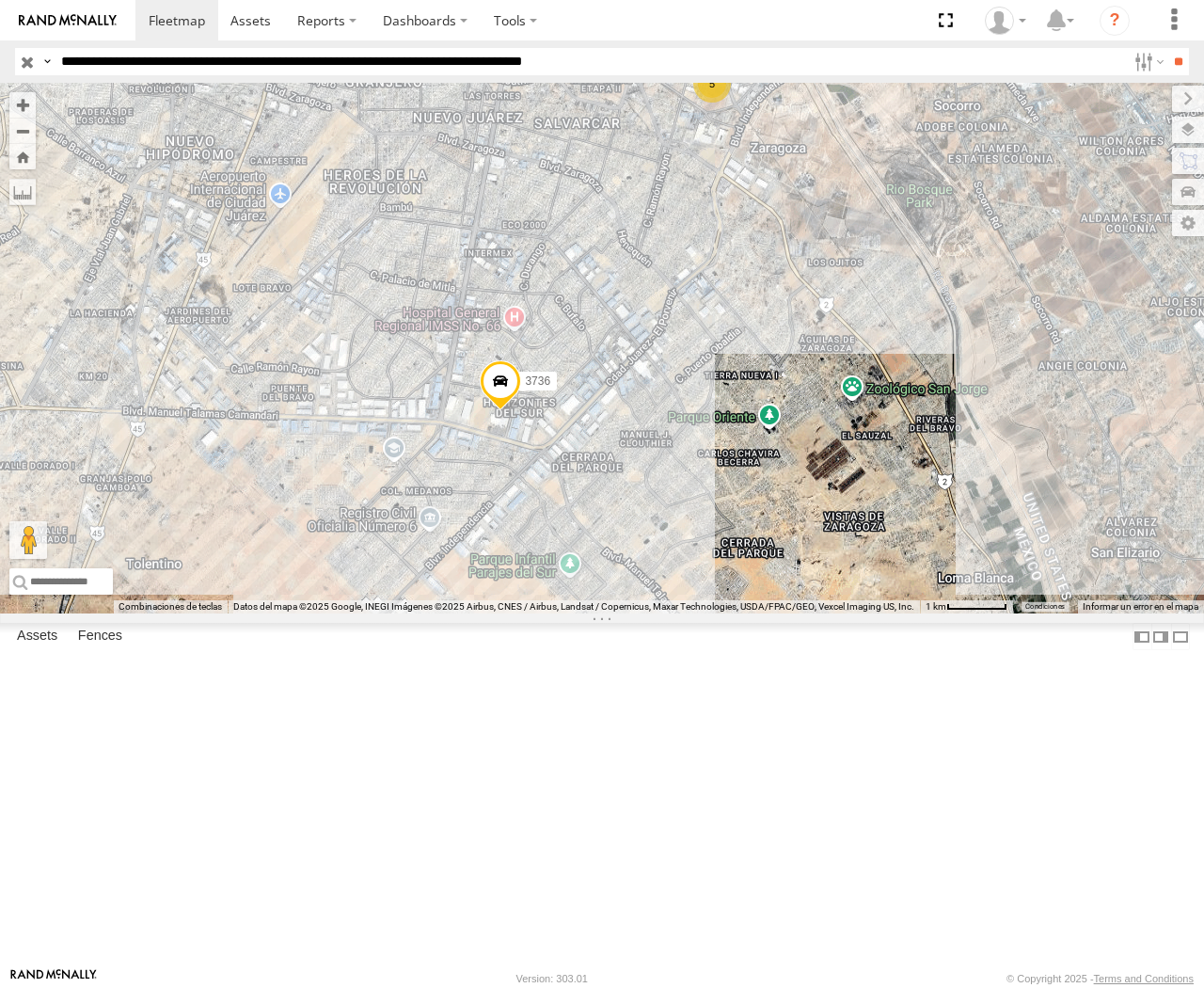 click at bounding box center (703, -7) 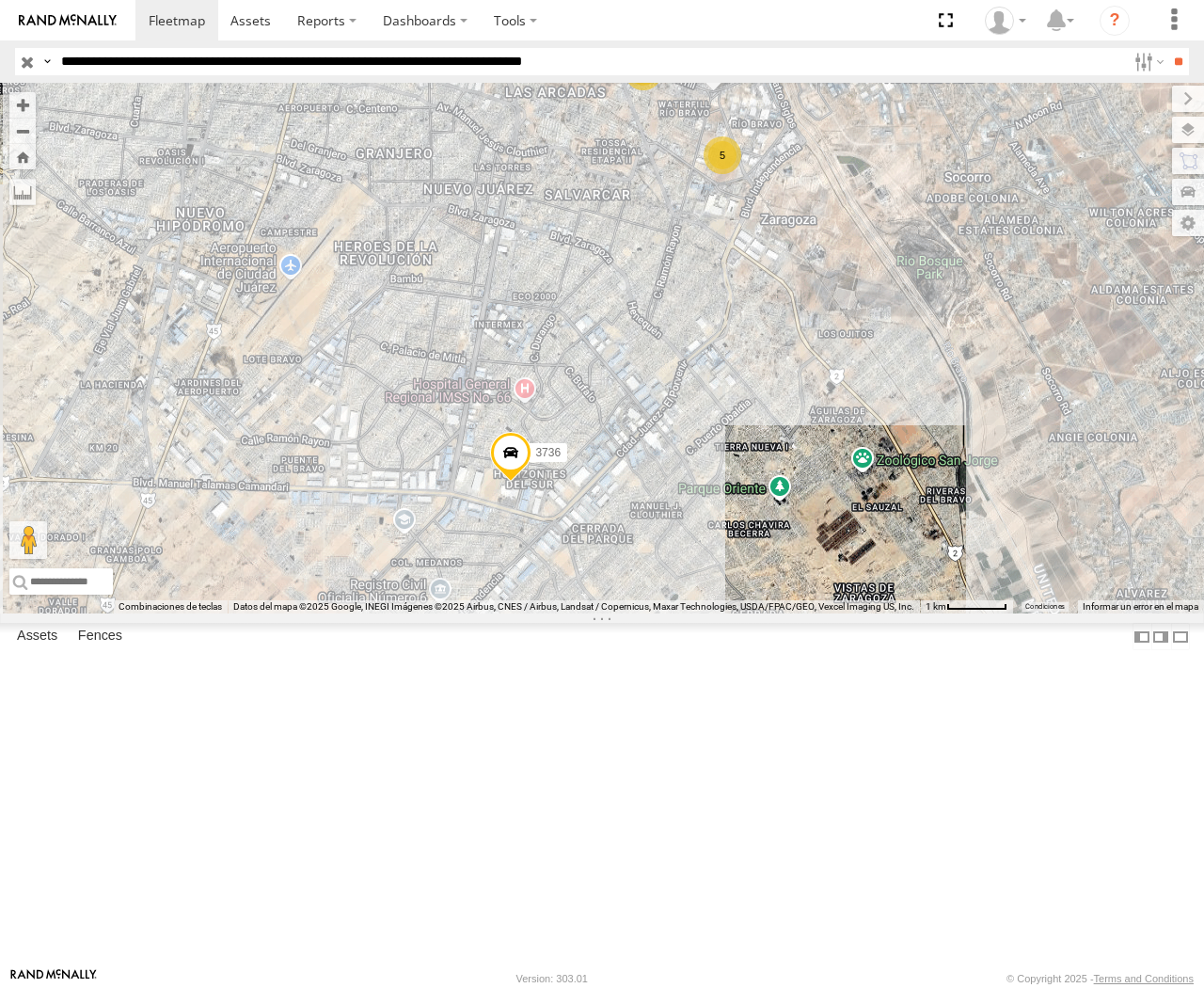 drag, startPoint x: 765, startPoint y: 355, endPoint x: 775, endPoint y: 426, distance: 71.70077 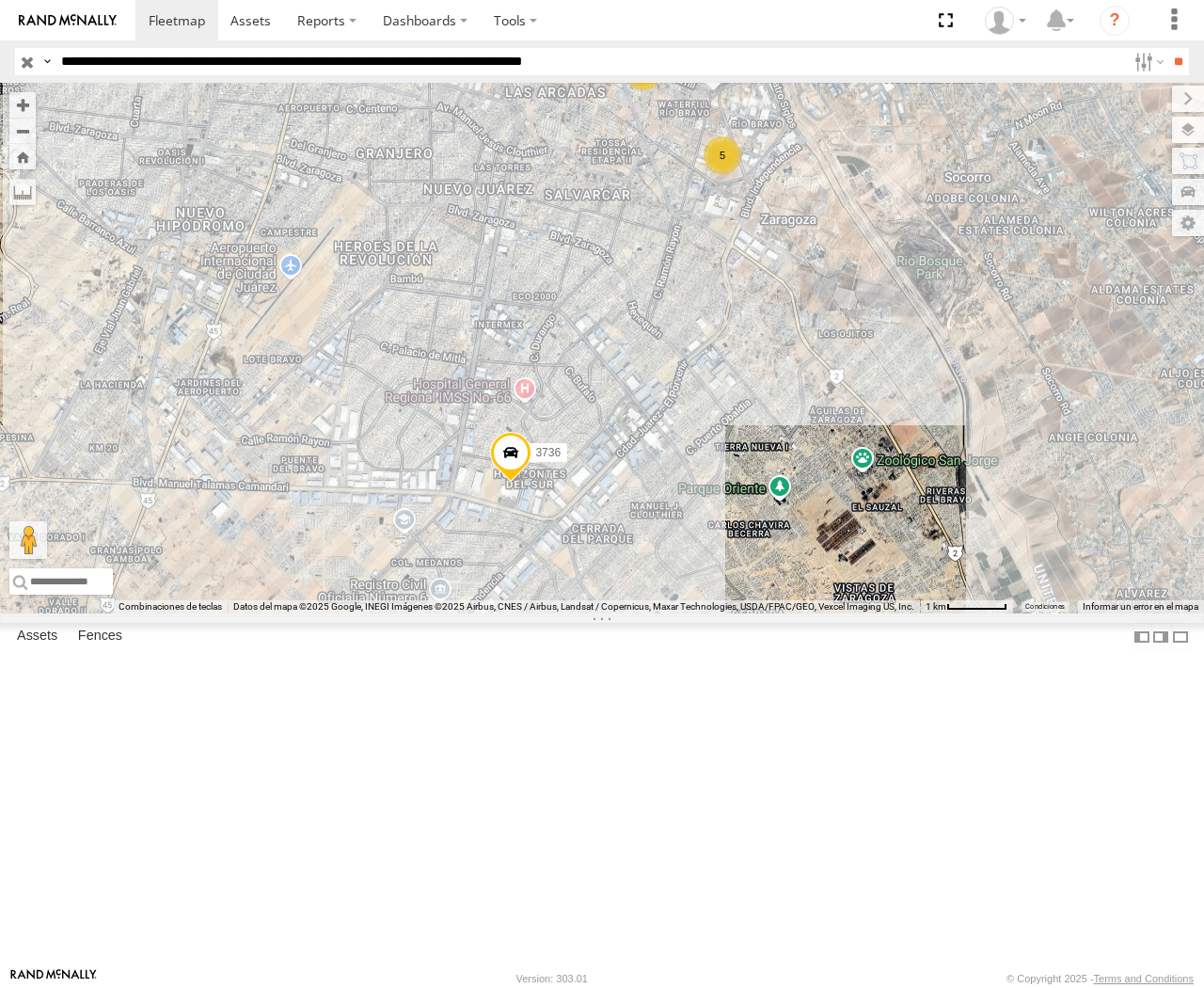 click on "7 3 5 1646 338 3736 1646 BASE 7 Avenida Zaragoza Fraccionamiento Waterfill Río Bravo 31.66797 ,  -106.34986 0 18:17:24 07/10/2025" at bounding box center (602, 348) 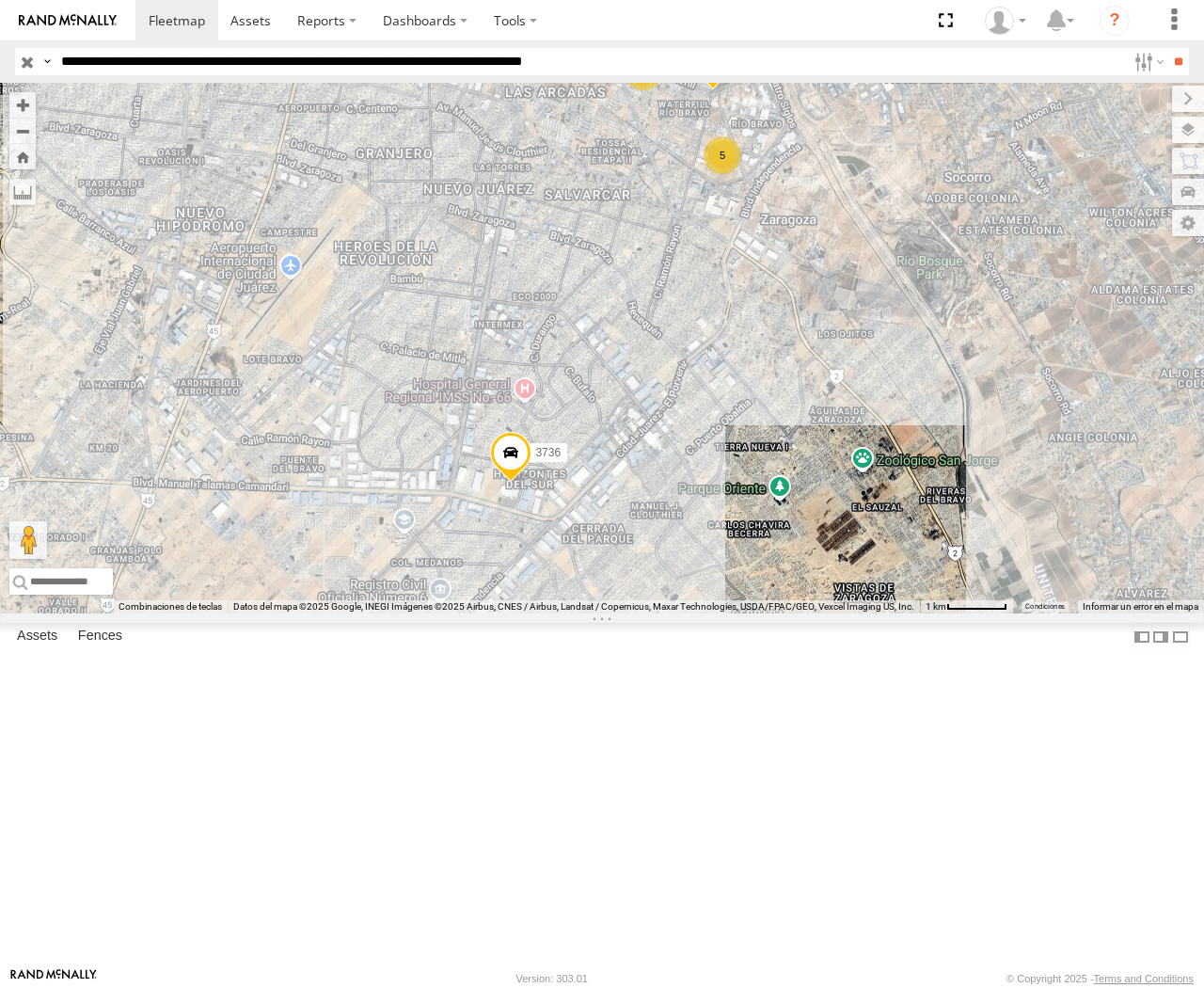 click at bounding box center [0, 0] 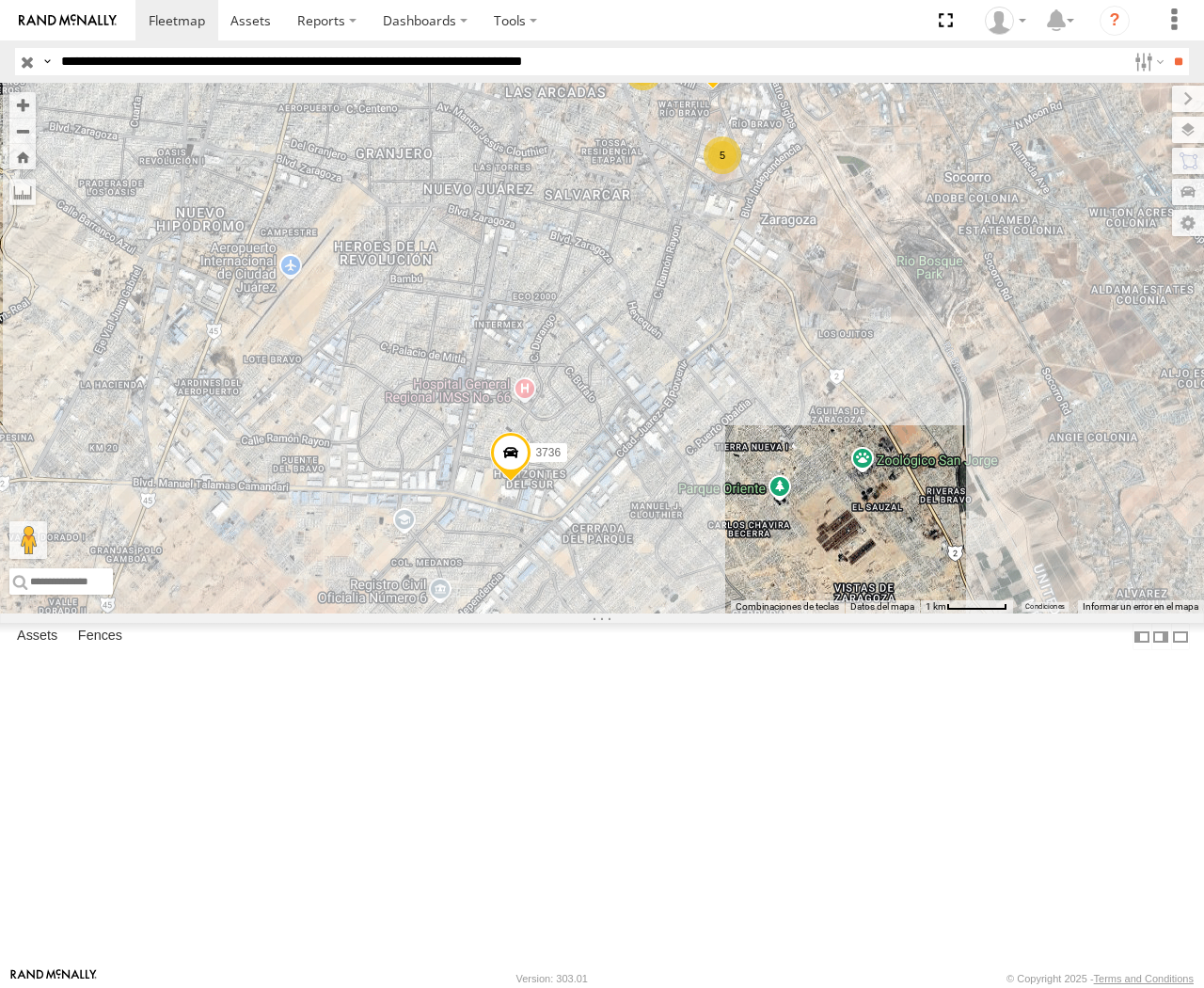 scroll, scrollTop: 134, scrollLeft: 0, axis: vertical 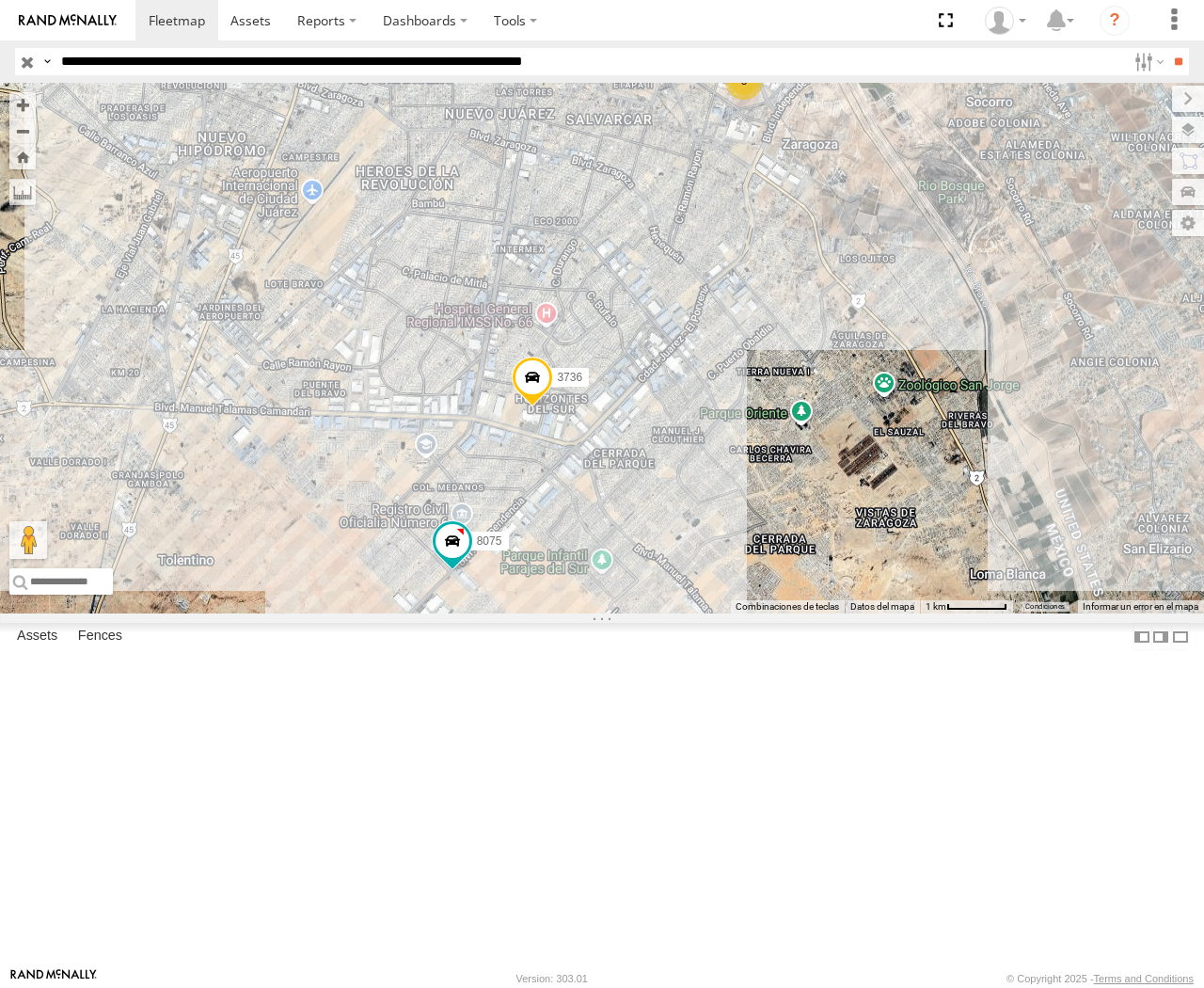 click at bounding box center [0, 0] 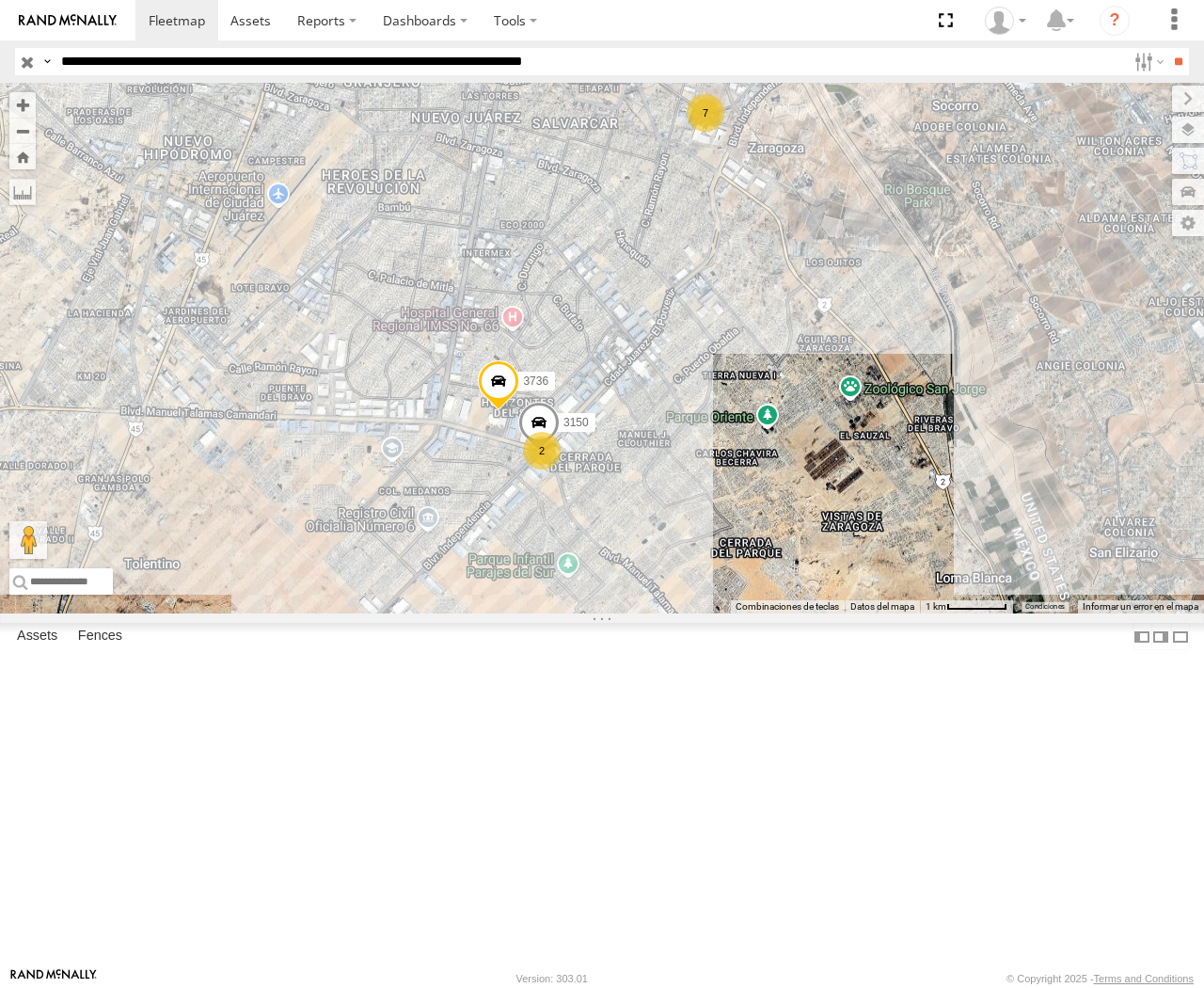 click at bounding box center (0, 0) 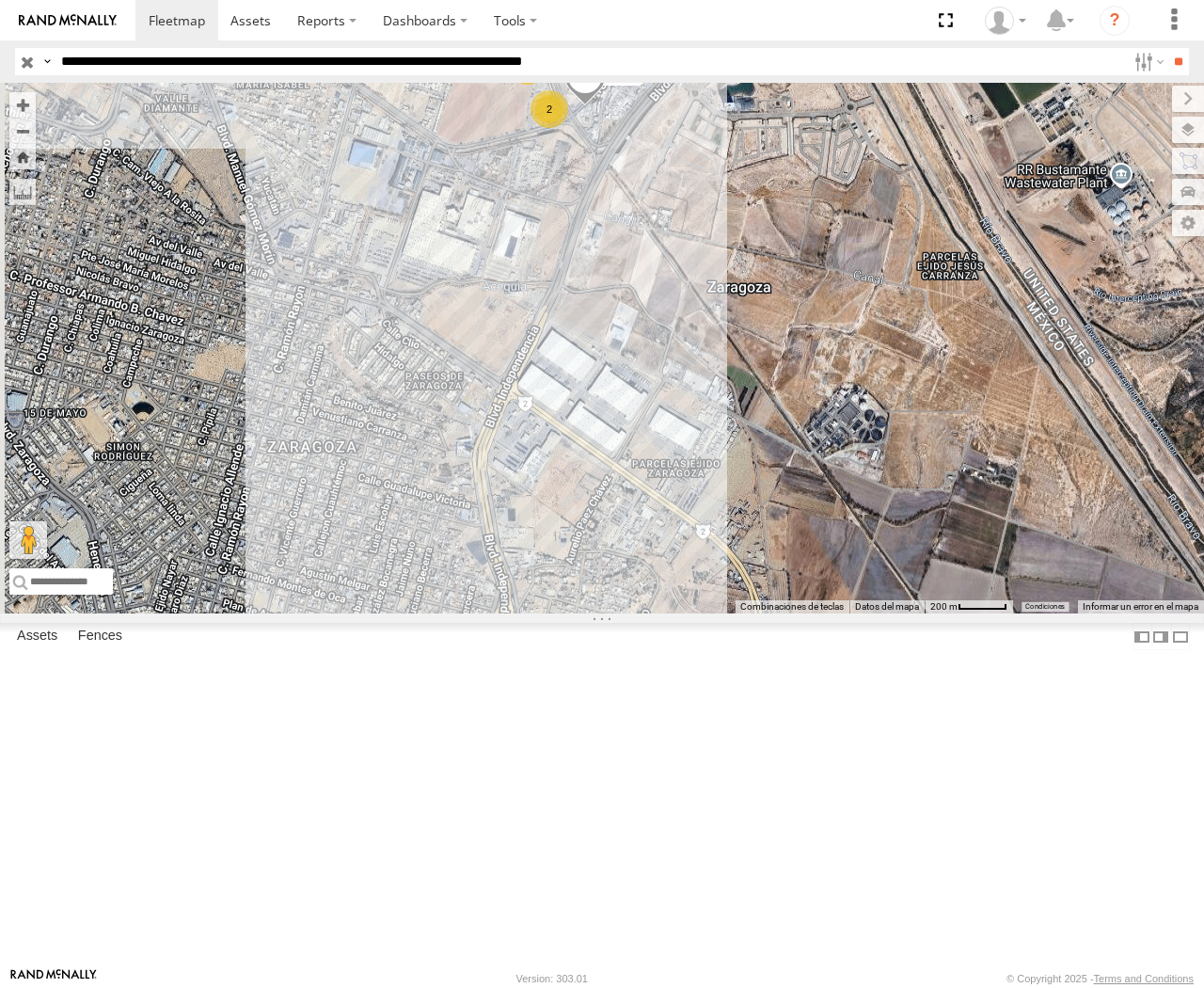 drag, startPoint x: 462, startPoint y: 85, endPoint x: 448, endPoint y: 85, distance: 14 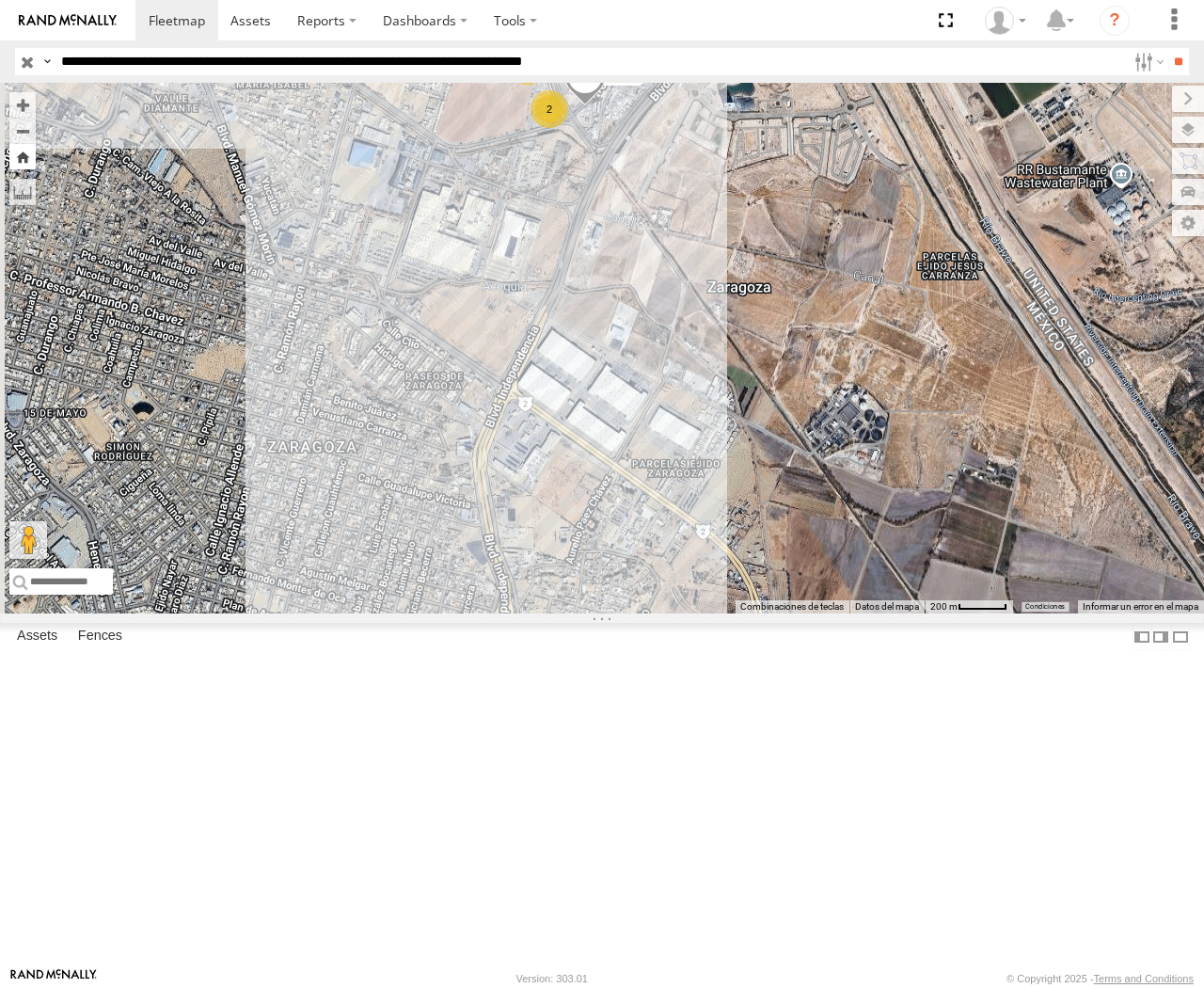 click at bounding box center (23, 156) 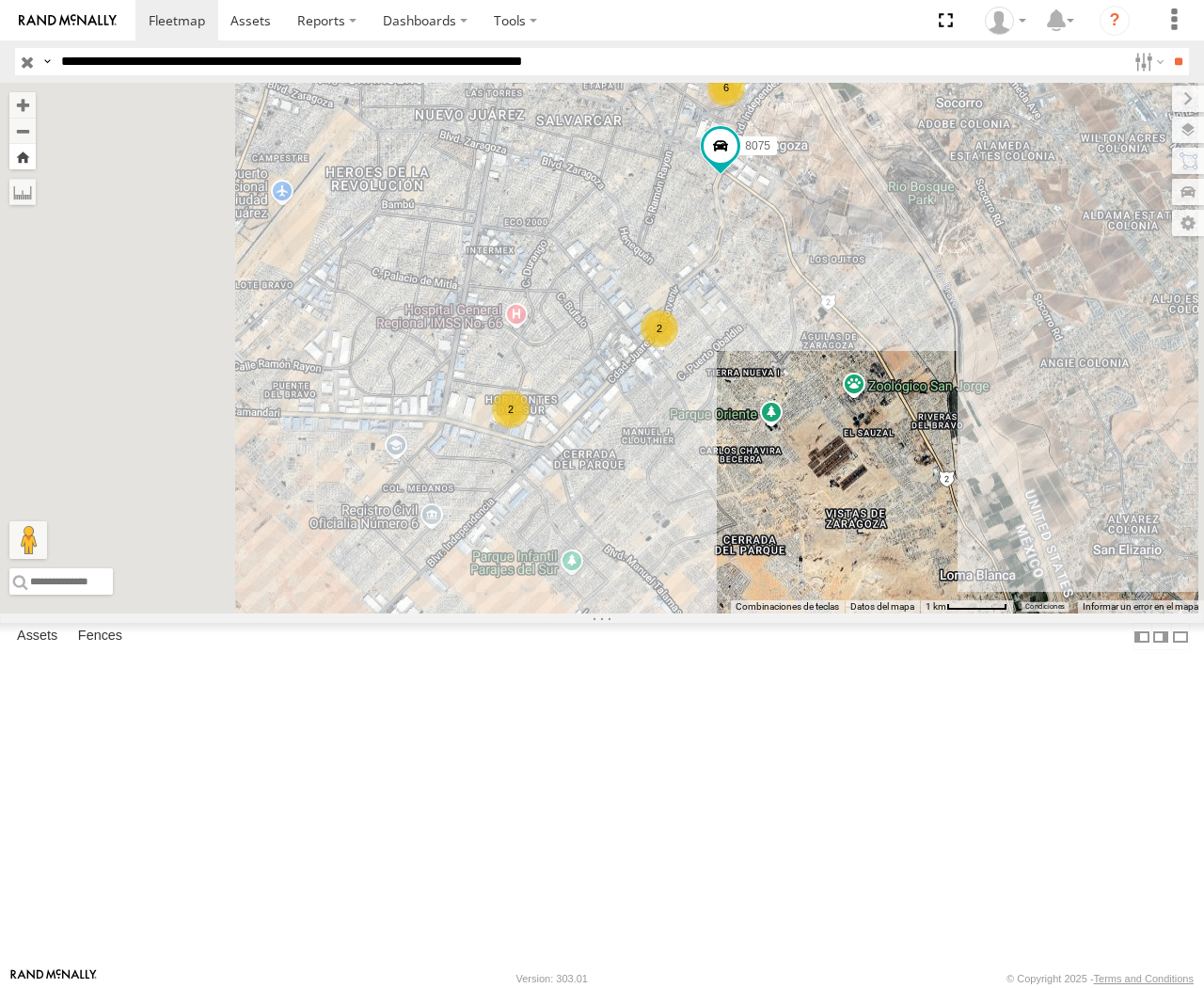 click at bounding box center (23, 156) 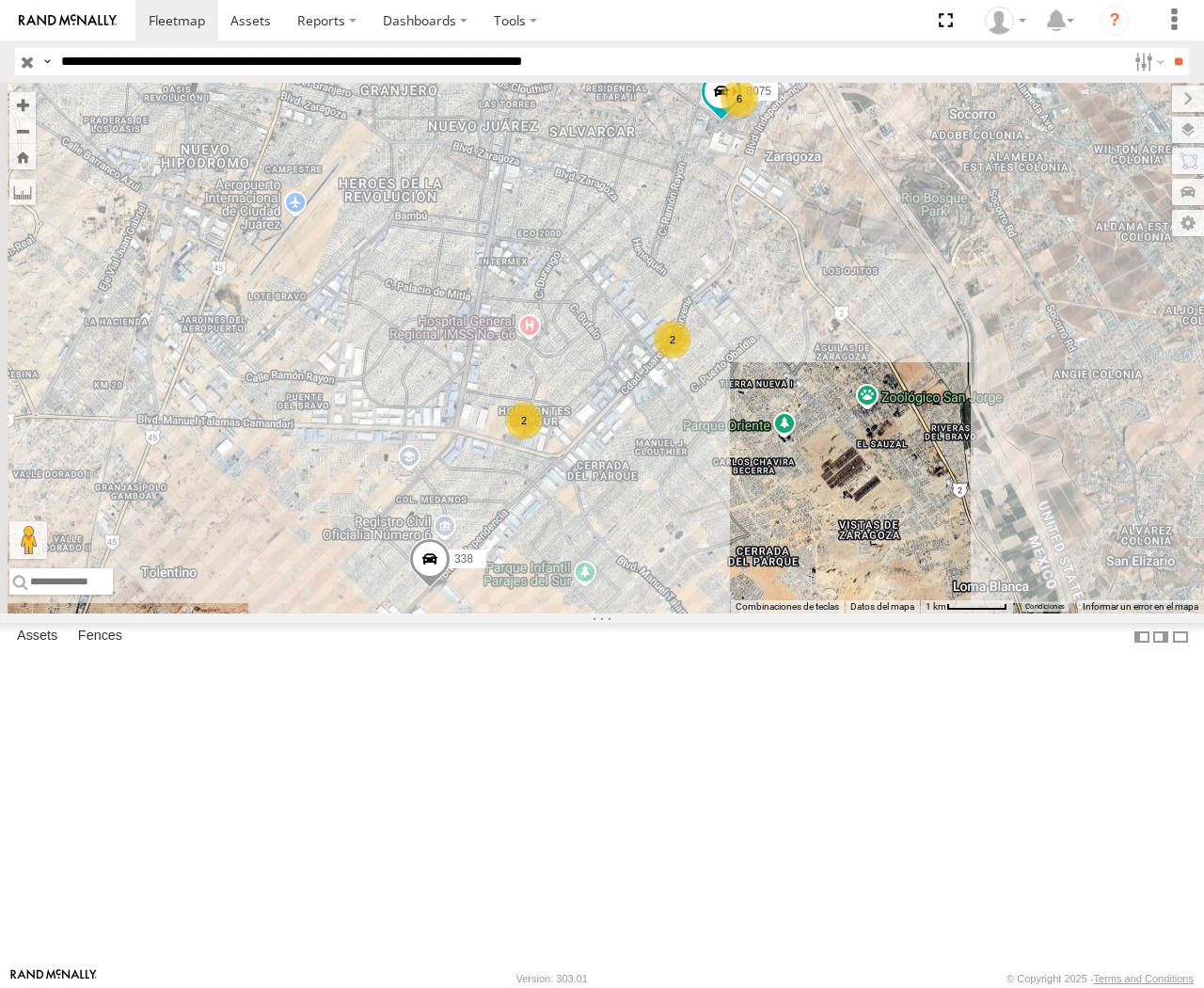 drag, startPoint x: 538, startPoint y: 70, endPoint x: 586, endPoint y: 97, distance: 55.07268 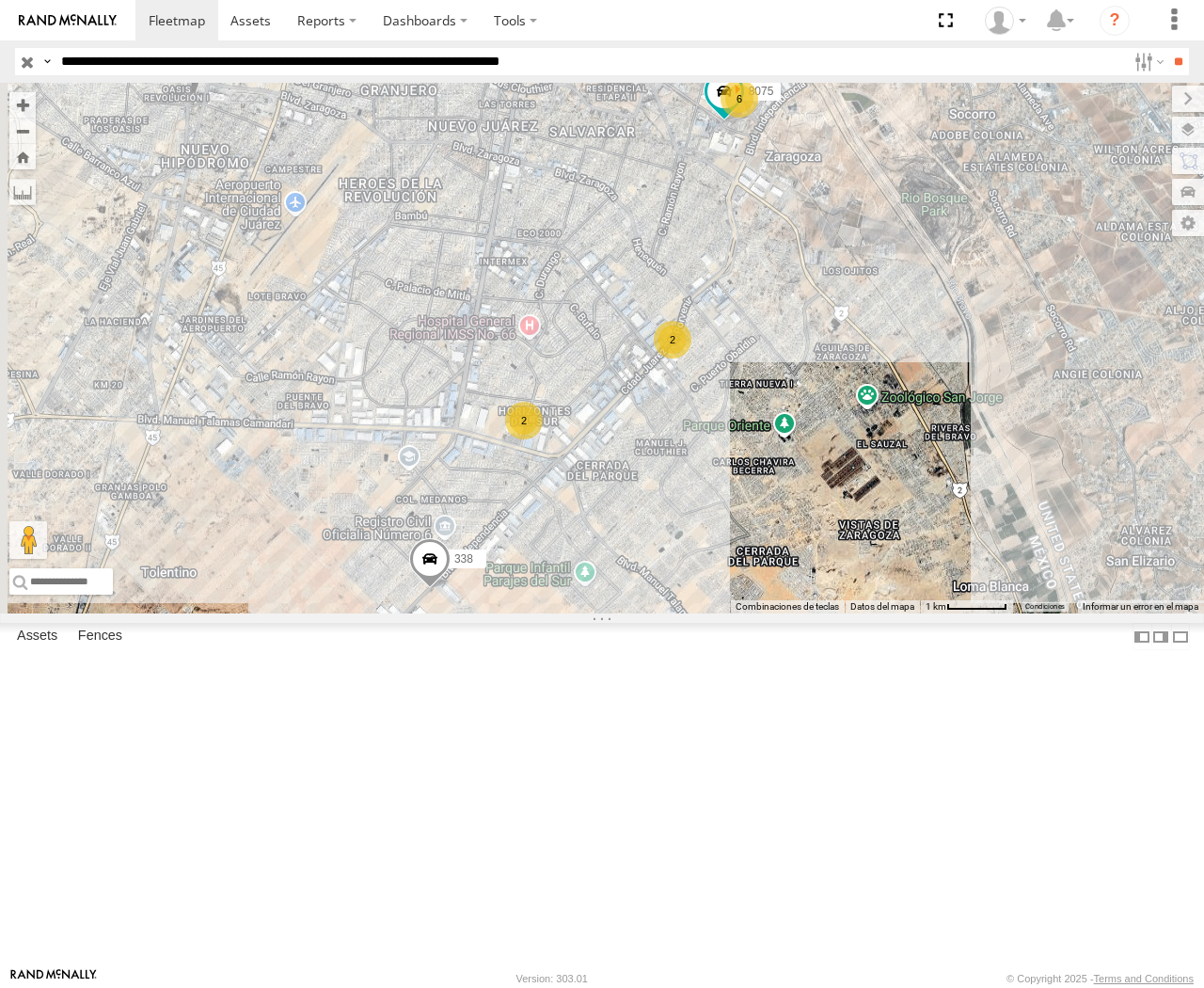 click on "**" at bounding box center (1178, 61) 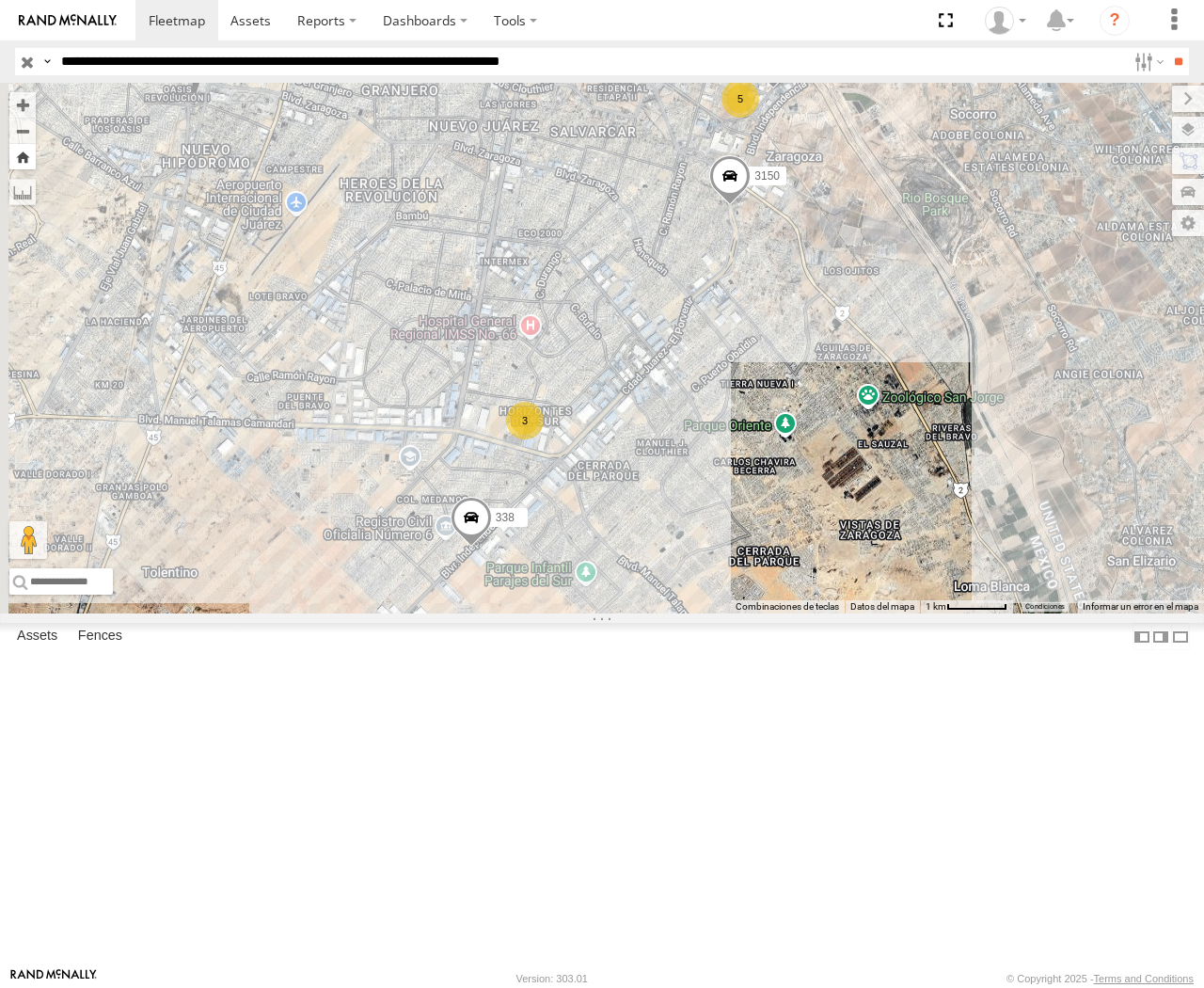 click at bounding box center (23, 156) 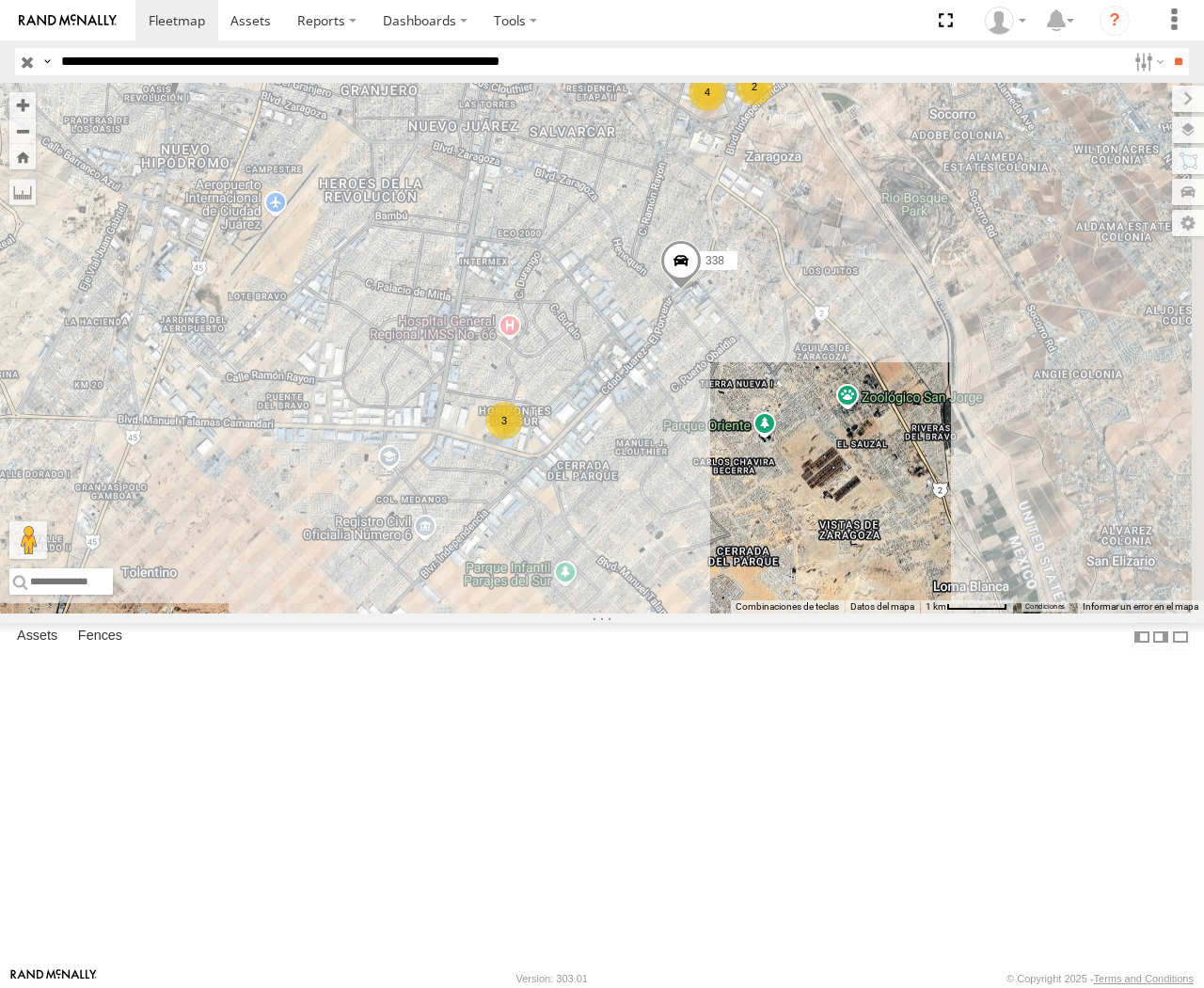 drag, startPoint x: 156, startPoint y: 61, endPoint x: 183, endPoint y: 82, distance: 34.20526 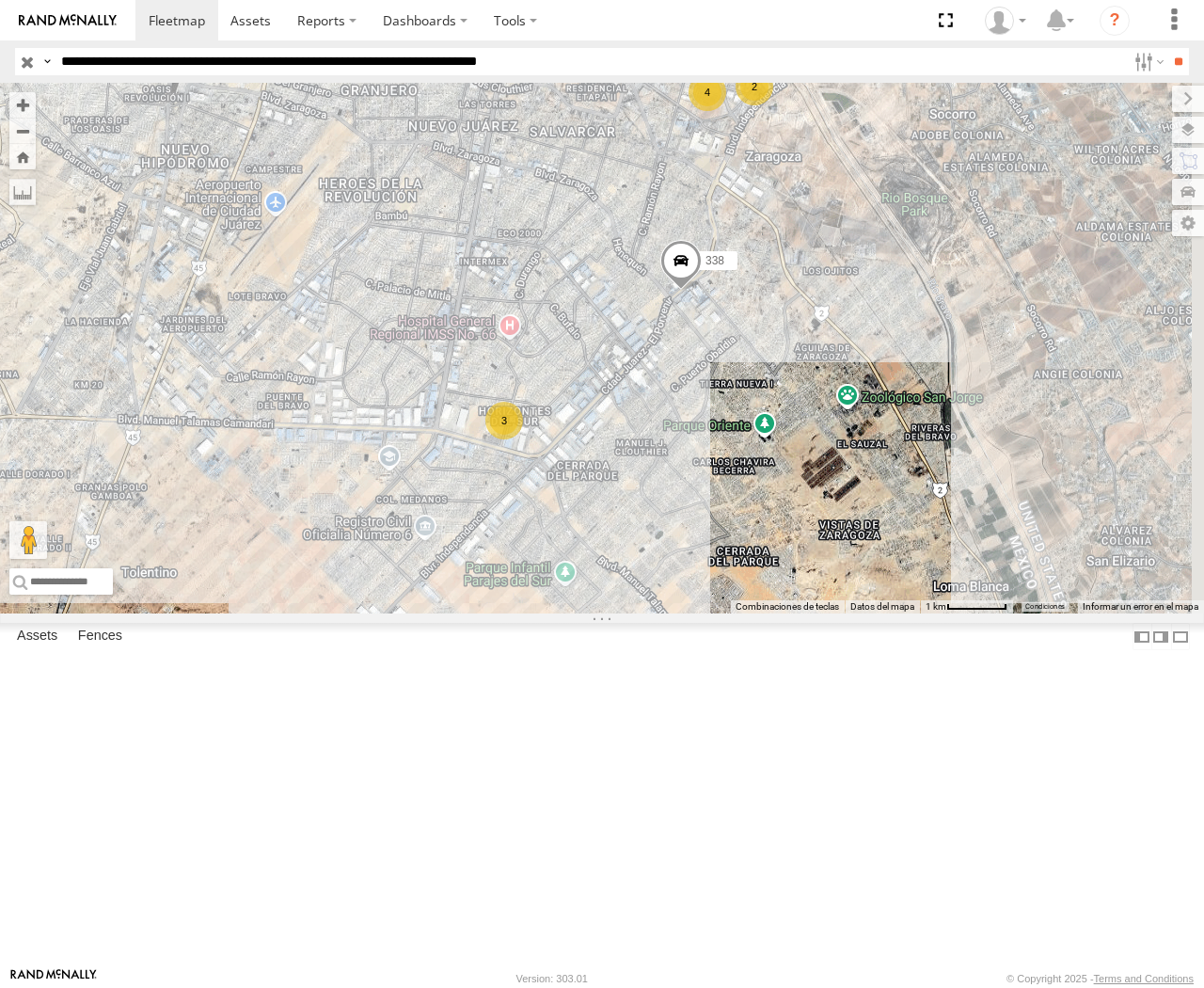 click on "**" at bounding box center (1178, 61) 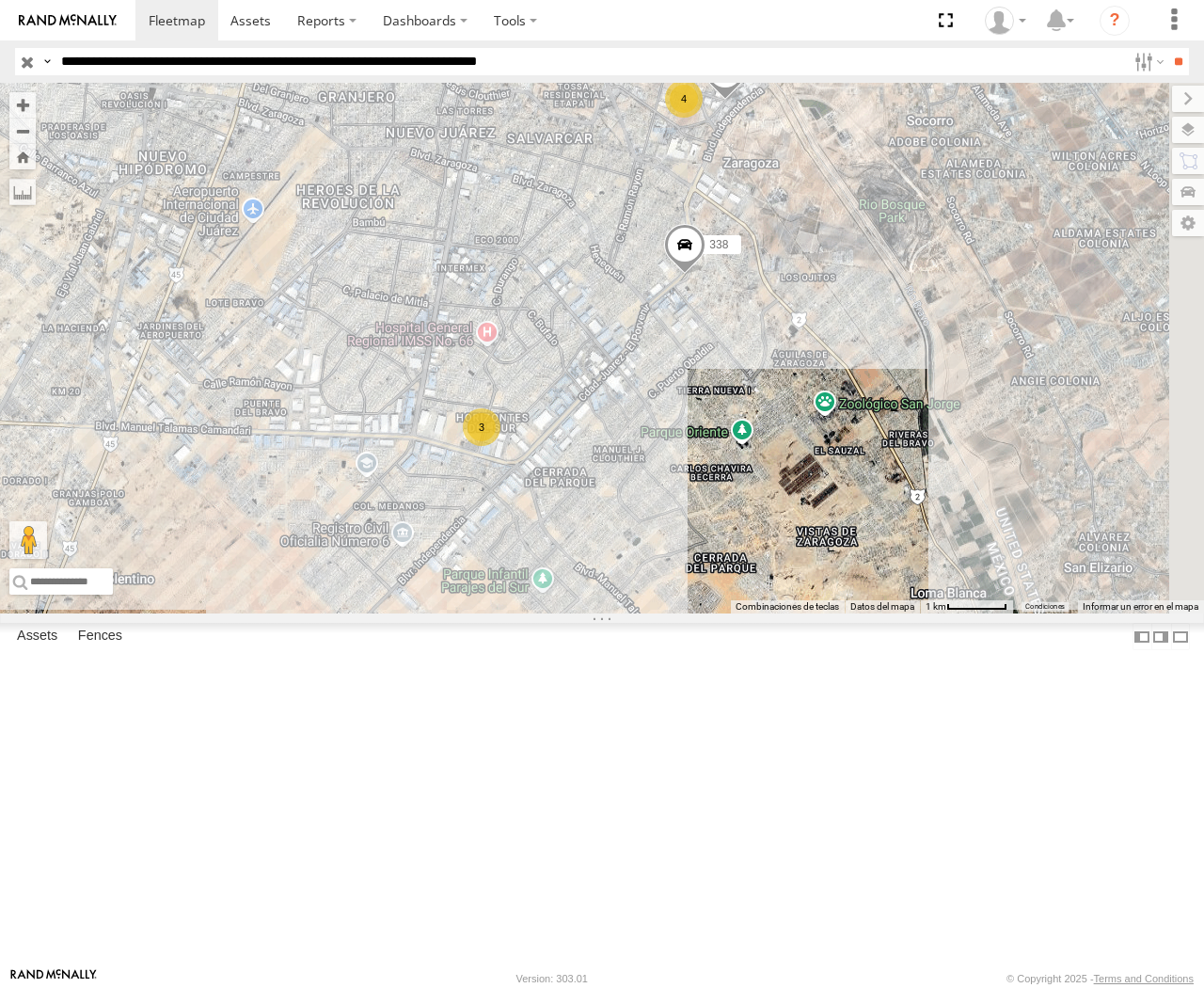 click on "**********" at bounding box center (590, 61) 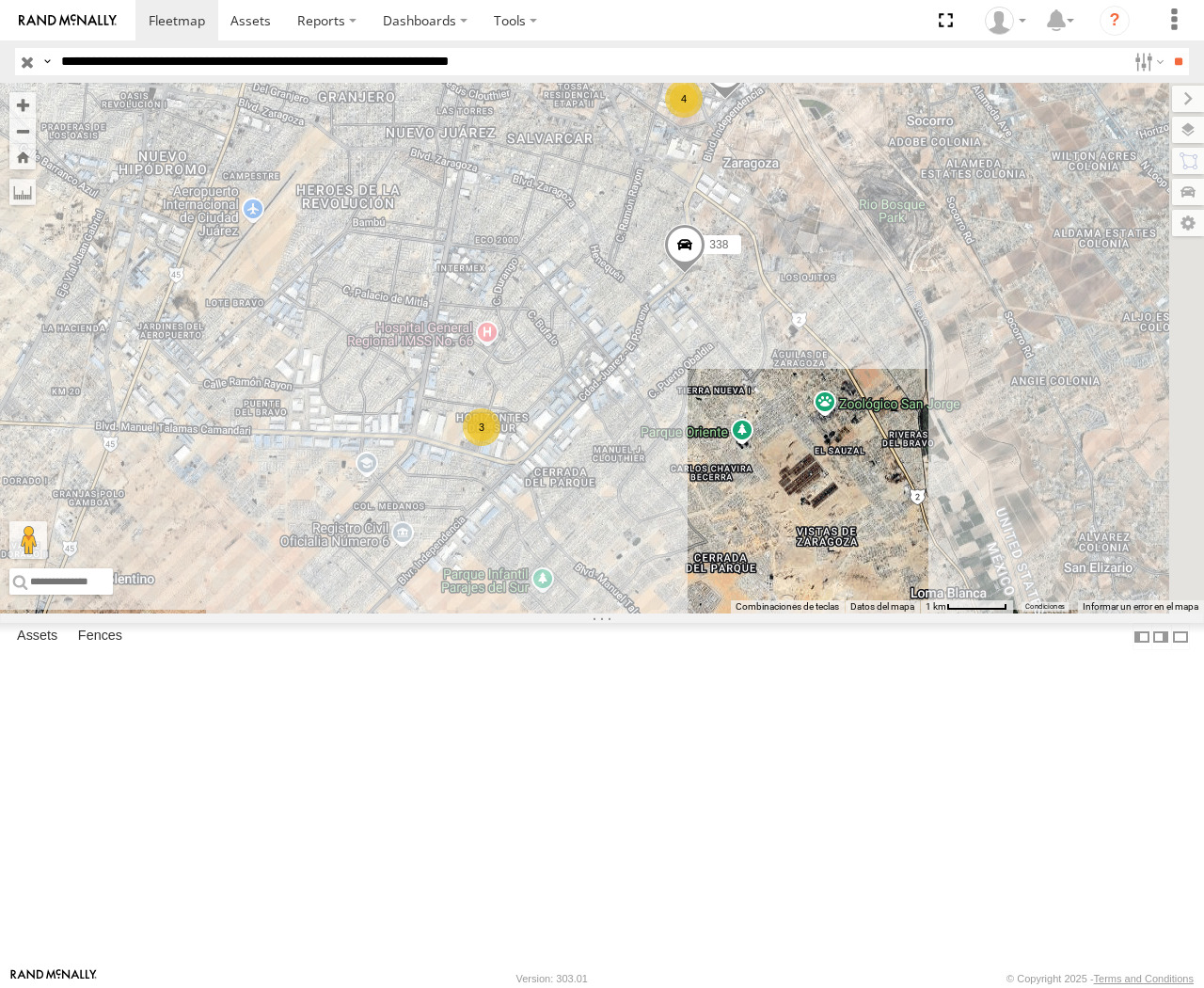click on "**" at bounding box center (1178, 61) 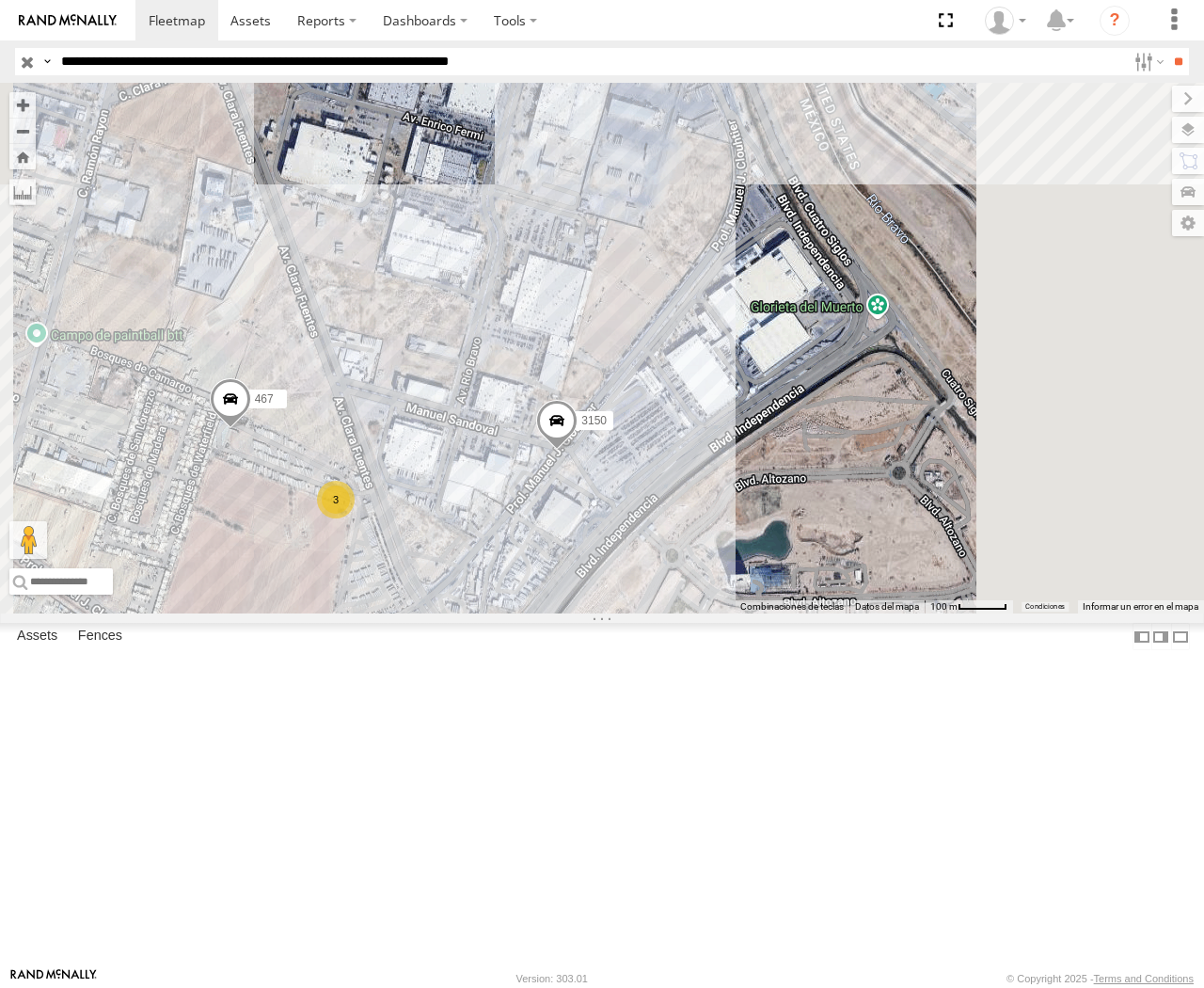 click on "**********" at bounding box center [590, 61] 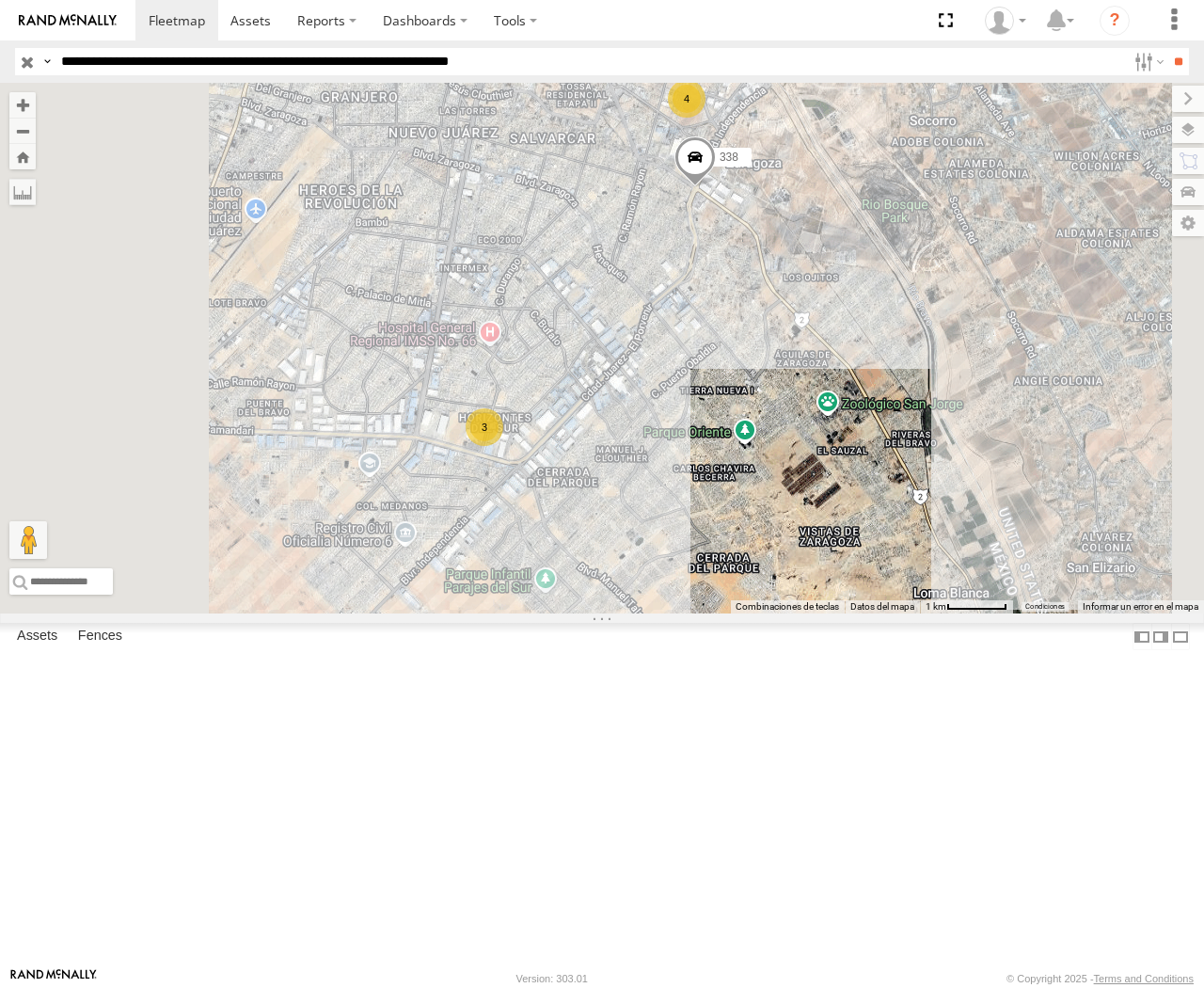 drag, startPoint x: 246, startPoint y: 67, endPoint x: 259, endPoint y: 73, distance: 14.317821 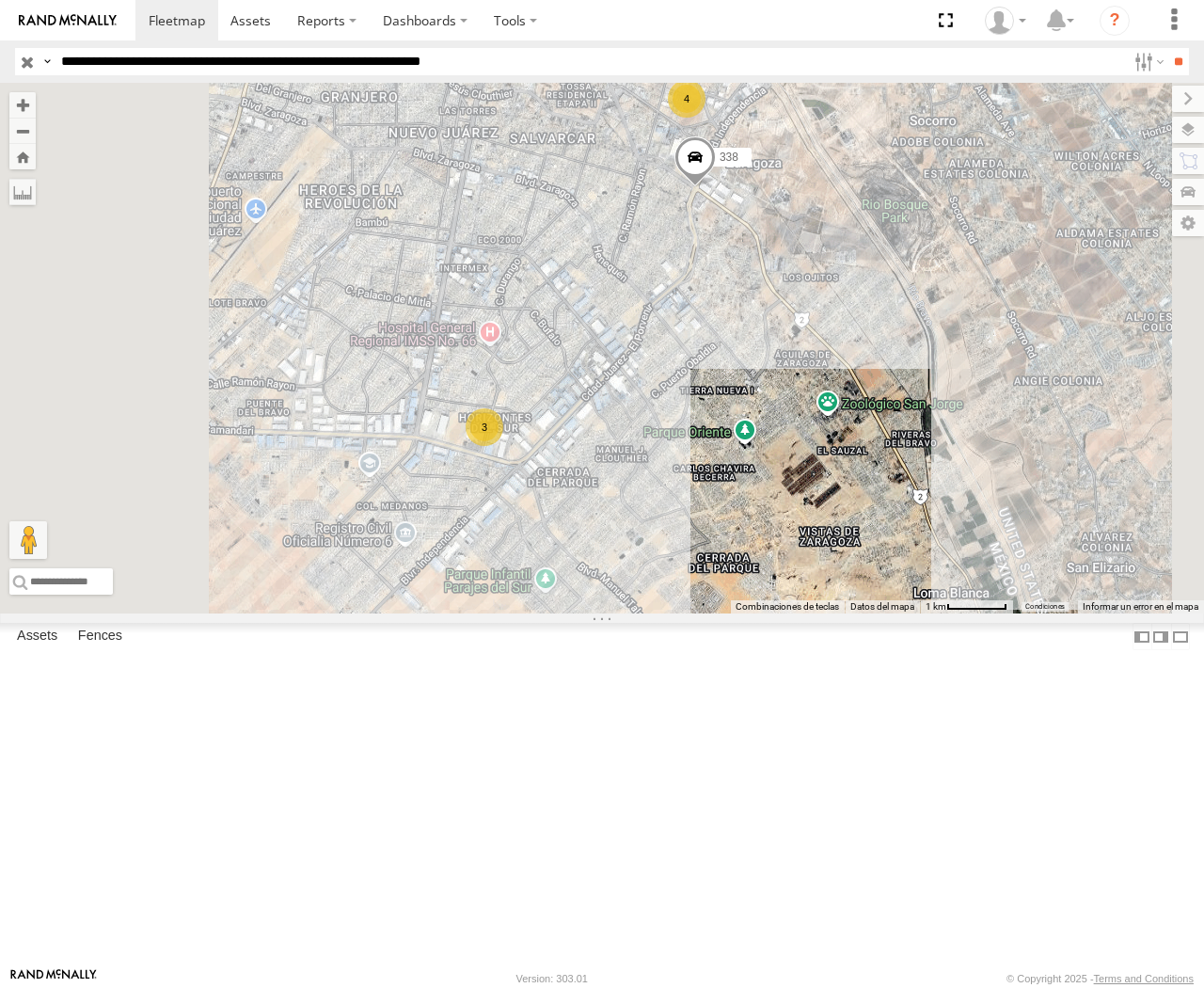 click on "**" at bounding box center (1178, 61) 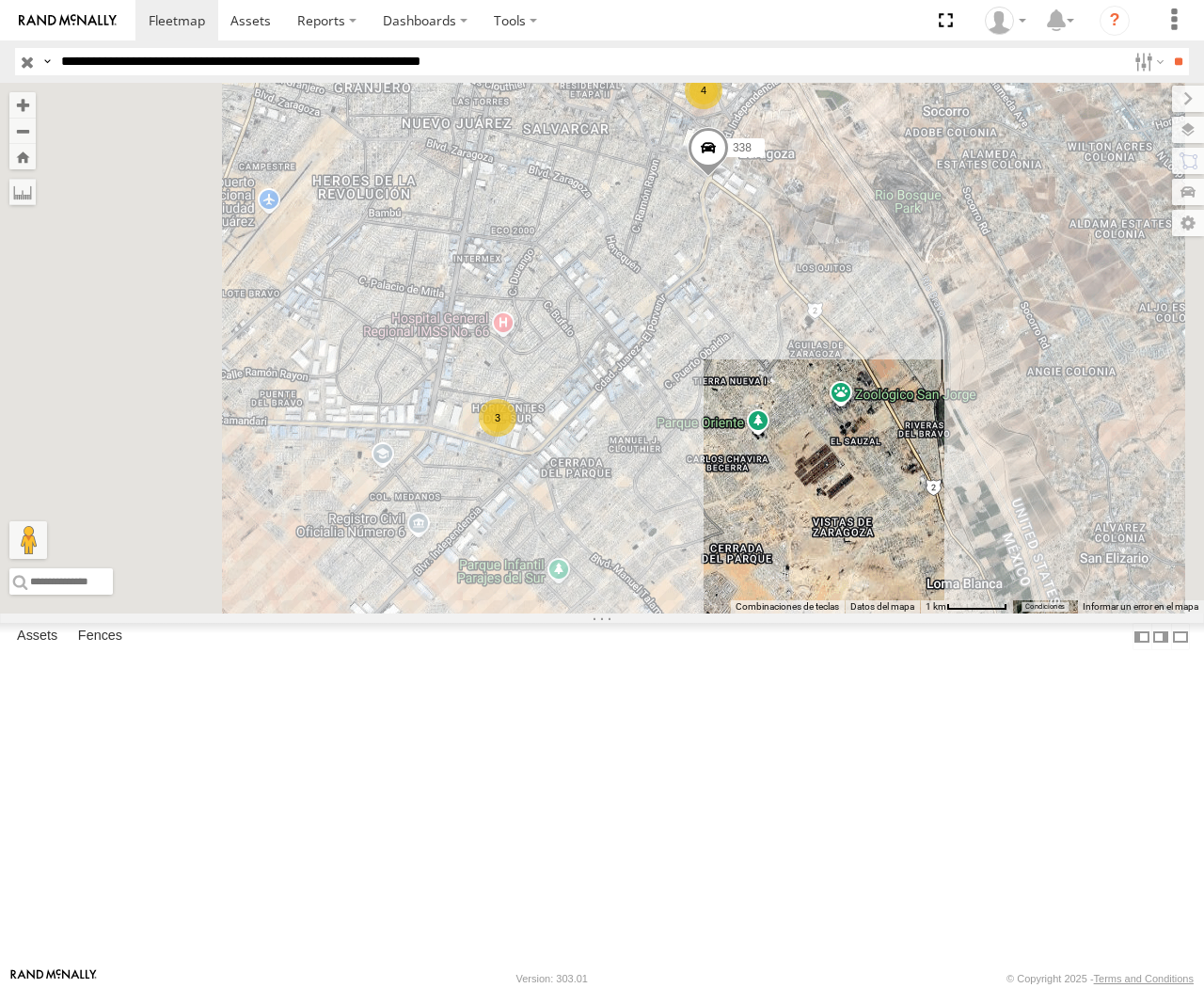 click on "**********" at bounding box center (590, 61) 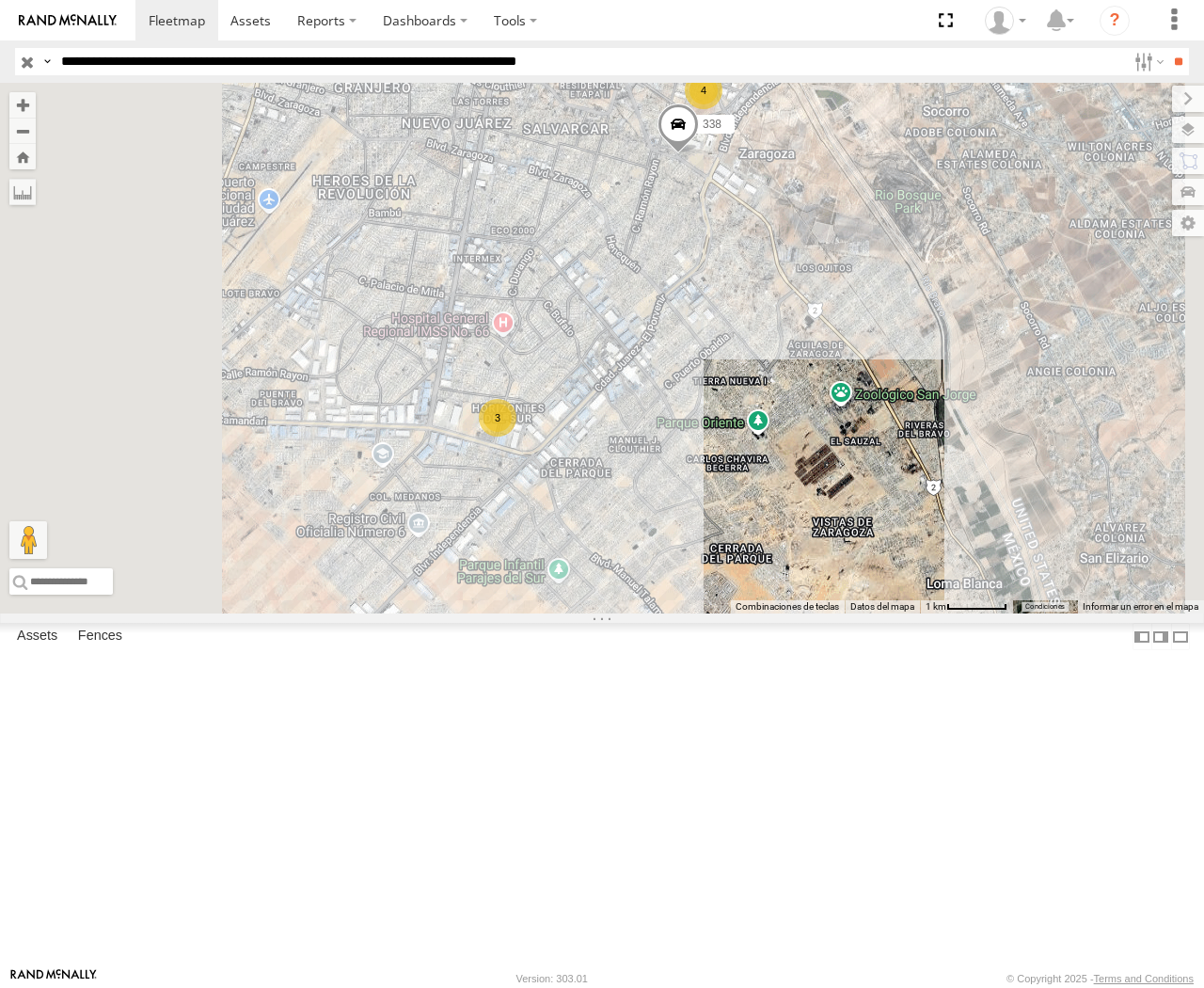 click on "**" at bounding box center (1178, 61) 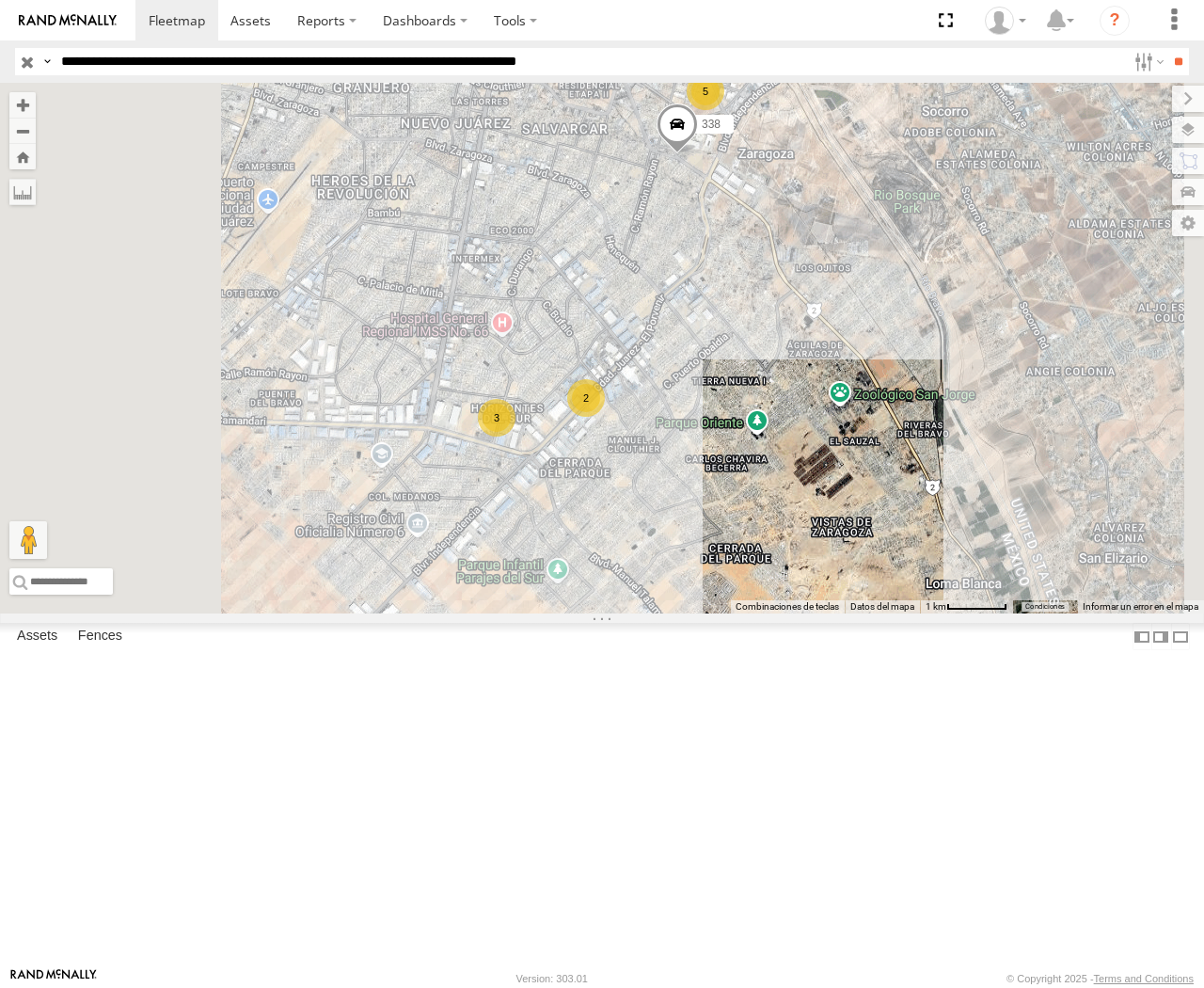 scroll, scrollTop: 0, scrollLeft: 0, axis: both 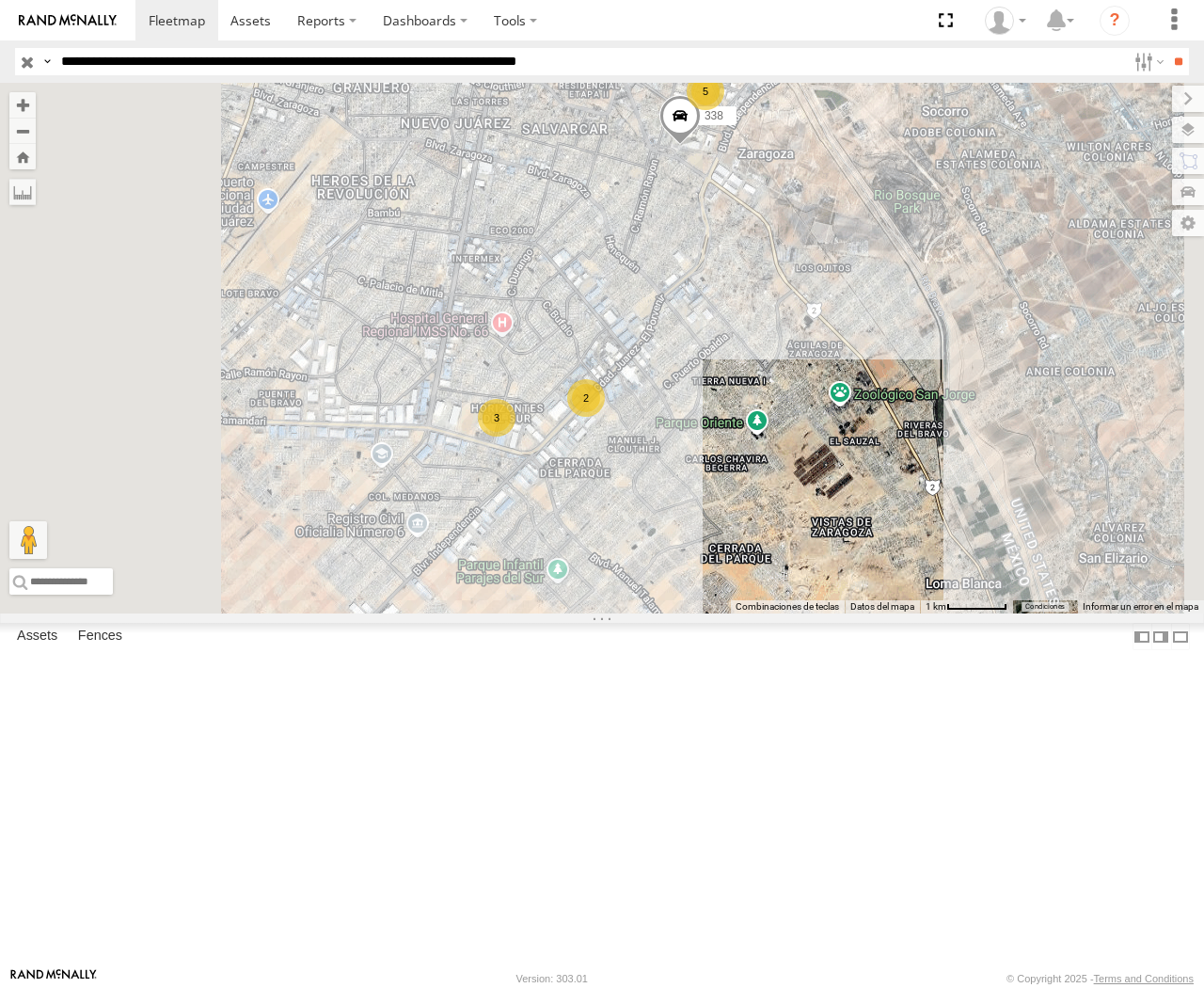 click at bounding box center (0, 0) 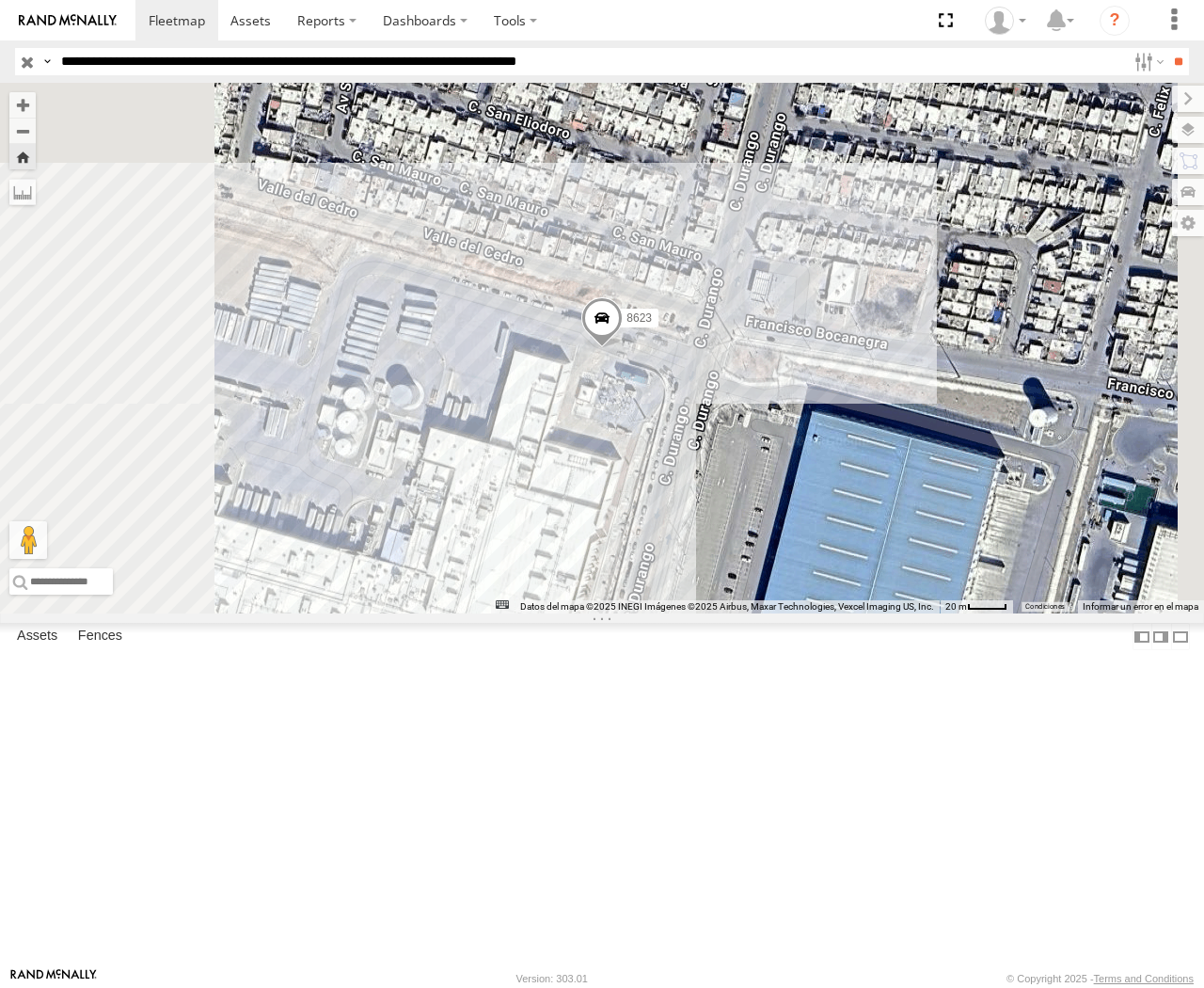 click at bounding box center [602, 323] 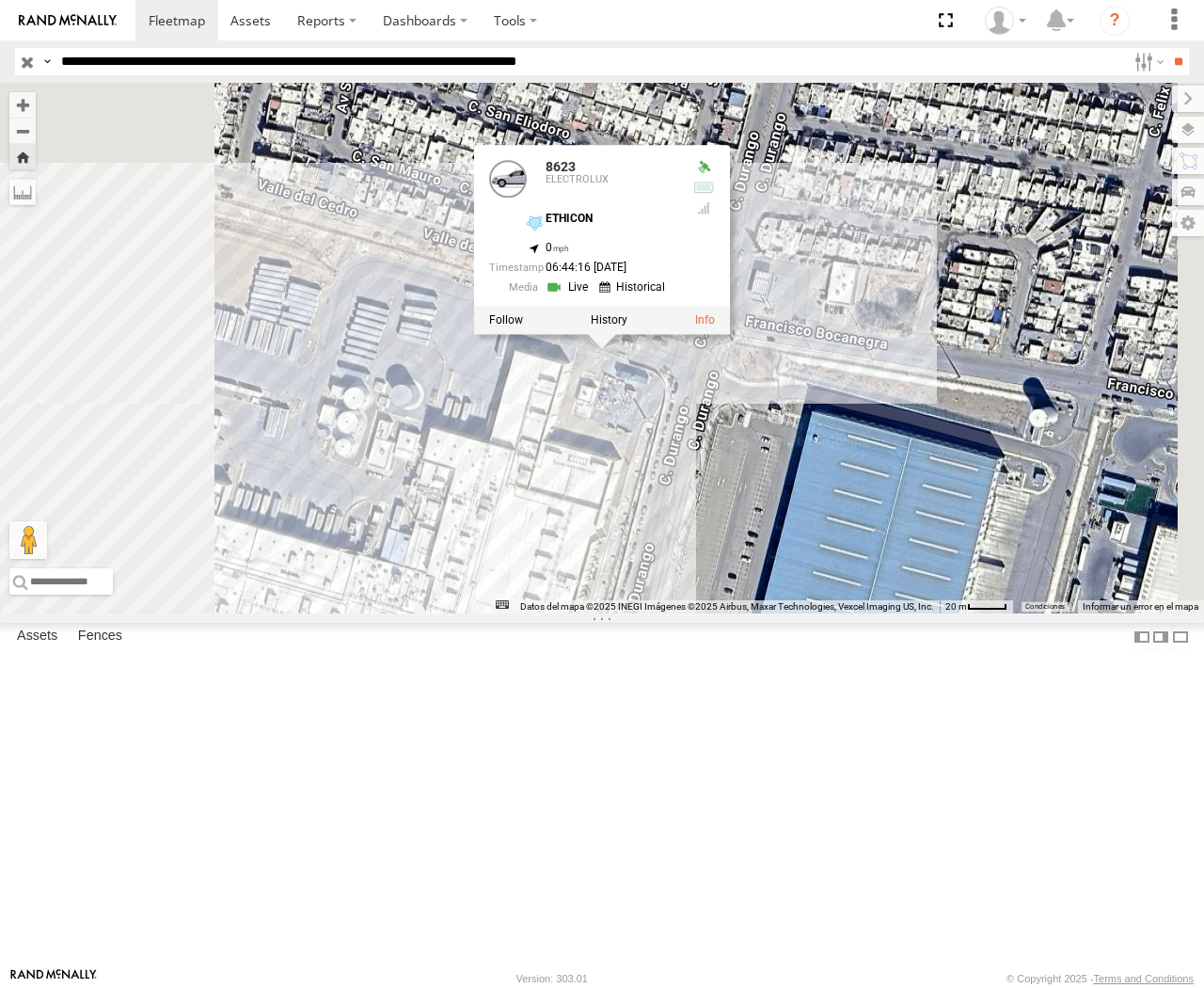 click on "8623 8623 ELECTROLUX ETHICON 31.60688 ,  -106.38527 0 06:44:16 07/11/2025" at bounding box center (602, 348) 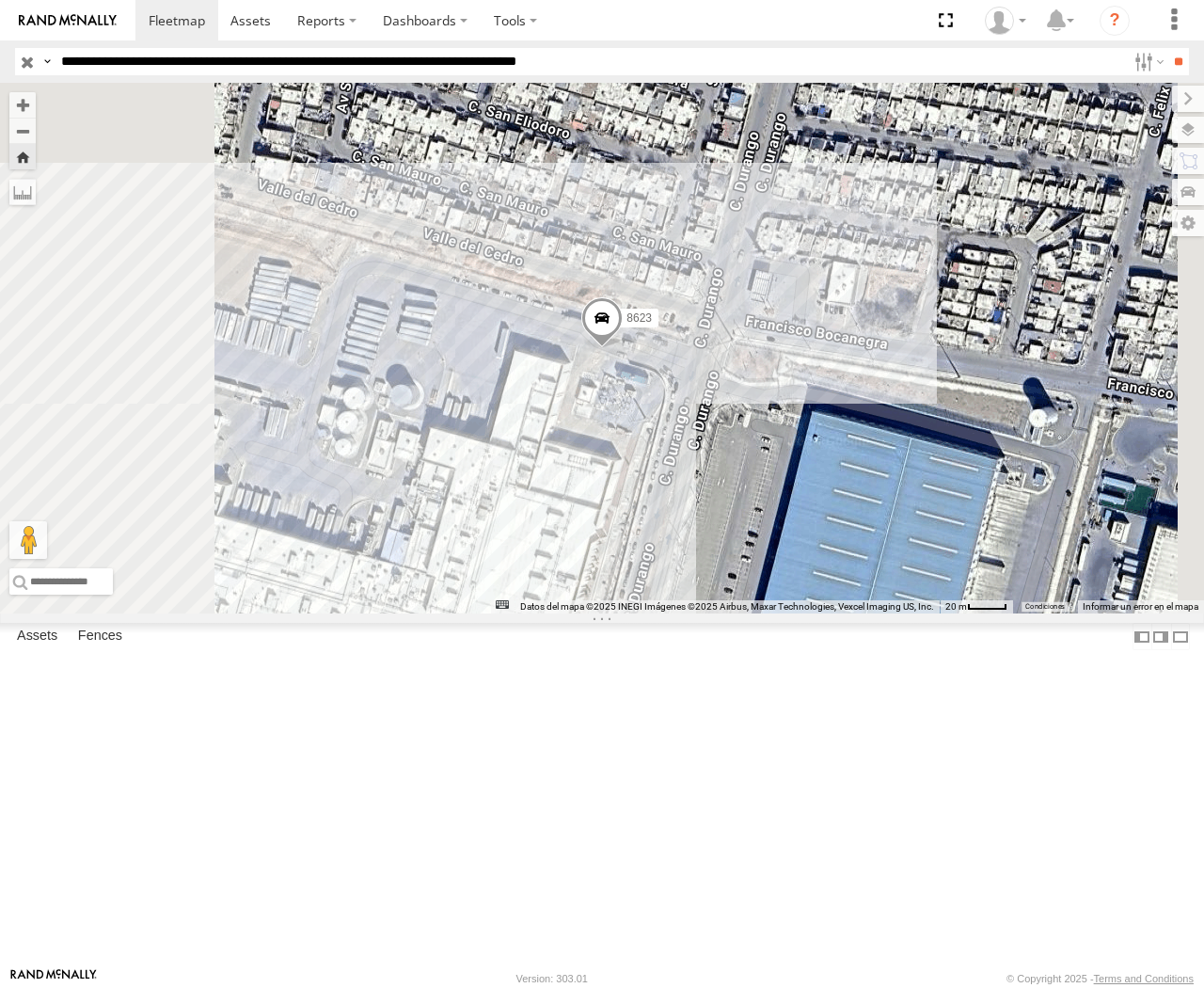 click at bounding box center [23, 156] 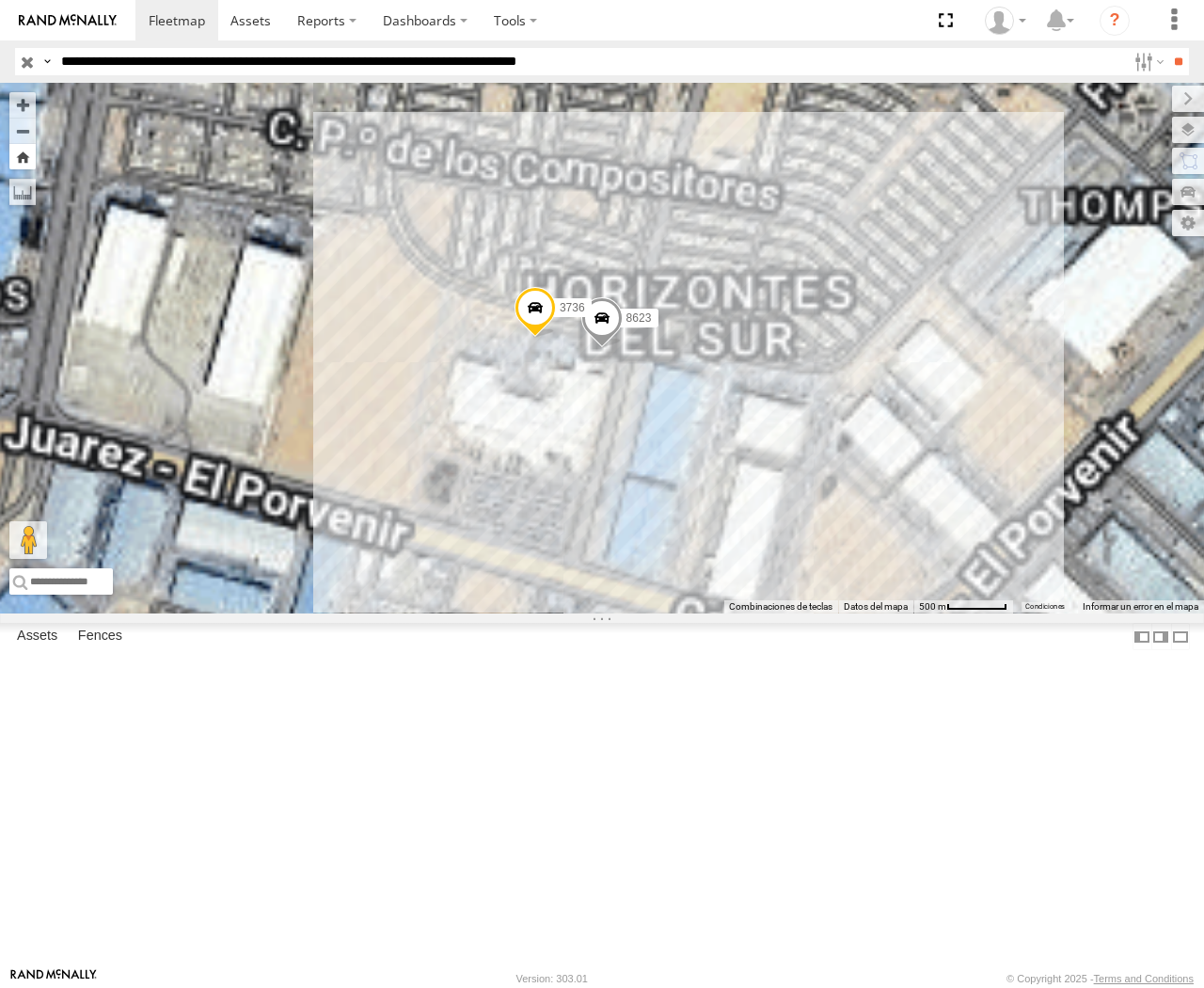 click at bounding box center [23, 156] 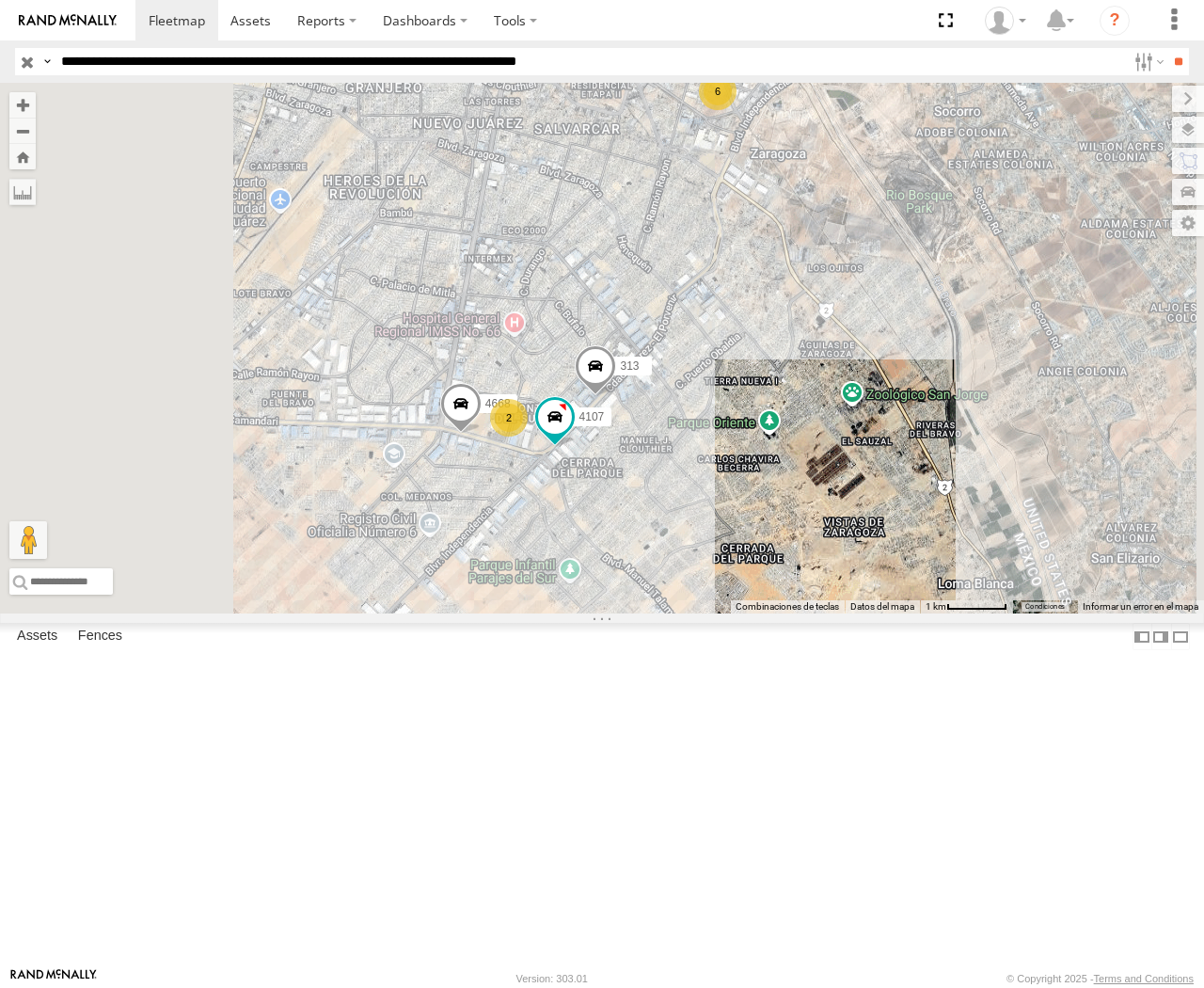 drag, startPoint x: 637, startPoint y: 68, endPoint x: 643, endPoint y: 100, distance: 32.557641 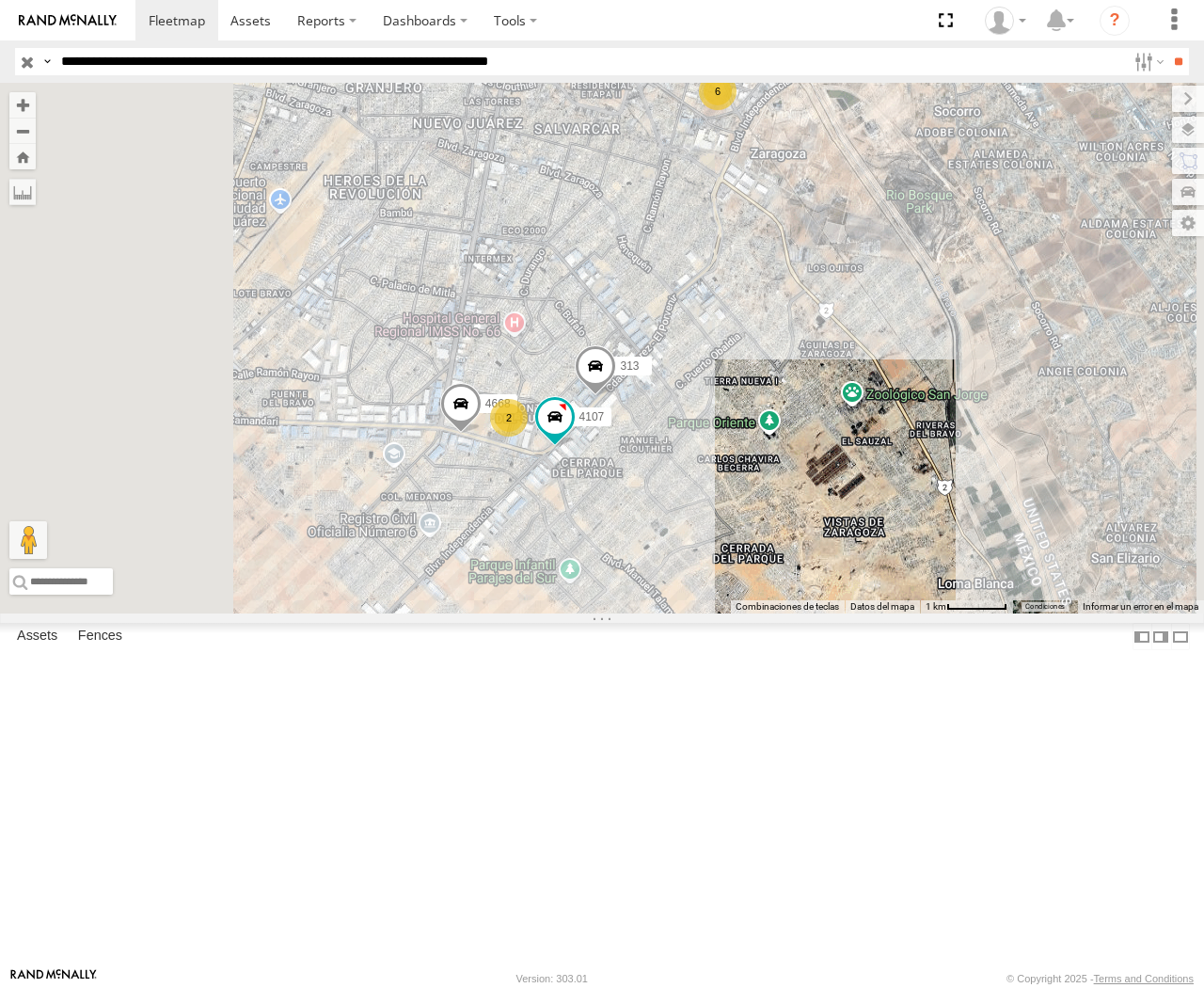 click on "**" at bounding box center [1178, 61] 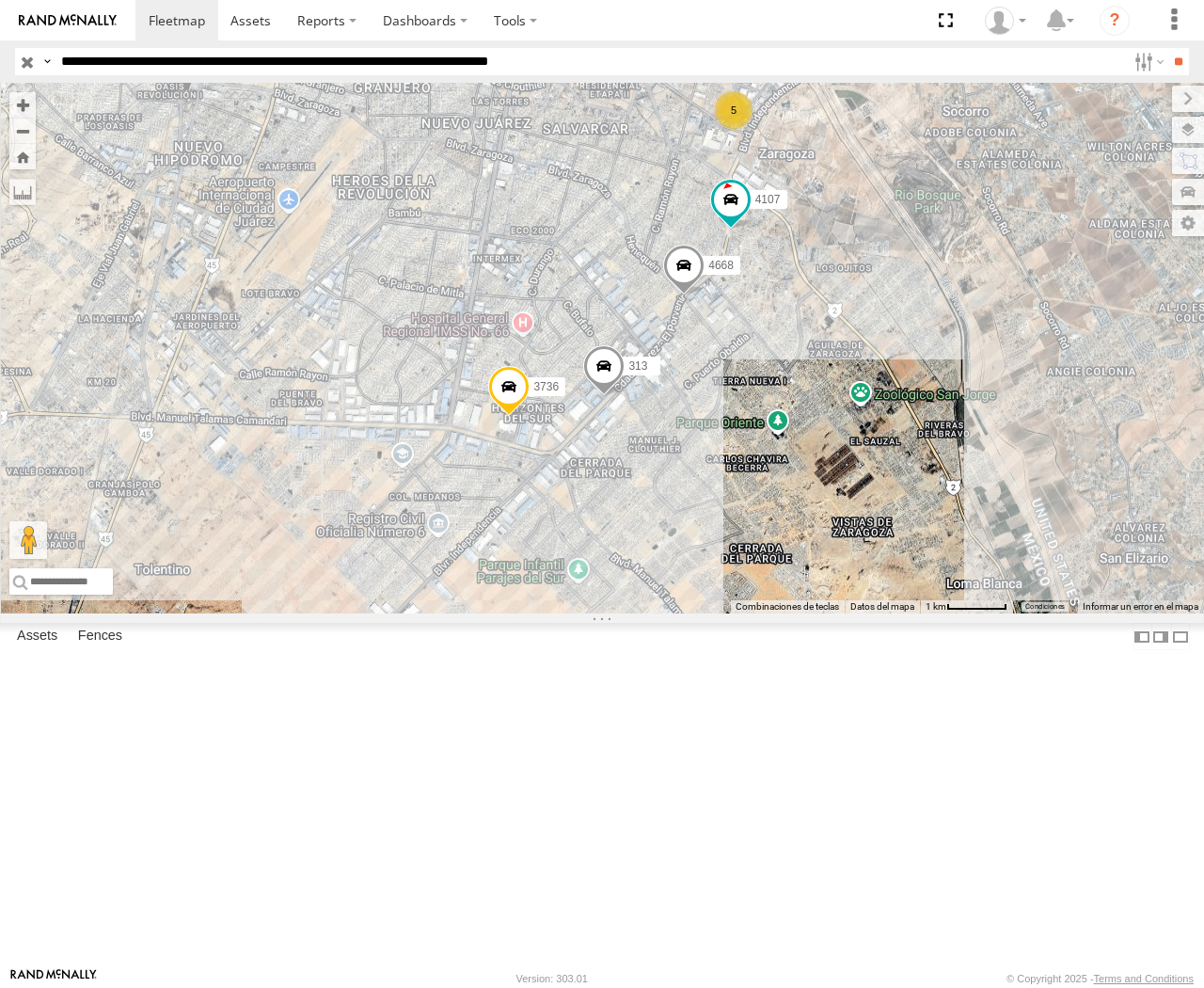 click on "**********" at bounding box center [590, 61] 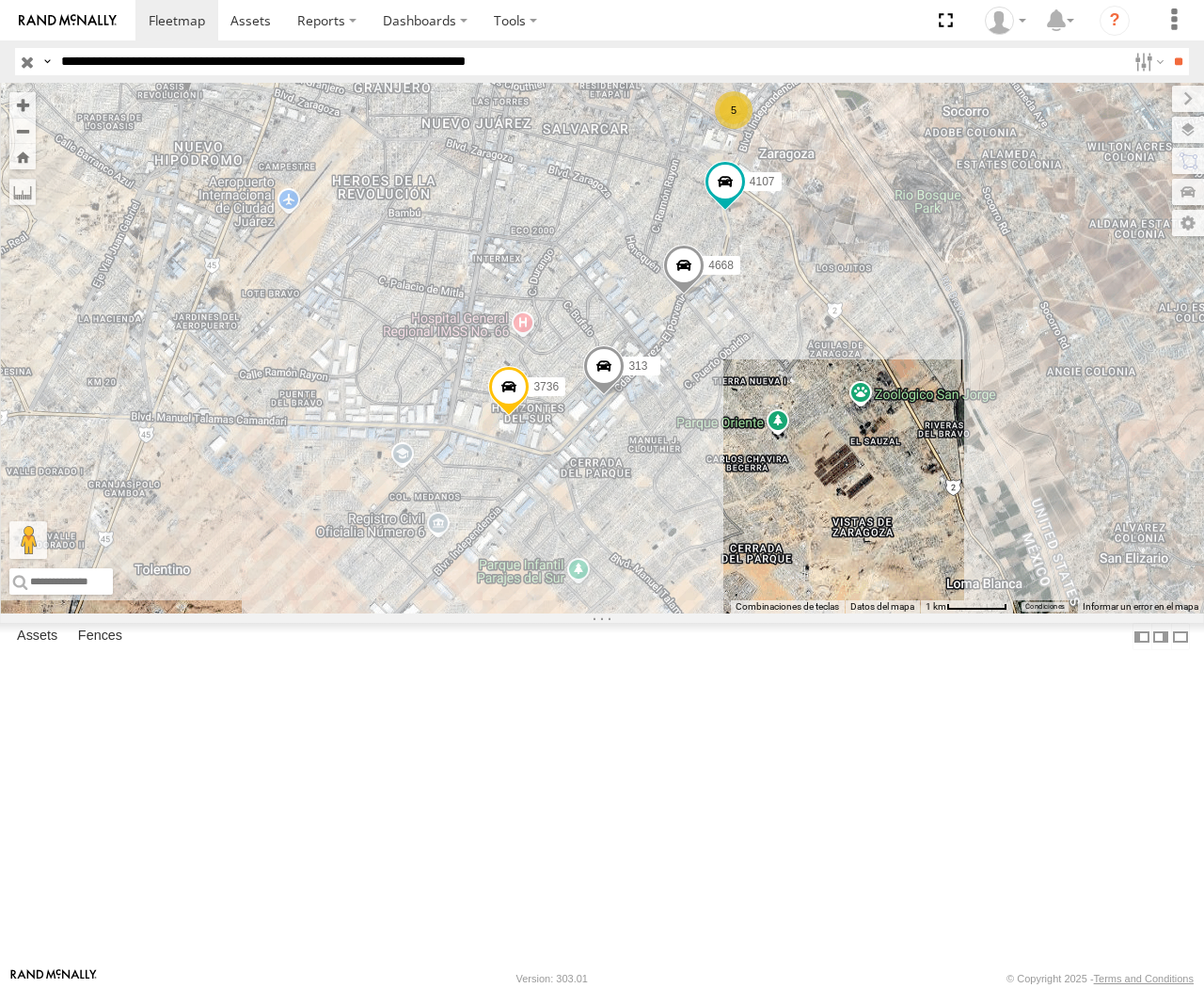click on "**" at bounding box center [1178, 61] 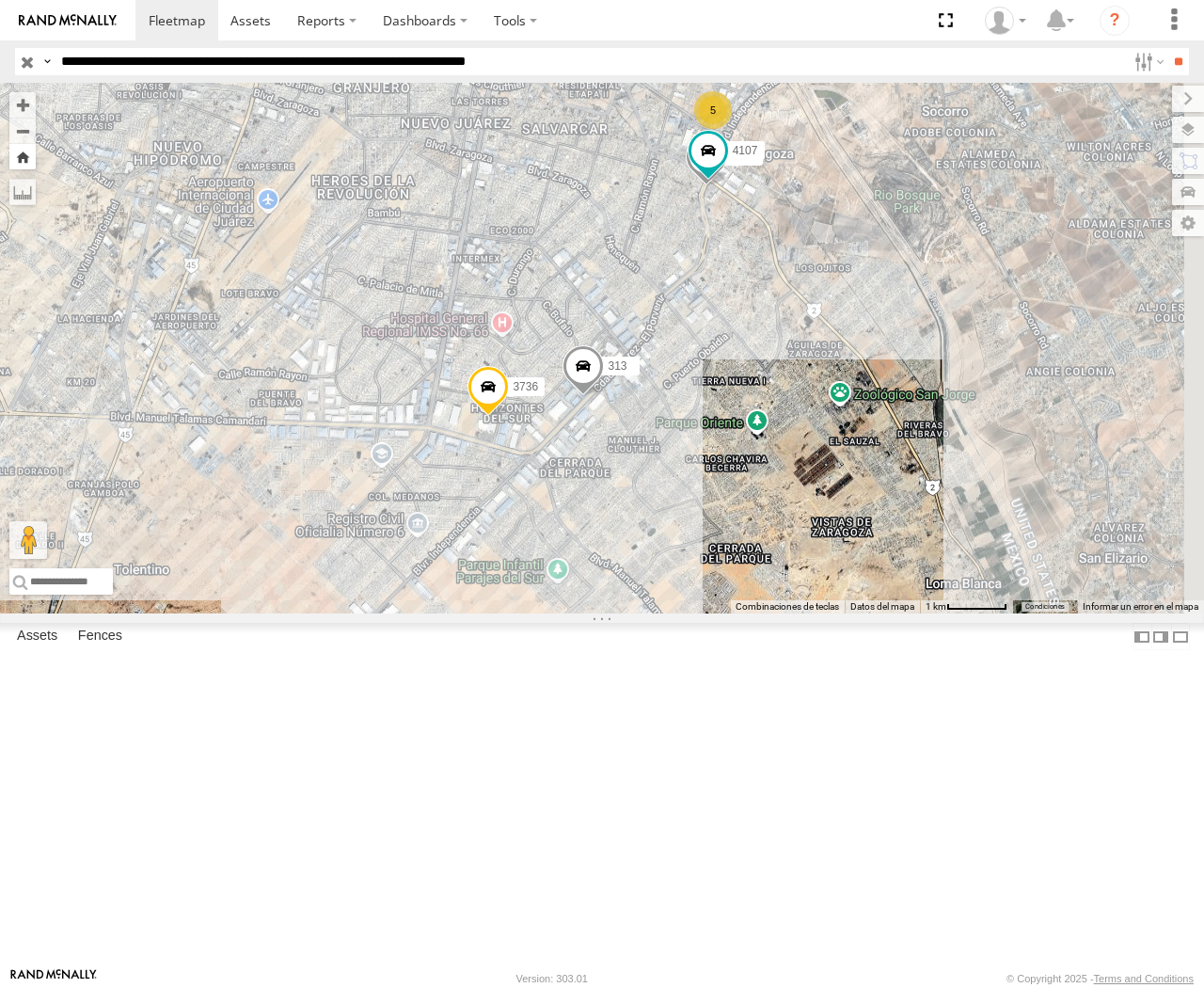 click at bounding box center (23, 156) 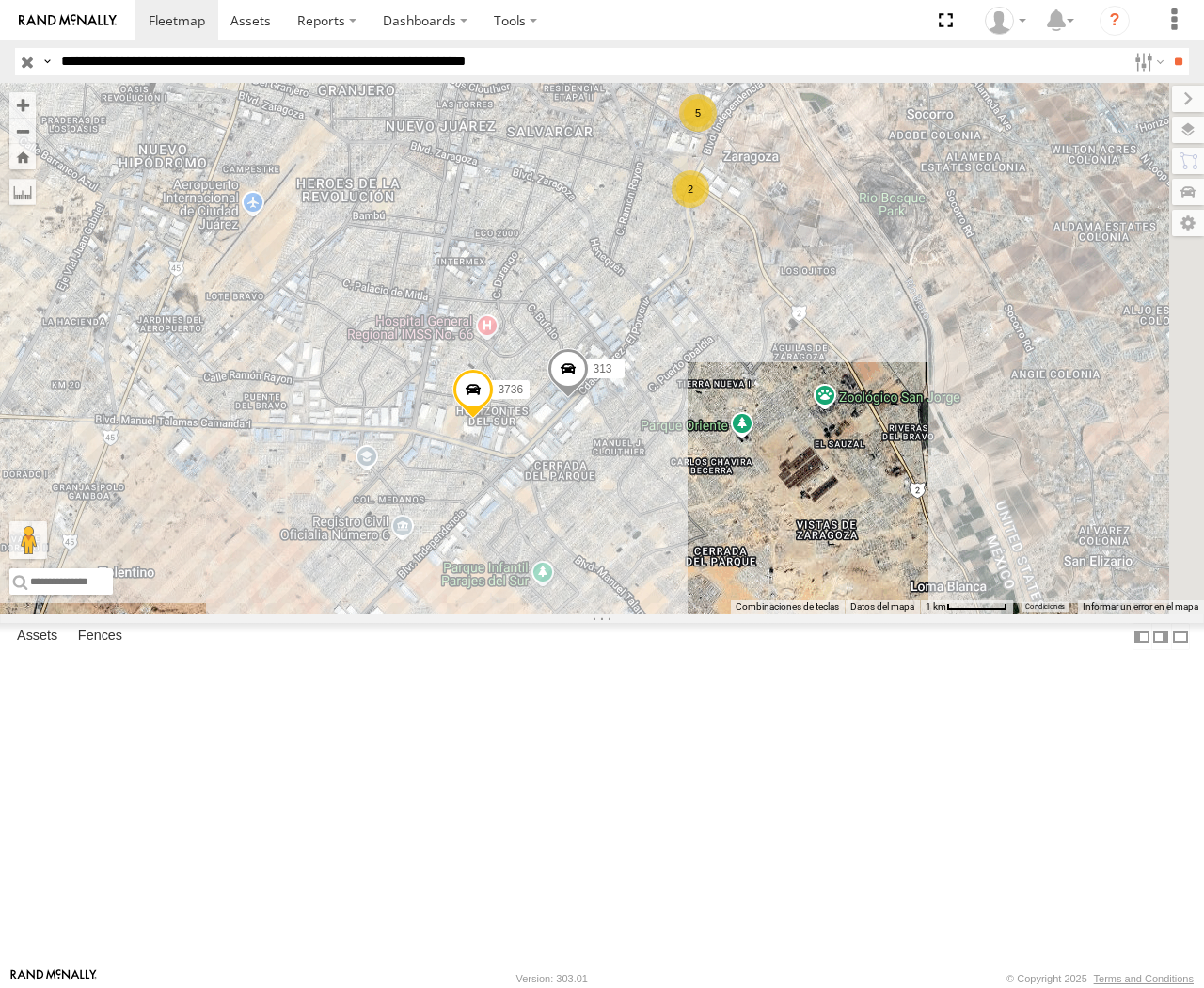 click at bounding box center [0, 0] 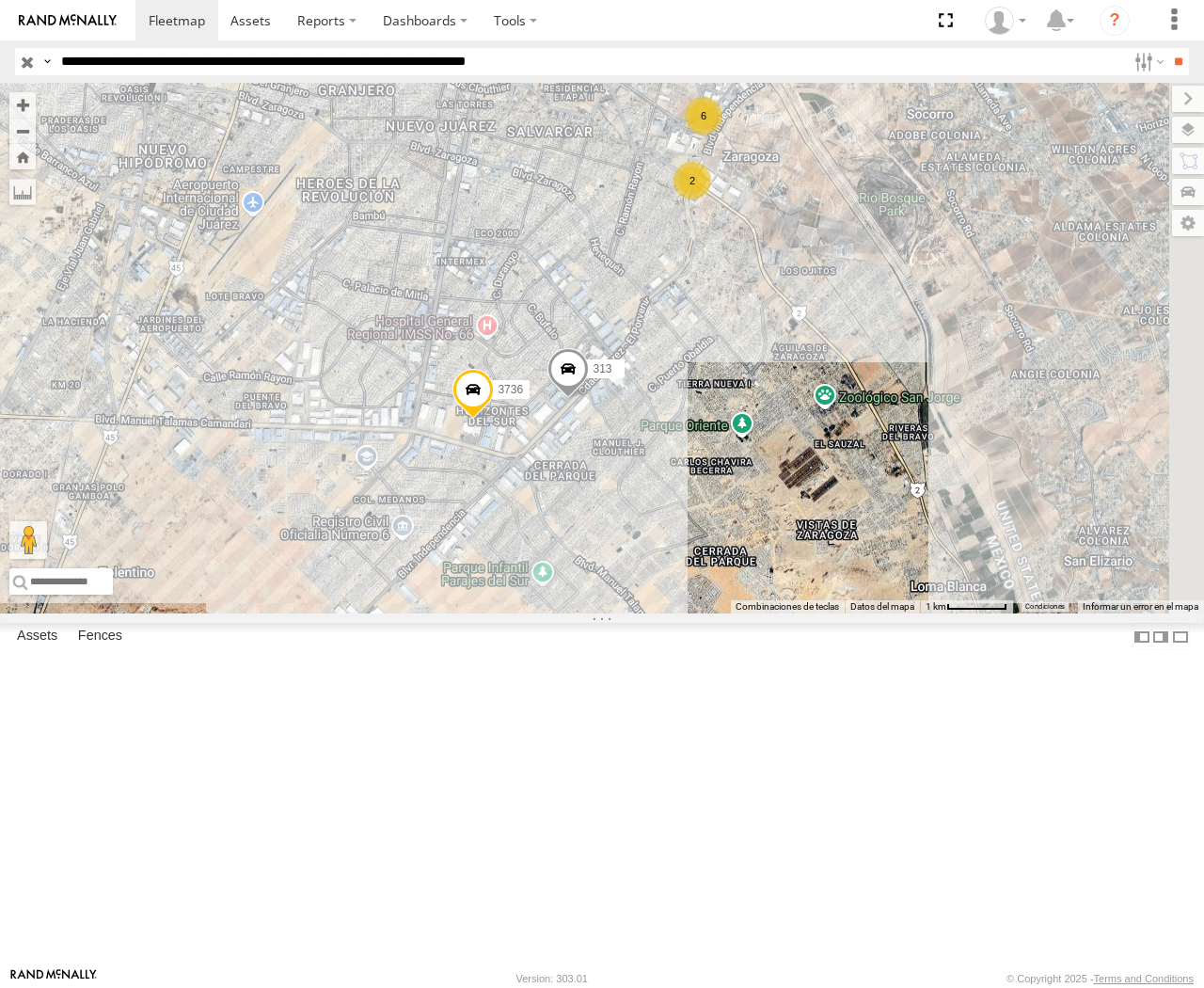 click on "**********" at bounding box center (590, 61) 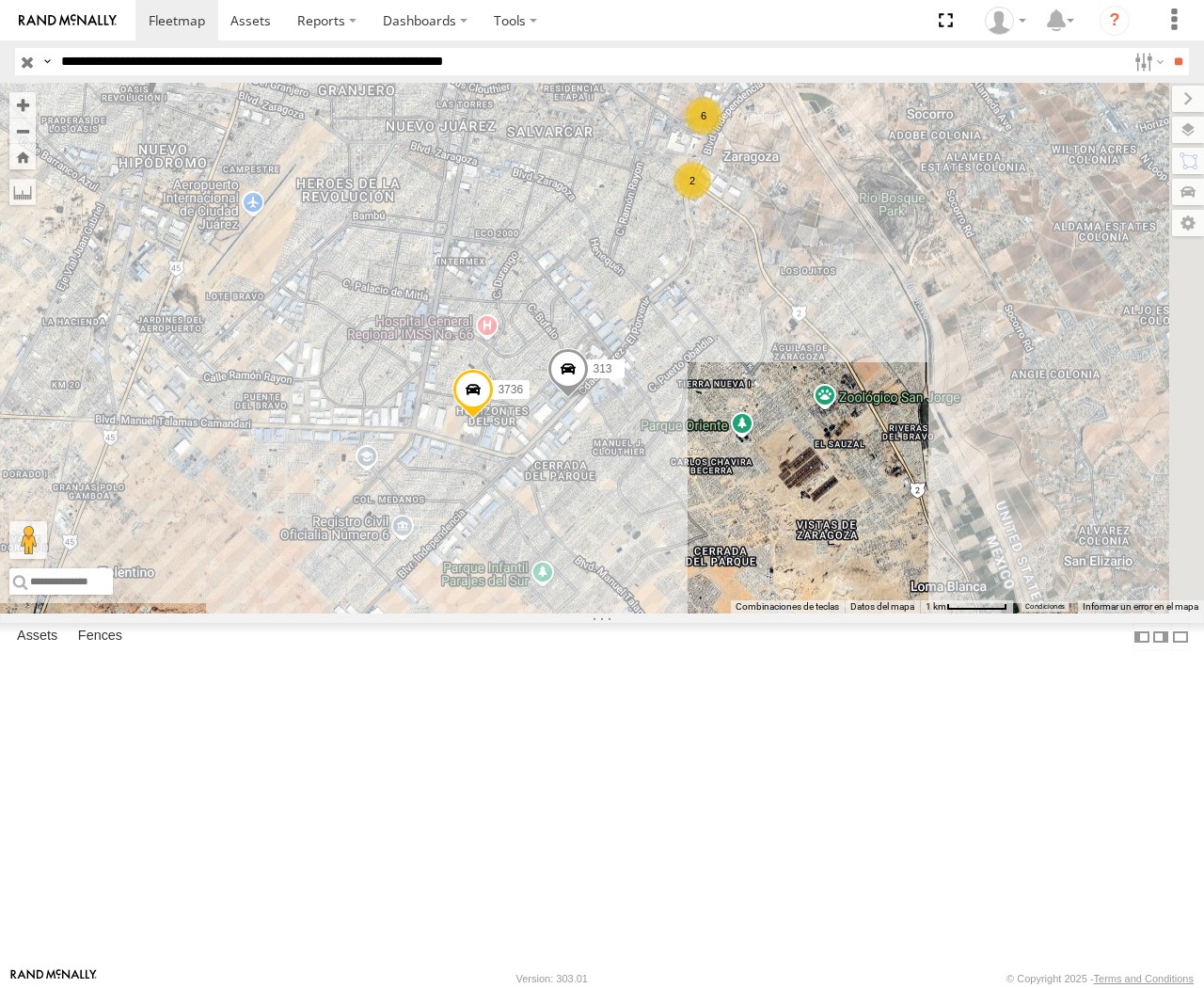 click on "**" at bounding box center (1178, 61) 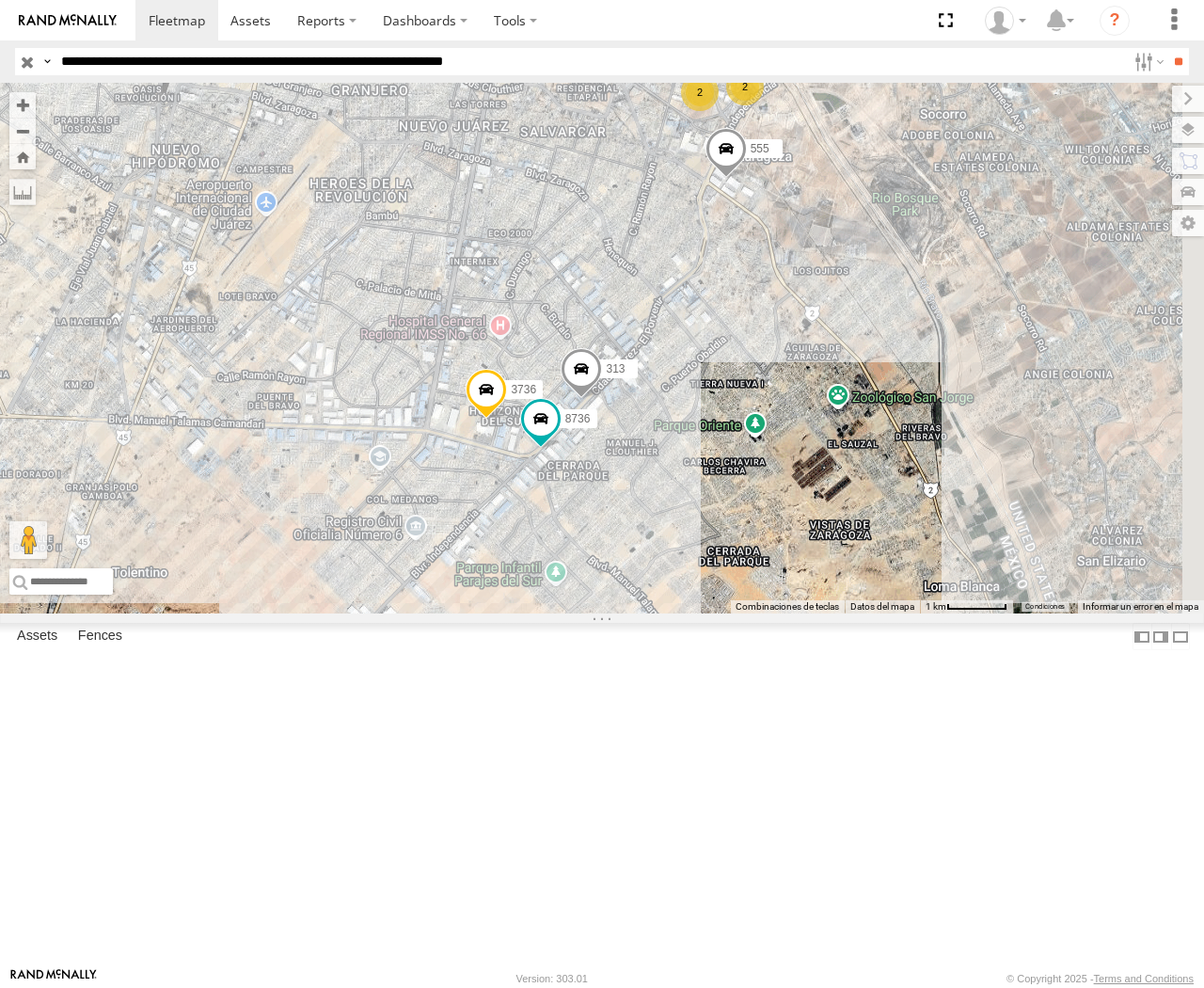 drag, startPoint x: 230, startPoint y: 816, endPoint x: 250, endPoint y: 816, distance: 20 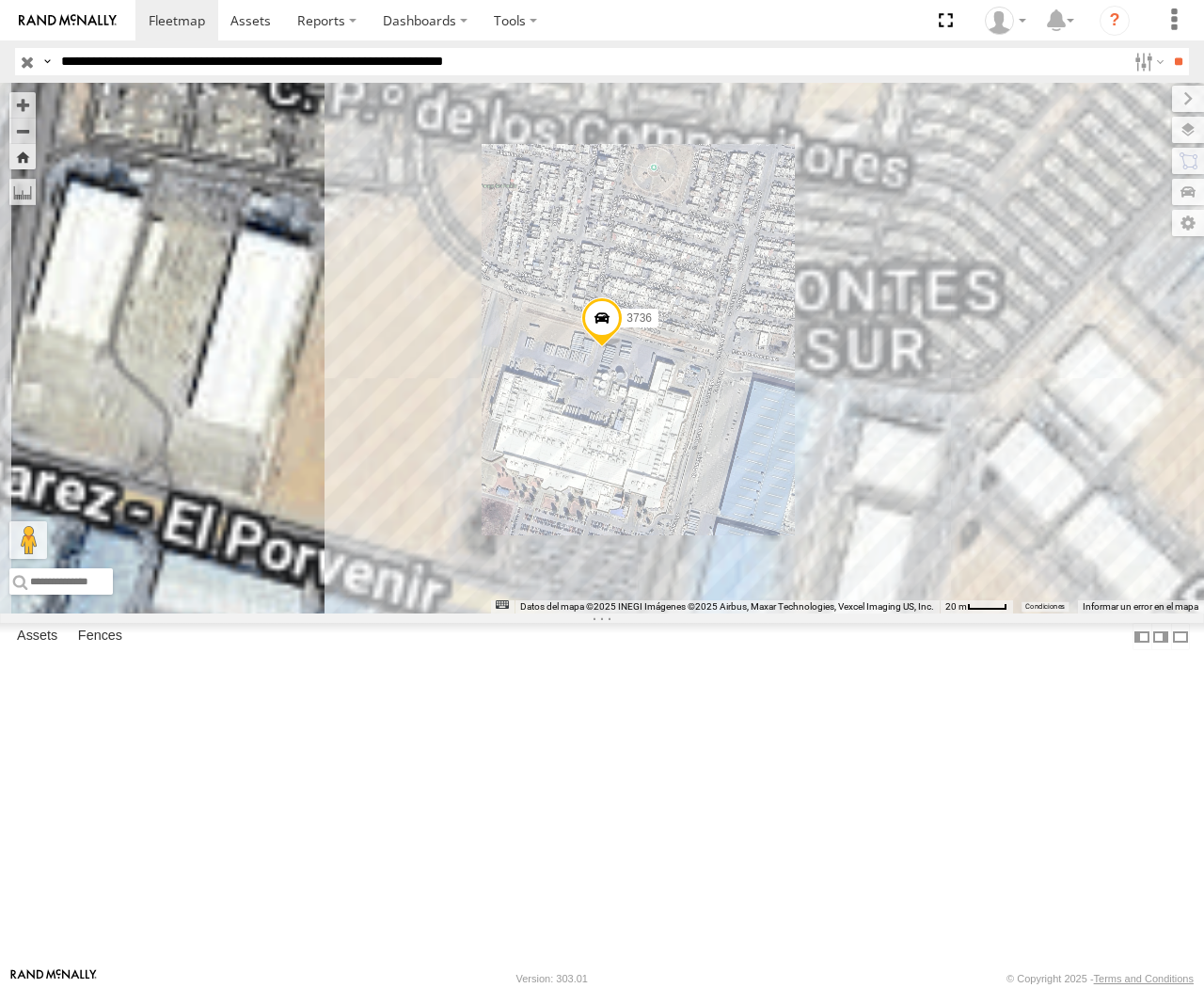 click at bounding box center (602, 323) 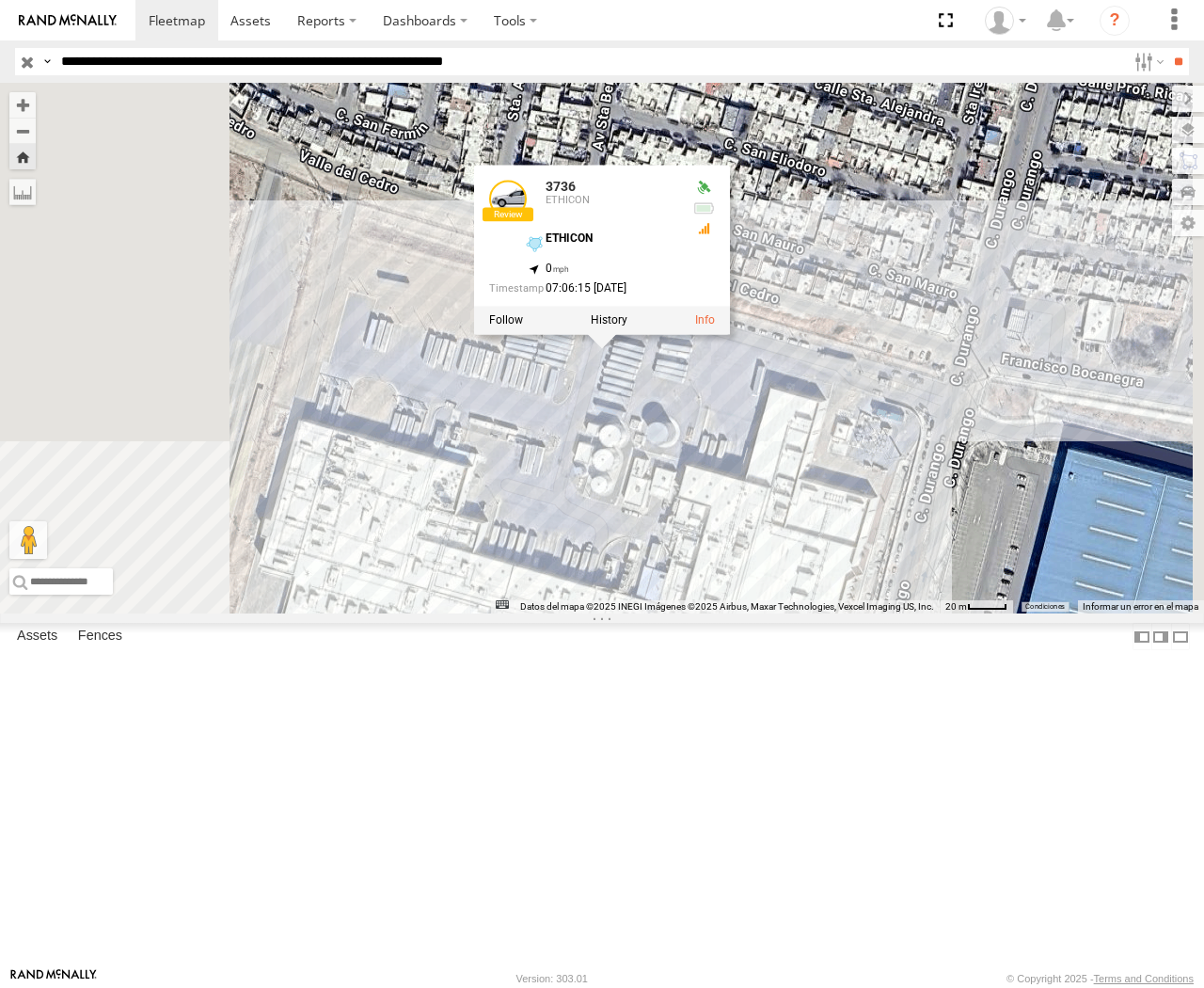 click on "3736 3736 ETHICON ETHICON 31.60706 ,  -106.38673 0 07:06:15 07/10/2025" at bounding box center [602, 348] 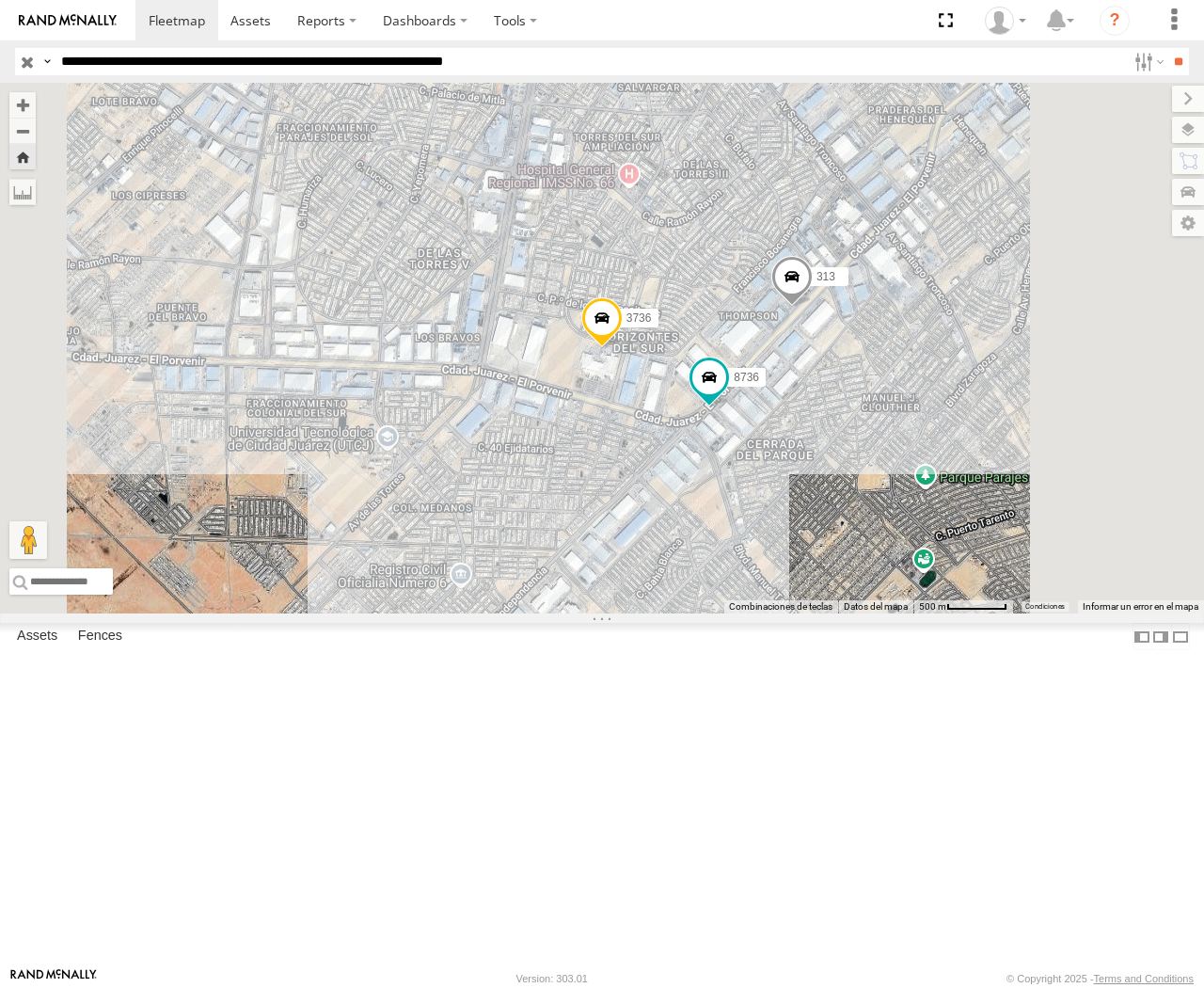 click at bounding box center (602, 323) 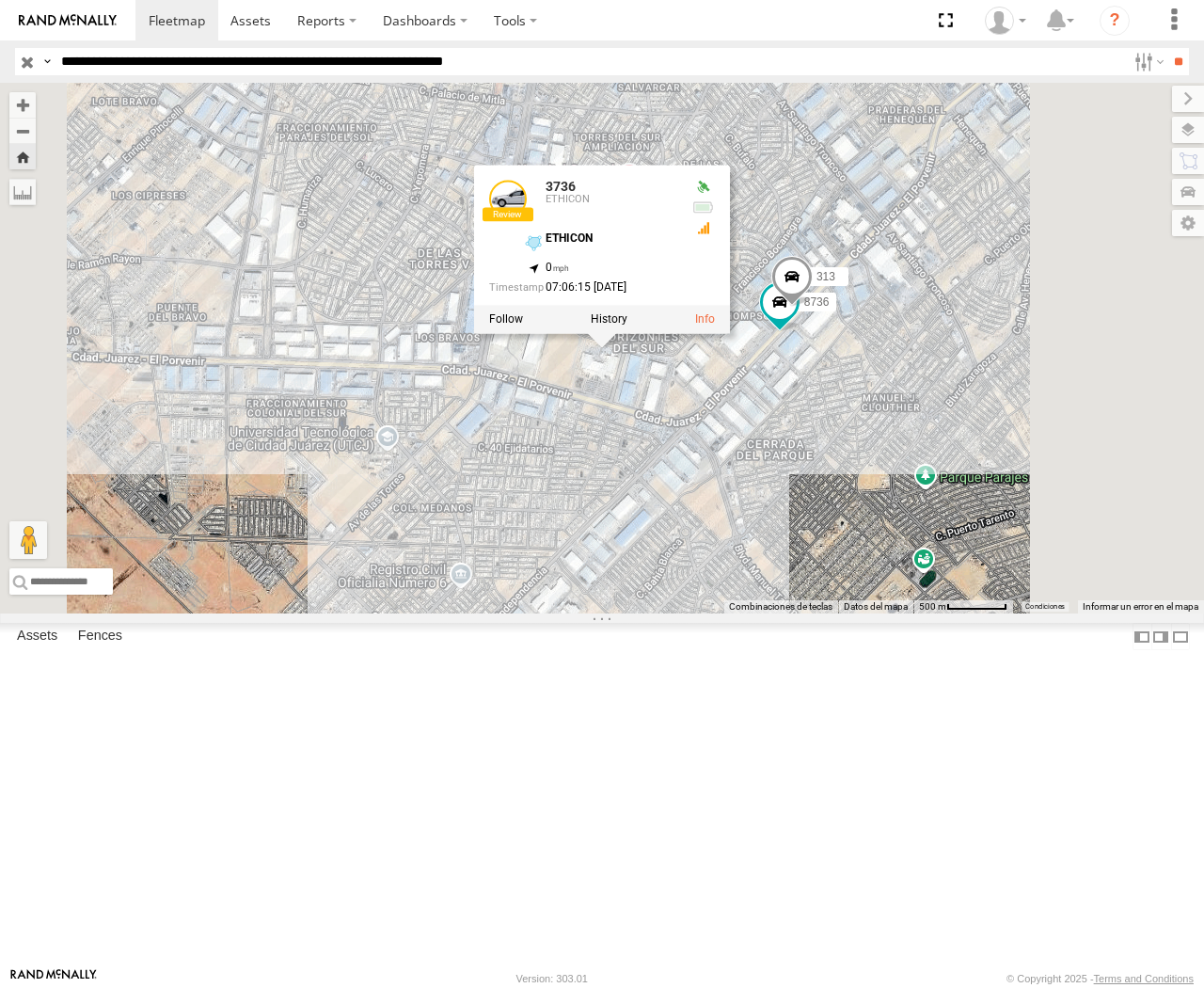 click at bounding box center (0, 0) 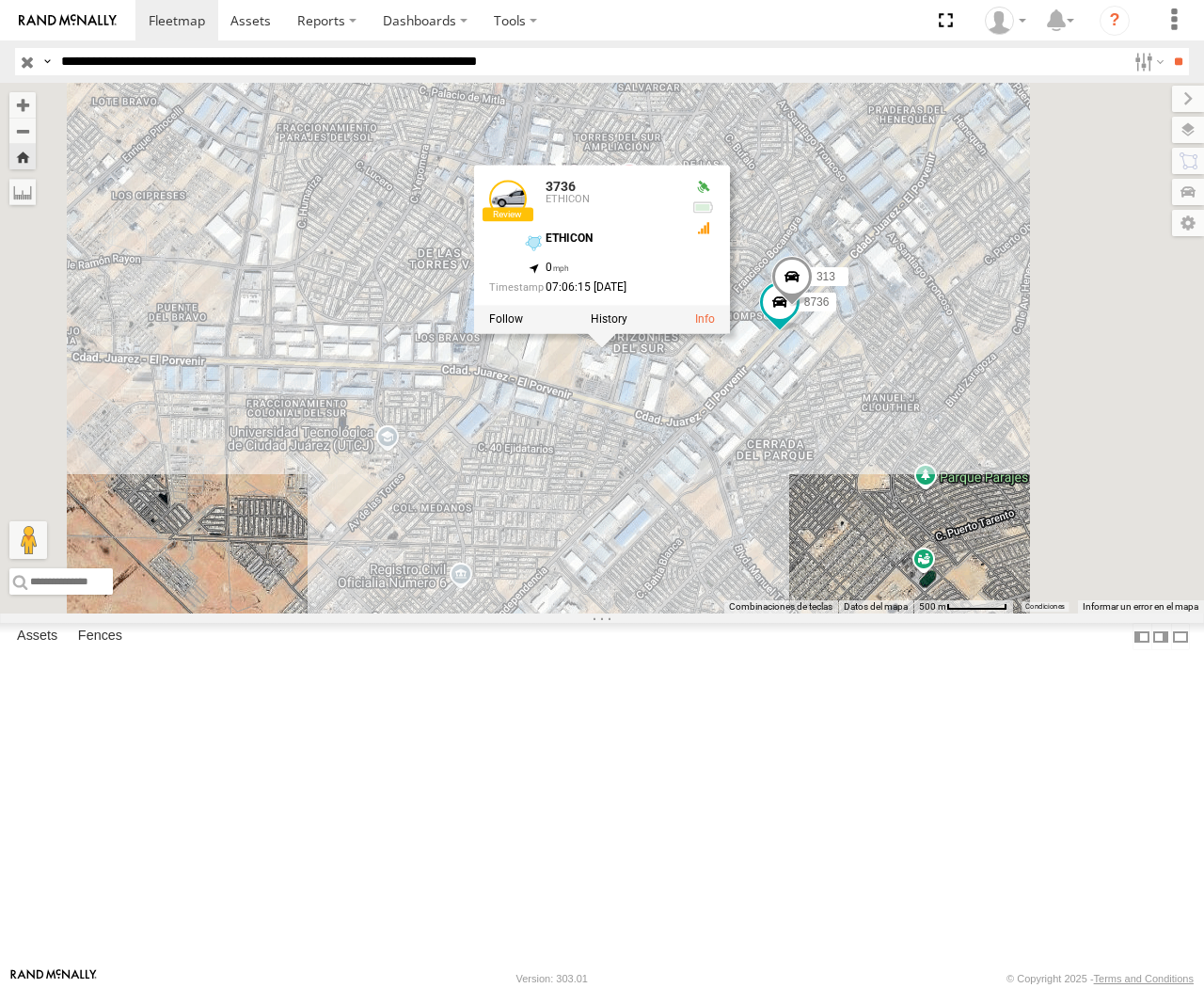 click on "**" at bounding box center (1178, 61) 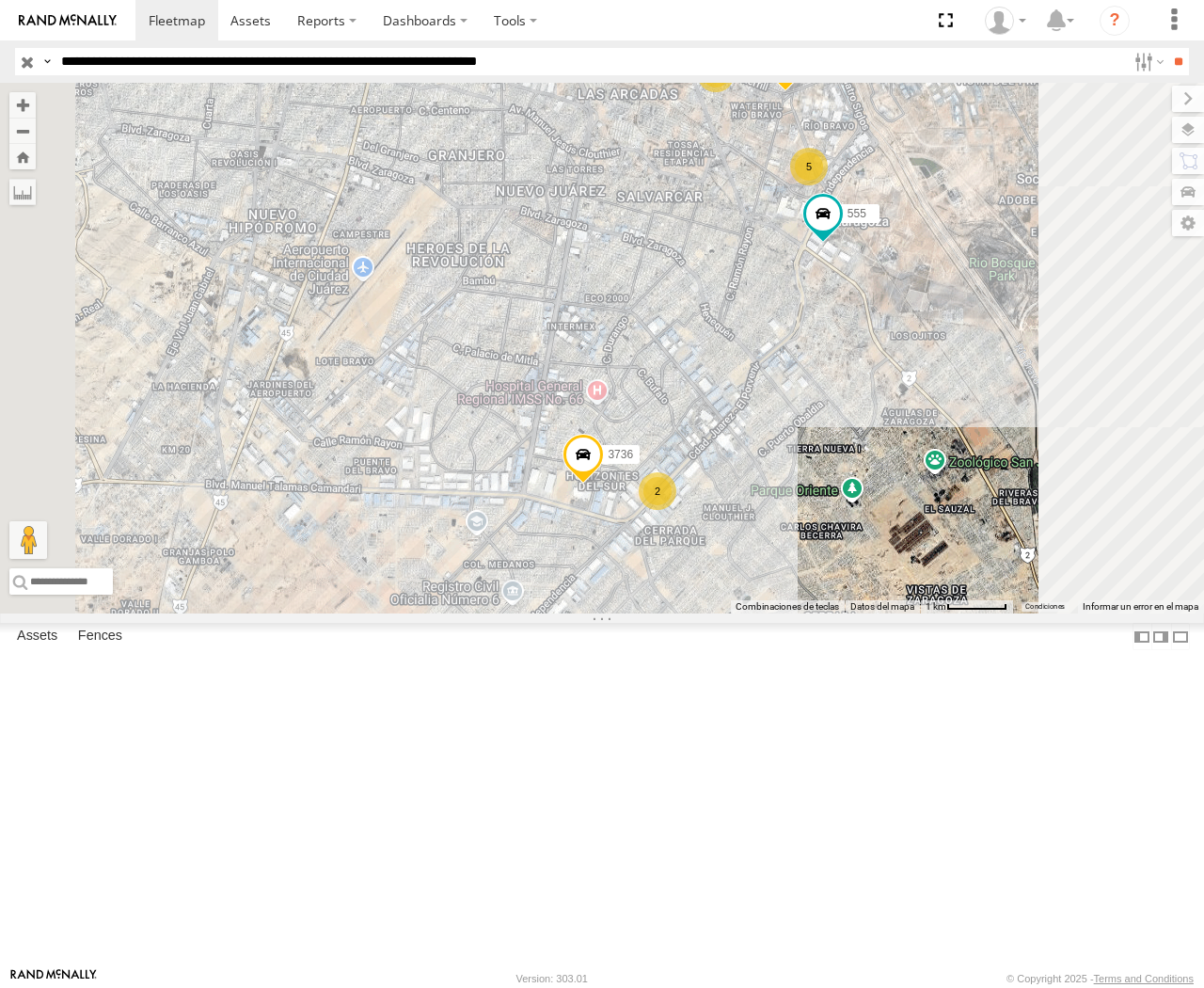 click at bounding box center [785, 67] 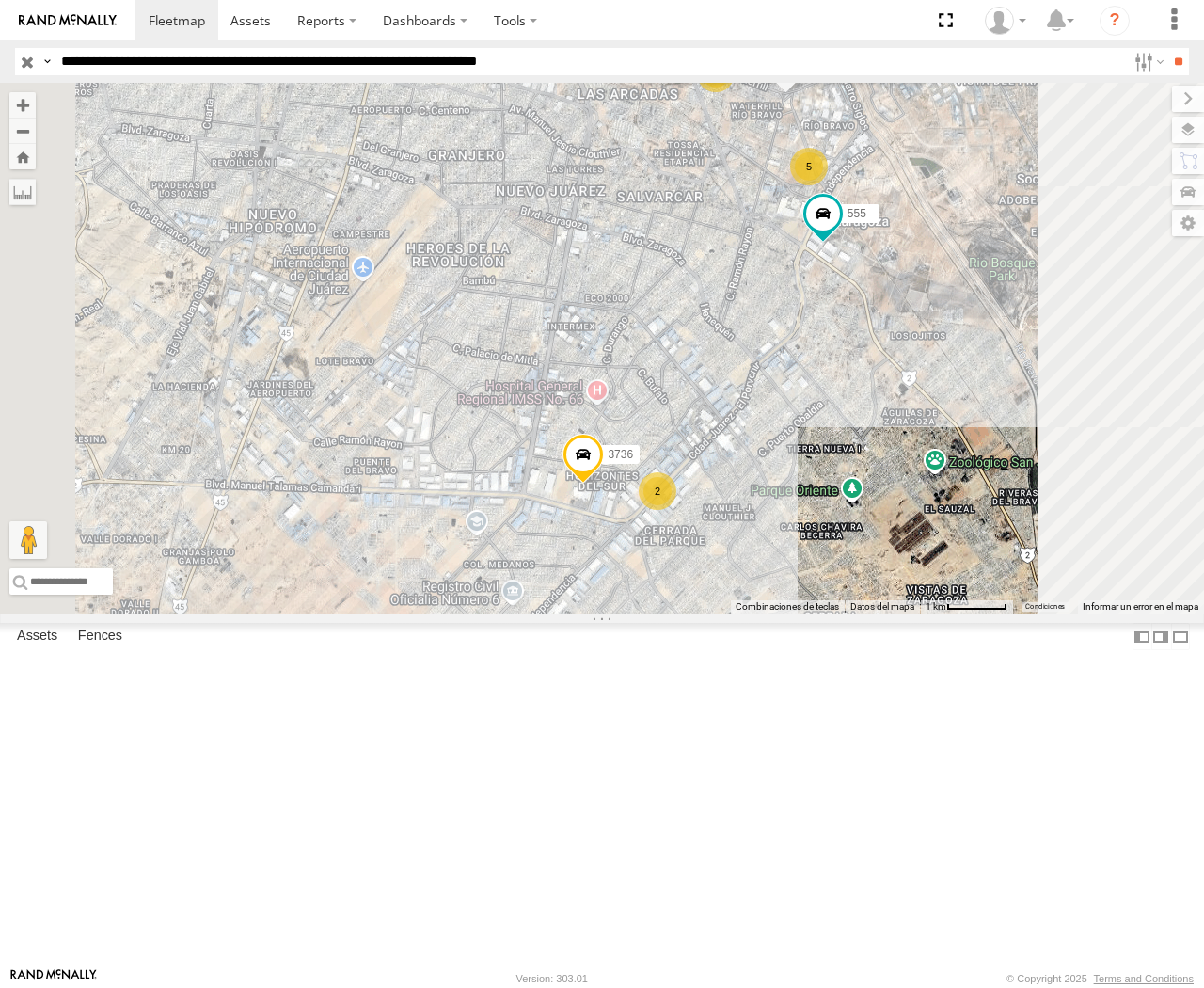 click at bounding box center (583, 459) 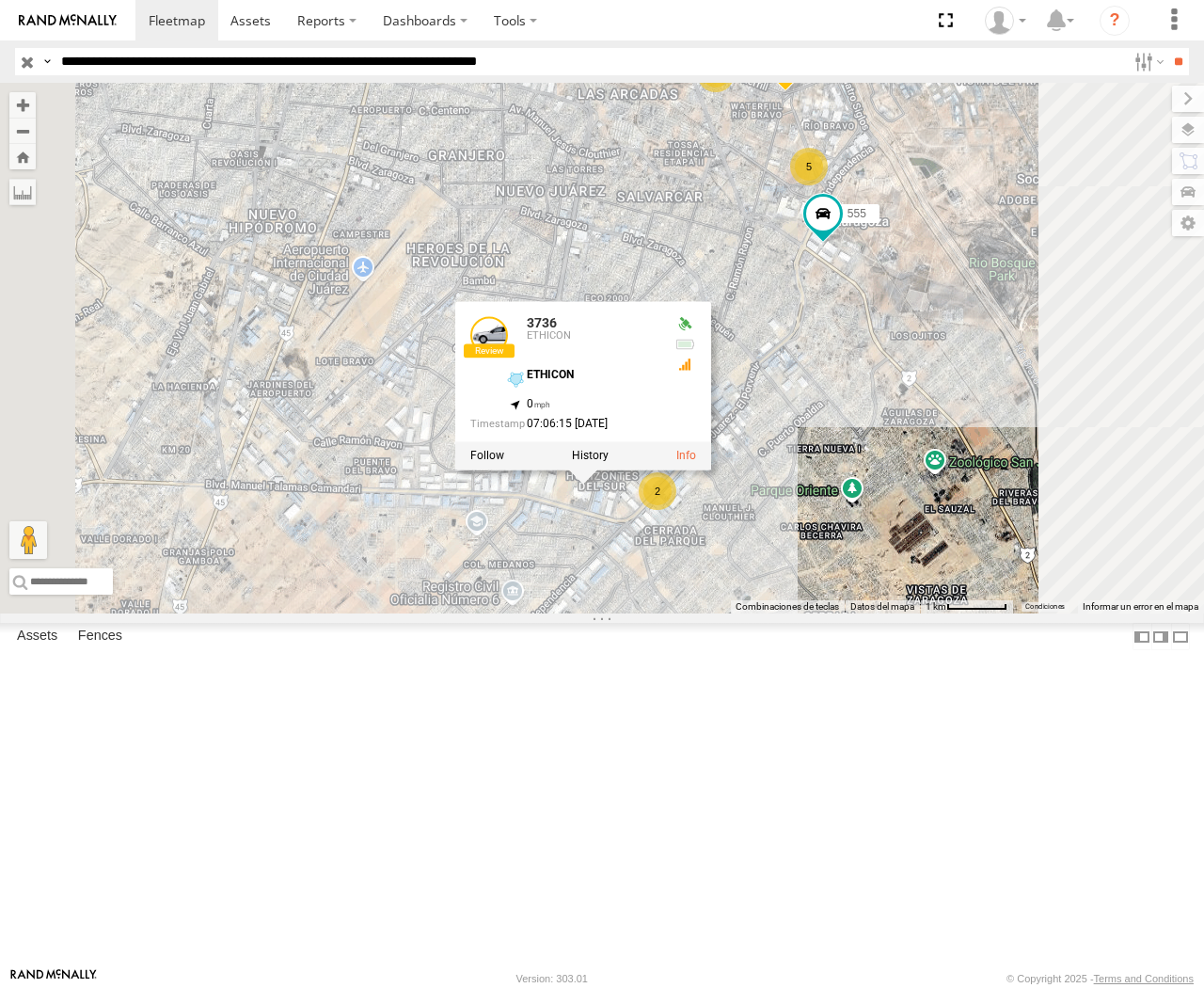 click on "4093 3736 8662 555 1646 4 5 2 3736 ETHICON ETHICON 31.60706 ,  -106.38673 0 07:06:15 07/10/2025" at bounding box center [602, 348] 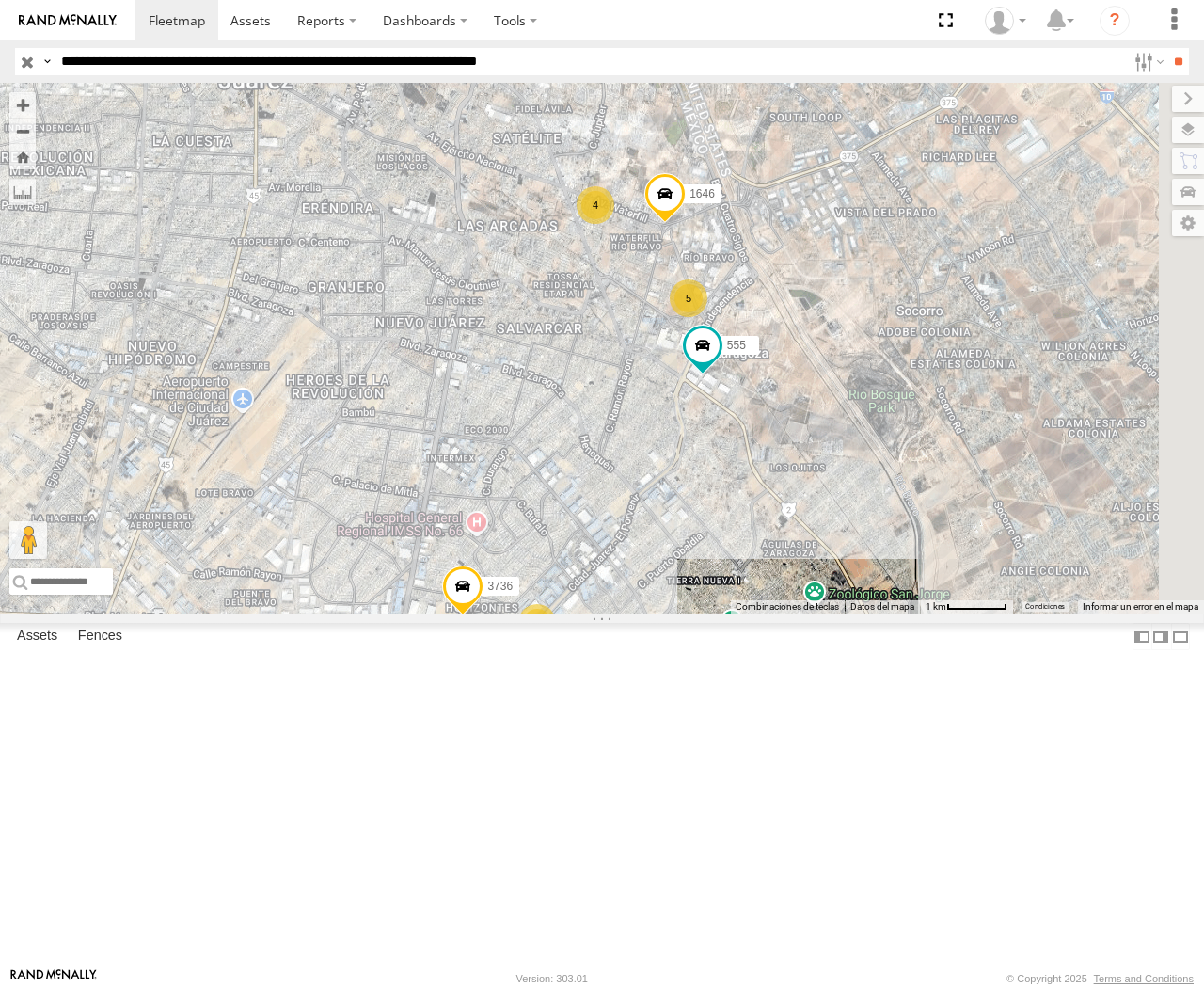 drag, startPoint x: 1073, startPoint y: 457, endPoint x: 927, endPoint y: 600, distance: 204.36487 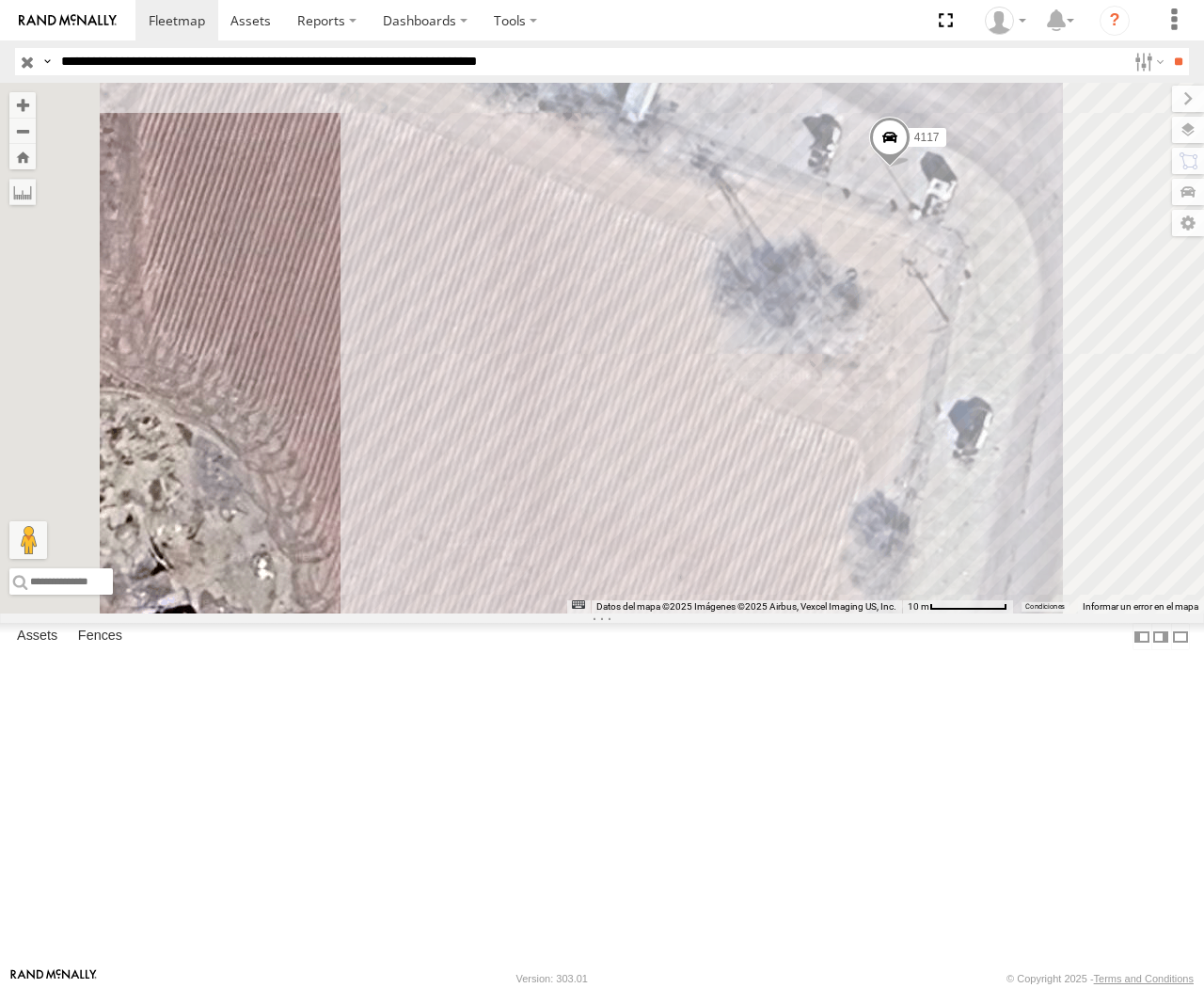 click at bounding box center (736, 52) 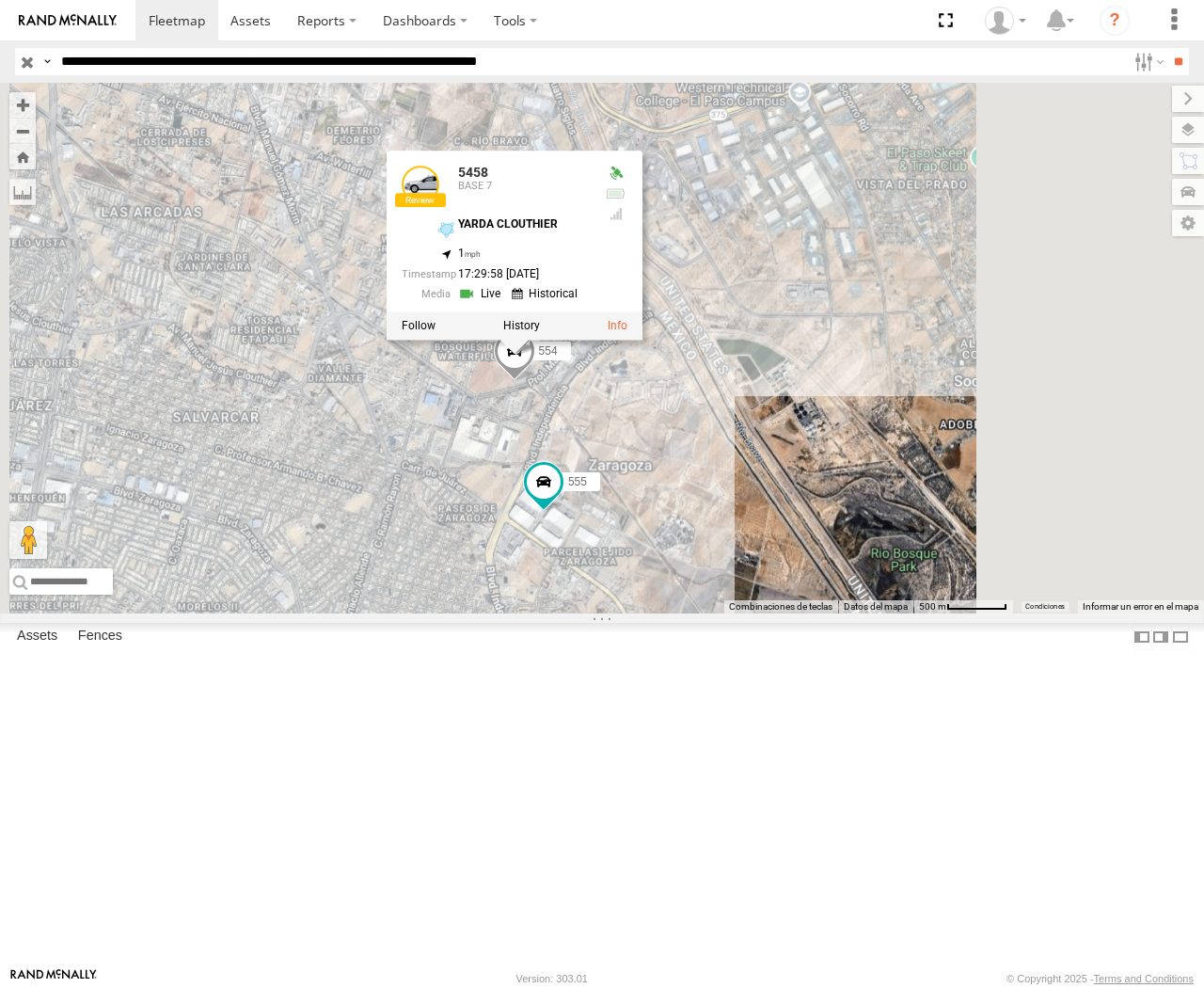 click on "4093 3736 8662 555 1646 3952 554 4117 5458 5072 5458 BASE 7 YARDA CLOUTHIER 31.65664 ,  -106.34572 1 17:29:58 07/10/2025" at bounding box center (602, 348) 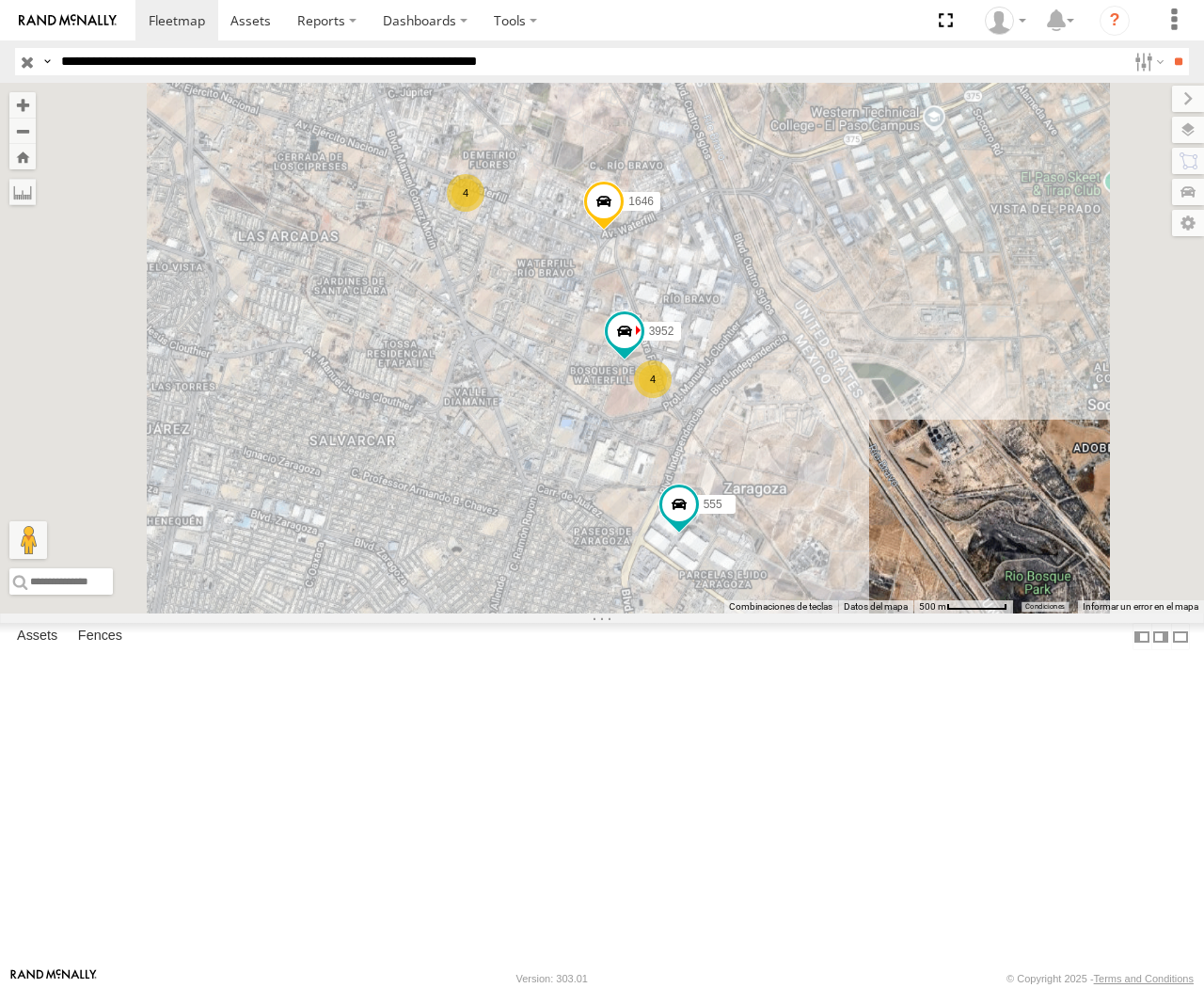 drag, startPoint x: 702, startPoint y: 362, endPoint x: 830, endPoint y: 390, distance: 131.02671 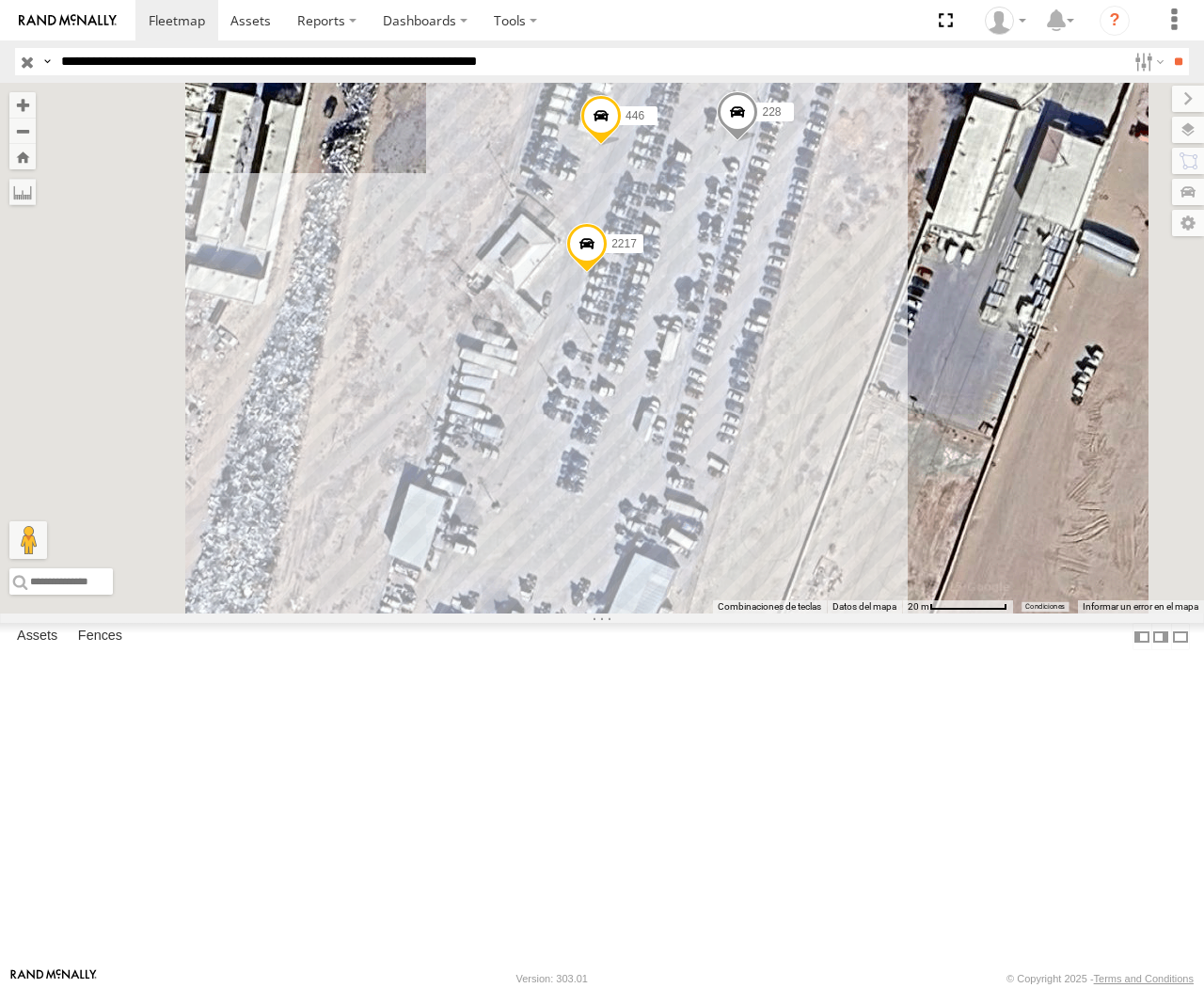 click at bounding box center (587, 248) 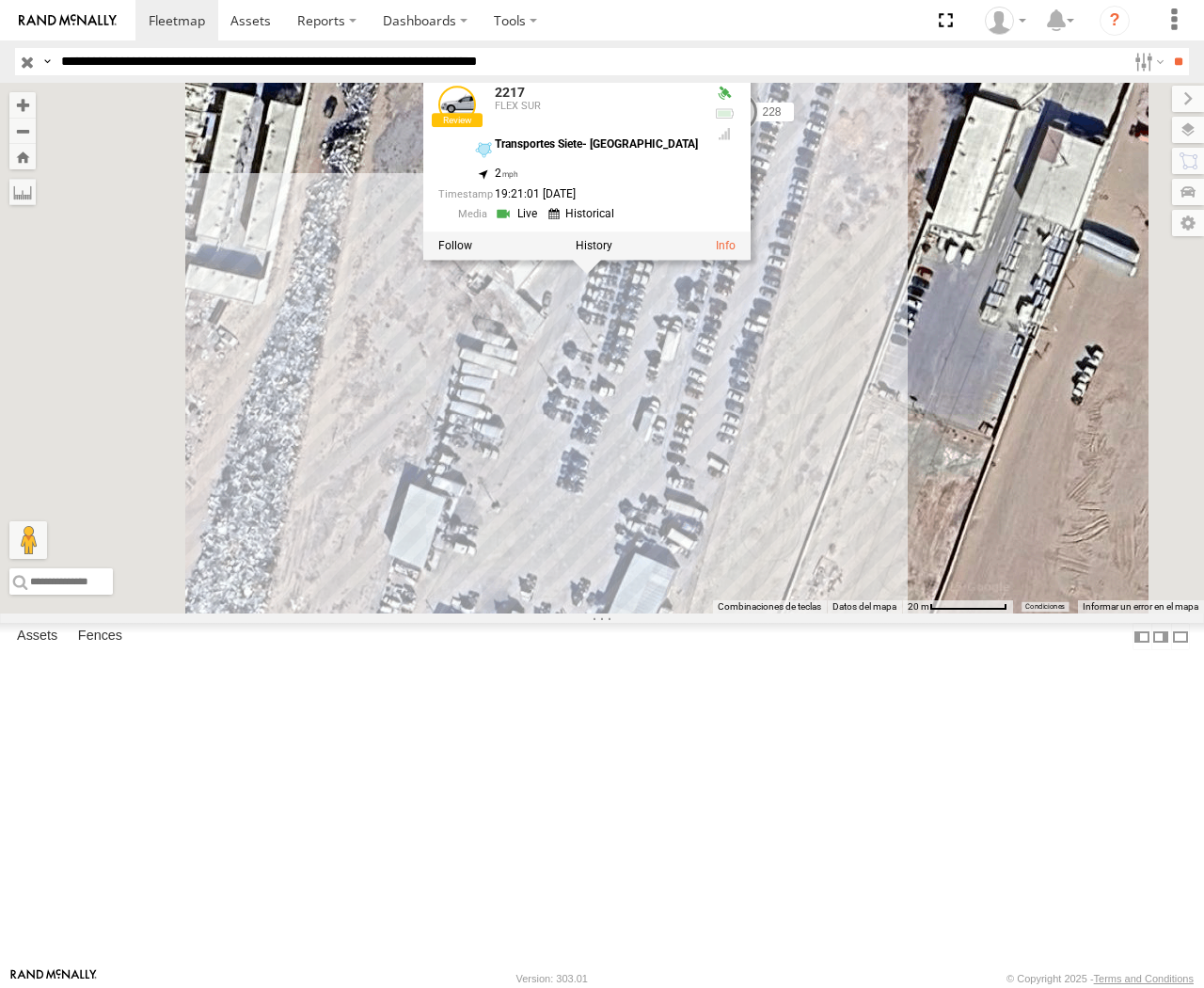 drag, startPoint x: 632, startPoint y: 324, endPoint x: 649, endPoint y: 323, distance: 17.029386 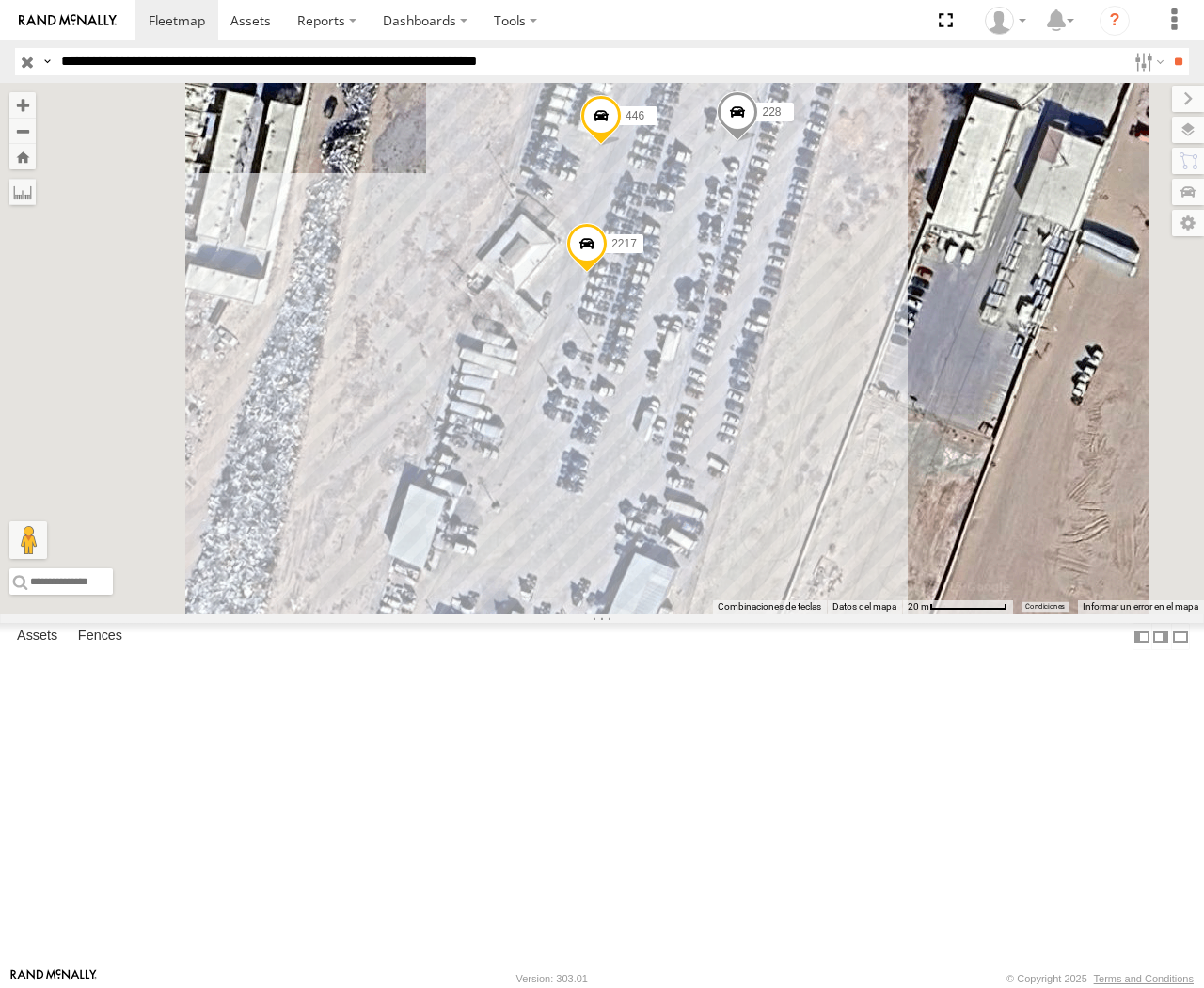 click at bounding box center [601, 121] 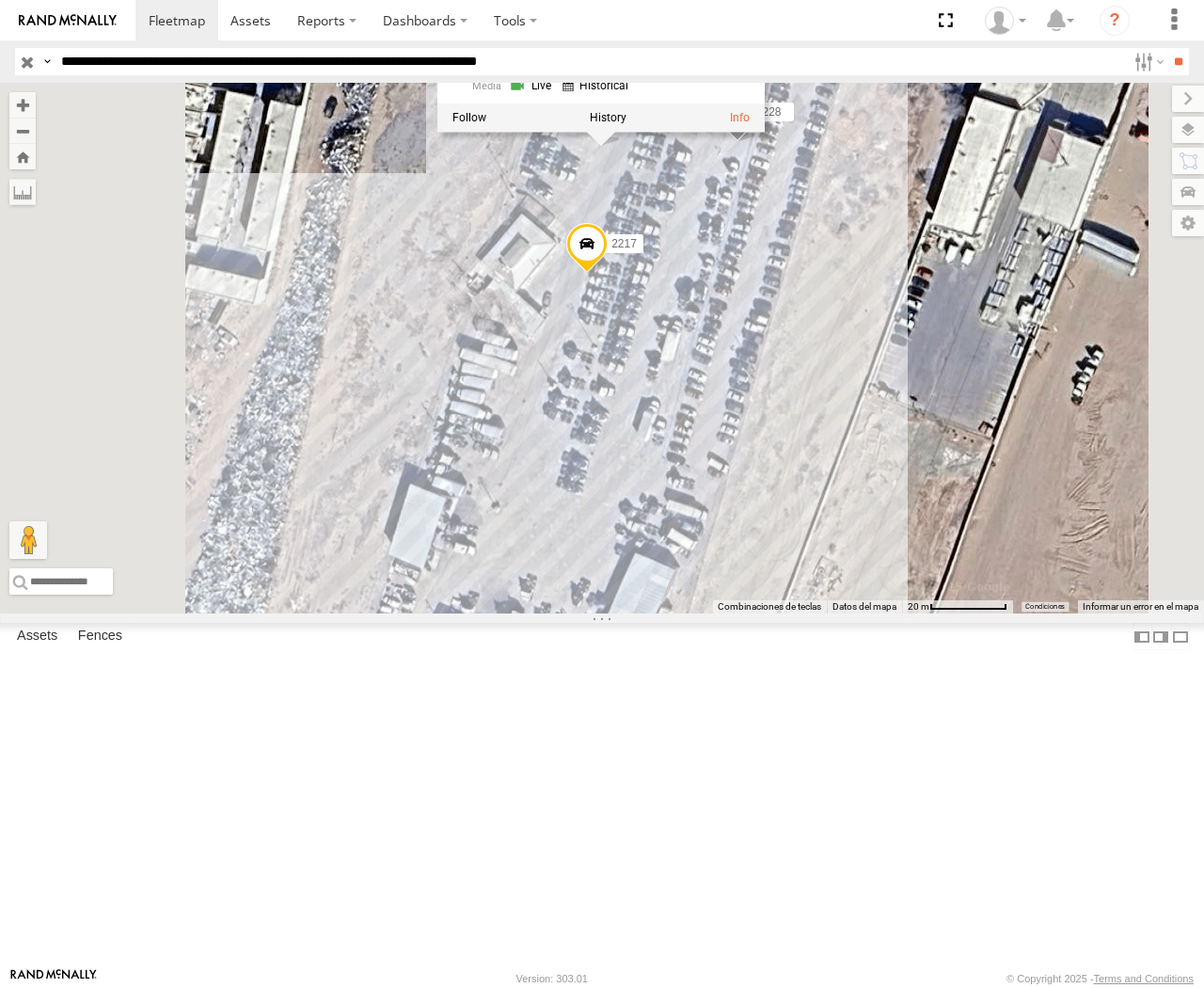 click on "4093 3736 8662 555 1646 3952 446 2217 228 7321 446 FLEX SUR Transportes Siete- Mexico 31.67098 ,  -106.36295 0 17:45:06 07/10/2025" at bounding box center [602, 348] 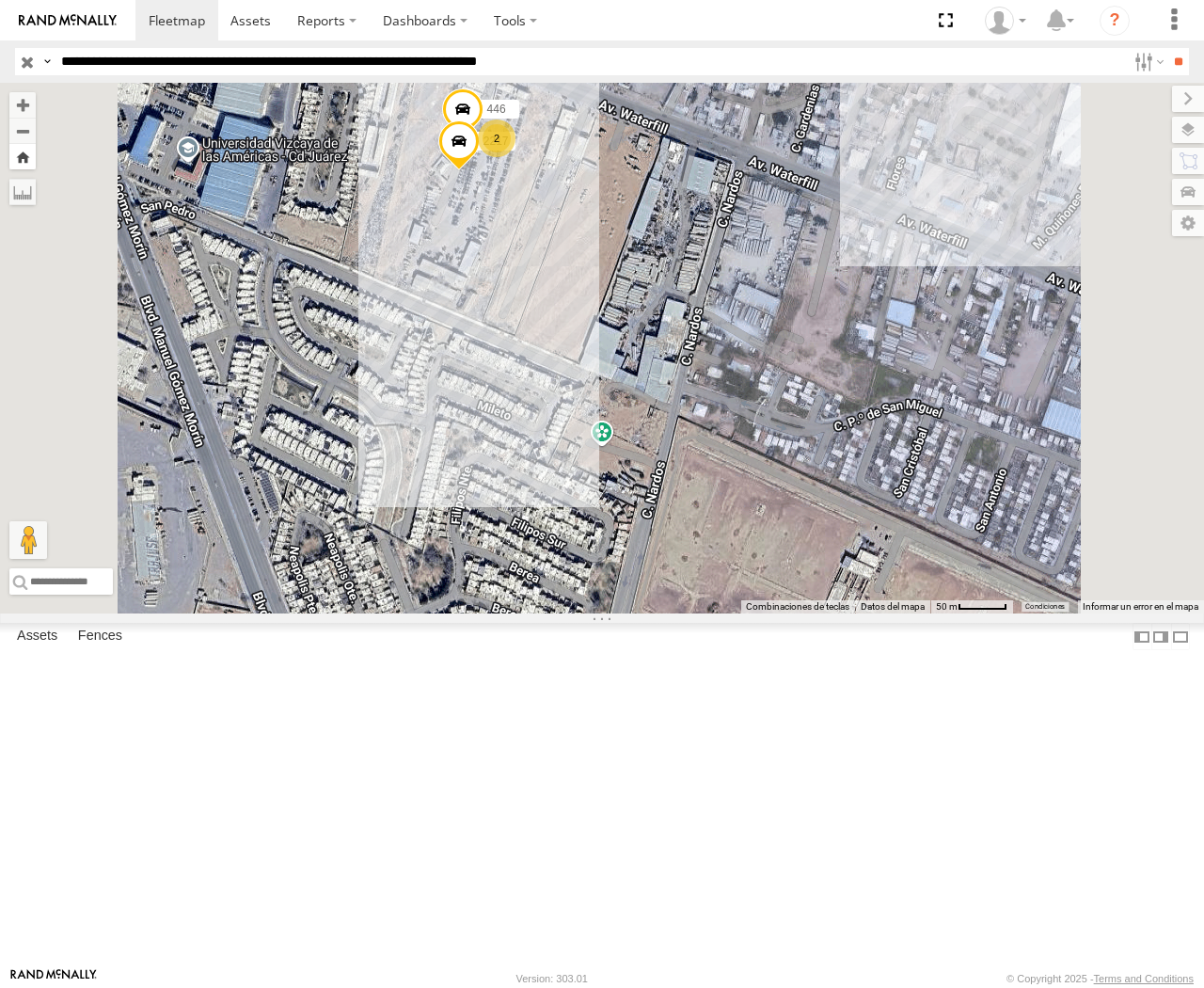 click at bounding box center (23, 156) 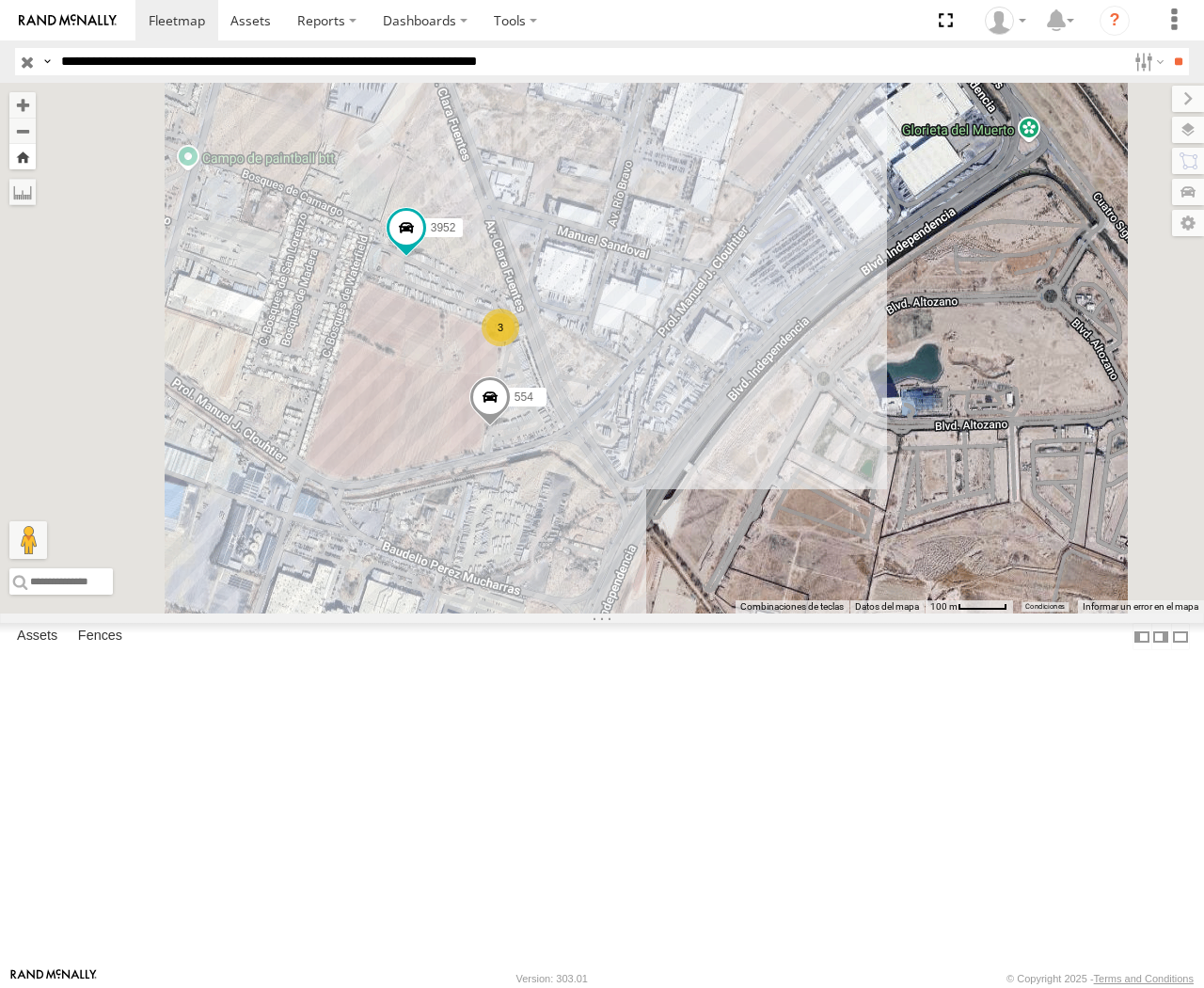 click at bounding box center (23, 156) 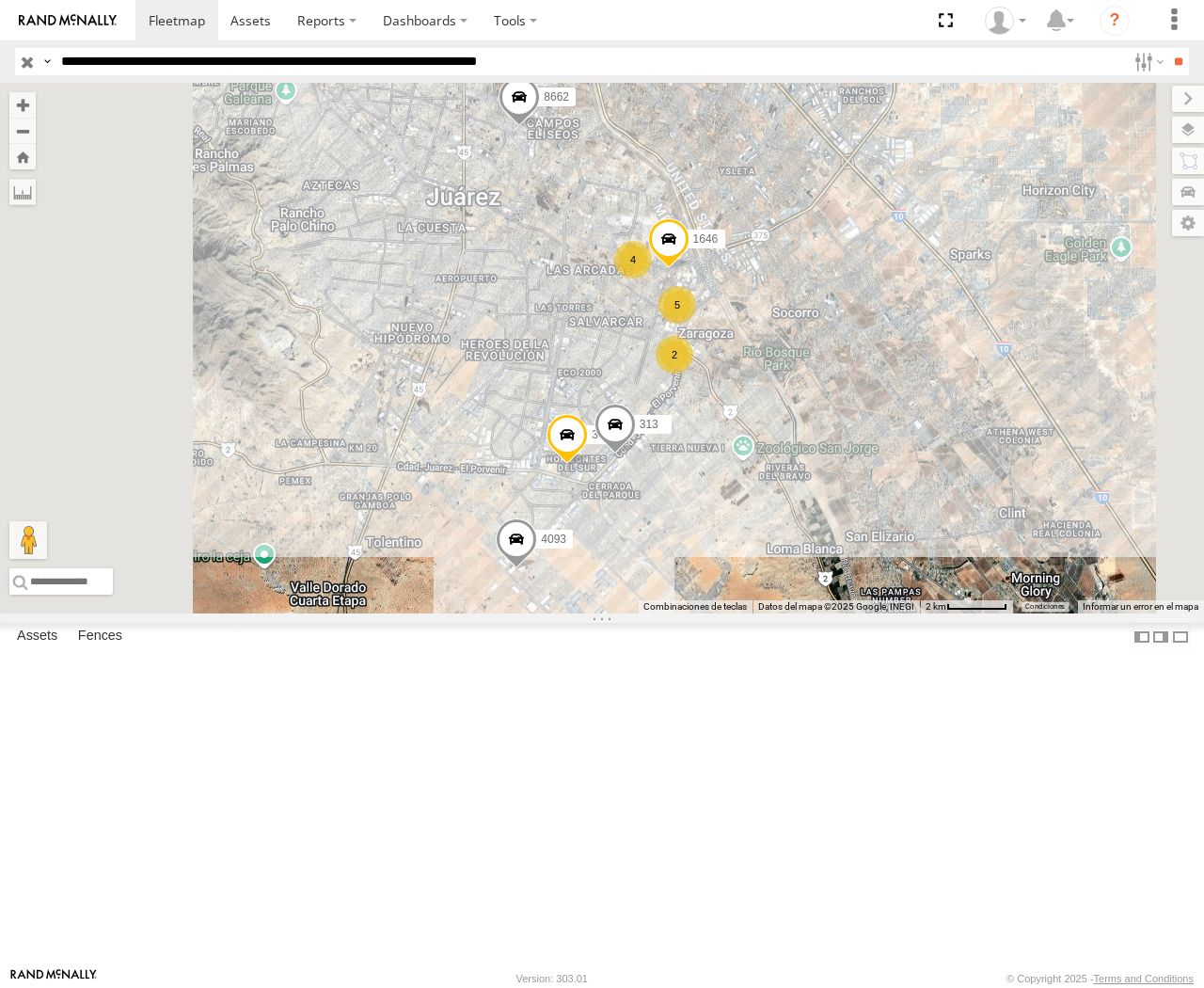 click at bounding box center (0, 0) 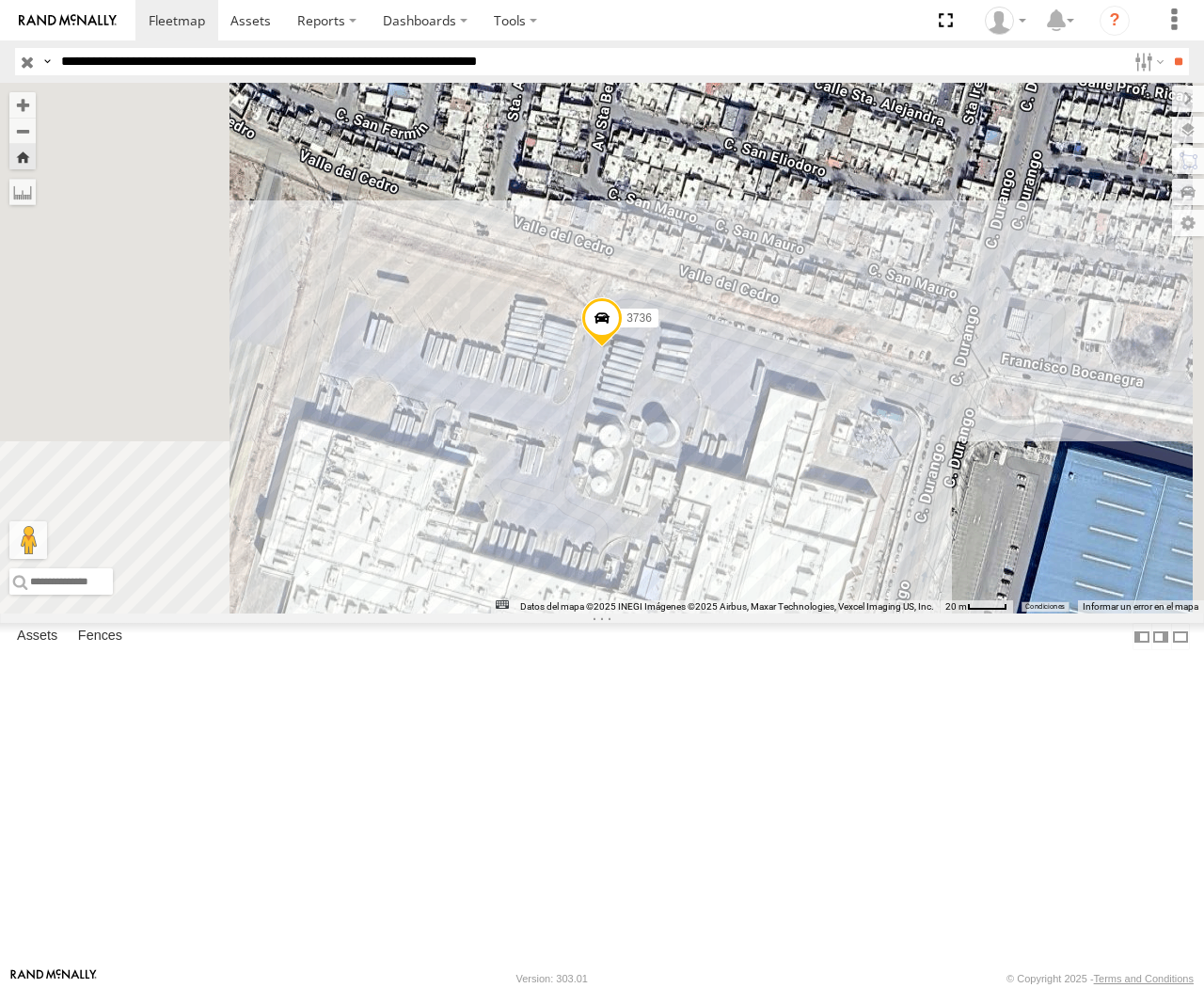 click at bounding box center (0, 0) 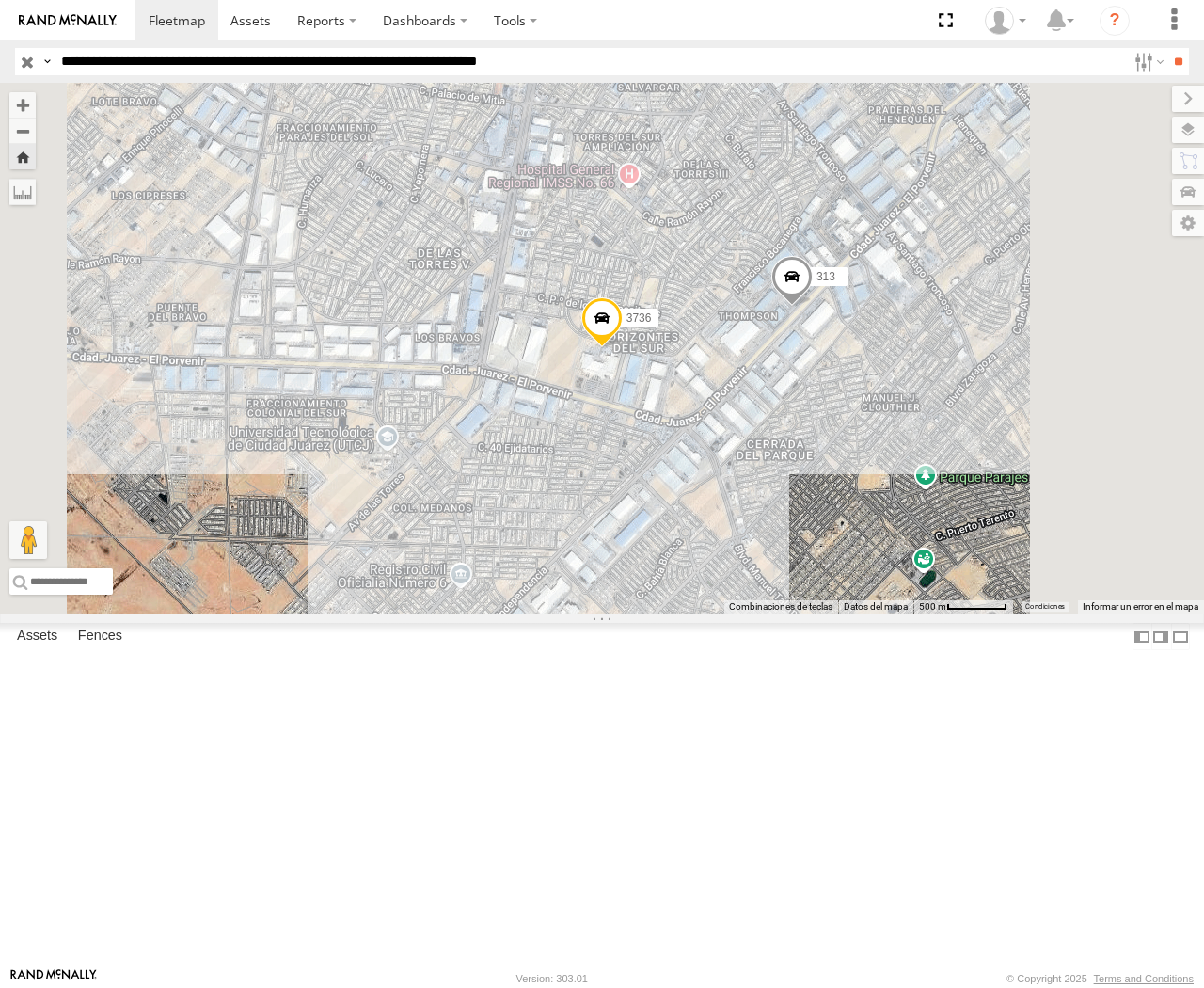 click on "**********" at bounding box center [590, 61] 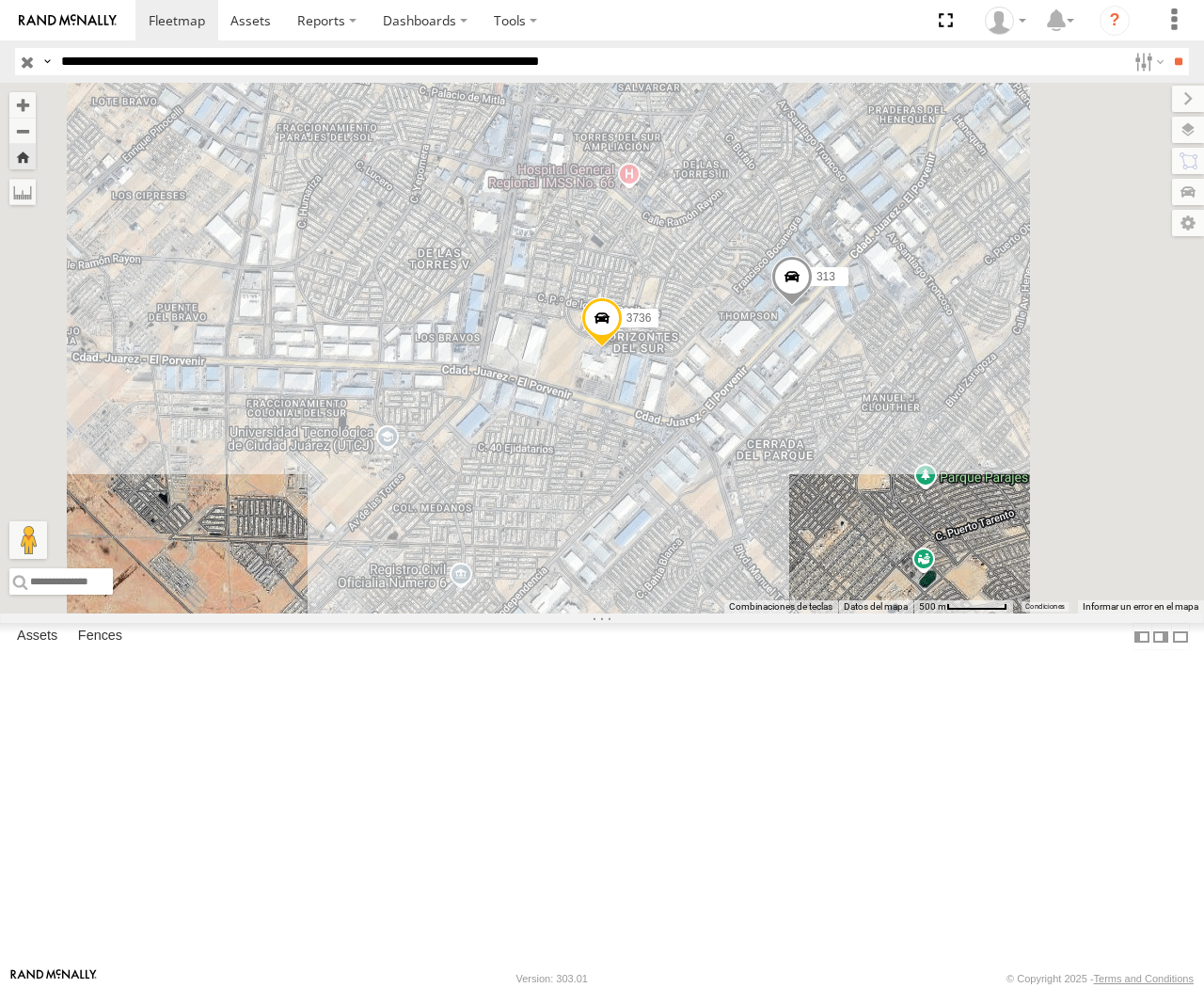 click on "**" at bounding box center [1178, 61] 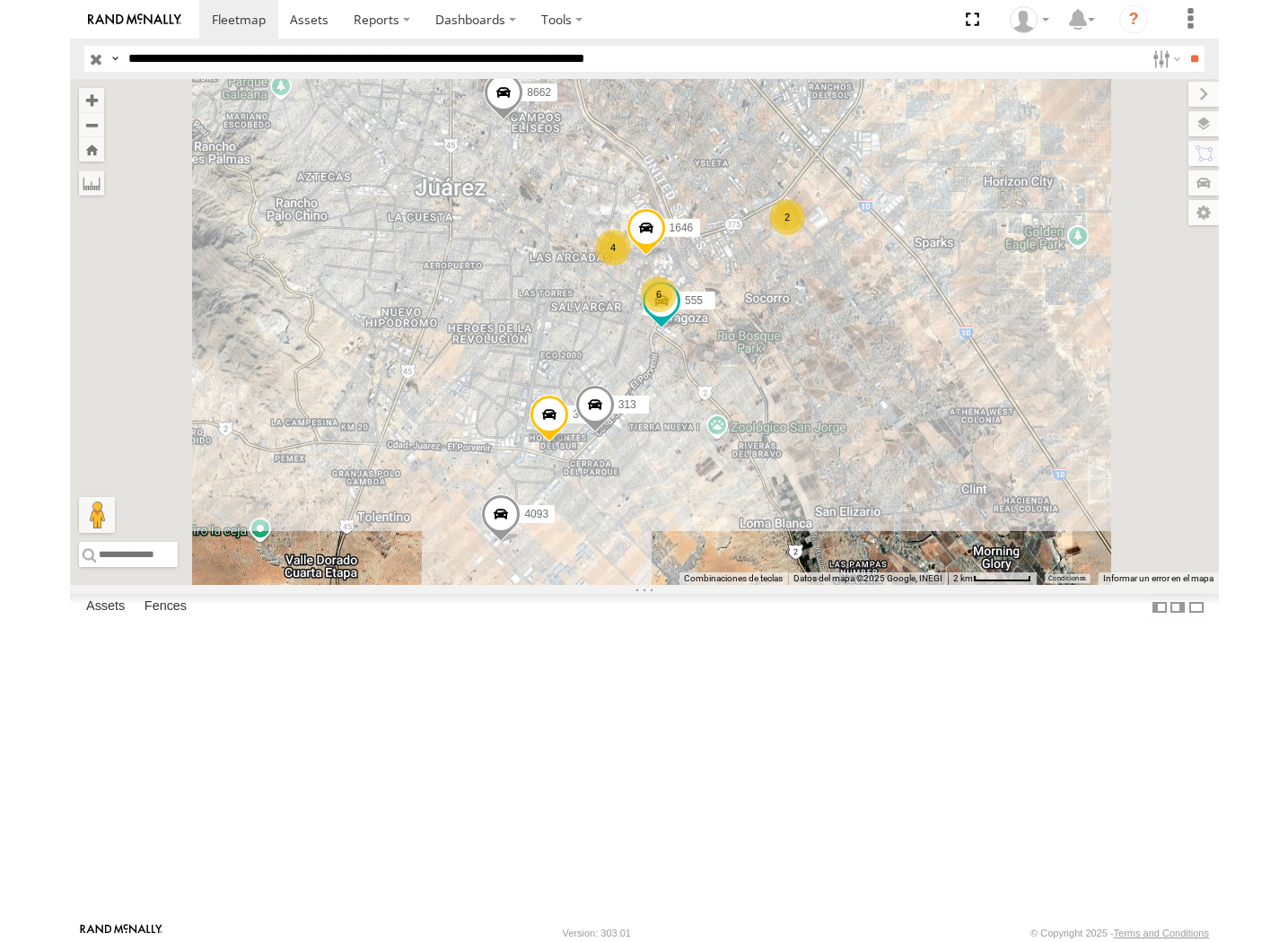 scroll, scrollTop: 81, scrollLeft: 0, axis: vertical 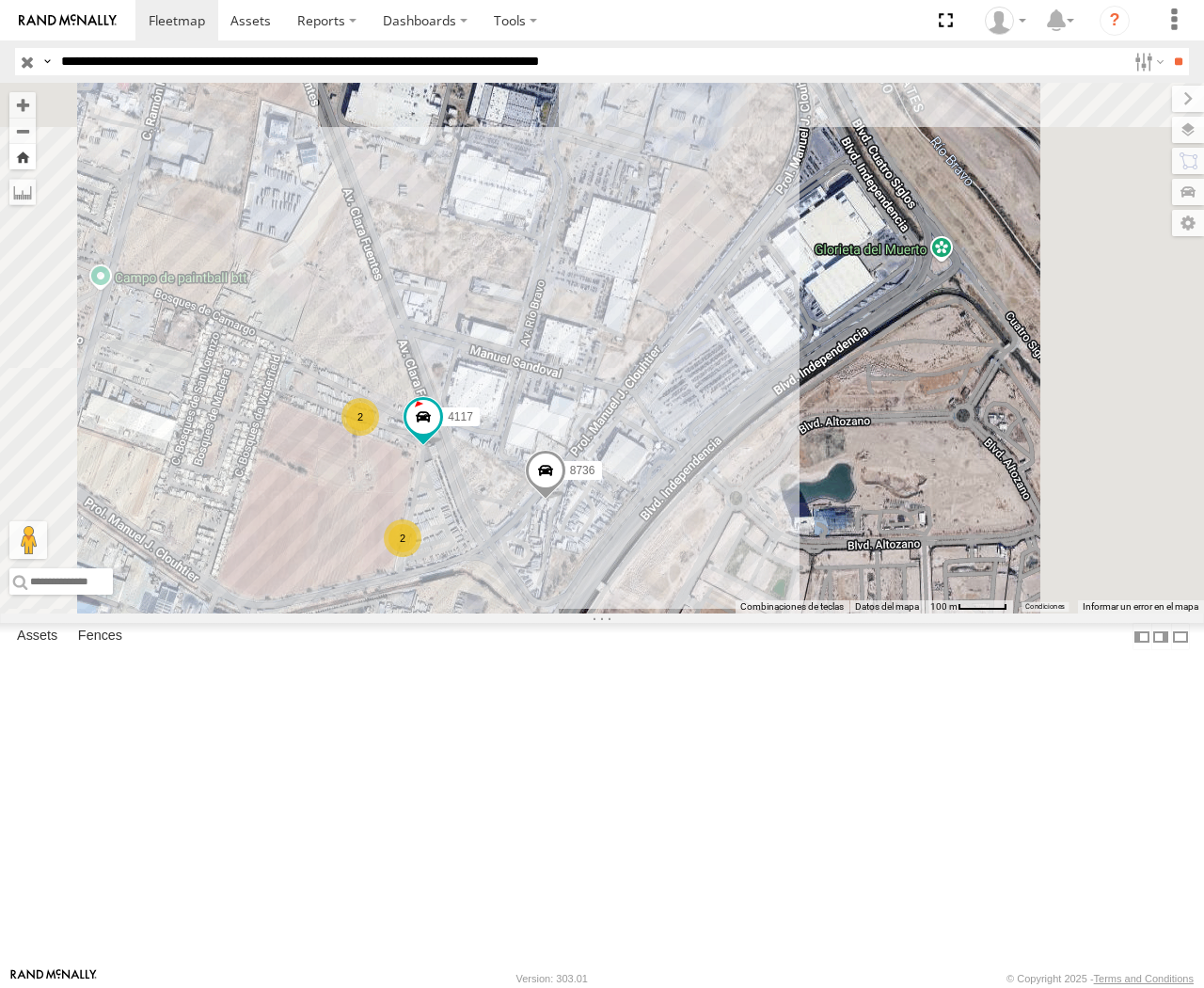 click at bounding box center (23, 156) 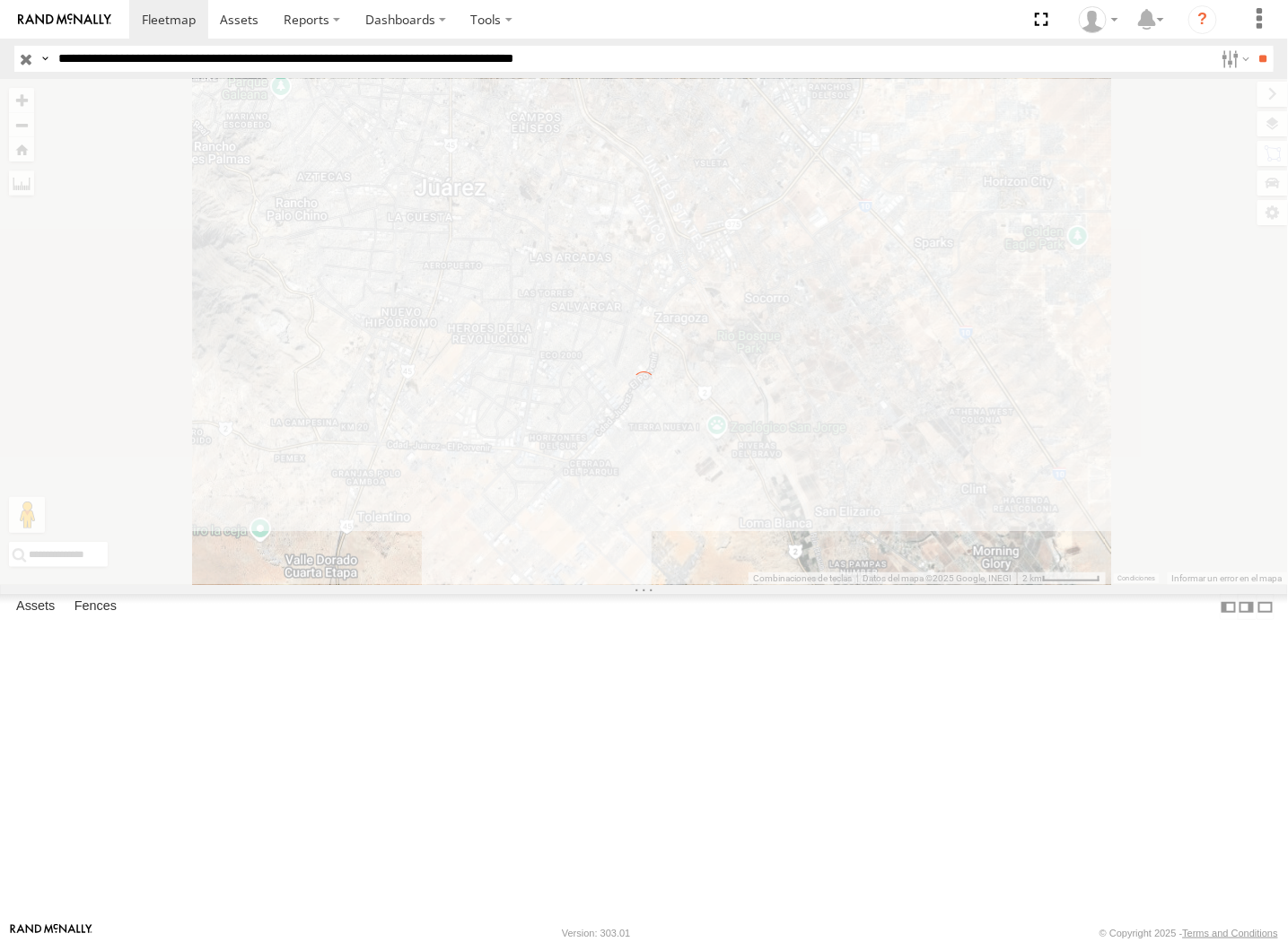scroll, scrollTop: 0, scrollLeft: 0, axis: both 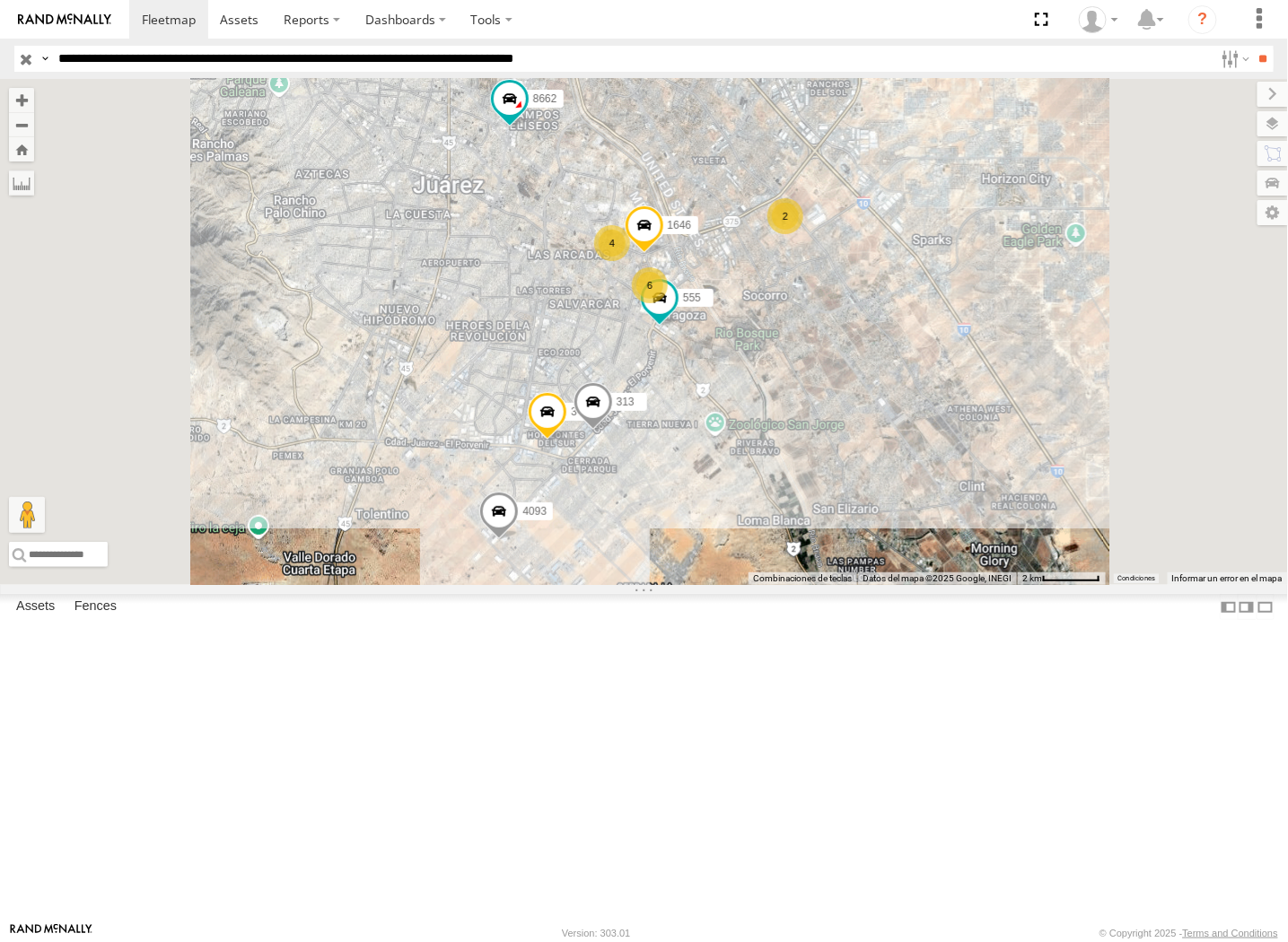 click on "**********" at bounding box center (632, 58) 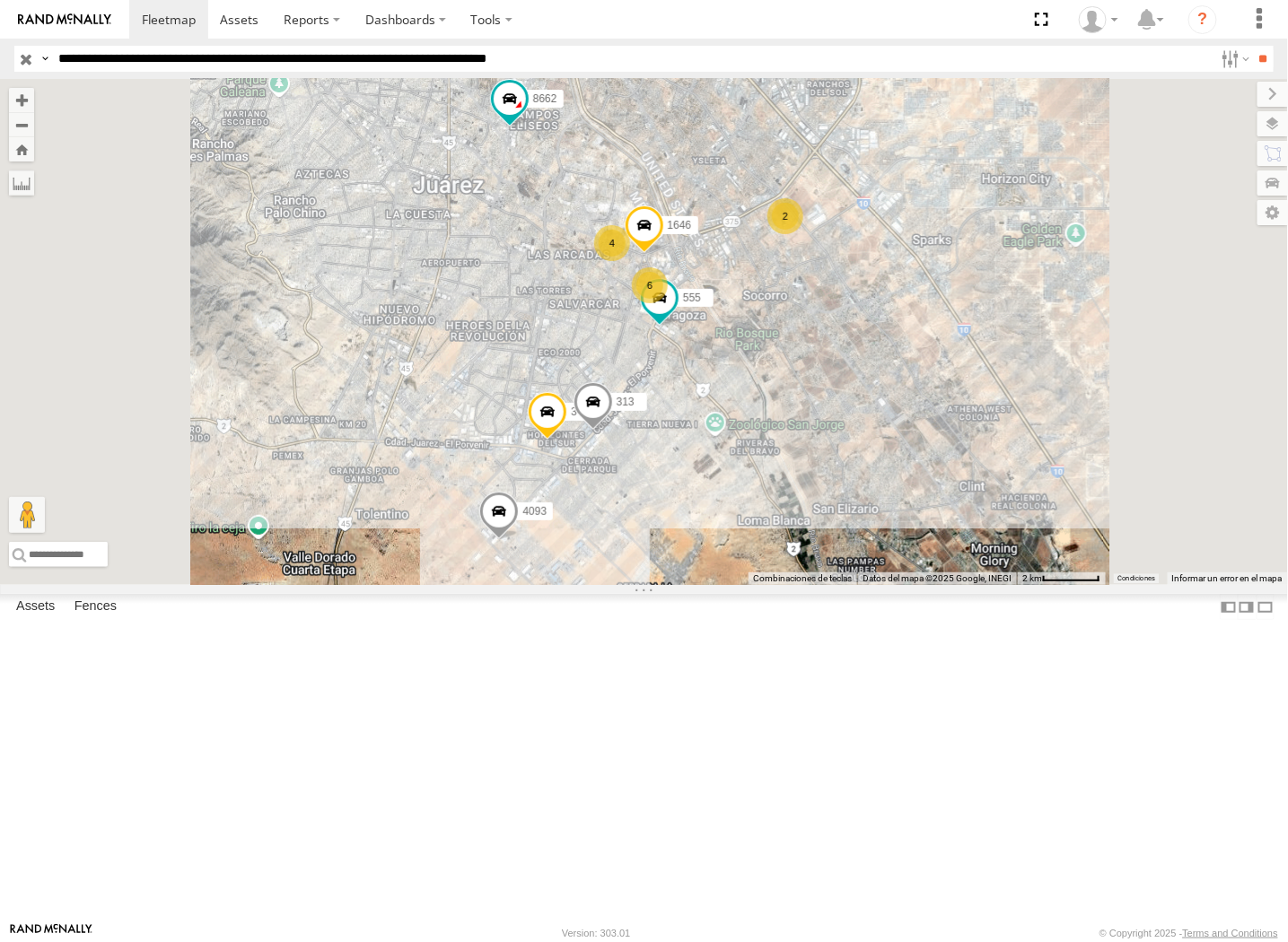 type on "**********" 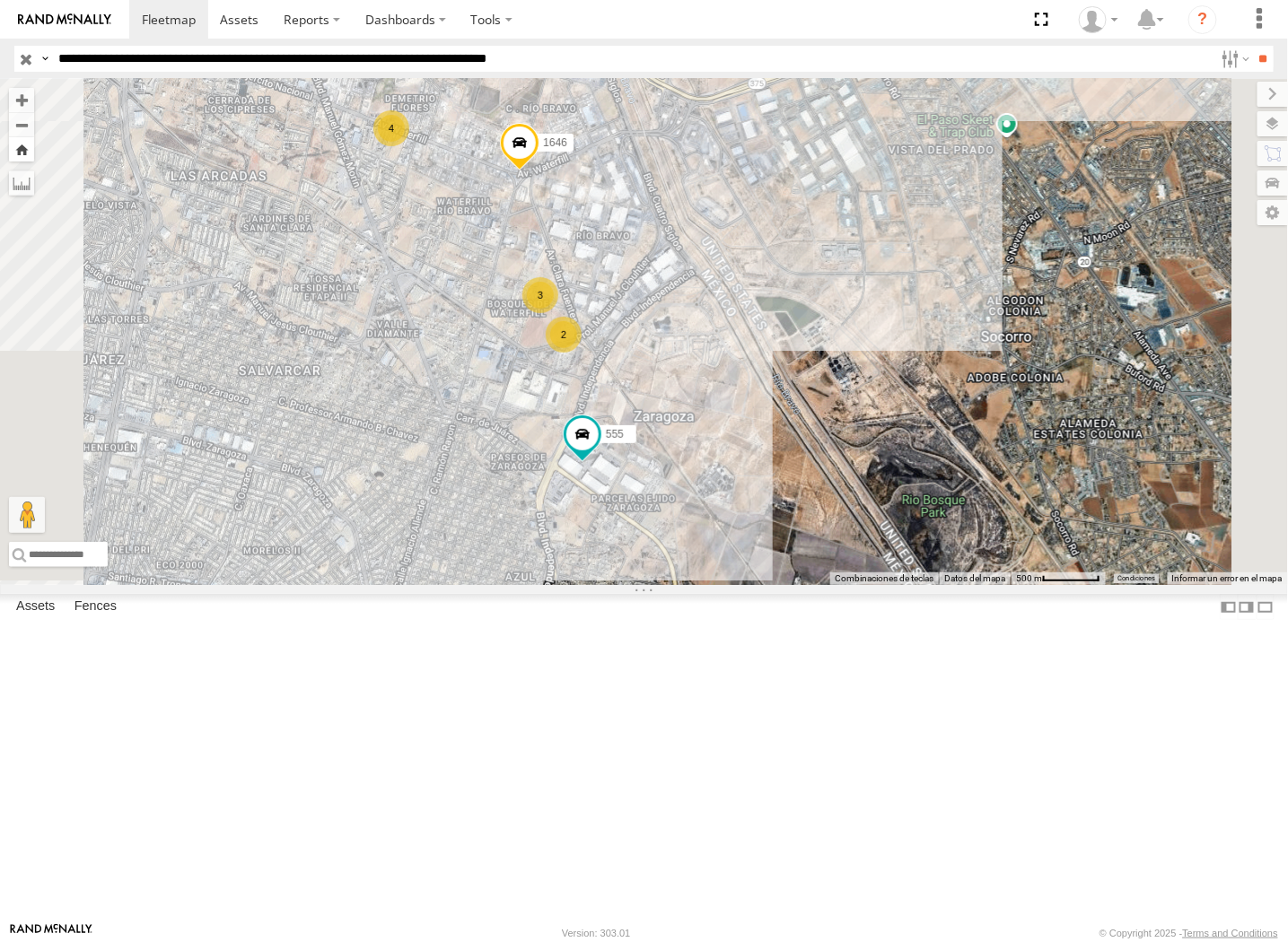 click at bounding box center (22, 149) 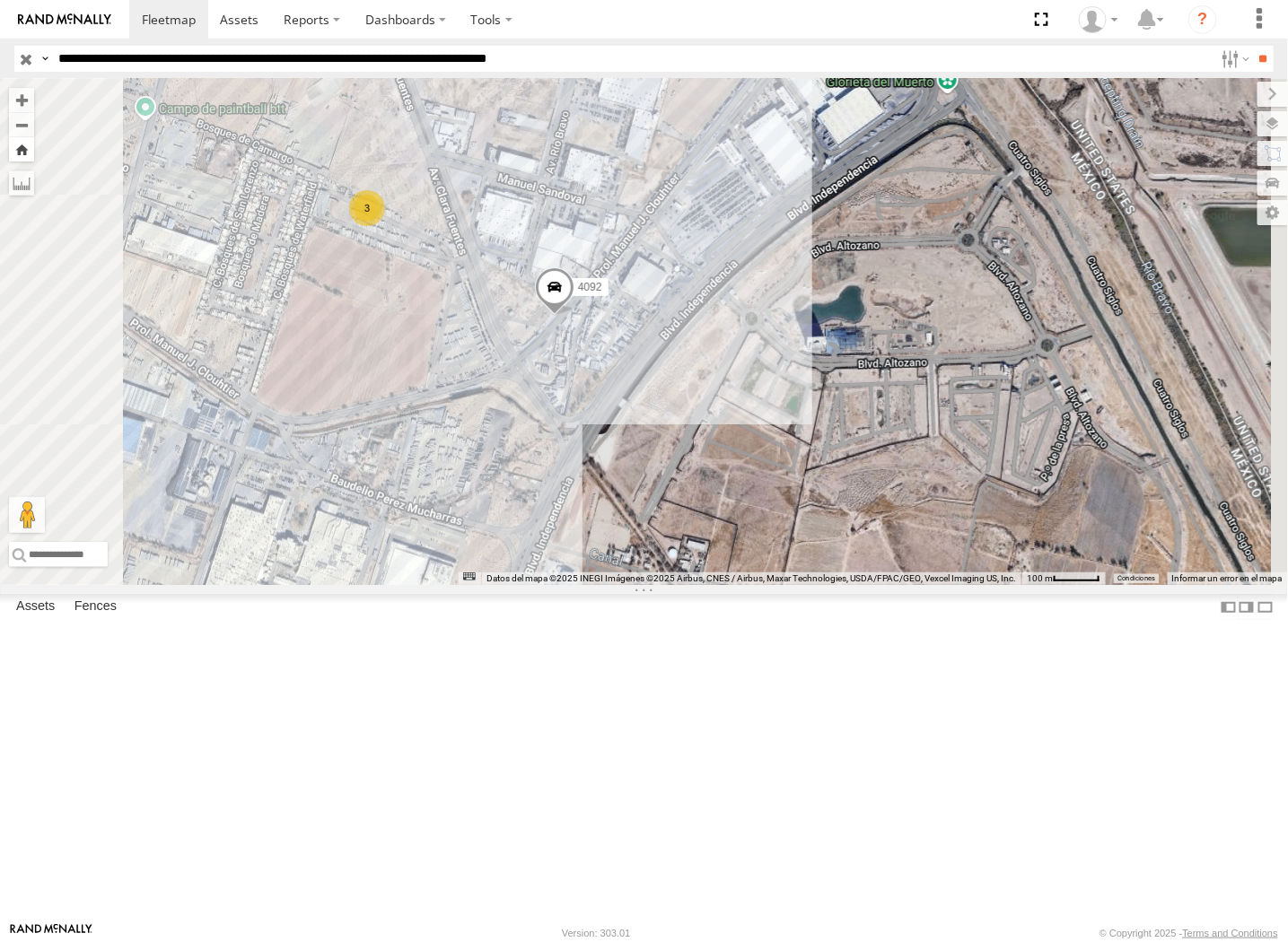 click at bounding box center [22, 149] 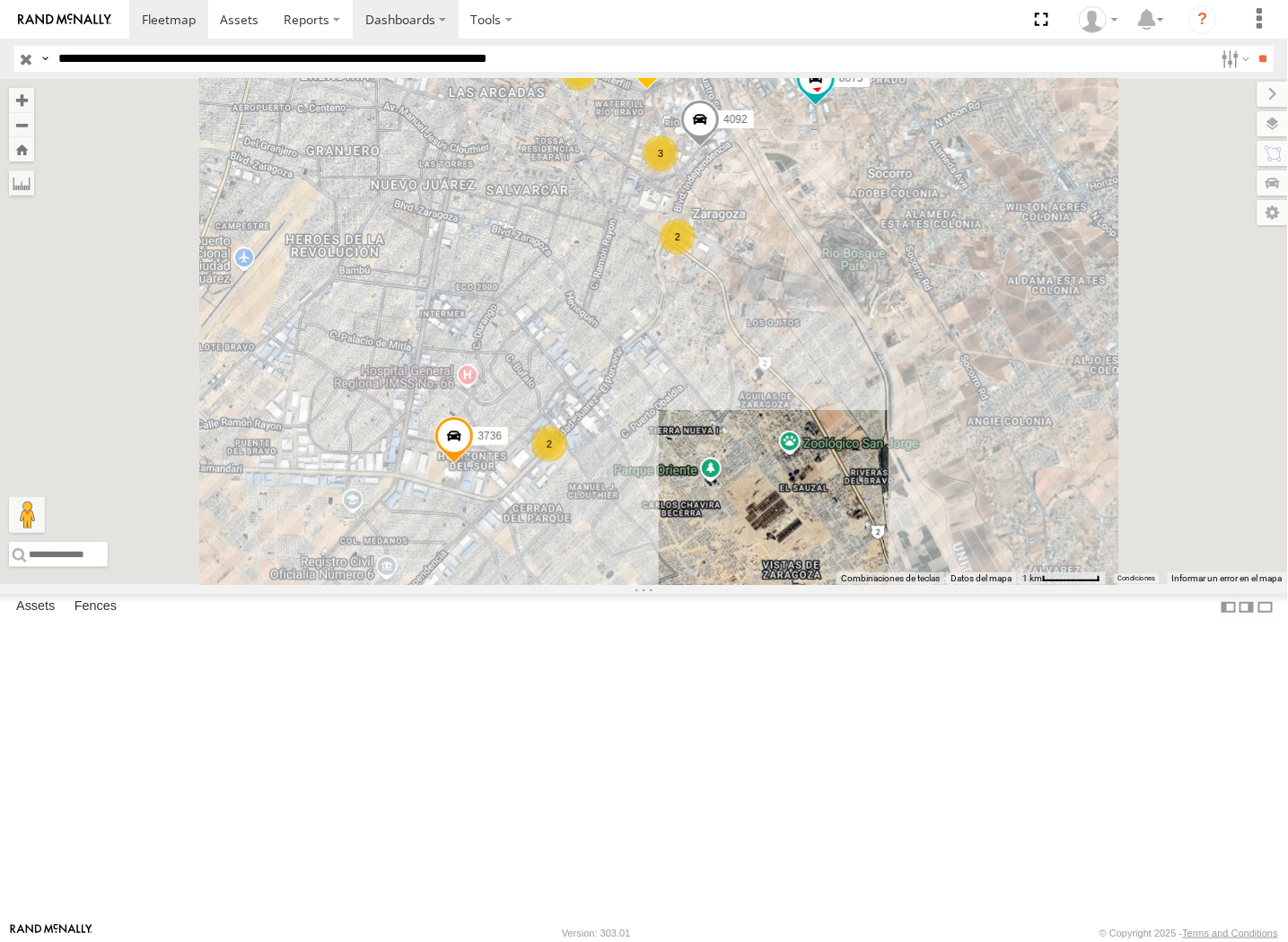 type 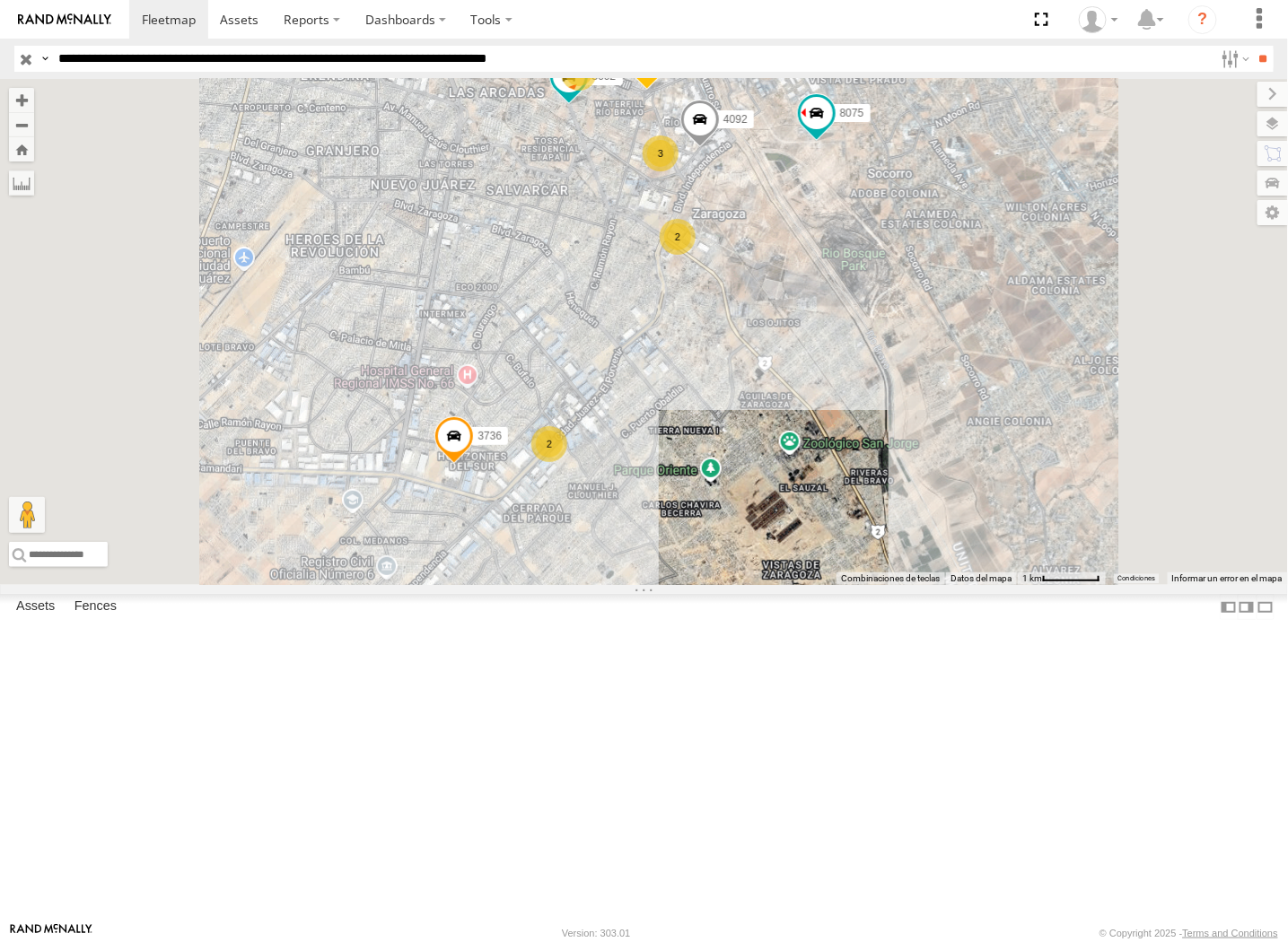 drag, startPoint x: 212, startPoint y: 440, endPoint x: 684, endPoint y: 307, distance: 490.38046 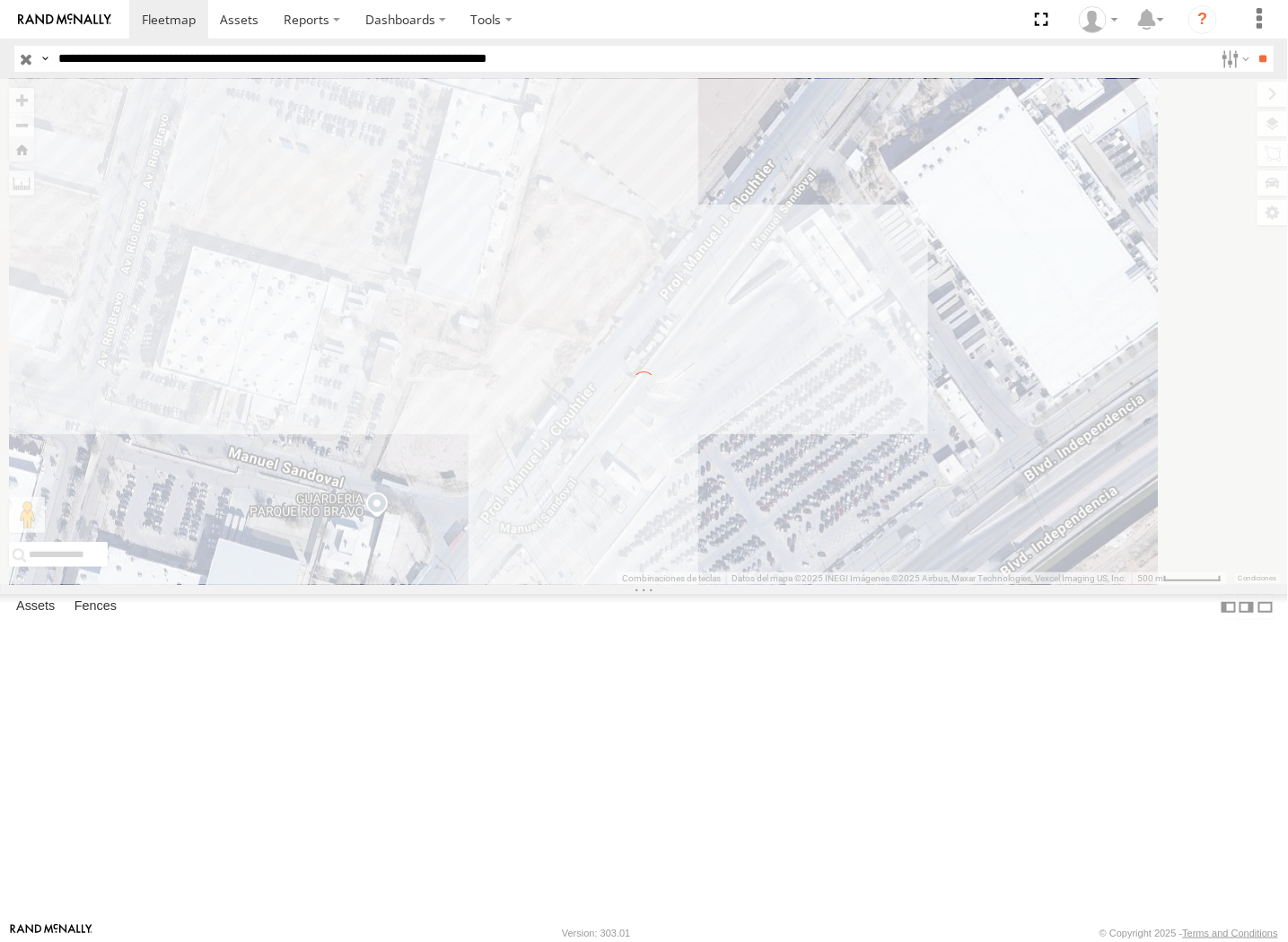 scroll, scrollTop: 0, scrollLeft: 0, axis: both 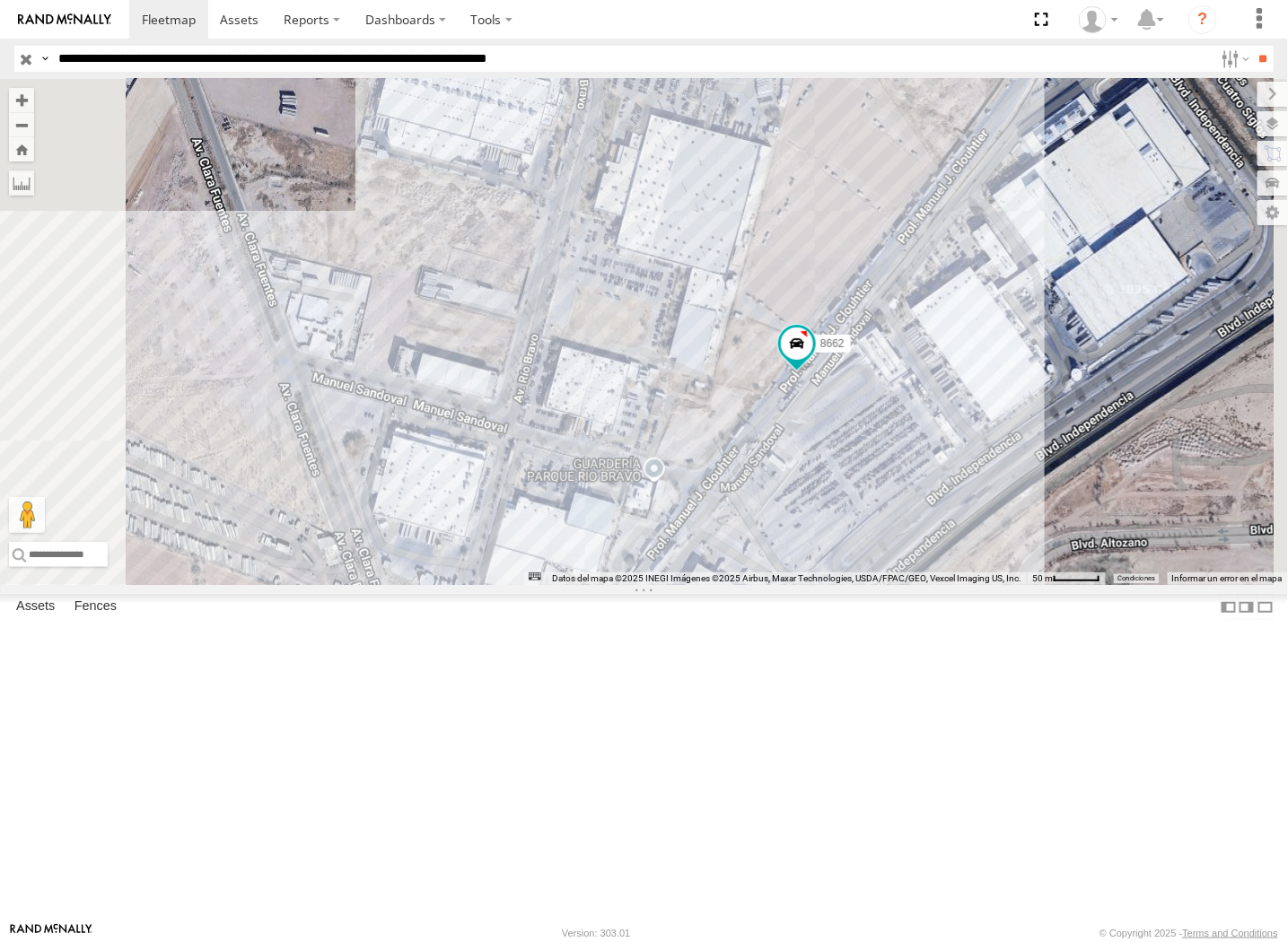 drag, startPoint x: 684, startPoint y: 65, endPoint x: 662, endPoint y: 78, distance: 25.553865 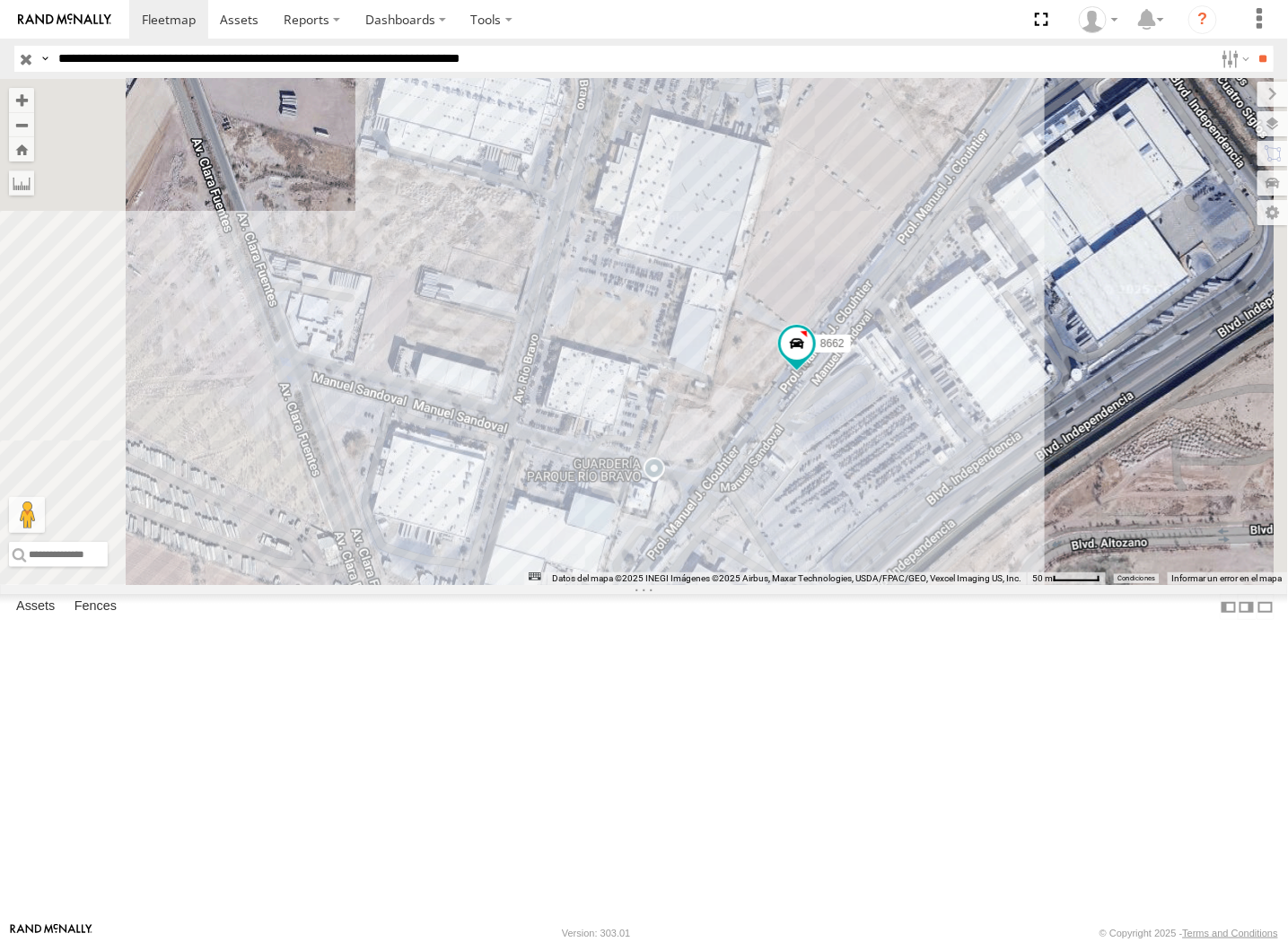 type on "**********" 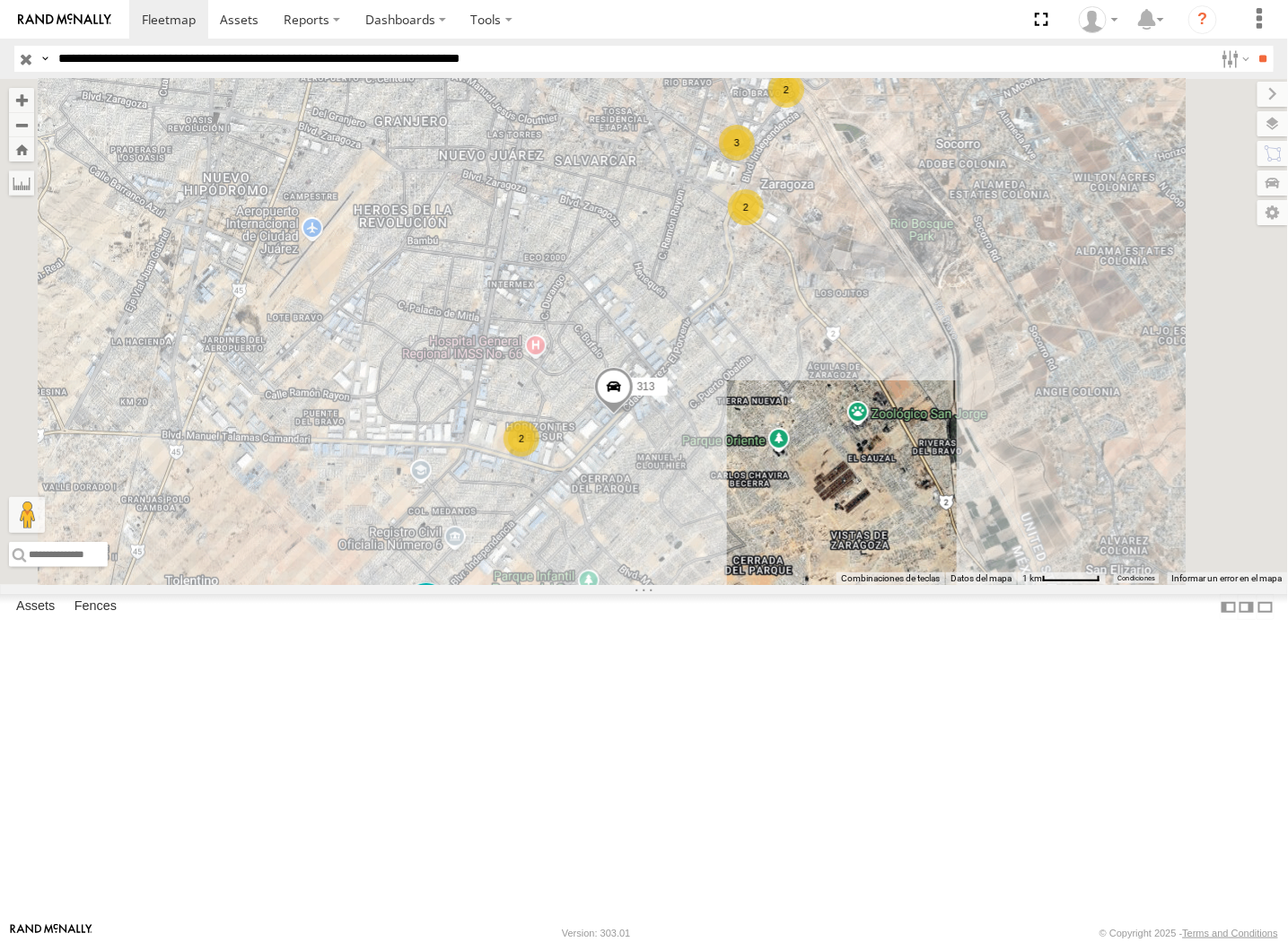 click at bounding box center (0, 0) 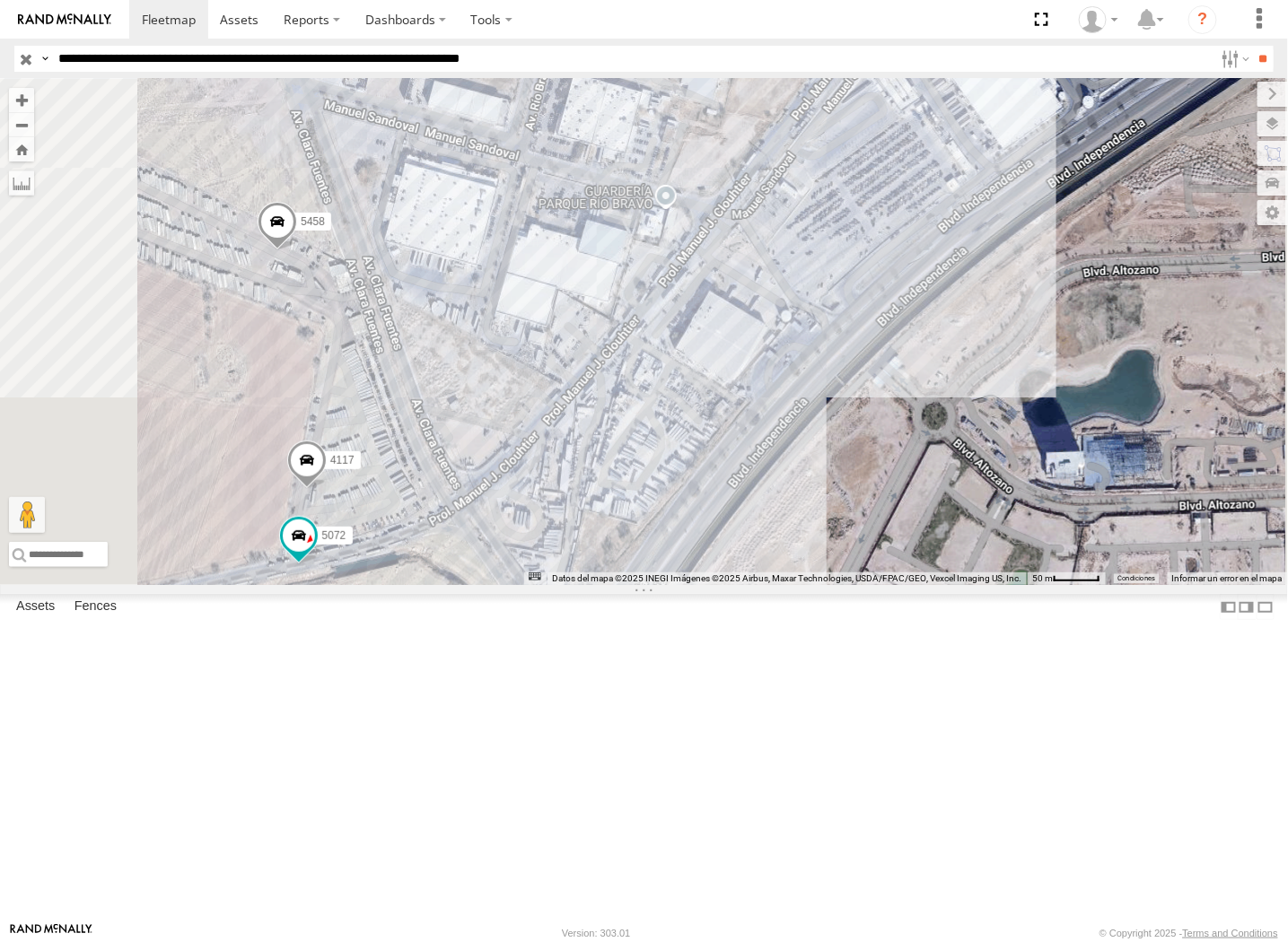 drag, startPoint x: 1101, startPoint y: 246, endPoint x: 921, endPoint y: 499, distance: 310.49799 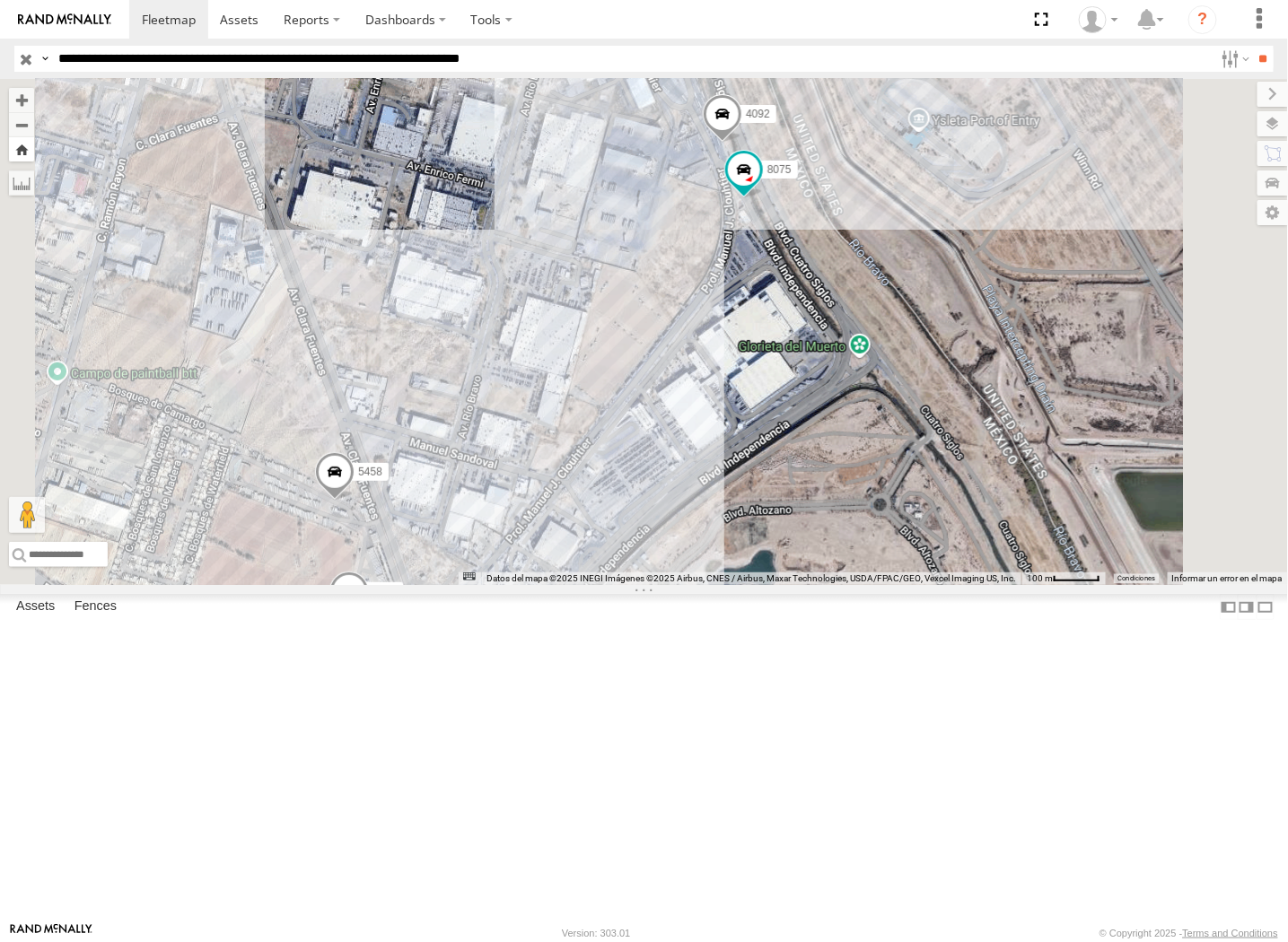 click at bounding box center [22, 149] 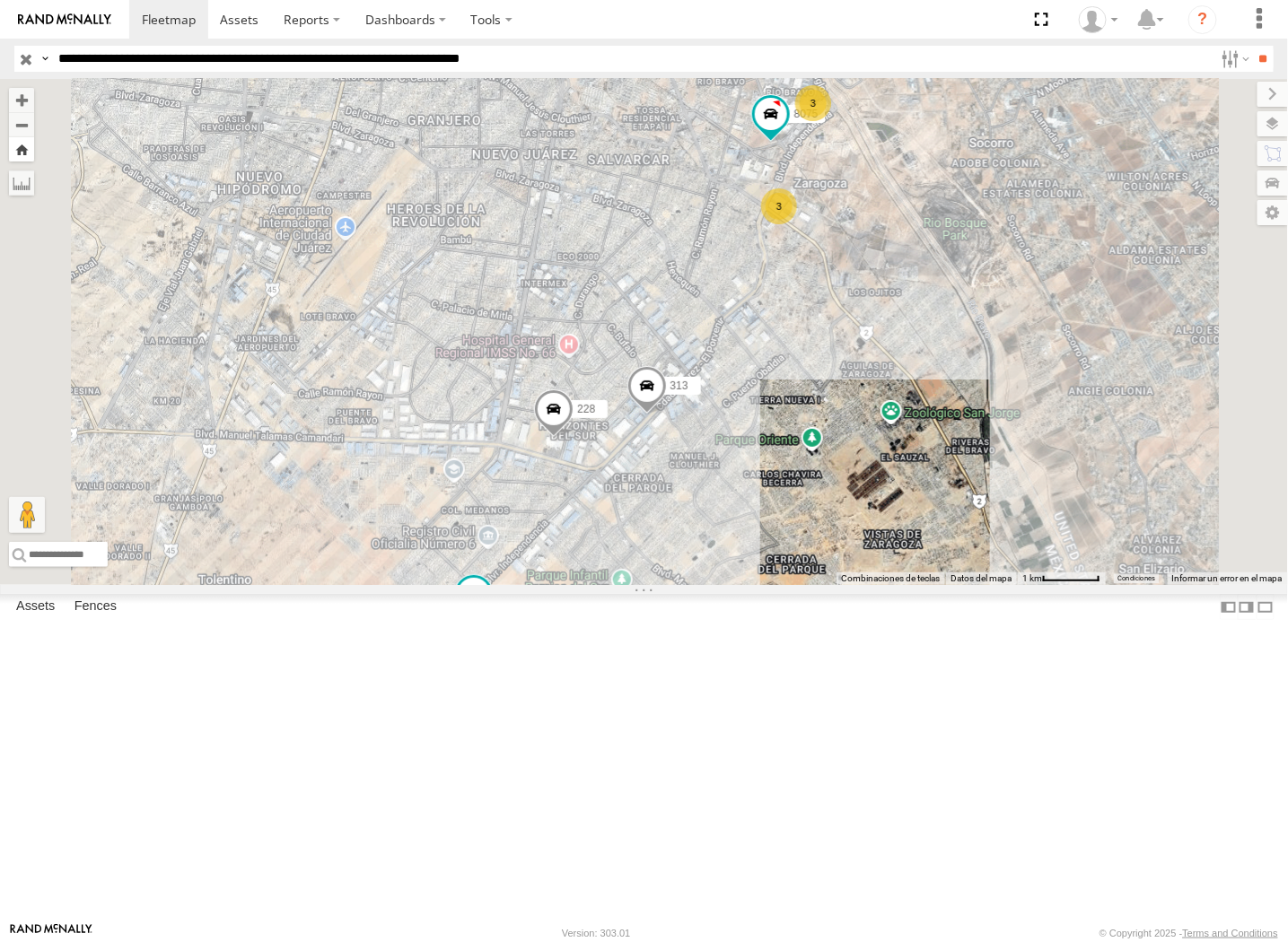 click at bounding box center (22, 149) 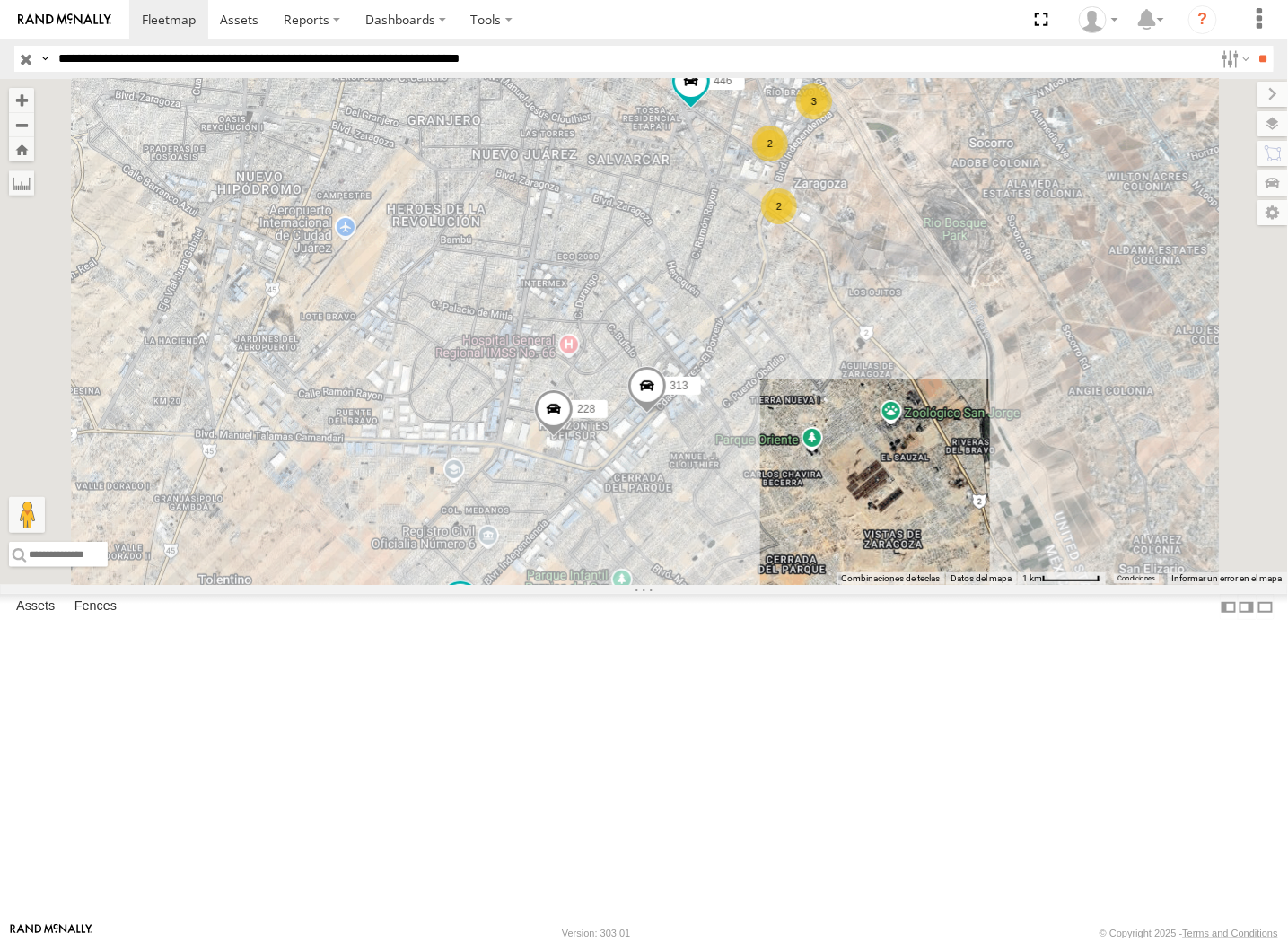 click at bounding box center [0, 0] 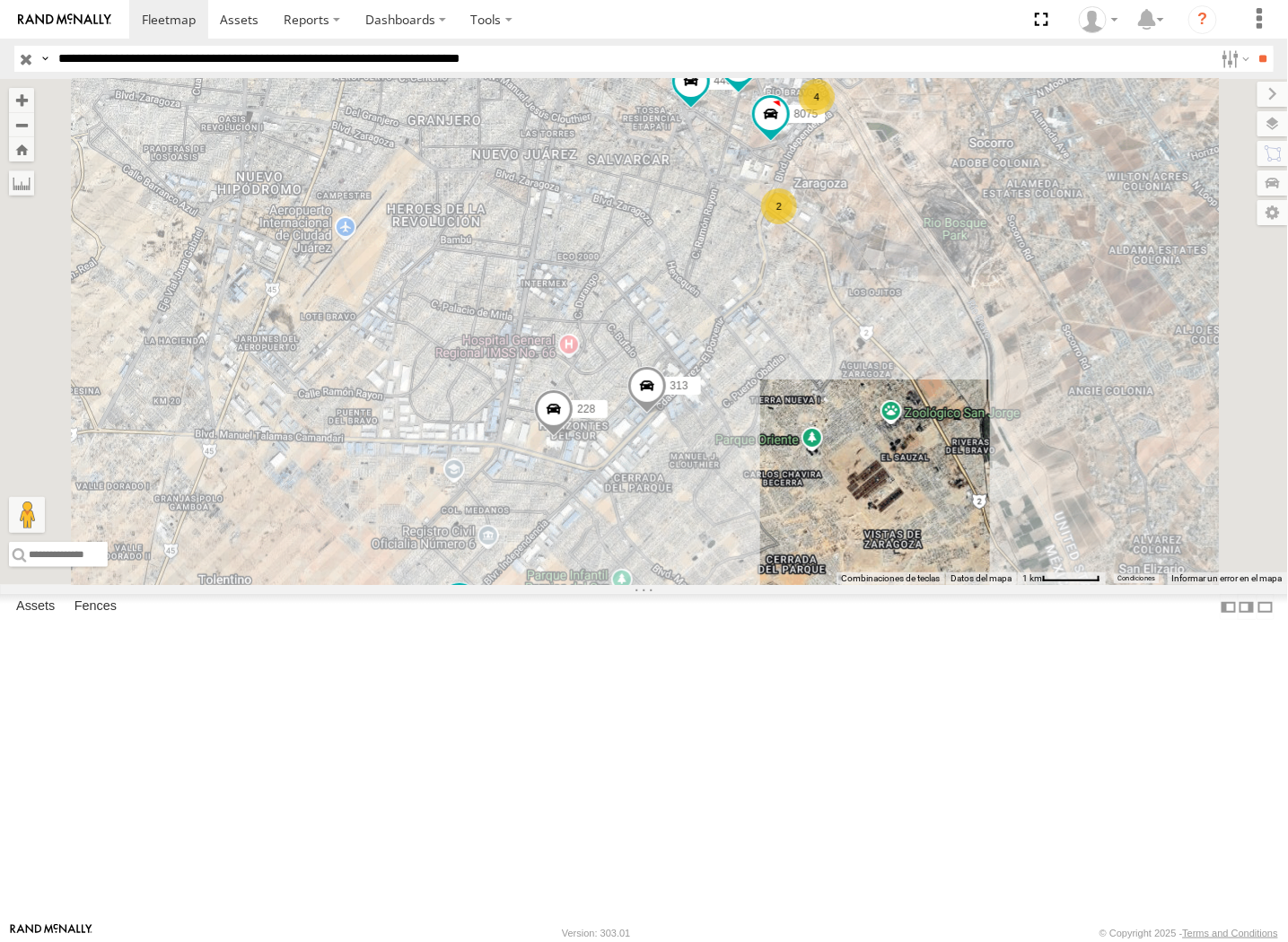 click at bounding box center [0, 0] 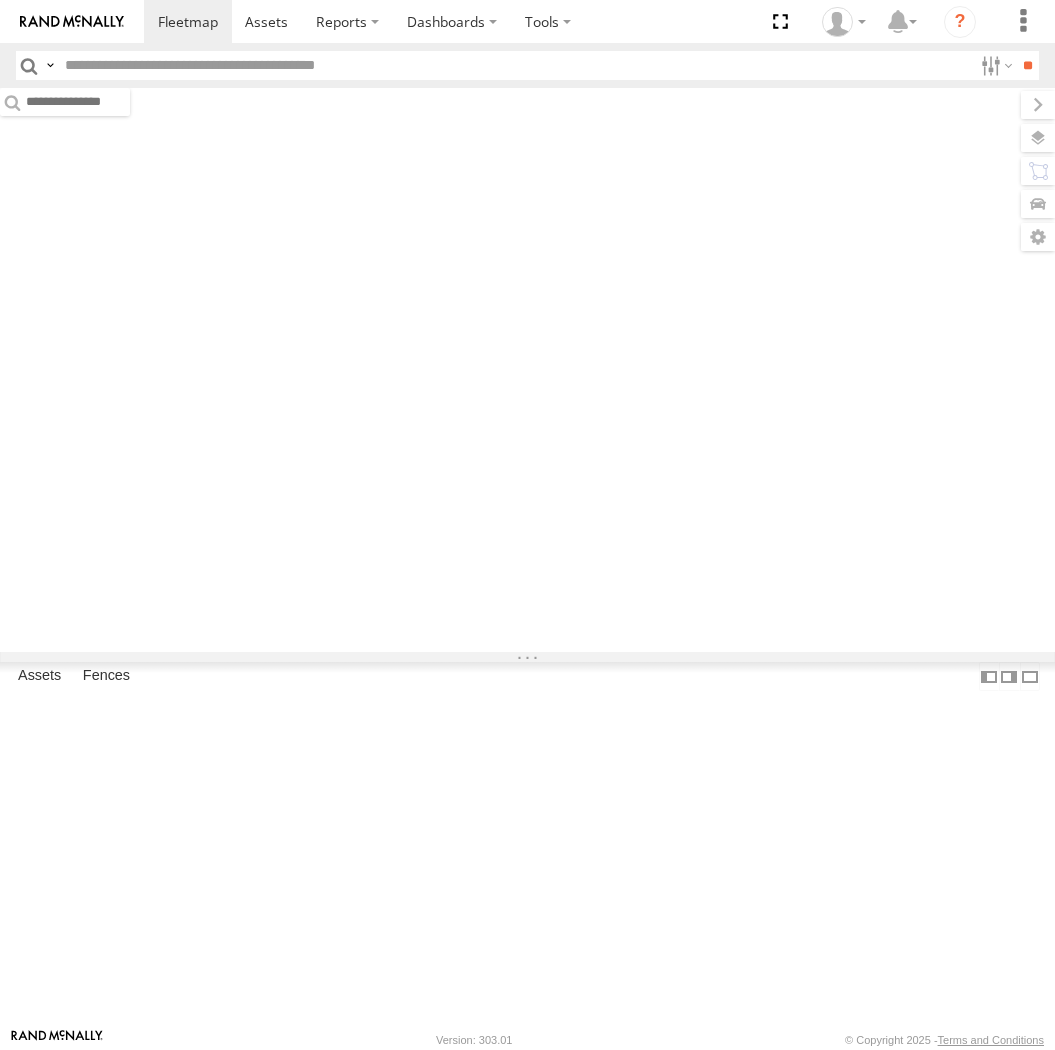 scroll, scrollTop: 0, scrollLeft: 0, axis: both 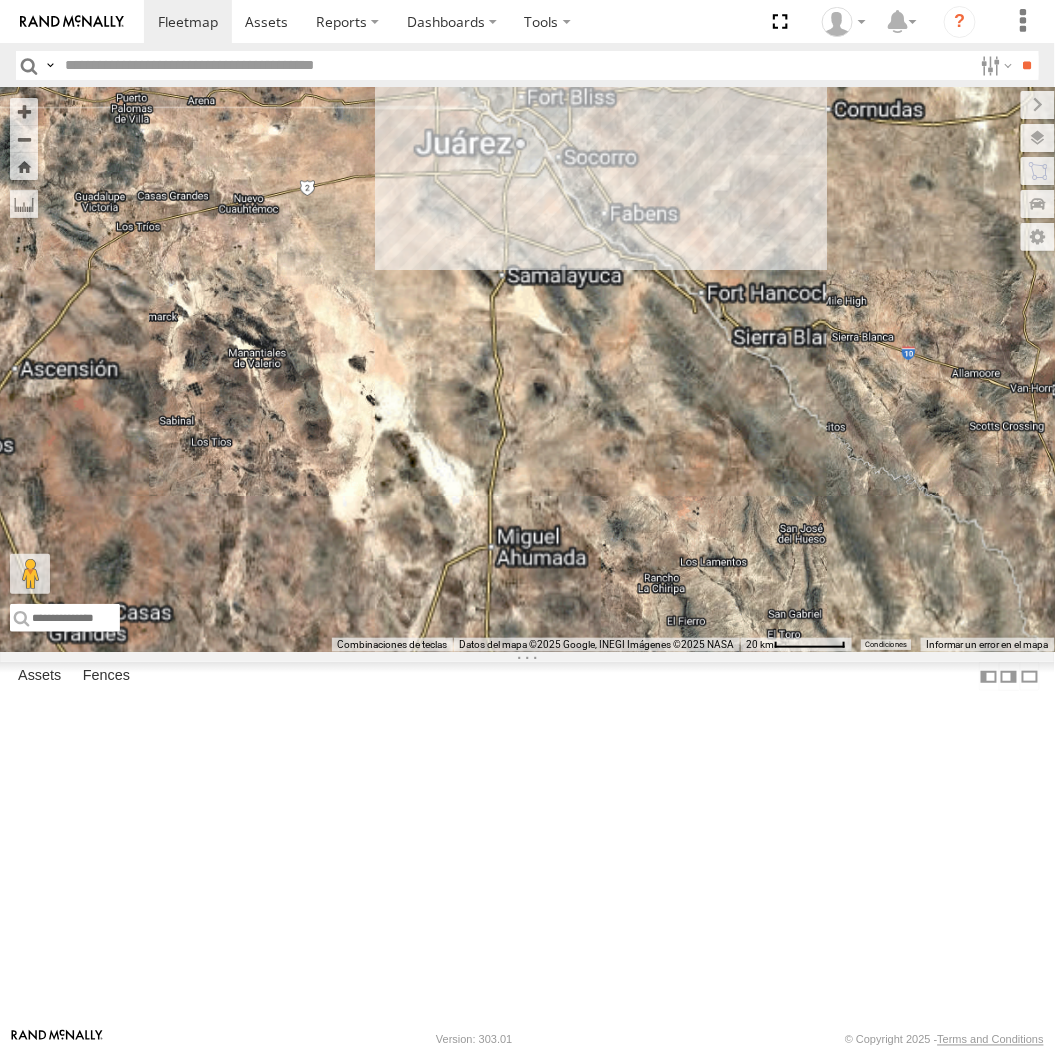 drag, startPoint x: 464, startPoint y: 244, endPoint x: 495, endPoint y: 293, distance: 57.982758 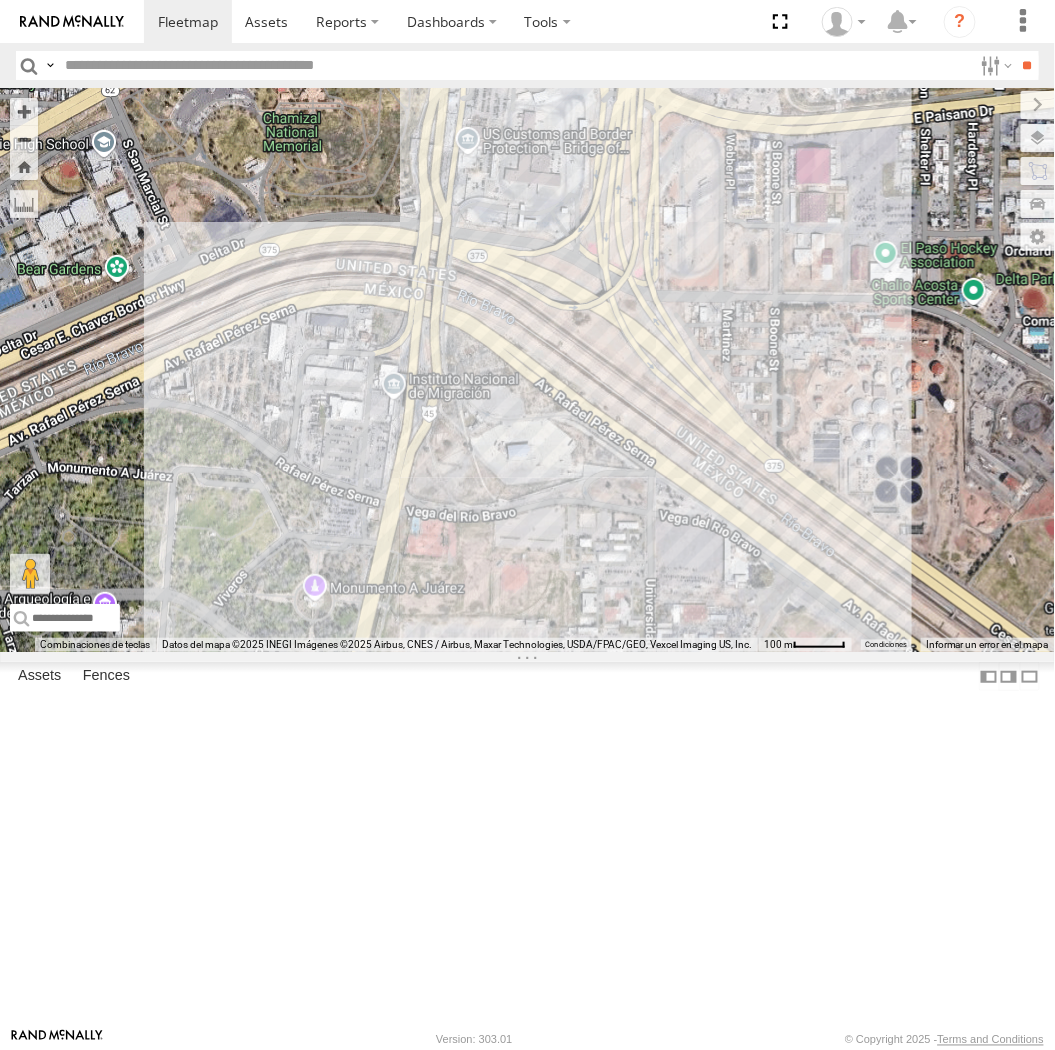 drag, startPoint x: 636, startPoint y: 464, endPoint x: 601, endPoint y: 455, distance: 36.138622 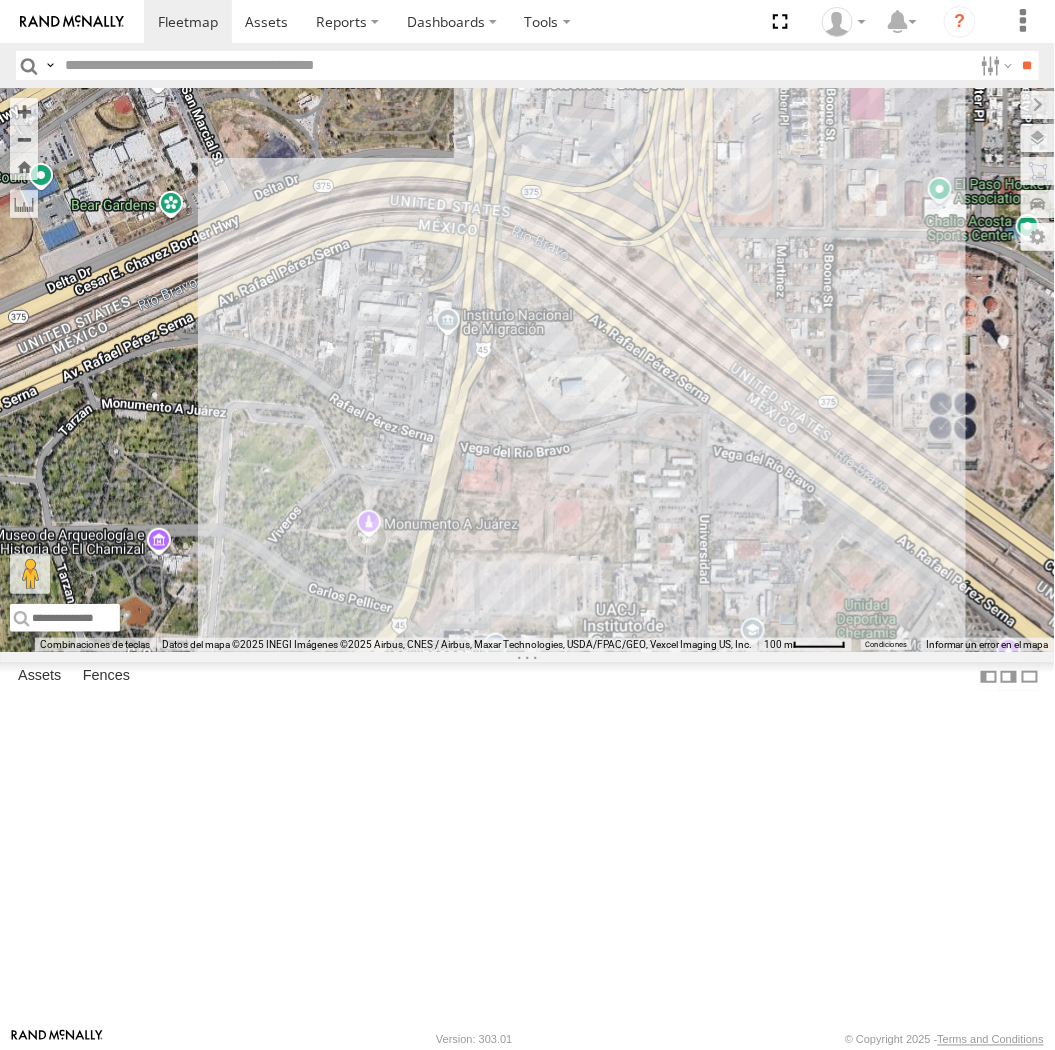click at bounding box center (527, 370) 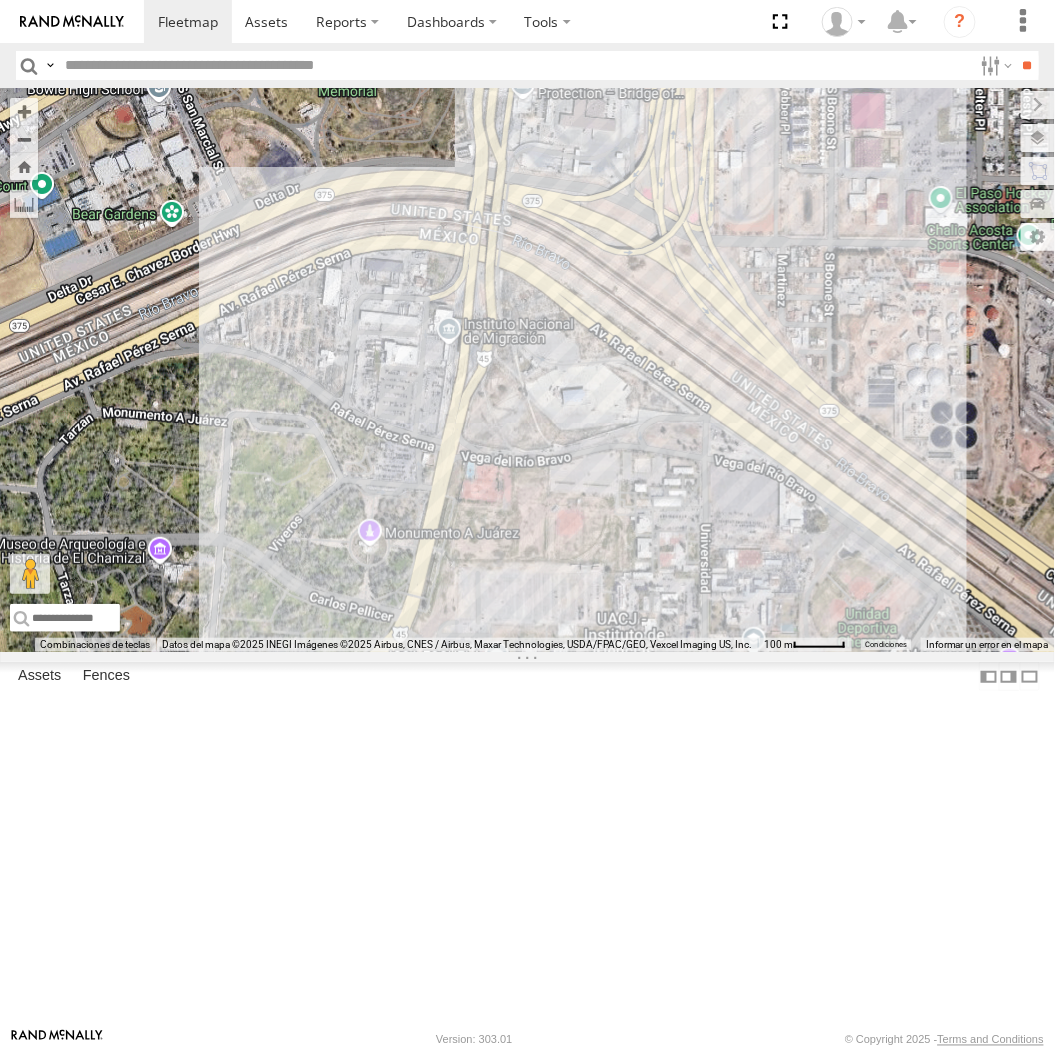 click at bounding box center [527, 370] 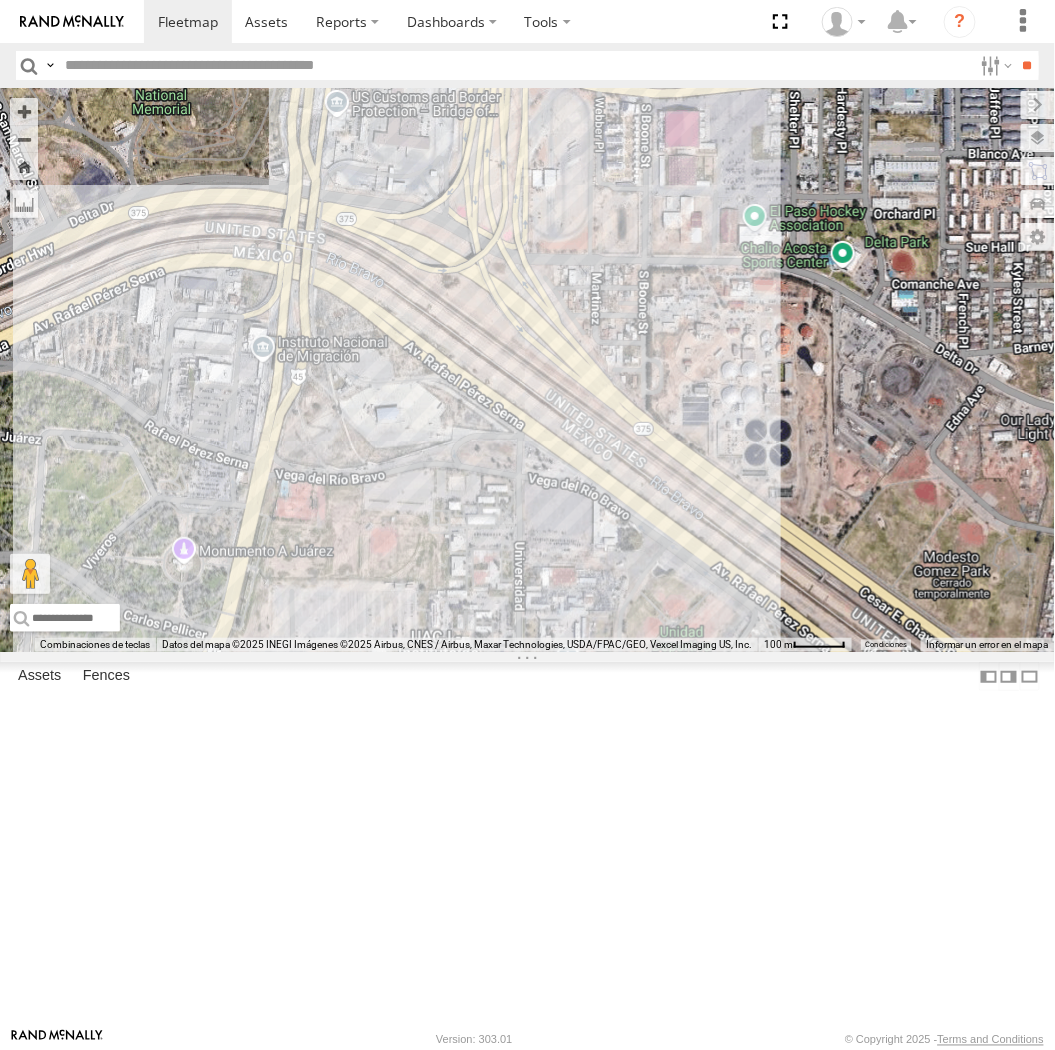 drag, startPoint x: 402, startPoint y: 411, endPoint x: 432, endPoint y: 386, distance: 39.051247 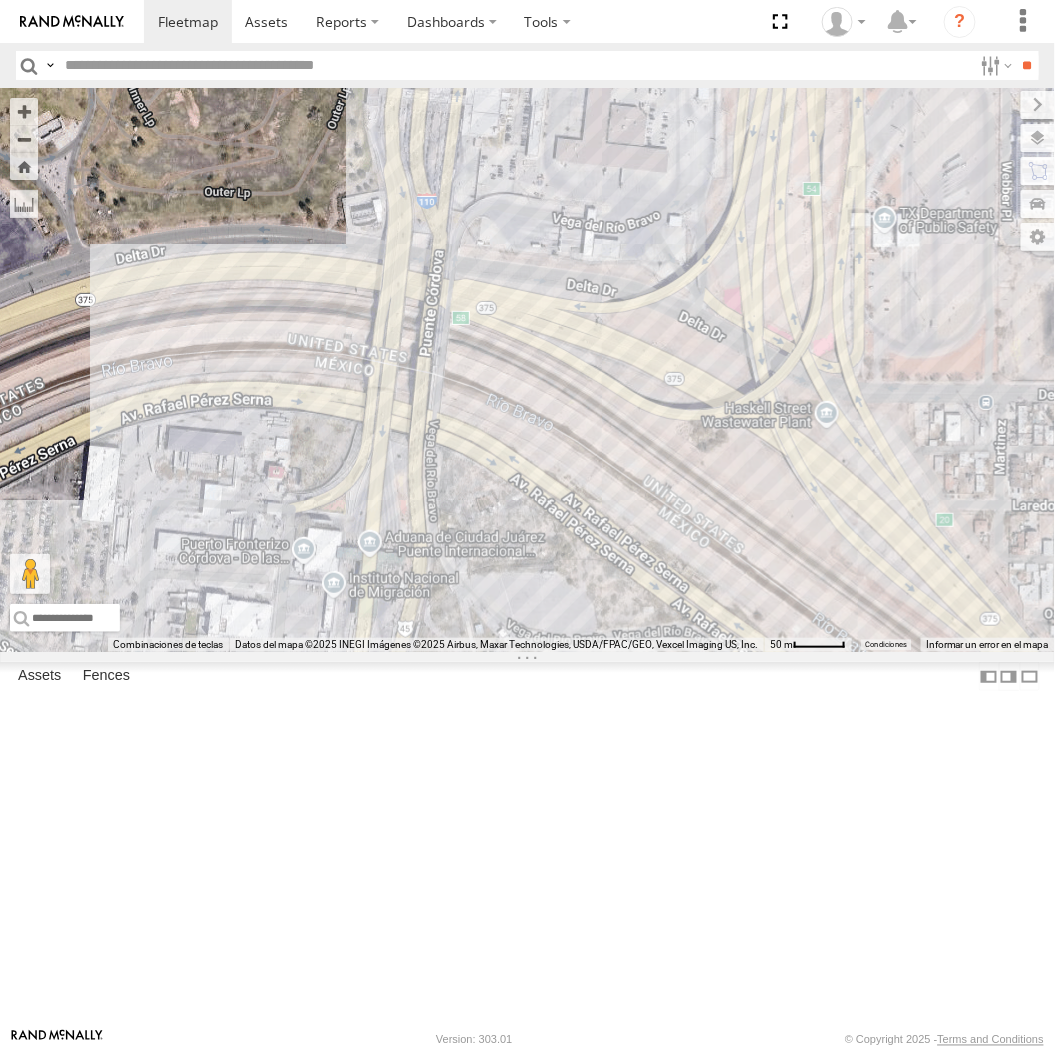 drag, startPoint x: 456, startPoint y: 430, endPoint x: 664, endPoint y: 508, distance: 222.1441 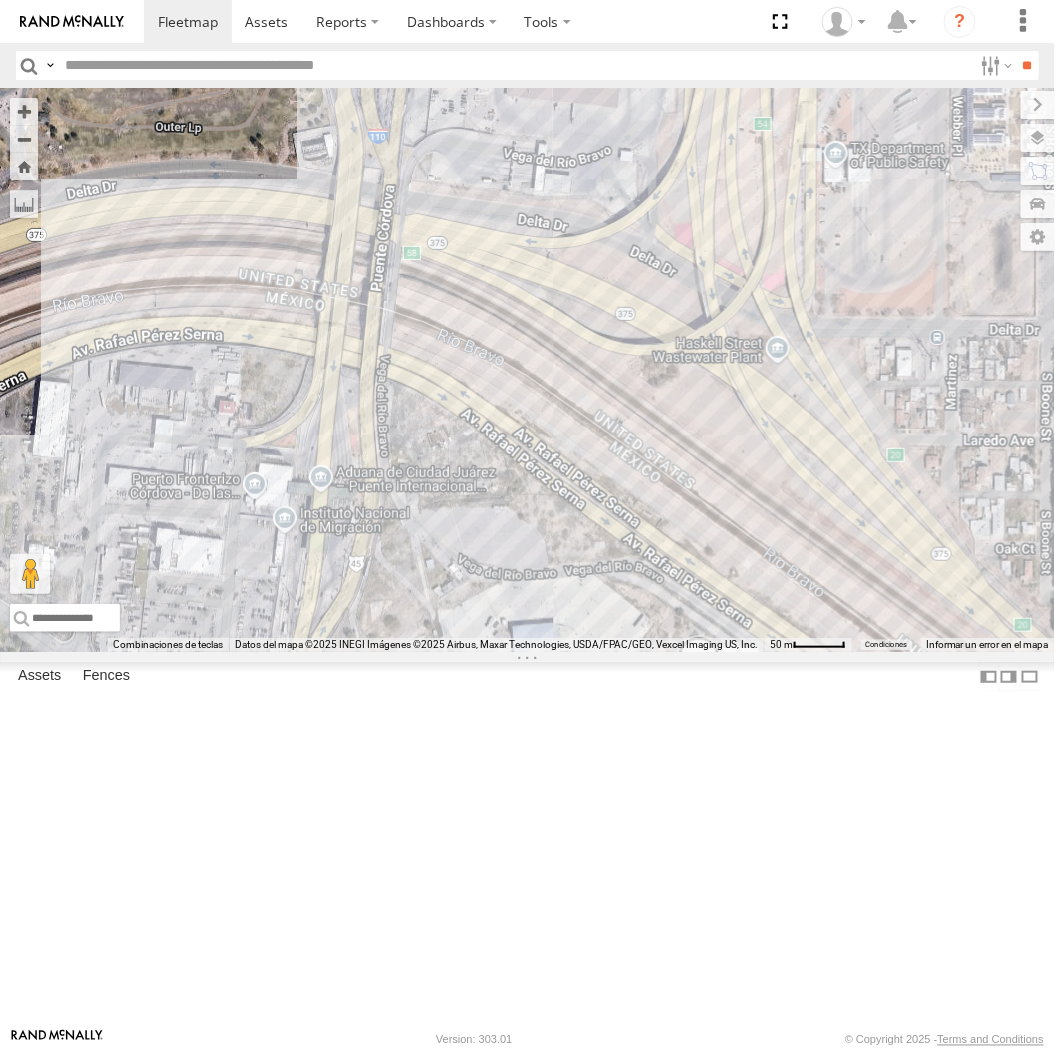 drag, startPoint x: 796, startPoint y: 620, endPoint x: 680, endPoint y: 496, distance: 169.79988 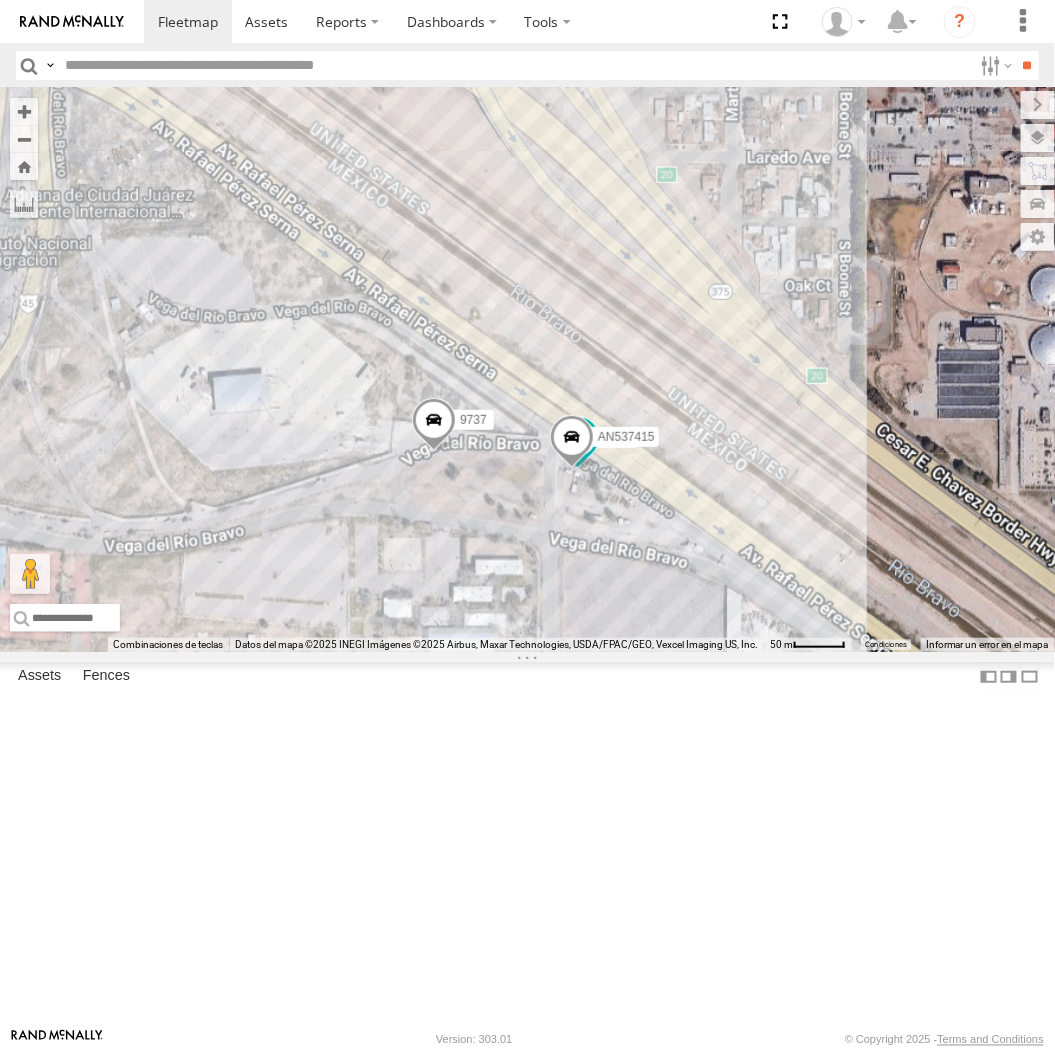 drag, startPoint x: 287, startPoint y: 305, endPoint x: 481, endPoint y: 705, distance: 444.5627 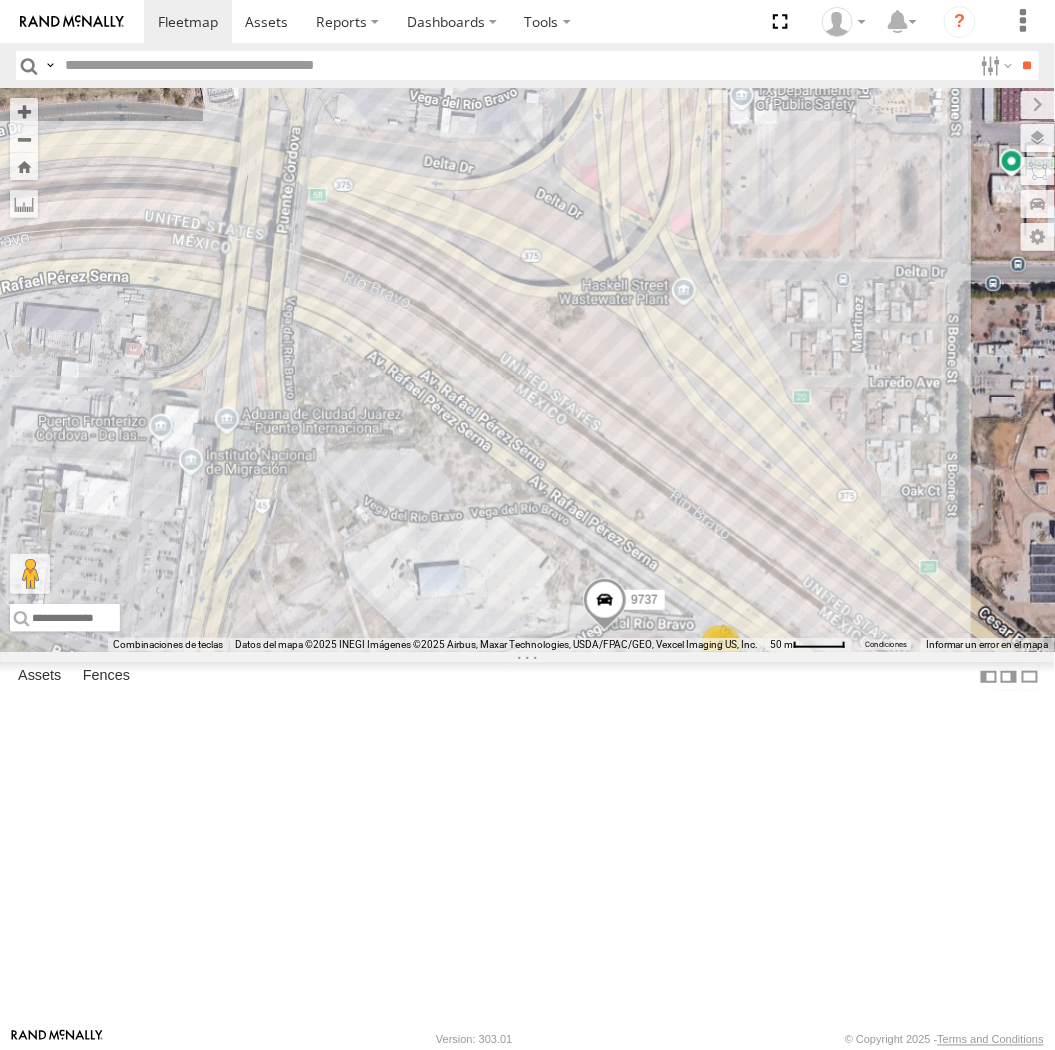 drag, startPoint x: 576, startPoint y: 326, endPoint x: 660, endPoint y: 481, distance: 176.29805 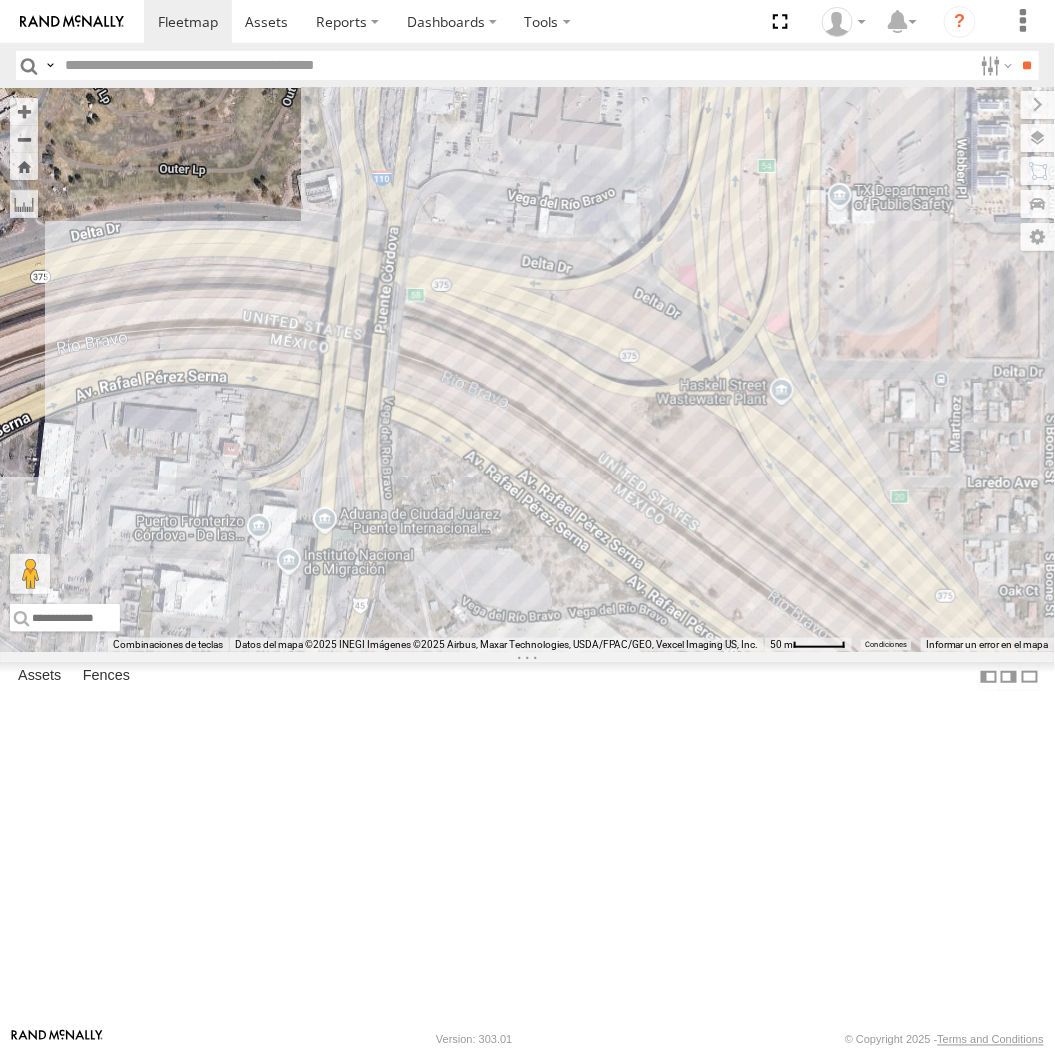drag, startPoint x: 726, startPoint y: 502, endPoint x: 746, endPoint y: 528, distance: 32.80244 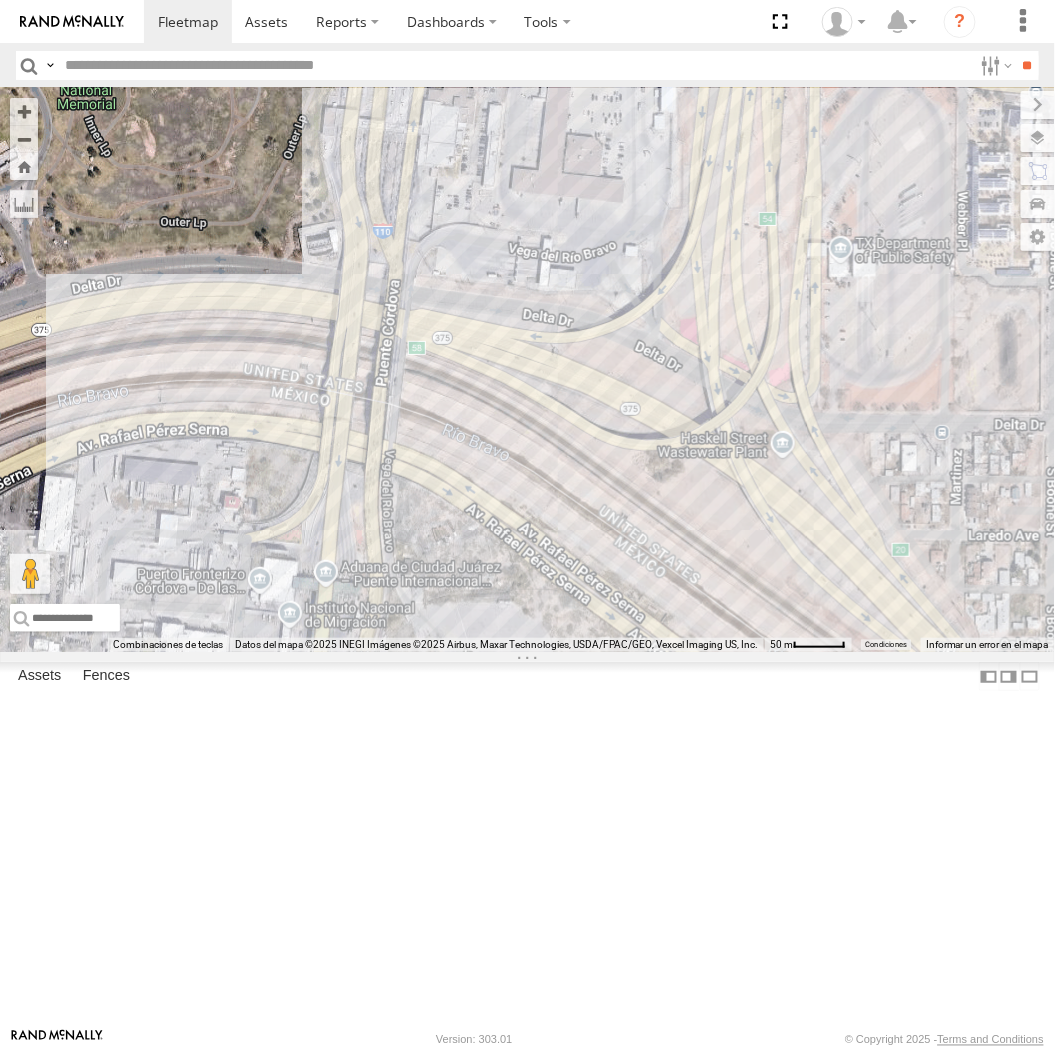 drag, startPoint x: 650, startPoint y: 550, endPoint x: 984, endPoint y: 735, distance: 381.81277 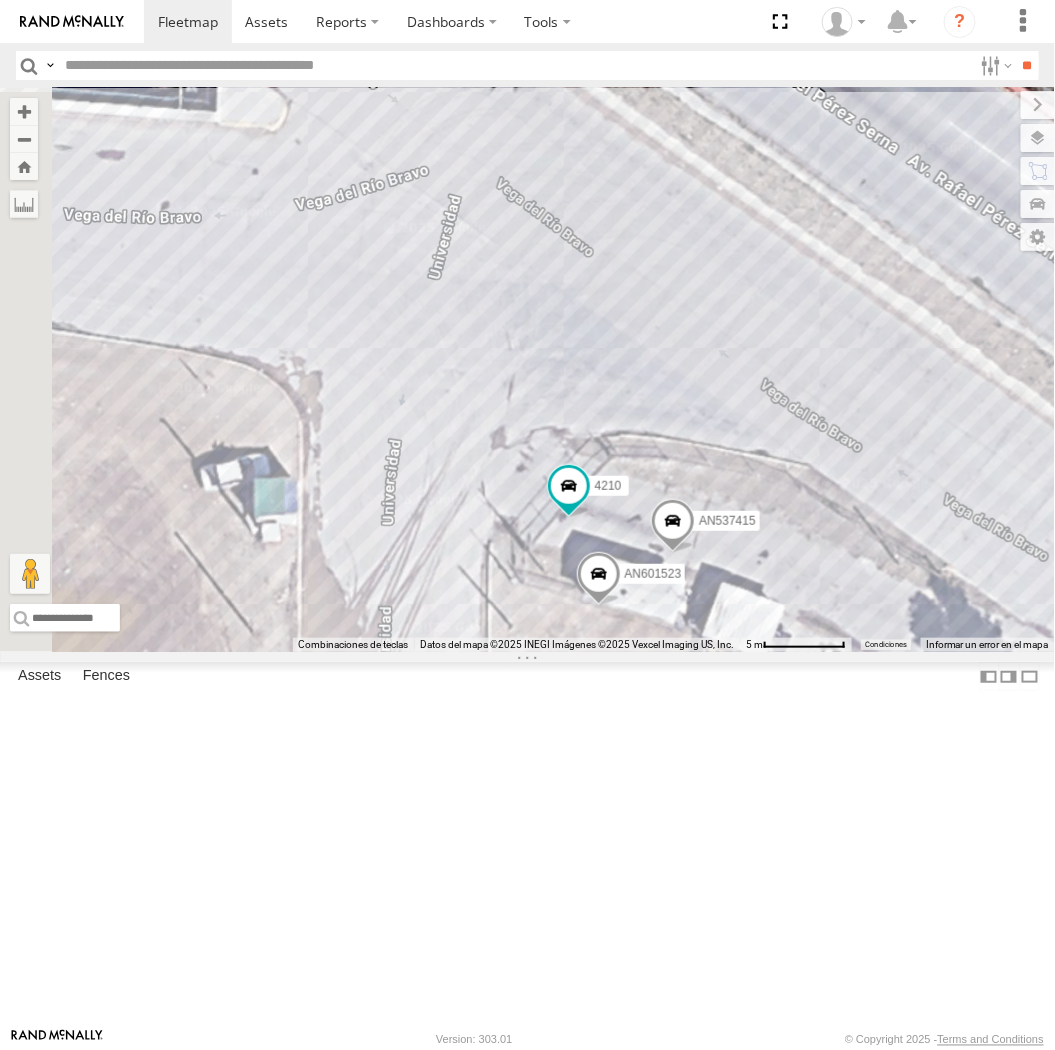 drag, startPoint x: 493, startPoint y: 830, endPoint x: 678, endPoint y: 763, distance: 196.75873 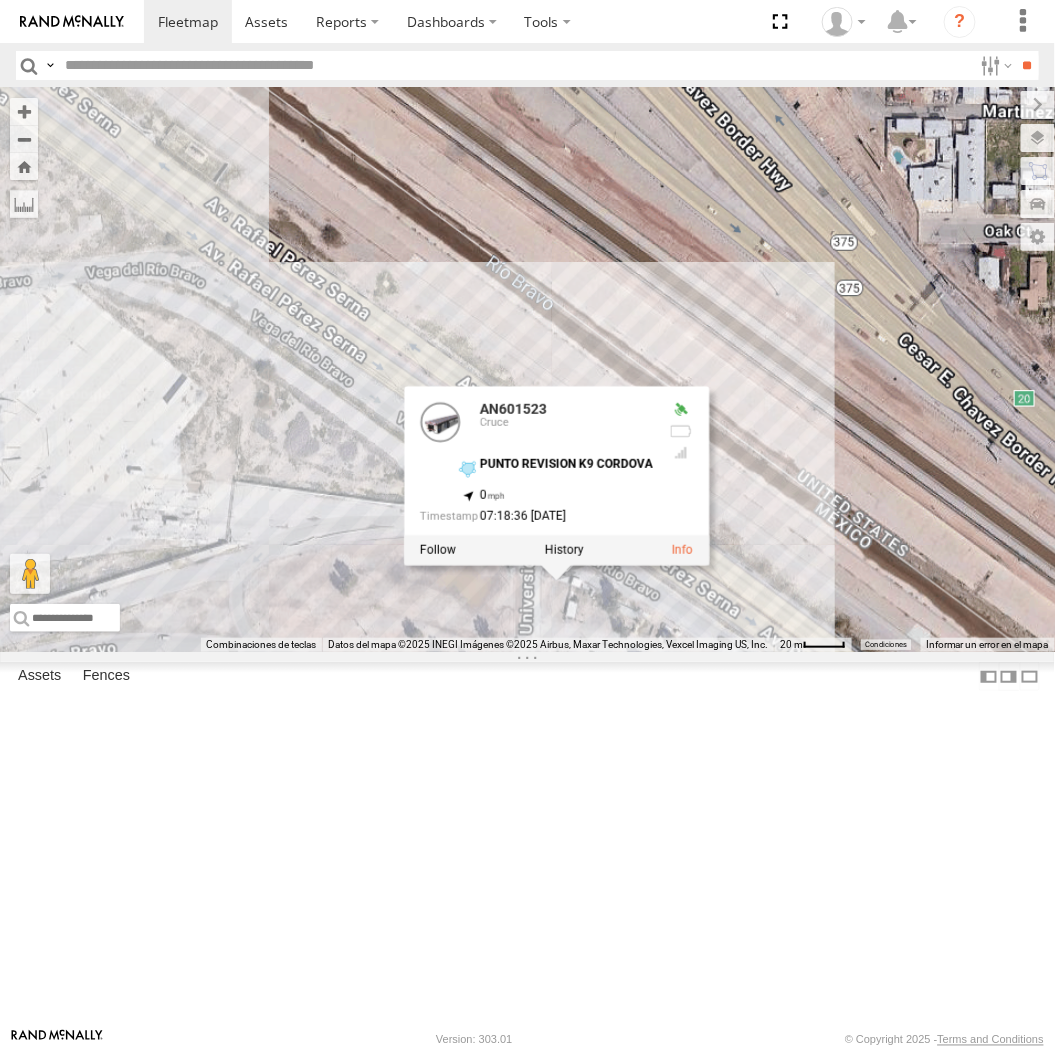drag, startPoint x: 456, startPoint y: 658, endPoint x: 563, endPoint y: 795, distance: 173.83325 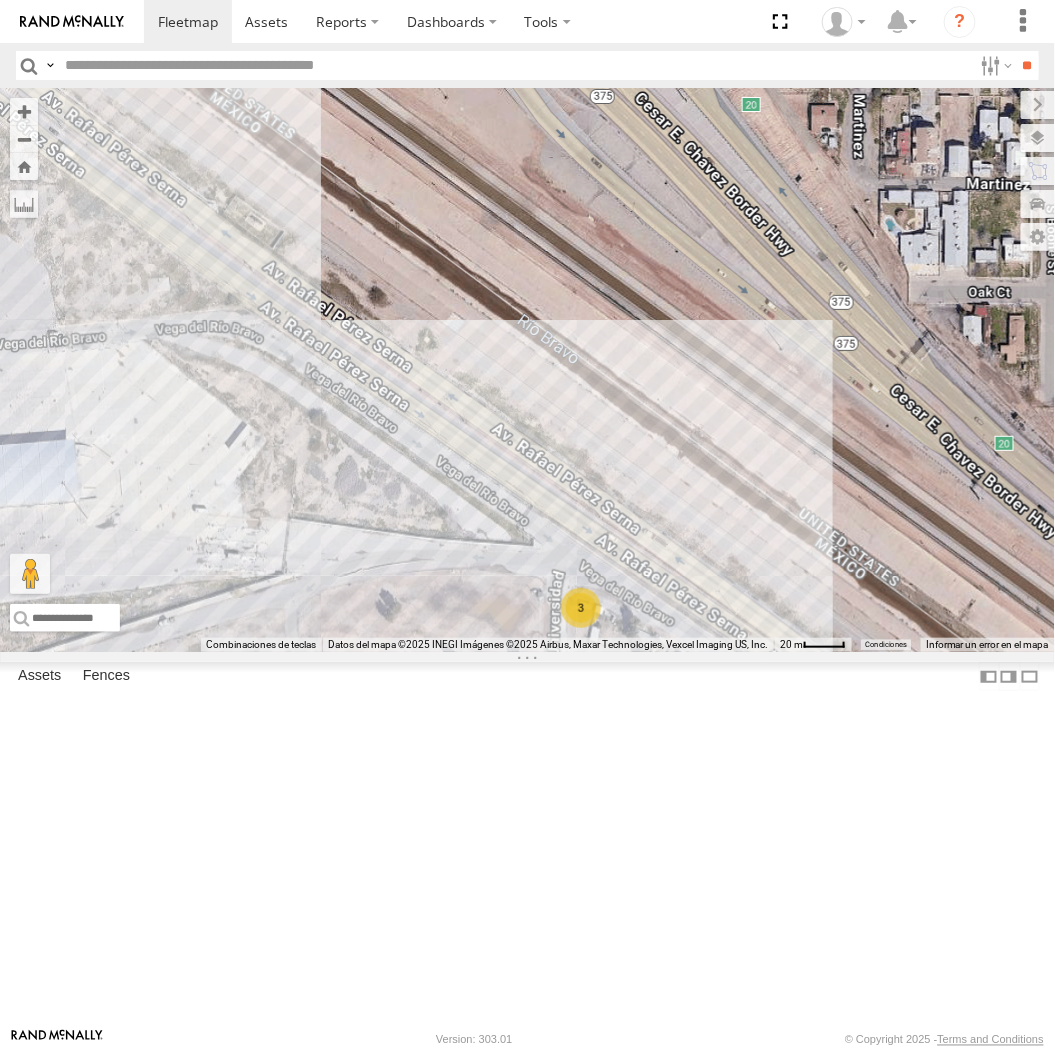 drag, startPoint x: 413, startPoint y: 424, endPoint x: 616, endPoint y: 592, distance: 263.50143 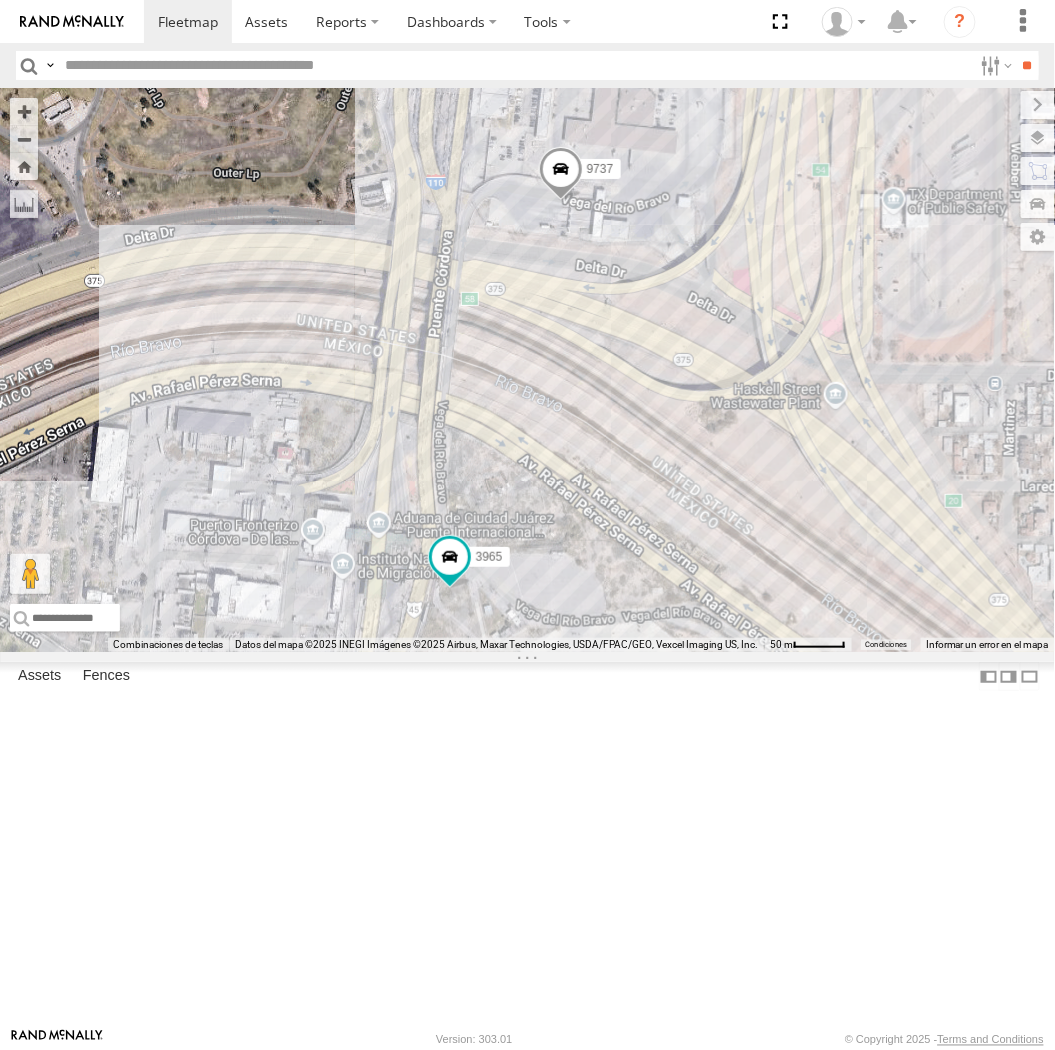 drag, startPoint x: 532, startPoint y: 493, endPoint x: 670, endPoint y: 648, distance: 207.53072 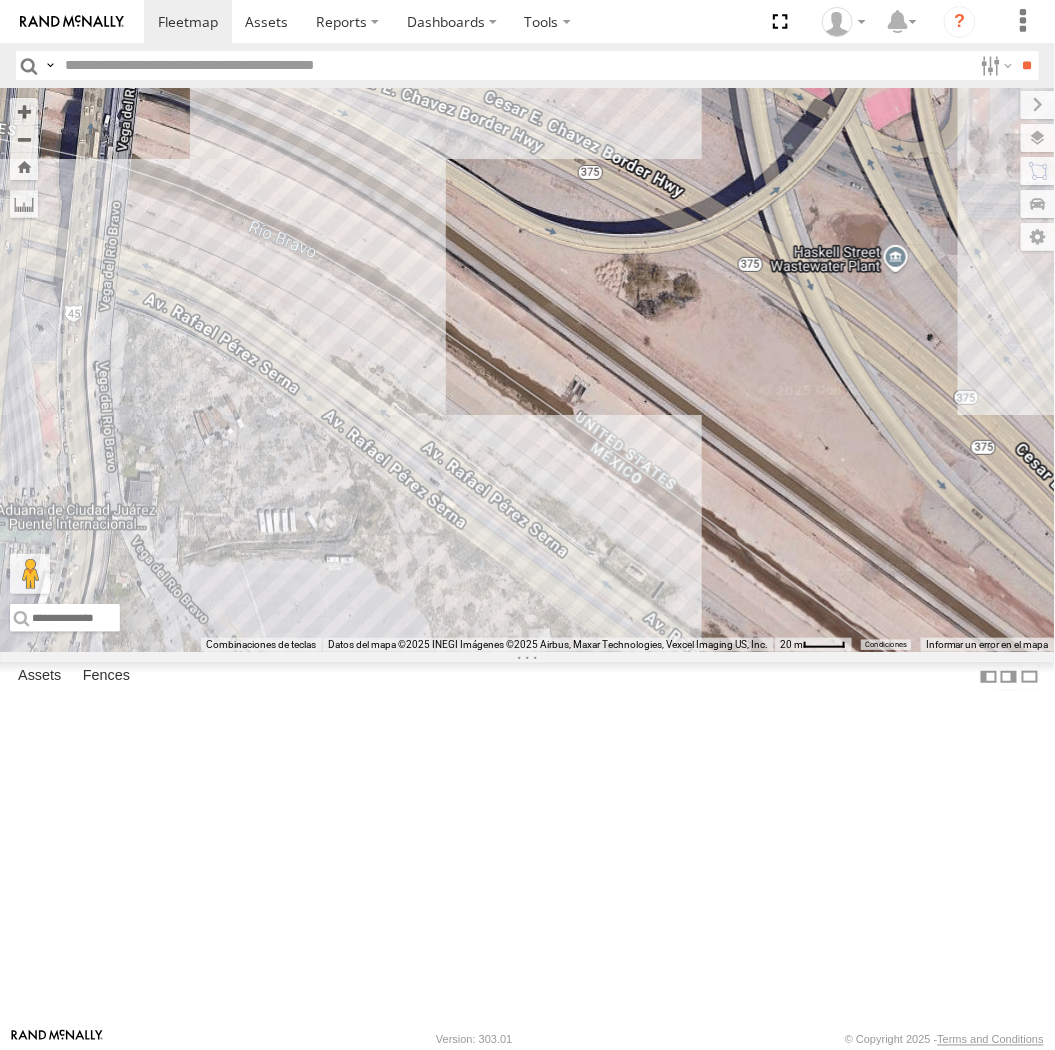 drag, startPoint x: 811, startPoint y: 712, endPoint x: 796, endPoint y: 600, distance: 113 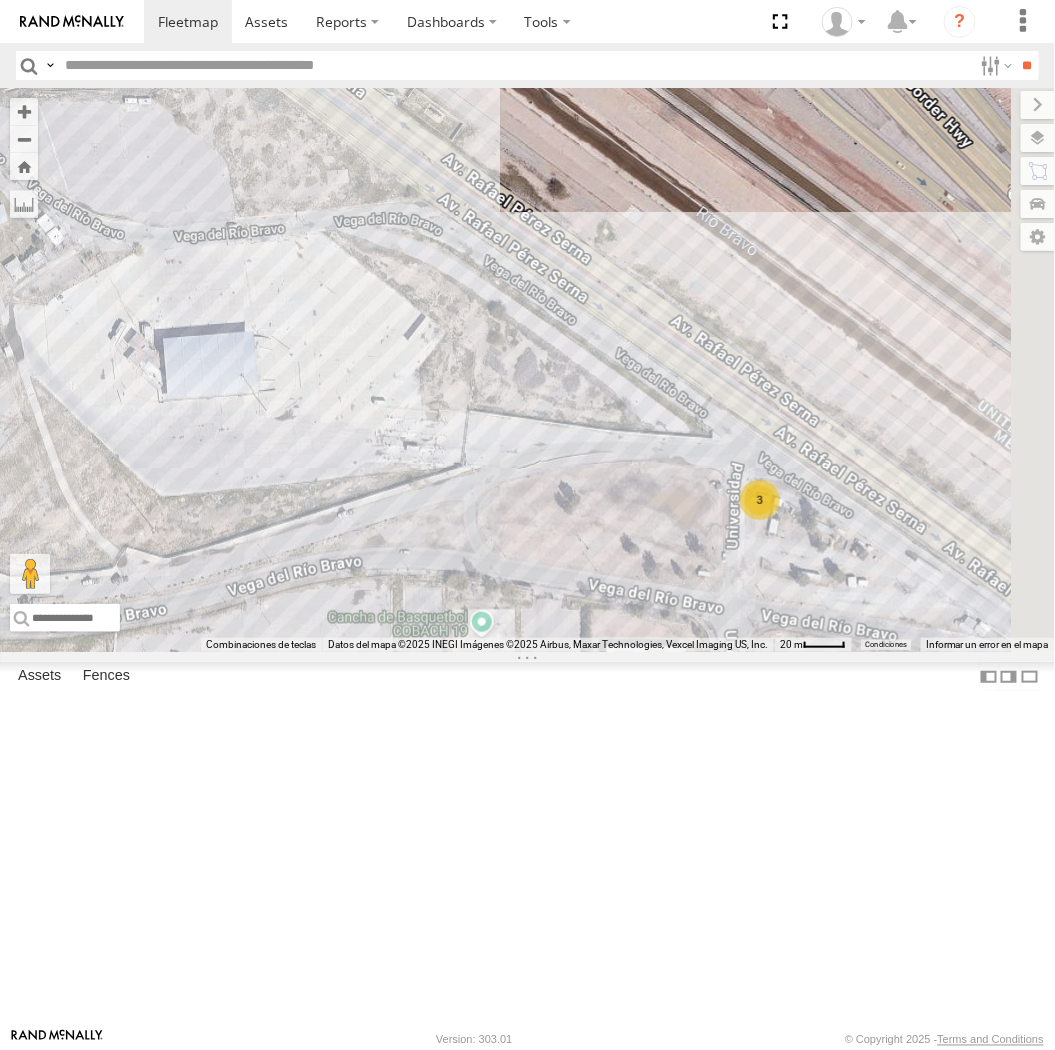 drag, startPoint x: 905, startPoint y: 697, endPoint x: 704, endPoint y: 358, distance: 394.10913 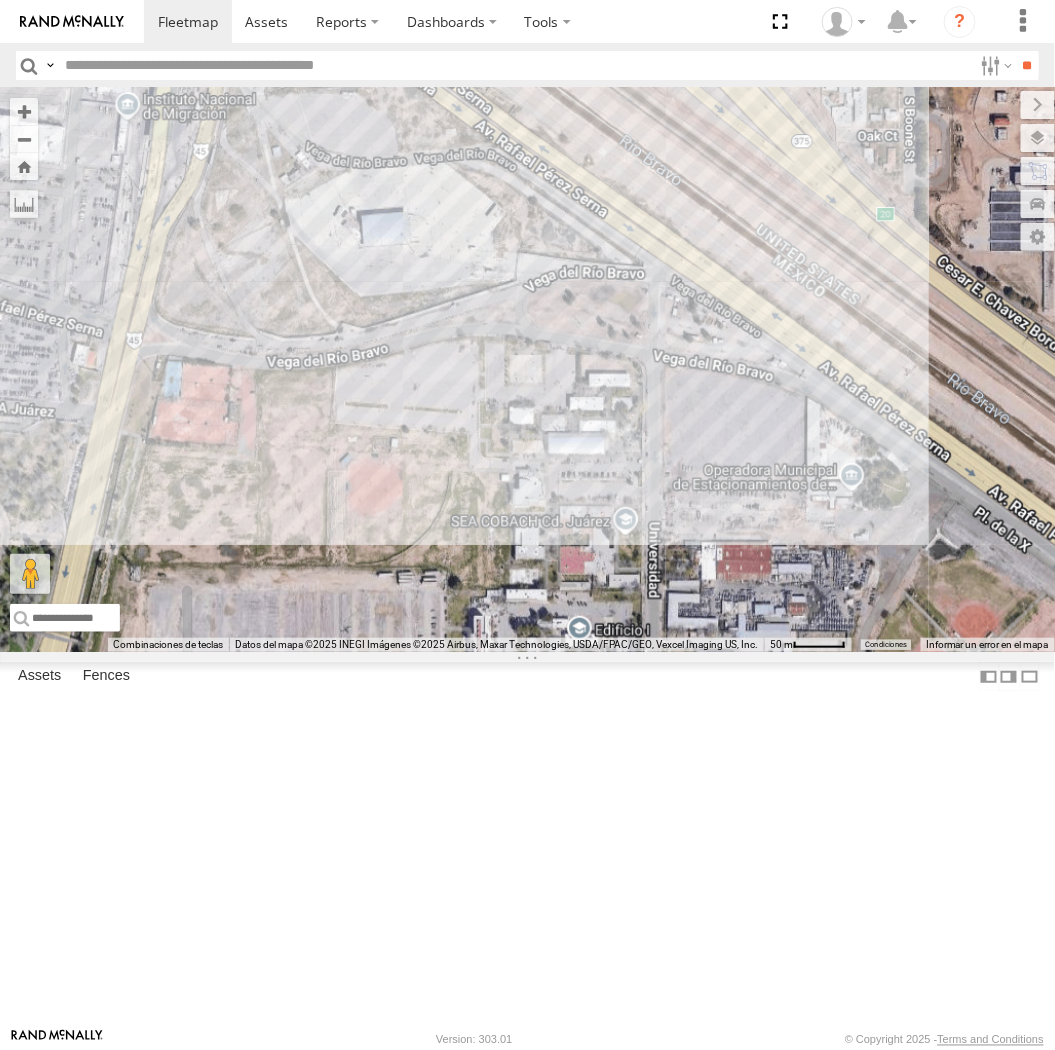 drag, startPoint x: 672, startPoint y: 325, endPoint x: 671, endPoint y: 427, distance: 102.0049 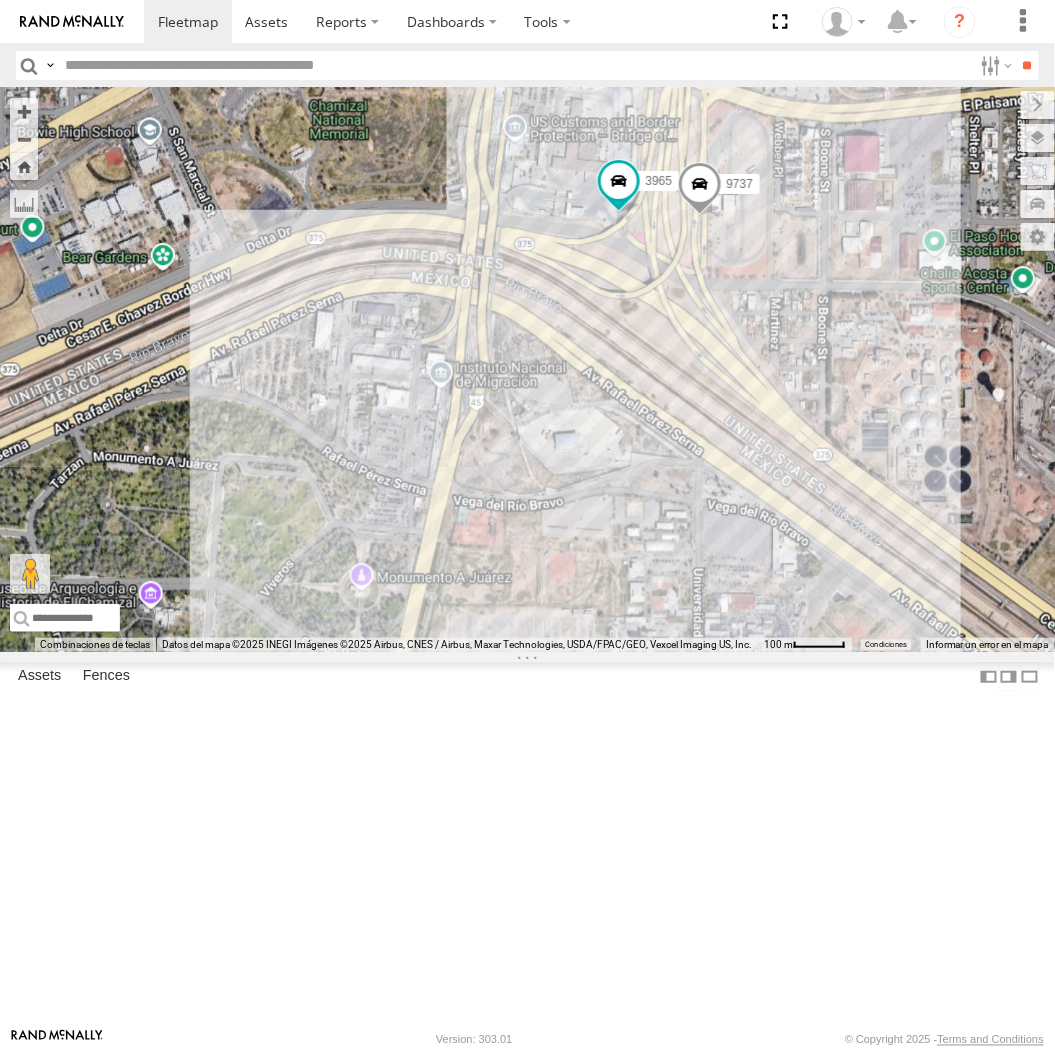 drag, startPoint x: 628, startPoint y: 368, endPoint x: 664, endPoint y: 505, distance: 141.65099 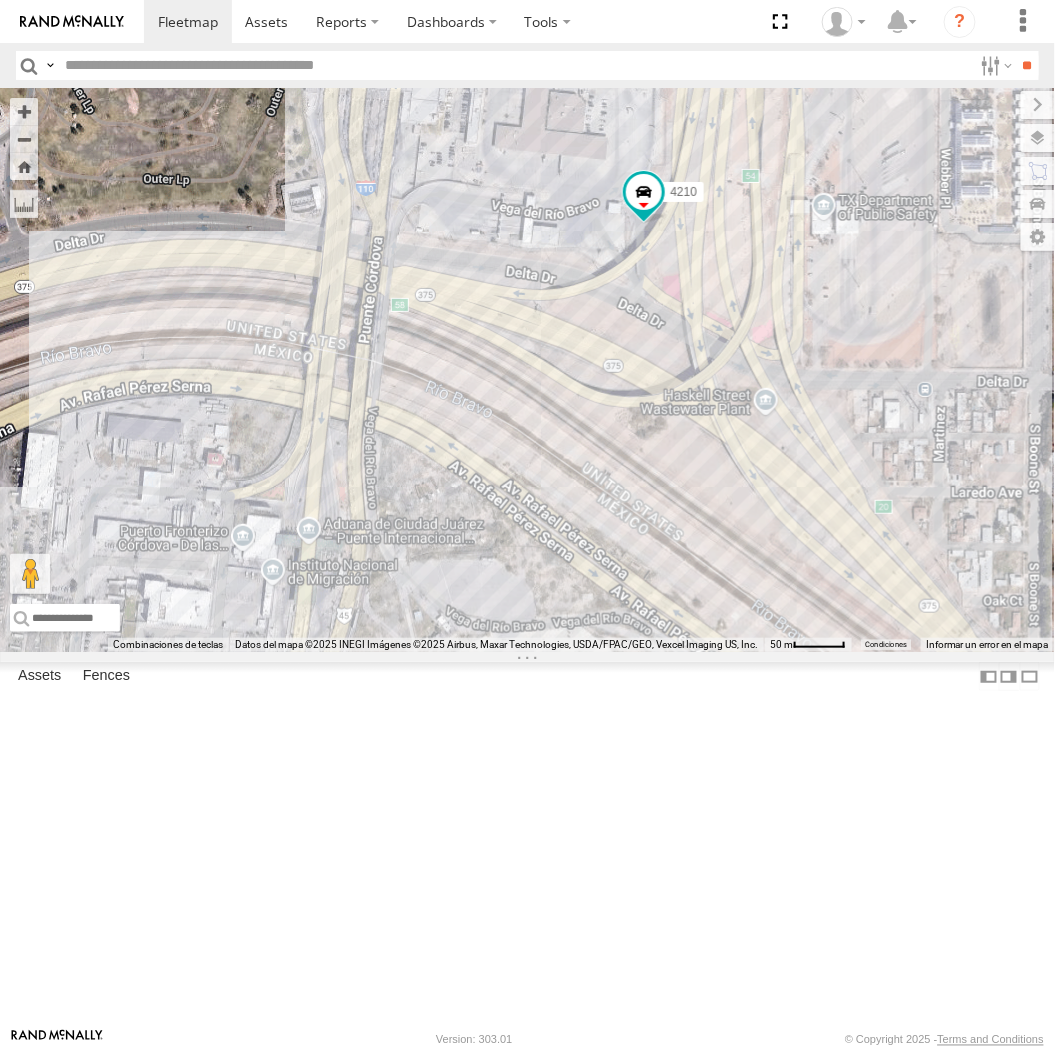 drag, startPoint x: 740, startPoint y: 411, endPoint x: 757, endPoint y: 760, distance: 349.4138 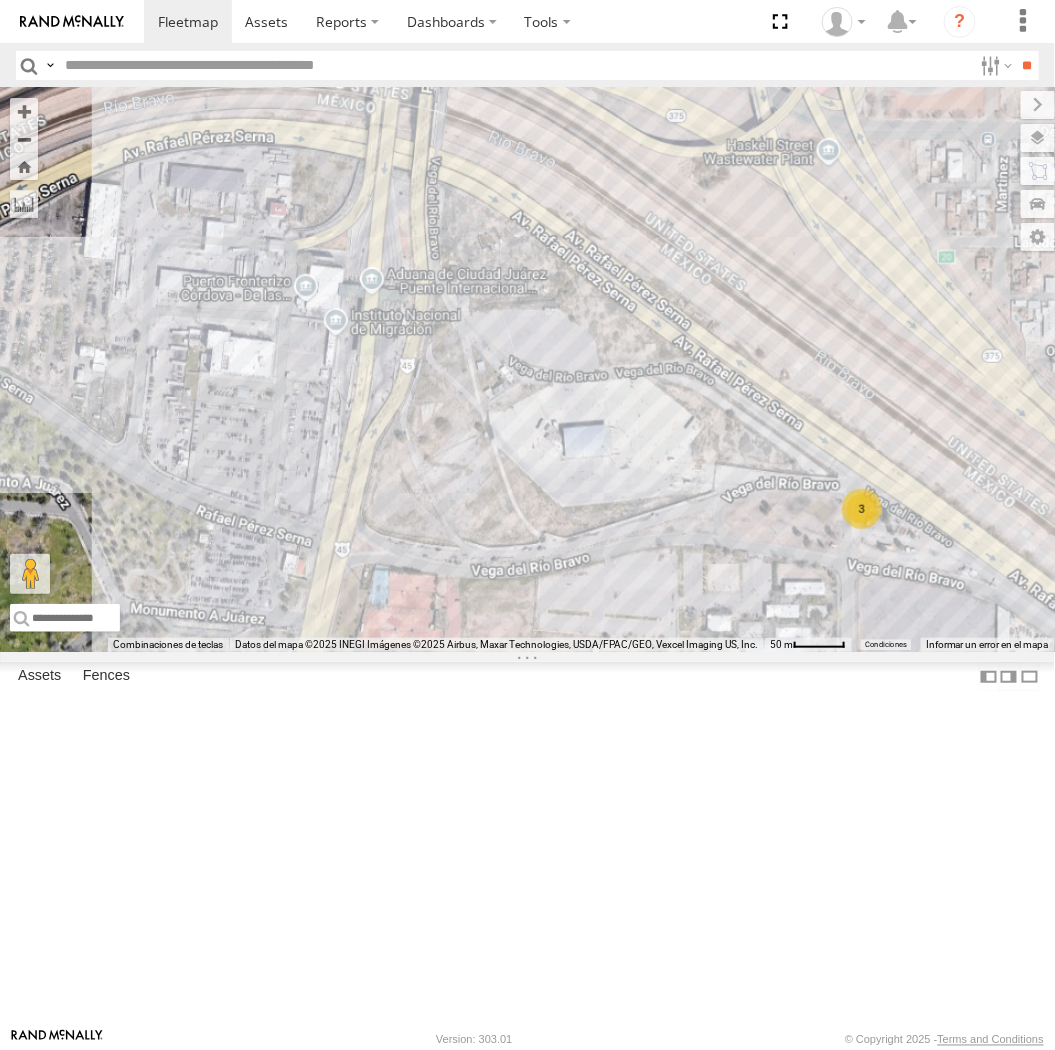 drag, startPoint x: 725, startPoint y: 467, endPoint x: 697, endPoint y: 663, distance: 197.9899 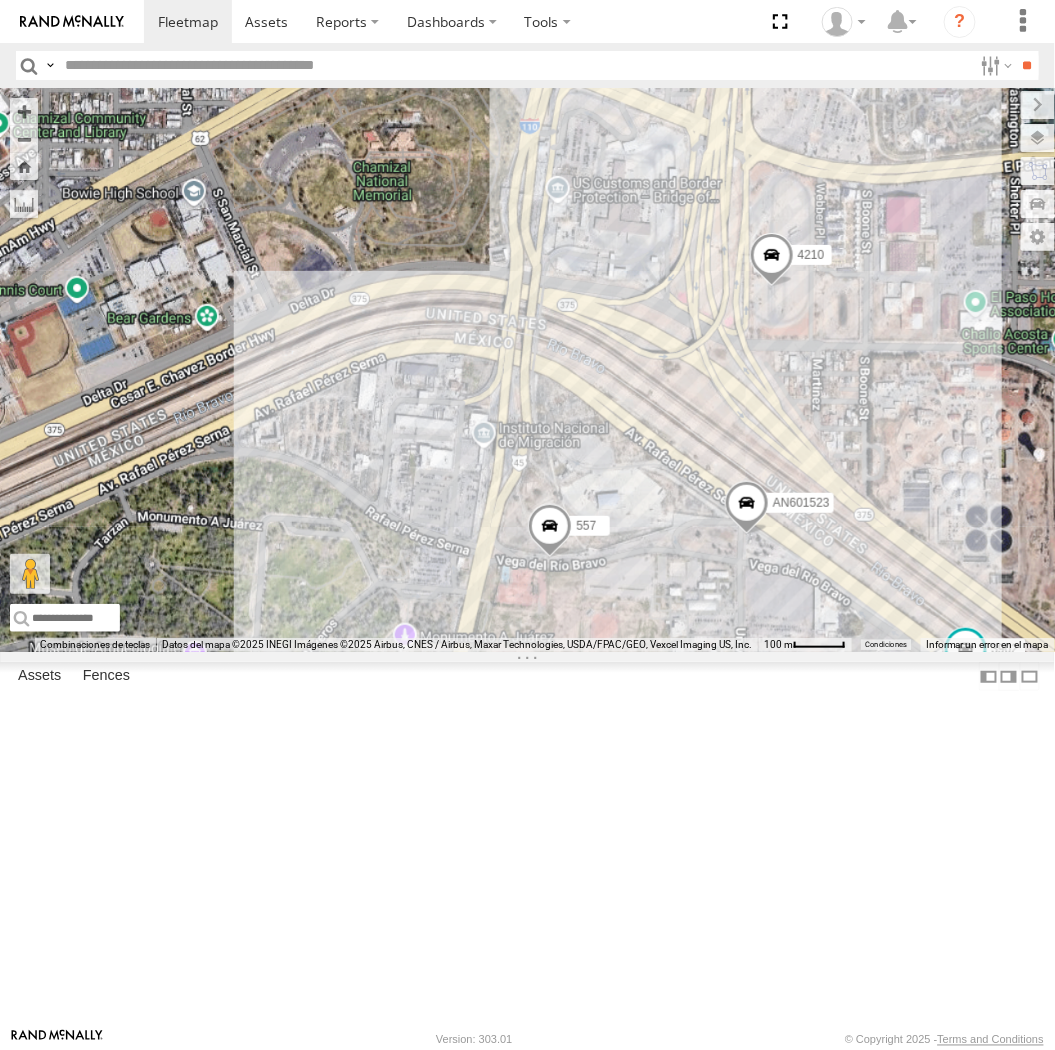 drag, startPoint x: 690, startPoint y: 561, endPoint x: 705, endPoint y: 574, distance: 19.849434 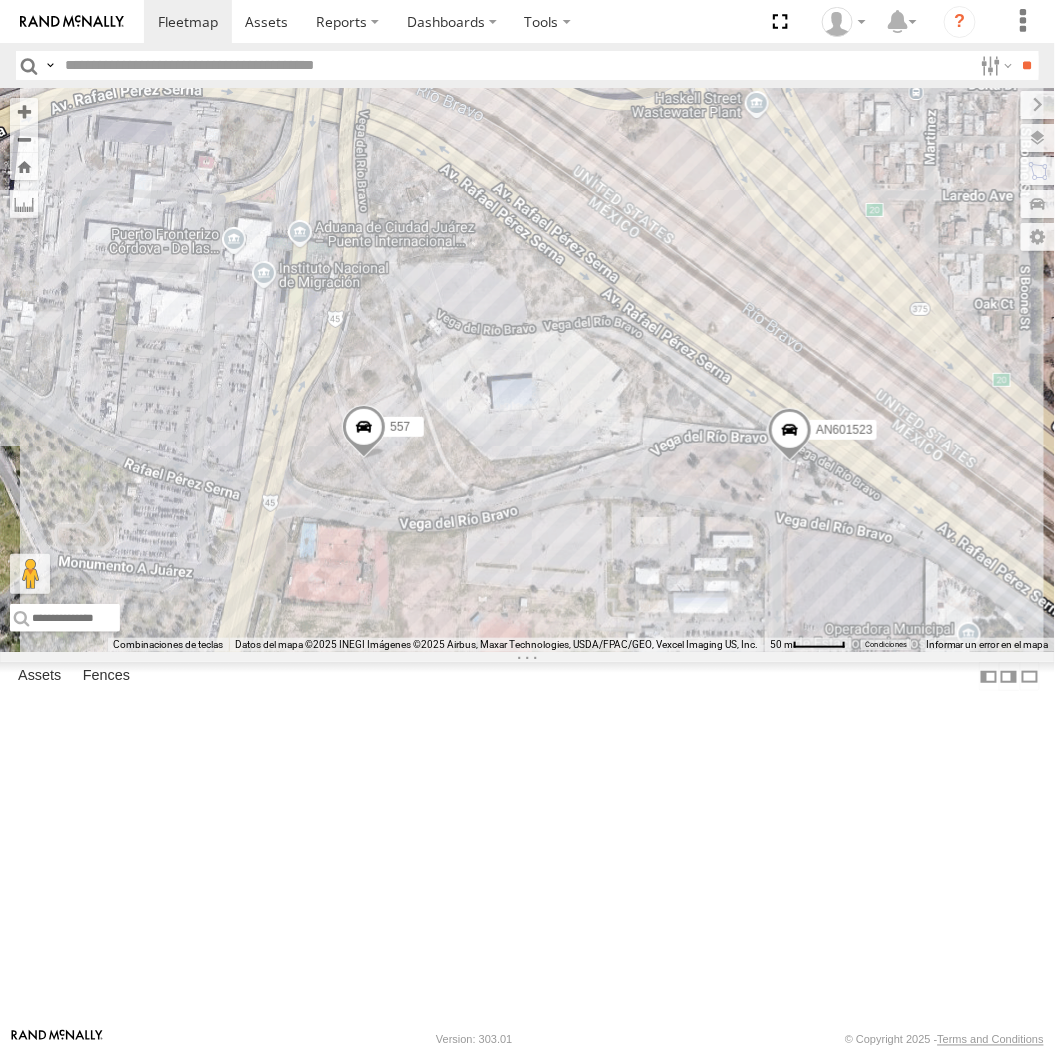 drag, startPoint x: 867, startPoint y: 731, endPoint x: 600, endPoint y: 610, distance: 293.13818 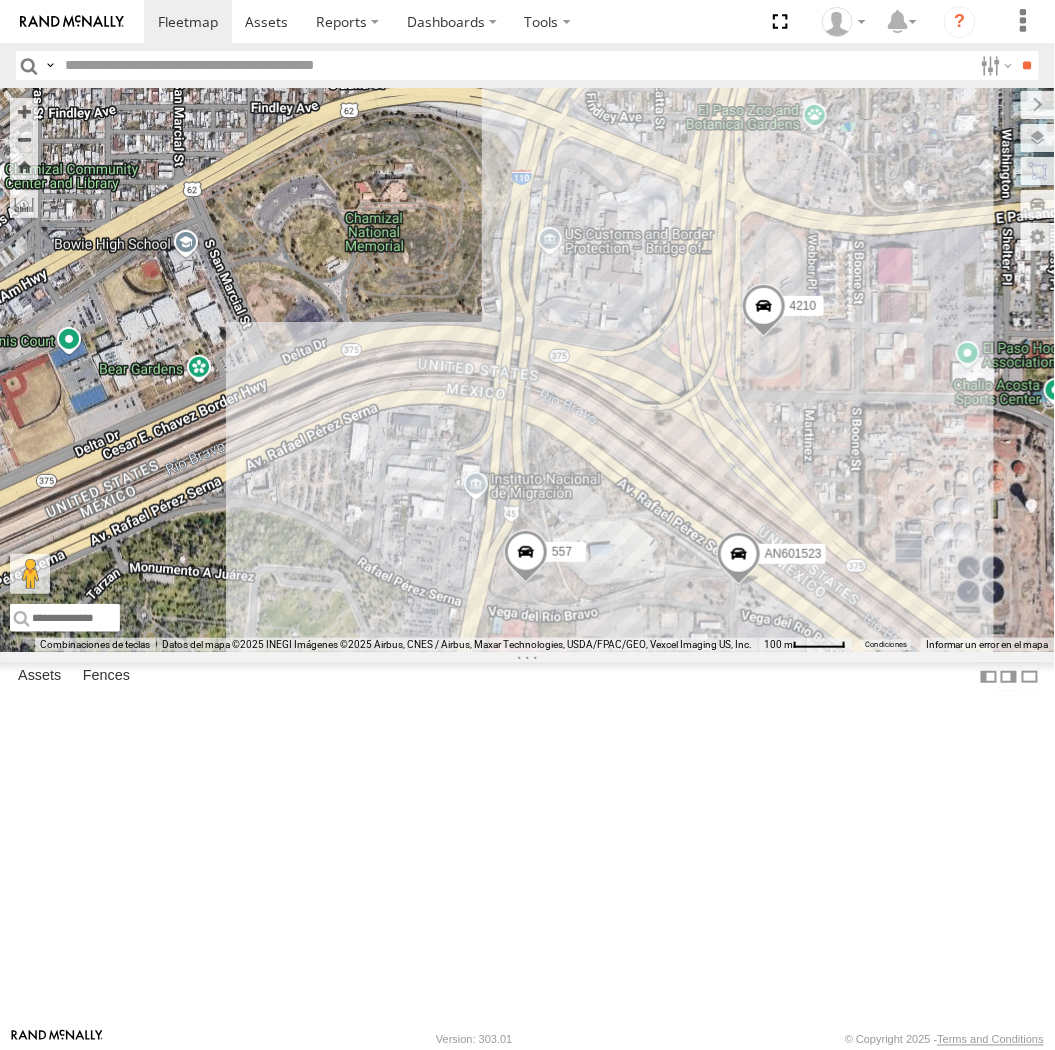 drag, startPoint x: 612, startPoint y: 537, endPoint x: 657, endPoint y: 684, distance: 153.73354 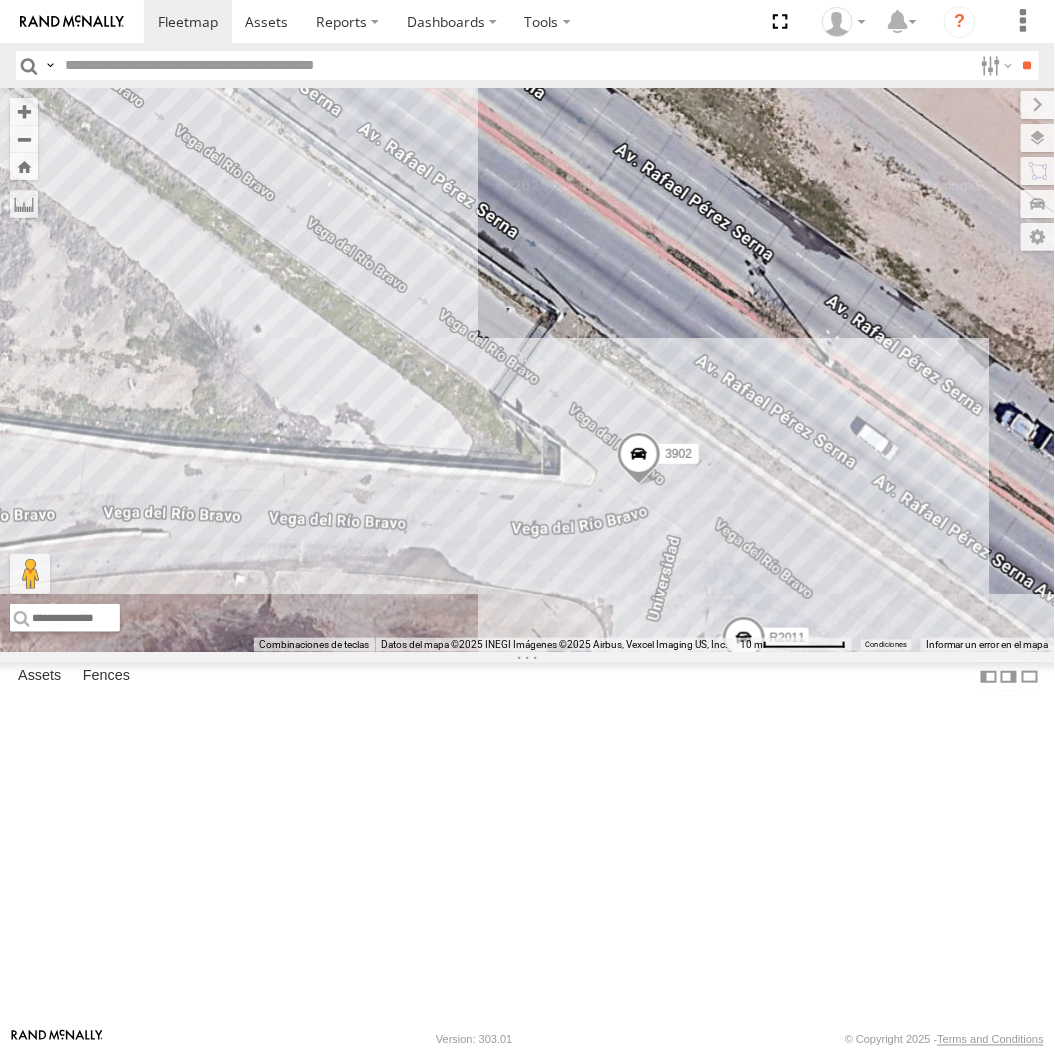 drag, startPoint x: 893, startPoint y: 881, endPoint x: 642, endPoint y: 564, distance: 404.33896 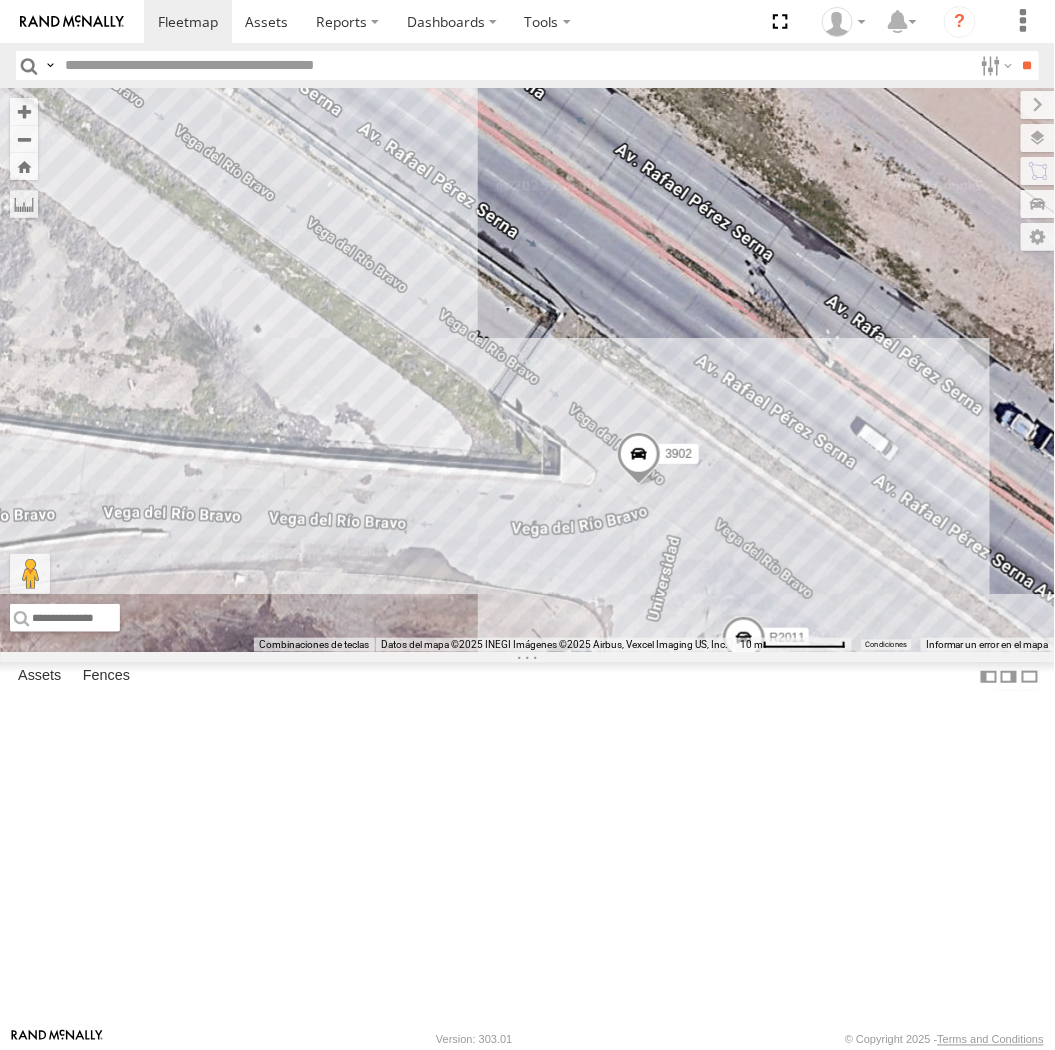 drag, startPoint x: 561, startPoint y: 434, endPoint x: 594, endPoint y: 551, distance: 121.5648 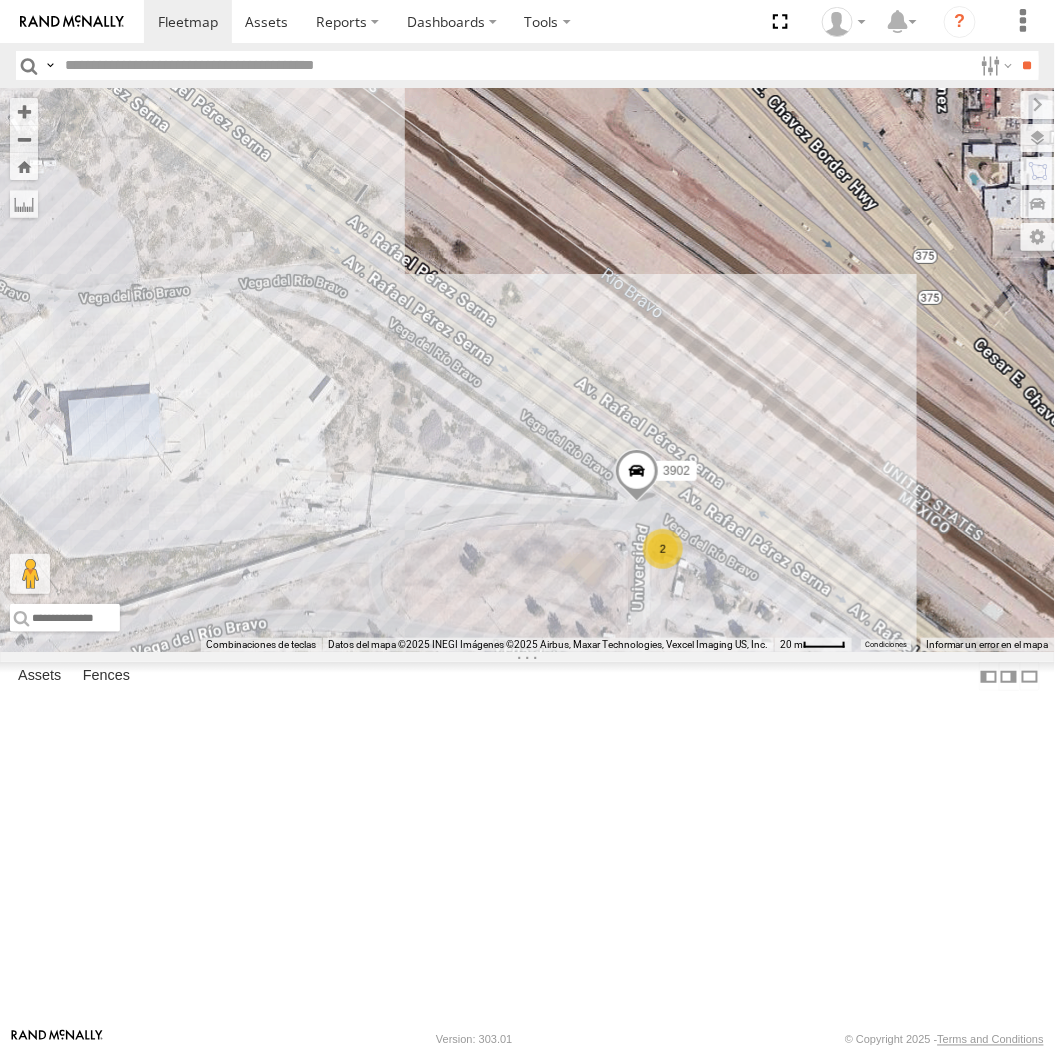 drag, startPoint x: 368, startPoint y: 532, endPoint x: 386, endPoint y: 586, distance: 56.920998 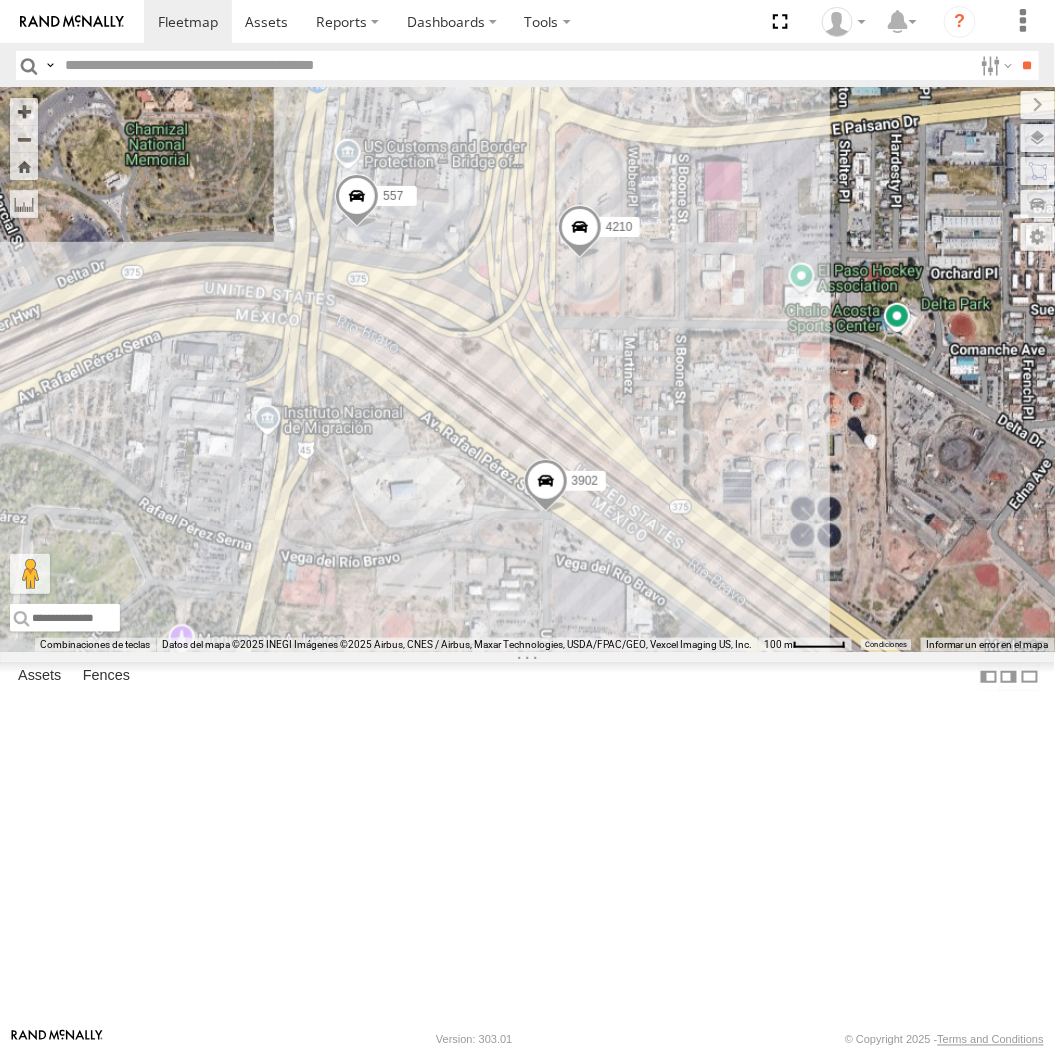 drag, startPoint x: 361, startPoint y: 391, endPoint x: 438, endPoint y: 490, distance: 125.4193 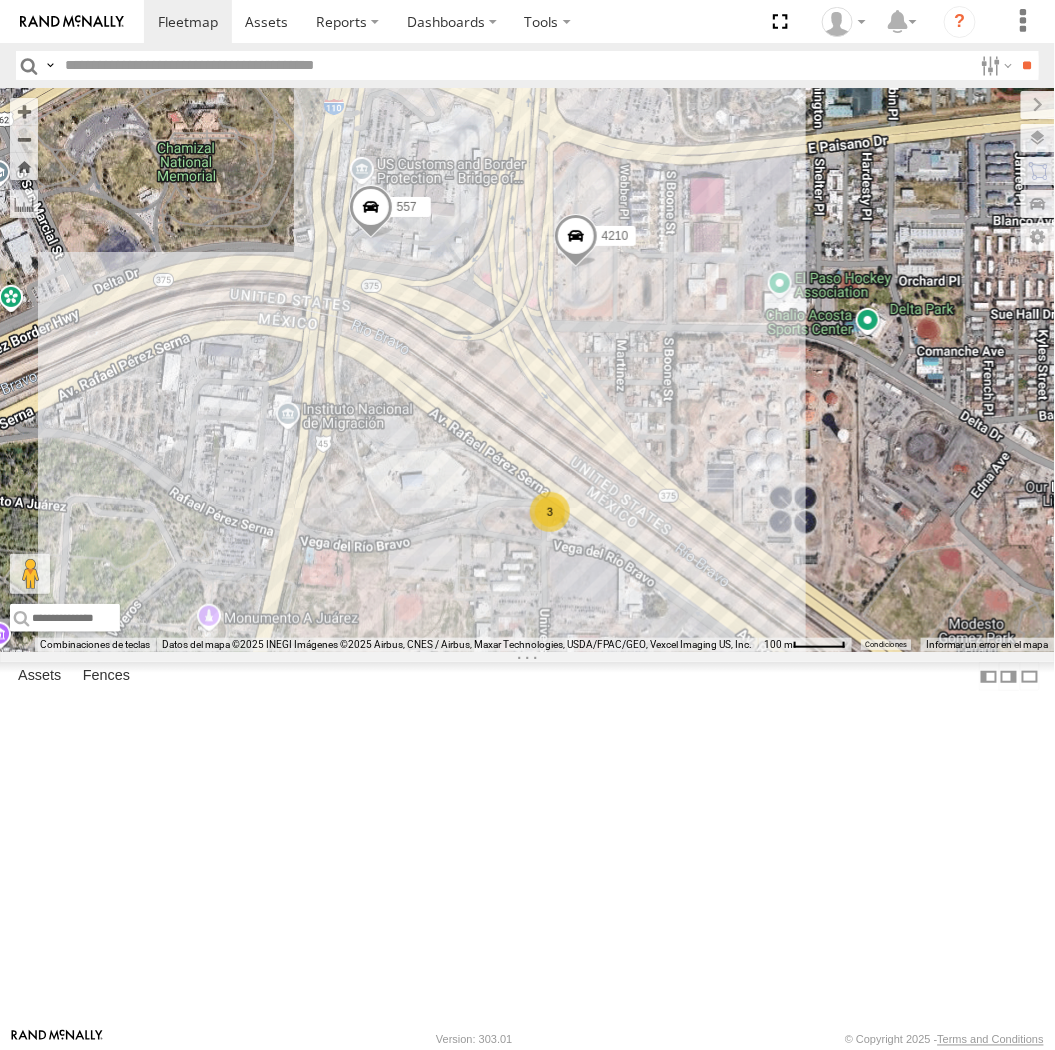 drag, startPoint x: 438, startPoint y: 505, endPoint x: 503, endPoint y: 500, distance: 65.192024 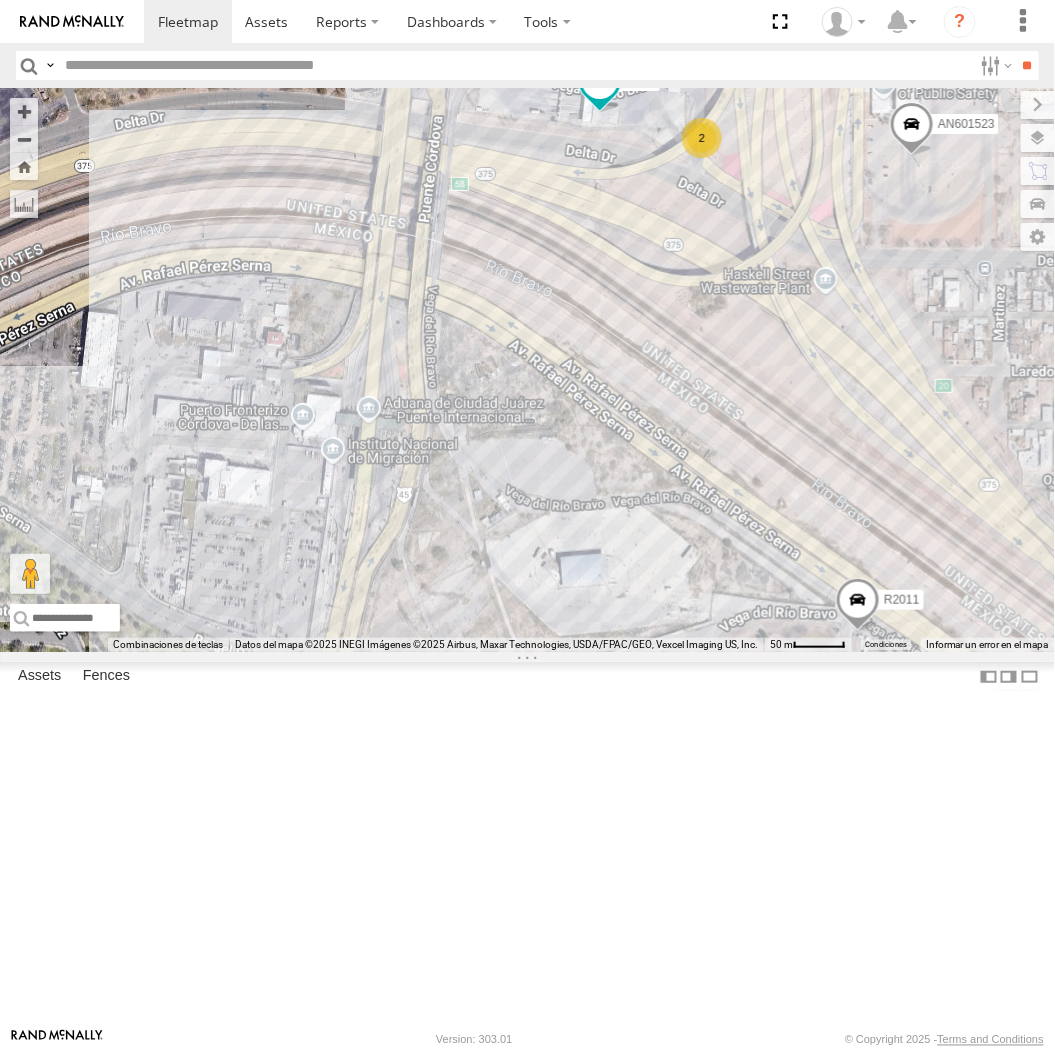 drag, startPoint x: 856, startPoint y: 652, endPoint x: 444, endPoint y: 451, distance: 458.41574 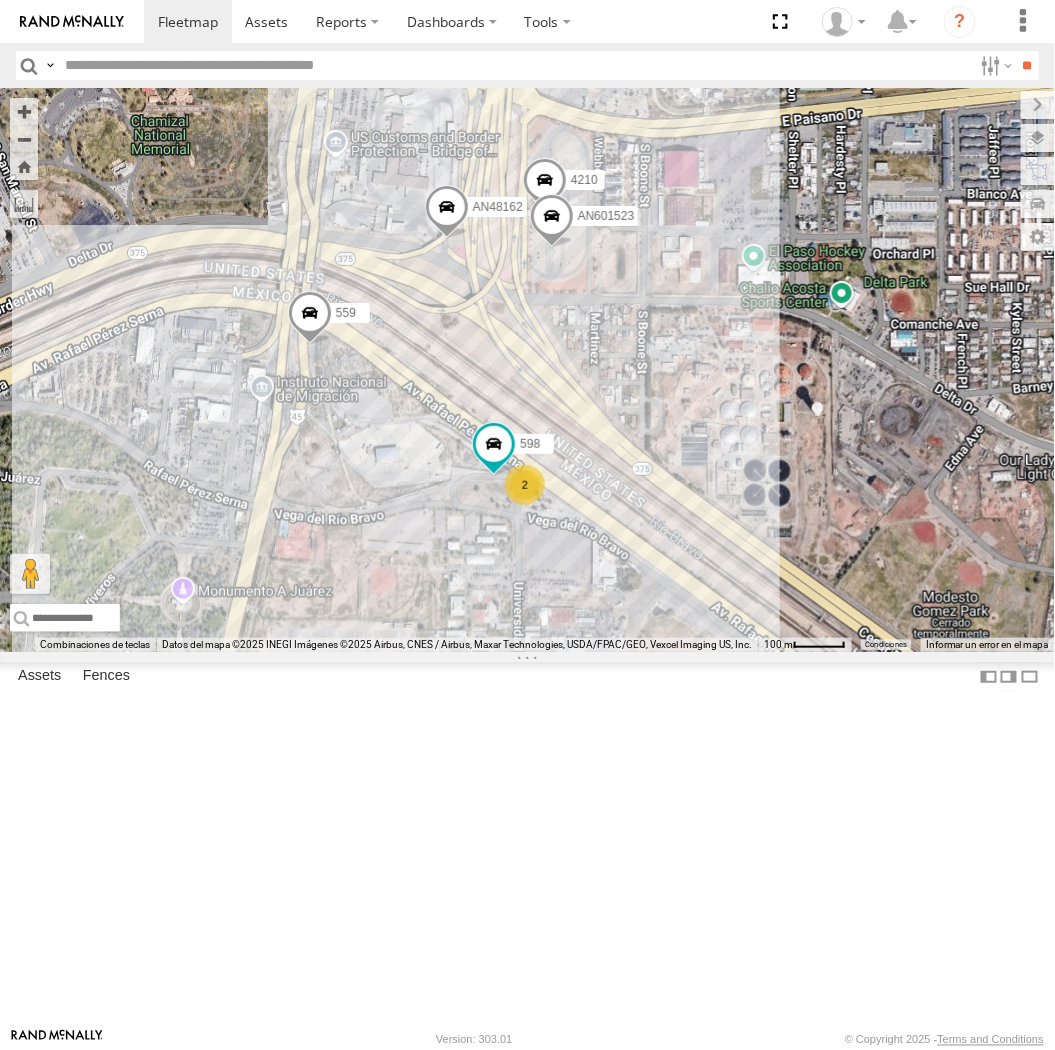 click on "598 559 AN601523 AN48162 557 4210 2" at bounding box center [527, 370] 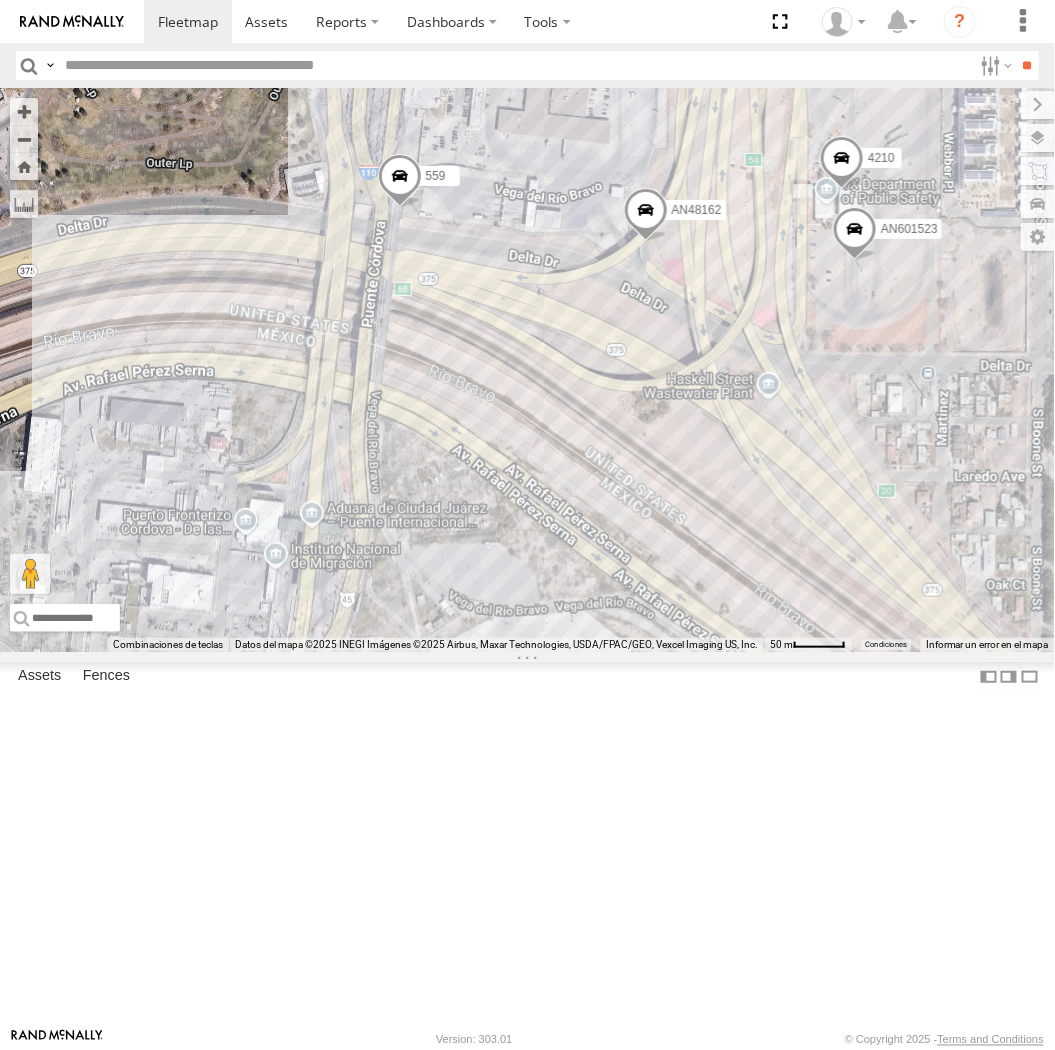 drag, startPoint x: 494, startPoint y: 485, endPoint x: 752, endPoint y: 511, distance: 259.30676 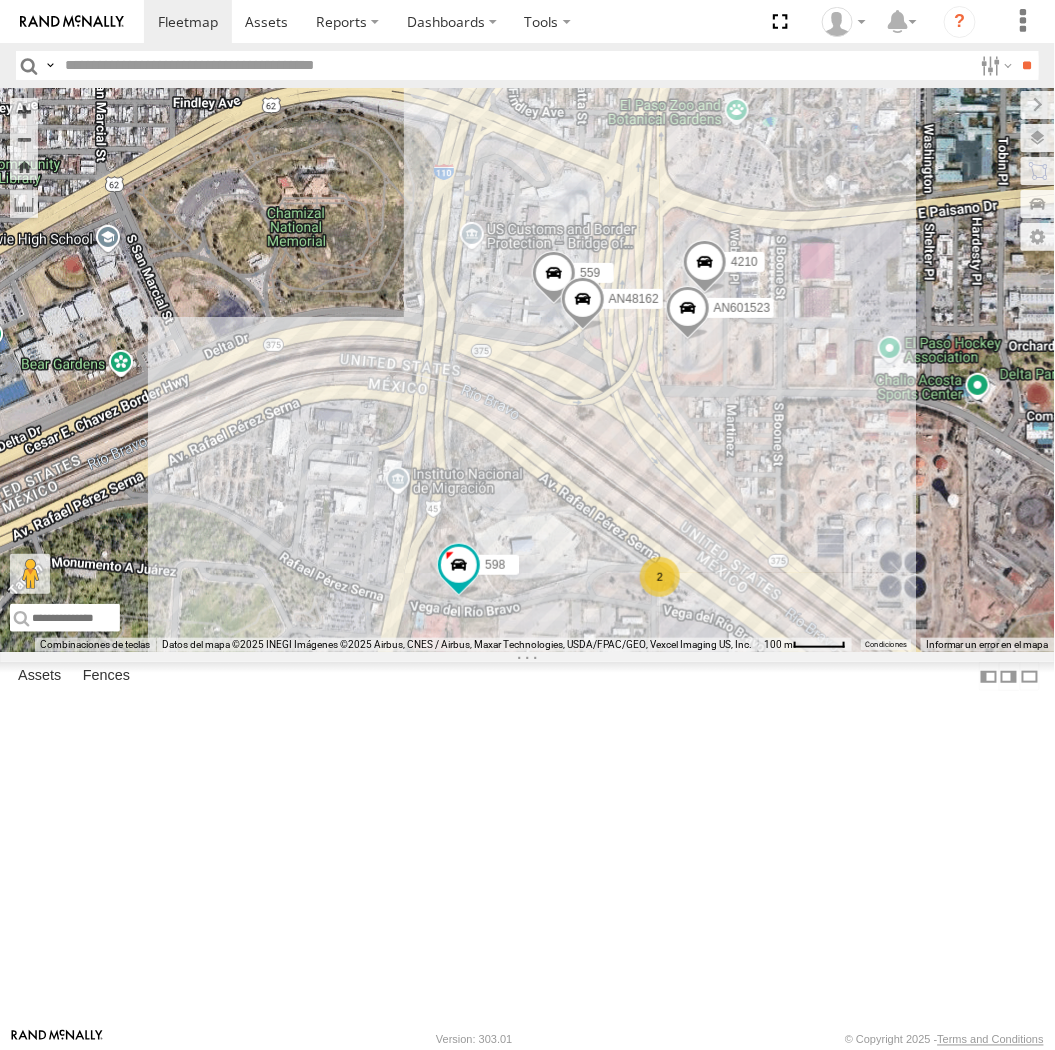click on "598 559 AN601523 AN48162 4210 2" at bounding box center (527, 370) 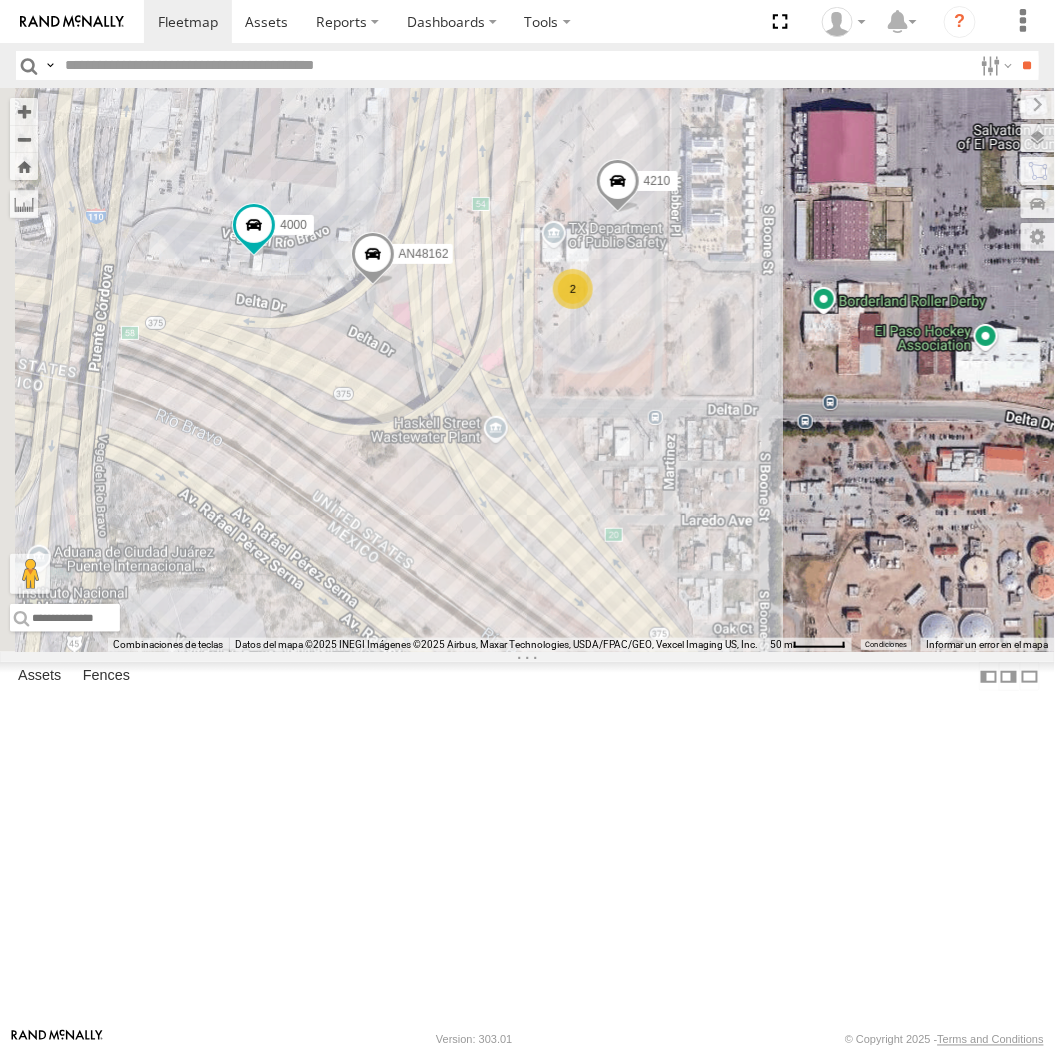drag, startPoint x: 268, startPoint y: 547, endPoint x: 688, endPoint y: 568, distance: 420.52466 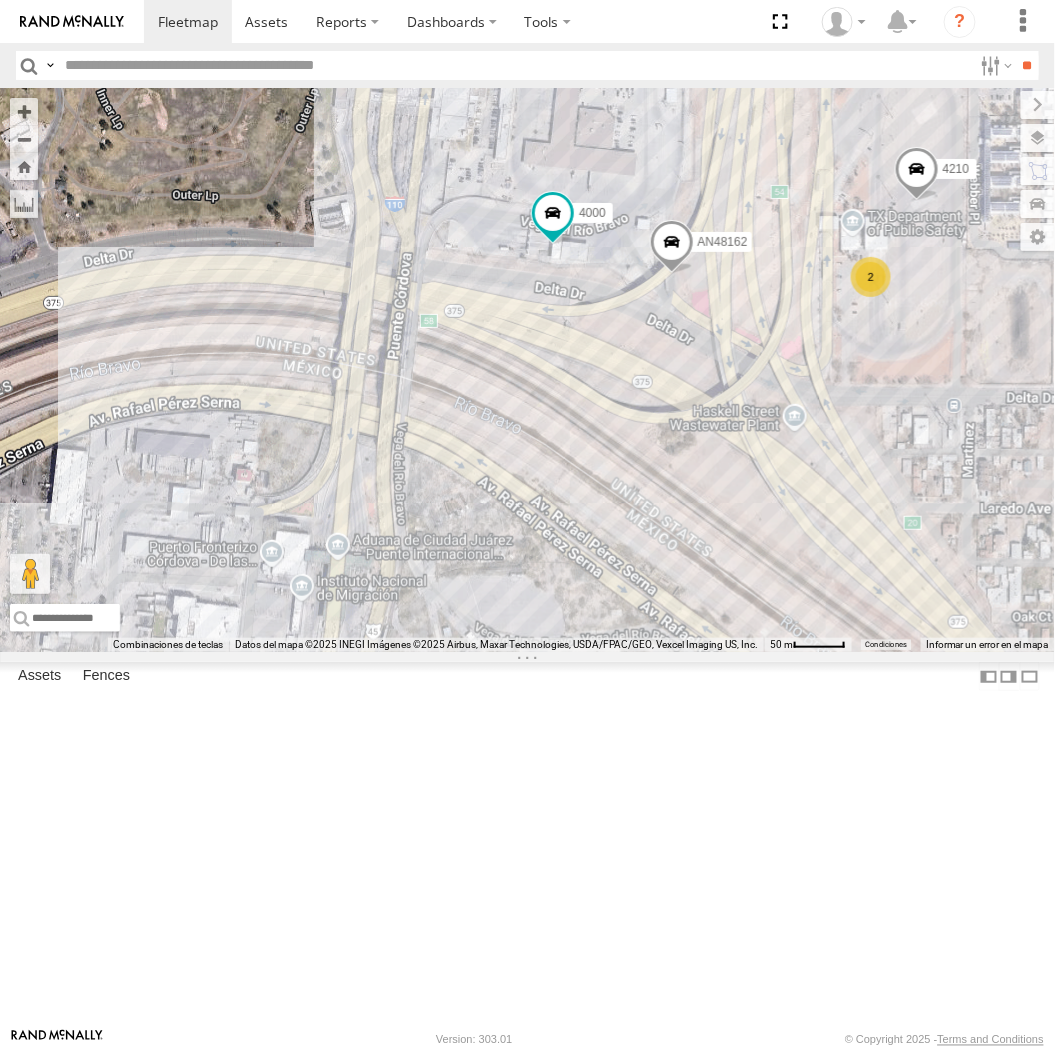 click on "598 4000 AN48162 4210 3 2" at bounding box center (527, 370) 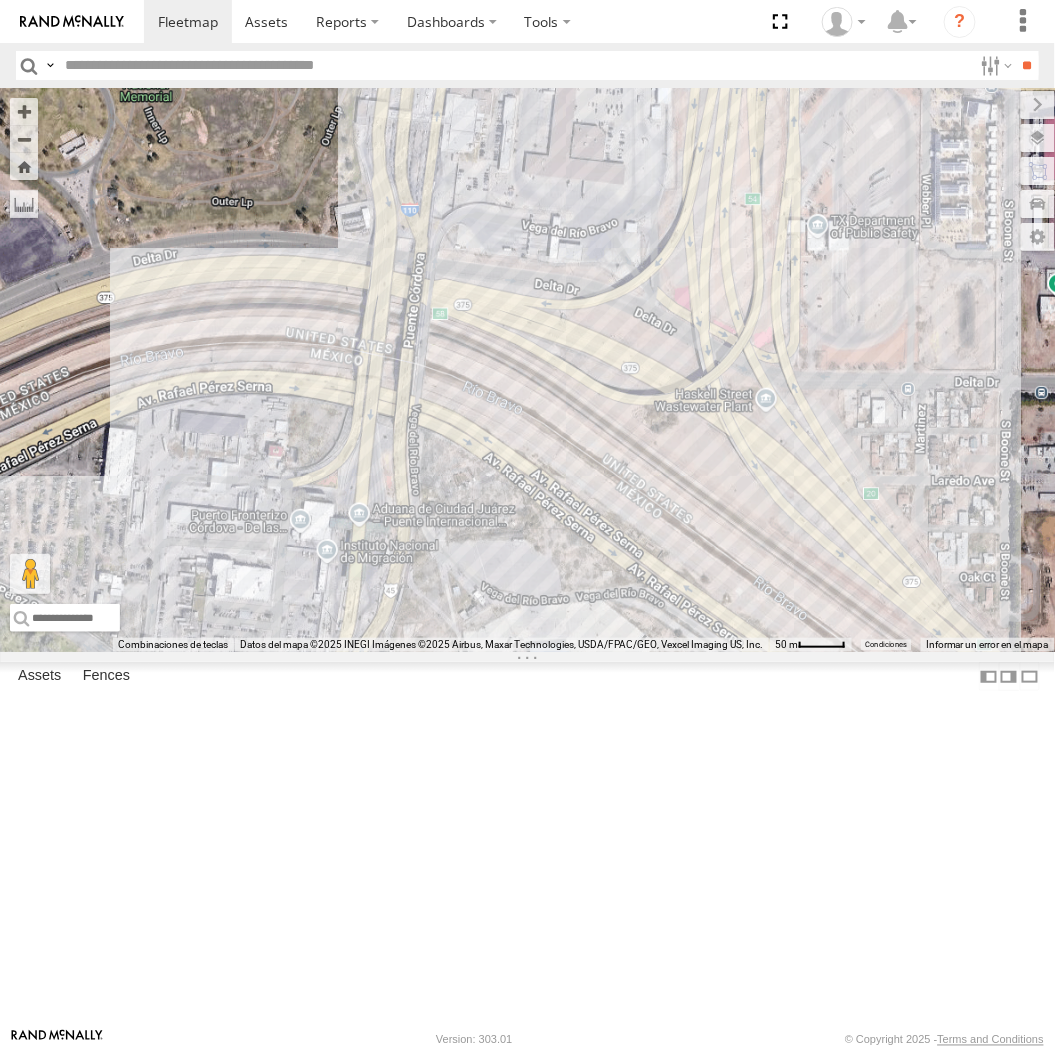 drag, startPoint x: 608, startPoint y: 245, endPoint x: 591, endPoint y: 653, distance: 408.354 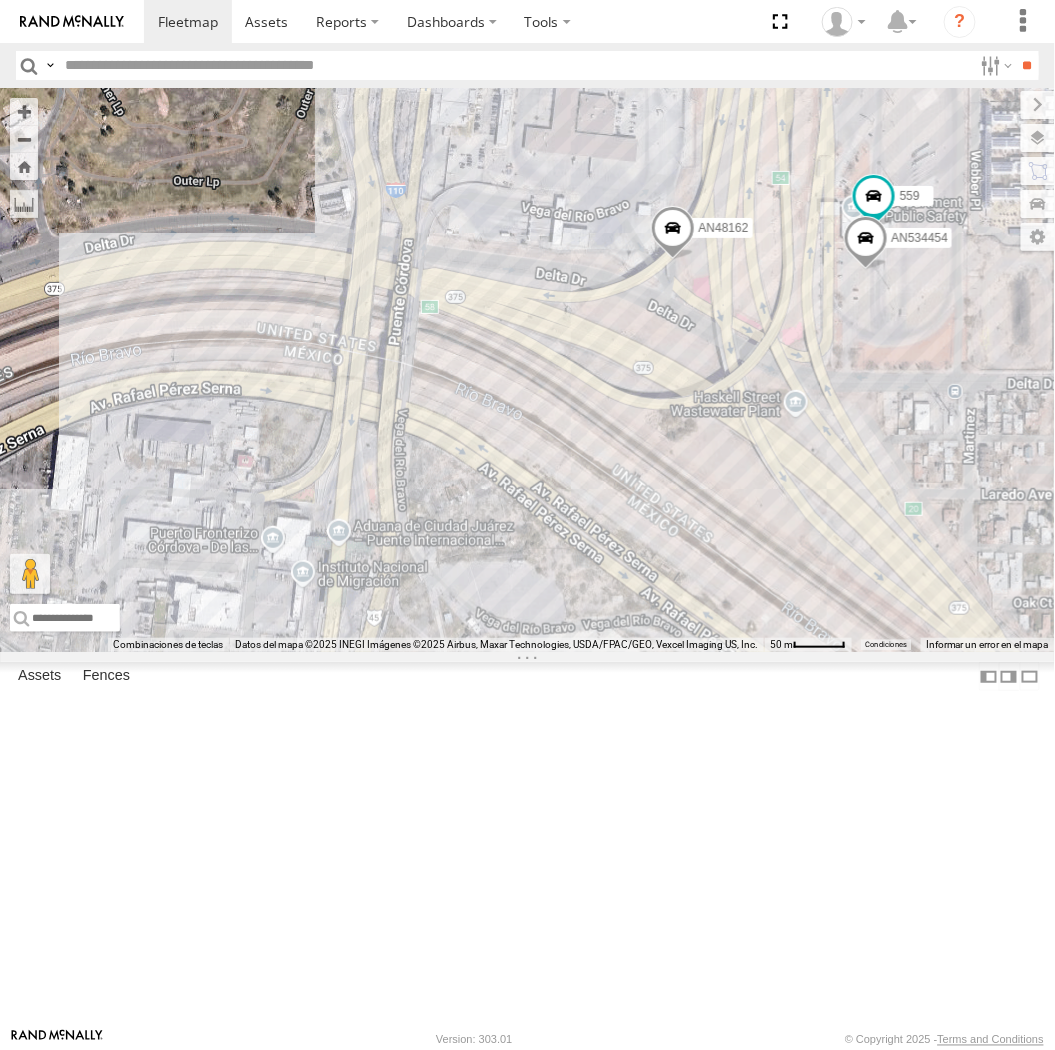 click on "AN53295 015910001845018 AN537125 AN47472 AN535356 ZJ533468 AN533249 015910001811580 F2771 4000 3651 460 AN48162 3 559 AN534454" at bounding box center [527, 370] 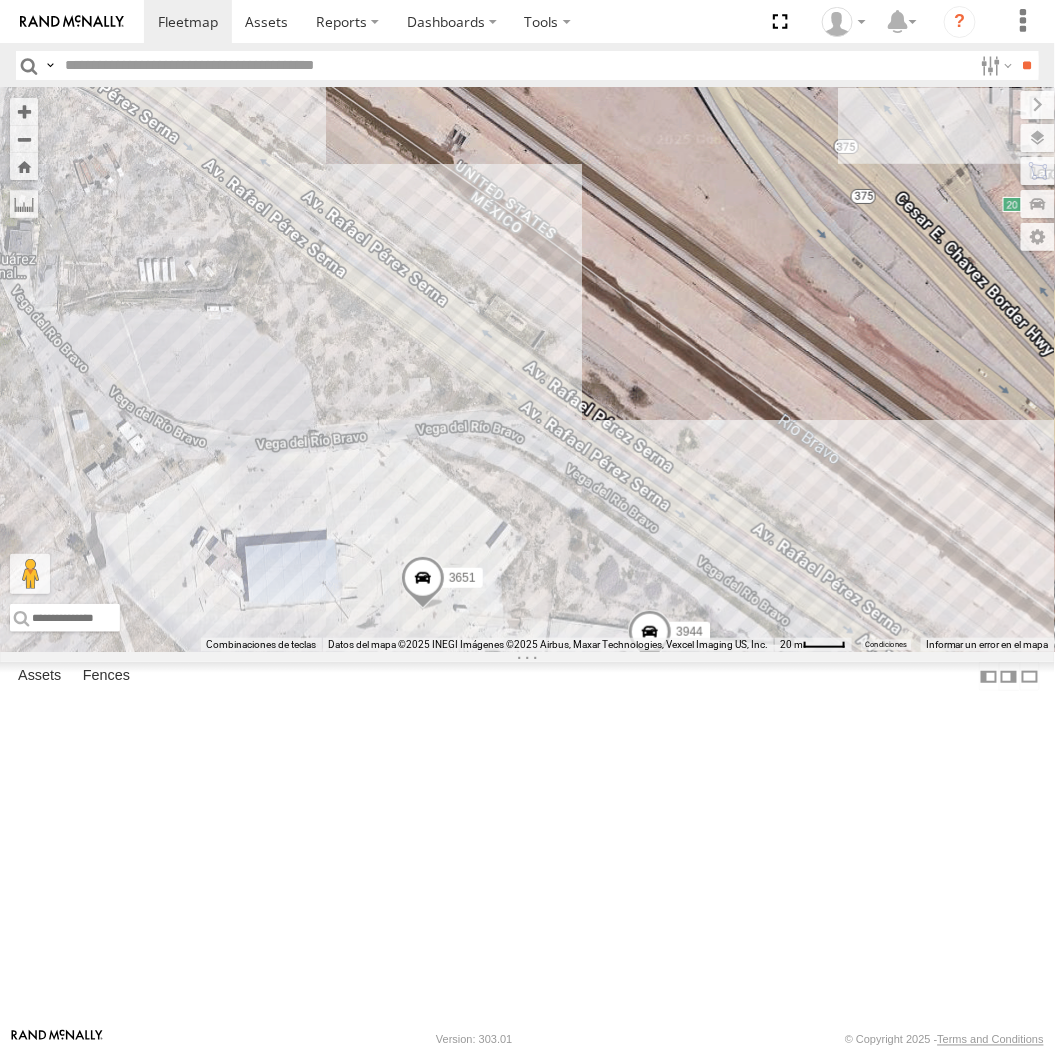 drag, startPoint x: 775, startPoint y: 917, endPoint x: 610, endPoint y: 652, distance: 312.16983 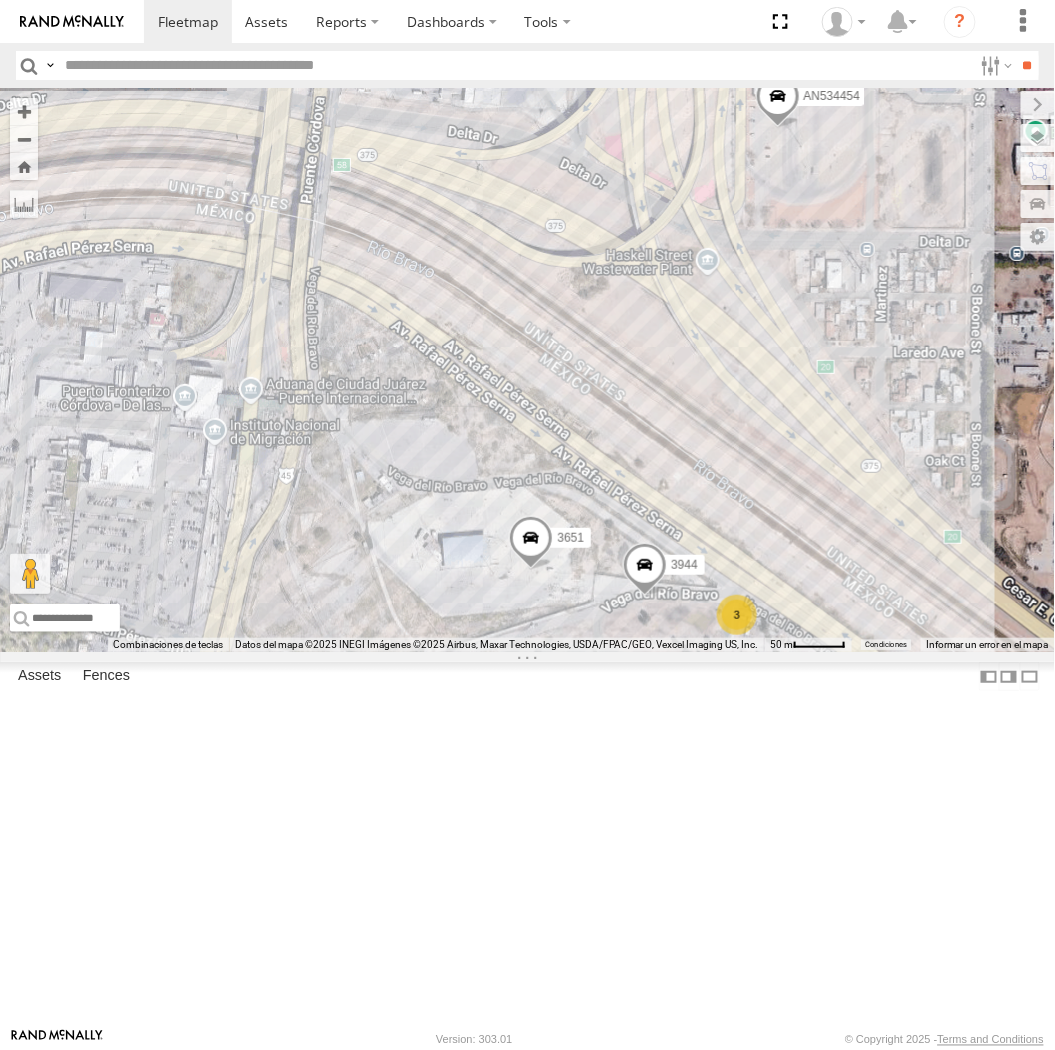 drag, startPoint x: 646, startPoint y: 437, endPoint x: 658, endPoint y: 510, distance: 73.97973 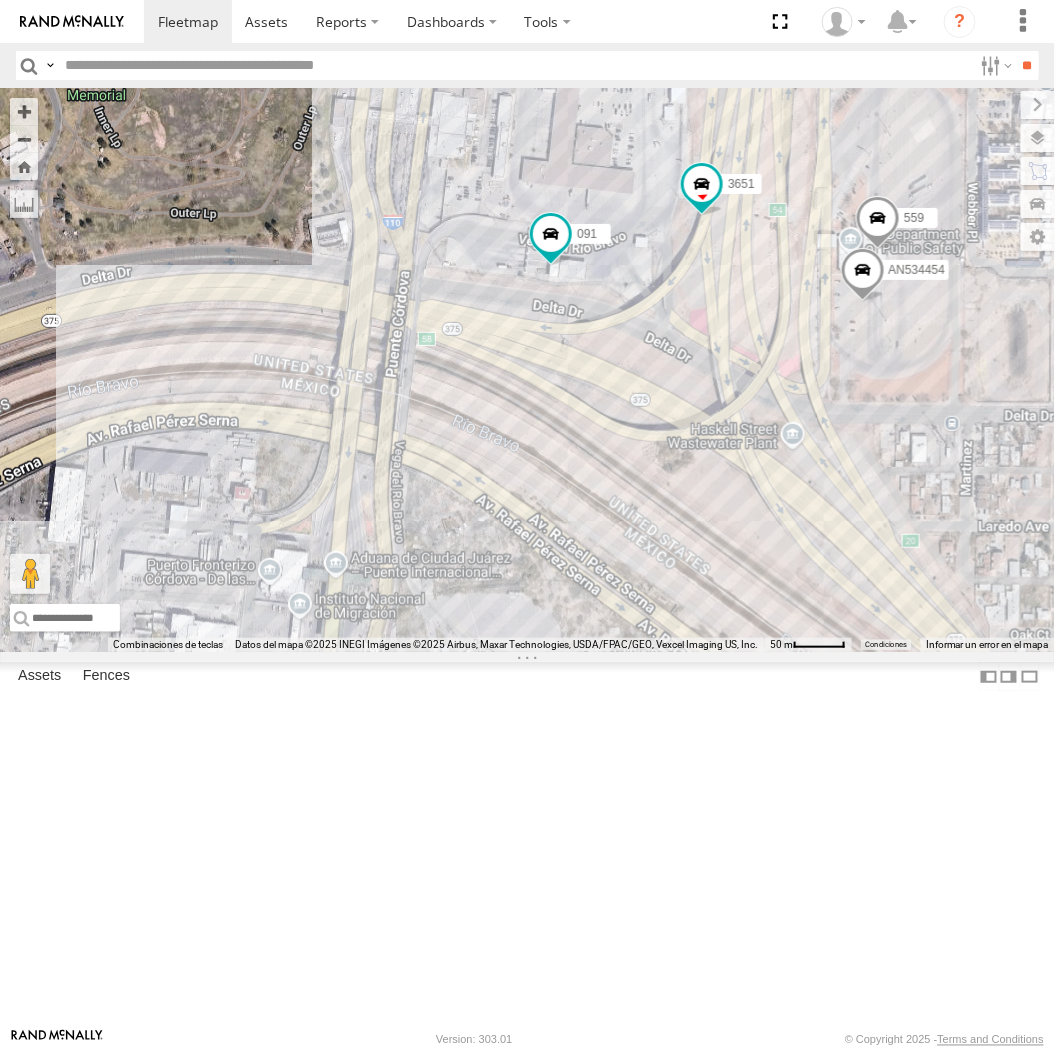 drag, startPoint x: 247, startPoint y: 585, endPoint x: 404, endPoint y: 618, distance: 160.43066 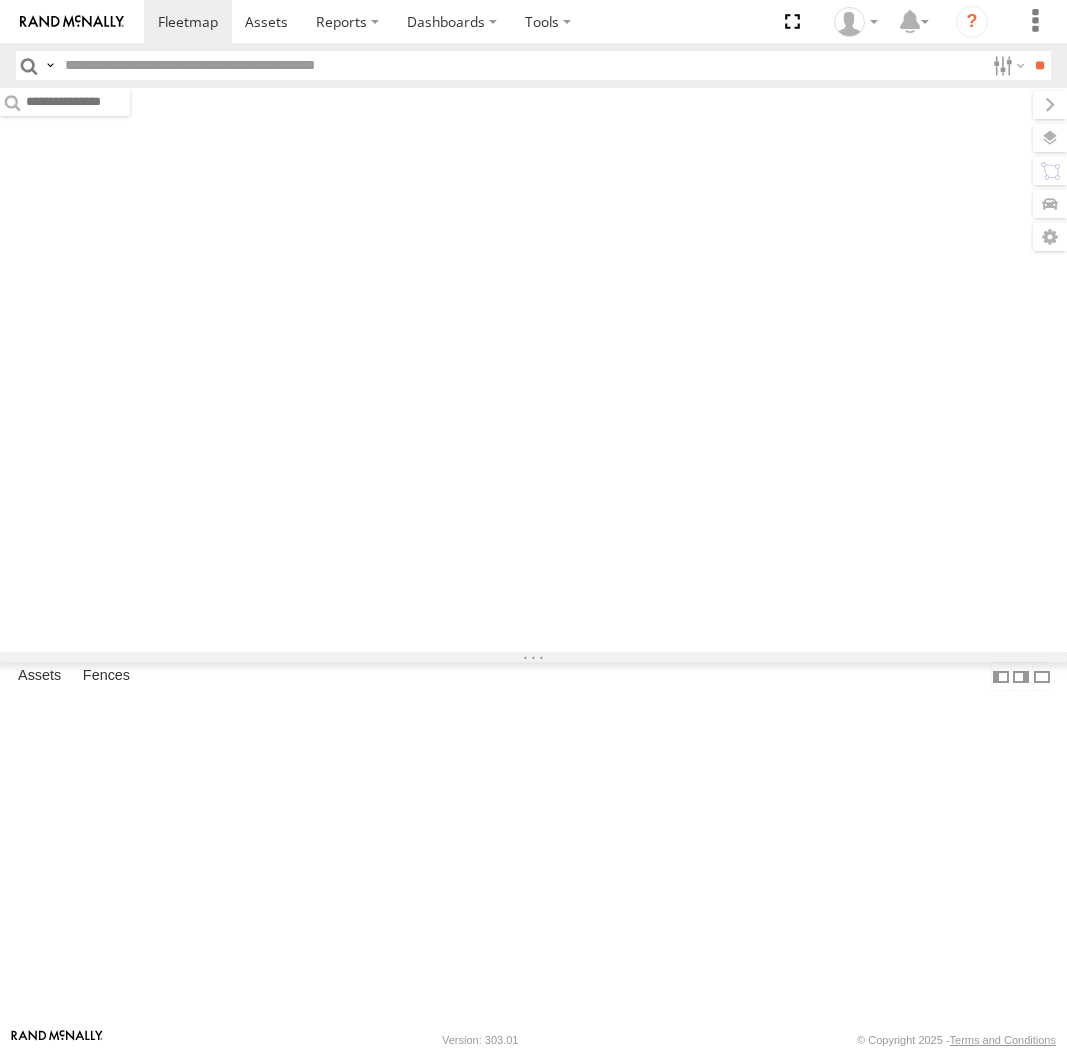 scroll, scrollTop: 0, scrollLeft: 0, axis: both 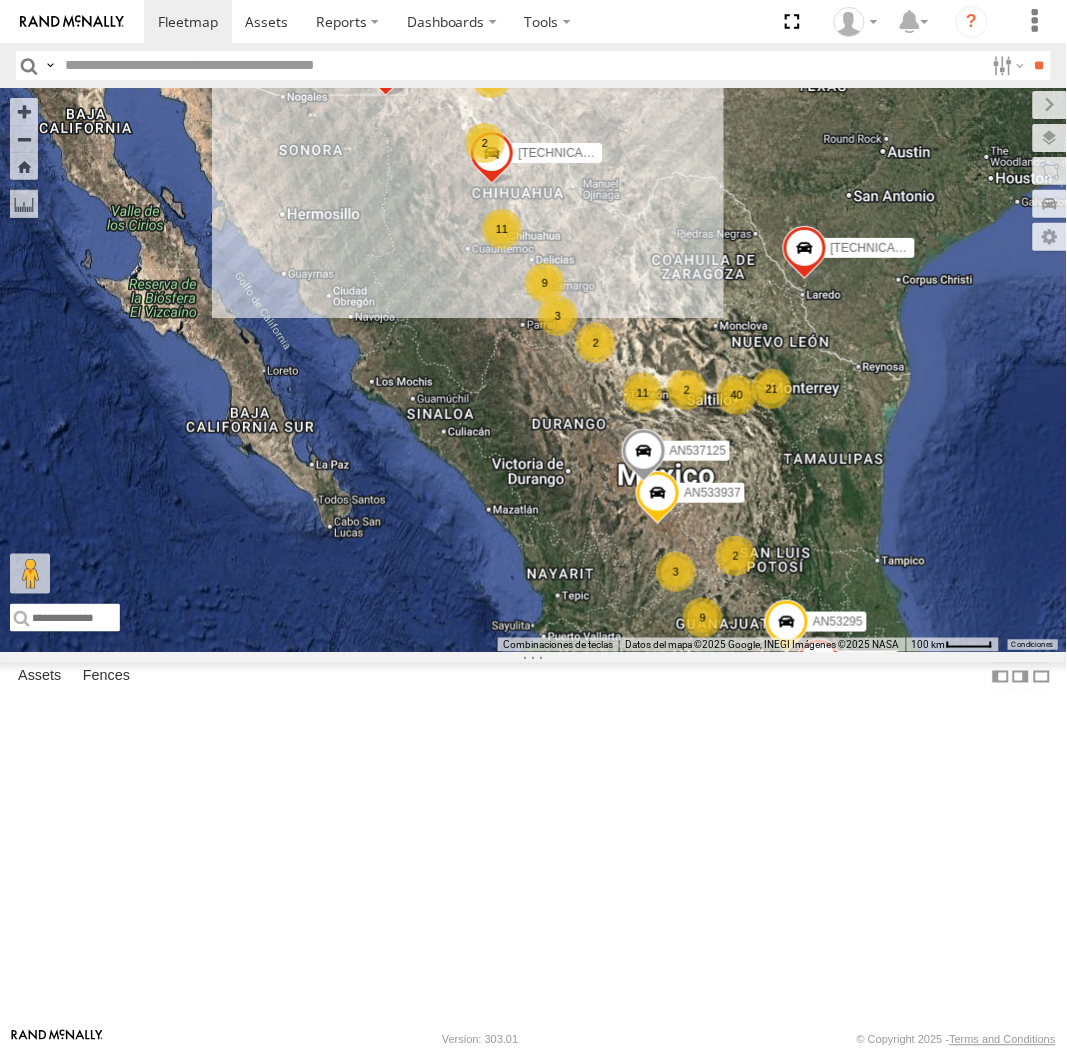 click at bounding box center (520, 65) 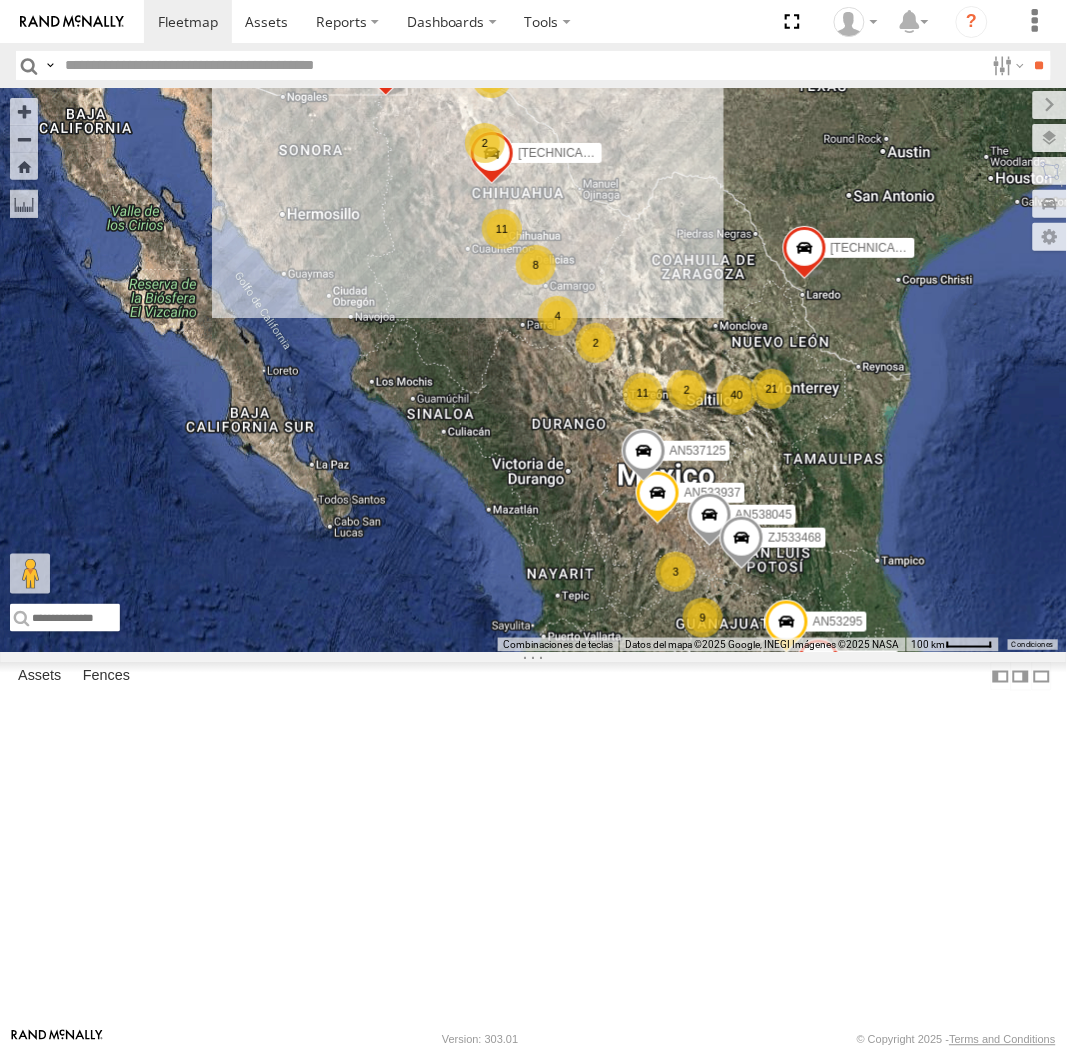 click at bounding box center (520, 65) 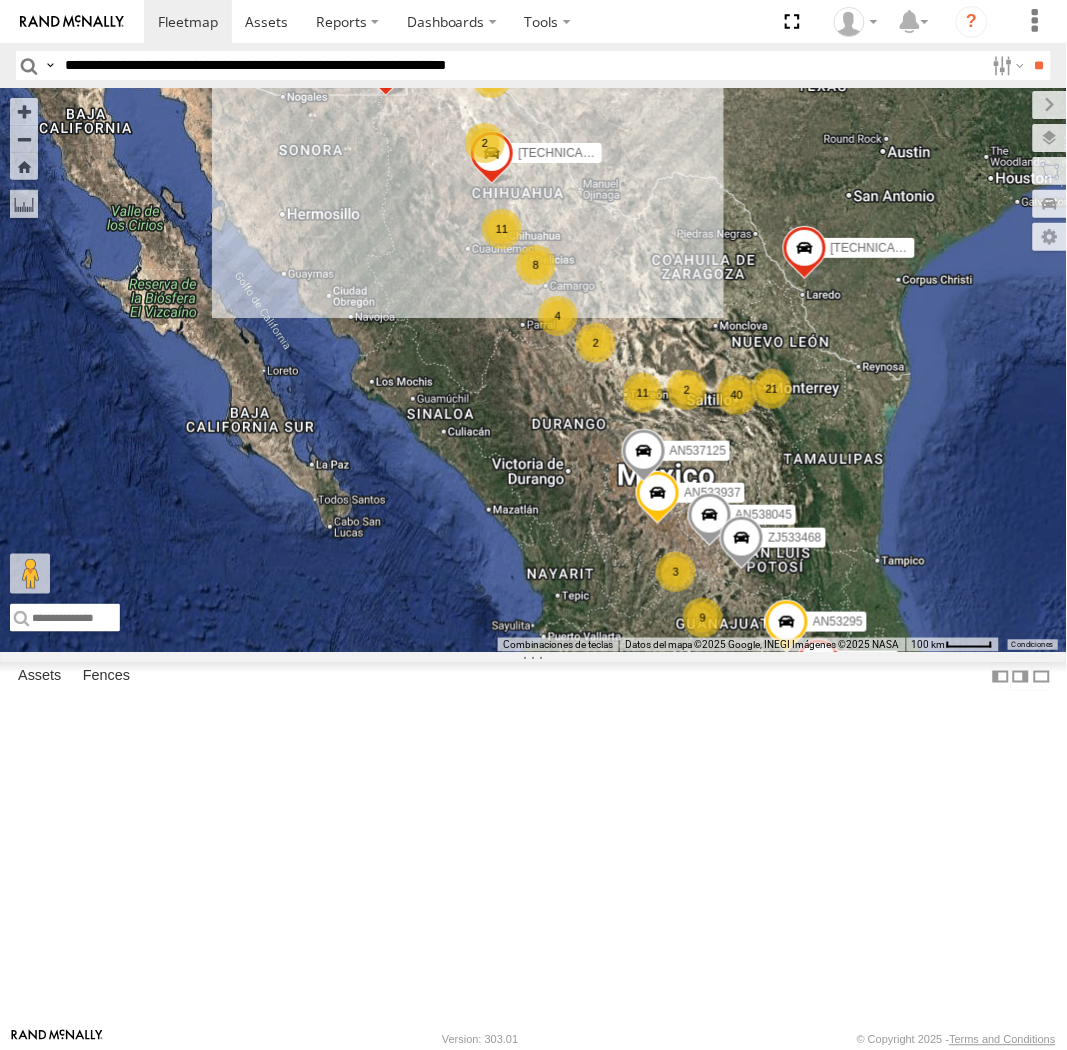 click on "**" at bounding box center (1039, 65) 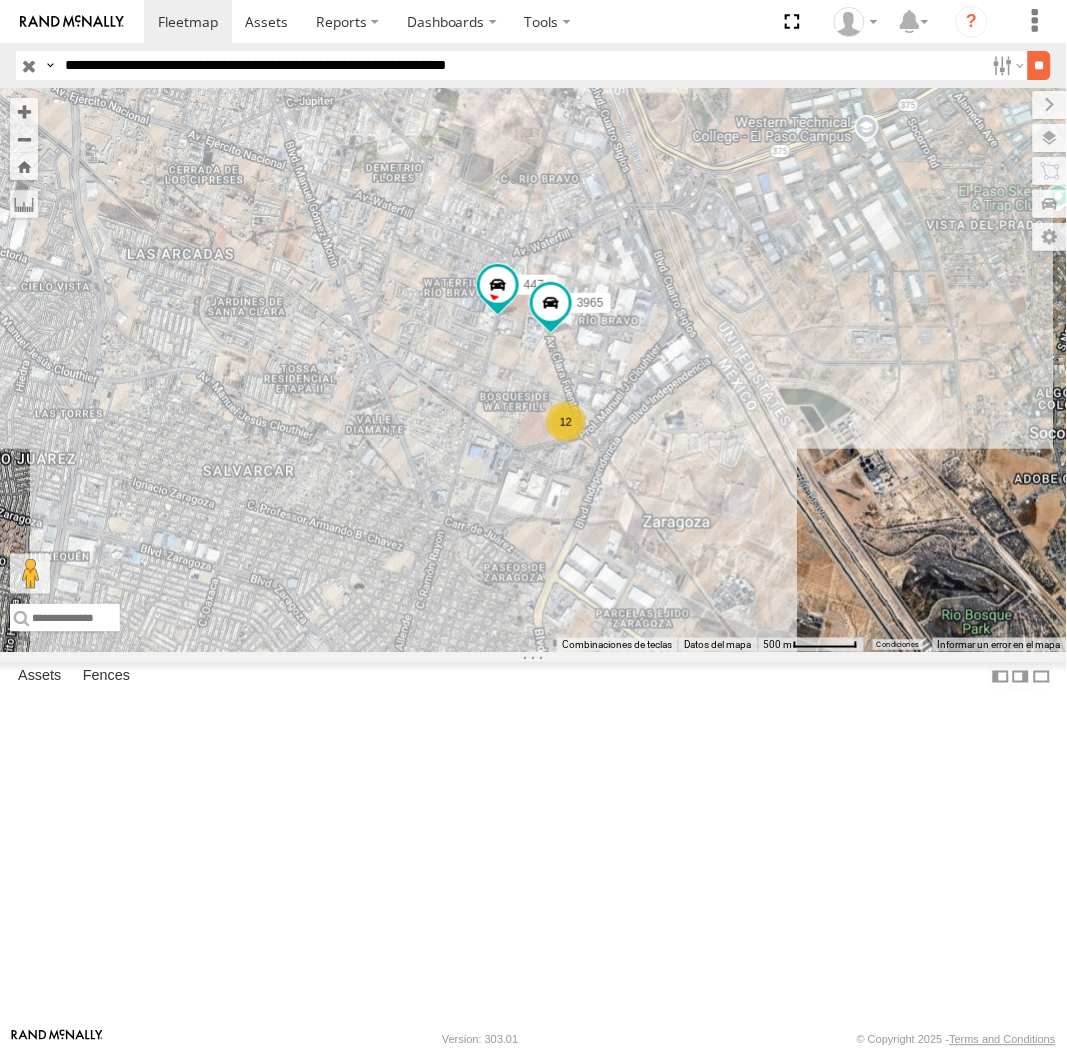 click on "**" at bounding box center [1039, 65] 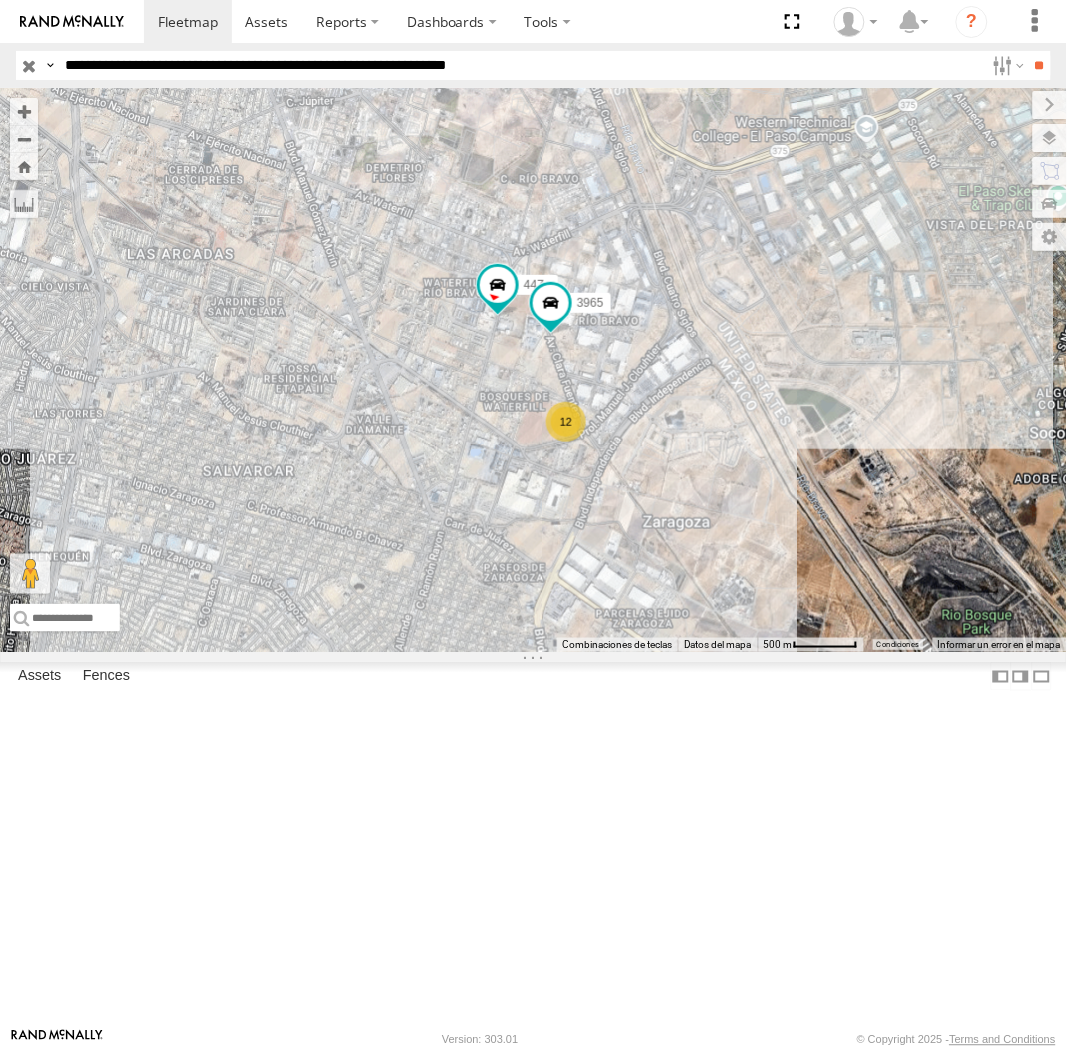 click on "Search Query
Asset ID
Asset Label
Registration
Manufacturer
Model
VIN
[GEOGRAPHIC_DATA]" at bounding box center (533, 65) 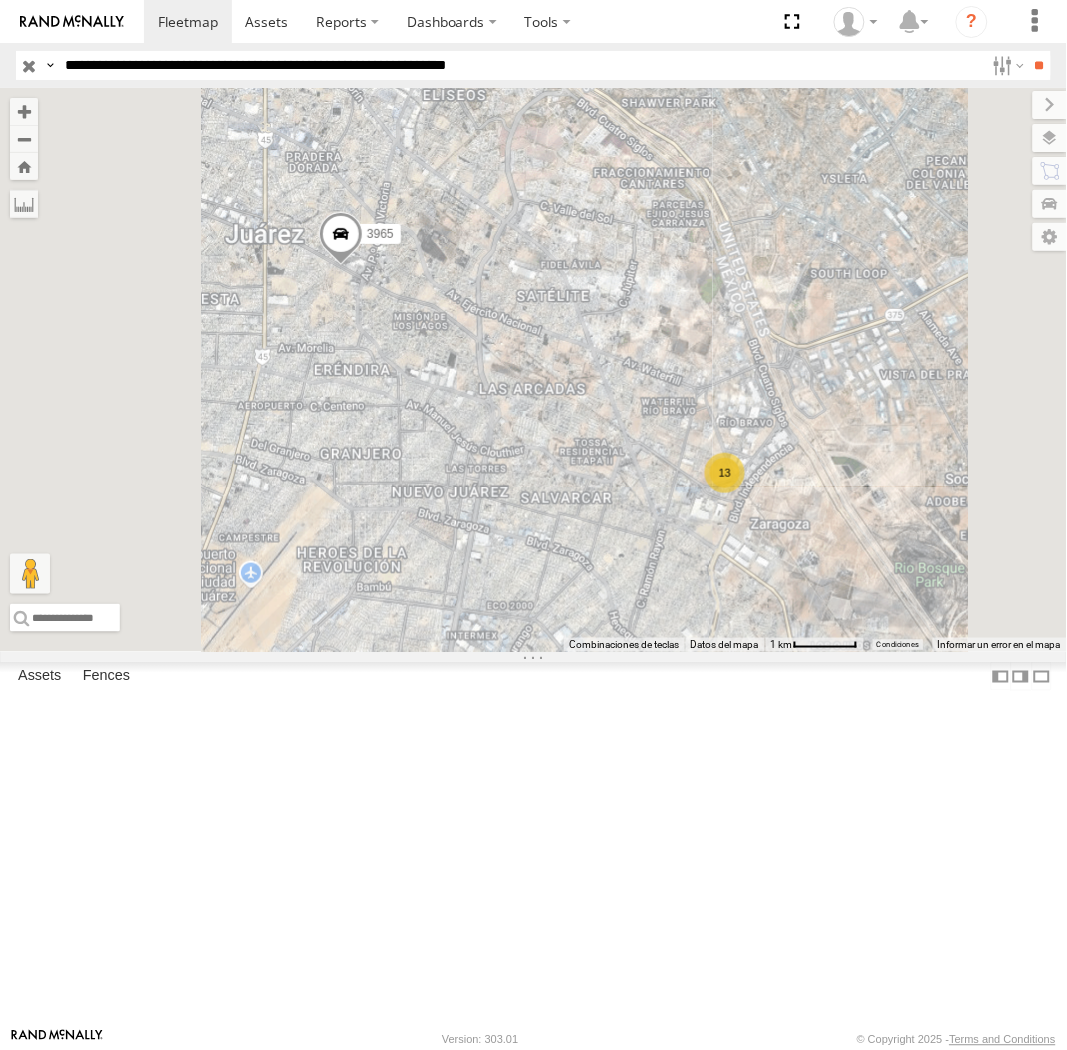 click at bounding box center (0, 0) 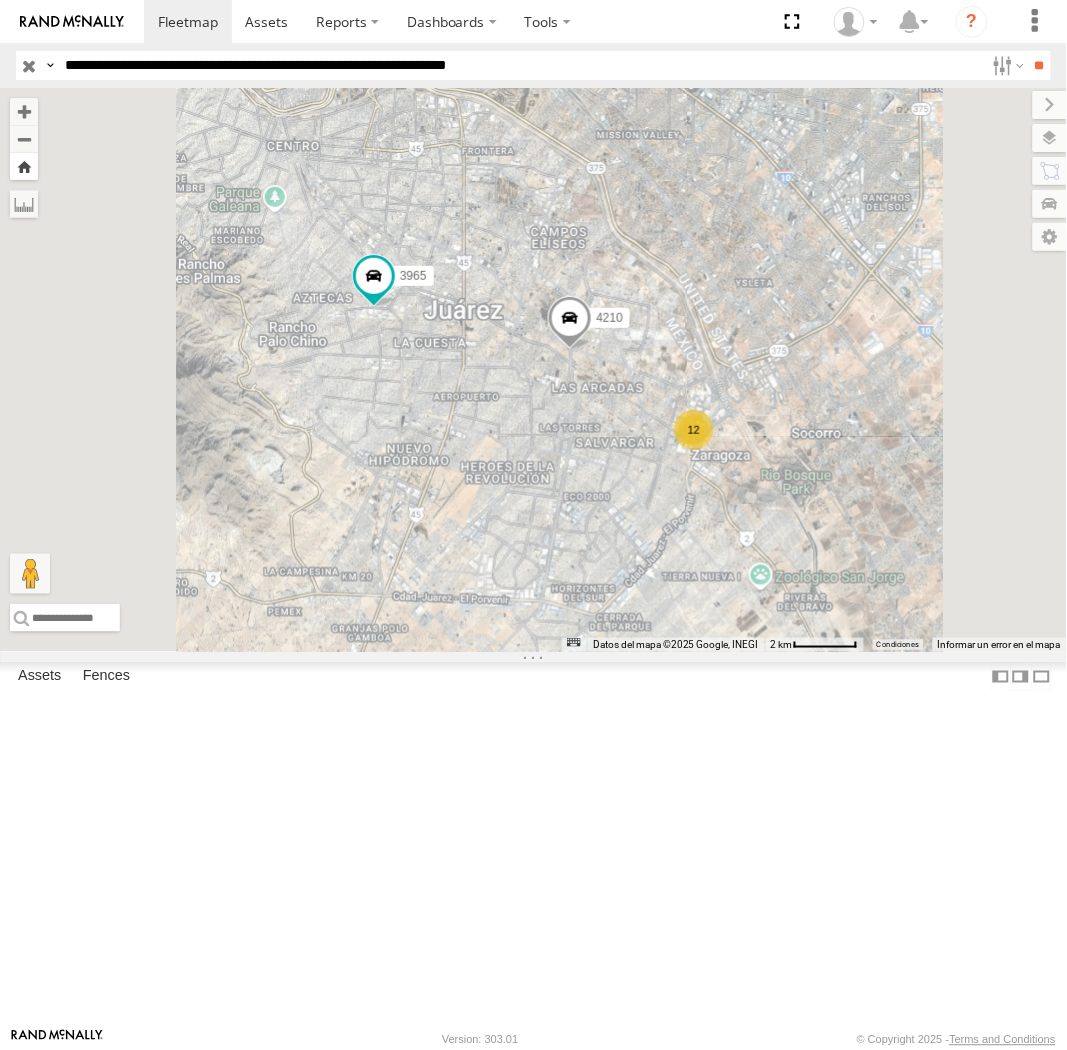 drag, startPoint x: 528, startPoint y: 160, endPoint x: 506, endPoint y: 121, distance: 44.777225 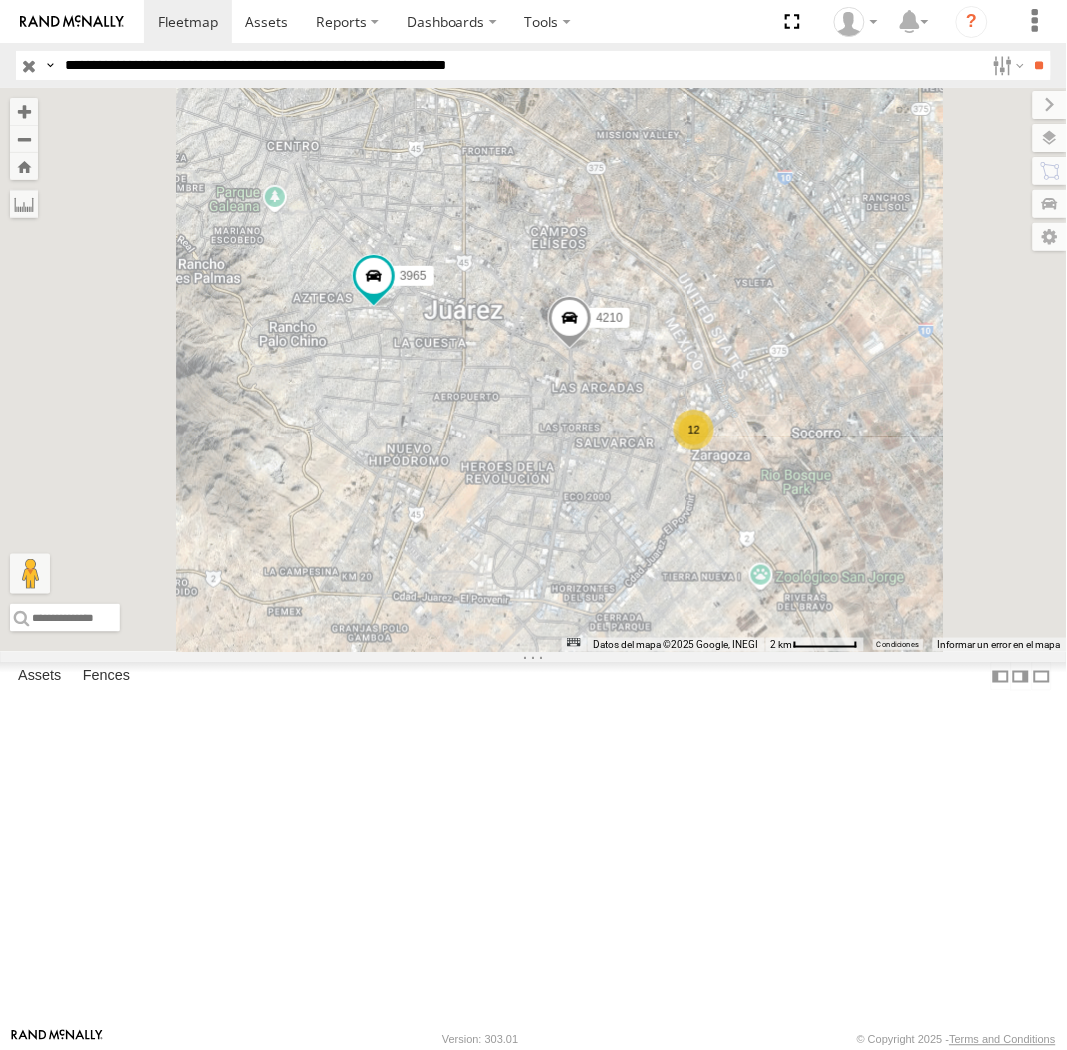 click at bounding box center (24, 166) 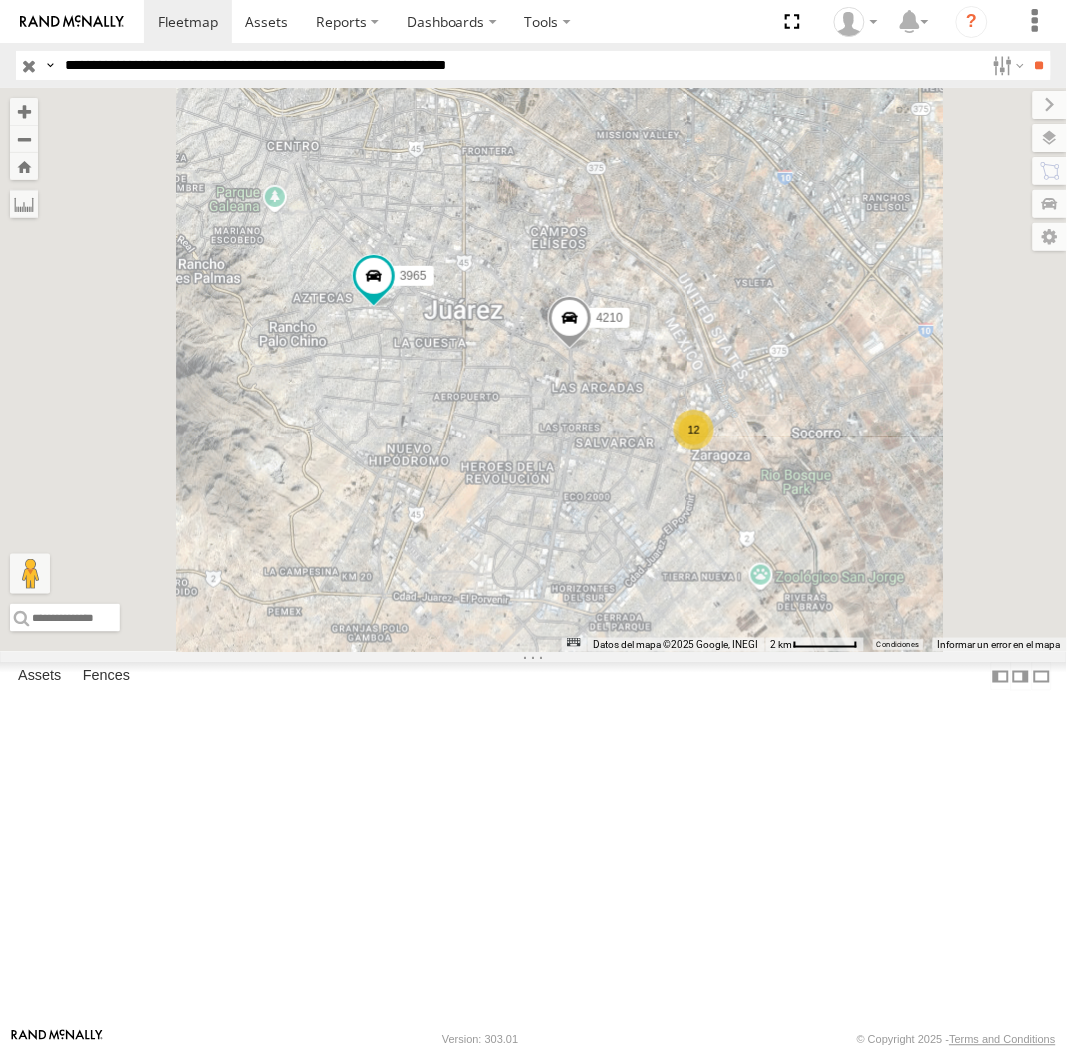 click at bounding box center [0, 0] 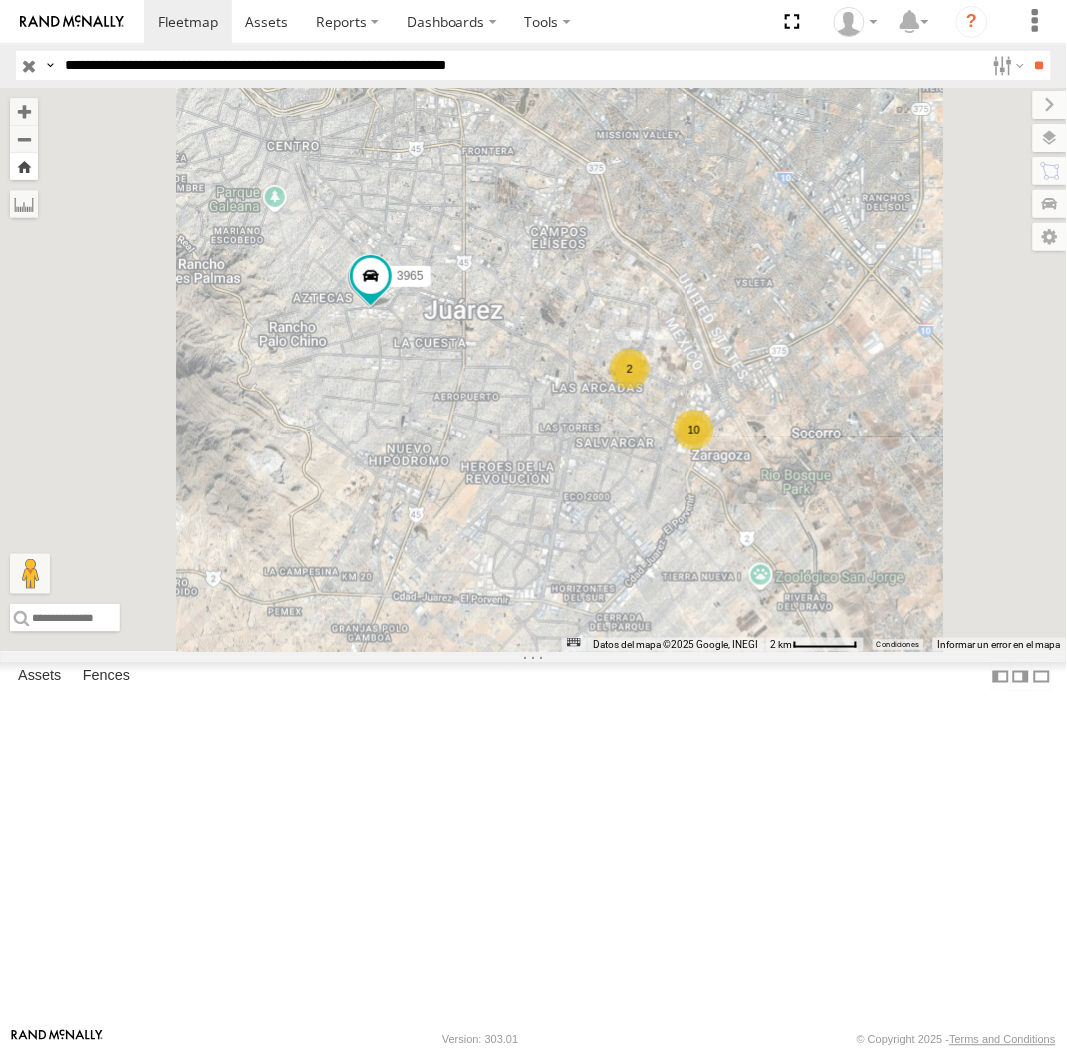 click at bounding box center (24, 166) 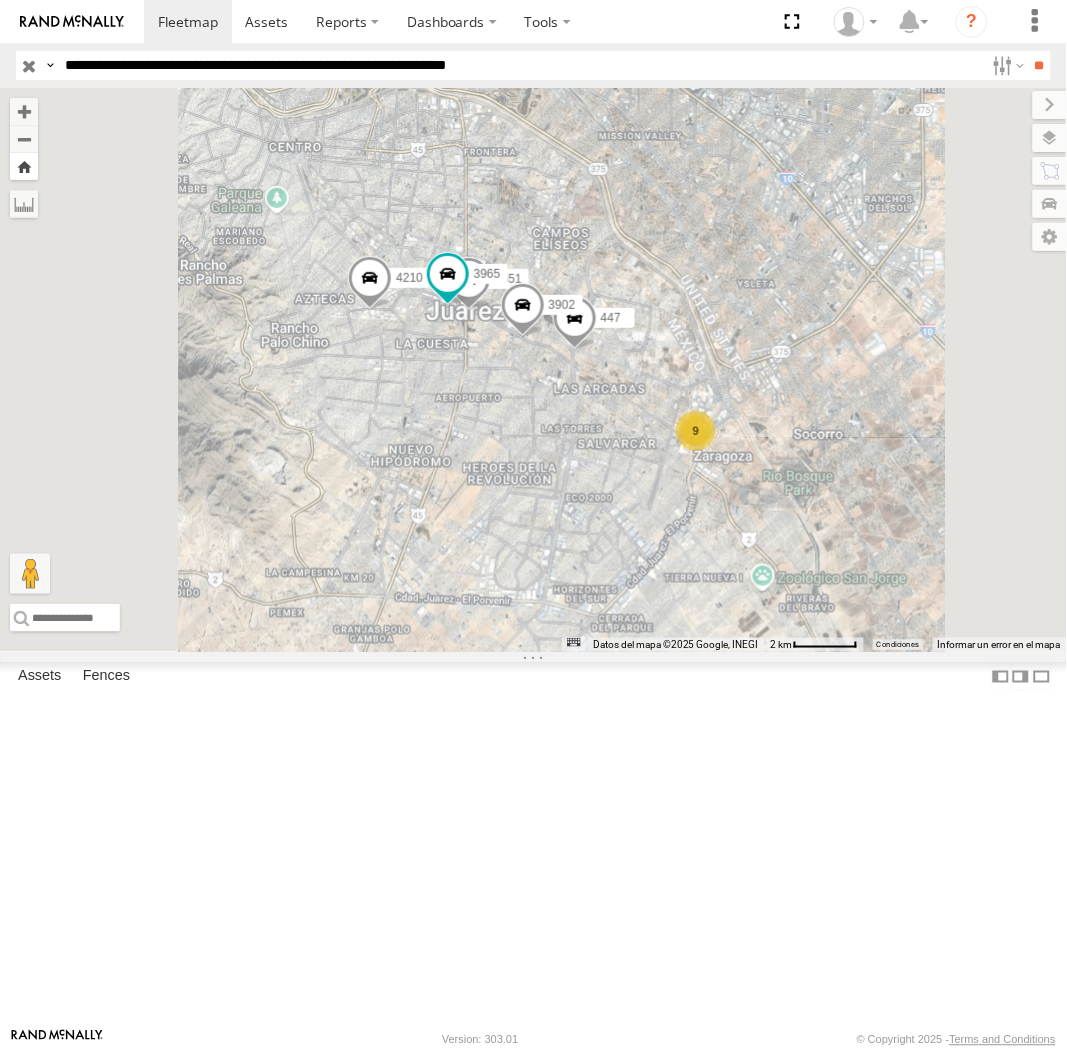 click at bounding box center (24, 166) 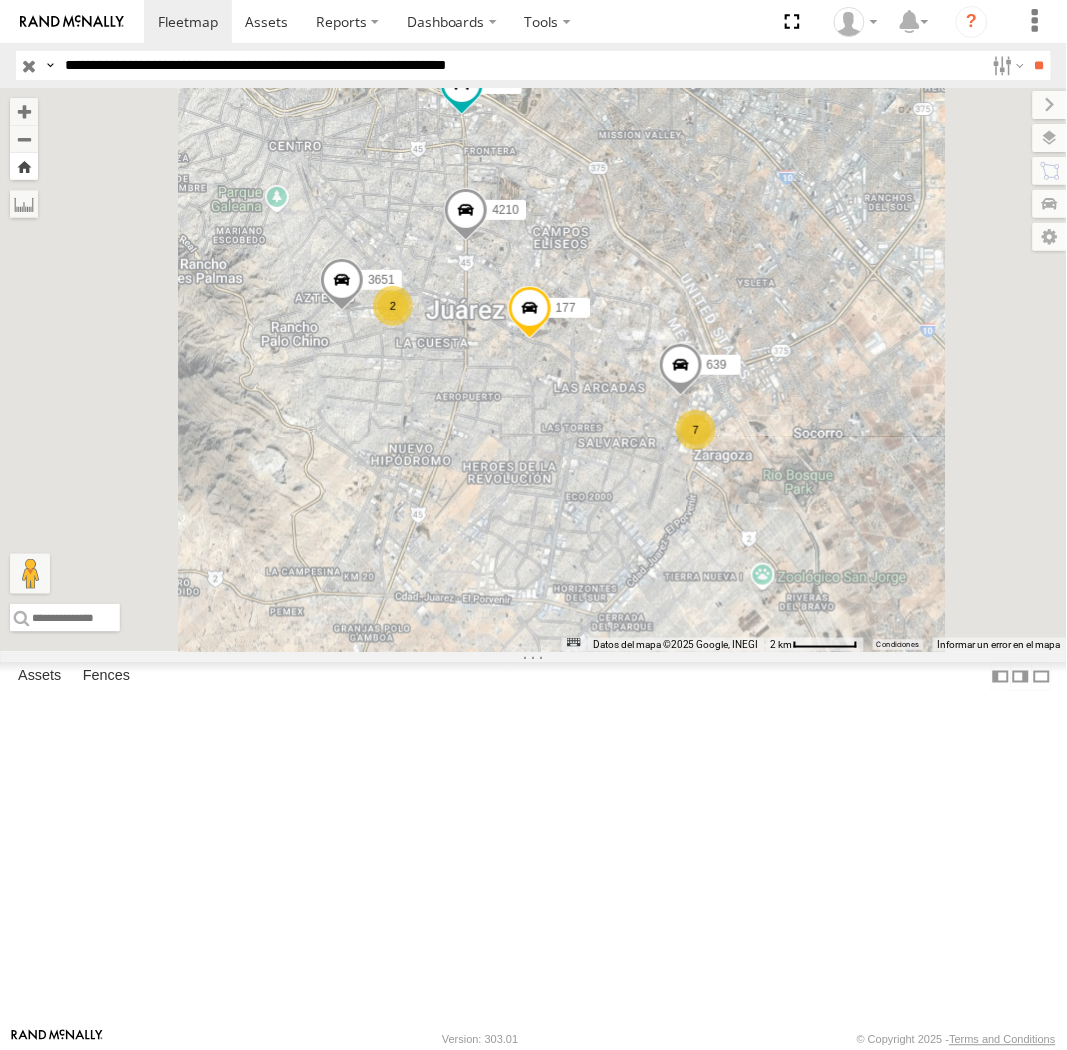 click at bounding box center [24, 166] 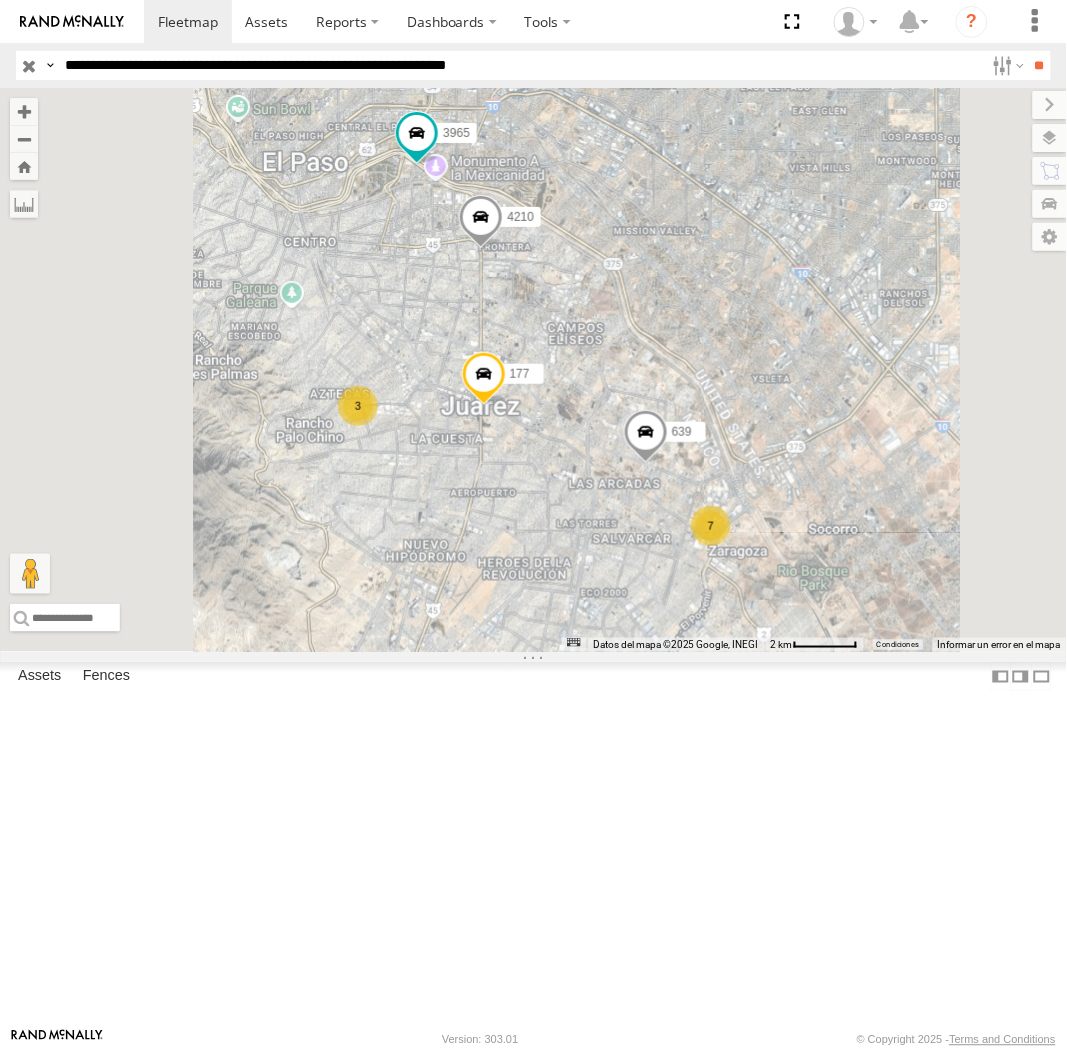 click on "**********" at bounding box center [520, 65] 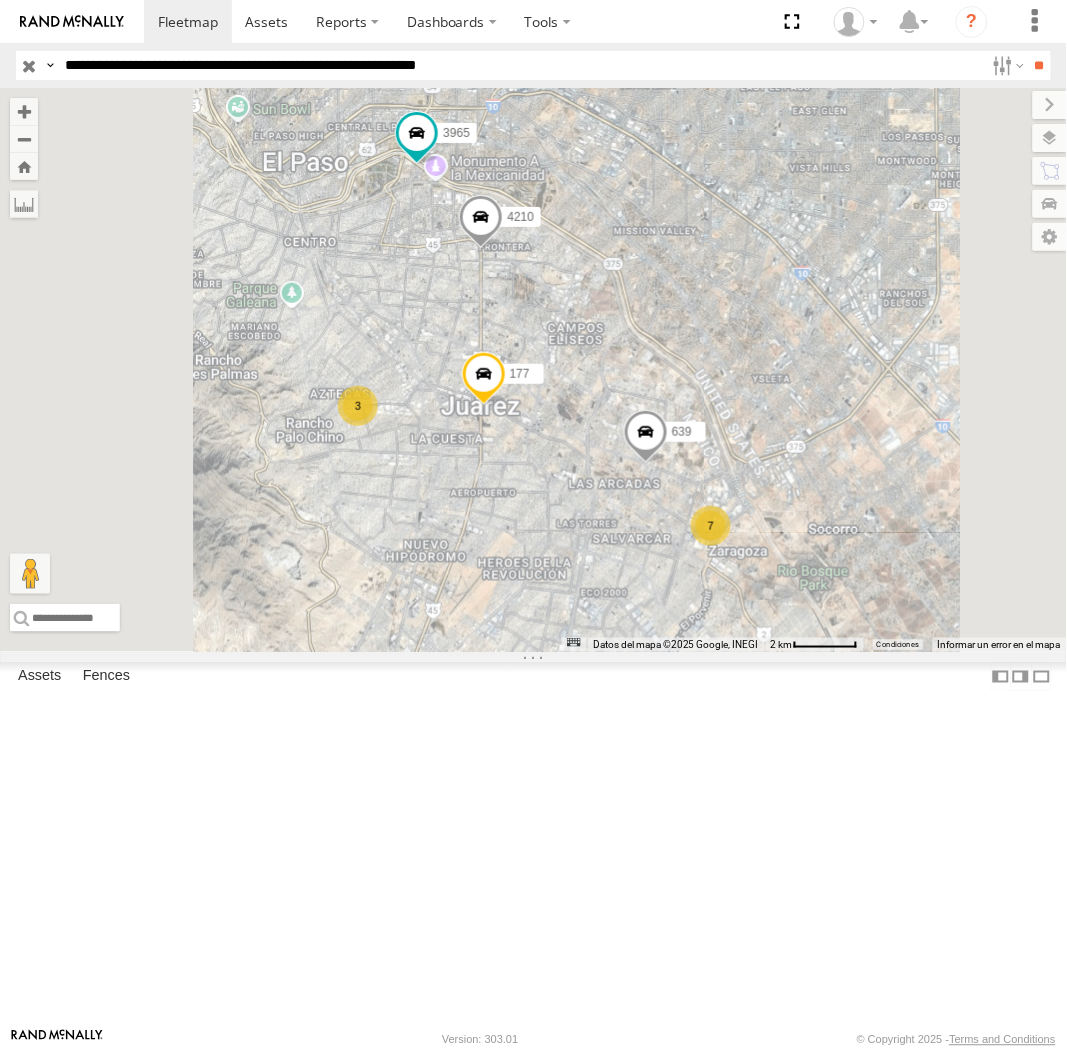 click on "**" at bounding box center [1039, 65] 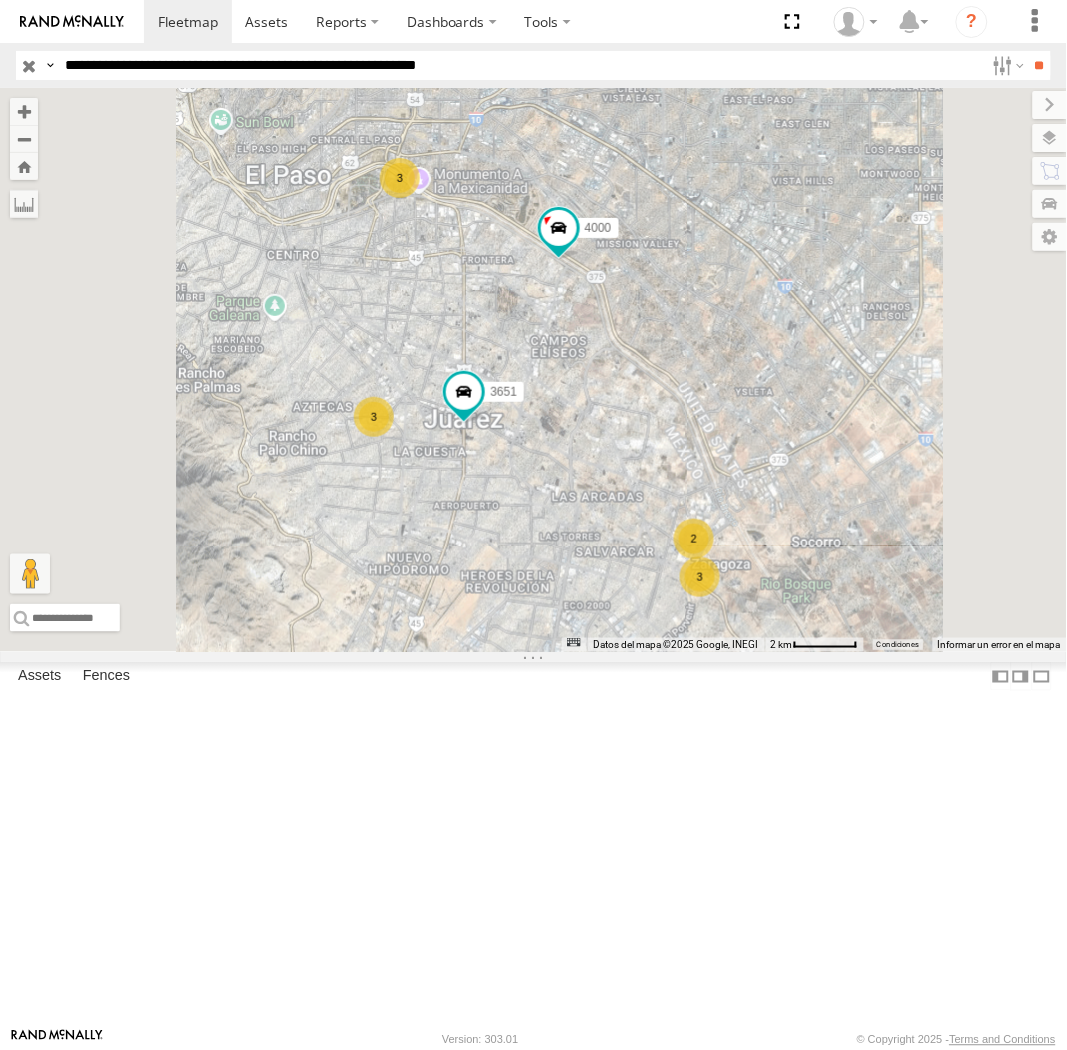 click at bounding box center [0, 0] 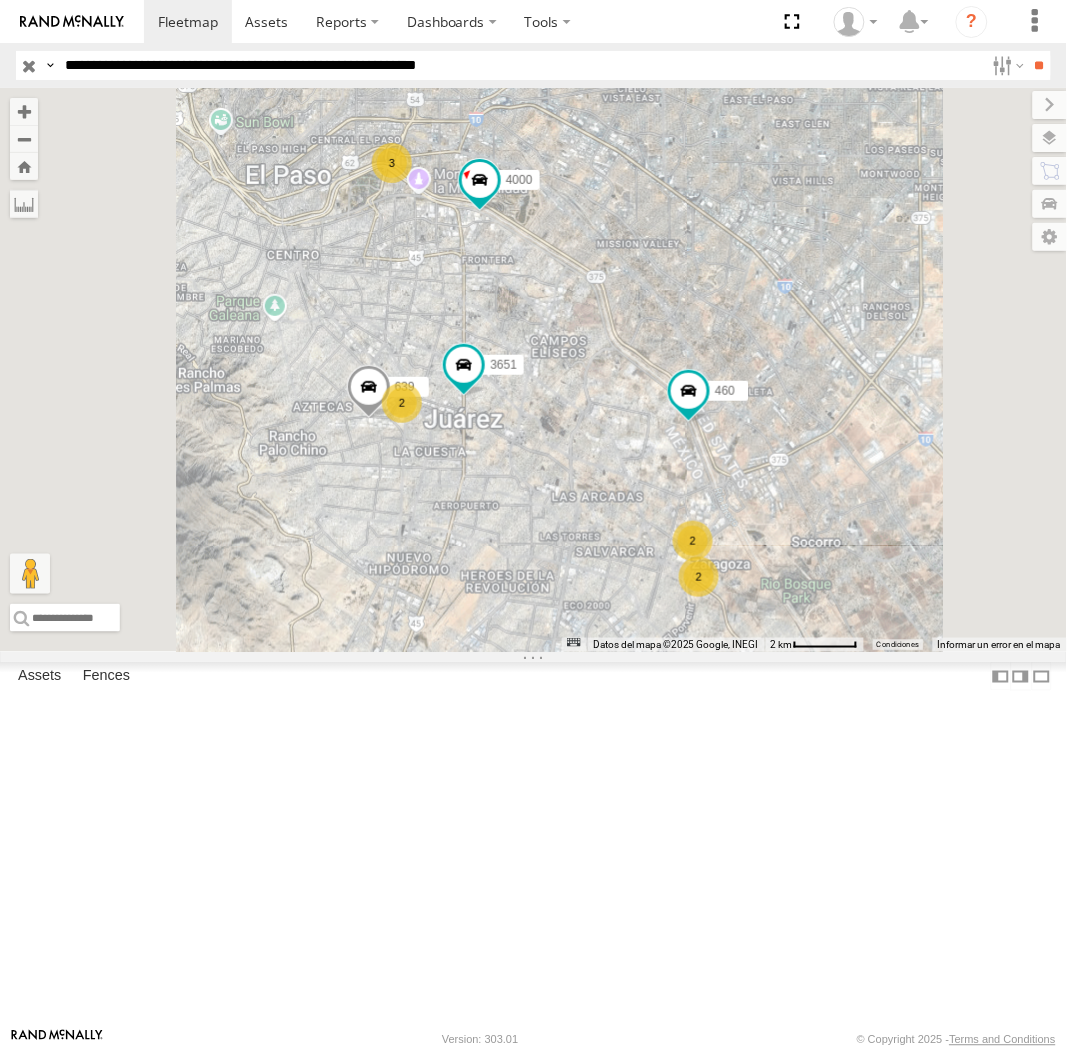click on "**********" at bounding box center (520, 65) 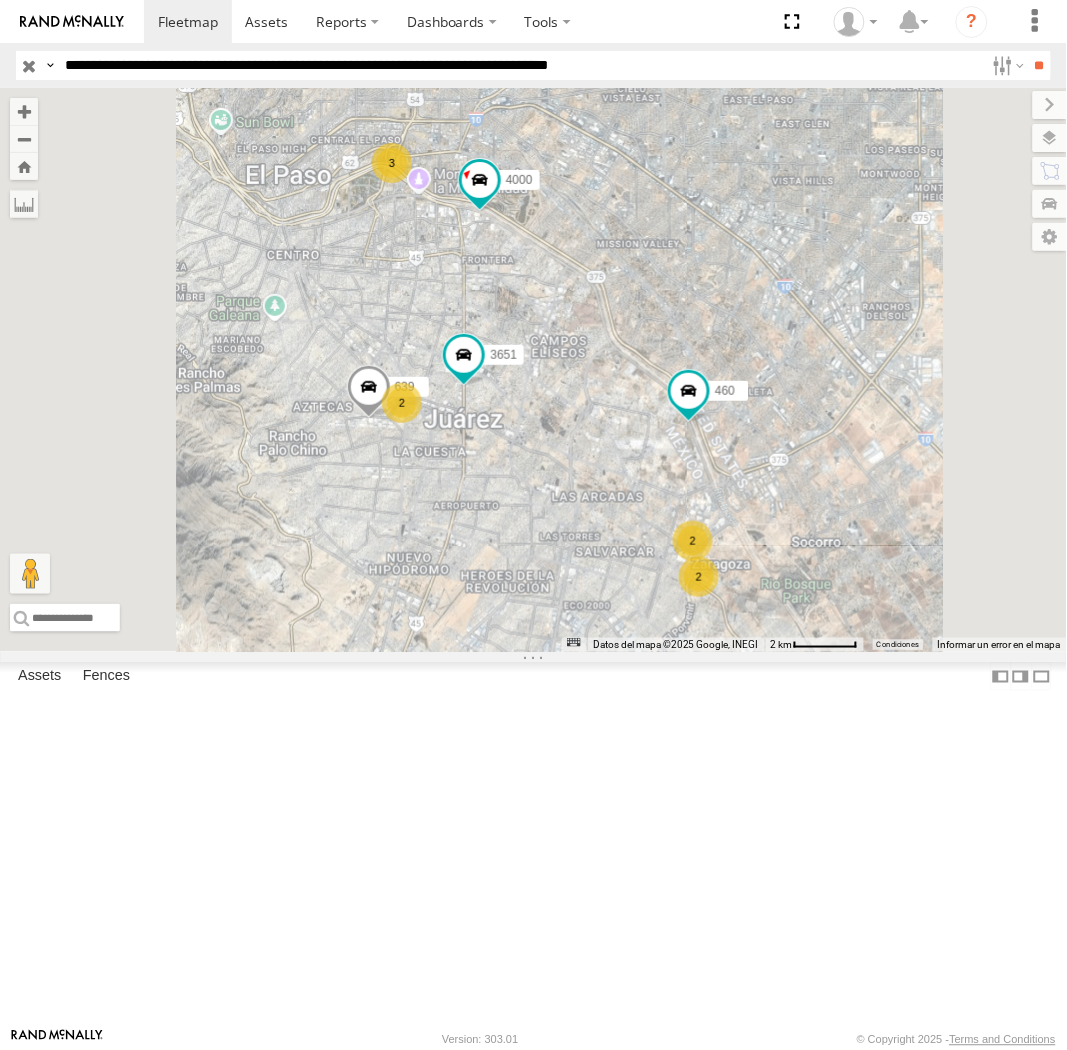 click on "**" at bounding box center [1039, 65] 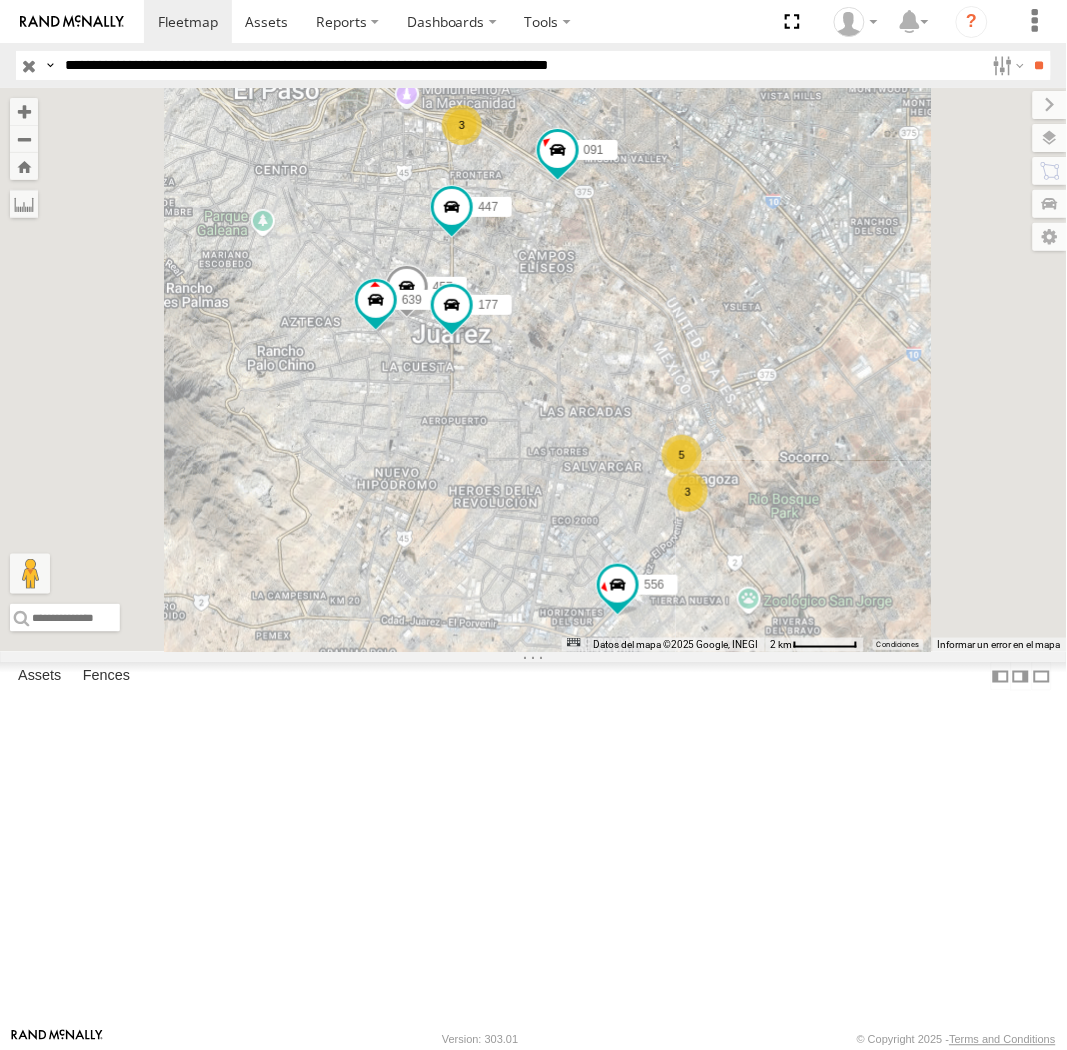 click on "**********" at bounding box center [520, 65] 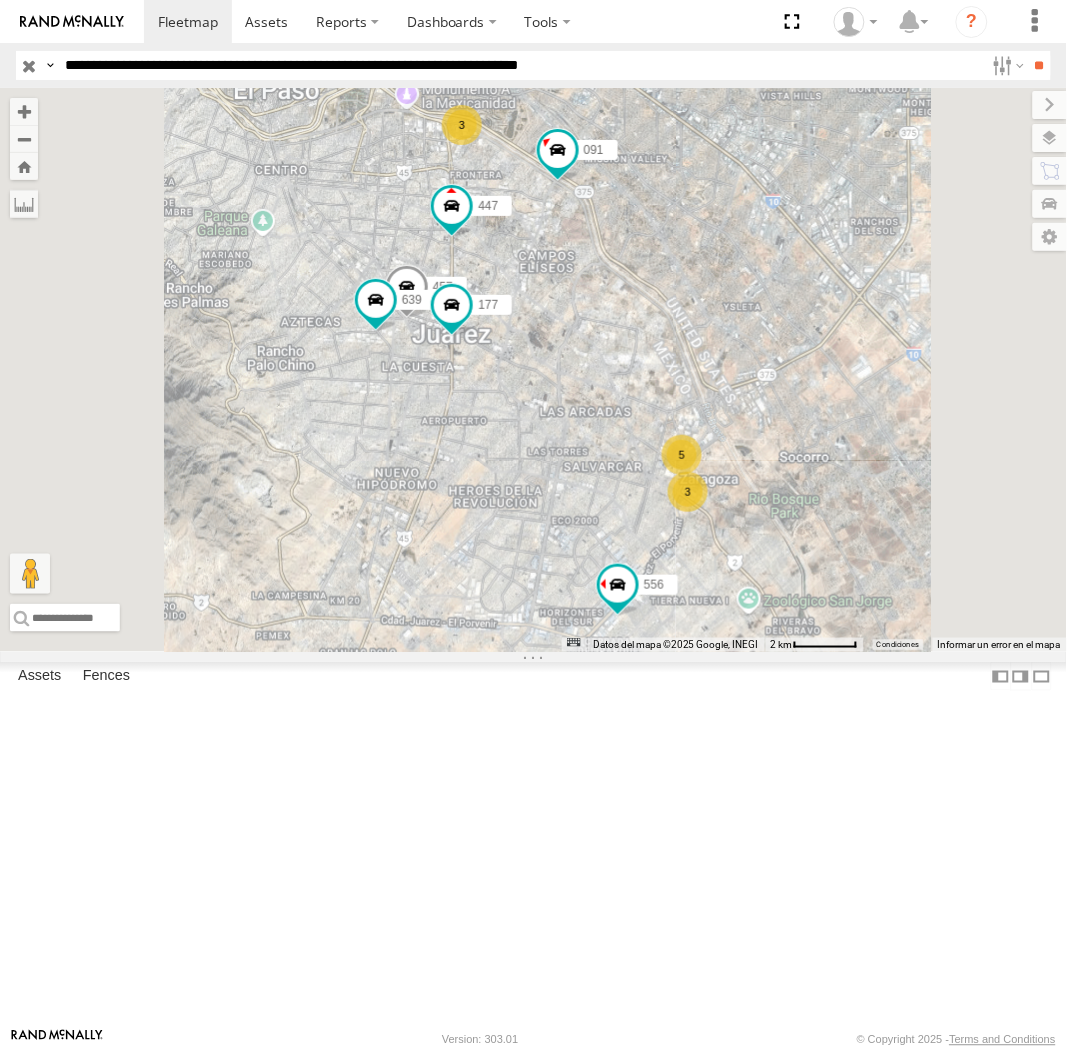 click on "**" at bounding box center (1039, 65) 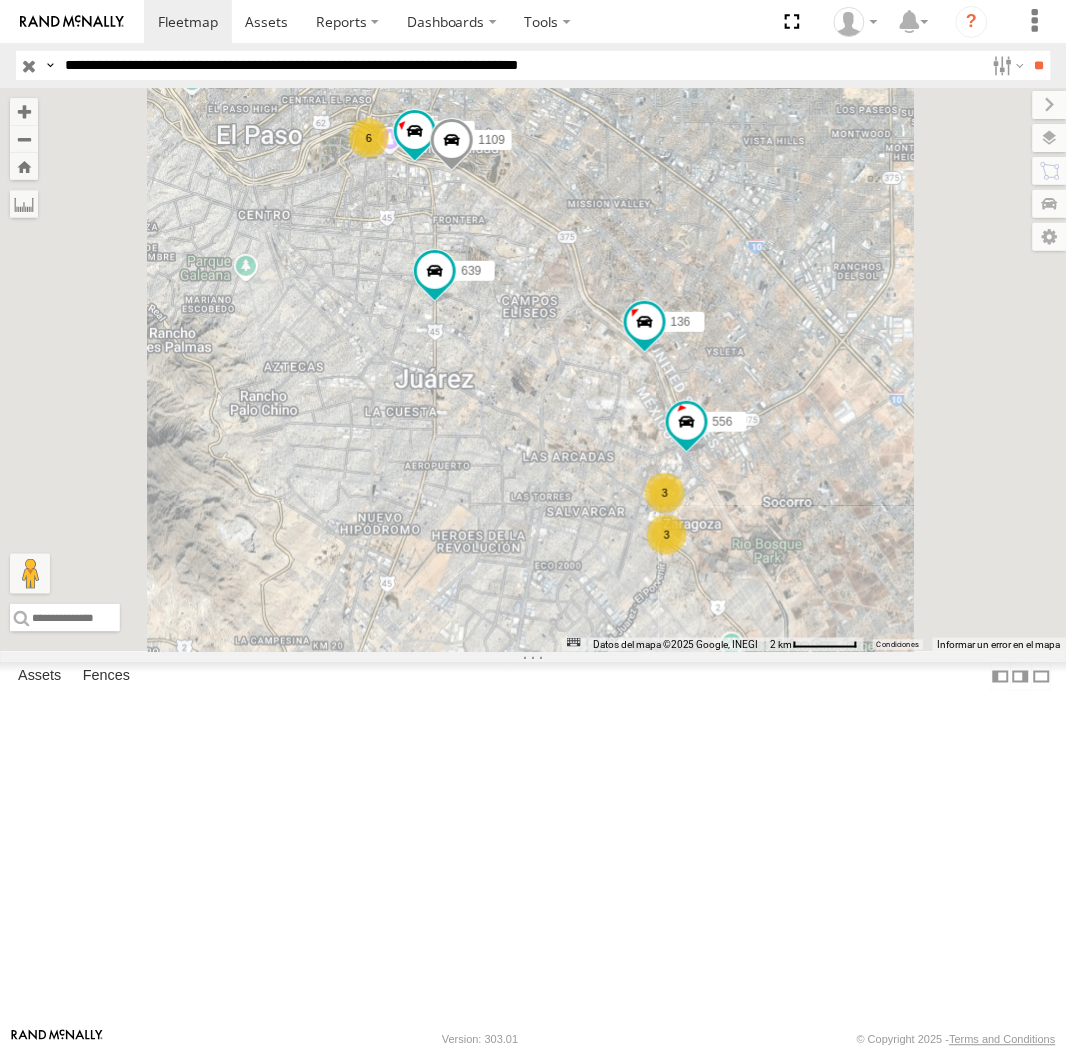 scroll, scrollTop: 0, scrollLeft: 0, axis: both 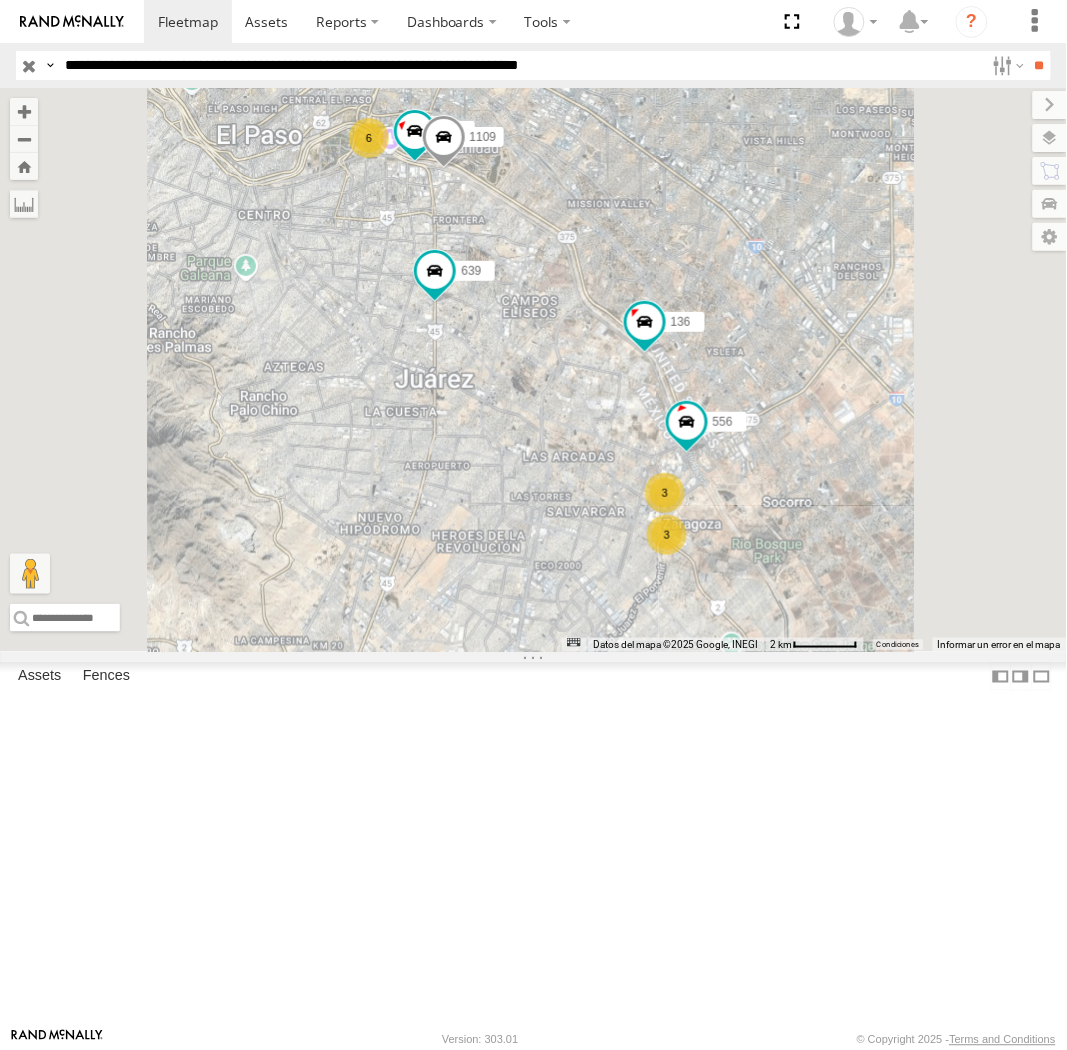 click at bounding box center (0, 0) 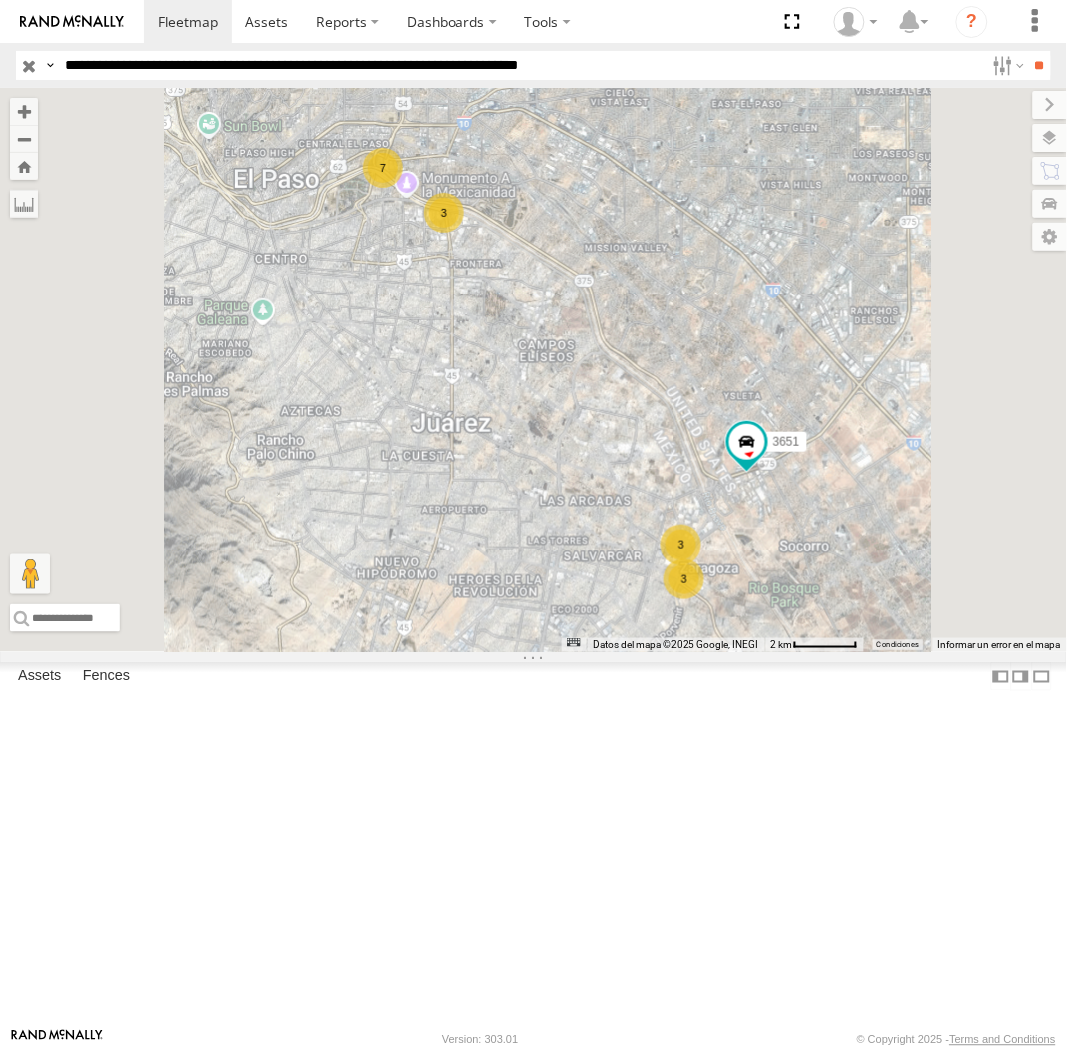 click at bounding box center (0, 0) 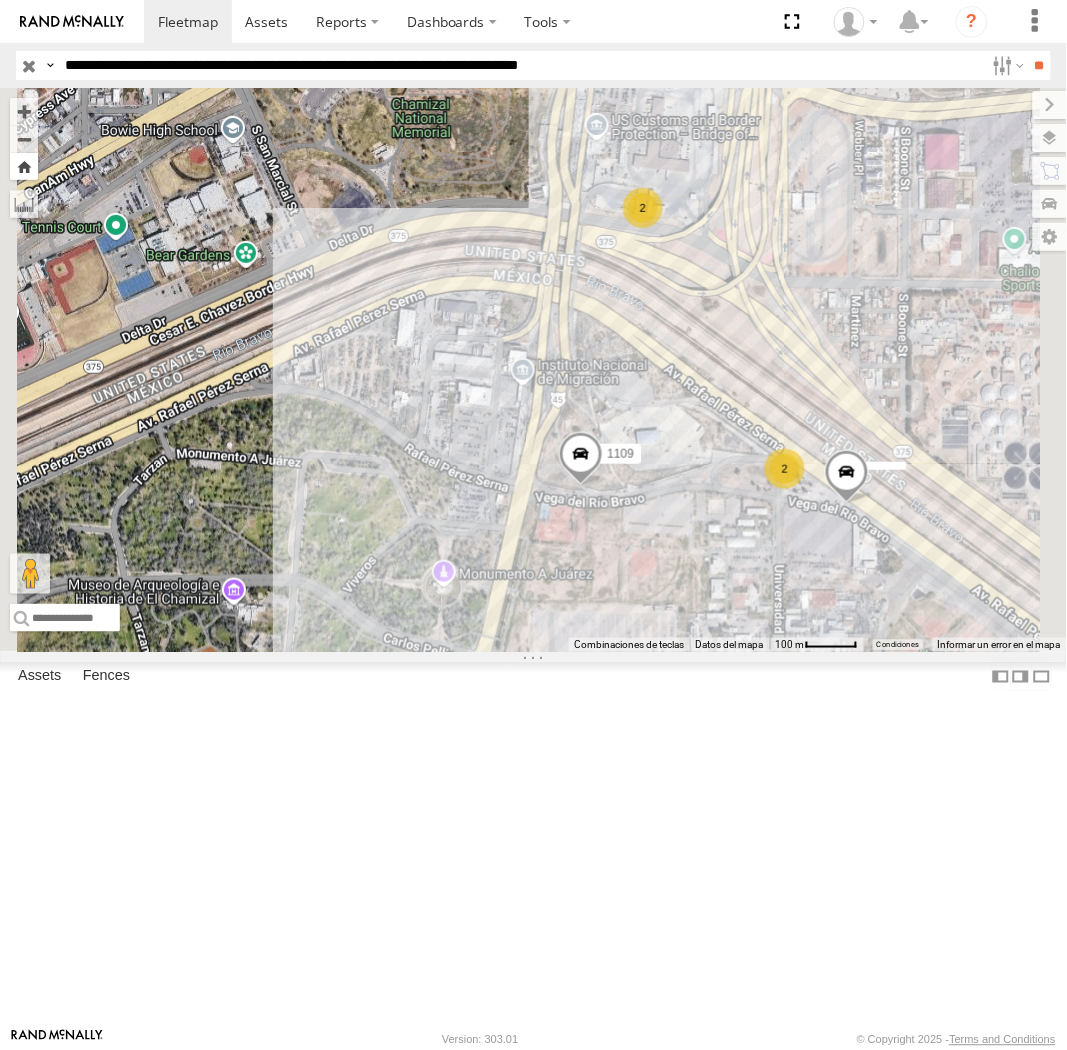 click at bounding box center (24, 166) 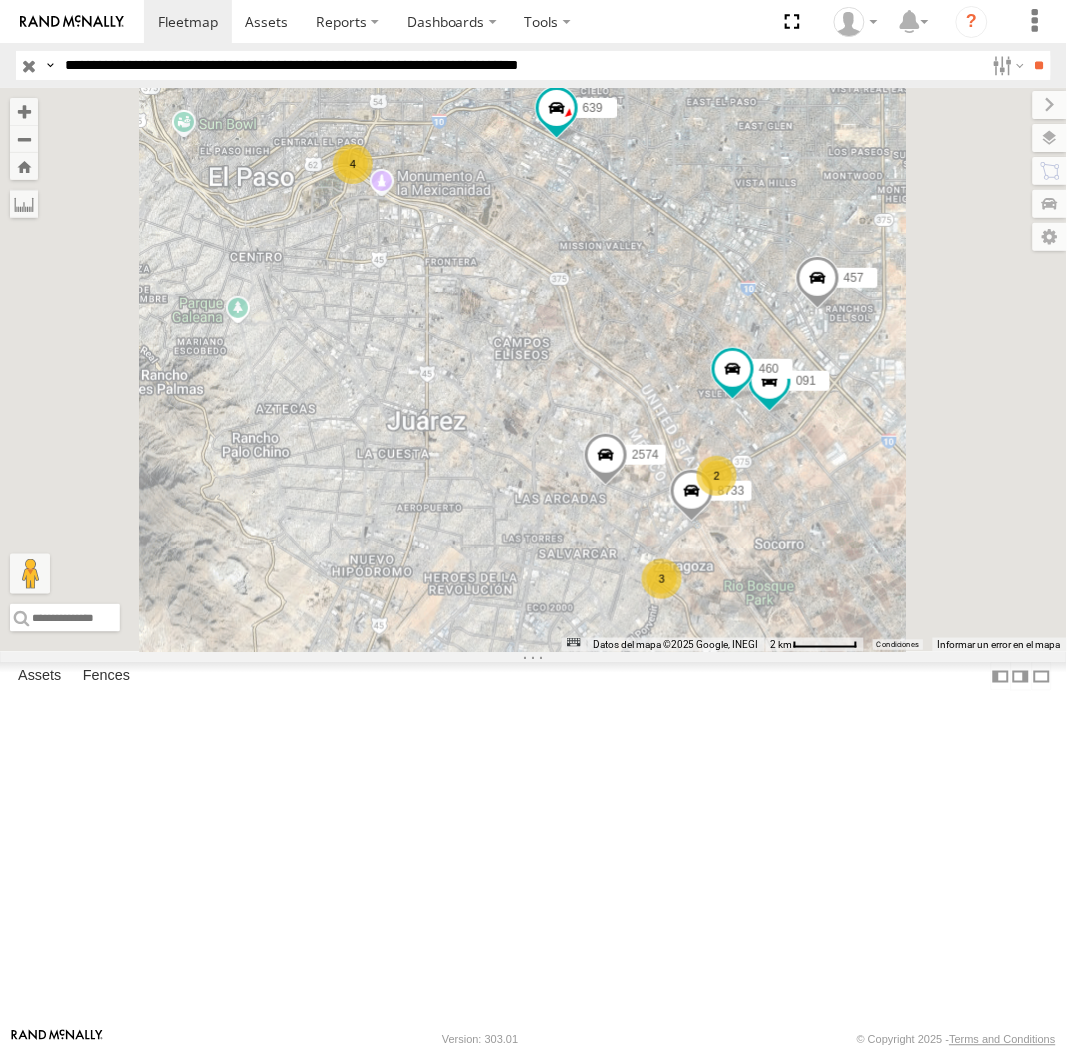 click on "**********" at bounding box center [520, 65] 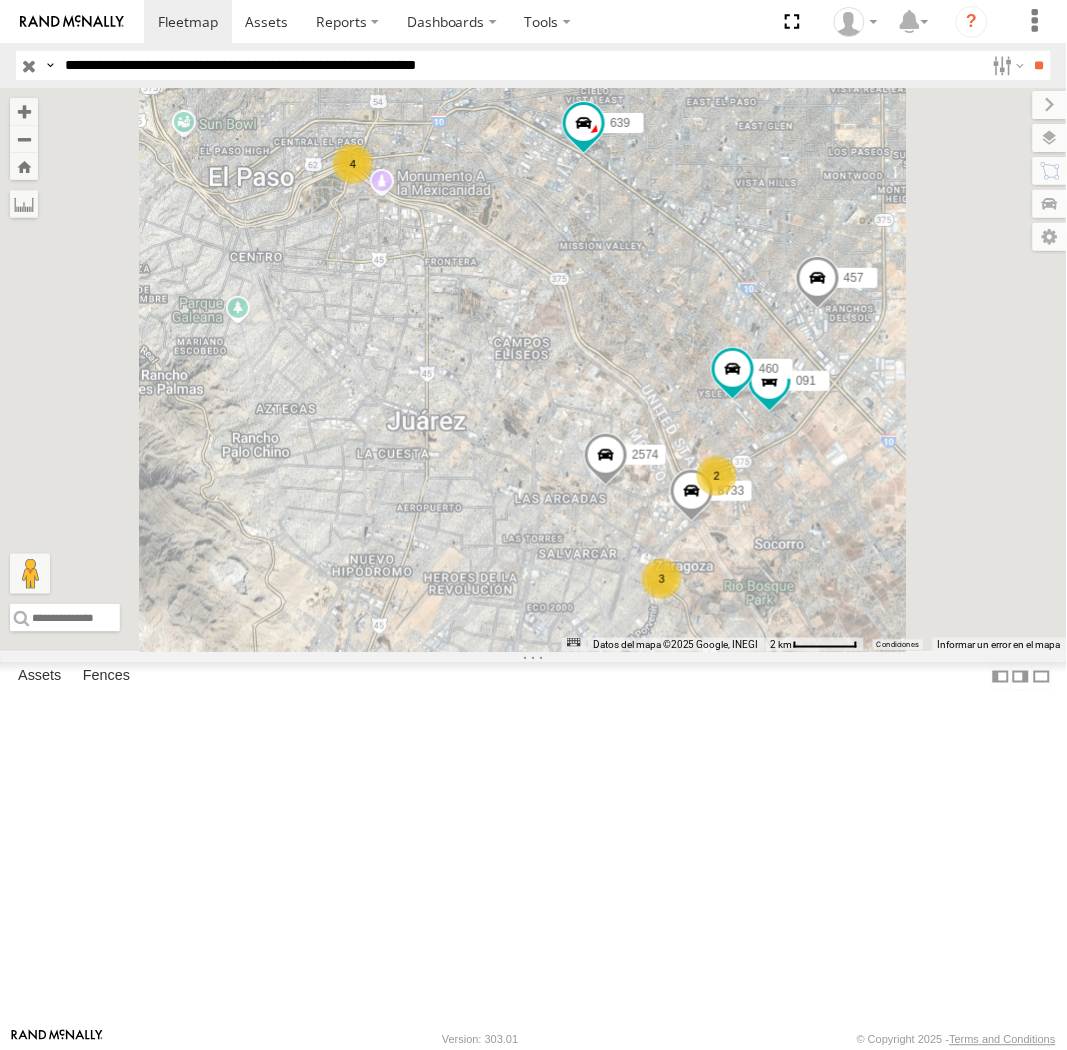 click on "**" at bounding box center [1039, 65] 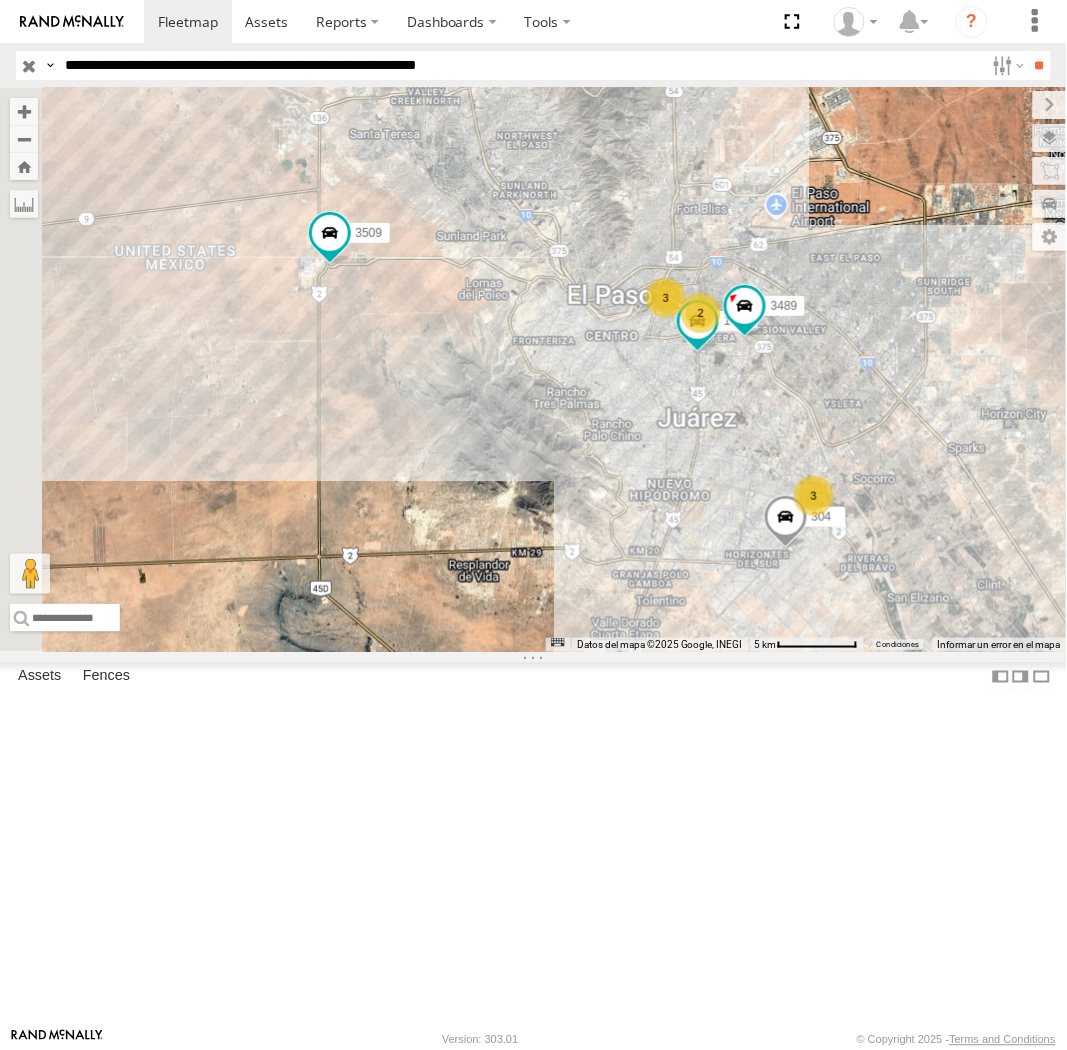 drag, startPoint x: 684, startPoint y: 470, endPoint x: 767, endPoint y: 476, distance: 83.21658 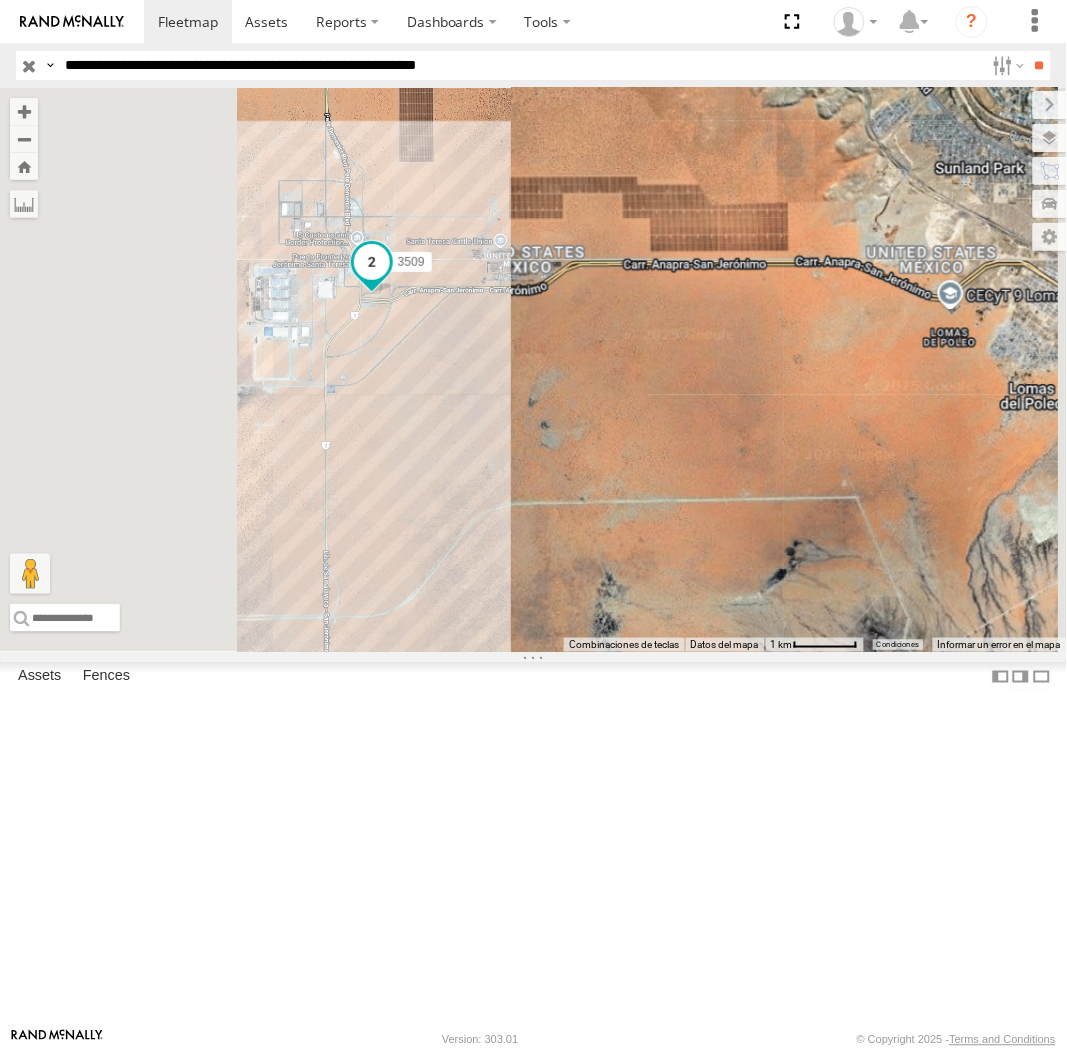 drag, startPoint x: 571, startPoint y: 447, endPoint x: 643, endPoint y: 450, distance: 72.06247 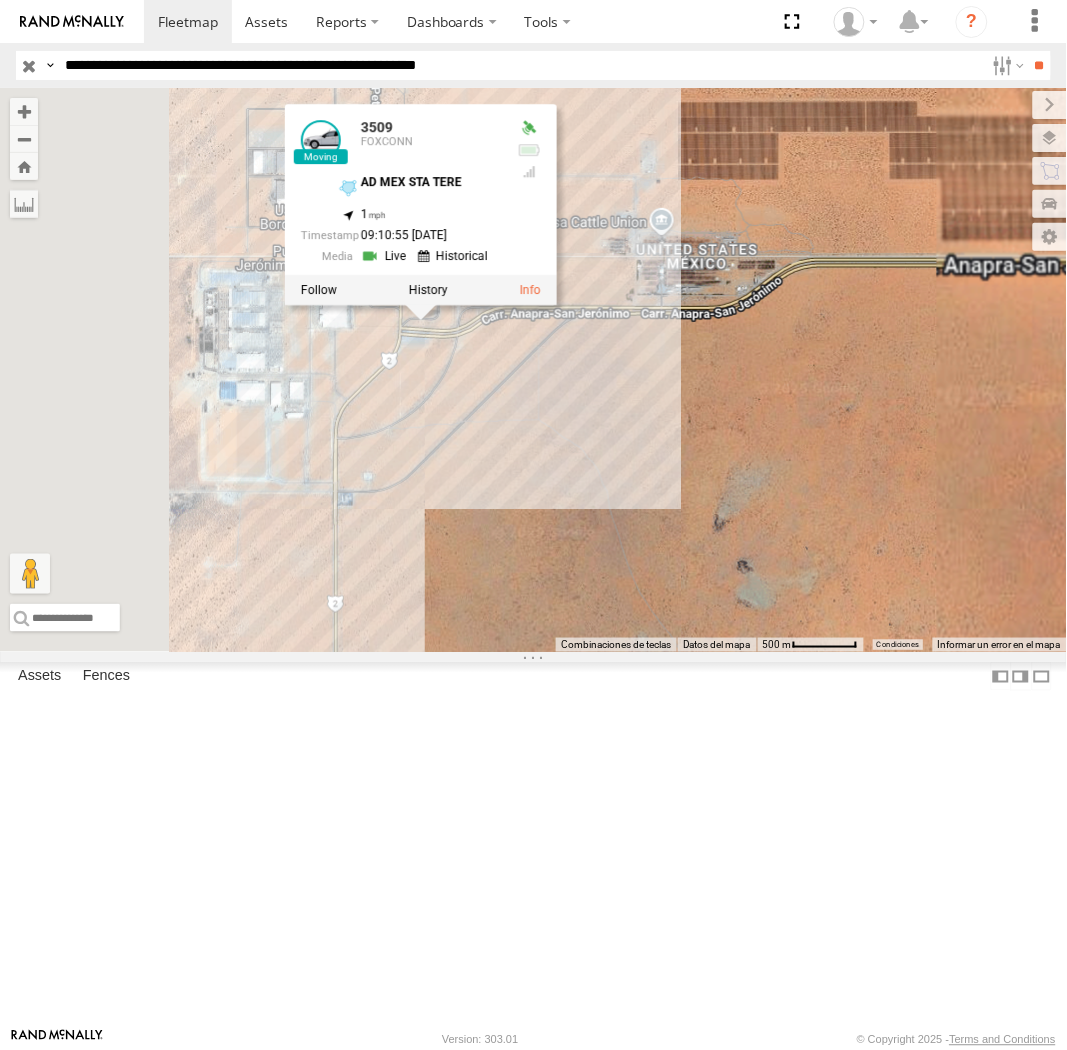 click on "3509 141 3489 304 3509 FOXCONN AD MEX STA TERE 31.7793 ,  -106.67759 1 09:10:55 07/11/2025" at bounding box center (533, 370) 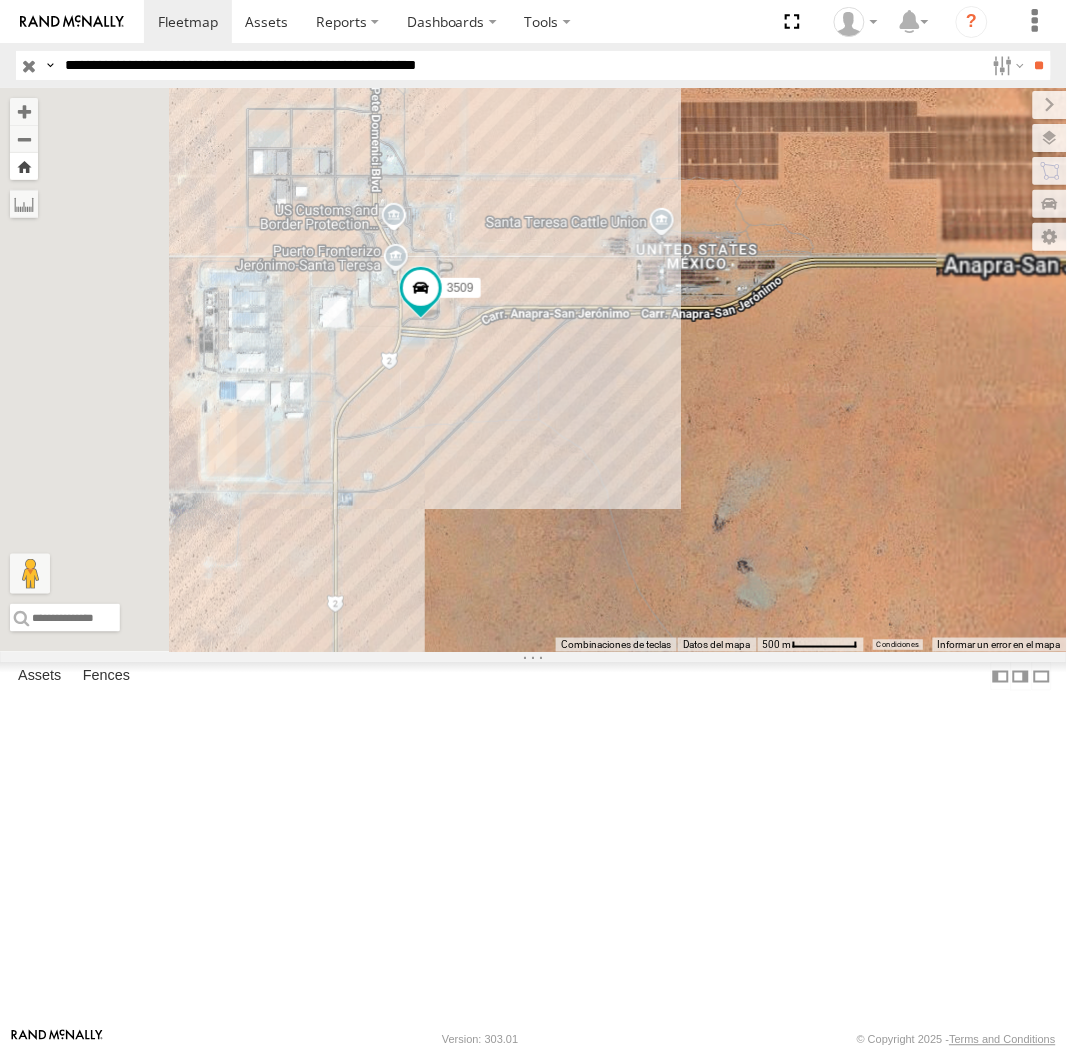 click at bounding box center (24, 166) 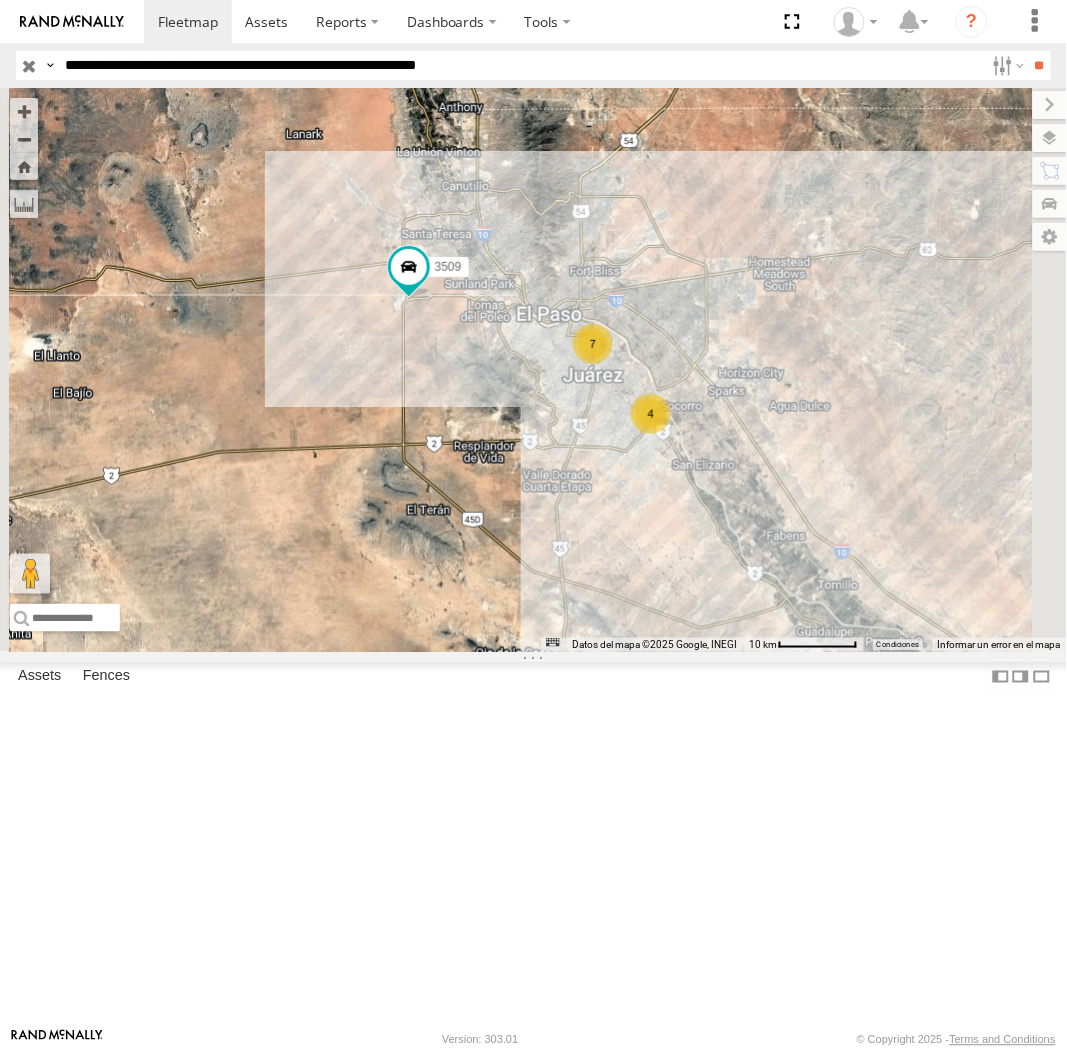 click on "Search Query
Asset ID
Asset Label
Registration
Manufacturer
Model
VIN
Job ID IP" at bounding box center (533, 65) 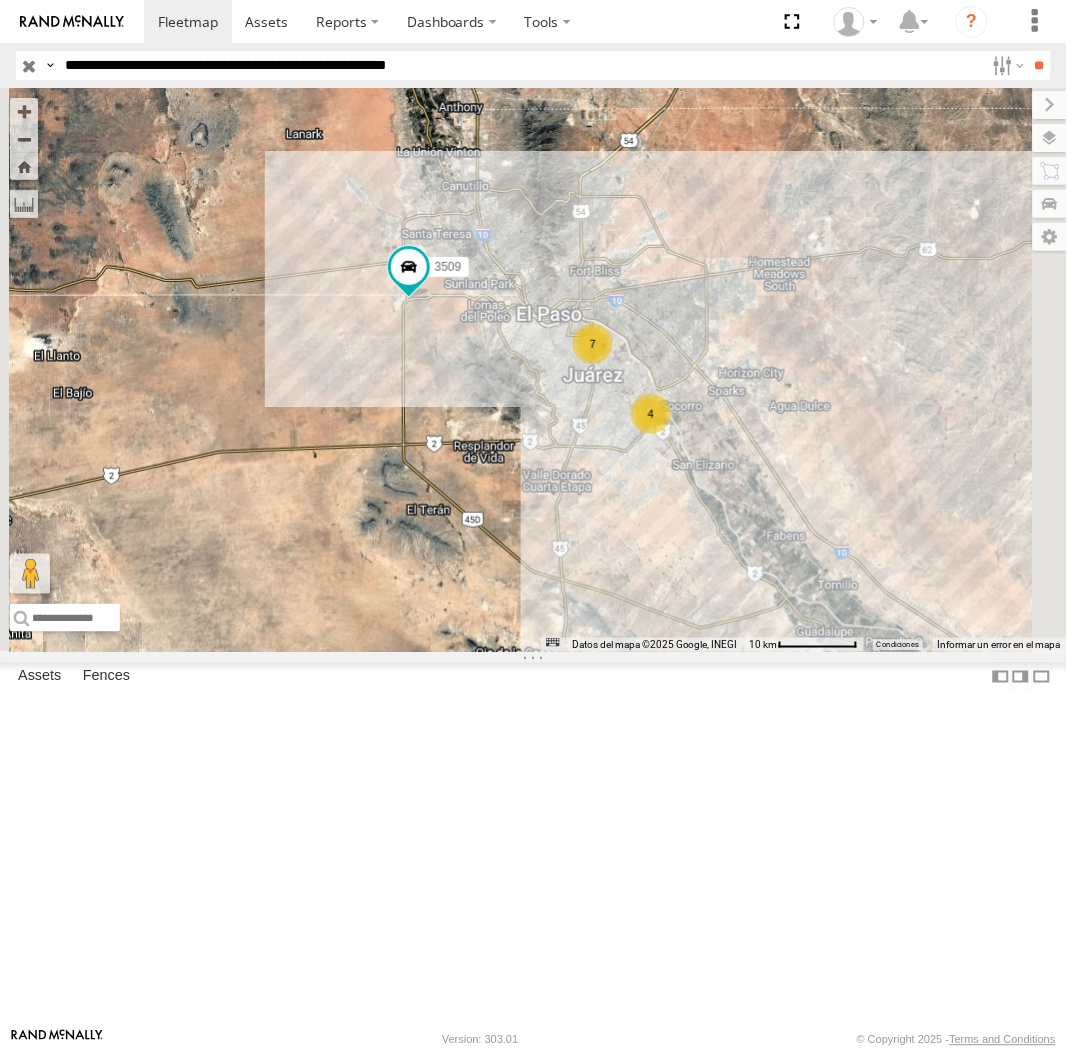 click on "**" at bounding box center [1039, 65] 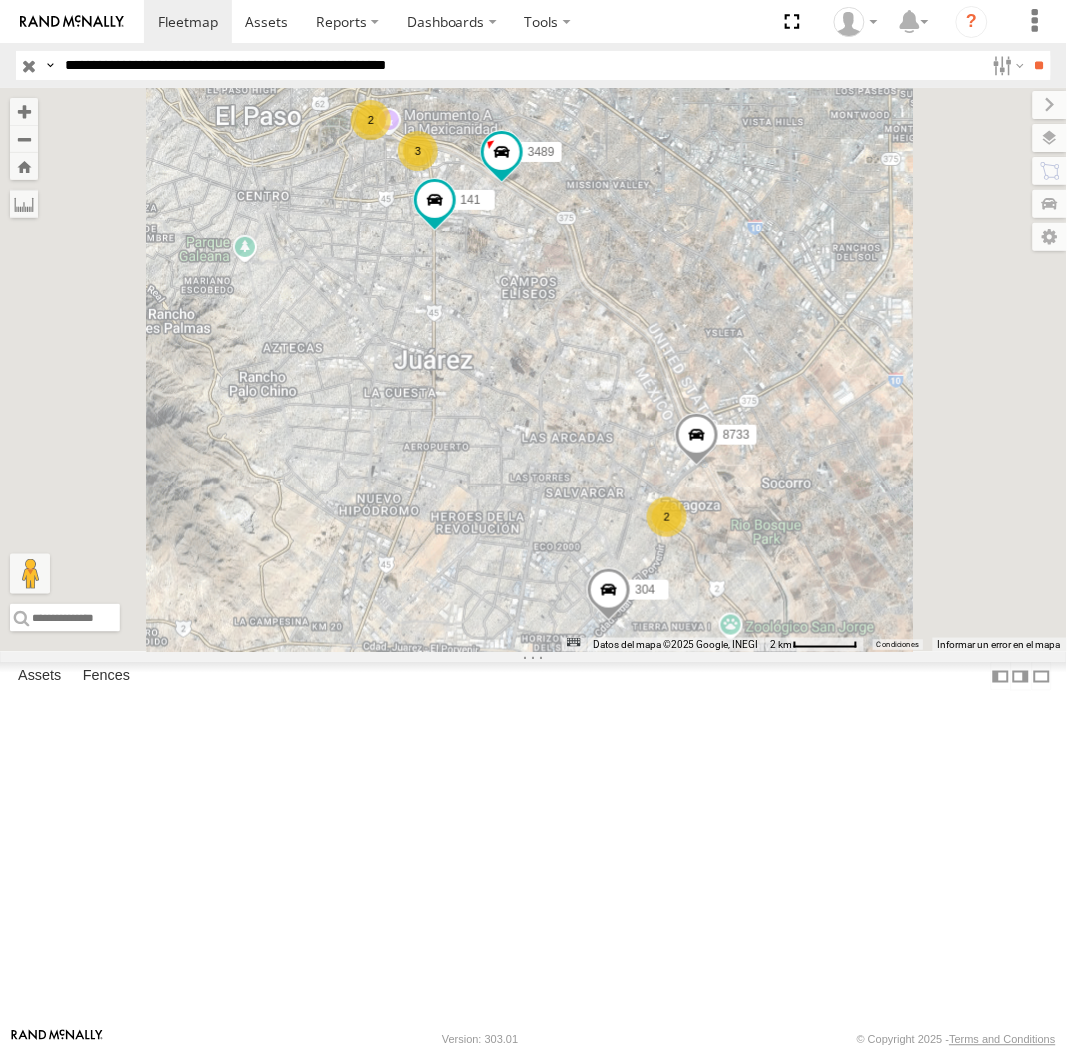 drag, startPoint x: 233, startPoint y: 284, endPoint x: 244, endPoint y: 312, distance: 30.083218 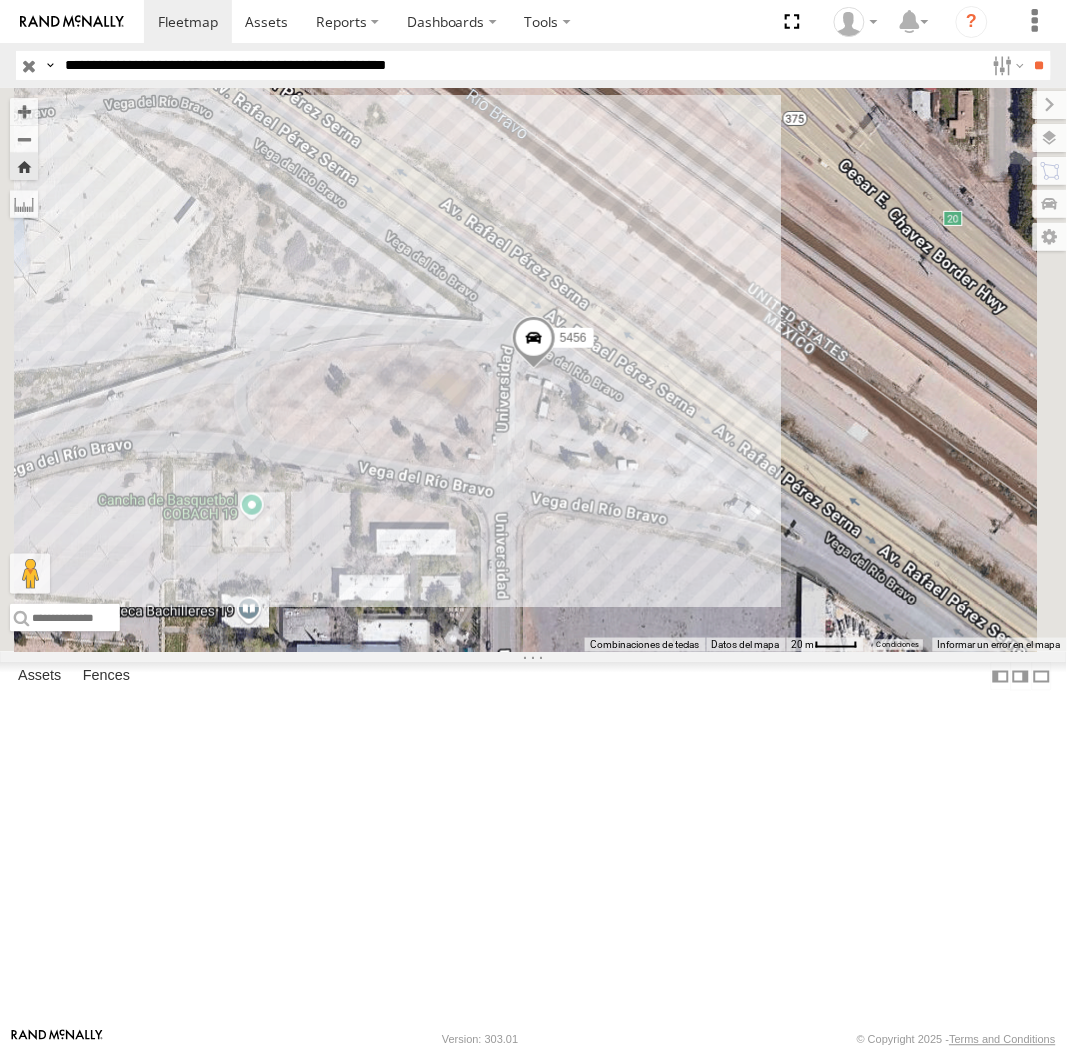 click at bounding box center (24, 139) 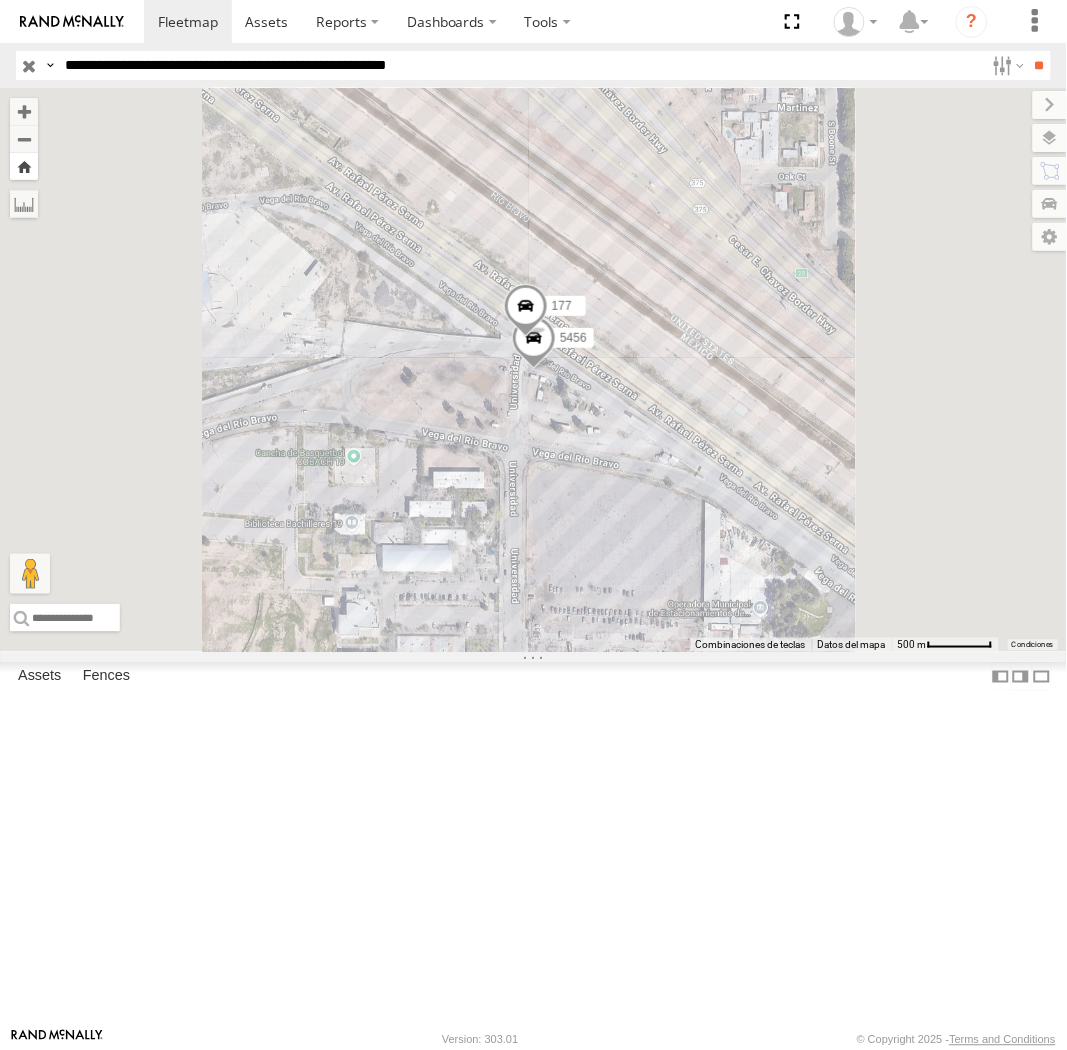 click at bounding box center (24, 166) 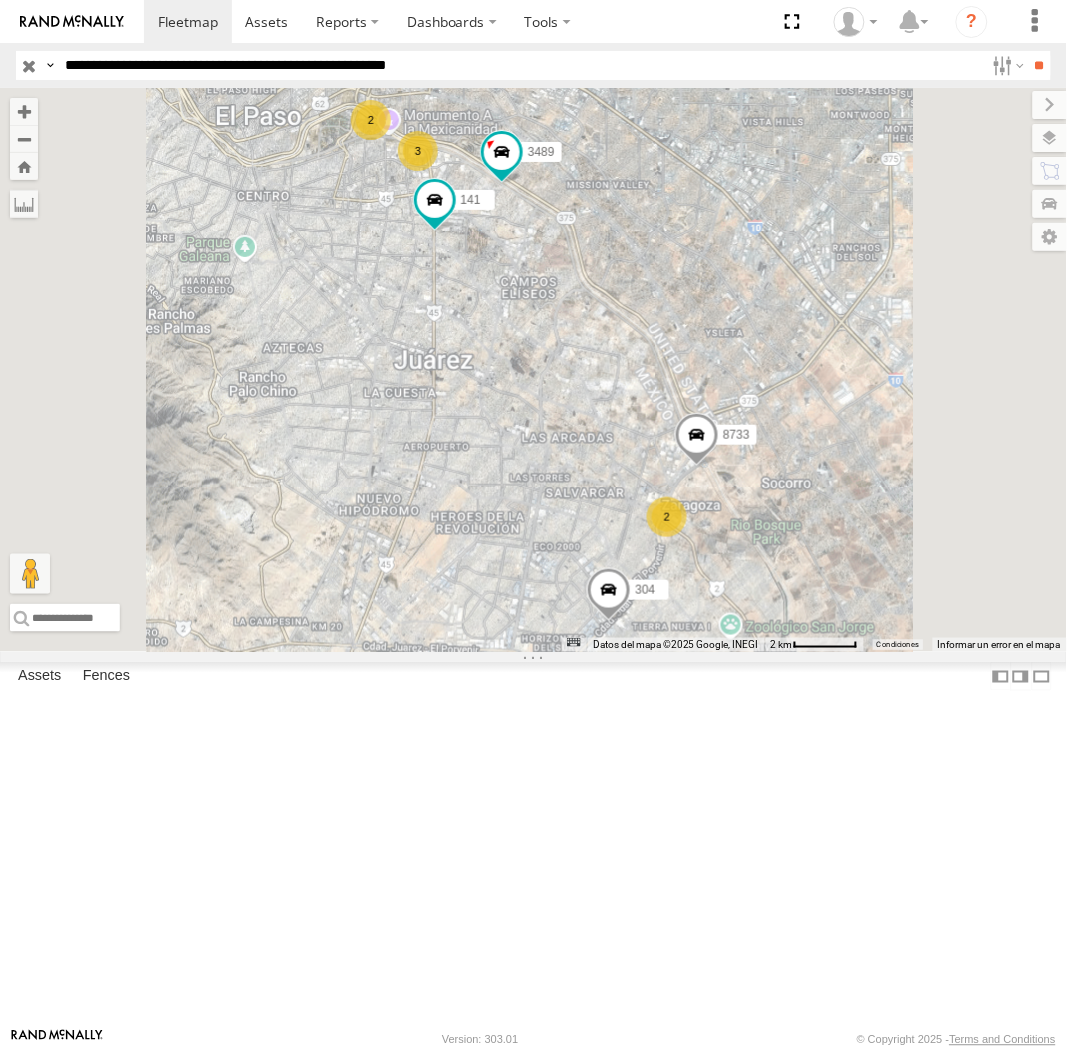 drag, startPoint x: 396, startPoint y: 64, endPoint x: 432, endPoint y: 101, distance: 51.62364 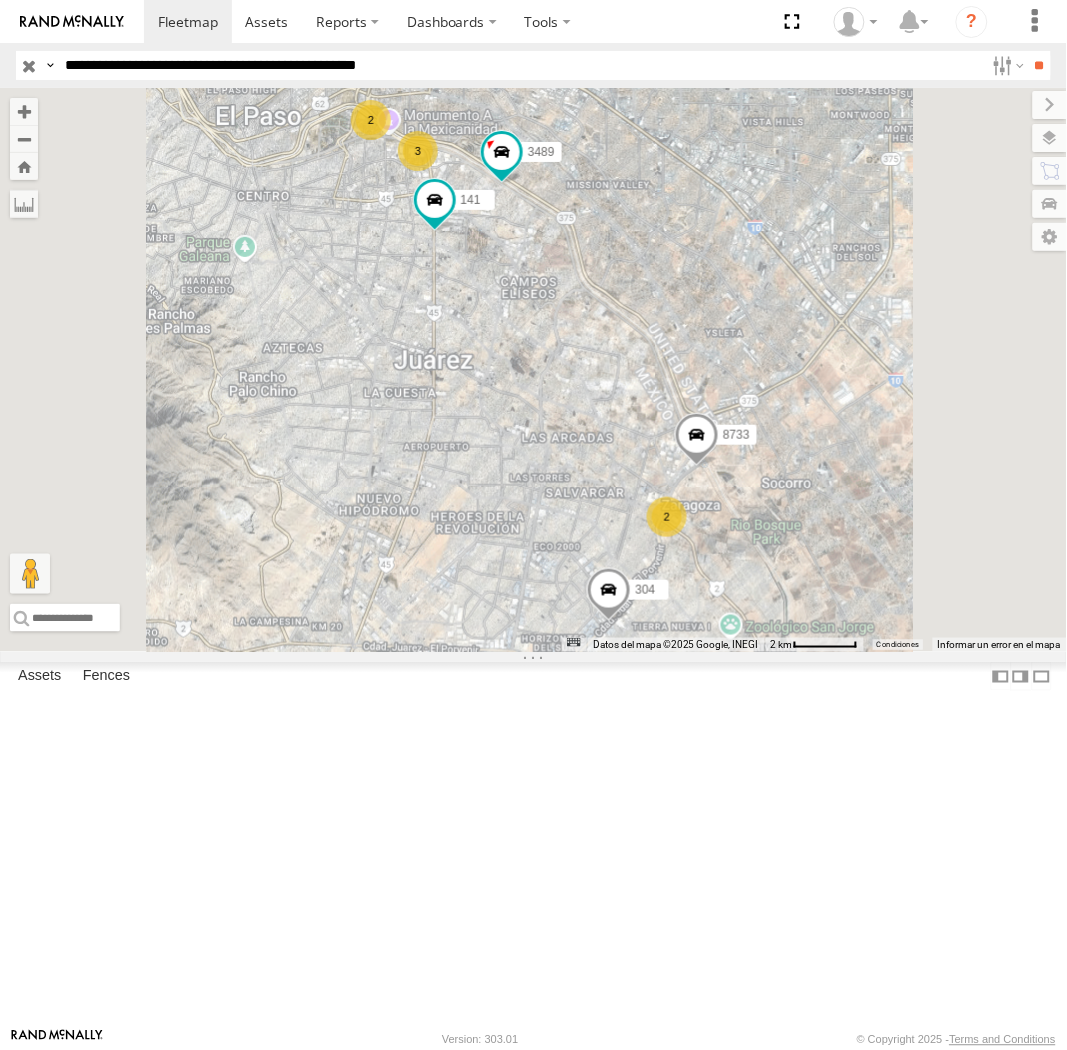 type on "**********" 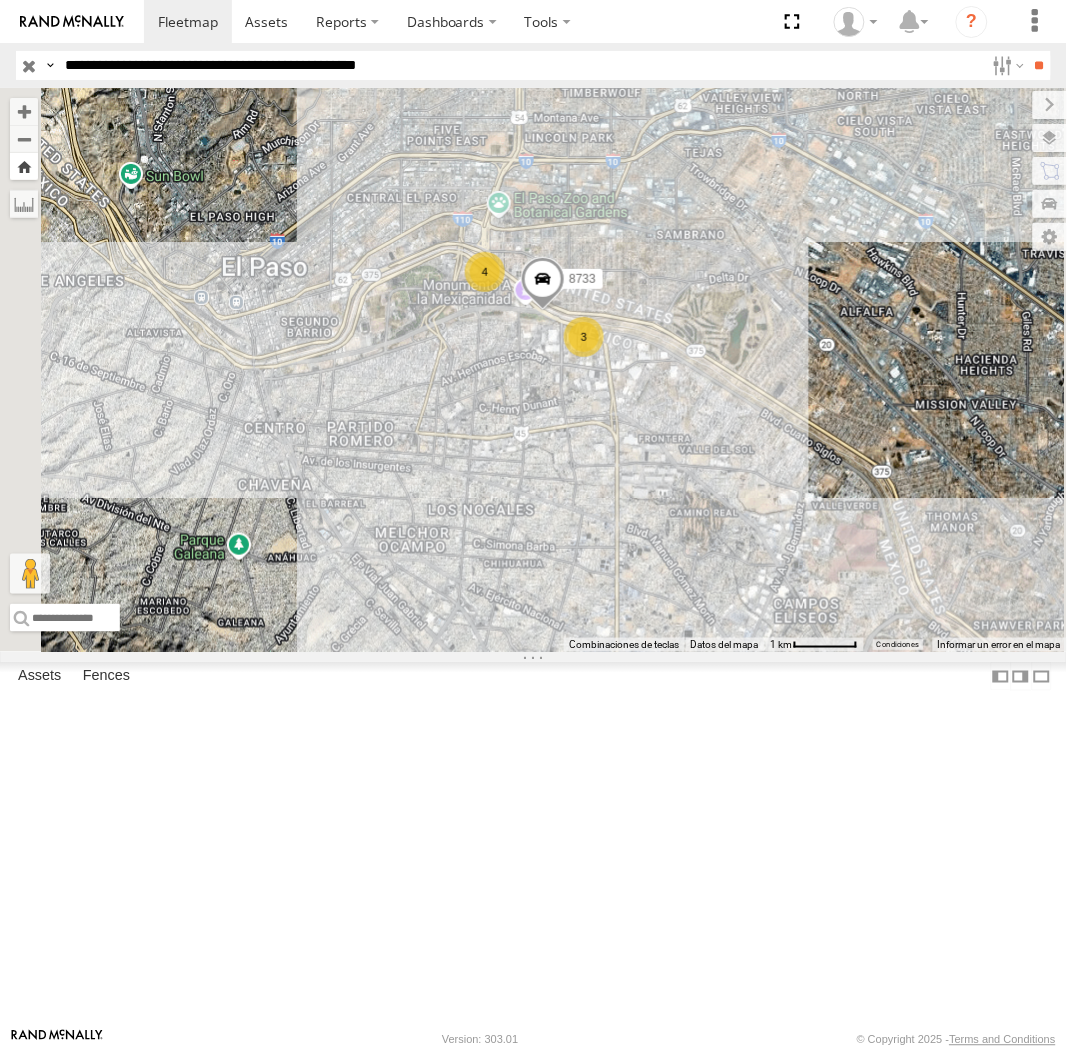 click at bounding box center [24, 166] 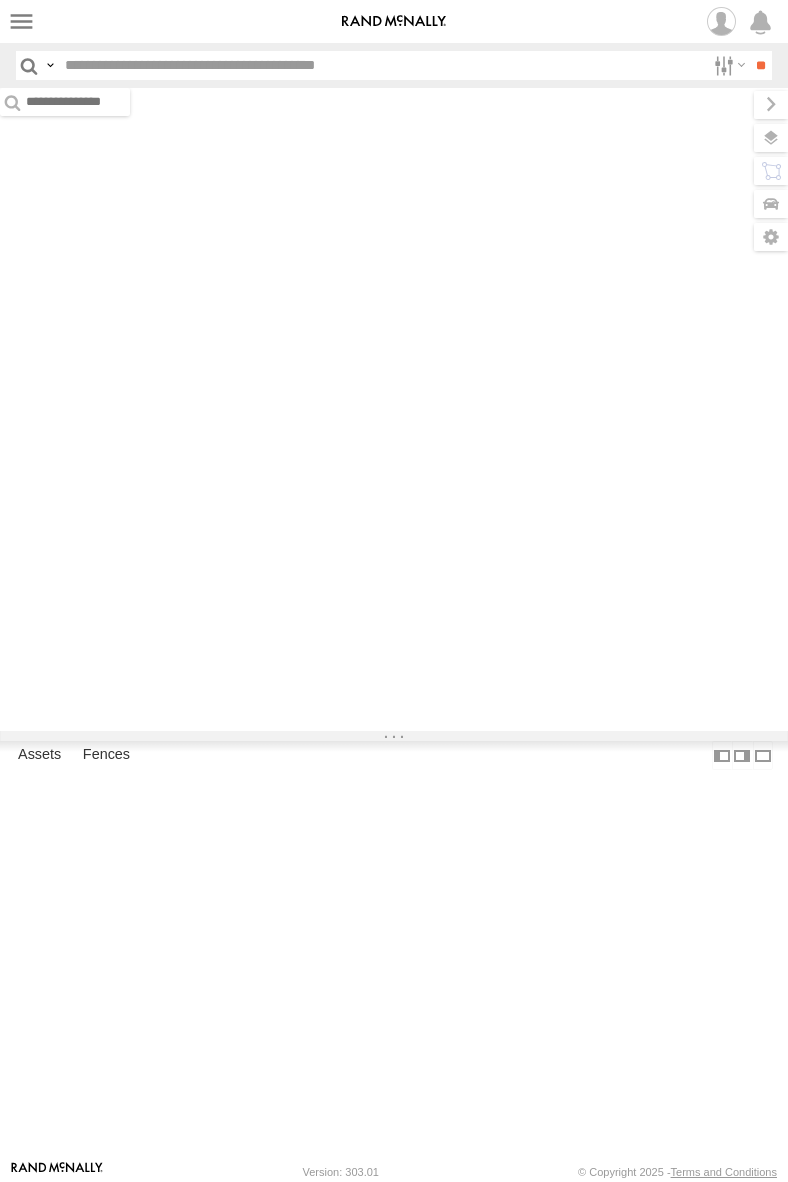 scroll, scrollTop: 0, scrollLeft: 0, axis: both 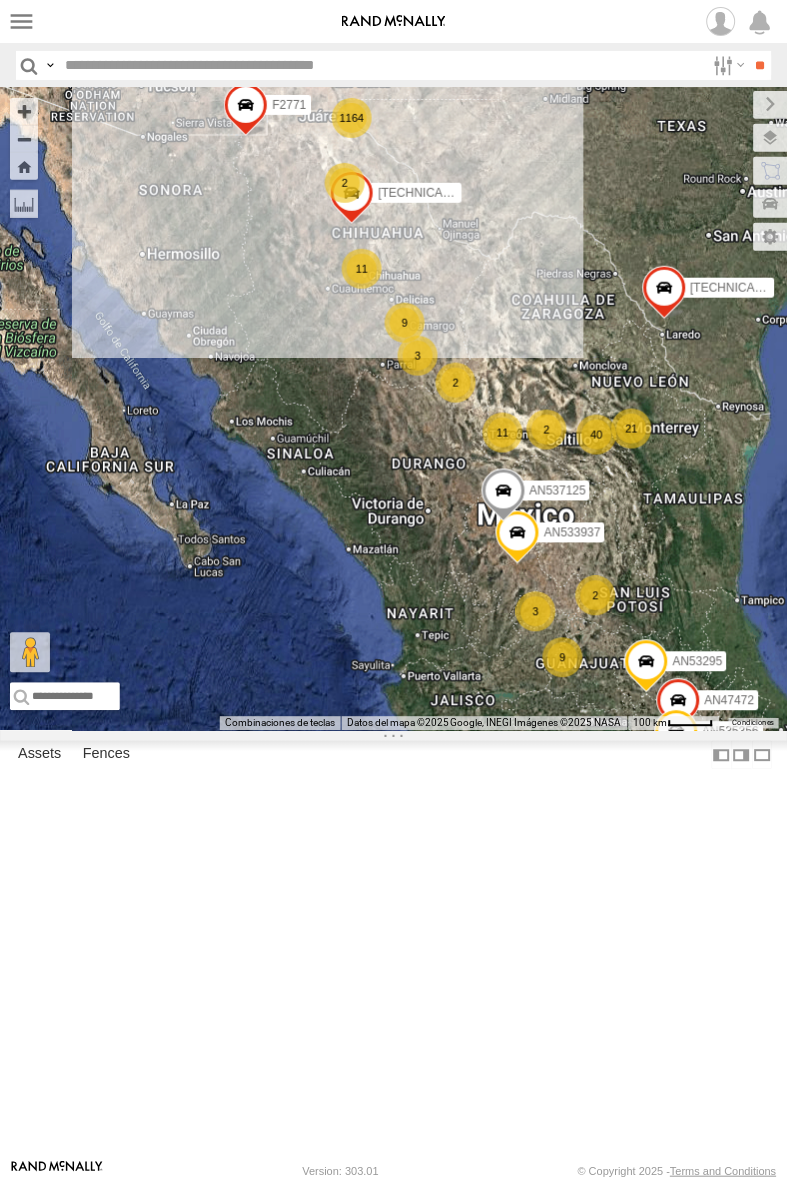 click on "AN533249 1164 11 21 AN533937 9 40 11 2 AN53295 2 3 2 [TECHNICAL_ID] AN537125 9 AN47472 2 AN535356 3 [TECHNICAL_ID] F2771" at bounding box center [394, 409] 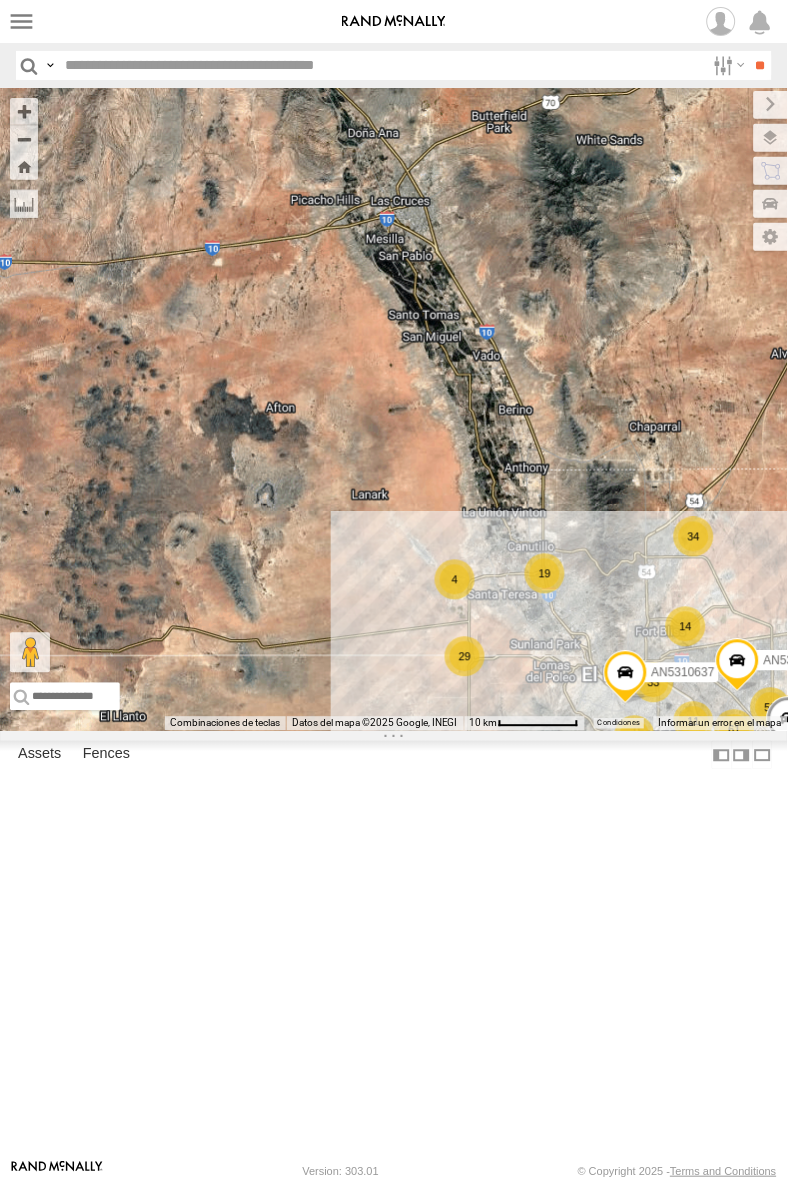 drag, startPoint x: 623, startPoint y: 790, endPoint x: 608, endPoint y: 643, distance: 147.76332 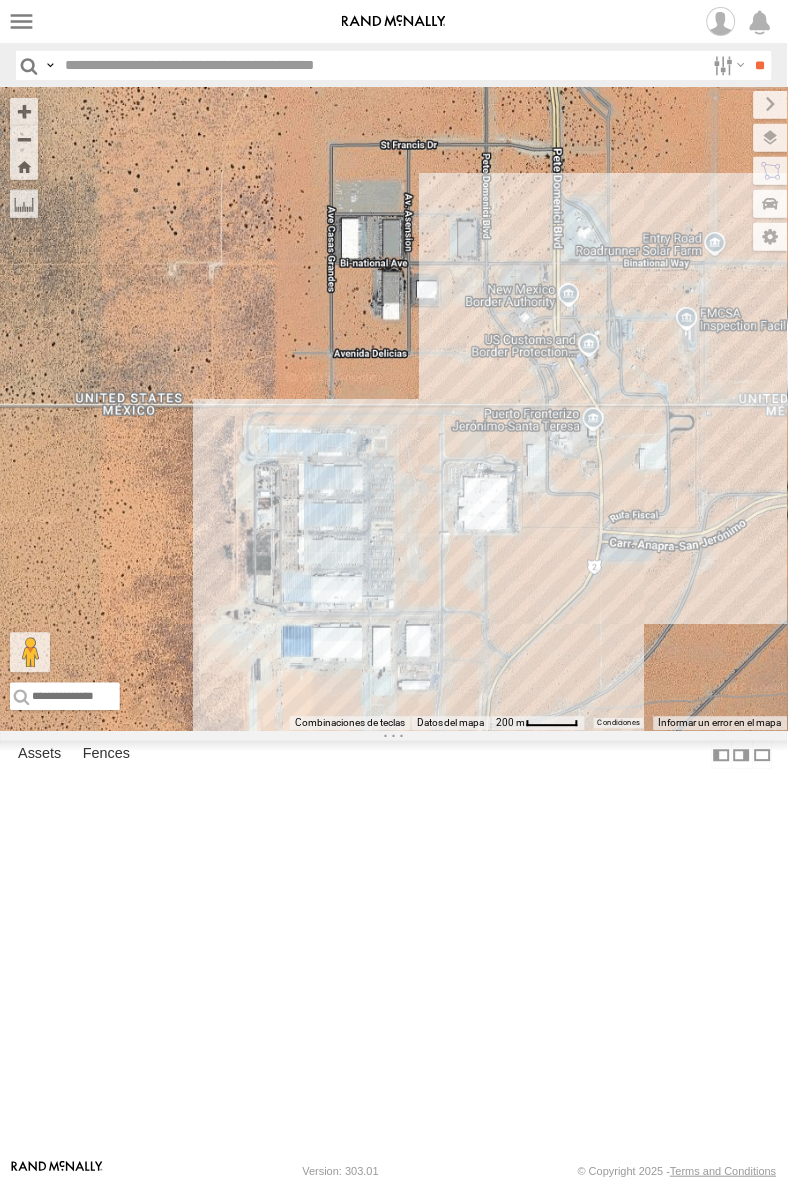drag, startPoint x: 150, startPoint y: 692, endPoint x: 614, endPoint y: 681, distance: 464.13037 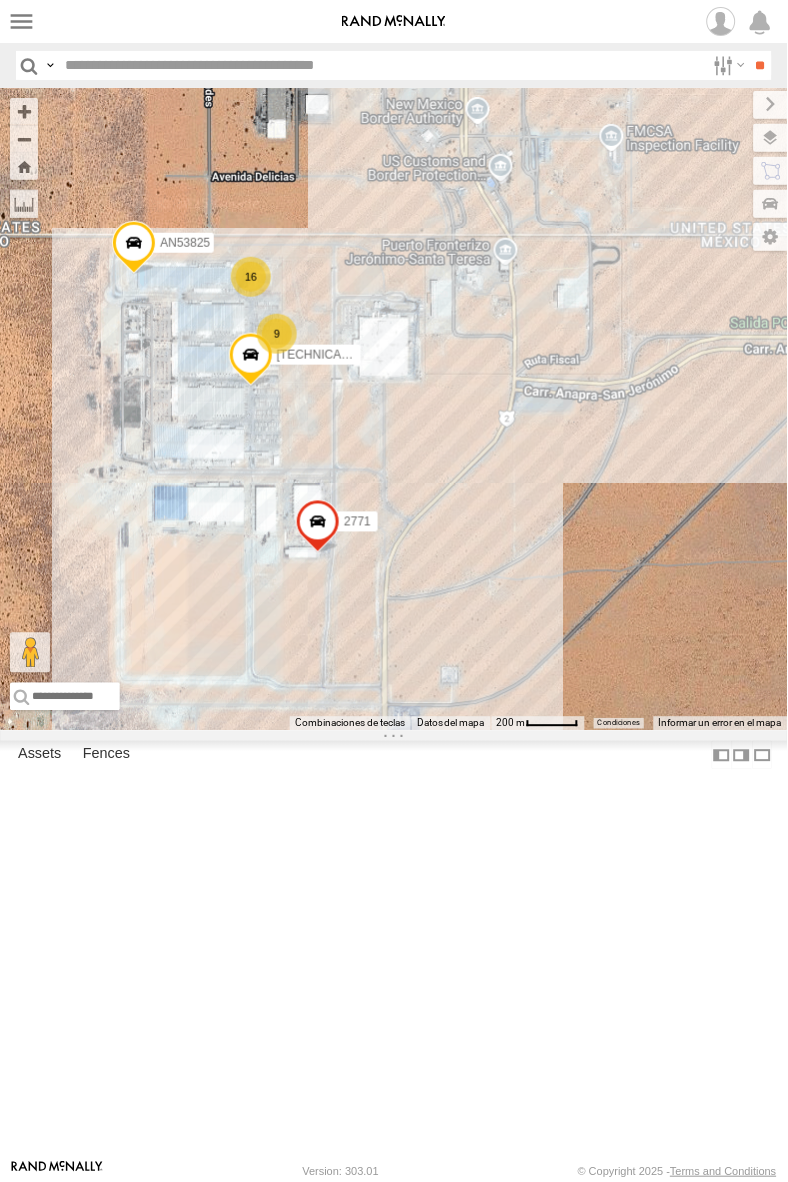 drag, startPoint x: 394, startPoint y: 366, endPoint x: 363, endPoint y: 666, distance: 301.5974 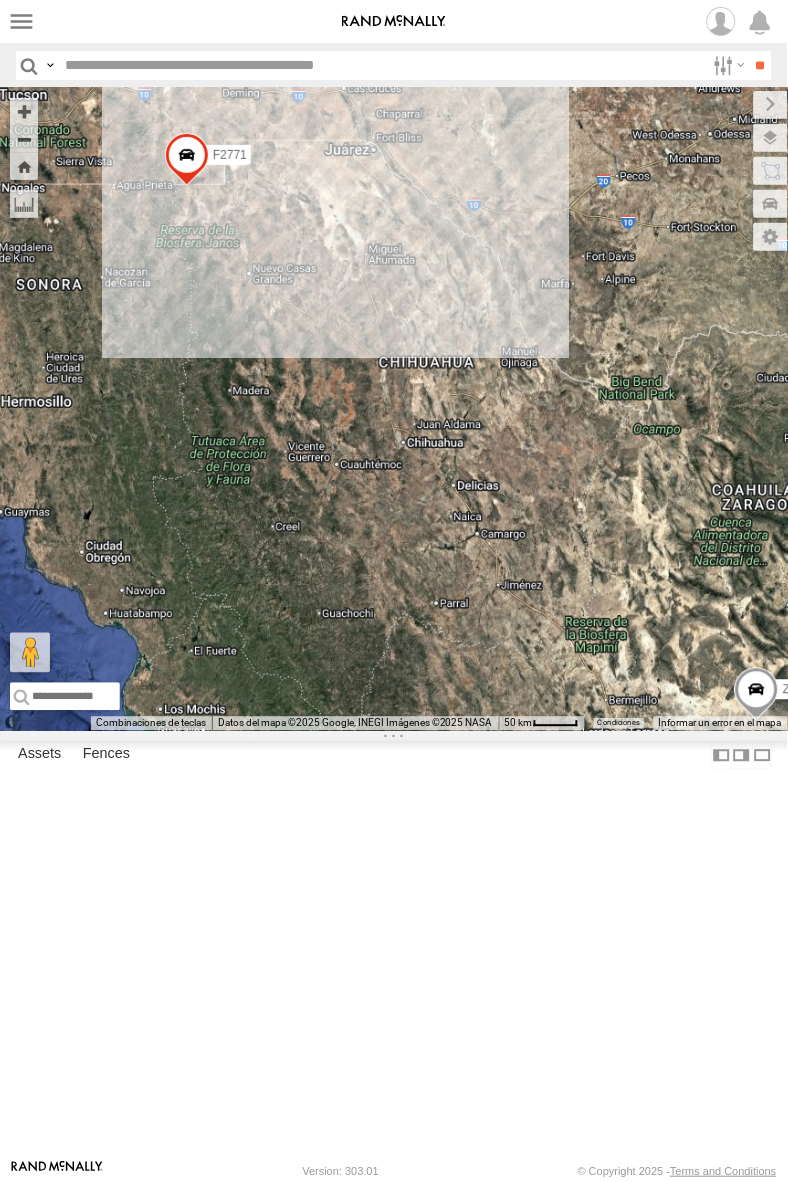 click on "AN533937 AN53295 AN537125 AN47472 AN538045 AN535356 ZJ531712 ZJ533468 AN533249 [TECHNICAL_ID] F2771     Bosque nacional [PERSON_NAME][GEOGRAPHIC_DATA]             Ver en Google Maps" at bounding box center (394, 409) 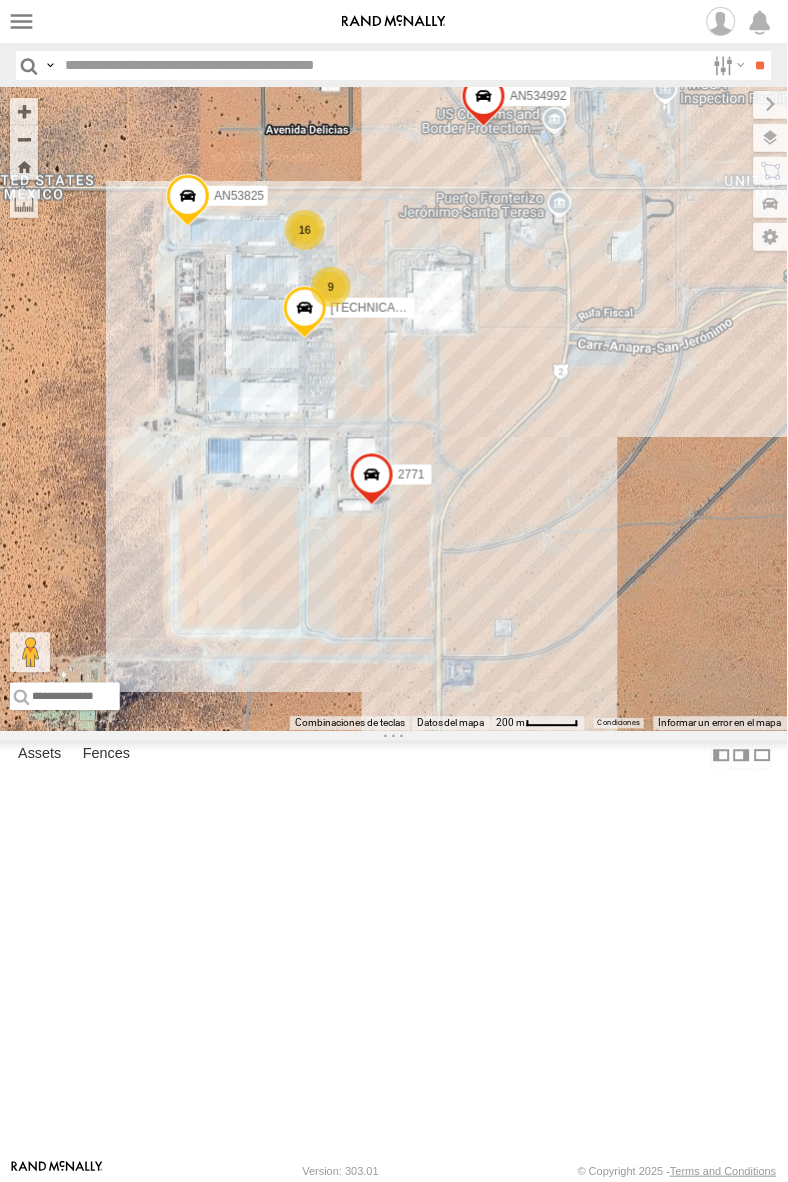 click on "AN533937 AN53295 AN537125 AN47472 AN538045 AN535356 ZJ533468 AN533249 [TECHNICAL_ID] F2771 AN539297 AN533819 AN535261 5723 8377 410 TSK9-471 16 9 2771 AN53825 [TECHNICAL_ID] AN534992     [GEOGRAPHIC_DATA][PERSON_NAME]             Ver en Google Maps" at bounding box center (394, 409) 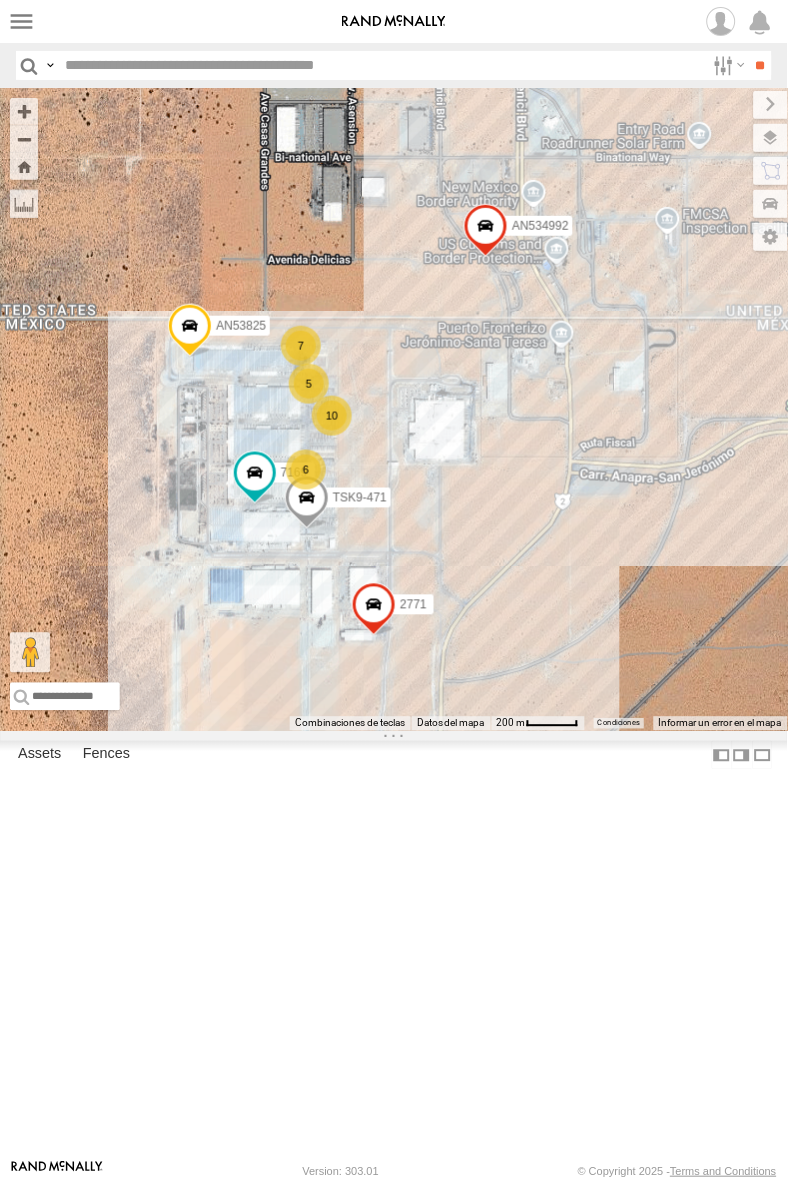 drag, startPoint x: 635, startPoint y: 708, endPoint x: 334, endPoint y: 661, distance: 304.64734 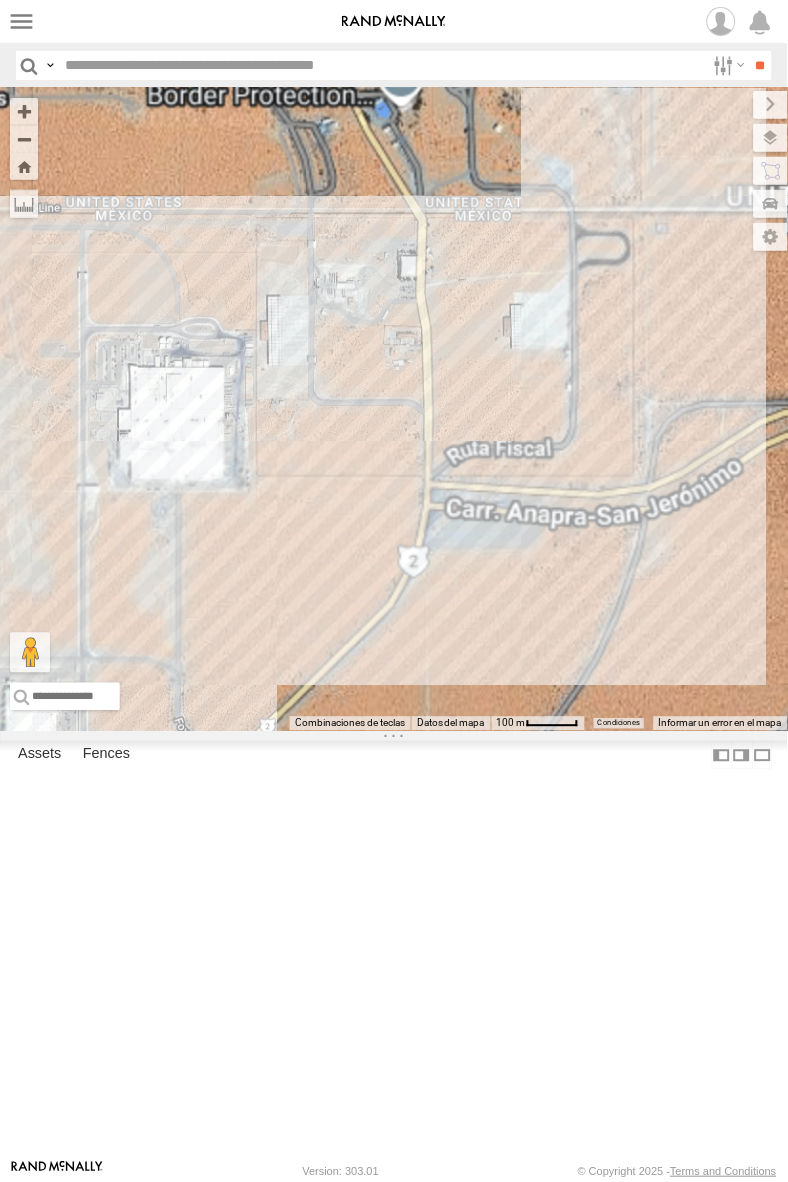 drag, startPoint x: 190, startPoint y: 484, endPoint x: 640, endPoint y: 513, distance: 450.93347 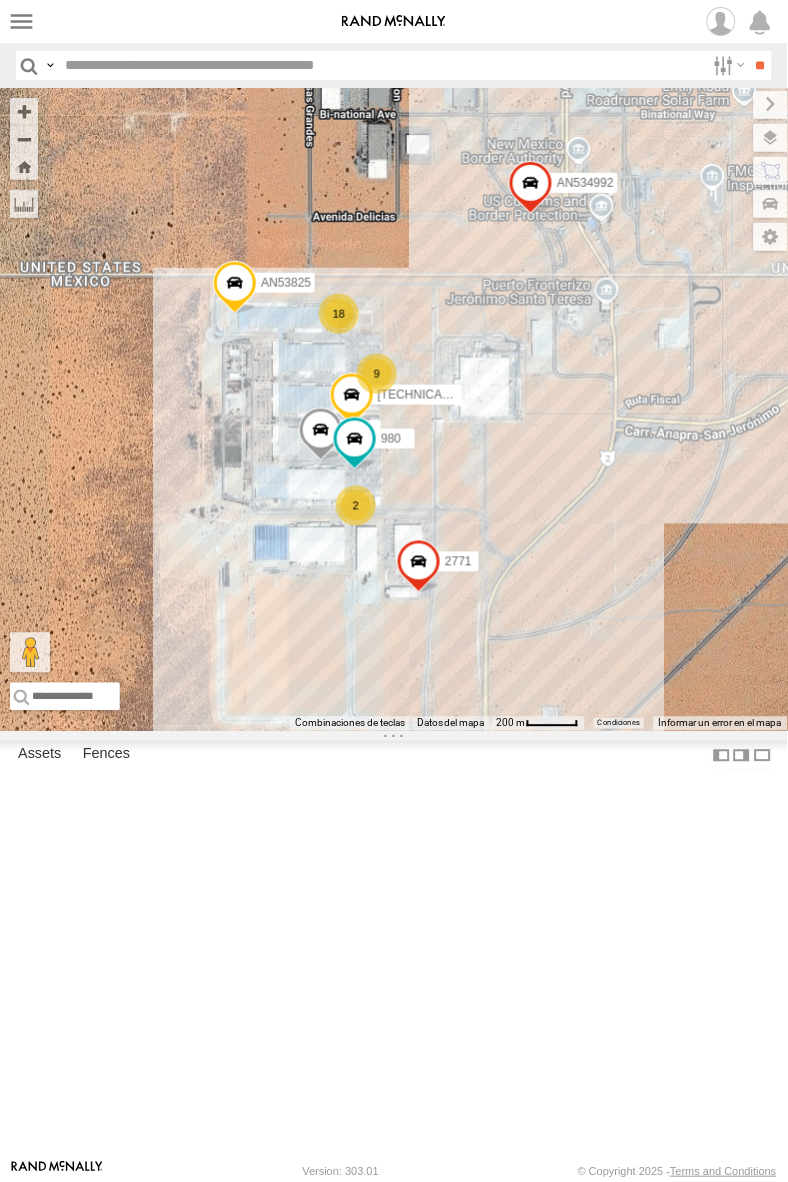 drag, startPoint x: 648, startPoint y: 678, endPoint x: 553, endPoint y: 677, distance: 95.005264 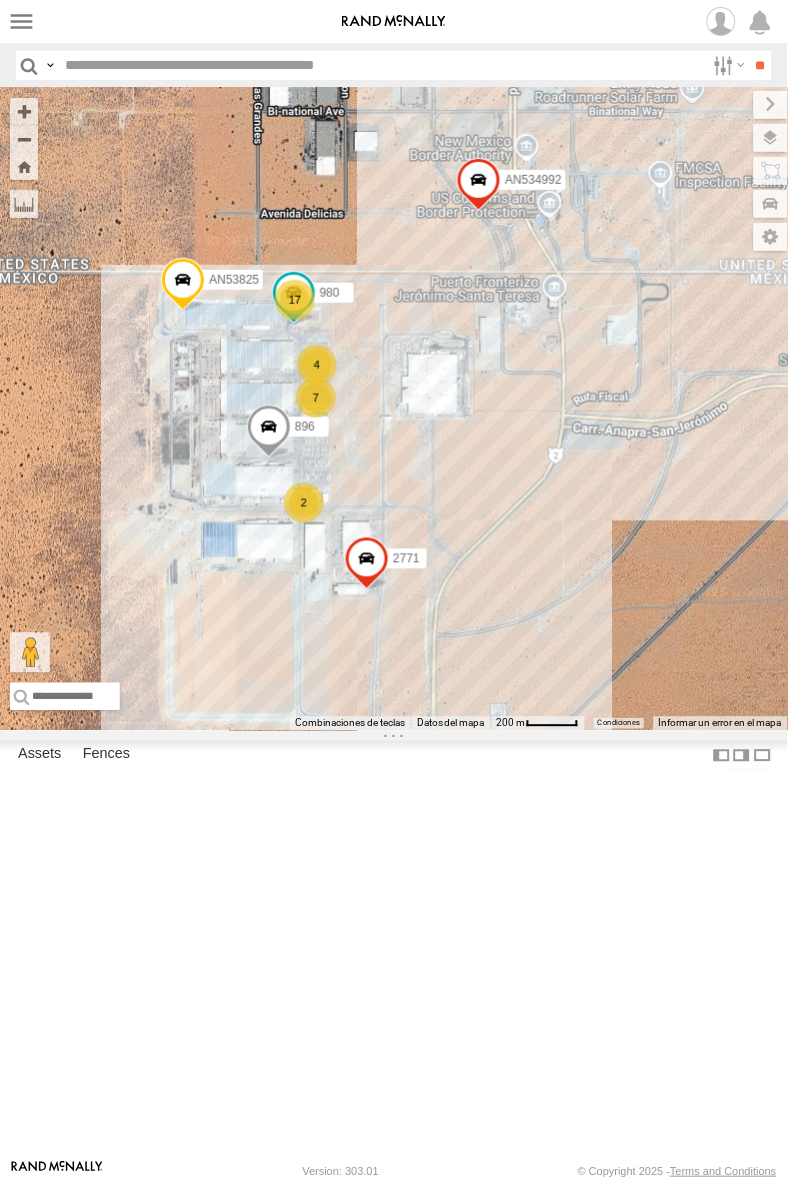 click on "896 2771 AN53825 980 AN534992 7 4 17 2     Bosque nacional Gila                     Bosque nacional Gila                 Silver City, NM 88061             Ver en Google Maps" at bounding box center [394, 409] 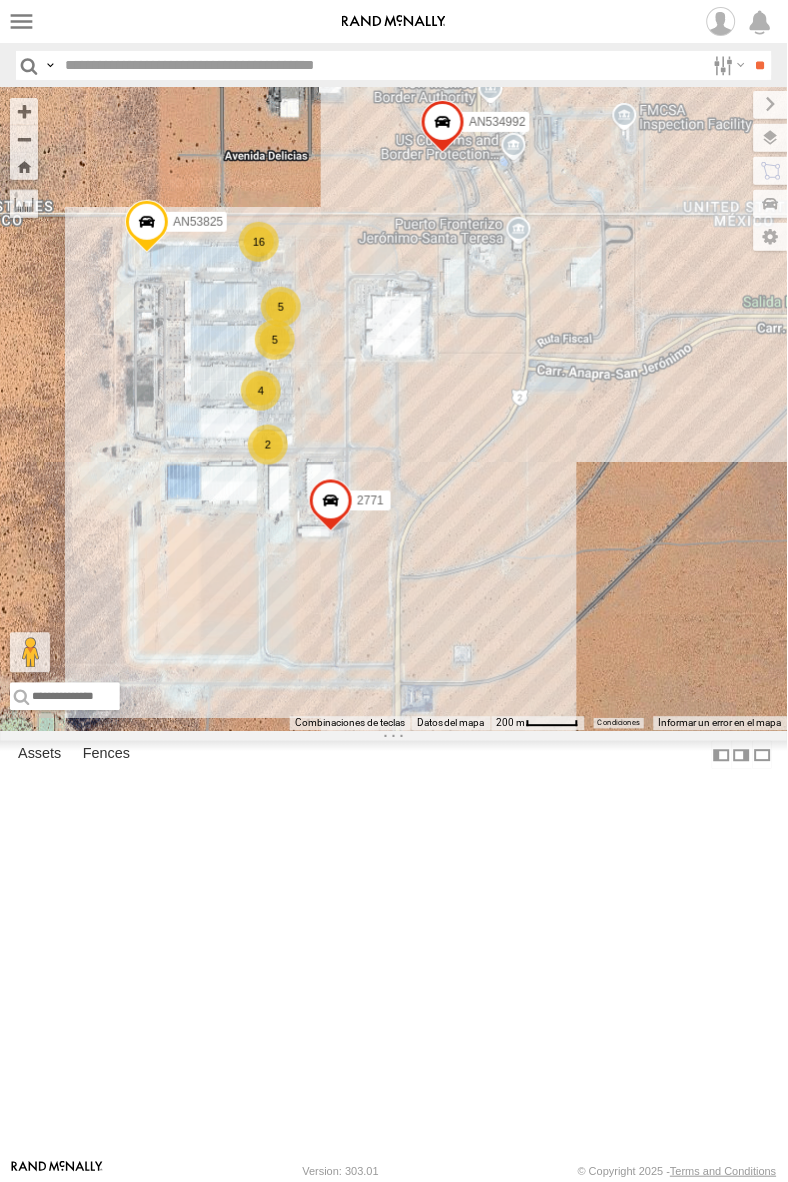 drag, startPoint x: 392, startPoint y: 360, endPoint x: 410, endPoint y: 374, distance: 22.803509 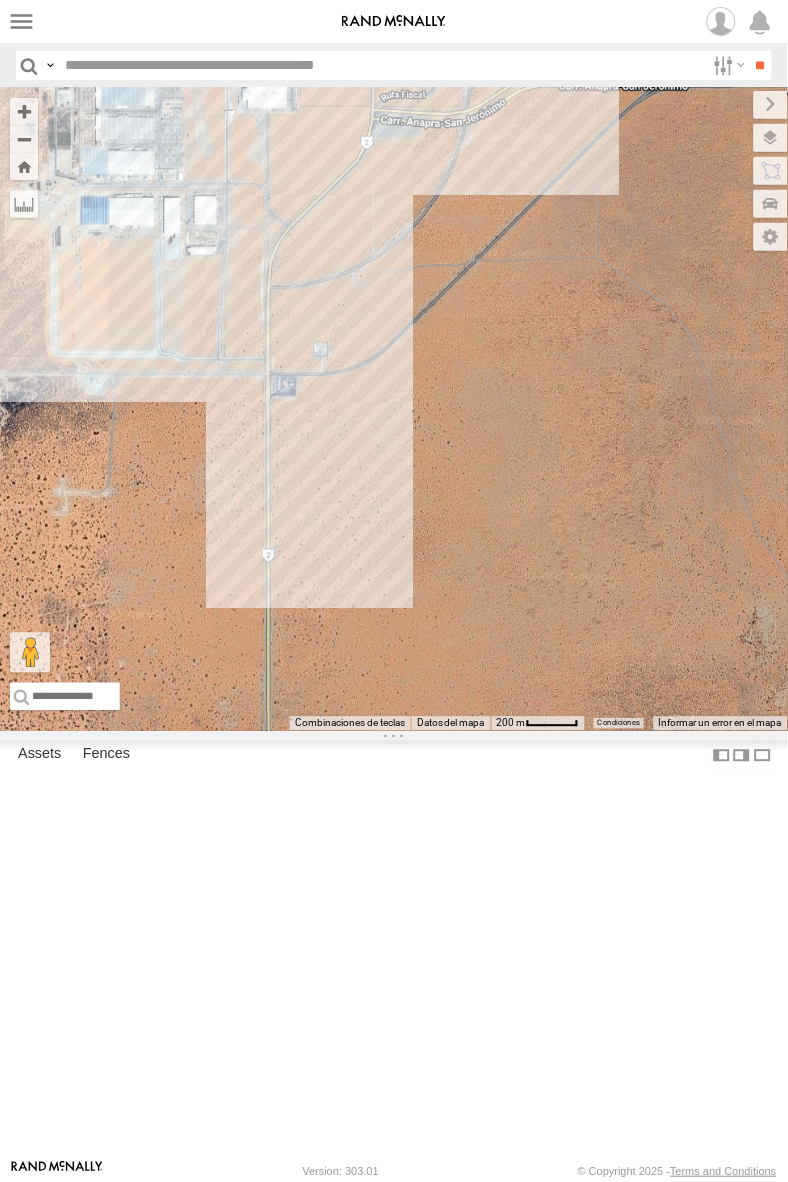 drag, startPoint x: 250, startPoint y: 230, endPoint x: 276, endPoint y: 450, distance: 221.53104 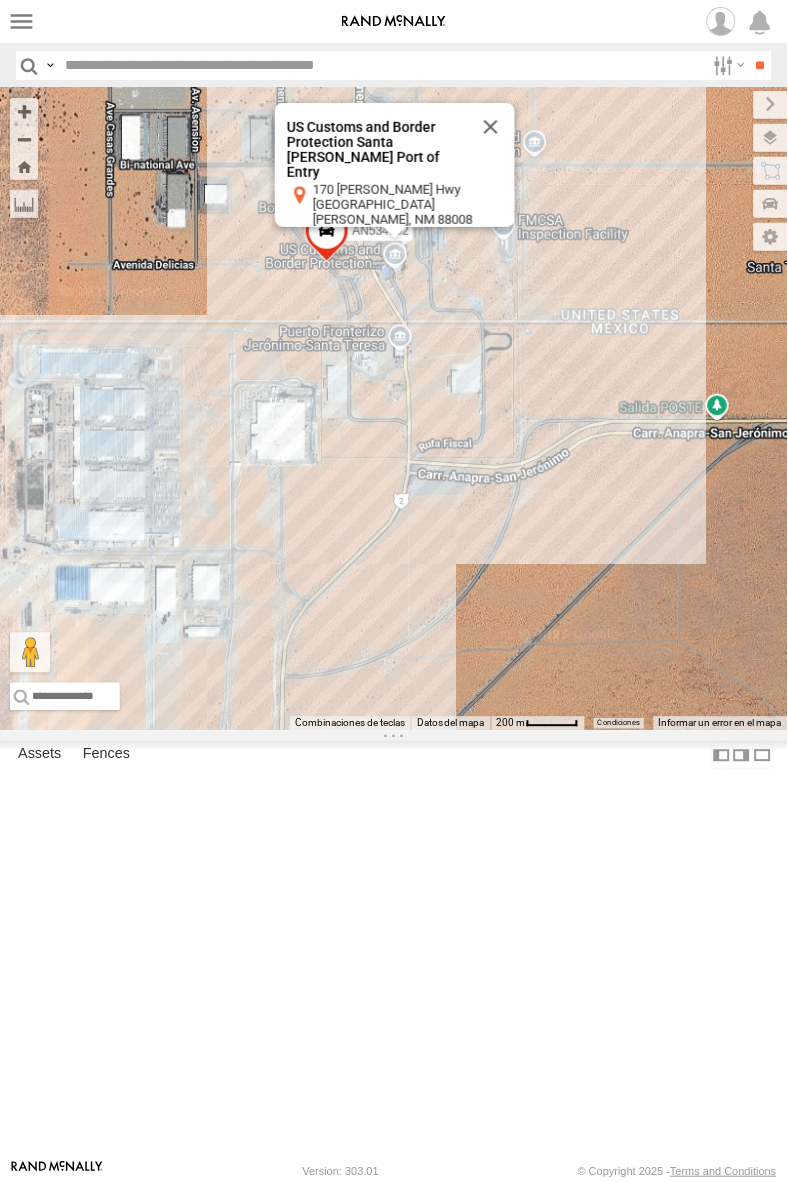 click on "AN53295 015910001845018 AN537125 AN47472 AN535356 ZJ533468 AN533249 015910001811580 F2771 AN539297 AN531278 FW530041 3509 AN535261 AN534830 AN535125 AN534992     US Customs and Border Protection Santa Teresa Port of Entry                     US Customs and Border Protection Santa Teresa Port of Entry                 170 Pete V Domenici Hwy Santa Teresa, NM 88008             Ver en Google Maps" at bounding box center [394, 409] 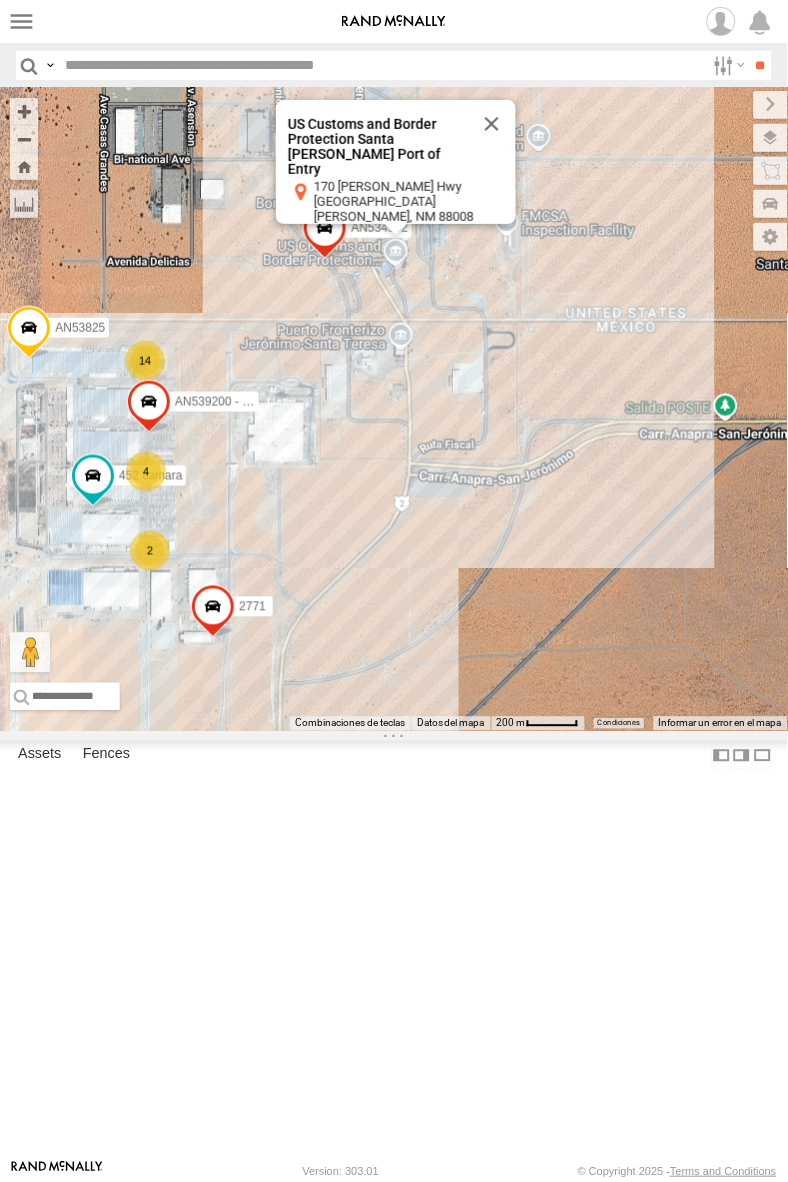 click on "AN53295 015910001845018 AN537125 AN47472 AN535356 ZJ533468 AN533249 015910001811580 F2771 AN539297 AN531278 FW530041 3509 AN535261 AN534830 AN535125 AN534992 10 14 2771 AN53825 4 452 camara 2 AN539200 - EXTERIOR 2     US Customs and Border Protection Santa Teresa Port of Entry                     US Customs and Border Protection Santa Teresa Port of Entry                 170 Pete V Domenici Hwy Santa Teresa, NM 88008             Ver en Google Maps" at bounding box center (394, 409) 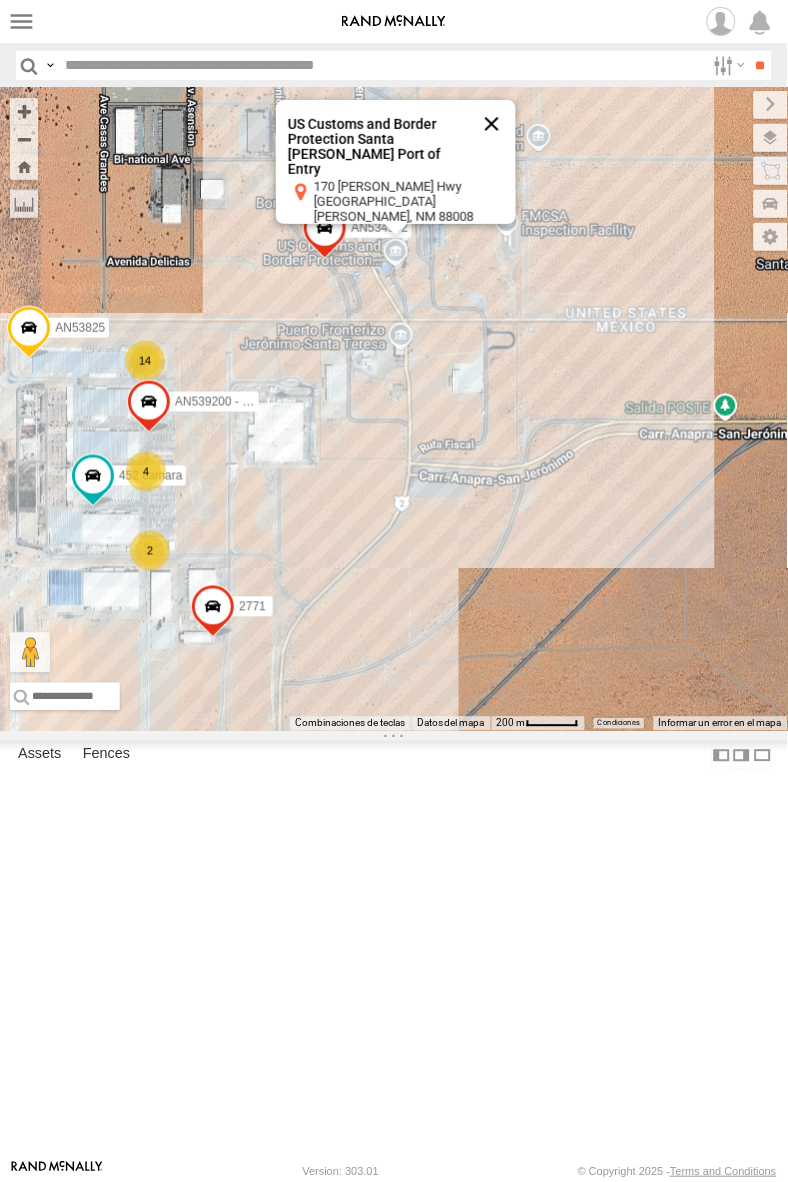 click at bounding box center [492, 124] 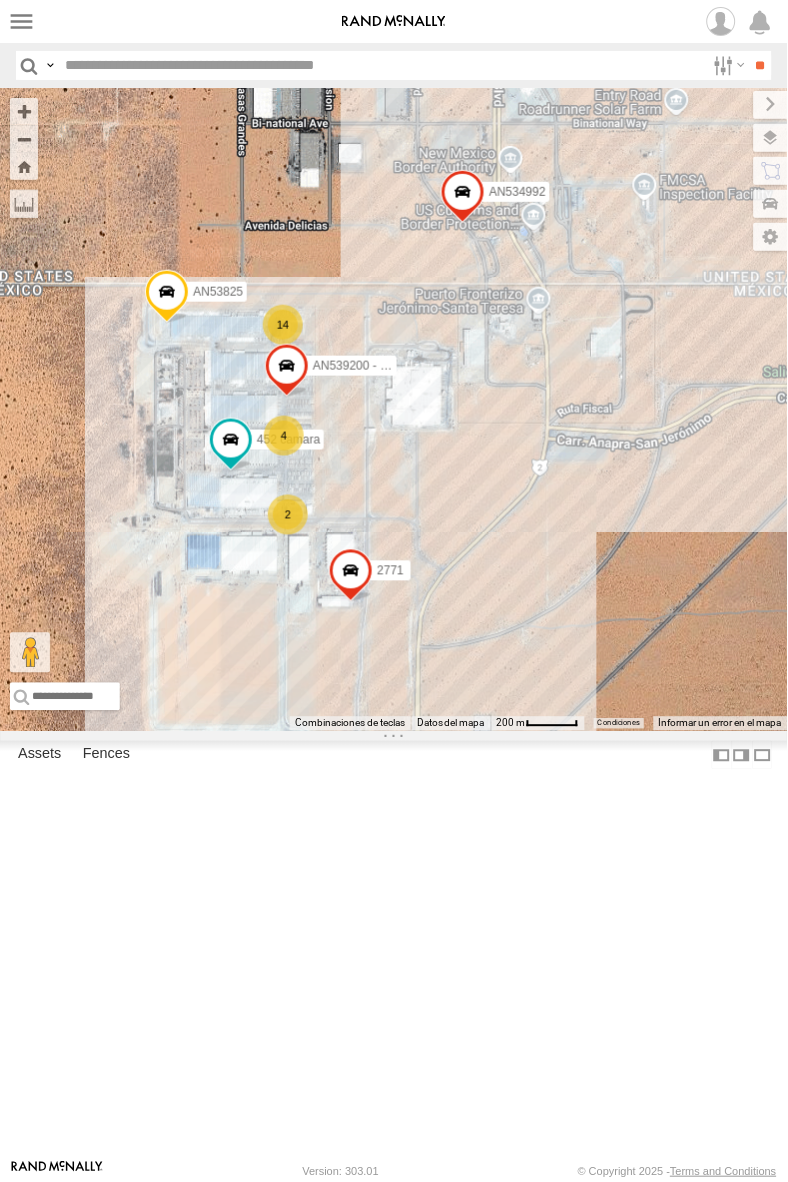 drag, startPoint x: 476, startPoint y: 447, endPoint x: 608, endPoint y: 411, distance: 136.82104 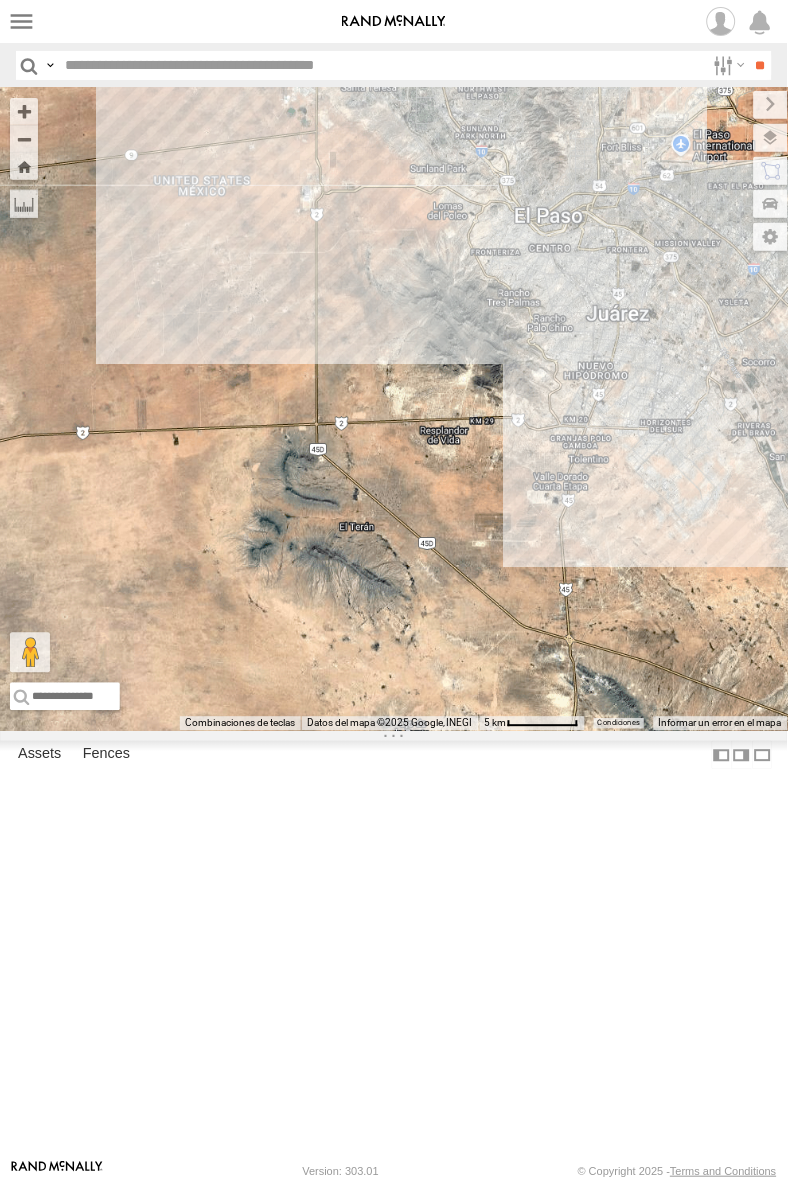 drag, startPoint x: 295, startPoint y: 281, endPoint x: 457, endPoint y: 574, distance: 334.80292 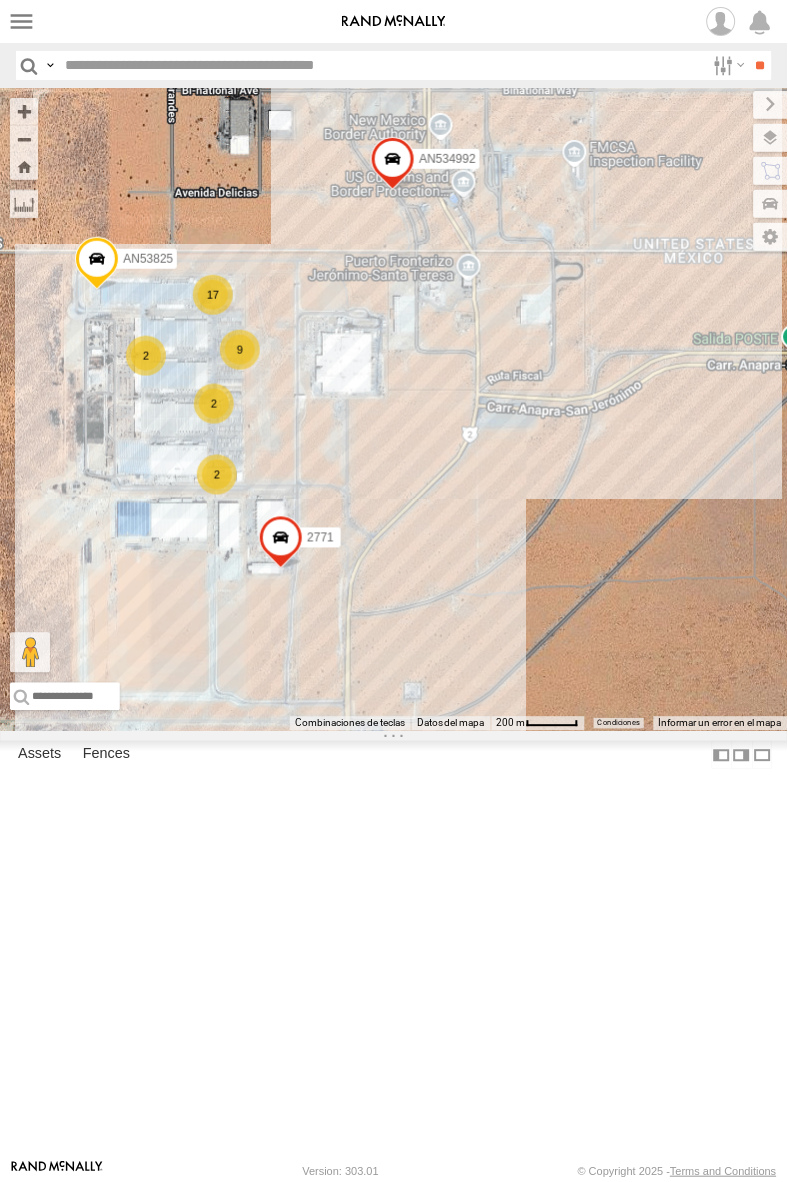 drag, startPoint x: 261, startPoint y: 450, endPoint x: 297, endPoint y: 450, distance: 36 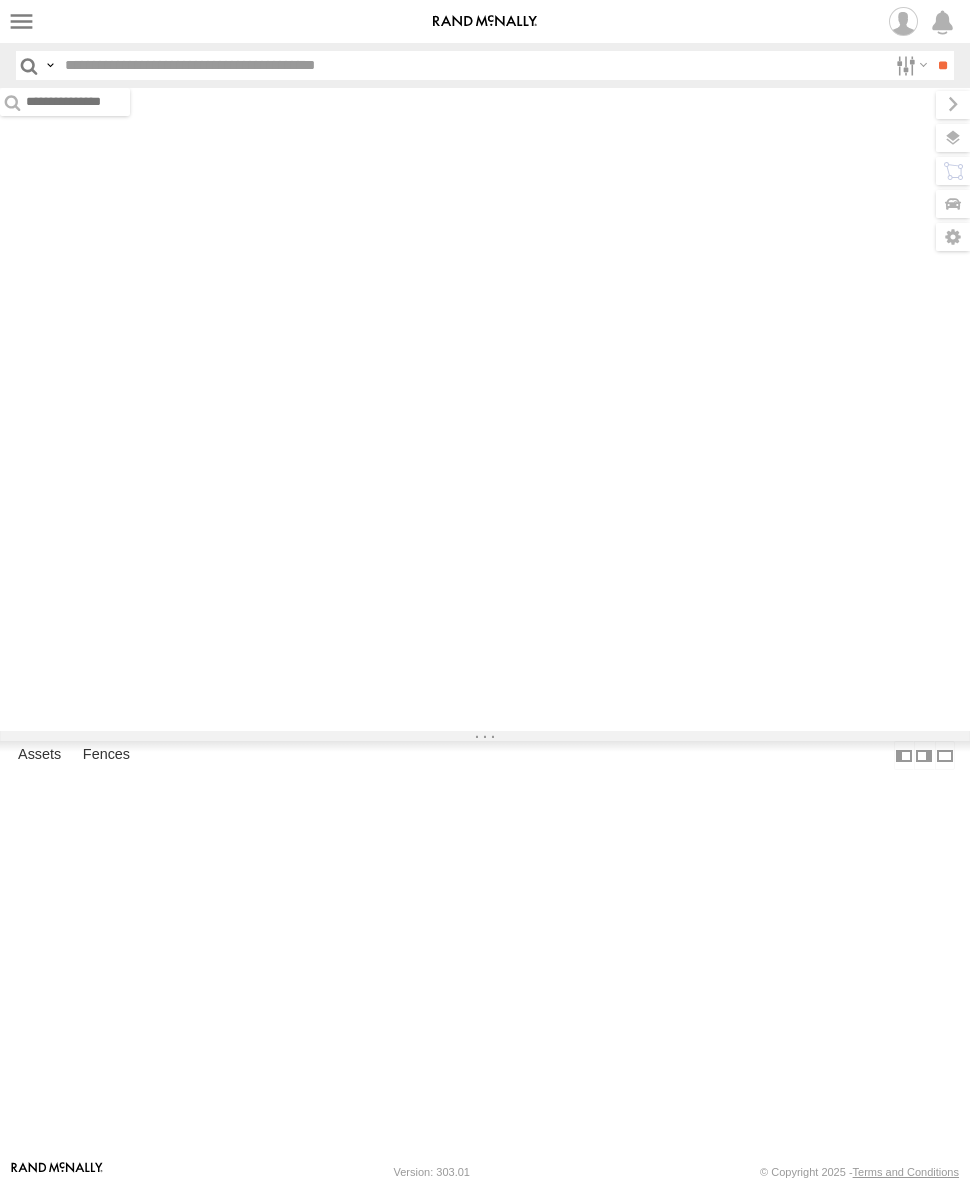 scroll, scrollTop: 0, scrollLeft: 0, axis: both 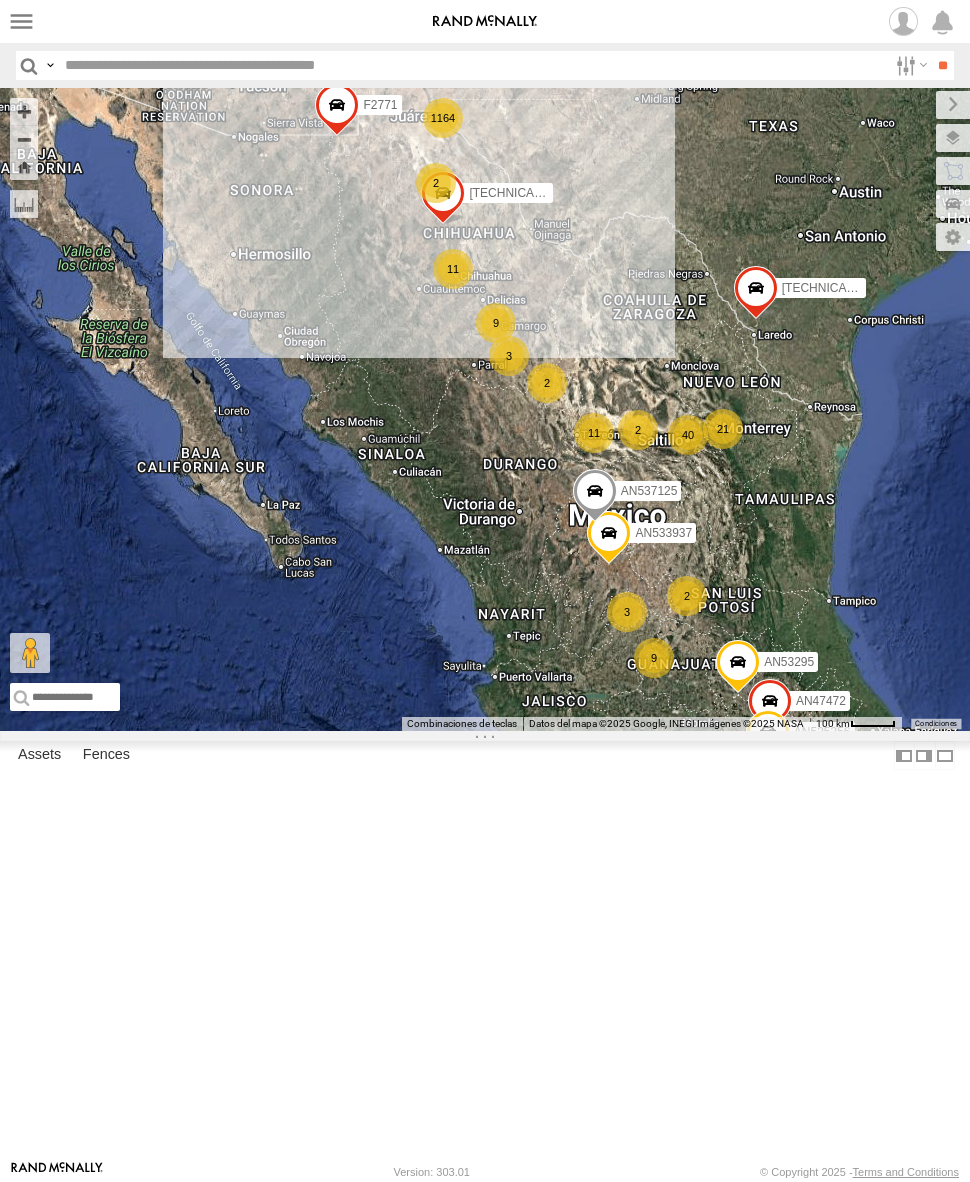 click at bounding box center [50, 65] 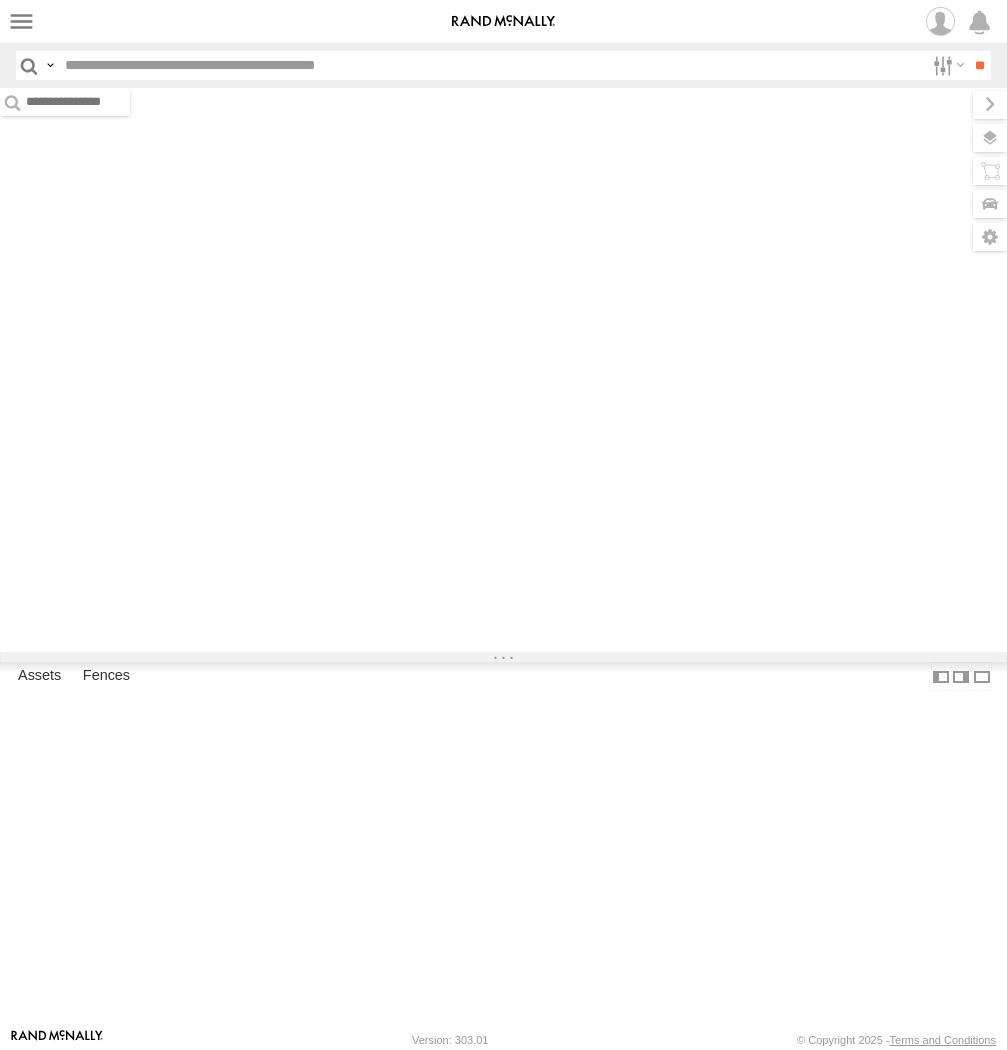 scroll, scrollTop: 0, scrollLeft: 0, axis: both 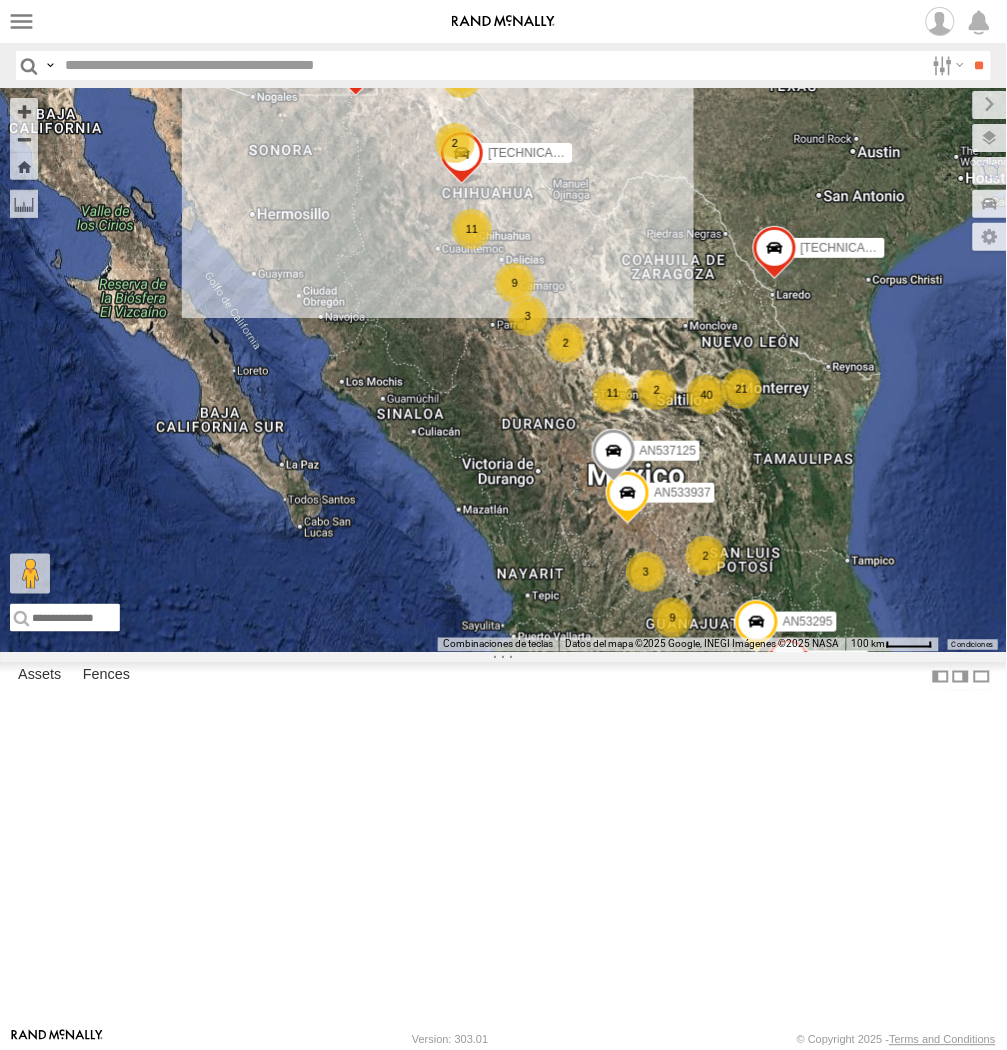 click at bounding box center (0, 0) 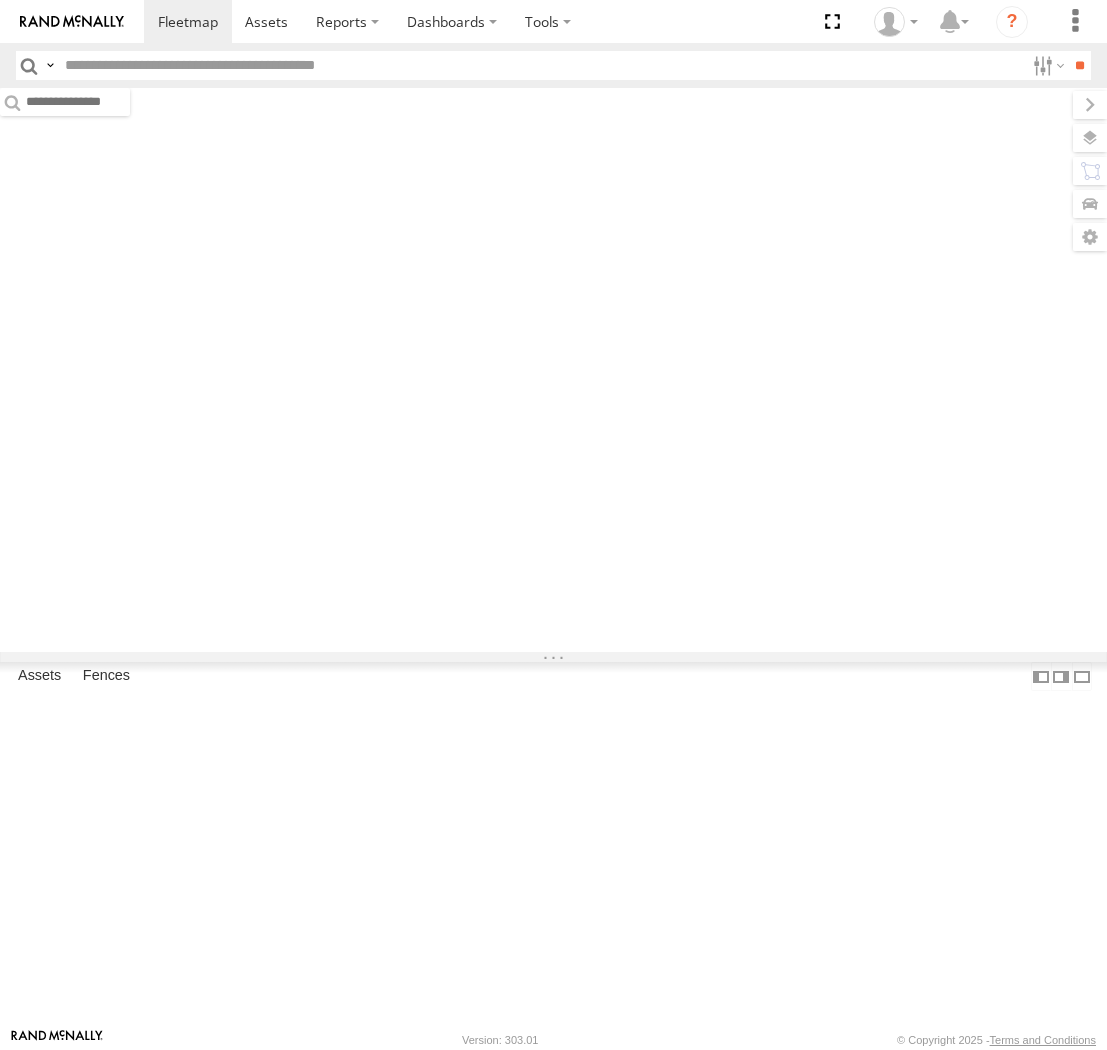 scroll, scrollTop: 0, scrollLeft: 0, axis: both 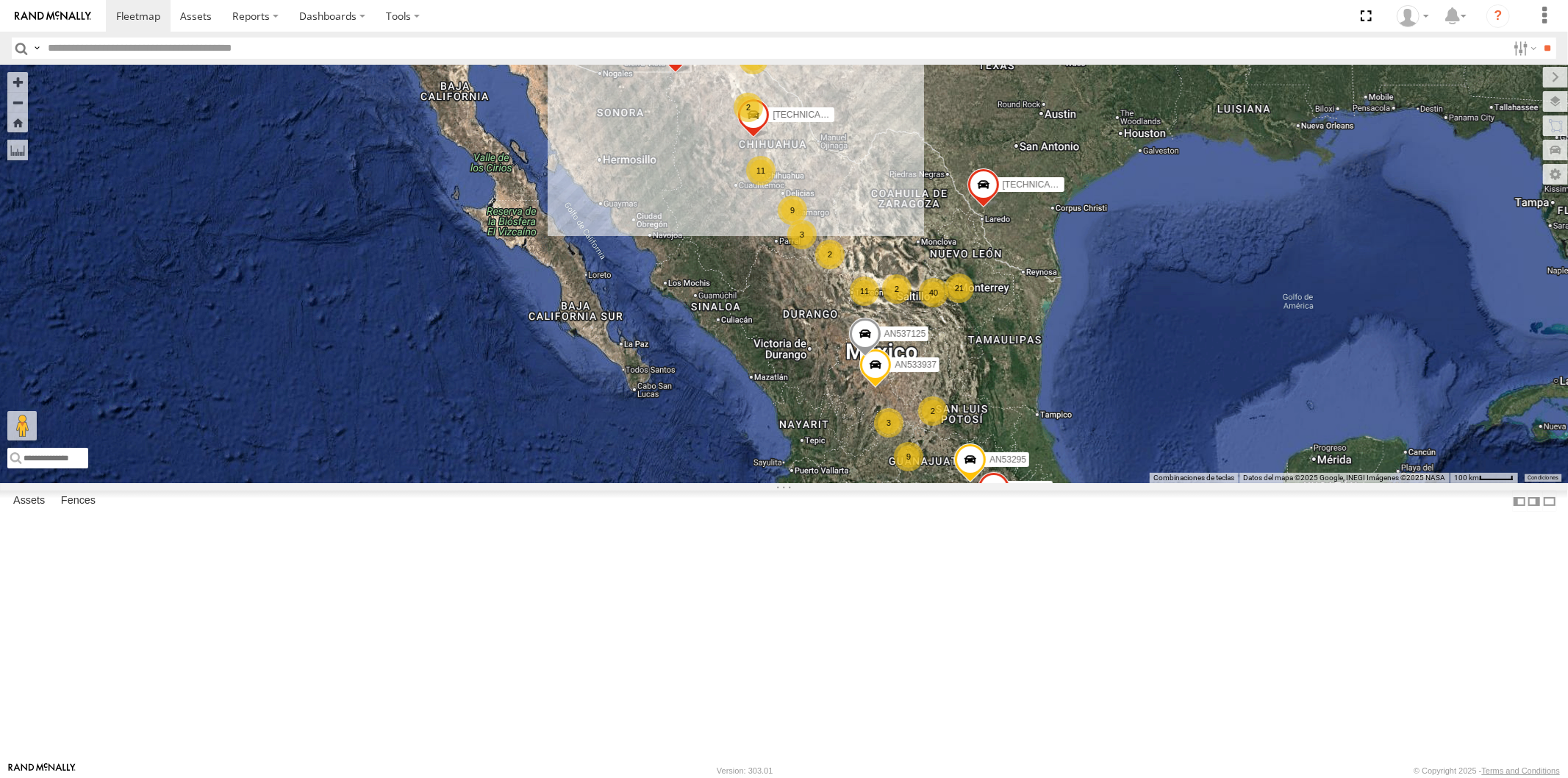 drag, startPoint x: 1097, startPoint y: 15, endPoint x: 1151, endPoint y: 15, distance: 54 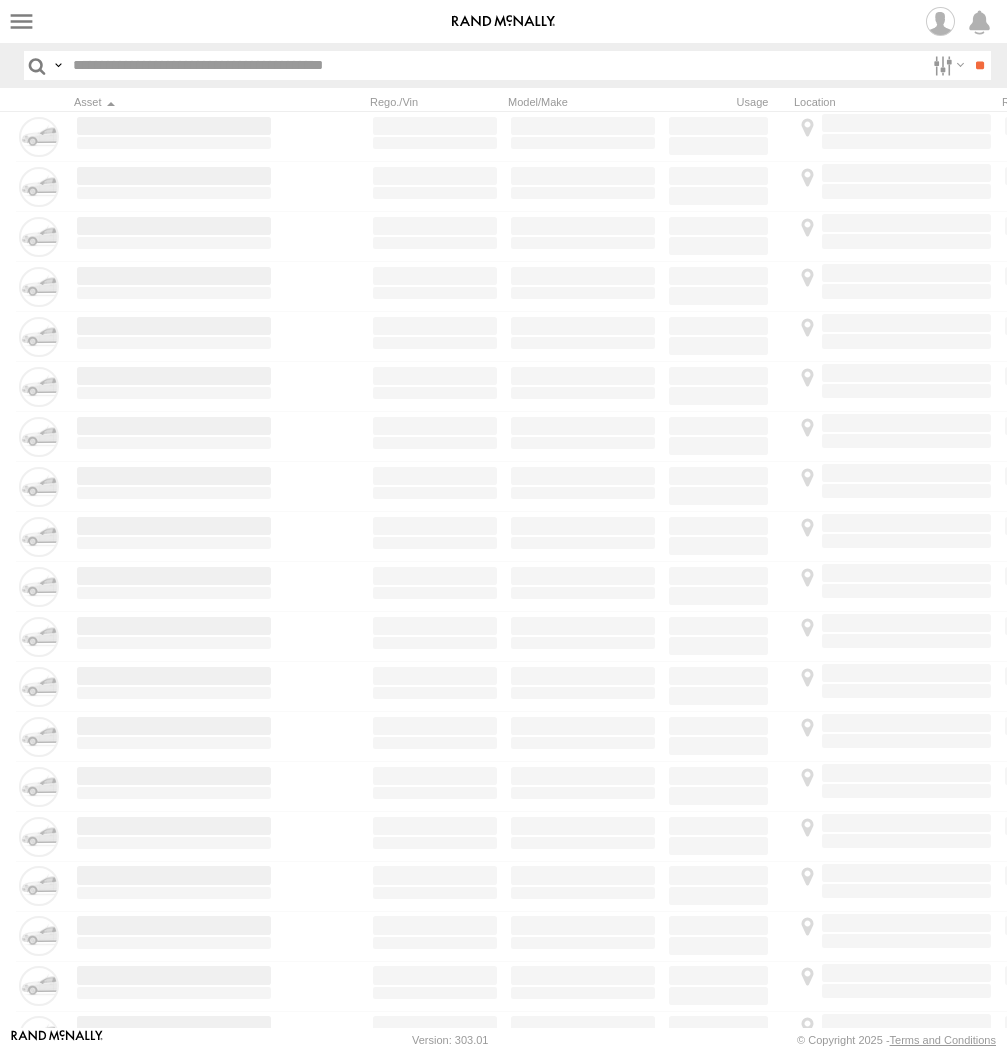 scroll, scrollTop: 0, scrollLeft: 0, axis: both 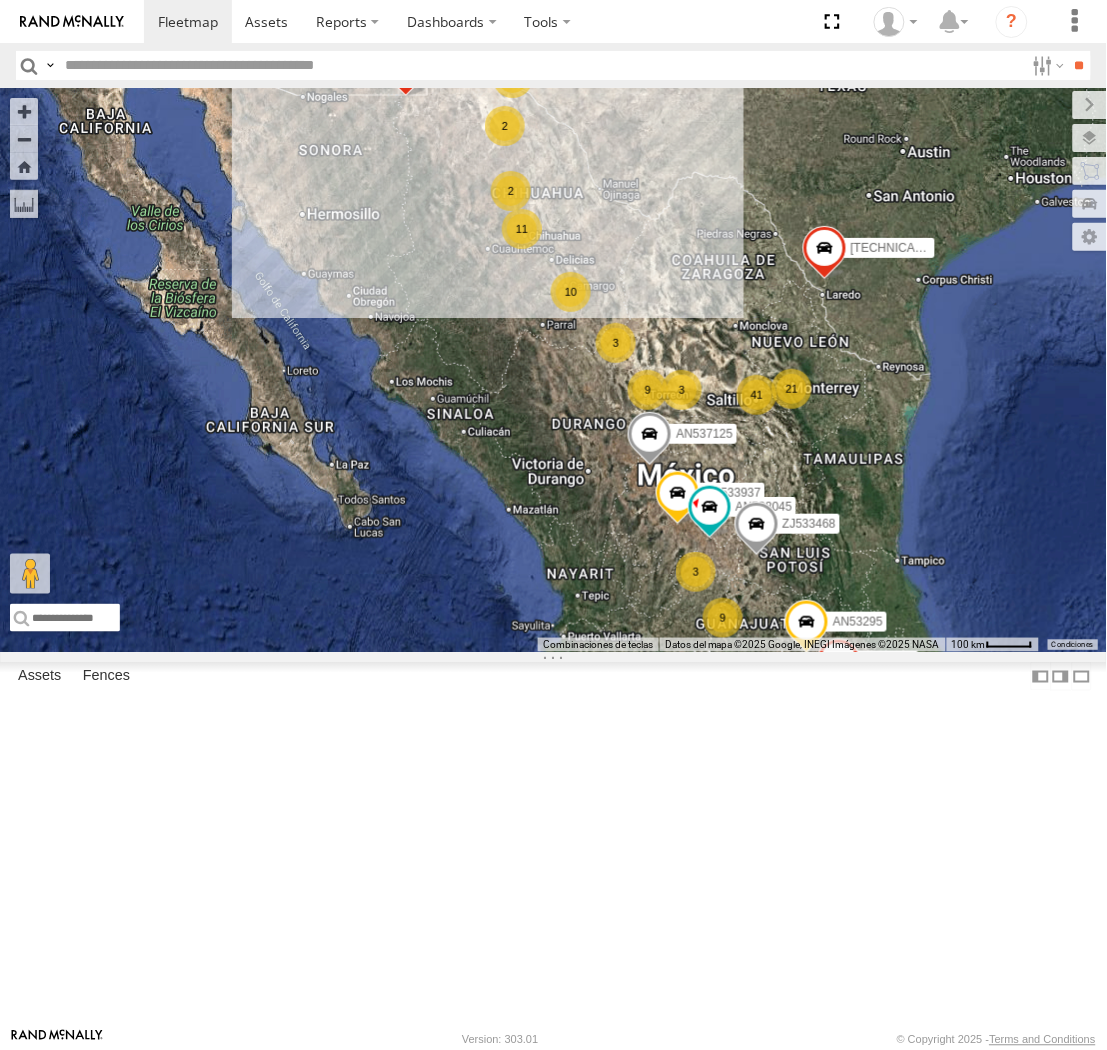 click at bounding box center (50, 65) 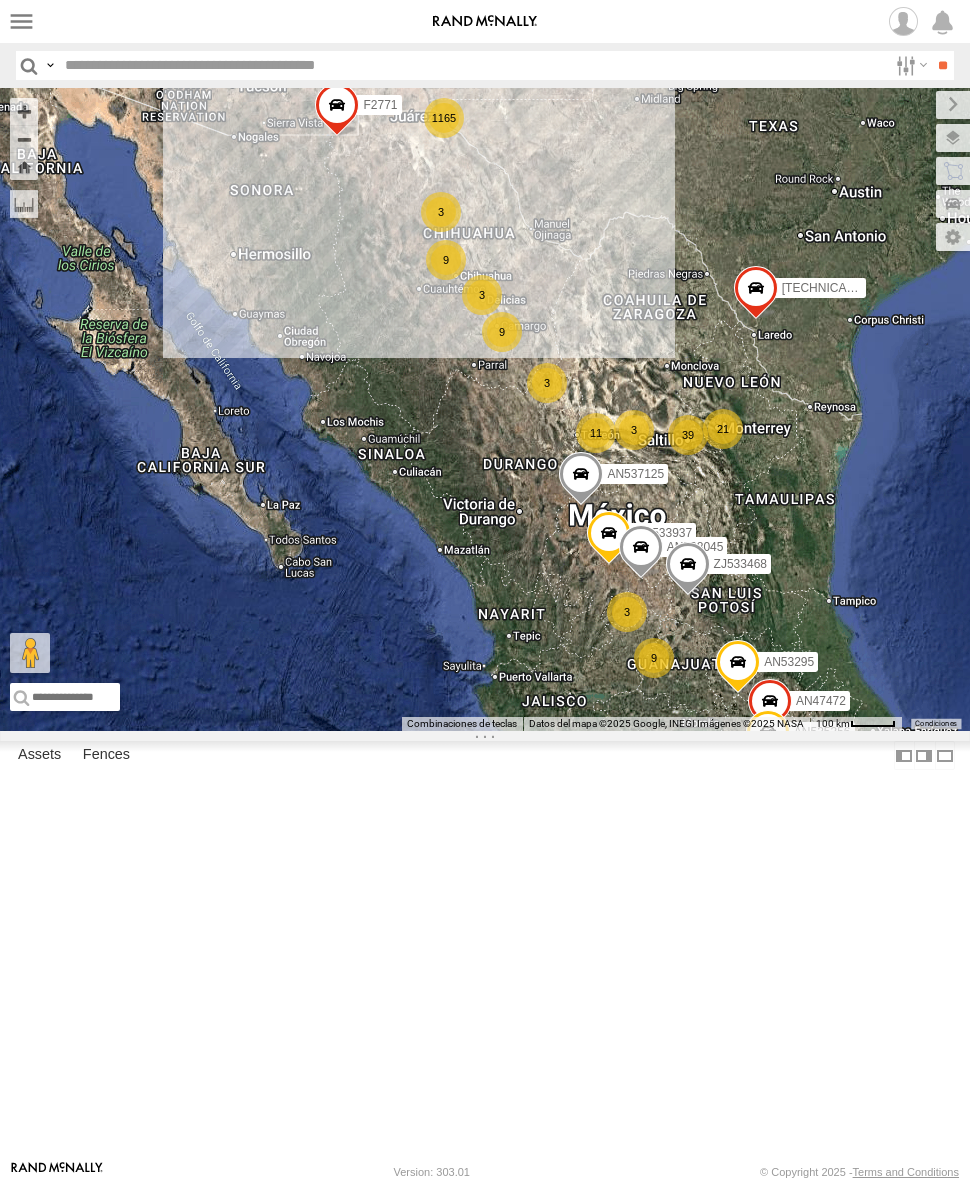 scroll, scrollTop: 0, scrollLeft: 0, axis: both 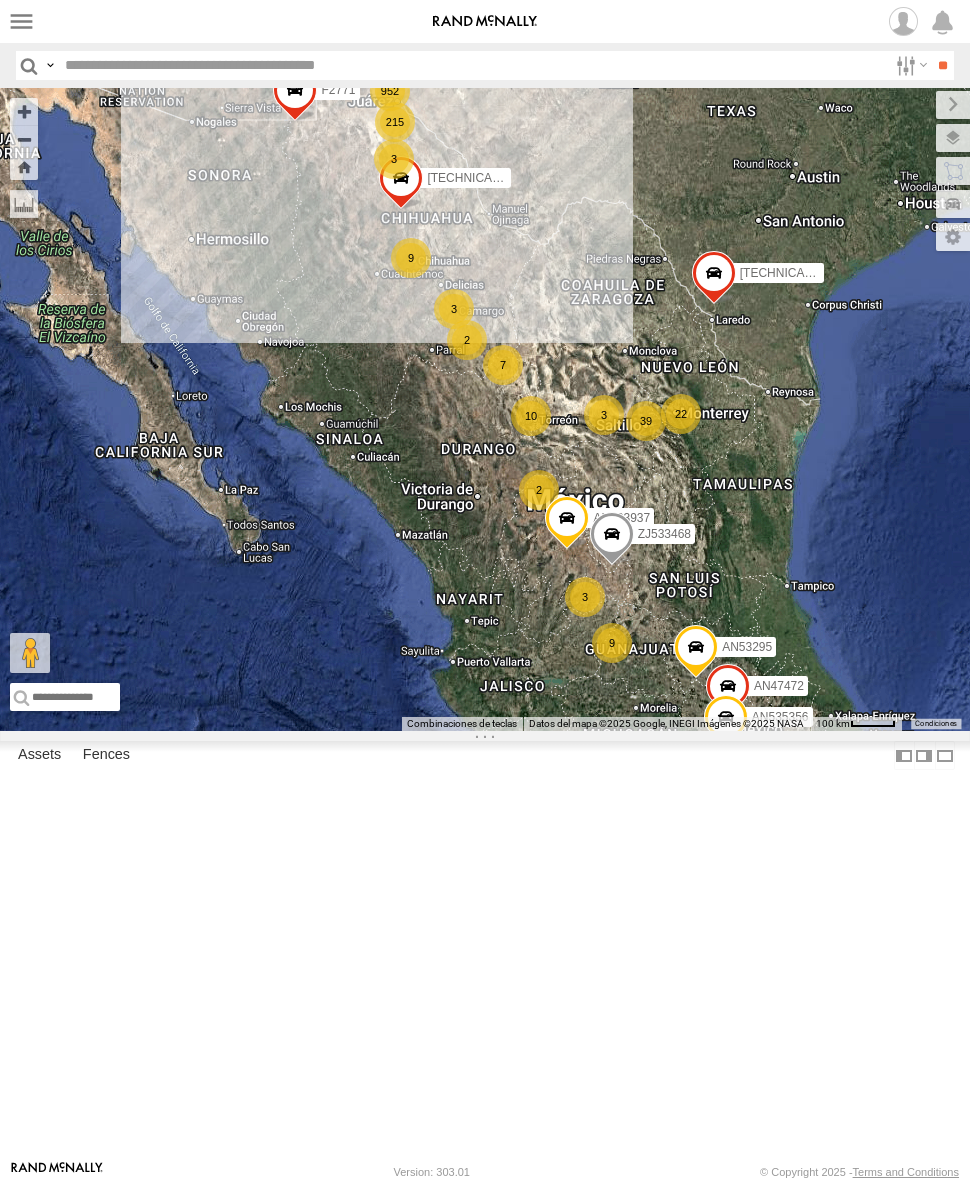 click at bounding box center (472, 65) 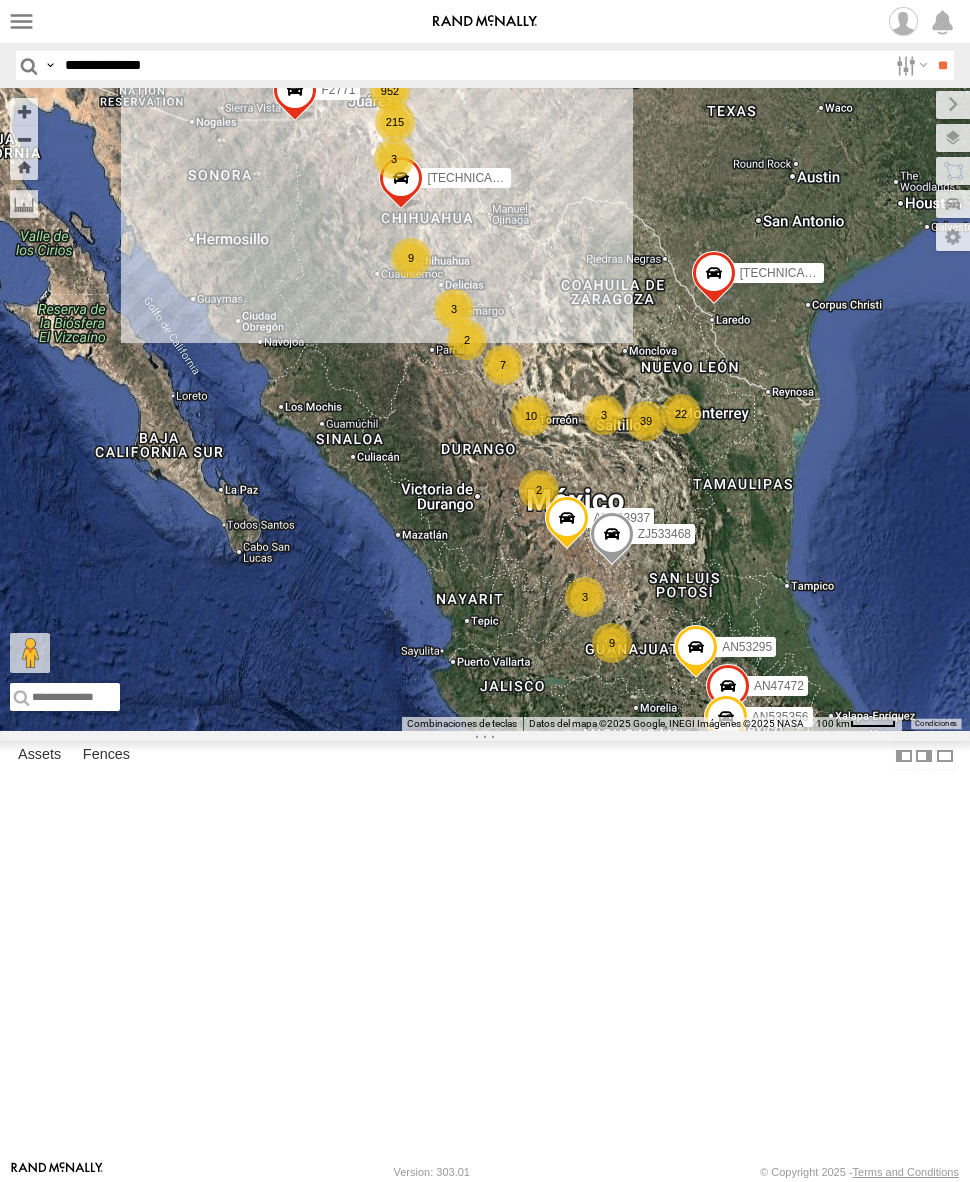 click on "**" at bounding box center (942, 65) 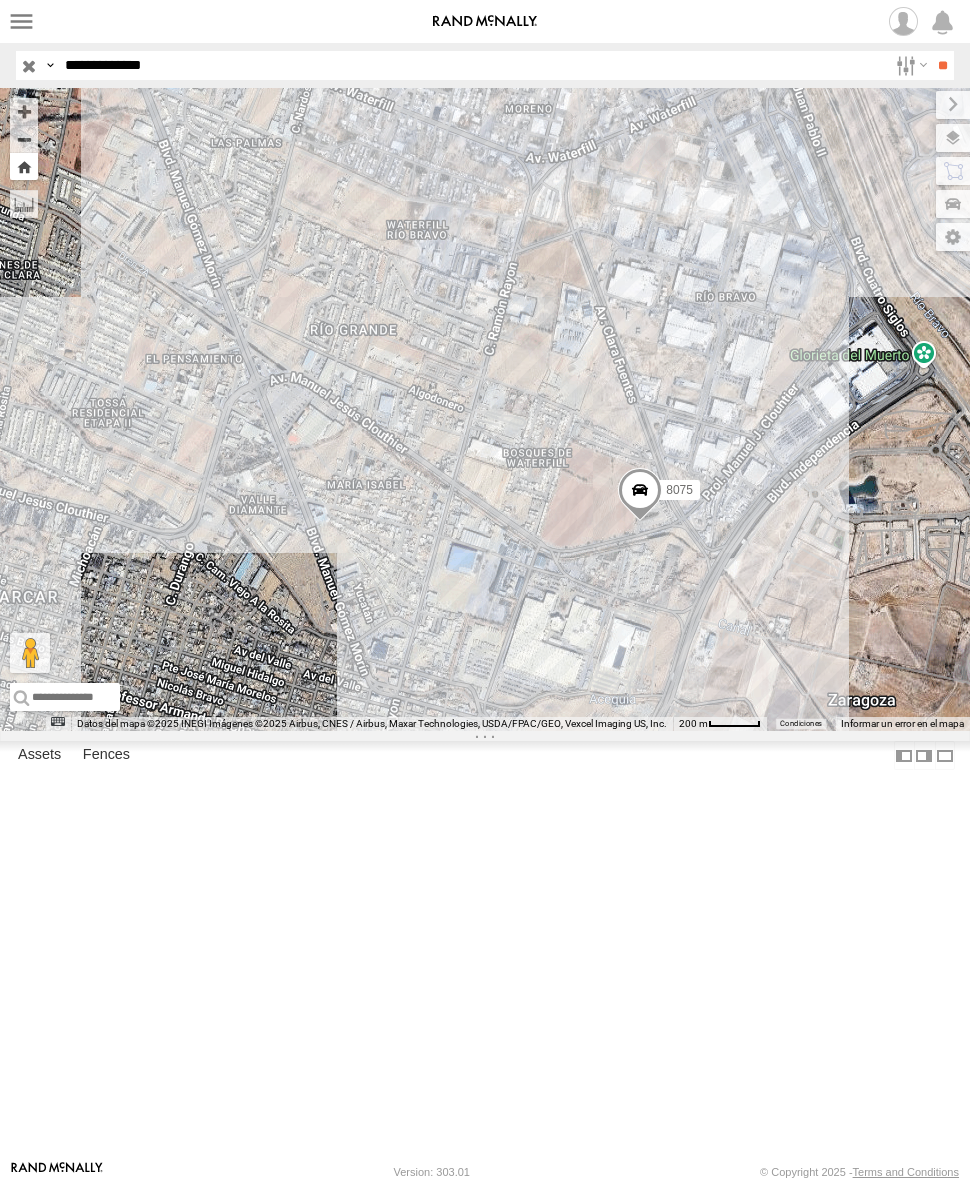 click at bounding box center [24, 166] 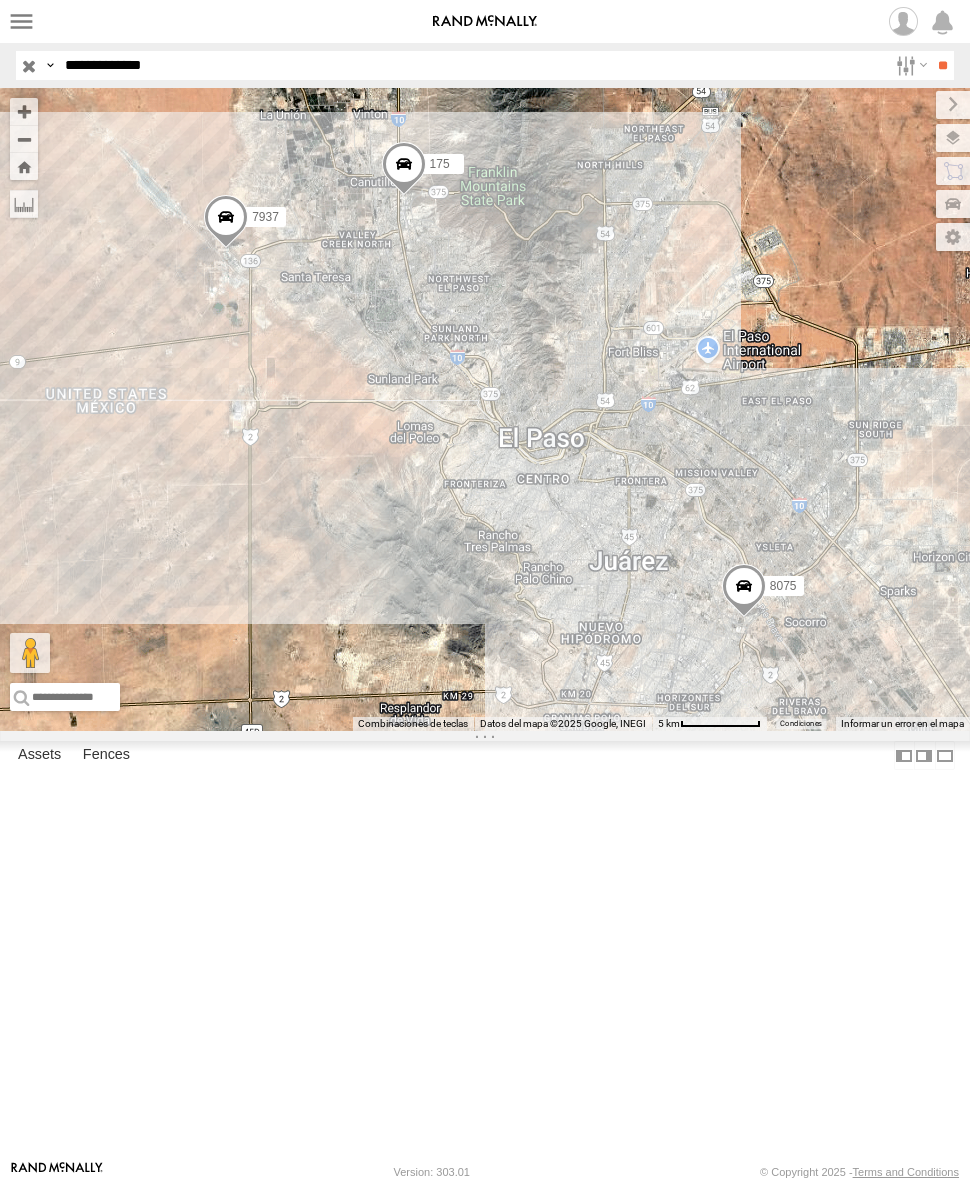 click on "**********" at bounding box center (472, 65) 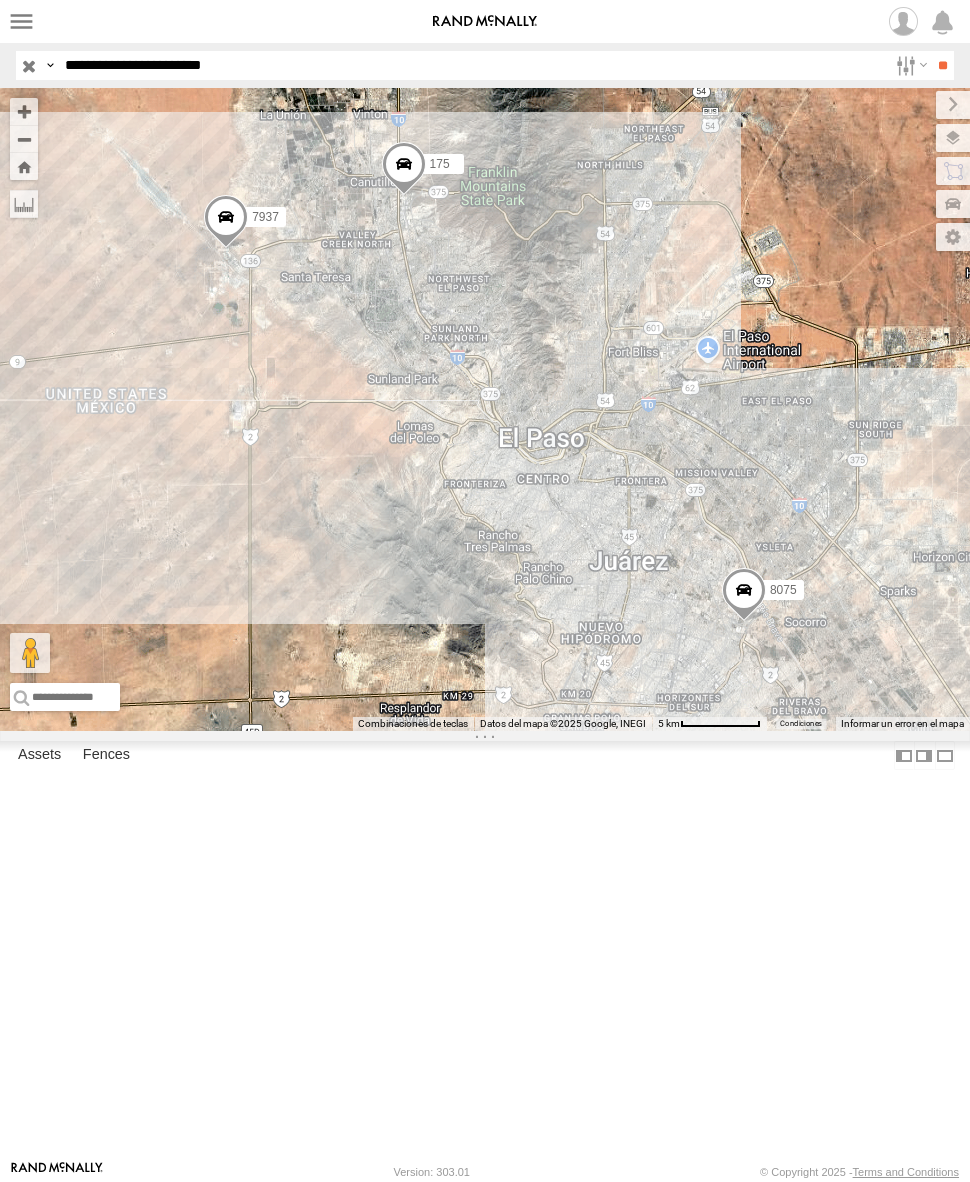 click on "**" at bounding box center [942, 65] 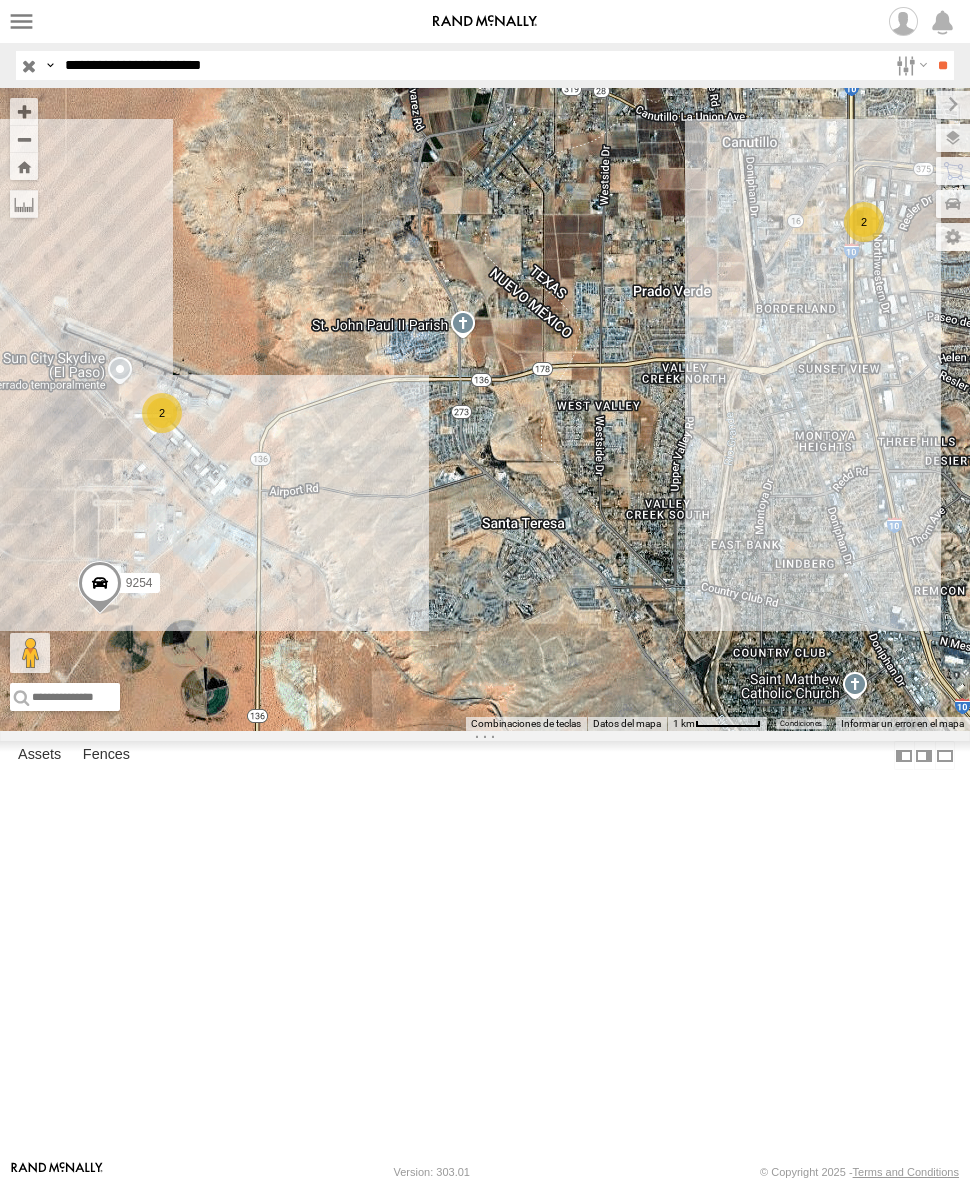 click on "**********" at bounding box center (472, 65) 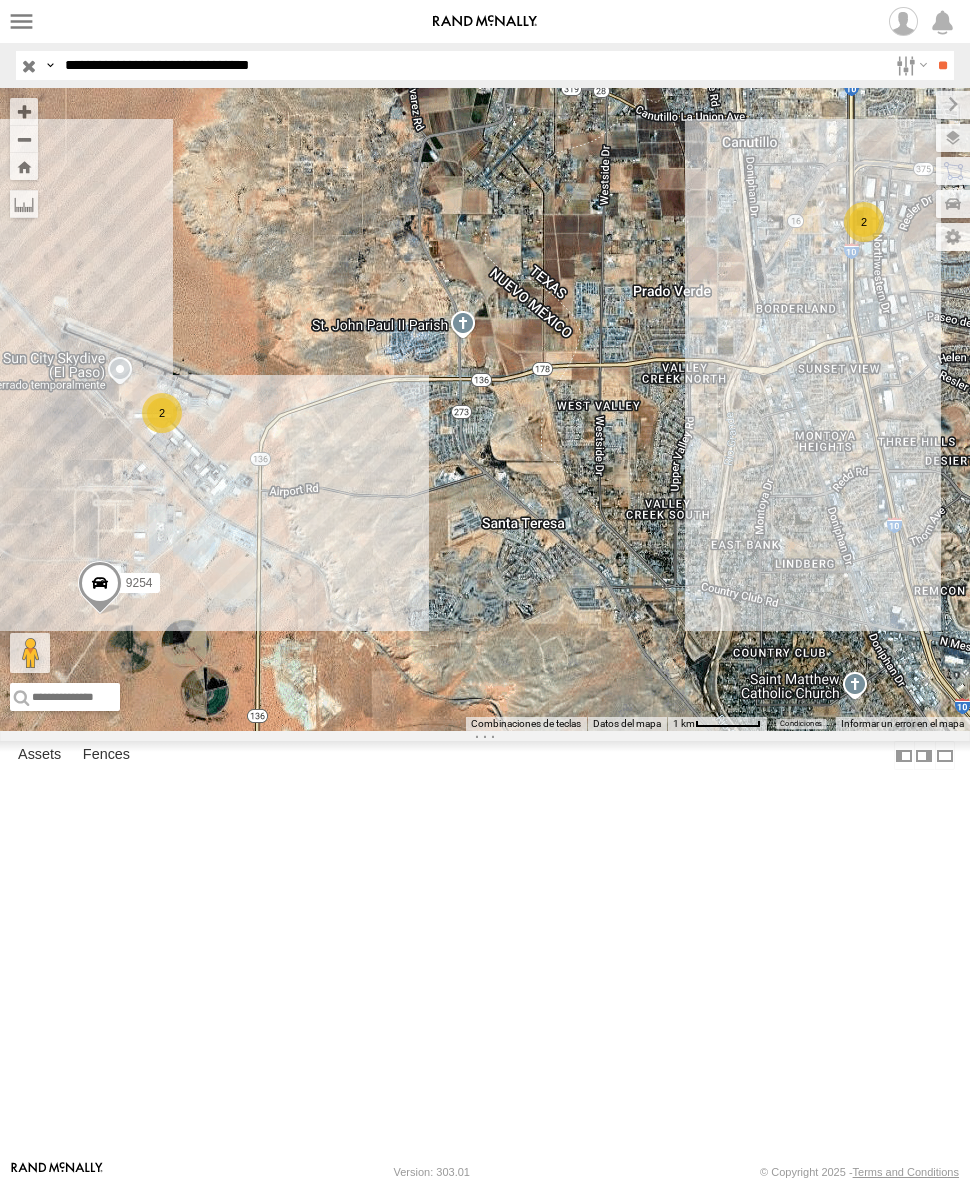 click on "**" at bounding box center [942, 65] 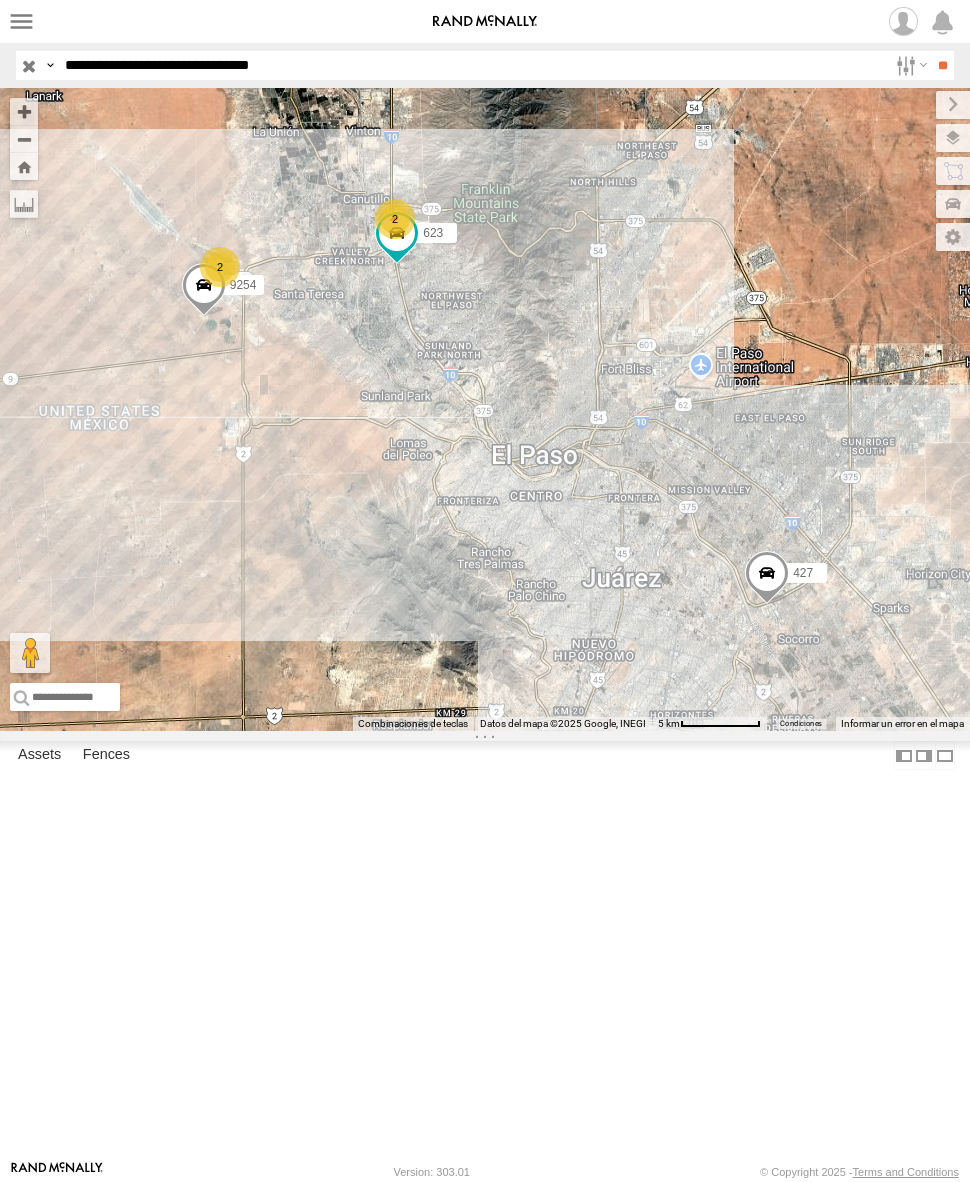 click on "**" at bounding box center (942, 65) 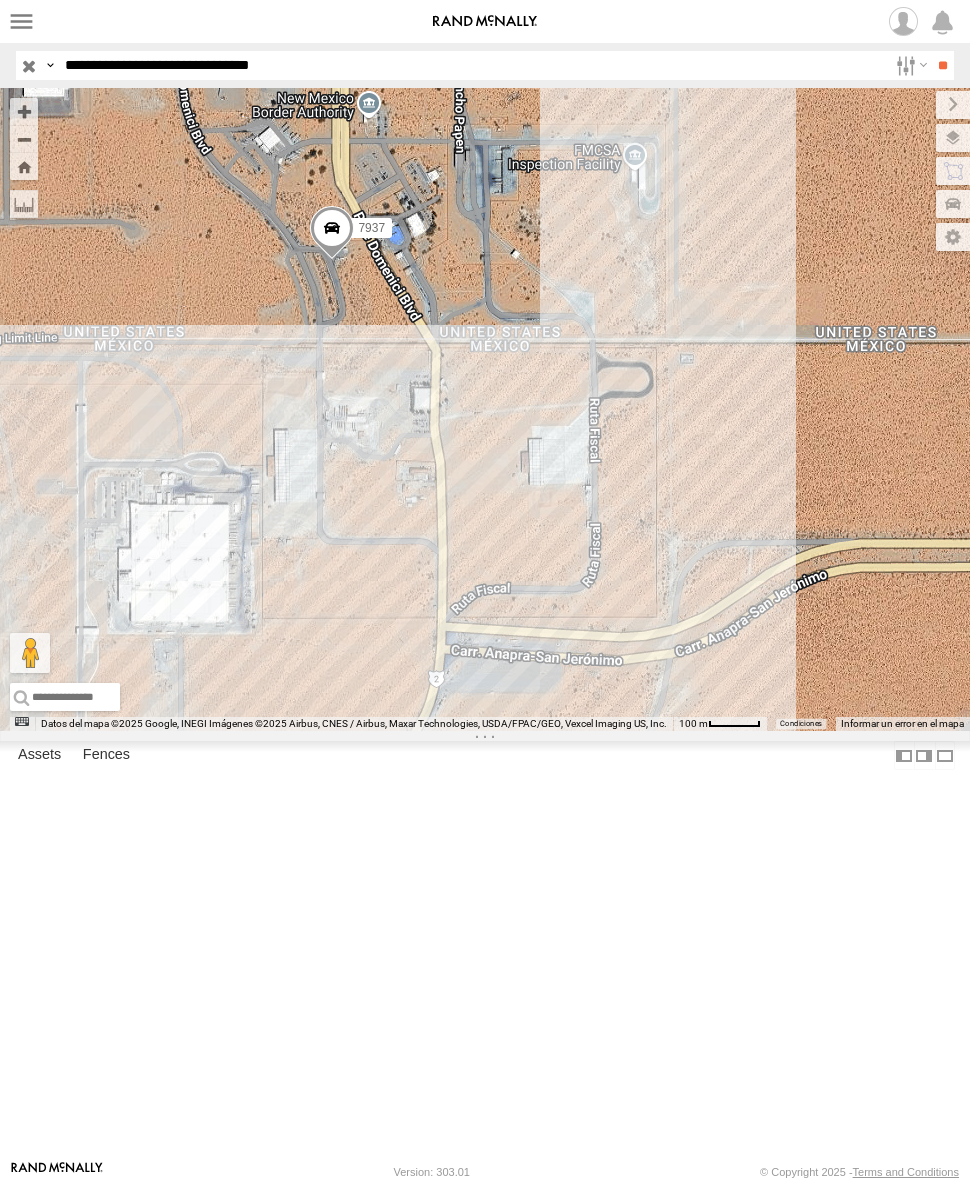 click on "**********" at bounding box center (472, 65) 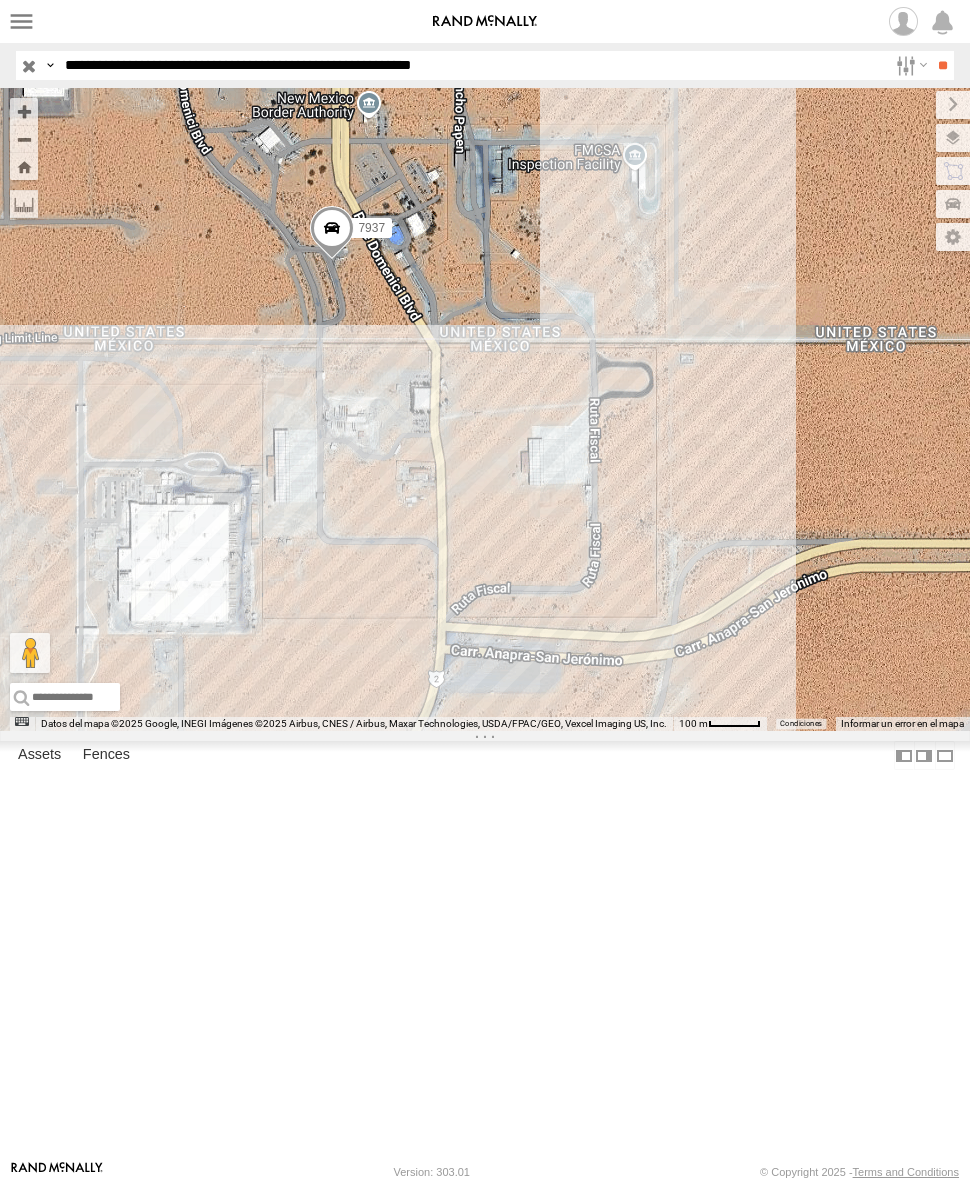 type on "**********" 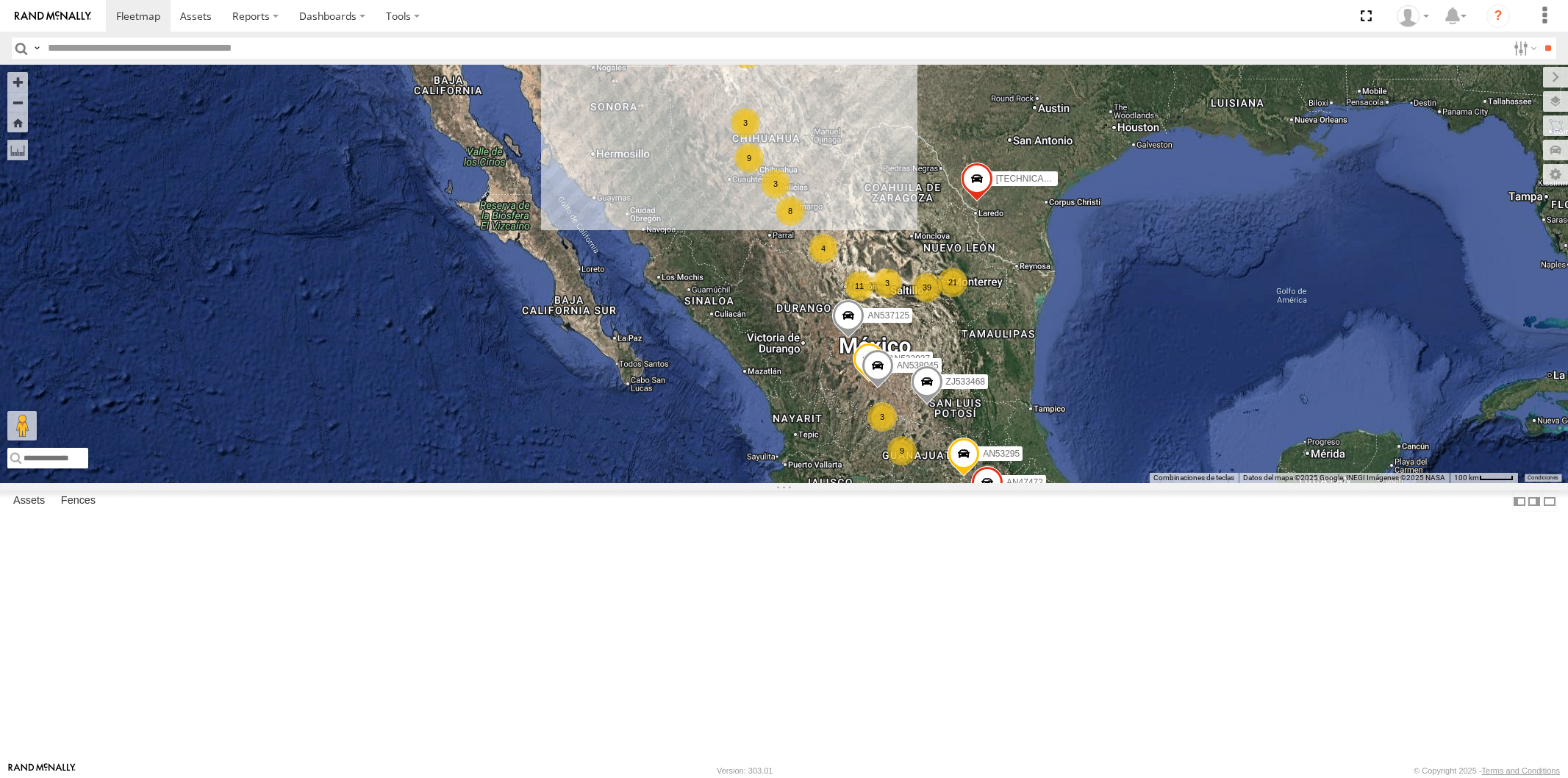 scroll, scrollTop: 0, scrollLeft: 0, axis: both 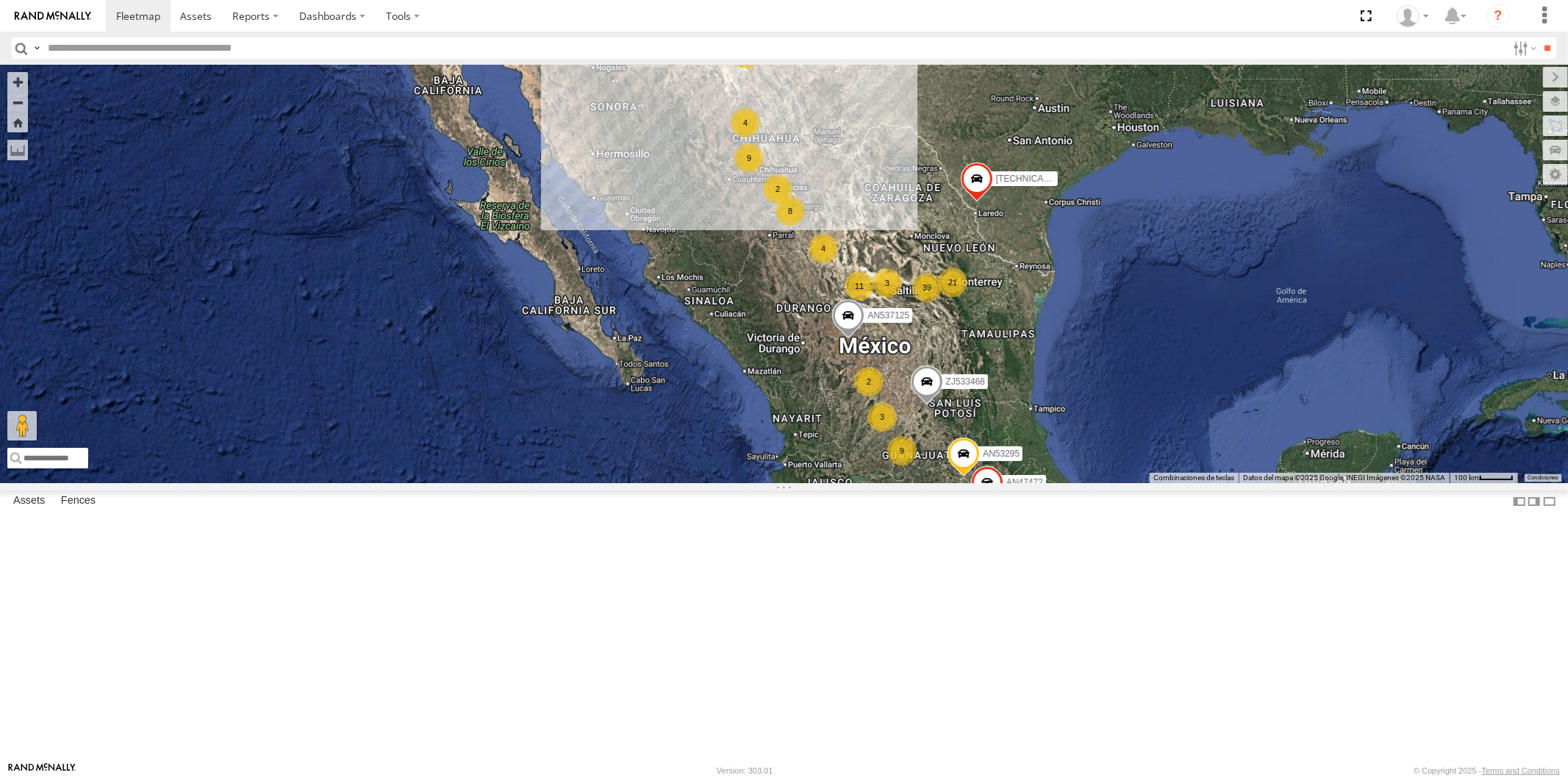 drag, startPoint x: 35, startPoint y: 51, endPoint x: 68, endPoint y: 86, distance: 48.10405 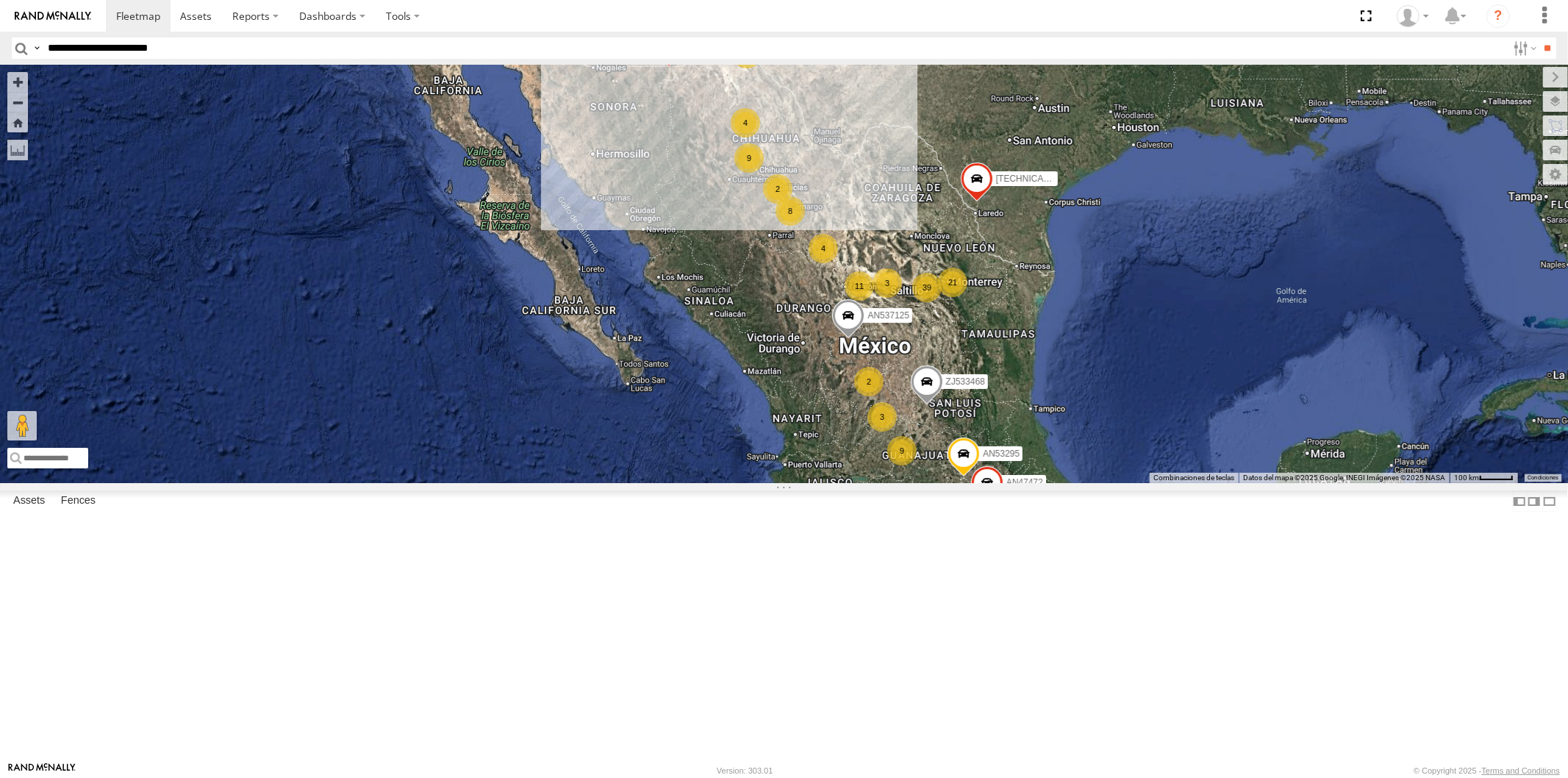 click on "**" at bounding box center [1547, 48] 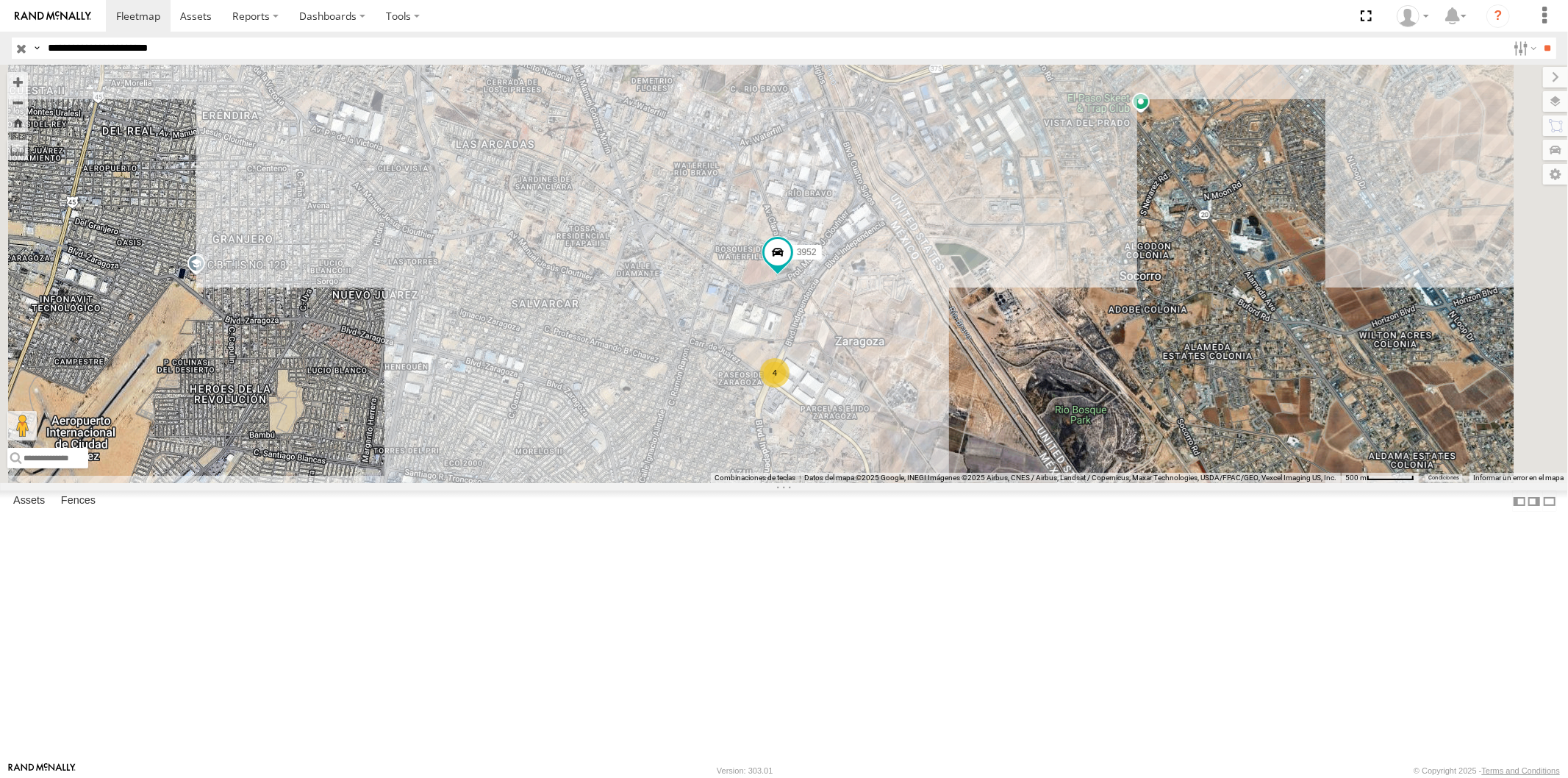 click on "**********" at bounding box center [774, 48] 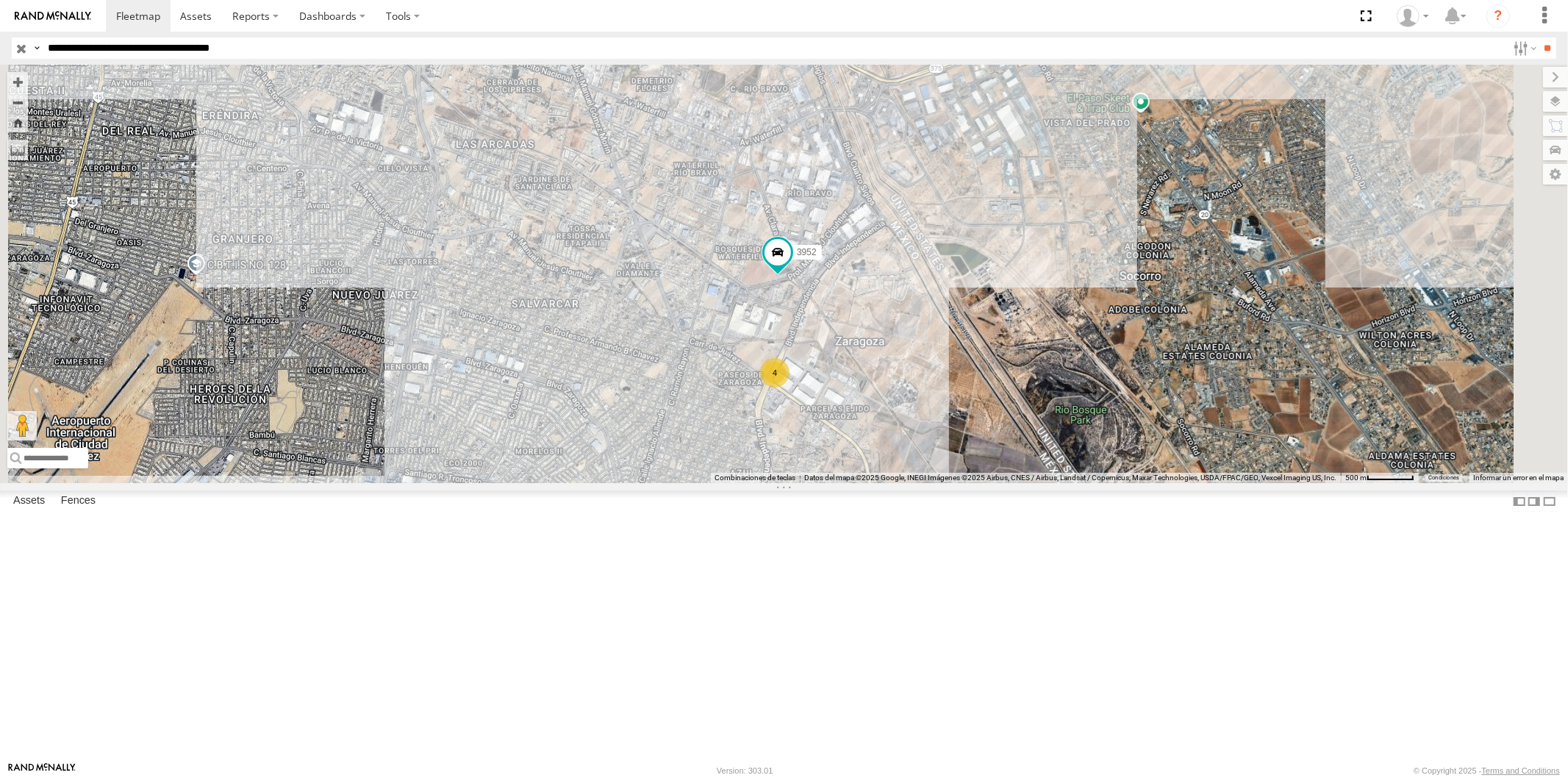 click on "**" at bounding box center (1547, 48) 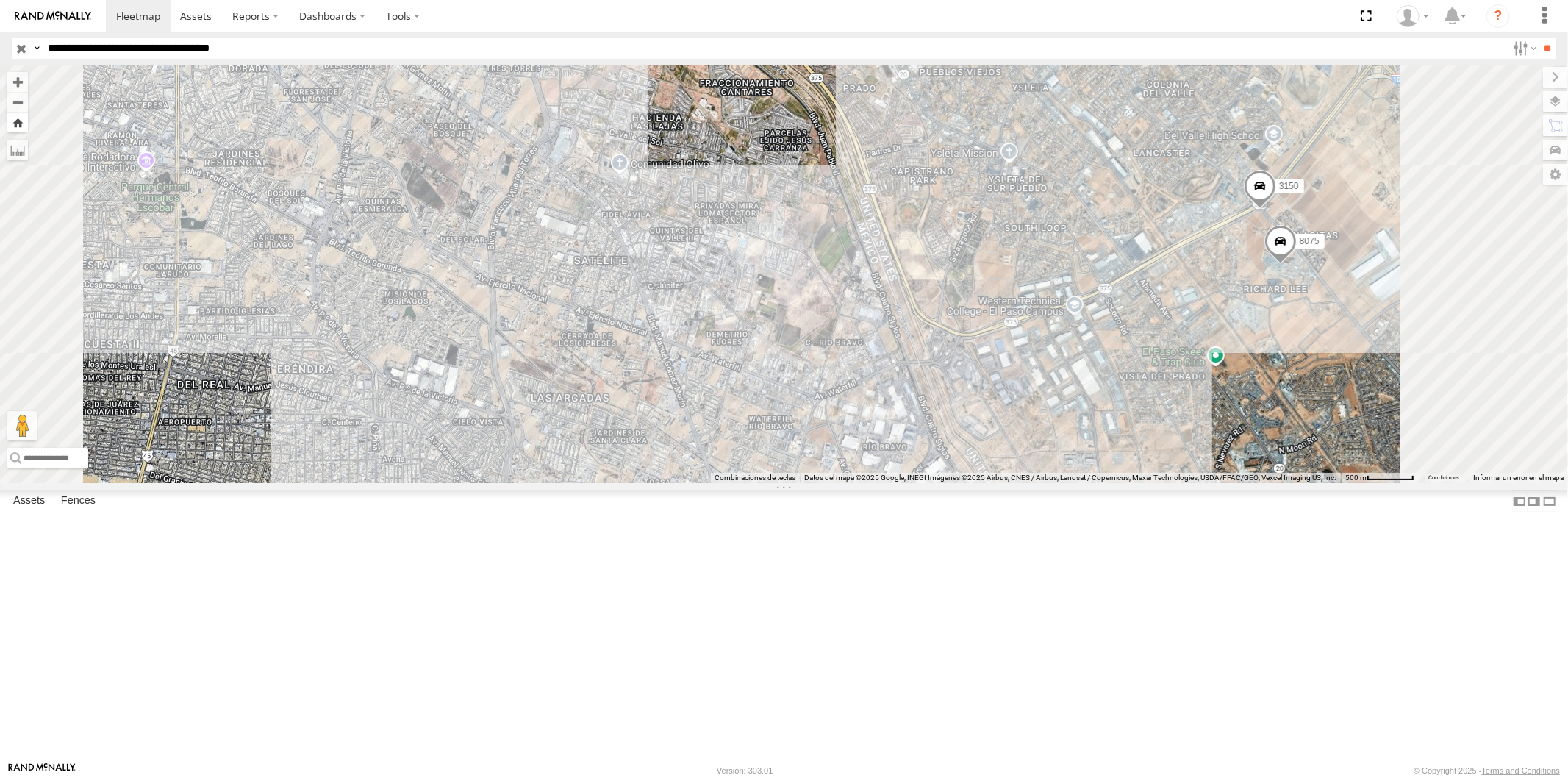 click at bounding box center [18, 122] 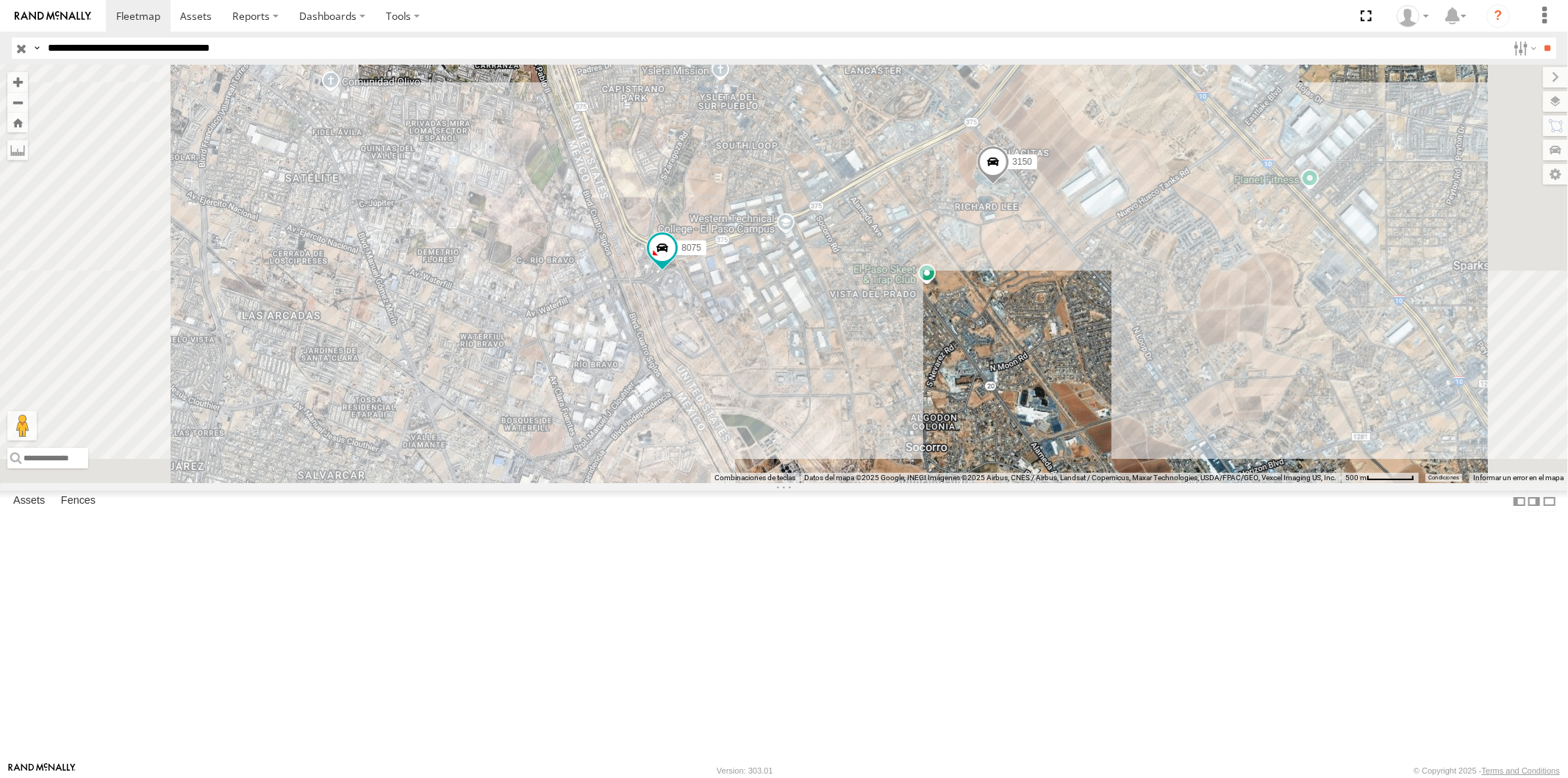 drag, startPoint x: 275, startPoint y: 43, endPoint x: 307, endPoint y: 71, distance: 42.520583 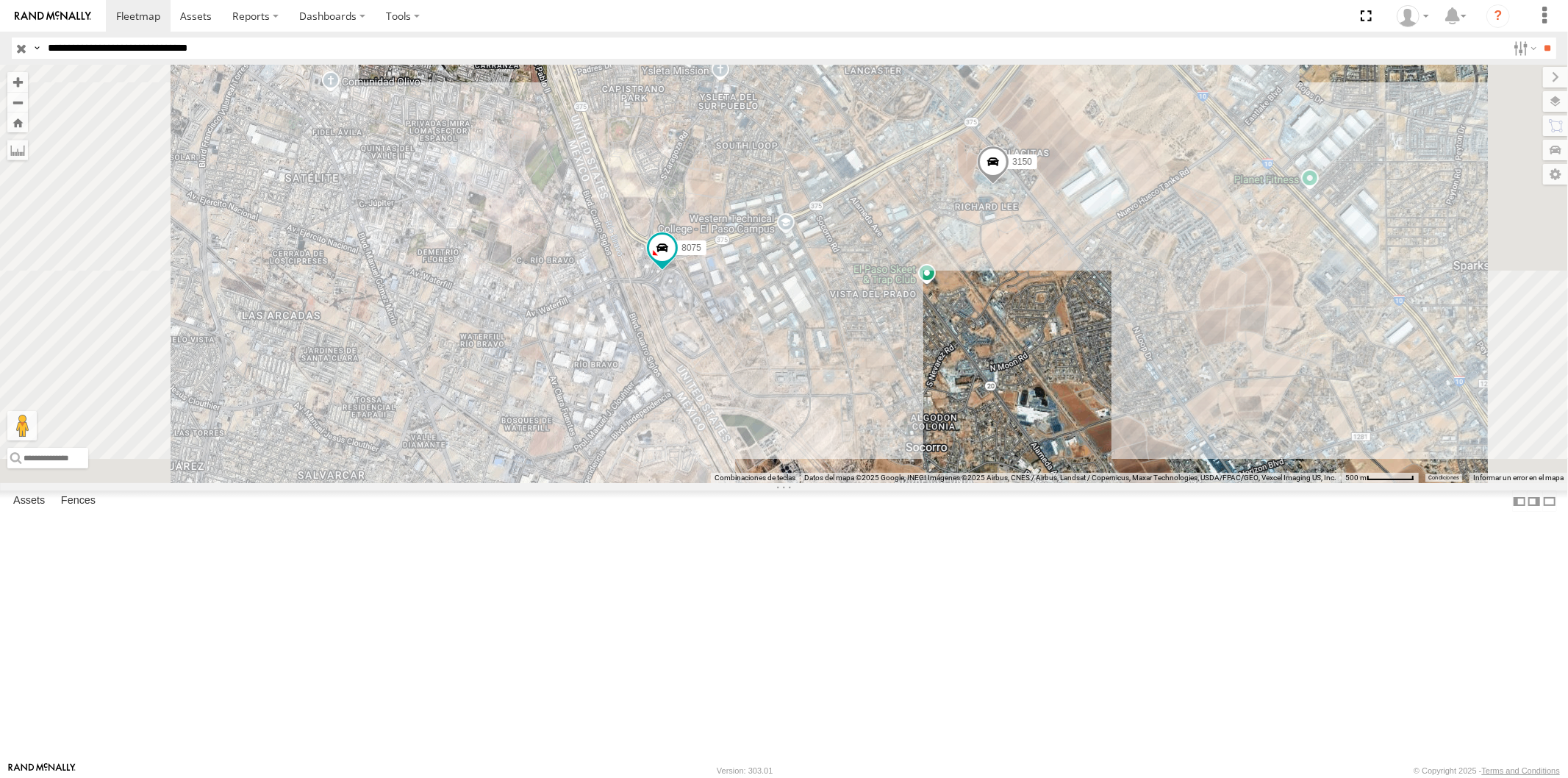 click on "**" at bounding box center (1547, 48) 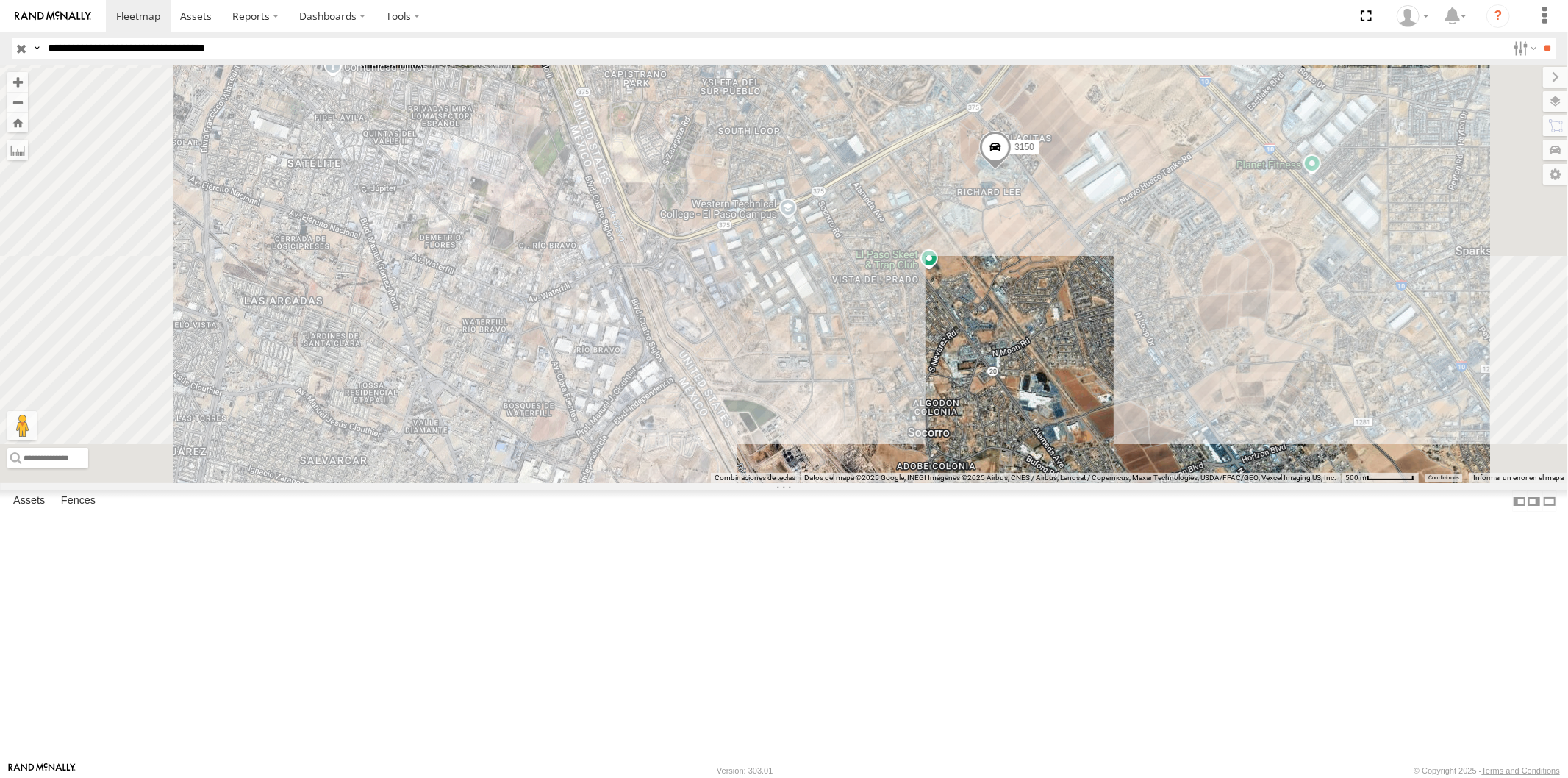 click on "**" at bounding box center (1547, 48) 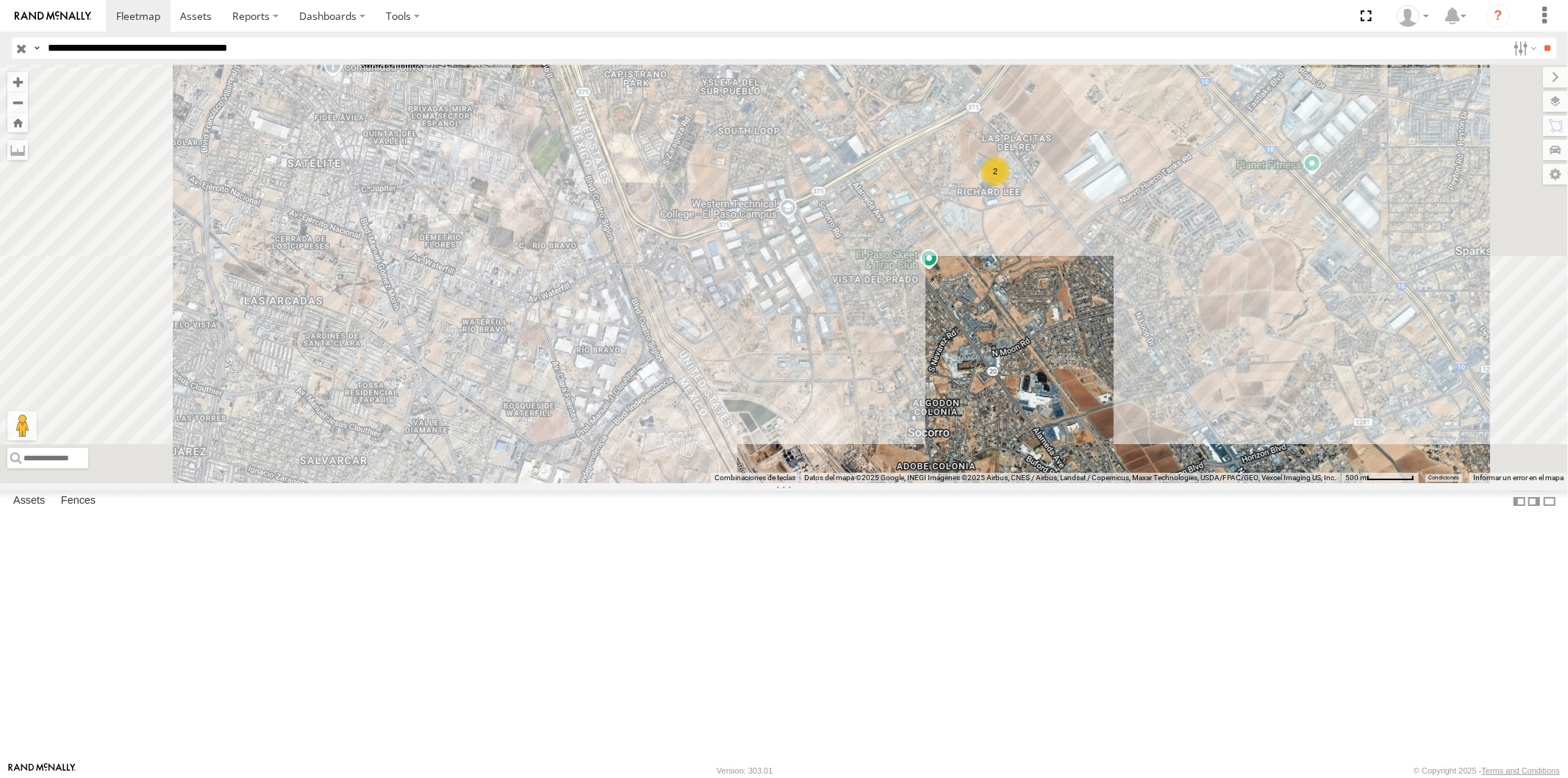 click on "**" at bounding box center (1547, 48) 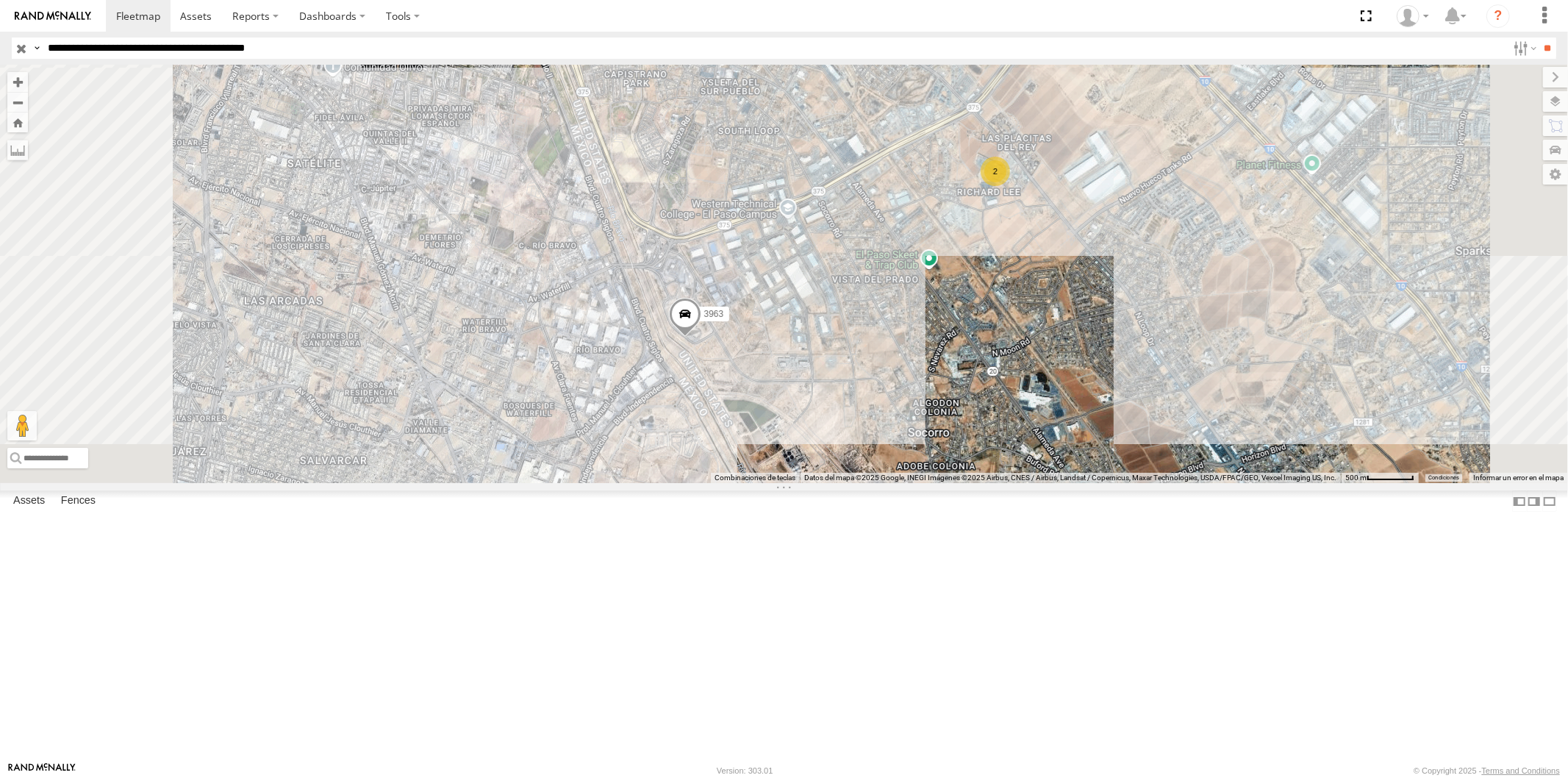 click on "**" at bounding box center [1547, 48] 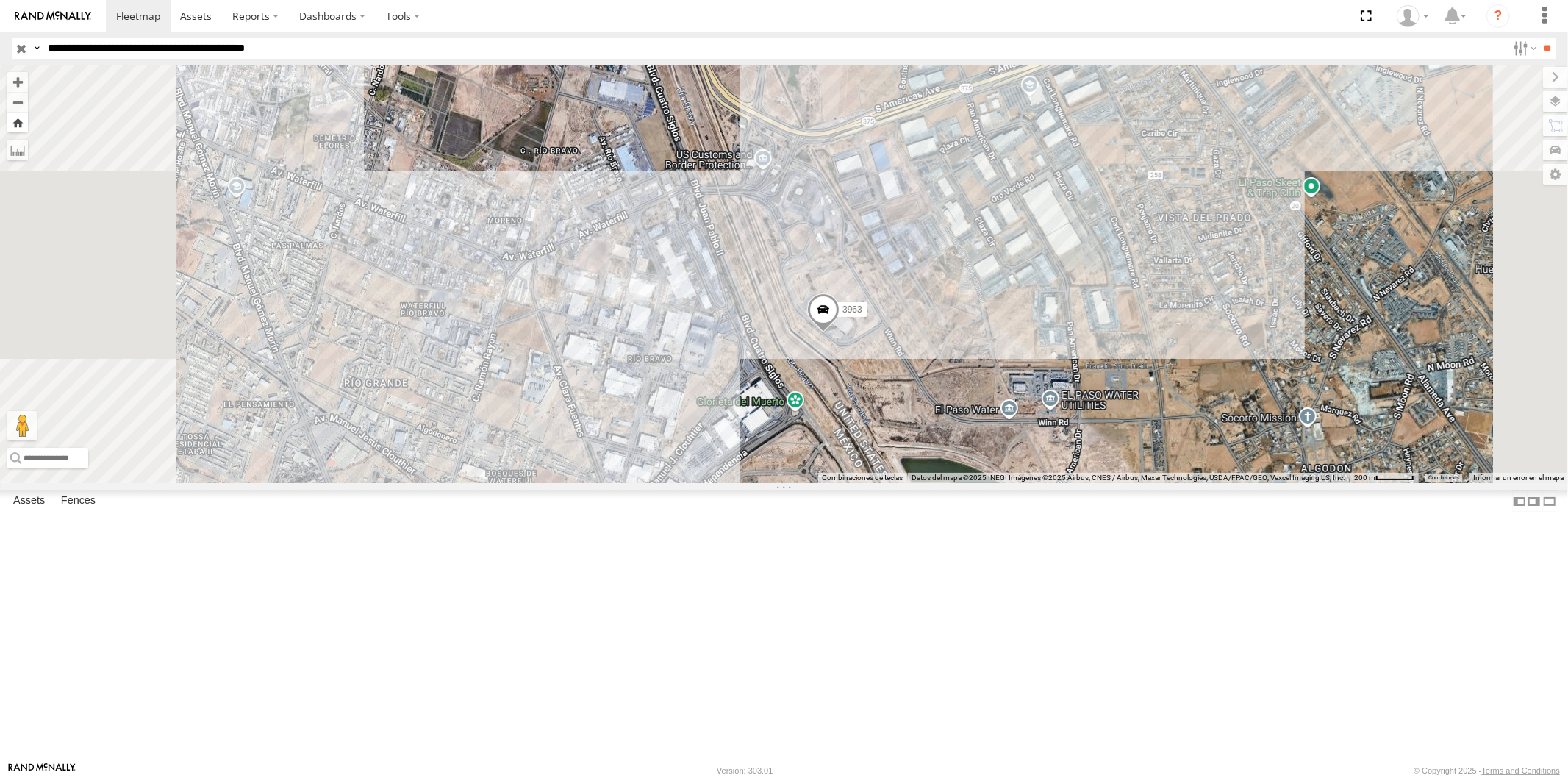 click at bounding box center [18, 122] 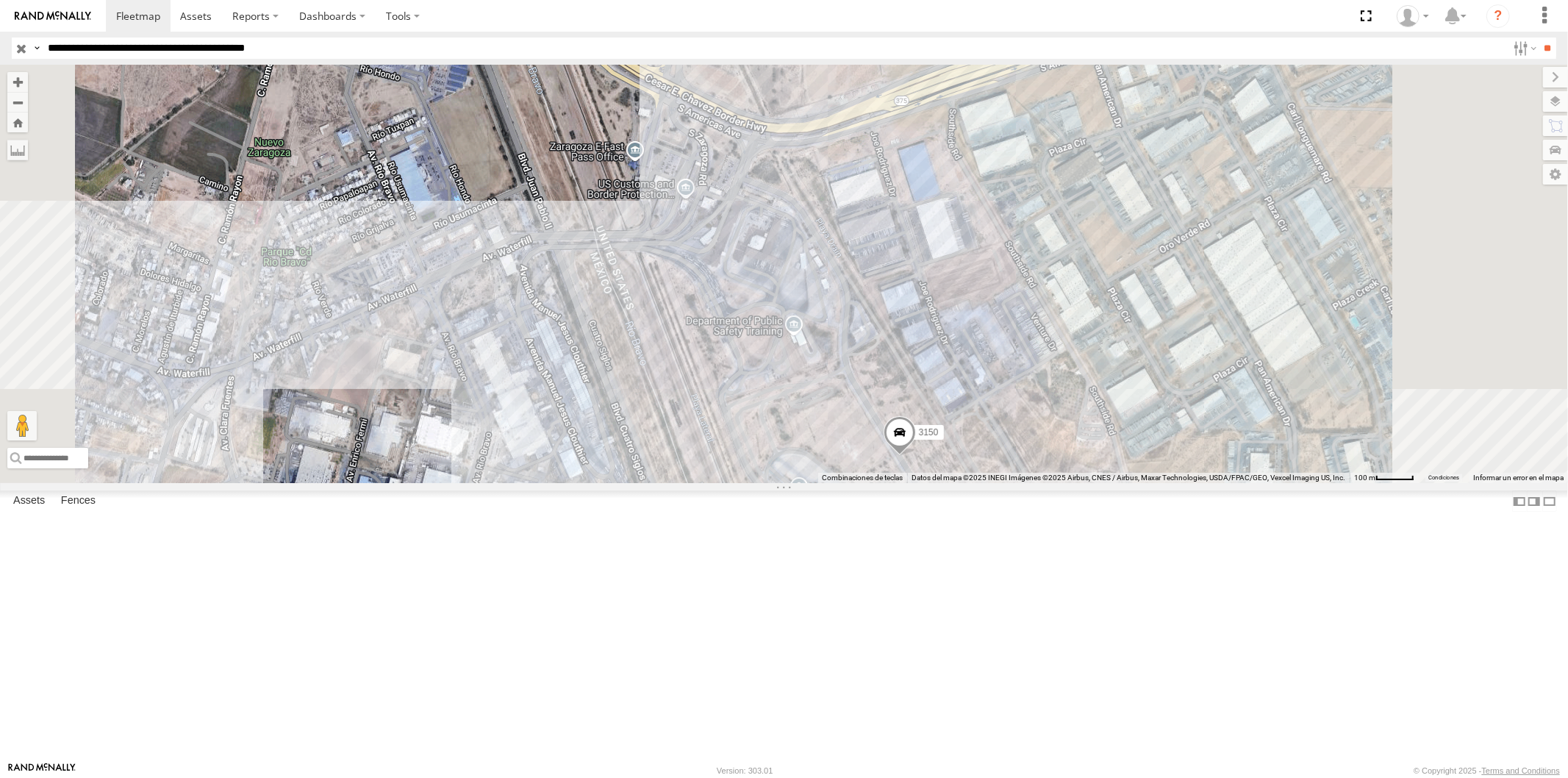 drag, startPoint x: 152, startPoint y: 53, endPoint x: 151, endPoint y: 68, distance: 15.033296 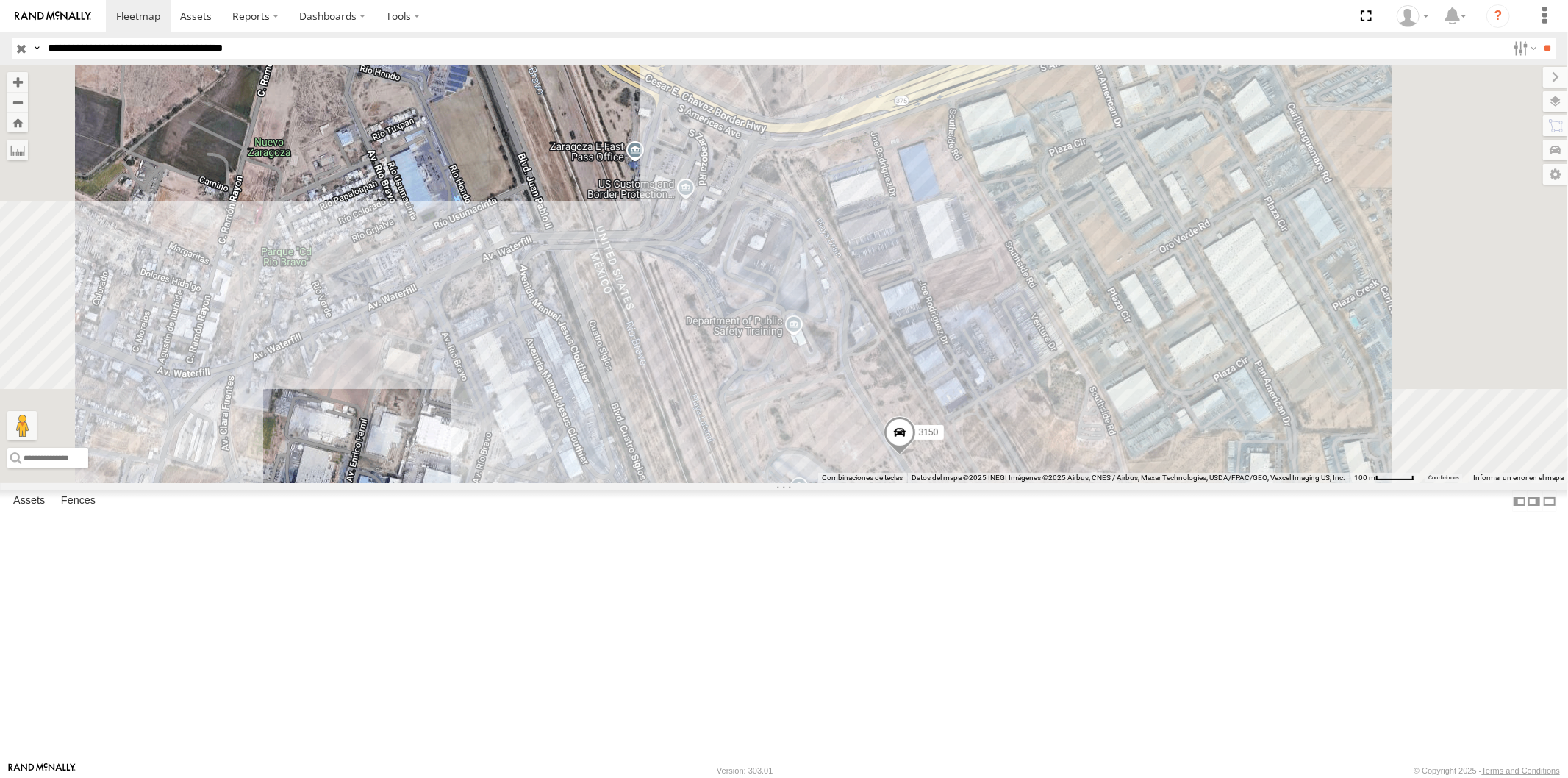 click on "**" at bounding box center (1547, 48) 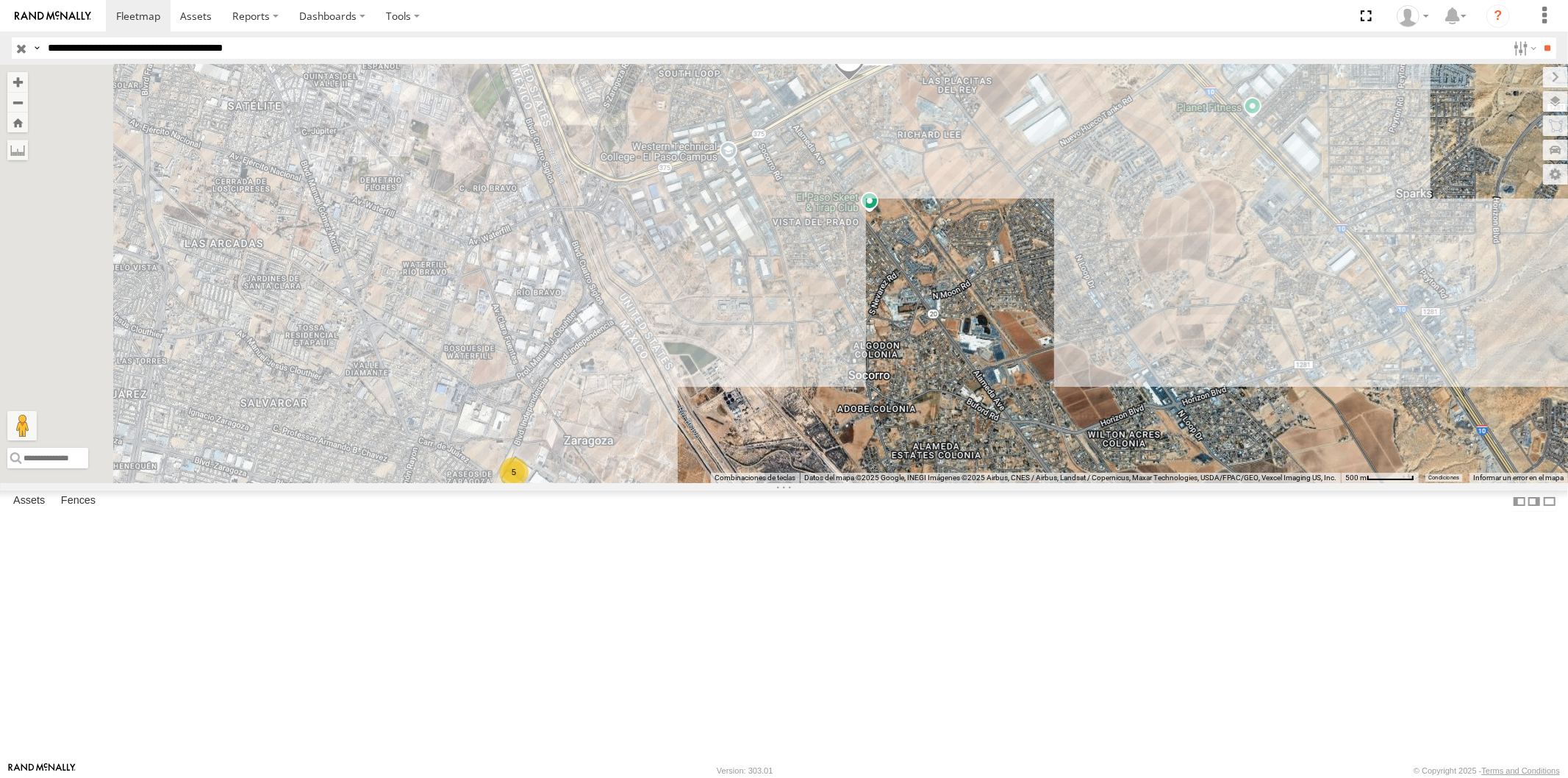 drag, startPoint x: 738, startPoint y: 469, endPoint x: 895, endPoint y: 480, distance: 157.38488 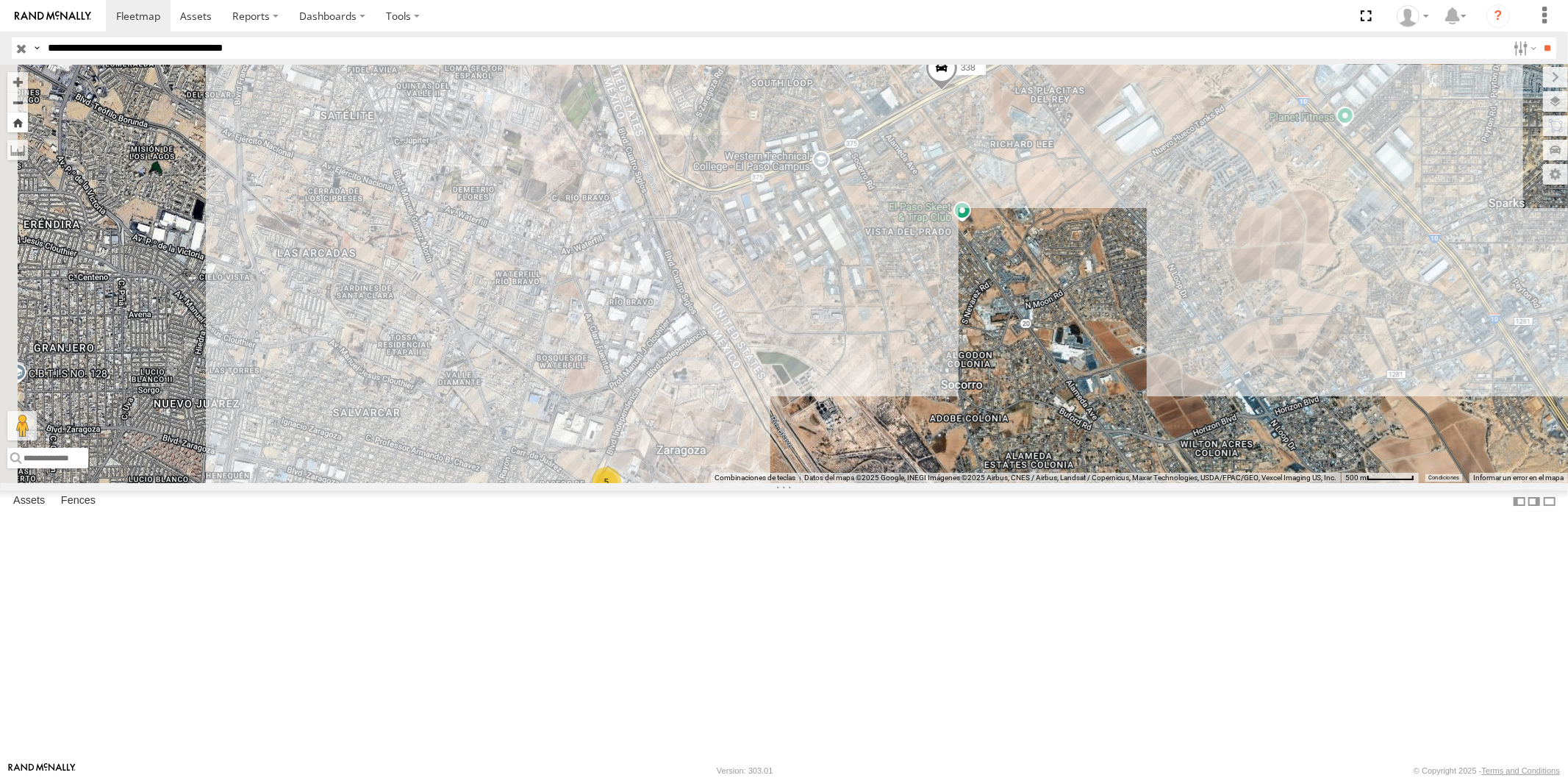 click at bounding box center (18, 122) 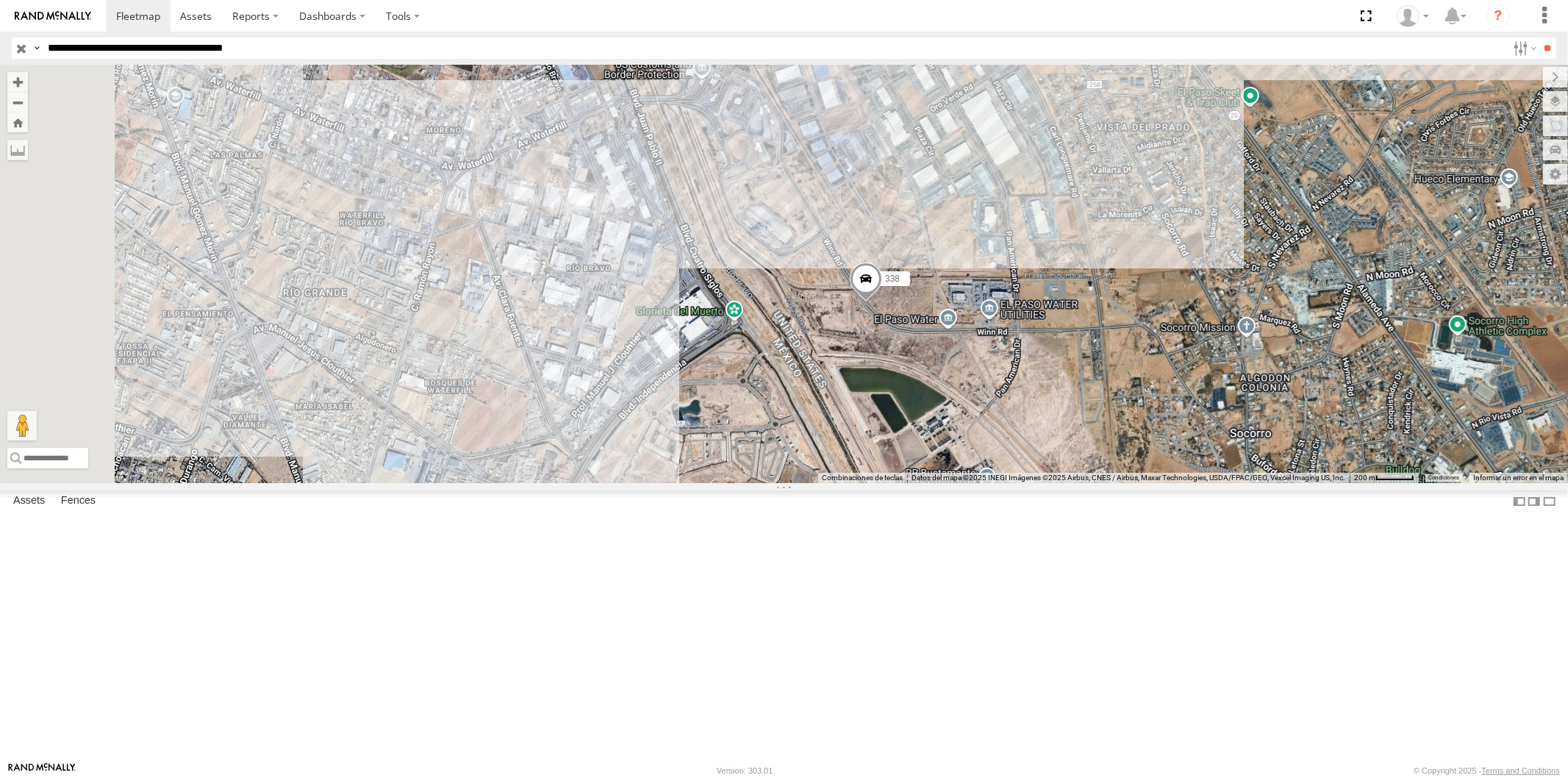 drag, startPoint x: 709, startPoint y: 486, endPoint x: 1160, endPoint y: 568, distance: 458.39394 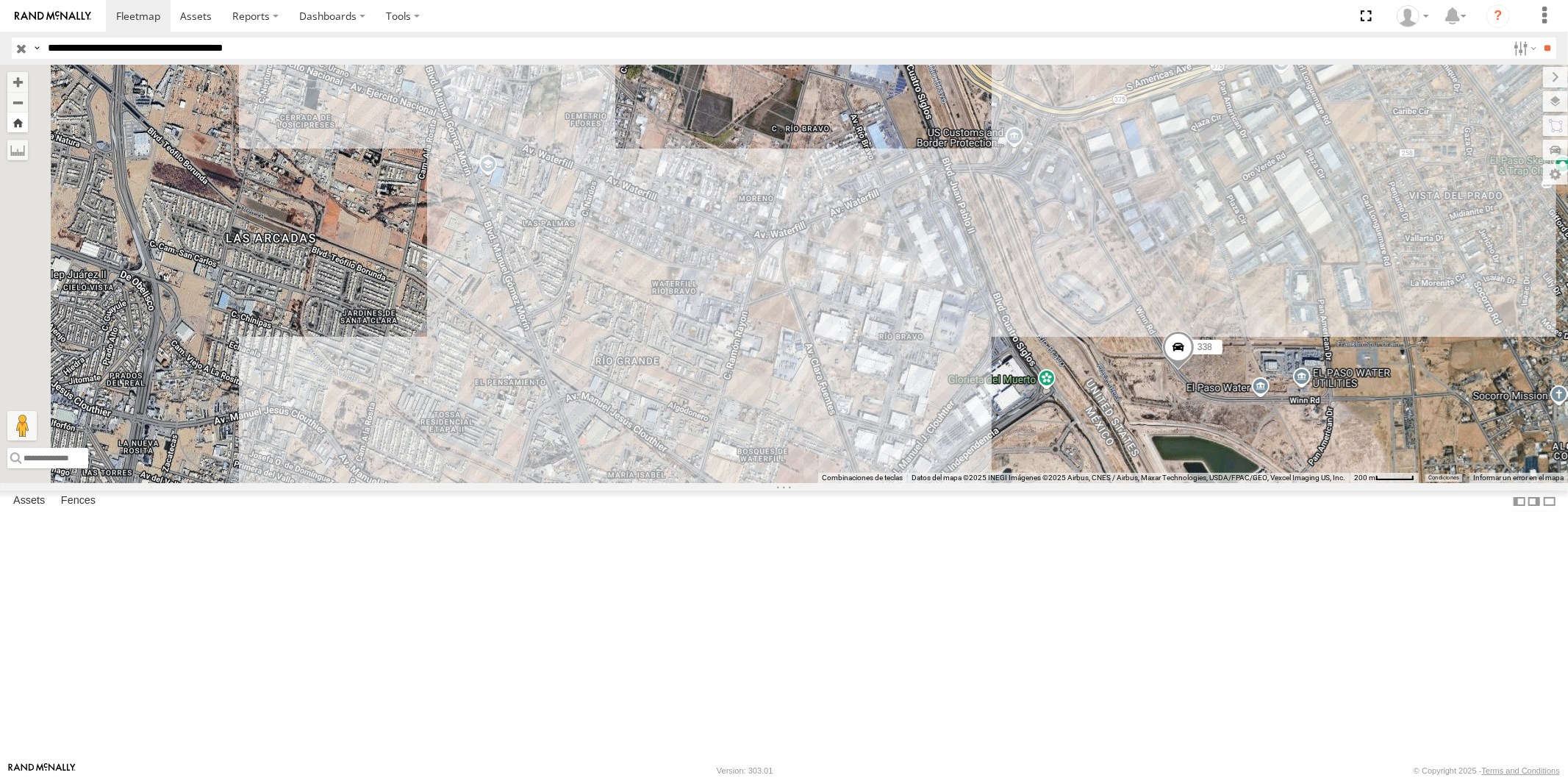click at bounding box center [18, 122] 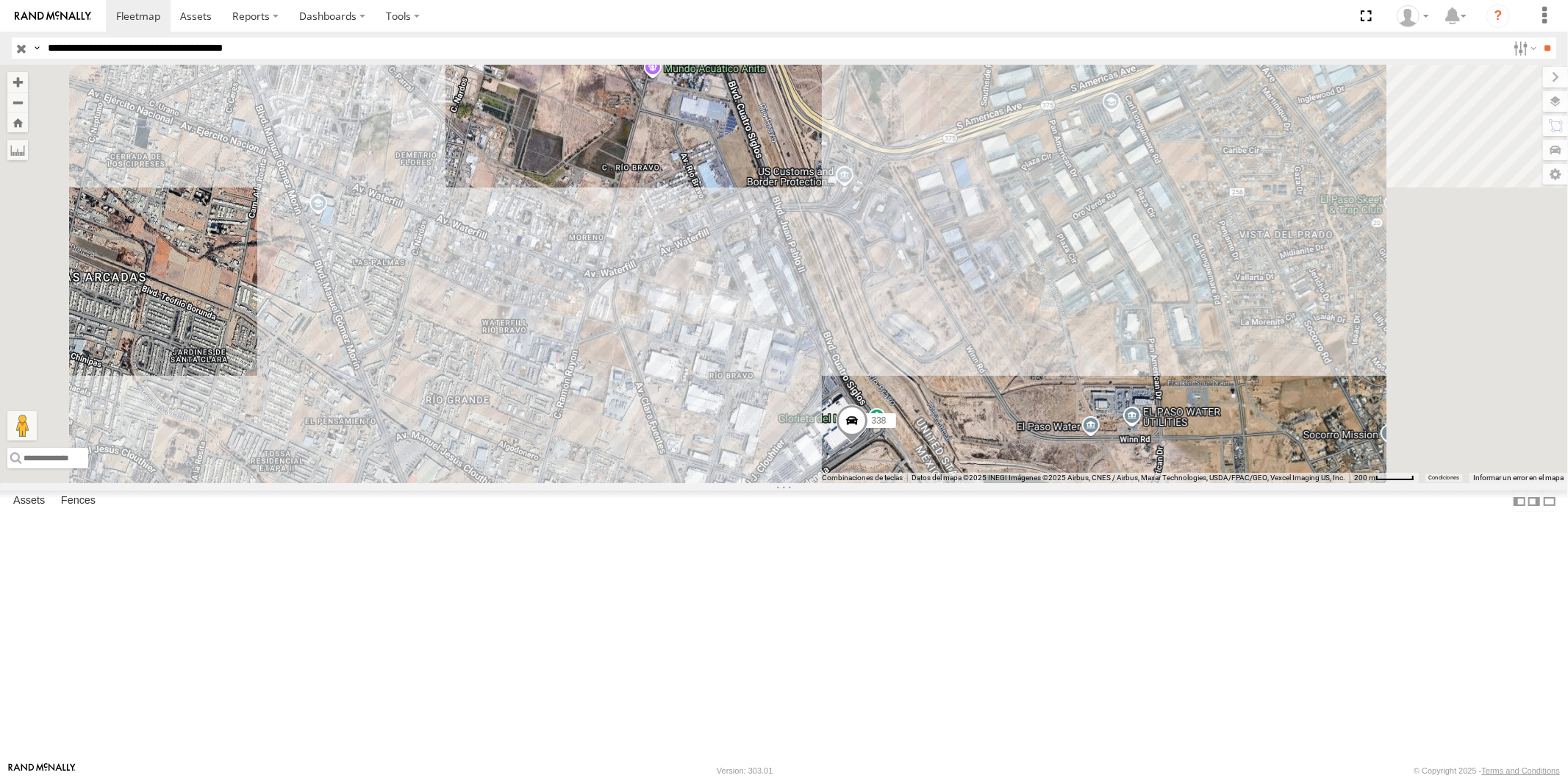 click on "**********" at bounding box center [774, 48] 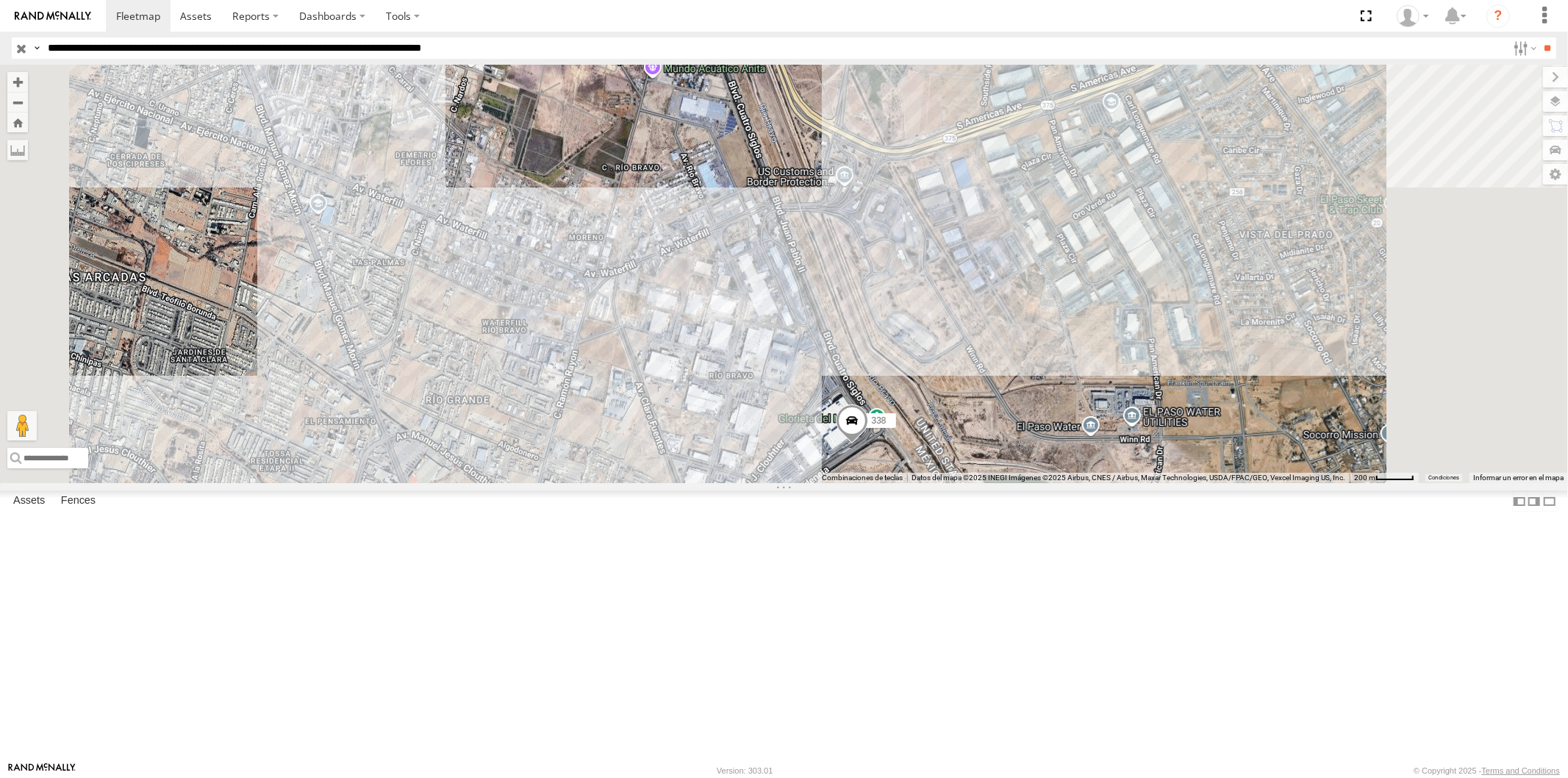 type on "**********" 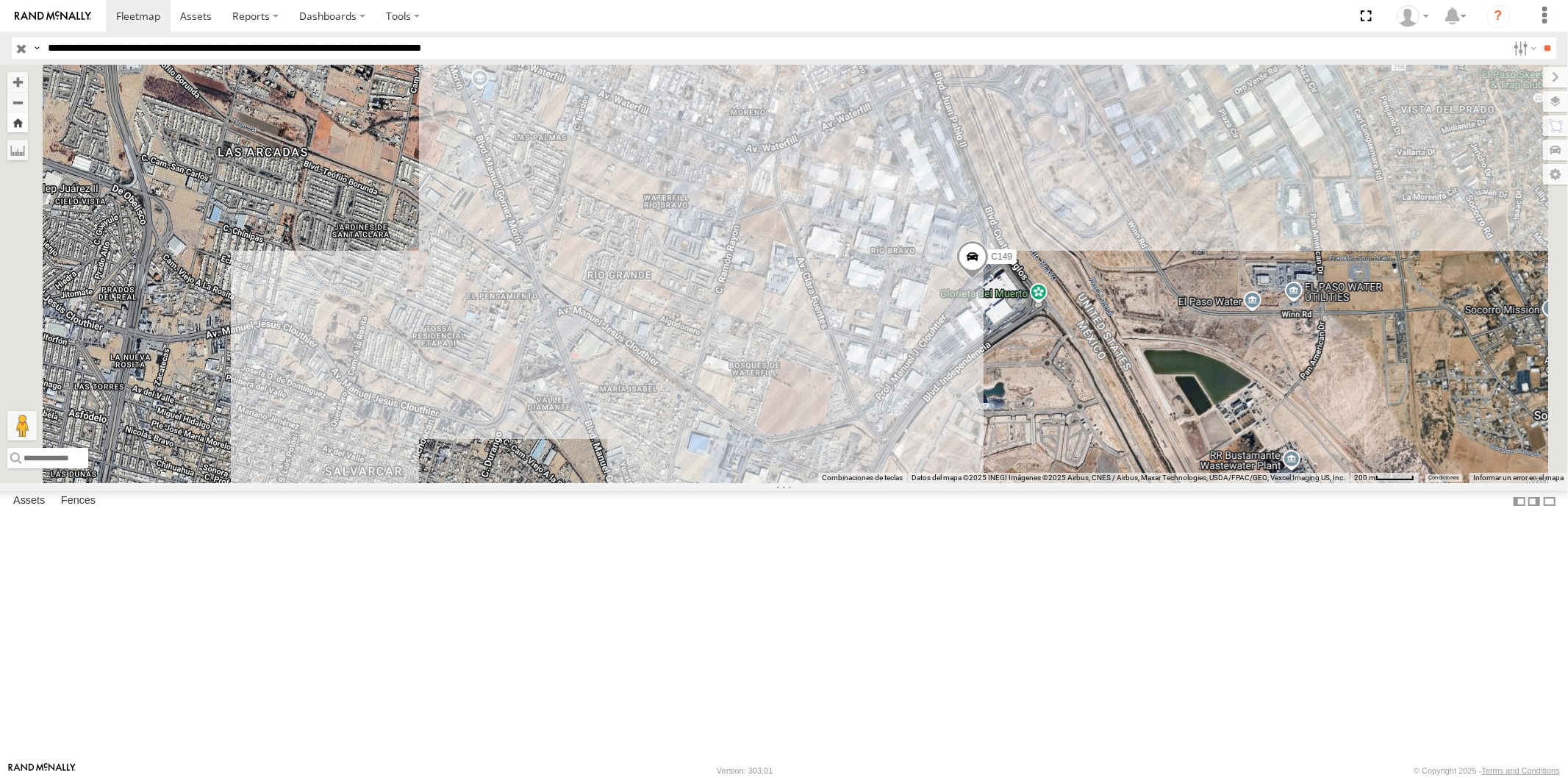 click at bounding box center (18, 122) 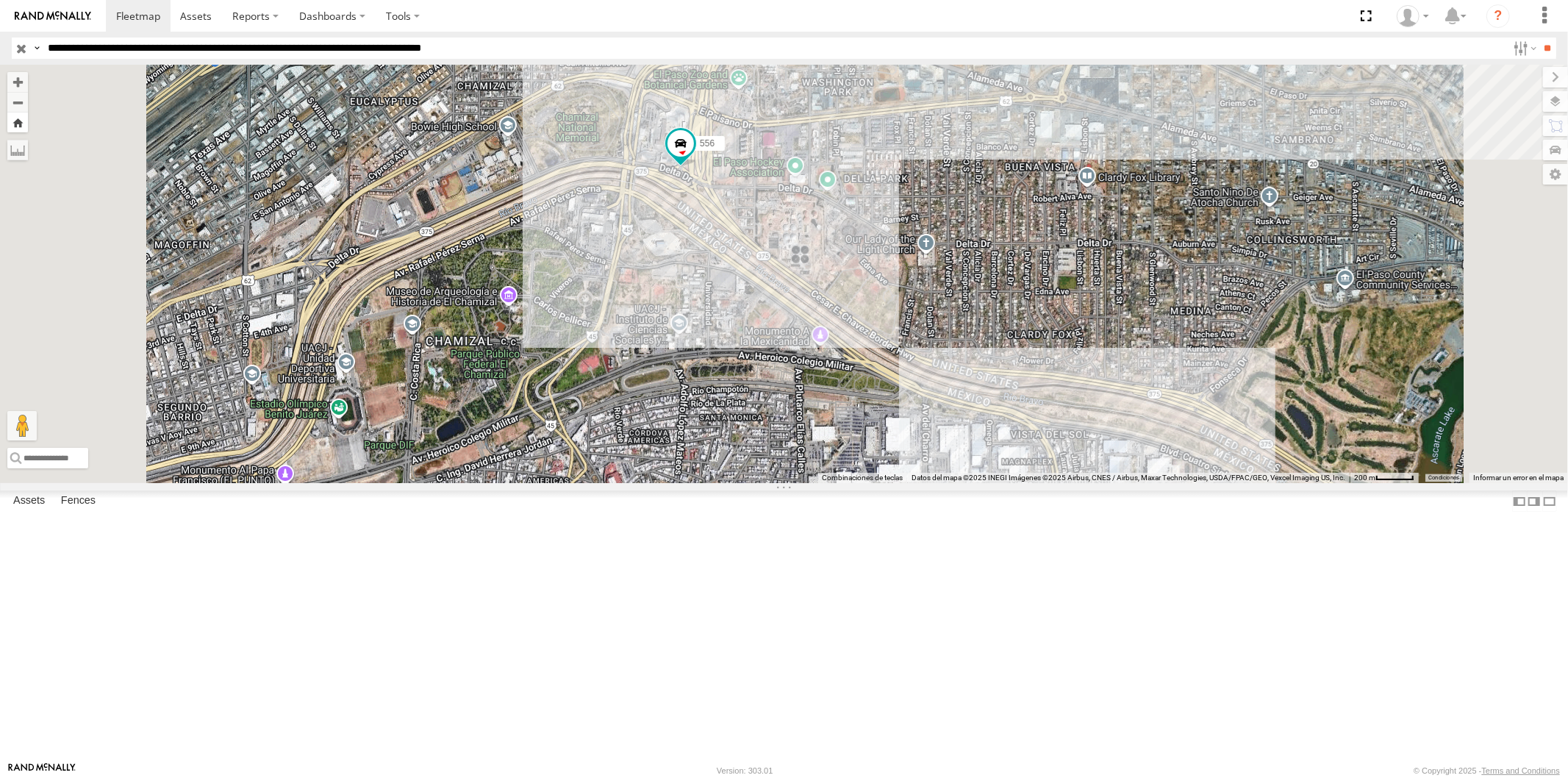 click at bounding box center (18, 122) 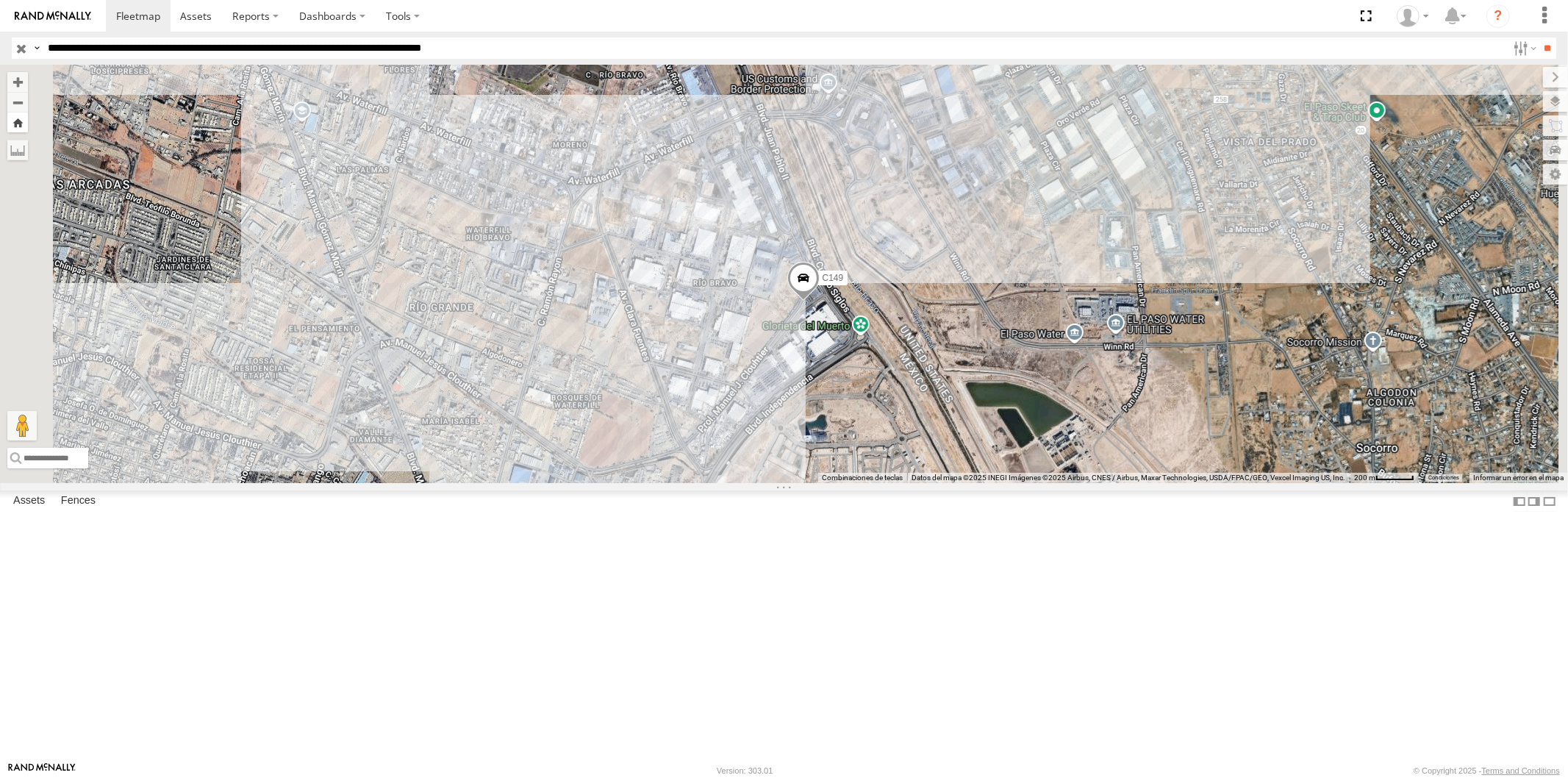 click at bounding box center (18, 122) 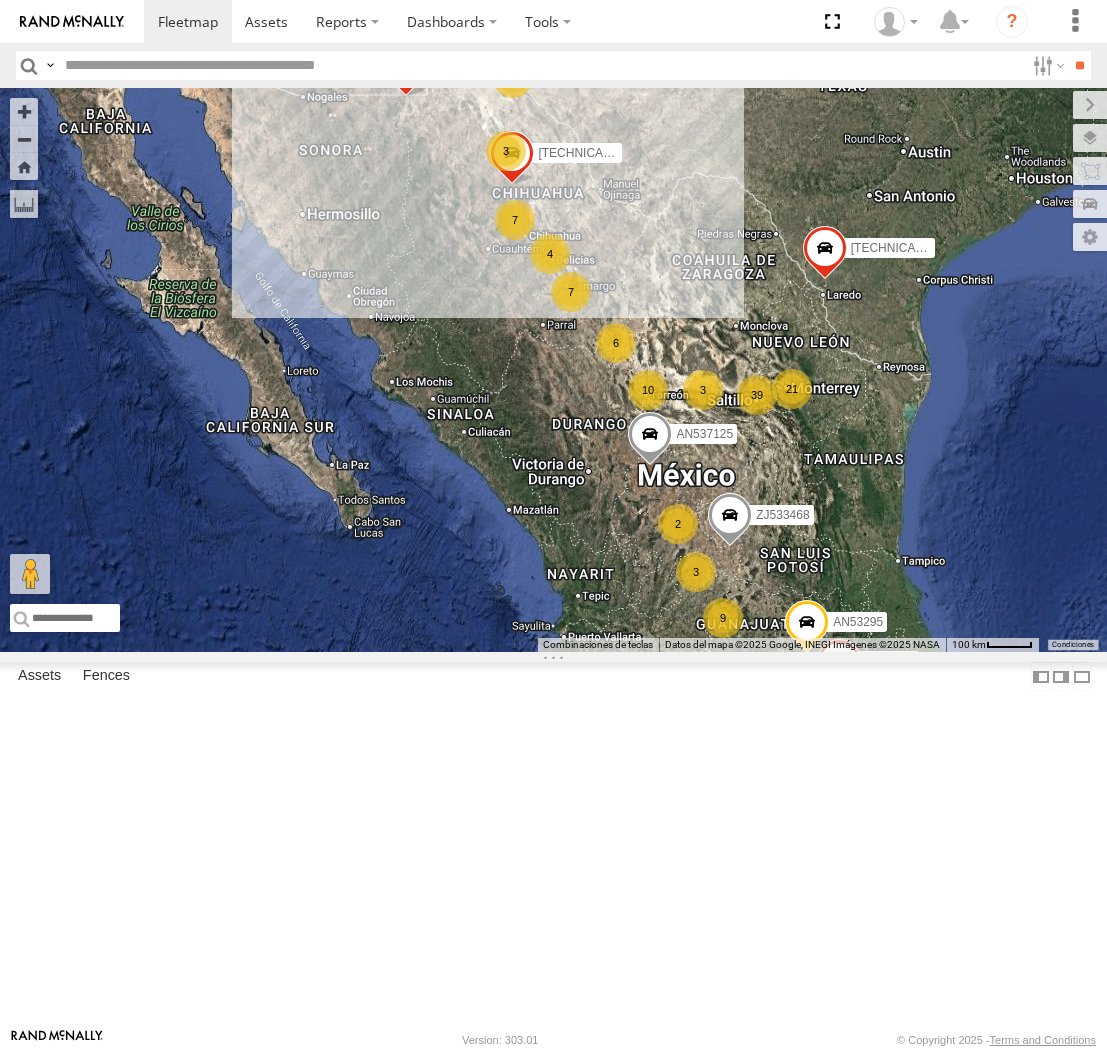 scroll, scrollTop: 0, scrollLeft: 0, axis: both 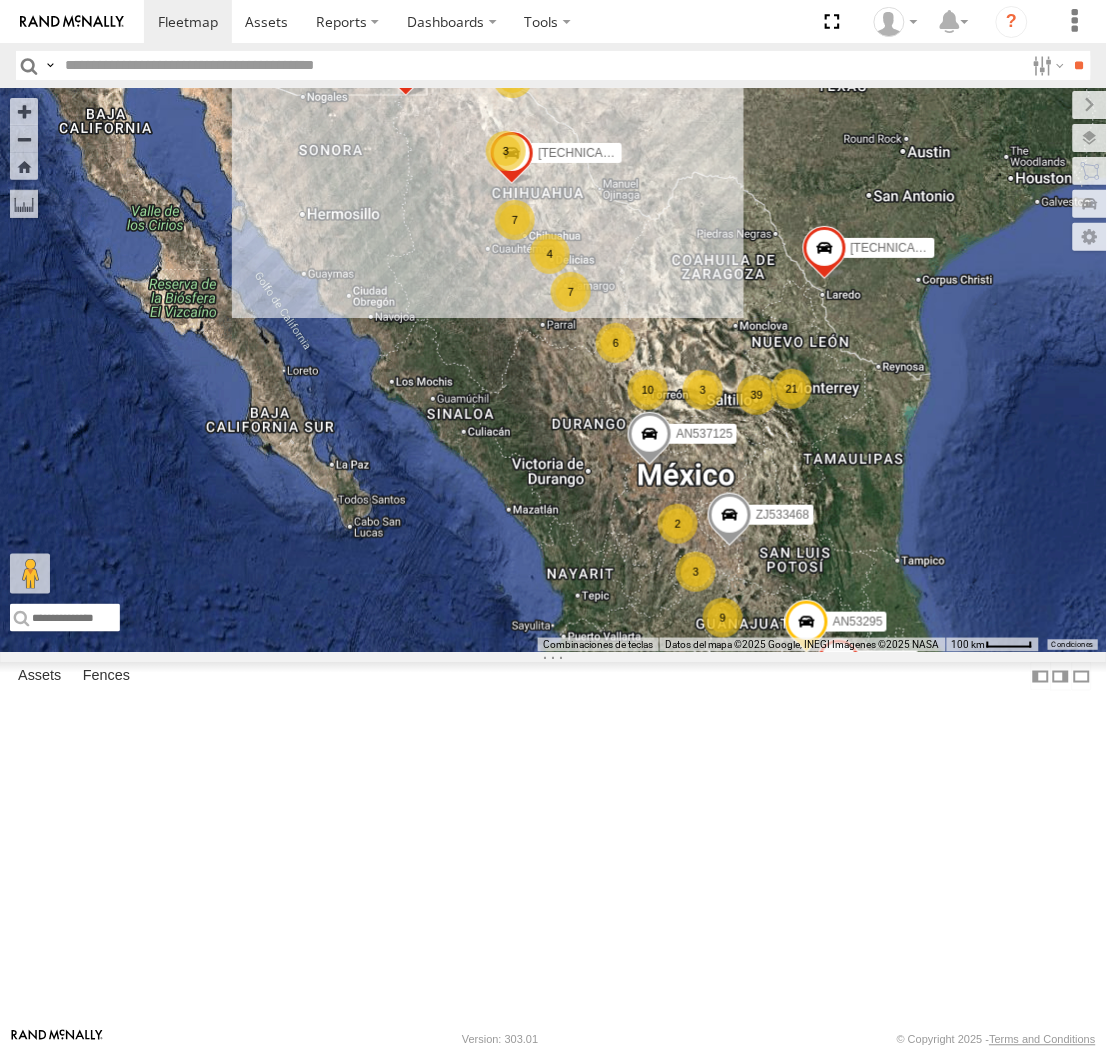 drag, startPoint x: 1053, startPoint y: 74, endPoint x: 364, endPoint y: 72, distance: 689.0029 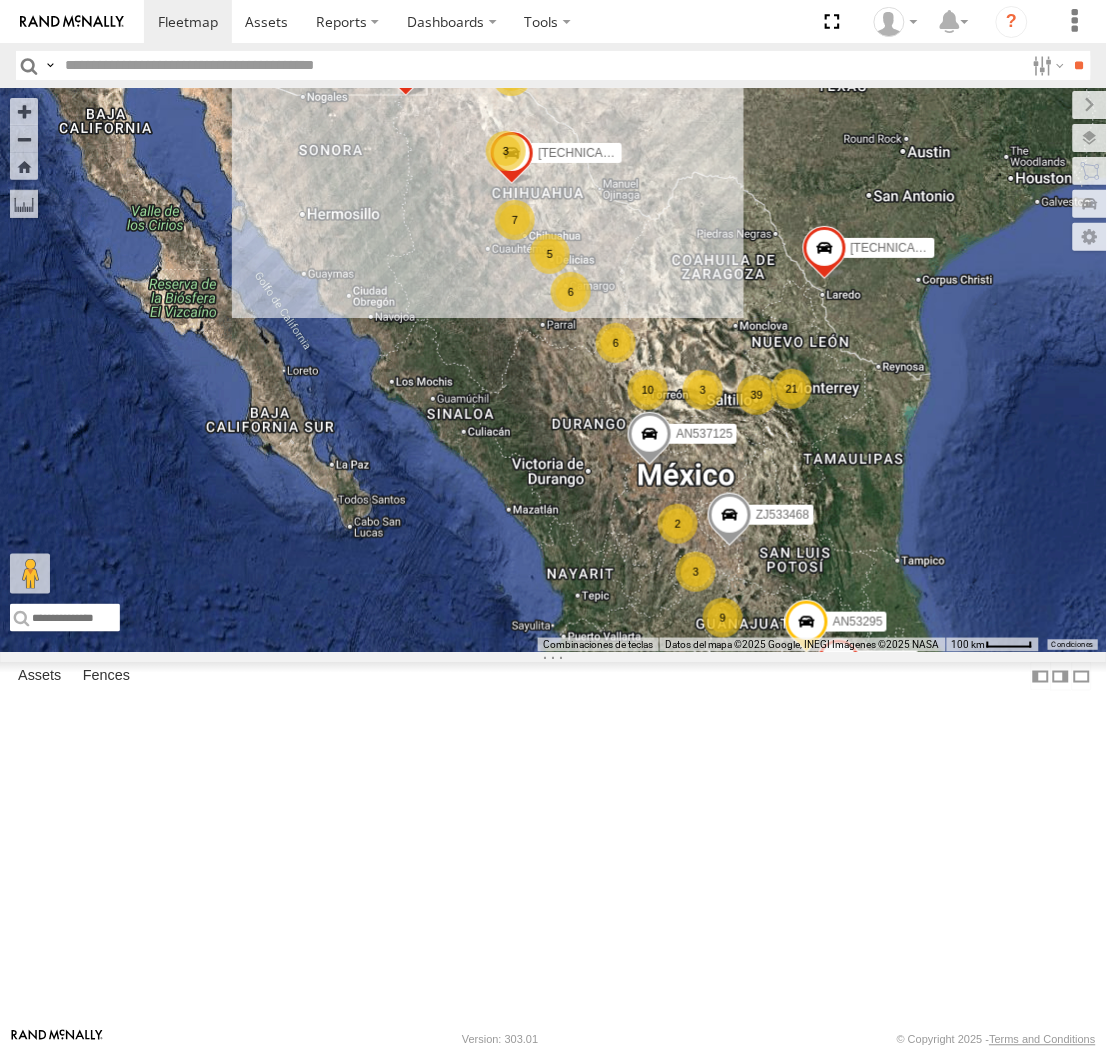 click at bounding box center [540, 65] 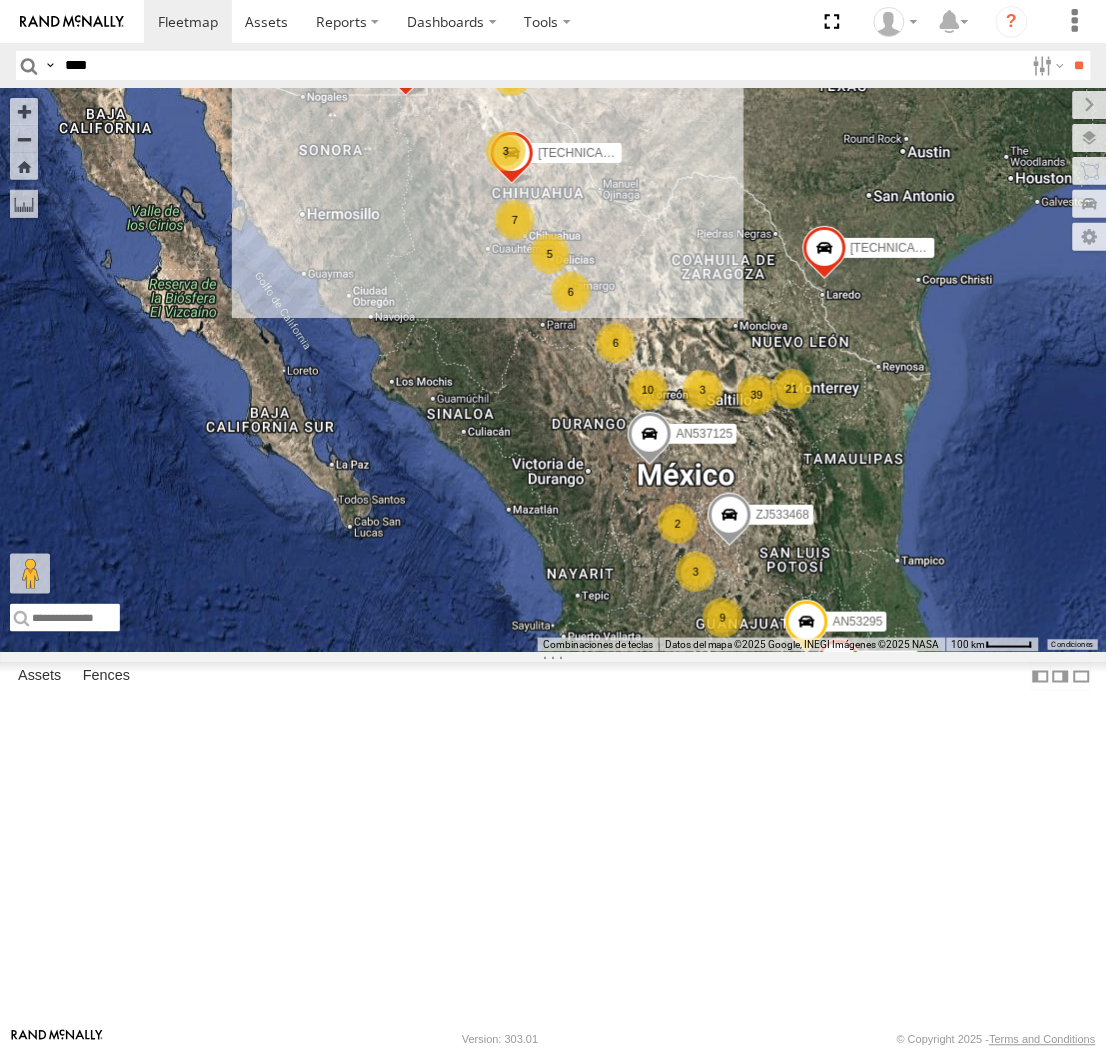type on "****" 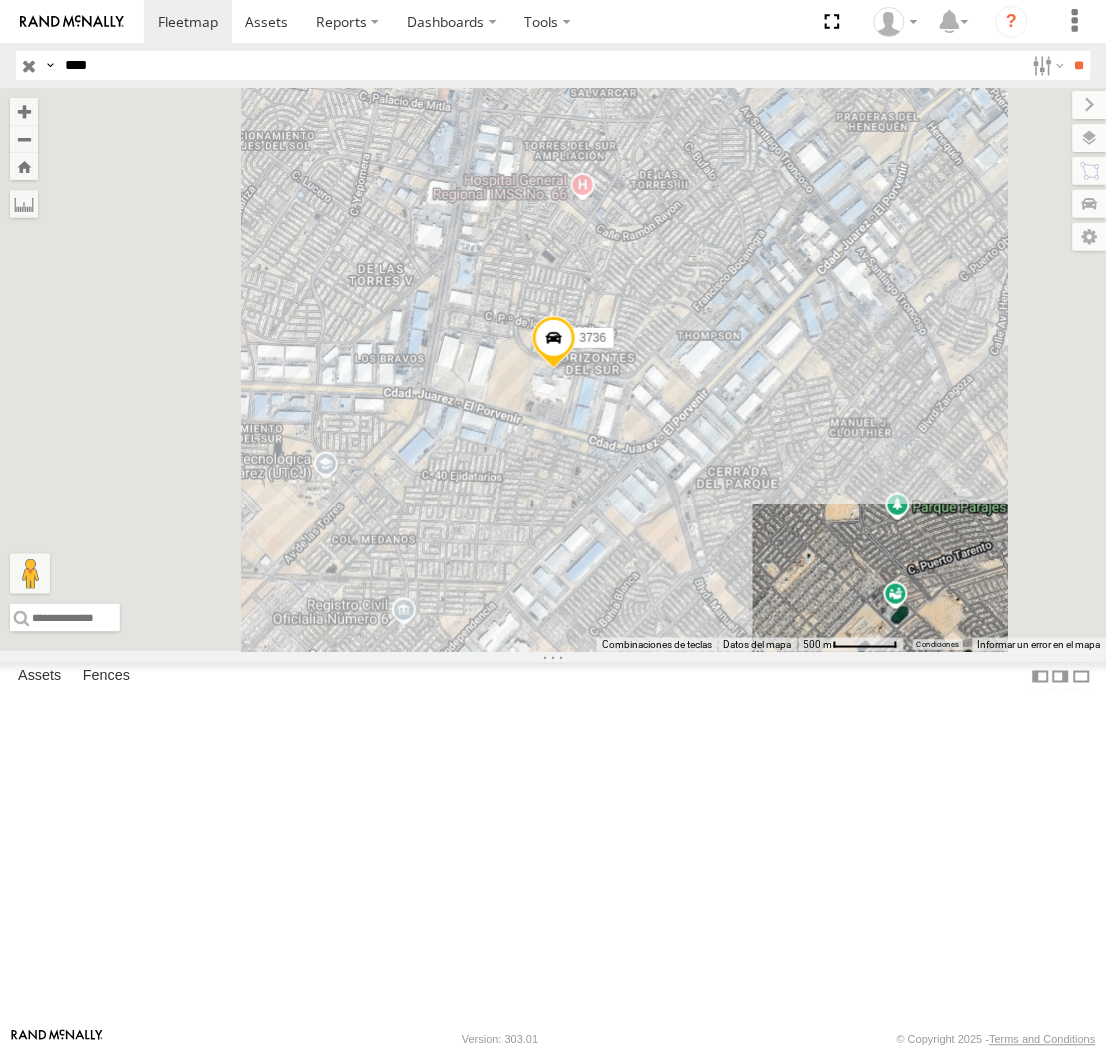 click at bounding box center (0, 0) 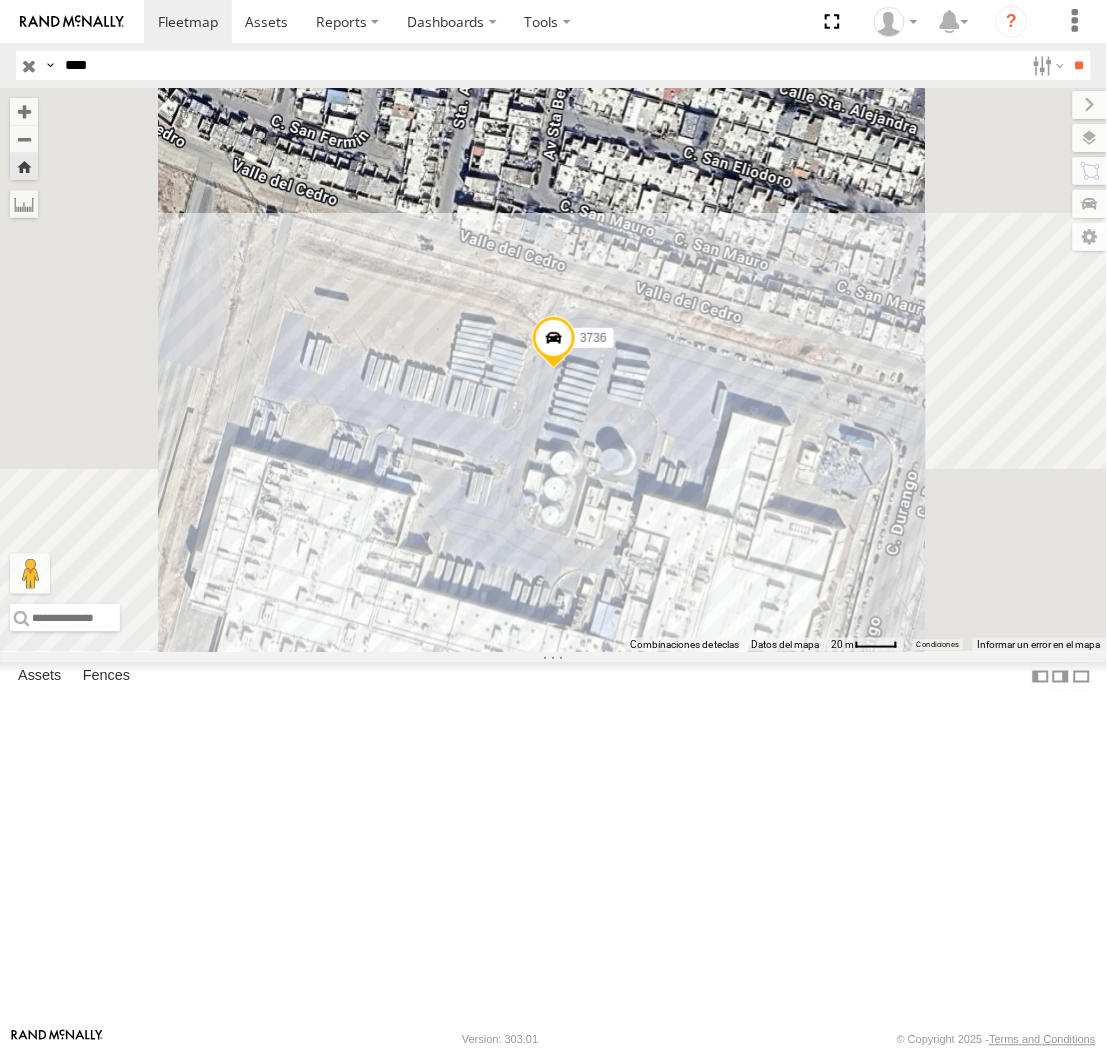click at bounding box center [554, 344] 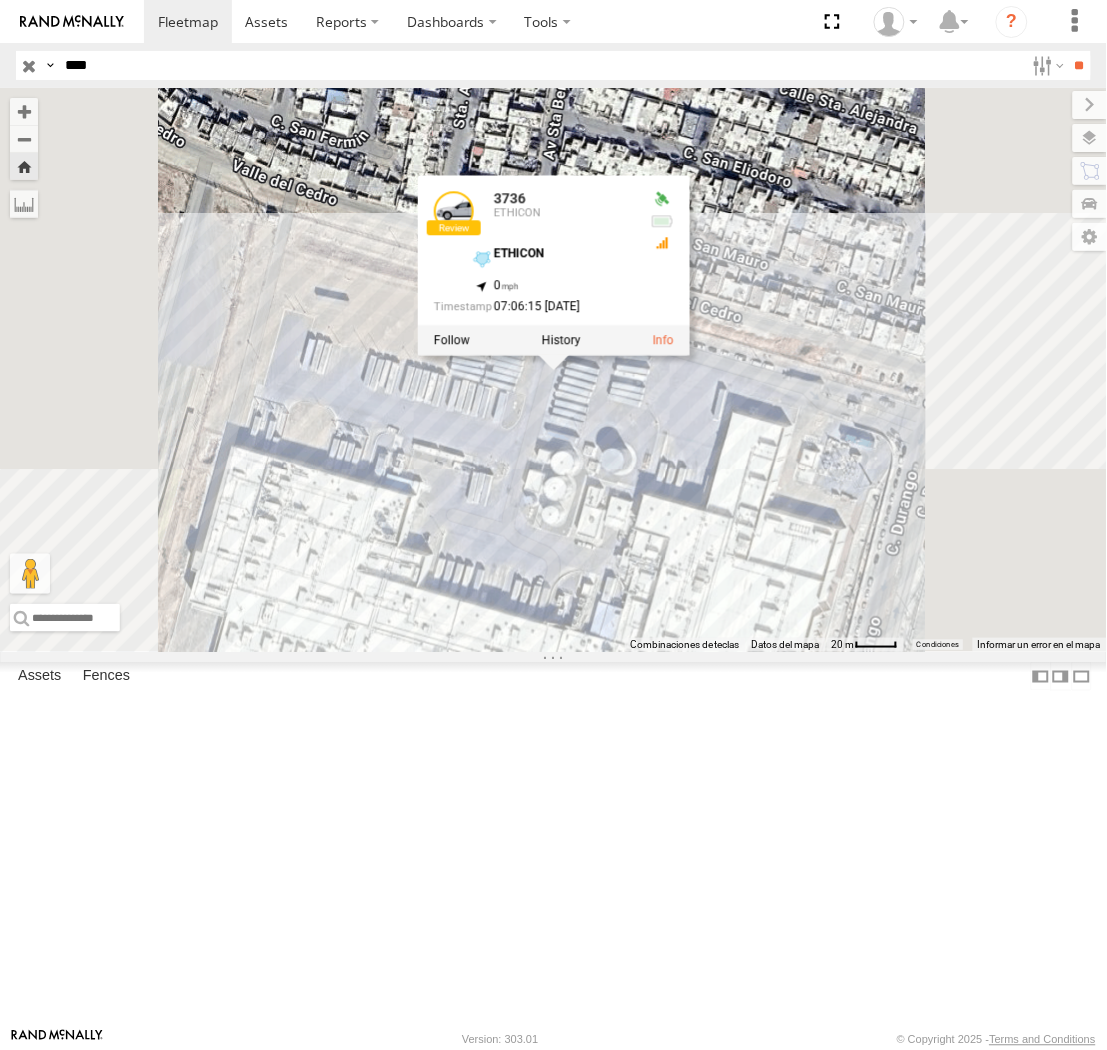 click on "3736 3736 ETHICON ETHICON 31.60706 ,  -106.38673 0 07:06:15 07/10/2025" at bounding box center (553, 370) 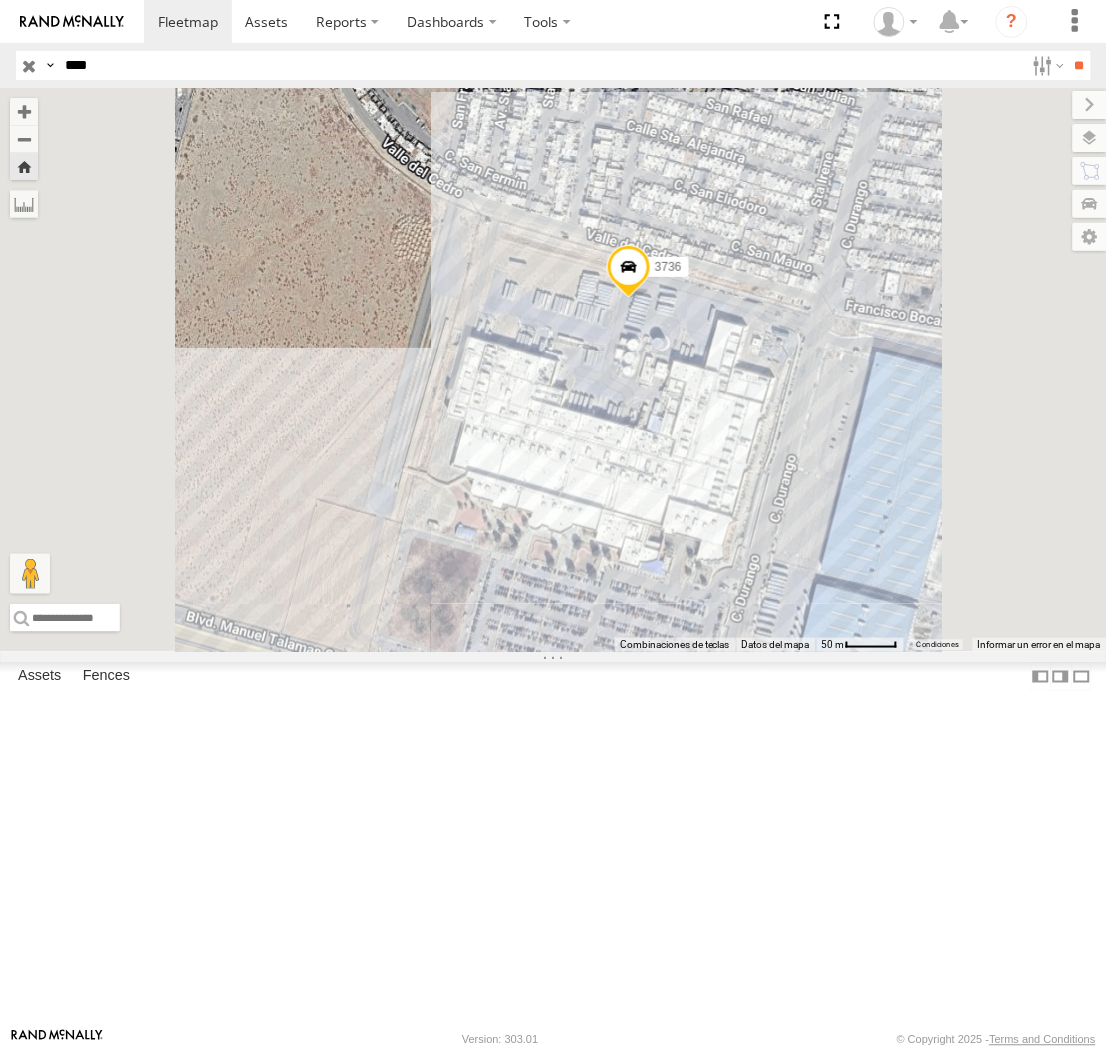 drag, startPoint x: 1053, startPoint y: 412, endPoint x: 991, endPoint y: 414, distance: 62.03225 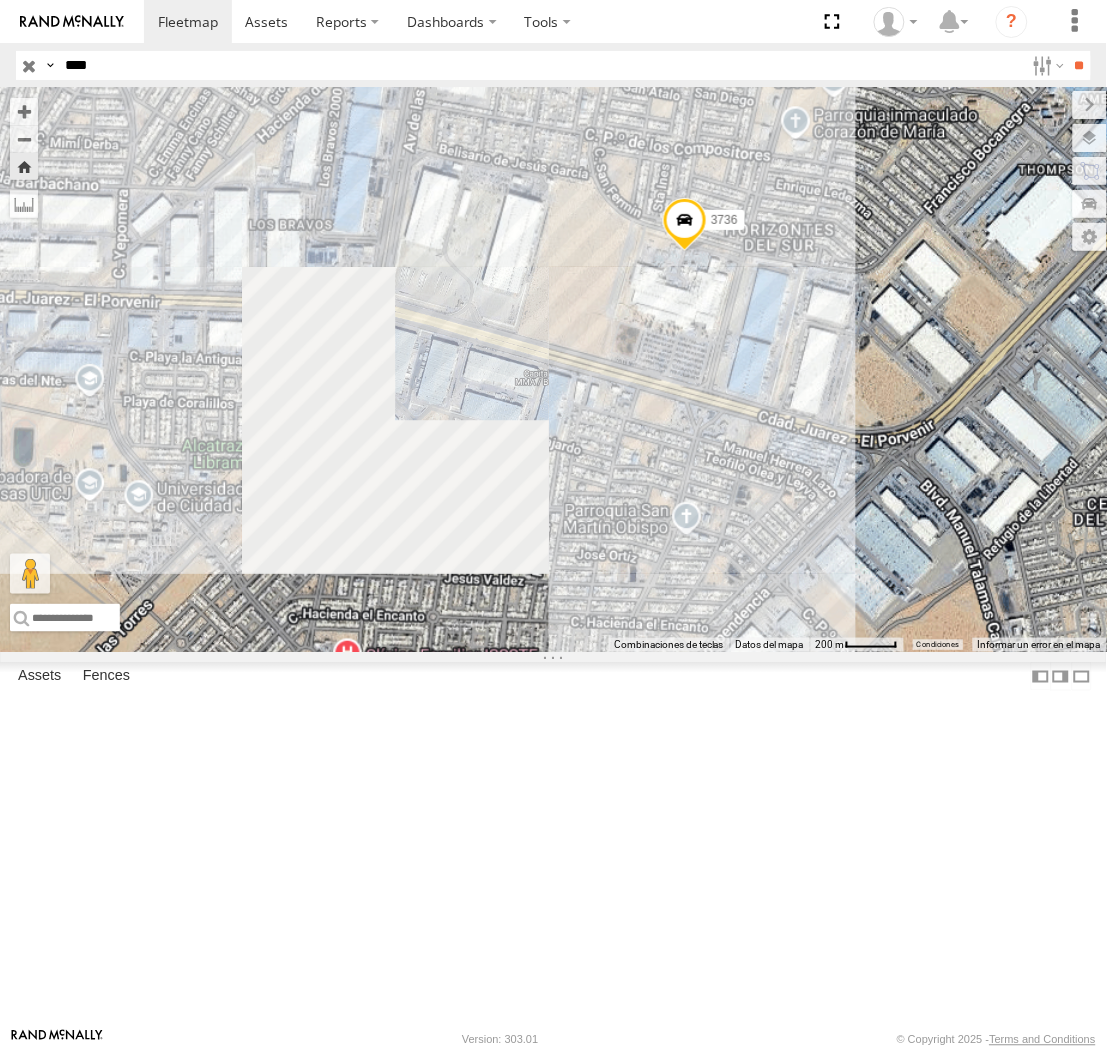 drag, startPoint x: 1010, startPoint y: 414, endPoint x: 976, endPoint y: 441, distance: 43.416588 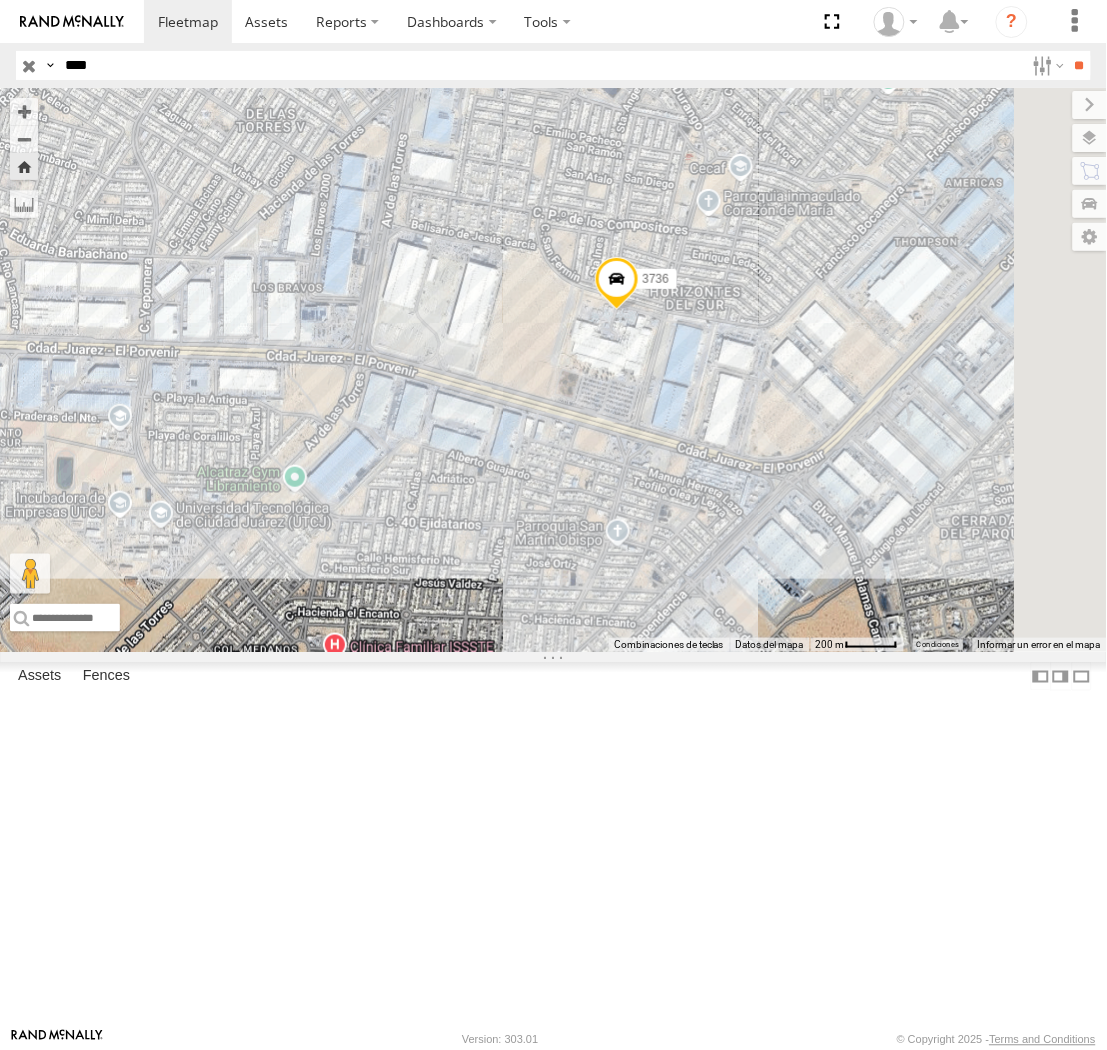 click at bounding box center [616, 284] 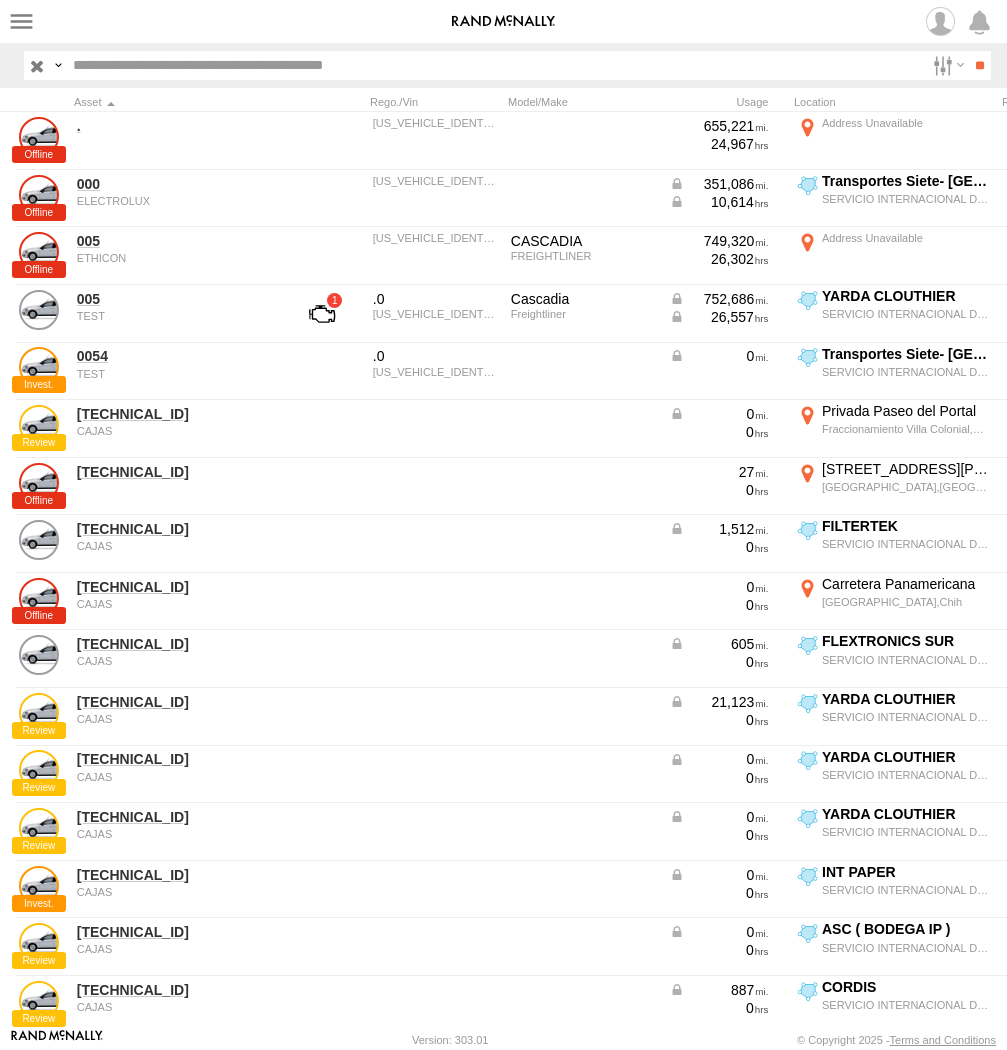 scroll, scrollTop: 0, scrollLeft: 0, axis: both 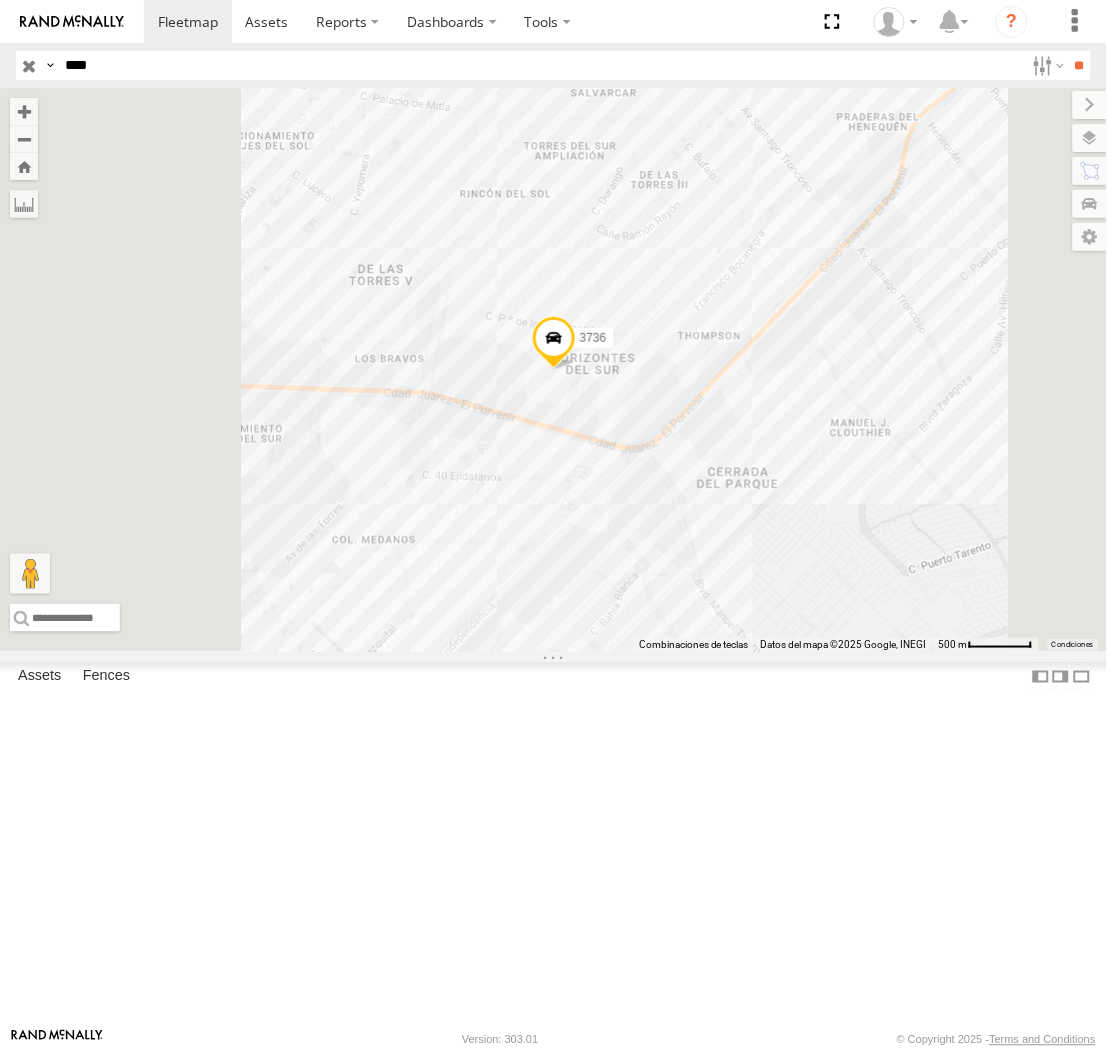 click on "****" at bounding box center [540, 65] 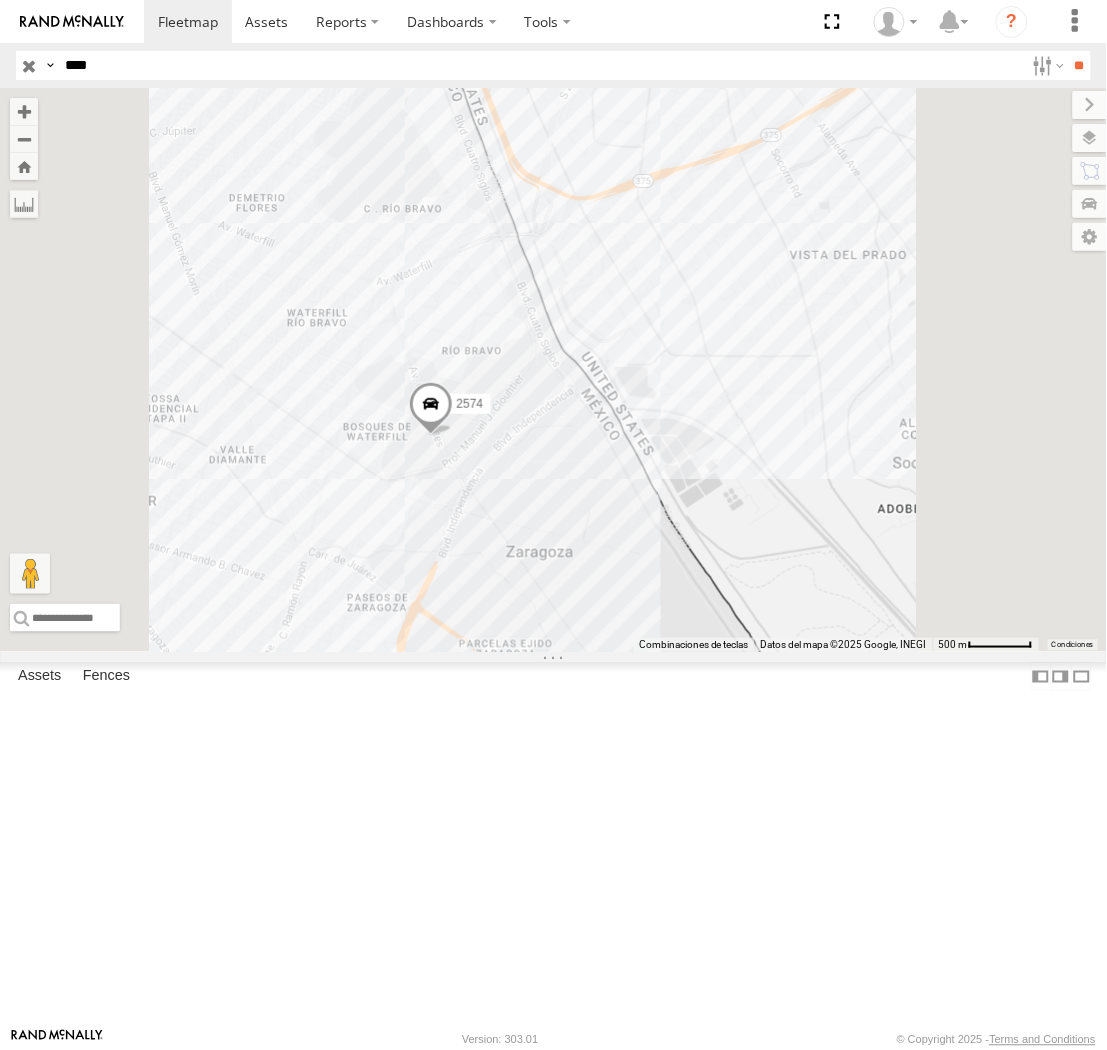 click on "****" at bounding box center [540, 65] 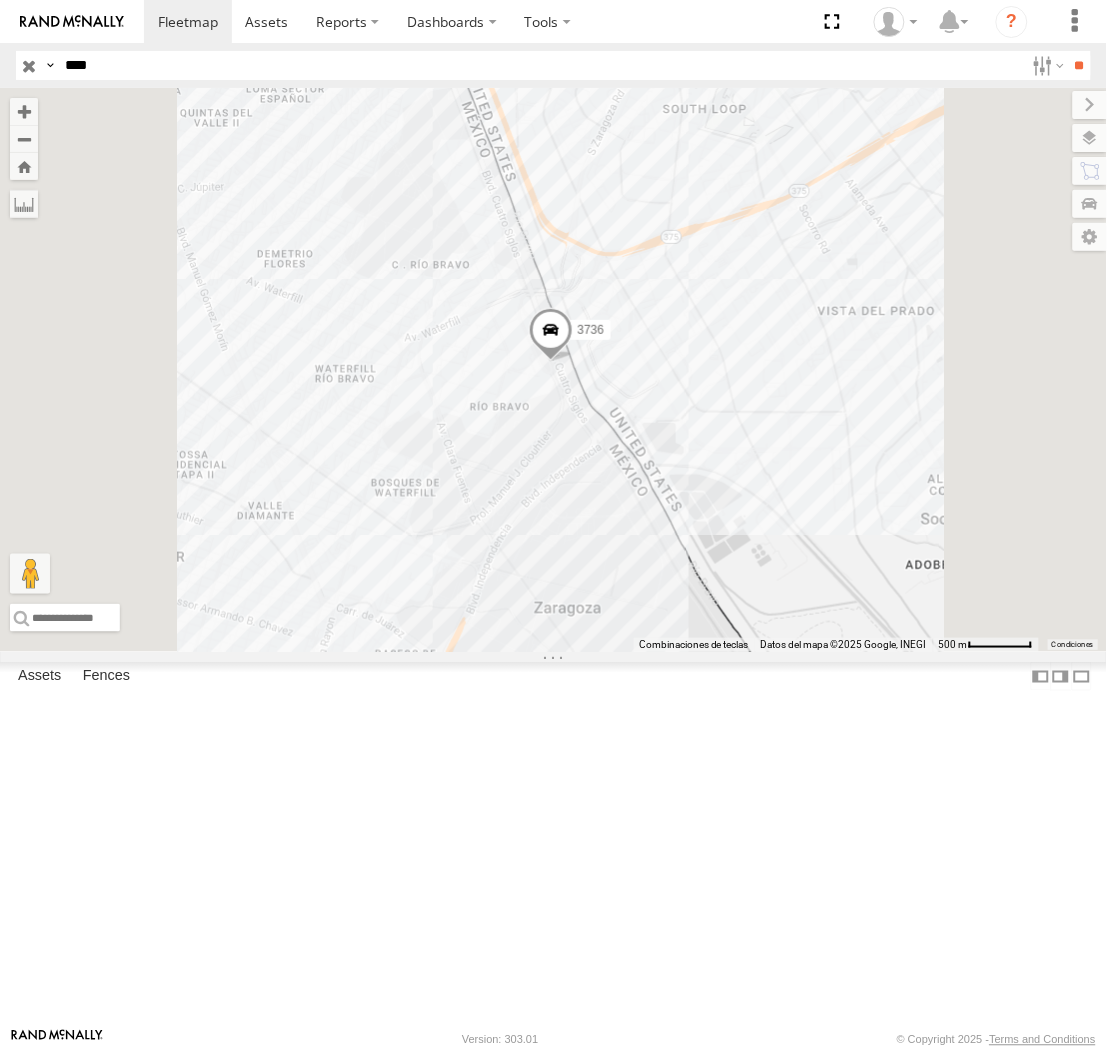 click at bounding box center (551, 335) 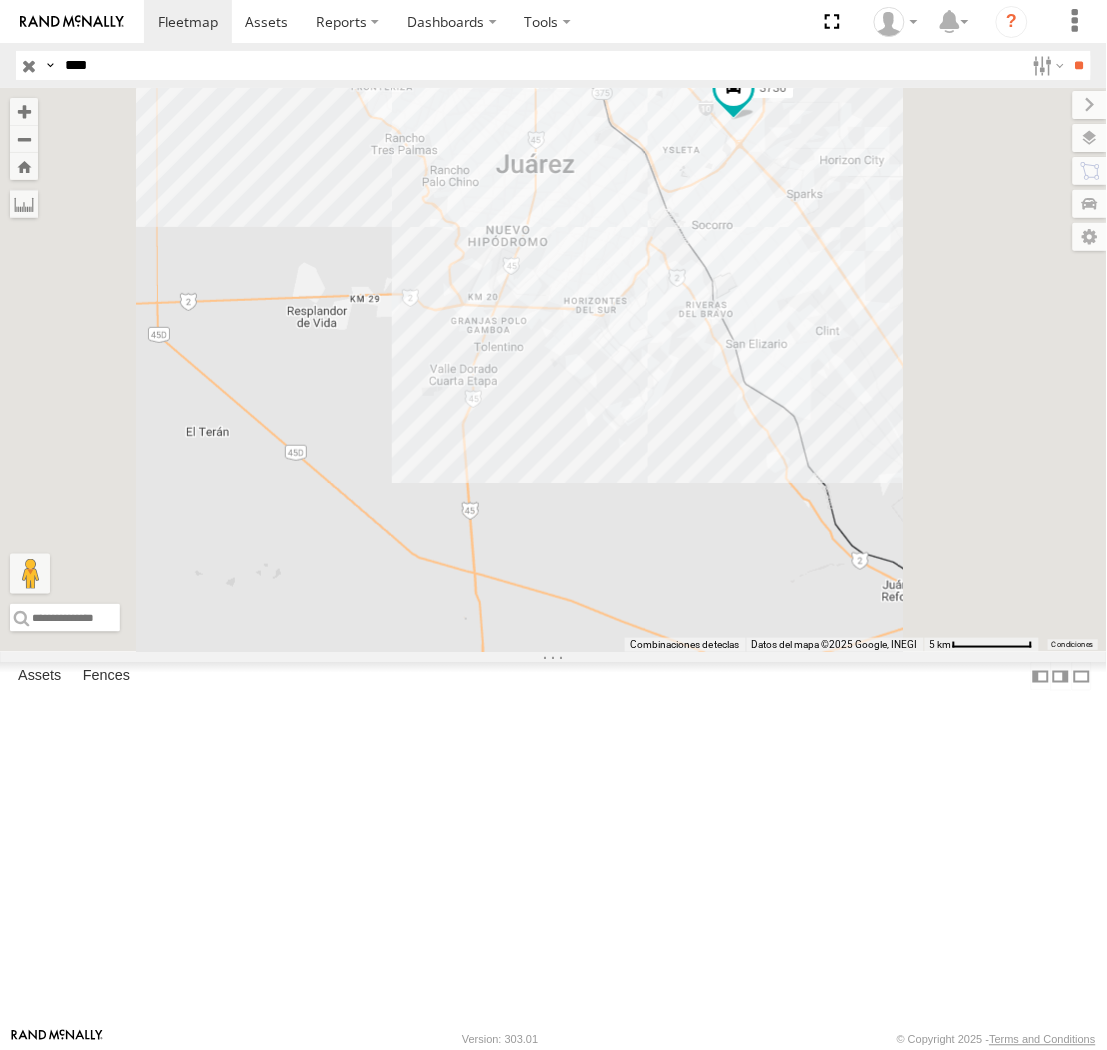 drag, startPoint x: 987, startPoint y: 271, endPoint x: 1001, endPoint y: 380, distance: 109.89541 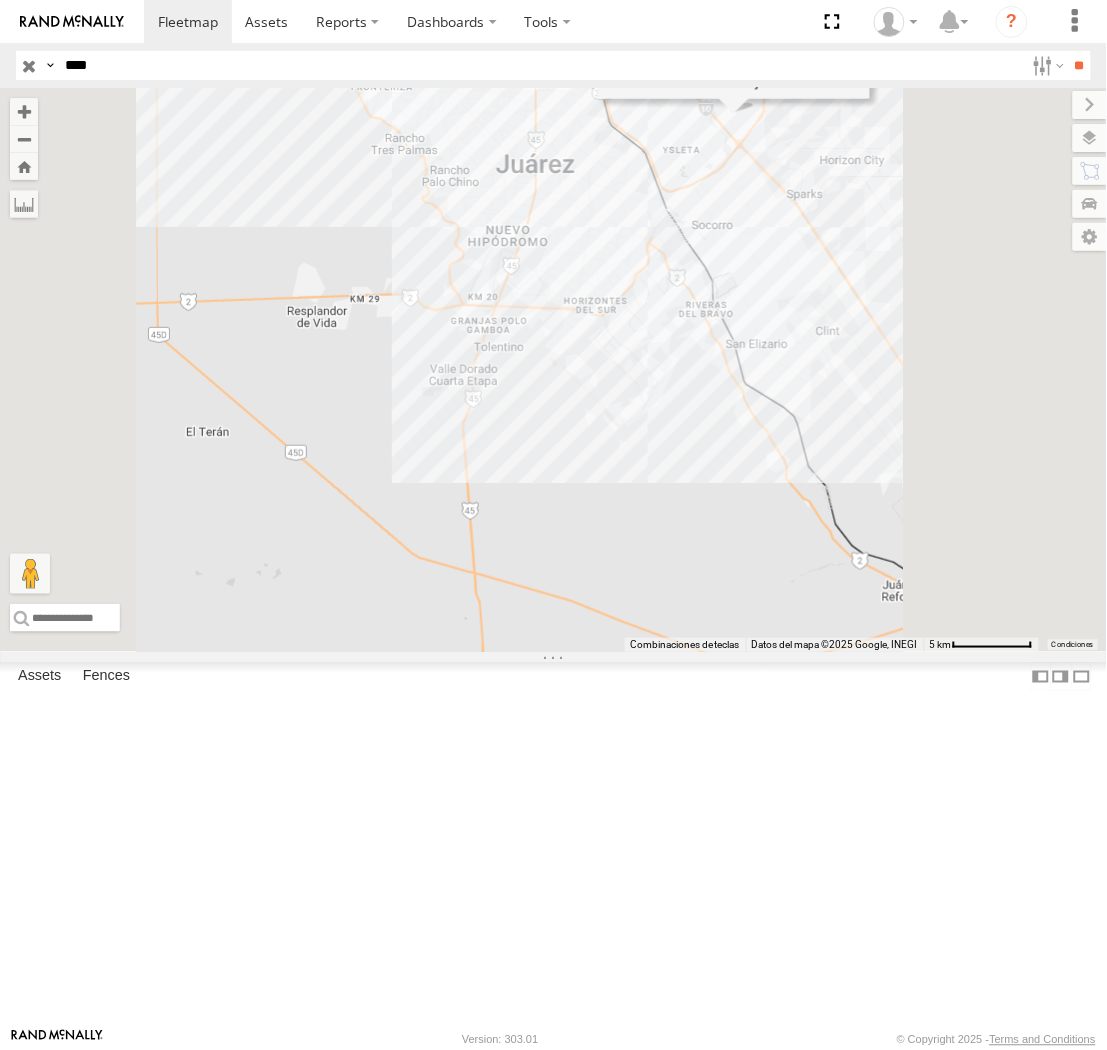 click on "3736 3736 ETHICON 31.72001 ,  -106.28828 North 34 12:45:48 07/10/2025" at bounding box center [553, 370] 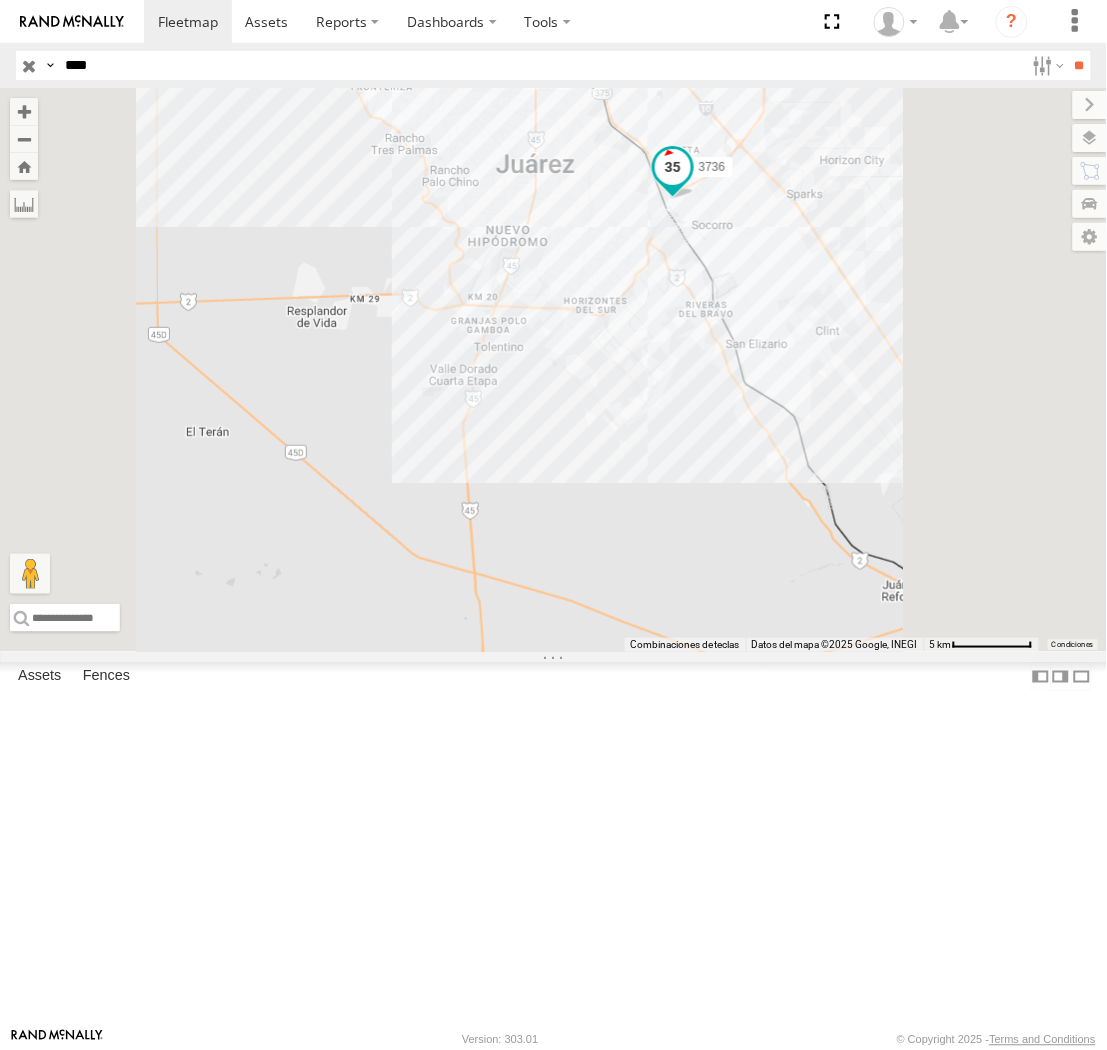 click at bounding box center (672, 167) 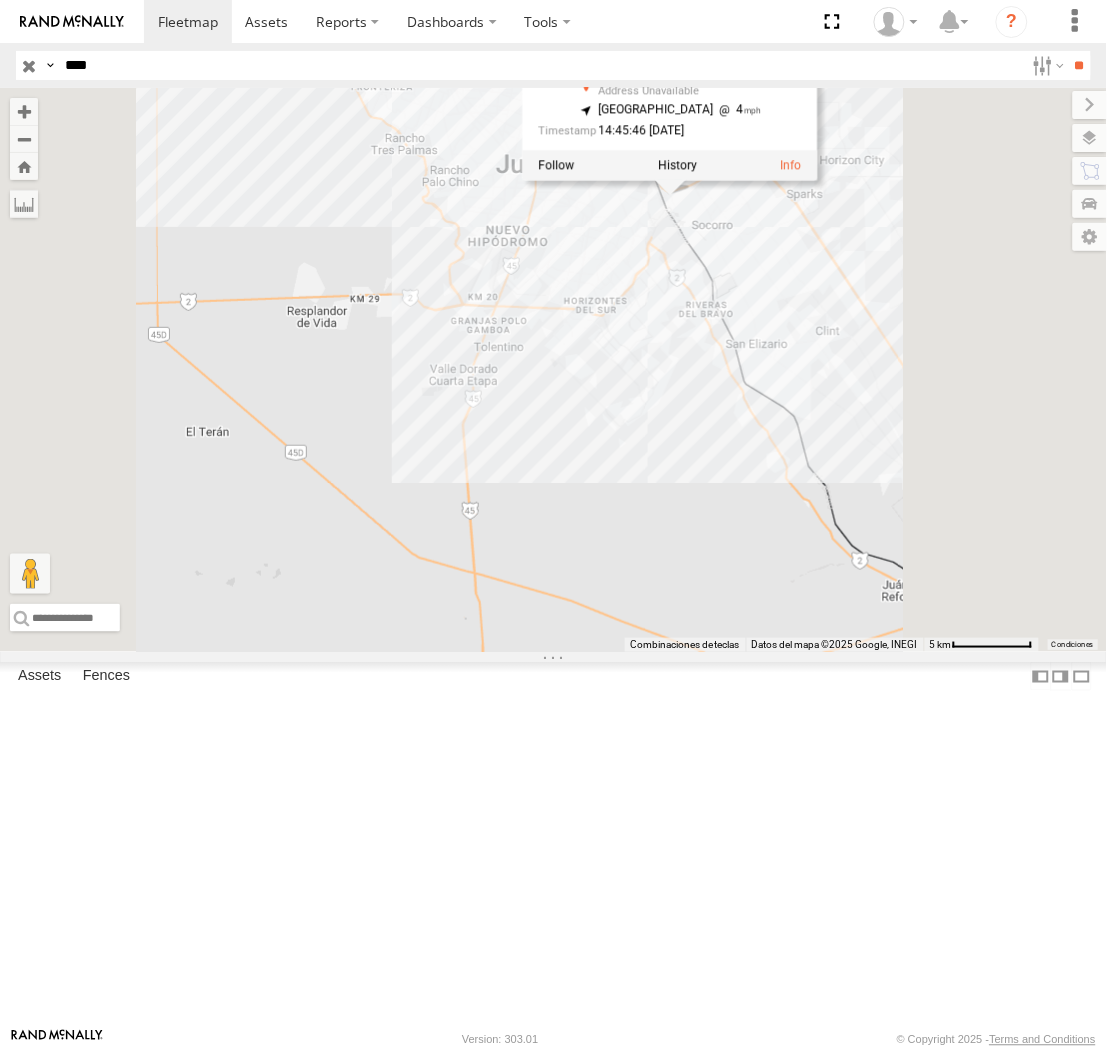 click on "3736 3736 ETHICON 31.67206 ,  -106.33221 North West 4 14:45:46 07/10/2025" at bounding box center [553, 370] 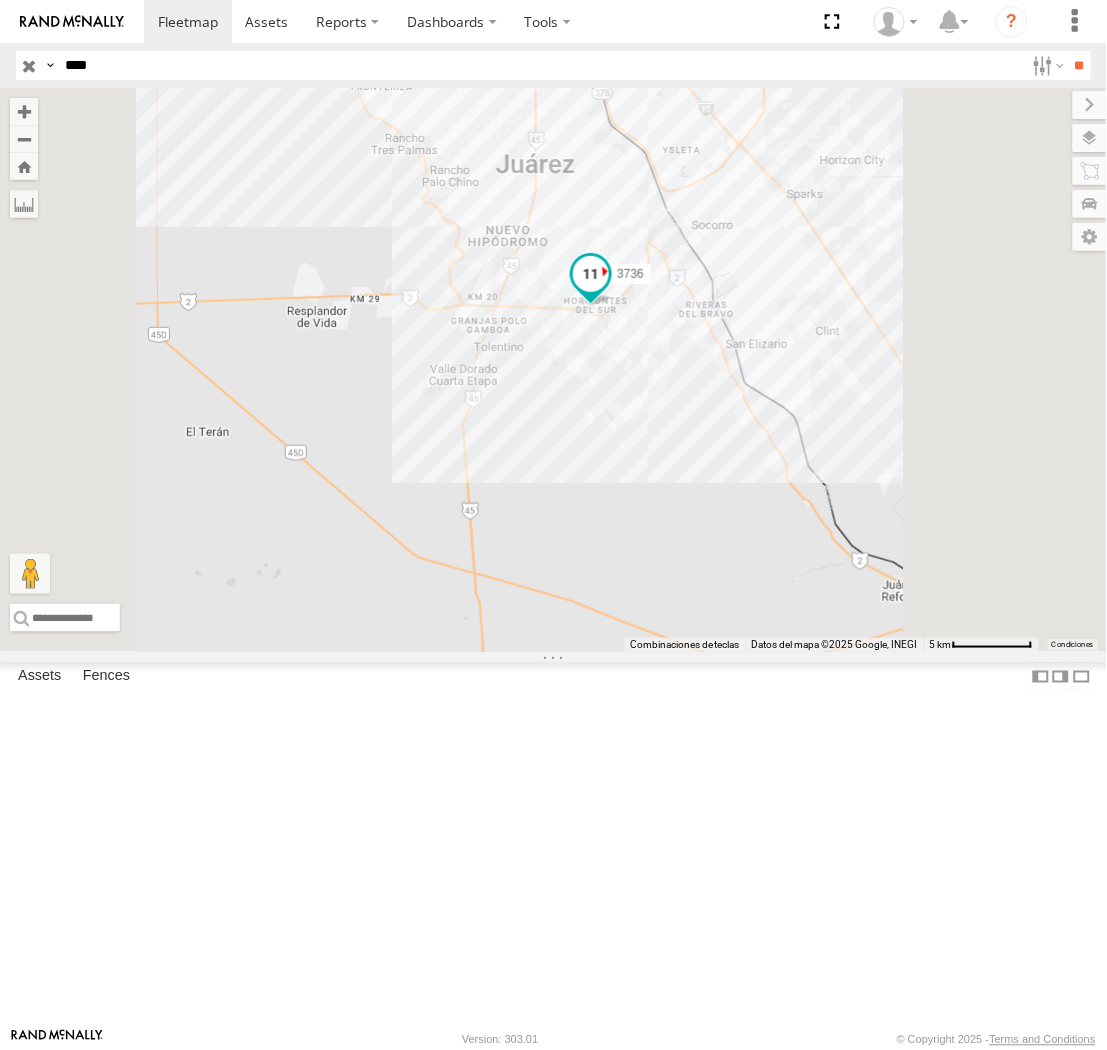 click at bounding box center [591, 274] 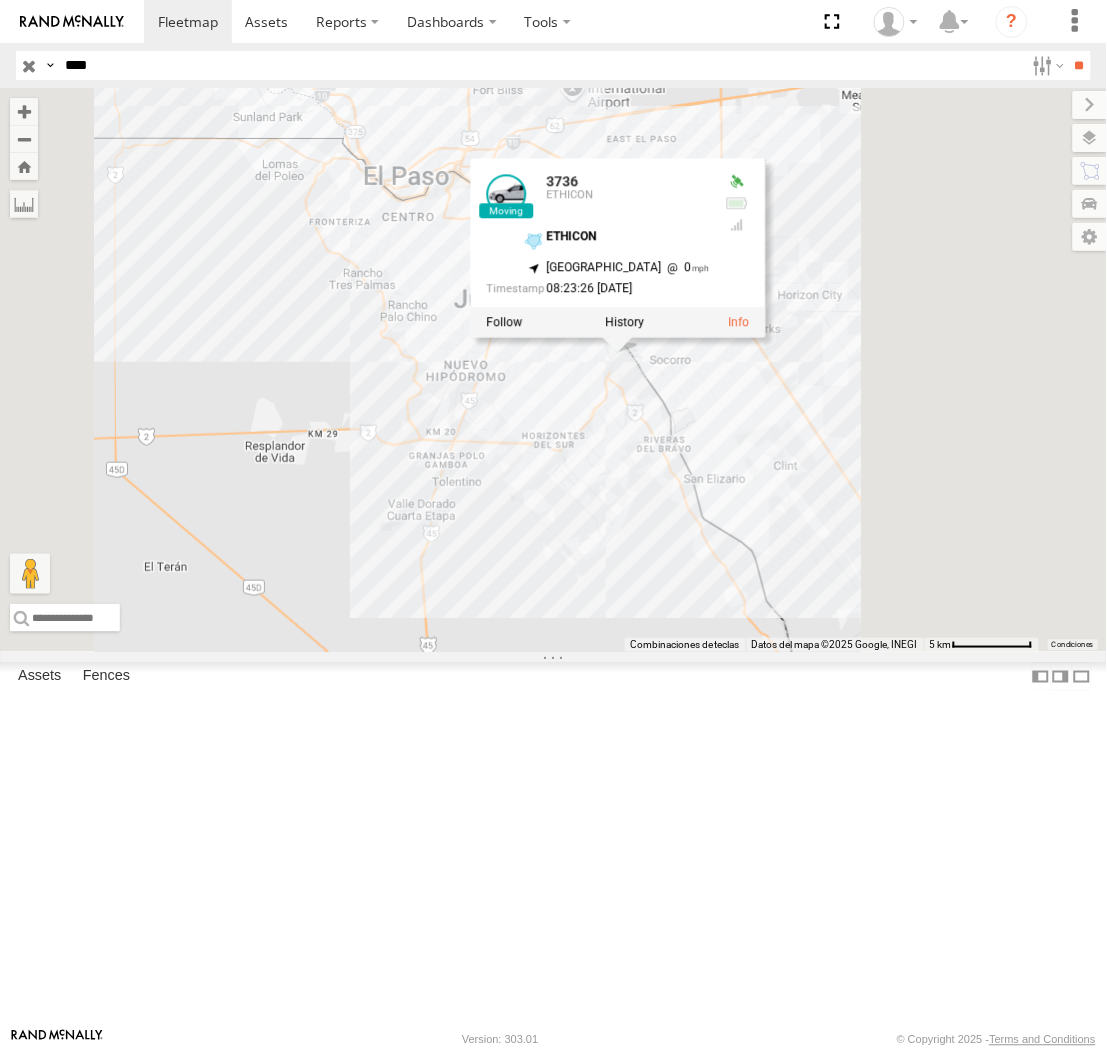drag, startPoint x: 794, startPoint y: 414, endPoint x: 744, endPoint y: 675, distance: 265.74612 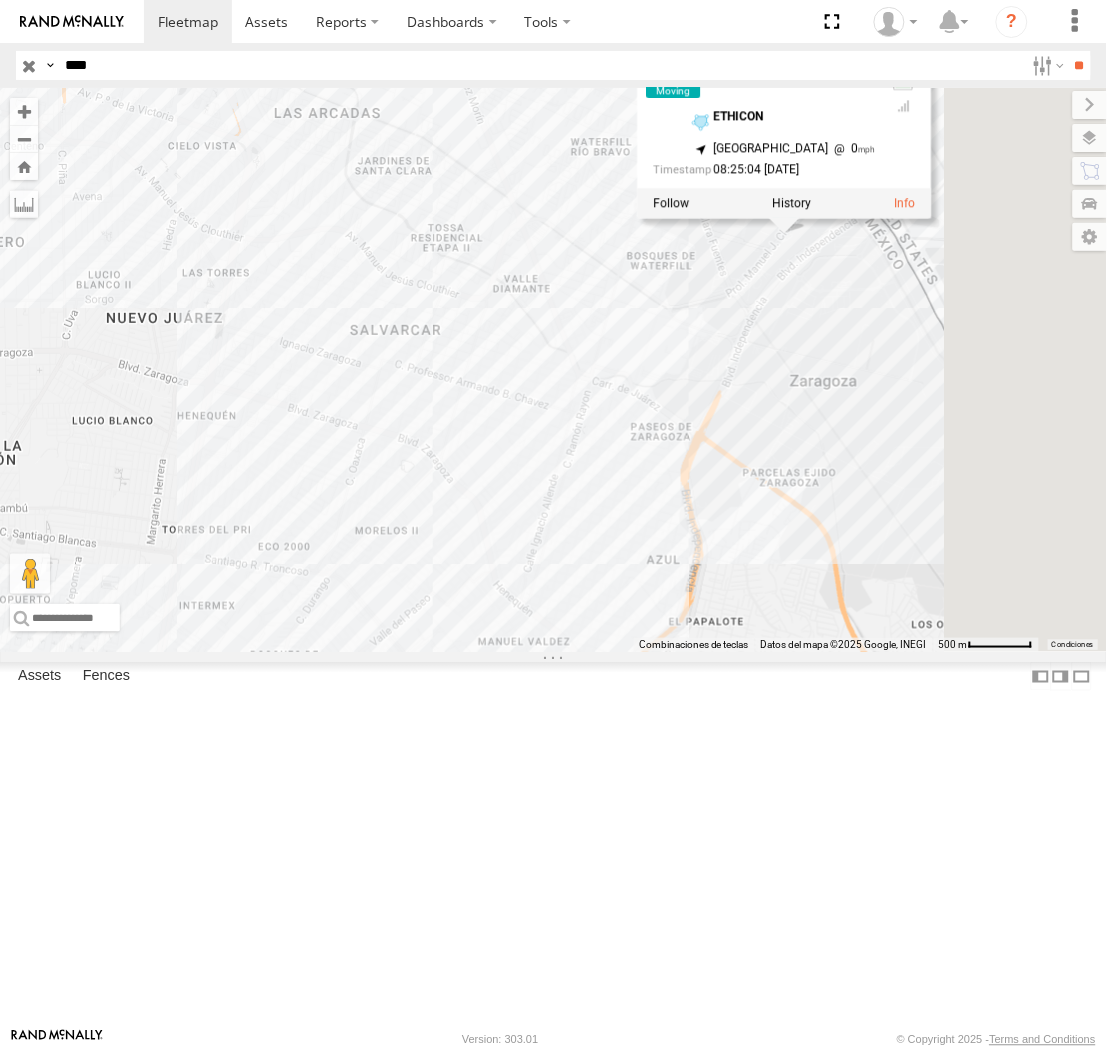 drag, startPoint x: 930, startPoint y: 518, endPoint x: 597, endPoint y: 771, distance: 418.20807 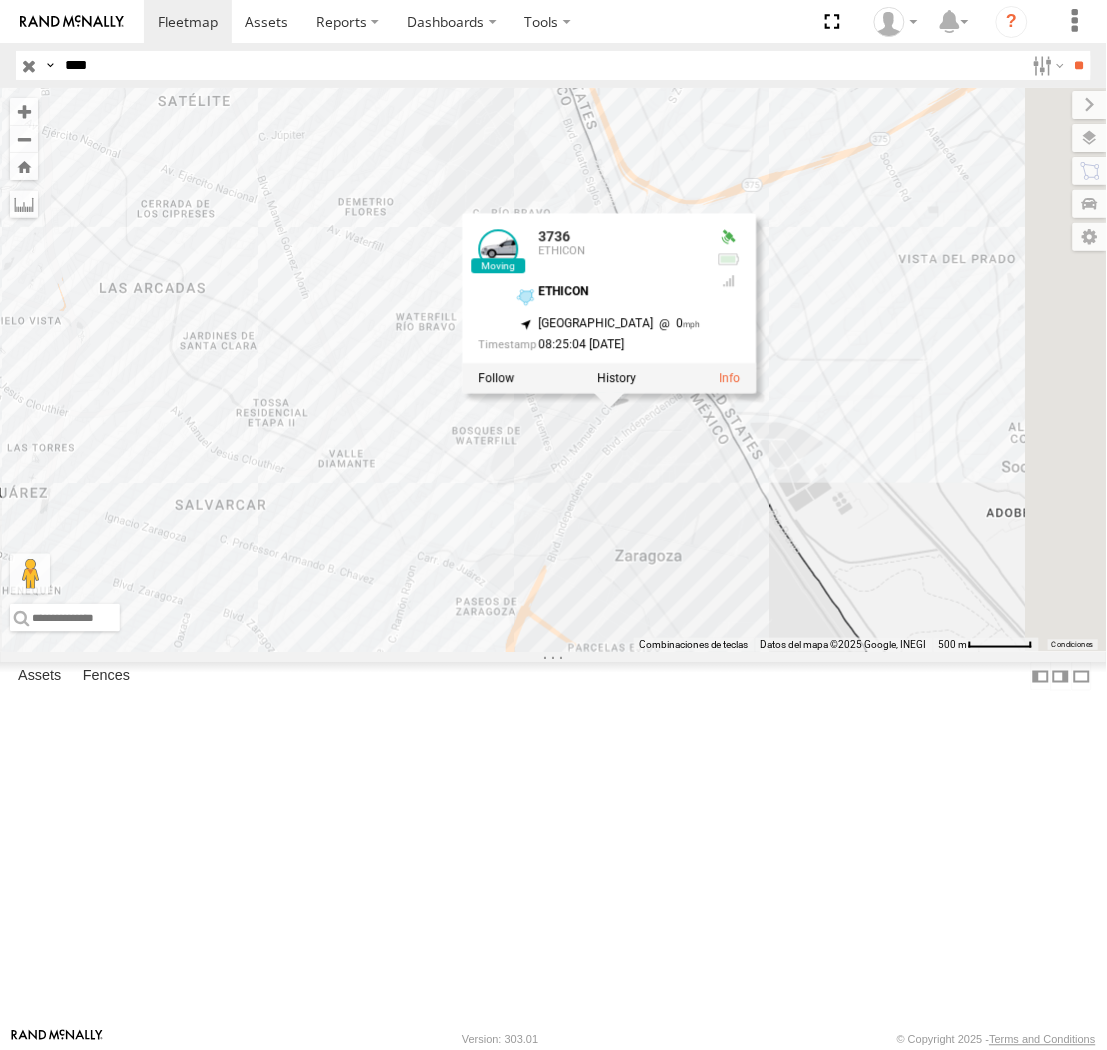 drag, startPoint x: 877, startPoint y: 576, endPoint x: 871, endPoint y: 633, distance: 57.31492 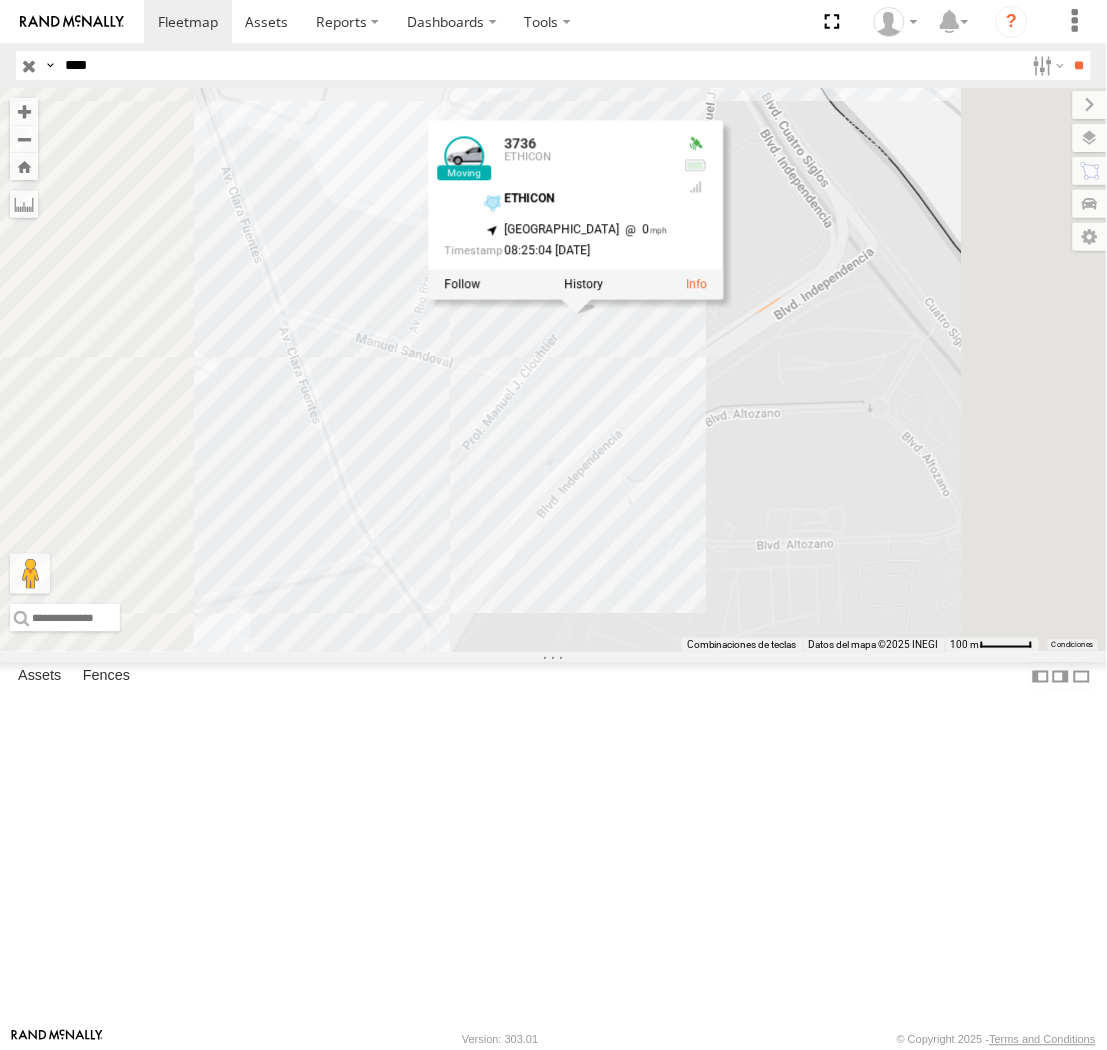 drag, startPoint x: 845, startPoint y: 557, endPoint x: 852, endPoint y: 570, distance: 14.764823 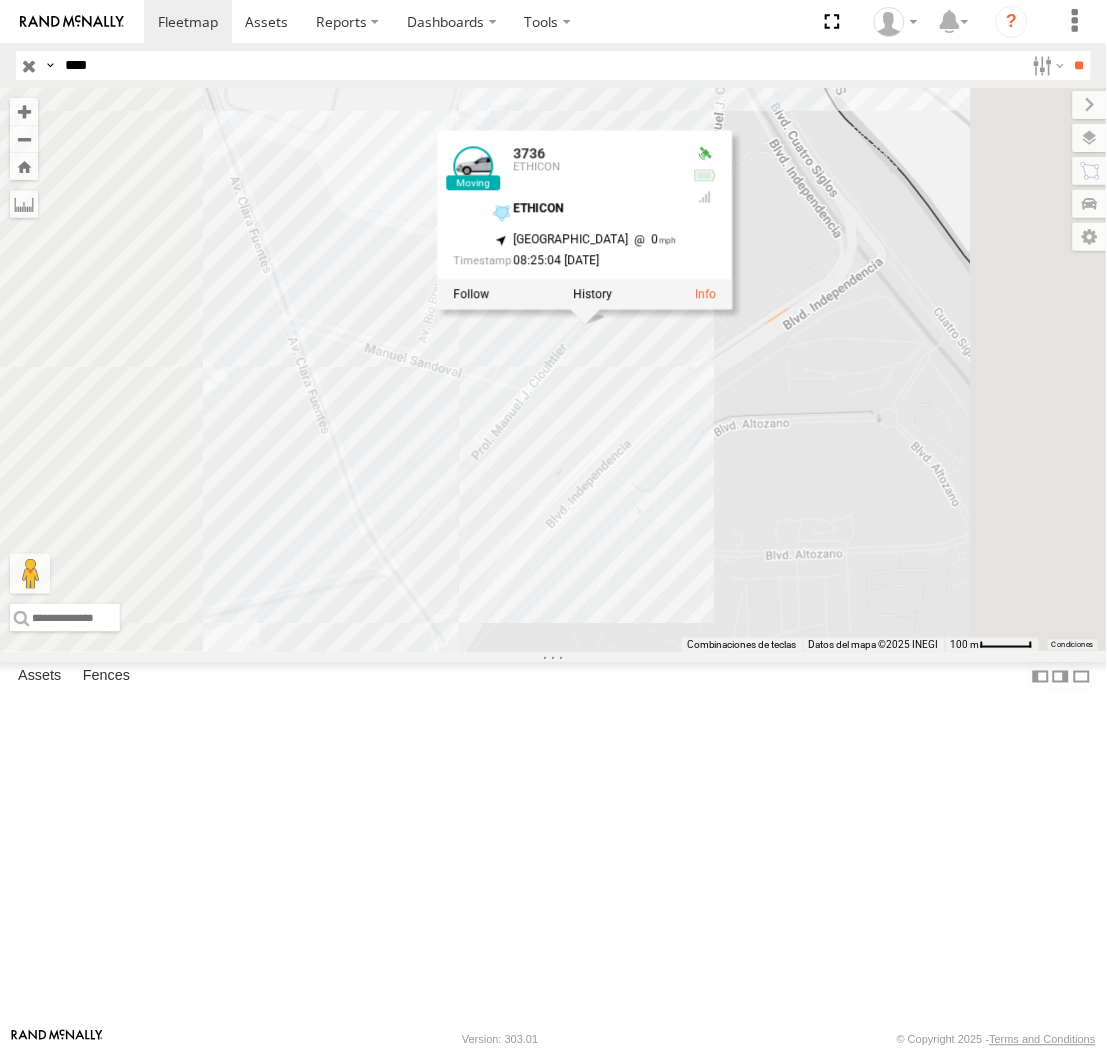 click on "3736 3736 ETHICON ETHICON 31.65883 ,  -106.33945 North East 0 08:25:04 07/11/2025" at bounding box center [553, 370] 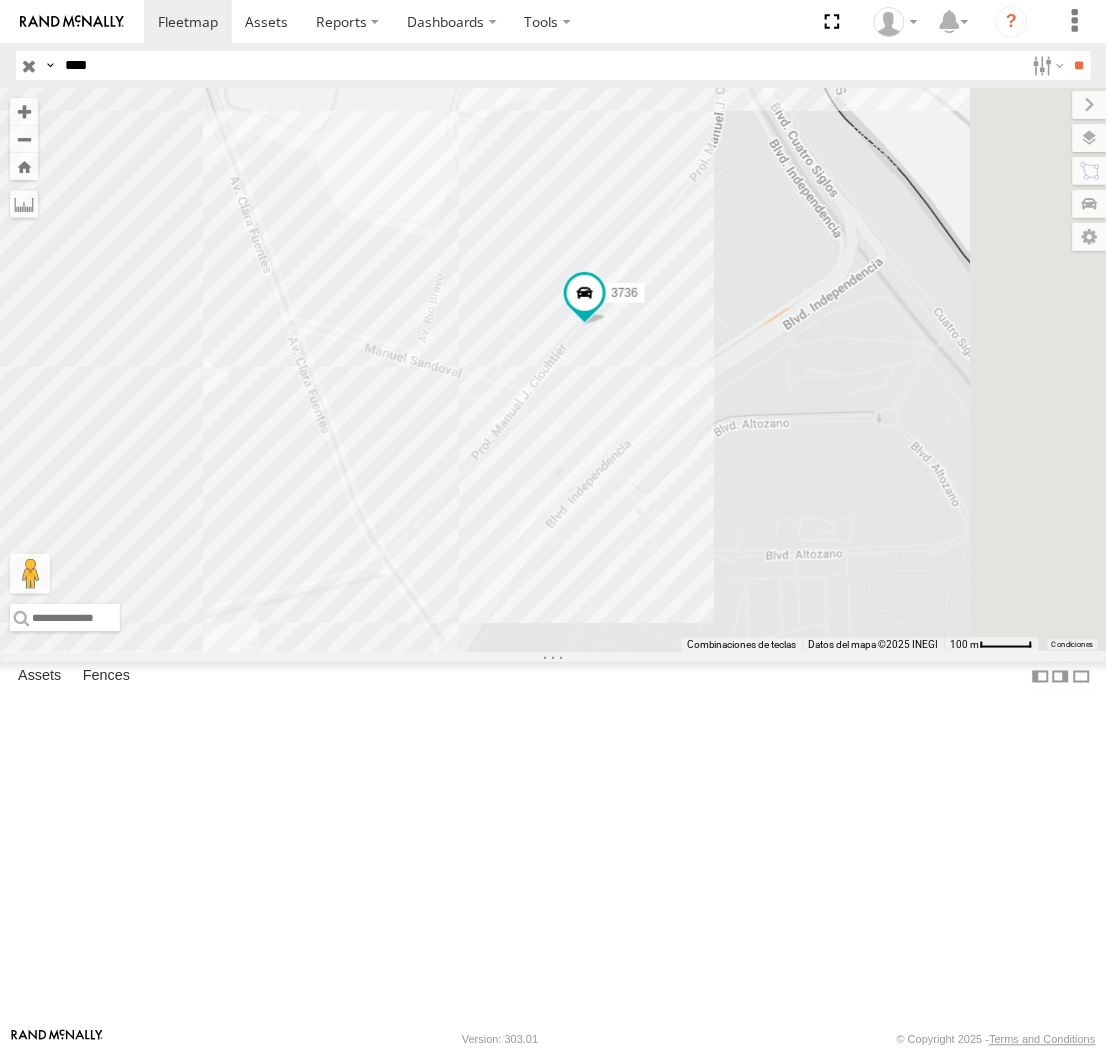click on "****" at bounding box center (540, 65) 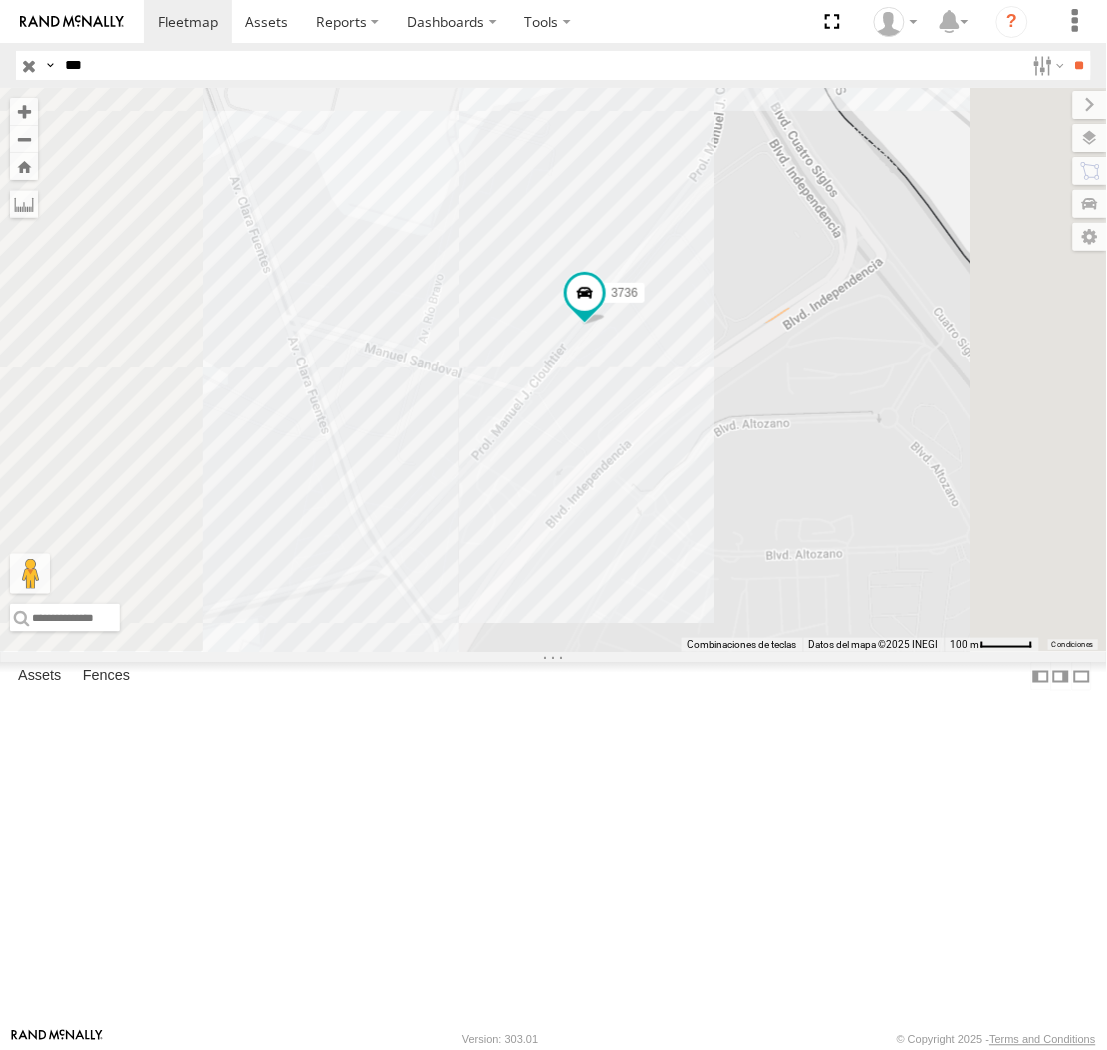 type on "***" 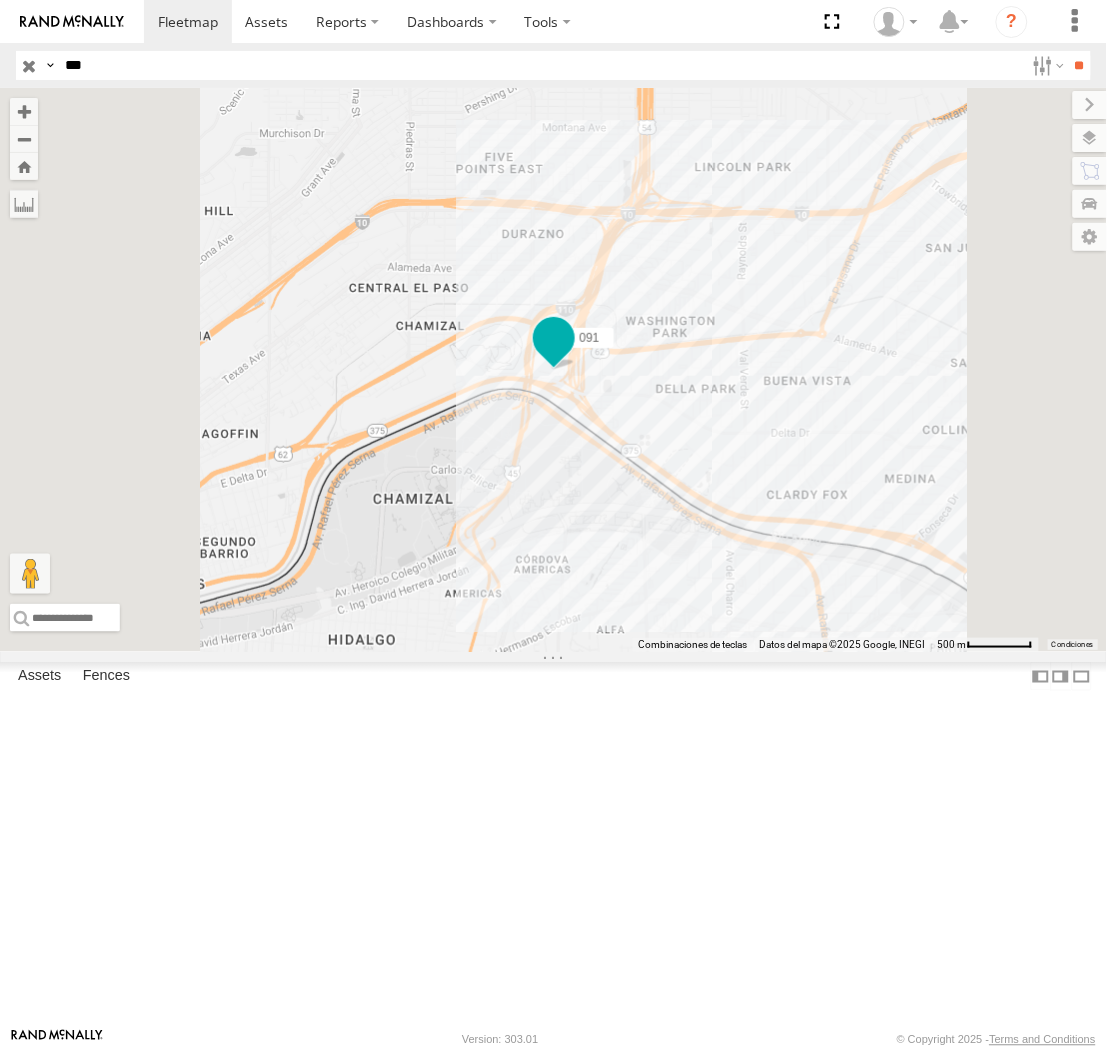 click at bounding box center (553, 338) 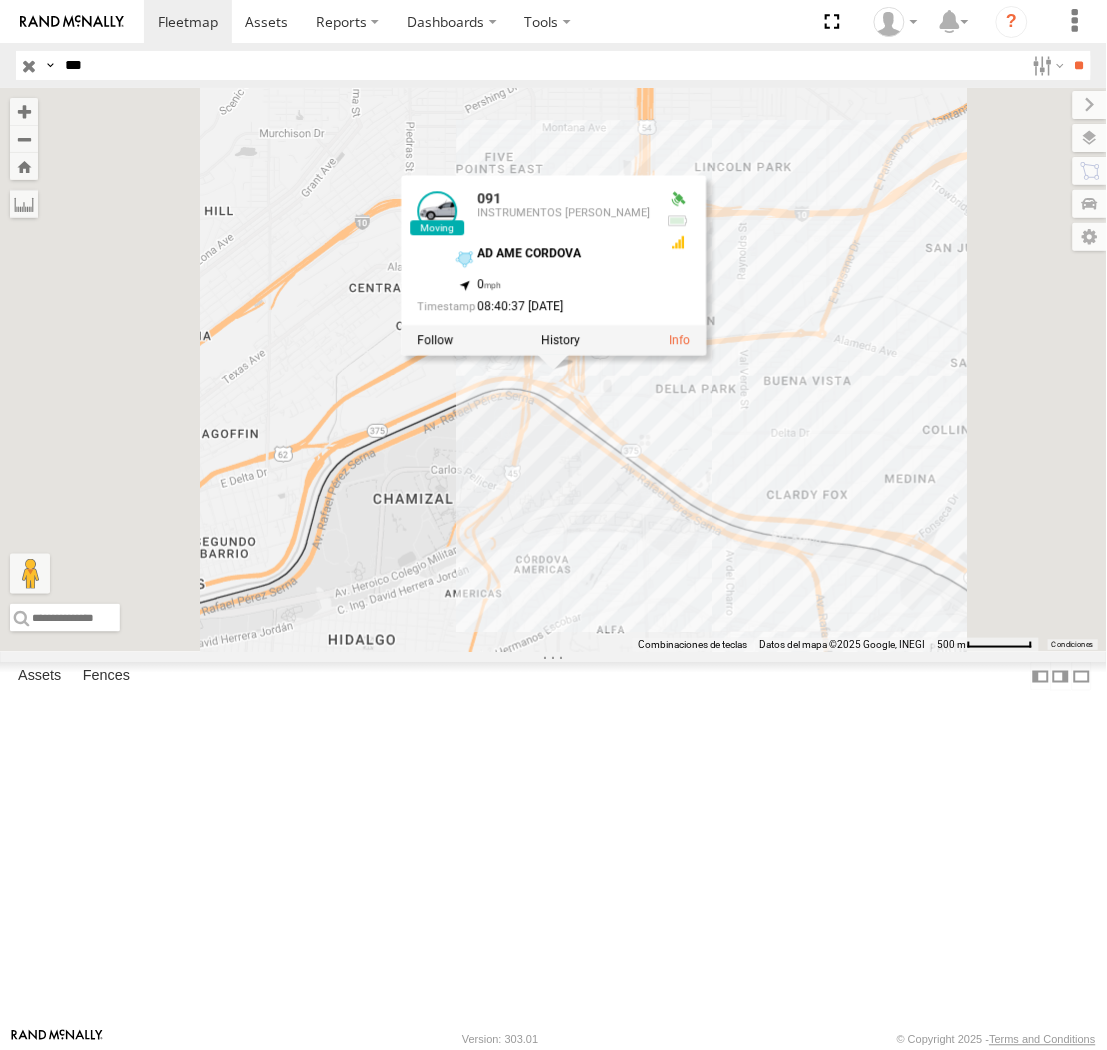 click at bounding box center [560, 340] 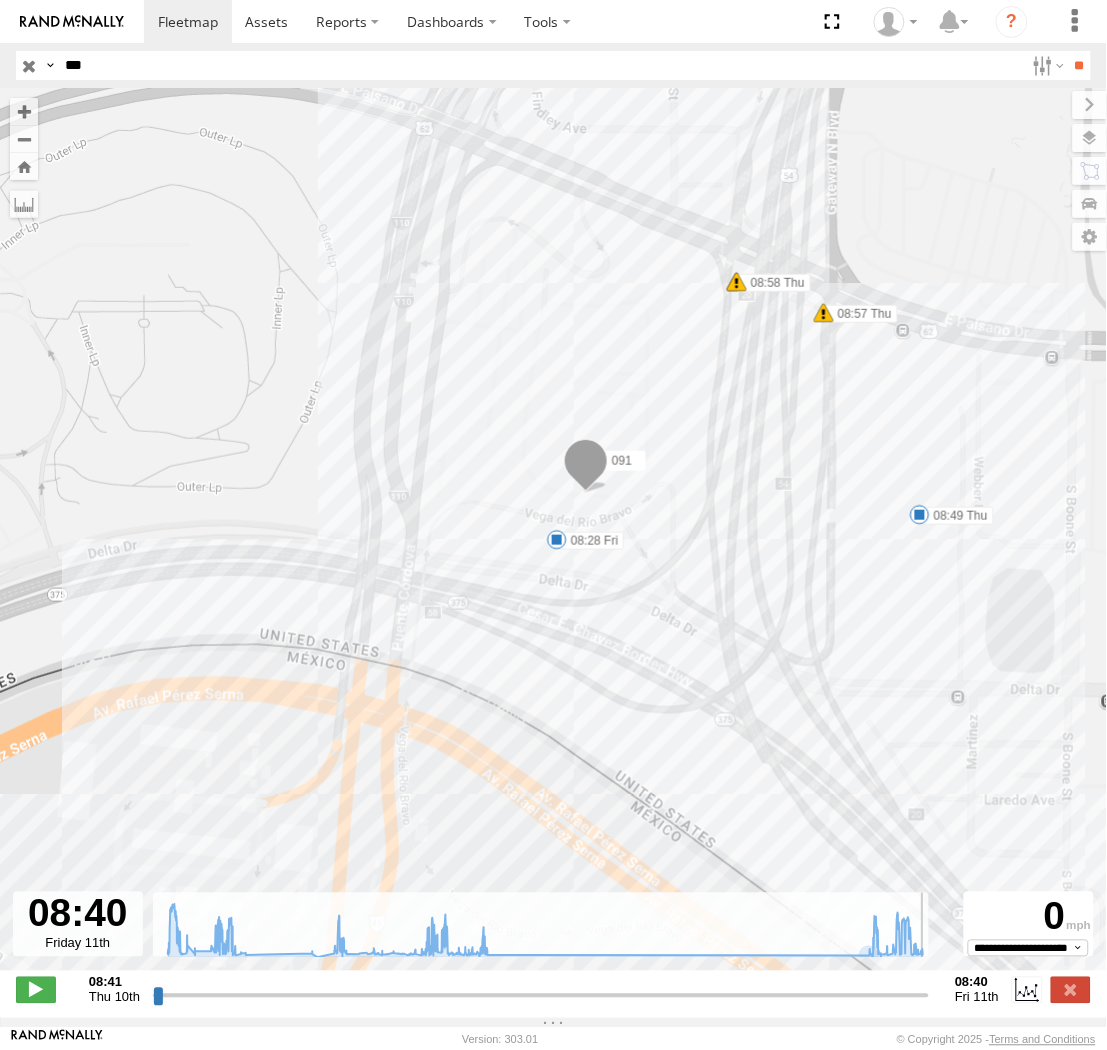 drag, startPoint x: 833, startPoint y: 998, endPoint x: 948, endPoint y: 920, distance: 138.95683 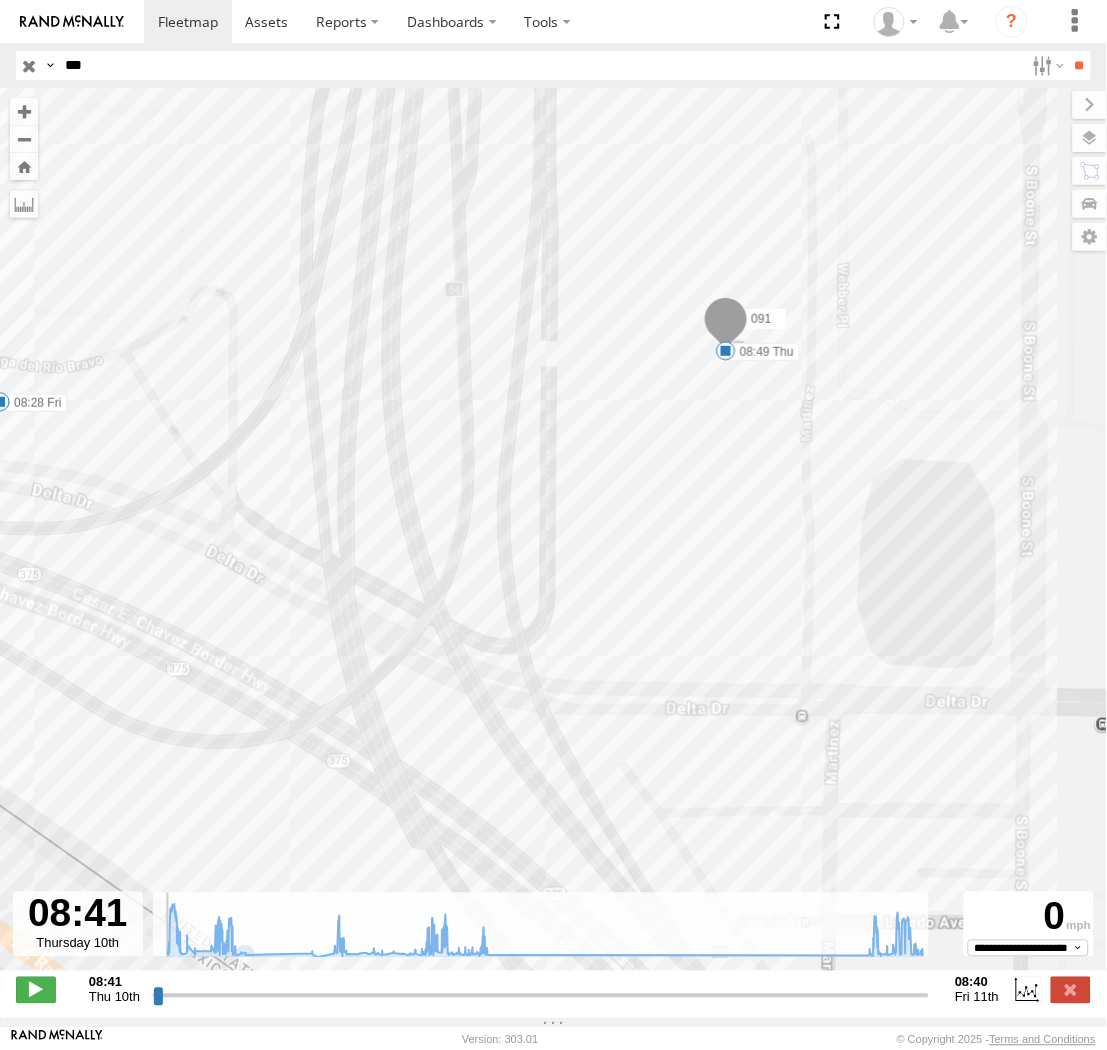 drag, startPoint x: 200, startPoint y: 1011, endPoint x: 691, endPoint y: 996, distance: 491.22906 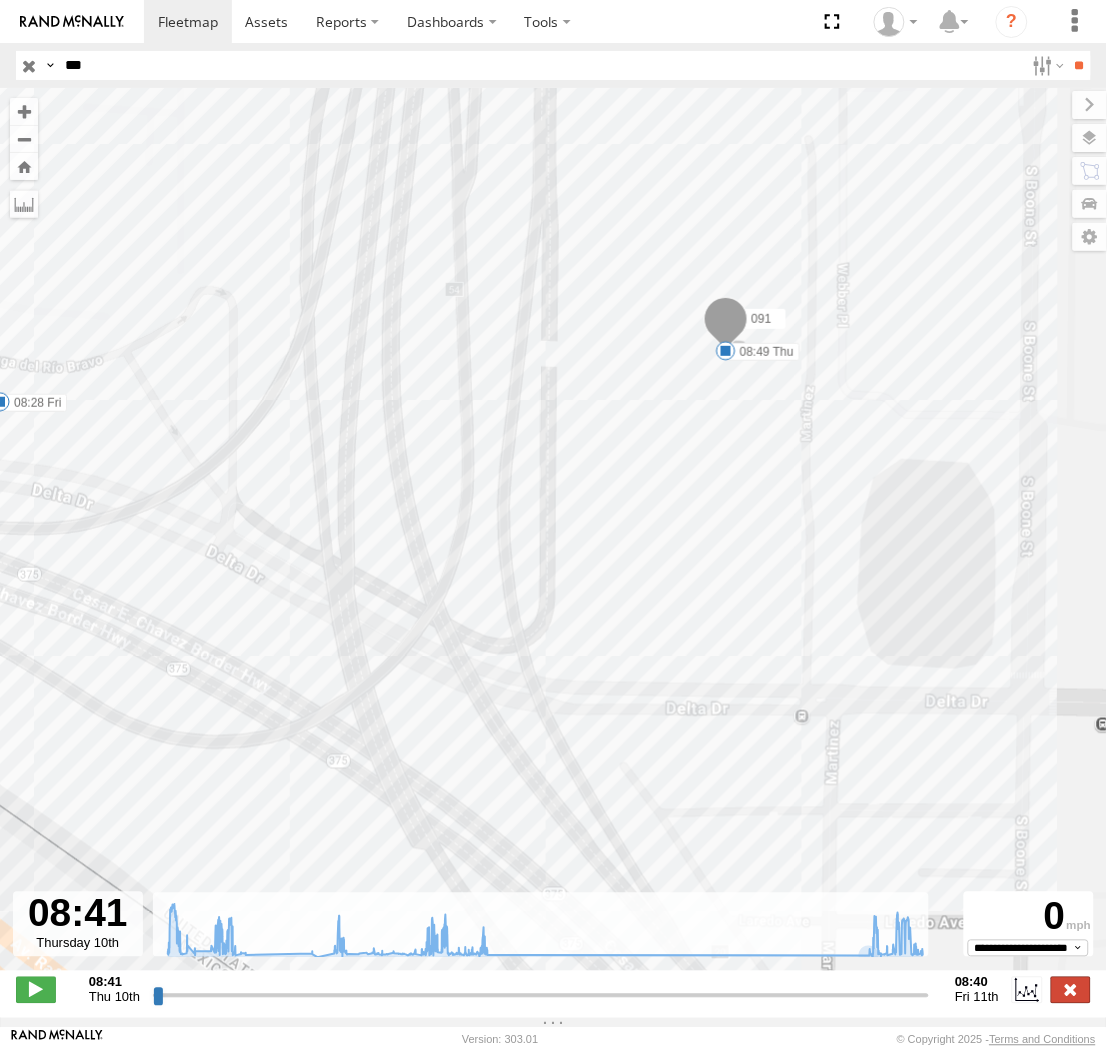 click at bounding box center [1071, 990] 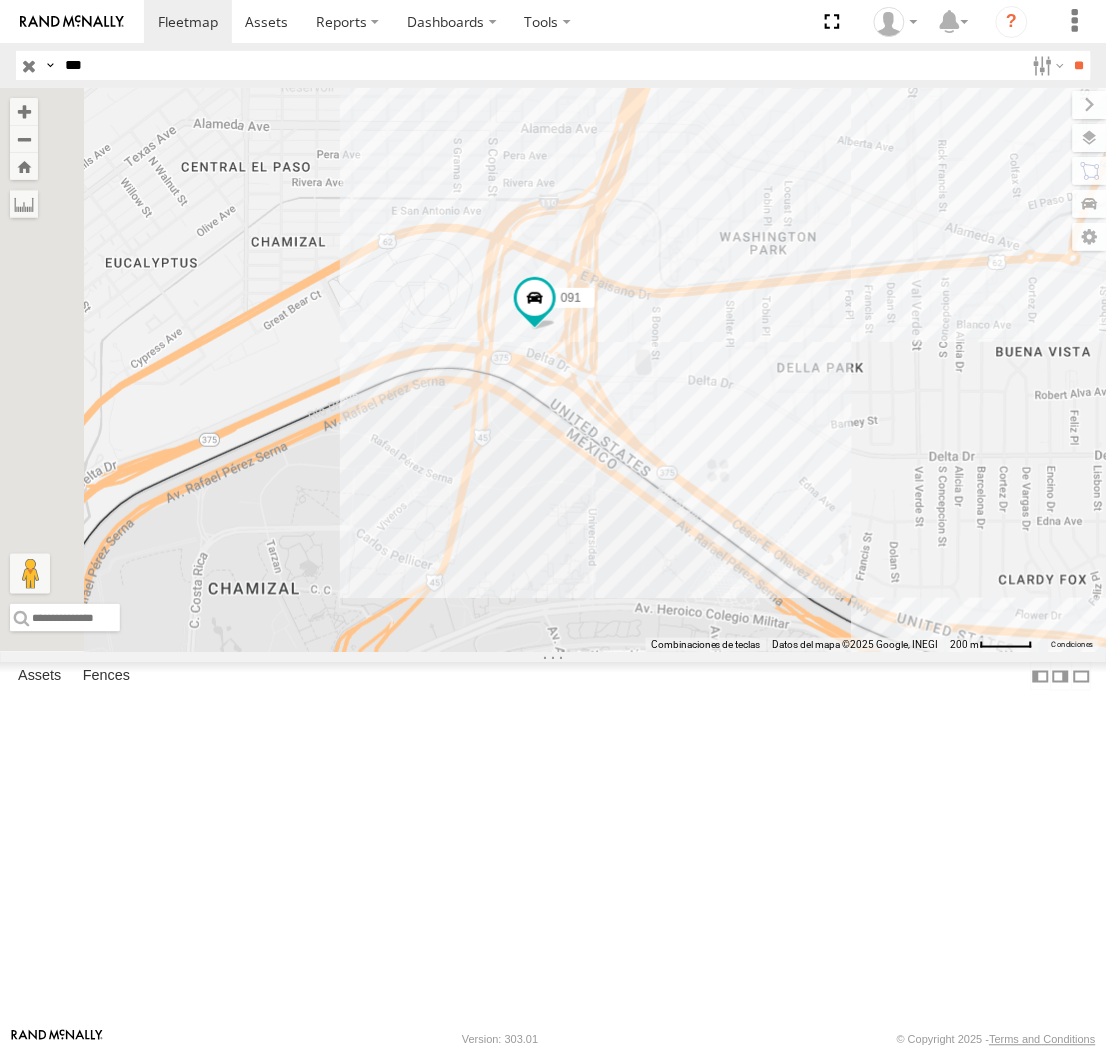 click on "091" at bounding box center [553, 370] 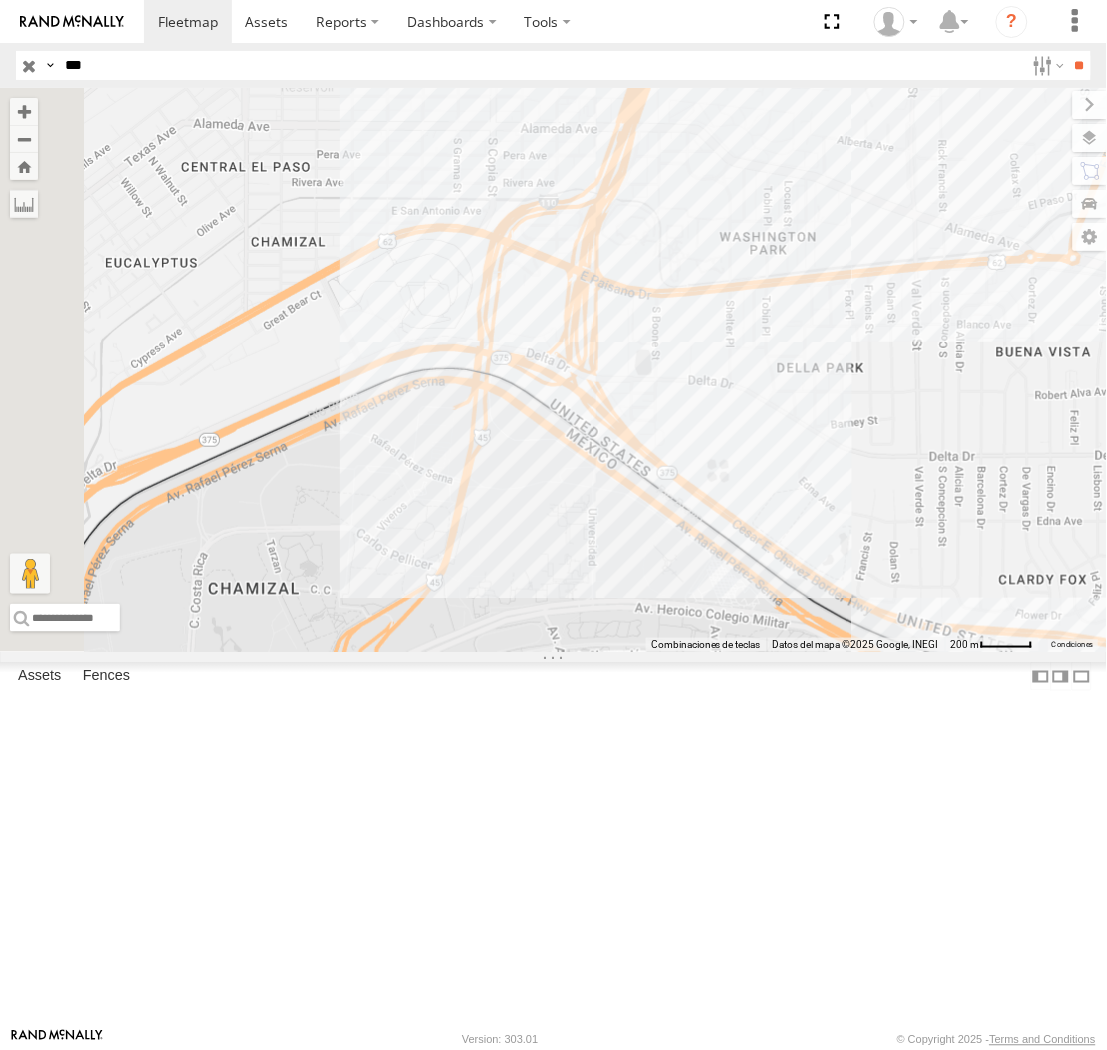 click on "***" at bounding box center [540, 65] 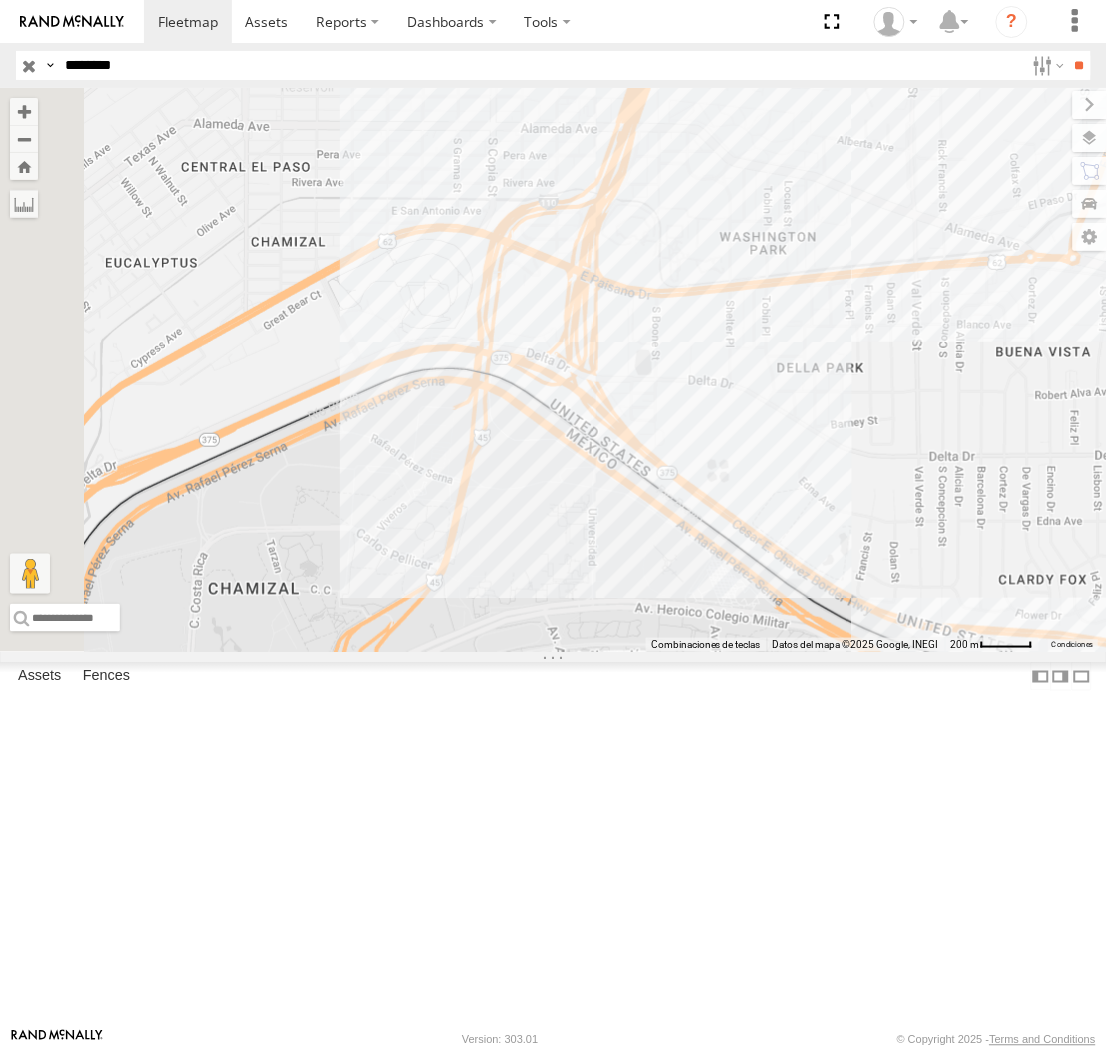 type on "********" 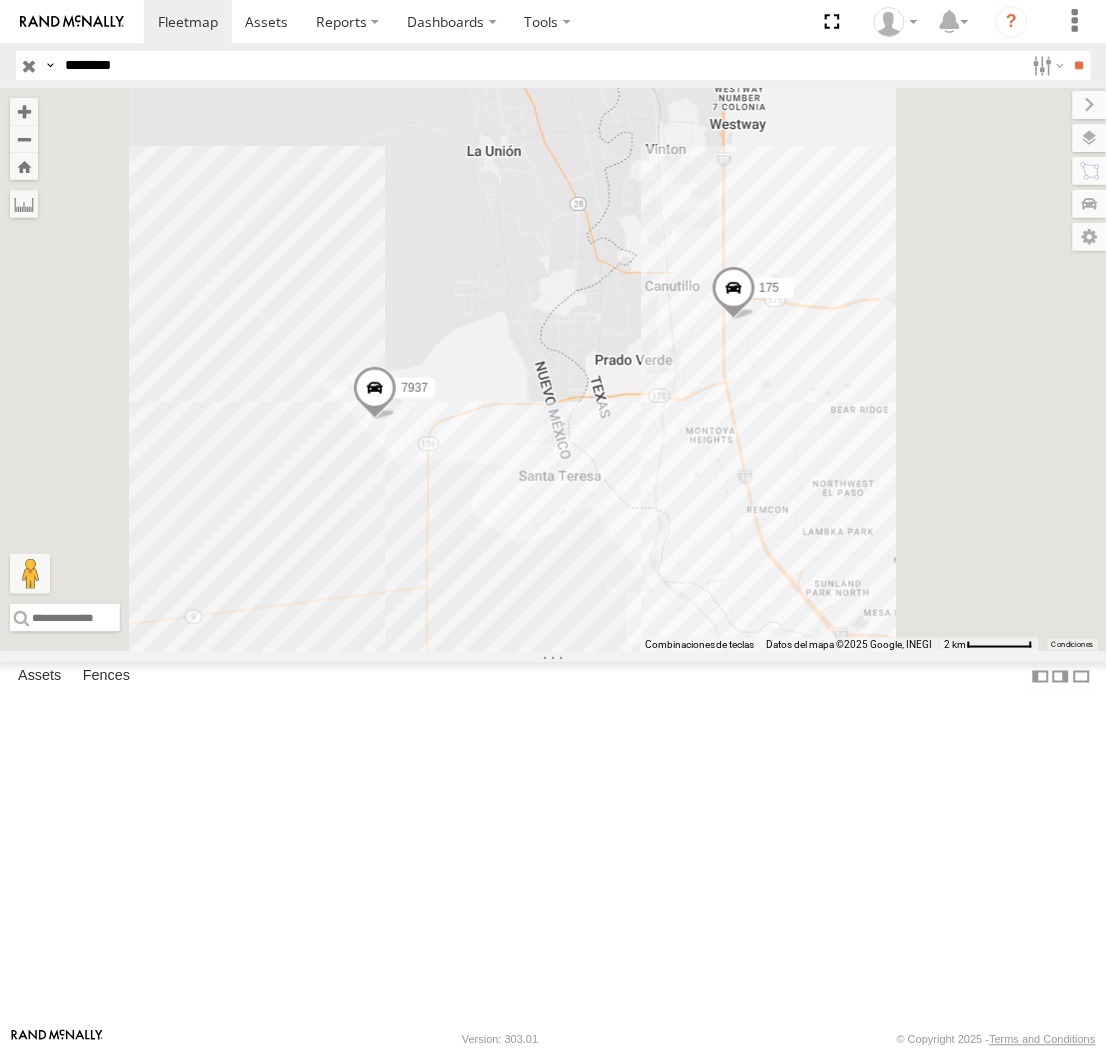 click at bounding box center [375, 394] 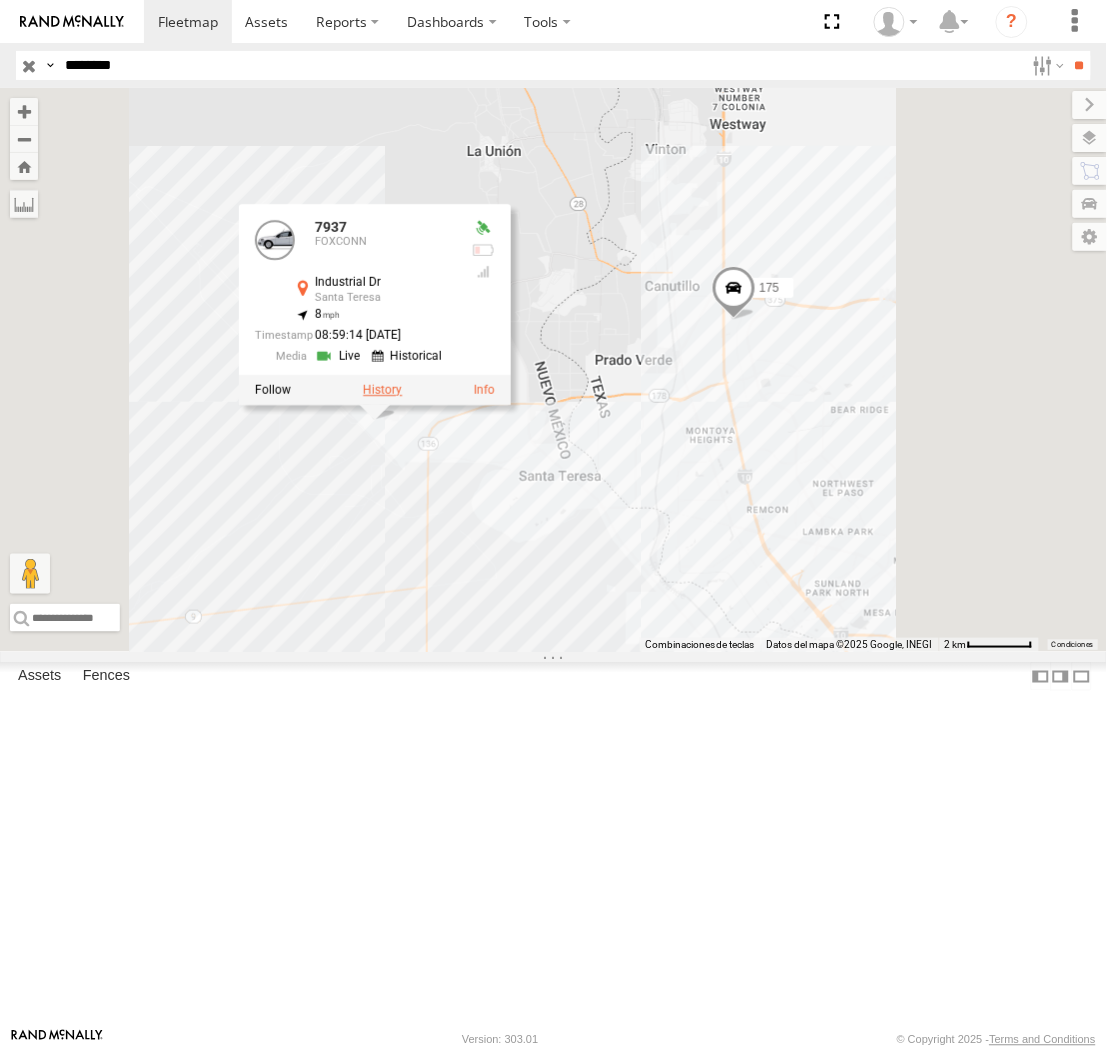 click at bounding box center [382, 391] 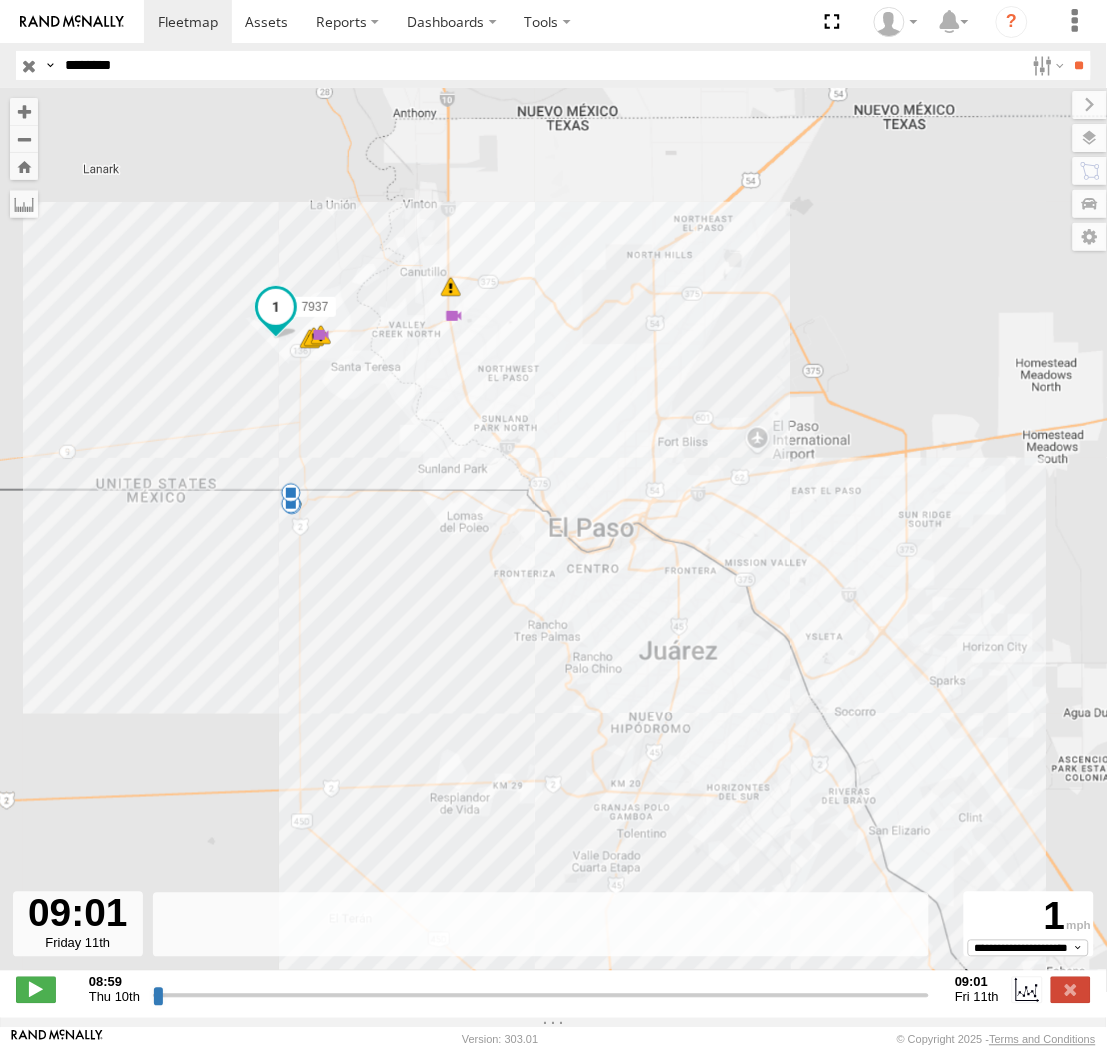 drag, startPoint x: 906, startPoint y: 1003, endPoint x: 1183, endPoint y: 1033, distance: 278.6198 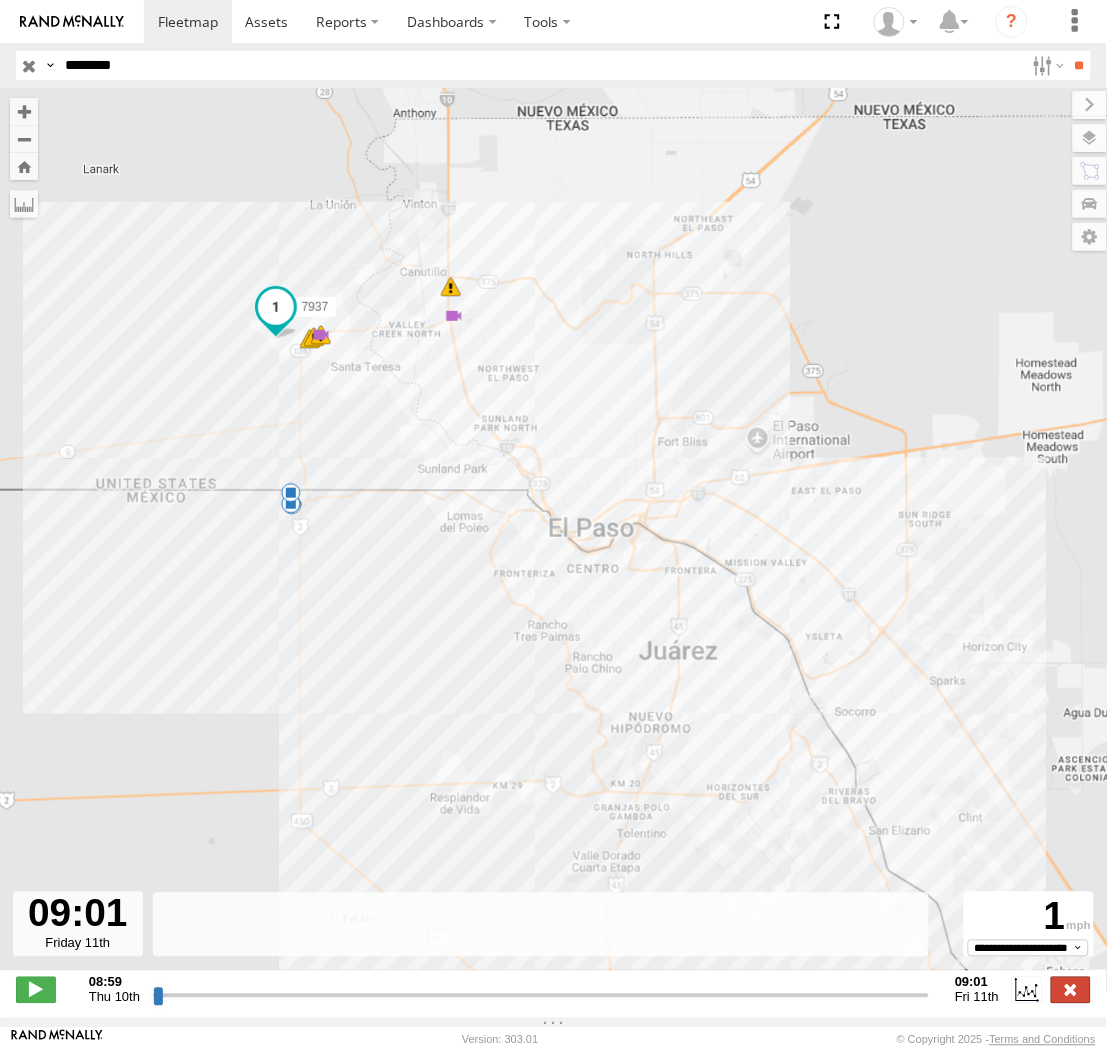 click at bounding box center [1071, 990] 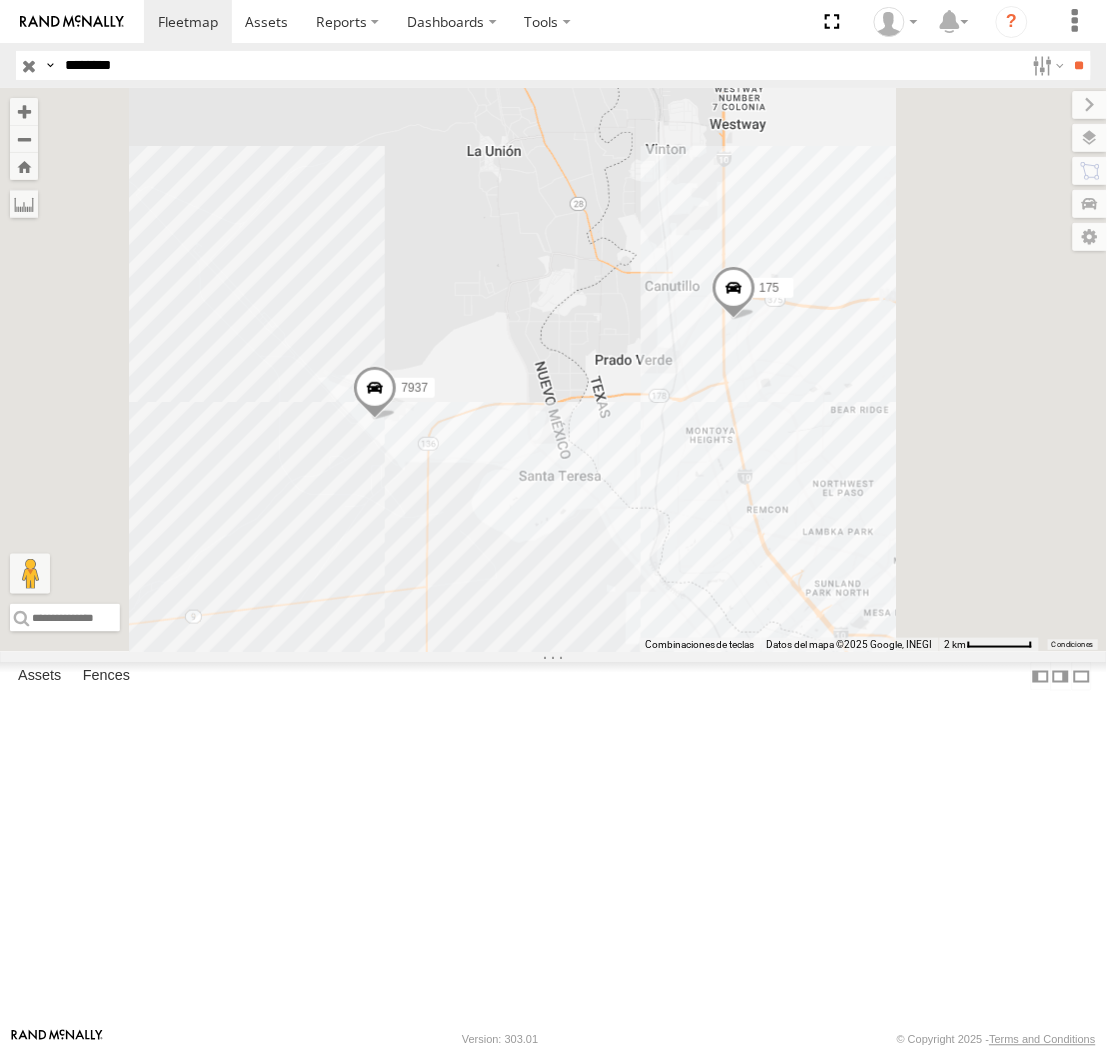 click at bounding box center (733, 293) 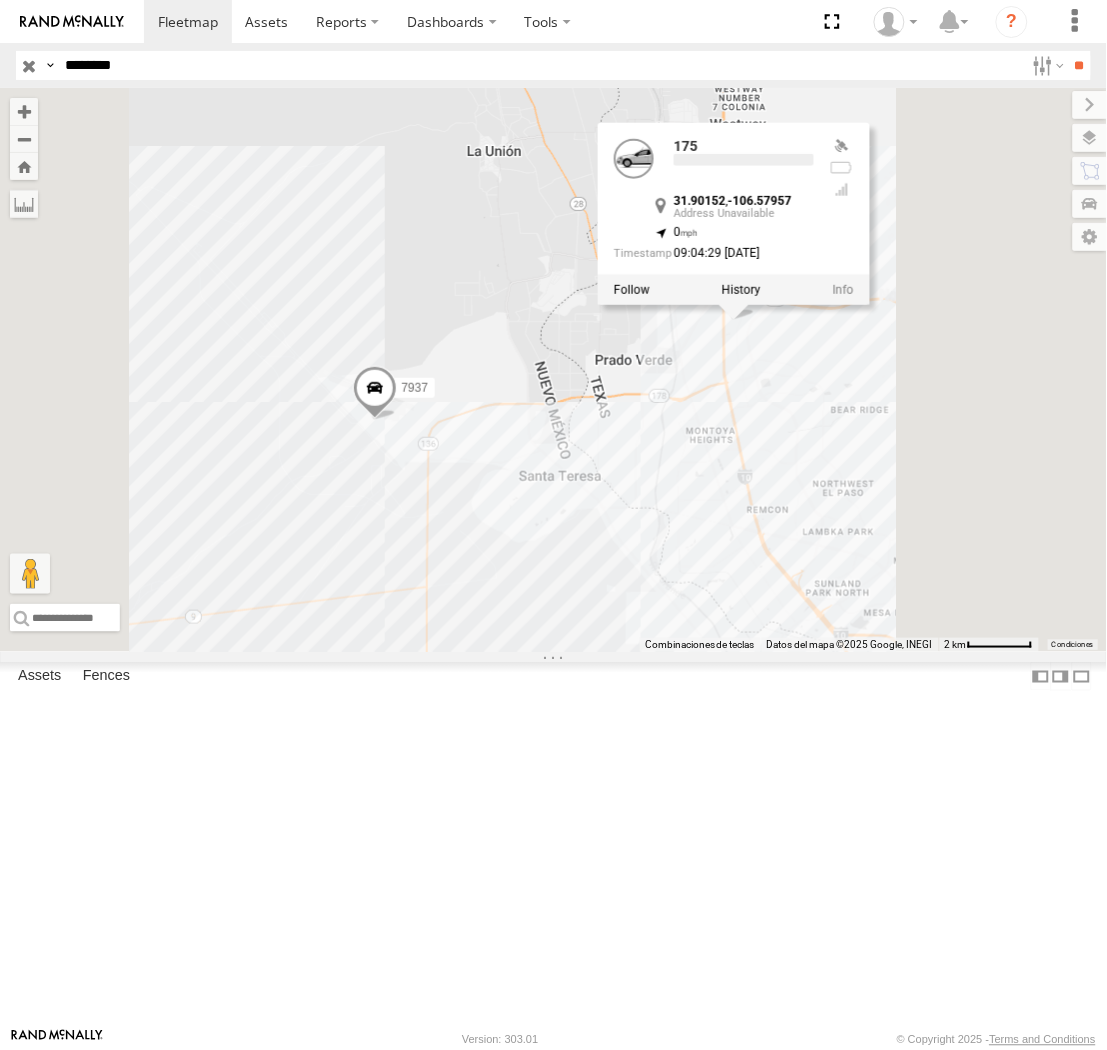 click at bounding box center (740, 290) 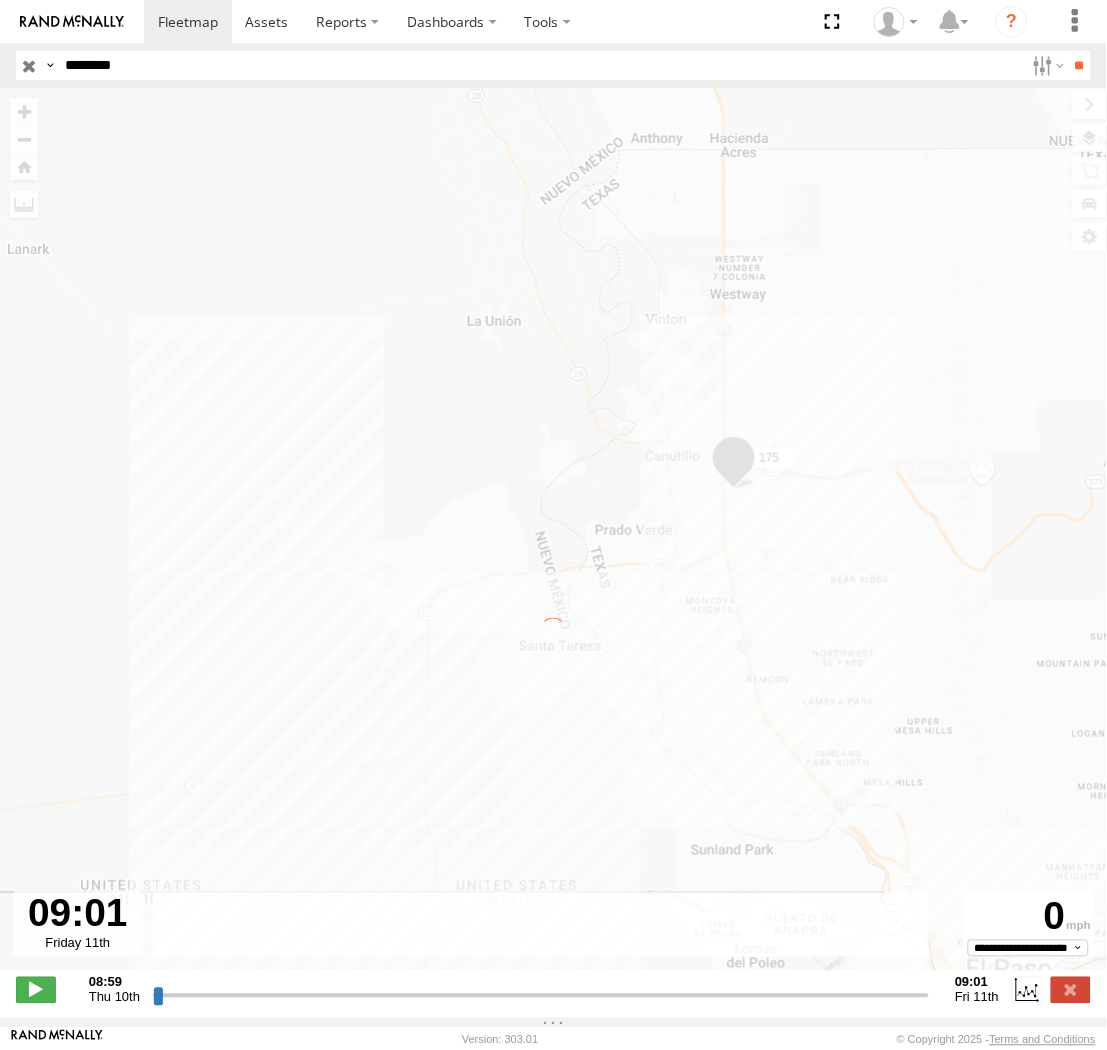 type on "**********" 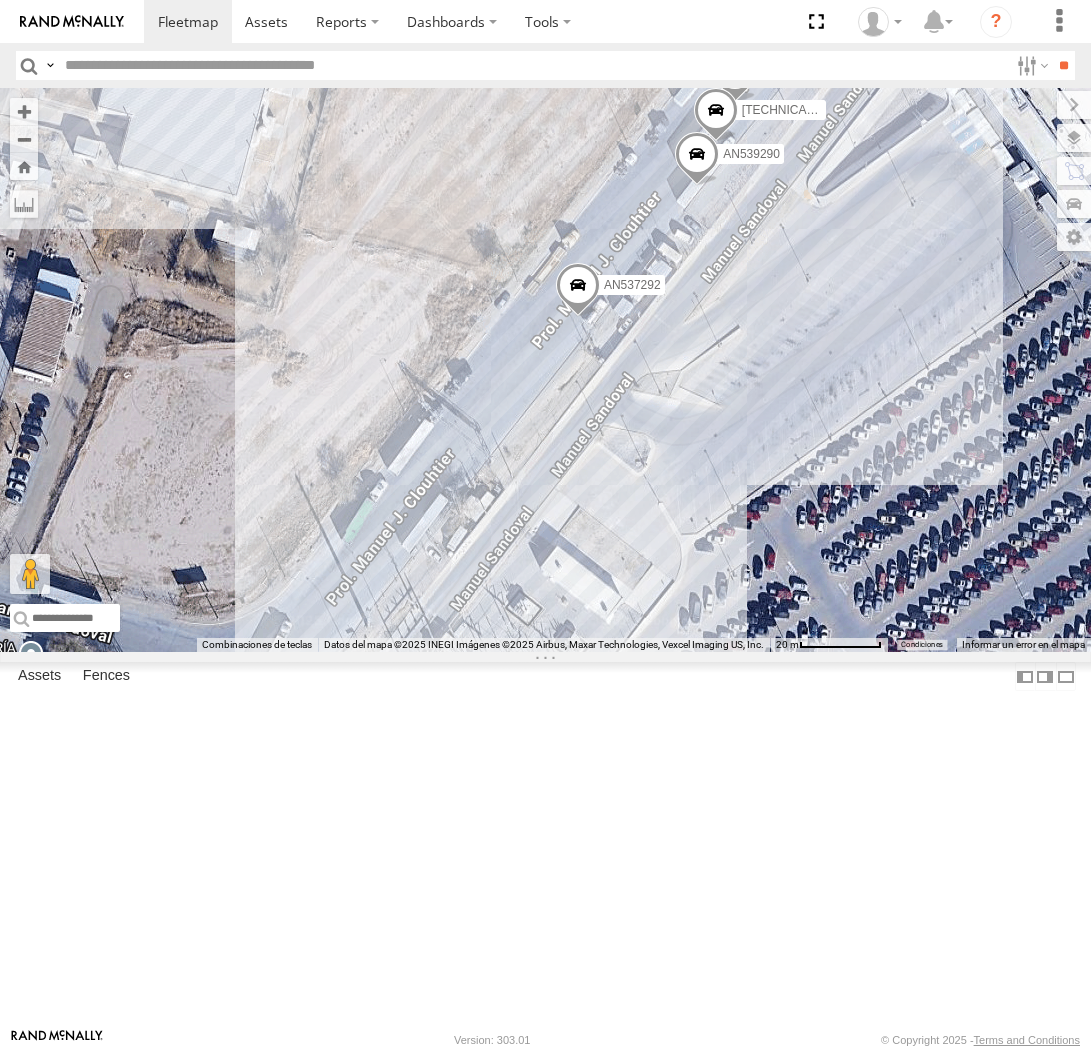 scroll, scrollTop: 0, scrollLeft: 0, axis: both 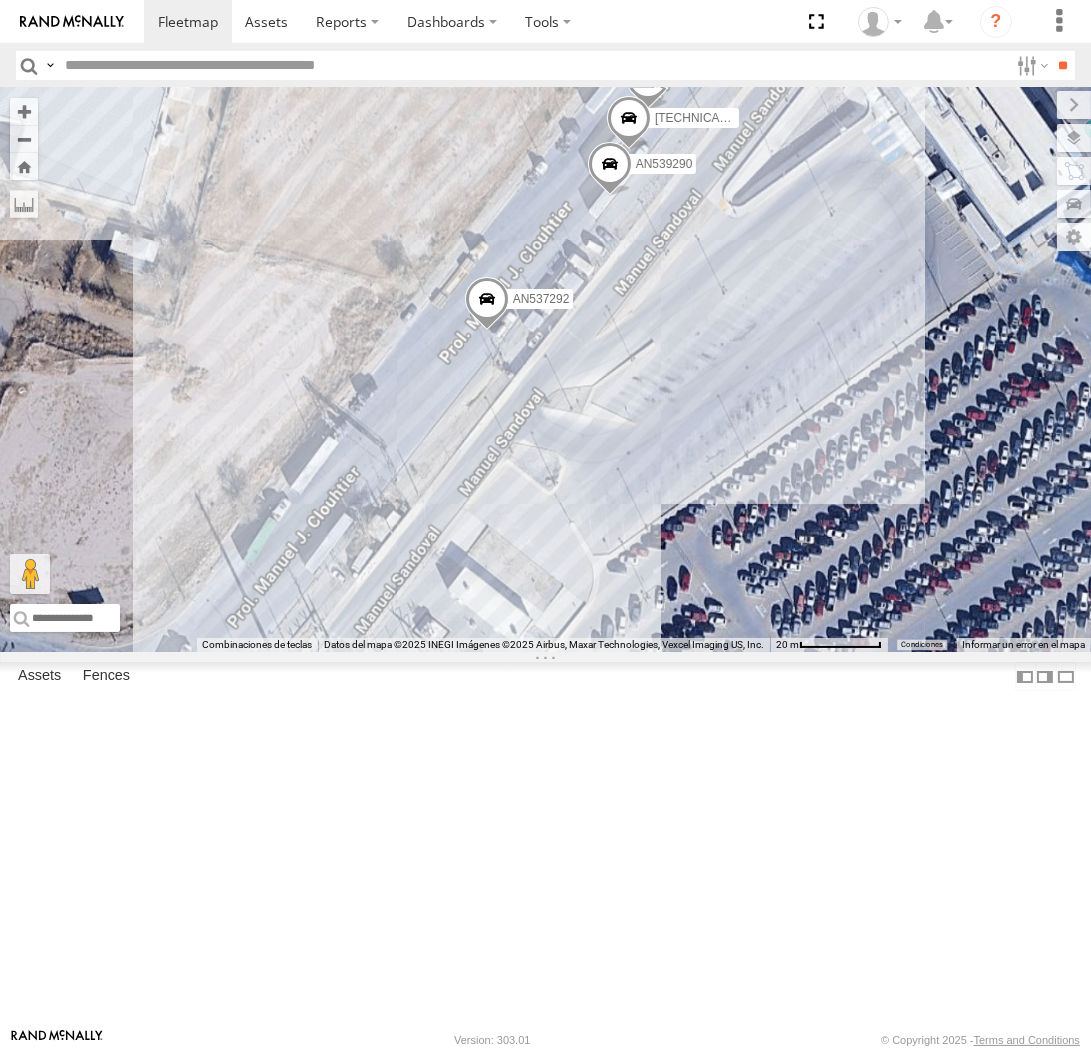 drag, startPoint x: 665, startPoint y: 596, endPoint x: 720, endPoint y: 646, distance: 74.330345 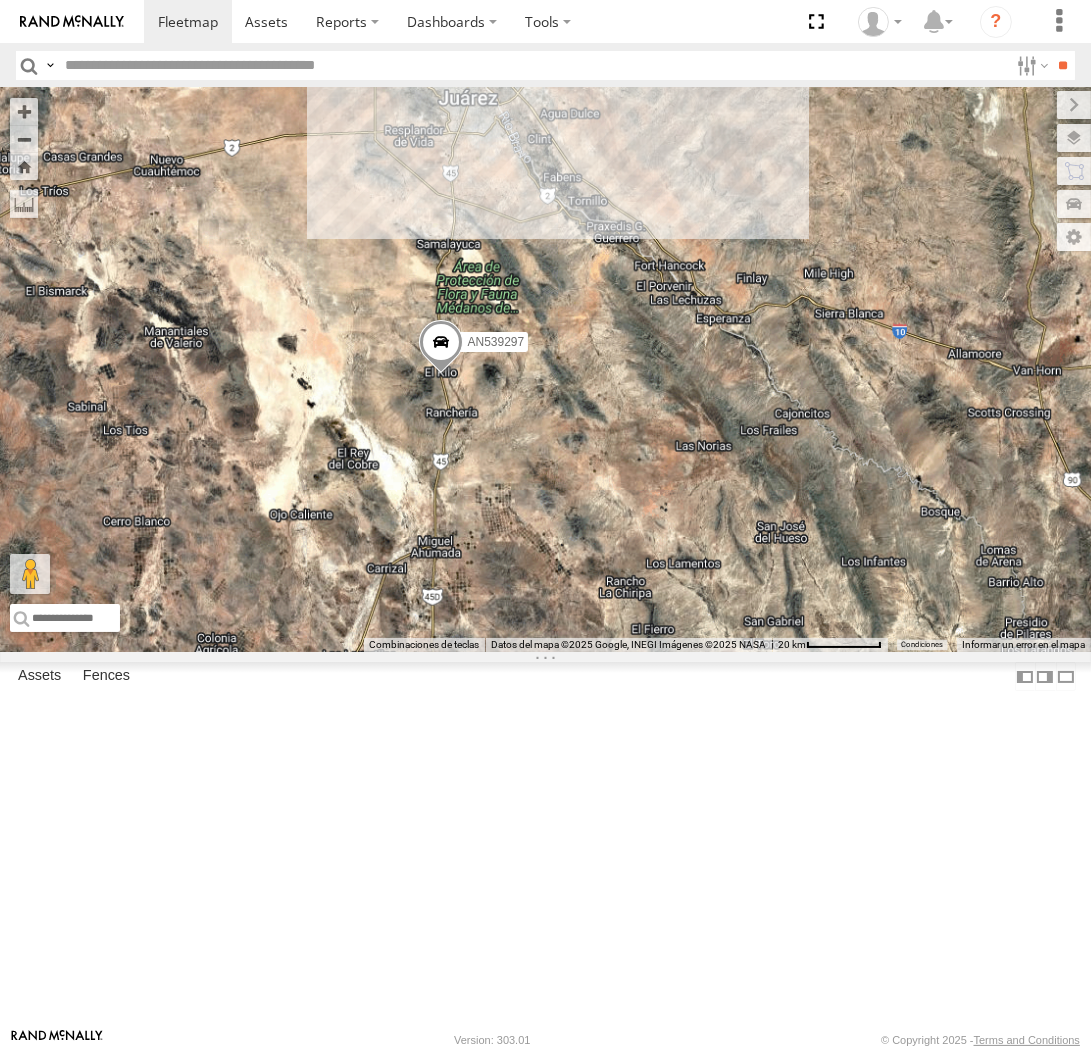 drag, startPoint x: 470, startPoint y: 317, endPoint x: 445, endPoint y: 430, distance: 115.73245 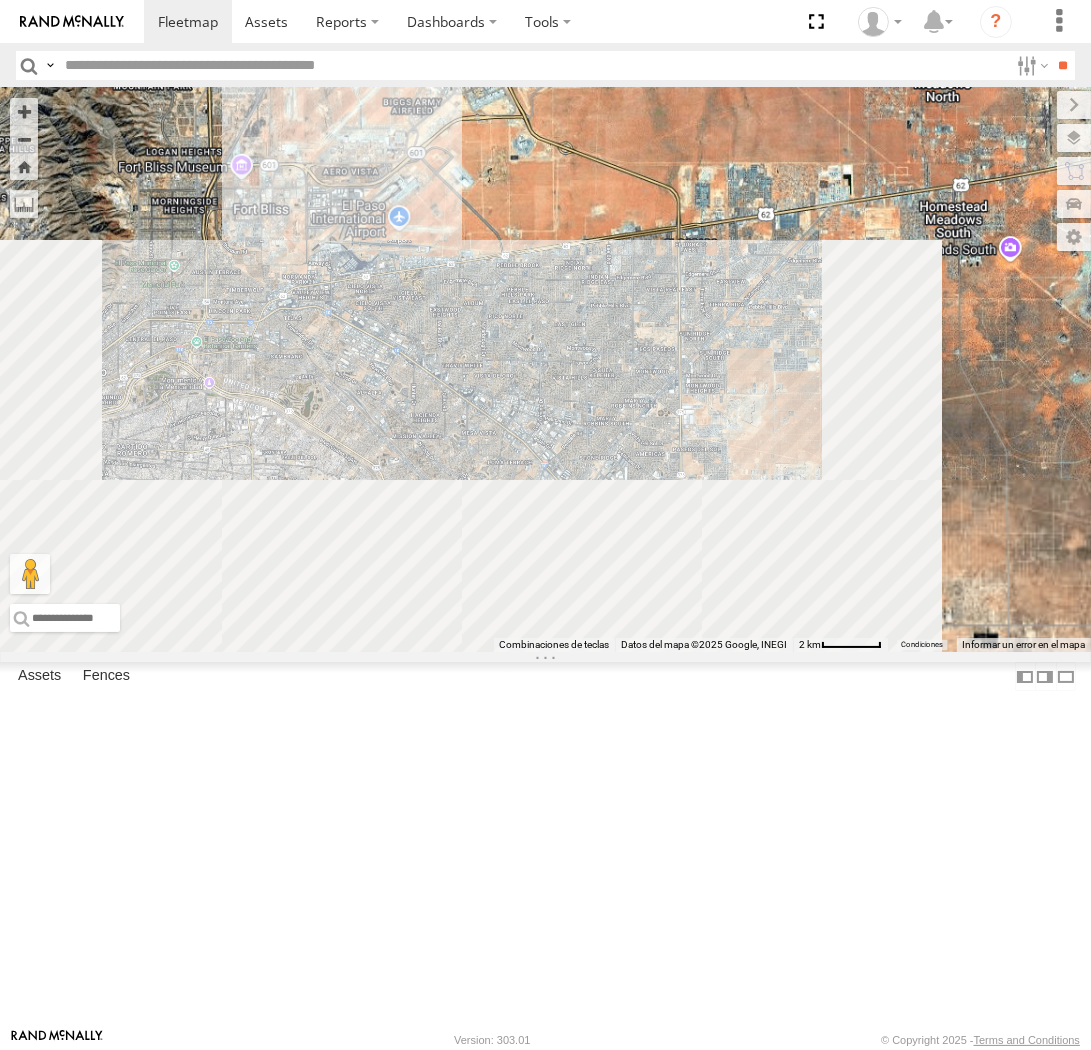 drag, startPoint x: 405, startPoint y: 828, endPoint x: 404, endPoint y: 456, distance: 372.00134 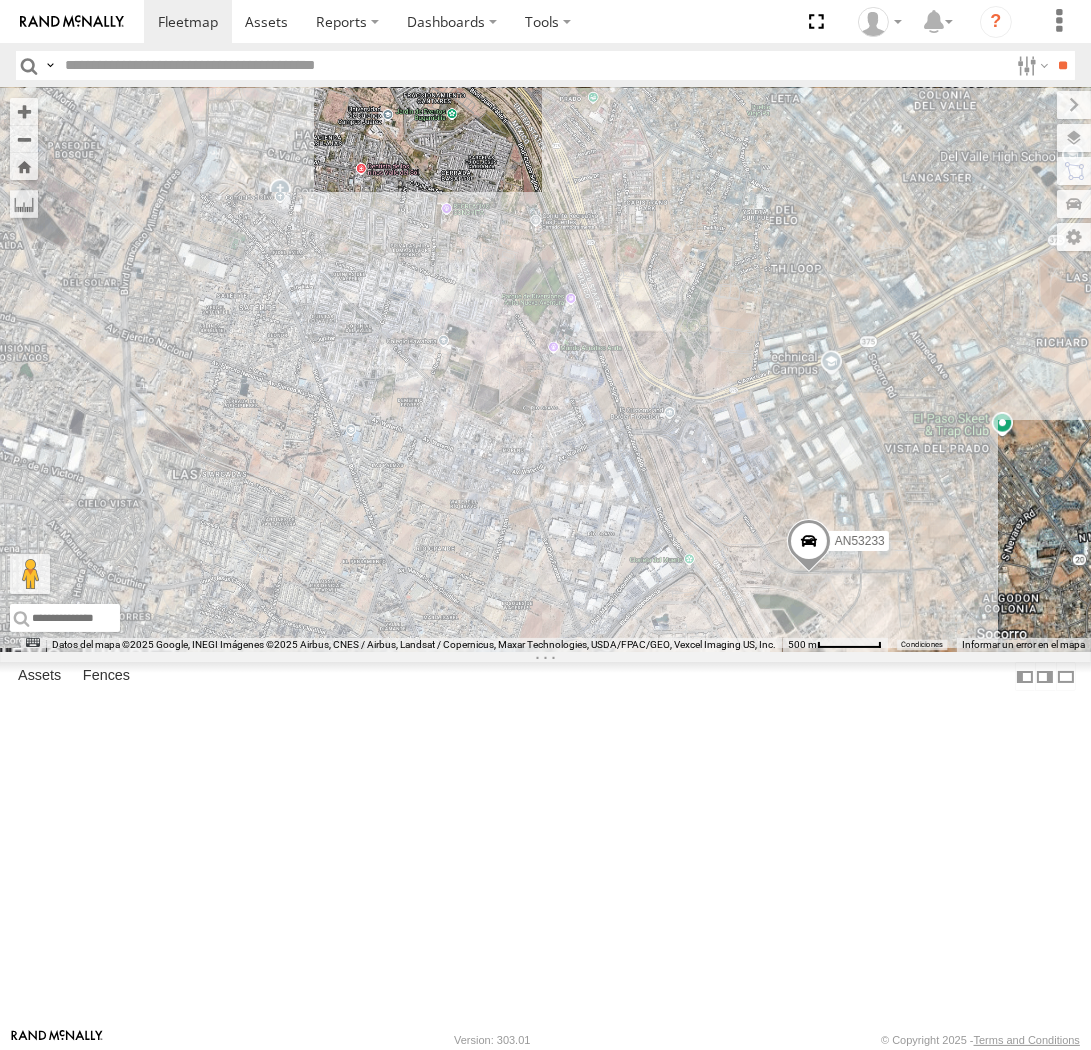 drag, startPoint x: 424, startPoint y: 656, endPoint x: 364, endPoint y: 346, distance: 315.75308 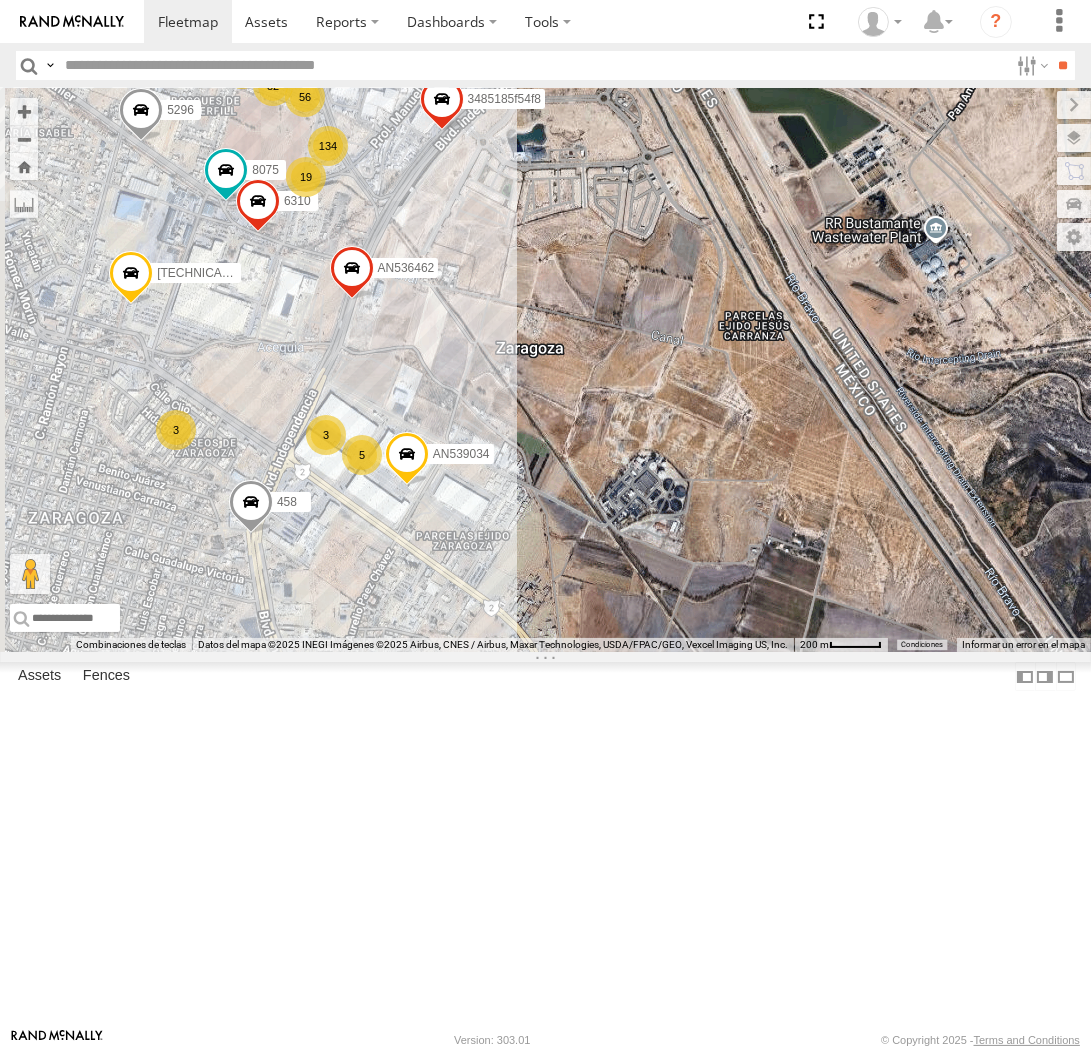 drag, startPoint x: 496, startPoint y: 200, endPoint x: 573, endPoint y: 484, distance: 294.2533 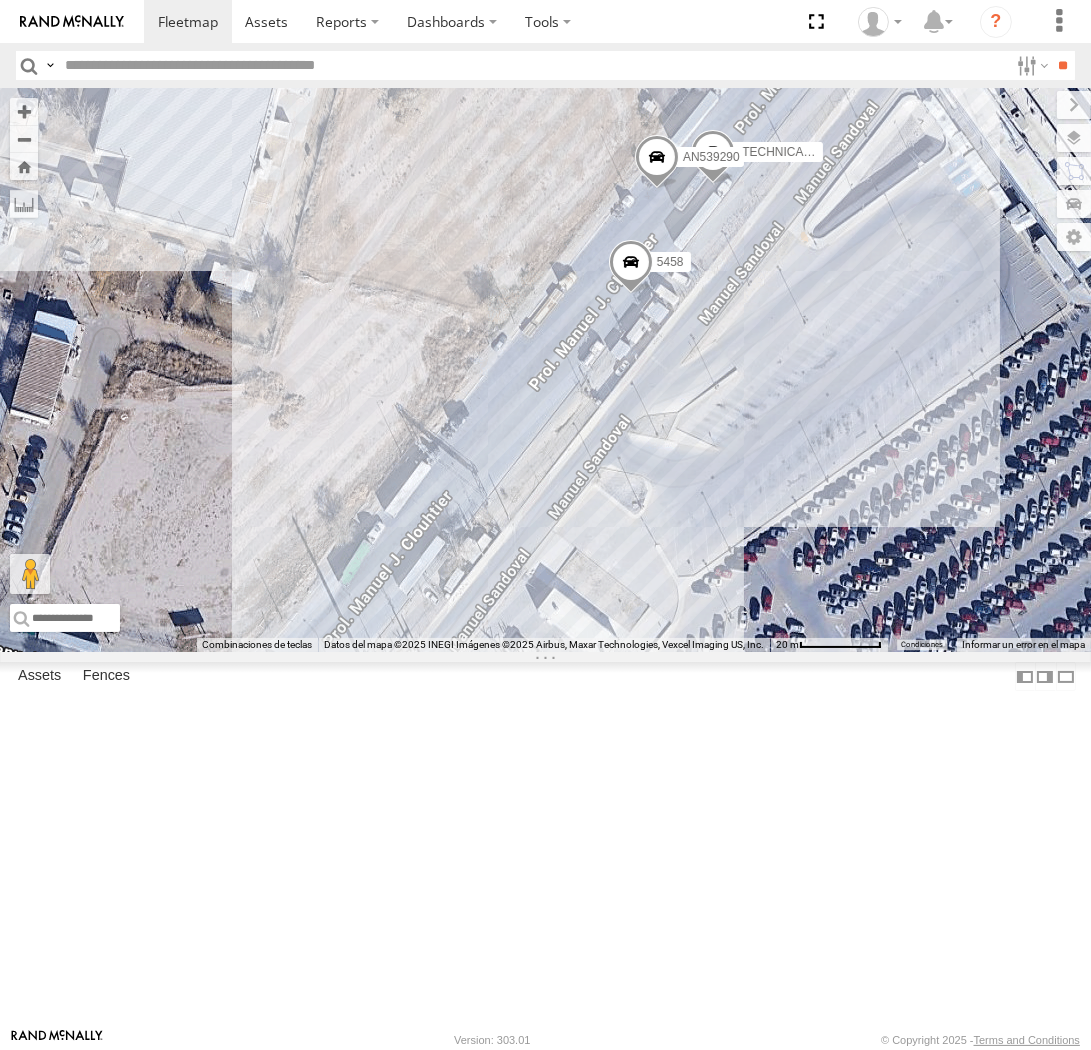 drag, startPoint x: 712, startPoint y: 614, endPoint x: 647, endPoint y: 583, distance: 72.013885 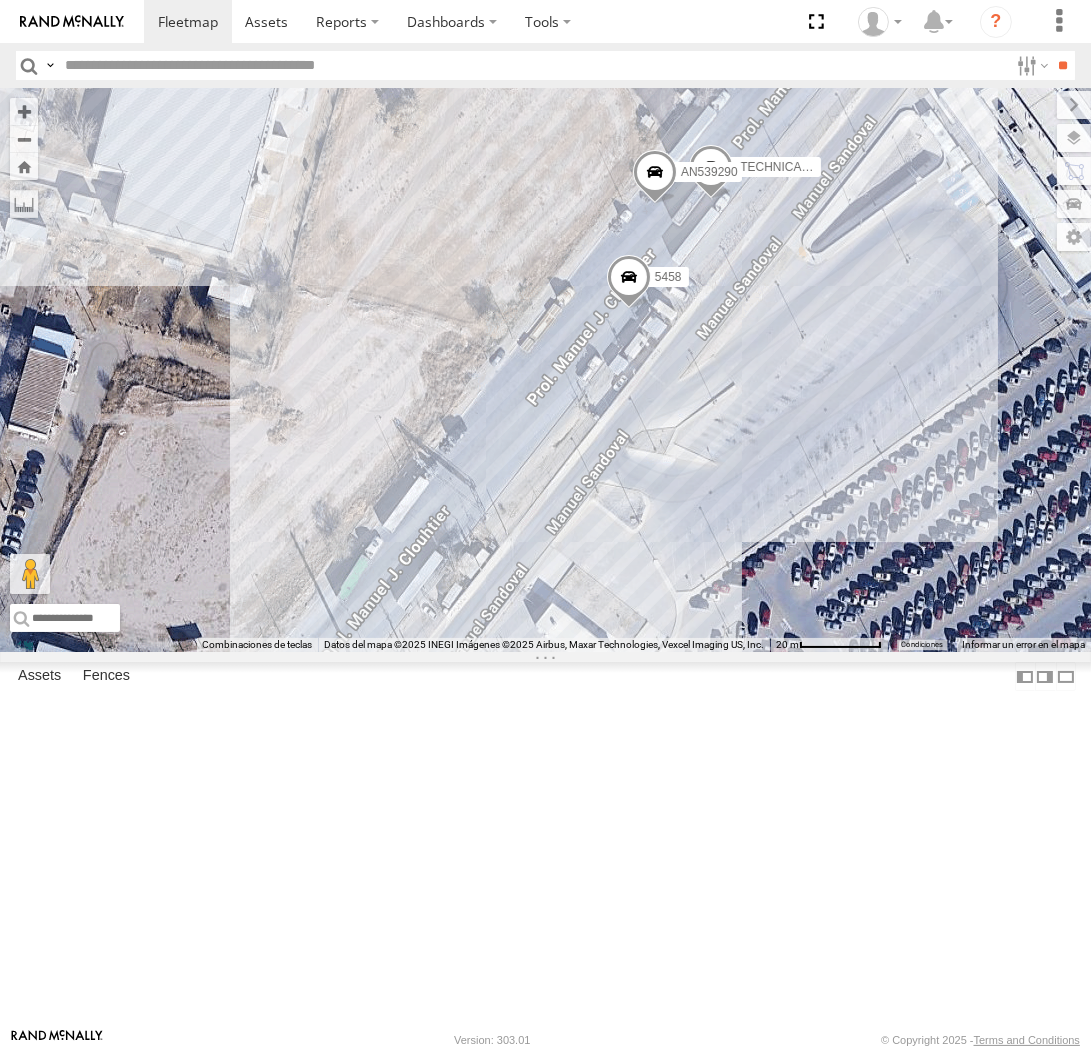 click on "AN533937 AN53295 015910001845018 AN47472 AN535356 ZJ533468 AN533249 015910001811580 F2771 AN537665 AN539297 AN53003 ZJ531712 AN535453 AN534101 AN531278 AN534853 AN535261 3963 015910001987117 467 L592 446 AN533959 4000 3651 015910002786633 AN539034 4668 AN536462 L722 AN53233 5296 304 458 AN533253 338 3485185f54f8 AN539073 AN532390 2812 4092 6310 AN538265 AN539290 5458 357660104093729" at bounding box center [545, 370] 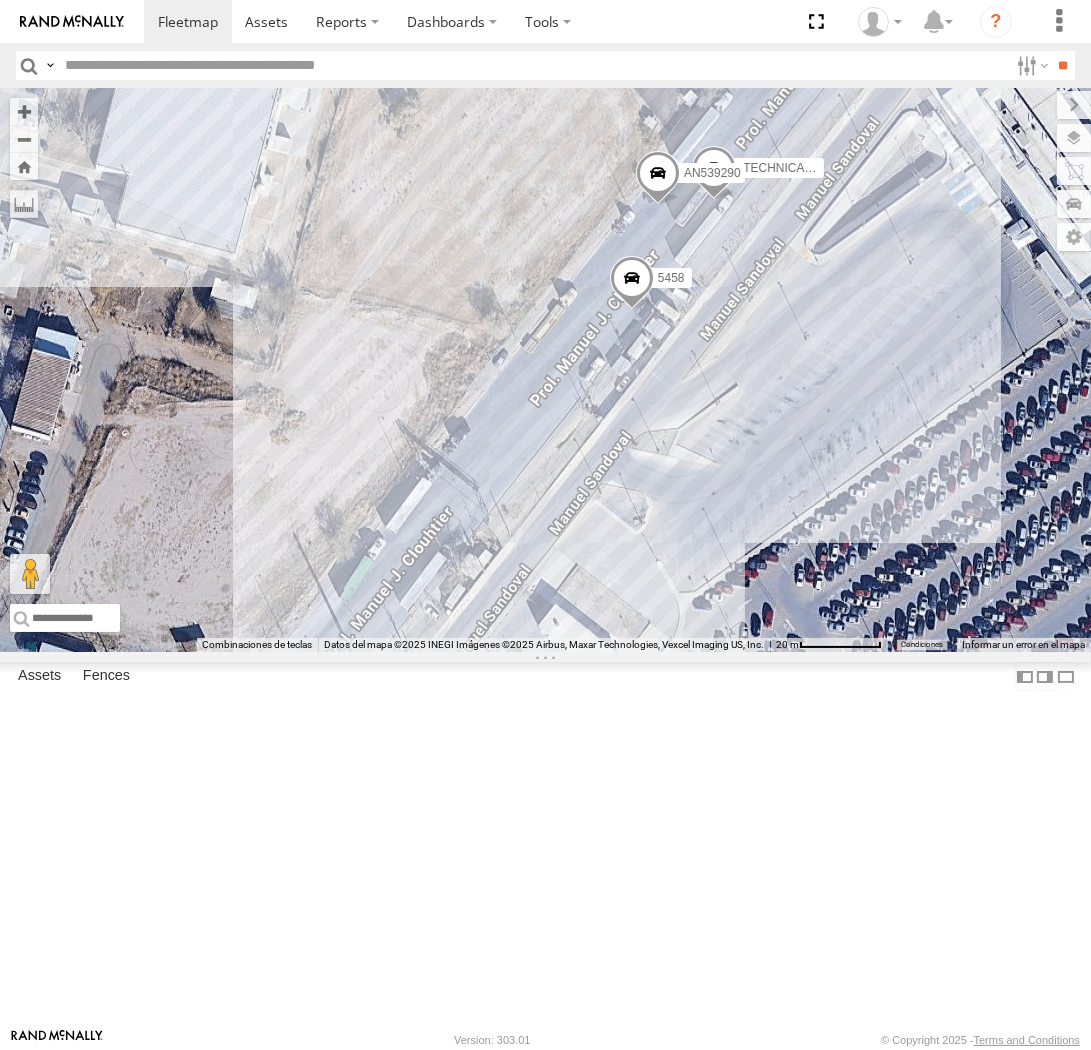 drag, startPoint x: 478, startPoint y: 465, endPoint x: 486, endPoint y: 476, distance: 13.601471 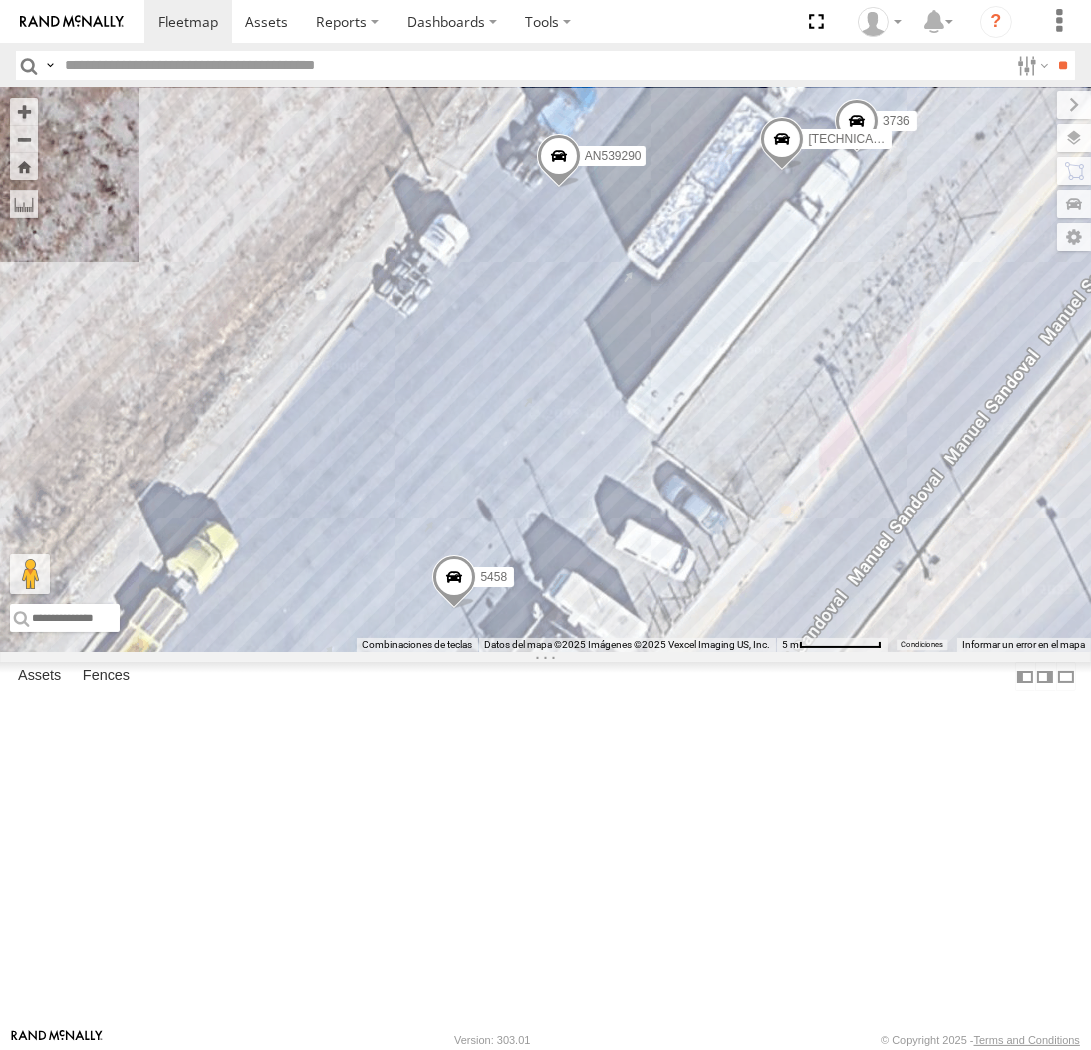 drag, startPoint x: 914, startPoint y: 358, endPoint x: 717, endPoint y: 465, distance: 224.18297 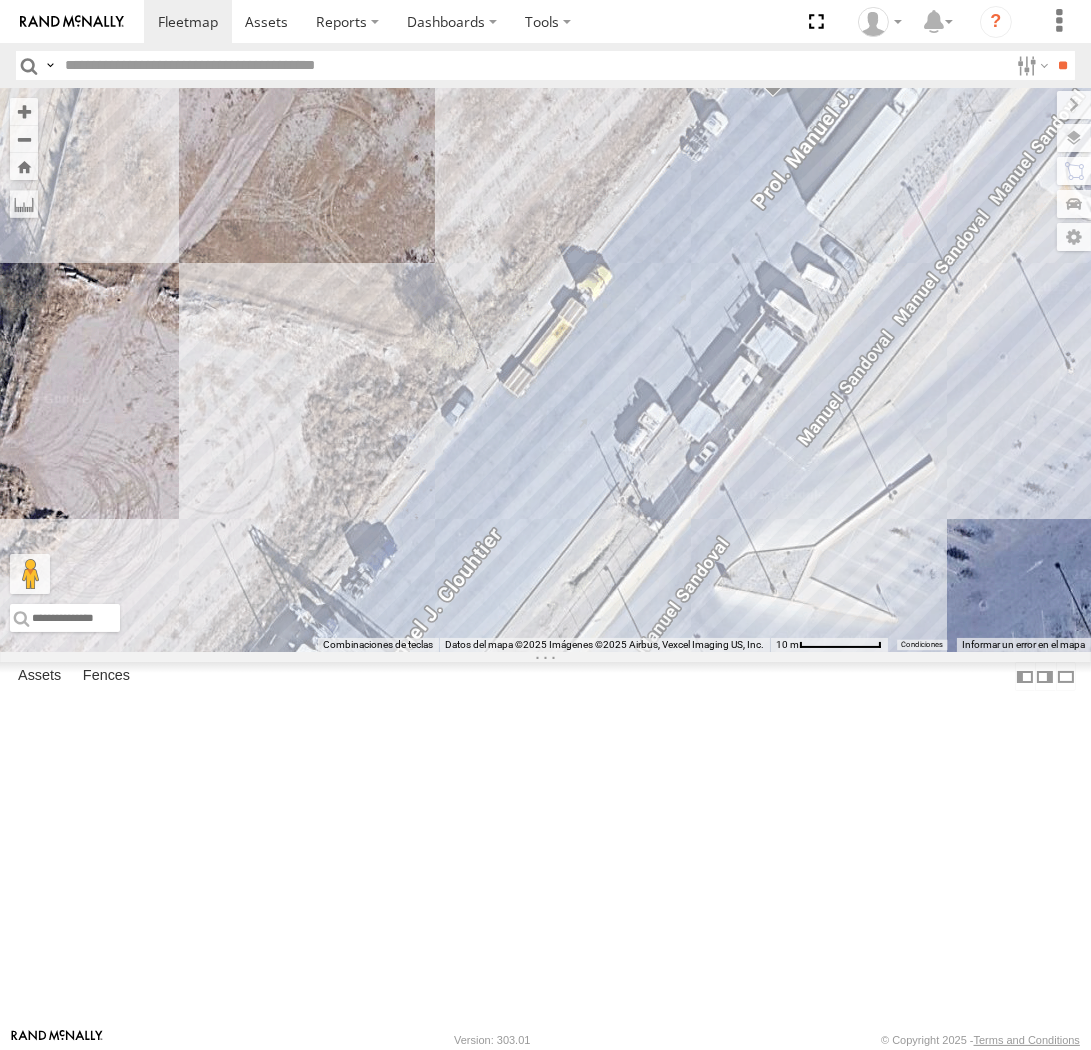 drag, startPoint x: 598, startPoint y: 616, endPoint x: 360, endPoint y: 590, distance: 239.41595 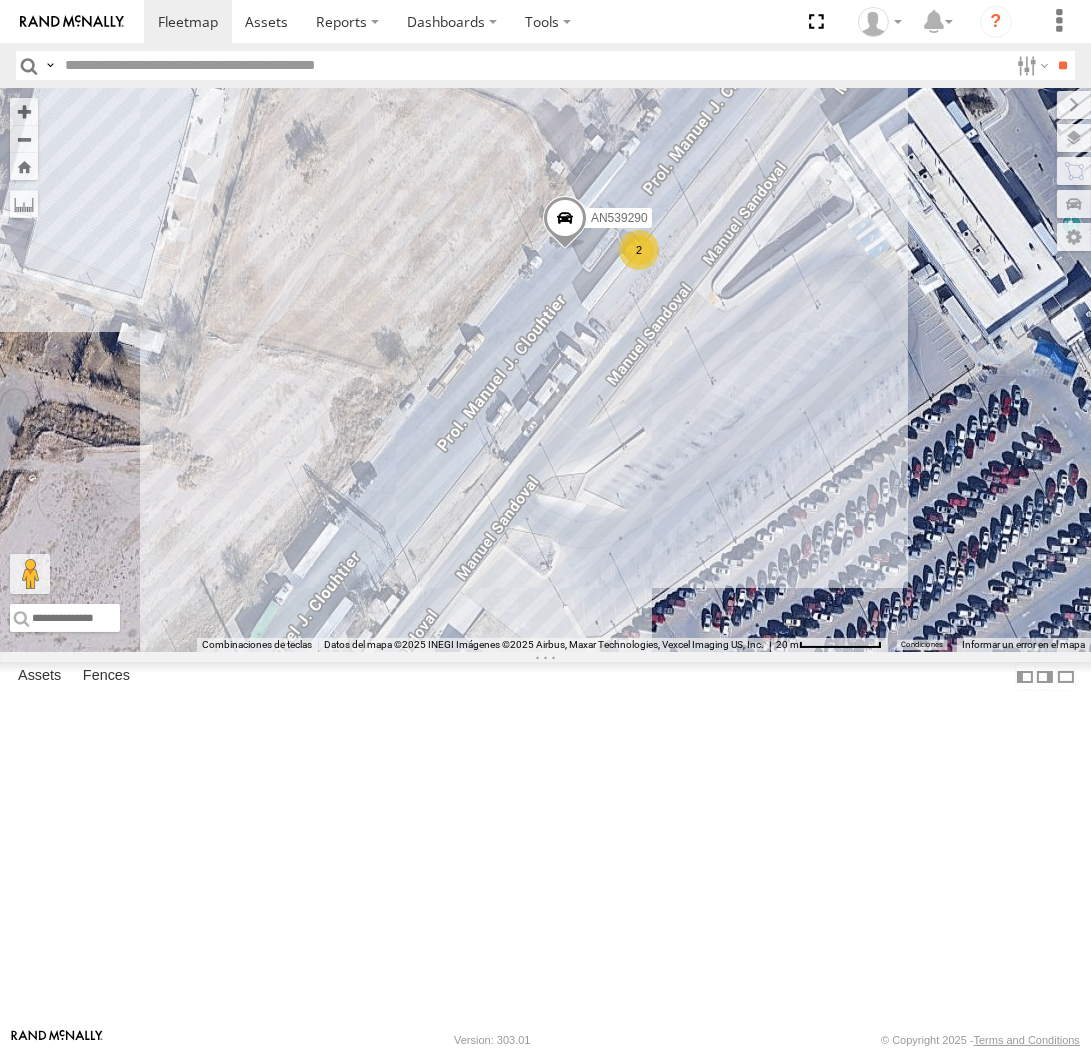 drag, startPoint x: 334, startPoint y: 563, endPoint x: 388, endPoint y: 561, distance: 54.037025 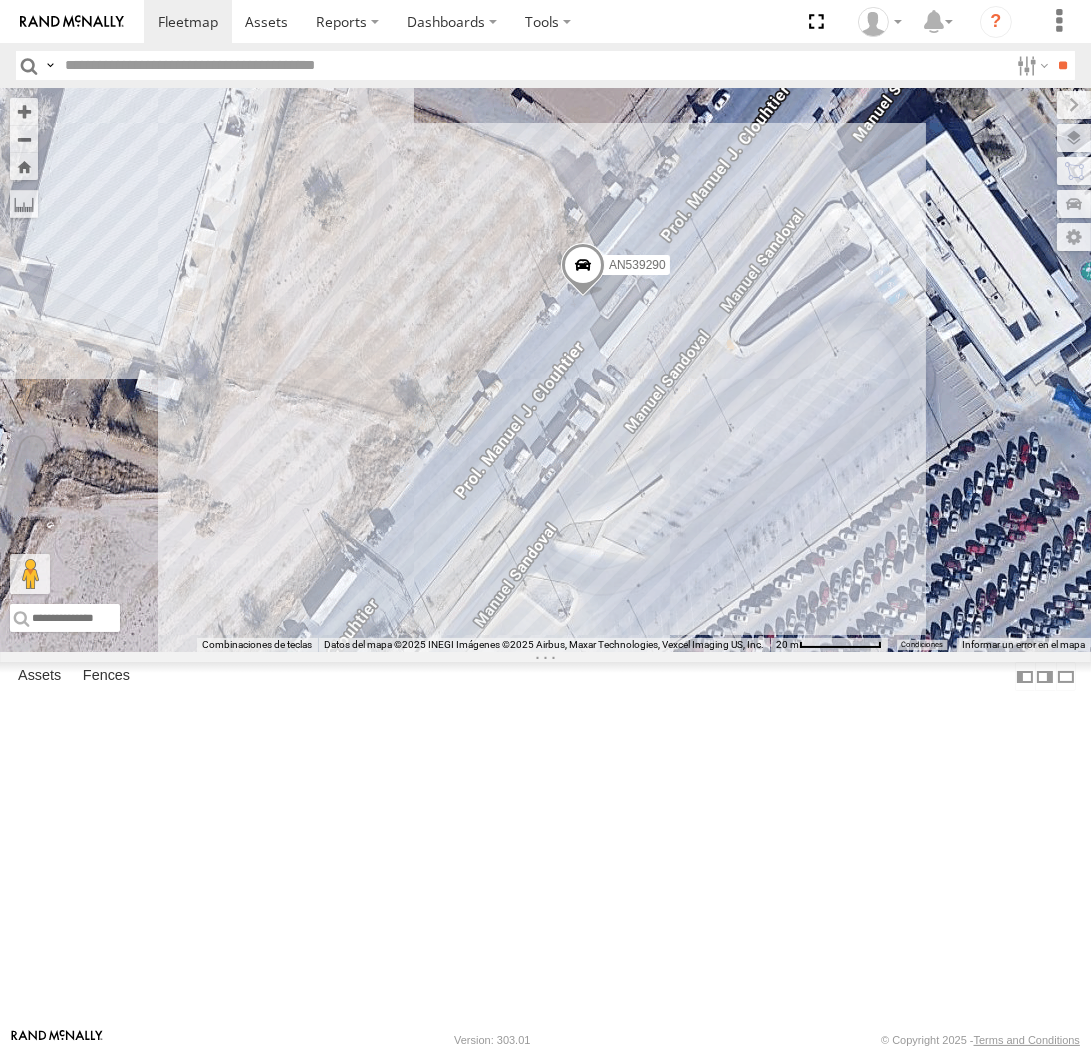 drag, startPoint x: 613, startPoint y: 725, endPoint x: 711, endPoint y: 664, distance: 115.43397 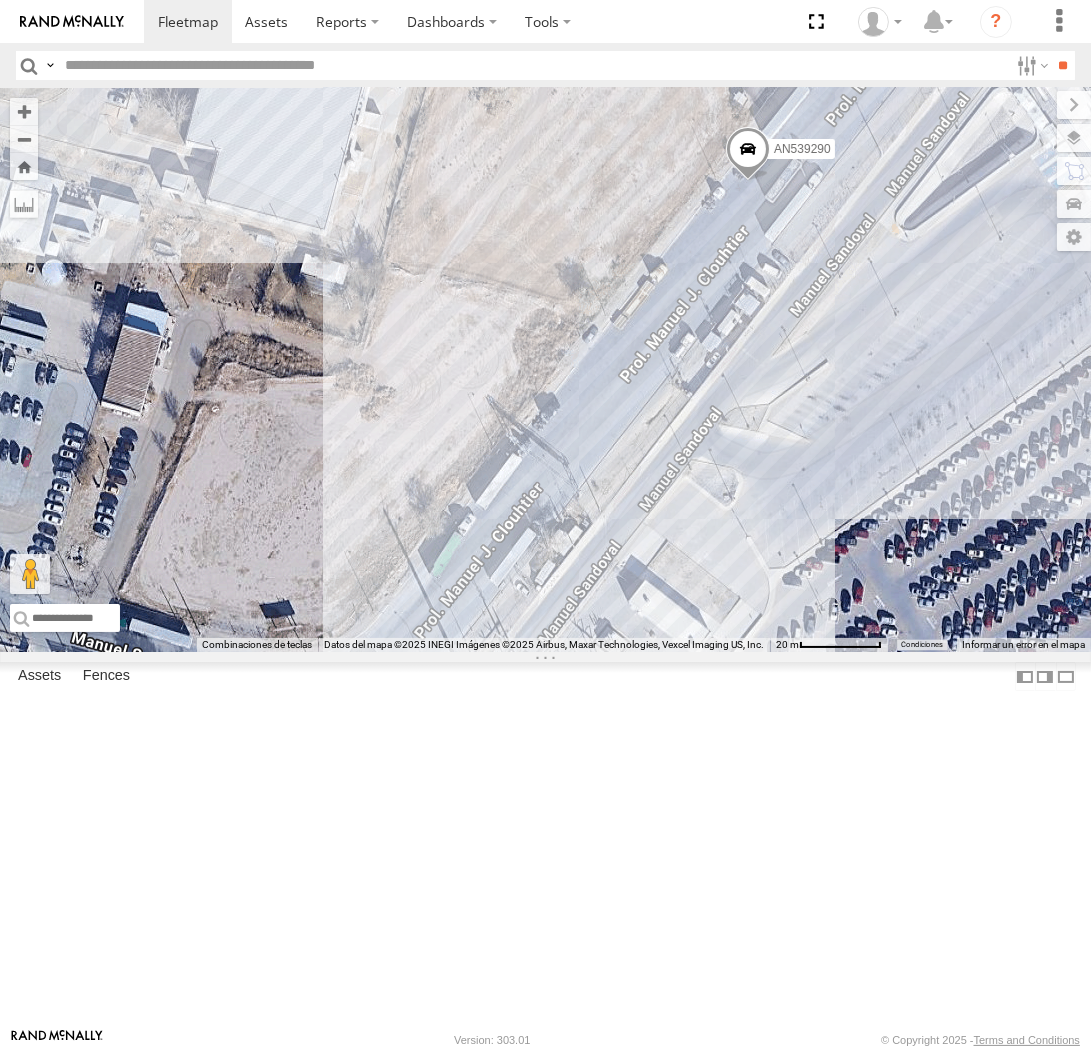 drag, startPoint x: 323, startPoint y: 607, endPoint x: 483, endPoint y: 518, distance: 183.08742 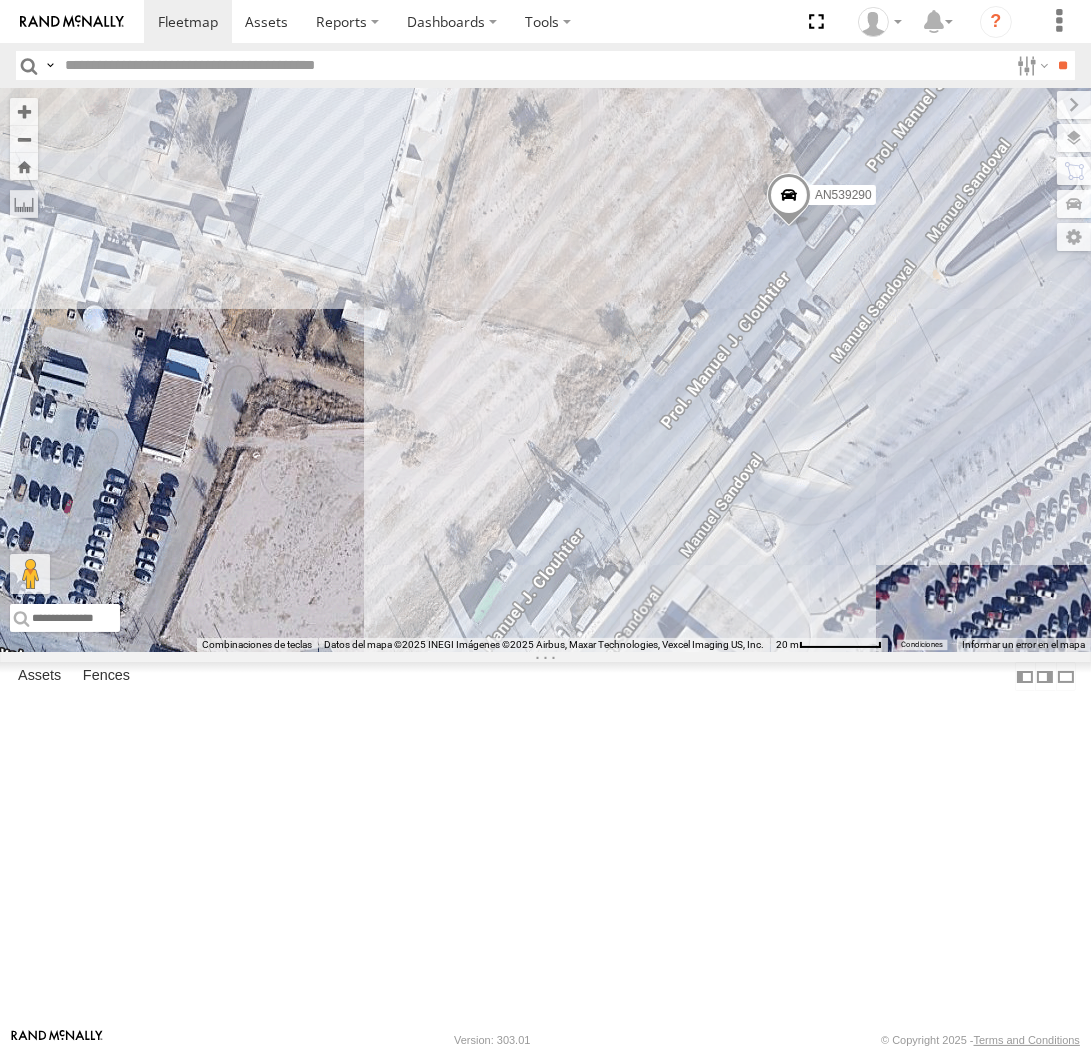 drag, startPoint x: 351, startPoint y: 438, endPoint x: 578, endPoint y: 508, distance: 237.5479 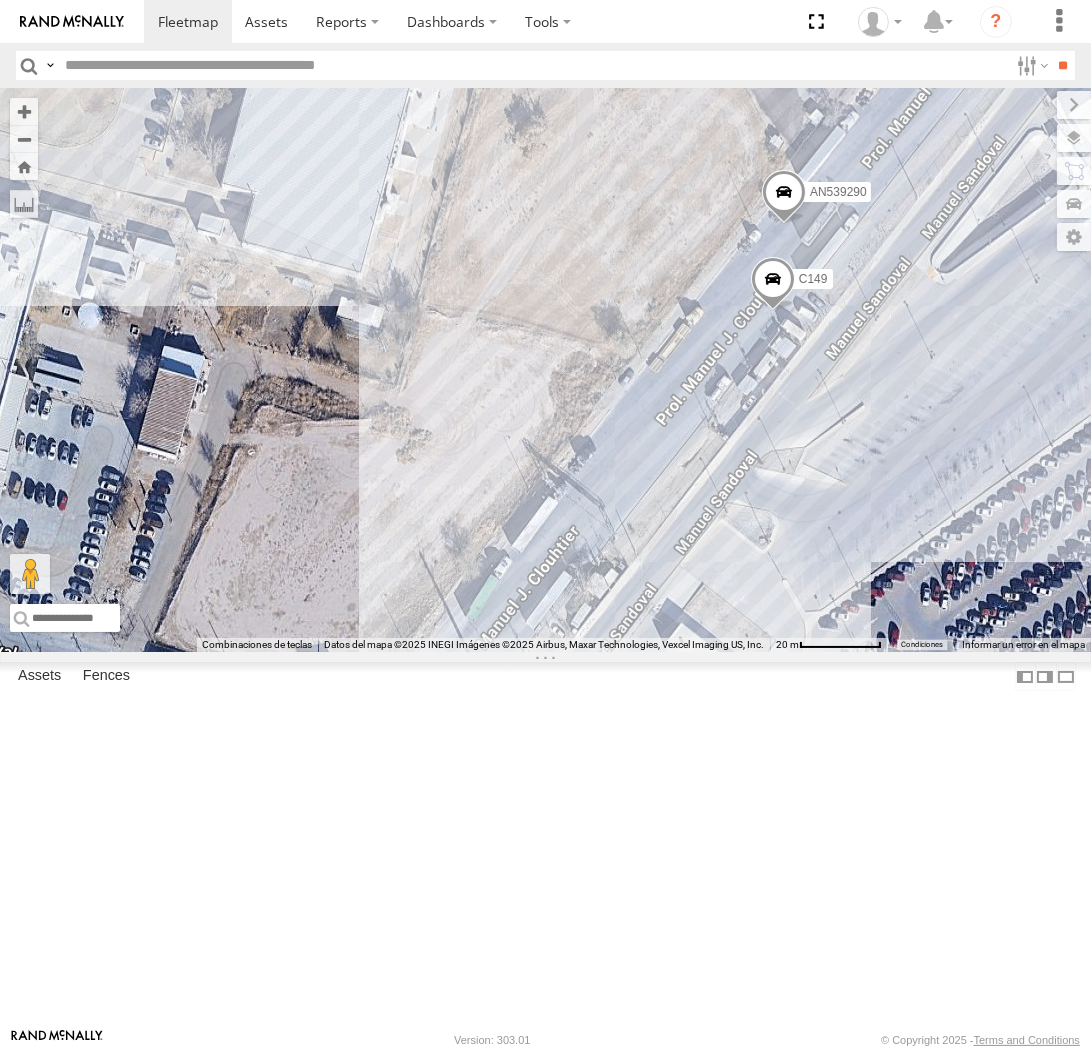 drag, startPoint x: 860, startPoint y: 590, endPoint x: 840, endPoint y: 584, distance: 20.880613 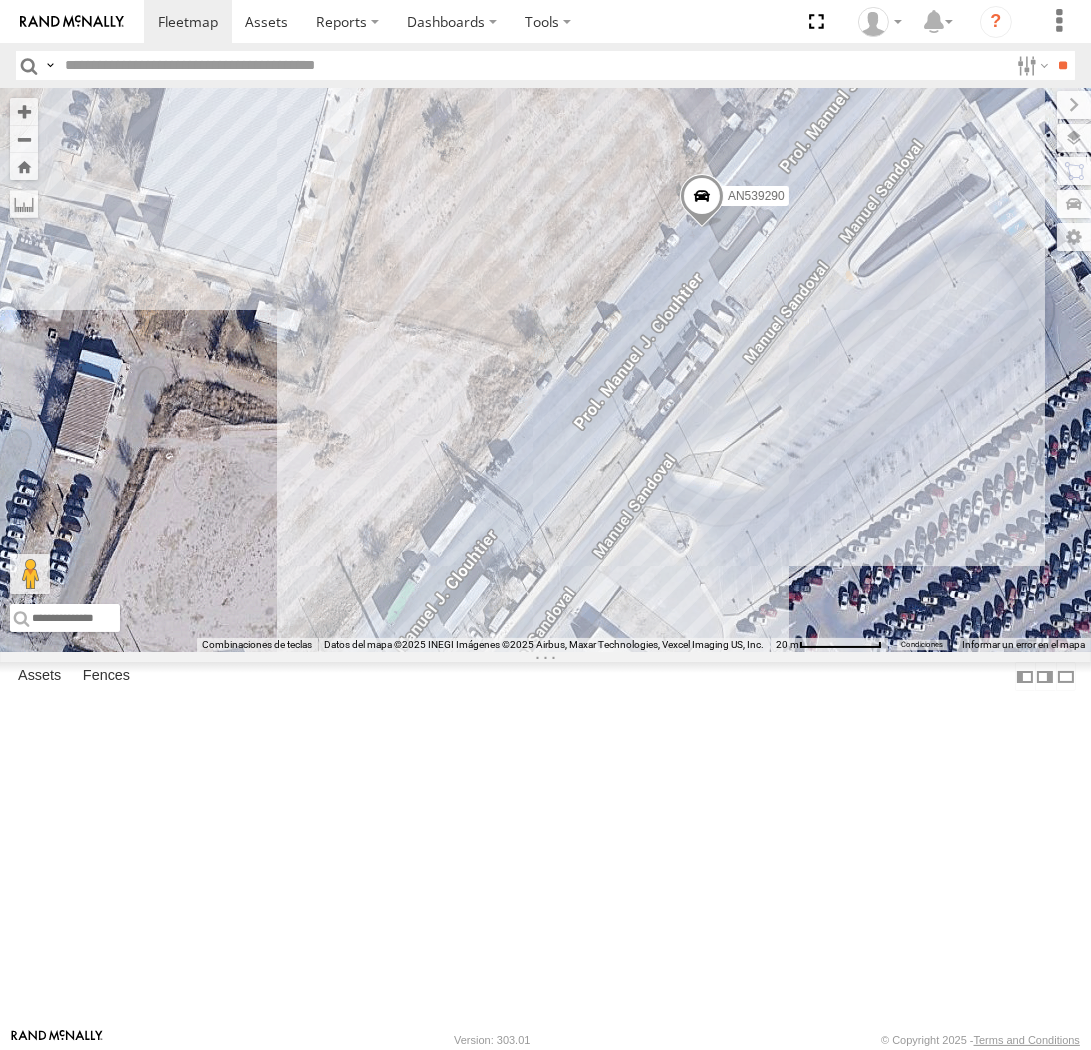 drag, startPoint x: 621, startPoint y: 650, endPoint x: 725, endPoint y: 705, distance: 117.64778 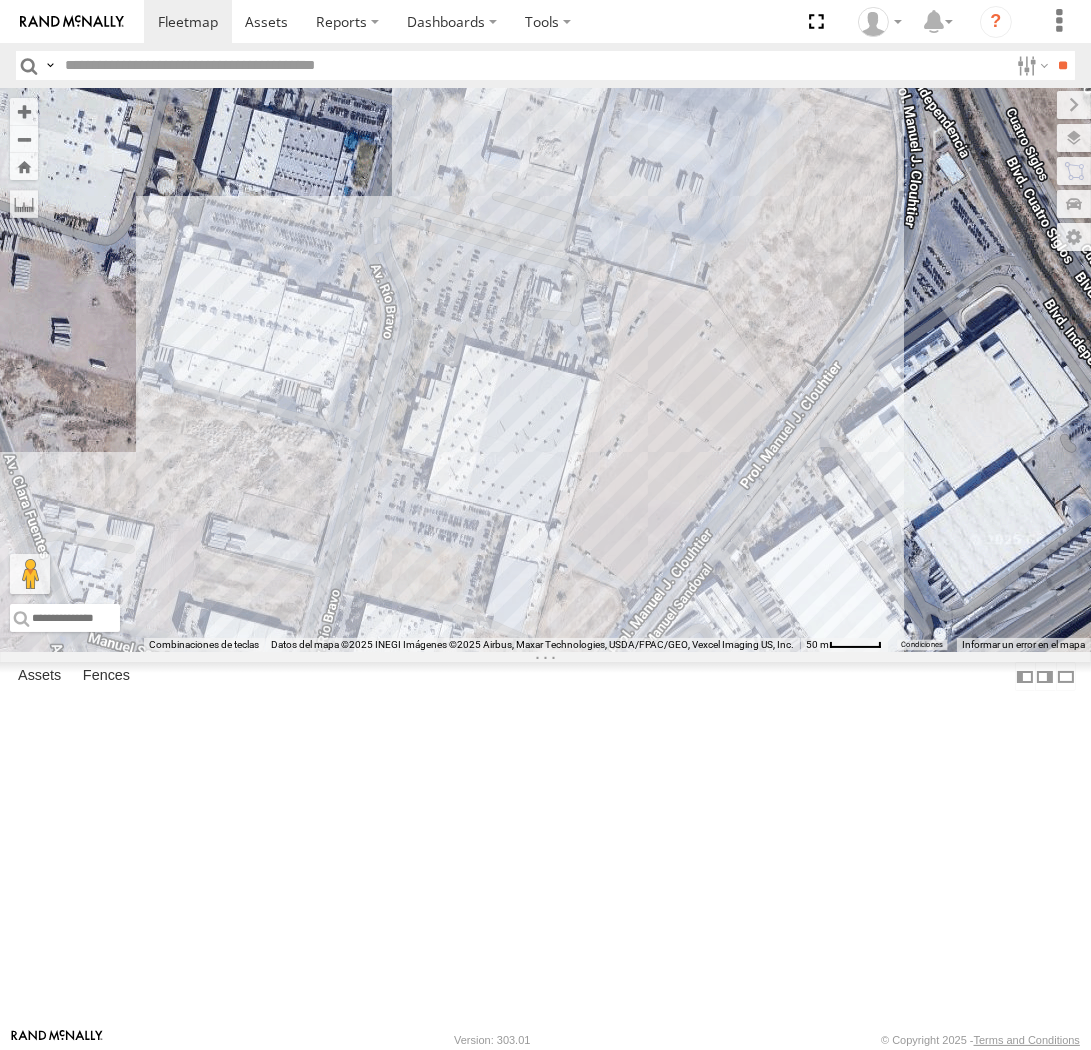 drag, startPoint x: 693, startPoint y: 887, endPoint x: 627, endPoint y: 660, distance: 236.40009 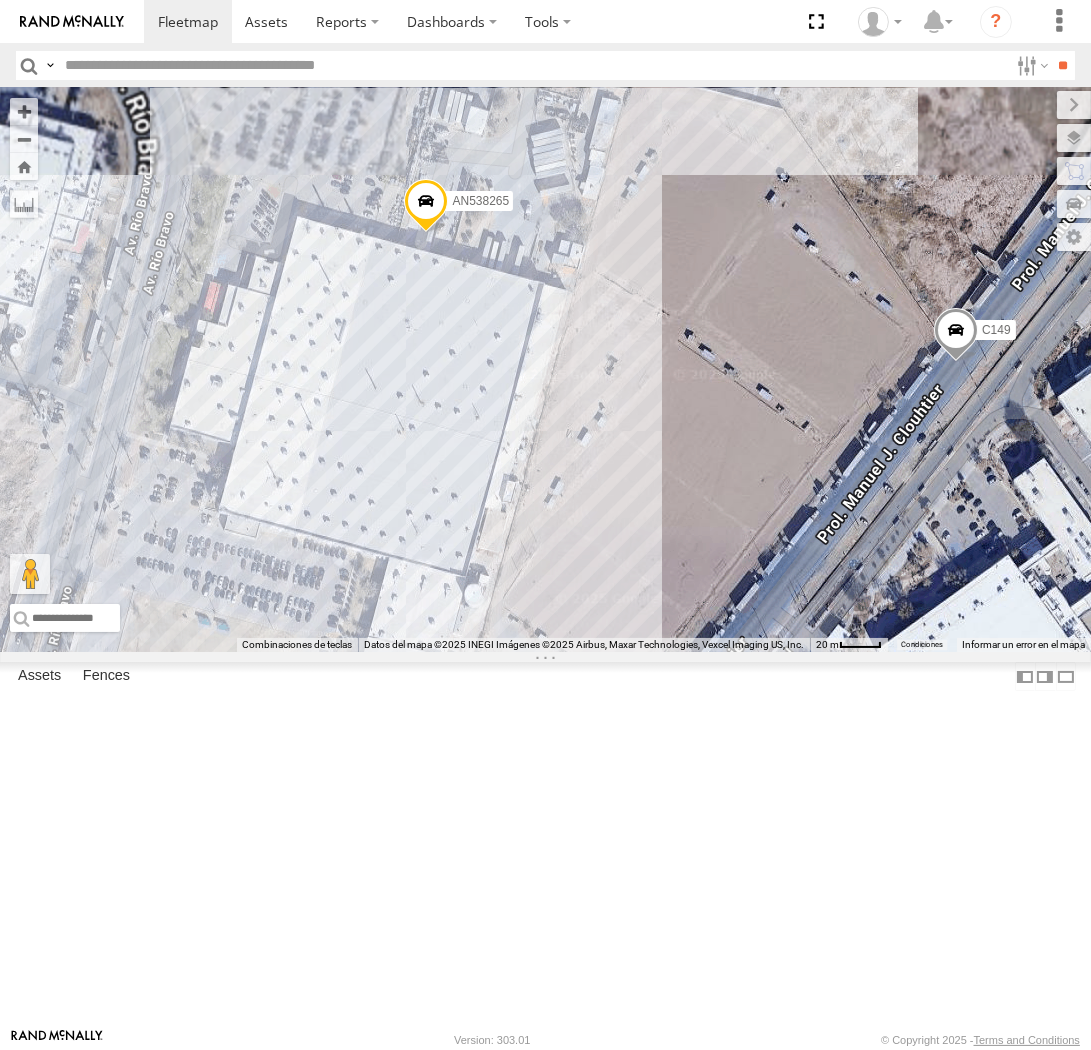 drag, startPoint x: 601, startPoint y: 761, endPoint x: 593, endPoint y: 520, distance: 241.13274 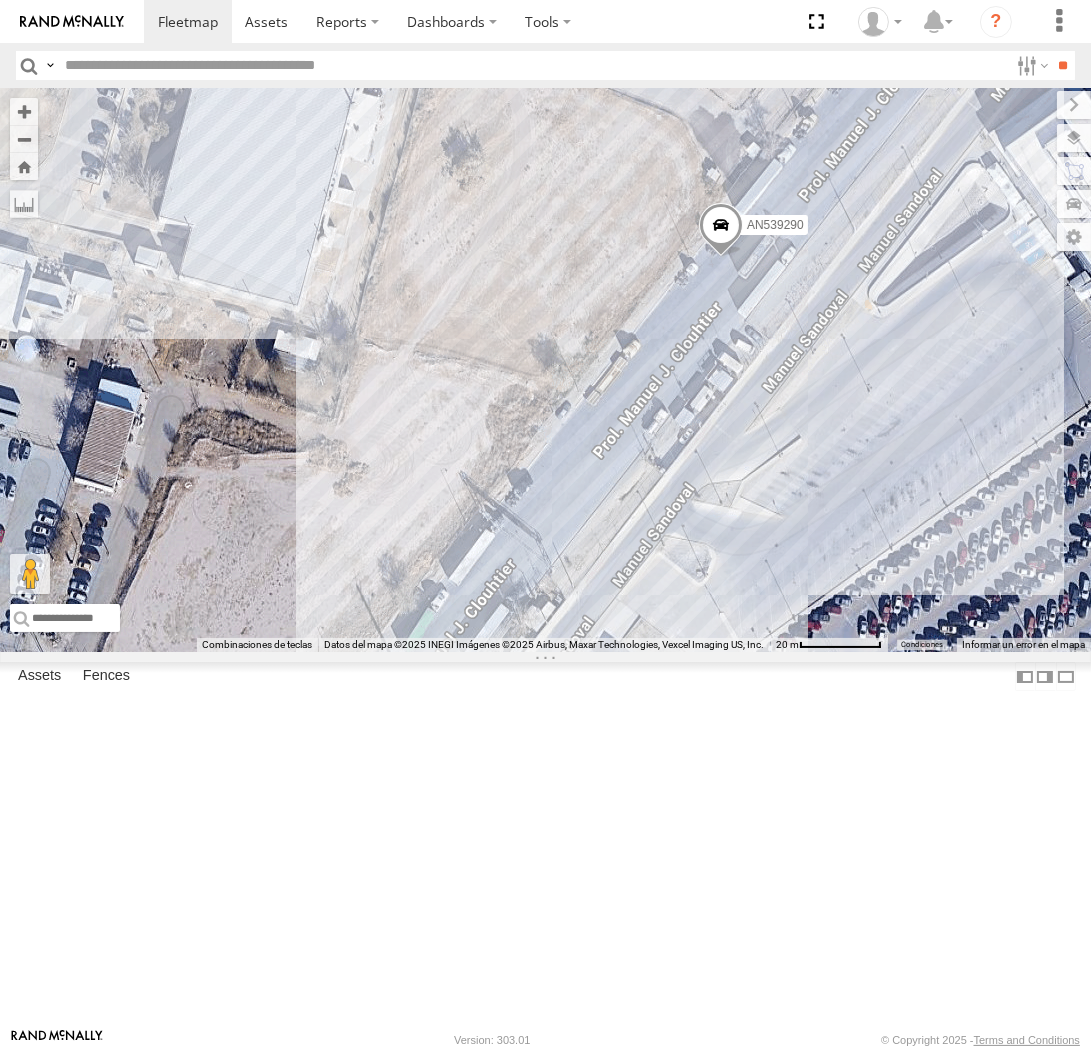 drag, startPoint x: 526, startPoint y: 514, endPoint x: 626, endPoint y: 471, distance: 108.85311 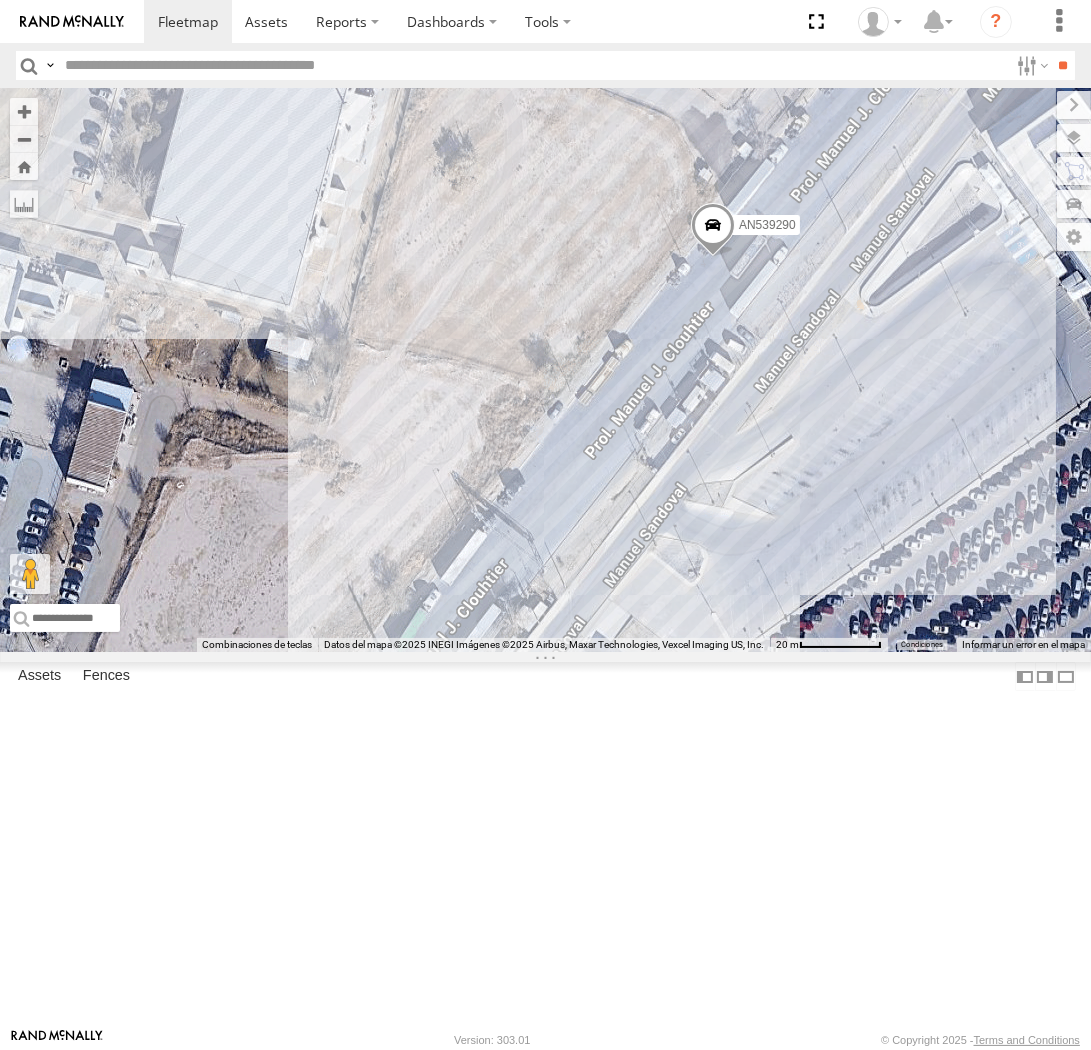 click on "AN53295 015910001845018 AN47472 AN535356 AN533249 015910001811580 F2771 AN531614 639 C184 AN5310637 8682 536070 8377 1109 357660104097530 623 AN531809 015910001976482 926 037 756 AN539290 AN532390 5458 C149 AN538265" at bounding box center (545, 370) 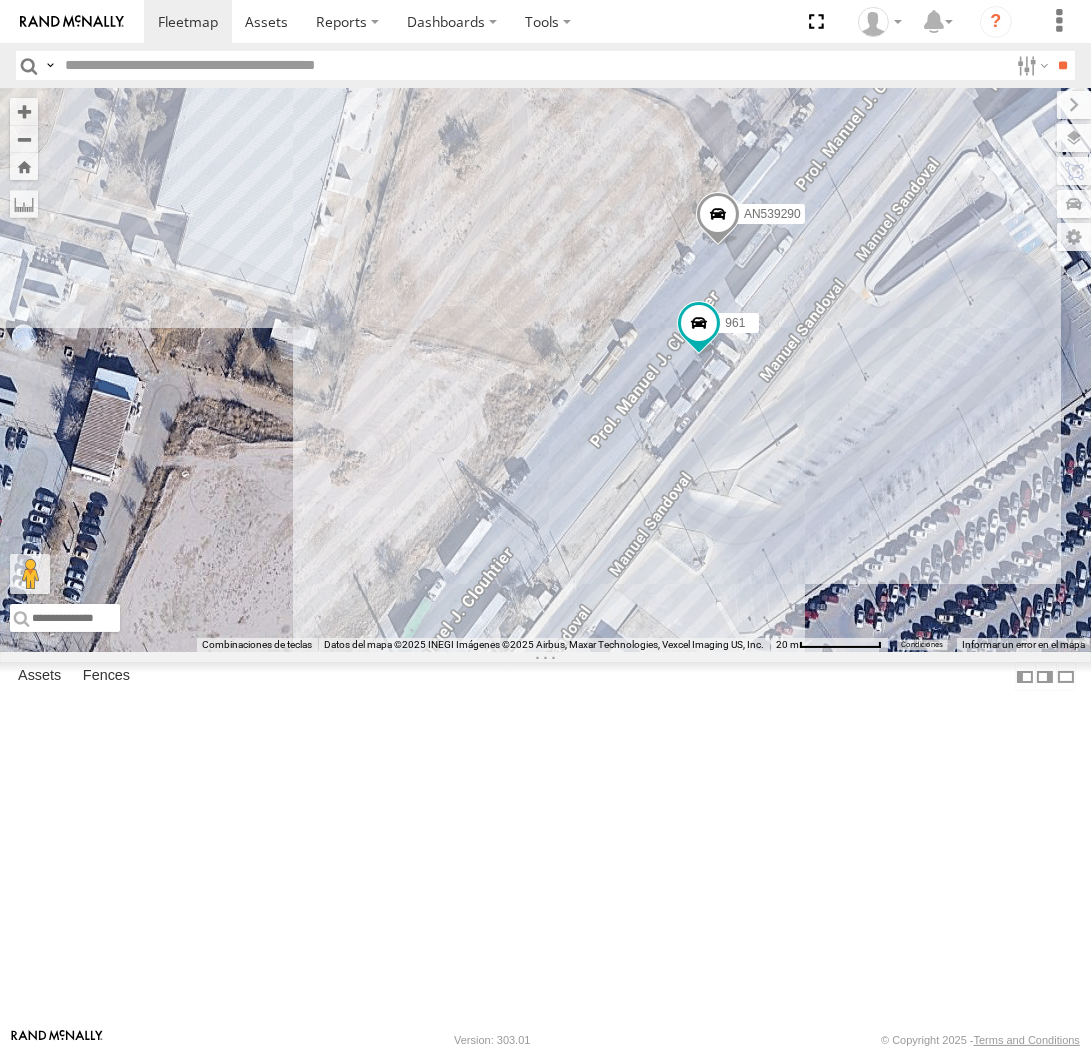 drag, startPoint x: 645, startPoint y: 593, endPoint x: 627, endPoint y: 590, distance: 18.248287 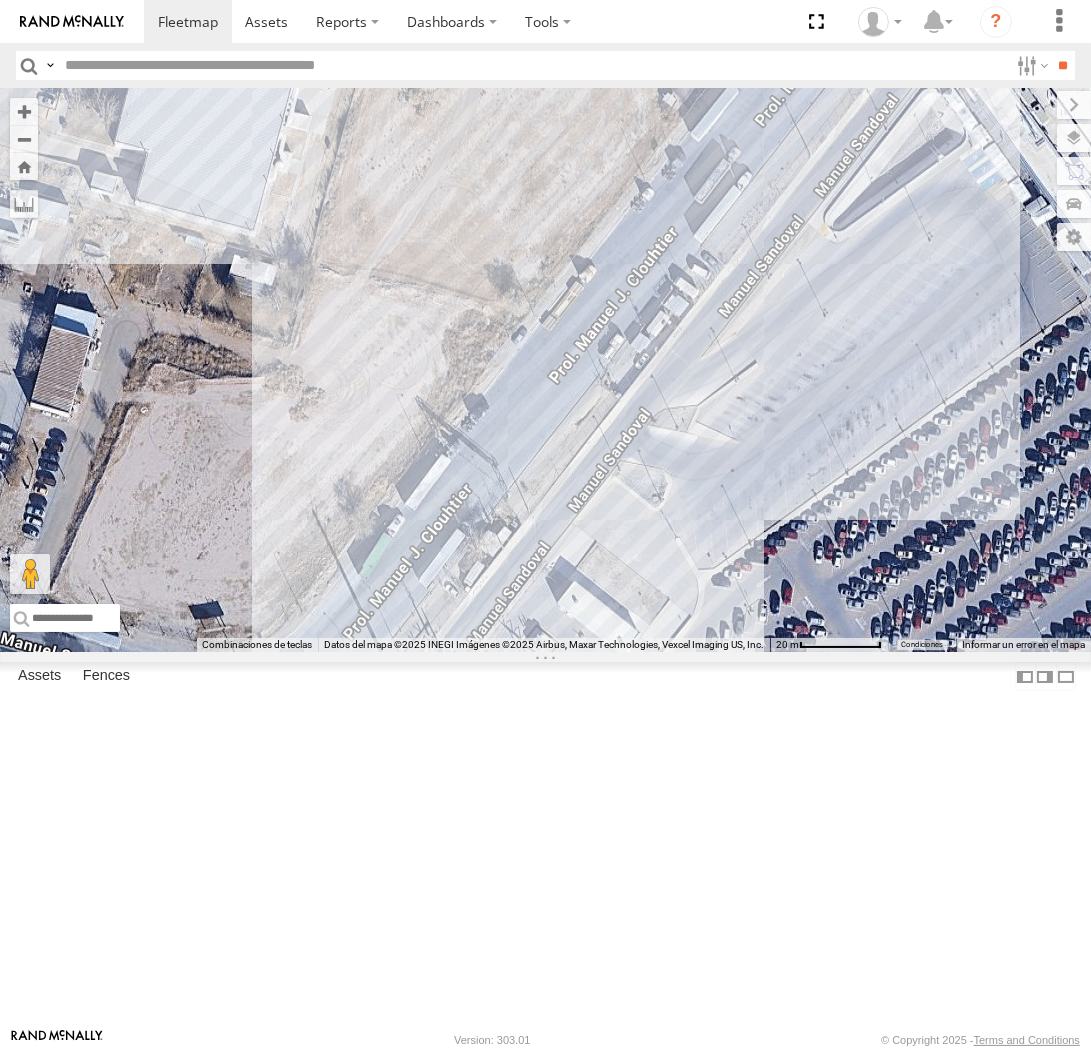 drag, startPoint x: 652, startPoint y: 552, endPoint x: 683, endPoint y: 547, distance: 31.400637 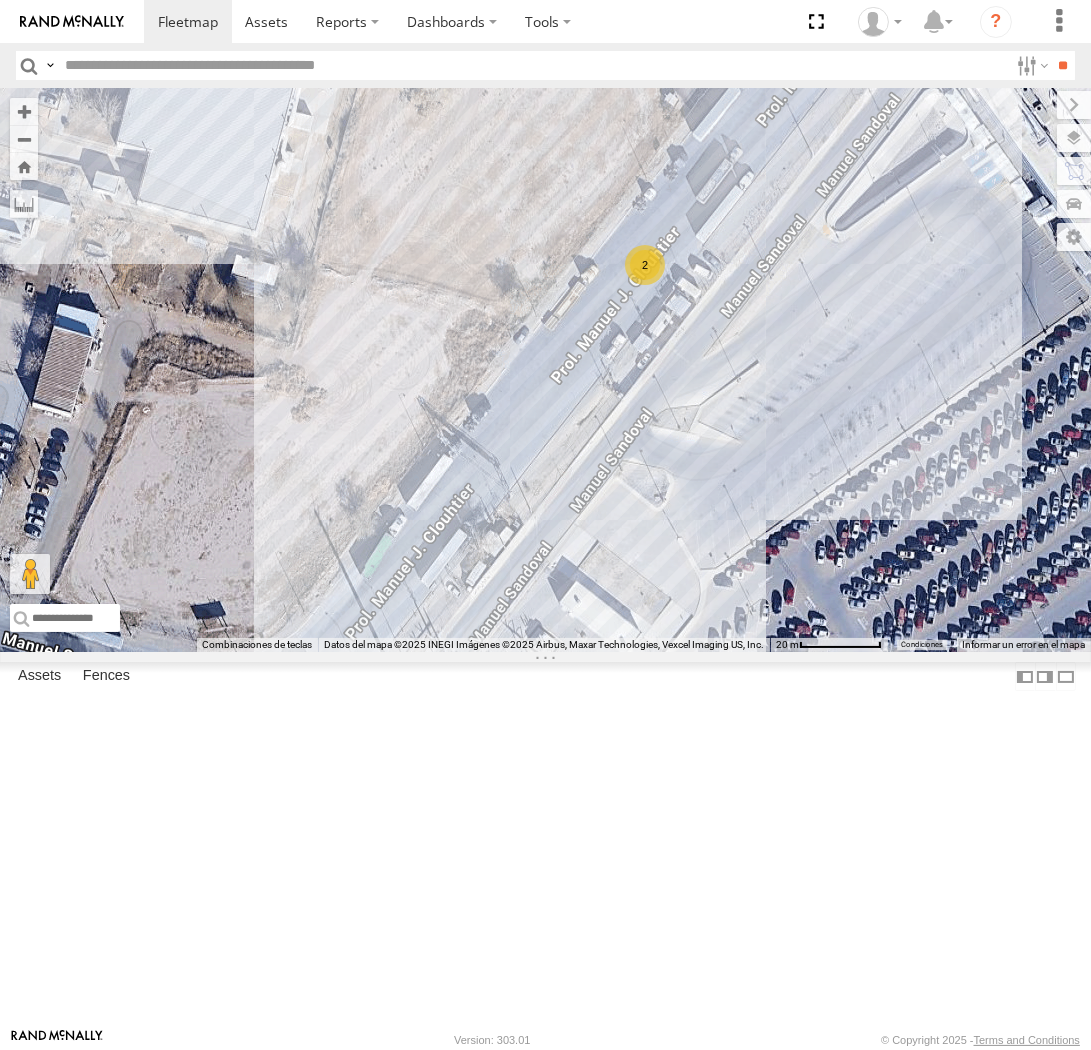 click on "2" at bounding box center [545, 370] 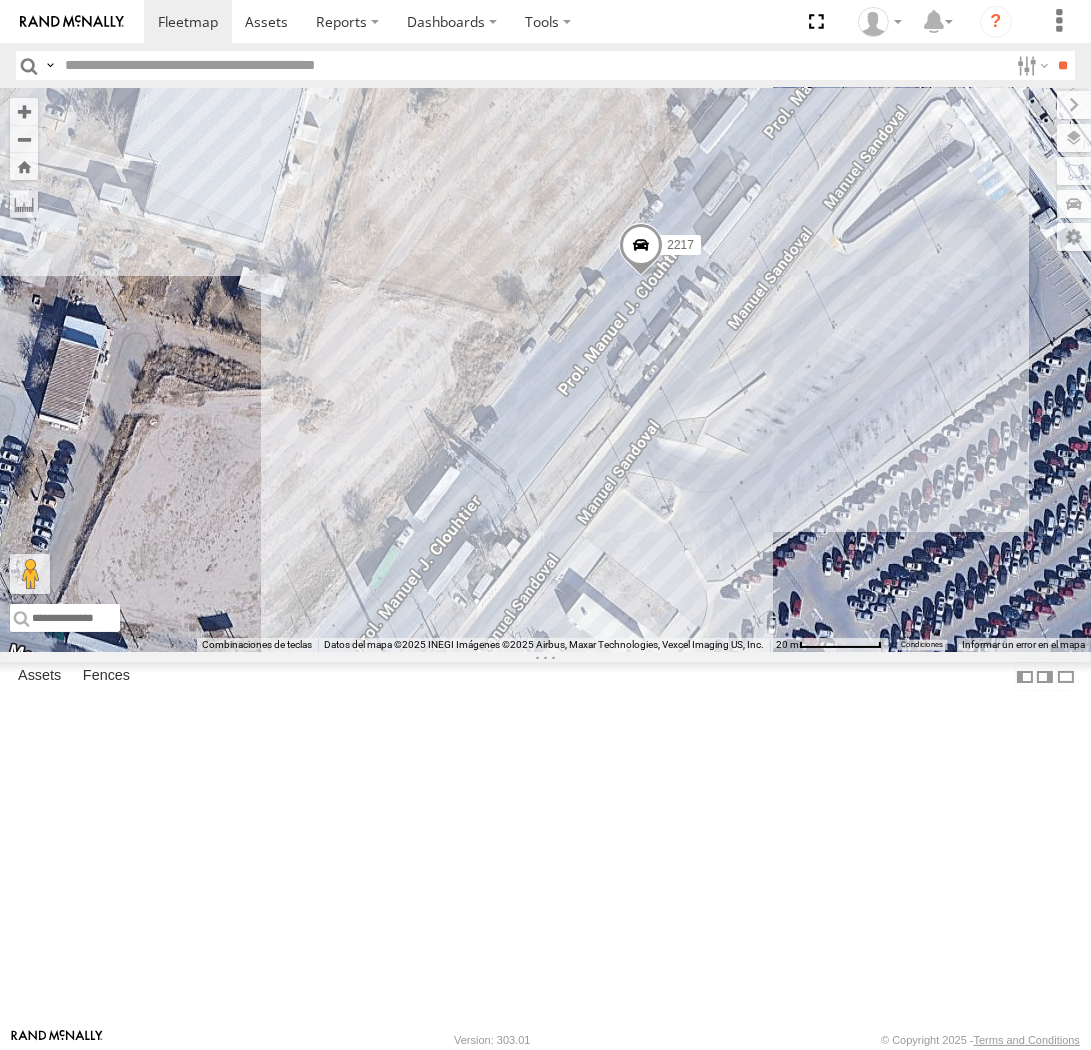 drag, startPoint x: 788, startPoint y: 662, endPoint x: 716, endPoint y: 648, distance: 73.34848 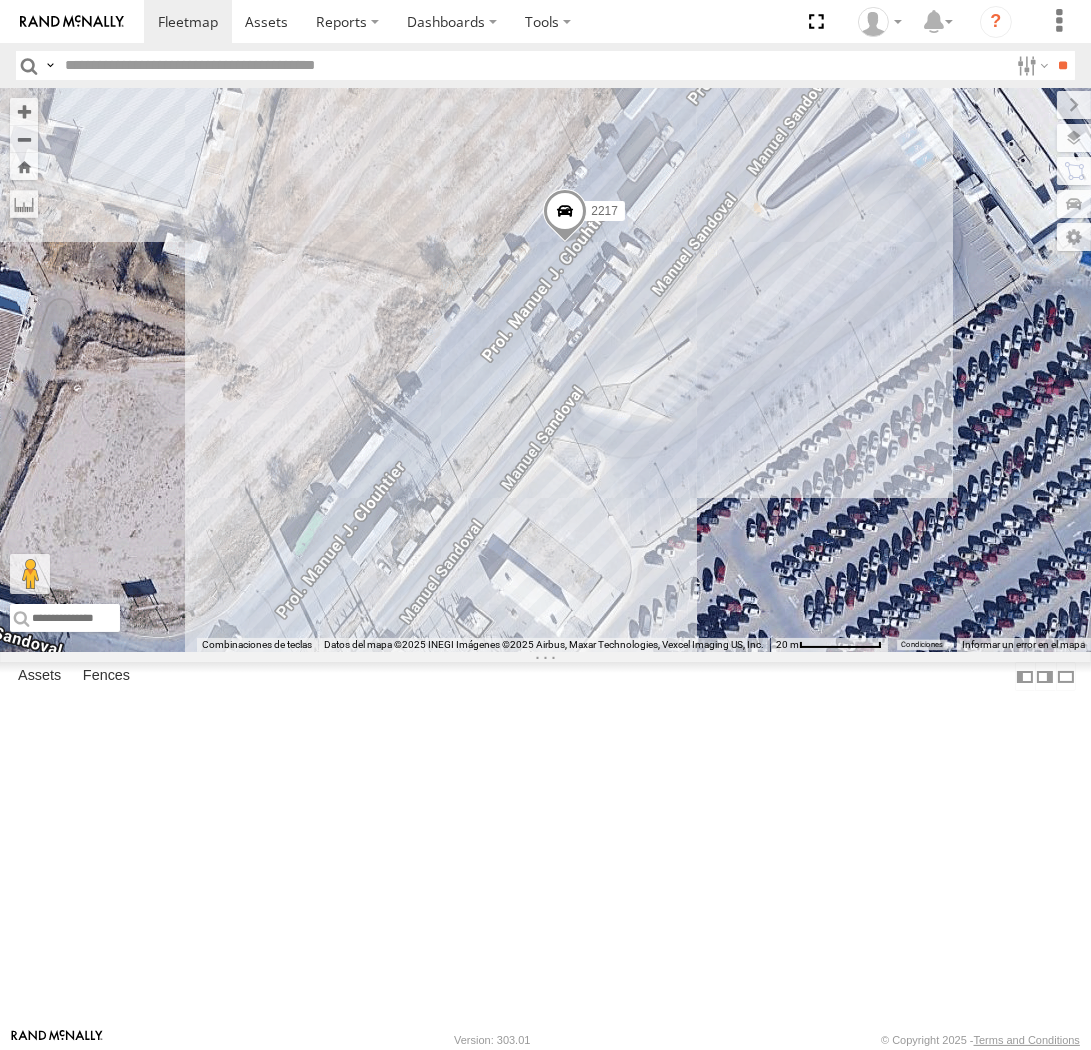 drag, startPoint x: 282, startPoint y: 421, endPoint x: 324, endPoint y: 418, distance: 42.107006 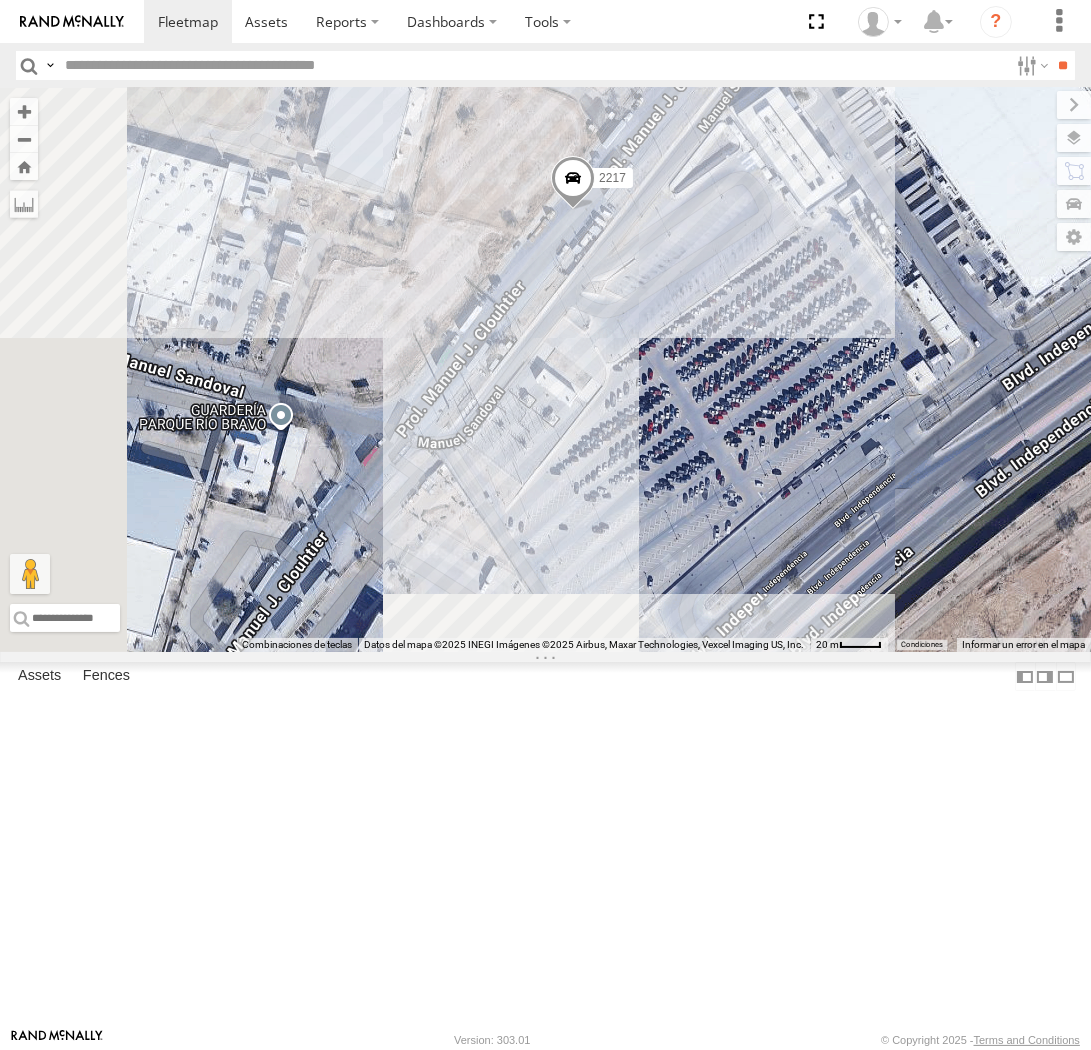 drag, startPoint x: 321, startPoint y: 528, endPoint x: 541, endPoint y: 484, distance: 224.35686 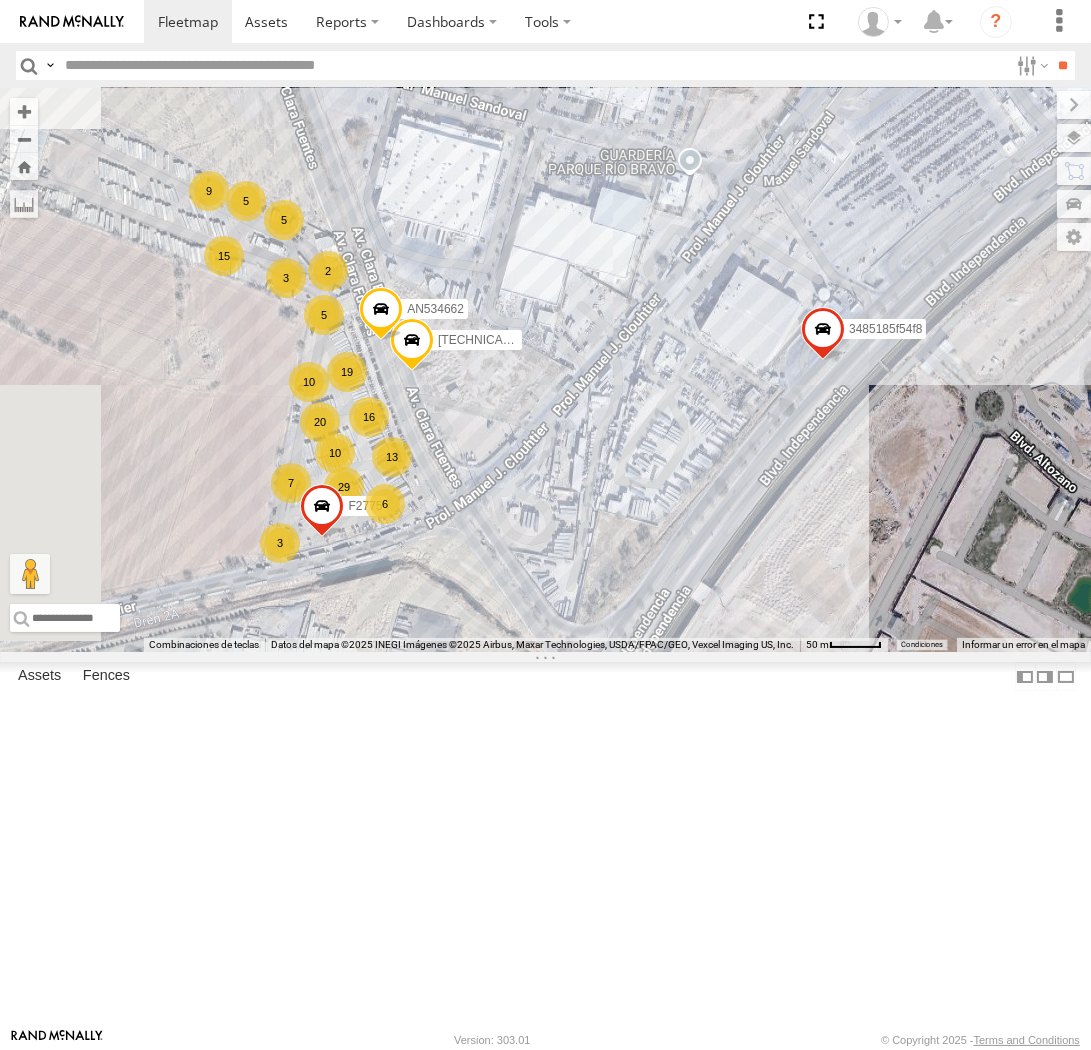 drag, startPoint x: 470, startPoint y: 552, endPoint x: 717, endPoint y: 372, distance: 305.62885 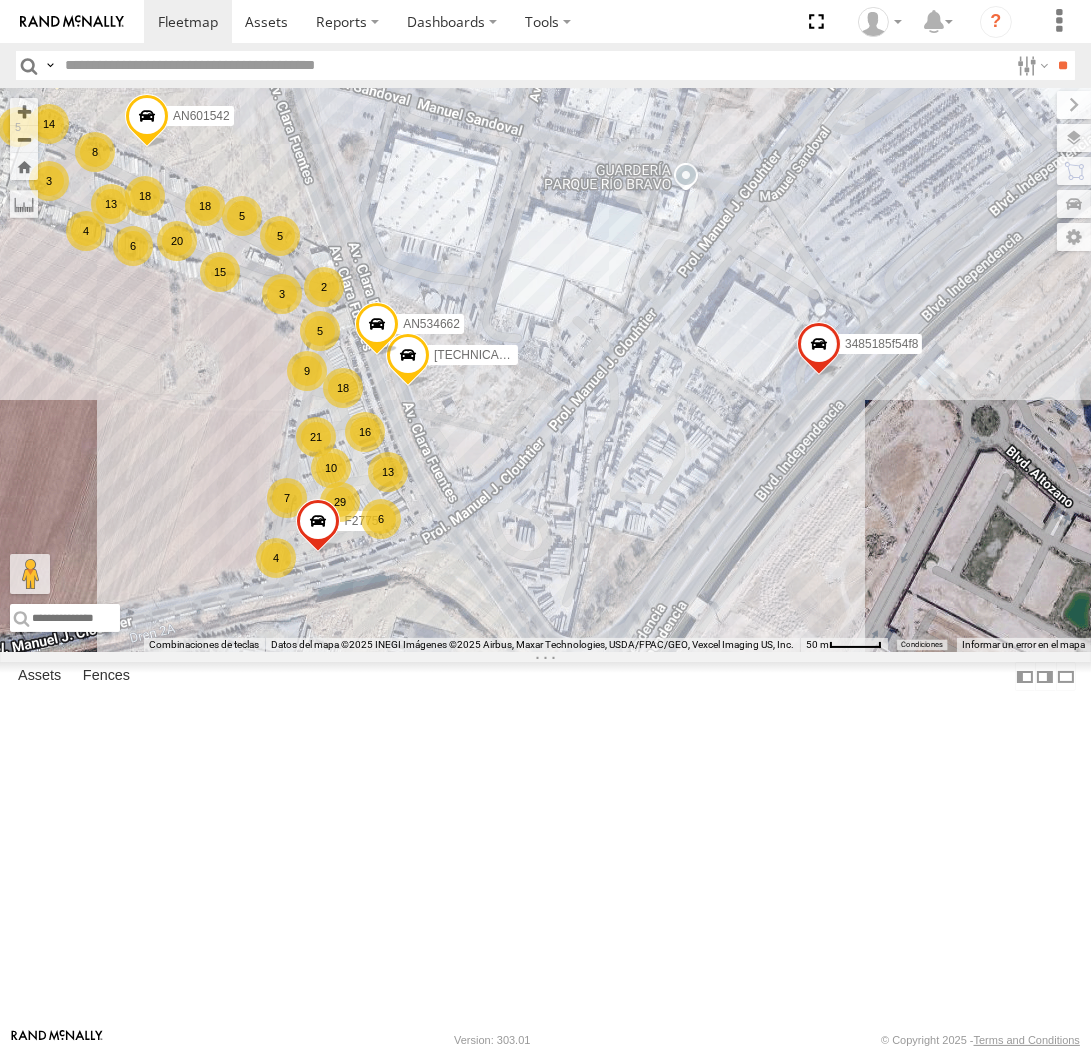 drag, startPoint x: 773, startPoint y: 341, endPoint x: 771, endPoint y: 390, distance: 49.0408 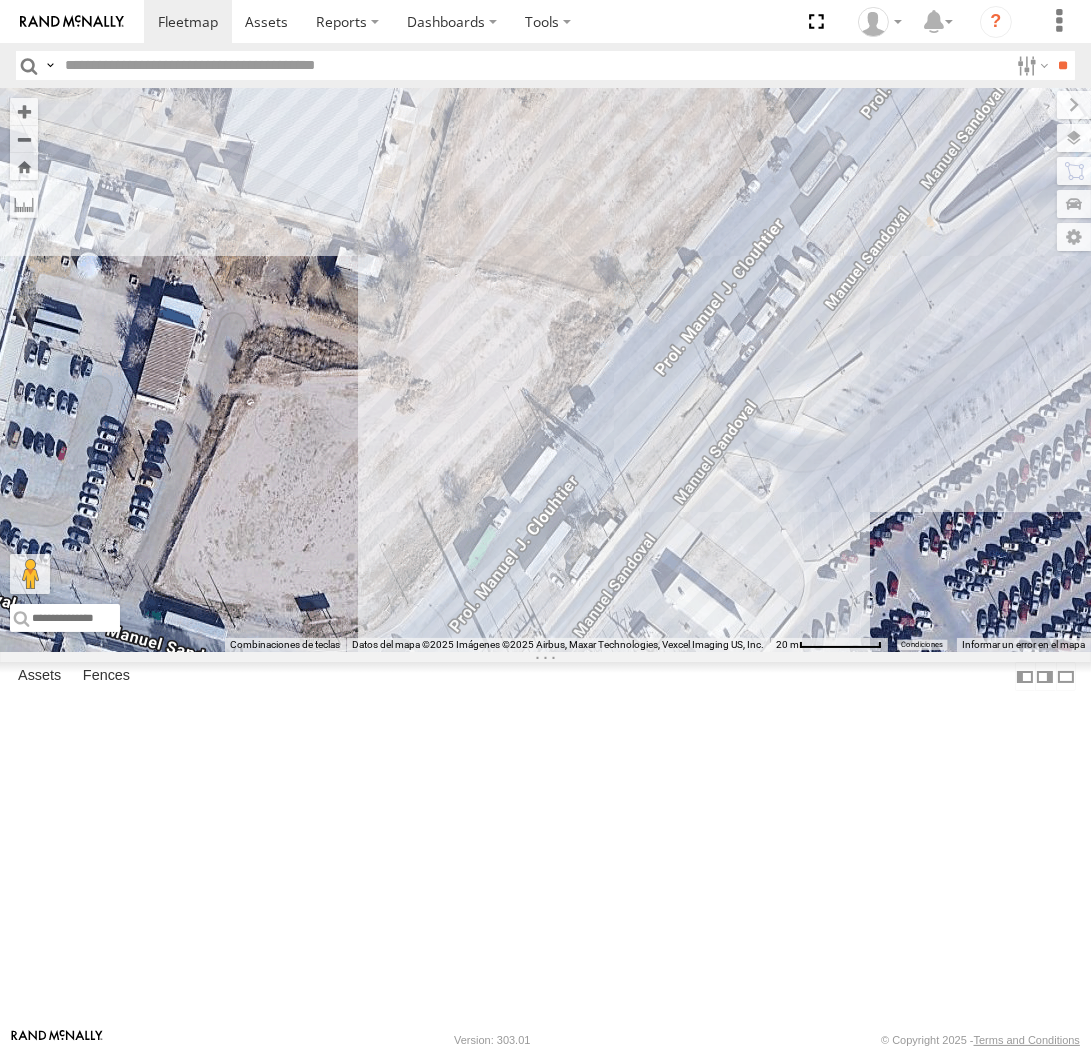 drag, startPoint x: 844, startPoint y: 425, endPoint x: 876, endPoint y: 623, distance: 200.56918 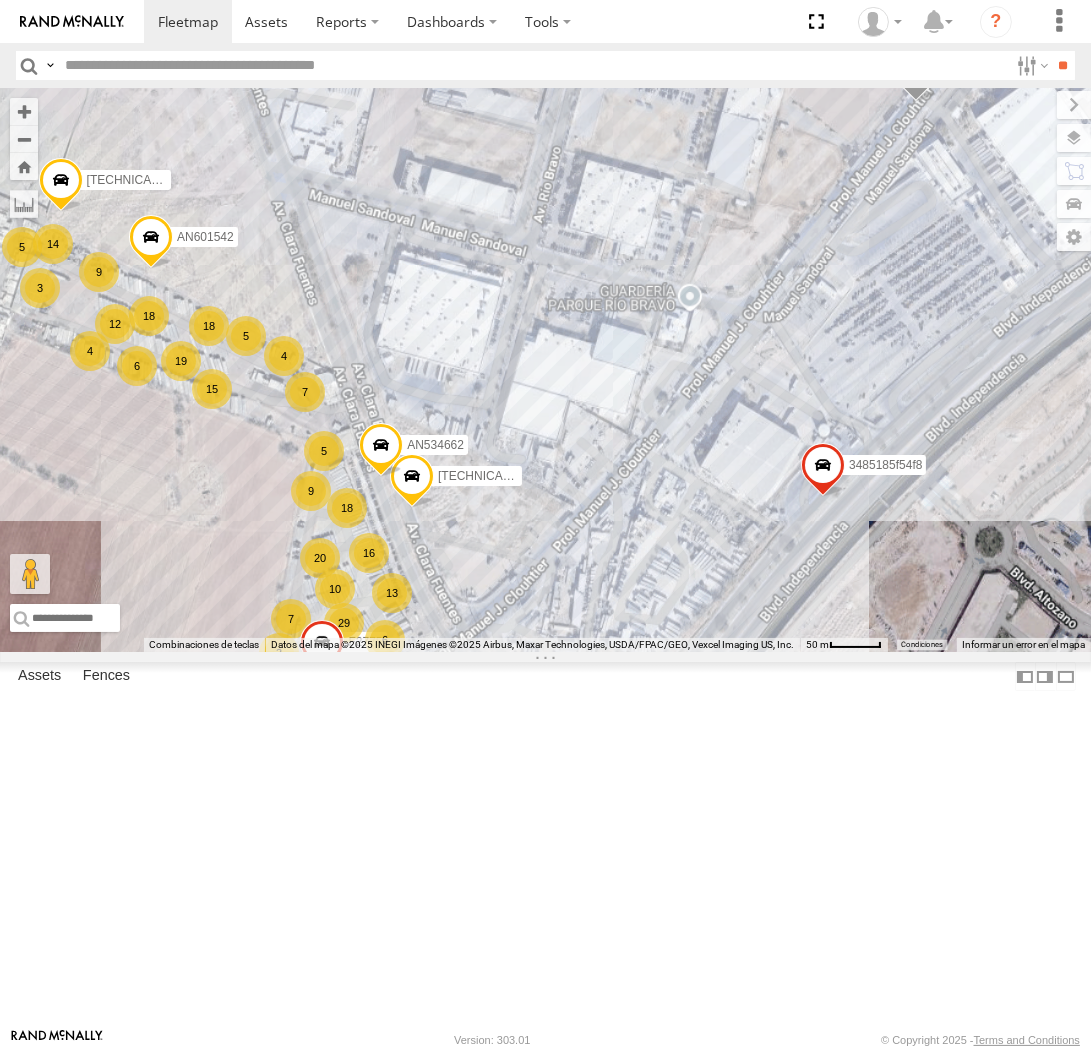 drag, startPoint x: 888, startPoint y: 665, endPoint x: 882, endPoint y: 422, distance: 243.07407 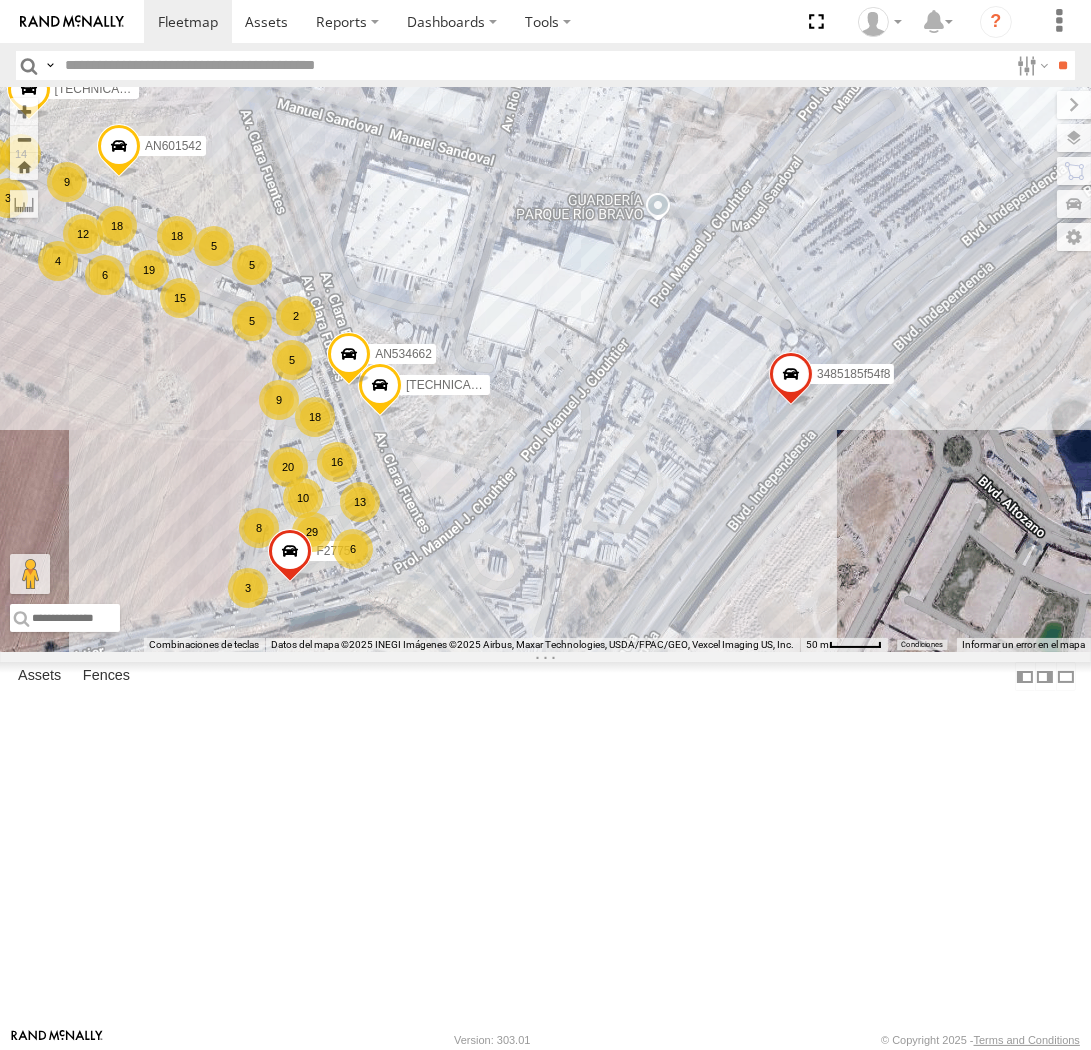 drag, startPoint x: 882, startPoint y: 603, endPoint x: 816, endPoint y: 474, distance: 144.90341 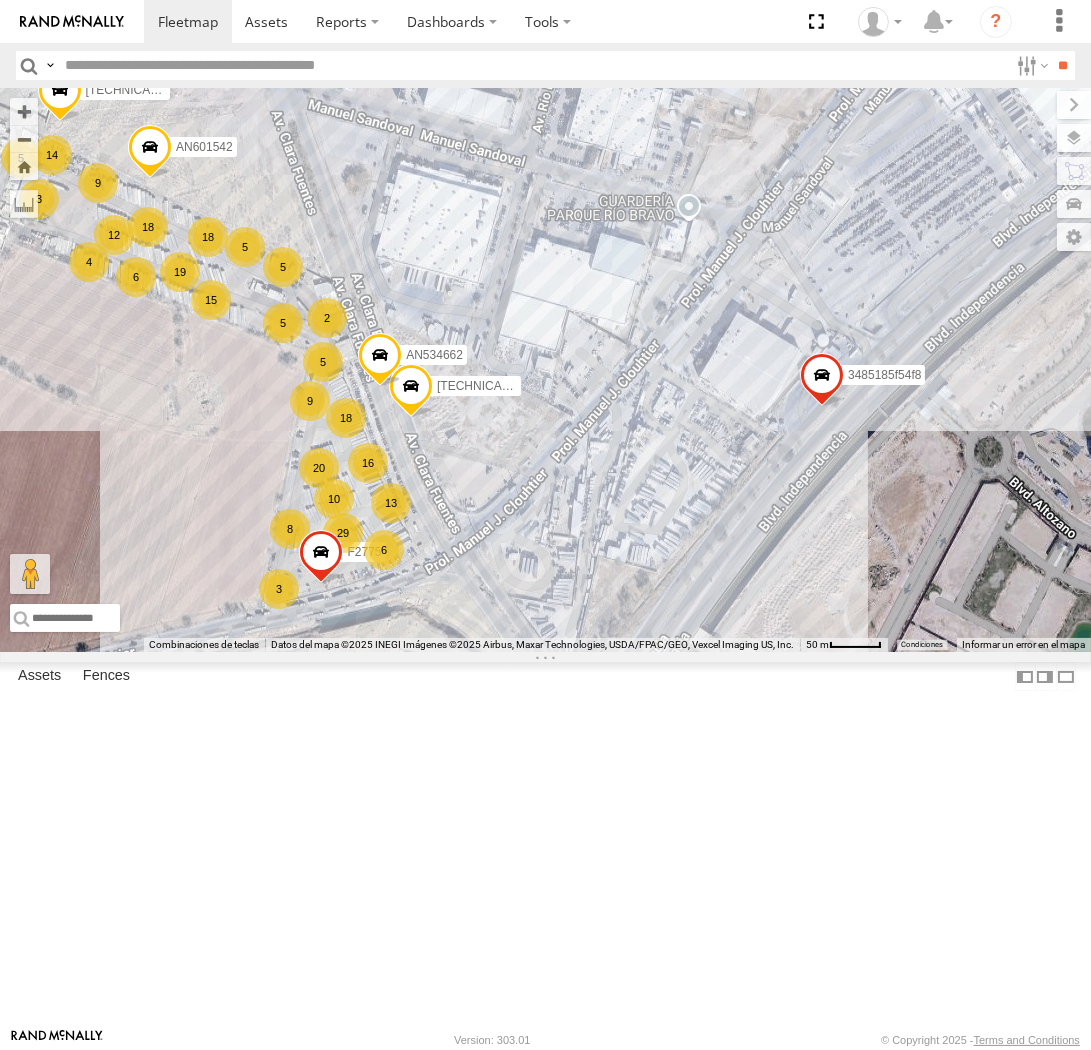 drag, startPoint x: 827, startPoint y: 452, endPoint x: 881, endPoint y: 462, distance: 54.91812 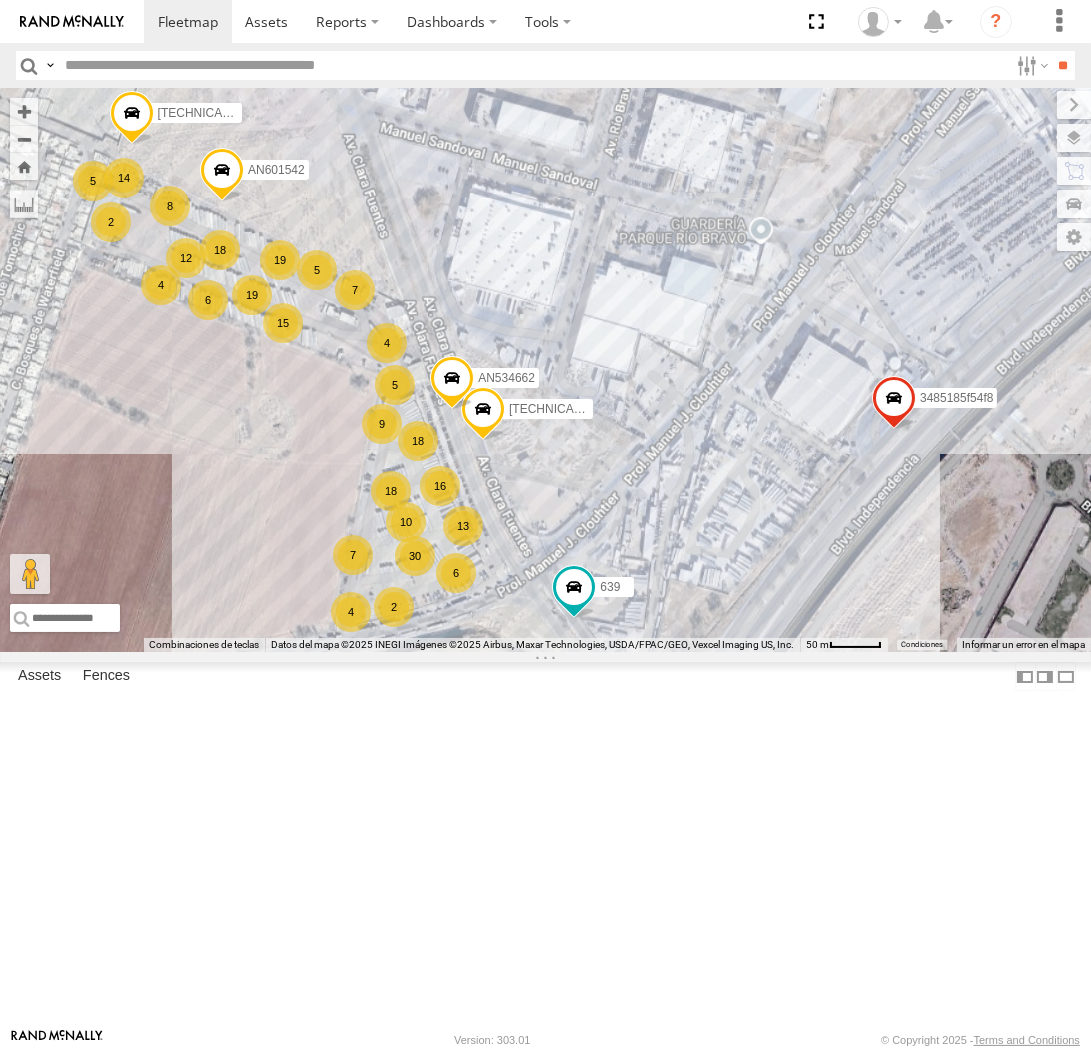 drag, startPoint x: 650, startPoint y: 535, endPoint x: 706, endPoint y: 552, distance: 58.5235 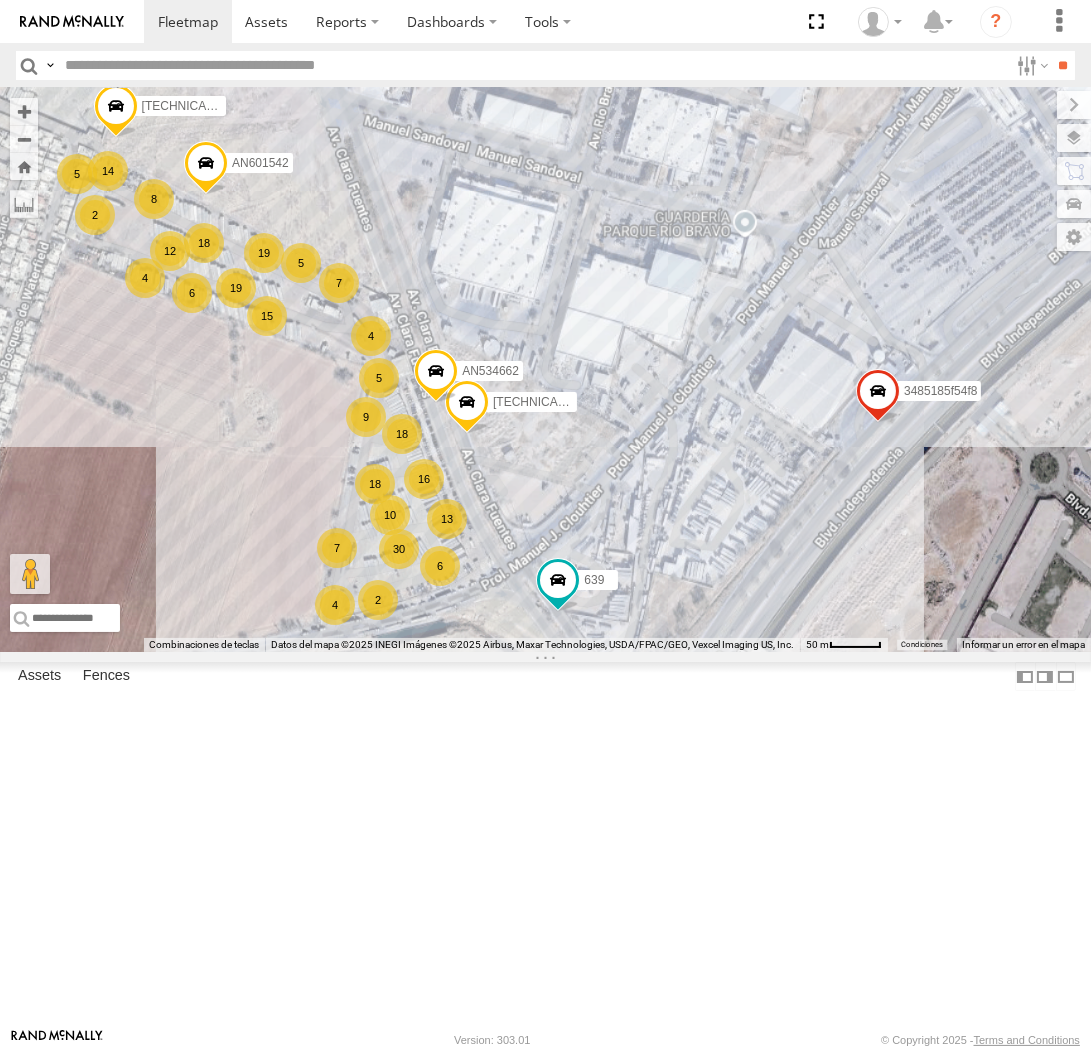 drag, startPoint x: 748, startPoint y: 547, endPoint x: 710, endPoint y: 538, distance: 39.051247 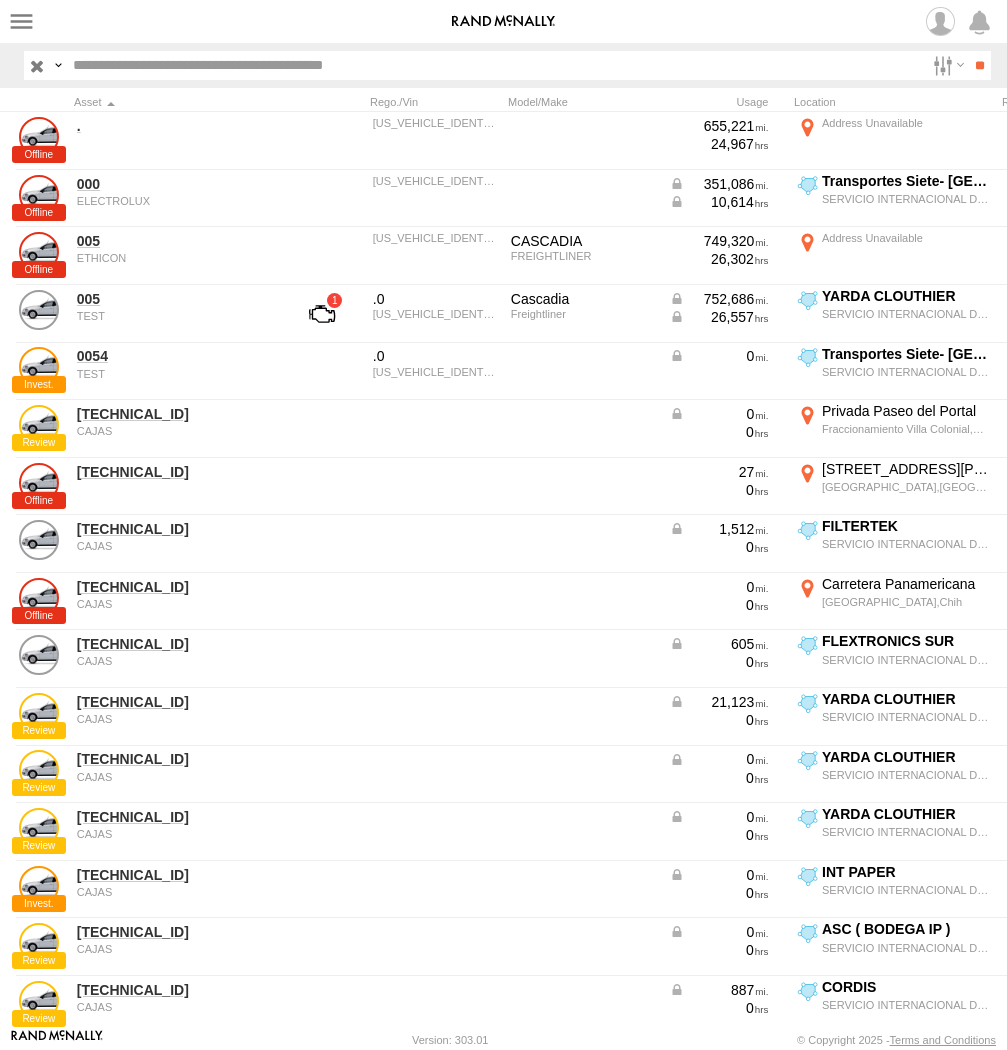 scroll, scrollTop: 0, scrollLeft: 0, axis: both 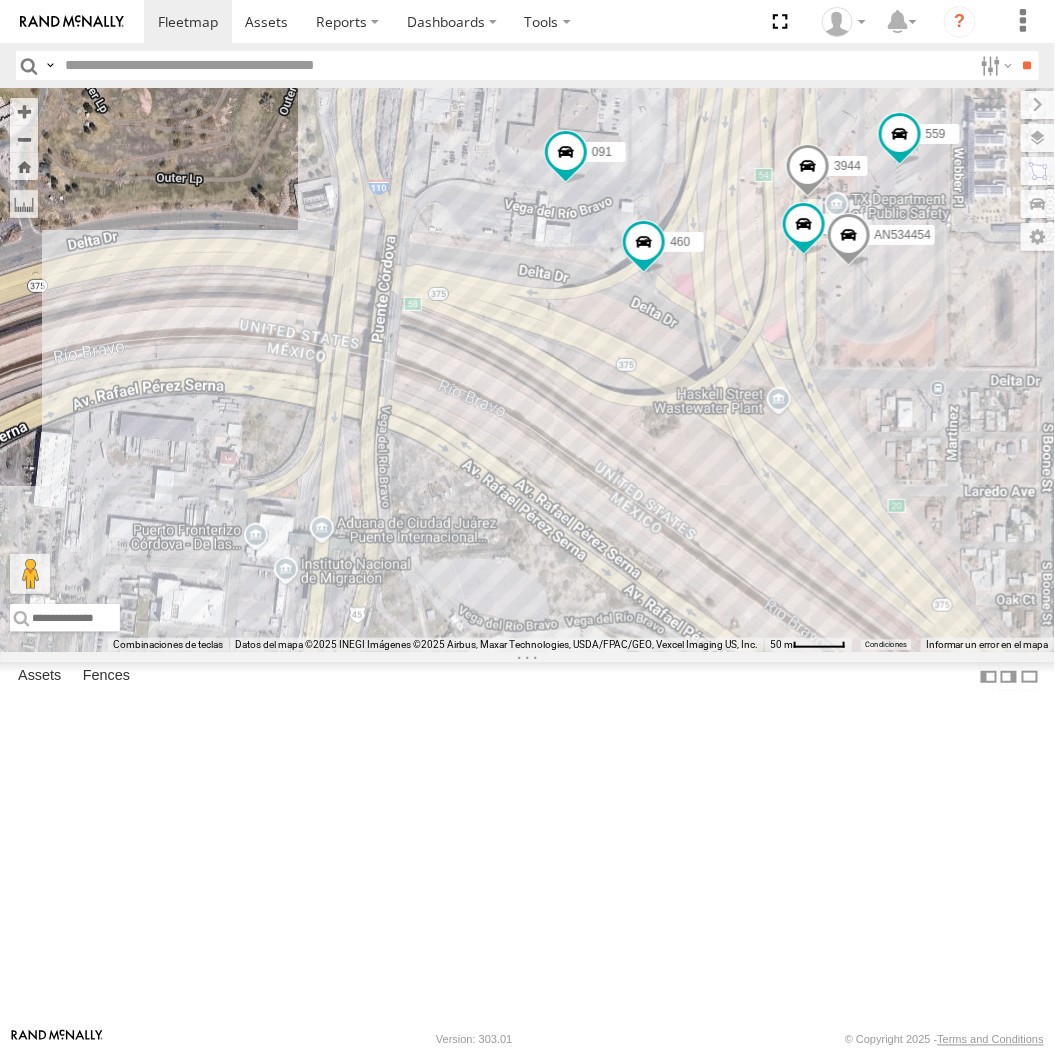 drag, startPoint x: 507, startPoint y: 477, endPoint x: 508, endPoint y: 588, distance: 111.0045 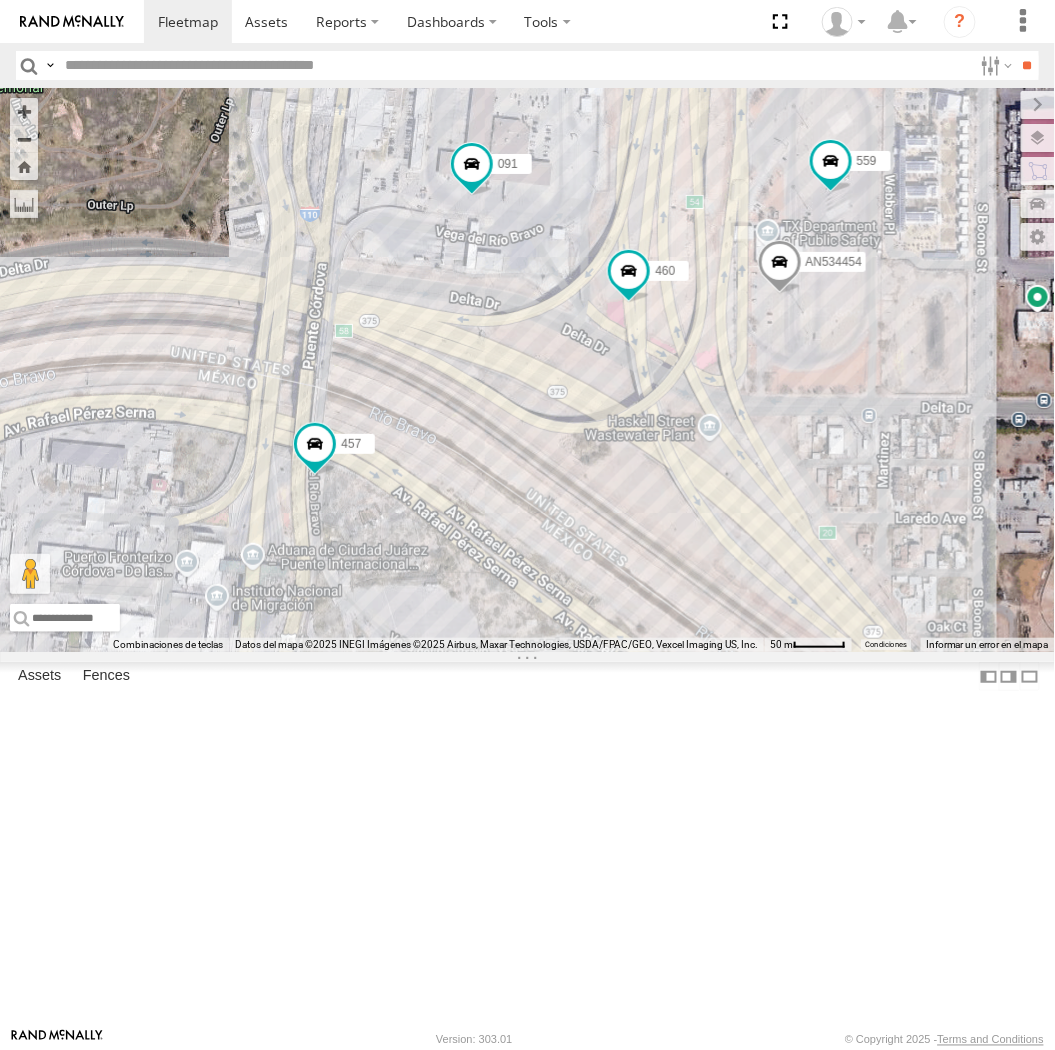 click on "AN533937 AN53295 [TECHNICAL_ID] AN47472 AN535356 ZJ533468 AN533249 [TECHNICAL_ID] F2771 AN534101 AN539297 AN535261 C184 AN5310637 8682 ZJ263 AN531606 536070 926 AN531391 3944 457 447 V3694 AN538835 [TECHNICAL_ID] AN601523 AN531670 AN535783 AN531614 559 3 091 1109 AN534454 460" at bounding box center [527, 370] 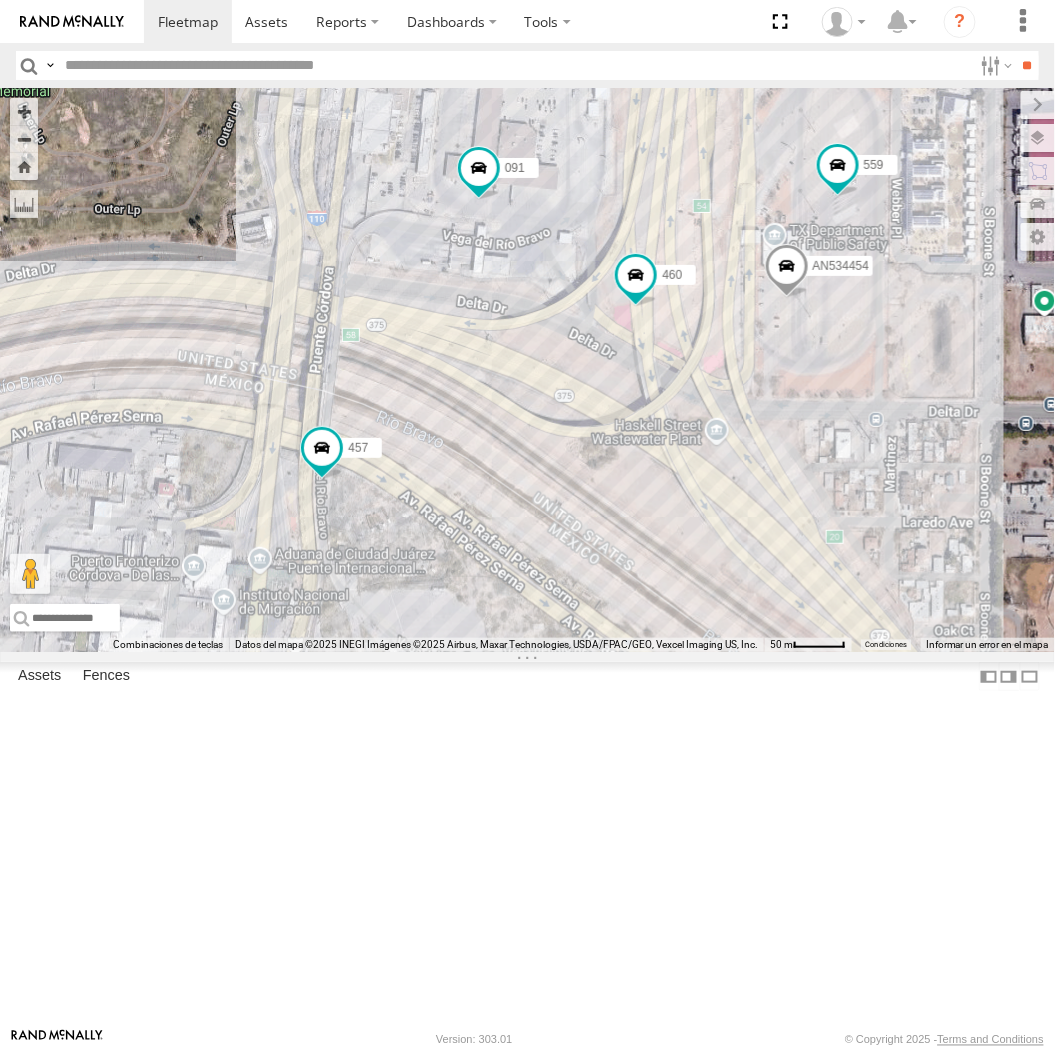 drag, startPoint x: 511, startPoint y: 496, endPoint x: 524, endPoint y: 494, distance: 13.152946 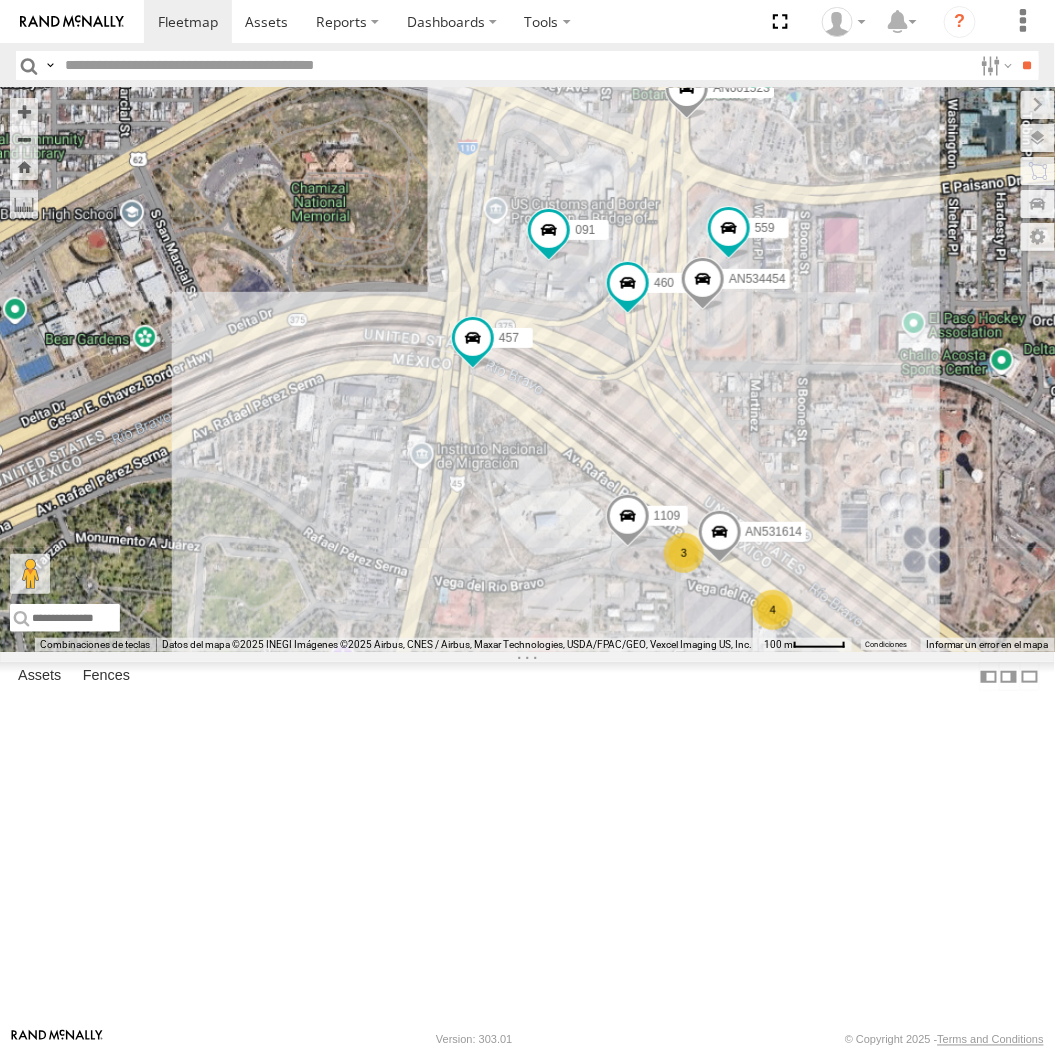 drag, startPoint x: 528, startPoint y: 515, endPoint x: 576, endPoint y: 521, distance: 48.373547 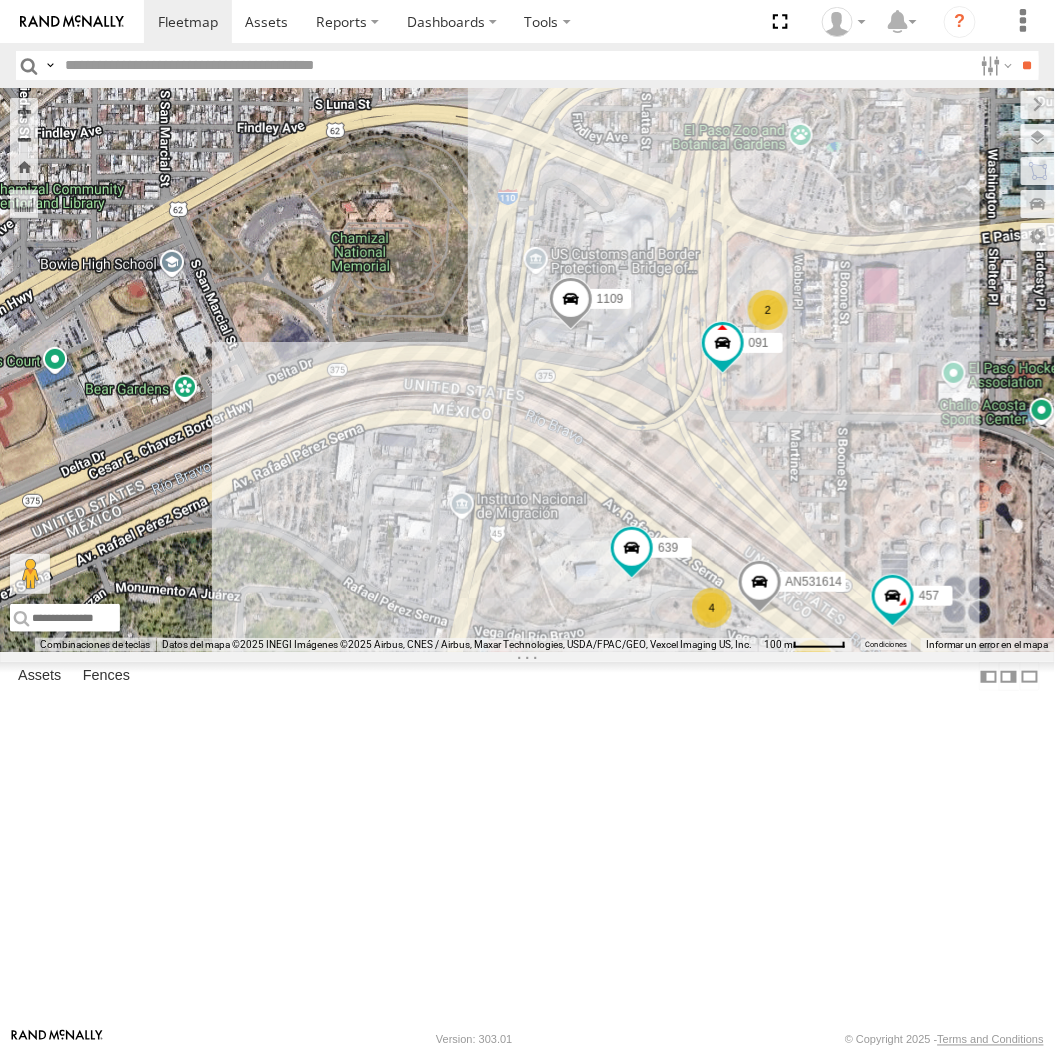 drag, startPoint x: 682, startPoint y: 773, endPoint x: 676, endPoint y: 516, distance: 257.07004 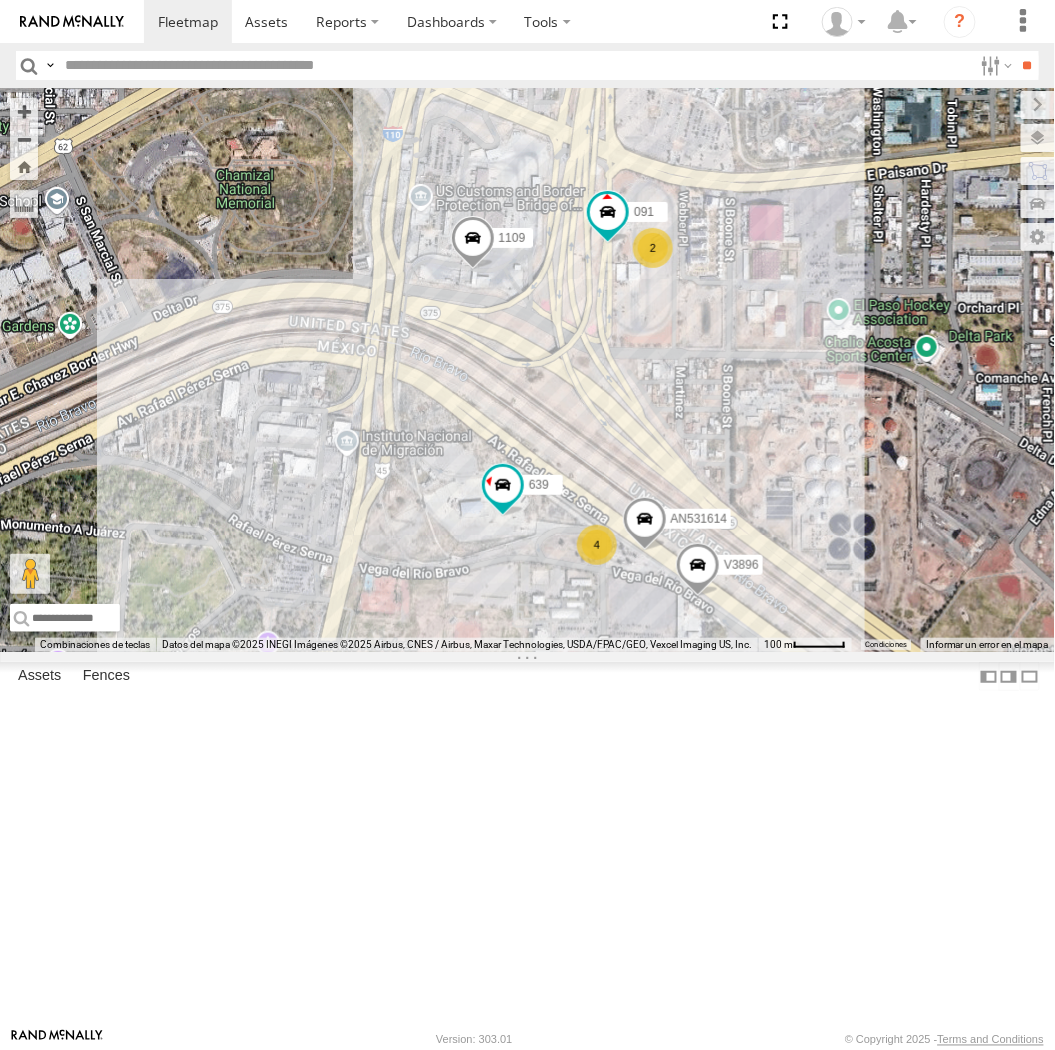 drag, startPoint x: 470, startPoint y: 581, endPoint x: 516, endPoint y: 556, distance: 52.35456 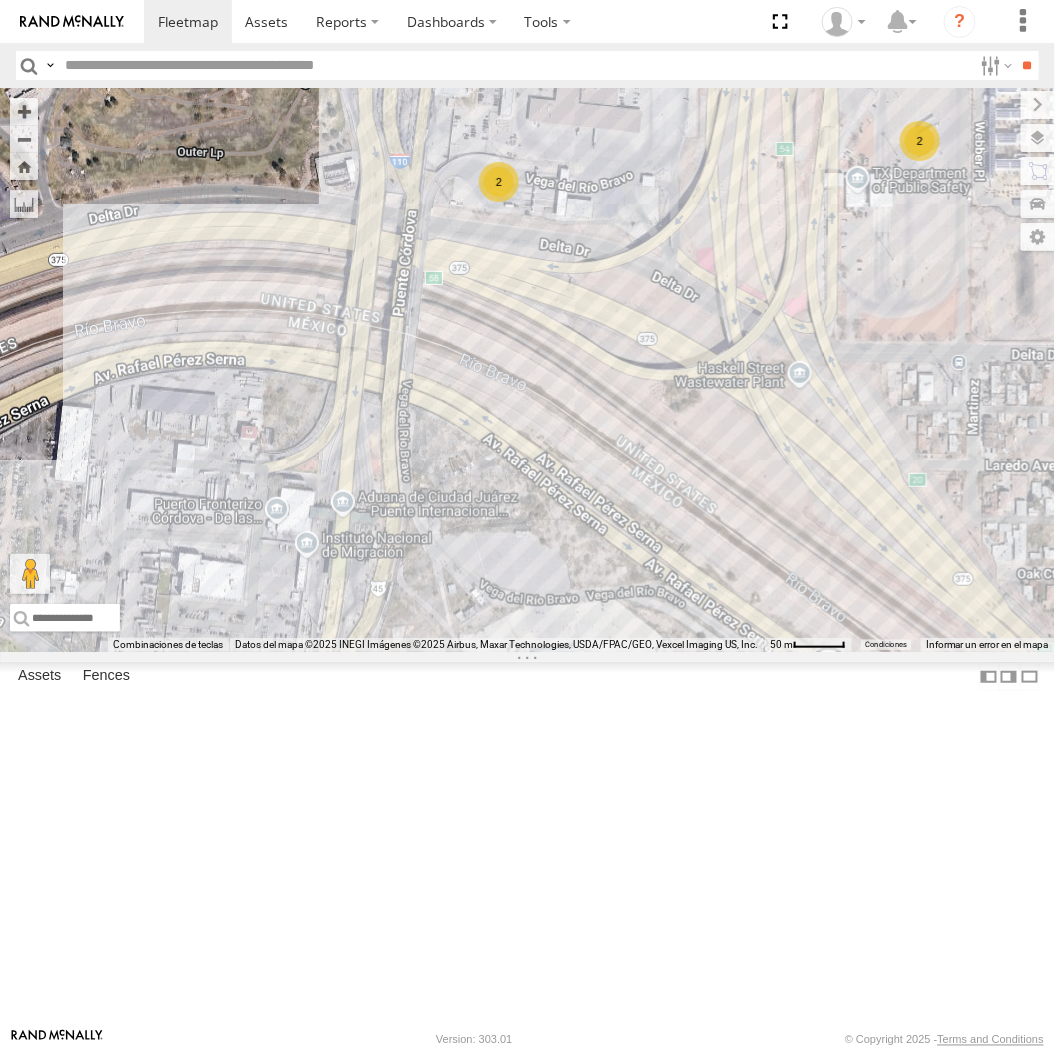 drag, startPoint x: 608, startPoint y: 484, endPoint x: 566, endPoint y: 528, distance: 60.827625 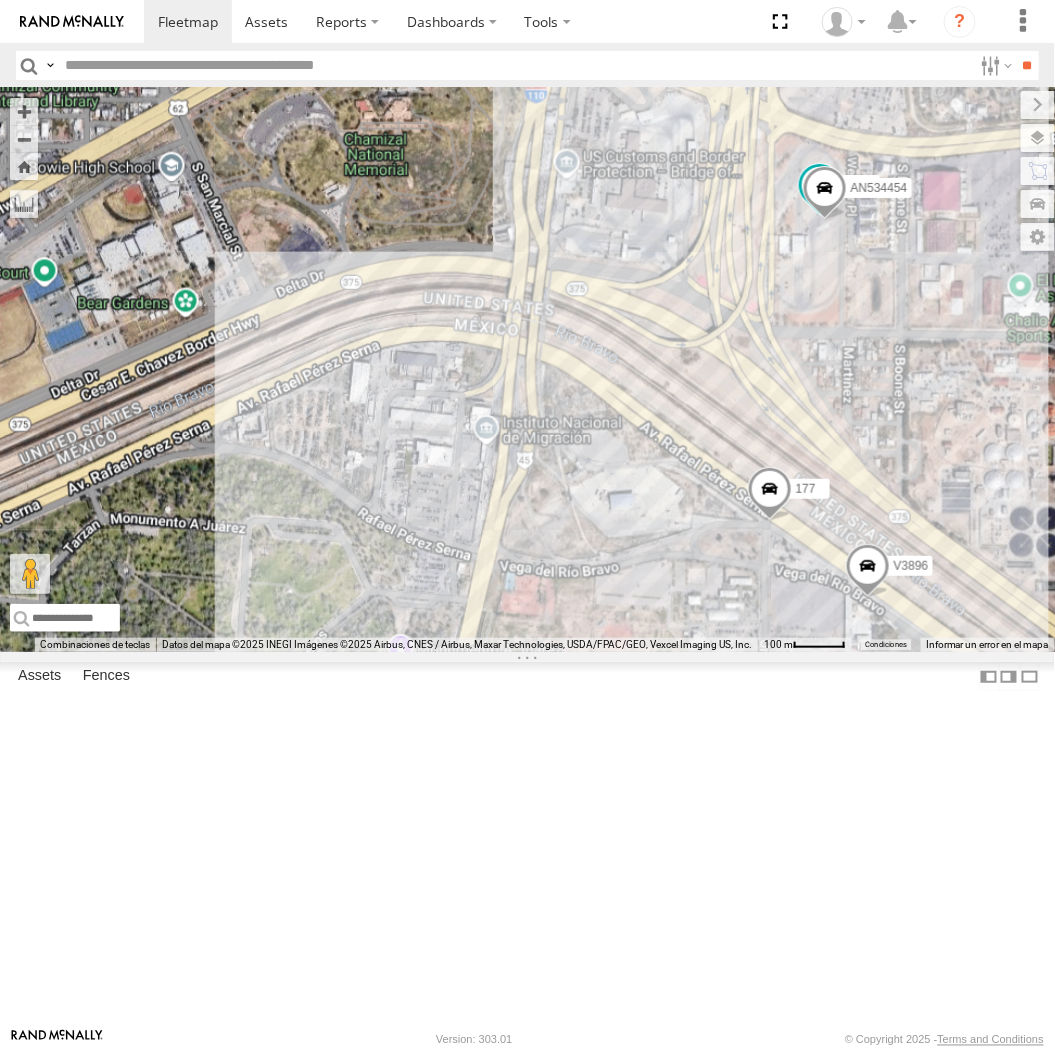 drag, startPoint x: 400, startPoint y: 756, endPoint x: 656, endPoint y: 473, distance: 381.60843 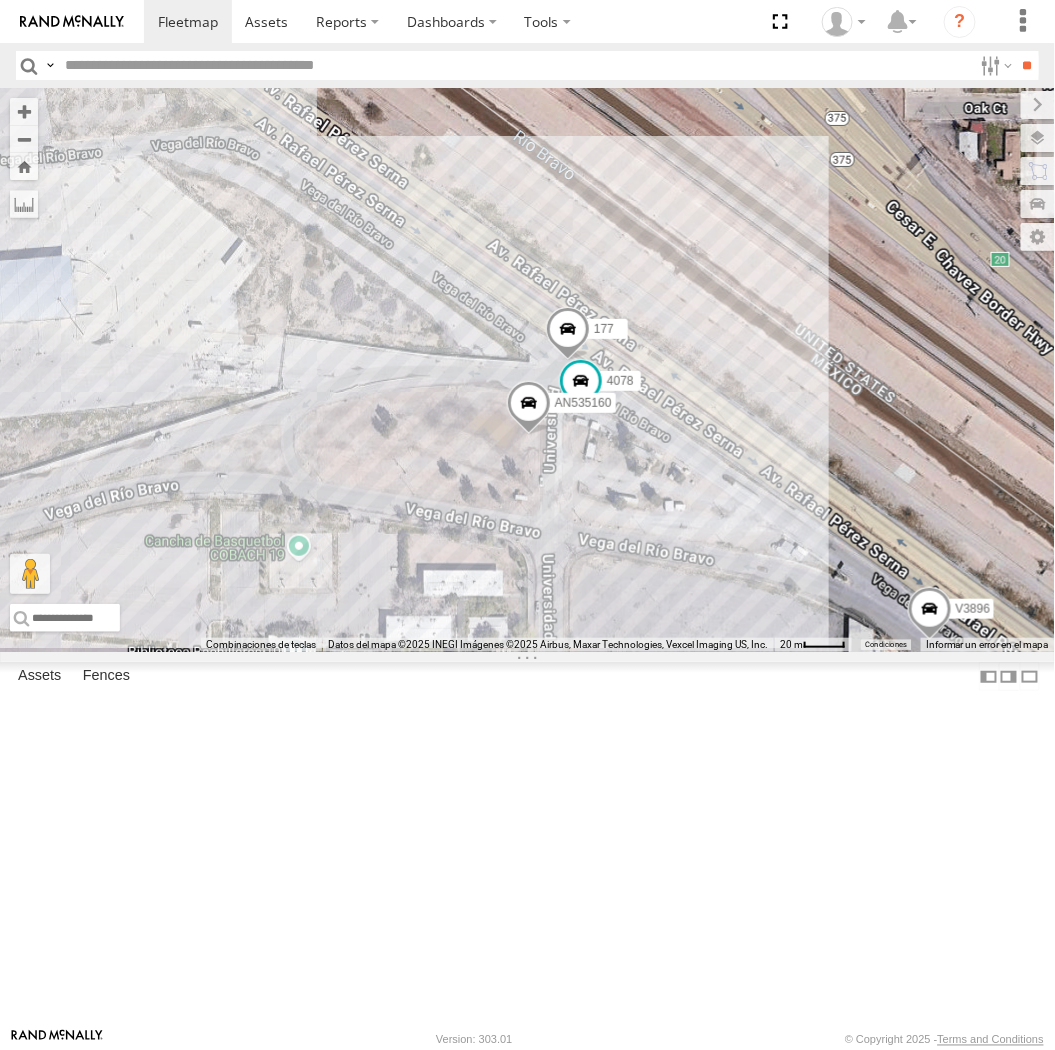 drag, startPoint x: 400, startPoint y: 294, endPoint x: 483, endPoint y: 373, distance: 114.58621 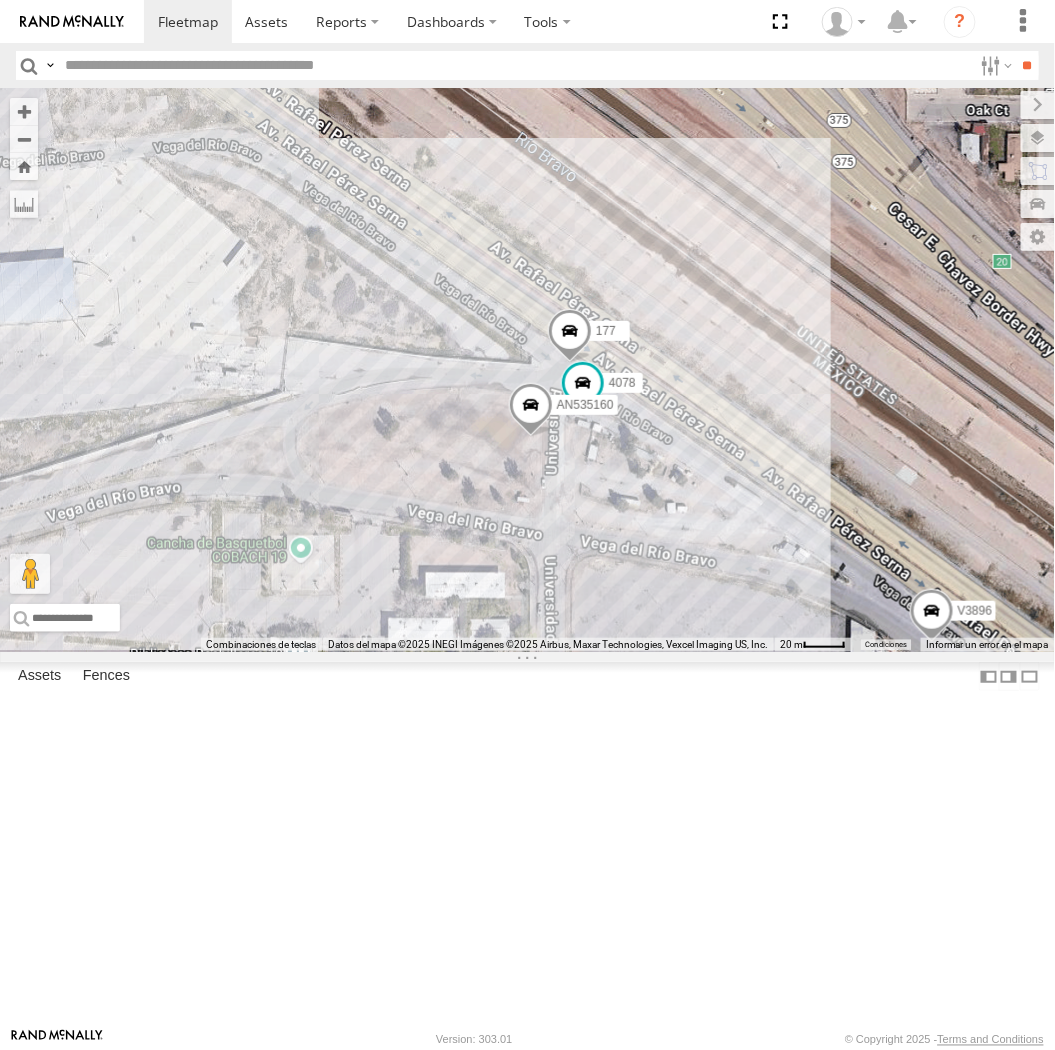 drag, startPoint x: 478, startPoint y: 276, endPoint x: 561, endPoint y: 401, distance: 150.04666 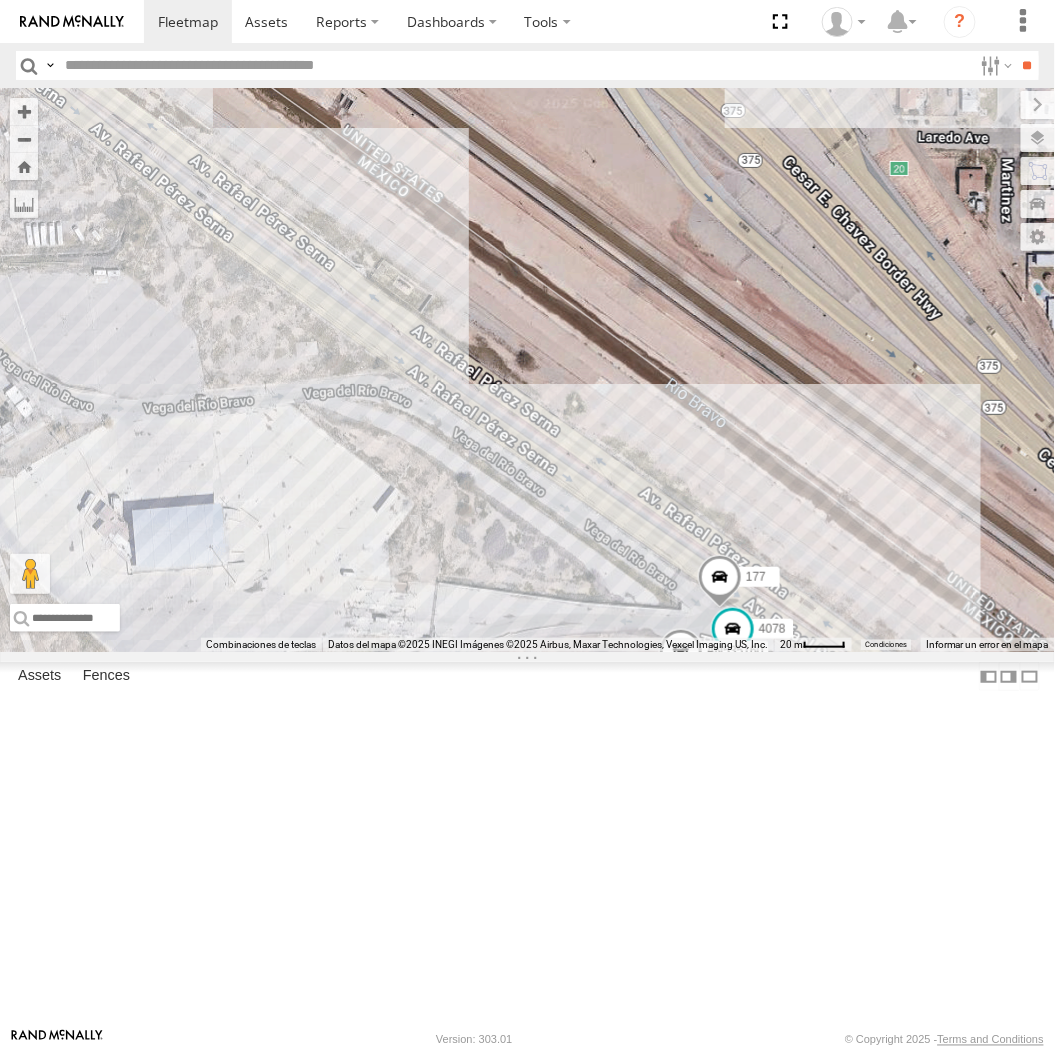 drag, startPoint x: 518, startPoint y: 332, endPoint x: 586, endPoint y: 452, distance: 137.92752 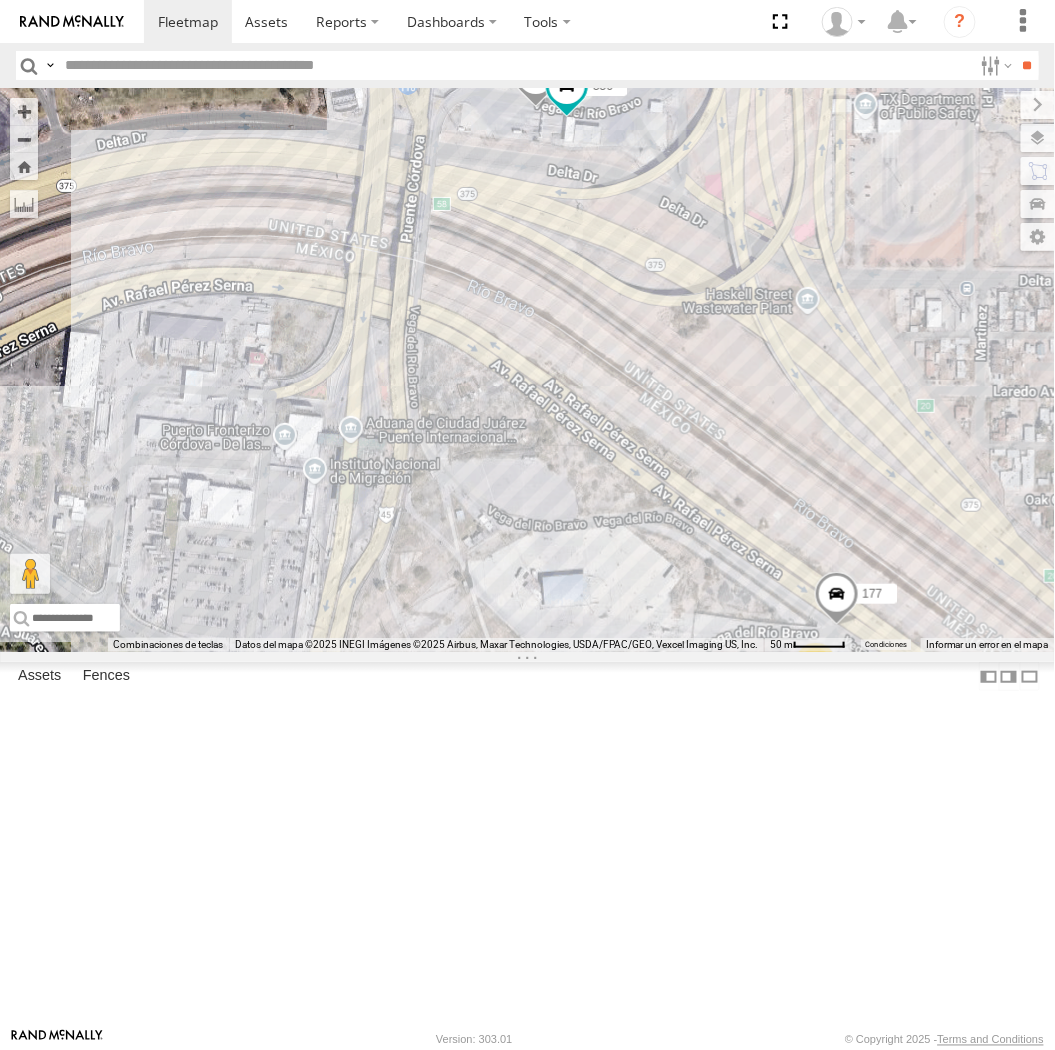 drag, startPoint x: 716, startPoint y: 416, endPoint x: 713, endPoint y: 543, distance: 127.03543 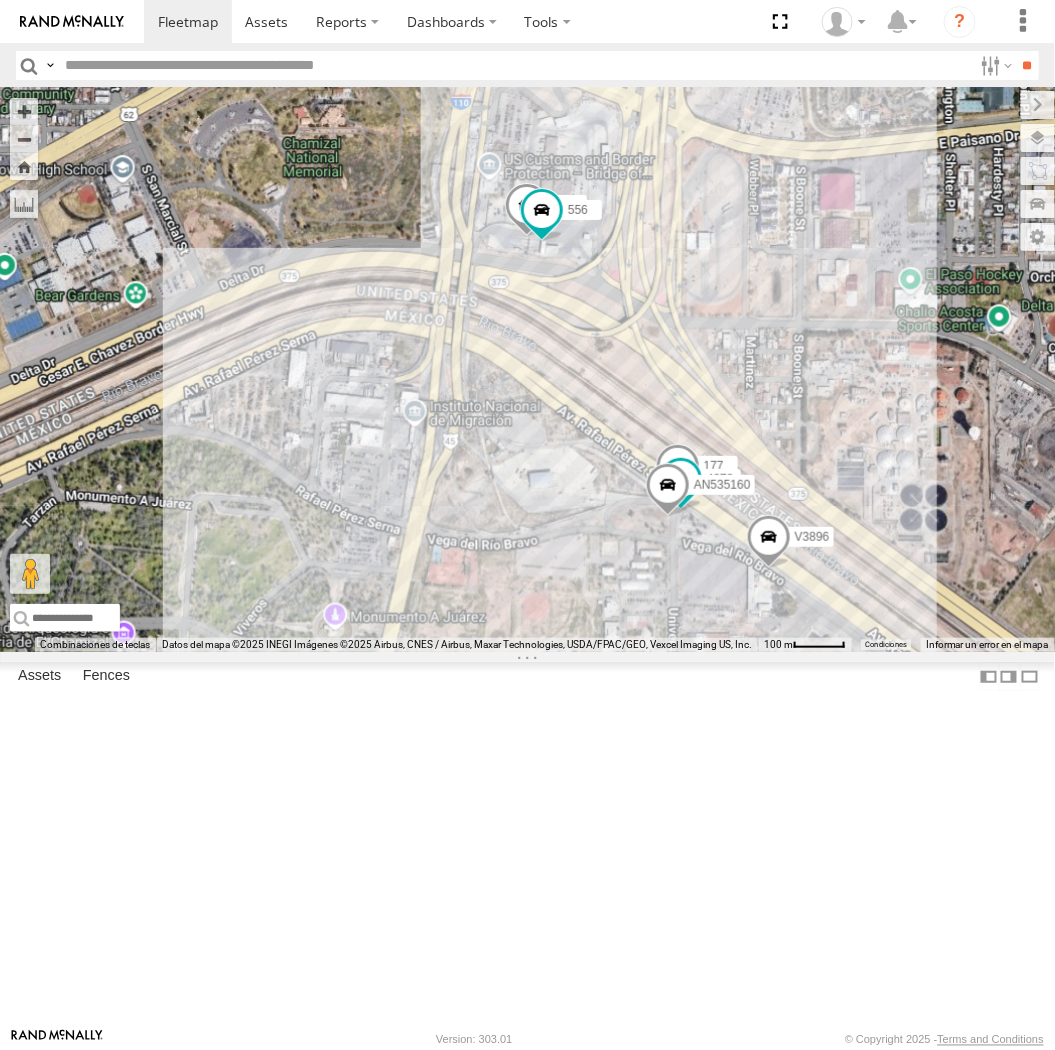 drag, startPoint x: 872, startPoint y: 576, endPoint x: 672, endPoint y: 478, distance: 222.71956 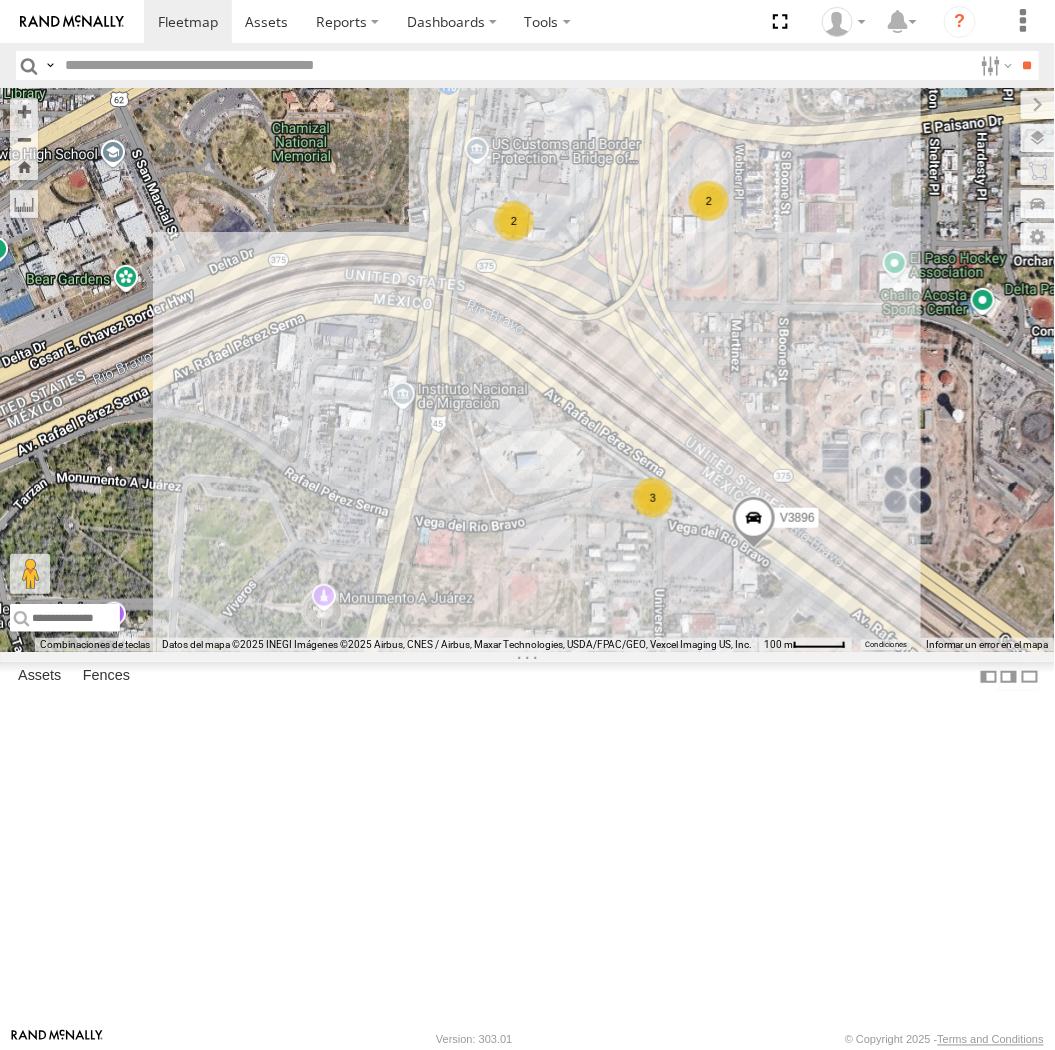 drag, startPoint x: 582, startPoint y: 497, endPoint x: 580, endPoint y: 480, distance: 17.117243 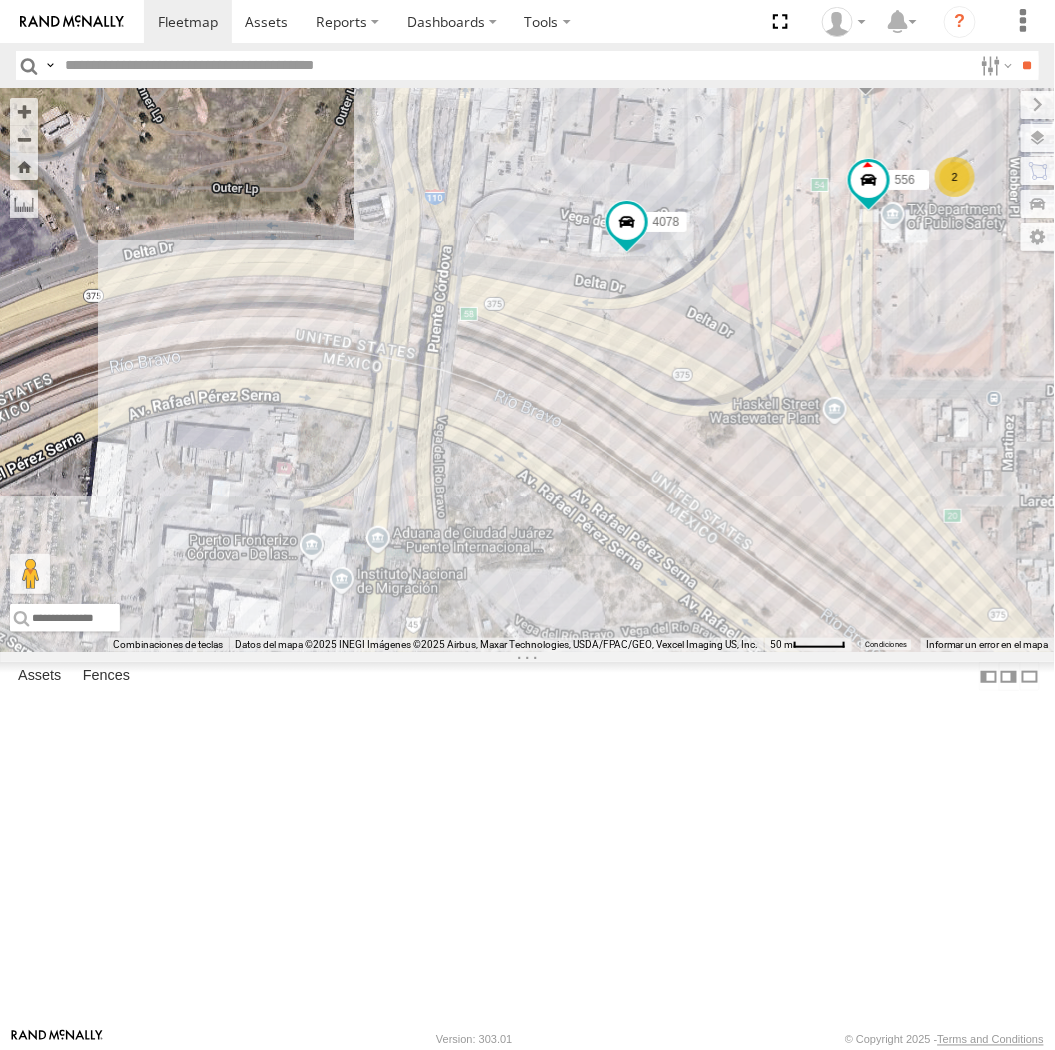 drag, startPoint x: 246, startPoint y: 294, endPoint x: 417, endPoint y: 471, distance: 246.10973 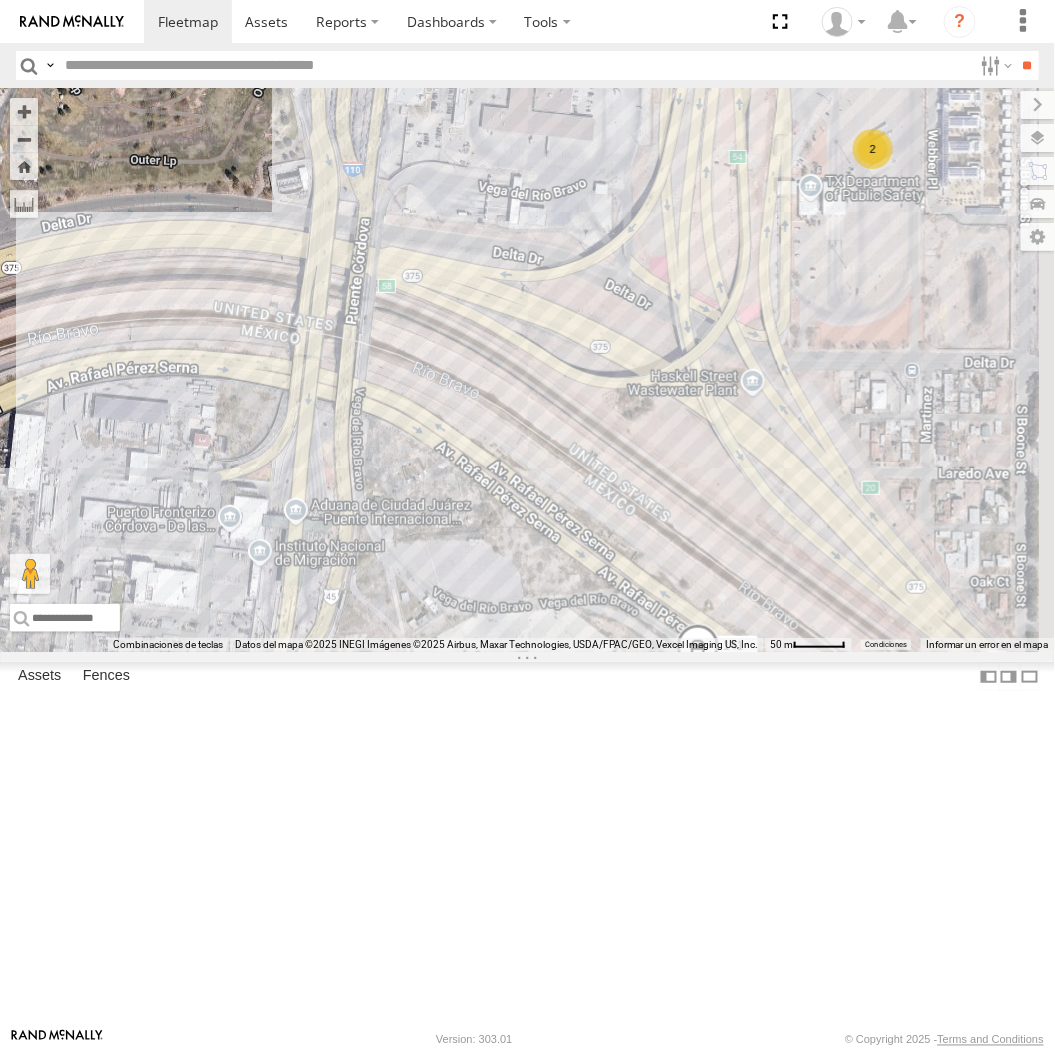 drag, startPoint x: 860, startPoint y: 724, endPoint x: 766, endPoint y: 703, distance: 96.317184 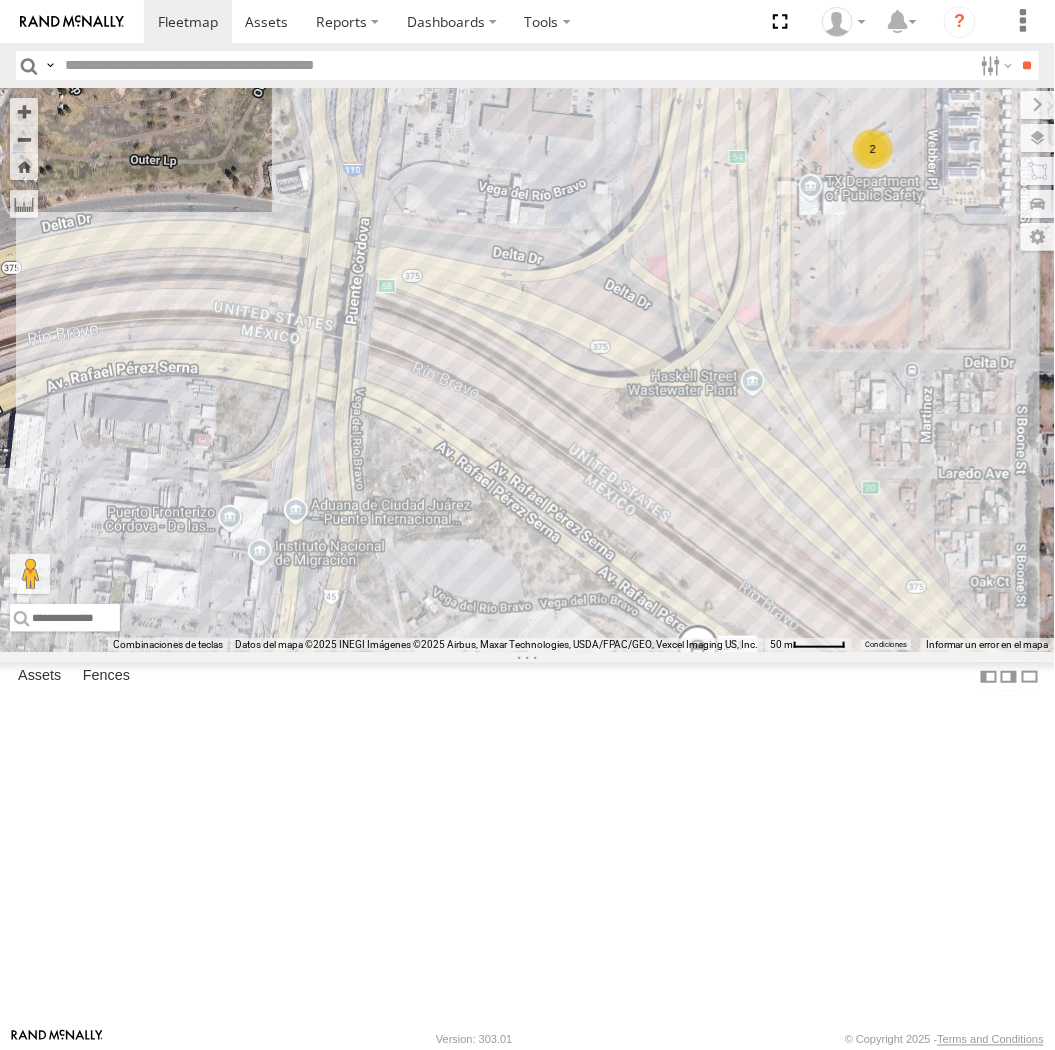 click on "141 5456 177 2 2 2 2" at bounding box center [527, 370] 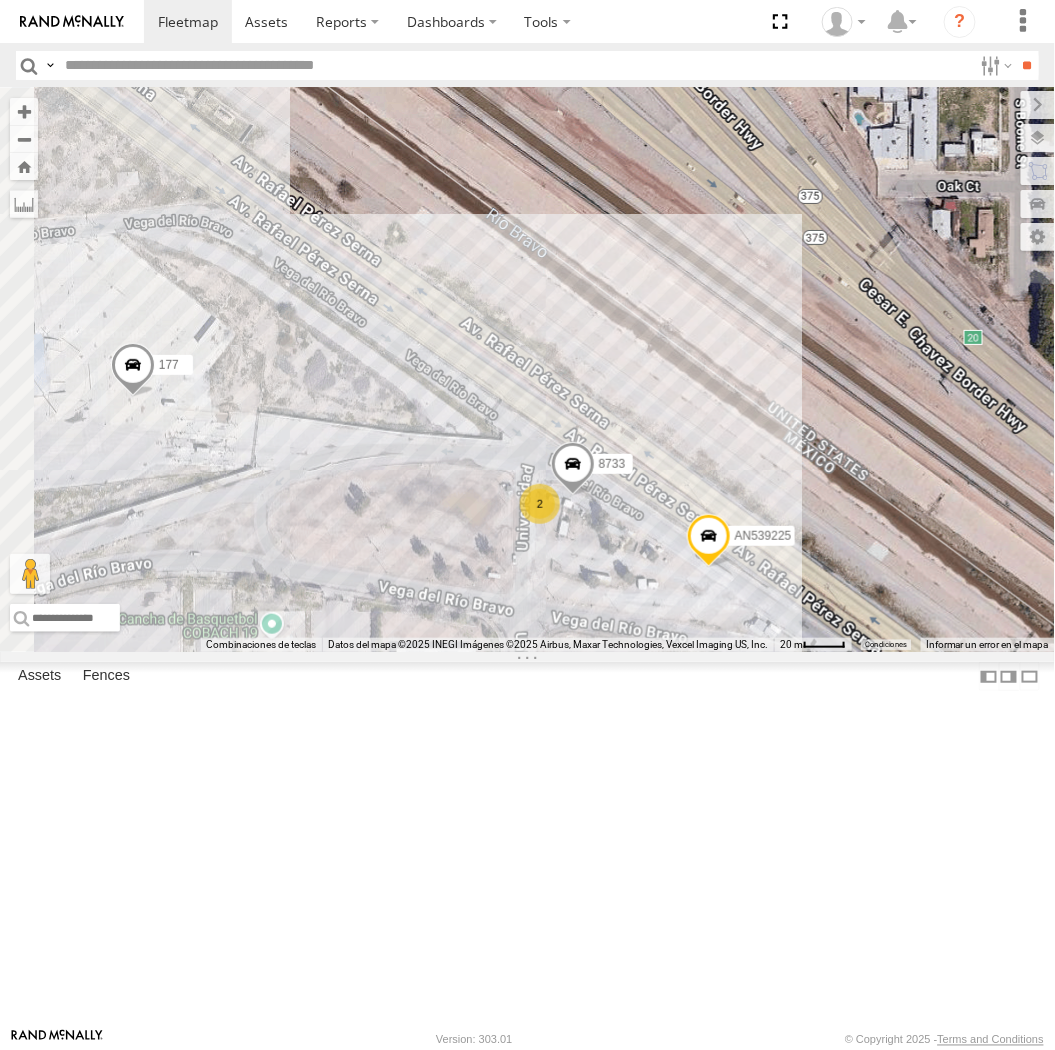 drag, startPoint x: 401, startPoint y: 405, endPoint x: 613, endPoint y: 467, distance: 220.88005 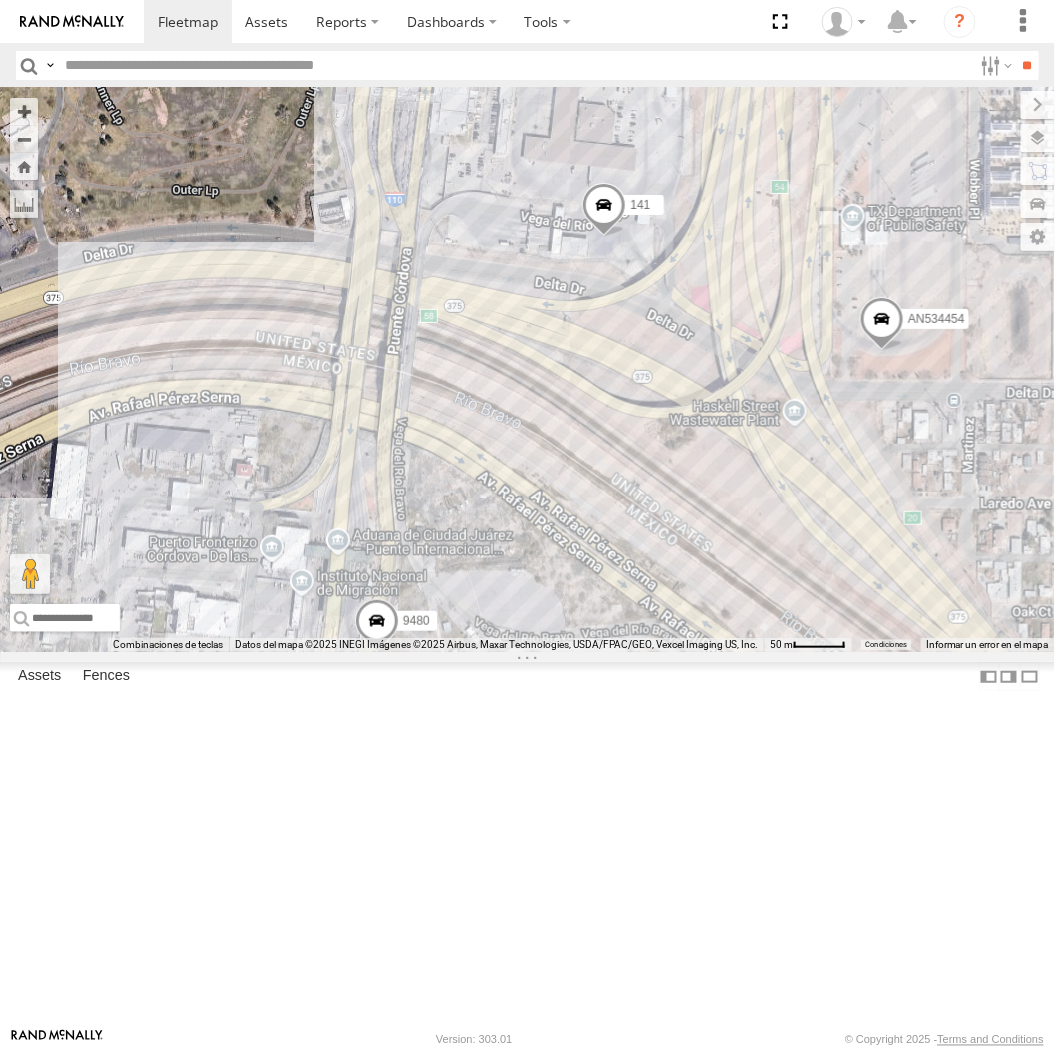 drag, startPoint x: 544, startPoint y: 400, endPoint x: 713, endPoint y: 715, distance: 357.47168 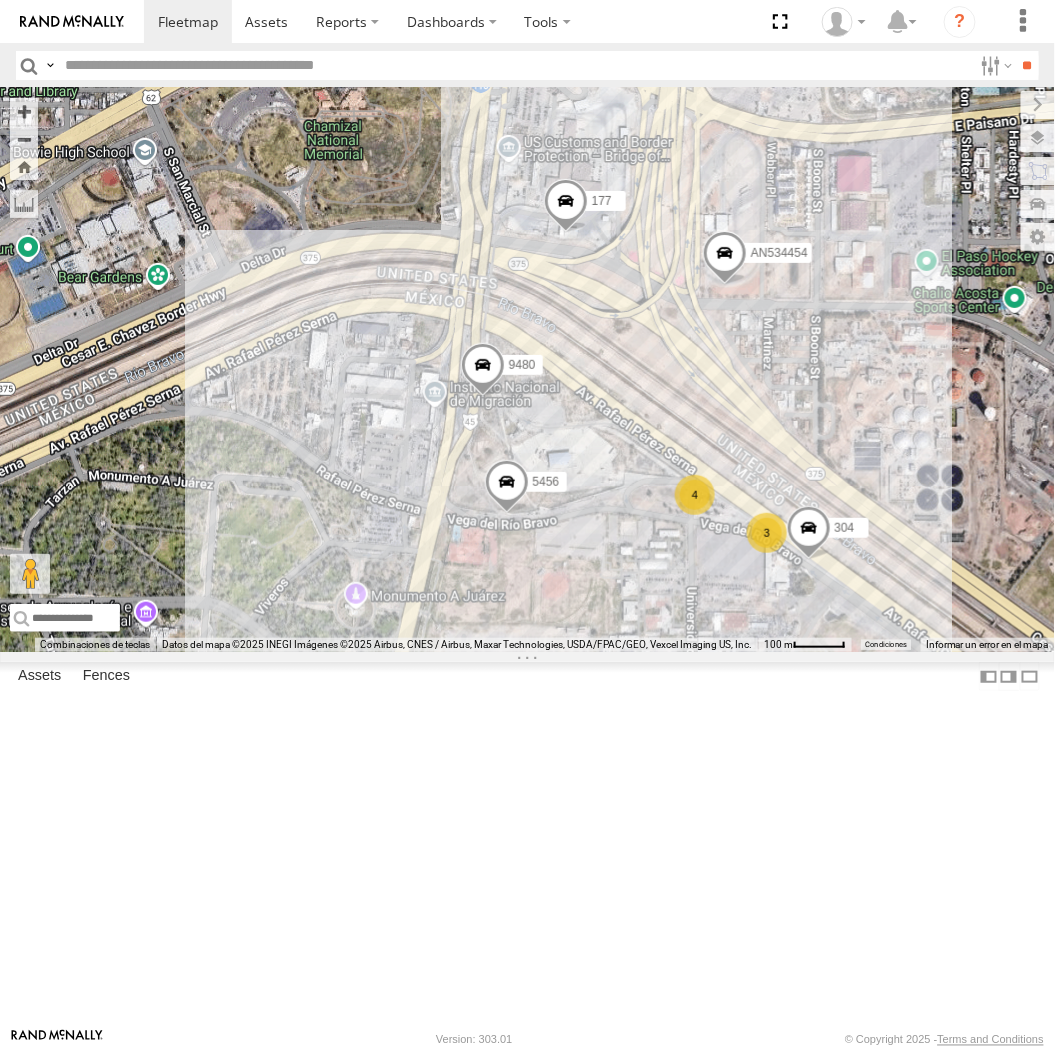 drag, startPoint x: 481, startPoint y: 262, endPoint x: 1000, endPoint y: 706, distance: 683.00586 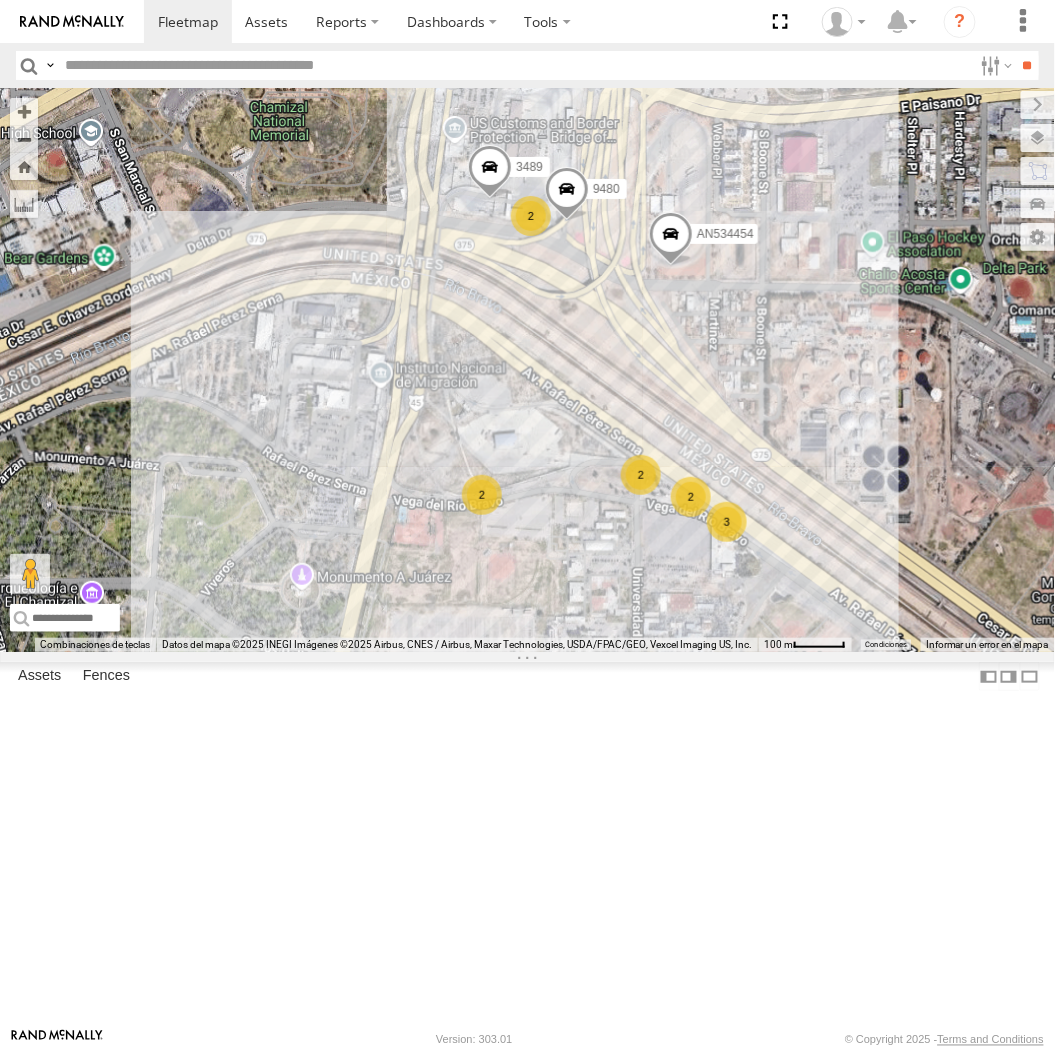 drag, startPoint x: 513, startPoint y: 458, endPoint x: 588, endPoint y: 474, distance: 76.687675 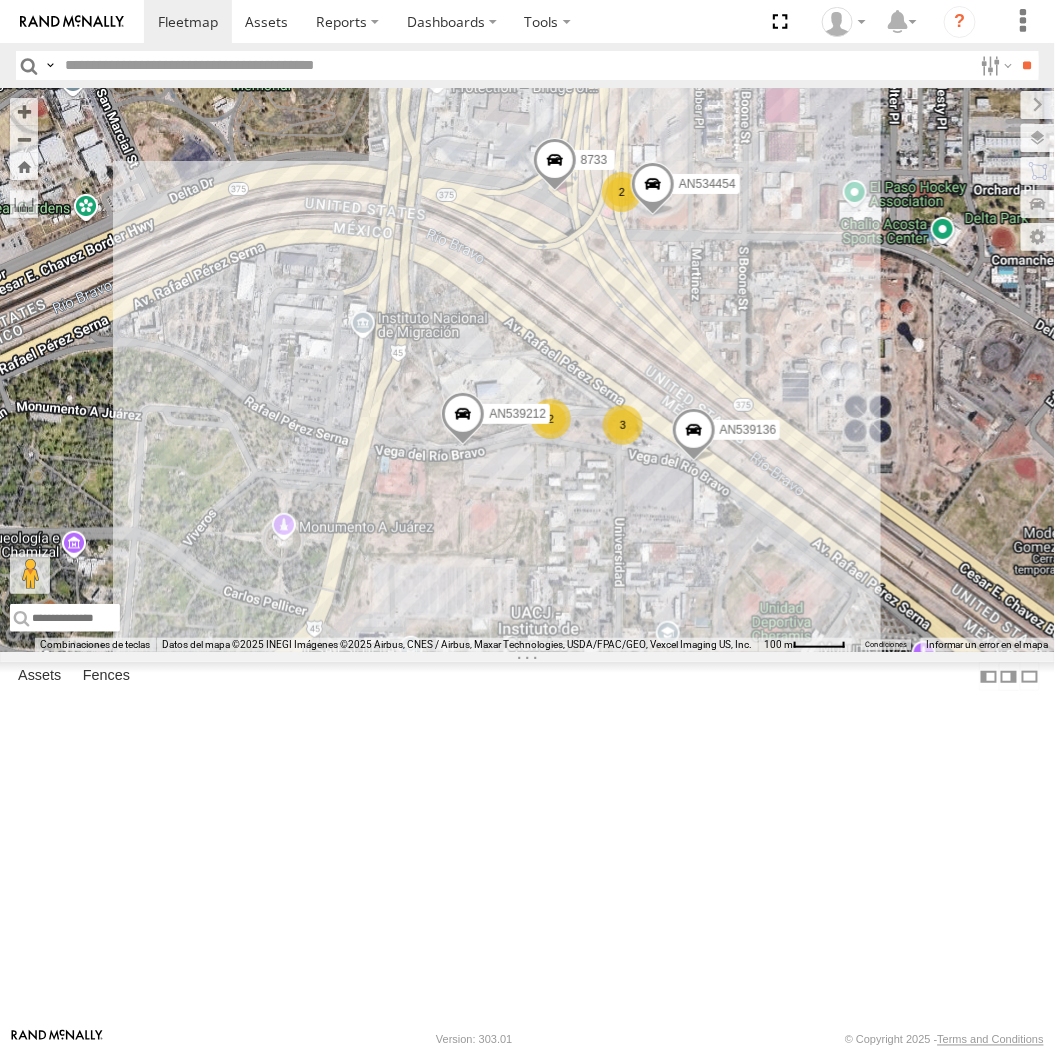 drag, startPoint x: 518, startPoint y: 434, endPoint x: 531, endPoint y: 470, distance: 38.27532 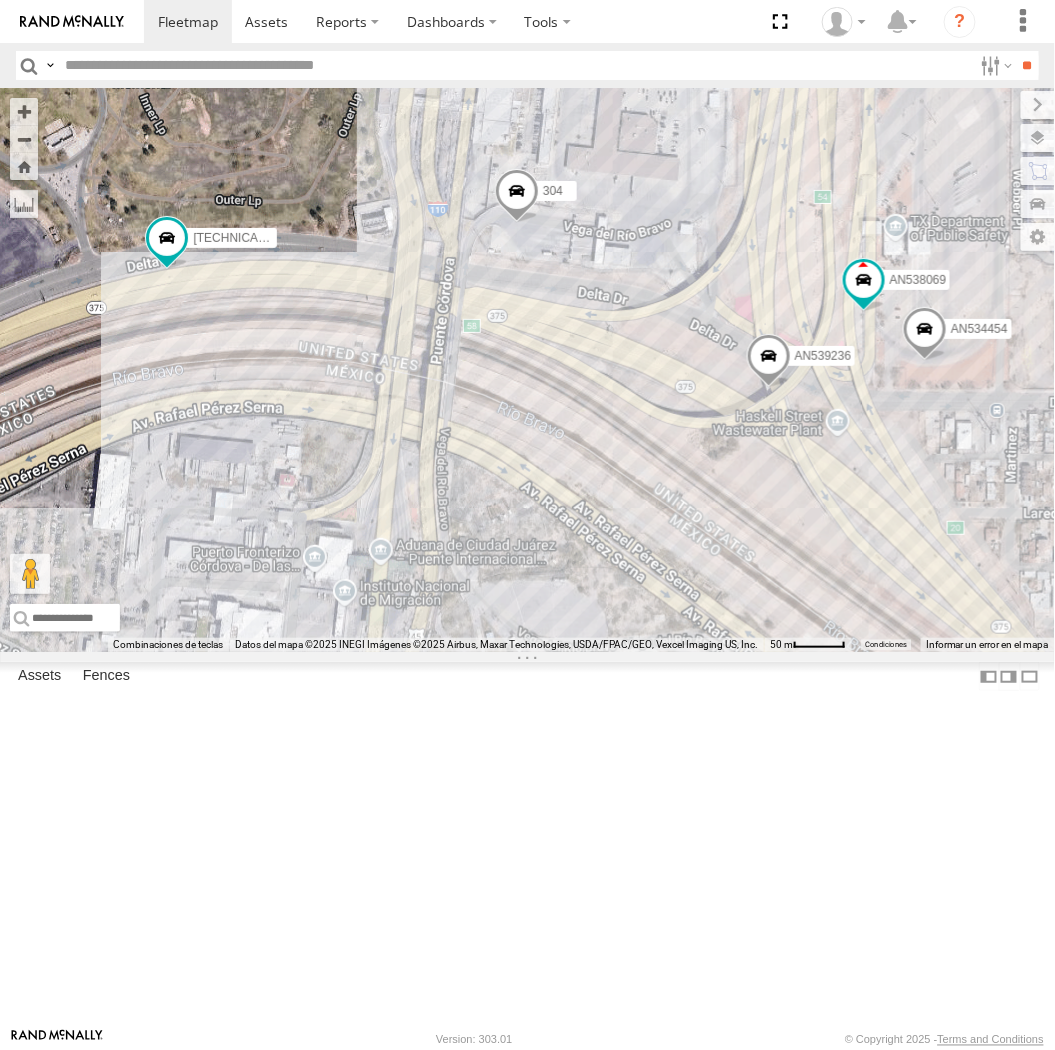 drag, startPoint x: 242, startPoint y: 411, endPoint x: 418, endPoint y: 582, distance: 245.39153 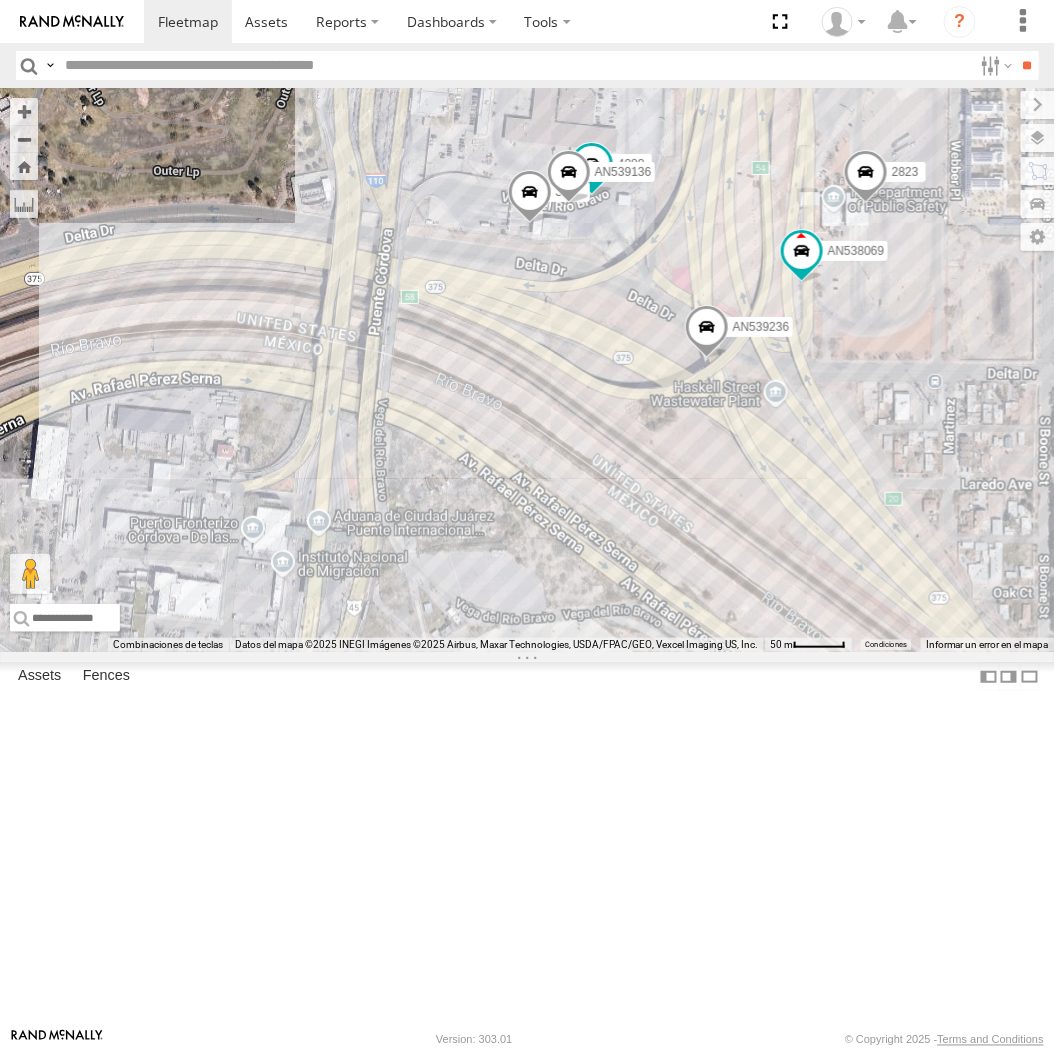drag, startPoint x: 767, startPoint y: 801, endPoint x: 684, endPoint y: 761, distance: 92.13577 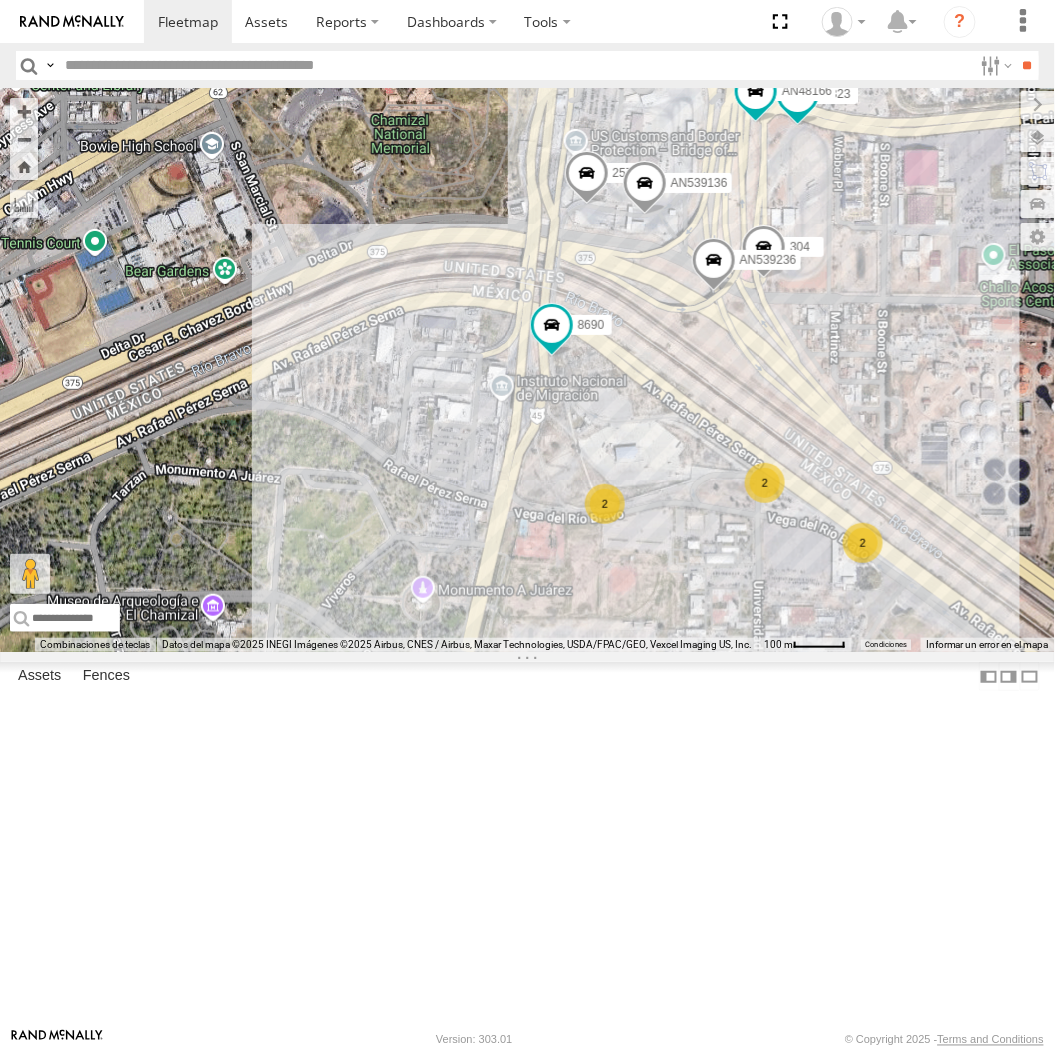 drag, startPoint x: 328, startPoint y: 390, endPoint x: 631, endPoint y: 396, distance: 303.0594 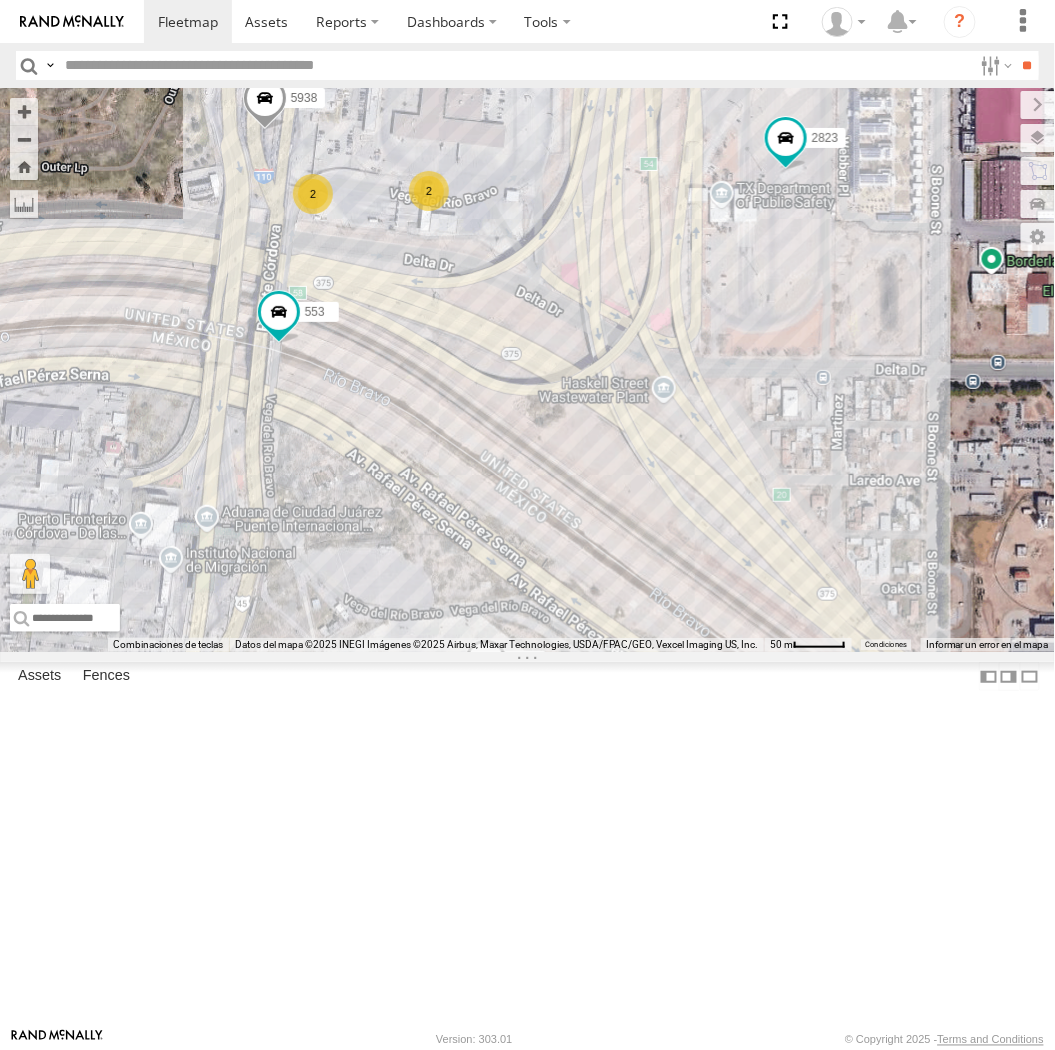 drag, startPoint x: 458, startPoint y: 394, endPoint x: 673, endPoint y: 538, distance: 258.76825 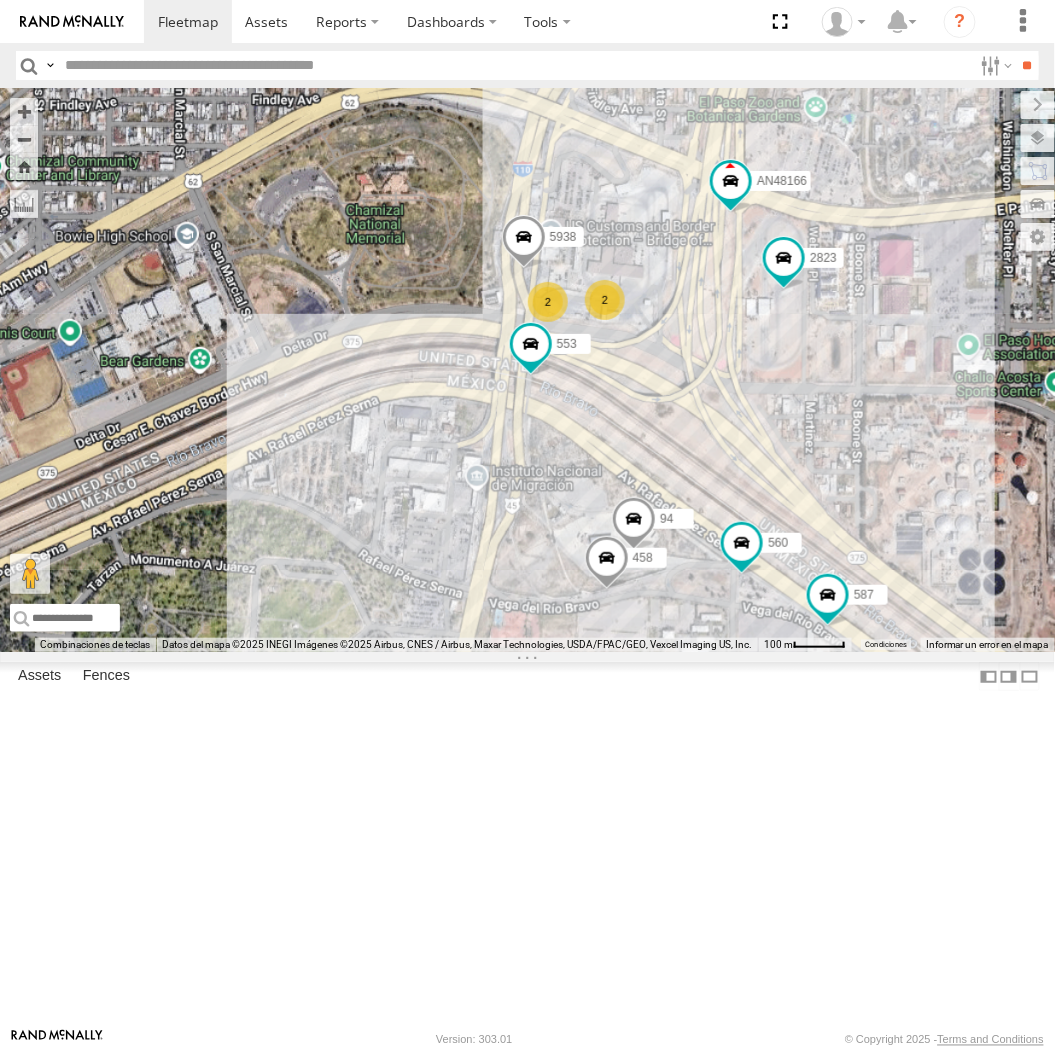 drag, startPoint x: 660, startPoint y: 542, endPoint x: 703, endPoint y: 571, distance: 51.86521 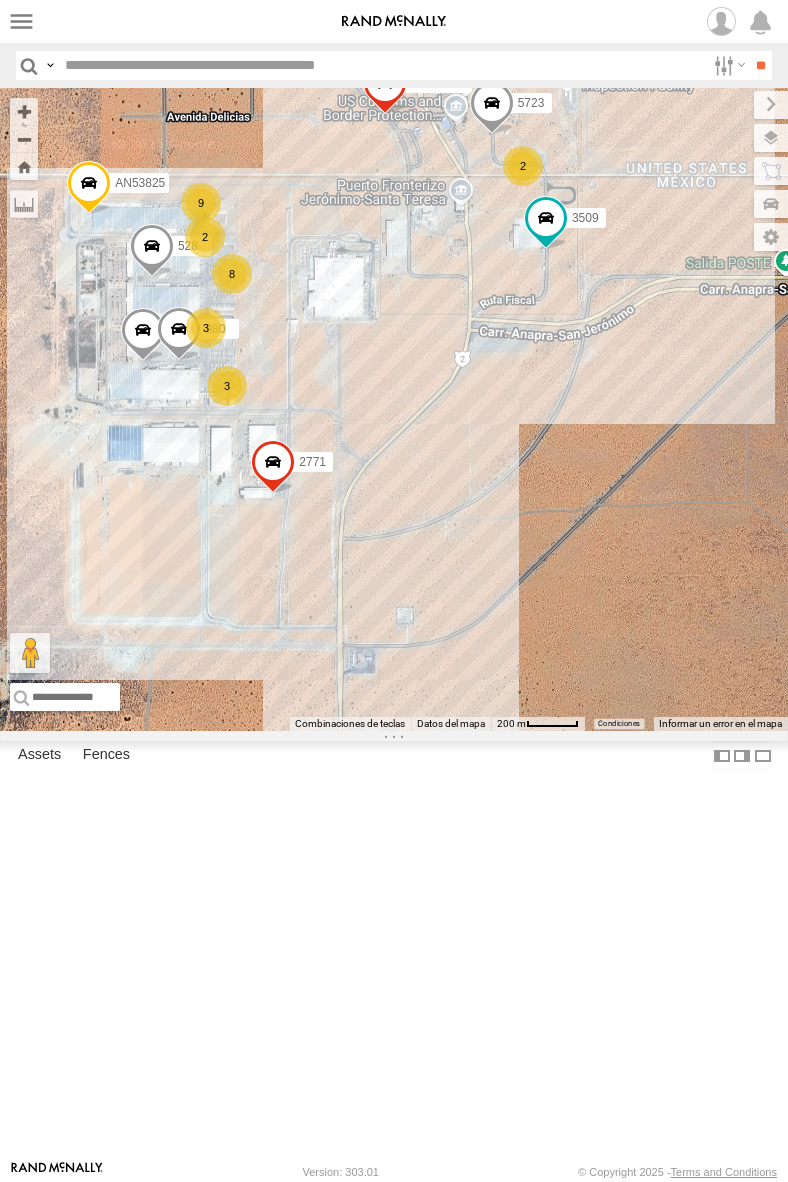 scroll, scrollTop: 0, scrollLeft: 0, axis: both 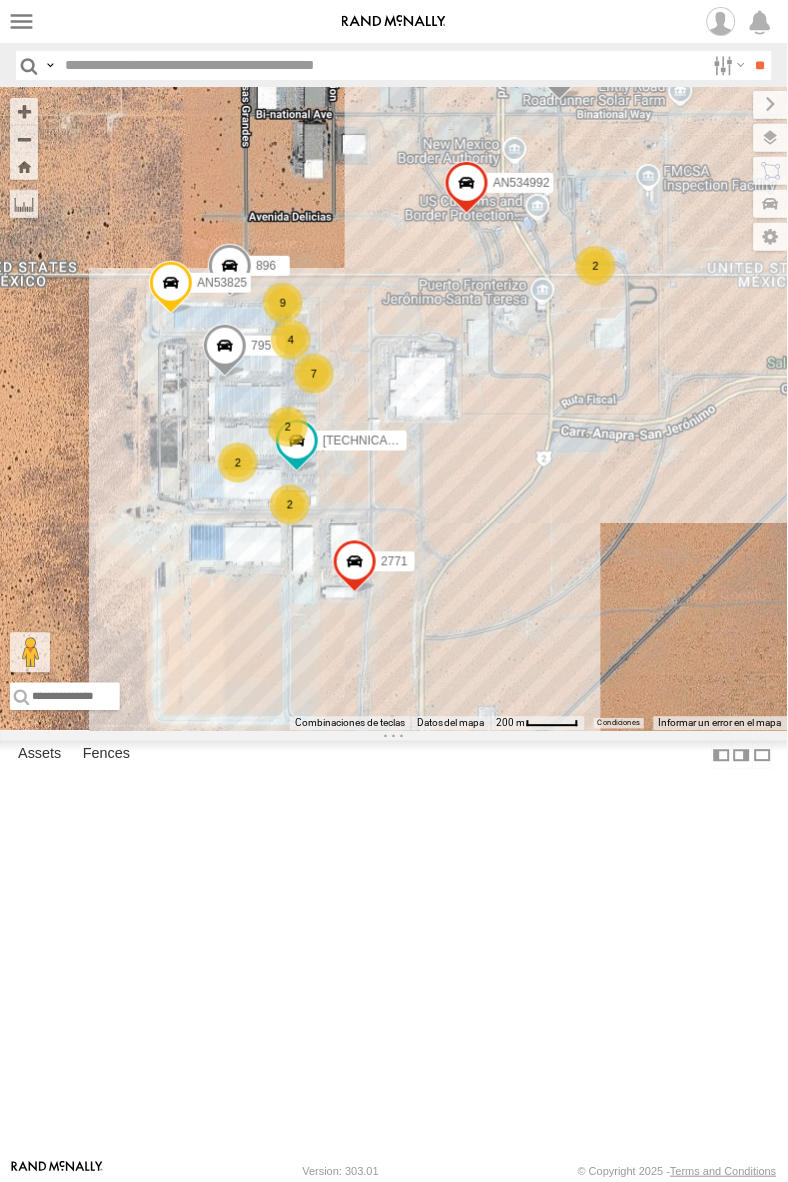 drag, startPoint x: 273, startPoint y: 376, endPoint x: 305, endPoint y: 348, distance: 42.520584 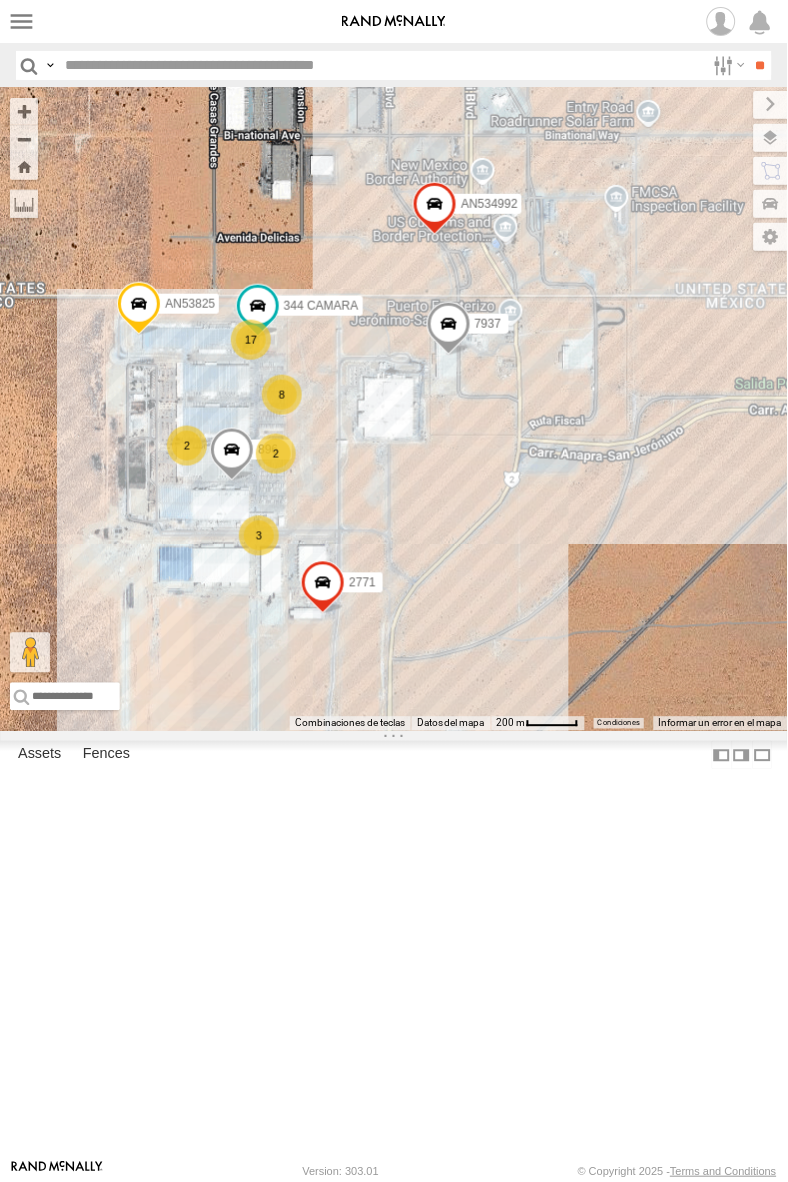 click on "896 7937 2771 AN53825 AN534992 344 CAMARA 2 8 17 2 3" at bounding box center (394, 409) 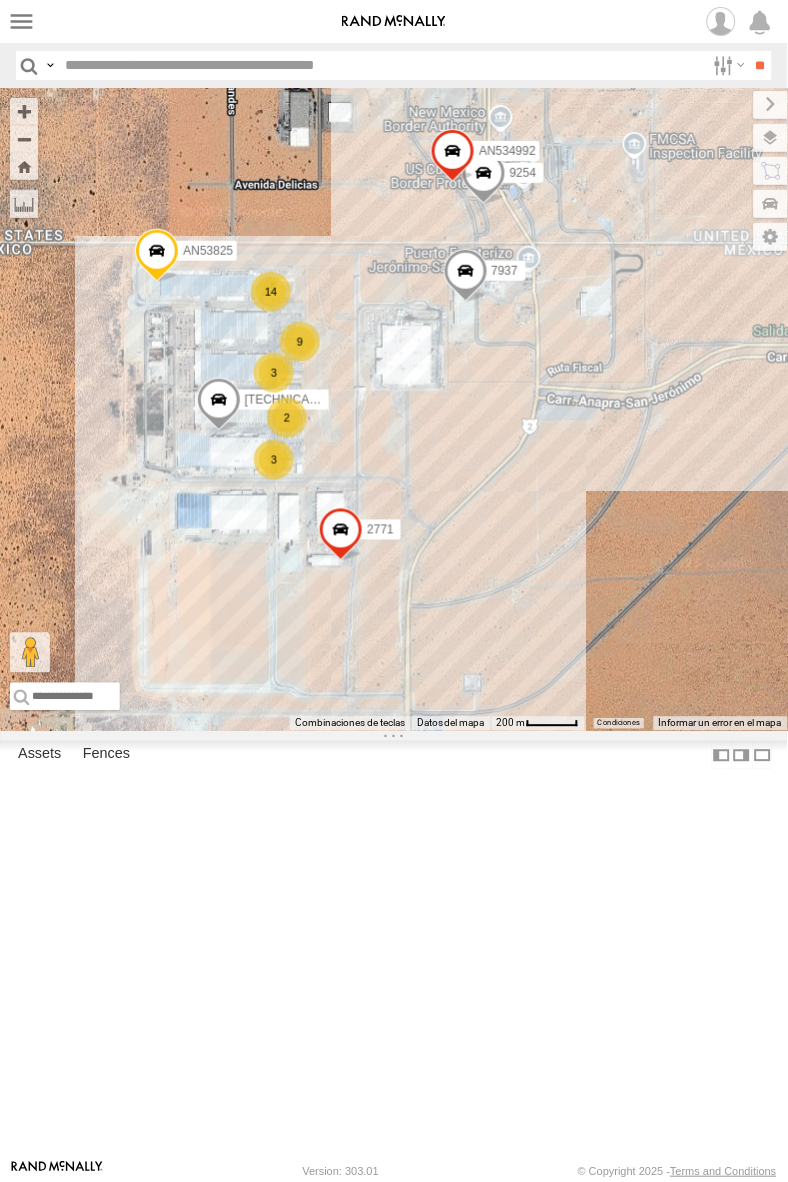drag, startPoint x: 246, startPoint y: 295, endPoint x: 341, endPoint y: 425, distance: 161.01242 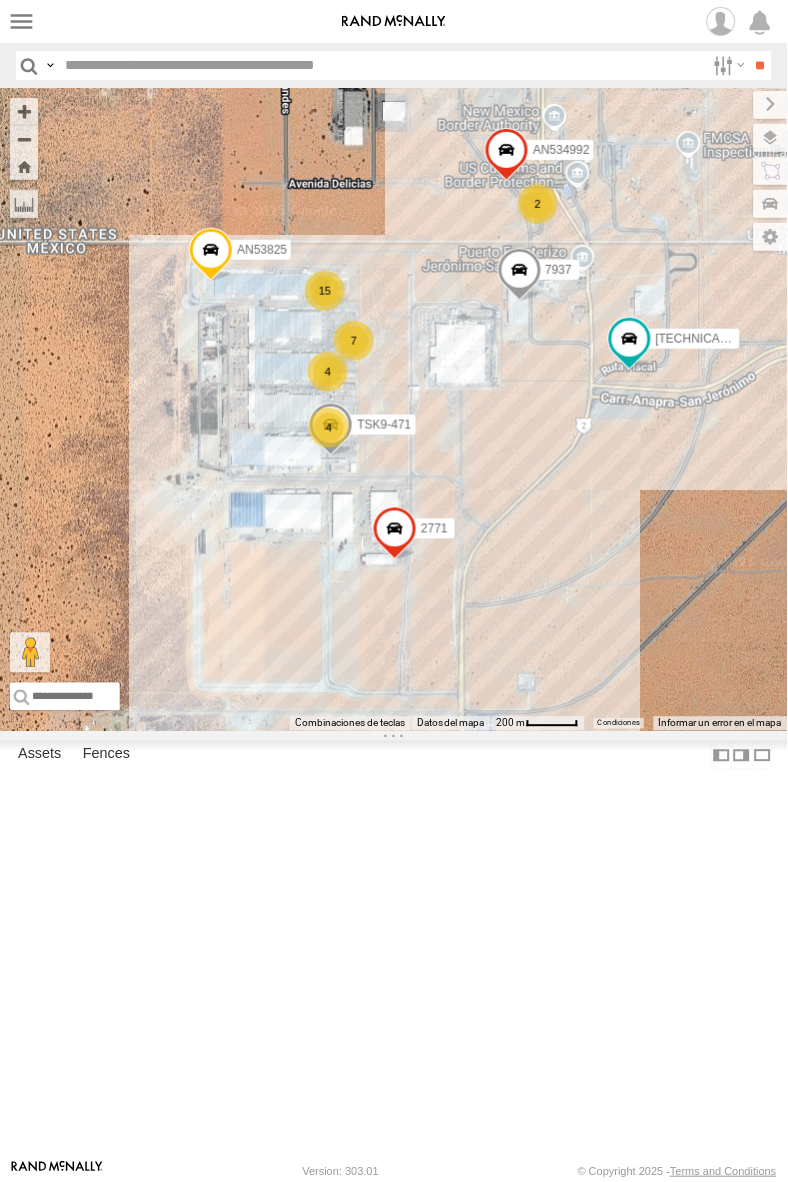 drag, startPoint x: 258, startPoint y: 284, endPoint x: 415, endPoint y: 361, distance: 174.86566 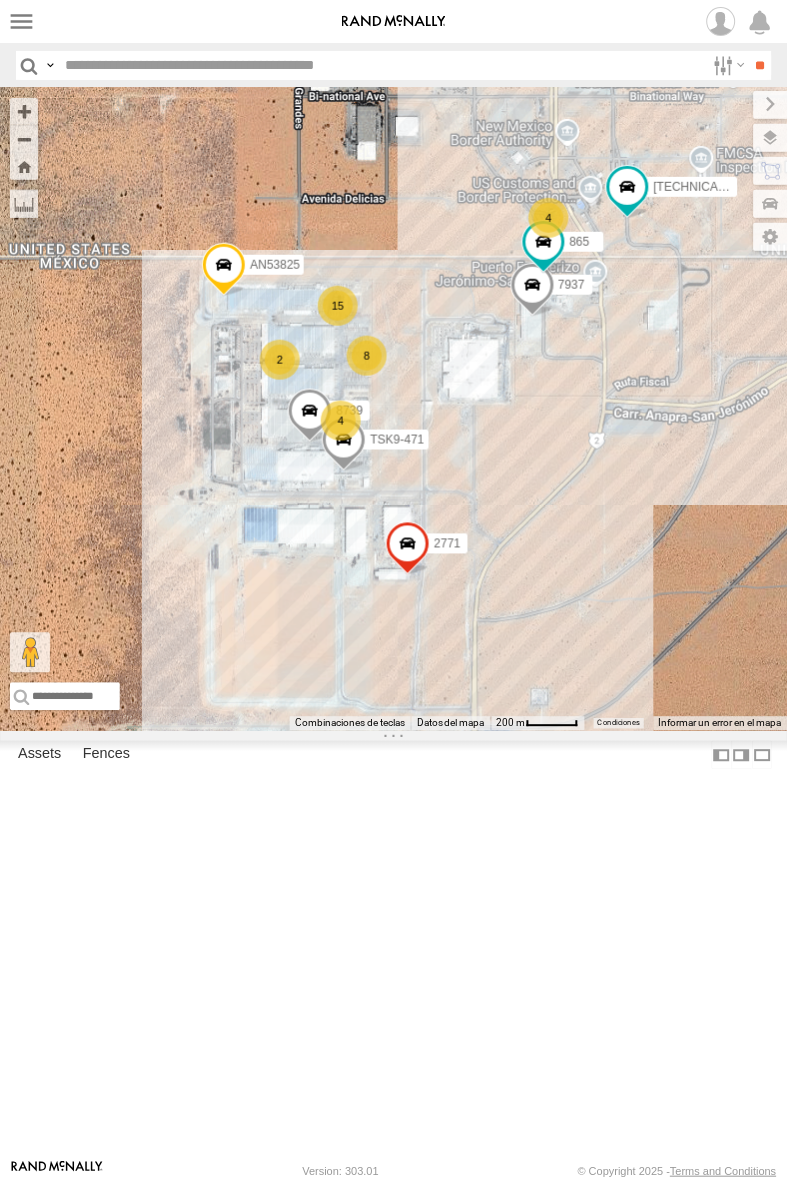 drag, startPoint x: 613, startPoint y: 685, endPoint x: 648, endPoint y: 686, distance: 35.014282 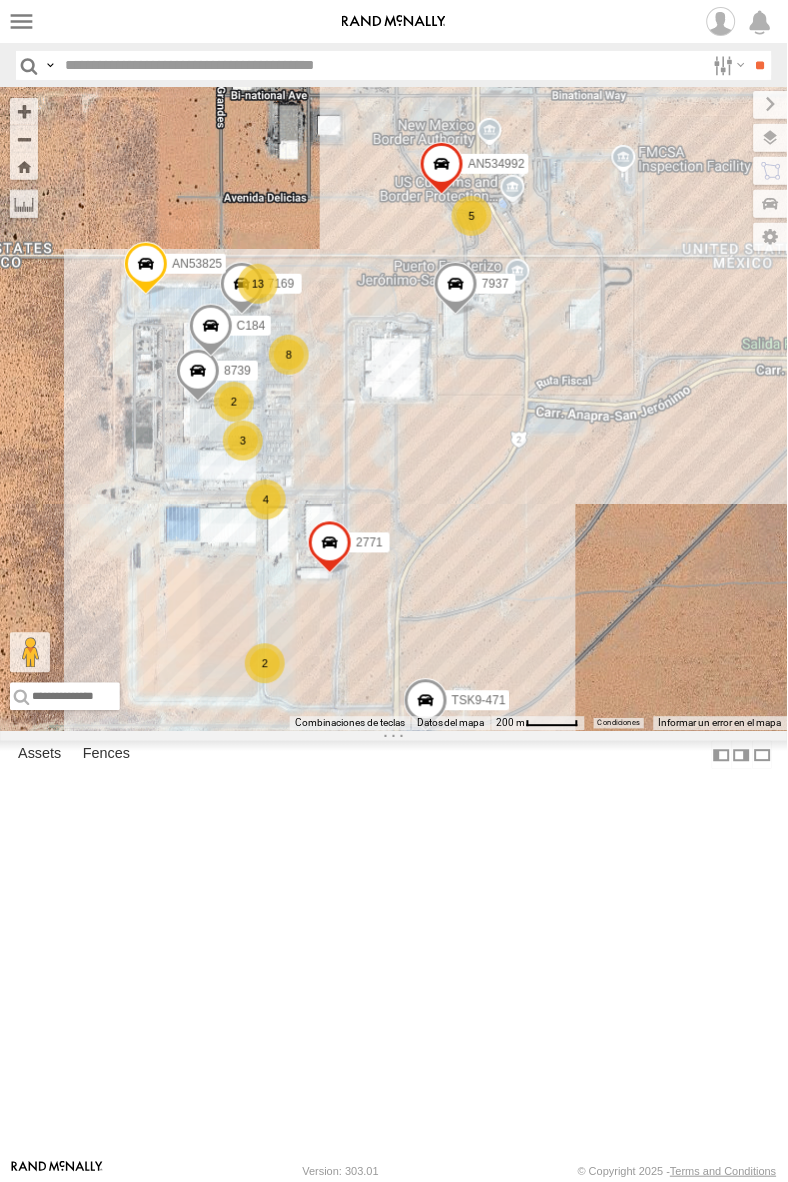 drag, startPoint x: 641, startPoint y: 783, endPoint x: 550, endPoint y: 781, distance: 91.02197 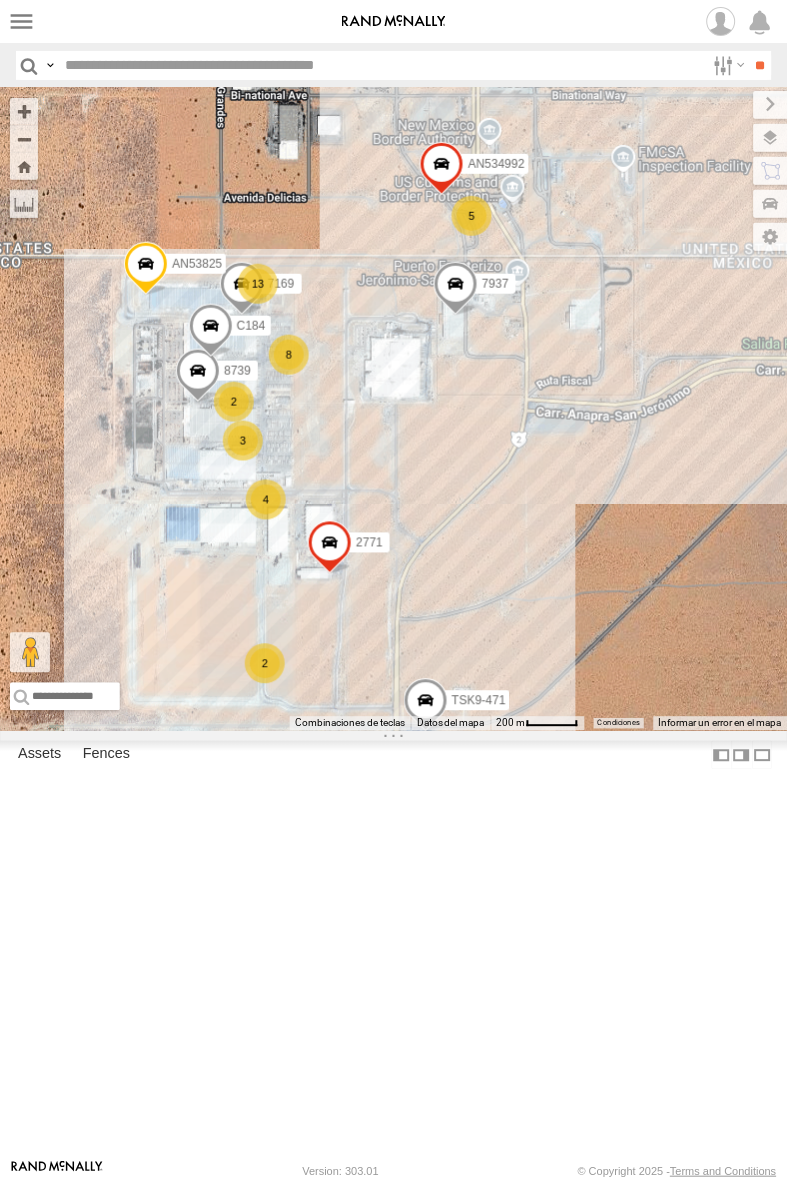 click on "C184 7937 2771 8739 AN53825 TSK9-471 AN534992 3 8 13 4 2 2 5 7169" at bounding box center [394, 409] 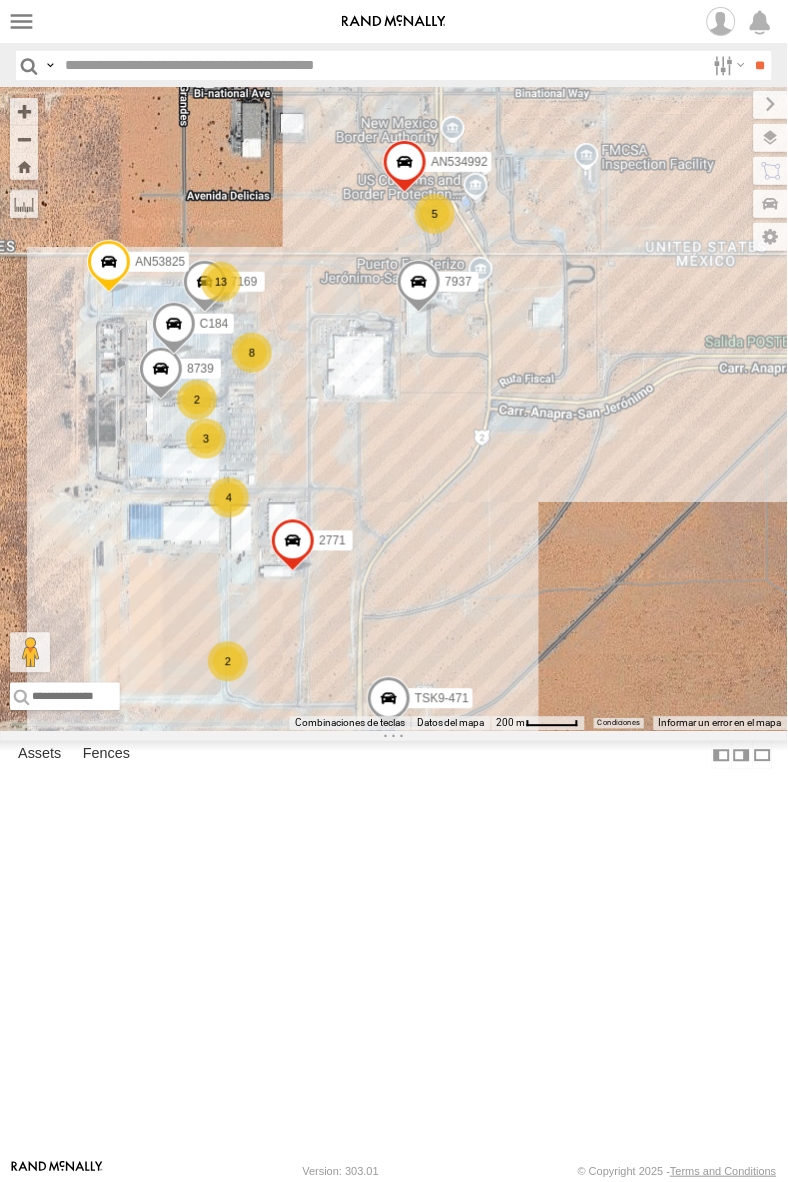 drag, startPoint x: 486, startPoint y: 708, endPoint x: 444, endPoint y: 706, distance: 42.047592 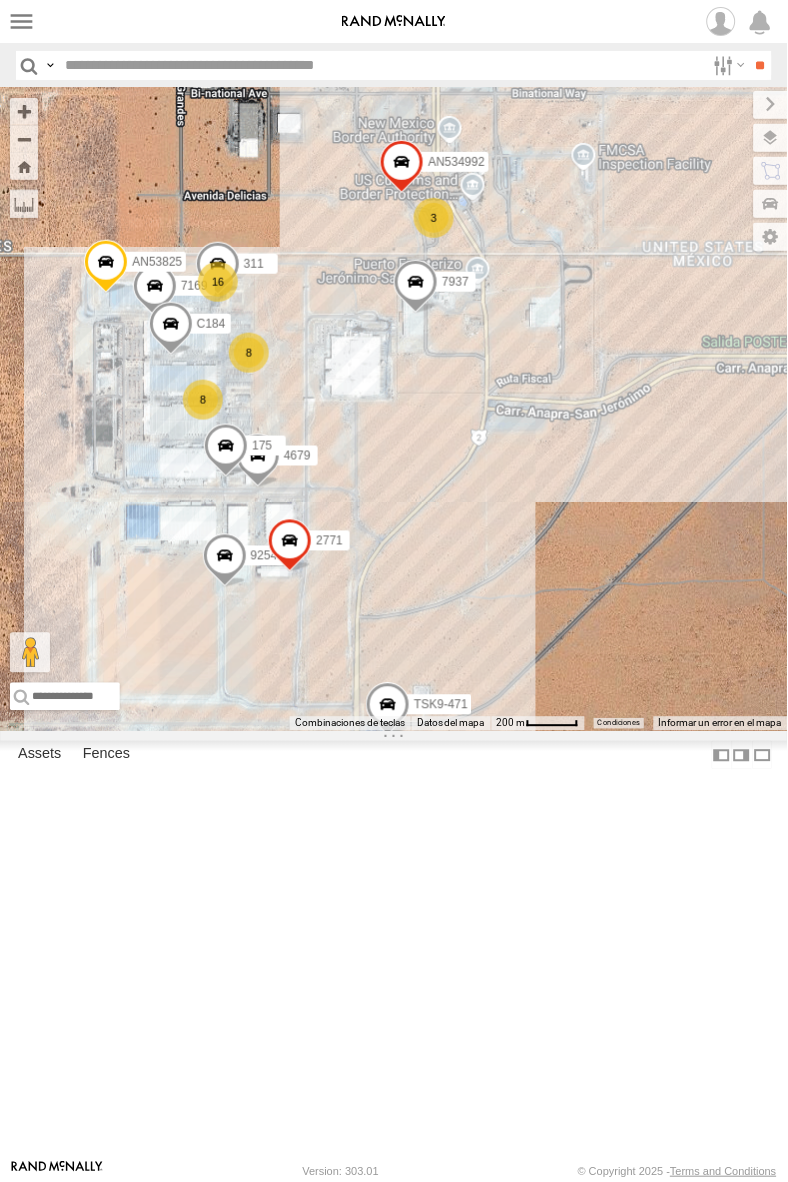 click on "C184 4679 7937 9254 2771 AN53825 175 8669 311 7169 TSK9-471 AN534992 8 8 16 3" at bounding box center (394, 409) 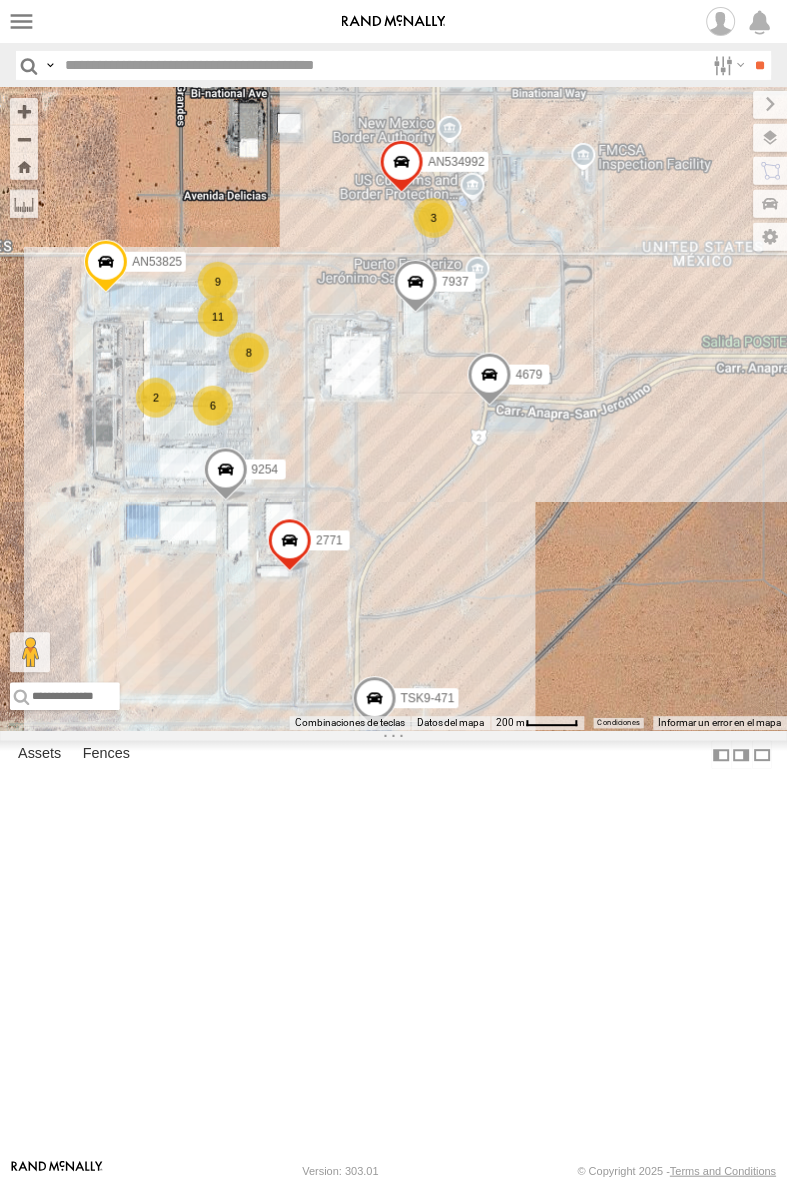 click on "4679 7937 9254 2771 AN53825 8669 TSK9-471 AN534992 2 8 11 9 6 3" at bounding box center [394, 409] 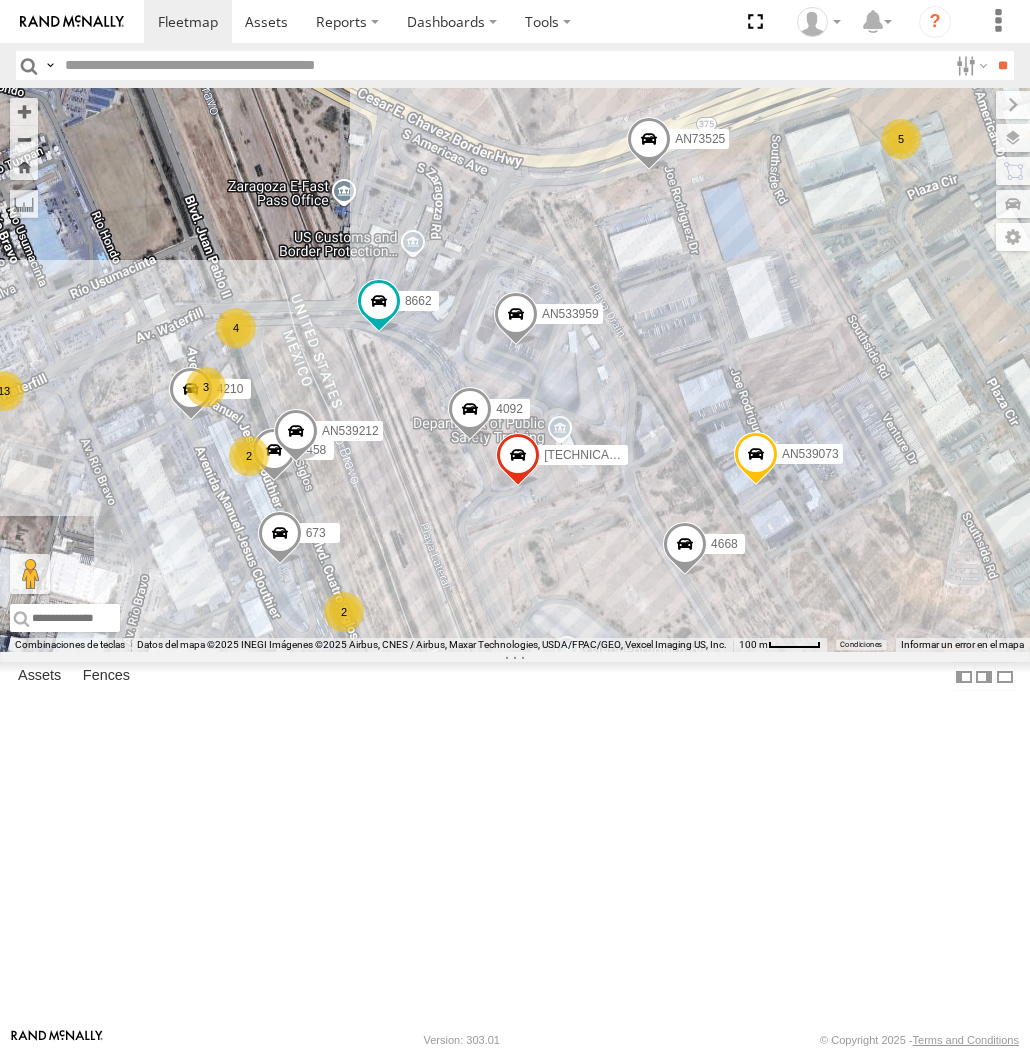 scroll, scrollTop: 0, scrollLeft: 0, axis: both 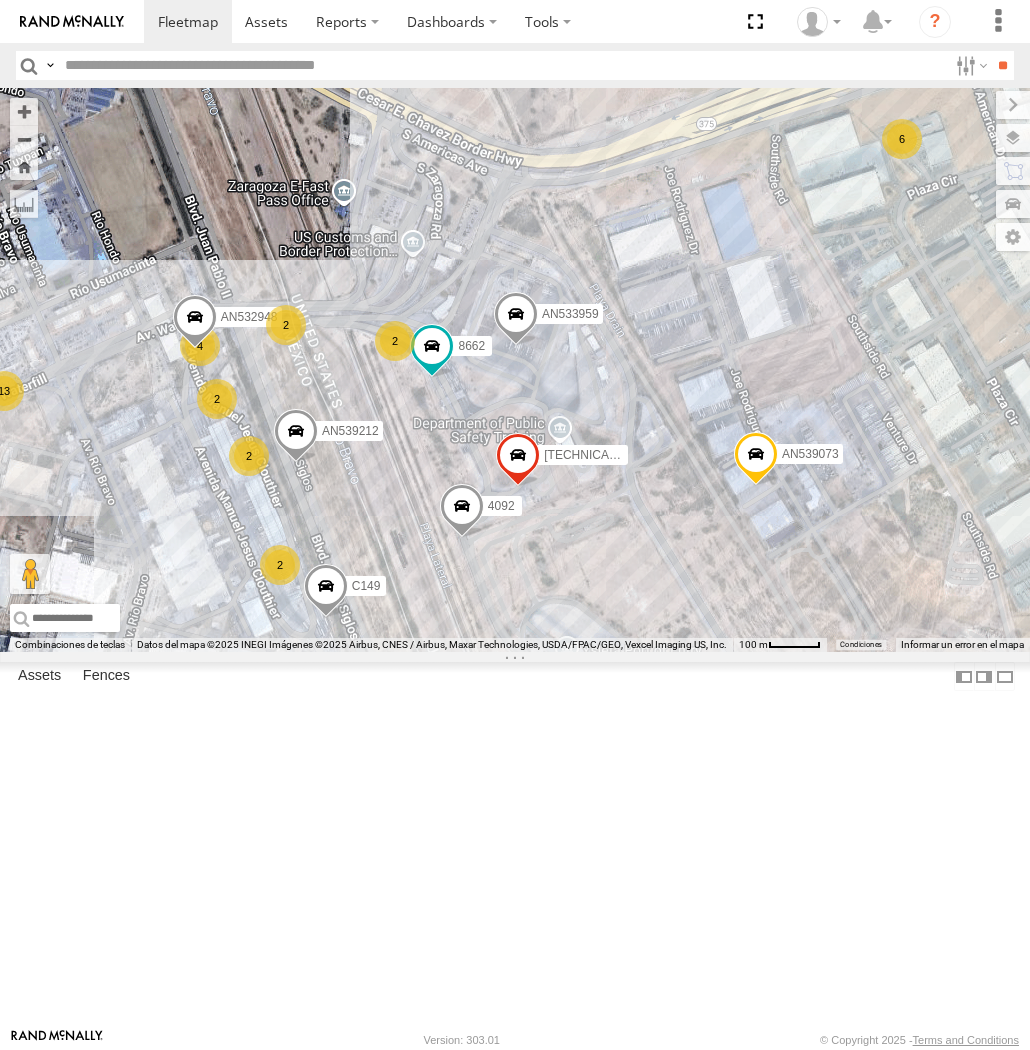 click on "AN532948 357660104096649 8662 AN532390 AN533959 C149 4092 AN539212 AN539073 2 6 13 4 2 6 2 4 2 2 2 2" at bounding box center (515, 370) 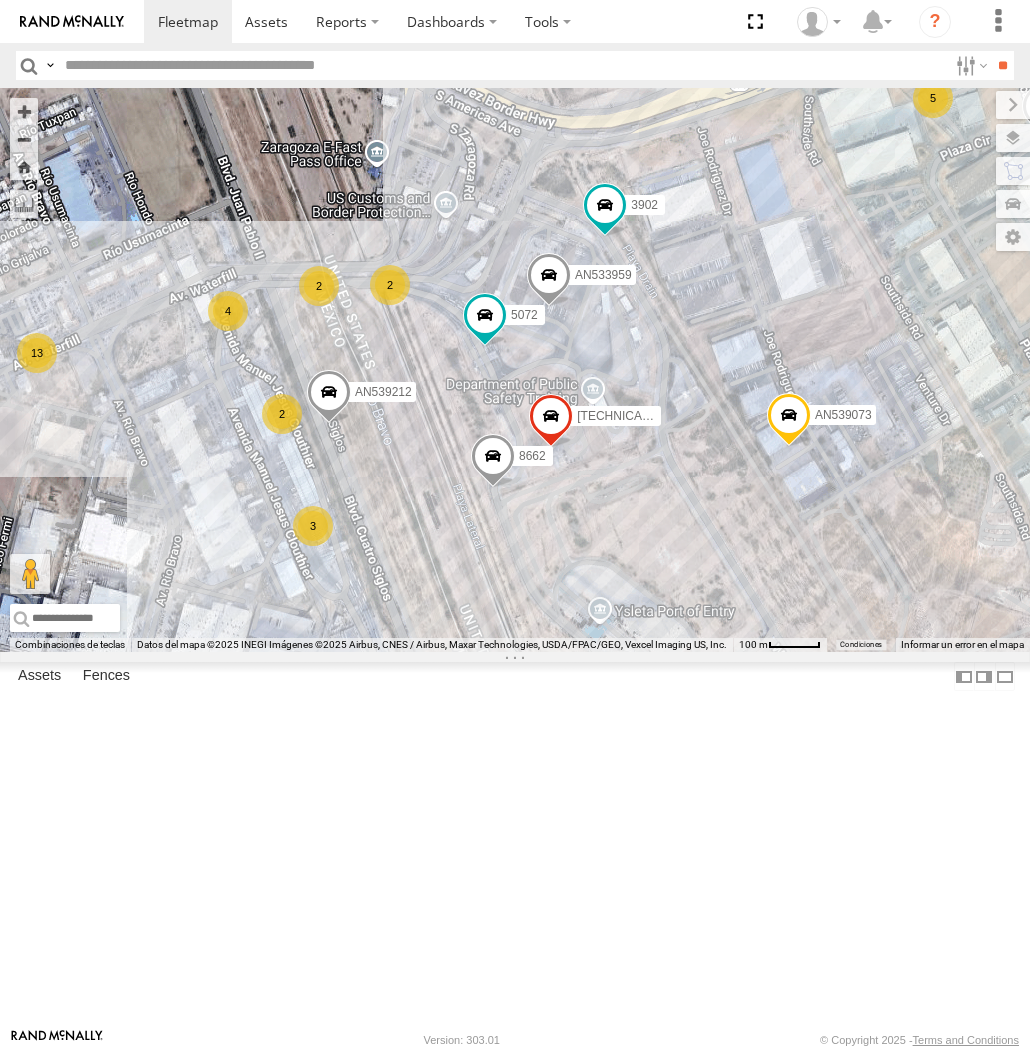 drag, startPoint x: 422, startPoint y: 490, endPoint x: 413, endPoint y: 542, distance: 52.773098 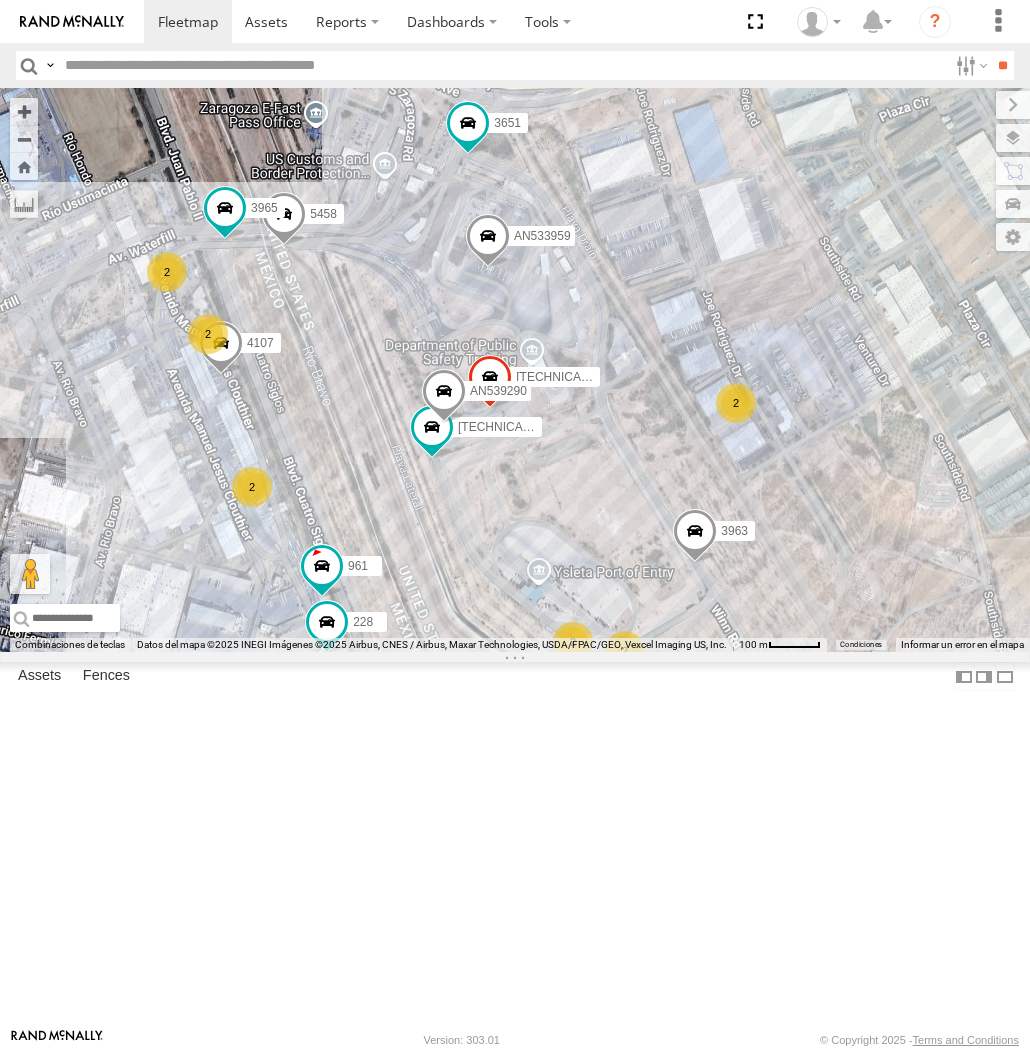 drag, startPoint x: 333, startPoint y: 532, endPoint x: 373, endPoint y: 562, distance: 50 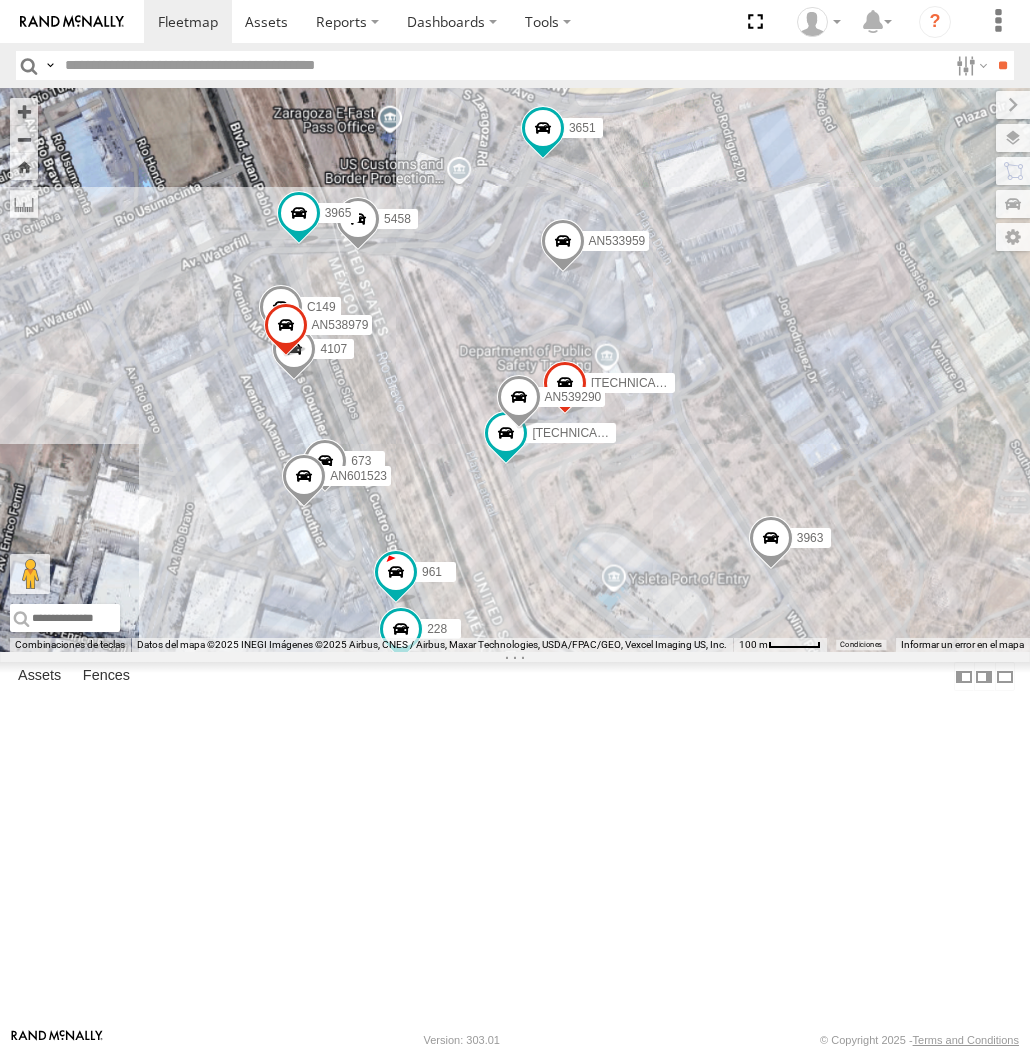 drag, startPoint x: 355, startPoint y: 536, endPoint x: 422, endPoint y: 548, distance: 68.06615 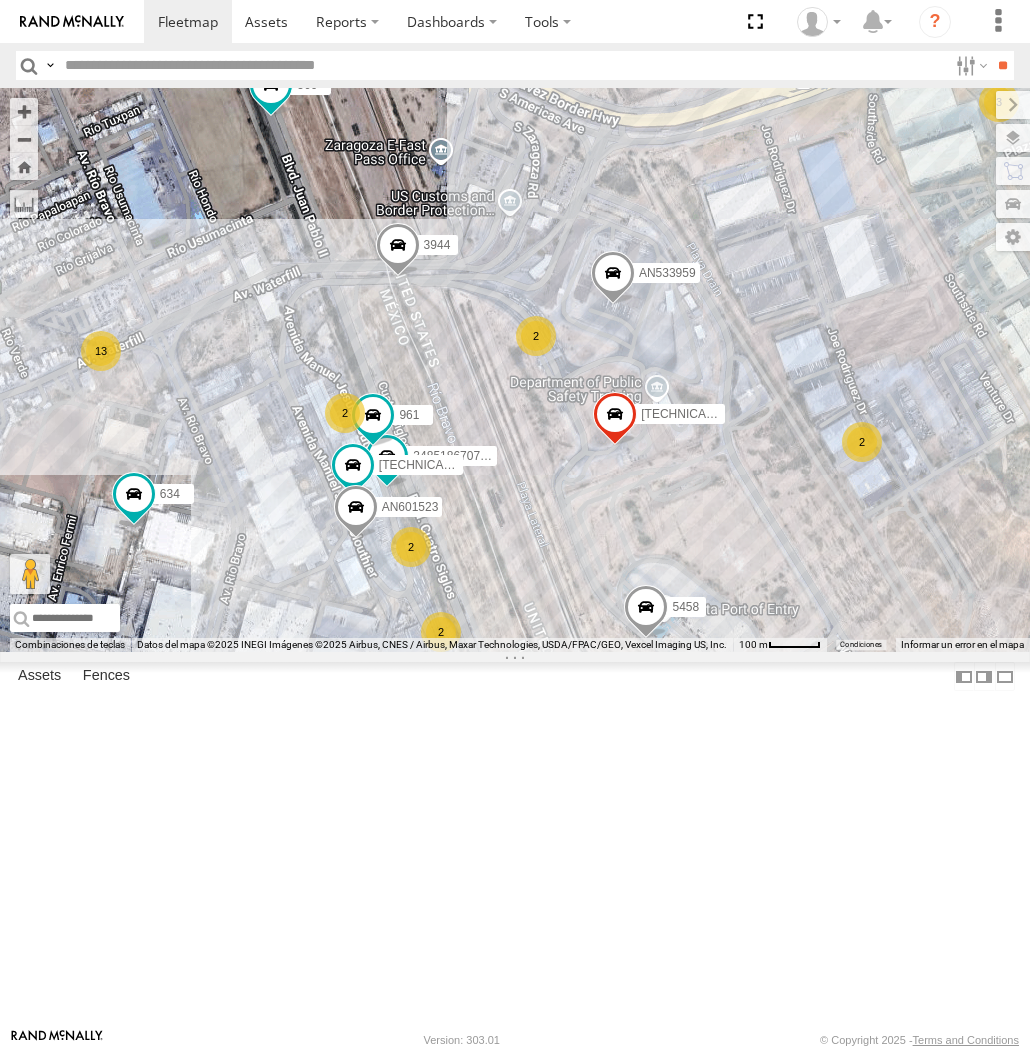 drag, startPoint x: 448, startPoint y: 570, endPoint x: 425, endPoint y: 625, distance: 59.615433 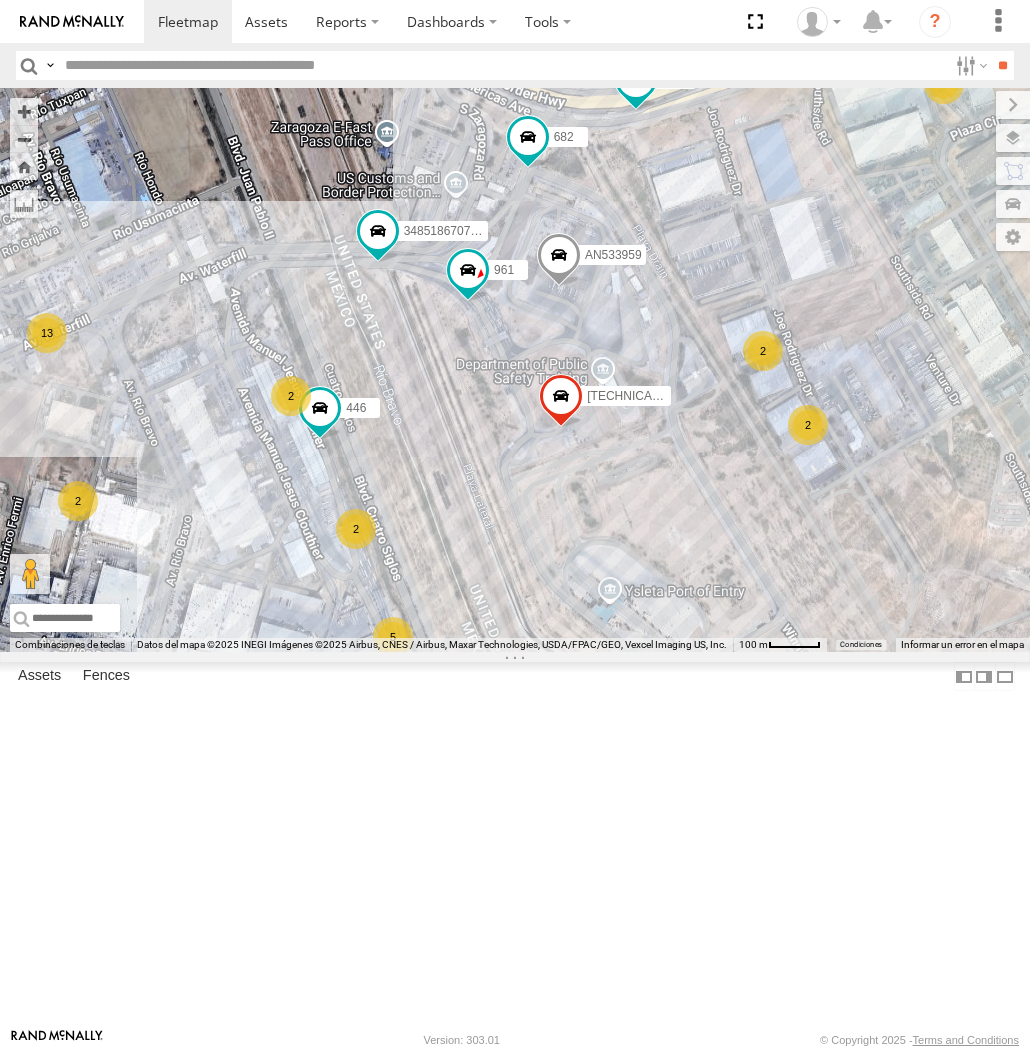 drag, startPoint x: 417, startPoint y: 514, endPoint x: 481, endPoint y: 598, distance: 105.60303 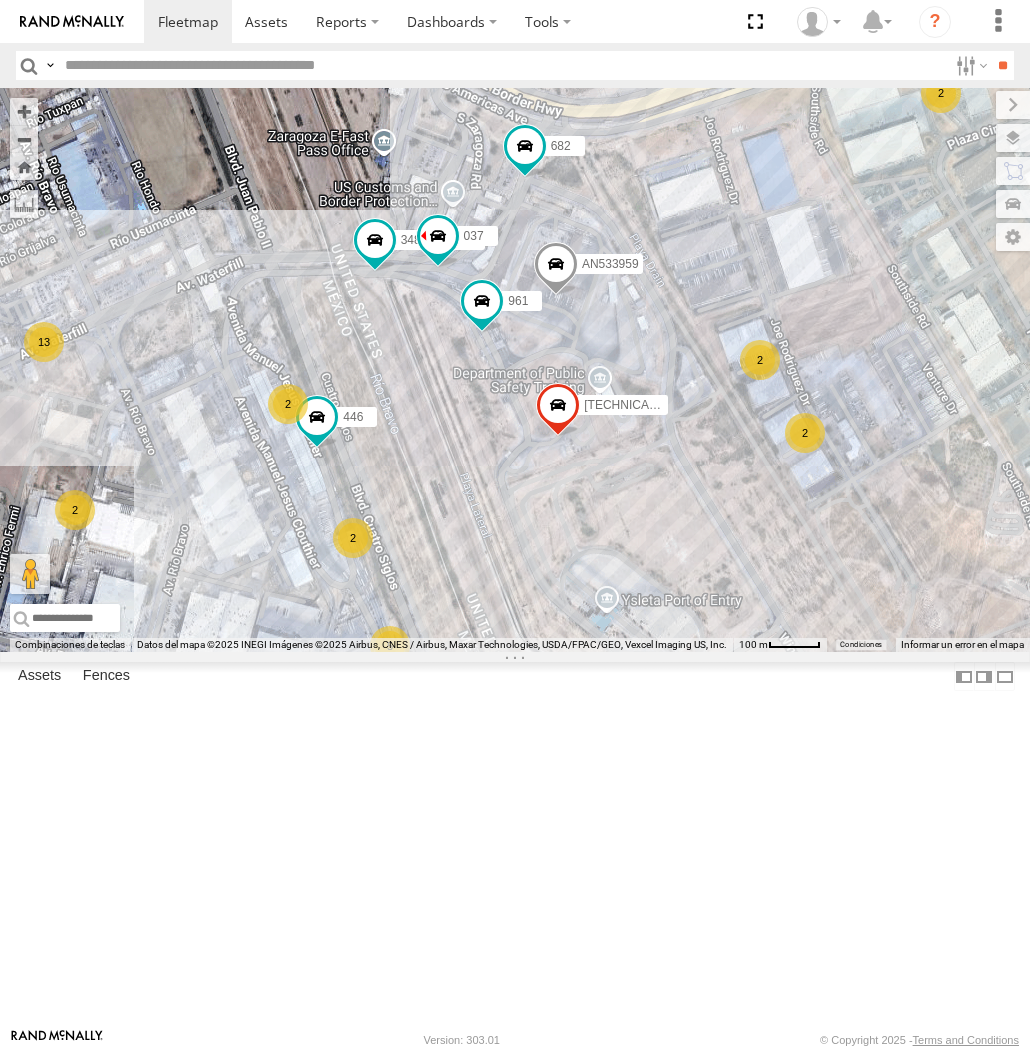 drag, startPoint x: 436, startPoint y: 566, endPoint x: 428, endPoint y: 576, distance: 12.806249 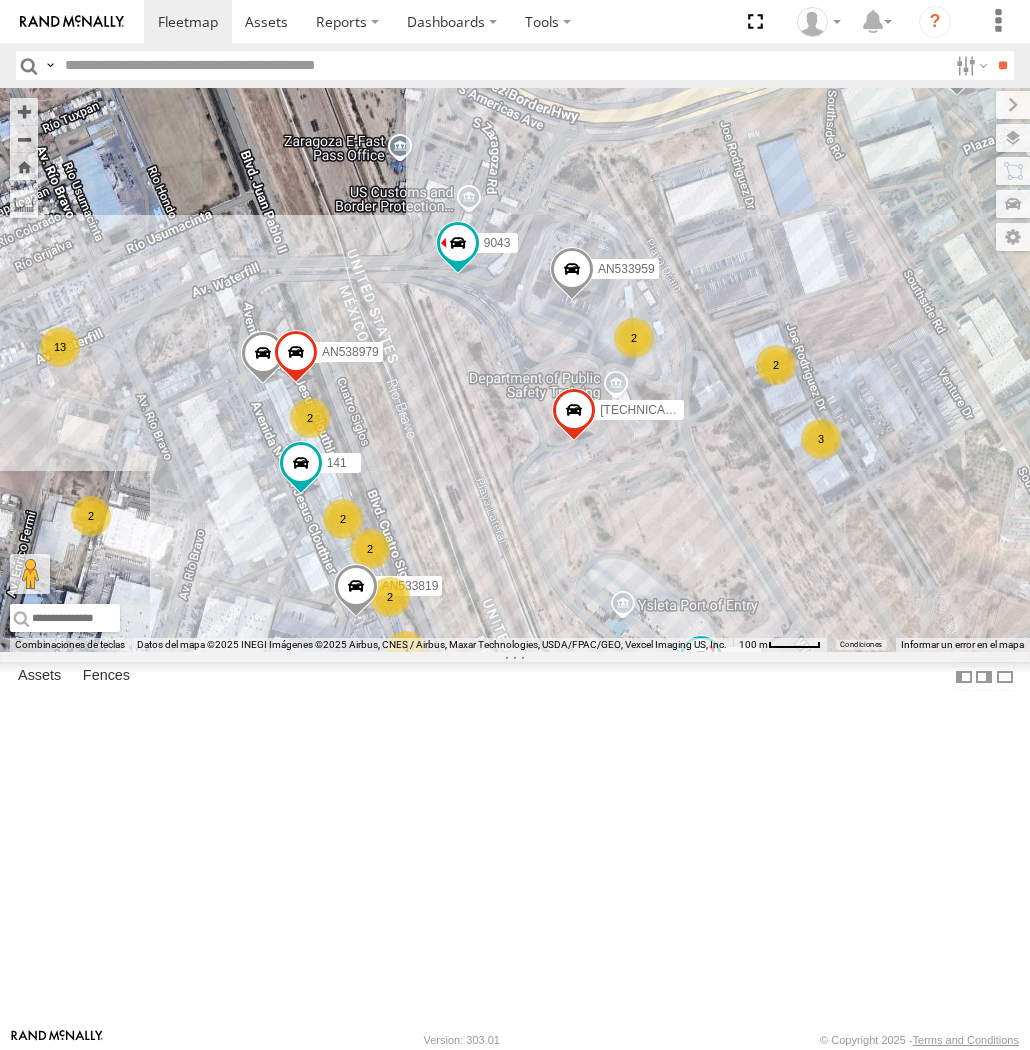 drag, startPoint x: 410, startPoint y: 412, endPoint x: 382, endPoint y: 664, distance: 253.55078 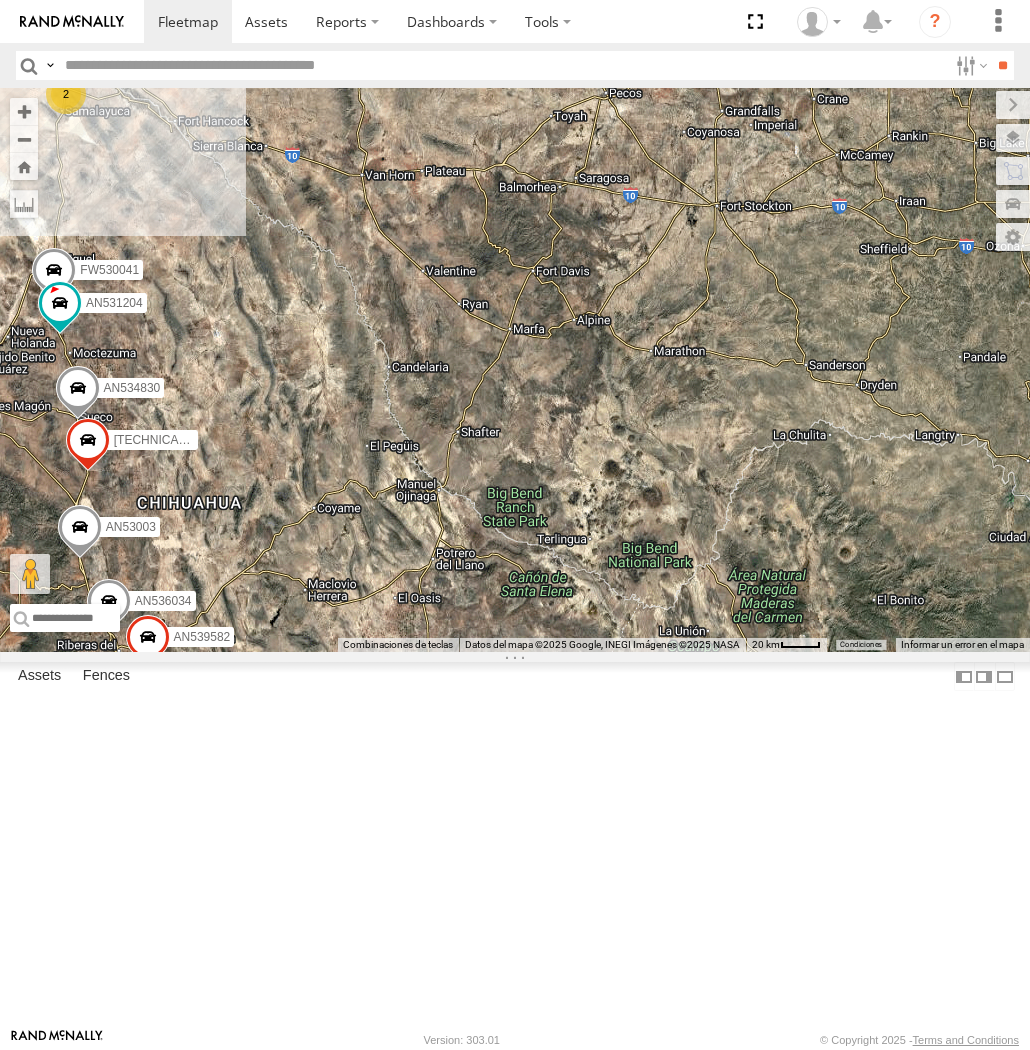 drag, startPoint x: 307, startPoint y: 158, endPoint x: 654, endPoint y: 267, distance: 363.71692 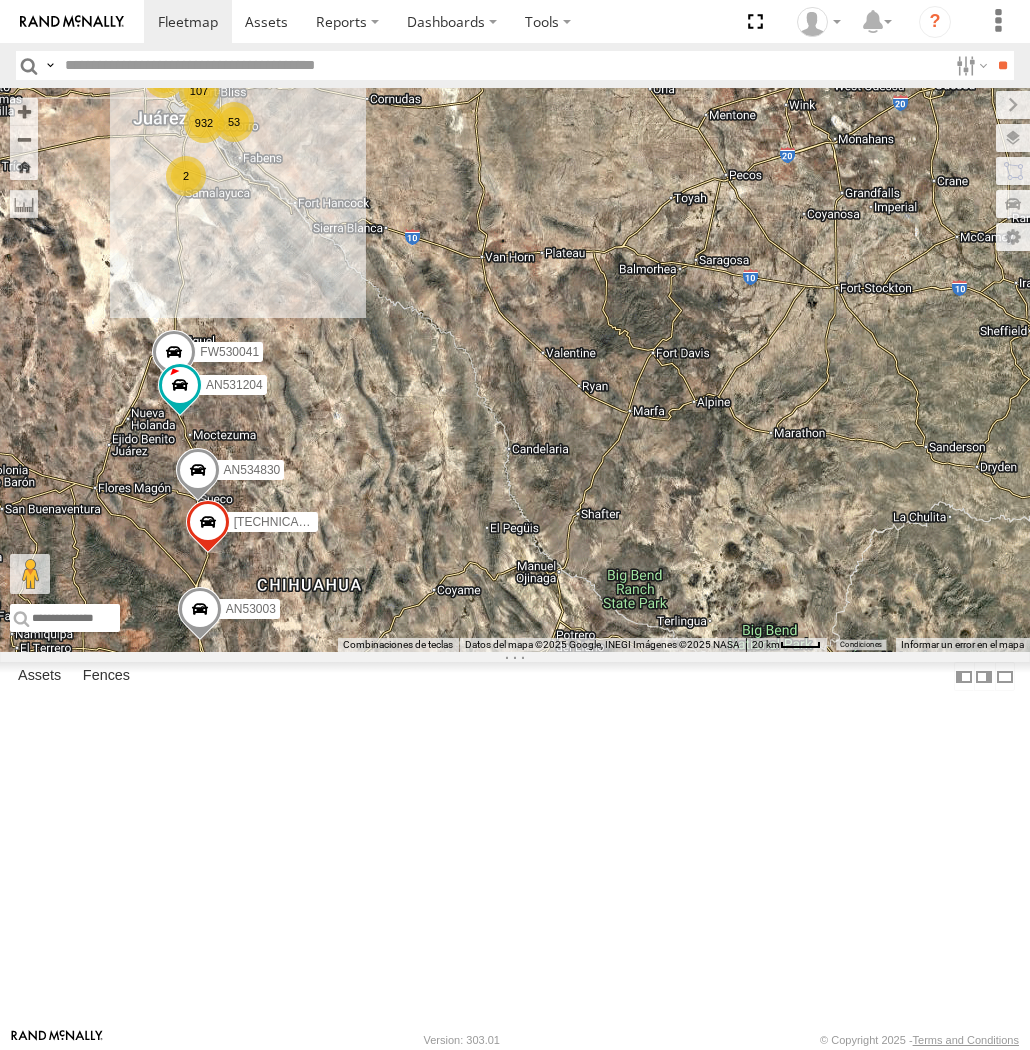 drag, startPoint x: 238, startPoint y: 312, endPoint x: 364, endPoint y: 352, distance: 132.19682 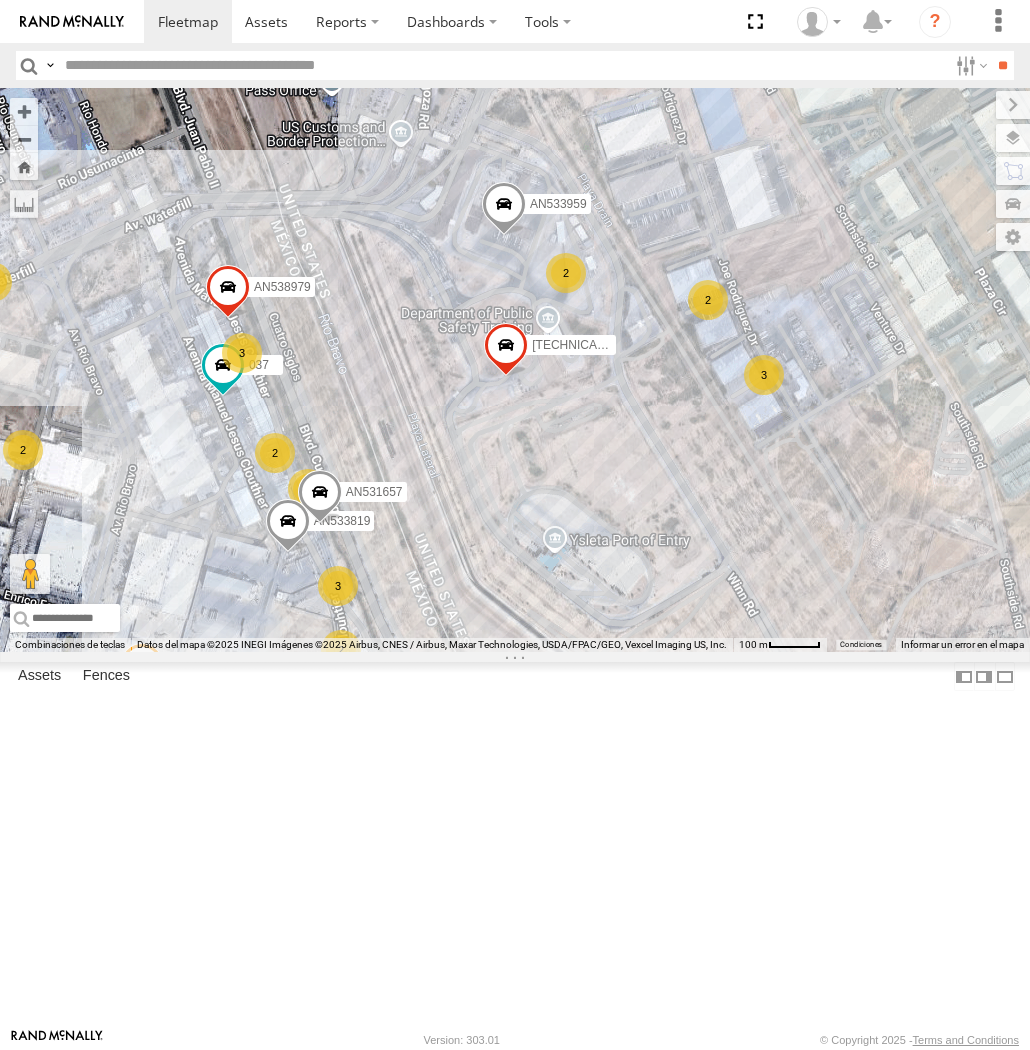 drag, startPoint x: 340, startPoint y: 460, endPoint x: 392, endPoint y: 533, distance: 89.62701 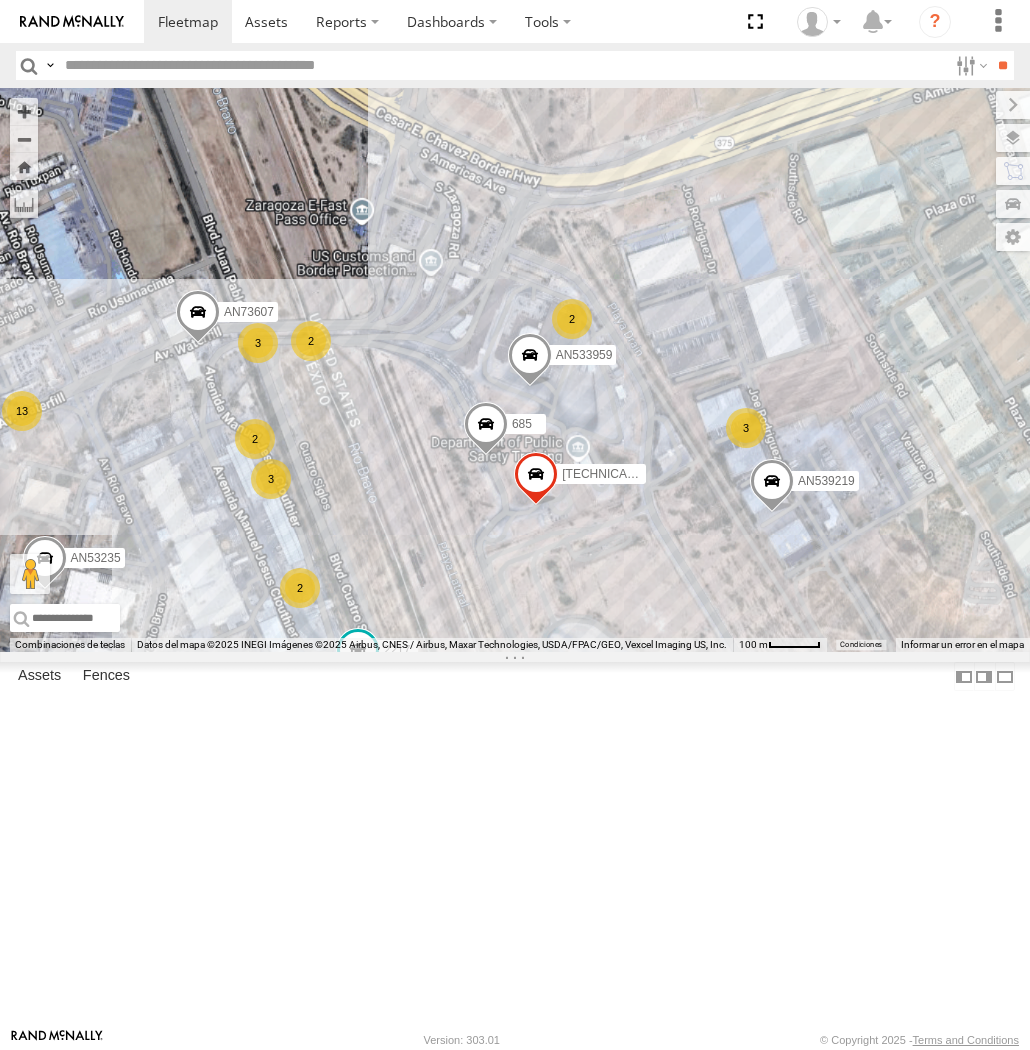 drag, startPoint x: 441, startPoint y: 581, endPoint x: 408, endPoint y: 648, distance: 74.68601 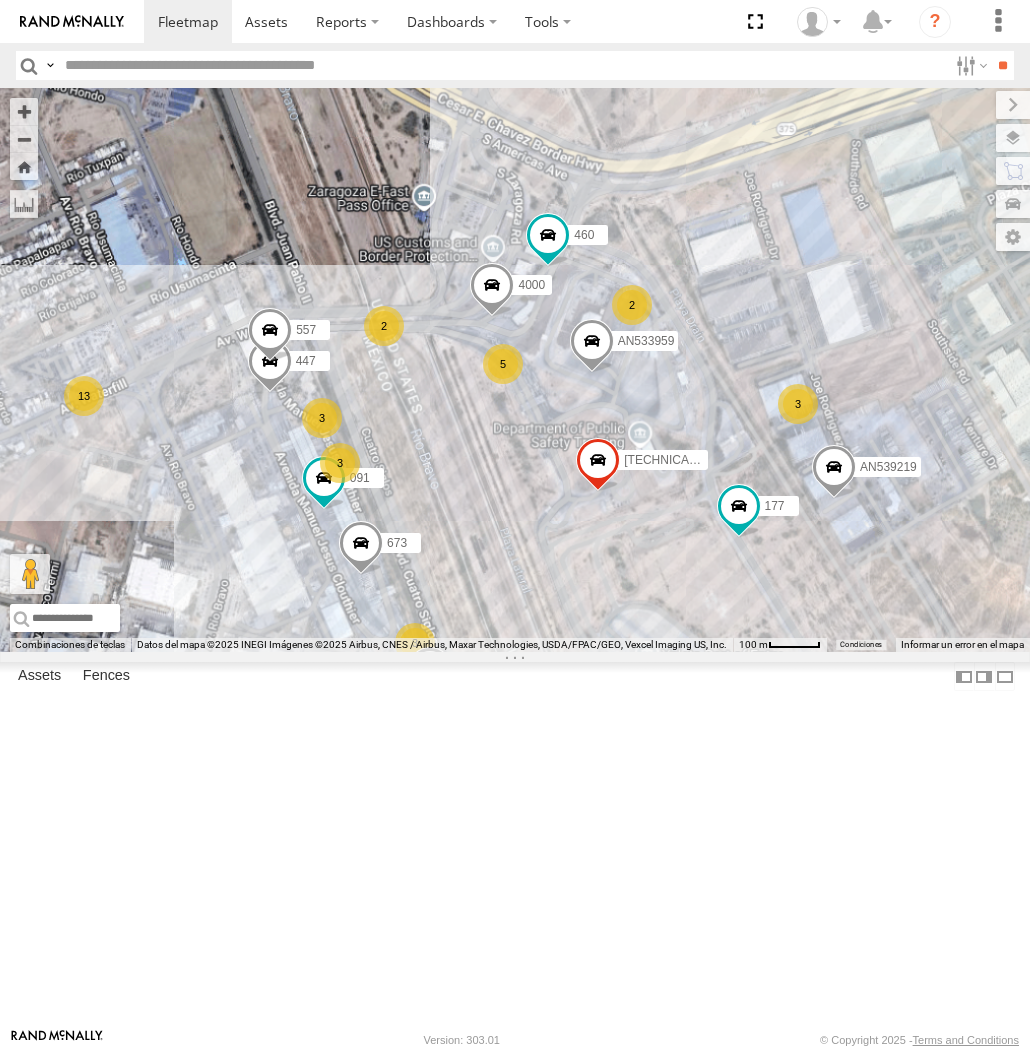 click on "357660104096649 447 673 091 AN531625 AN533959 4000 AN539219 177 557 2 3 5 3 8 13 4 2 3 2 3 2 2 3 3 460" at bounding box center [515, 370] 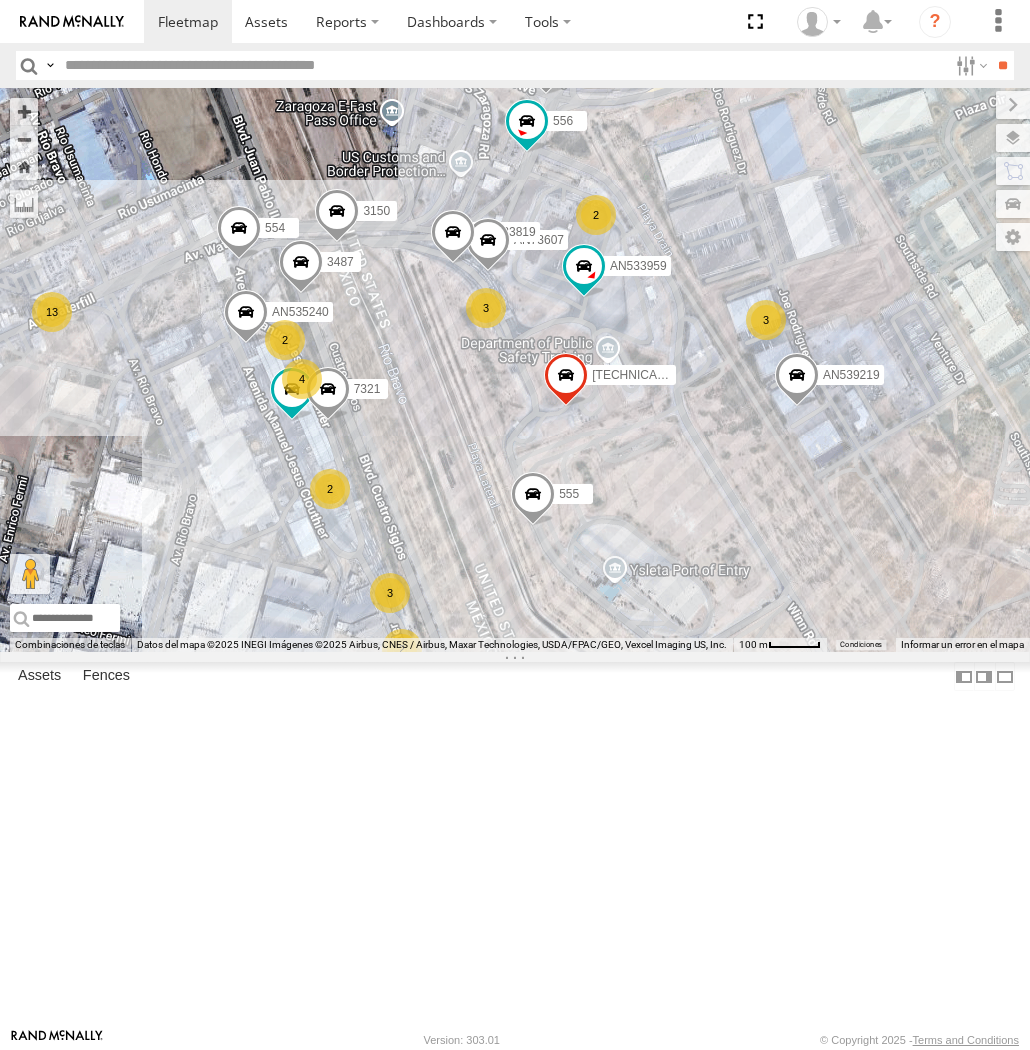 drag, startPoint x: 564, startPoint y: 486, endPoint x: 440, endPoint y: 584, distance: 158.05063 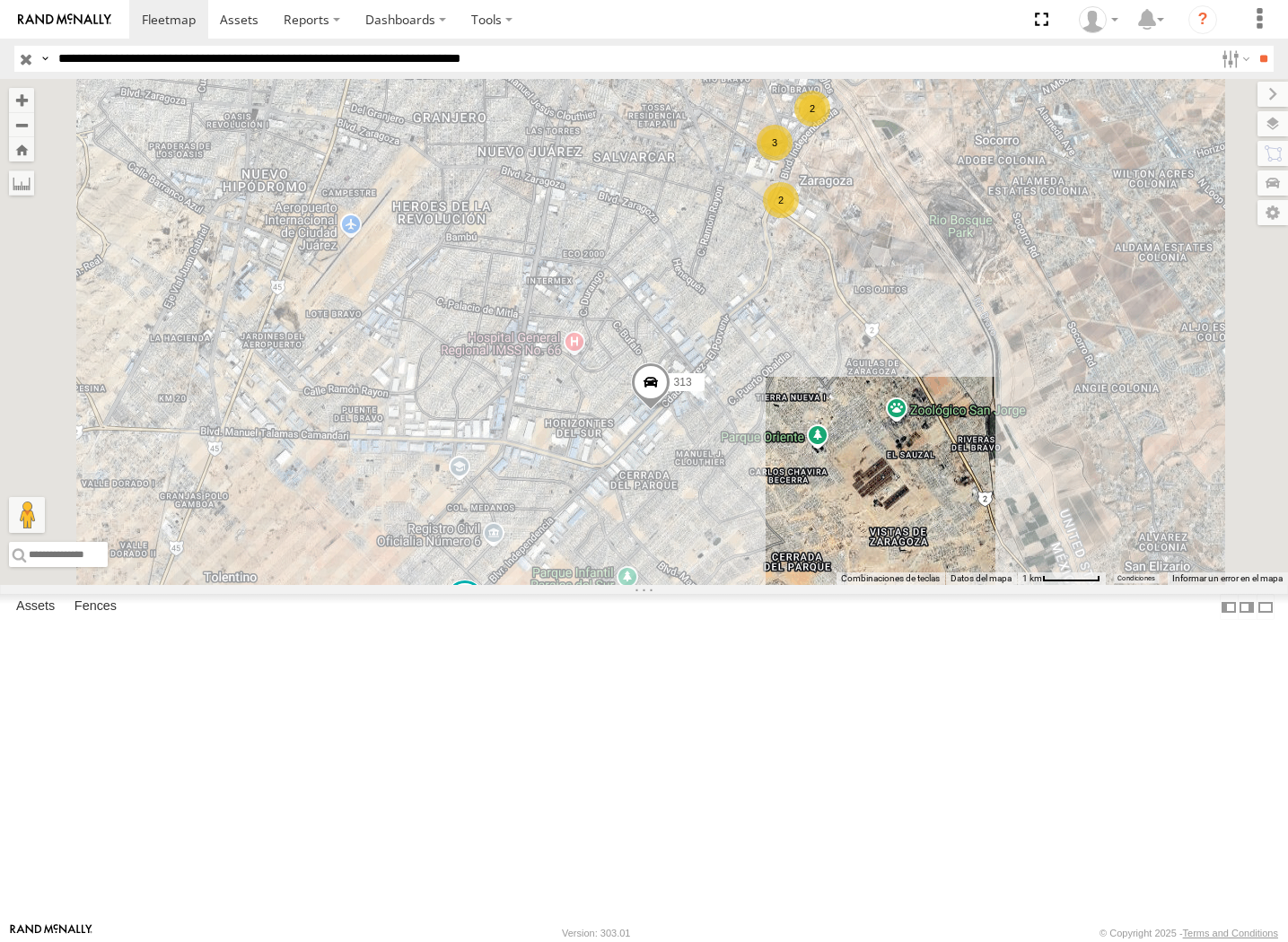 scroll, scrollTop: 0, scrollLeft: 0, axis: both 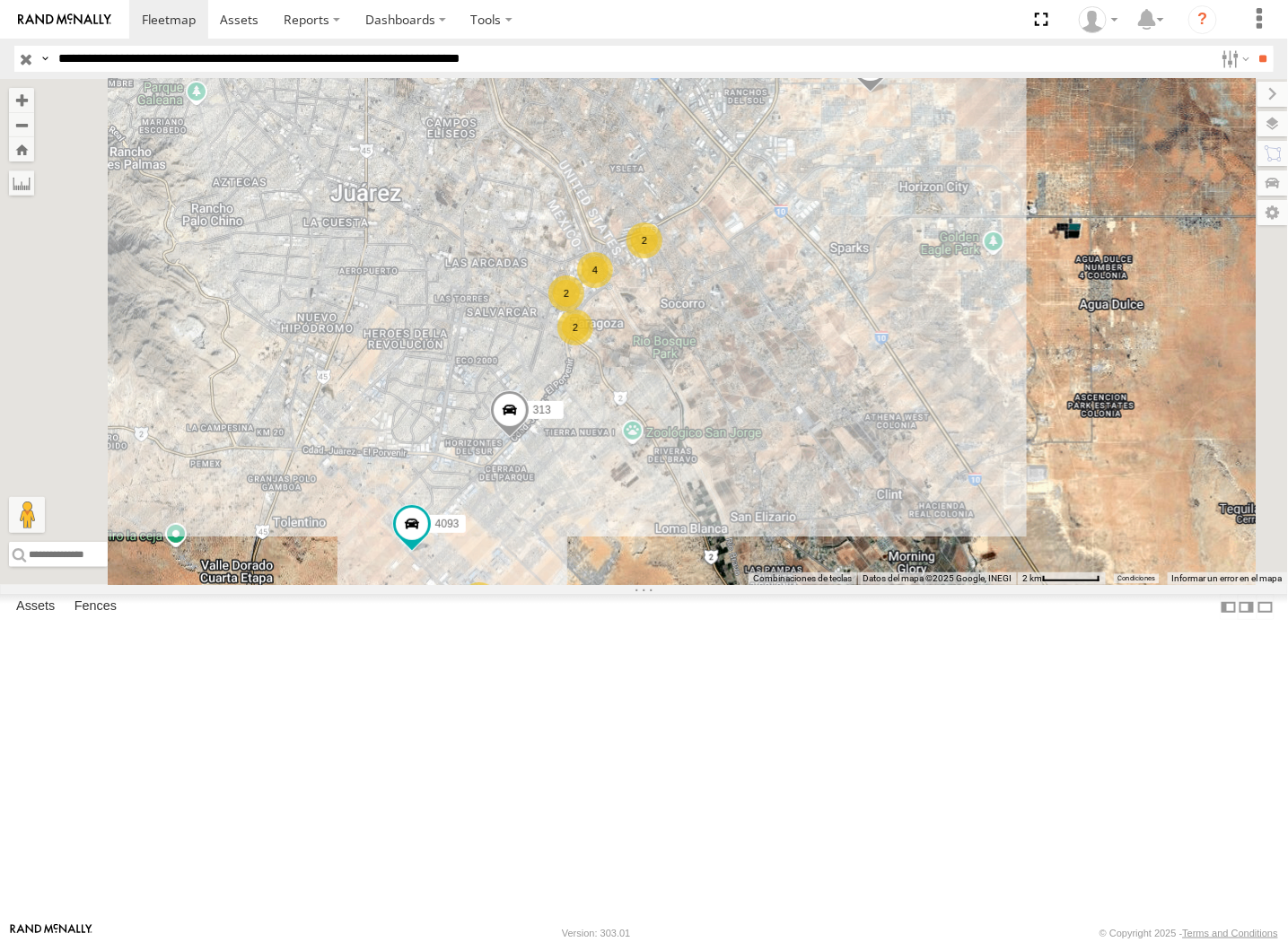 click on "**********" at bounding box center (632, 58) 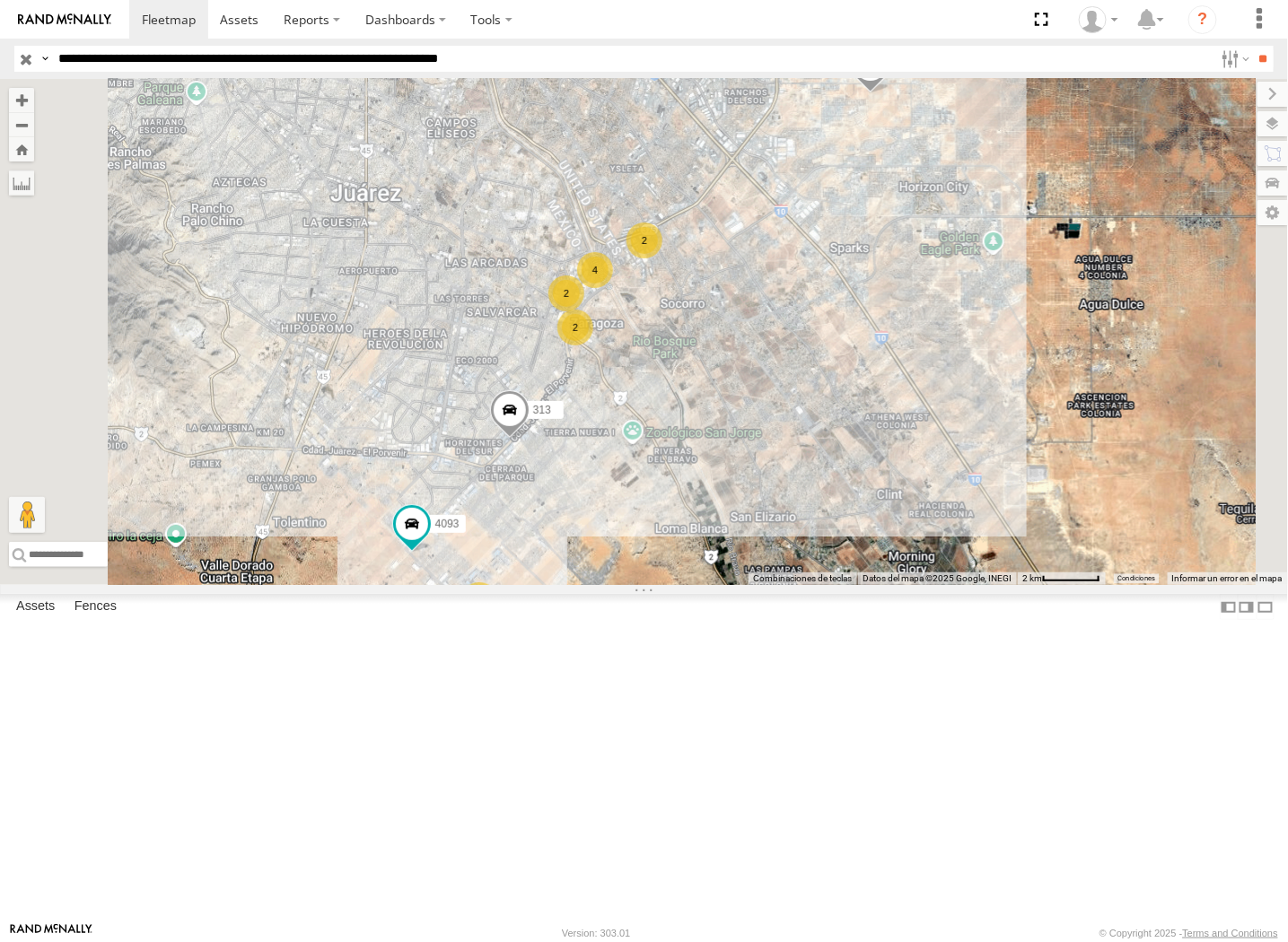 click on "**" at bounding box center (1263, 58) 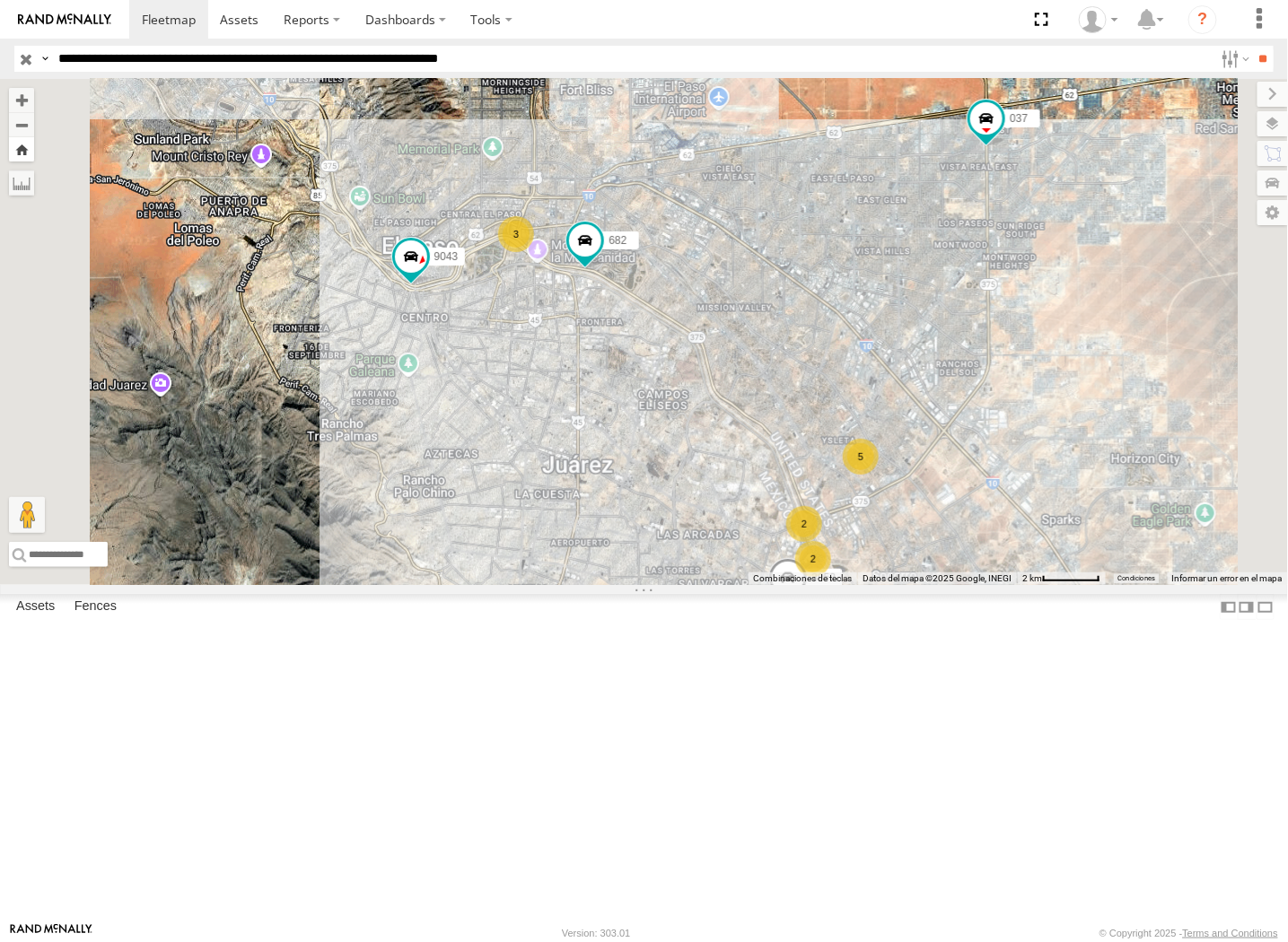 click at bounding box center [22, 149] 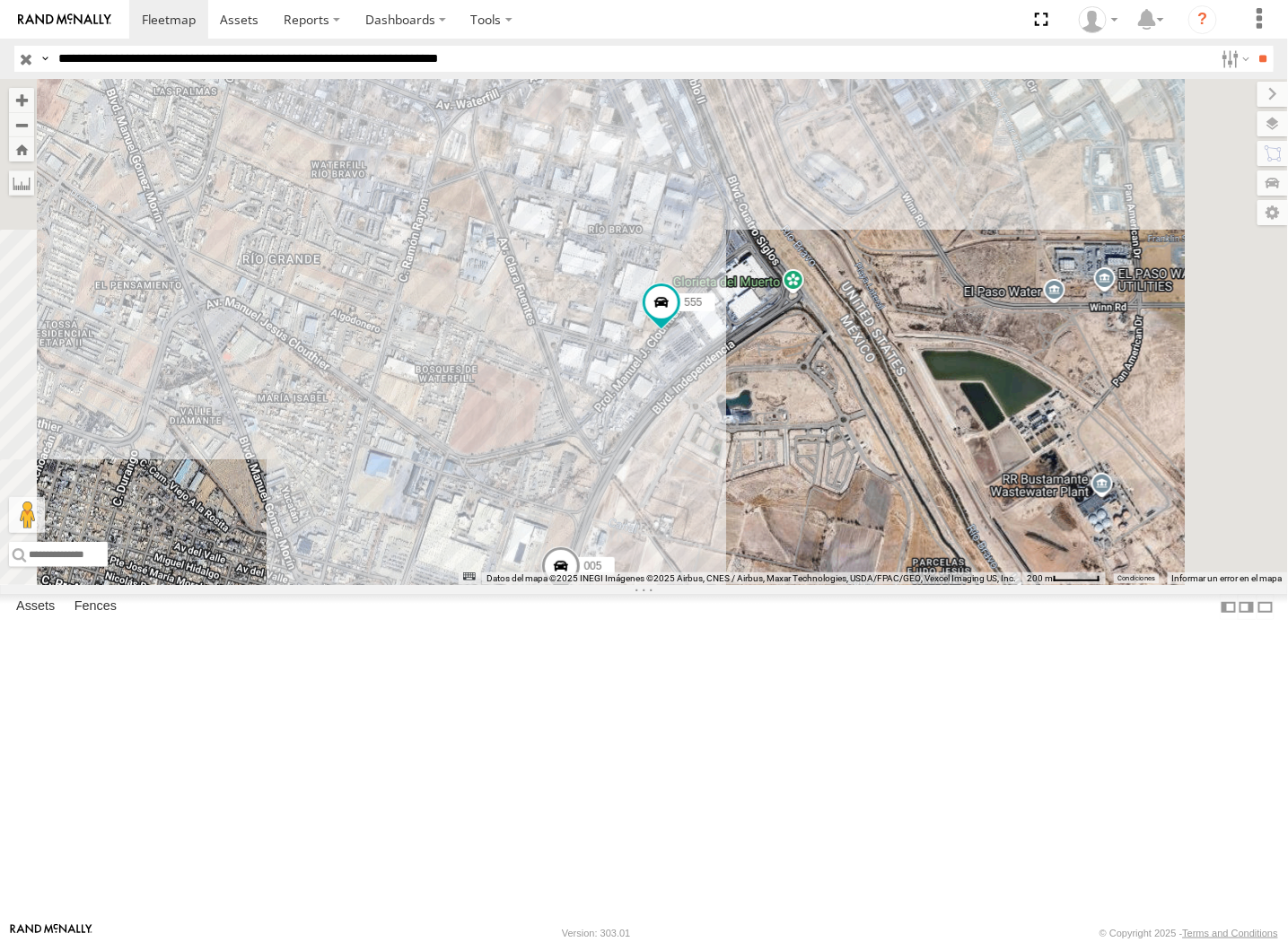 drag, startPoint x: 1010, startPoint y: 661, endPoint x: 1014, endPoint y: 251, distance: 410.01951 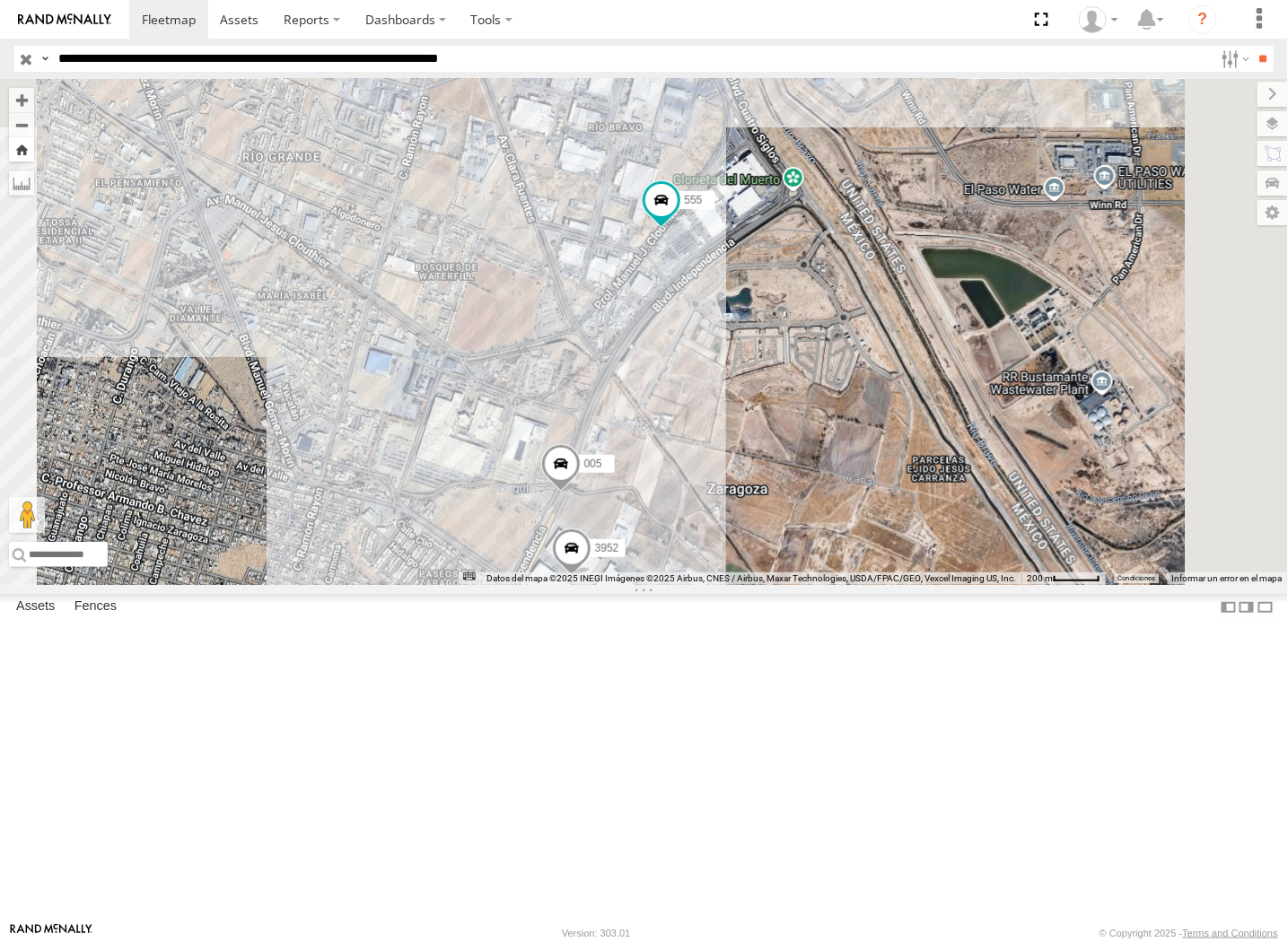 click at bounding box center [22, 149] 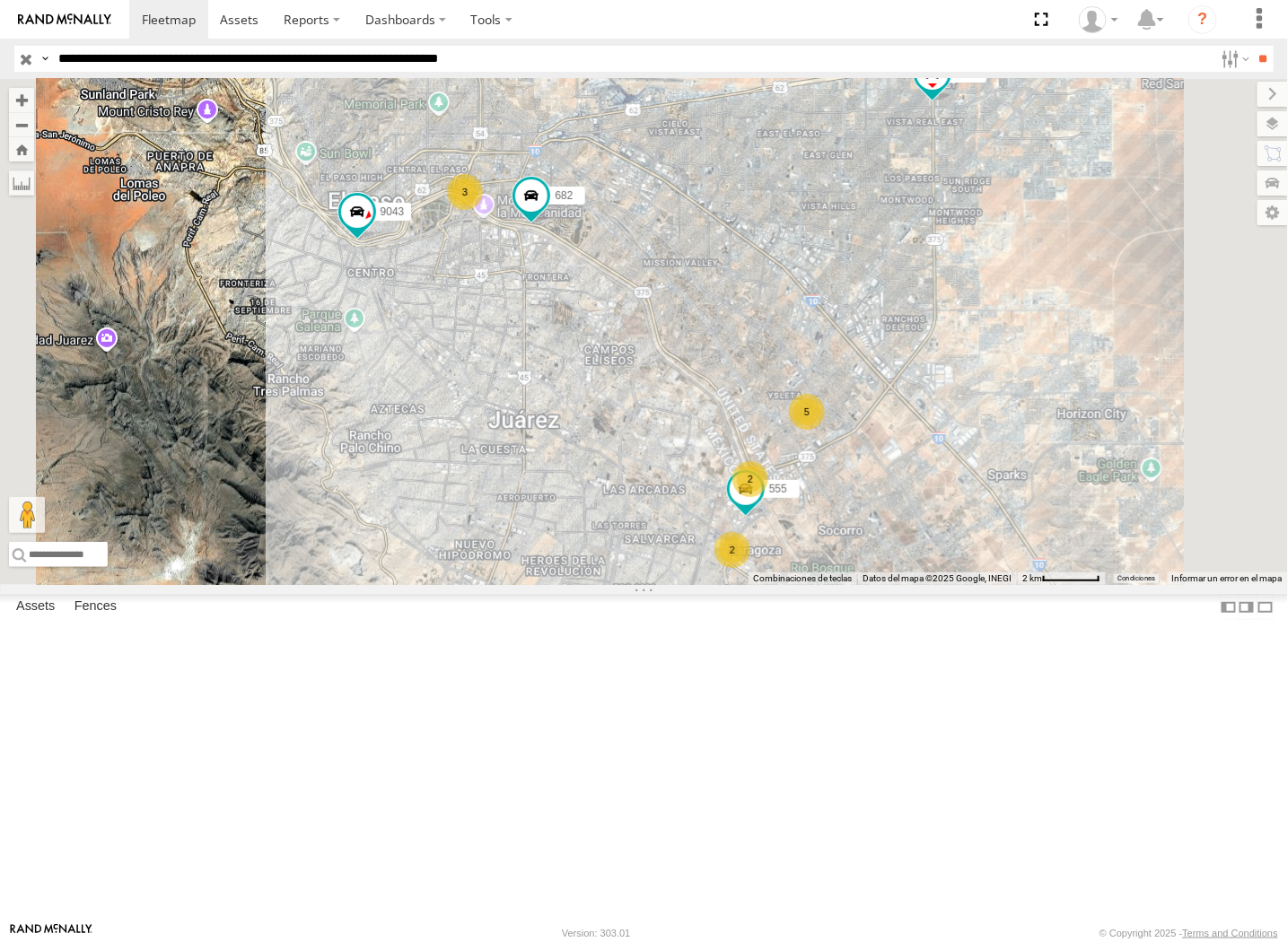drag, startPoint x: 145, startPoint y: 60, endPoint x: 171, endPoint y: 117, distance: 62.65 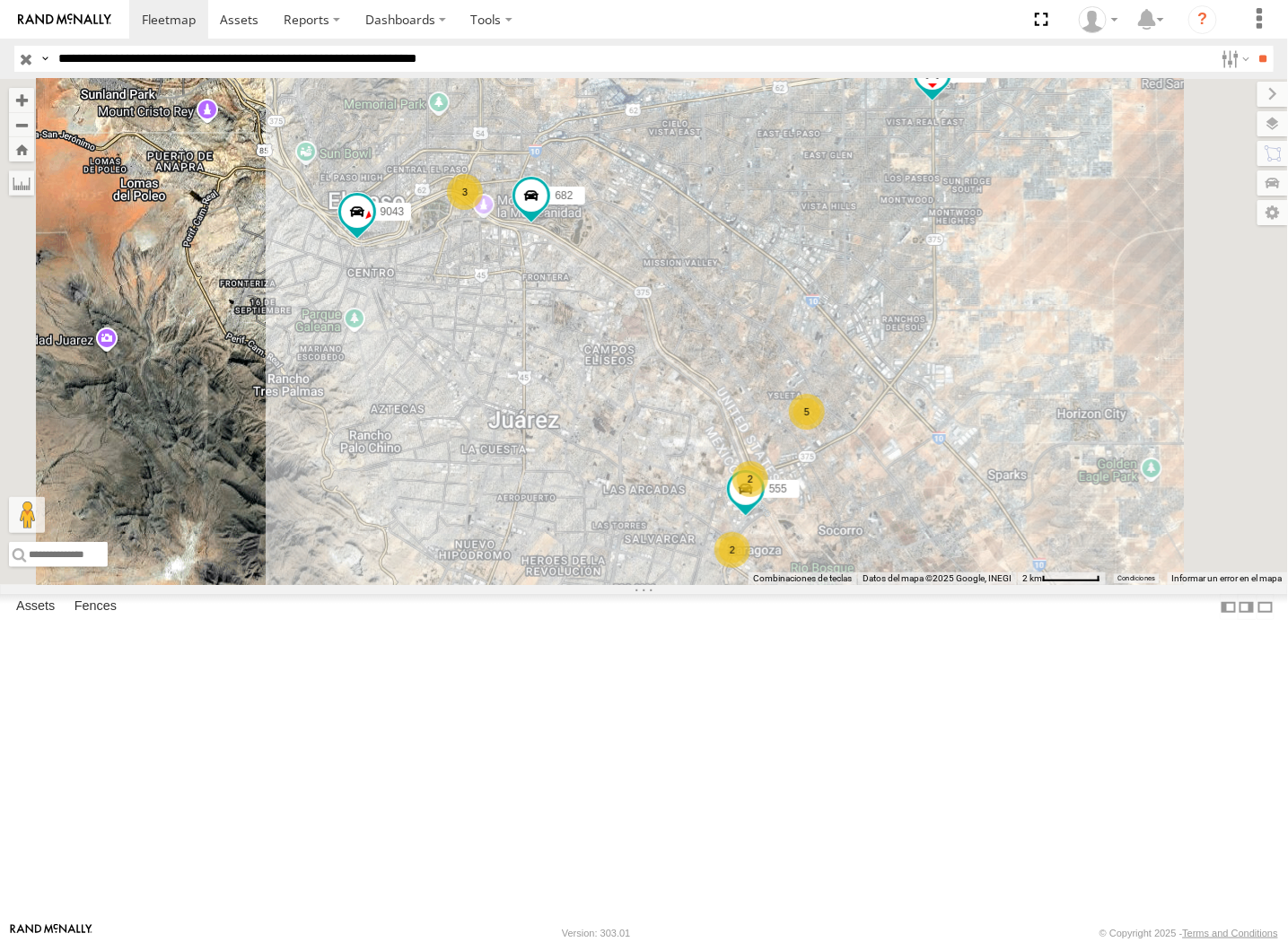 click on "**" at bounding box center (1263, 58) 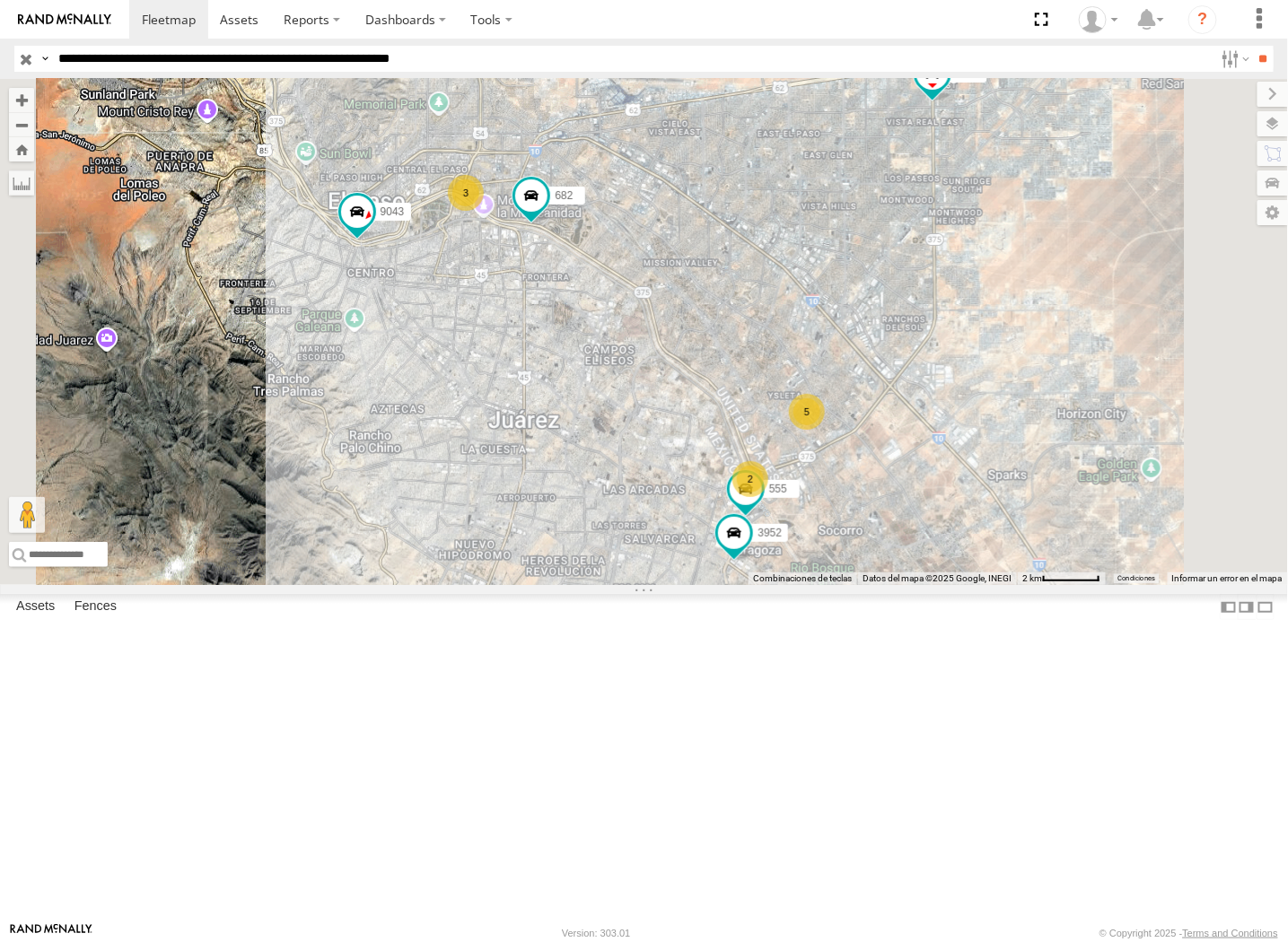 click on "**" at bounding box center [1263, 58] 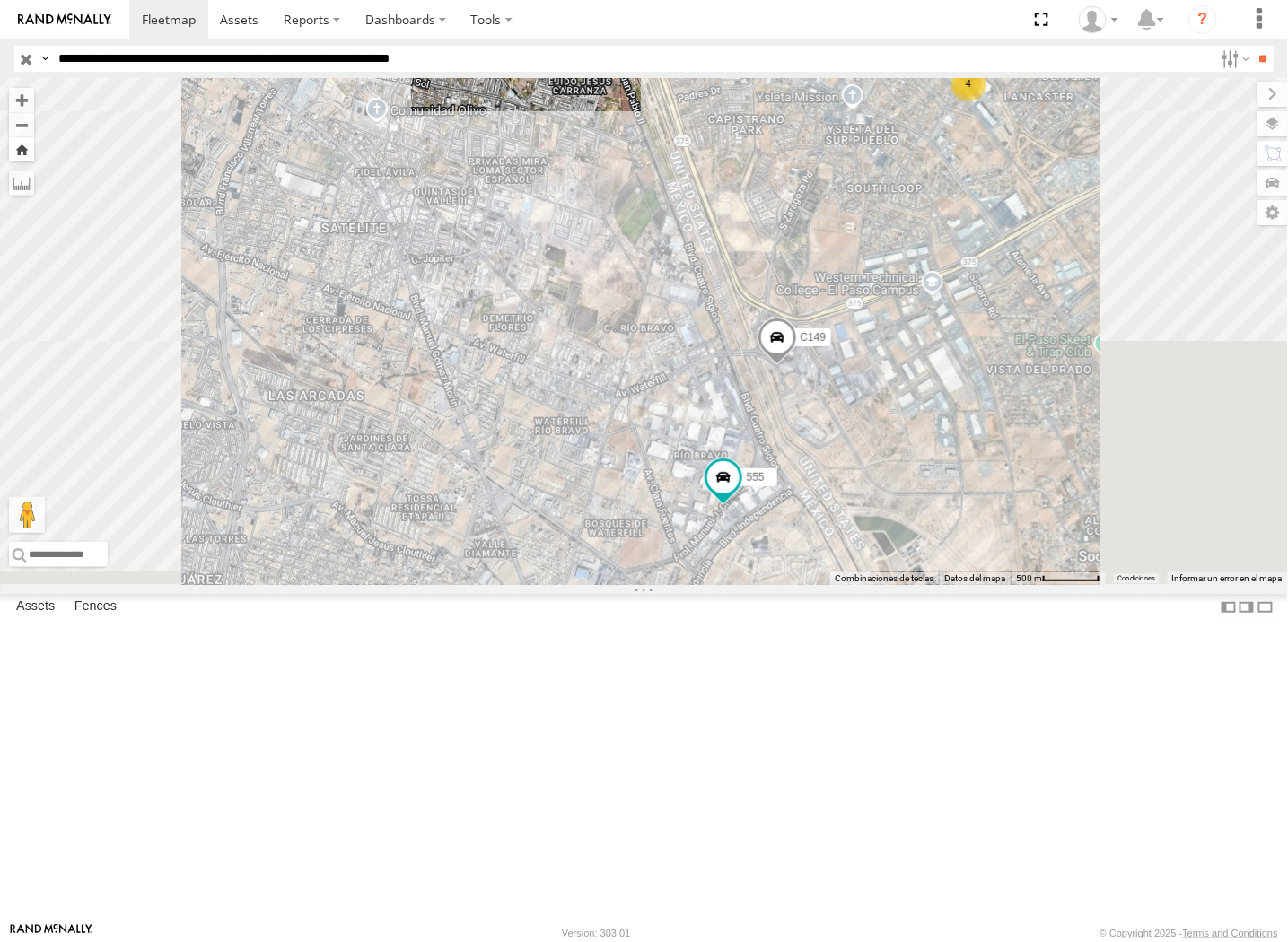 click at bounding box center (22, 149) 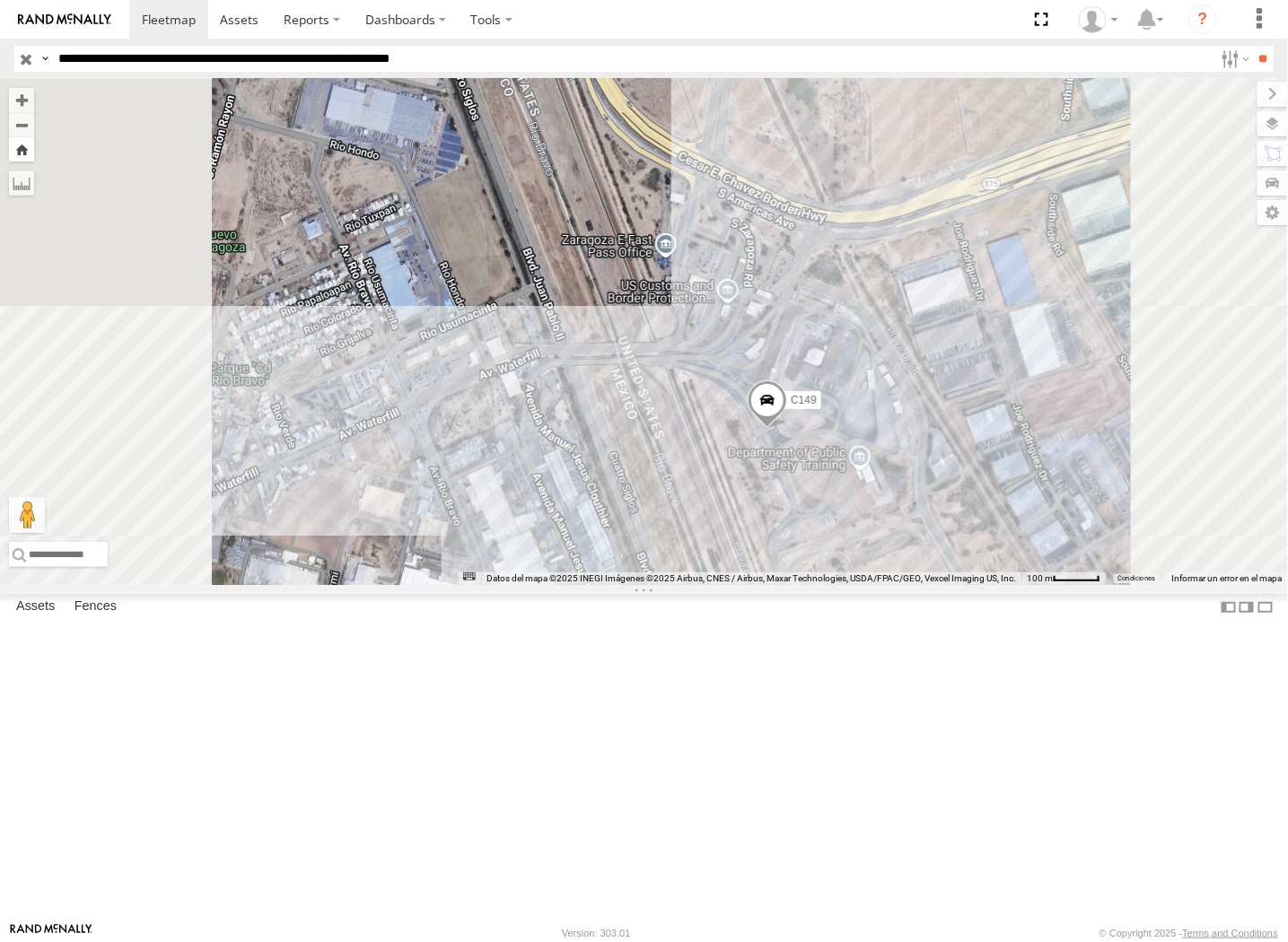 drag, startPoint x: 478, startPoint y: 147, endPoint x: 1273, endPoint y: 299, distance: 809.4004 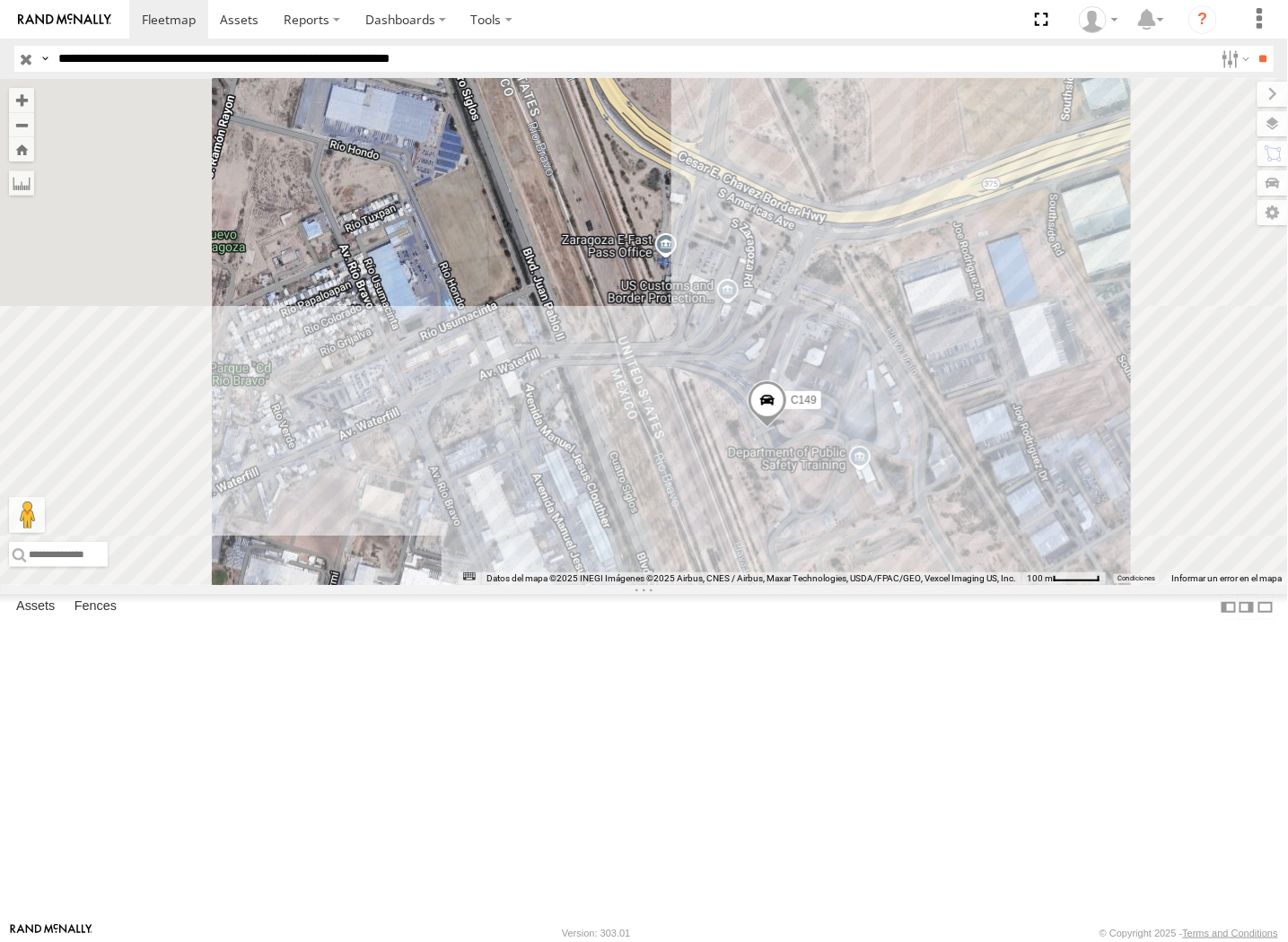 click at bounding box center (22, 149) 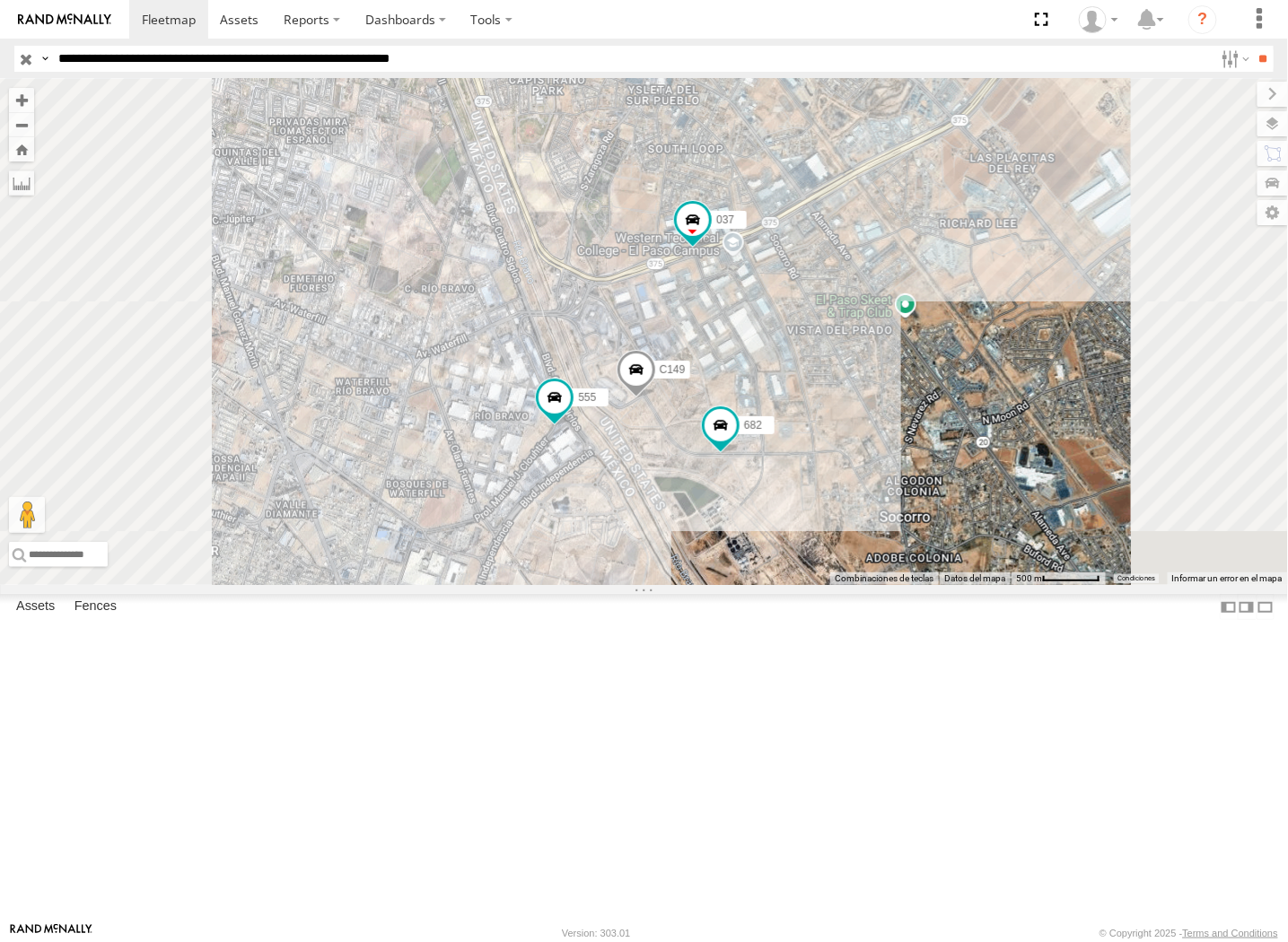drag, startPoint x: 126, startPoint y: 65, endPoint x: 165, endPoint y: 109, distance: 58.7963 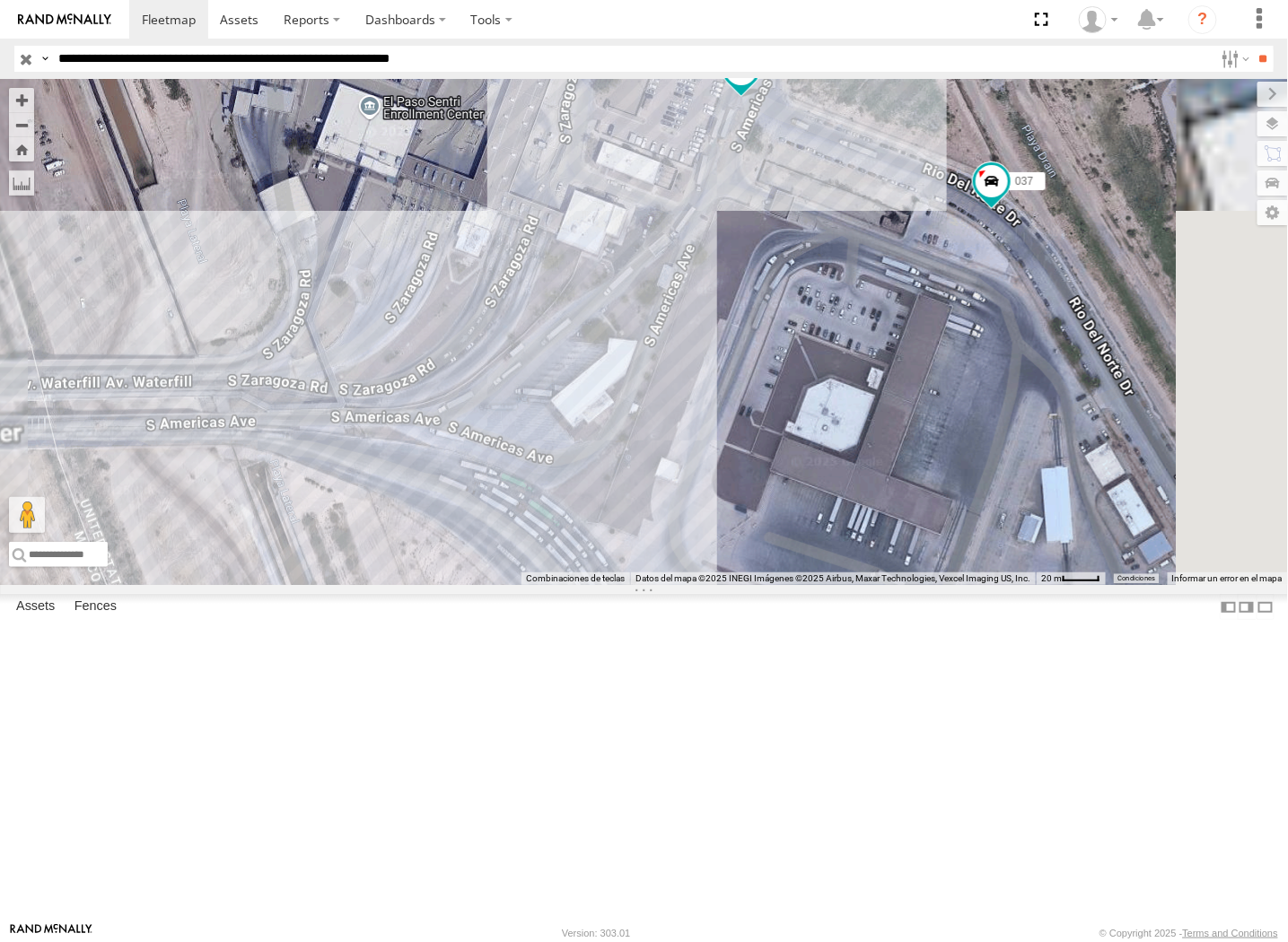 drag, startPoint x: 1020, startPoint y: 406, endPoint x: 976, endPoint y: 401, distance: 44.28318 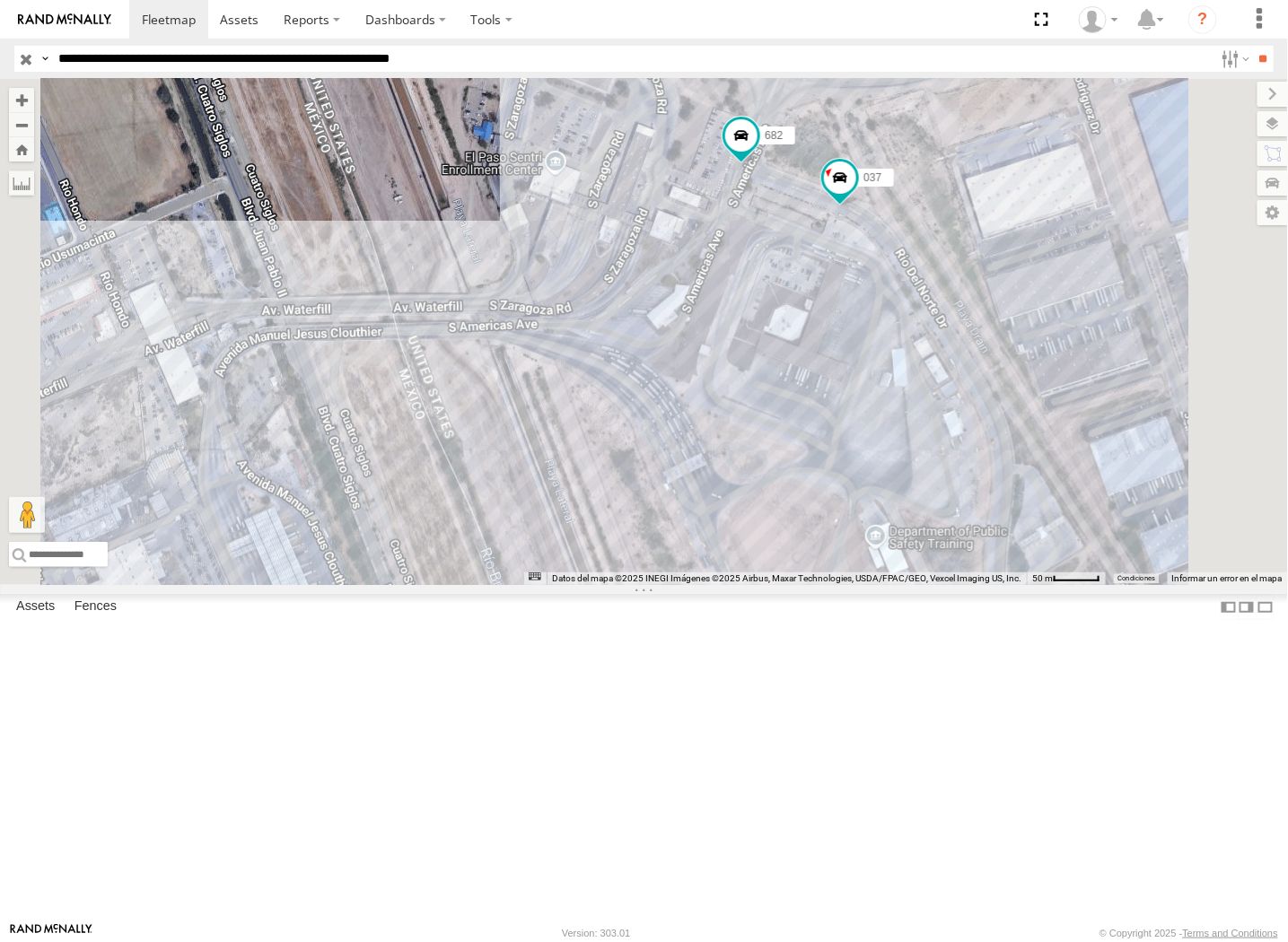 click on "**********" at bounding box center [632, 58] 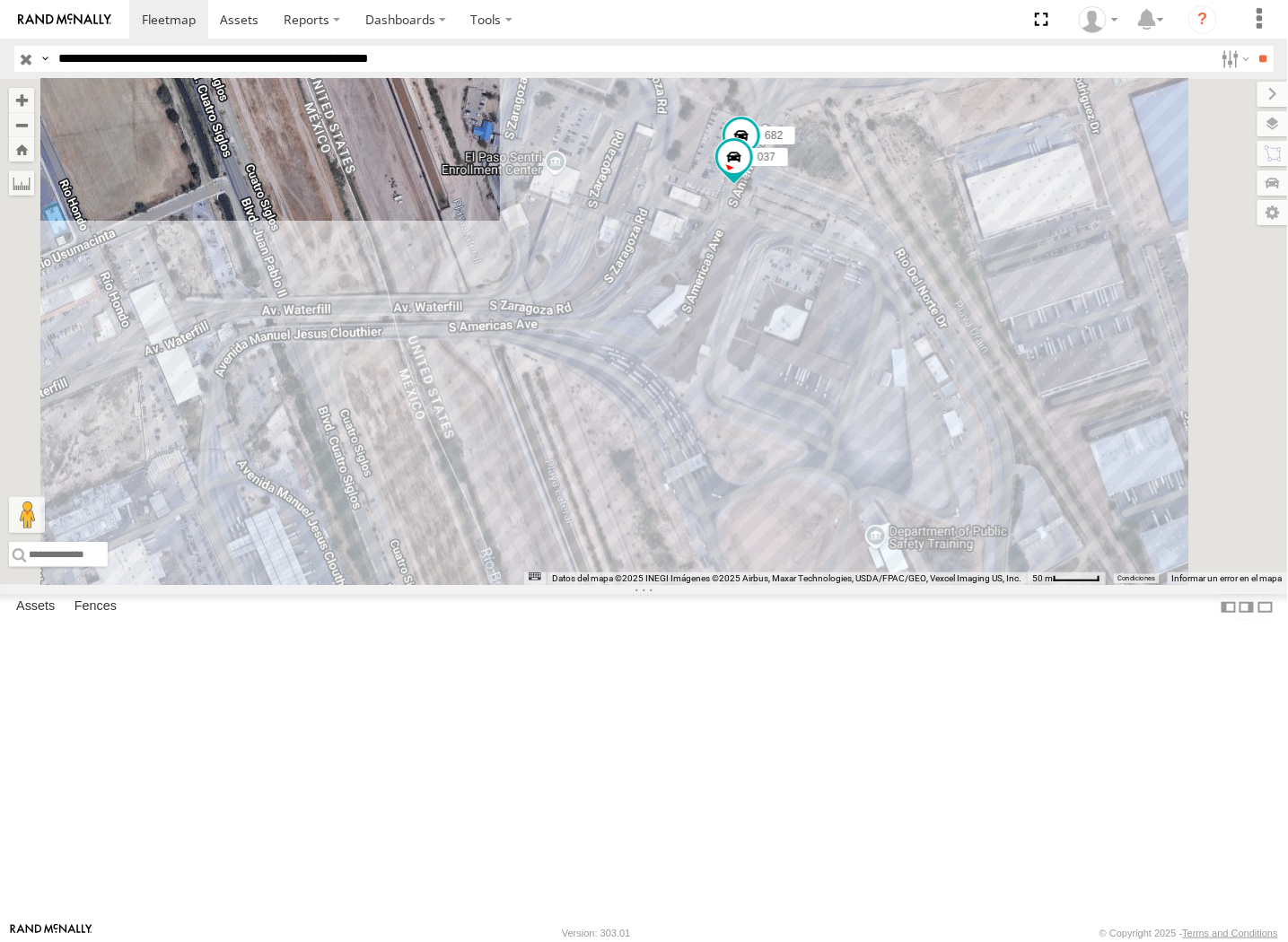 click on "**" at bounding box center (1263, 58) 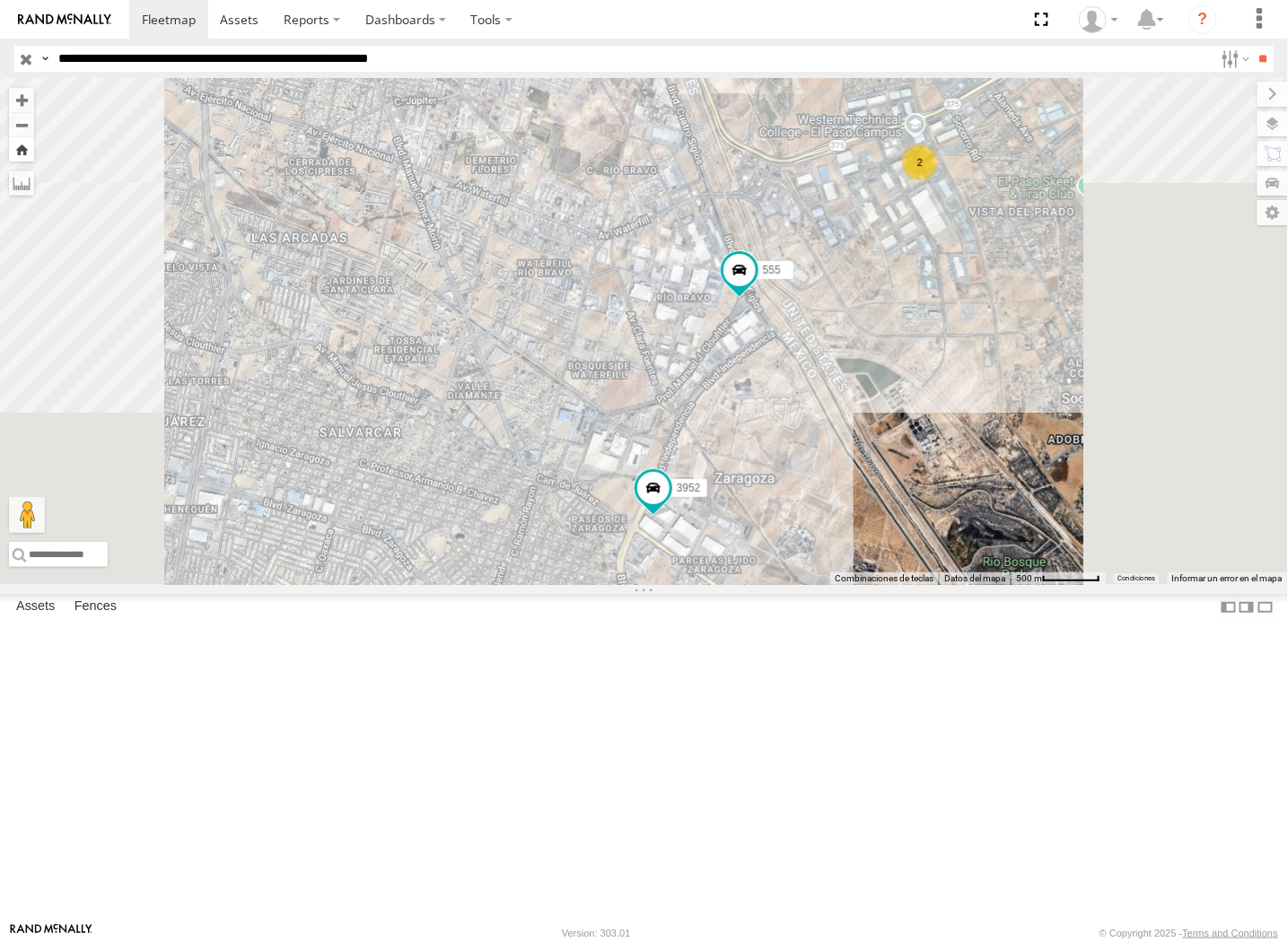 click at bounding box center [22, 149] 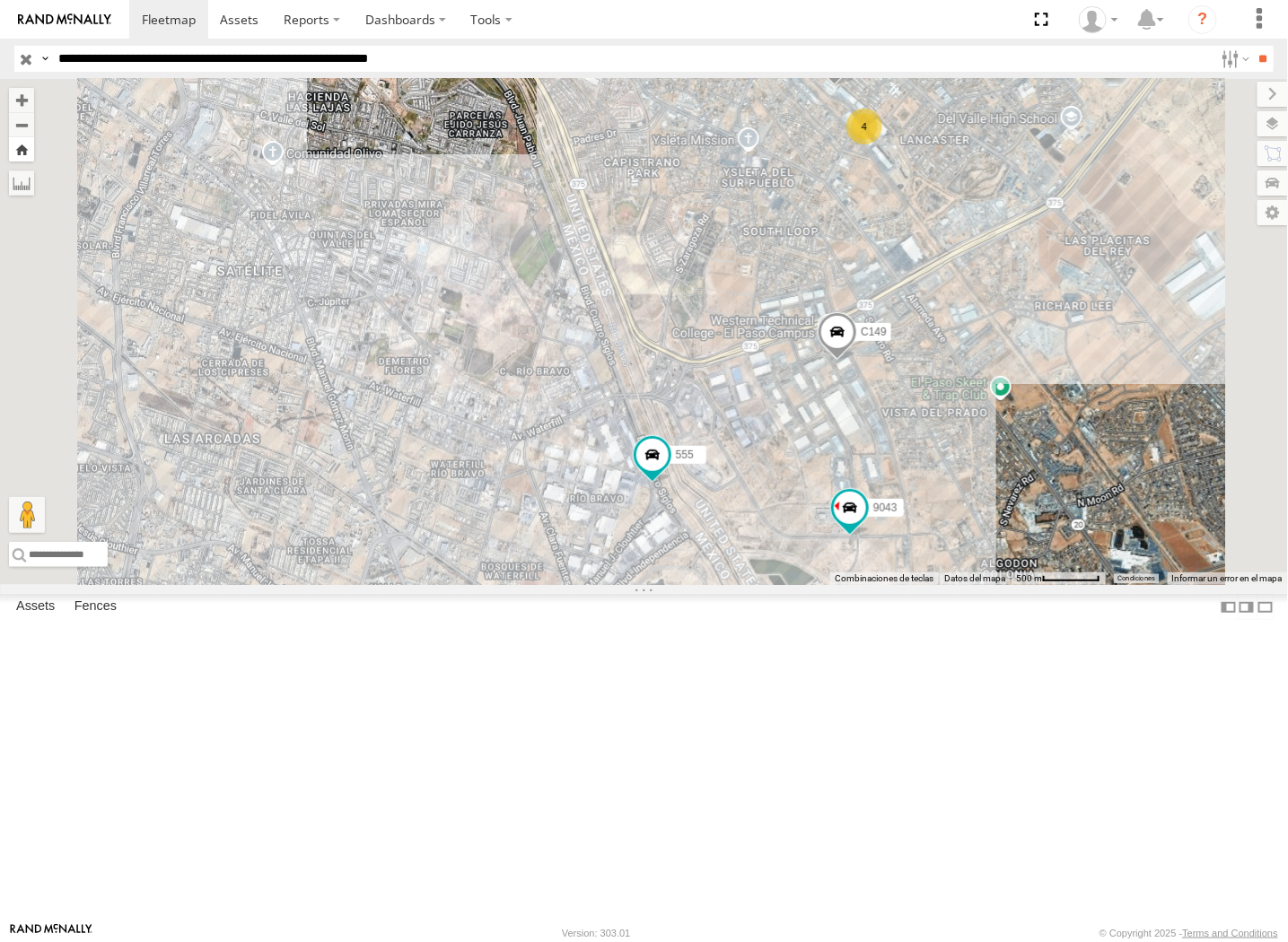 click at bounding box center [22, 149] 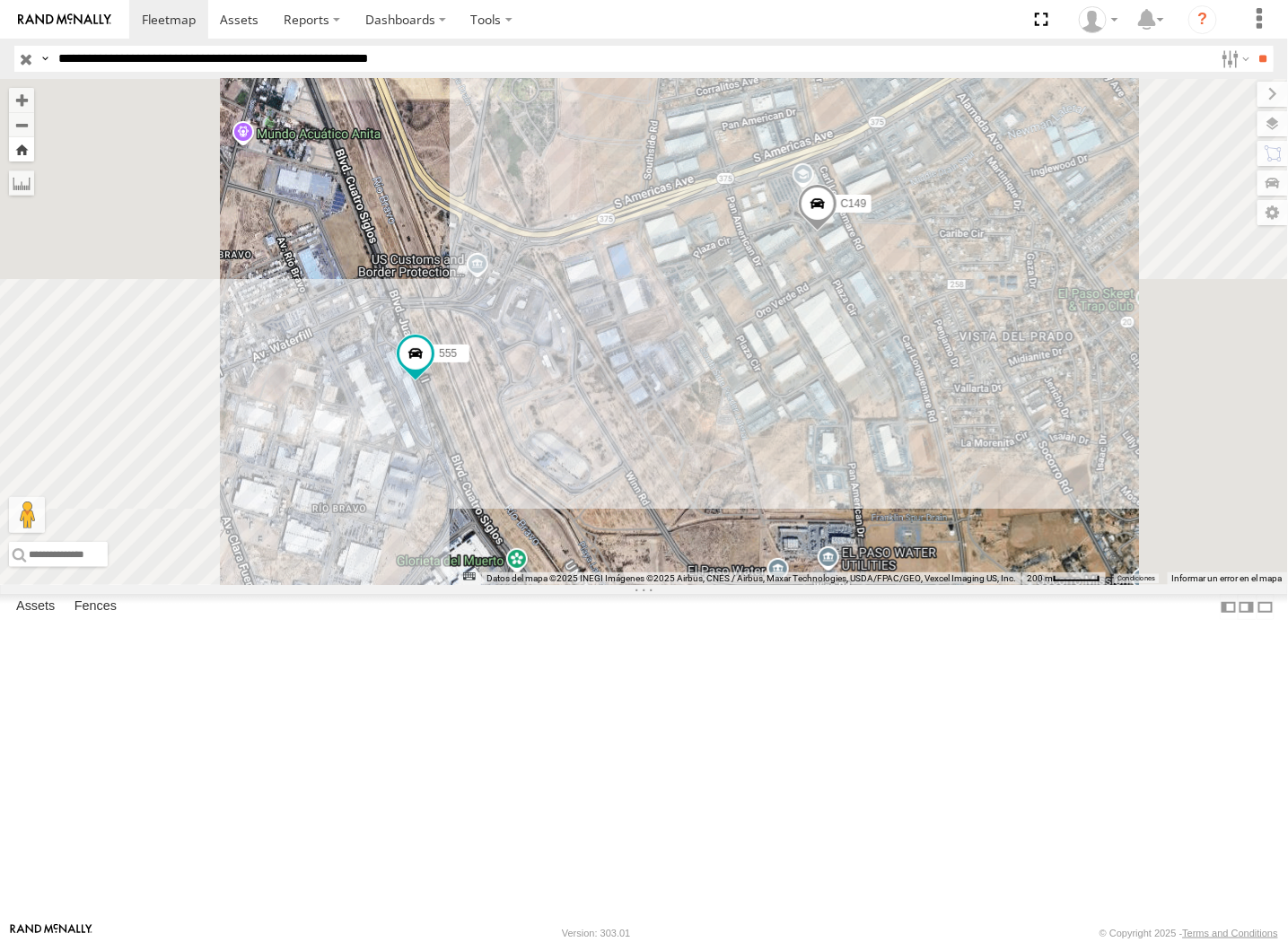 click at bounding box center [22, 149] 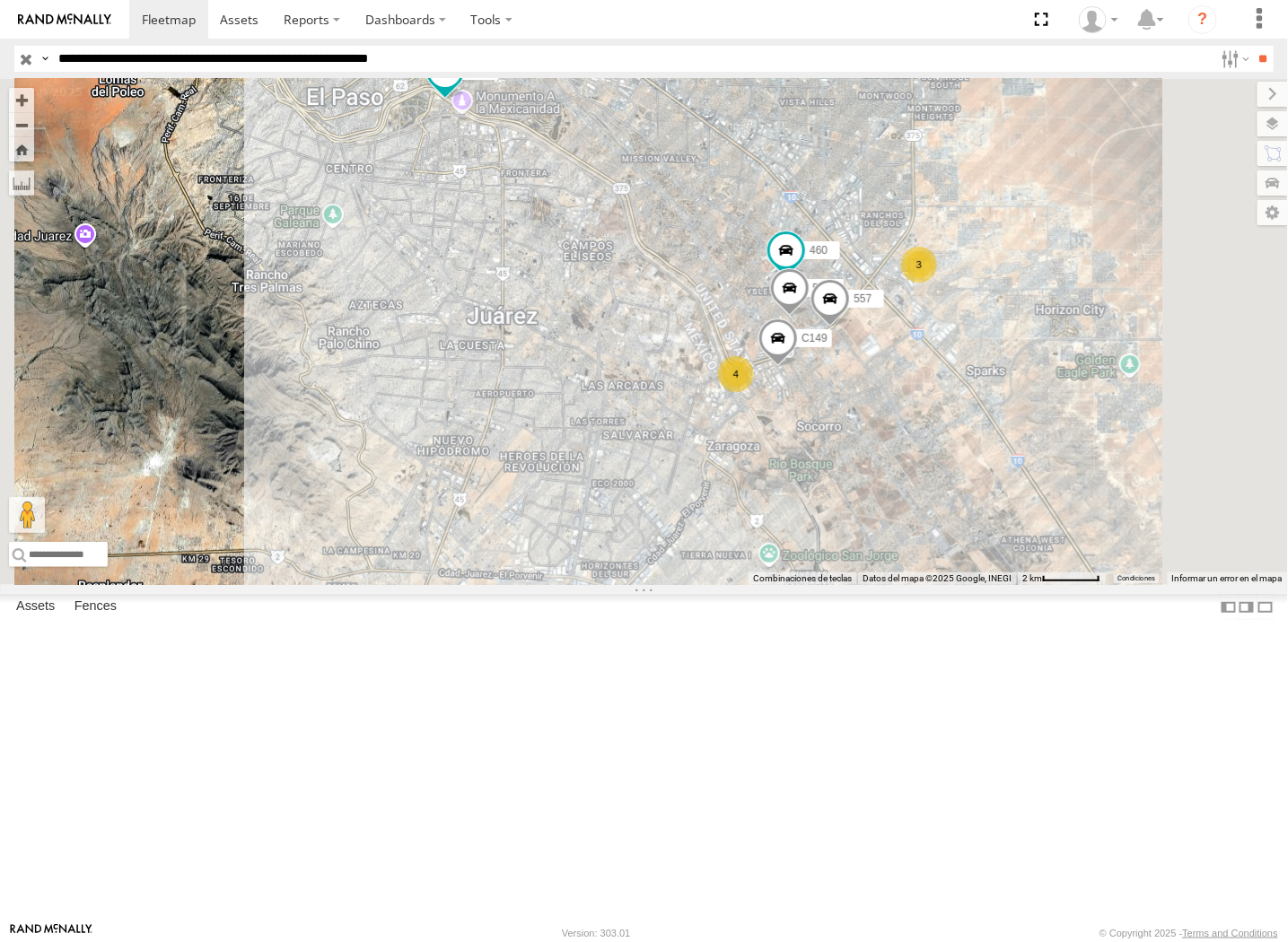 click on "**********" at bounding box center (632, 58) 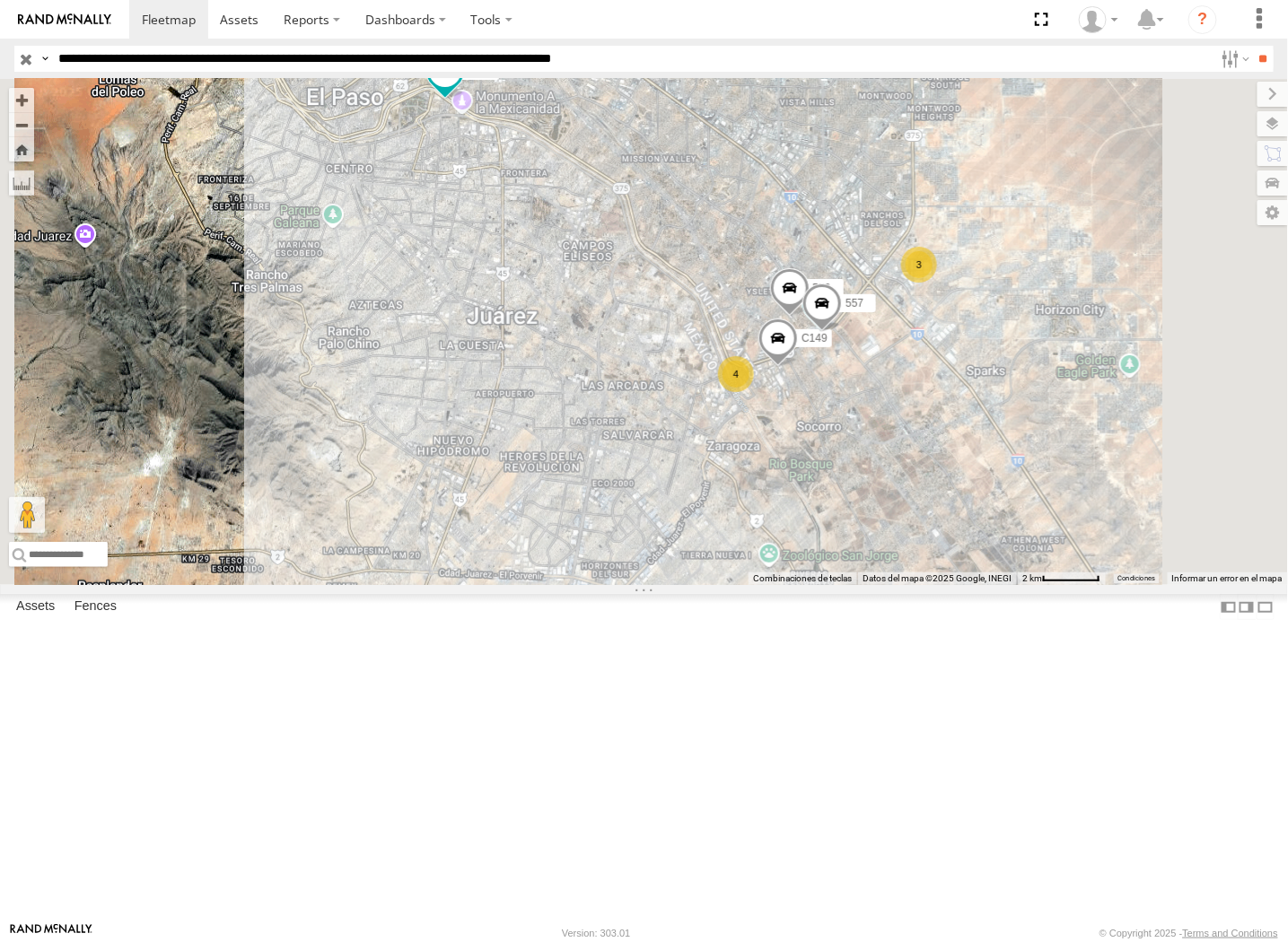 click on "**" at bounding box center [1263, 58] 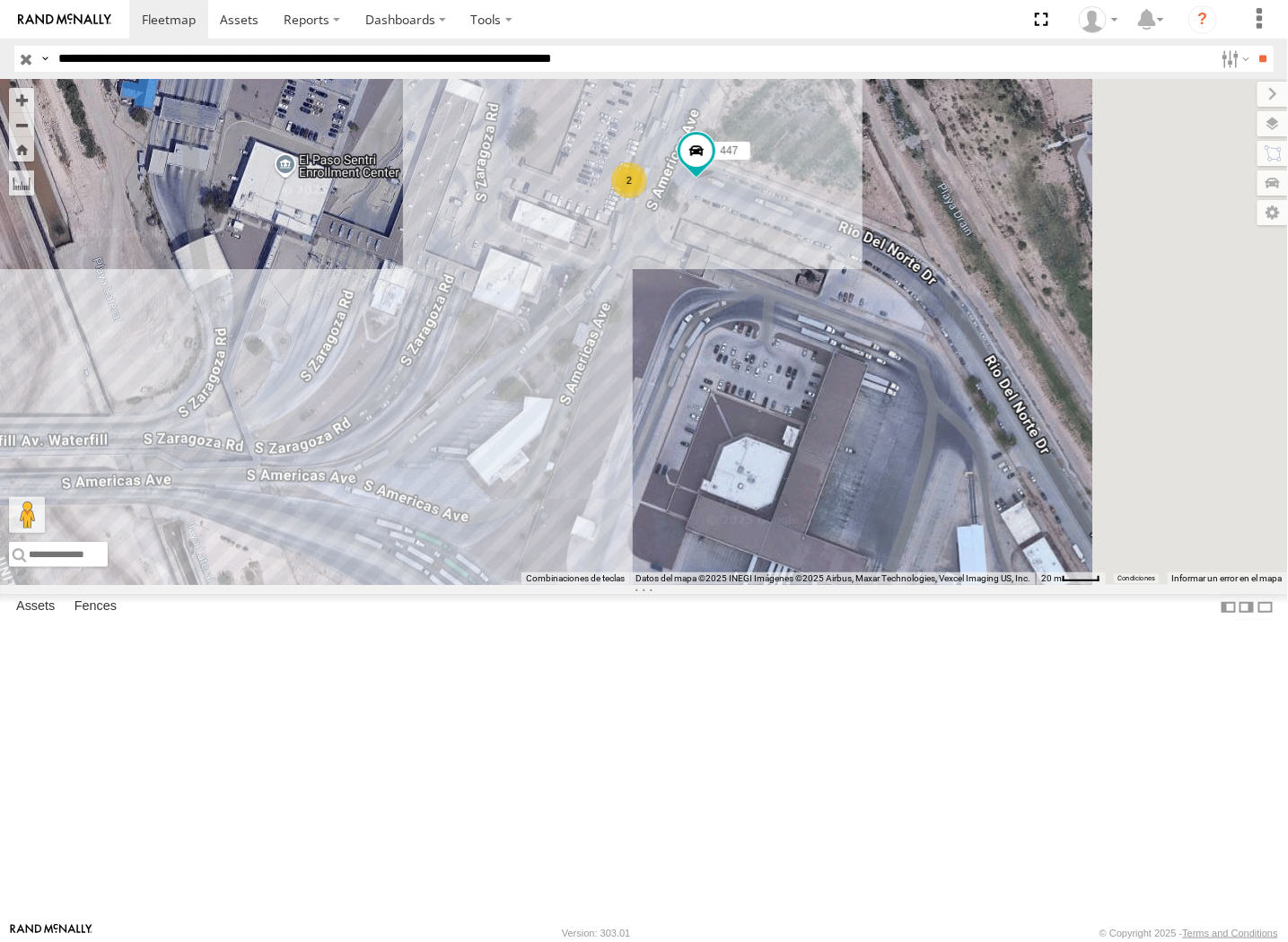 drag, startPoint x: 1155, startPoint y: 499, endPoint x: 964, endPoint y: 520, distance: 192.15098 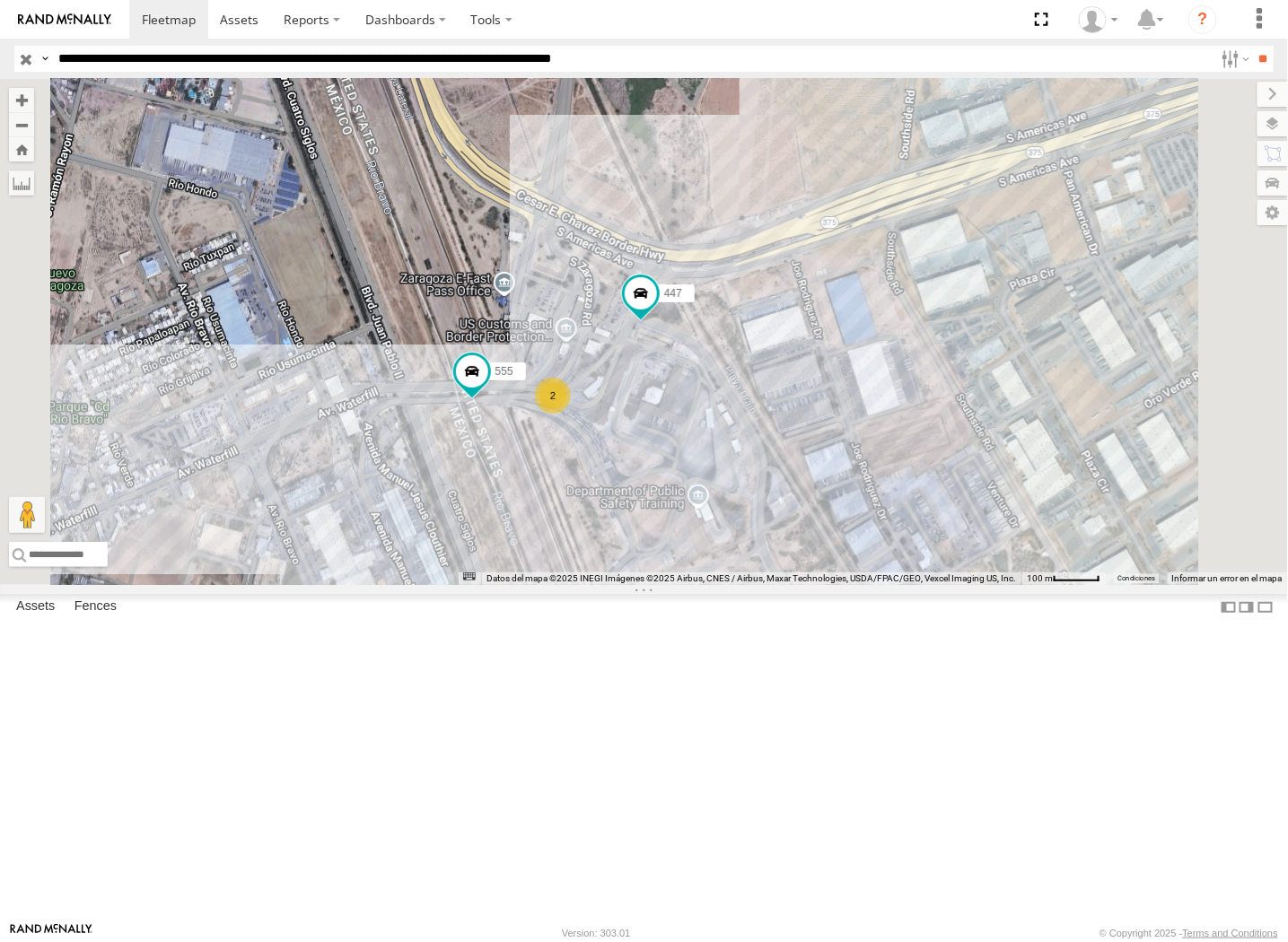 drag, startPoint x: 739, startPoint y: 693, endPoint x: 955, endPoint y: 469, distance: 311.17841 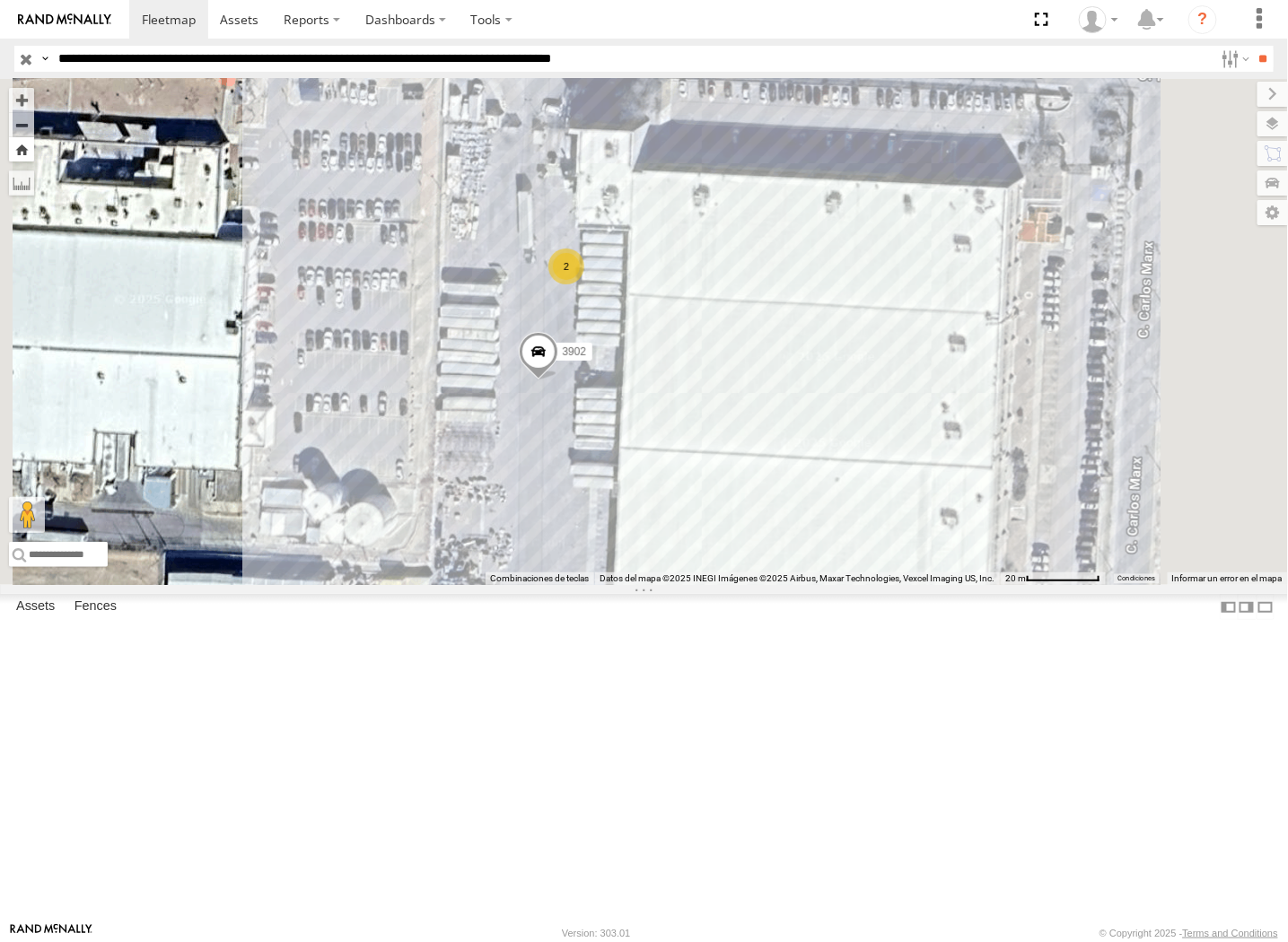 click at bounding box center (22, 149) 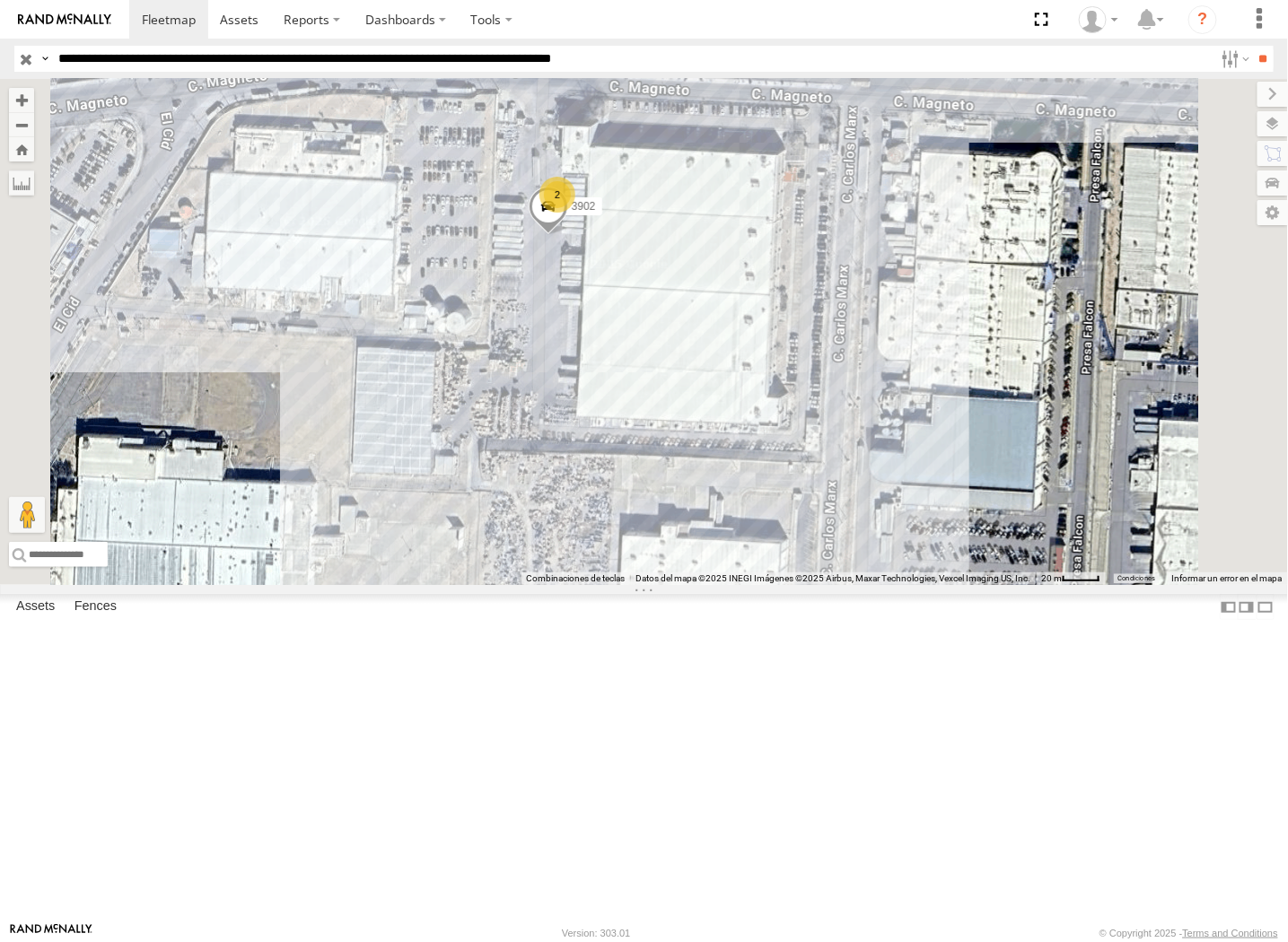 drag, startPoint x: 560, startPoint y: 334, endPoint x: 560, endPoint y: 352, distance: 18 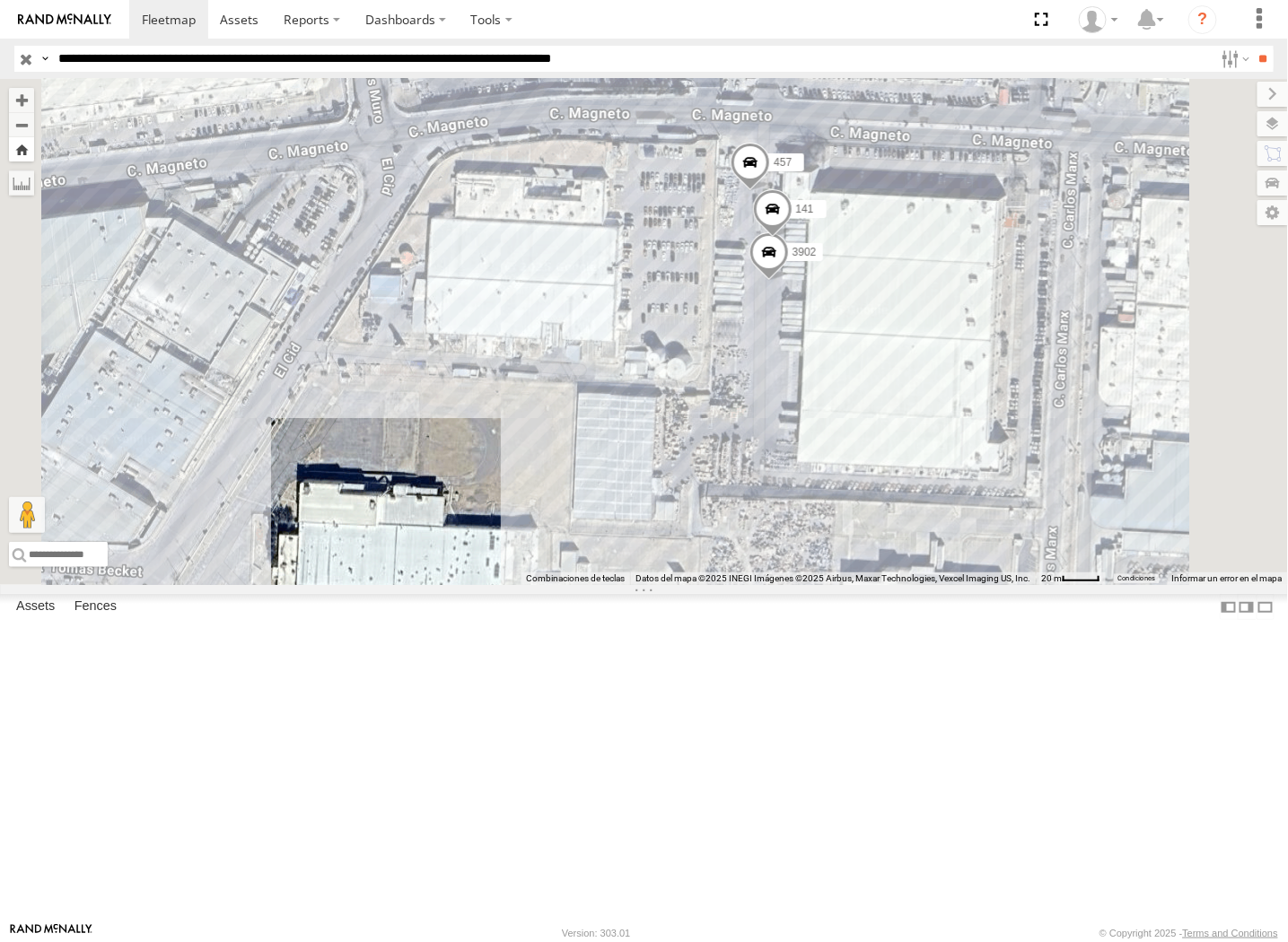 click at bounding box center [22, 149] 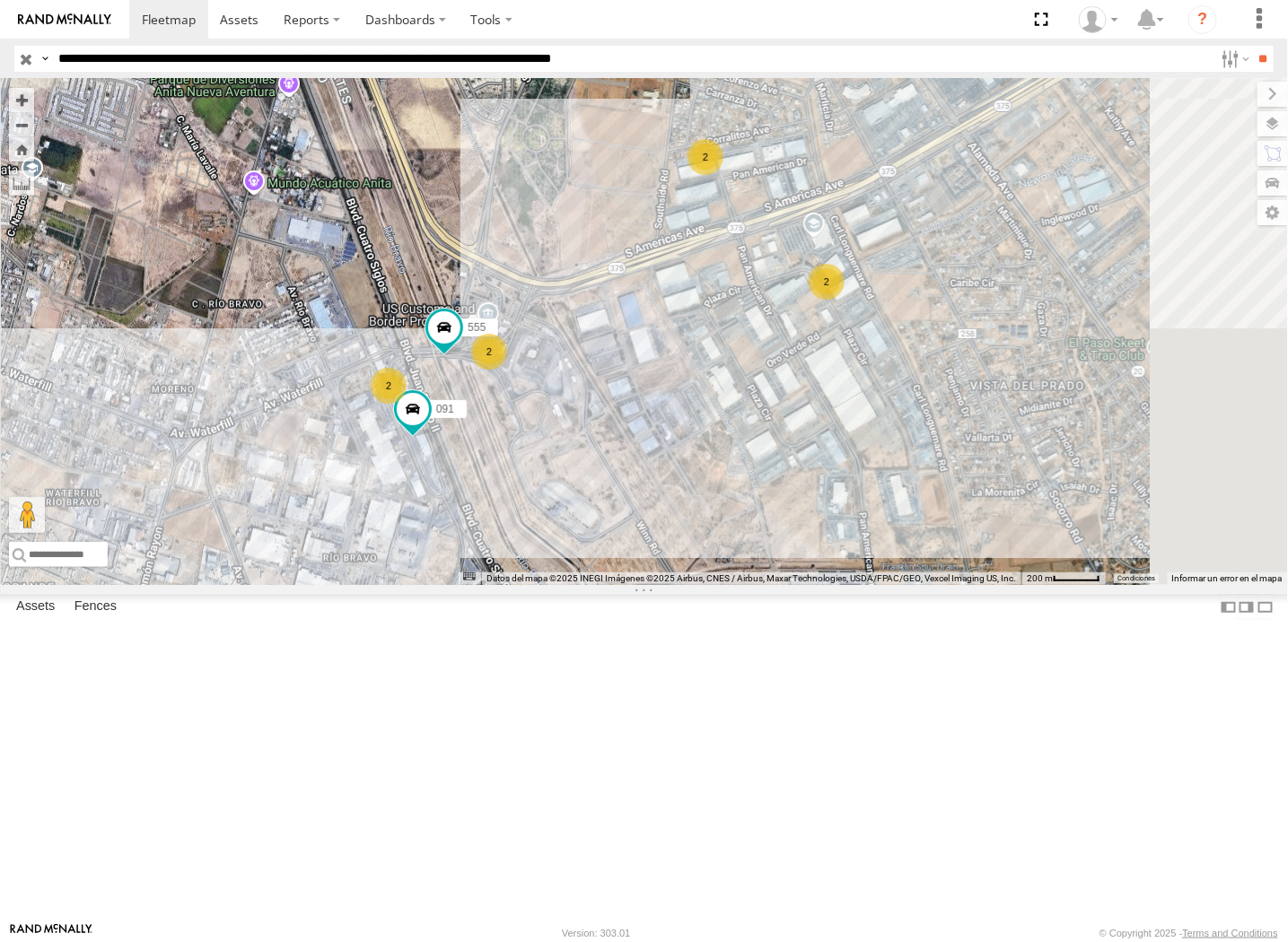 drag, startPoint x: 785, startPoint y: 634, endPoint x: 935, endPoint y: 590, distance: 156.32018 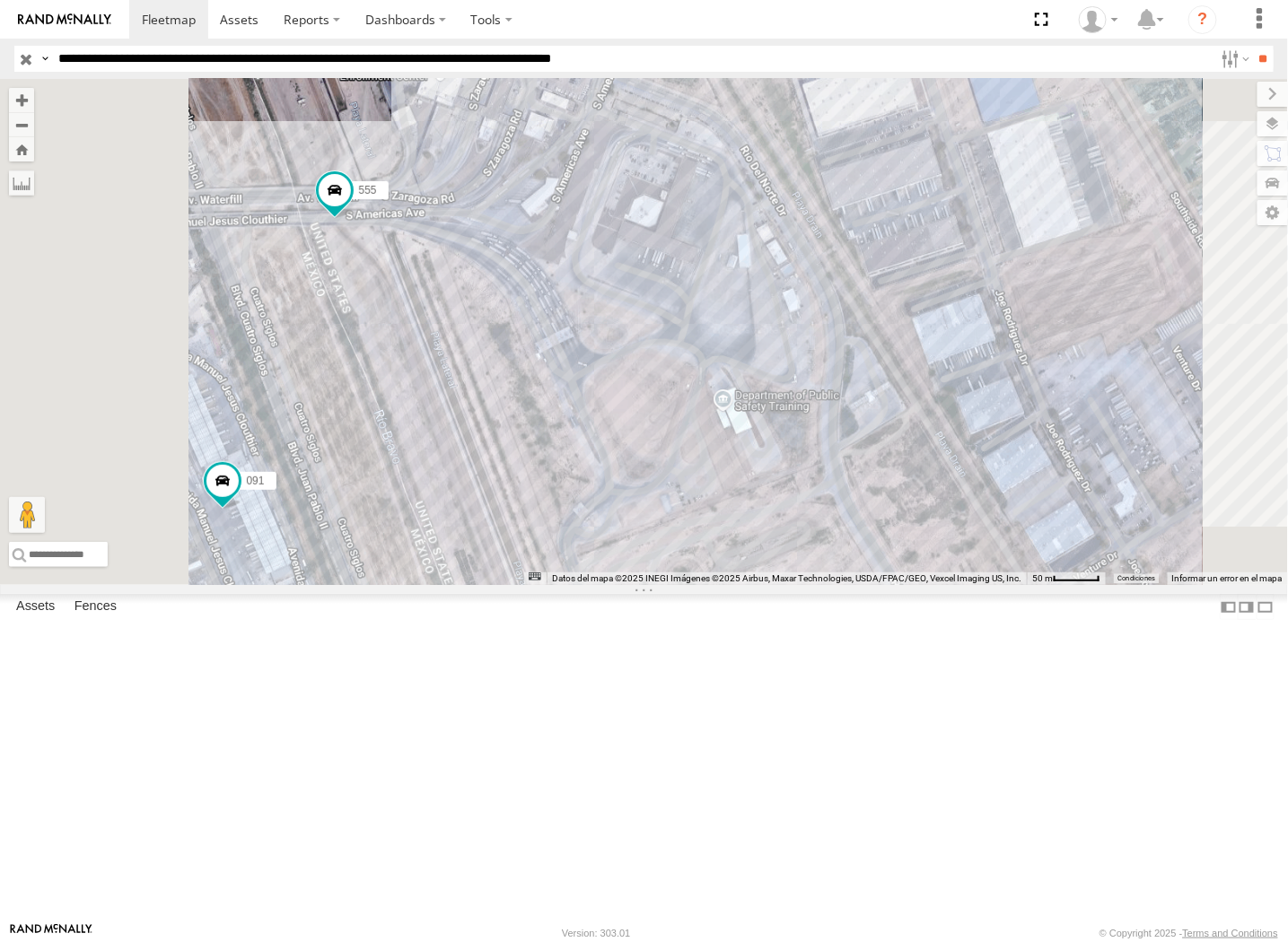 drag, startPoint x: 657, startPoint y: 495, endPoint x: 770, endPoint y: 493, distance: 113.0177 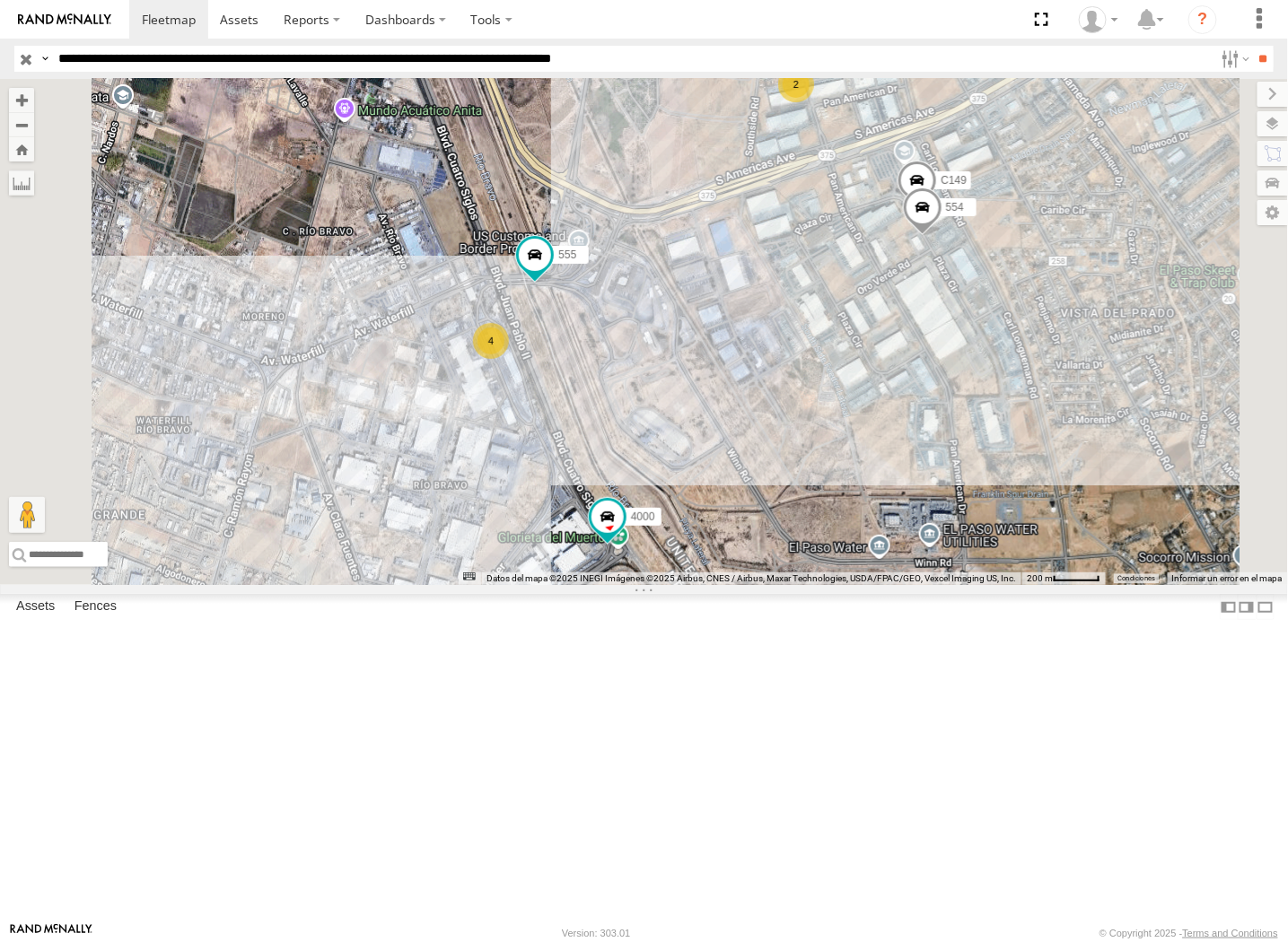 drag, startPoint x: 468, startPoint y: 153, endPoint x: 543, endPoint y: 258, distance: 129.03488 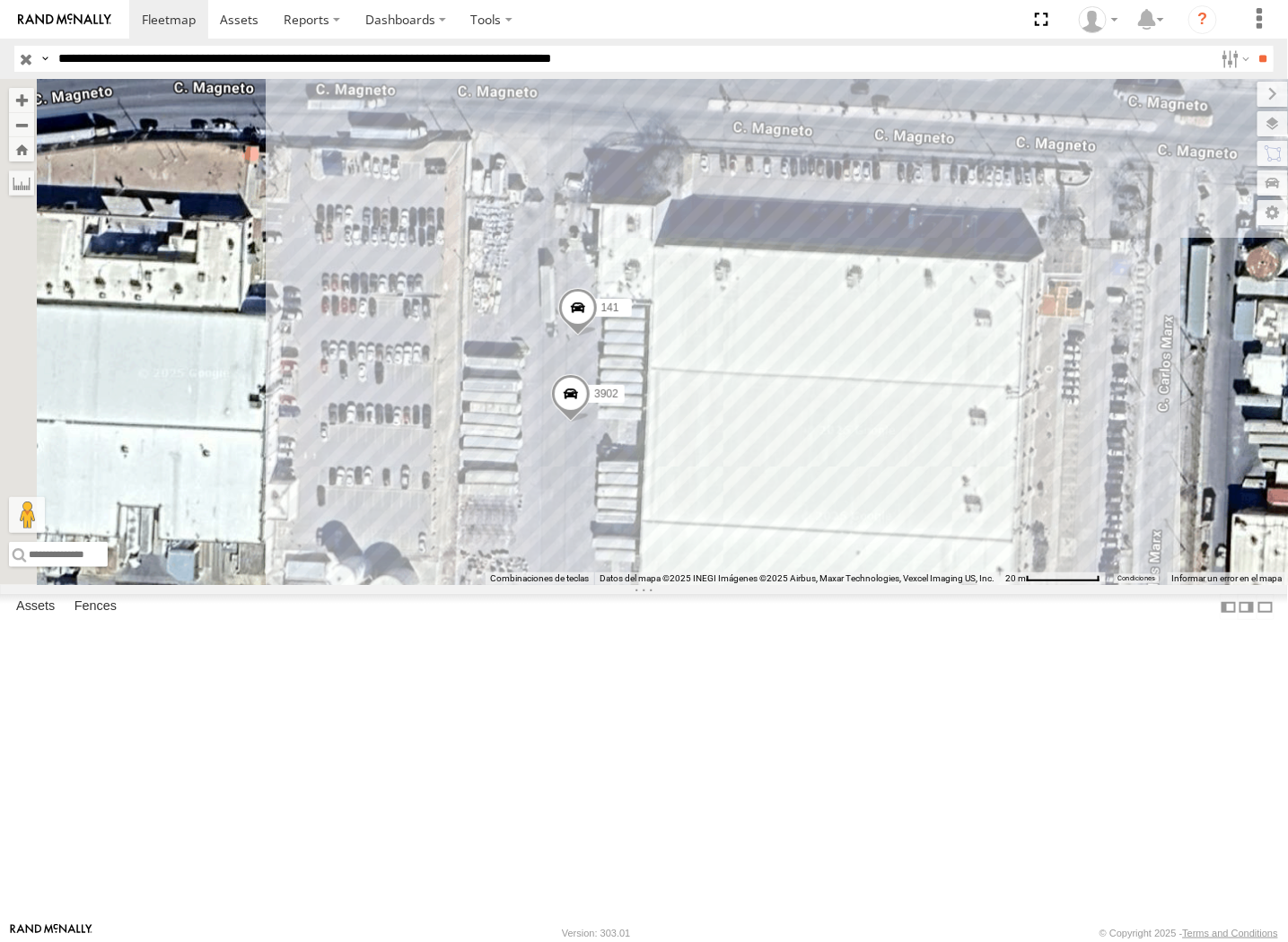 drag, startPoint x: 721, startPoint y: 424, endPoint x: 1047, endPoint y: 320, distance: 342.18708 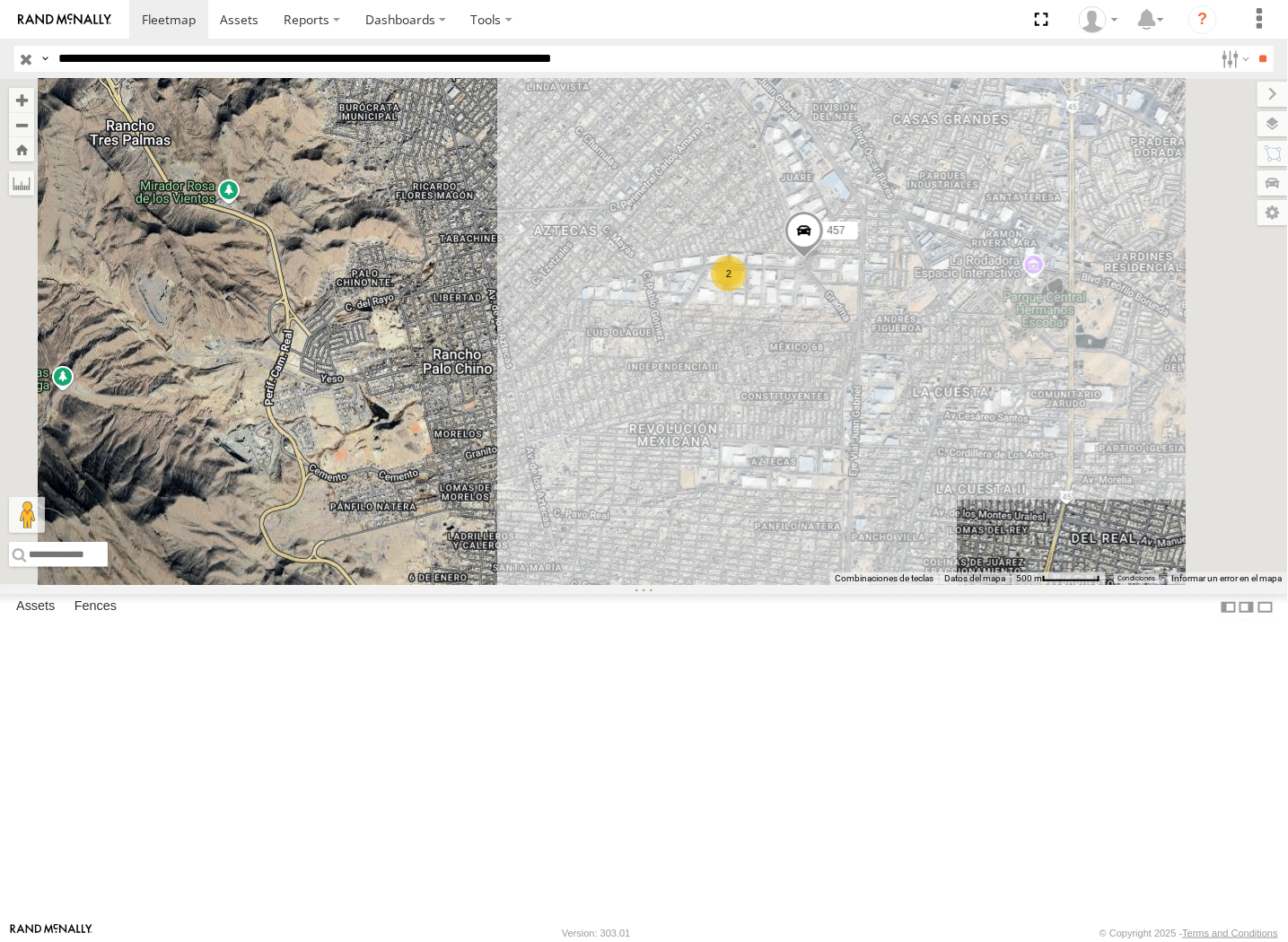 drag, startPoint x: 1075, startPoint y: 467, endPoint x: 855, endPoint y: 454, distance: 220.38376 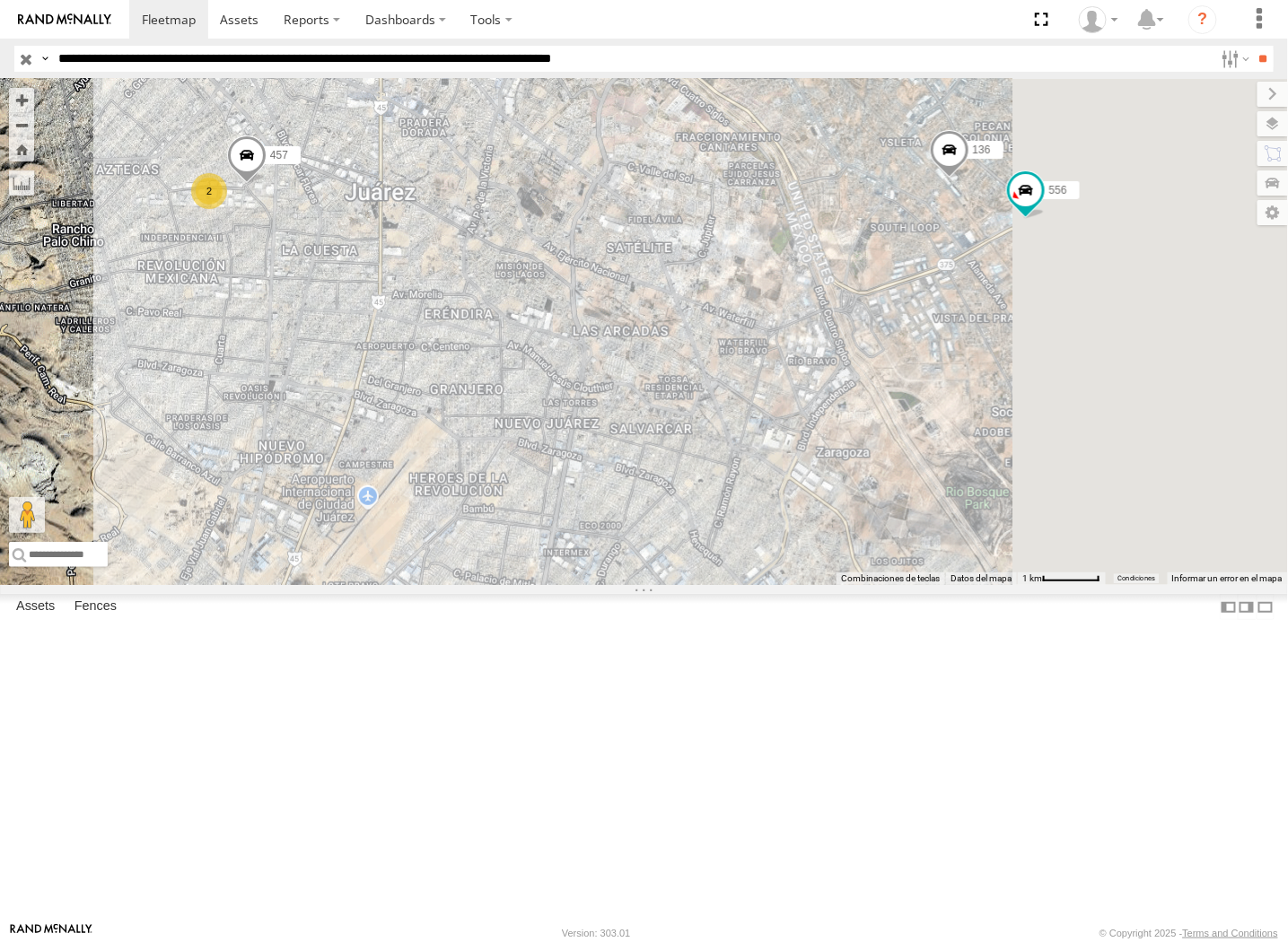 drag, startPoint x: 1215, startPoint y: 523, endPoint x: 542, endPoint y: 365, distance: 691.29805 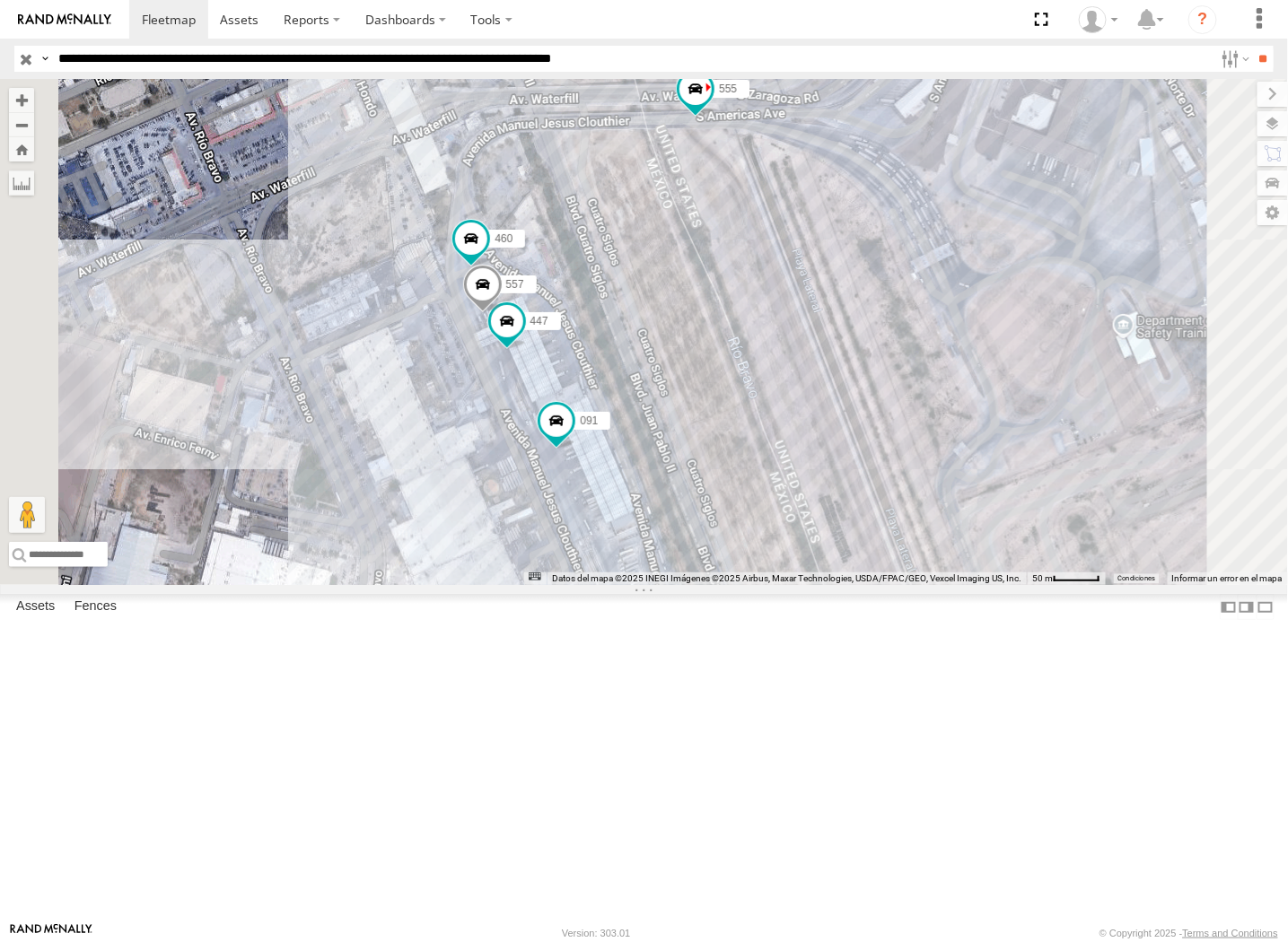 drag, startPoint x: 646, startPoint y: 387, endPoint x: 842, endPoint y: 273, distance: 226.74214 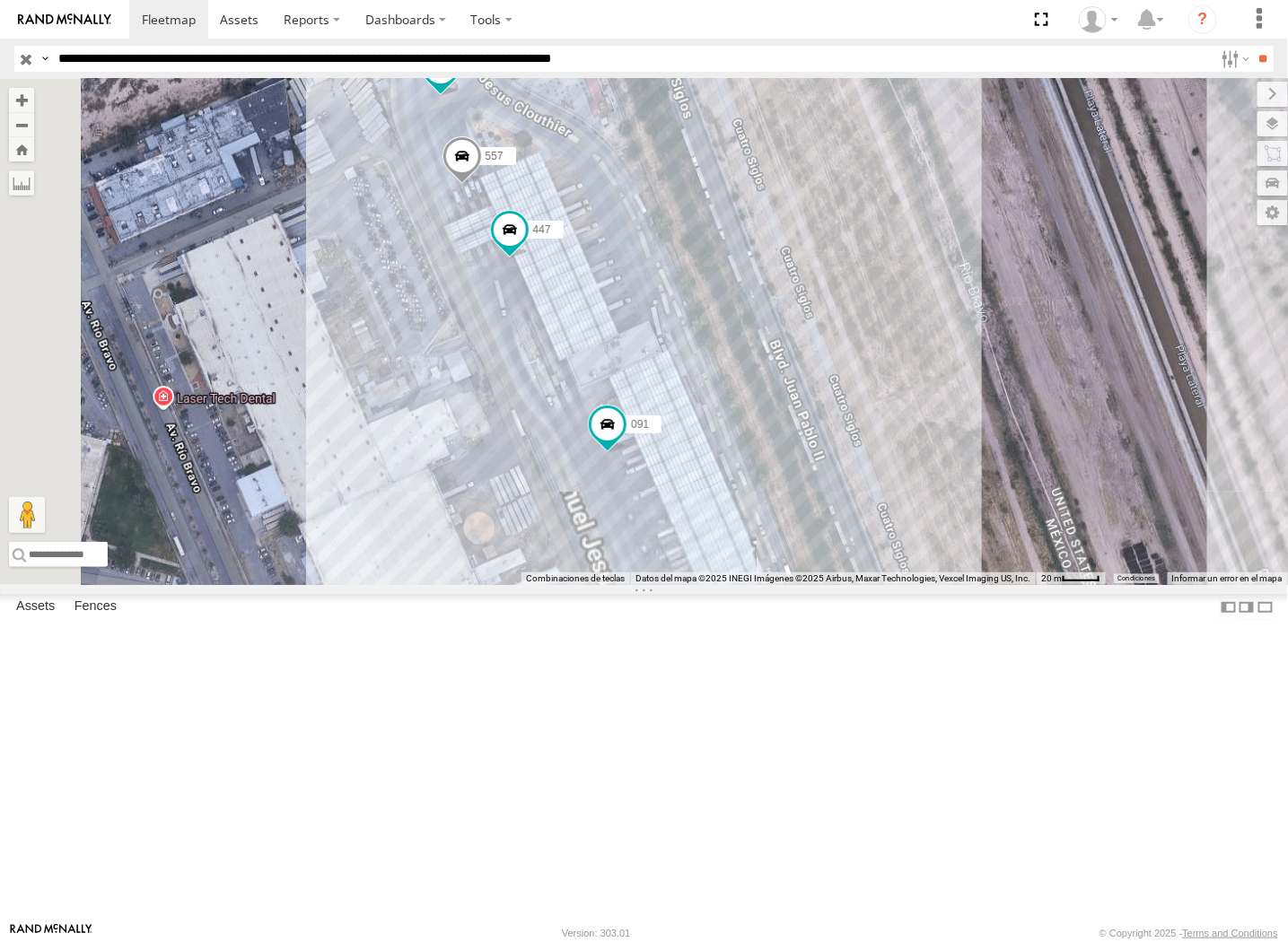 drag, startPoint x: 709, startPoint y: 580, endPoint x: 787, endPoint y: 549, distance: 83.9345 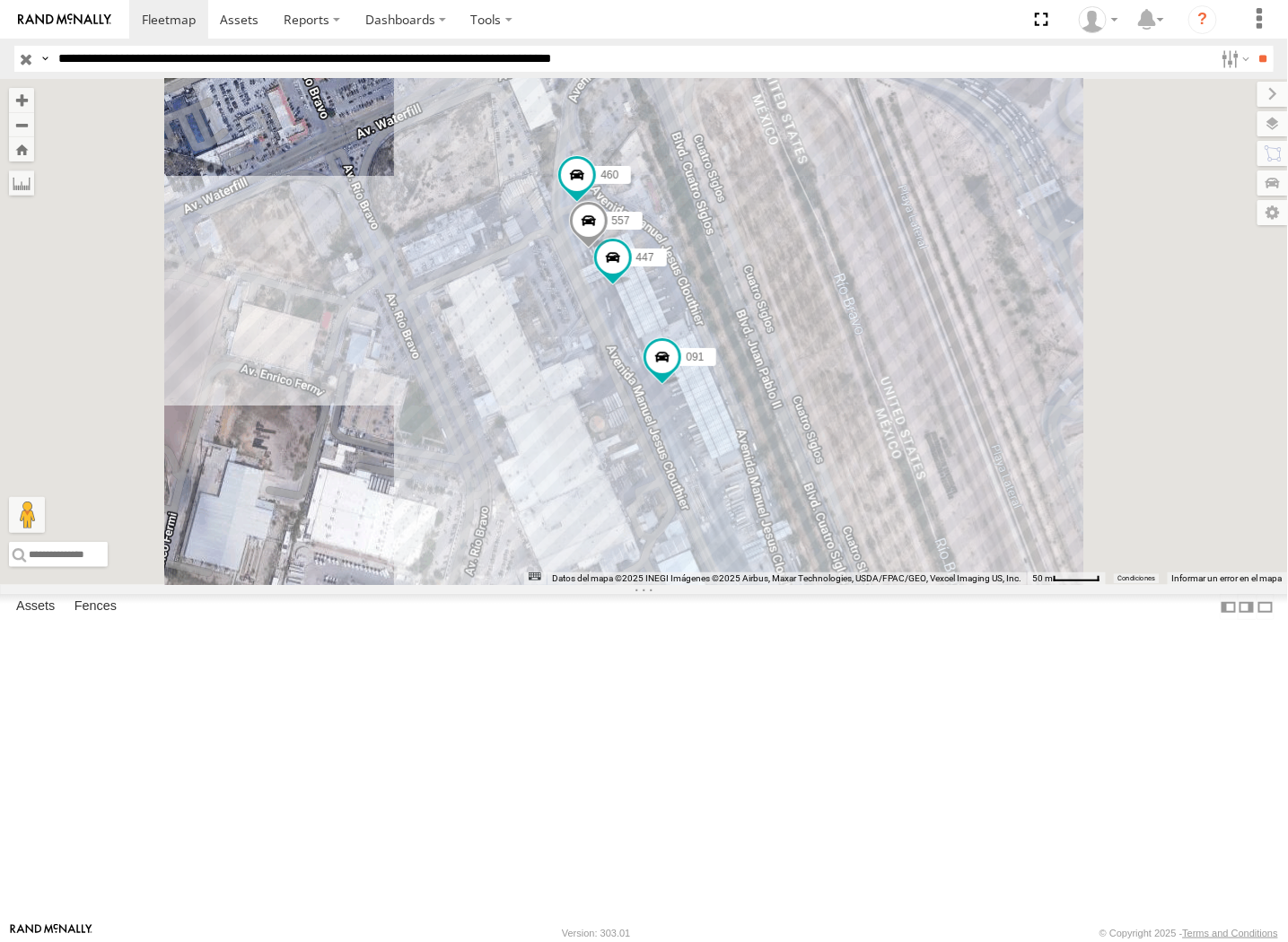 click on "**********" at bounding box center [632, 58] 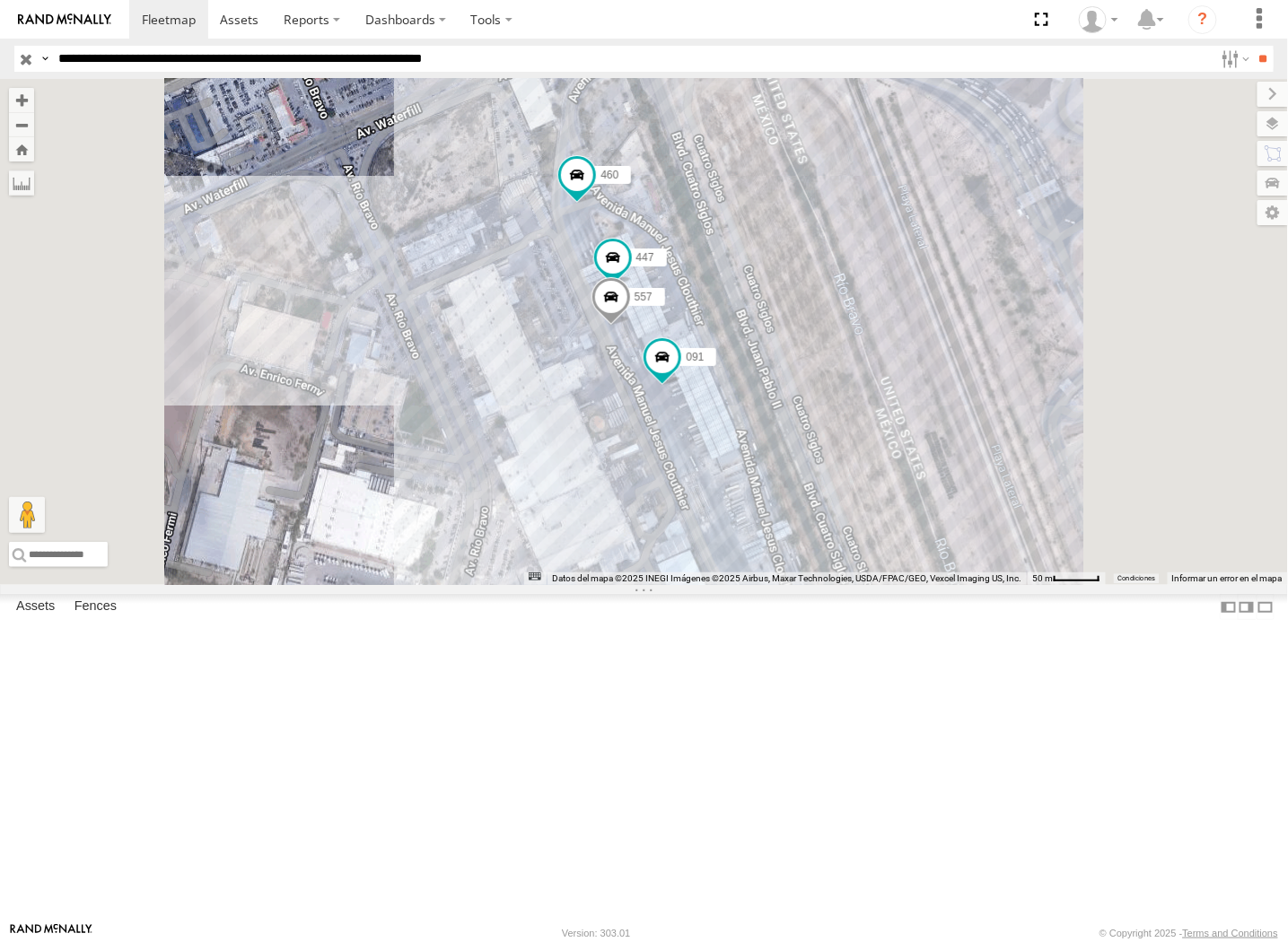 type on "**********" 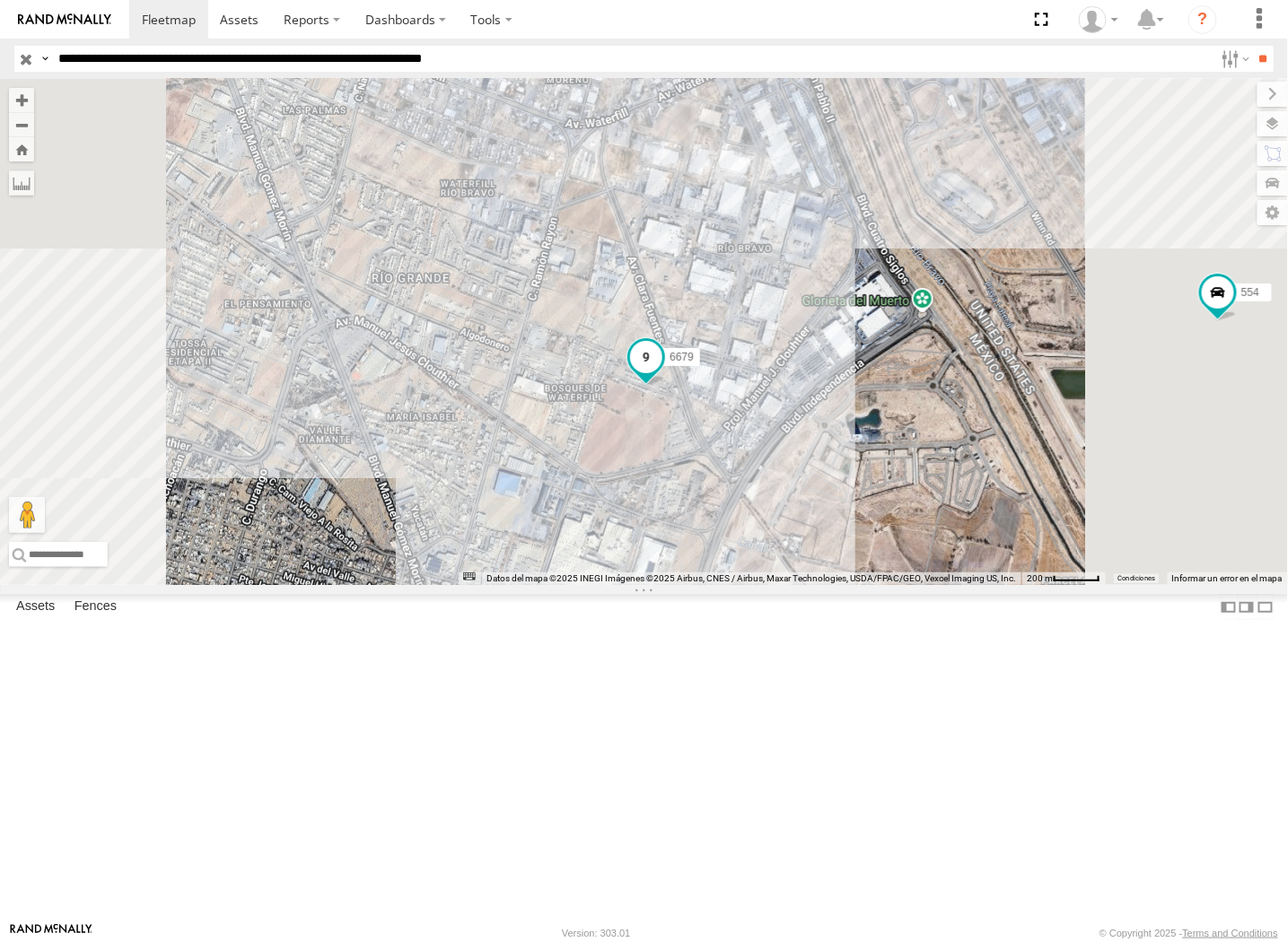 click at bounding box center (646, 358) 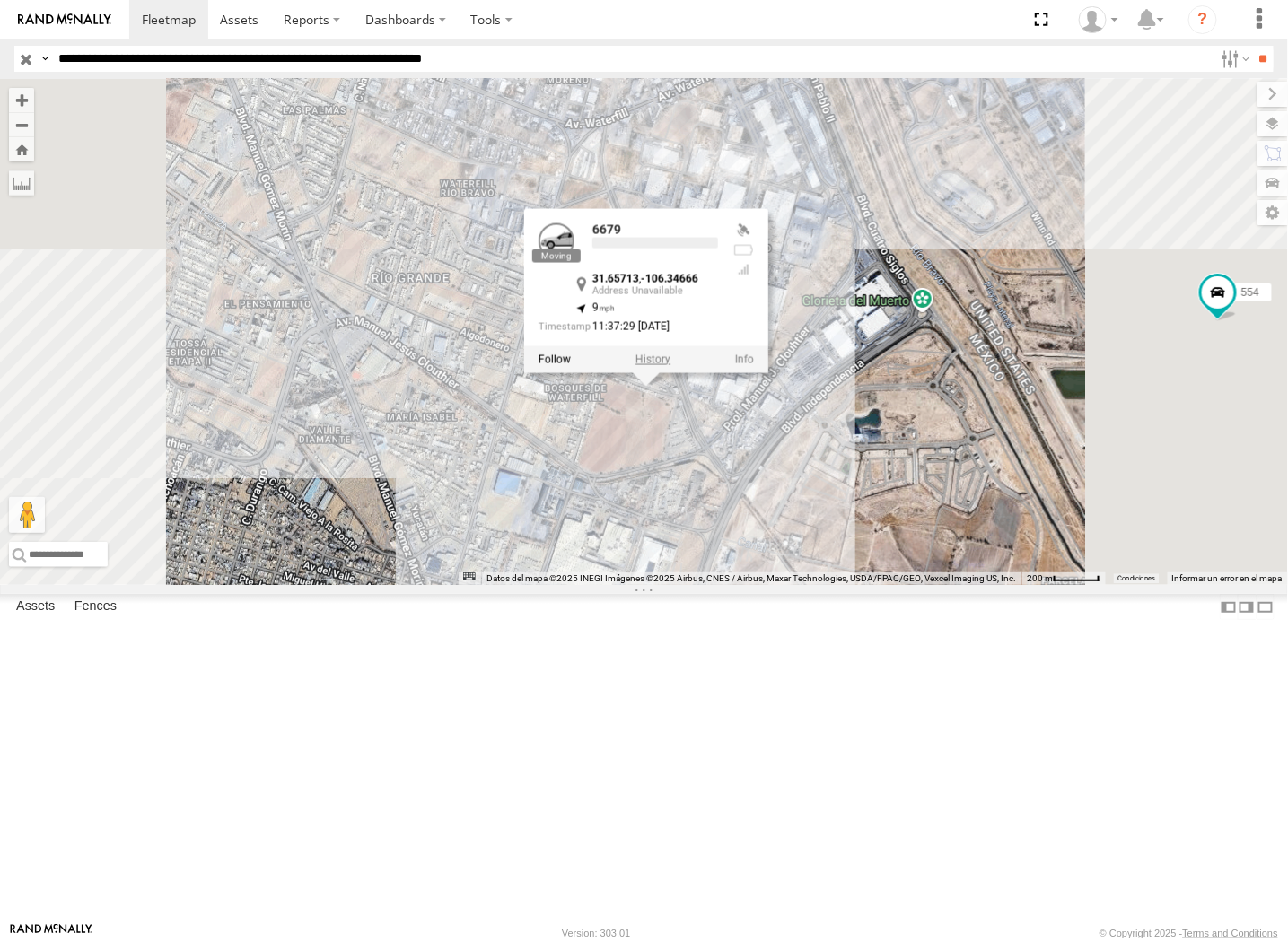 click at bounding box center (653, 360) 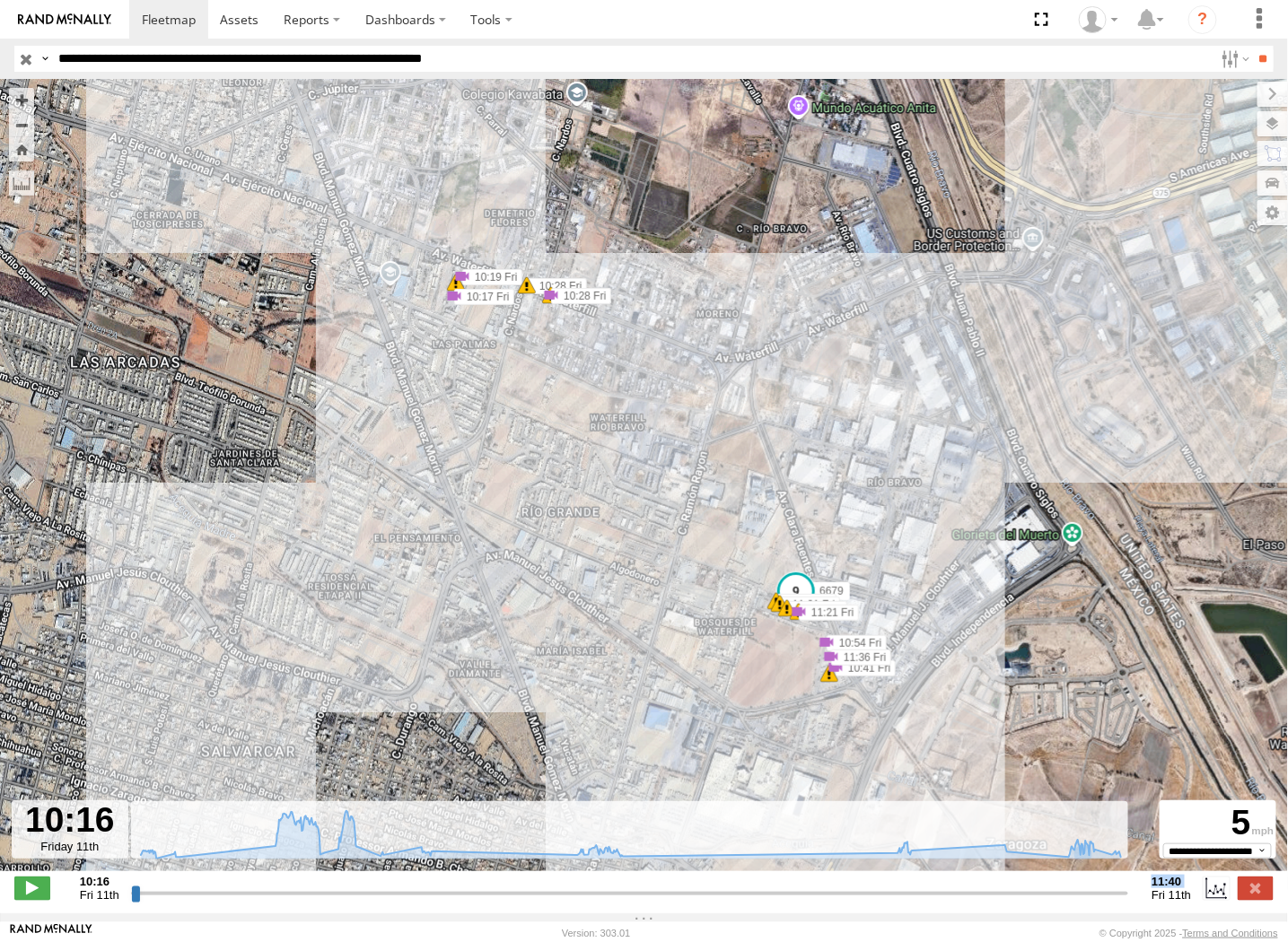 drag, startPoint x: 1102, startPoint y: 886, endPoint x: 1147, endPoint y: 916, distance: 54.083269 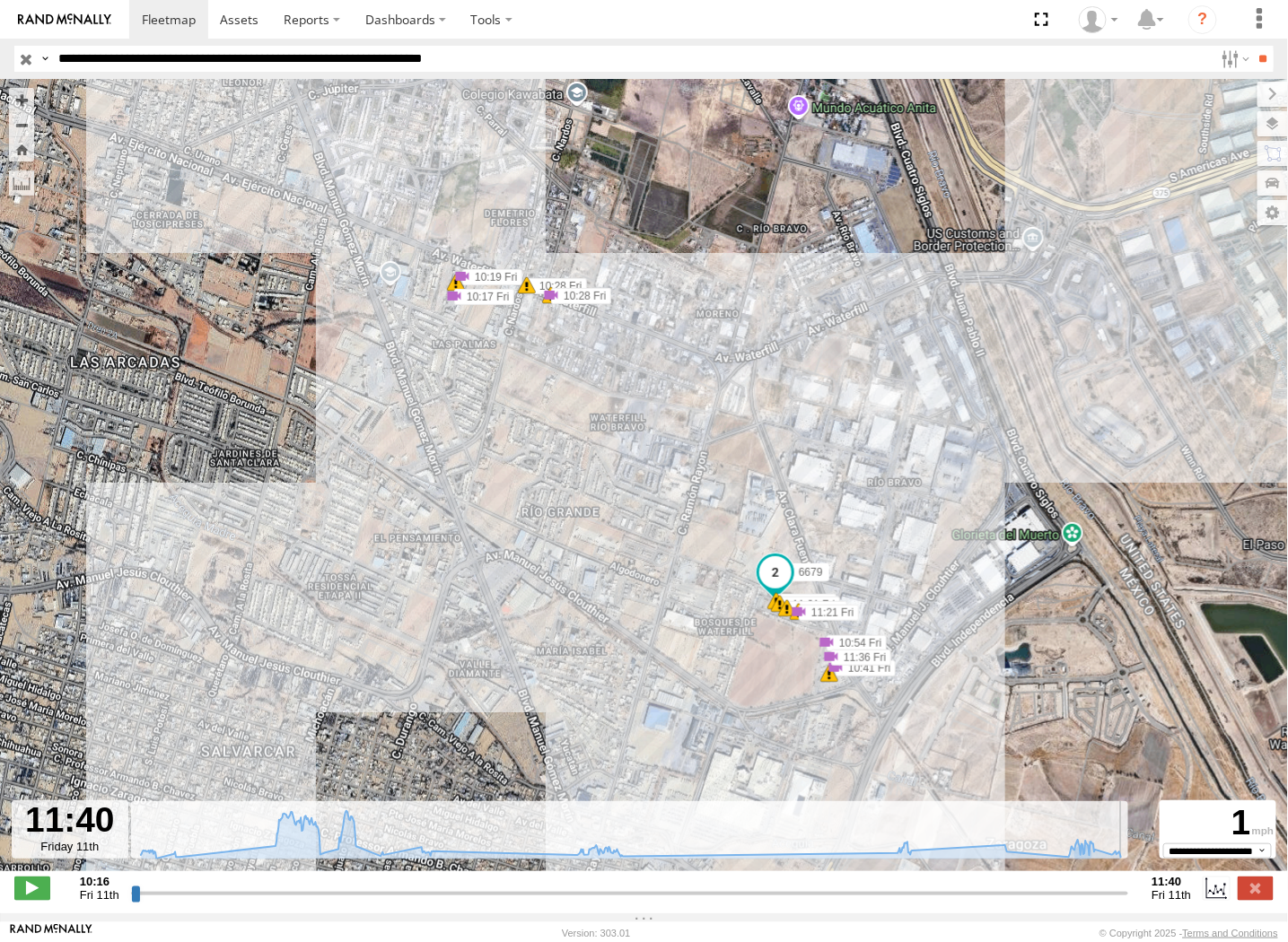 drag, startPoint x: 1115, startPoint y: 903, endPoint x: 1529, endPoint y: 849, distance: 417.50689 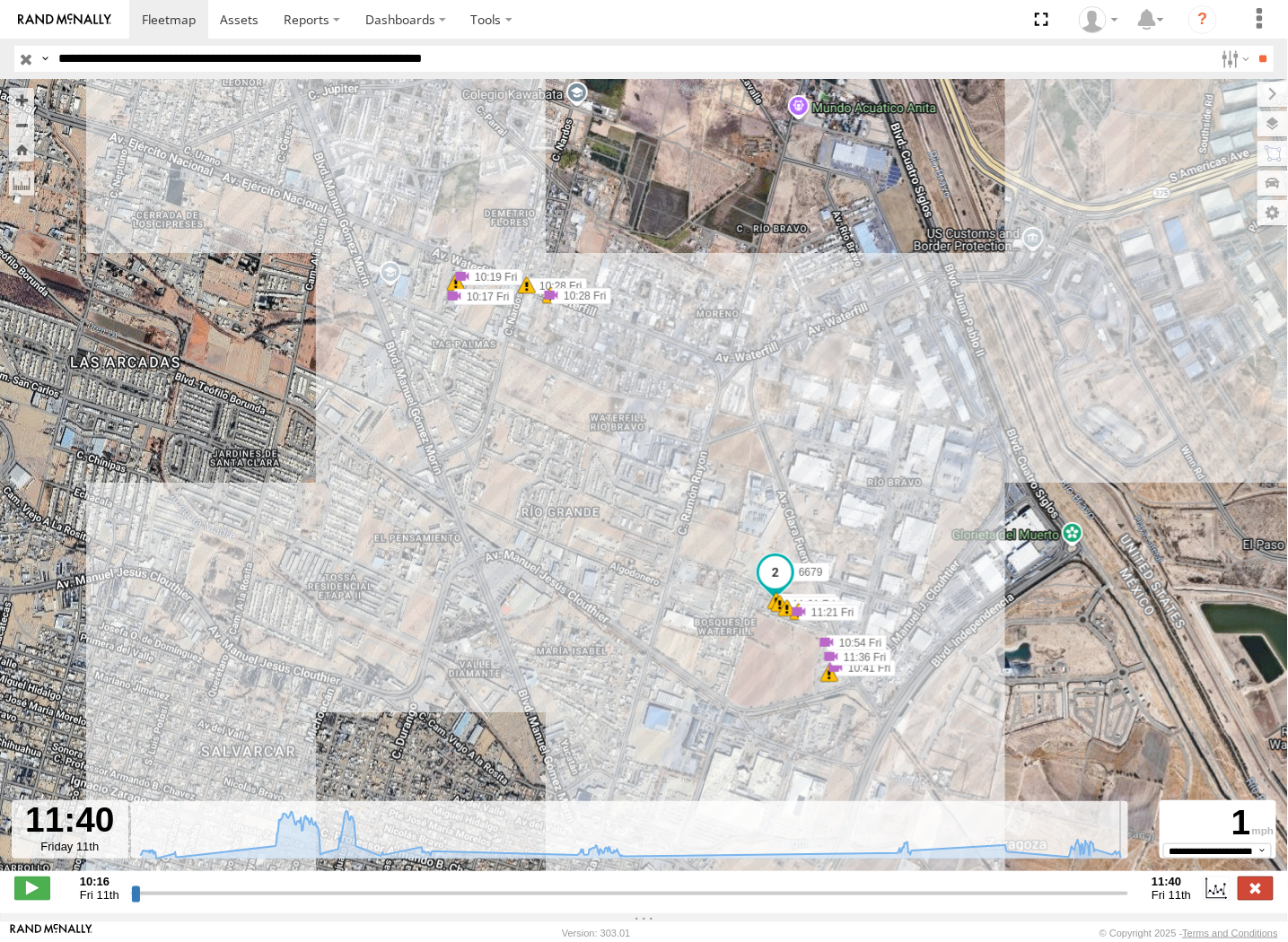drag, startPoint x: 1226, startPoint y: 903, endPoint x: 1237, endPoint y: 901, distance: 11.18034 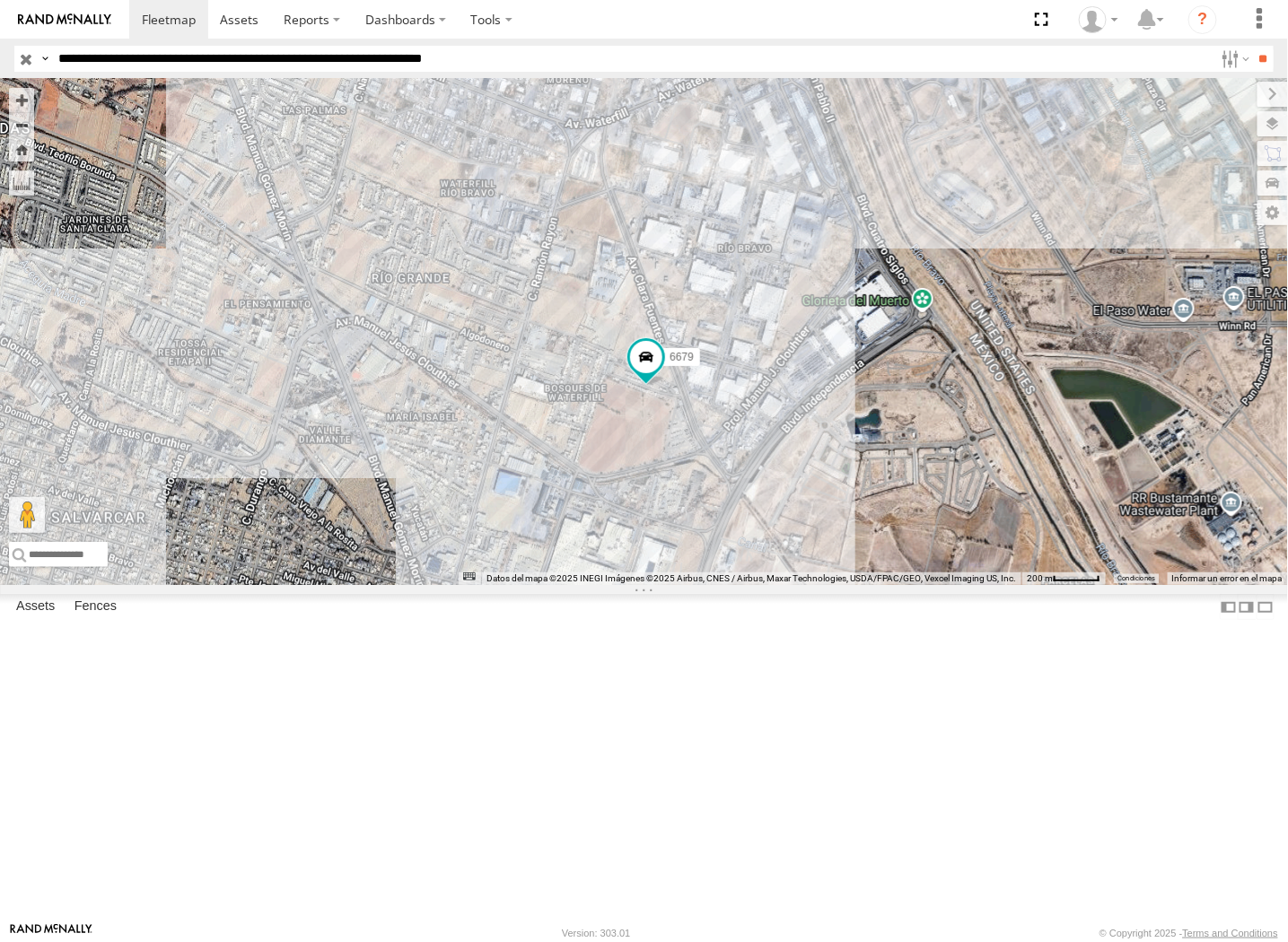 click at bounding box center (850, 16) 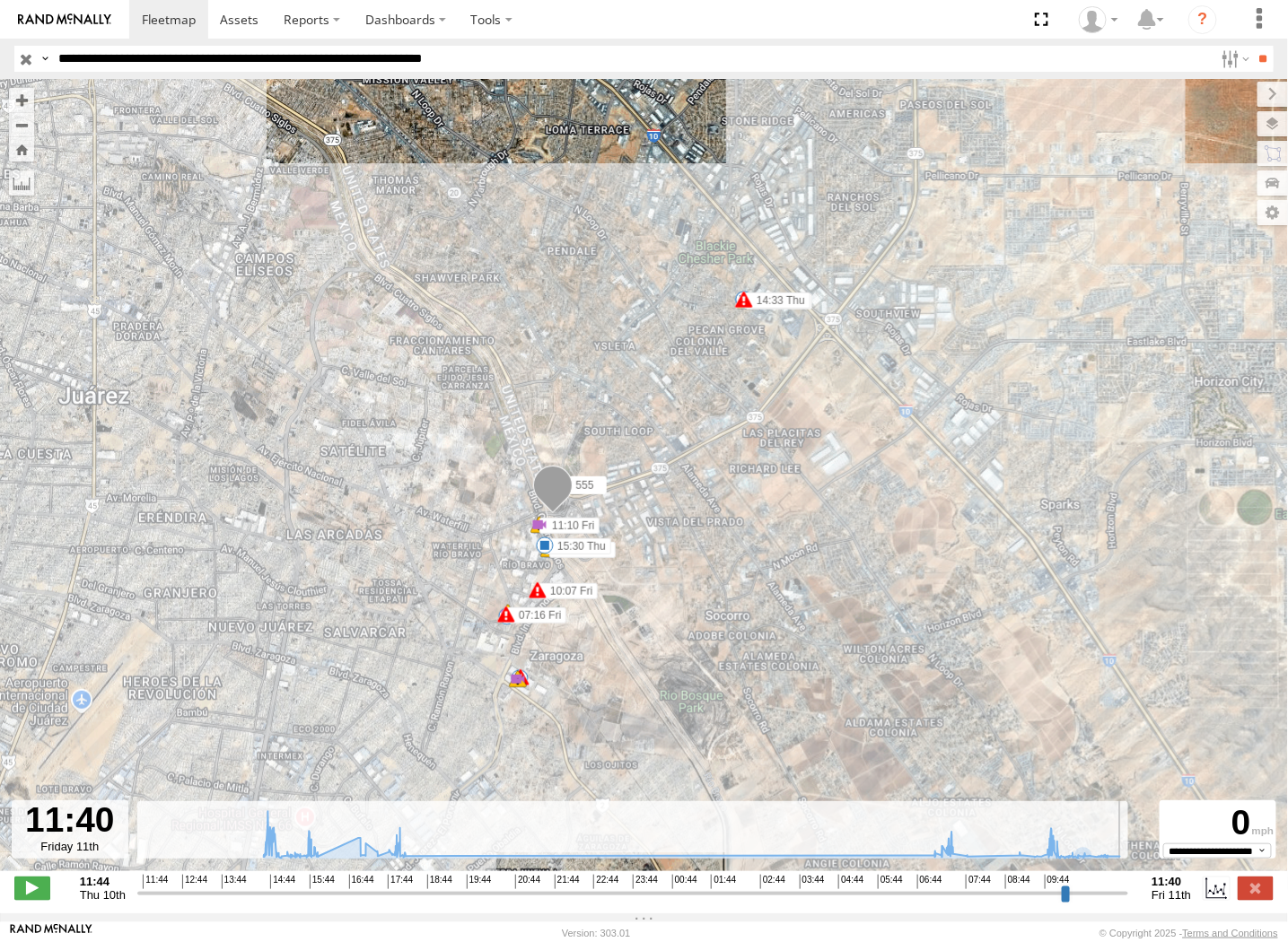 drag, startPoint x: 1098, startPoint y: 903, endPoint x: 1250, endPoint y: 916, distance: 152.5549 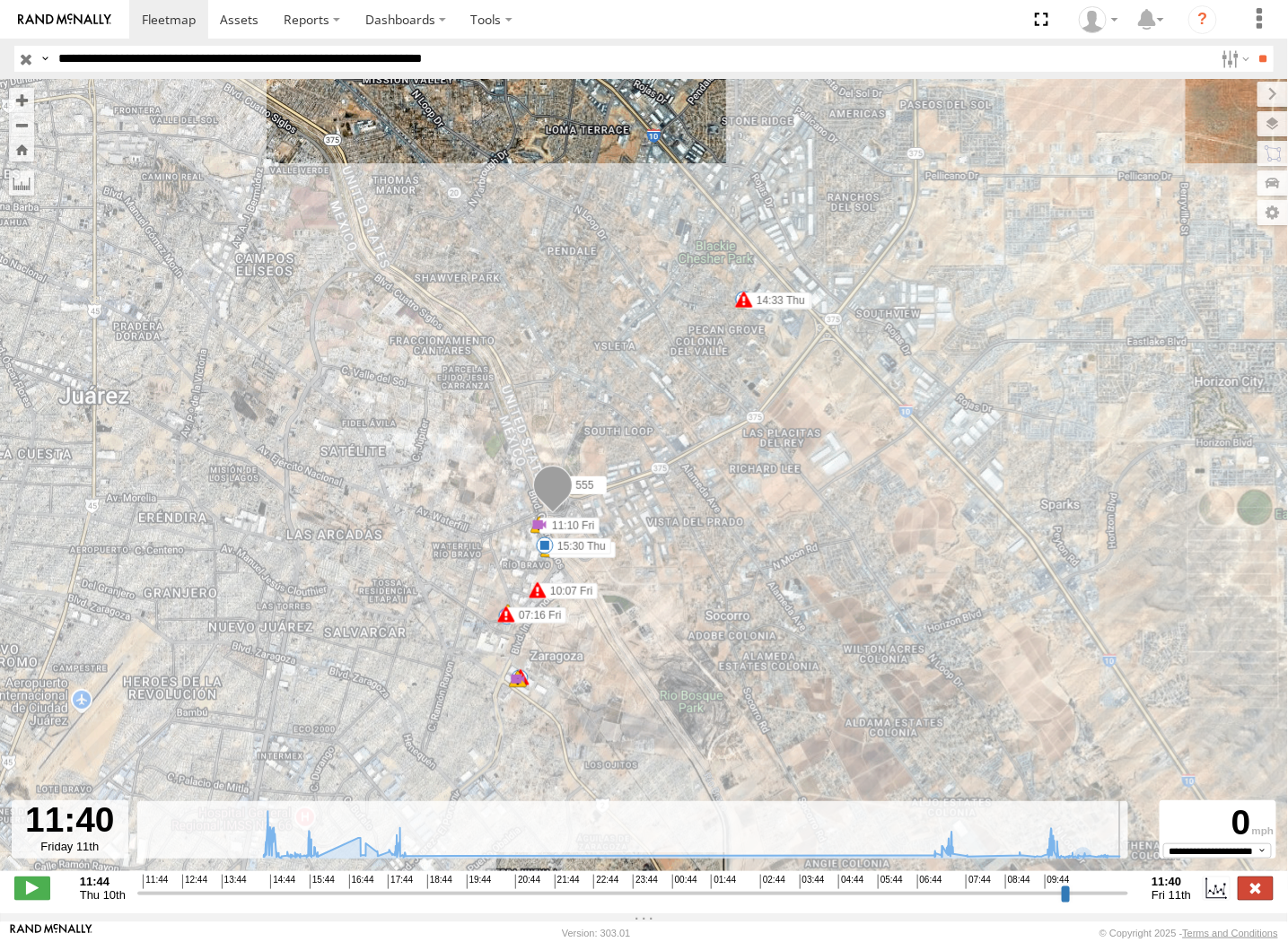 click at bounding box center (1256, 888) 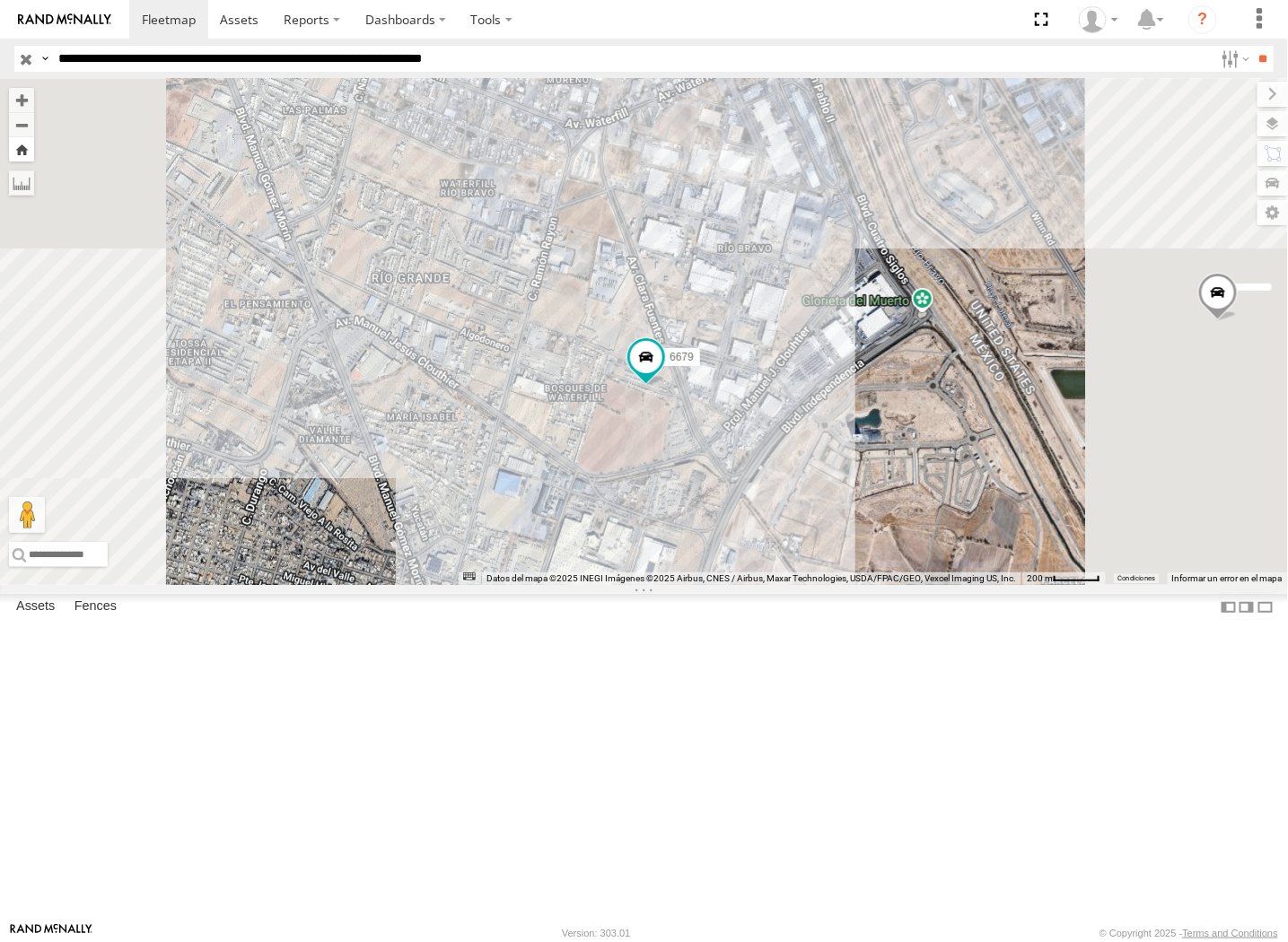 click at bounding box center [22, 149] 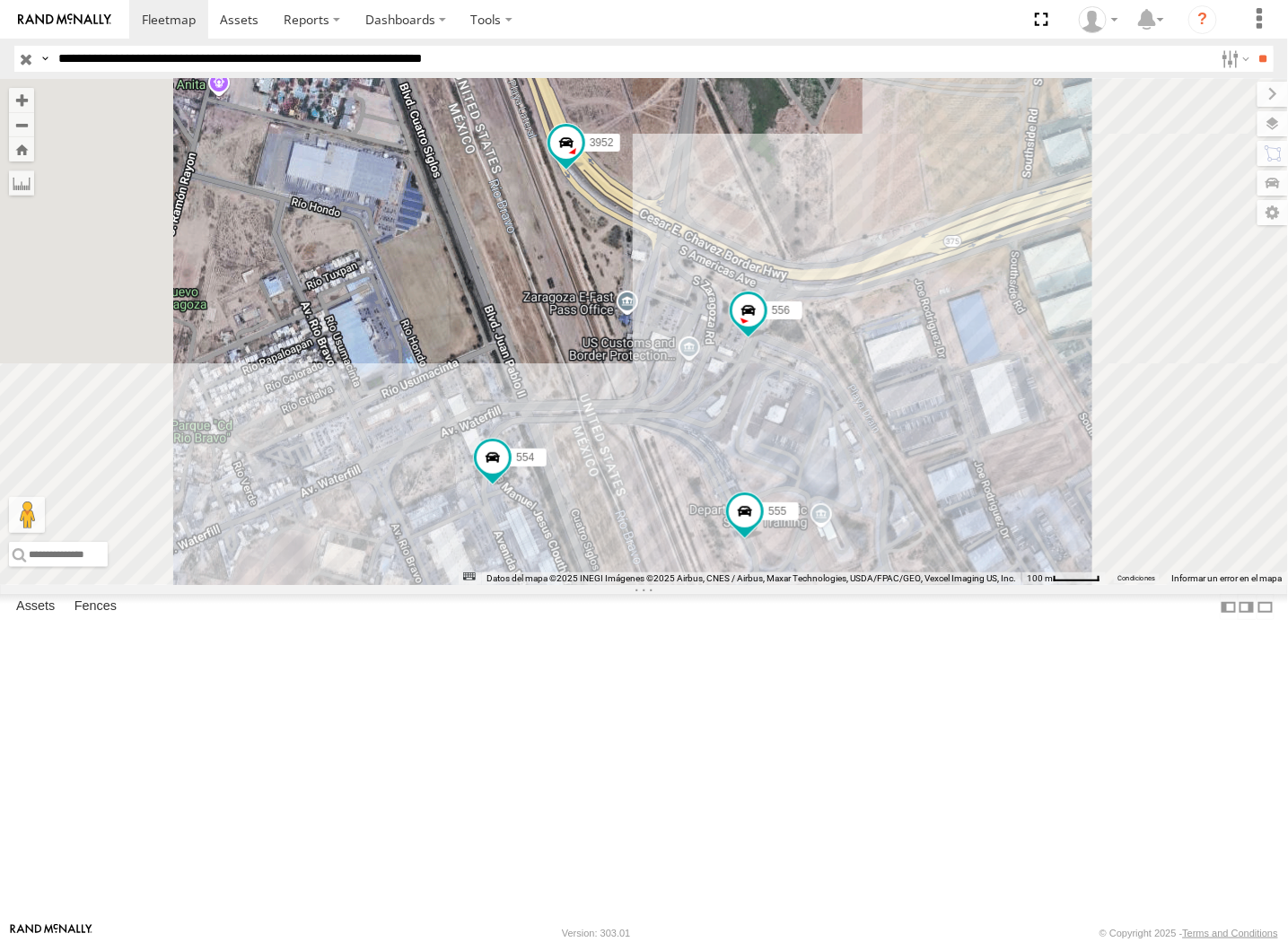 click on "**********" at bounding box center (632, 58) 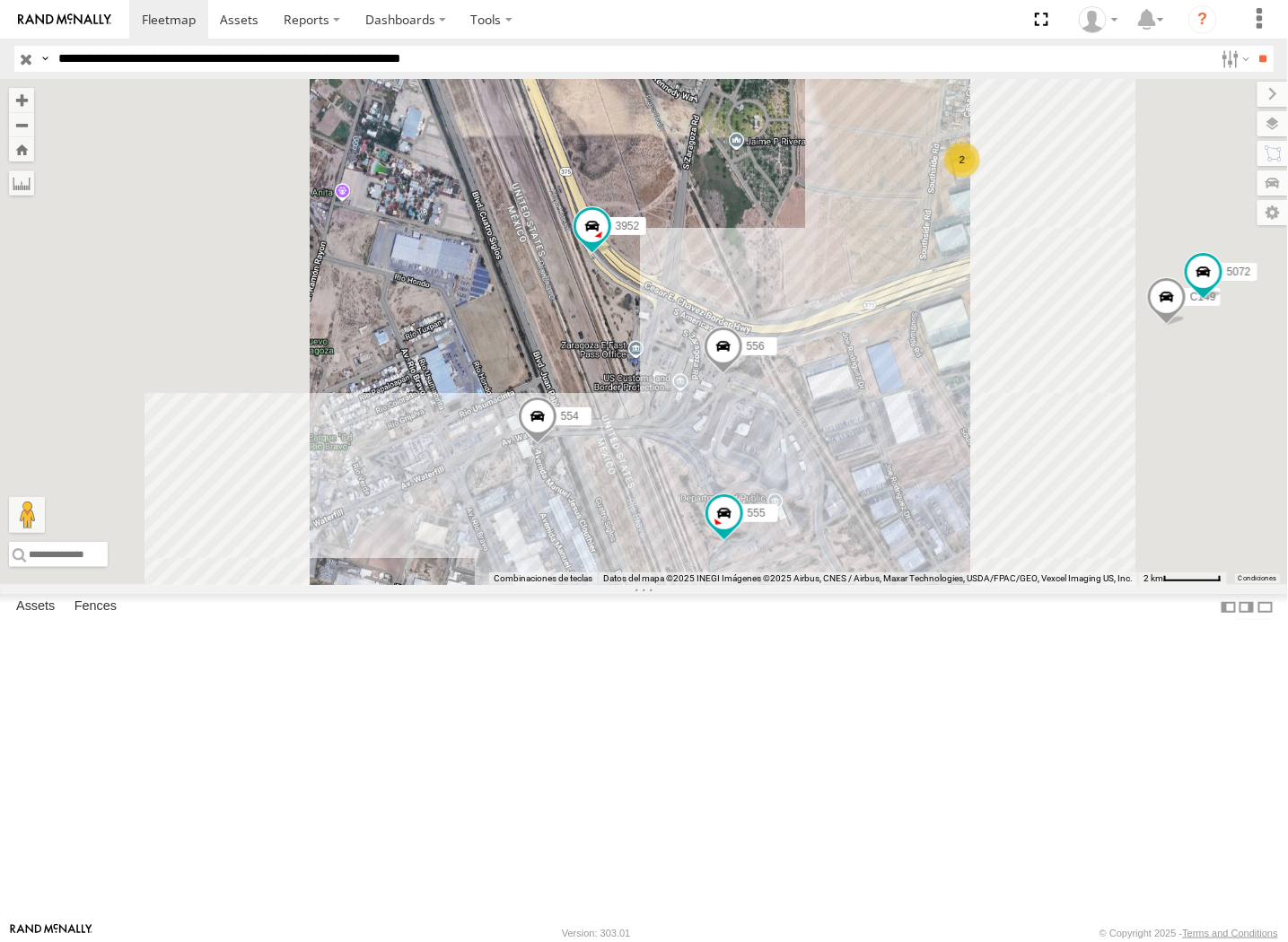 click on "**********" at bounding box center [632, 58] 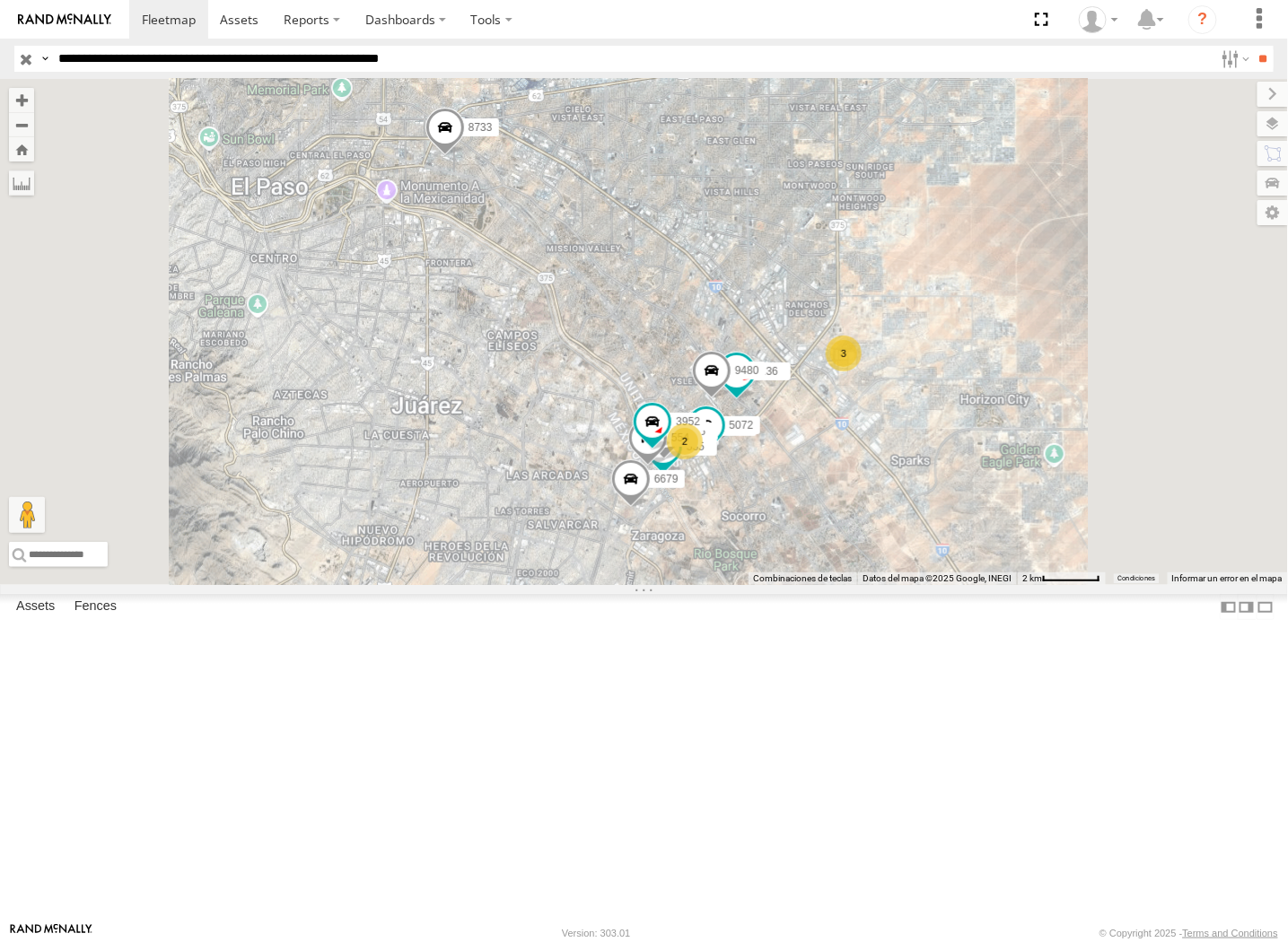 click on "**" at bounding box center (1263, 58) 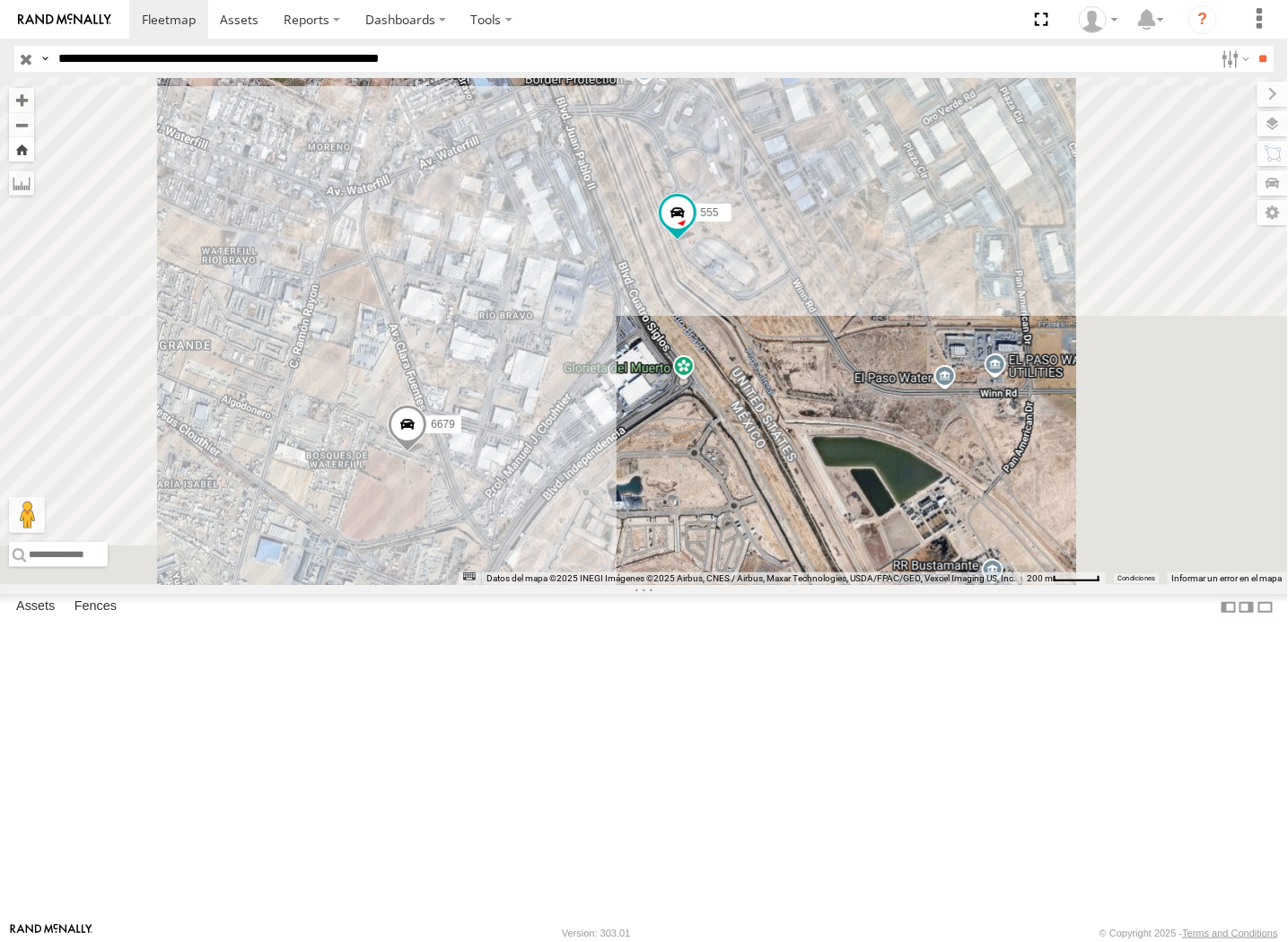 click at bounding box center [22, 149] 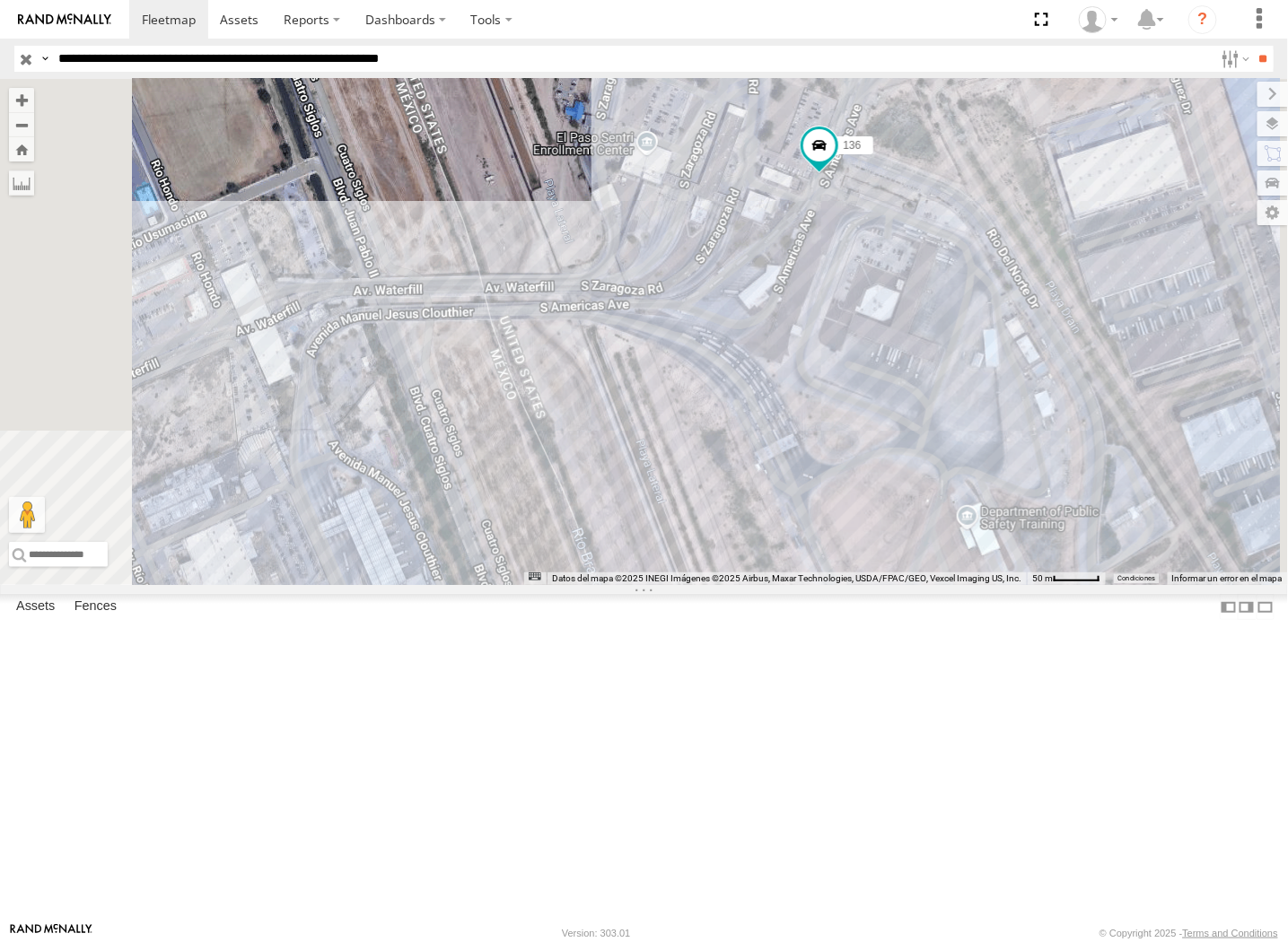 click on "**********" at bounding box center (632, 58) 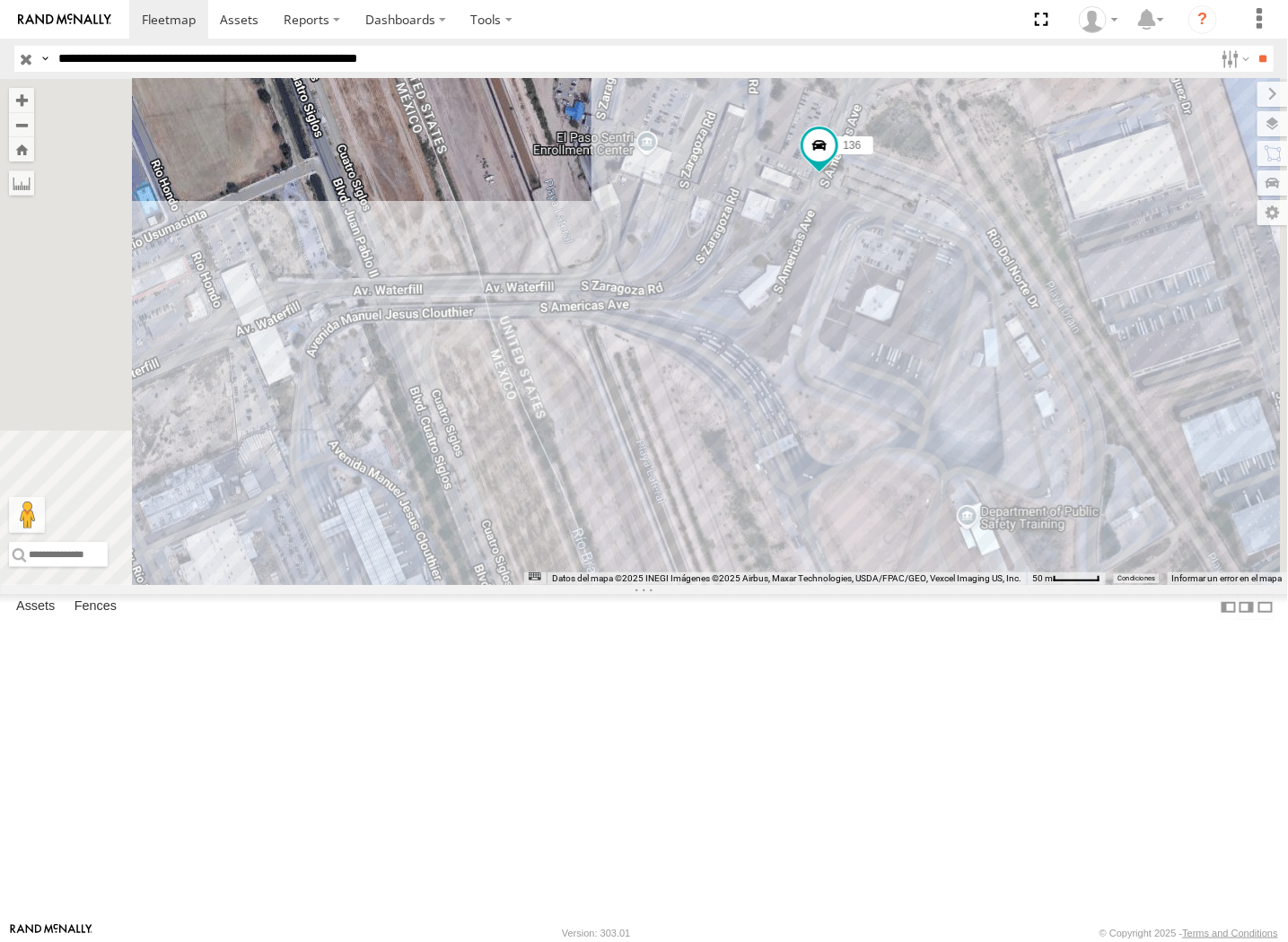 click on "**" at bounding box center [1263, 58] 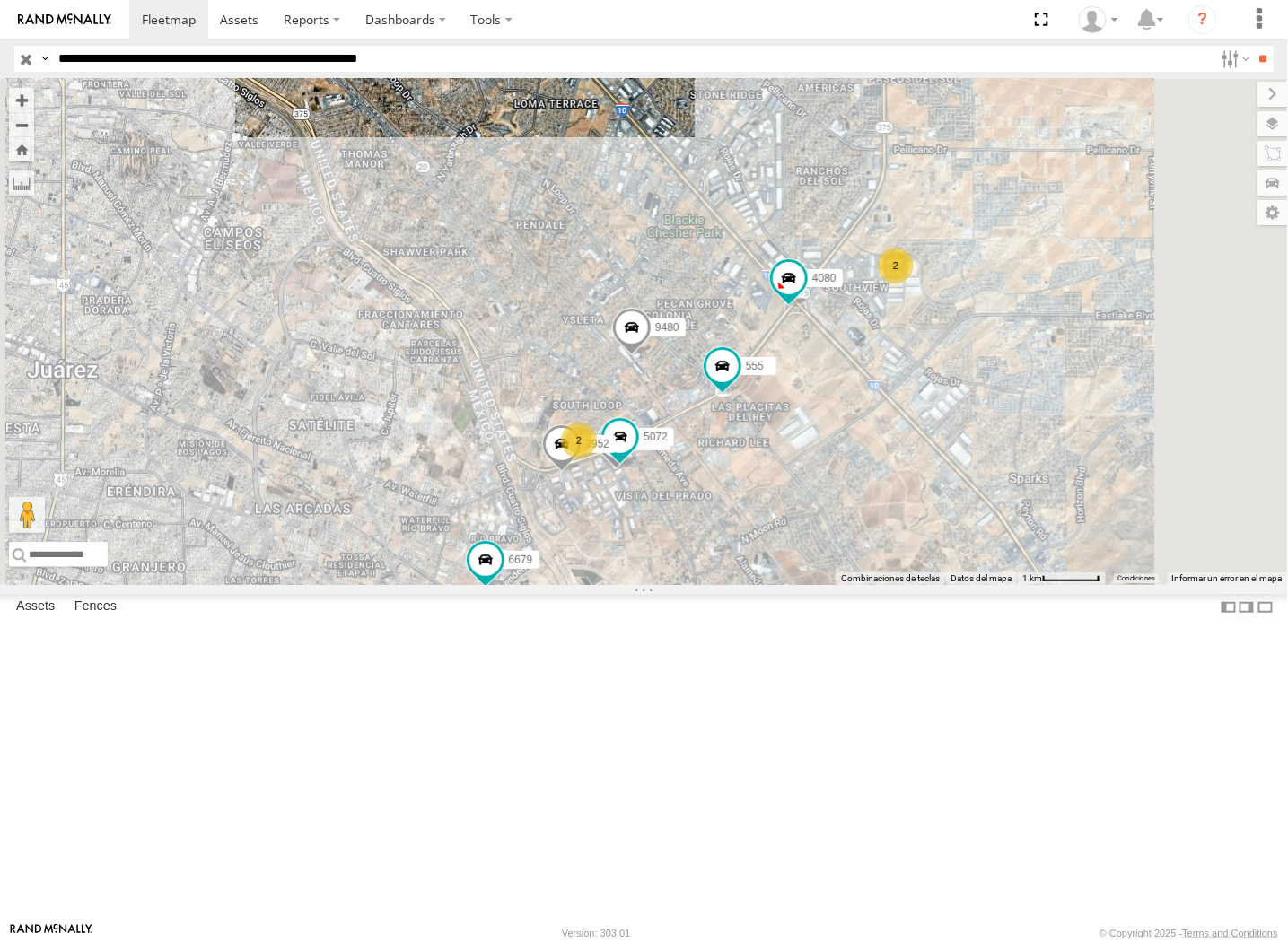 click on "**********" at bounding box center (632, 58) 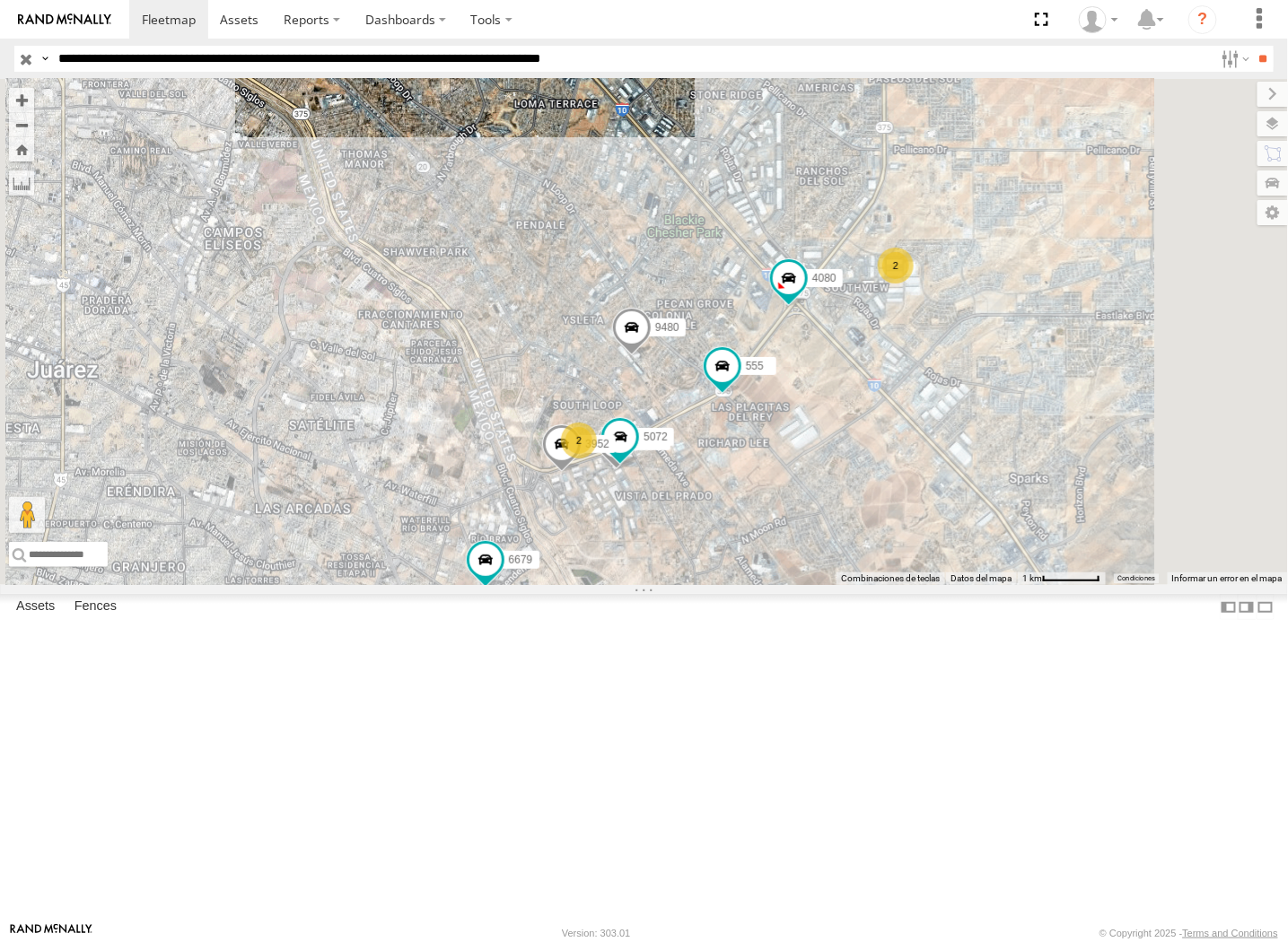 type on "**********" 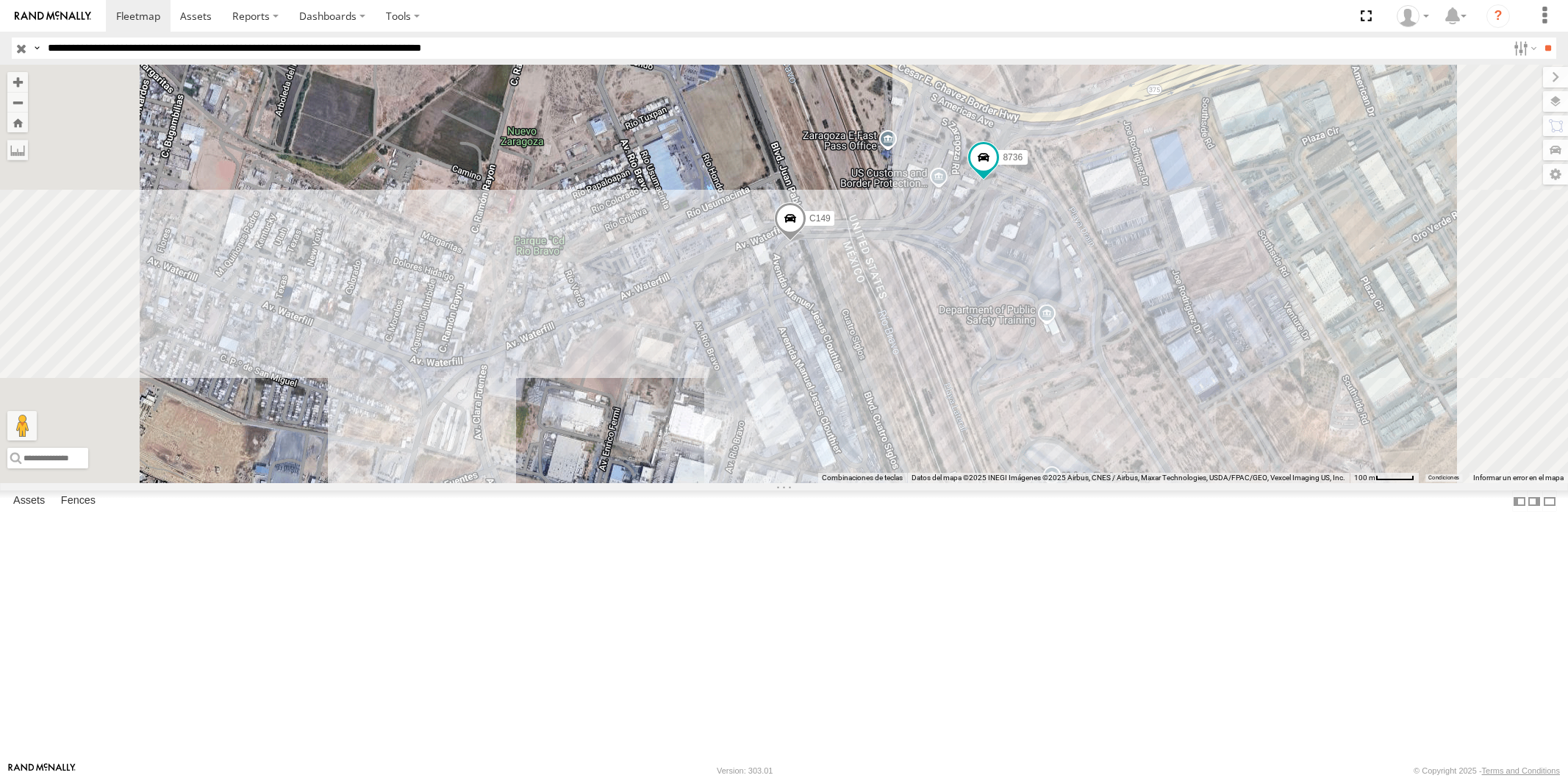 scroll, scrollTop: 0, scrollLeft: 0, axis: both 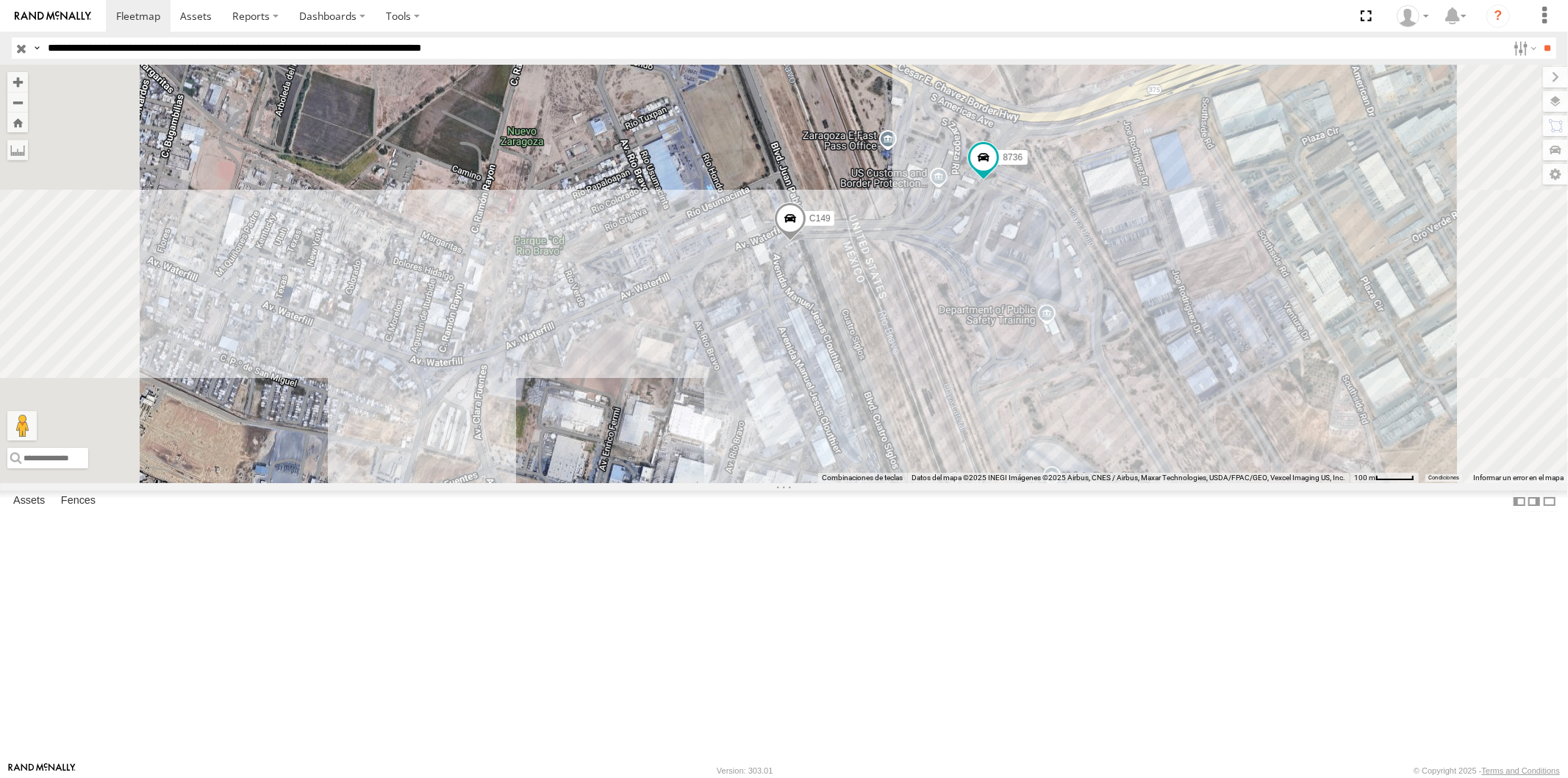 click on "**********" at bounding box center (774, 48) 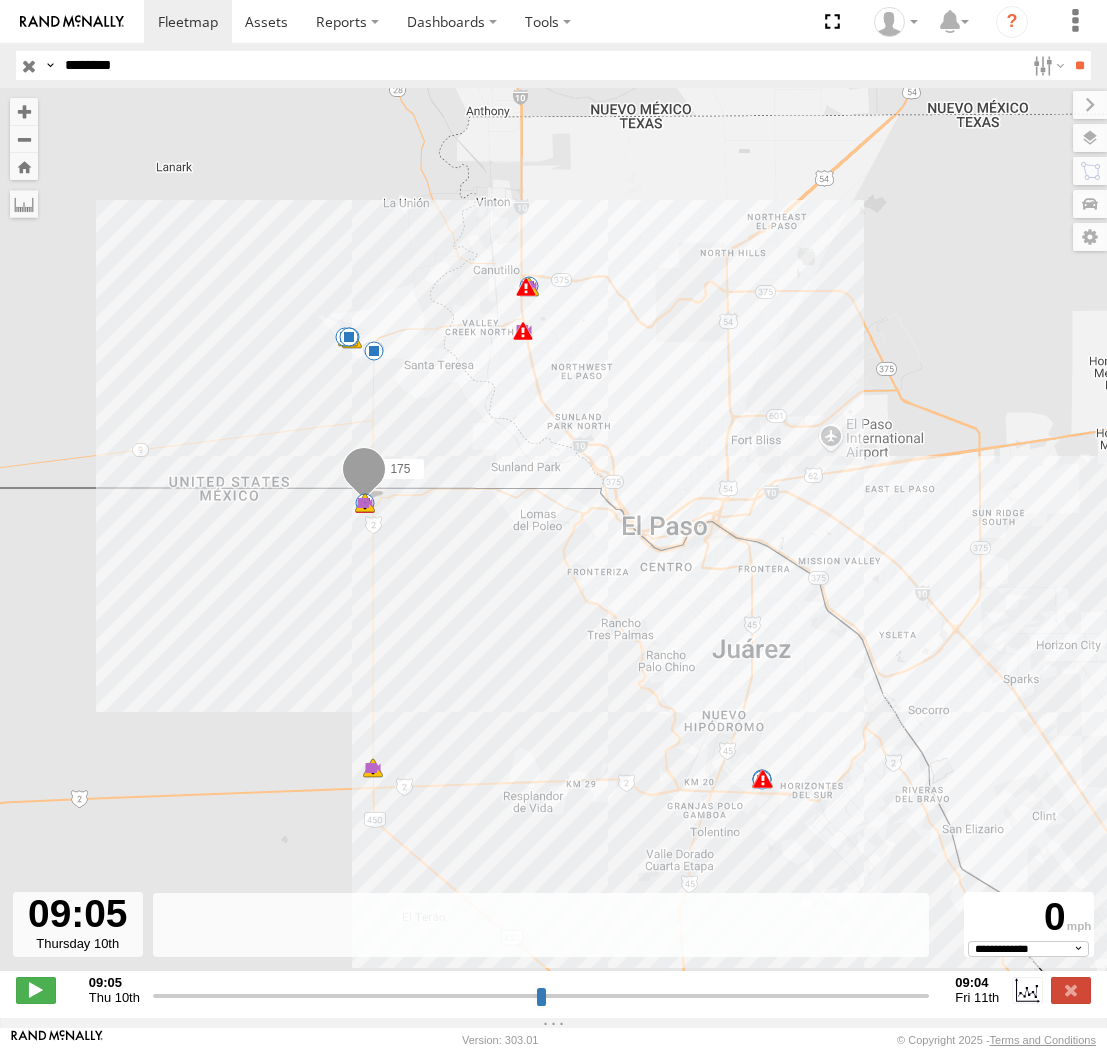 select on "**********" 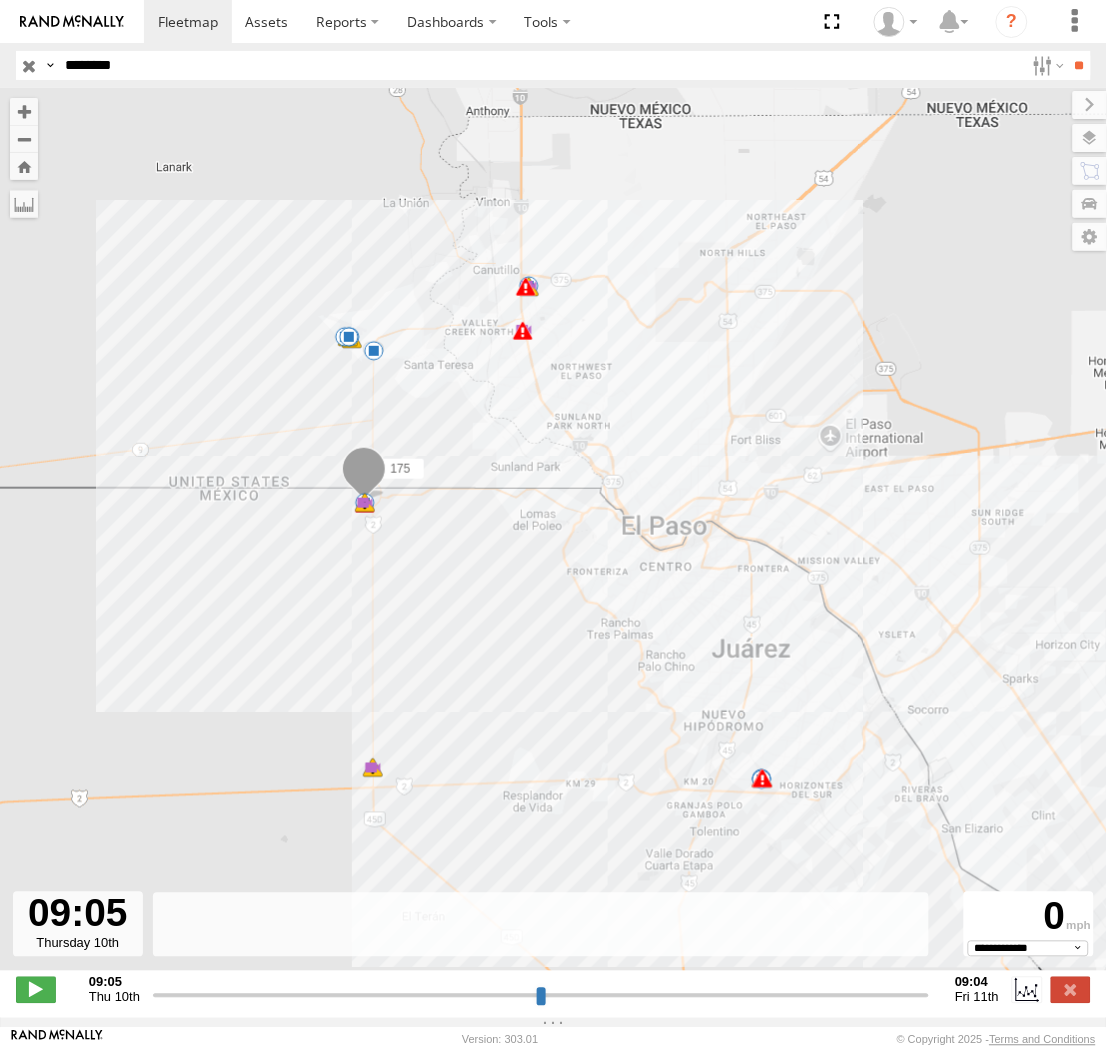 click on "********" at bounding box center (540, 65) 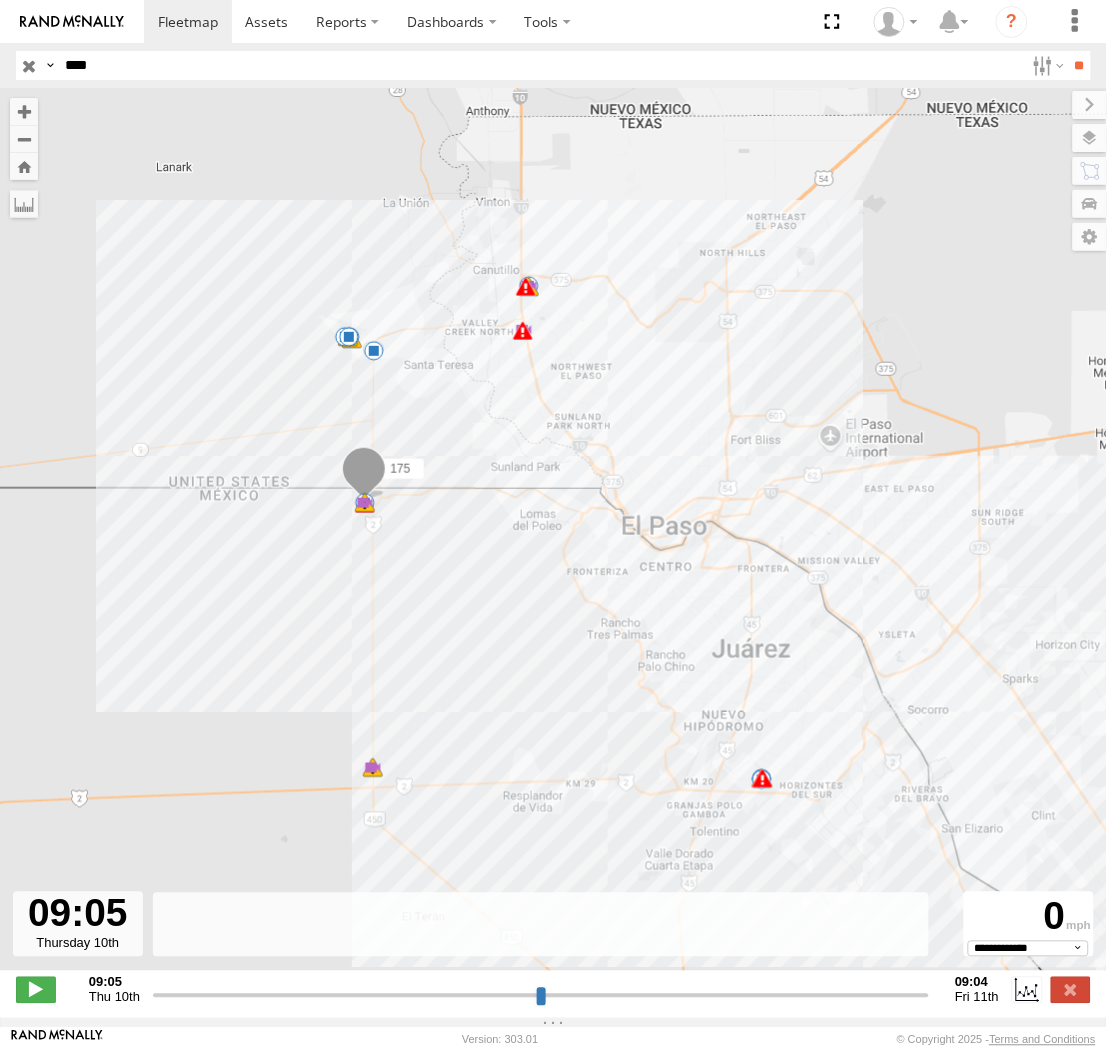 type on "****" 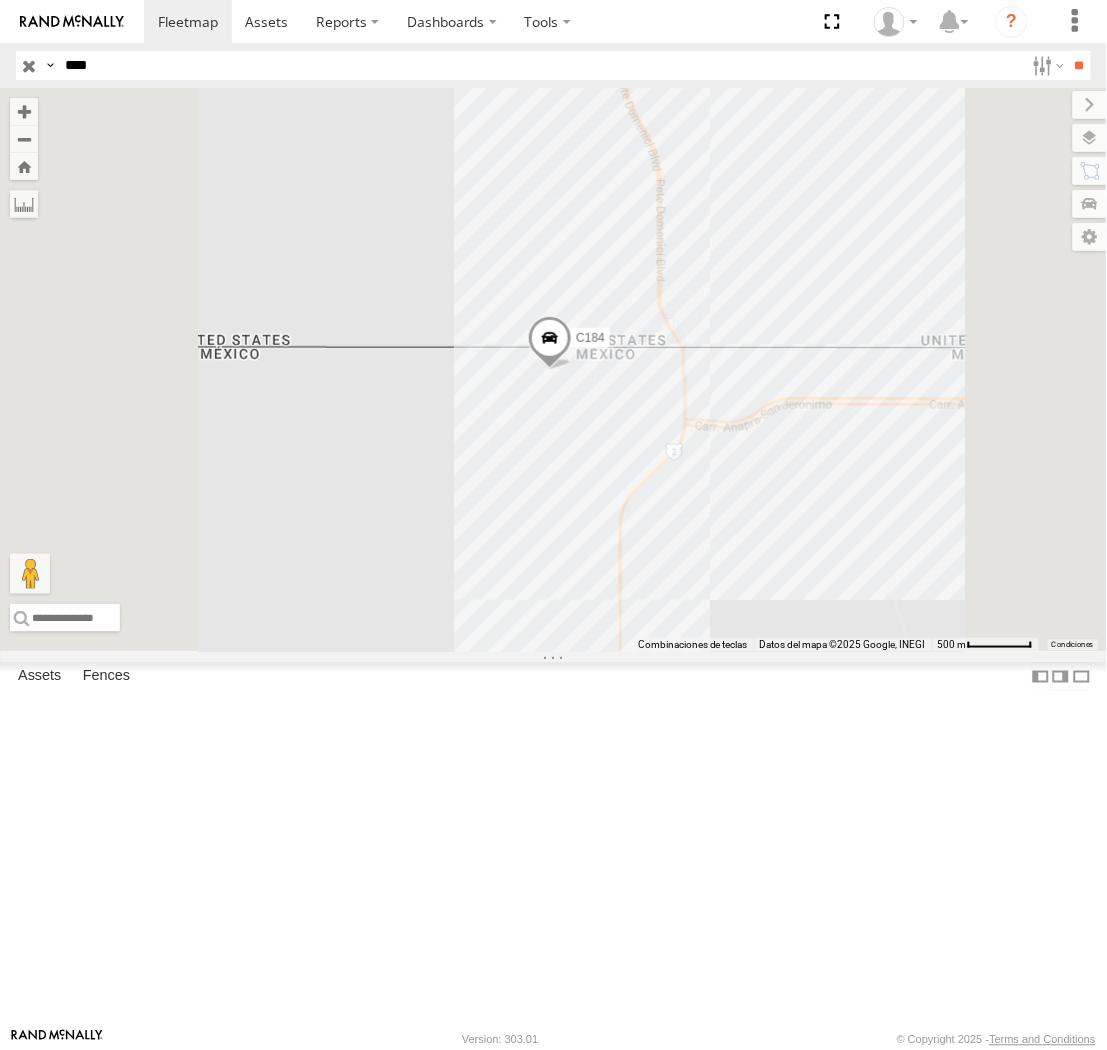 drag, startPoint x: 874, startPoint y: 620, endPoint x: 800, endPoint y: 617, distance: 74.06078 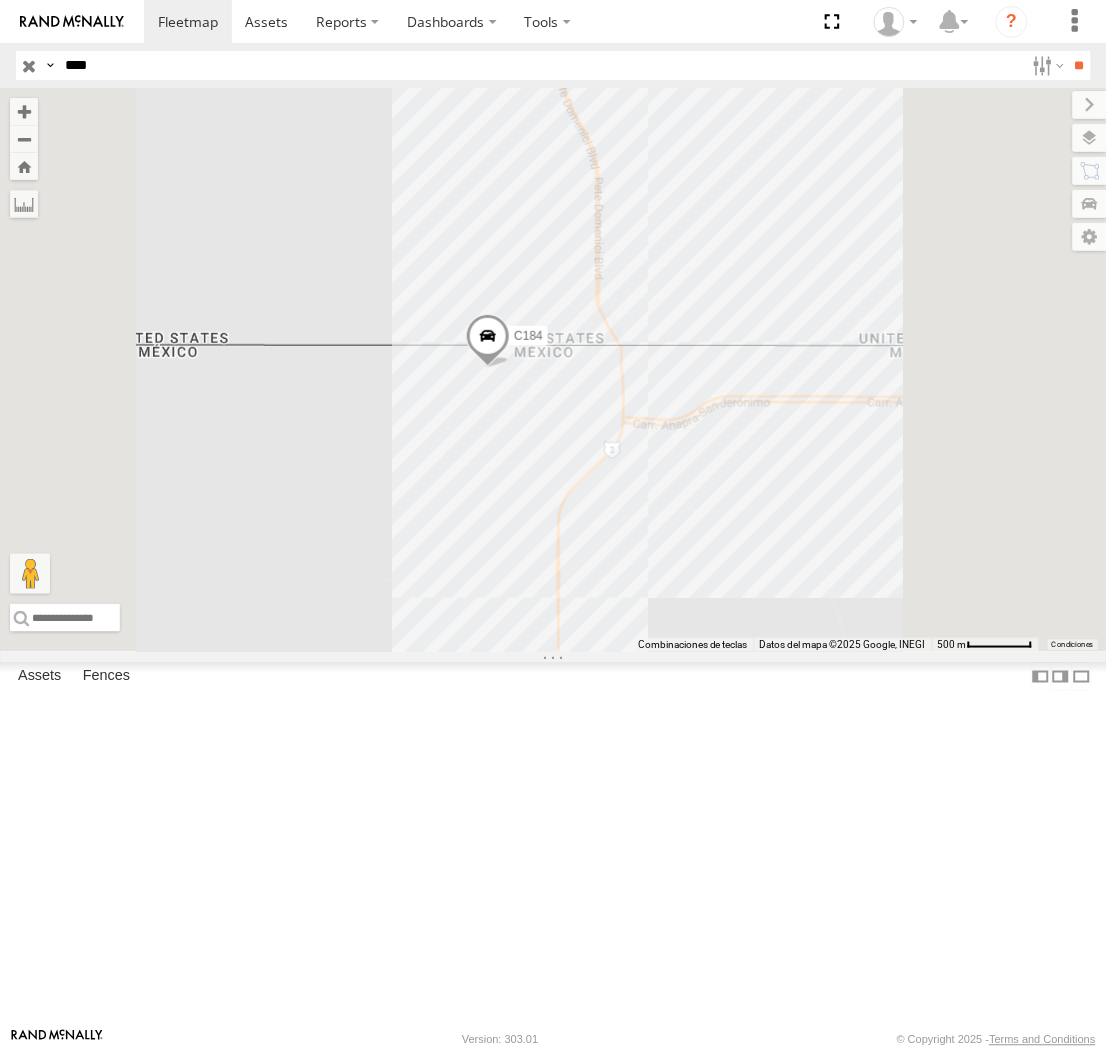 drag, startPoint x: 908, startPoint y: 651, endPoint x: 857, endPoint y: 650, distance: 51.009804 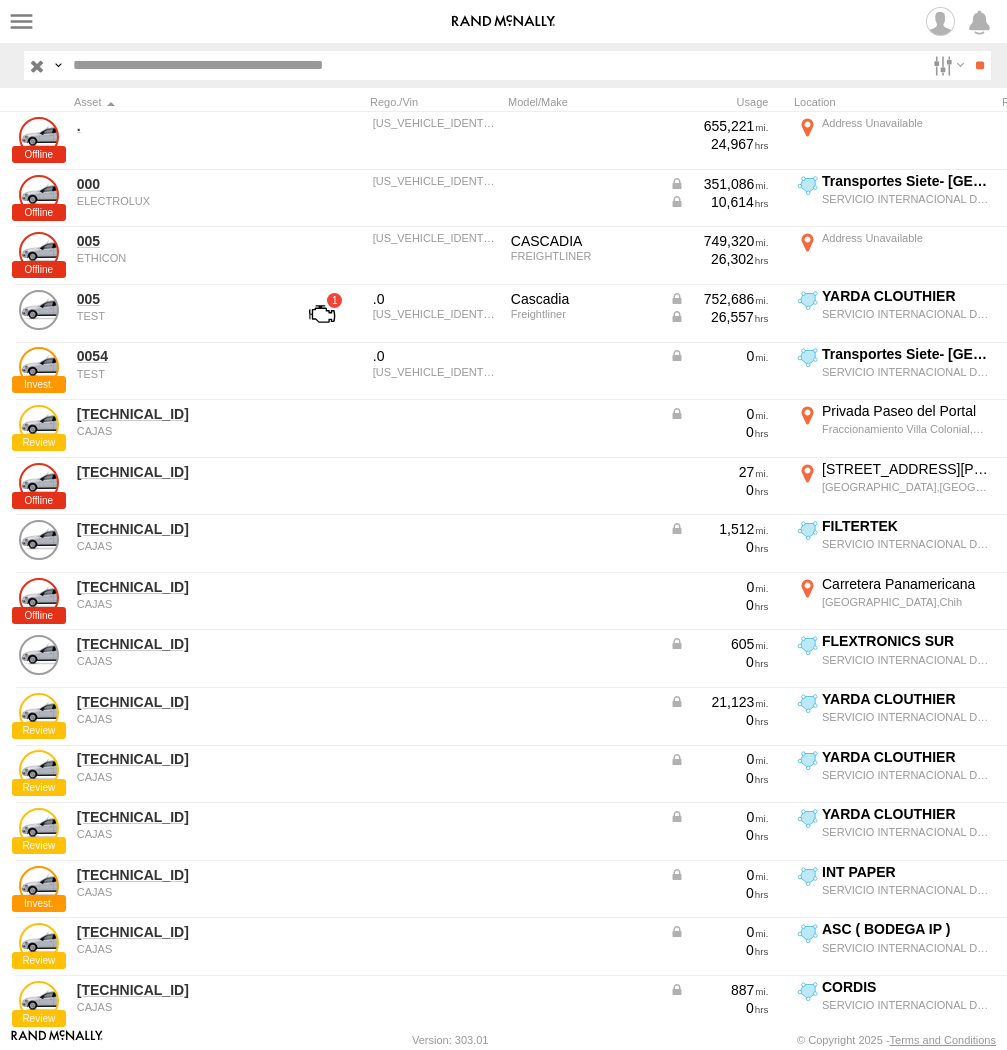scroll, scrollTop: 0, scrollLeft: 0, axis: both 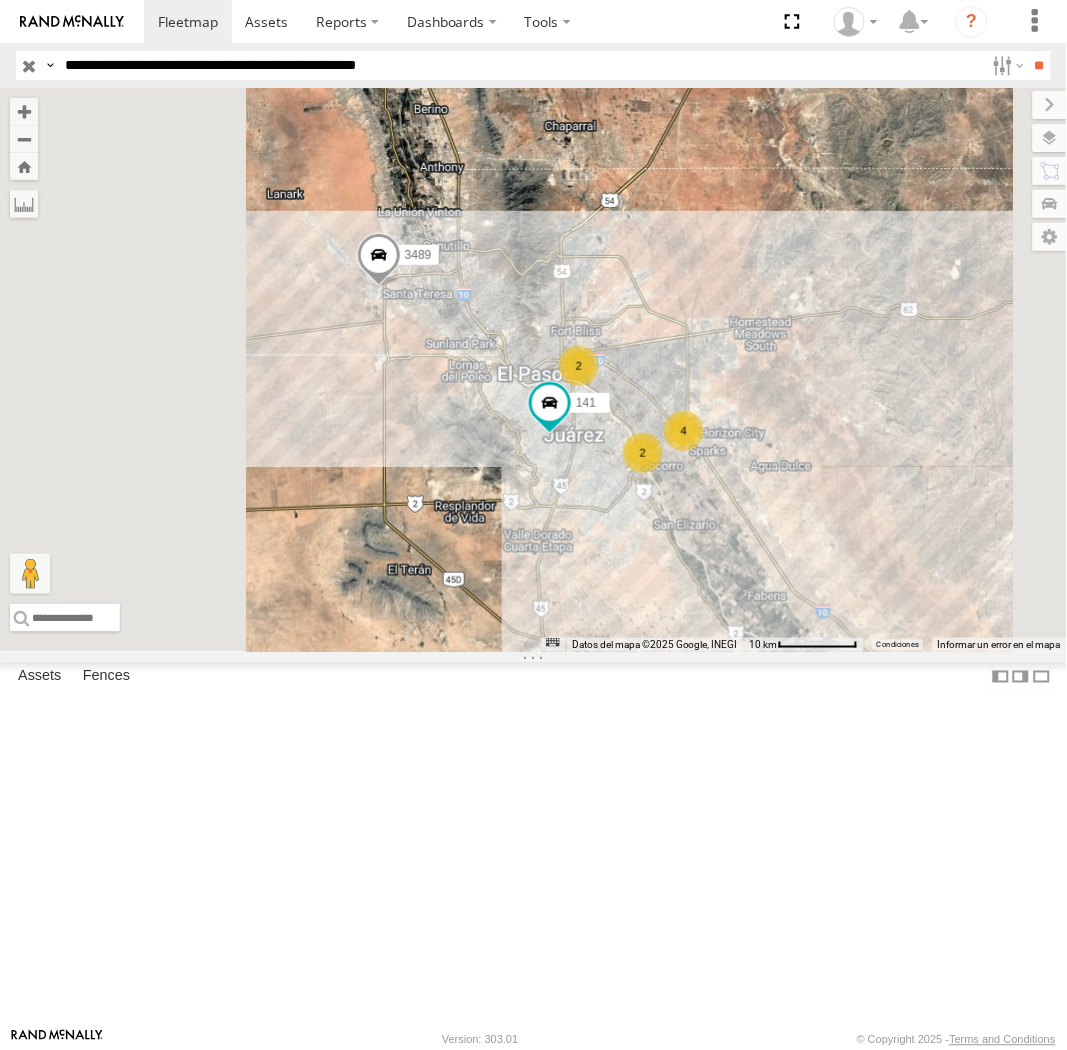 click on "**********" at bounding box center (520, 65) 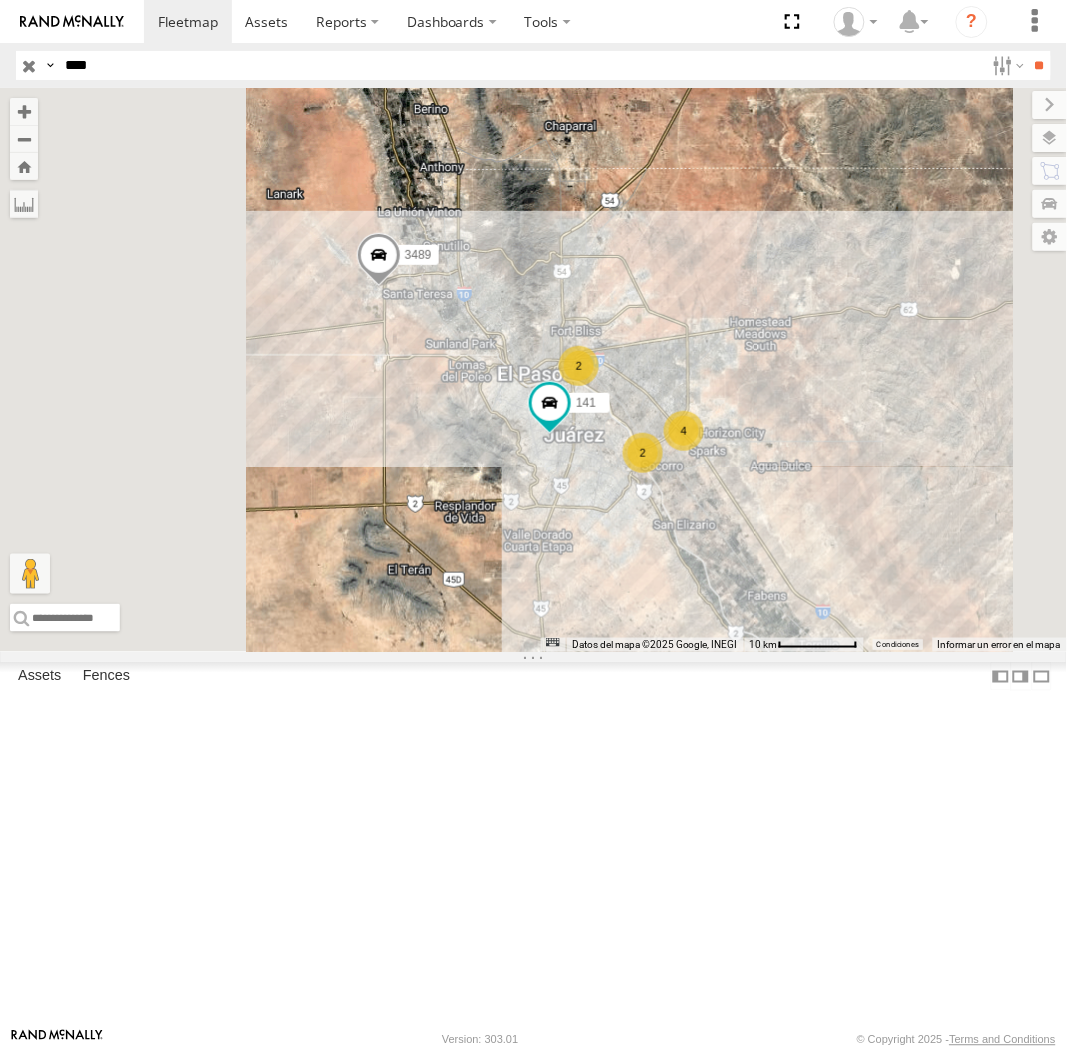 type on "****" 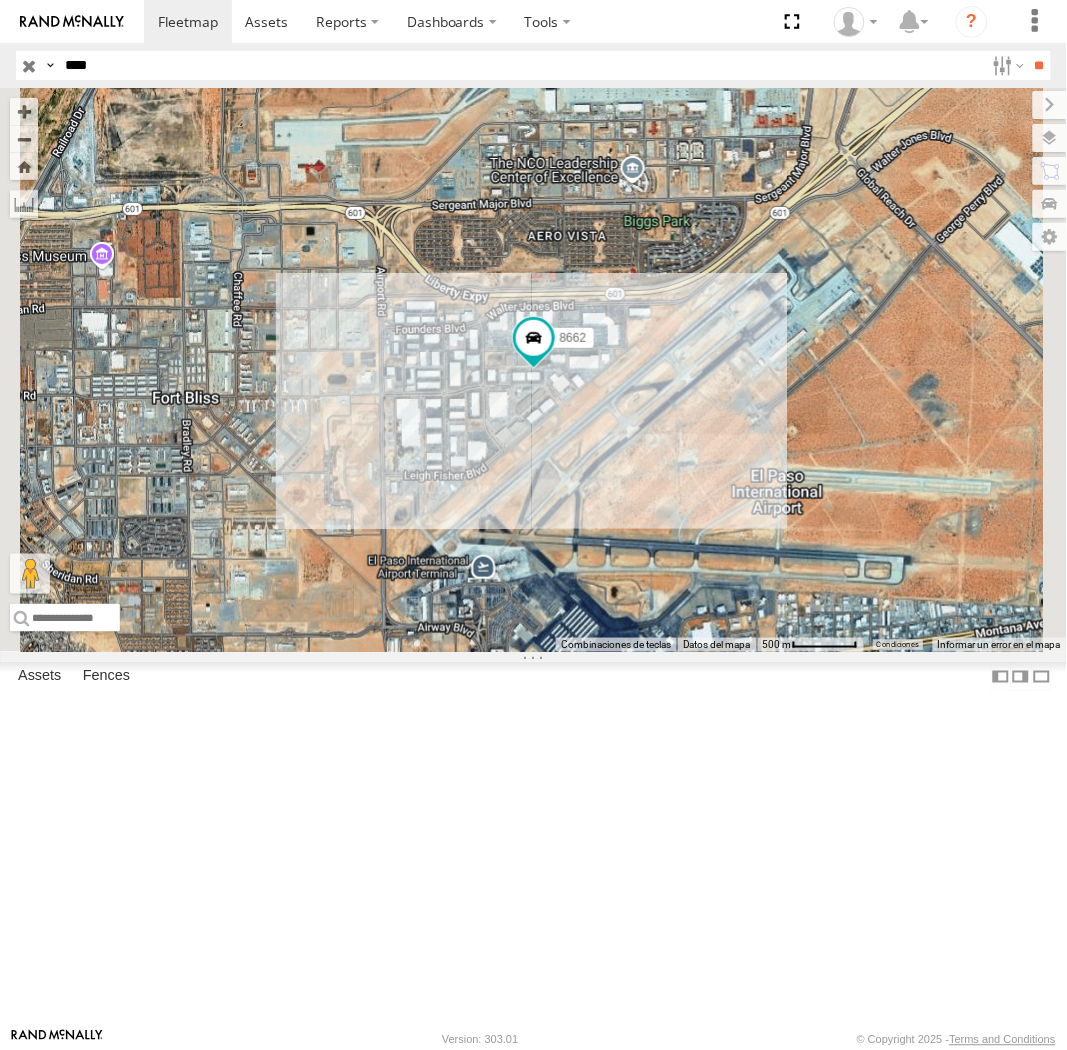 click on "8662
FILTERTEK
Butterfield Trail Blvd
El Paso
31.81448 -106.39146
Video" at bounding box center (0, 0) 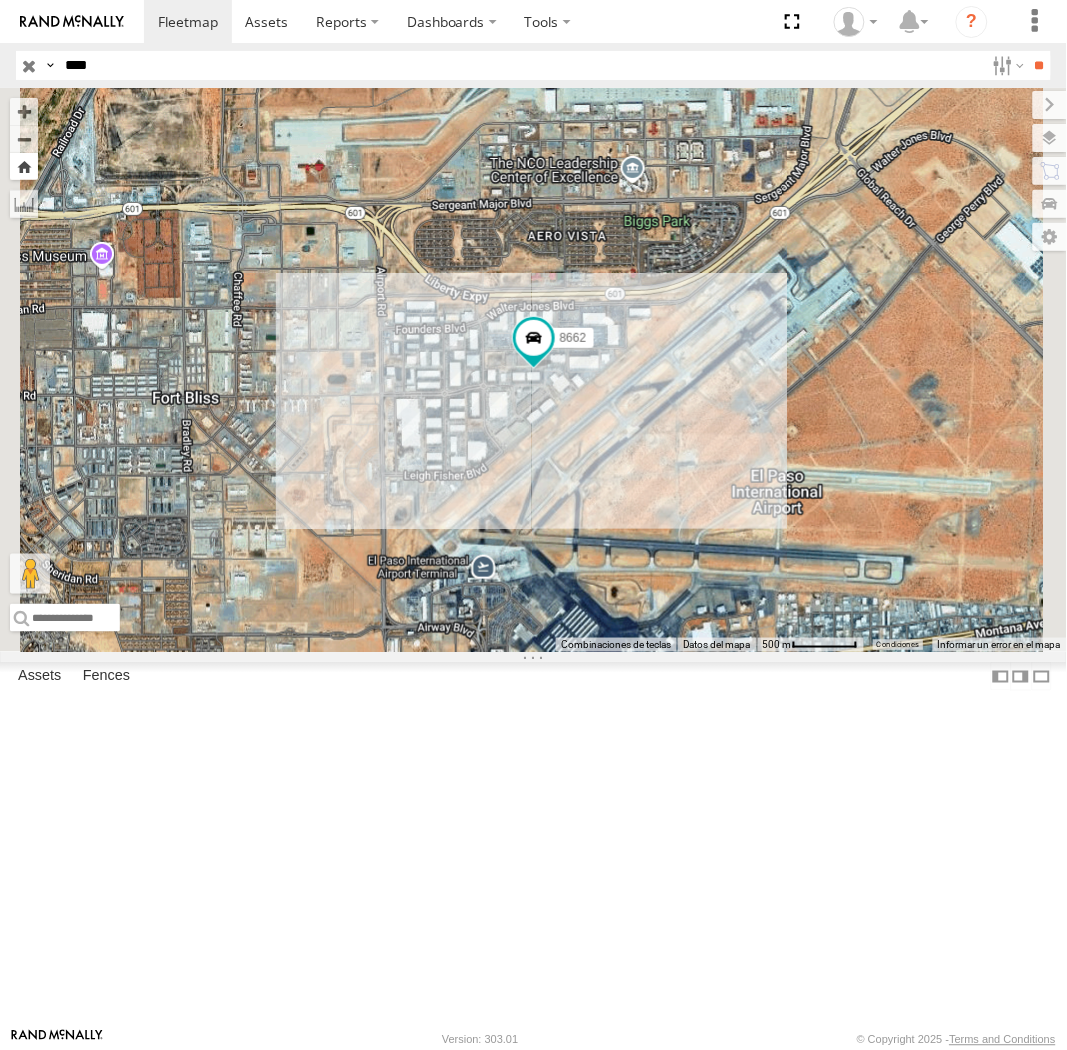 click at bounding box center [24, 166] 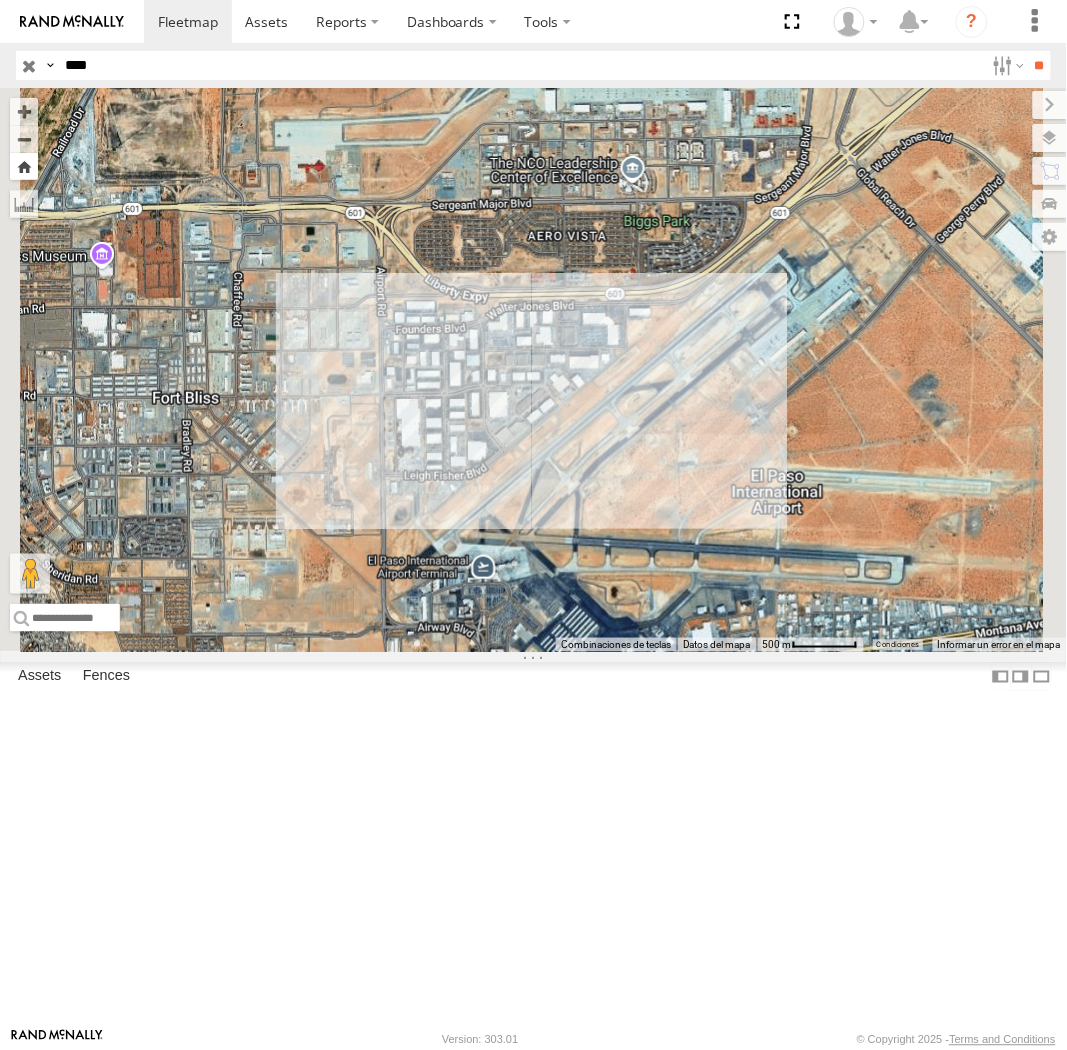 click at bounding box center [24, 166] 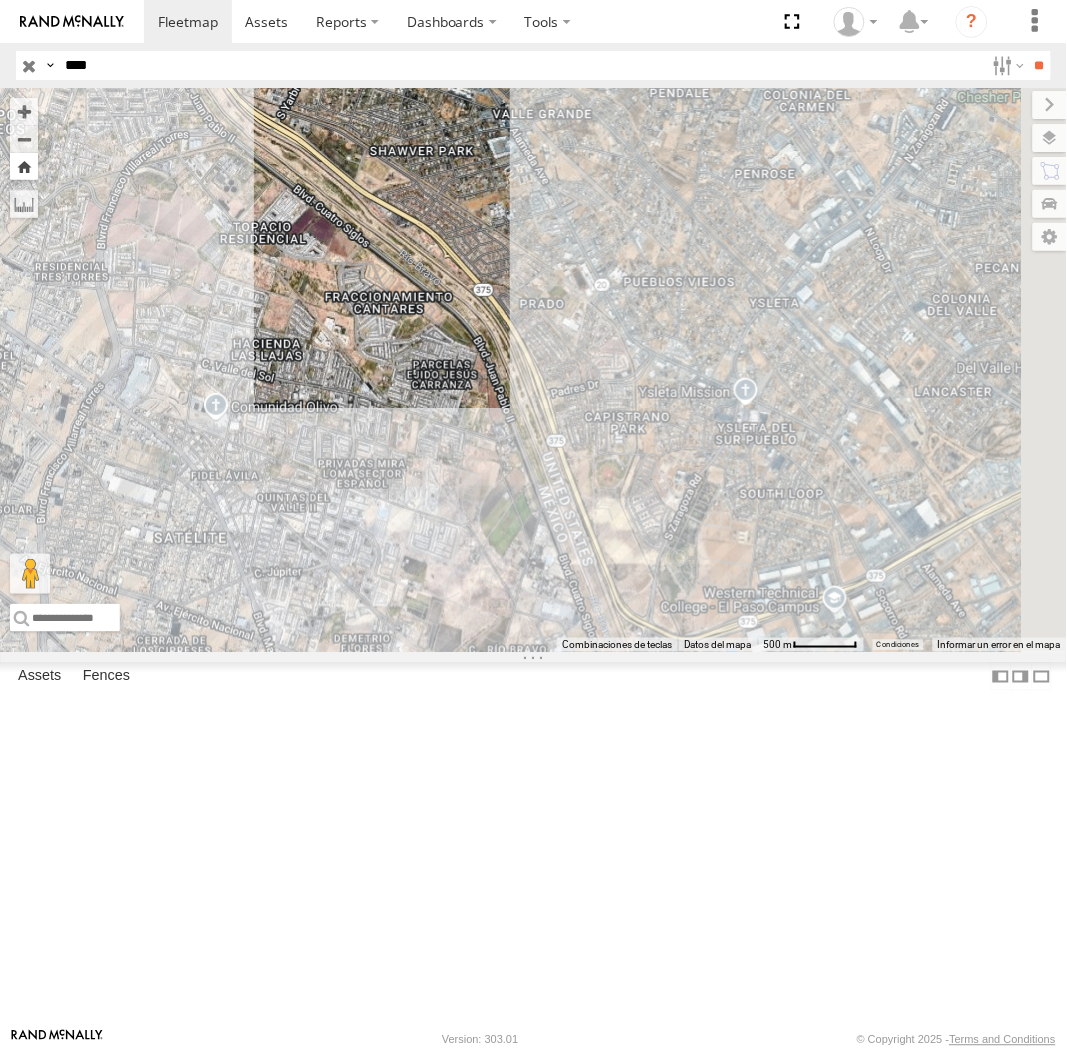 click at bounding box center (24, 166) 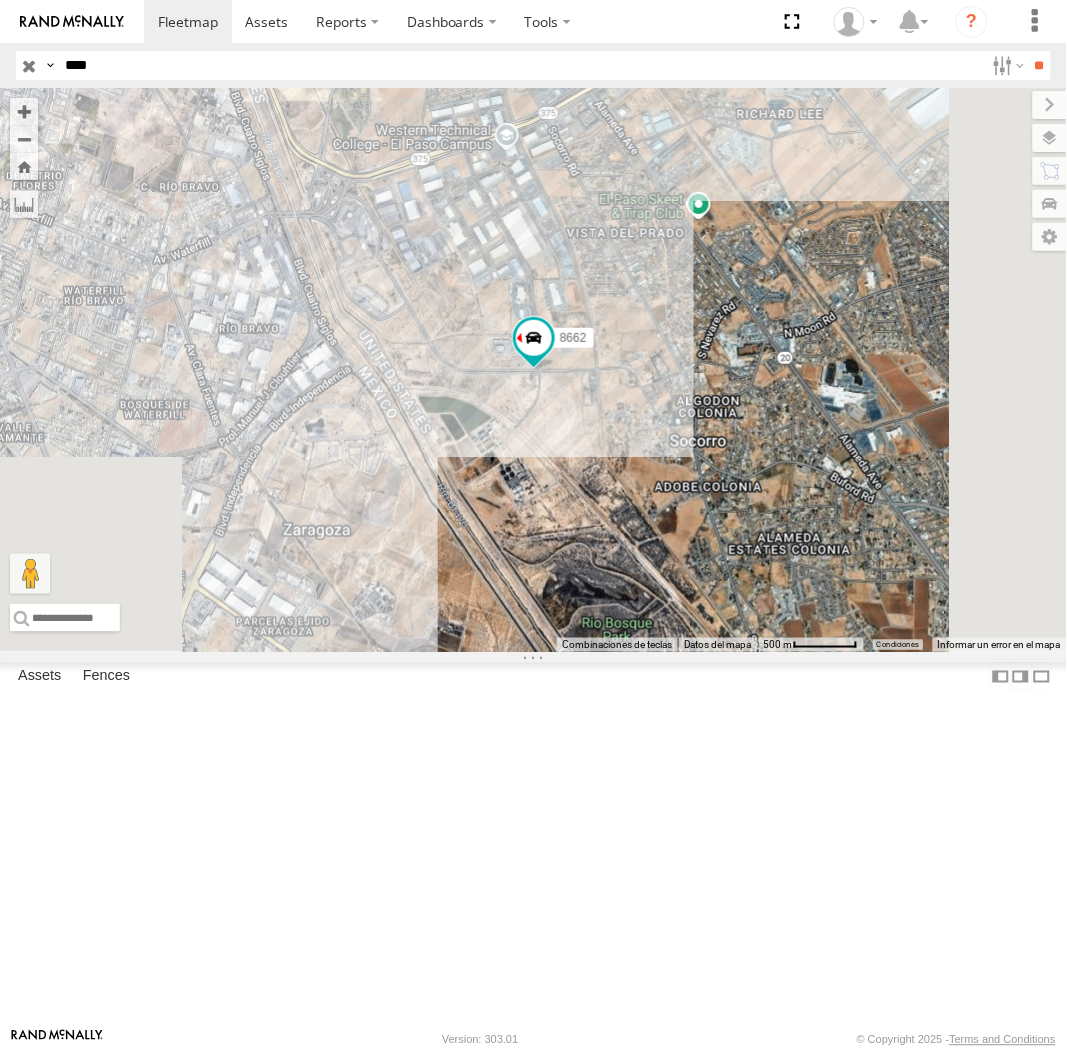 click on "****" at bounding box center (520, 65) 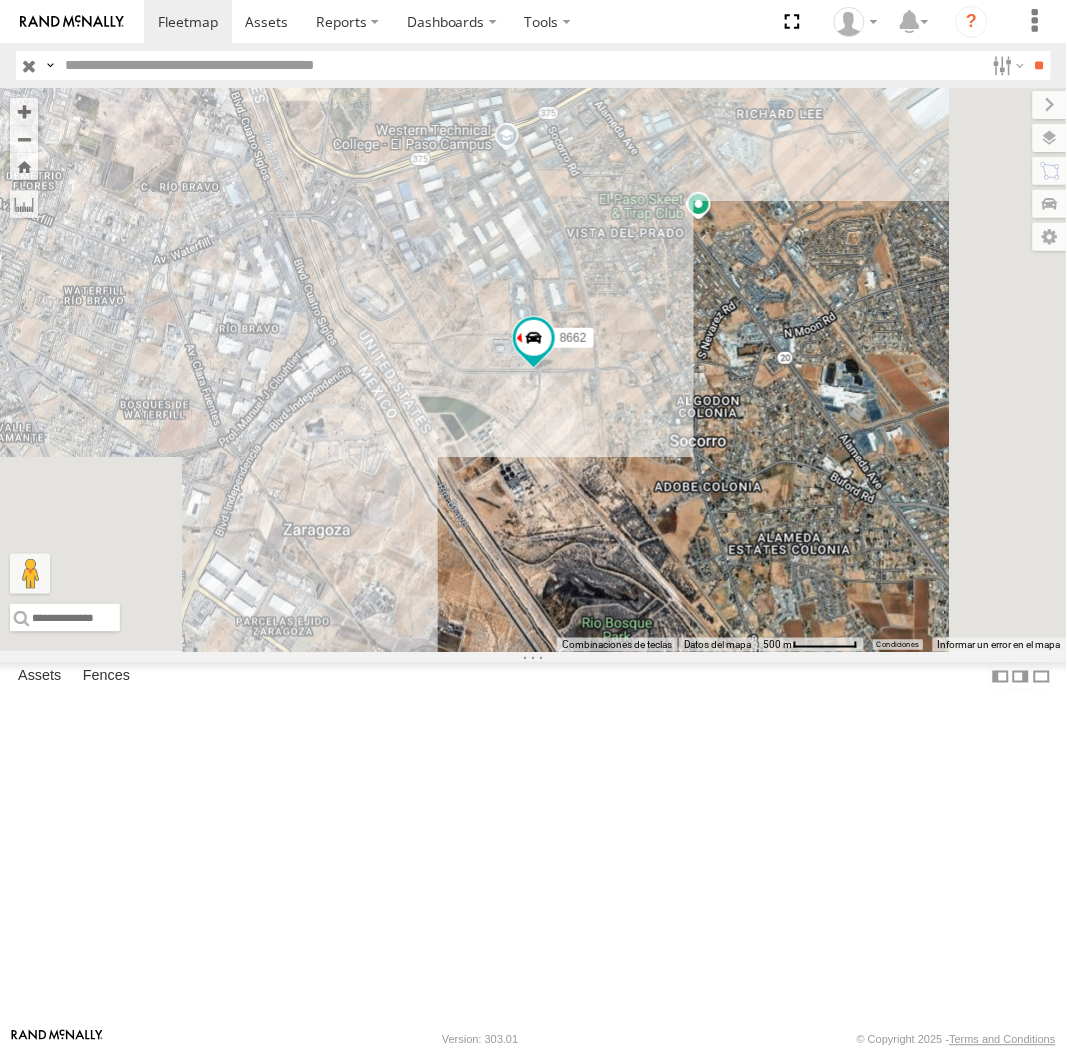 click on "**" at bounding box center [1039, 65] 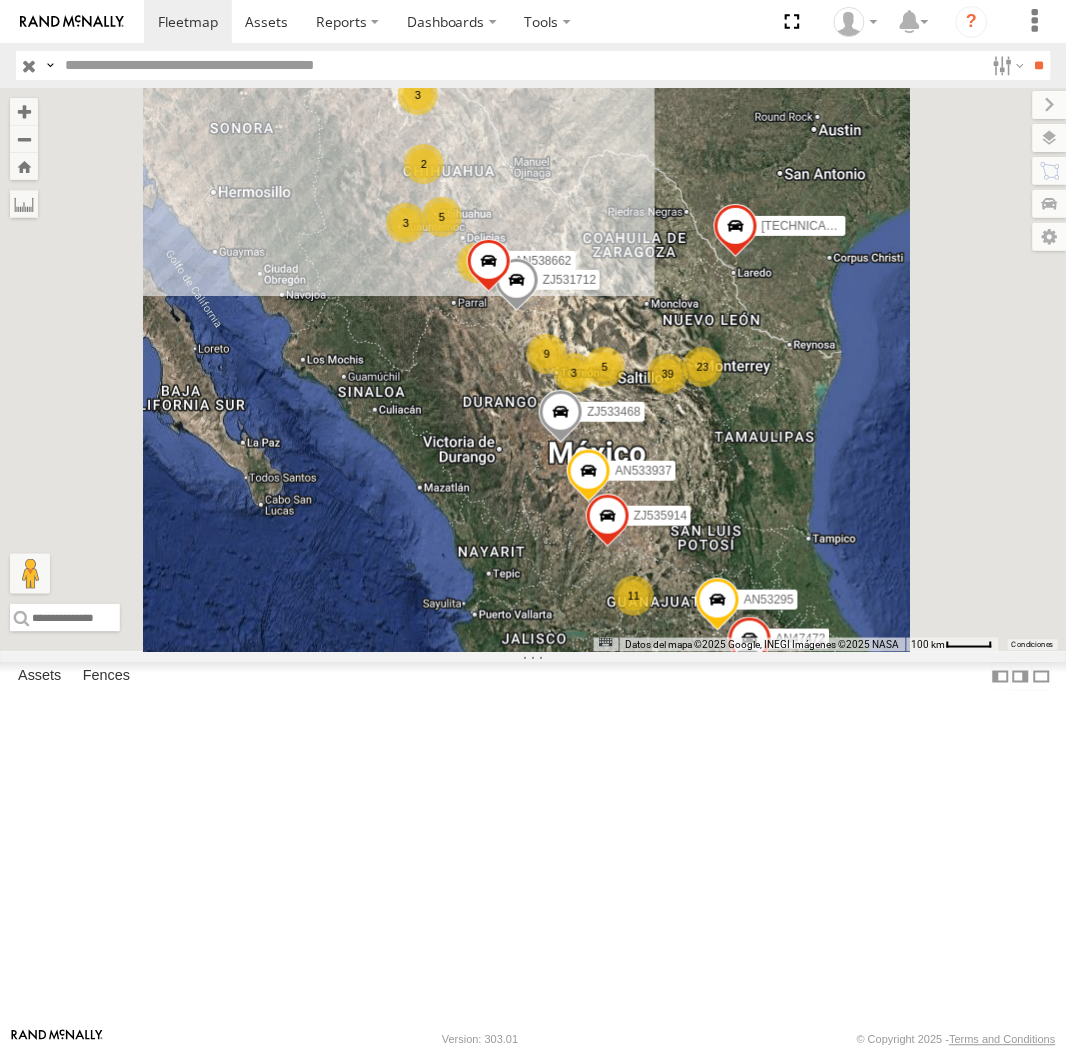 drag, startPoint x: 258, startPoint y: 44, endPoint x: 260, endPoint y: 62, distance: 18.110771 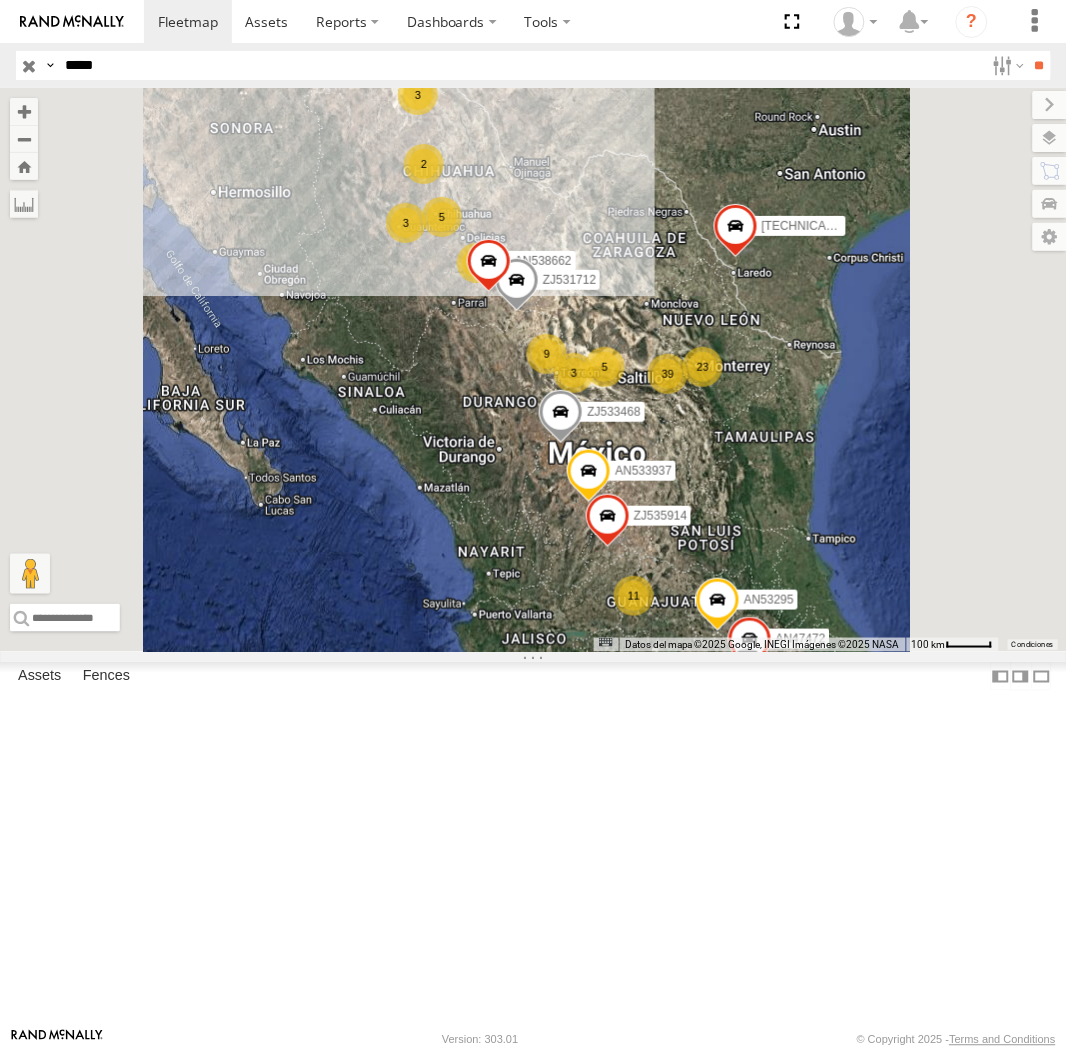 type on "*****" 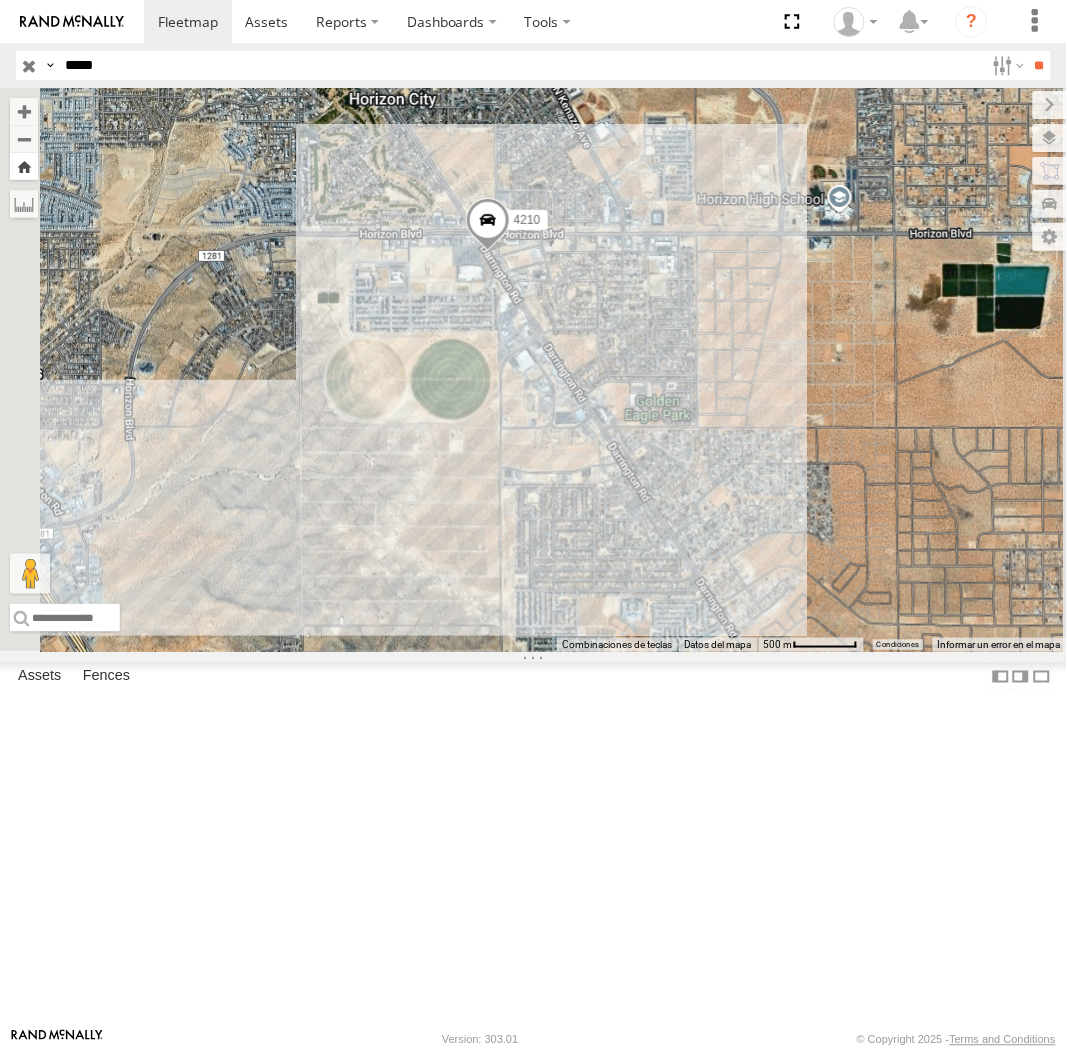 click at bounding box center [24, 166] 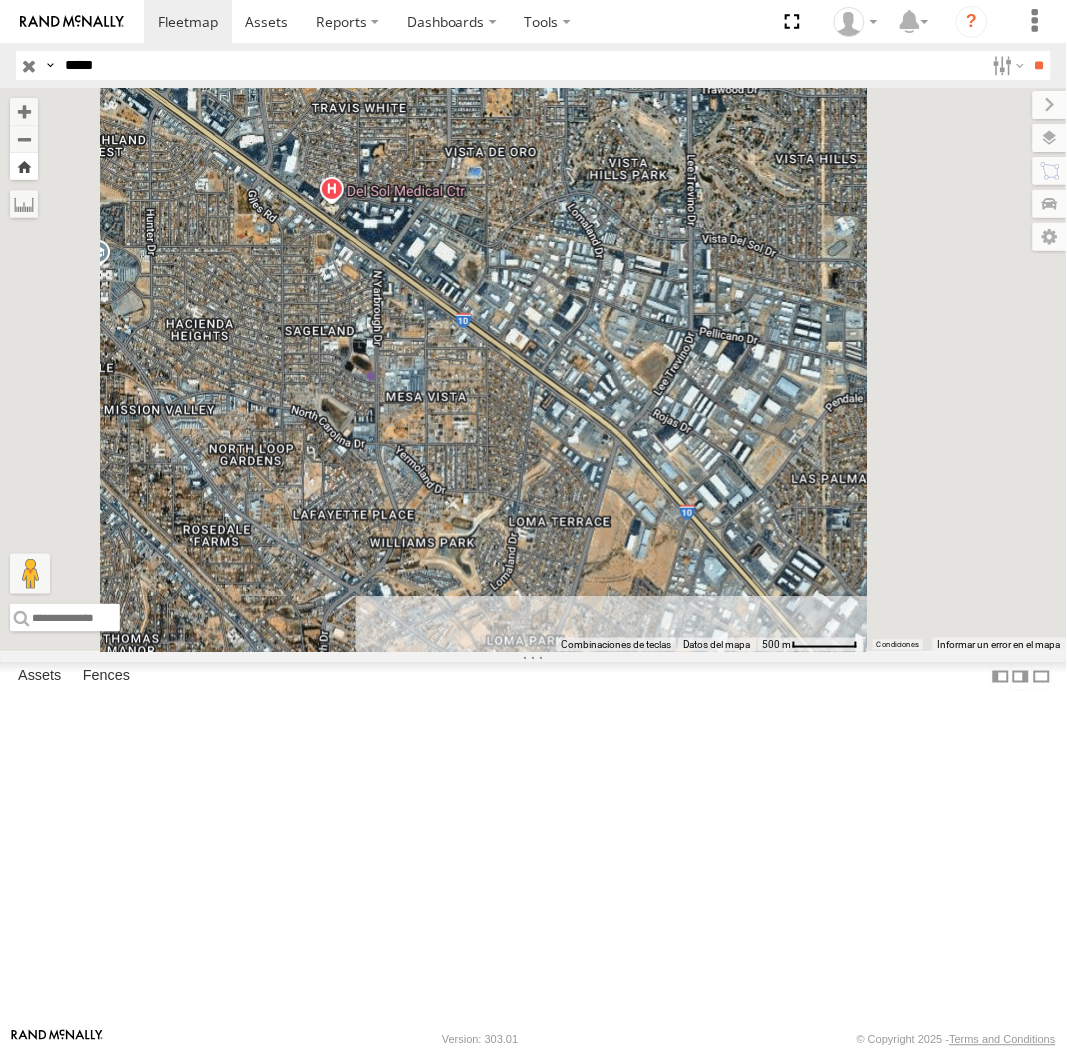 click at bounding box center [24, 166] 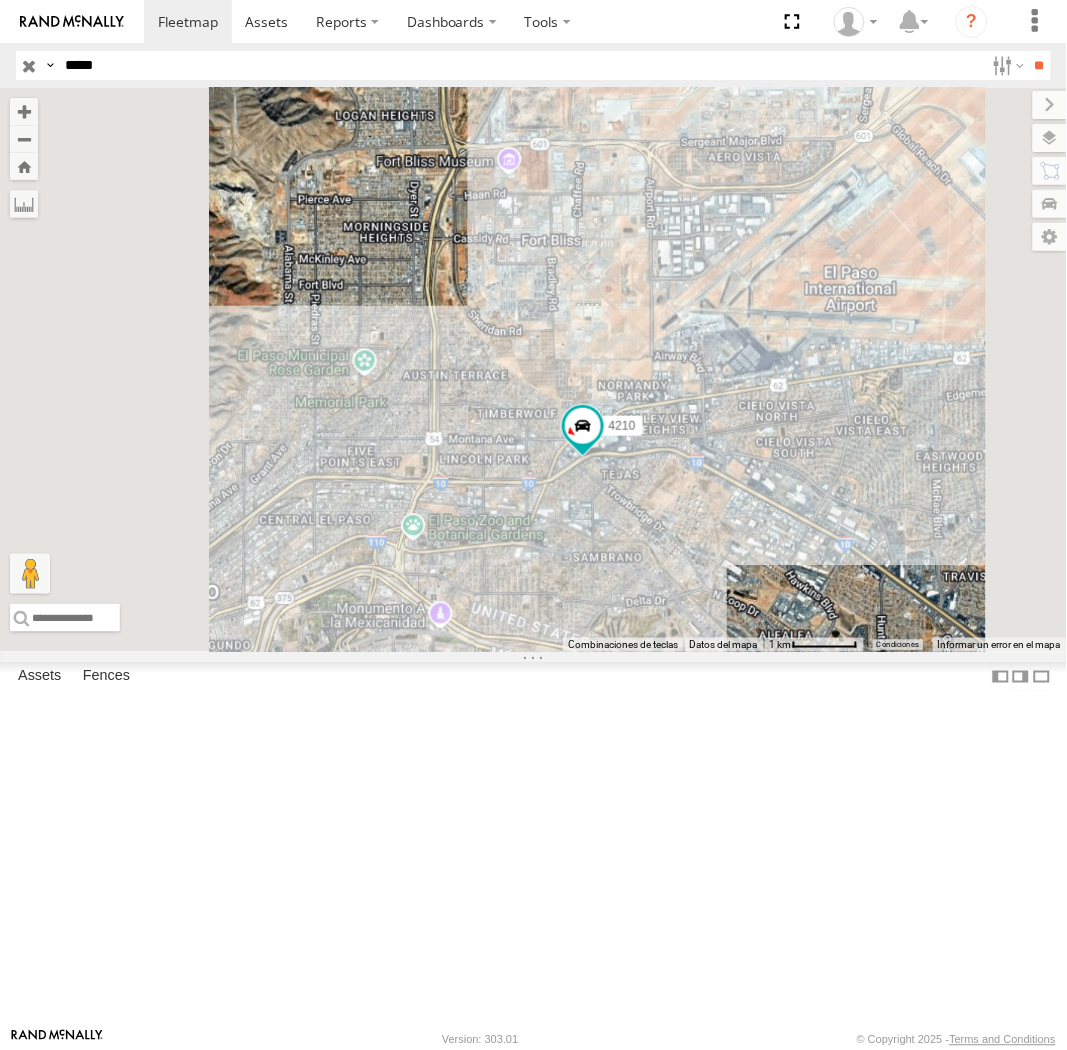 drag, startPoint x: 717, startPoint y: 768, endPoint x: 808, endPoint y: 742, distance: 94.641426 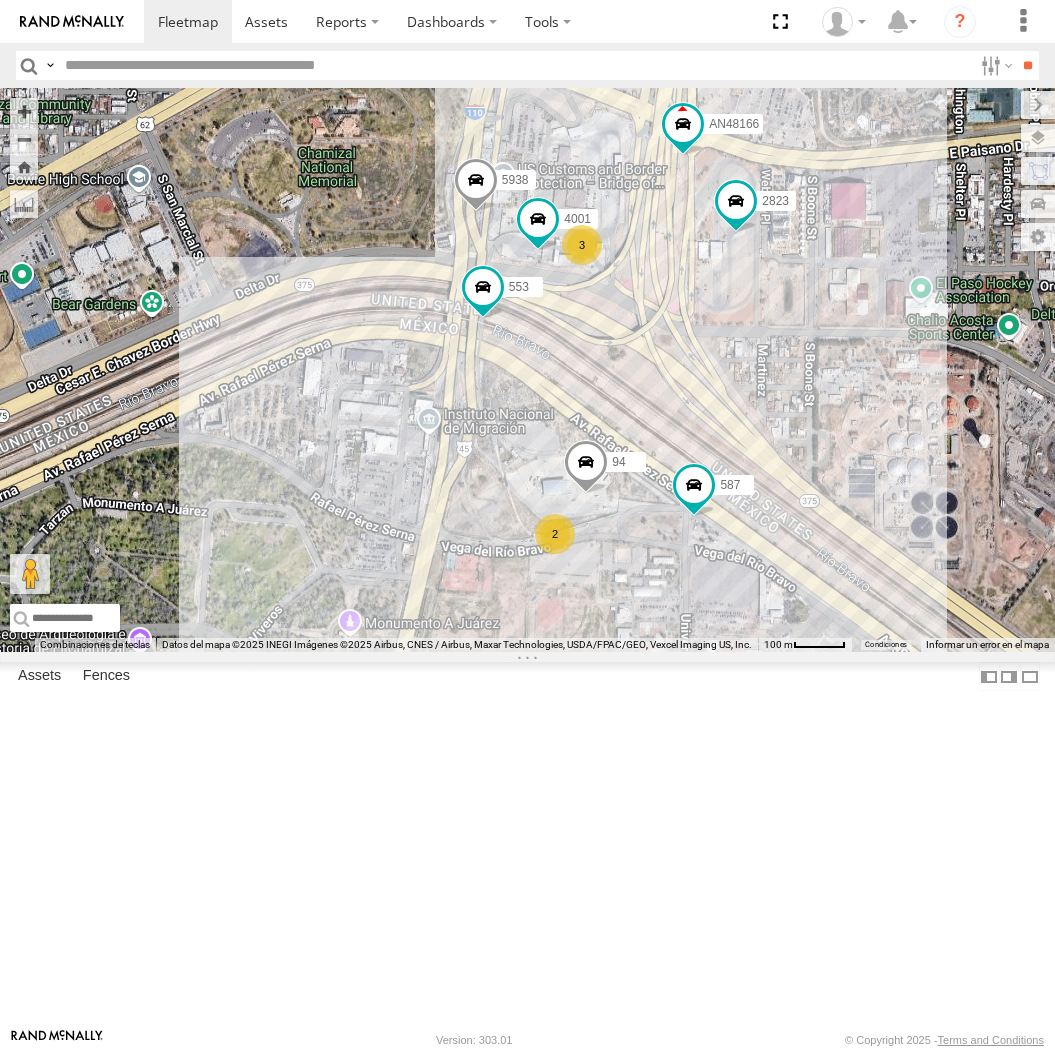 scroll, scrollTop: 0, scrollLeft: 0, axis: both 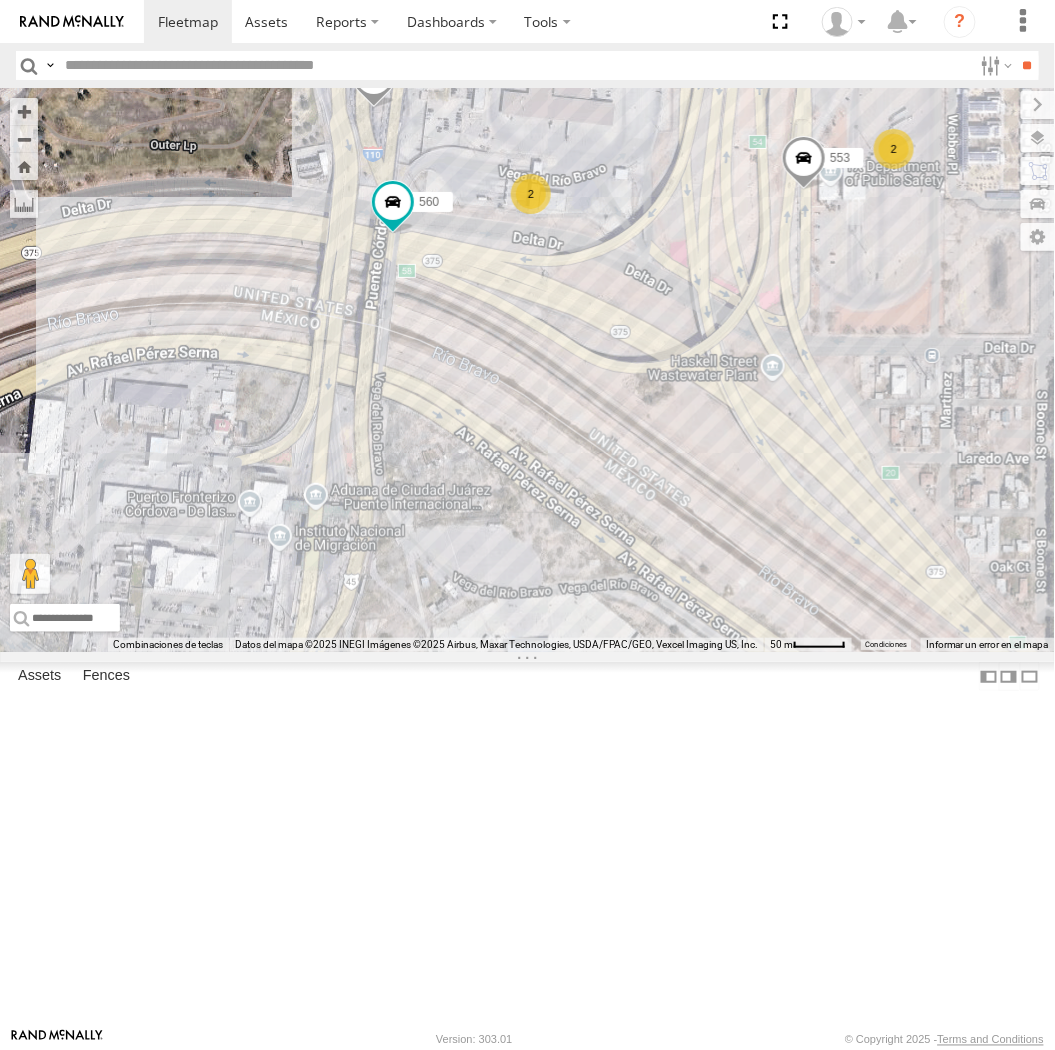 drag, startPoint x: 690, startPoint y: 361, endPoint x: 641, endPoint y: 460, distance: 110.46266 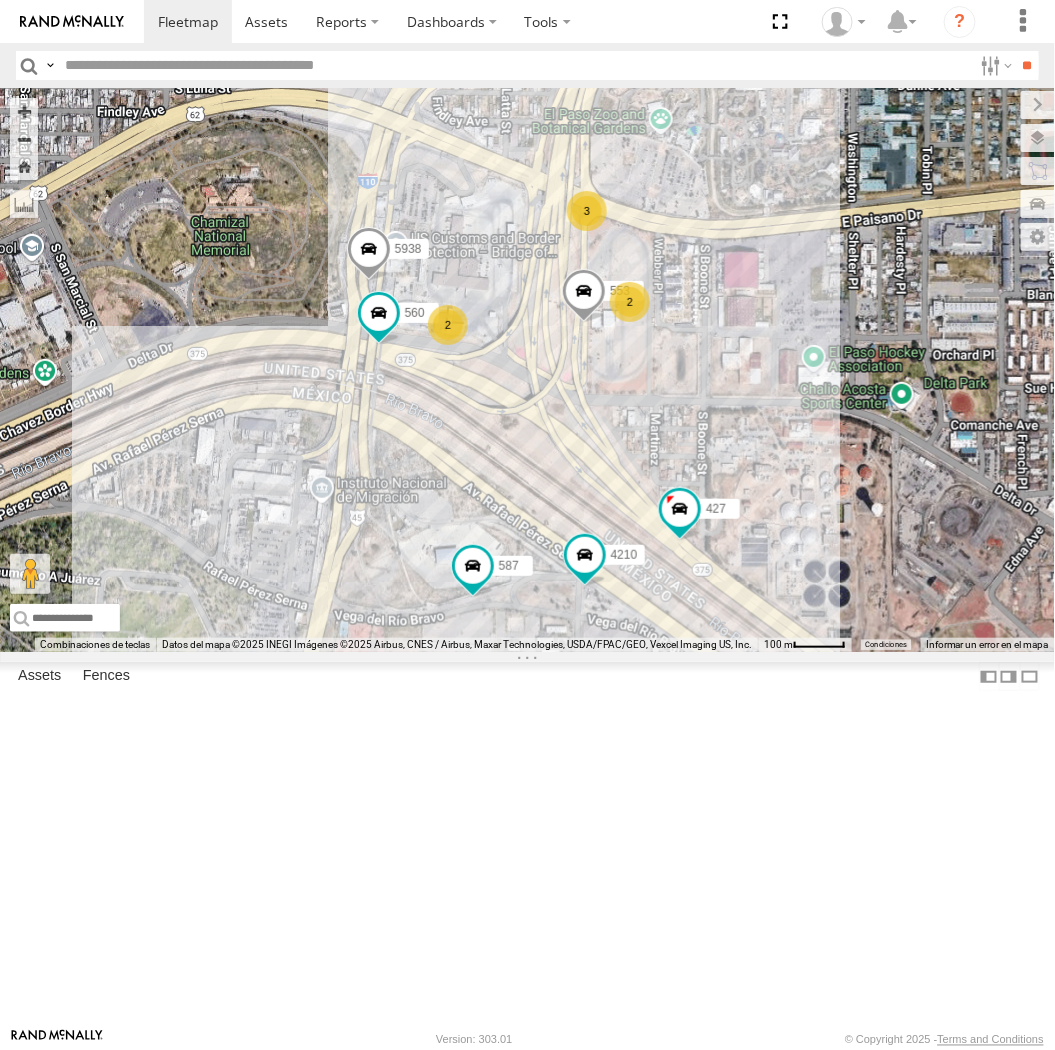 drag, startPoint x: 401, startPoint y: 530, endPoint x: 515, endPoint y: 535, distance: 114.1096 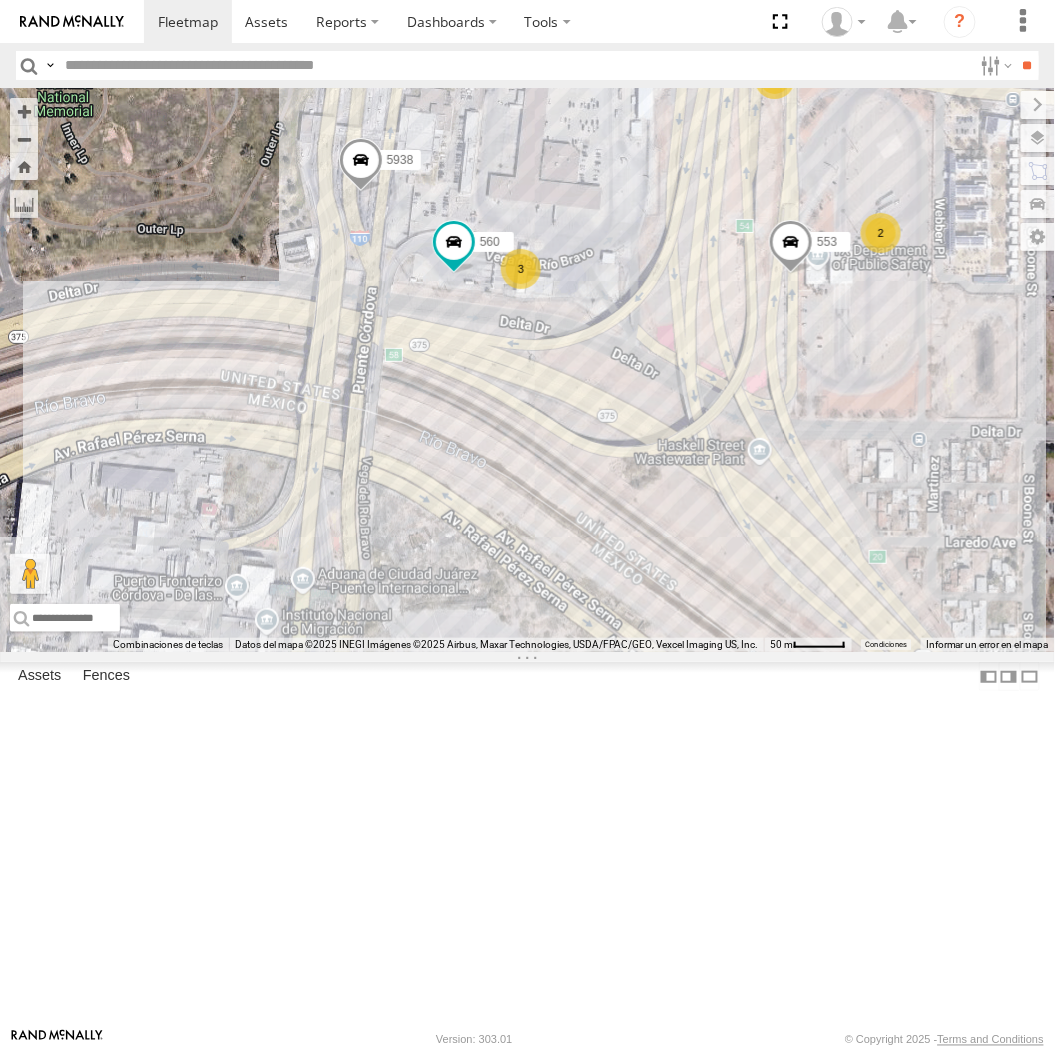 drag, startPoint x: 598, startPoint y: 577, endPoint x: 663, endPoint y: 538, distance: 75.802376 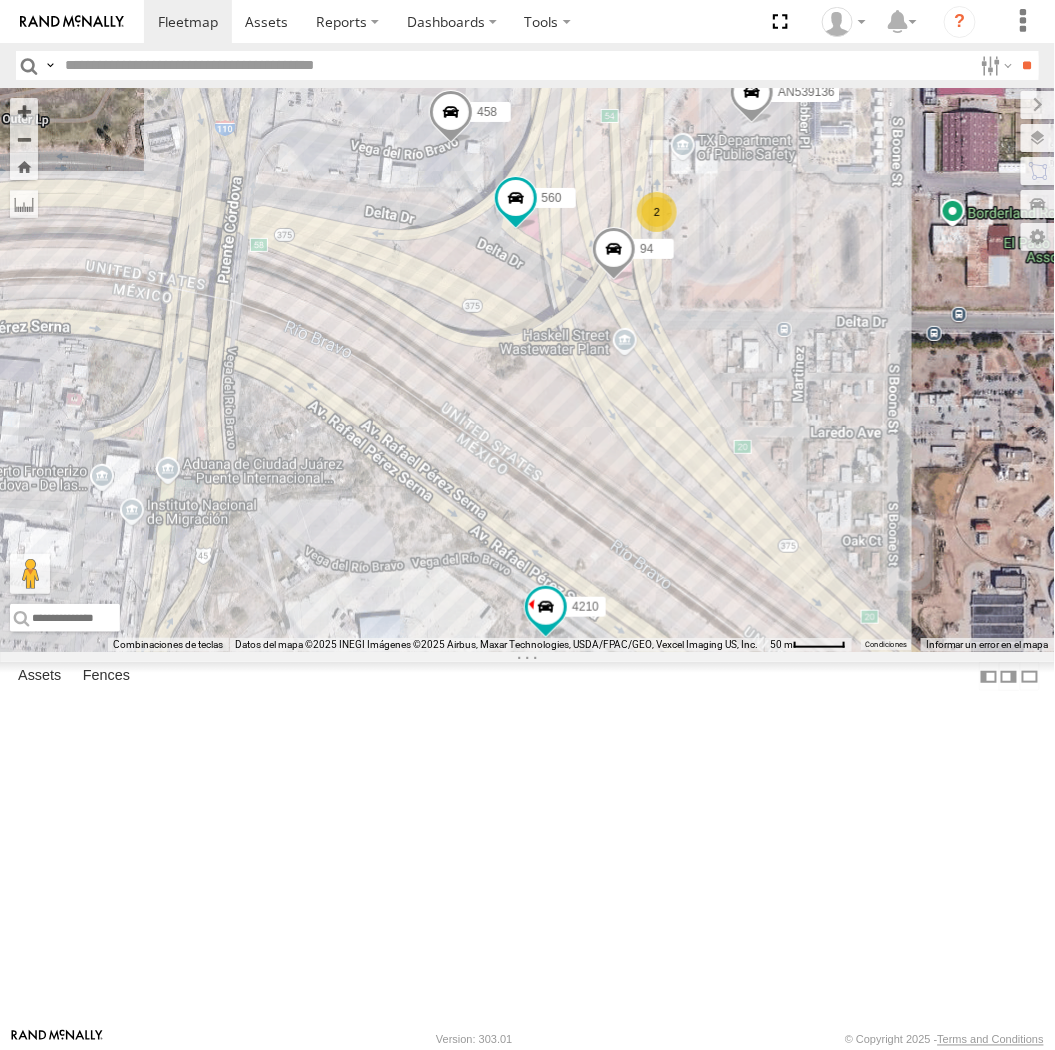 drag, startPoint x: 341, startPoint y: 326, endPoint x: 476, endPoint y: 416, distance: 162.2498 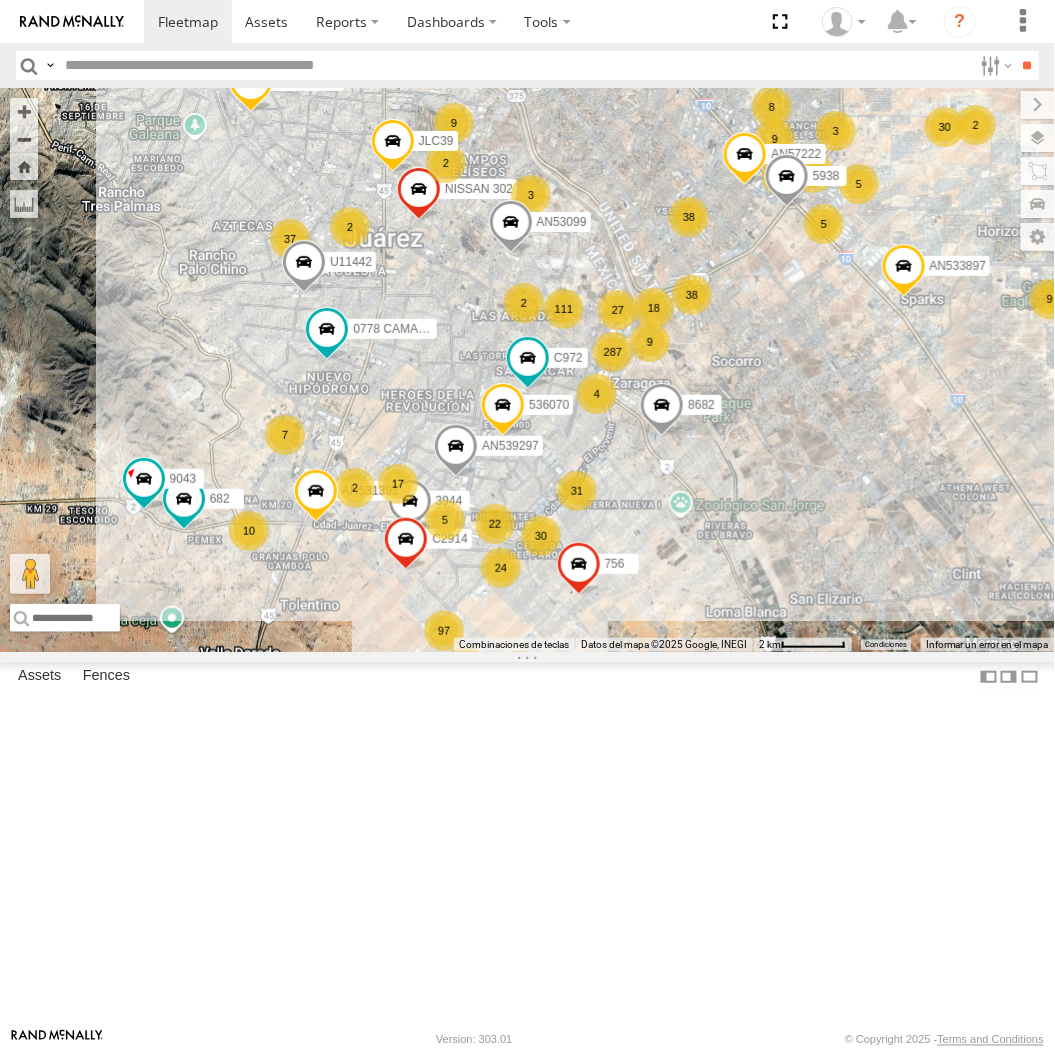 drag, startPoint x: 447, startPoint y: 320, endPoint x: 532, endPoint y: 616, distance: 307.96265 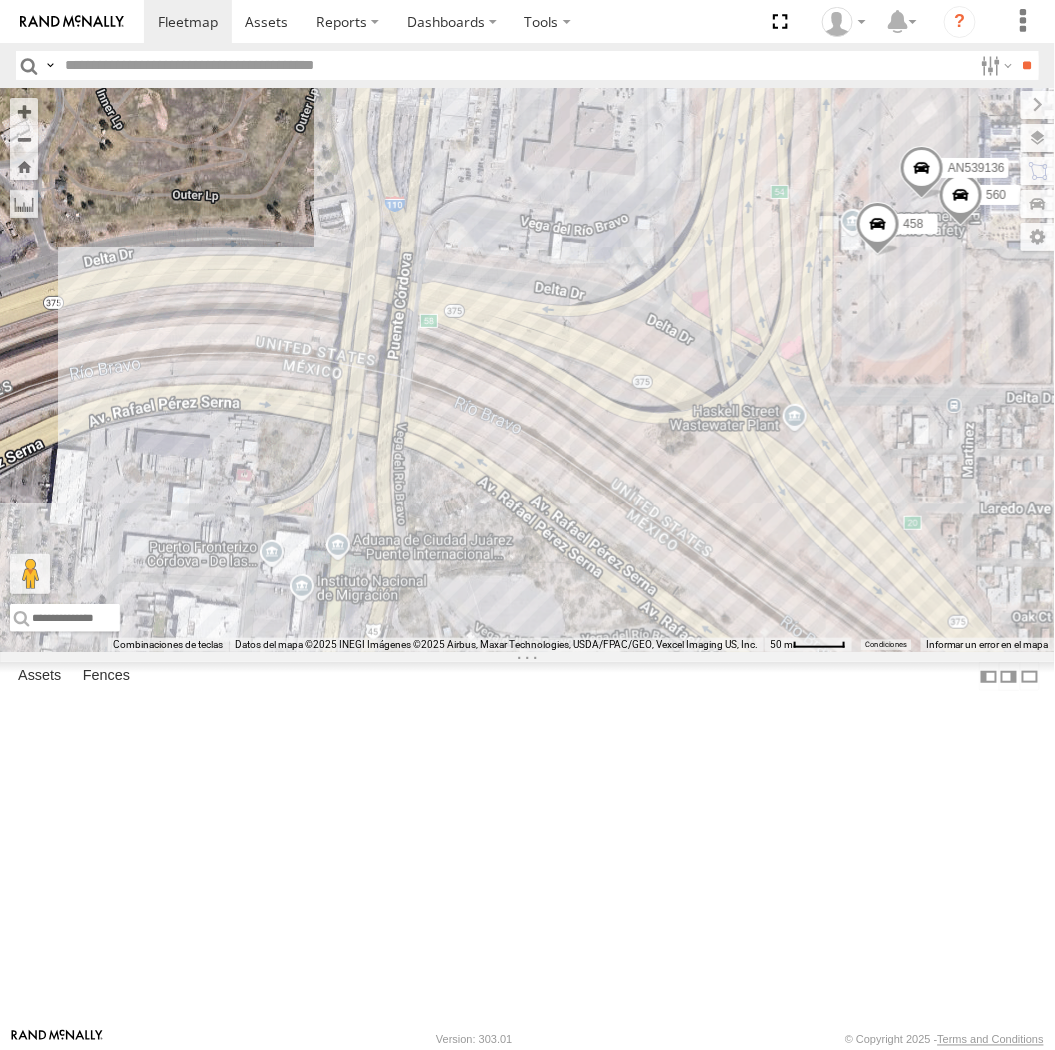 drag, startPoint x: 346, startPoint y: 504, endPoint x: 633, endPoint y: 554, distance: 291.32285 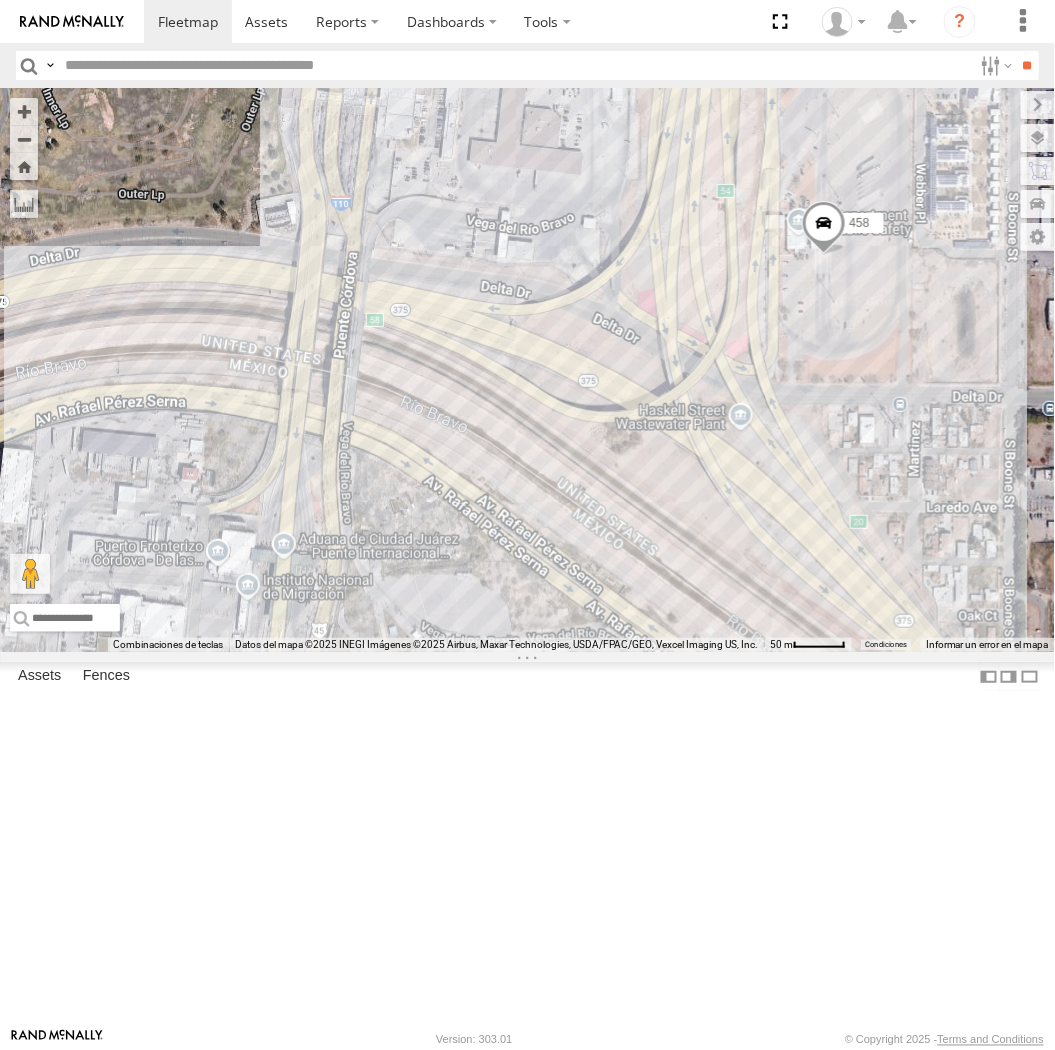 drag, startPoint x: 670, startPoint y: 462, endPoint x: 566, endPoint y: 438, distance: 106.733315 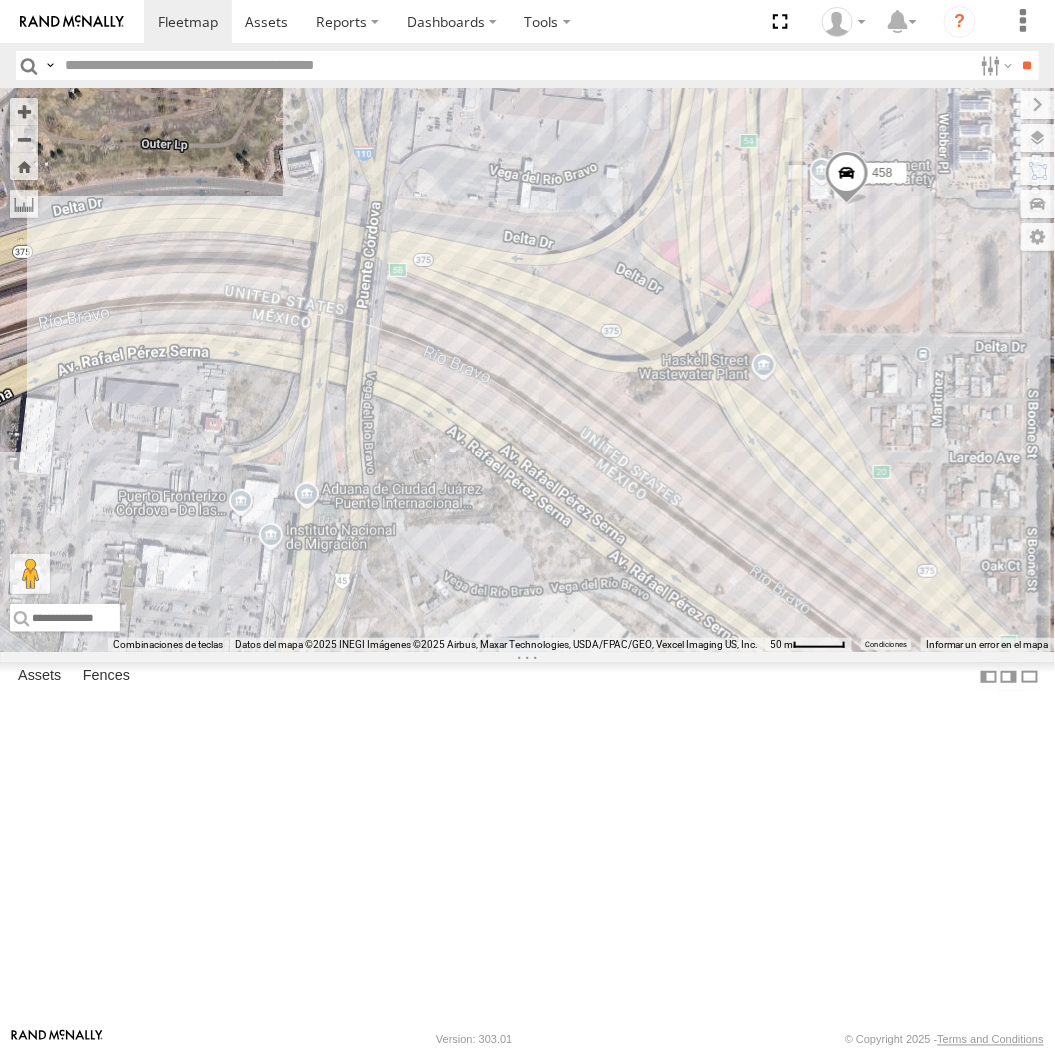 click on "AN533937 AN53295 AN47472 AN535356 ZJ533468 015910001811580 F2771 AN539582 AN534101 682 R2011 8682 536070 357660104097530 9043 311 AN531391 756 AN535783 2 34851867152C AN538658 458 686" at bounding box center [527, 370] 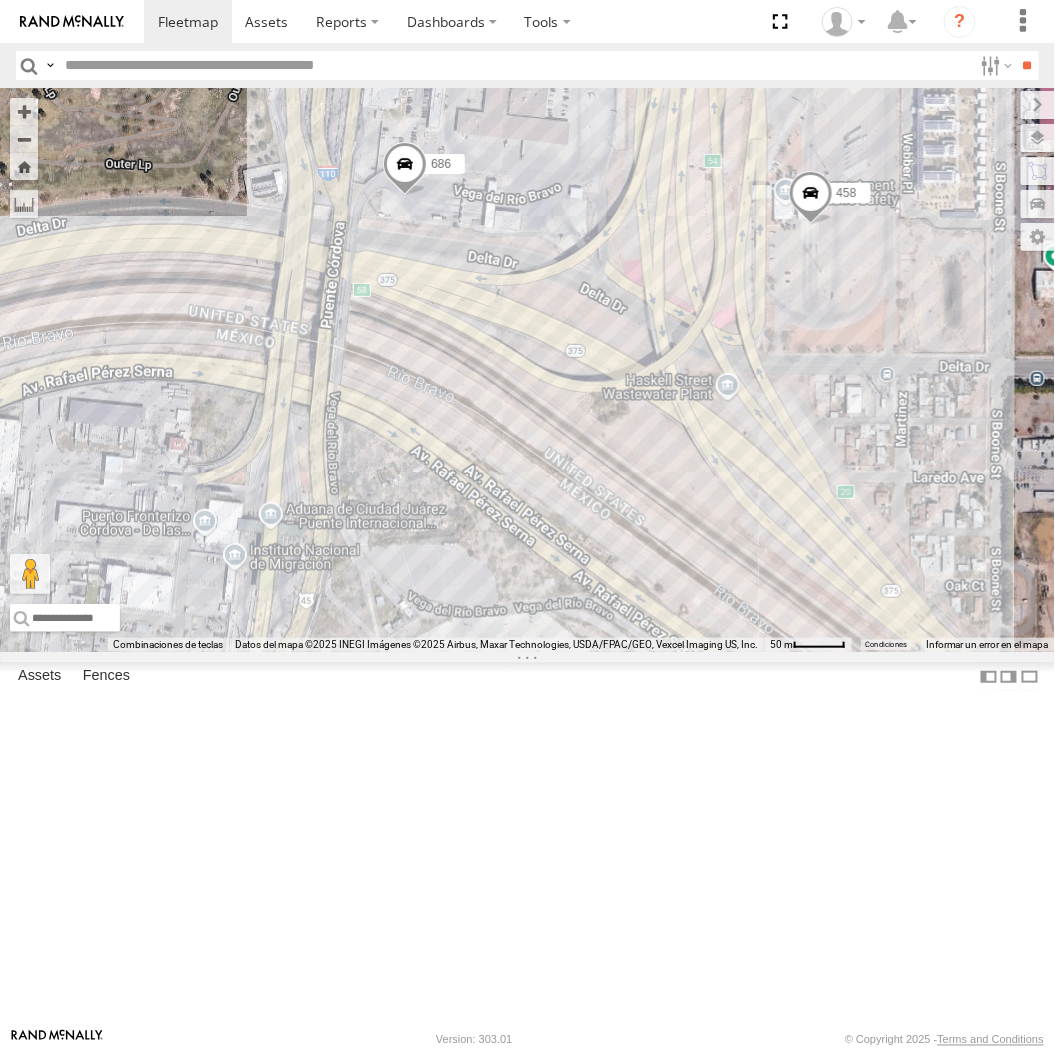 drag, startPoint x: 481, startPoint y: 554, endPoint x: 635, endPoint y: 534, distance: 155.29327 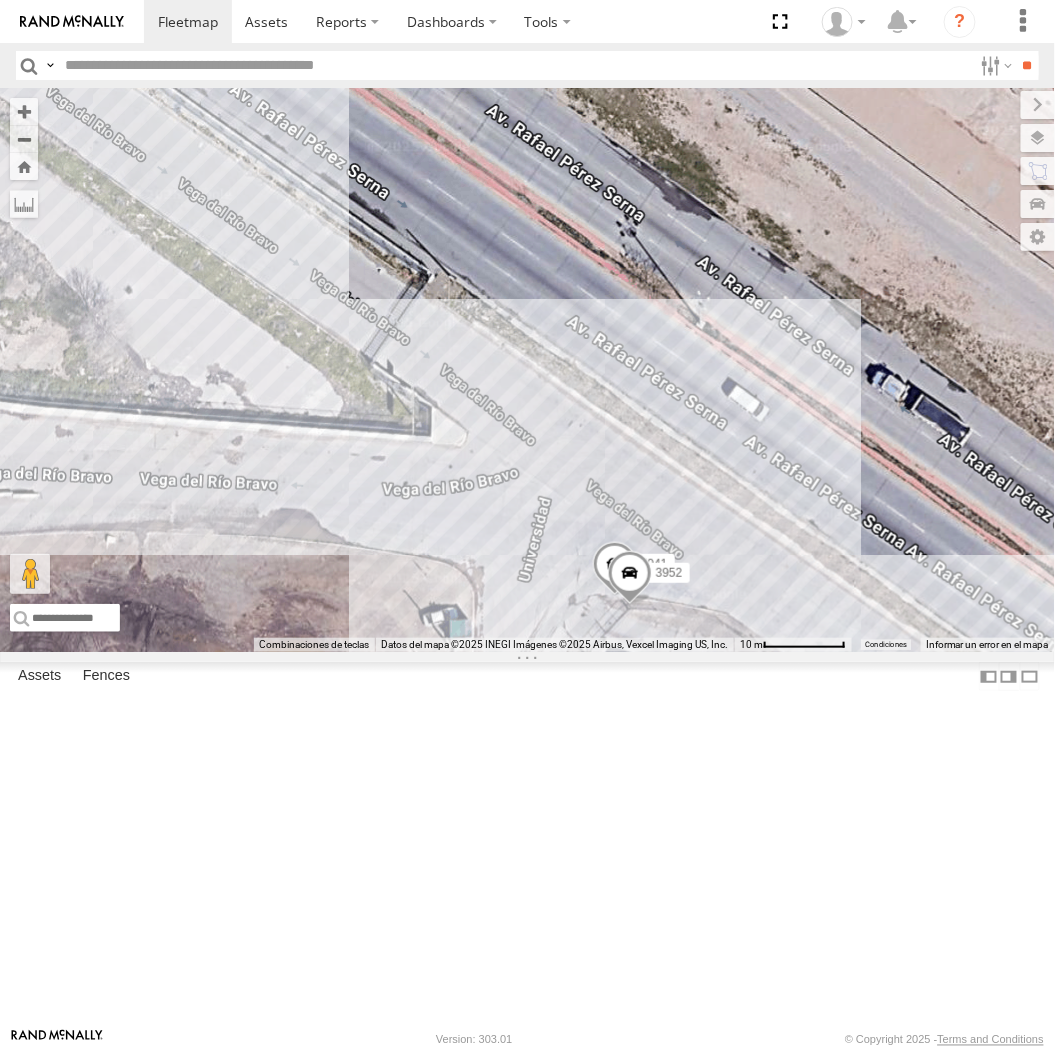 drag, startPoint x: 804, startPoint y: 913, endPoint x: 845, endPoint y: 550, distance: 365.30807 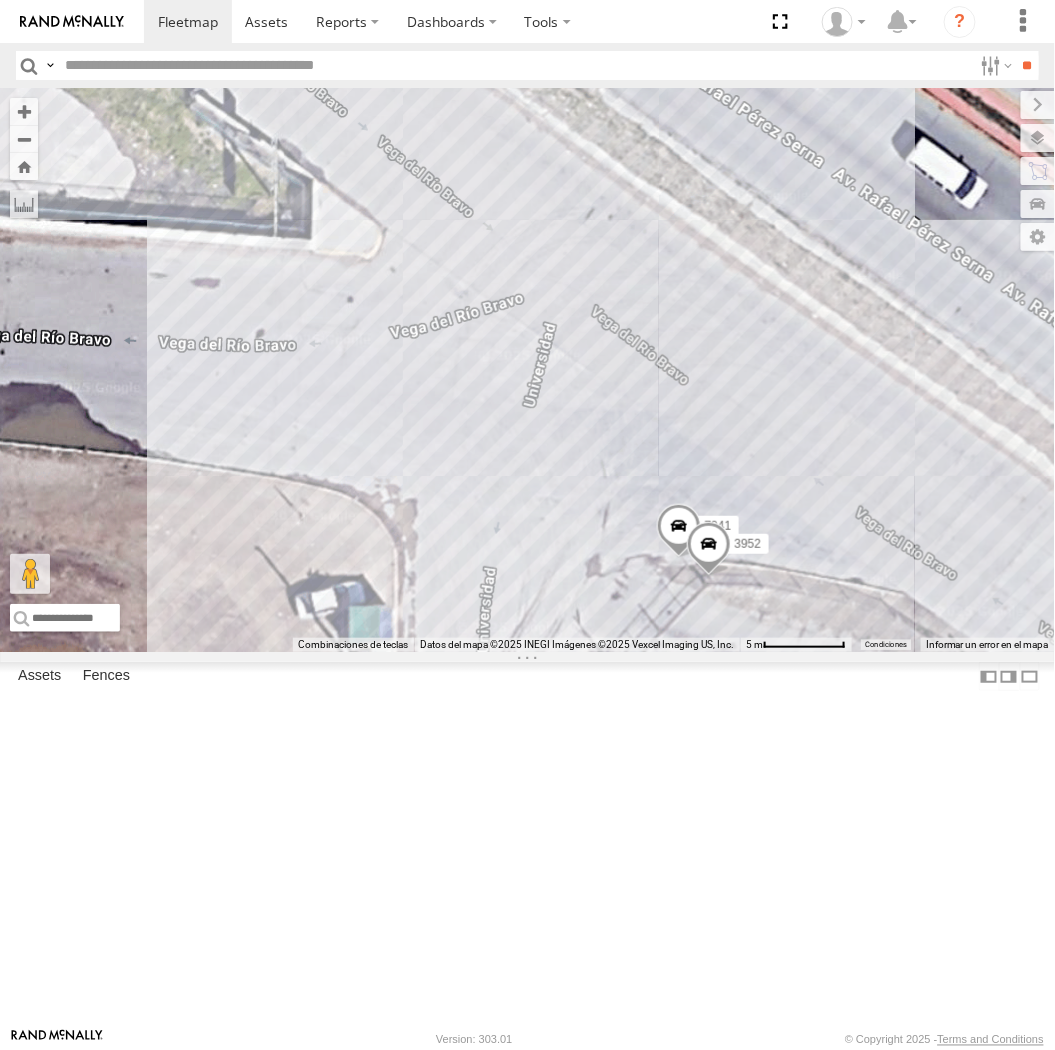 click at bounding box center (678, 532) 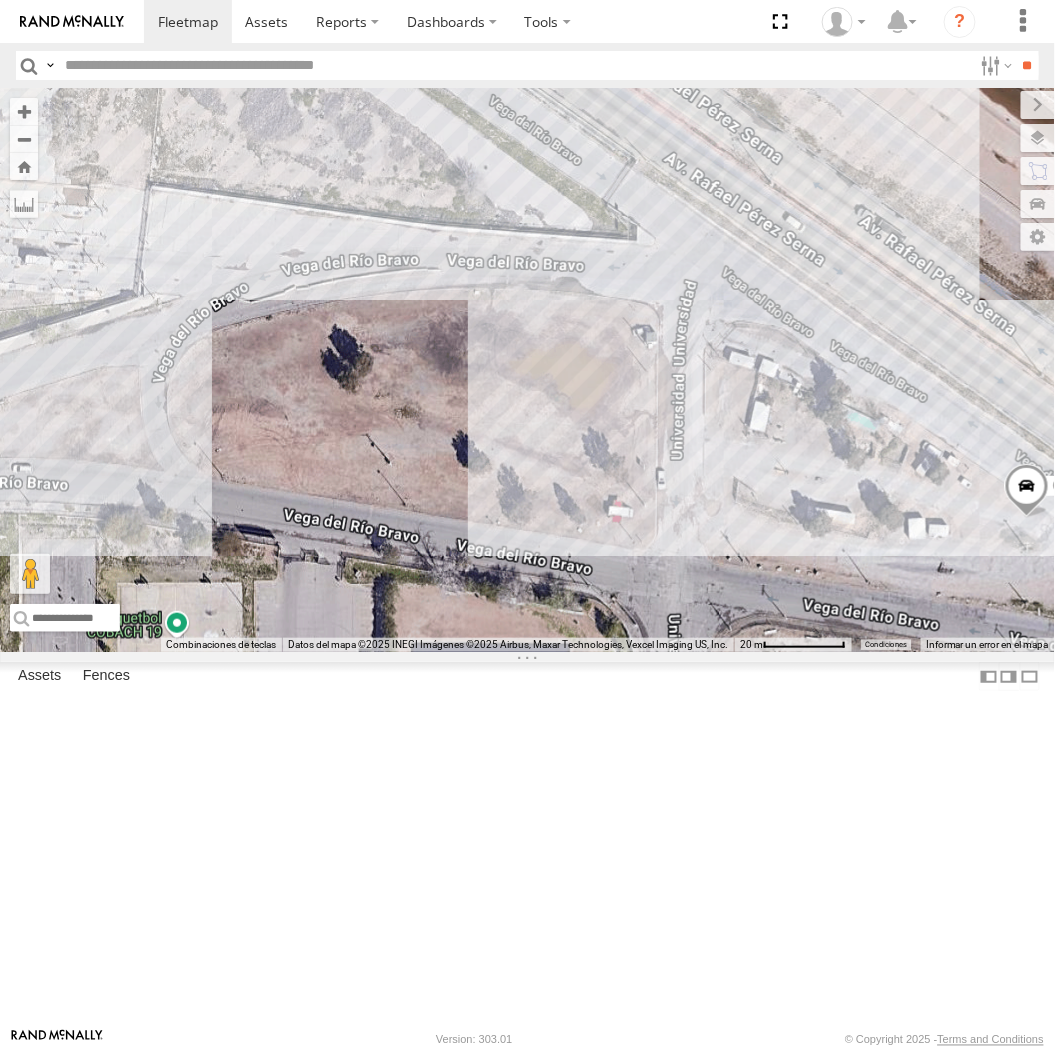 drag, startPoint x: 760, startPoint y: 342, endPoint x: 726, endPoint y: 420, distance: 85.08819 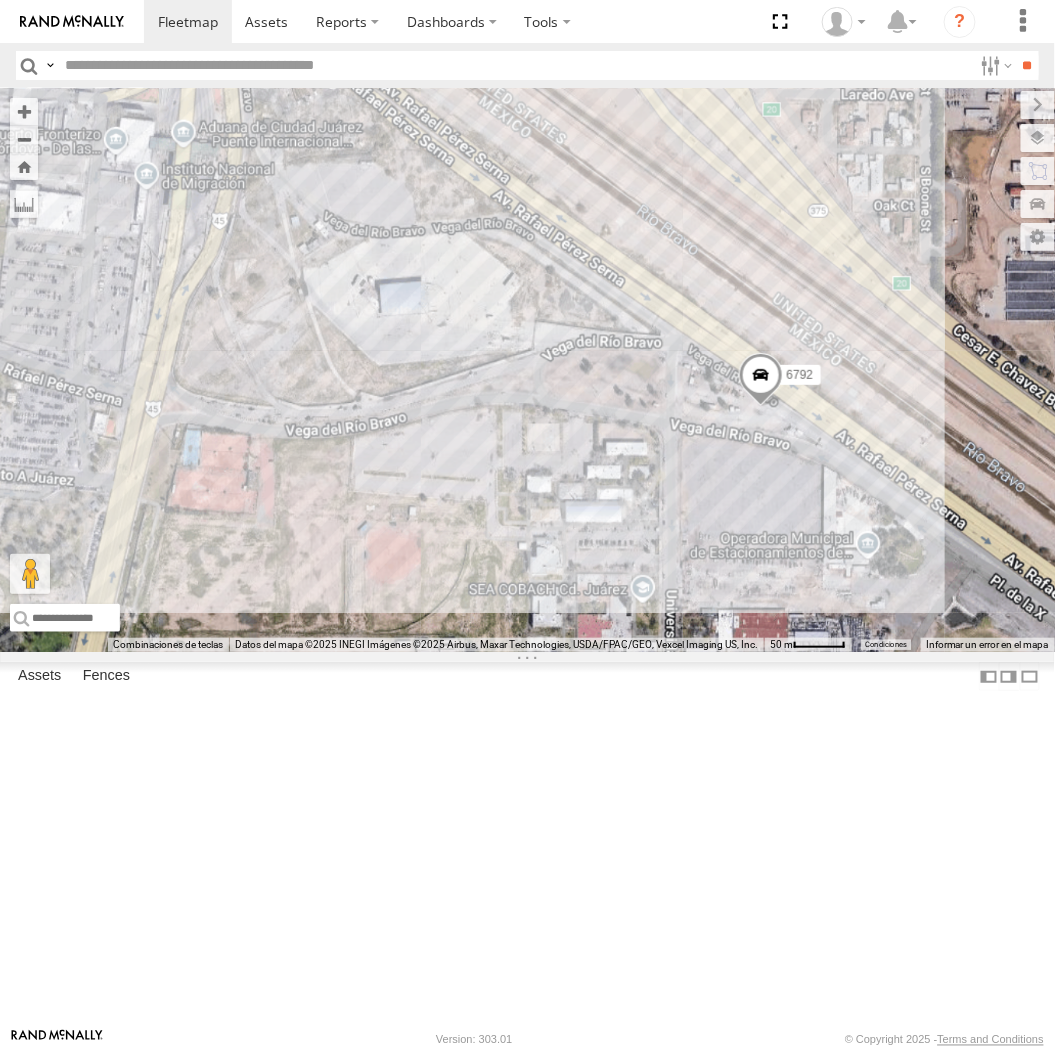 drag, startPoint x: 716, startPoint y: 352, endPoint x: 678, endPoint y: 426, distance: 83.18654 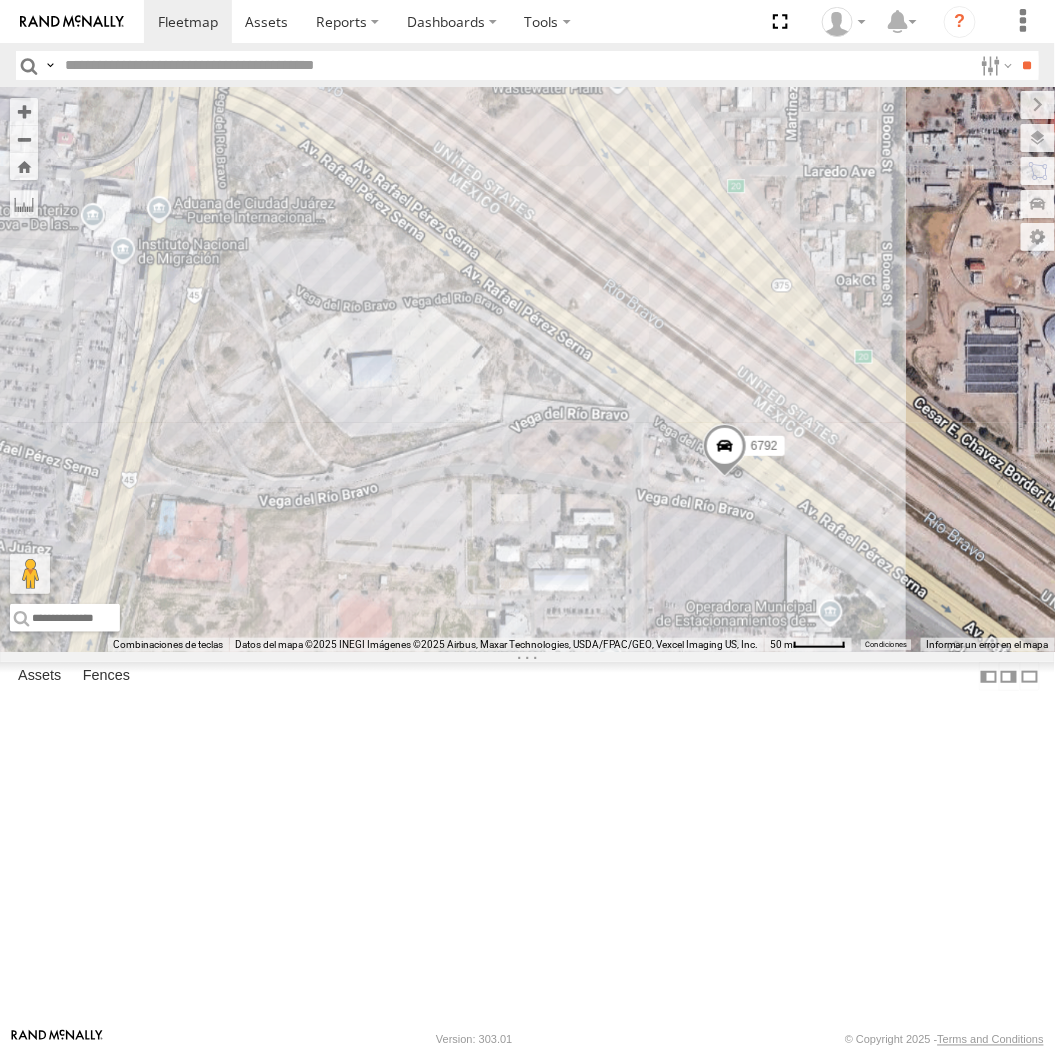 drag, startPoint x: 593, startPoint y: 383, endPoint x: 580, endPoint y: 461, distance: 79.07591 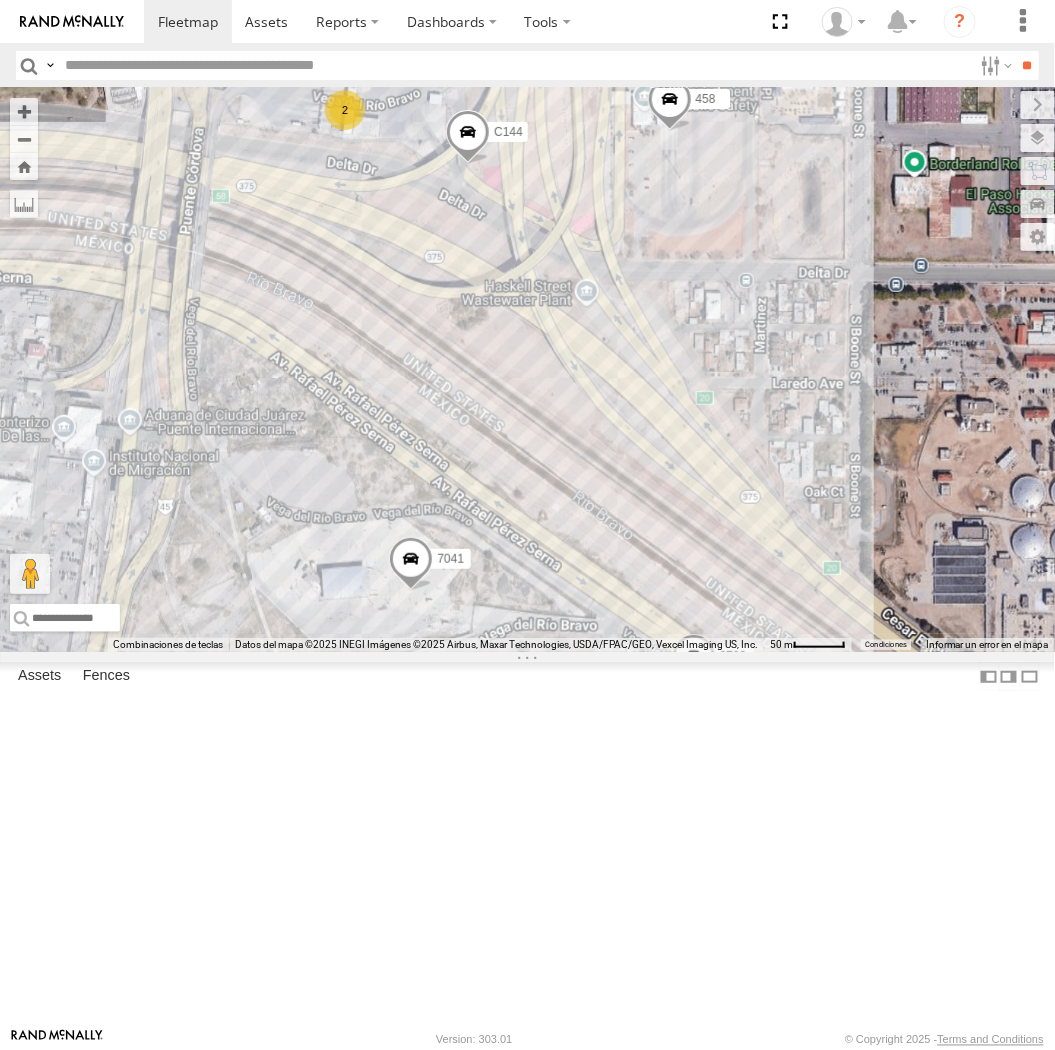 drag, startPoint x: 551, startPoint y: 453, endPoint x: 577, endPoint y: 507, distance: 59.933296 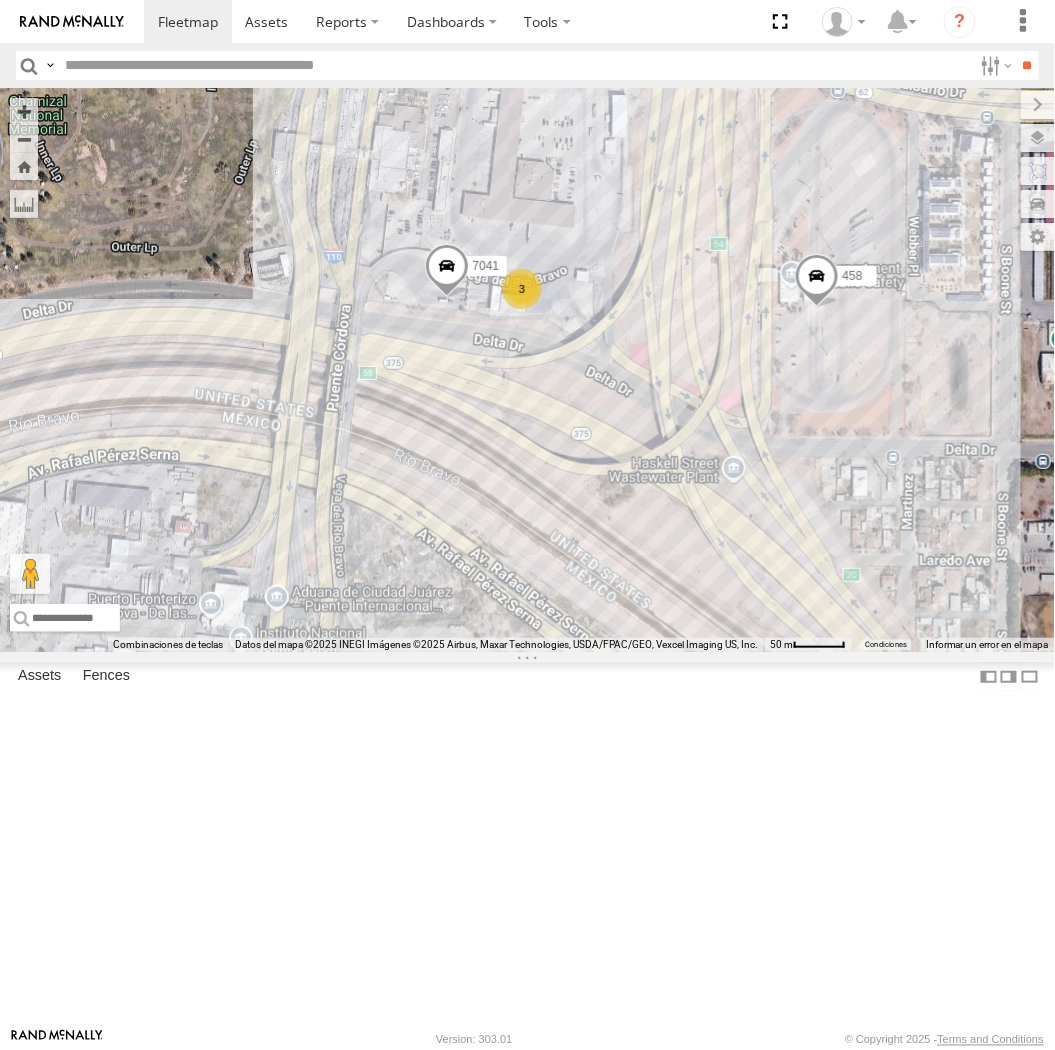 drag, startPoint x: 601, startPoint y: 602, endPoint x: 604, endPoint y: 584, distance: 18.248287 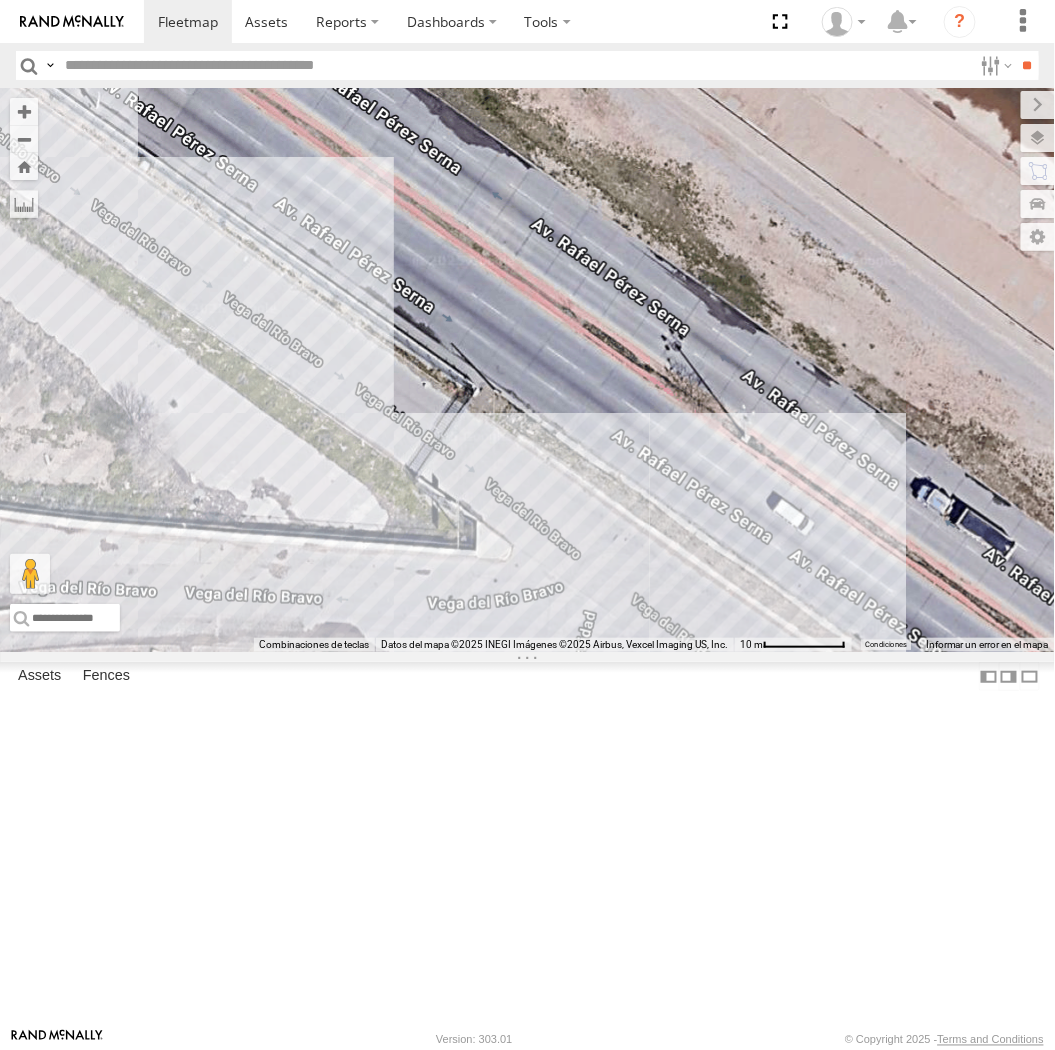 click at bounding box center (659, 683) 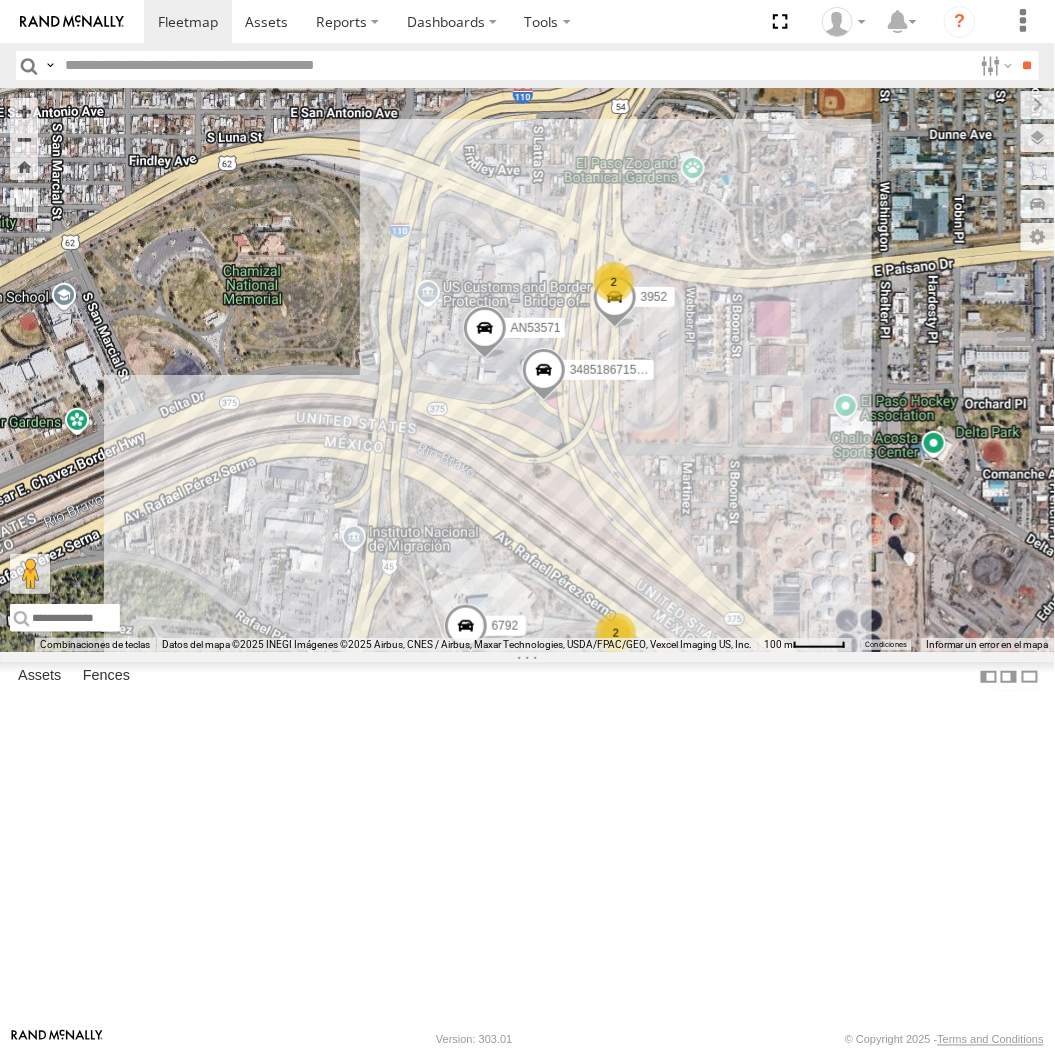 click on "6792 34851867152C 685 AN53571 3952 2 2" at bounding box center [527, 370] 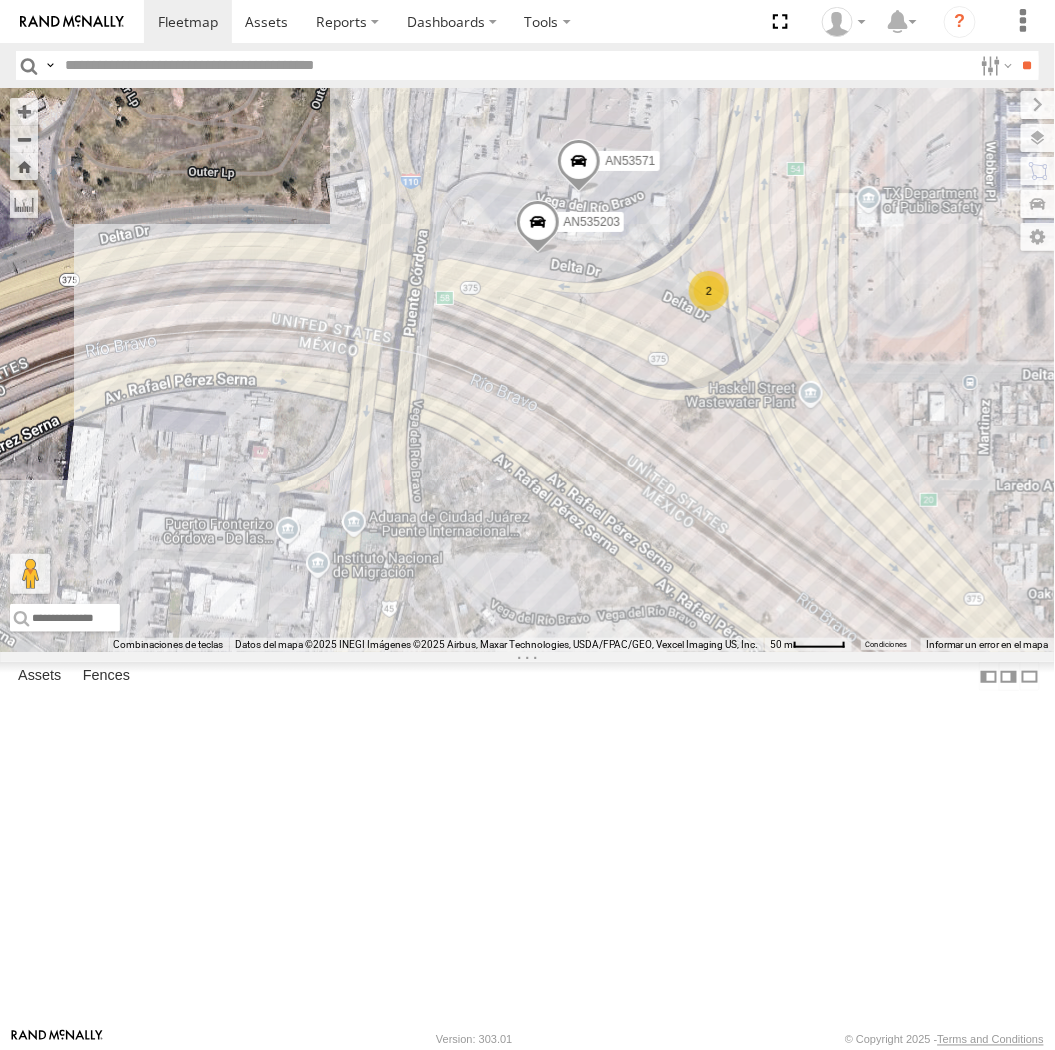 drag, startPoint x: 566, startPoint y: 665, endPoint x: 757, endPoint y: 632, distance: 193.82982 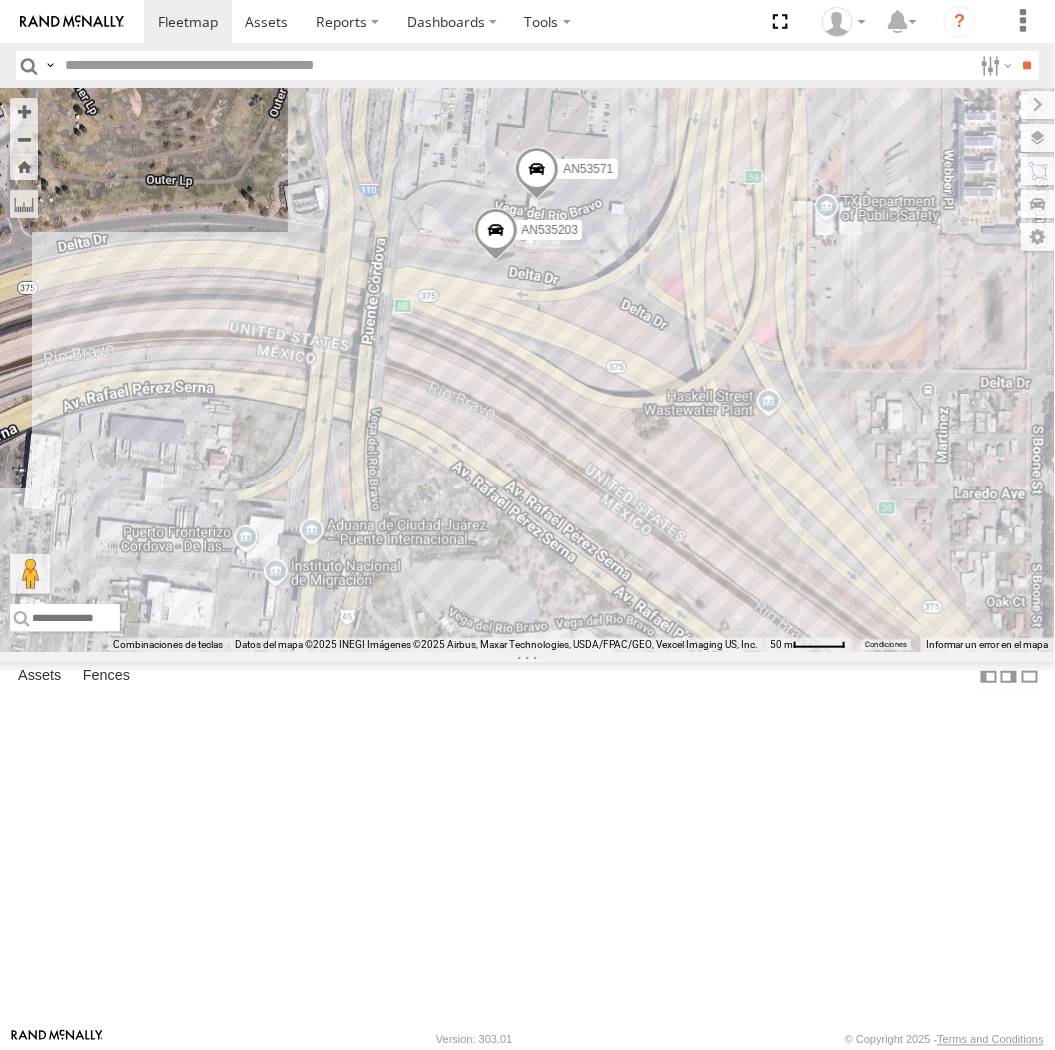 drag, startPoint x: 737, startPoint y: 631, endPoint x: 626, endPoint y: 625, distance: 111.16204 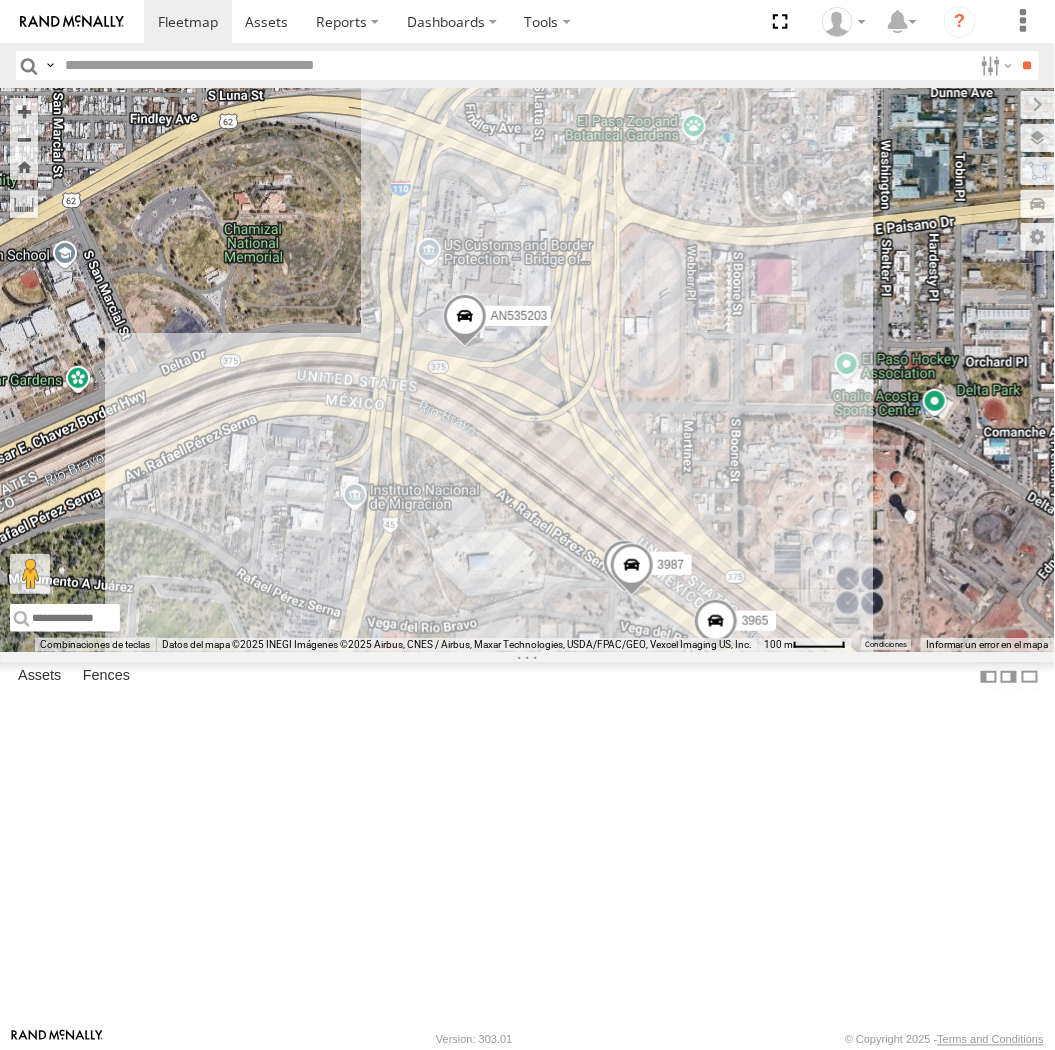 click on "457 AN535203 181 3987 3965" 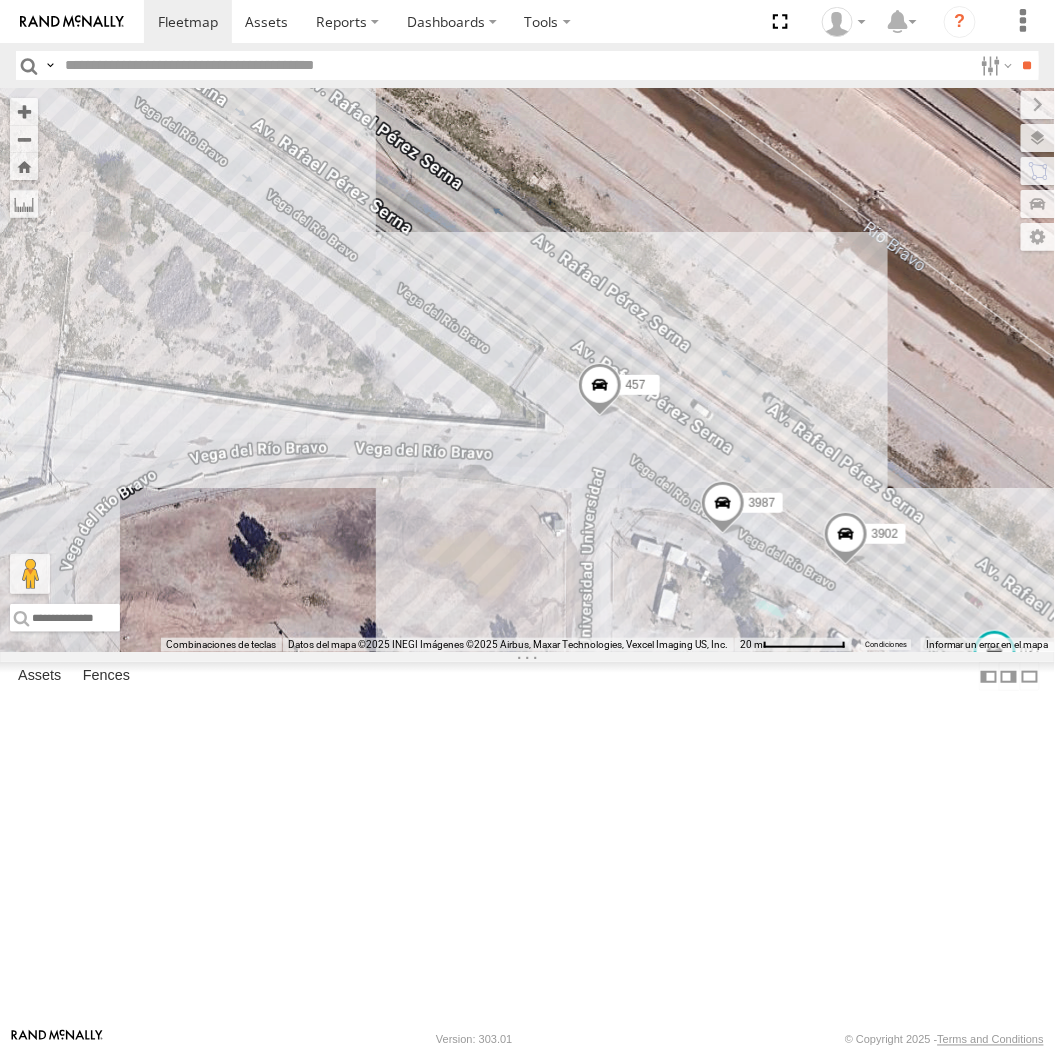 drag, startPoint x: 414, startPoint y: 315, endPoint x: 460, endPoint y: 532, distance: 221.822 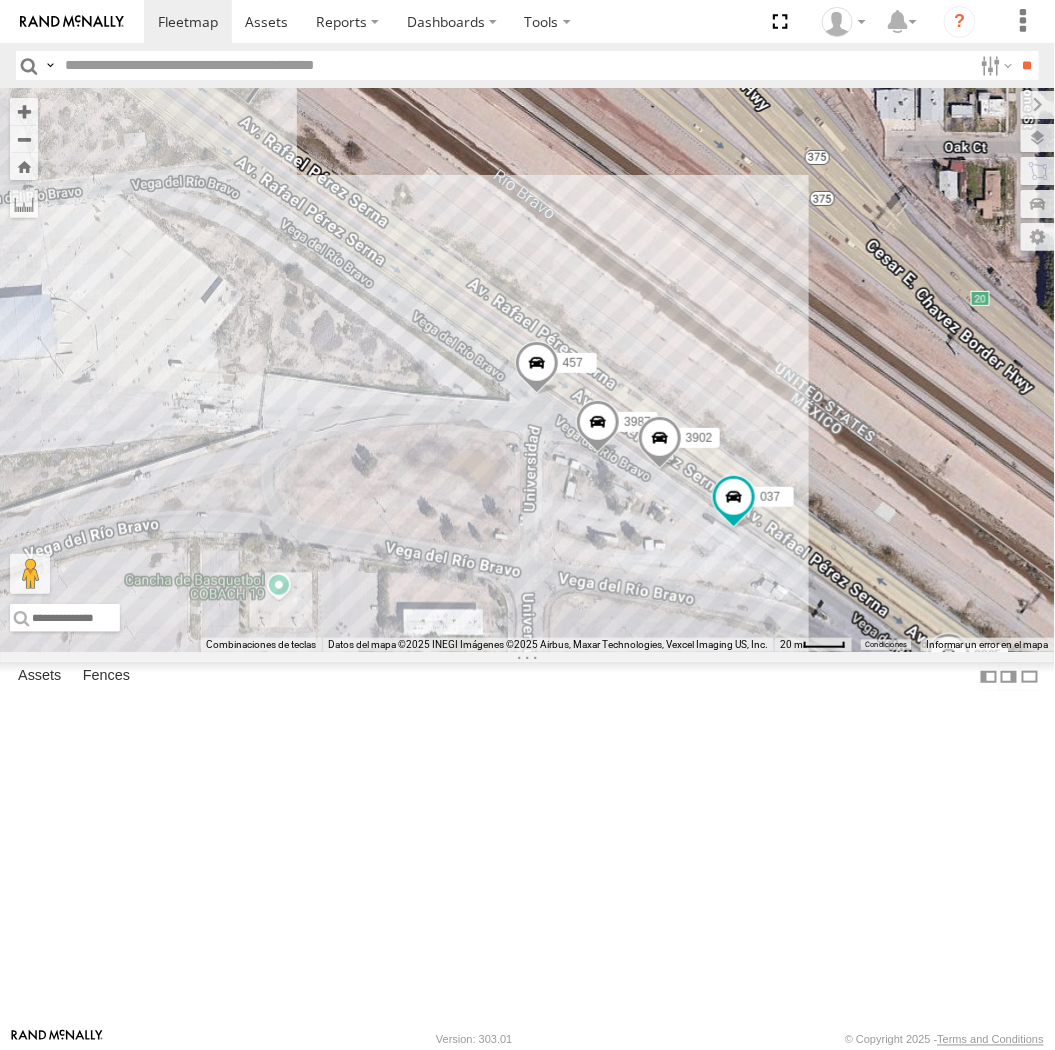 click on "AN535203 3965 457 037 3987 3902" 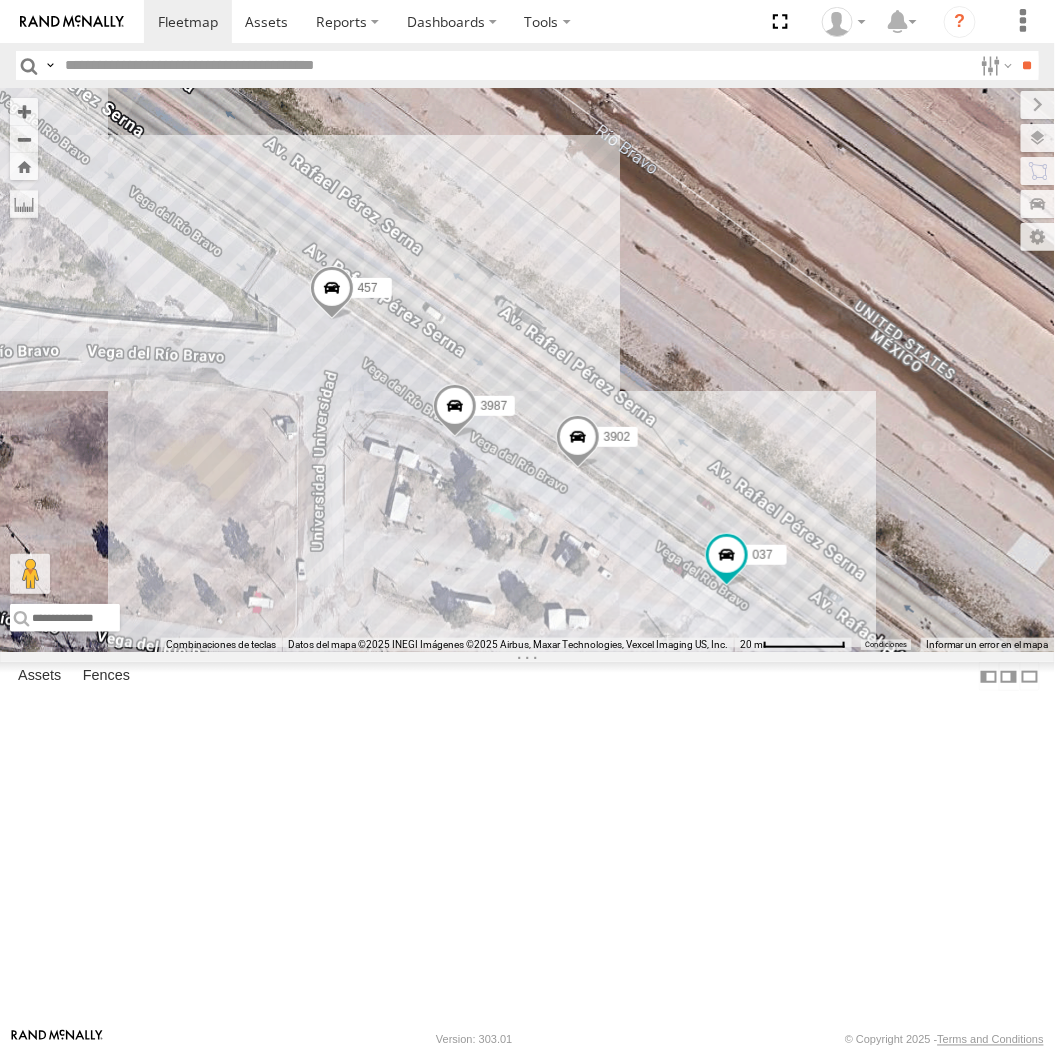 drag, startPoint x: 644, startPoint y: 738, endPoint x: 430, endPoint y: 715, distance: 215.23244 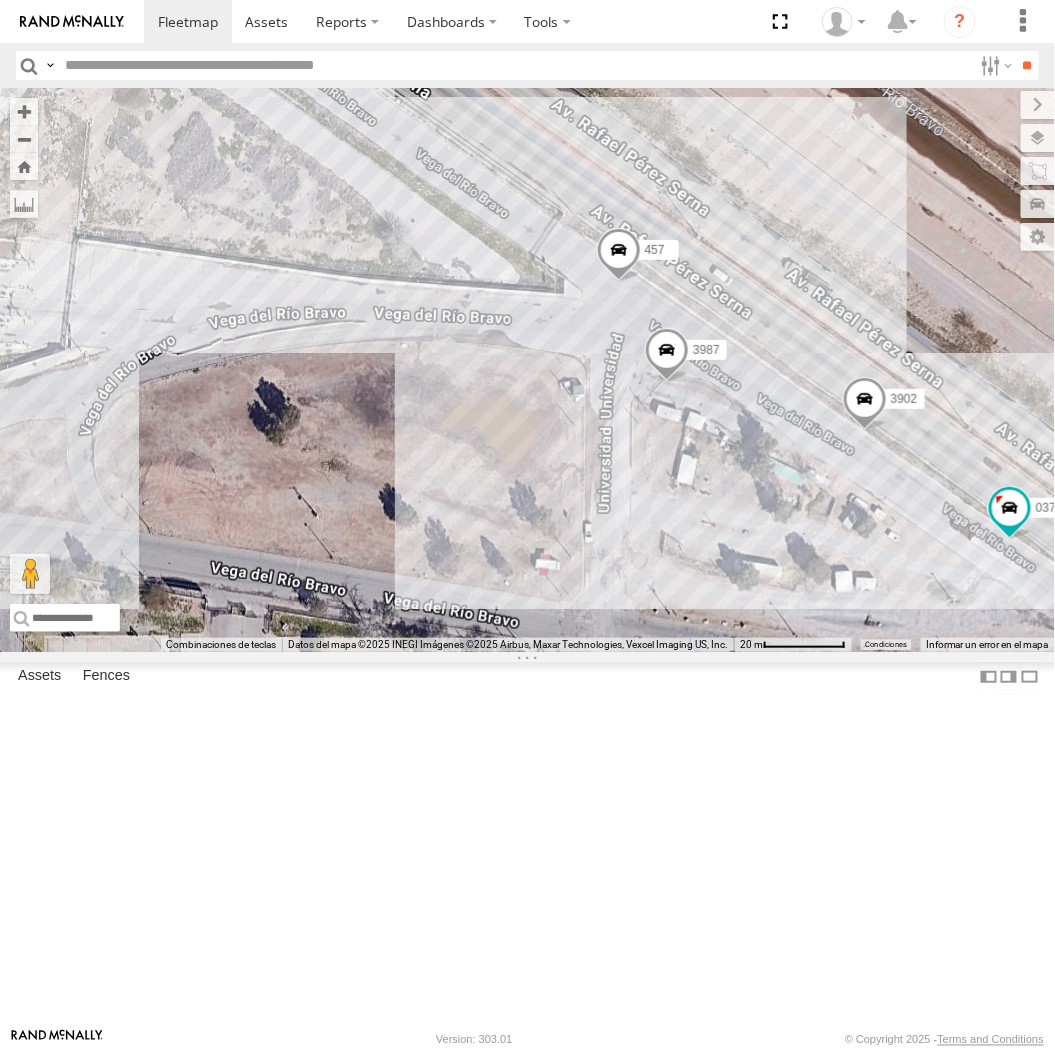 drag, startPoint x: 237, startPoint y: 465, endPoint x: 553, endPoint y: 421, distance: 319.04858 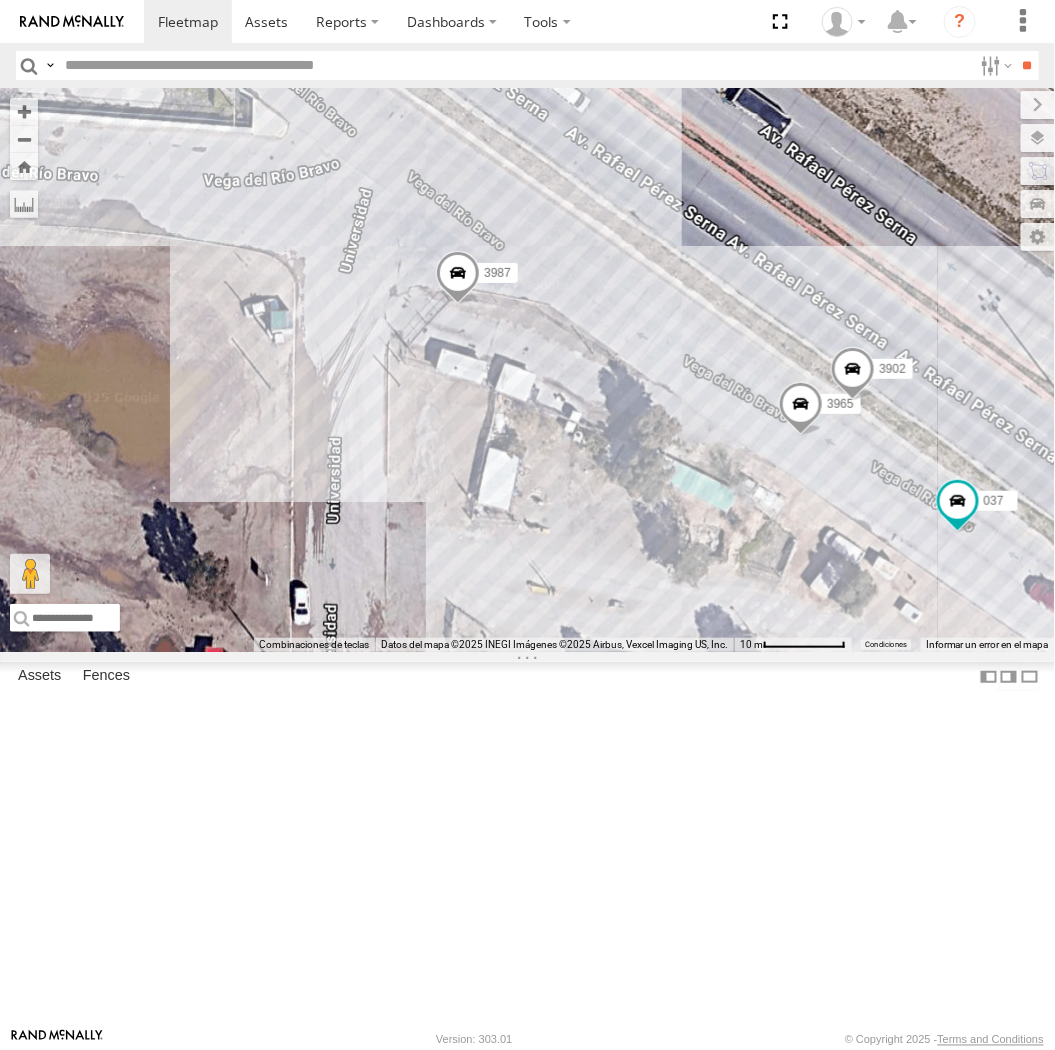 click on "AN535203 3965 457 037 3987 3902" 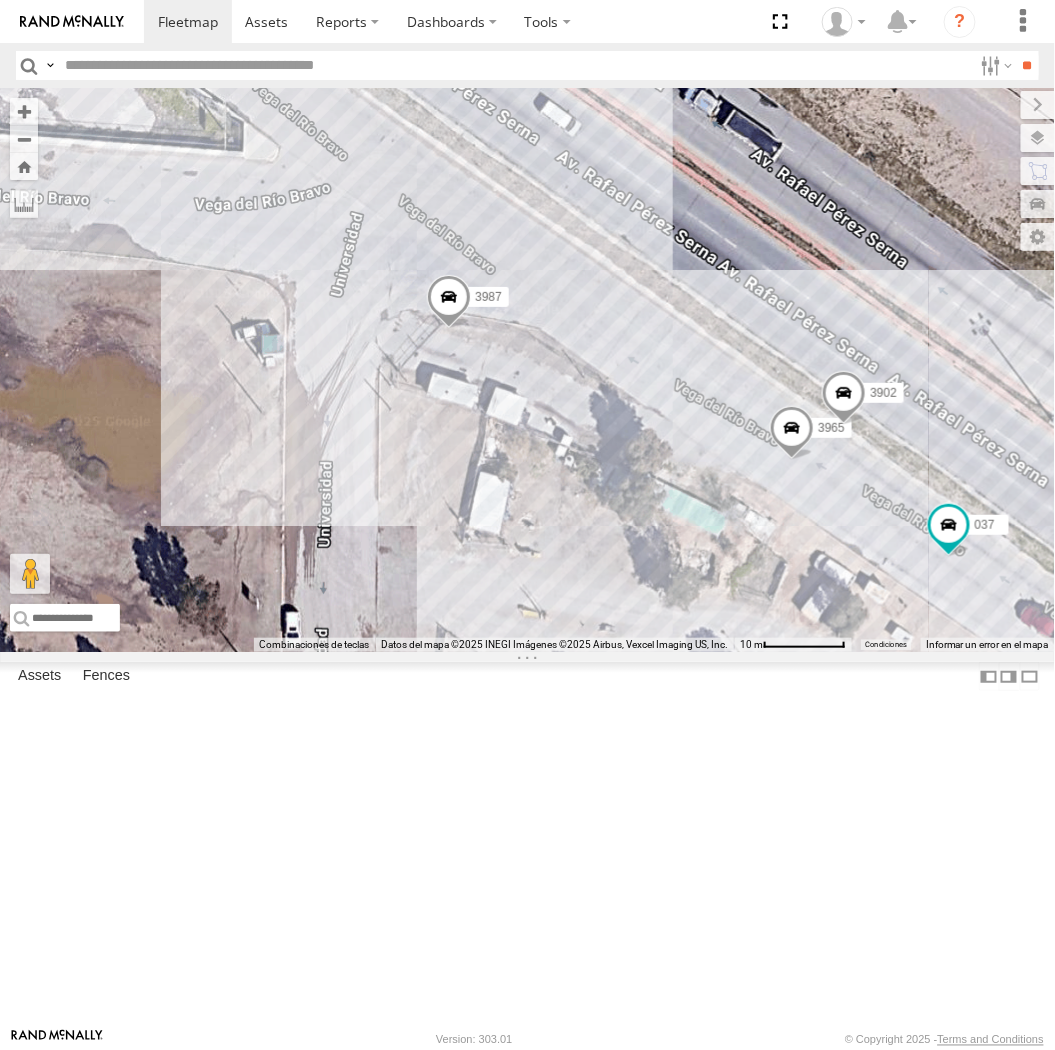 drag, startPoint x: 764, startPoint y: 306, endPoint x: 755, endPoint y: 330, distance: 25.632011 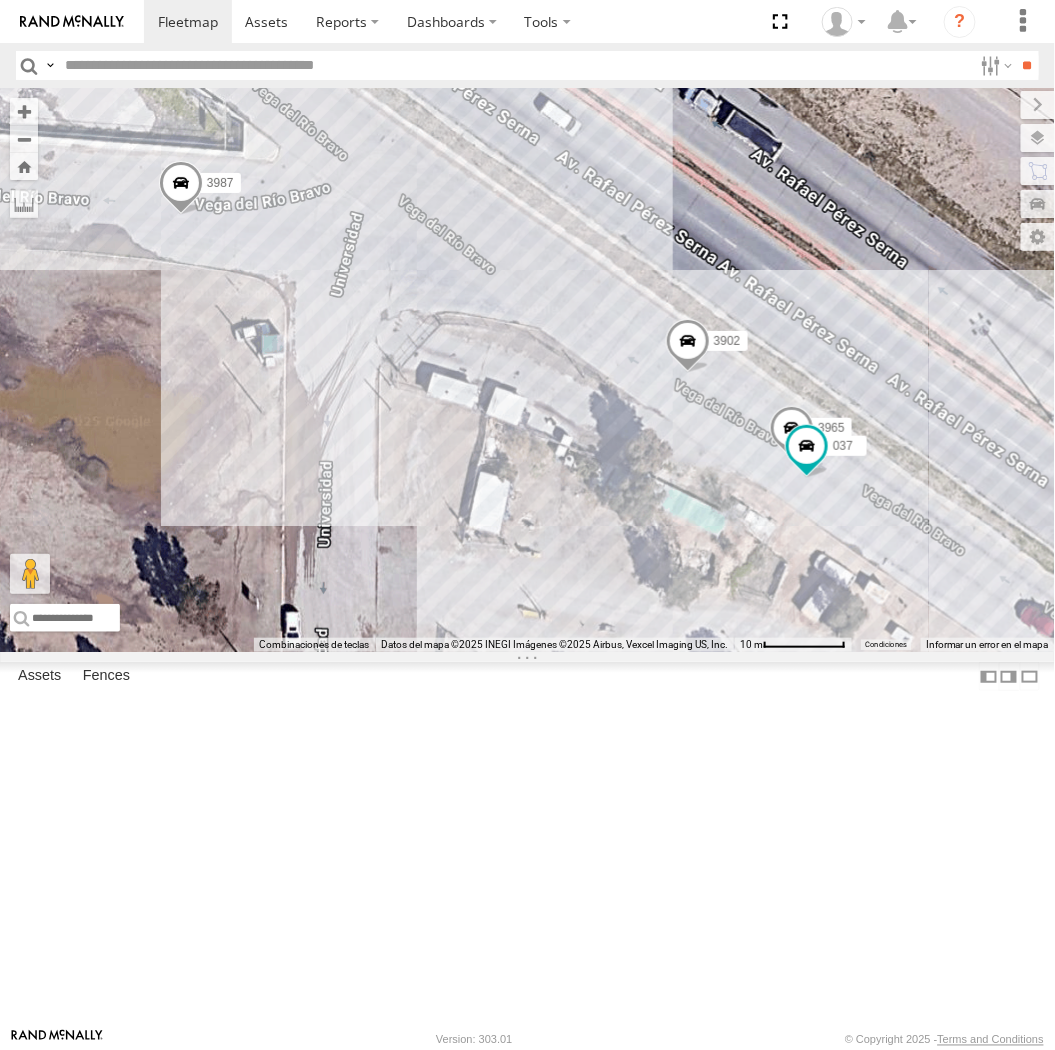 drag, startPoint x: 361, startPoint y: 423, endPoint x: 453, endPoint y: 470, distance: 103.31021 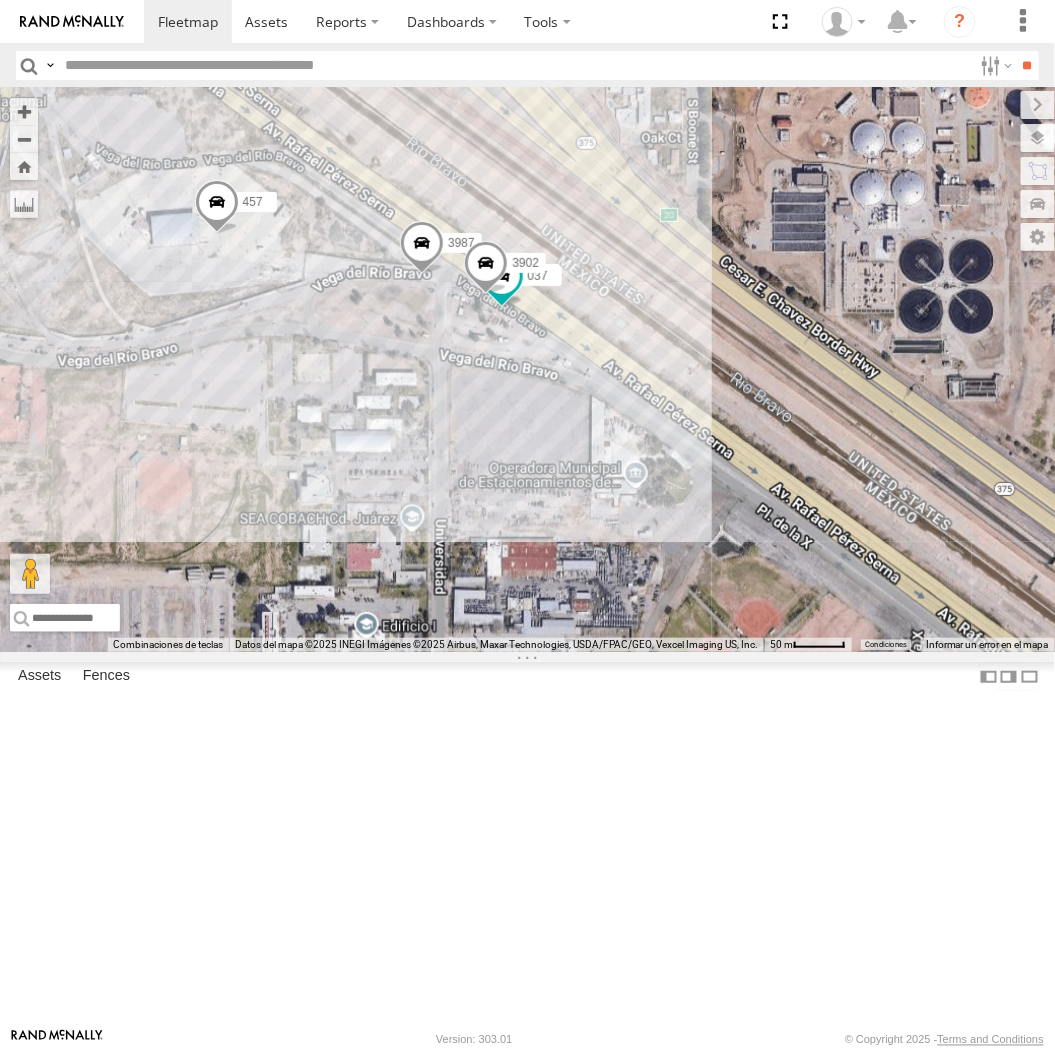 drag, startPoint x: 392, startPoint y: 355, endPoint x: 464, endPoint y: 467, distance: 133.14653 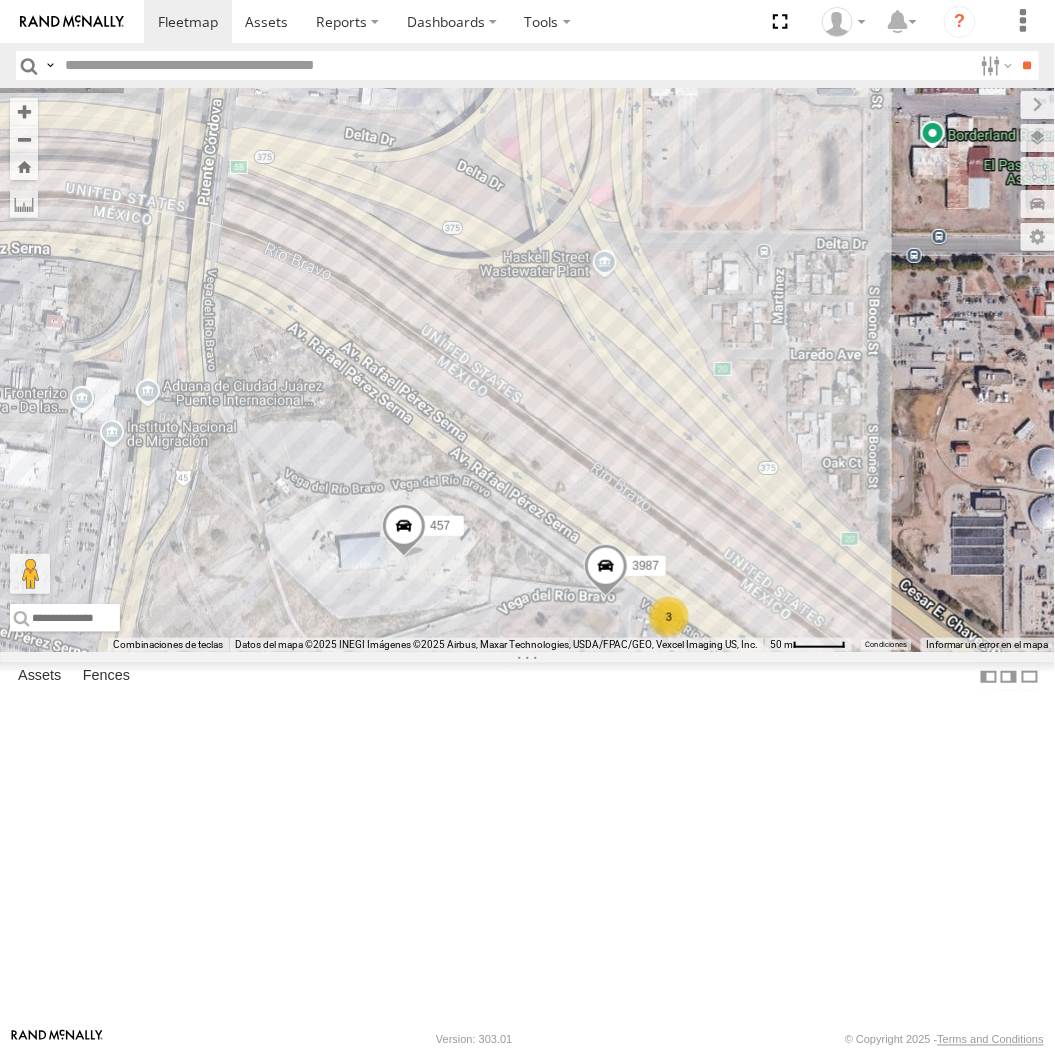 drag, startPoint x: 457, startPoint y: 390, endPoint x: 497, endPoint y: 487, distance: 104.92378 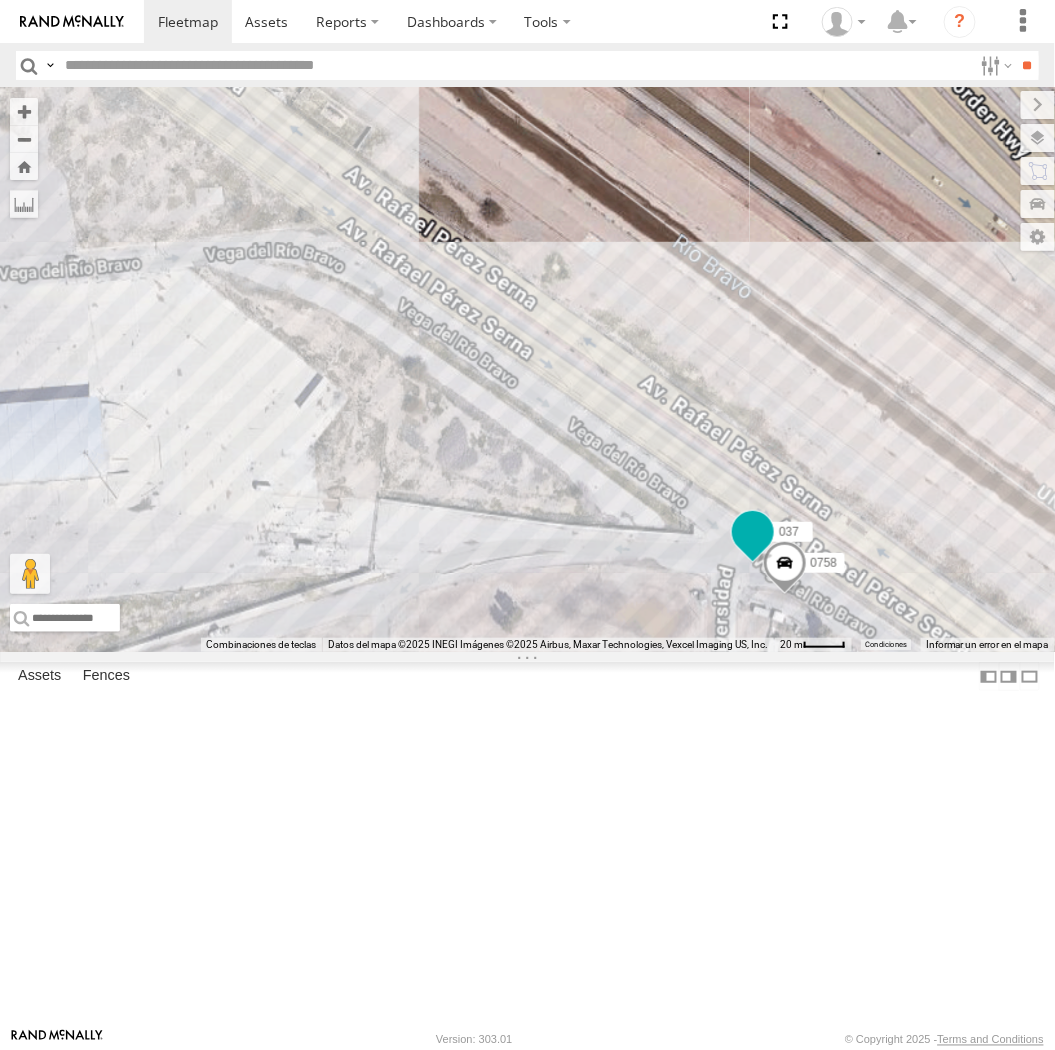 drag, startPoint x: 371, startPoint y: 366, endPoint x: 775, endPoint y: 720, distance: 537.15173 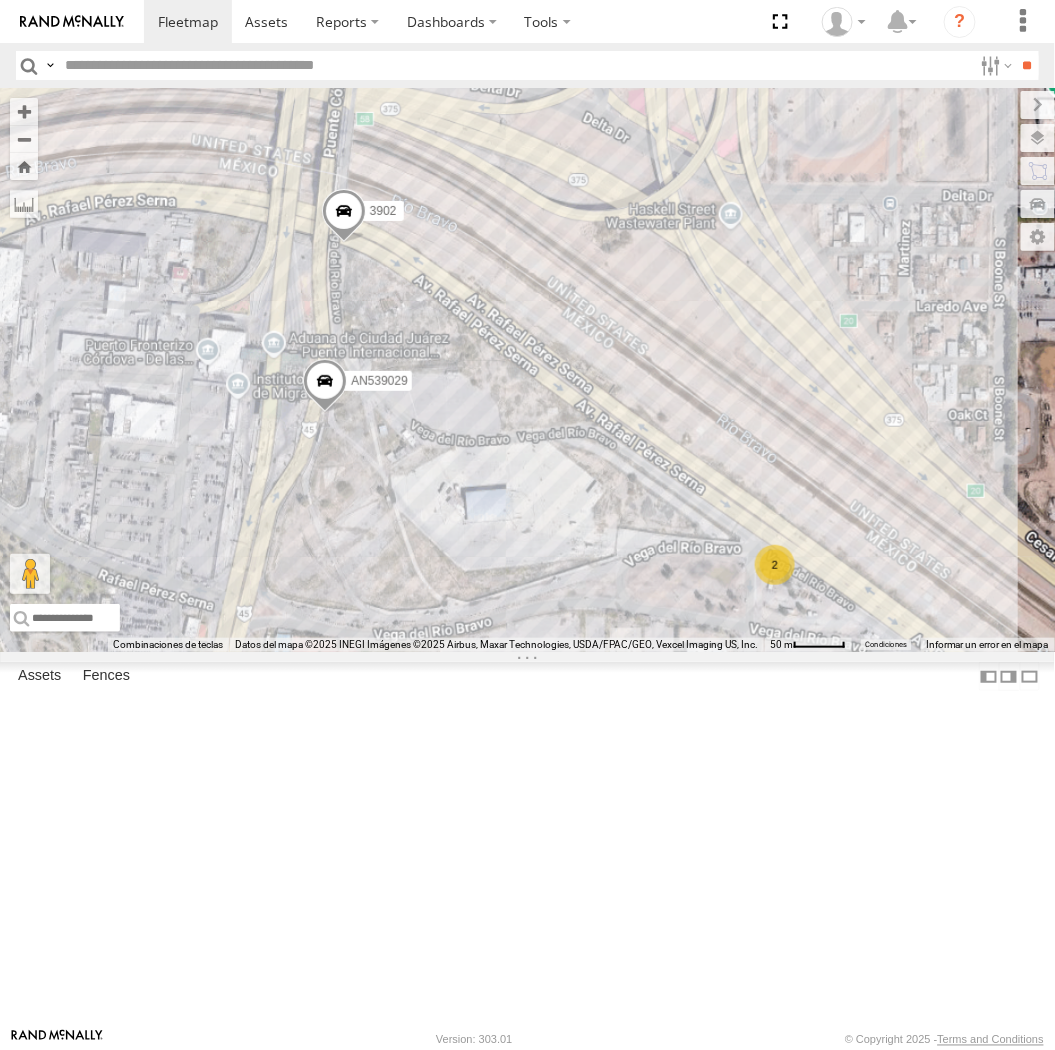 click on "3965 2 AN53244 2 3902 AN539029" 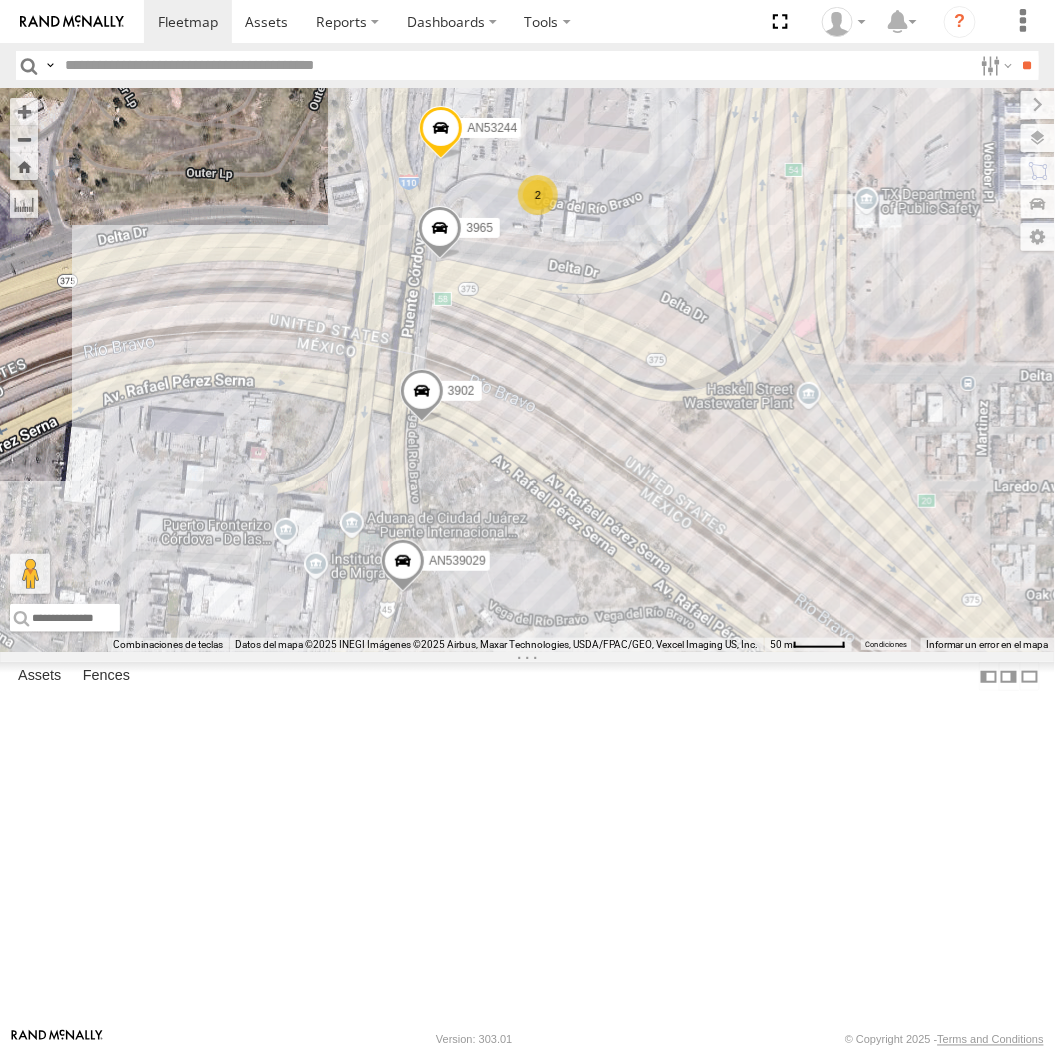 drag, startPoint x: 563, startPoint y: 431, endPoint x: 642, endPoint y: 623, distance: 207.61743 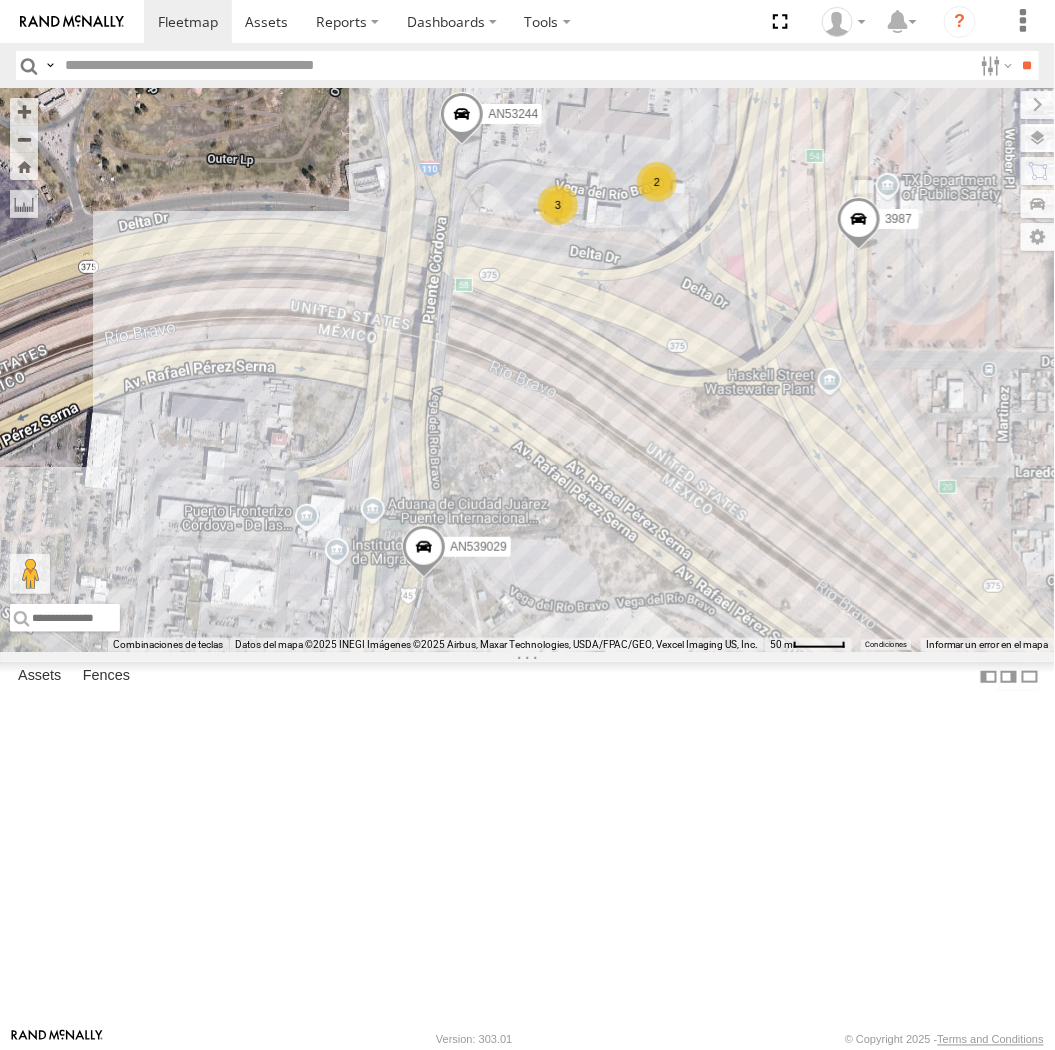 drag, startPoint x: 260, startPoint y: 274, endPoint x: 313, endPoint y: 353, distance: 95.131485 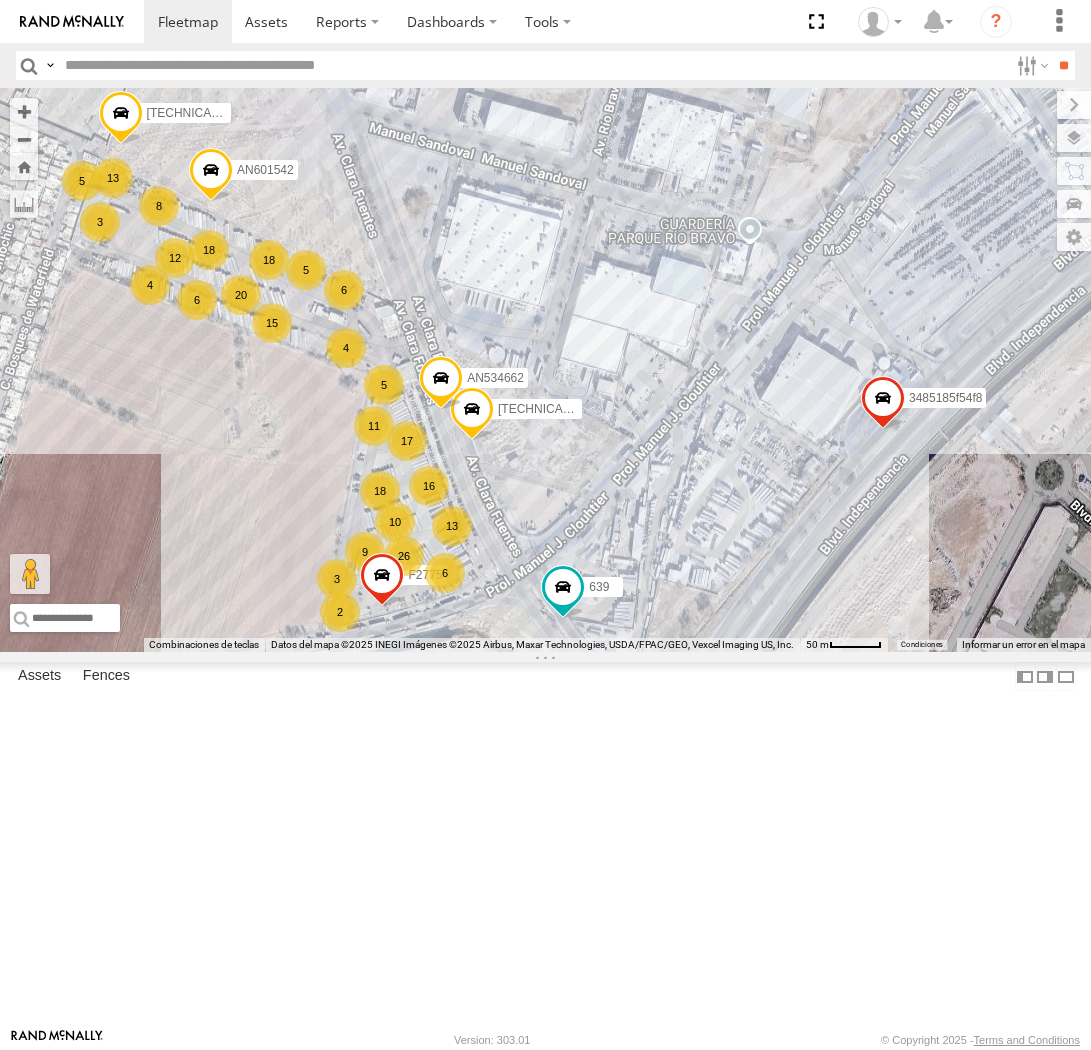 scroll, scrollTop: 0, scrollLeft: 0, axis: both 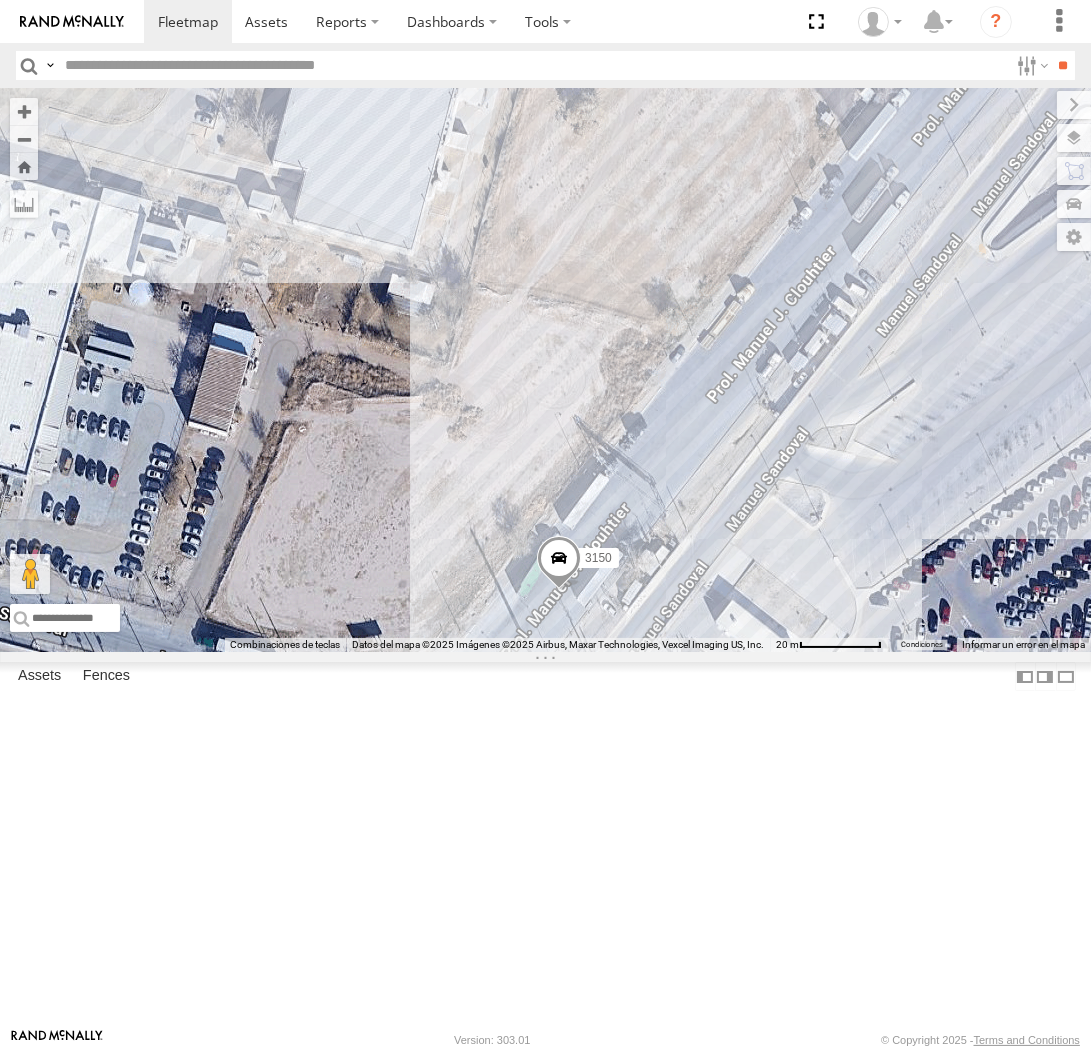 drag, startPoint x: 952, startPoint y: 453, endPoint x: 893, endPoint y: 692, distance: 246.17473 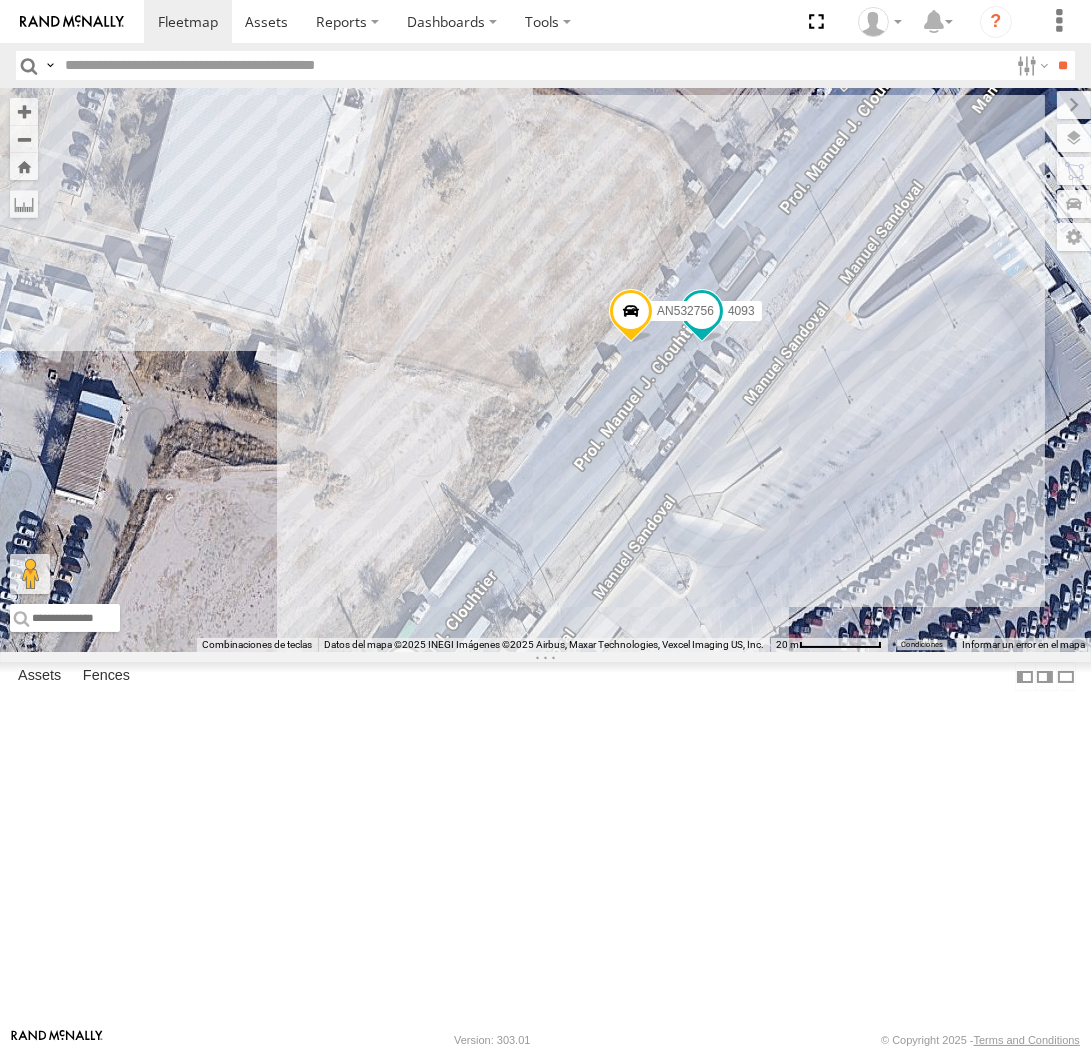drag, startPoint x: 770, startPoint y: 726, endPoint x: 721, endPoint y: 683, distance: 65.192024 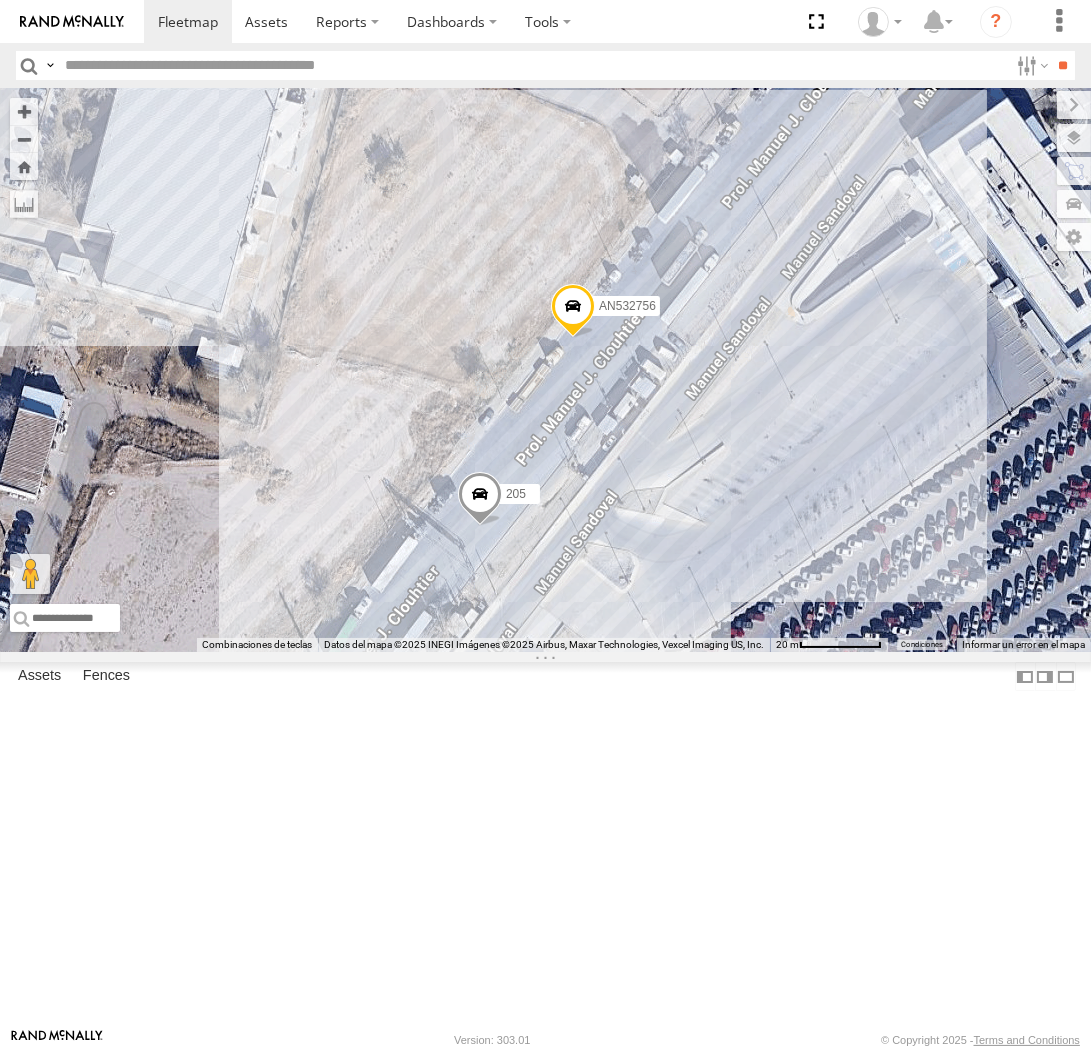 click on "AN532756 205 3963" at bounding box center [545, 370] 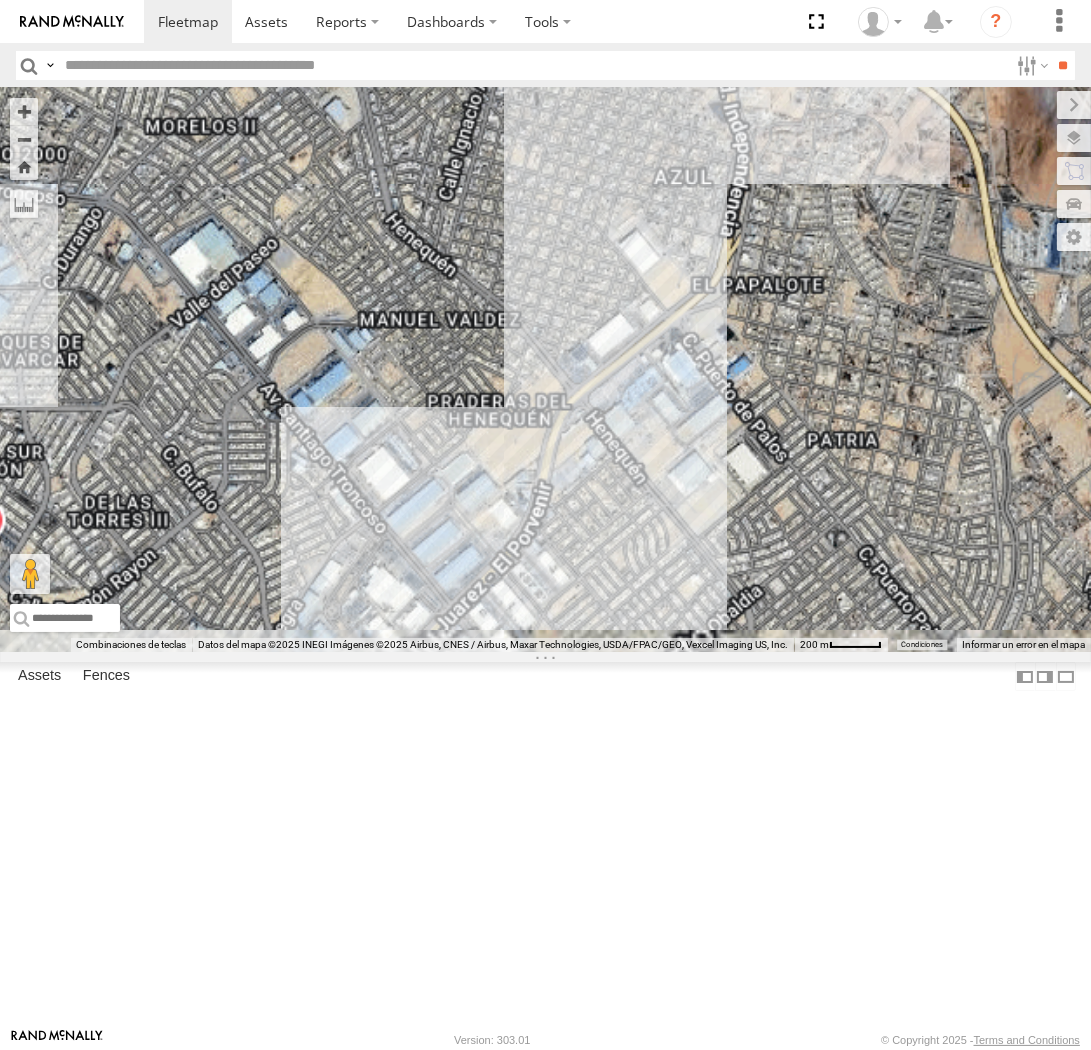 drag, startPoint x: 743, startPoint y: 222, endPoint x: 298, endPoint y: 841, distance: 762.3555 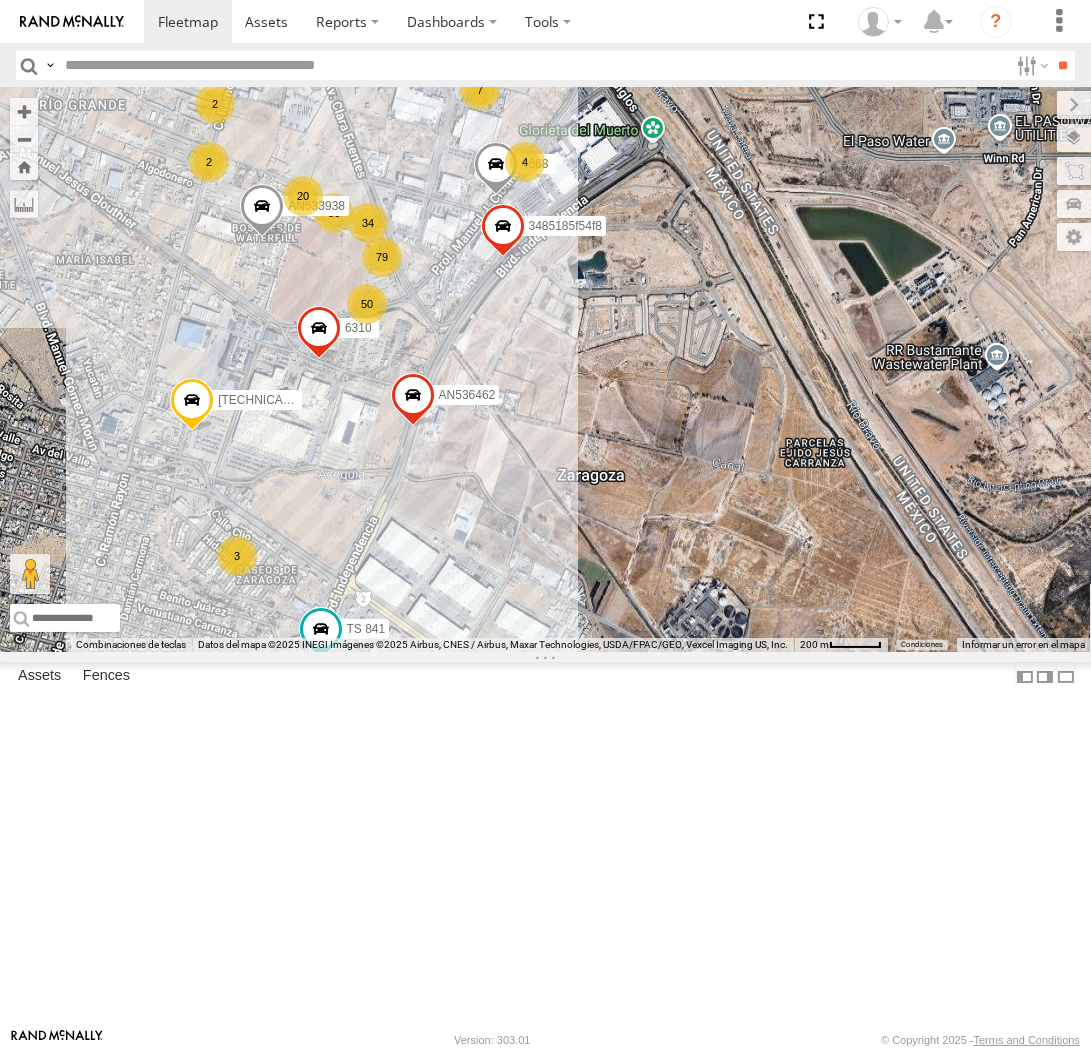 drag, startPoint x: 557, startPoint y: 223, endPoint x: 451, endPoint y: 391, distance: 198.64542 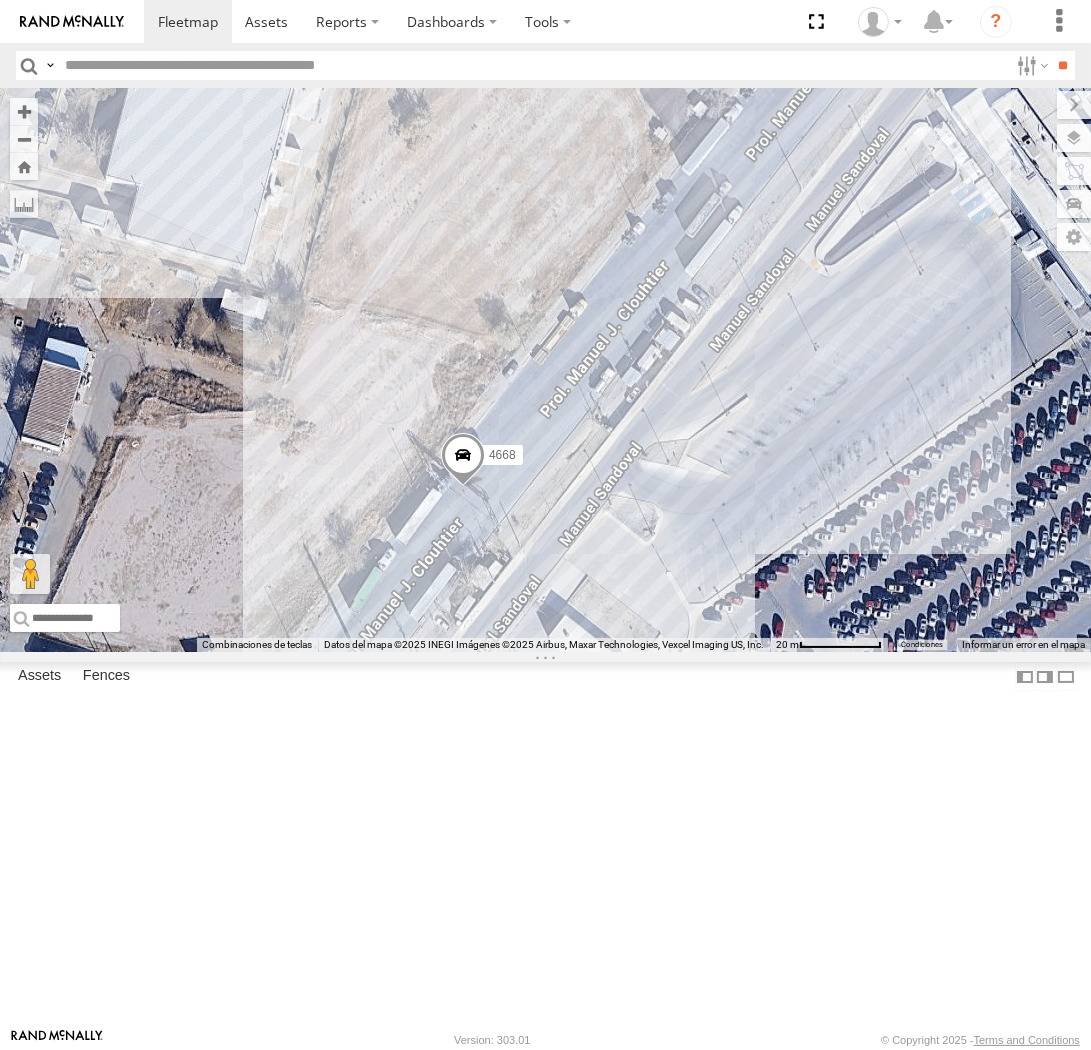 drag, startPoint x: 281, startPoint y: 492, endPoint x: 471, endPoint y: 411, distance: 206.5454 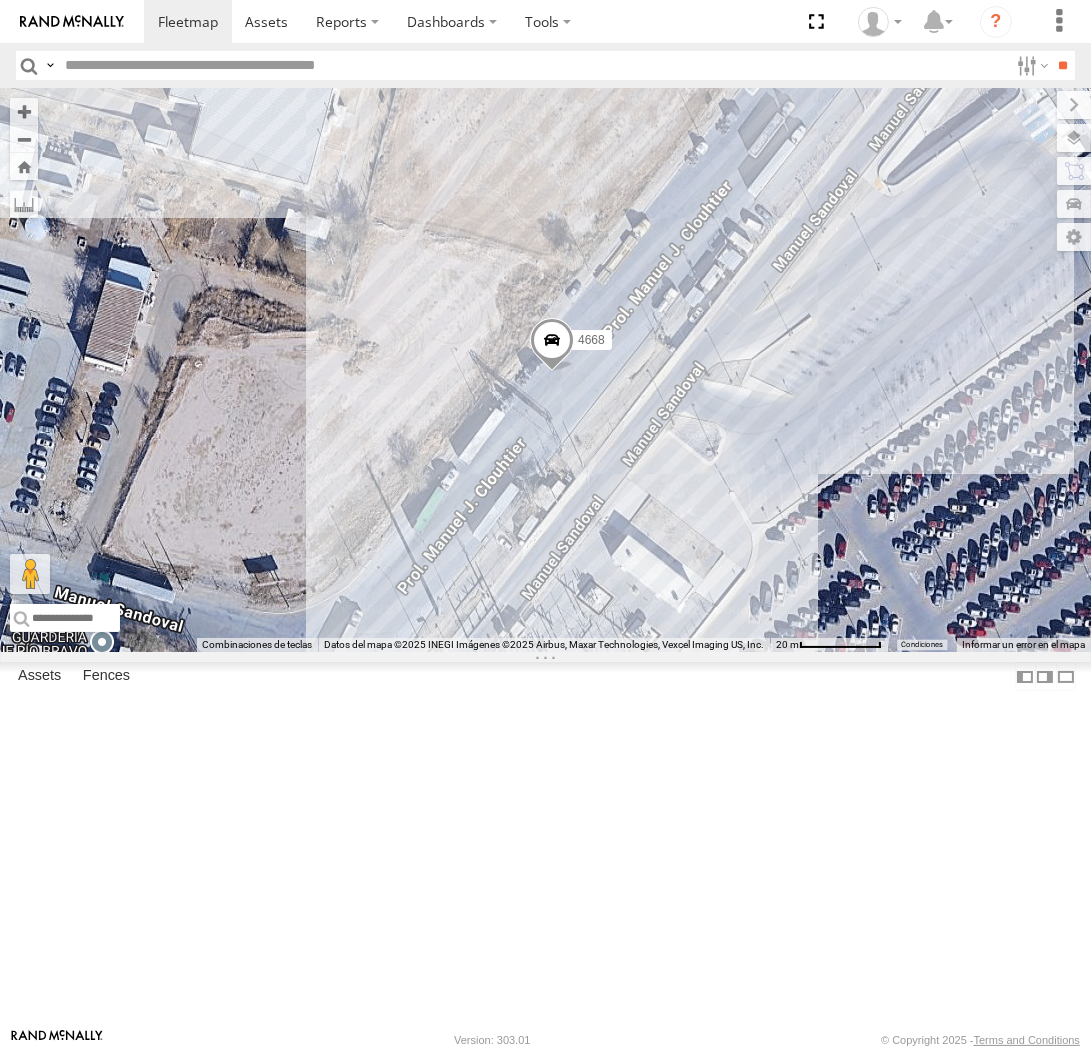 click on "AN533937 AN53295 AN47472 AN535356 ZJ533468 015910001811580 ZJ535914 F2771 AN539582 AN535509 AN534101 015910001845018 AN536034 AN53003 AN533249 015910001991127 8750 357660104097530 304 357660104093729 AN533897 3553 686 015910001987117 AN533938 8682 4668 AN536462 2899 6310 TS 841 3485185f54f8 357660104096649 AN539219 JLC52 177 7323 205" at bounding box center (545, 370) 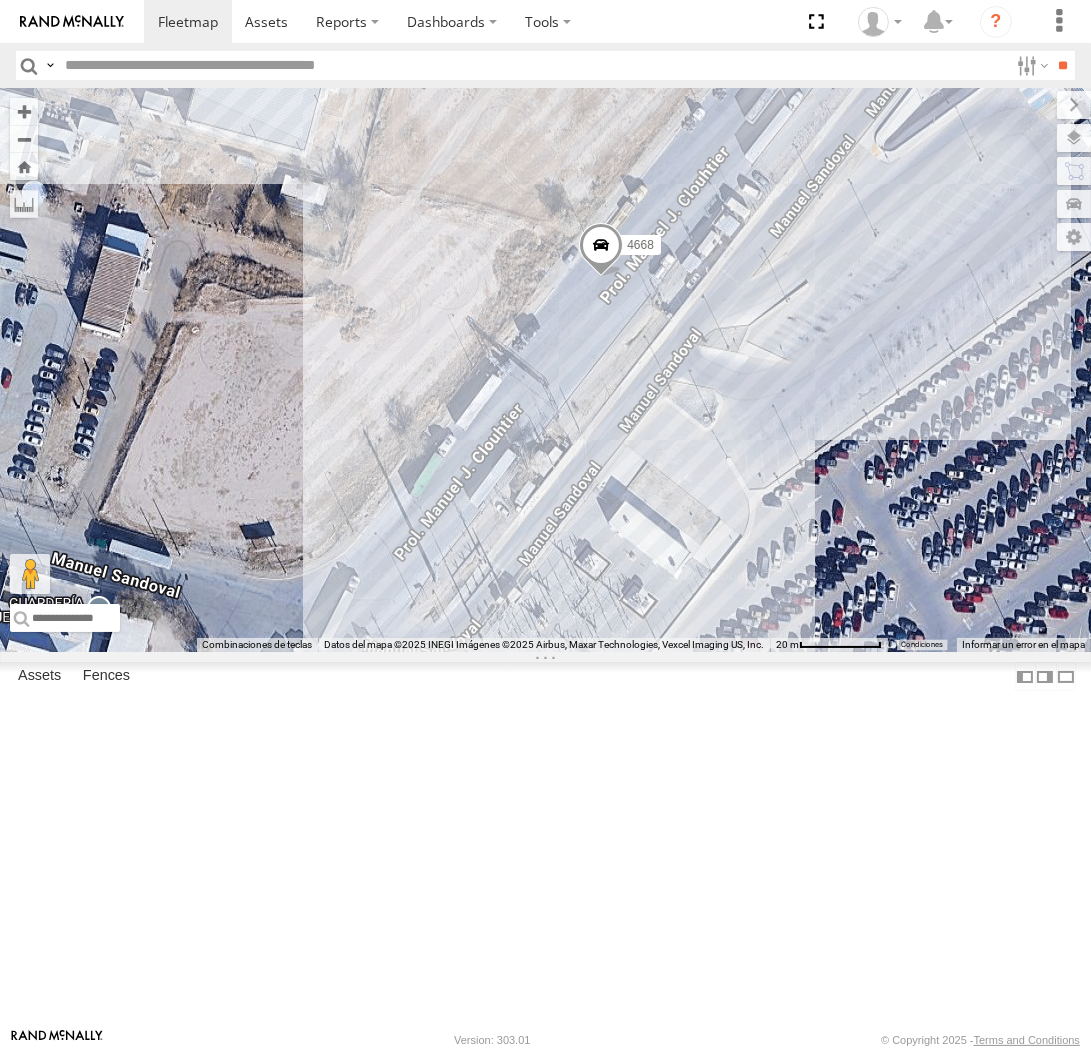 click on "4668" at bounding box center (545, 370) 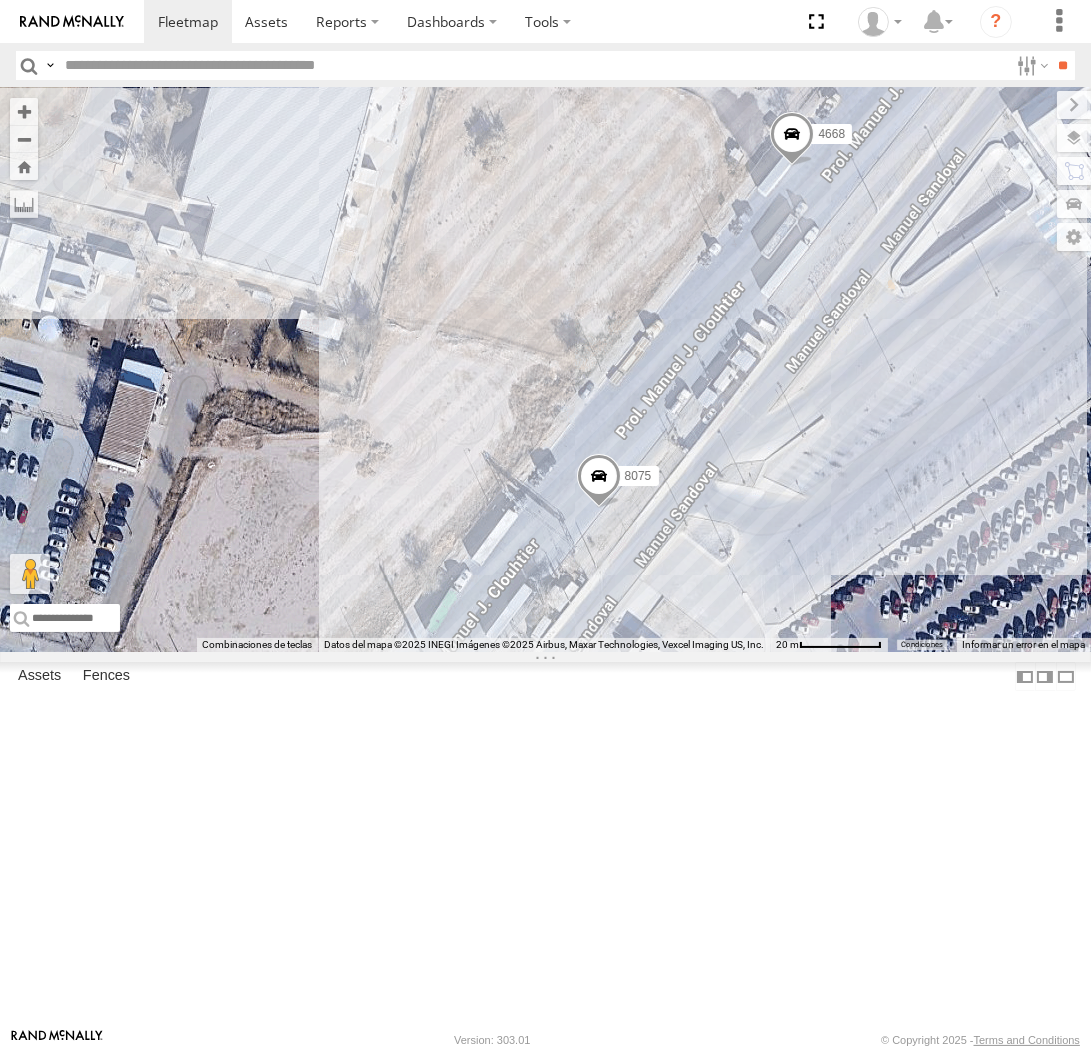 drag, startPoint x: 322, startPoint y: 436, endPoint x: 522, endPoint y: 483, distance: 205.44829 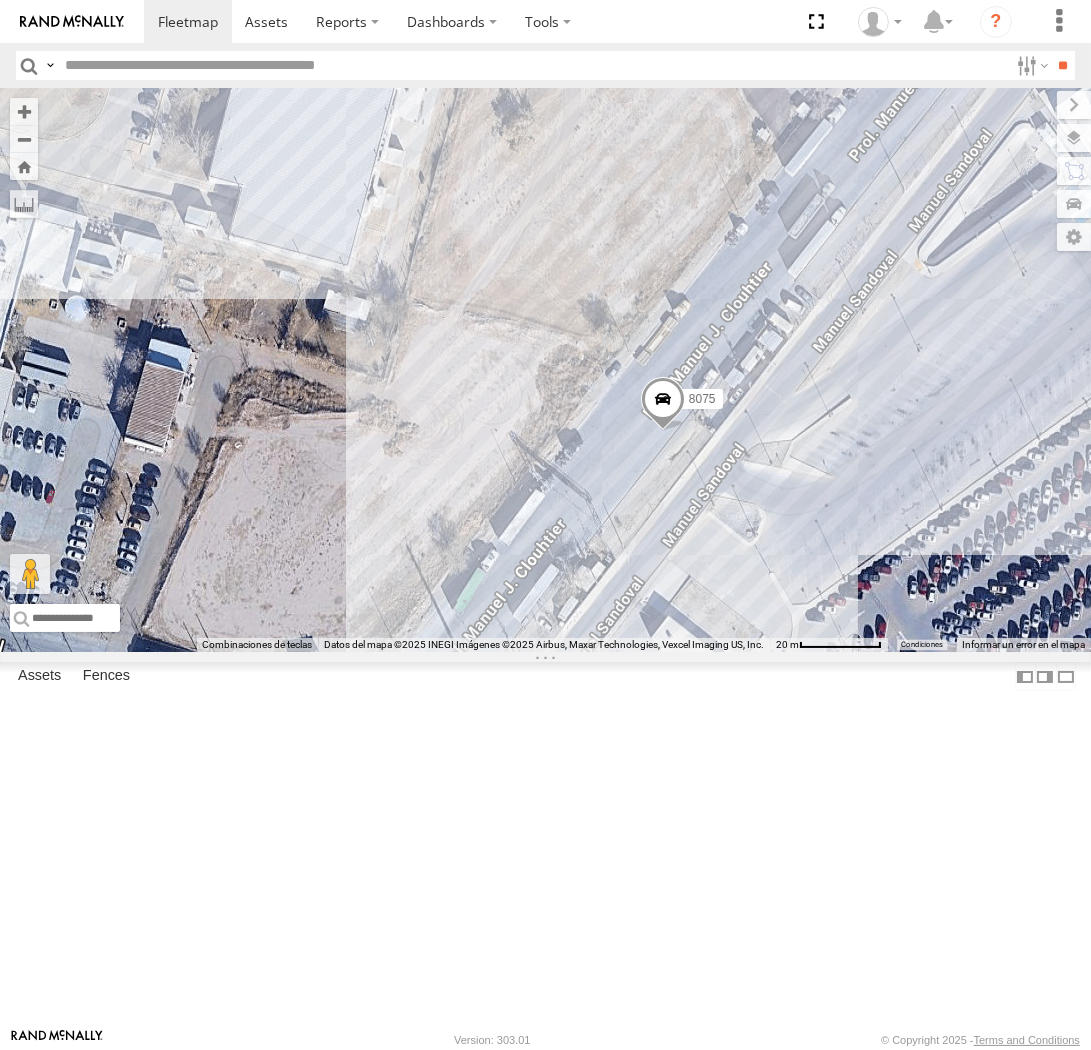 drag, startPoint x: 807, startPoint y: 625, endPoint x: 733, endPoint y: 620, distance: 74.168724 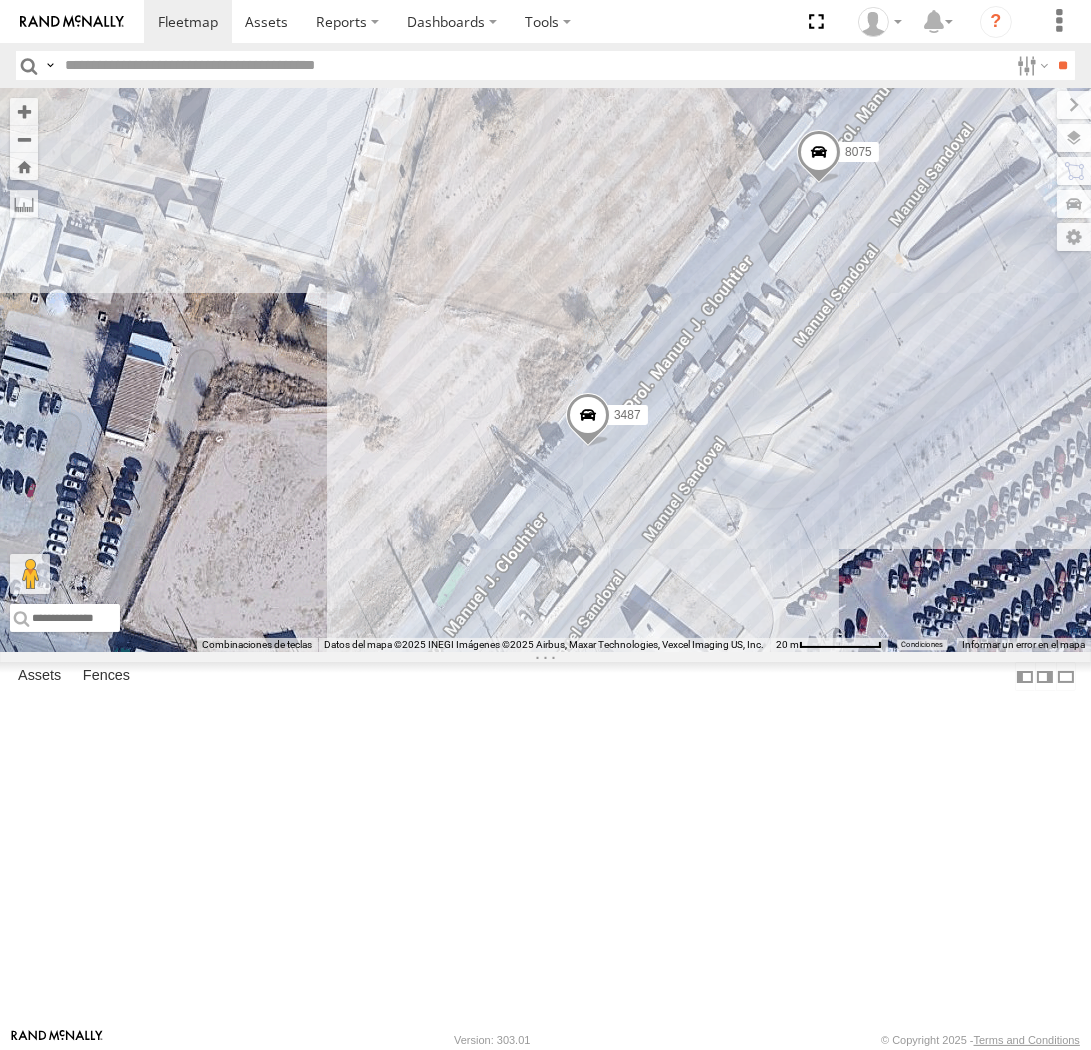 drag, startPoint x: 706, startPoint y: 631, endPoint x: 715, endPoint y: 624, distance: 11.401754 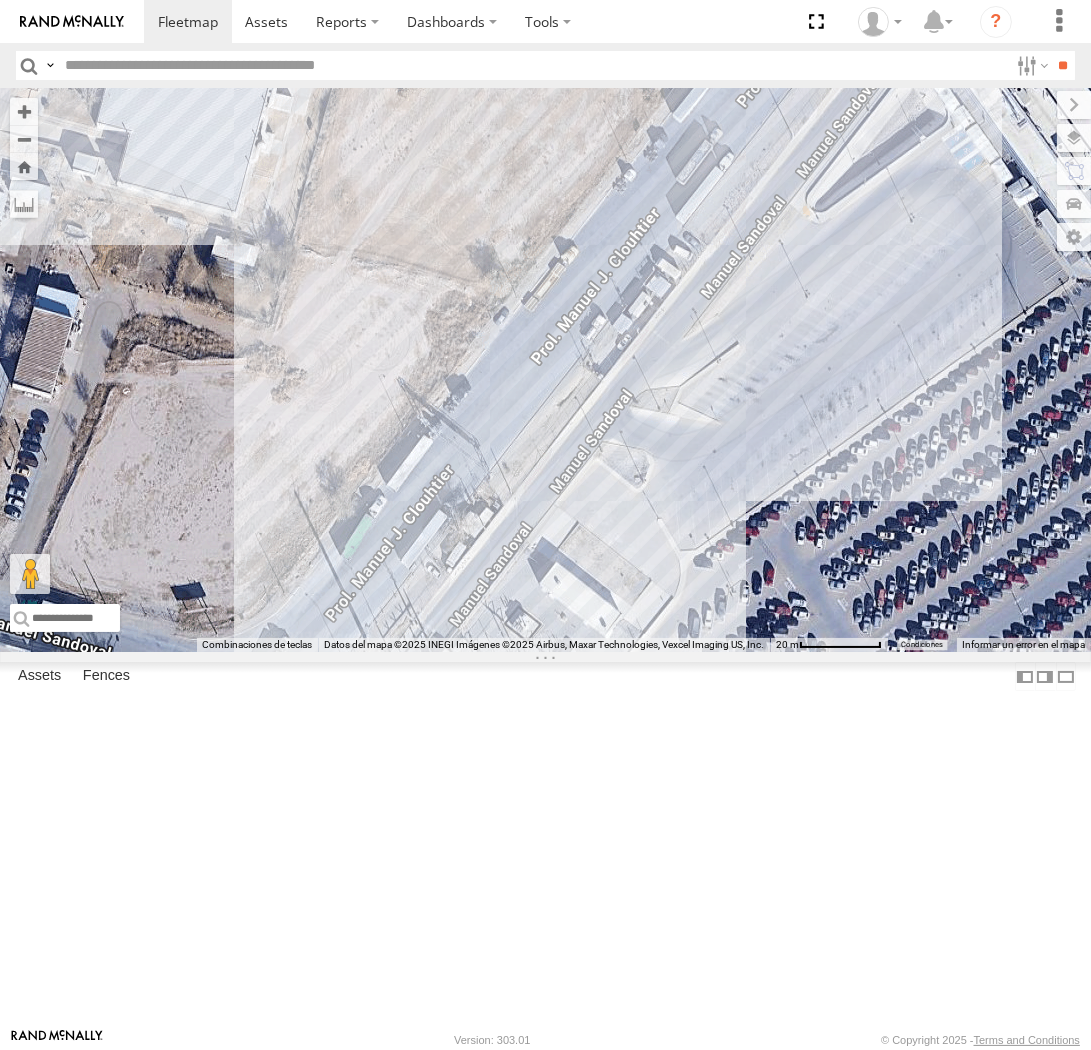 drag, startPoint x: 383, startPoint y: 532, endPoint x: 450, endPoint y: 568, distance: 76.05919 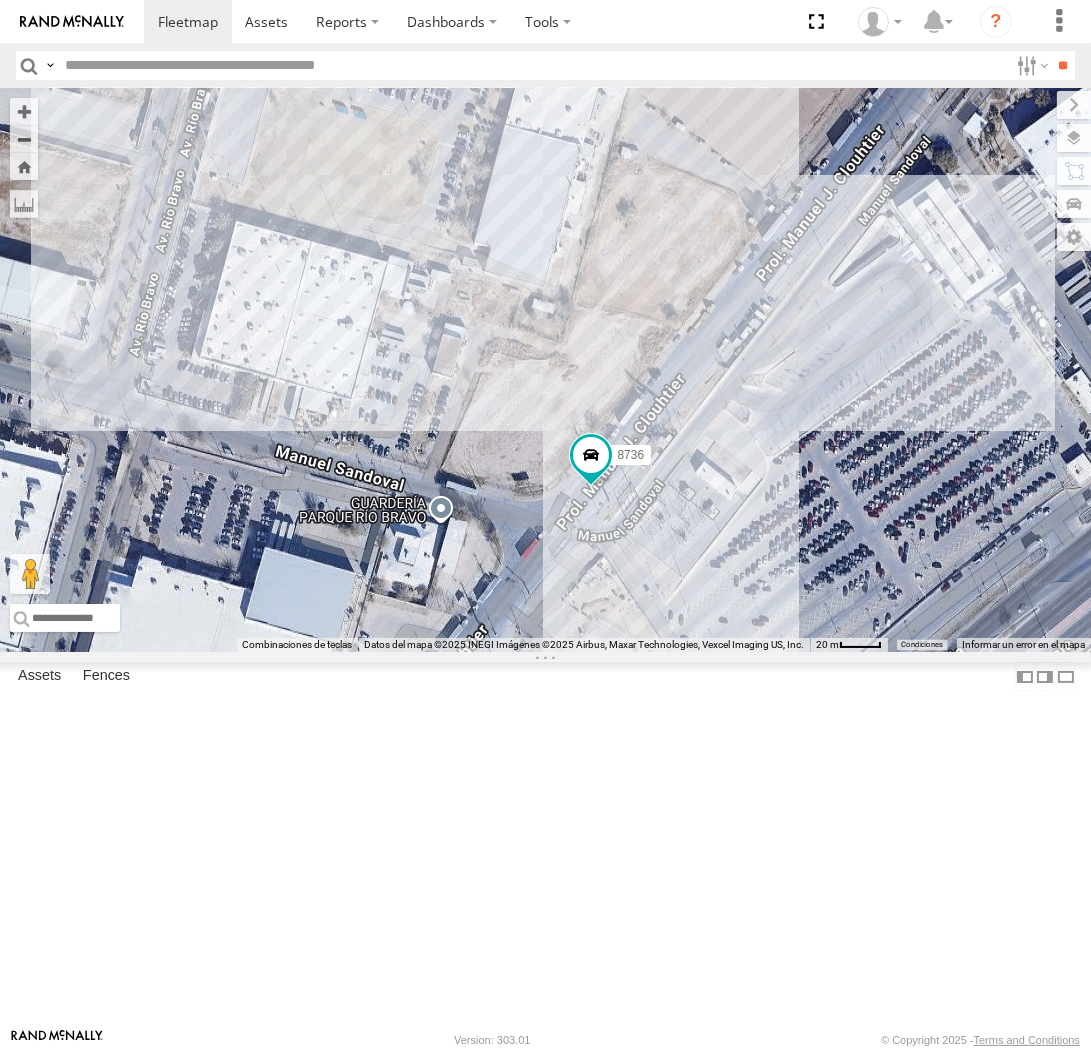 drag, startPoint x: 838, startPoint y: 575, endPoint x: 751, endPoint y: 560, distance: 88.28363 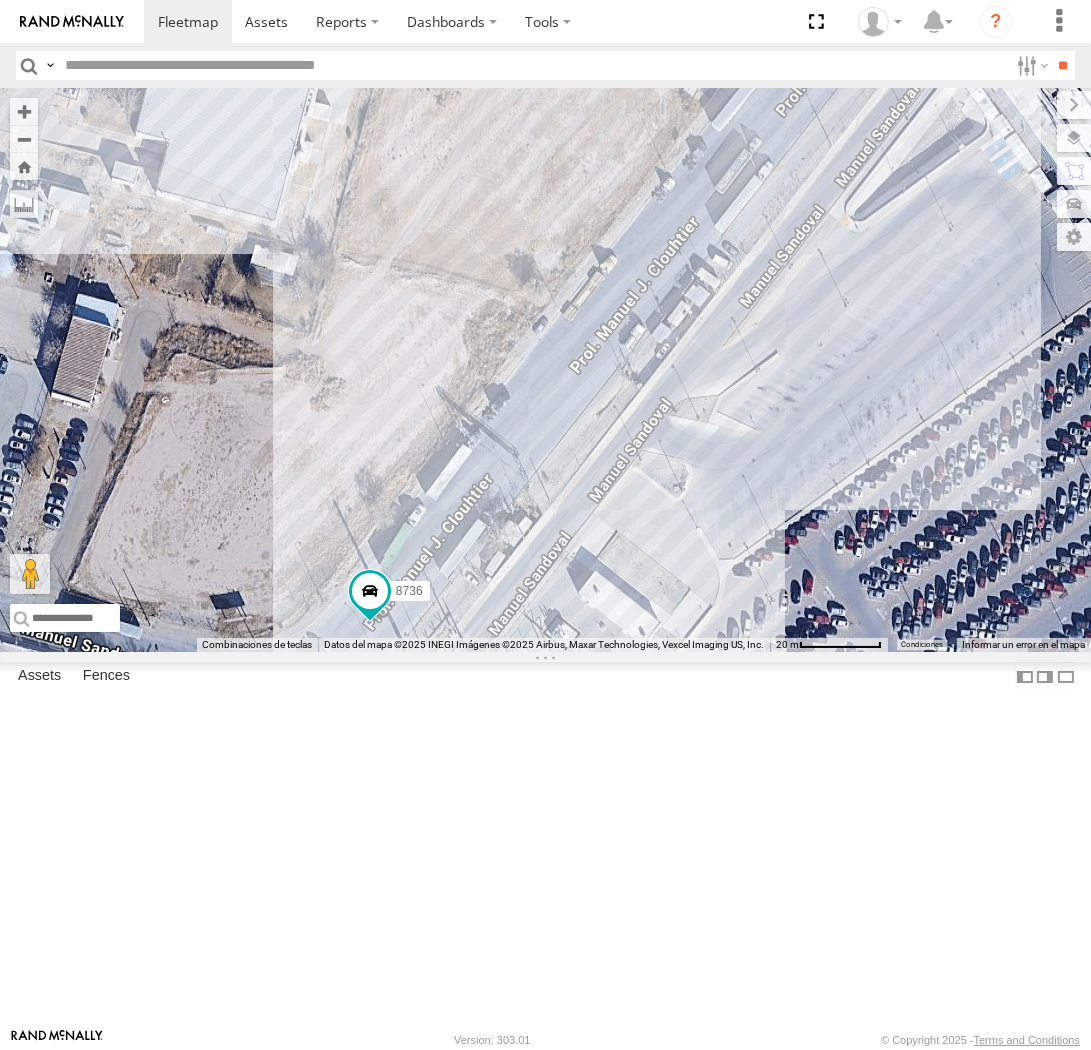 click on "8736 558 5296 338" at bounding box center [545, 370] 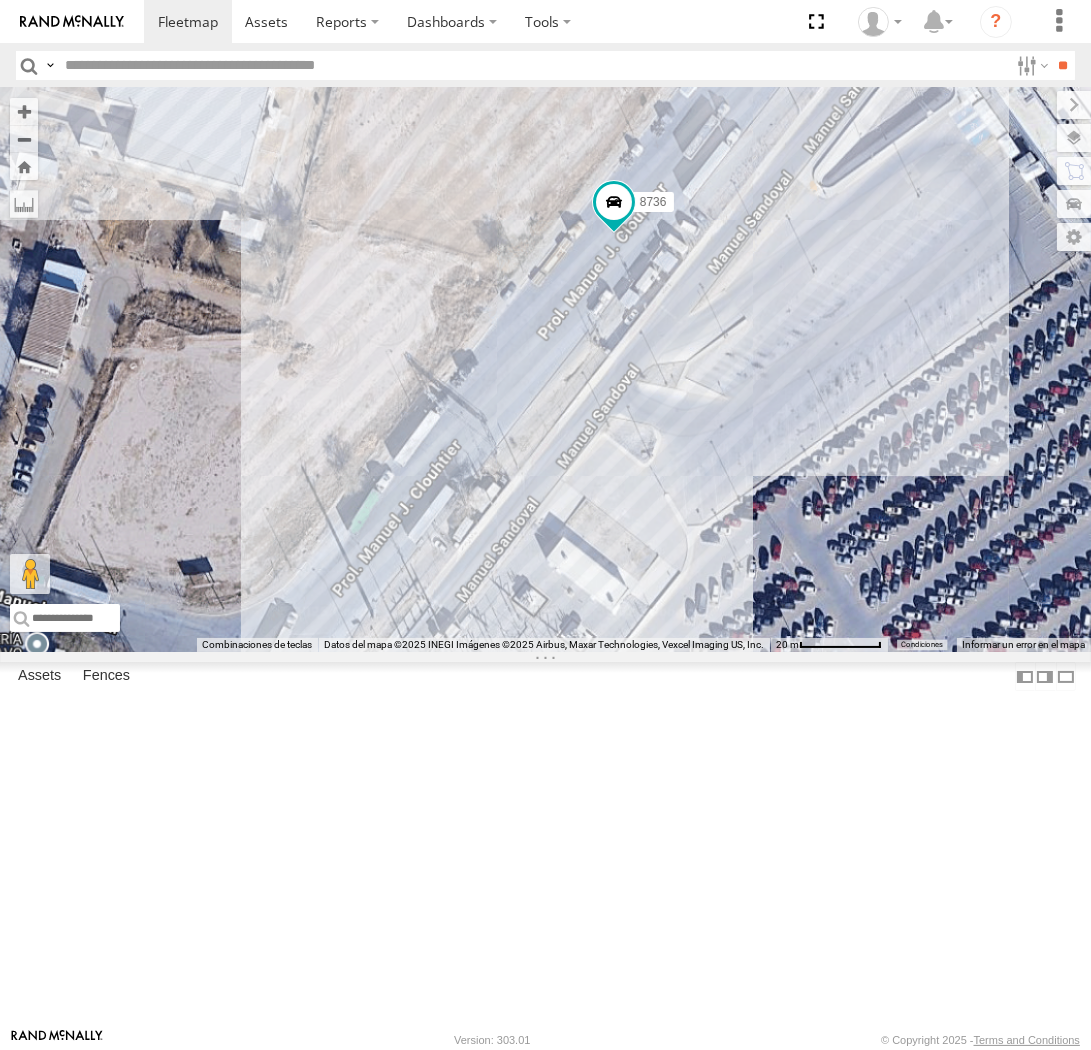 drag, startPoint x: 290, startPoint y: 367, endPoint x: 424, endPoint y: 375, distance: 134.23859 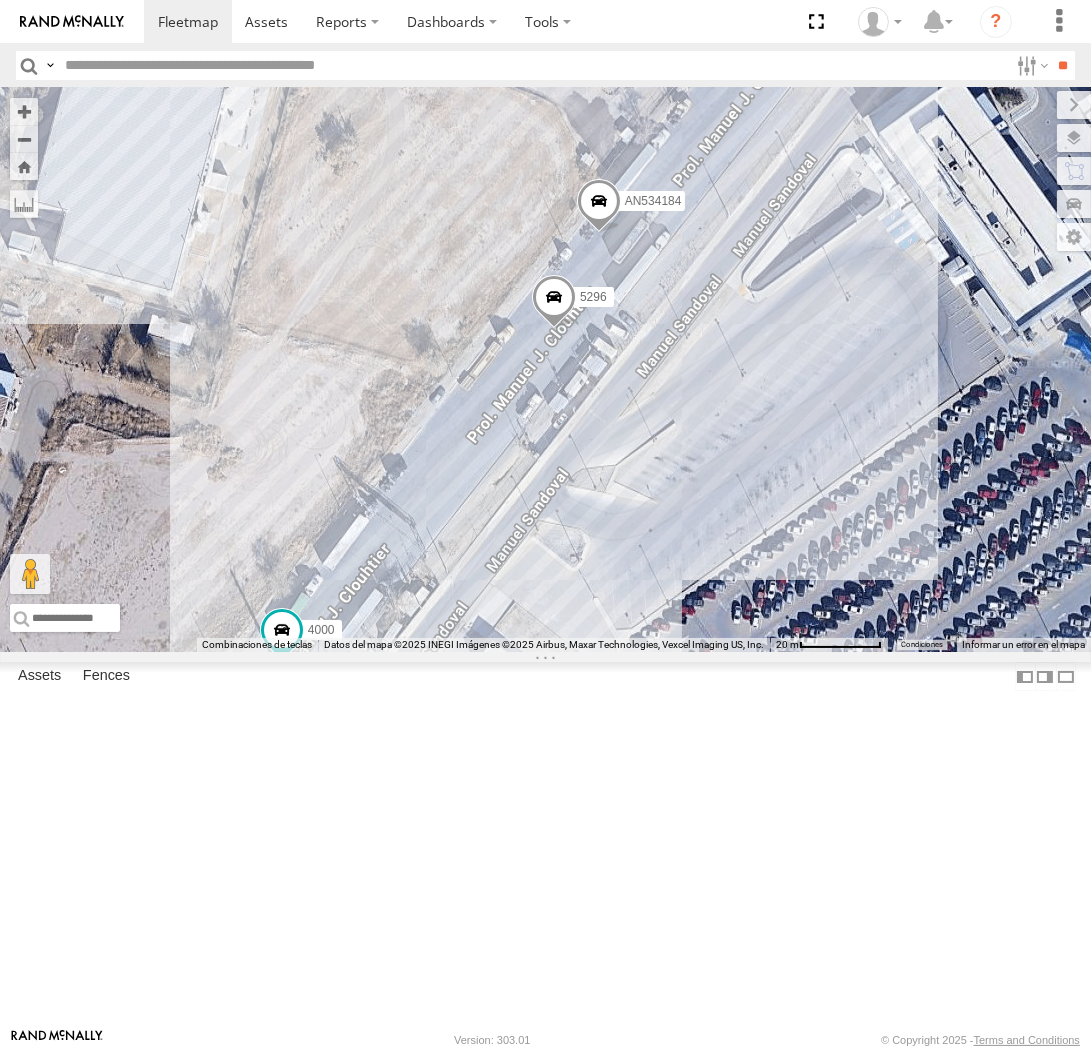 drag, startPoint x: 204, startPoint y: 615, endPoint x: 581, endPoint y: 611, distance: 377.0212 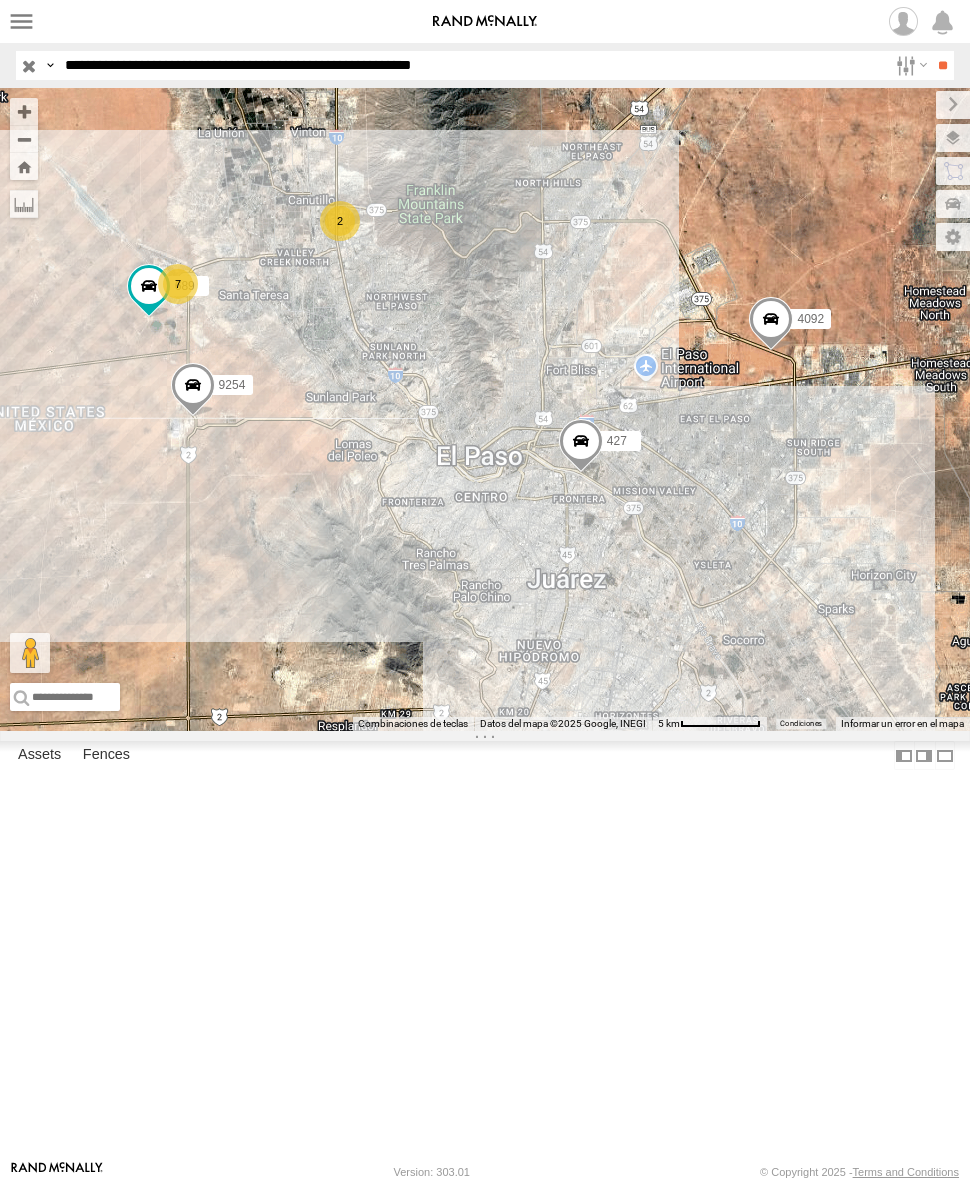 scroll, scrollTop: 0, scrollLeft: 0, axis: both 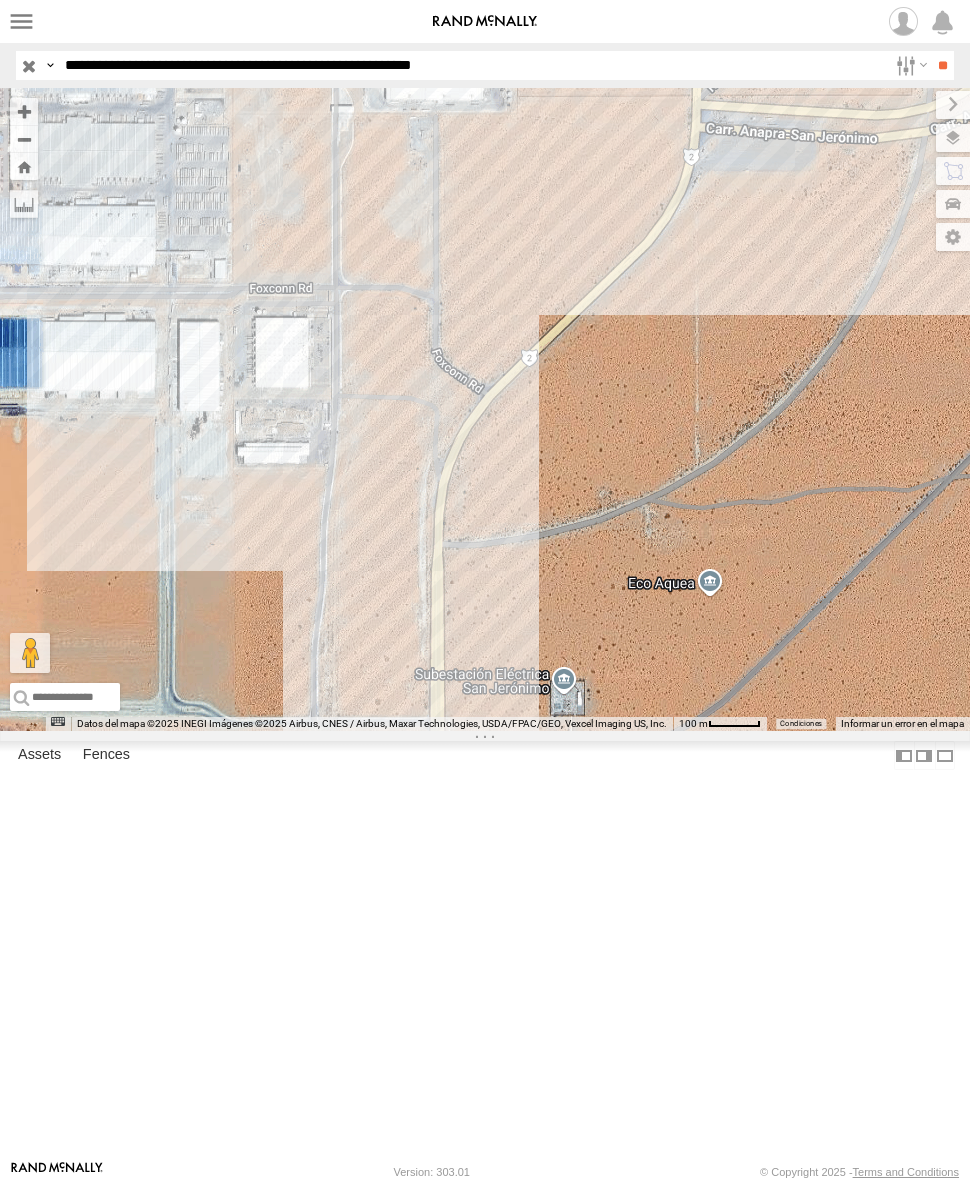 drag, startPoint x: 333, startPoint y: 355, endPoint x: 332, endPoint y: 671, distance: 316.0016 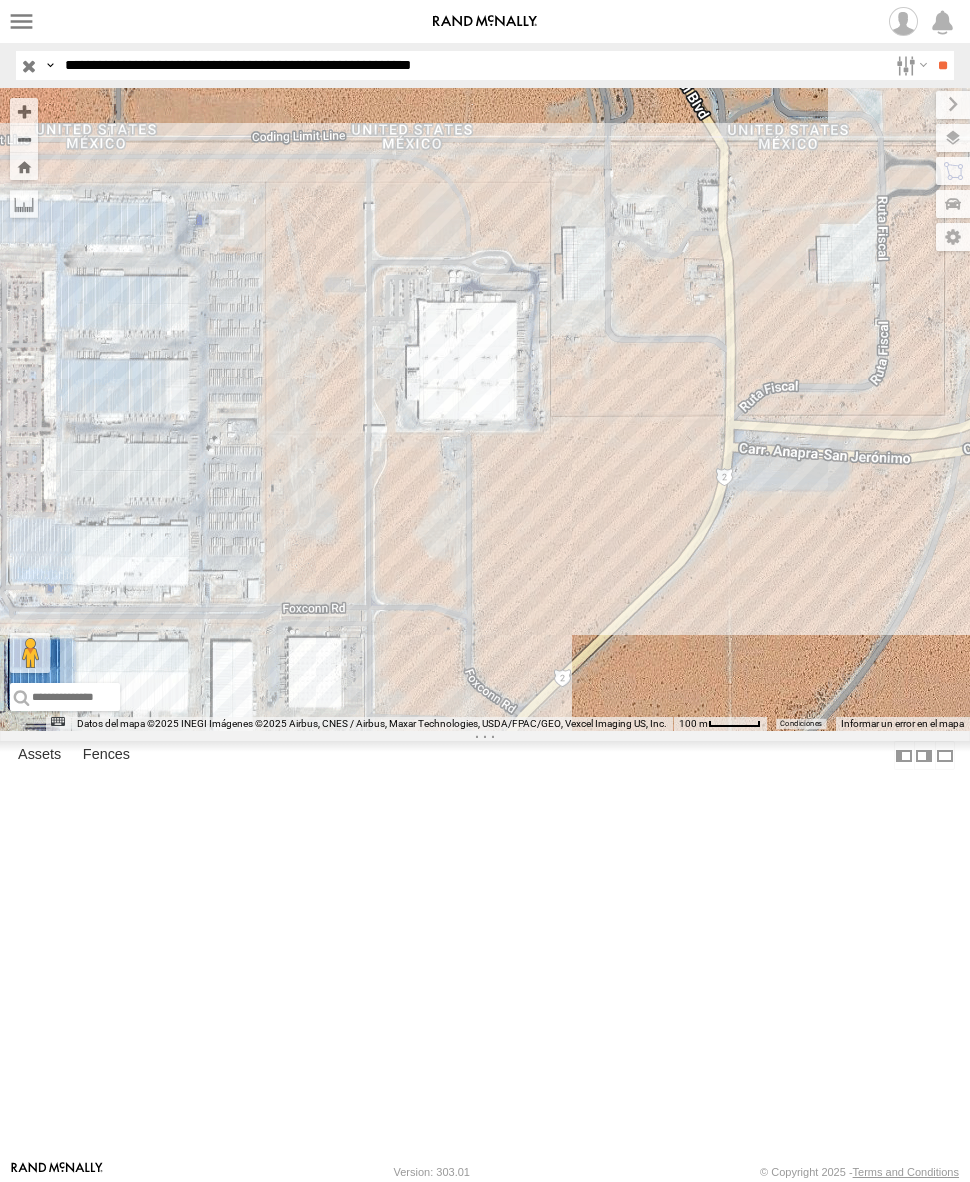 drag, startPoint x: 531, startPoint y: 421, endPoint x: 571, endPoint y: 608, distance: 191.23022 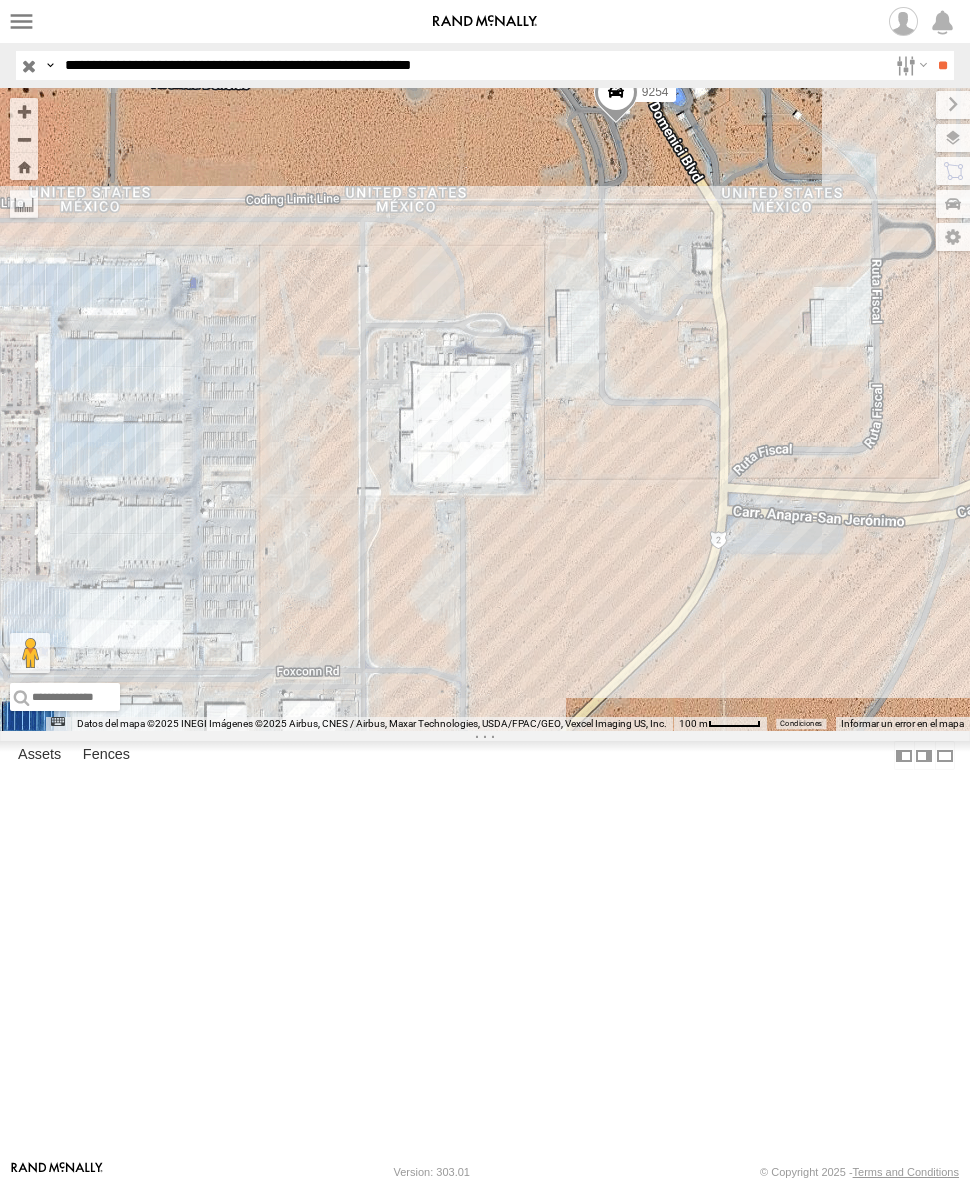 drag, startPoint x: 598, startPoint y: 377, endPoint x: 578, endPoint y: 604, distance: 227.87935 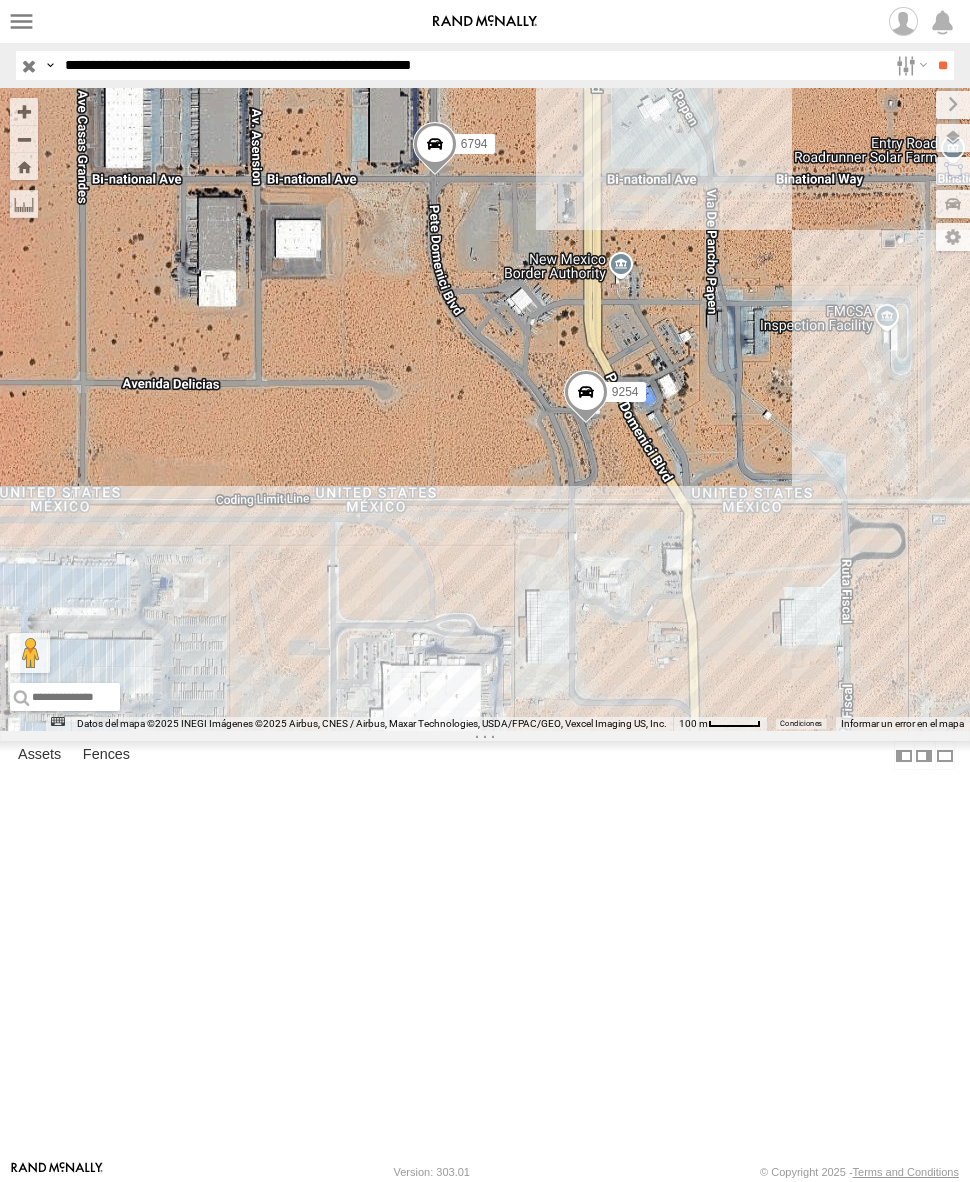 click on "**********" at bounding box center (472, 65) 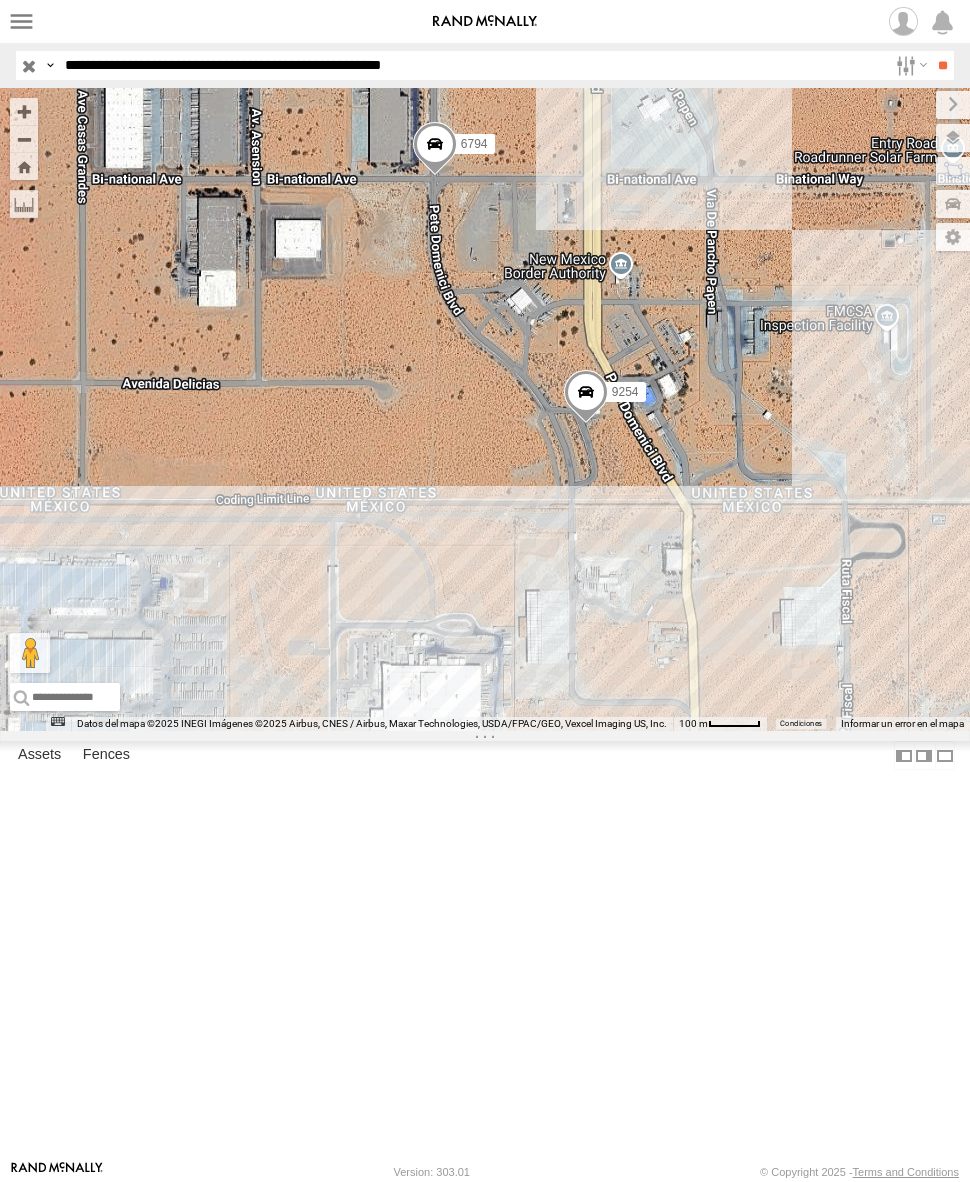 click on "**" at bounding box center [942, 65] 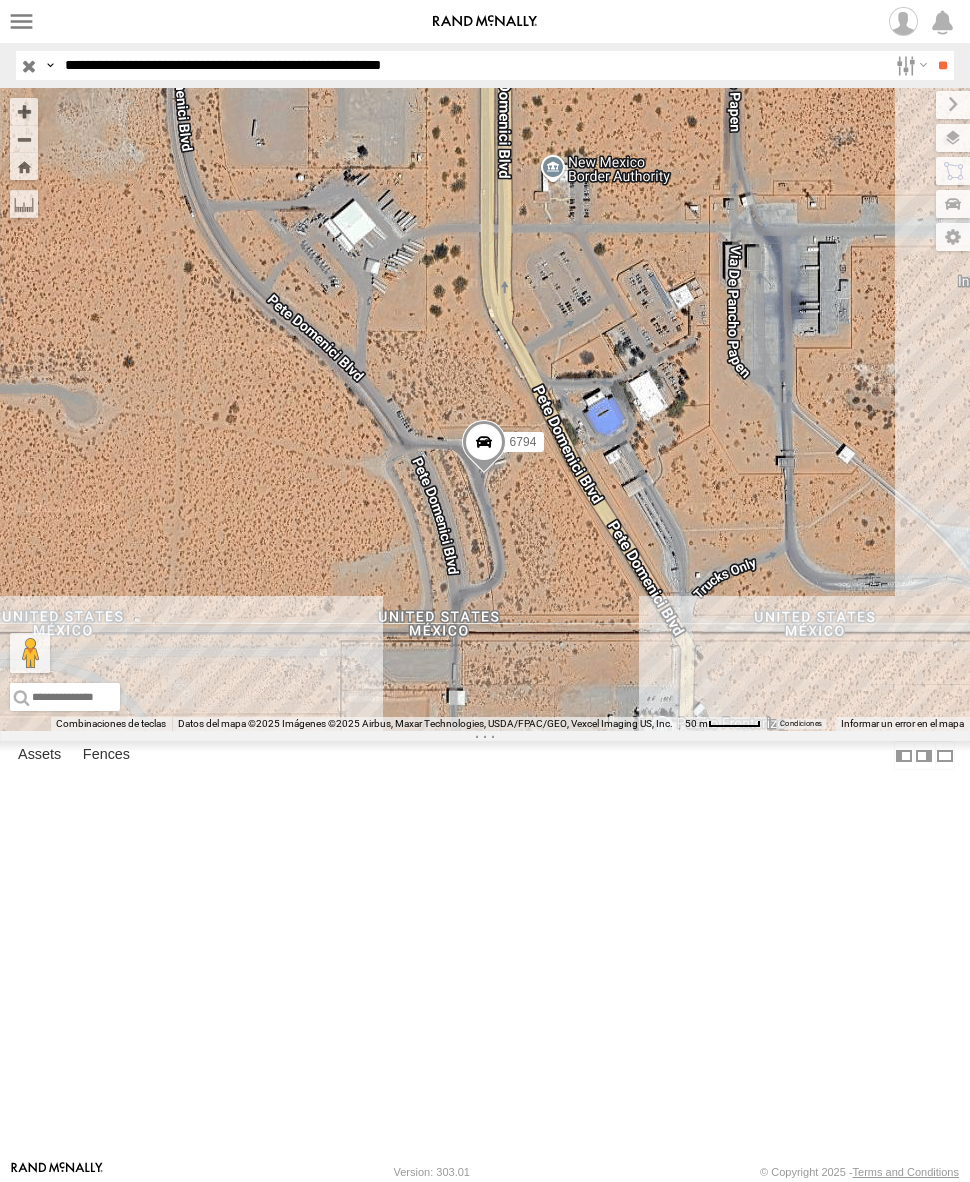 drag, startPoint x: 421, startPoint y: 62, endPoint x: 428, endPoint y: 81, distance: 20.248457 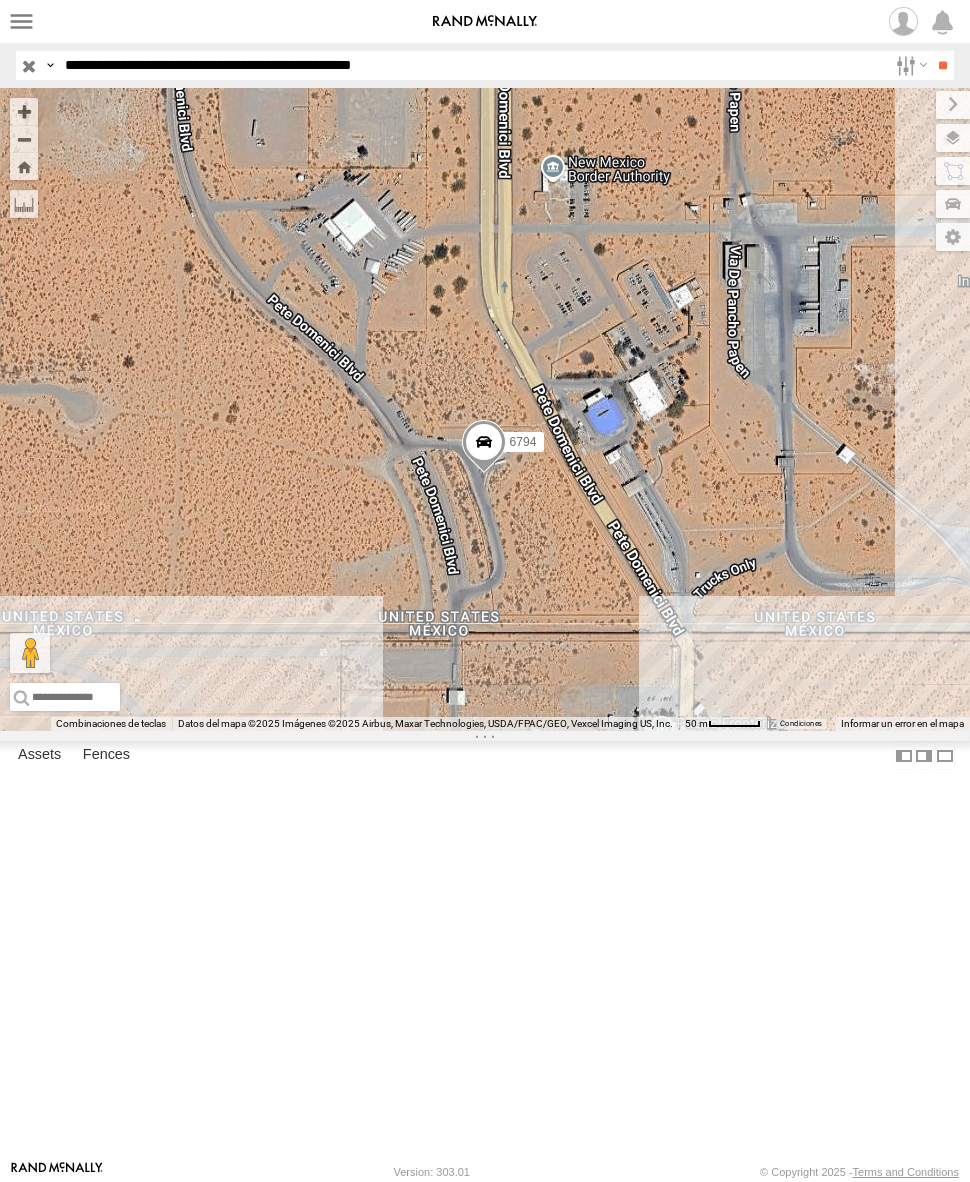 click on "**" at bounding box center [942, 65] 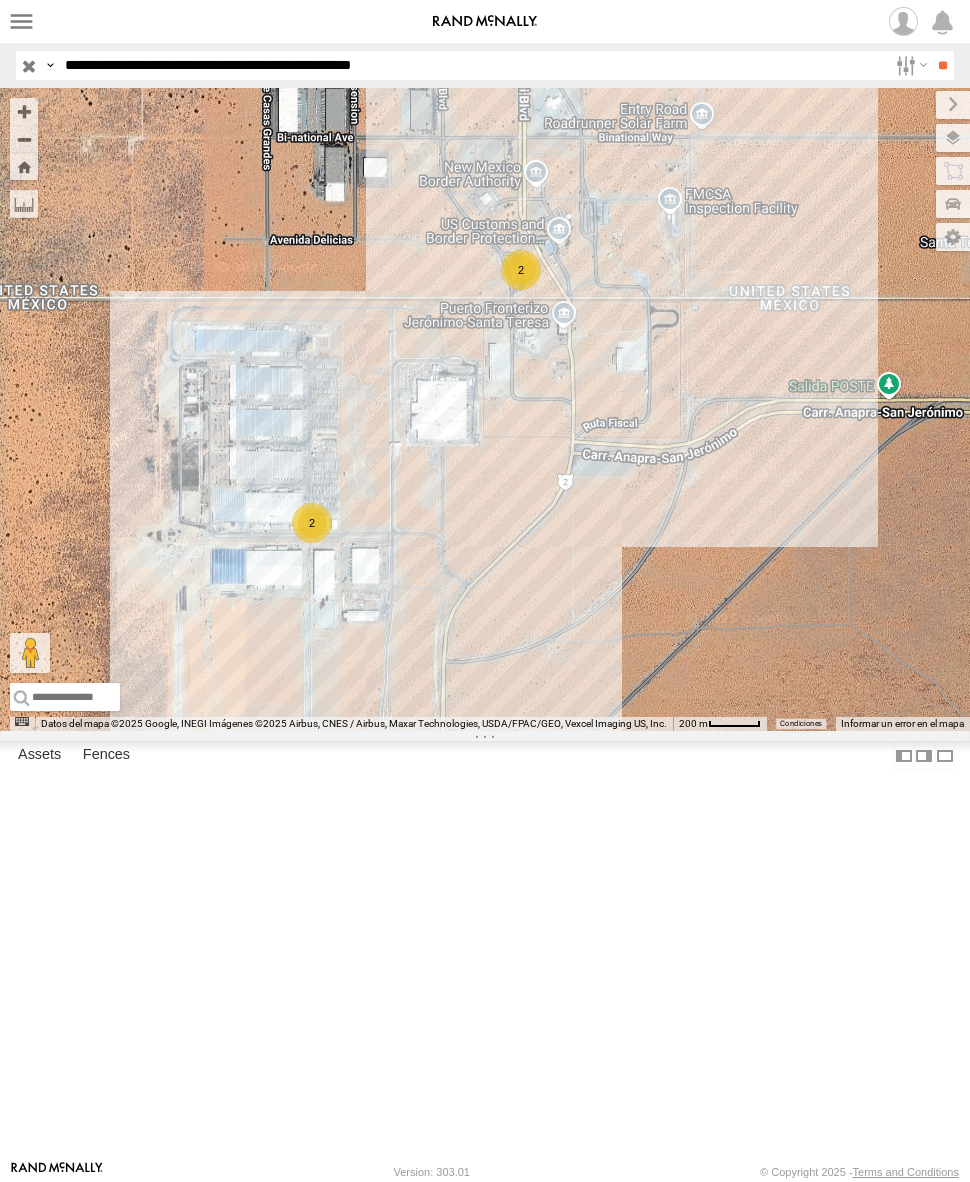 drag, startPoint x: 258, startPoint y: 812, endPoint x: 511, endPoint y: 636, distance: 308.19638 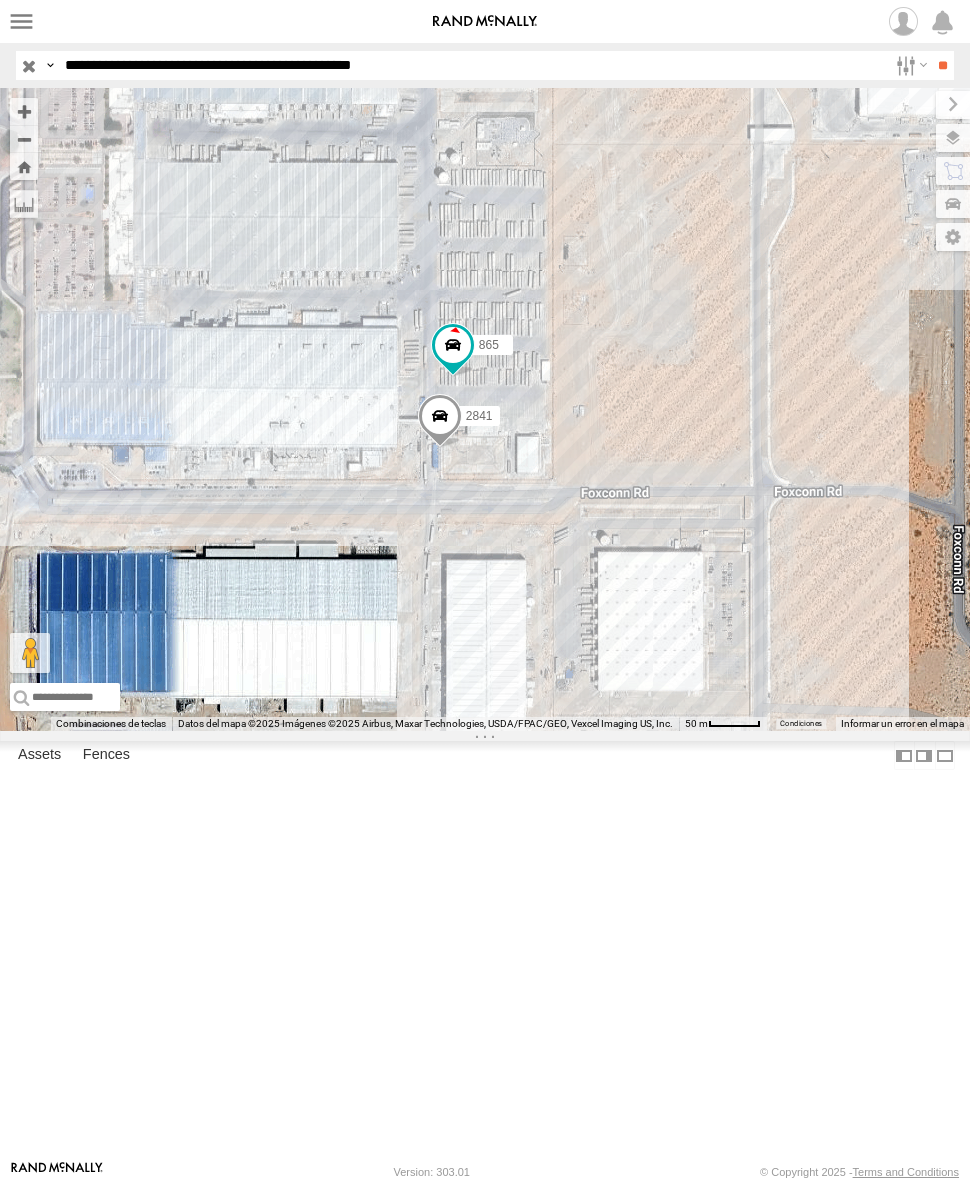 drag, startPoint x: 664, startPoint y: 517, endPoint x: 592, endPoint y: 665, distance: 164.58432 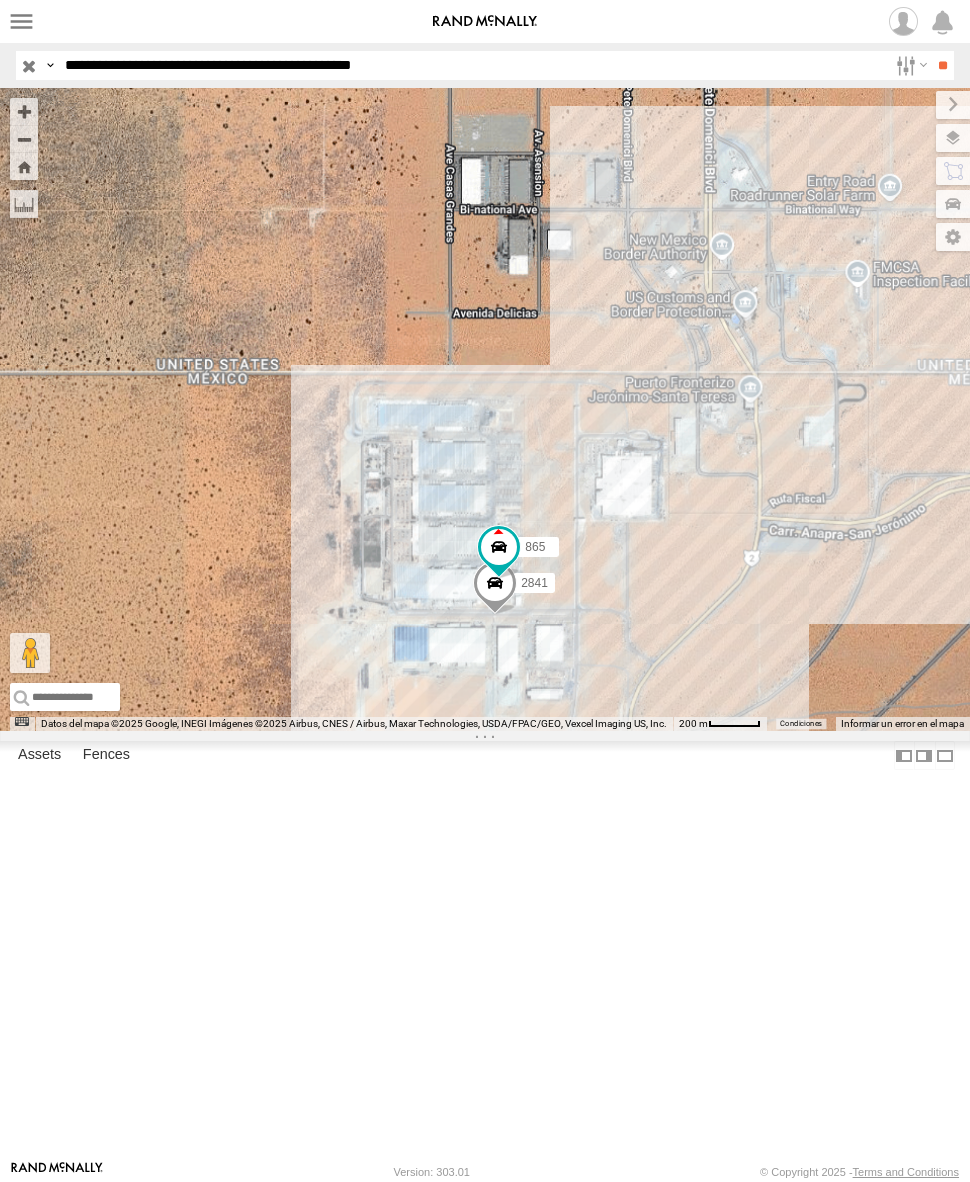 drag, startPoint x: 727, startPoint y: 480, endPoint x: 701, endPoint y: 558, distance: 82.219215 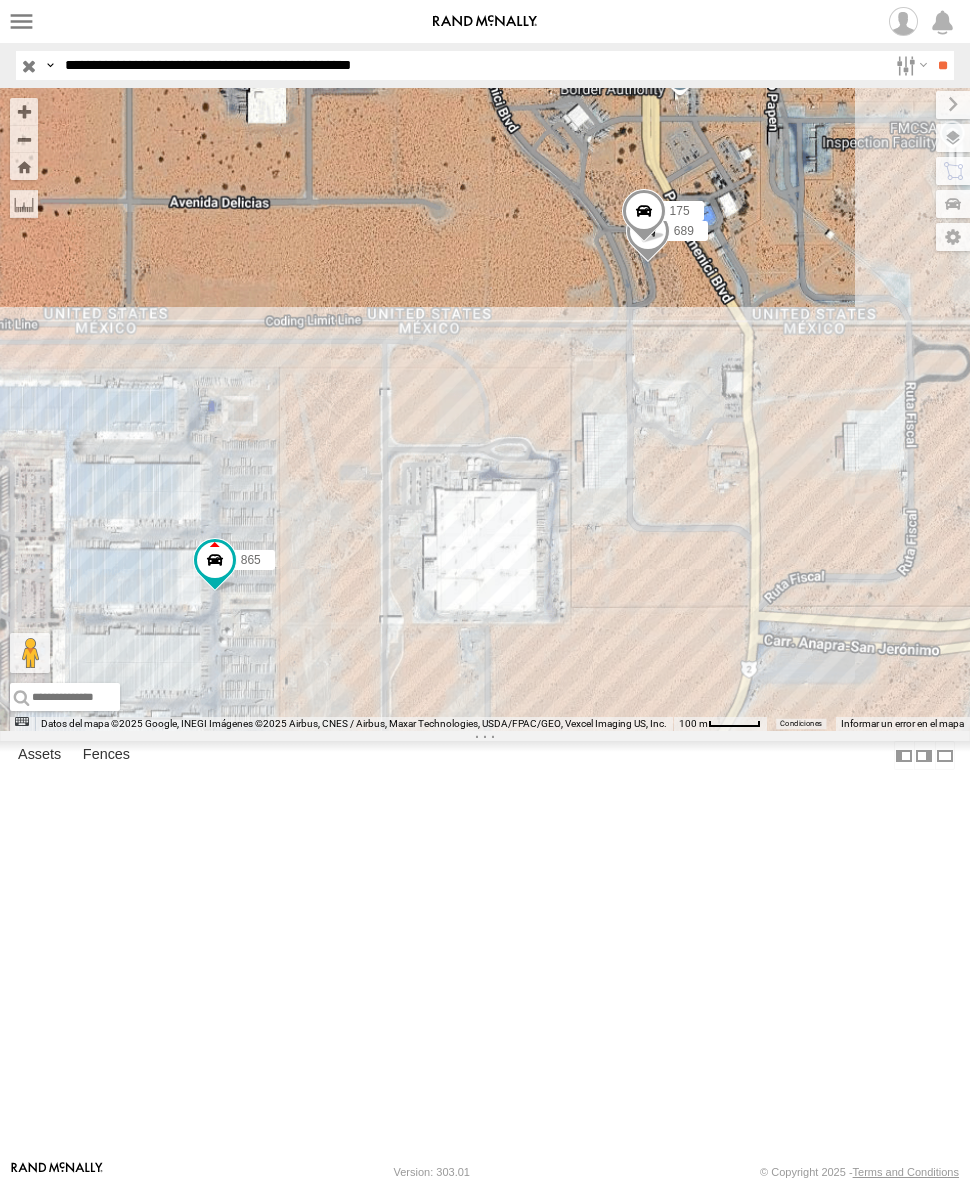 drag, startPoint x: 225, startPoint y: 465, endPoint x: 527, endPoint y: 482, distance: 302.4781 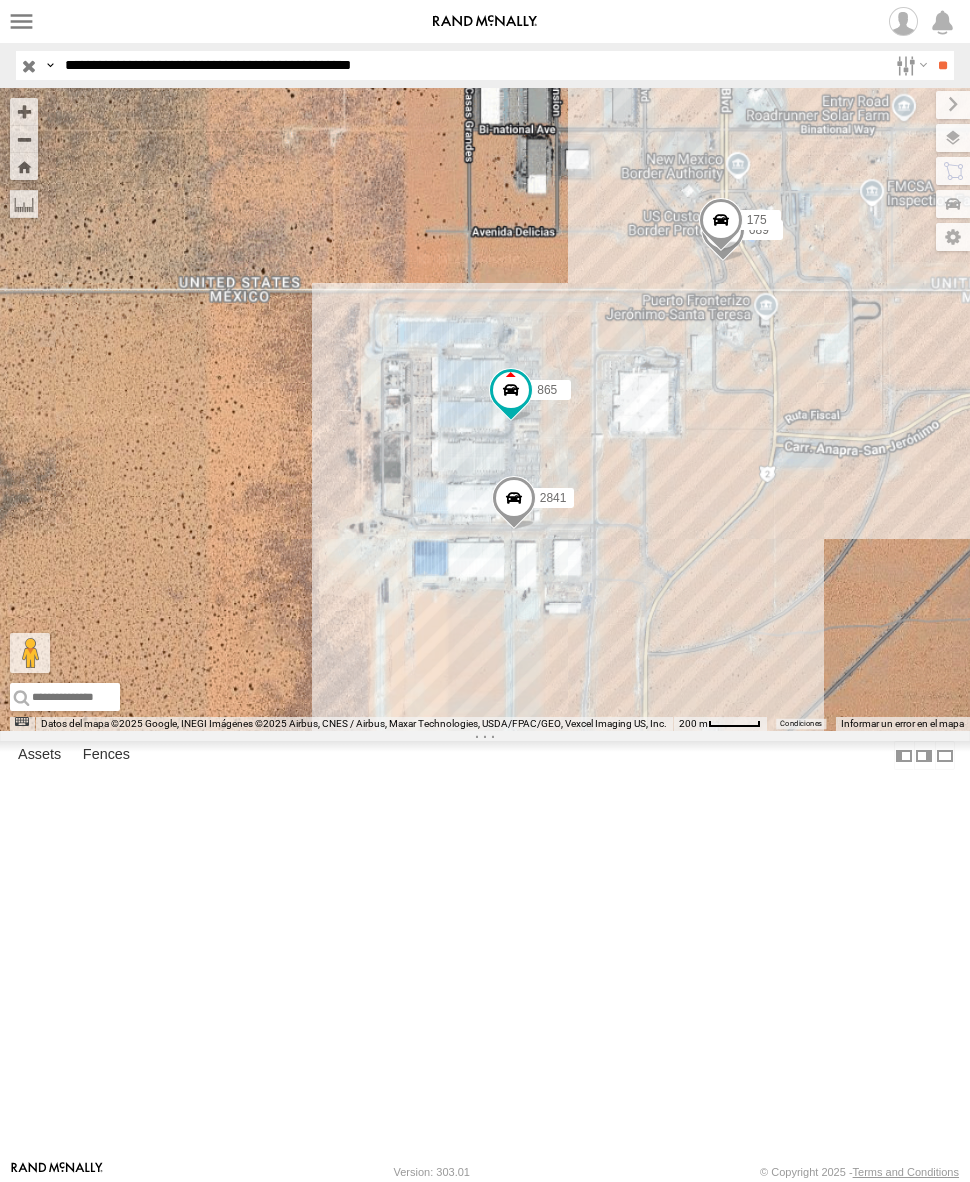drag, startPoint x: 528, startPoint y: 478, endPoint x: 604, endPoint y: 450, distance: 80.99383 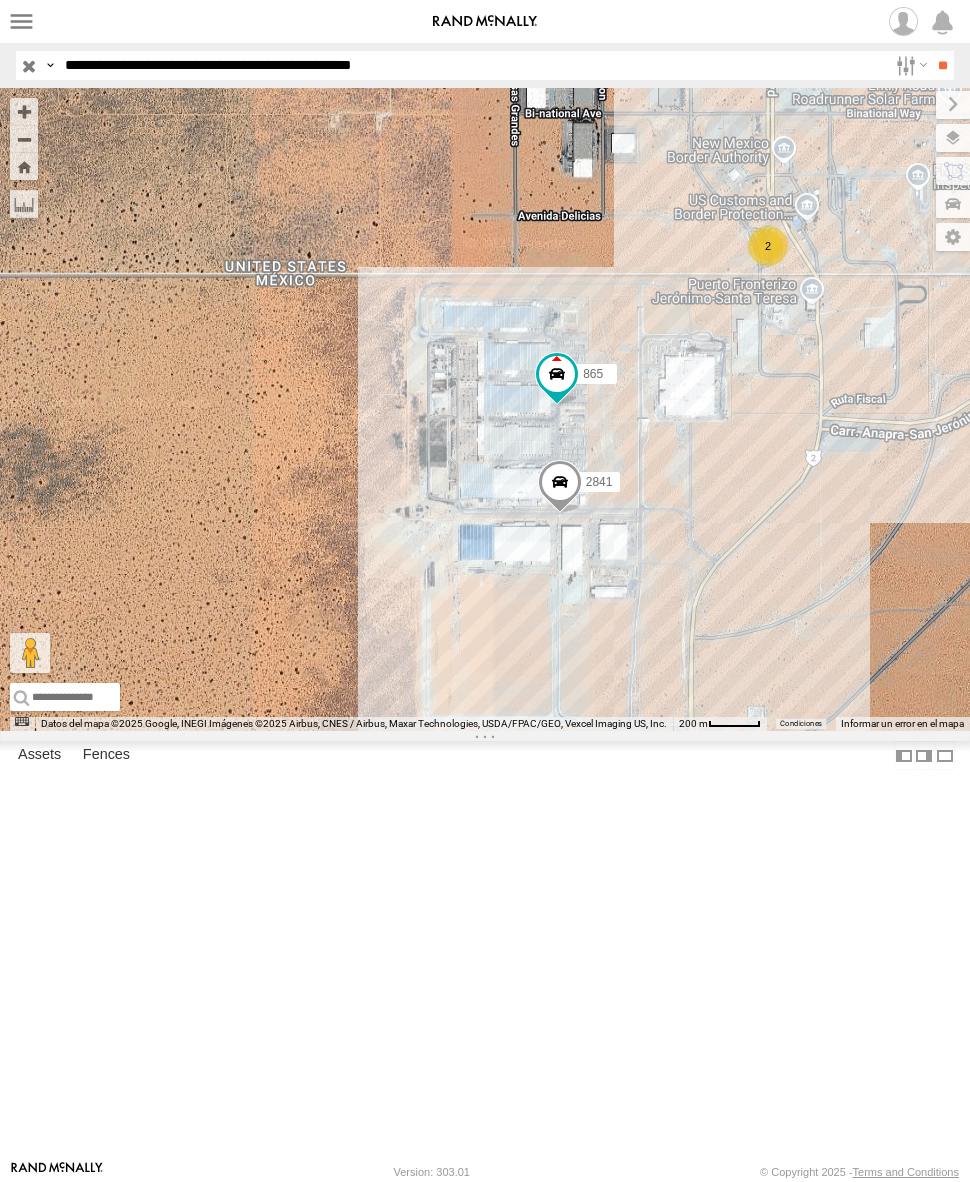 click on "**********" at bounding box center (472, 65) 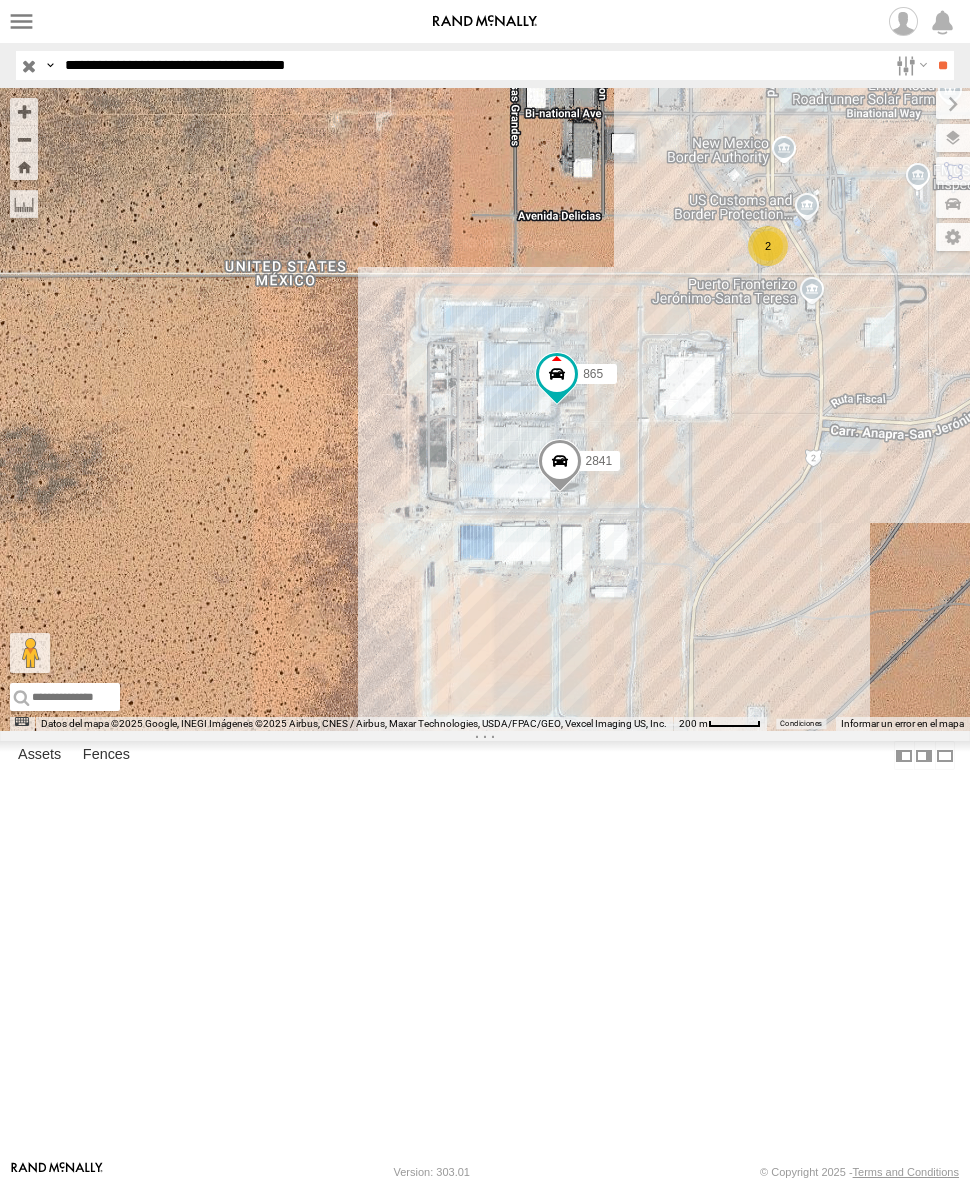click on "**" at bounding box center [942, 65] 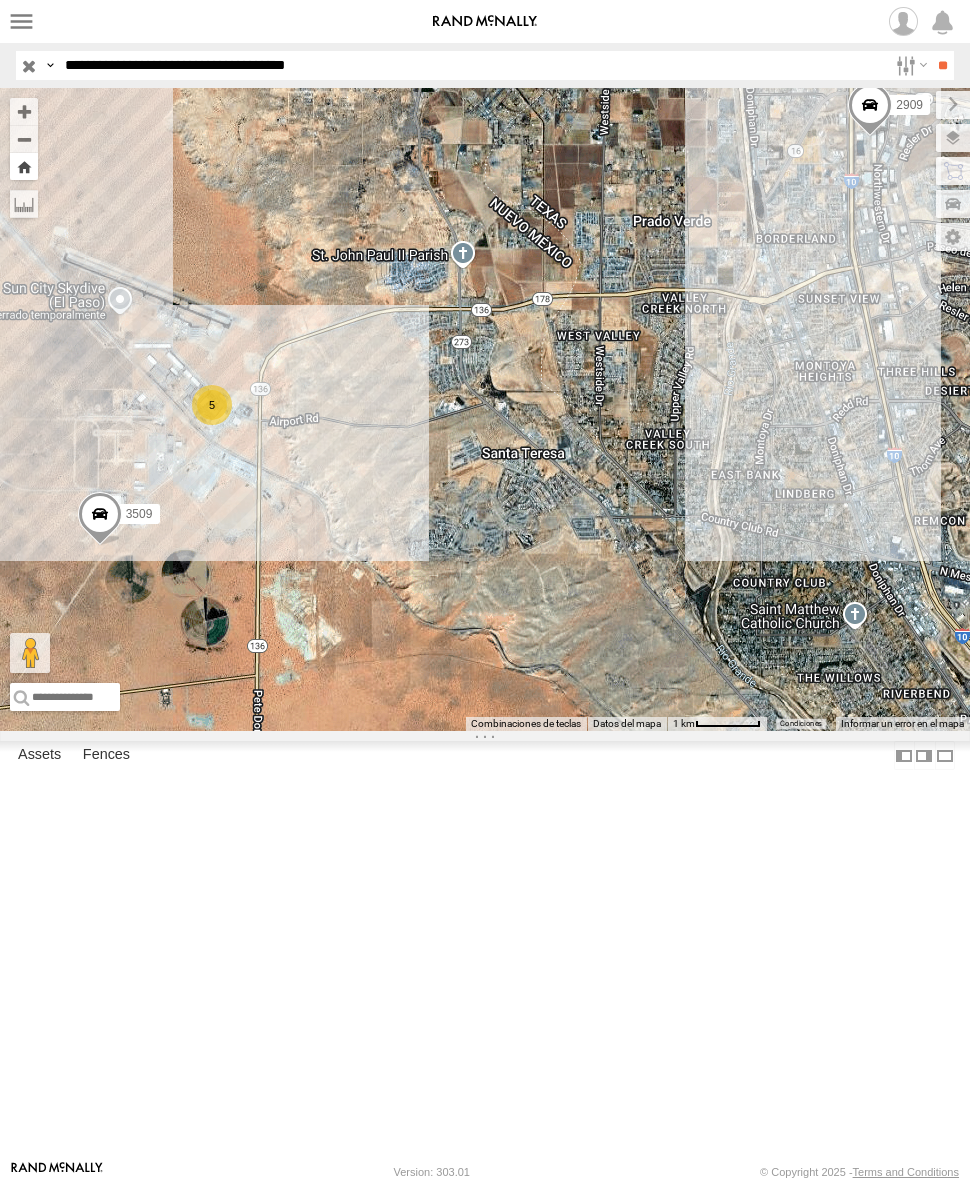 click at bounding box center (24, 166) 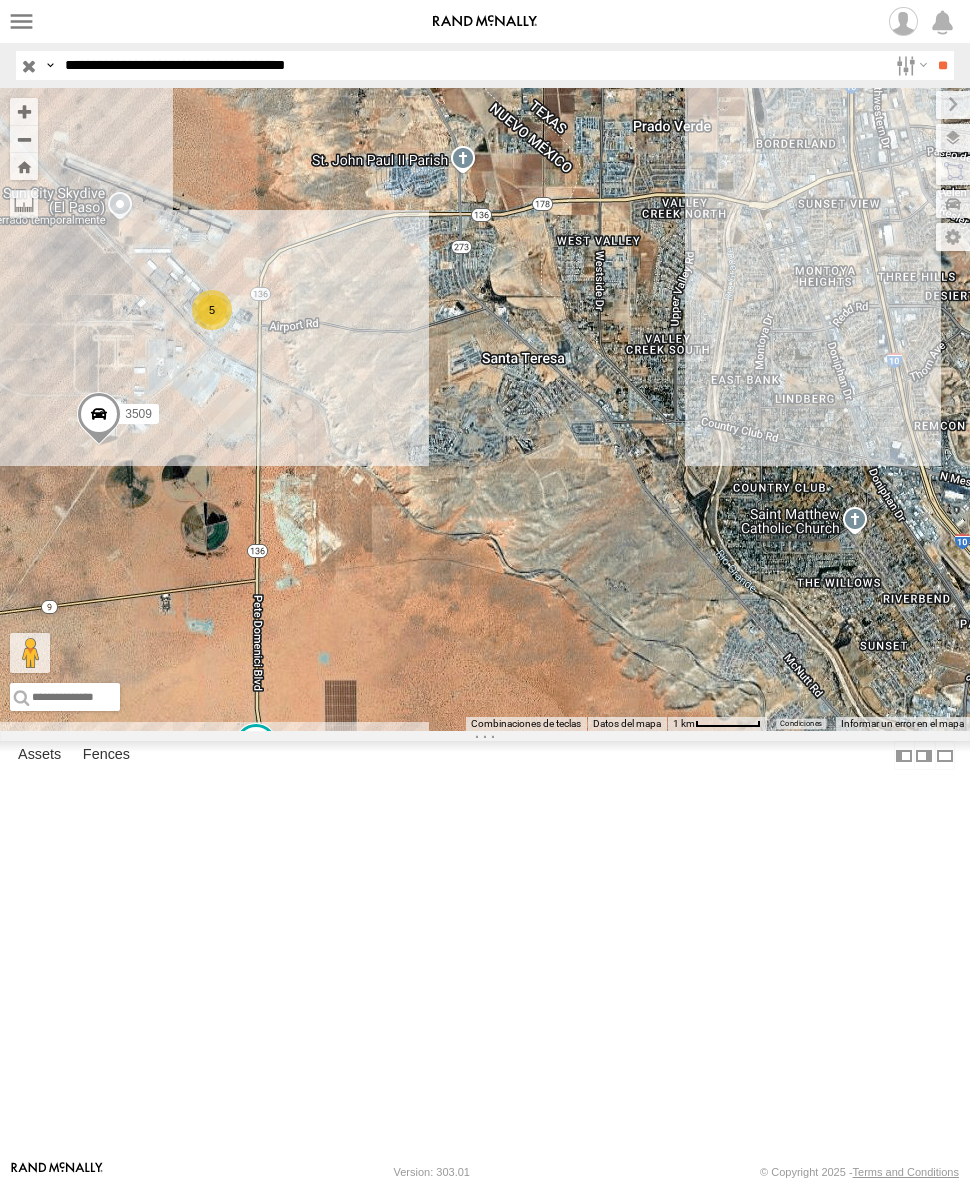 drag, startPoint x: 345, startPoint y: 64, endPoint x: 390, endPoint y: 71, distance: 45.54119 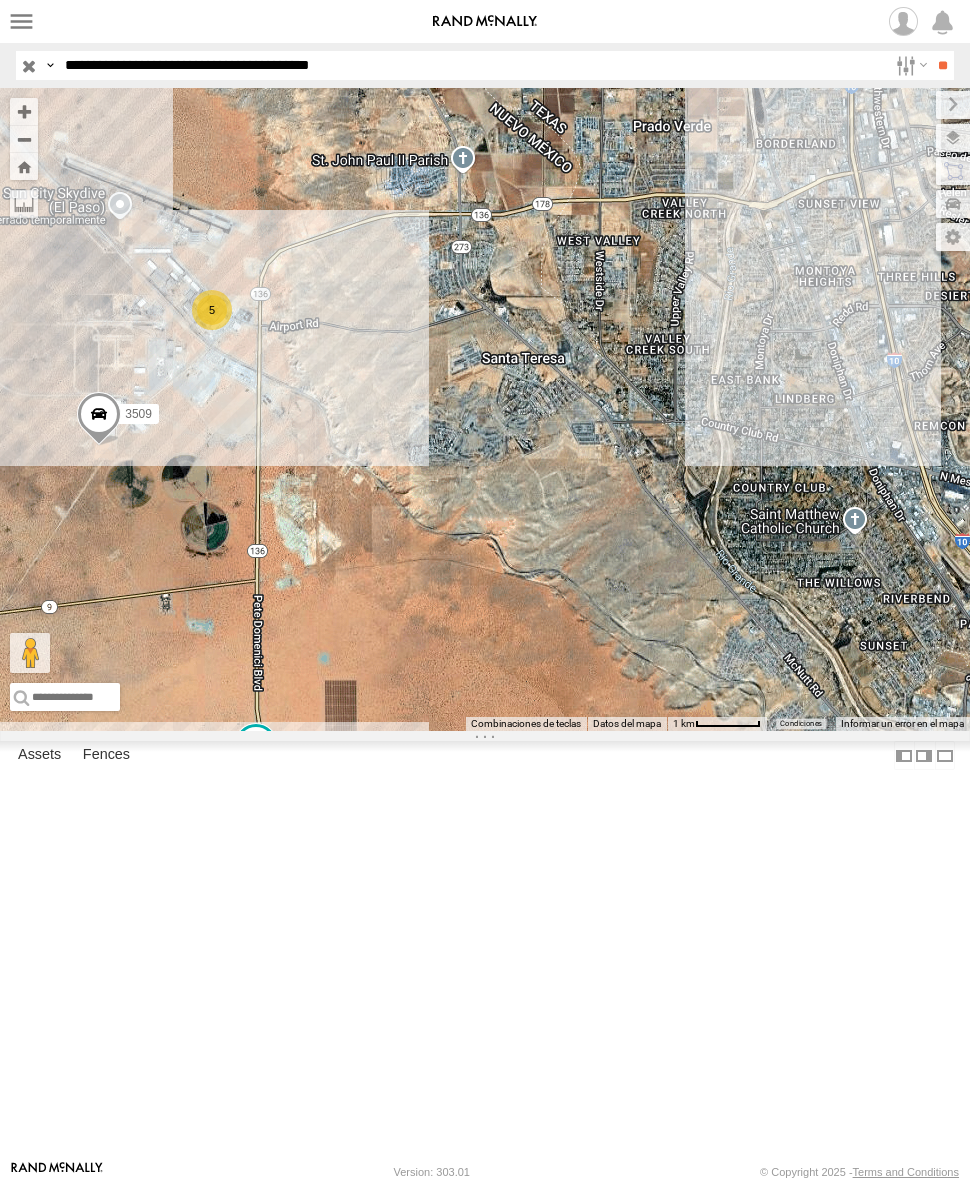 click on "**" at bounding box center (942, 65) 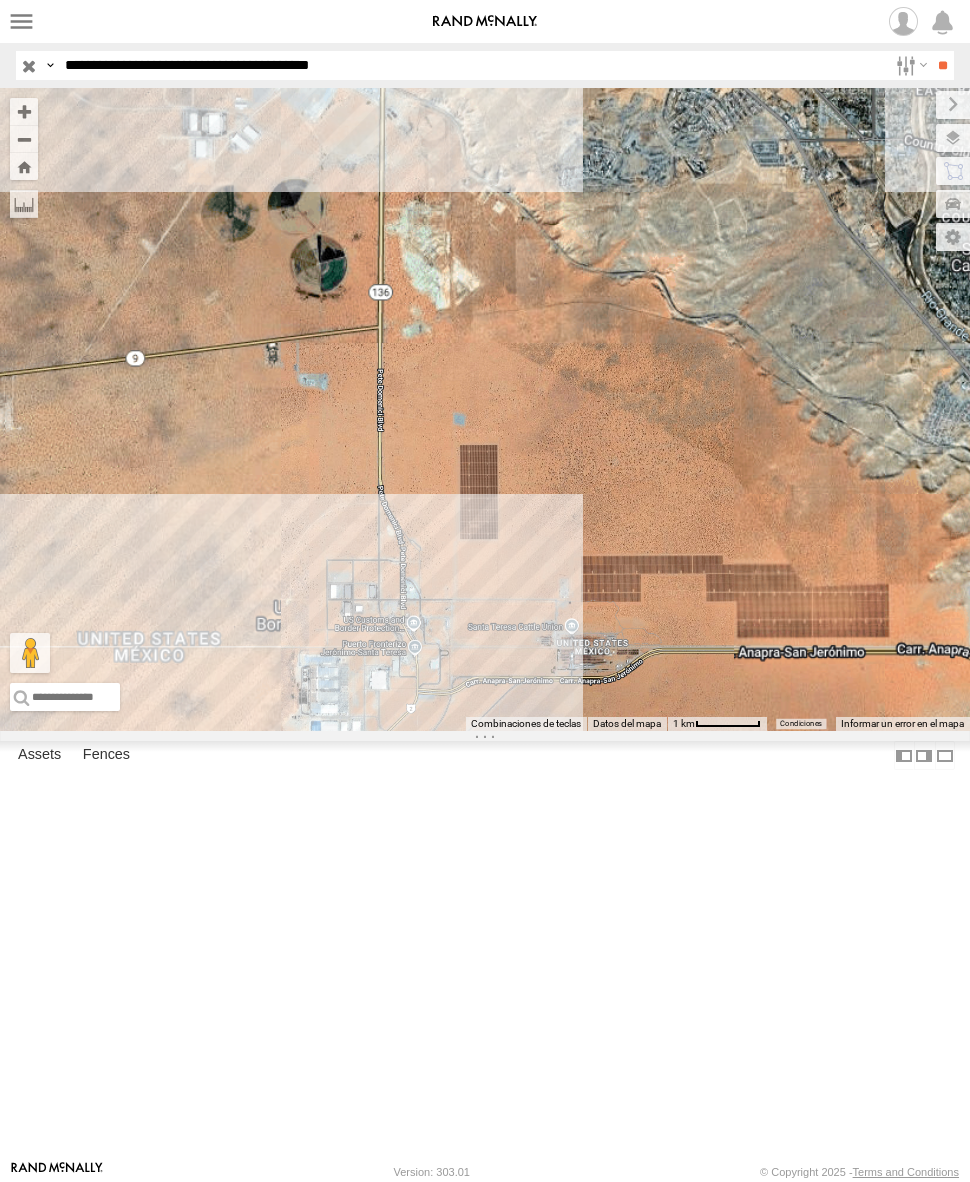drag, startPoint x: 373, startPoint y: 957, endPoint x: 608, endPoint y: 725, distance: 330.22568 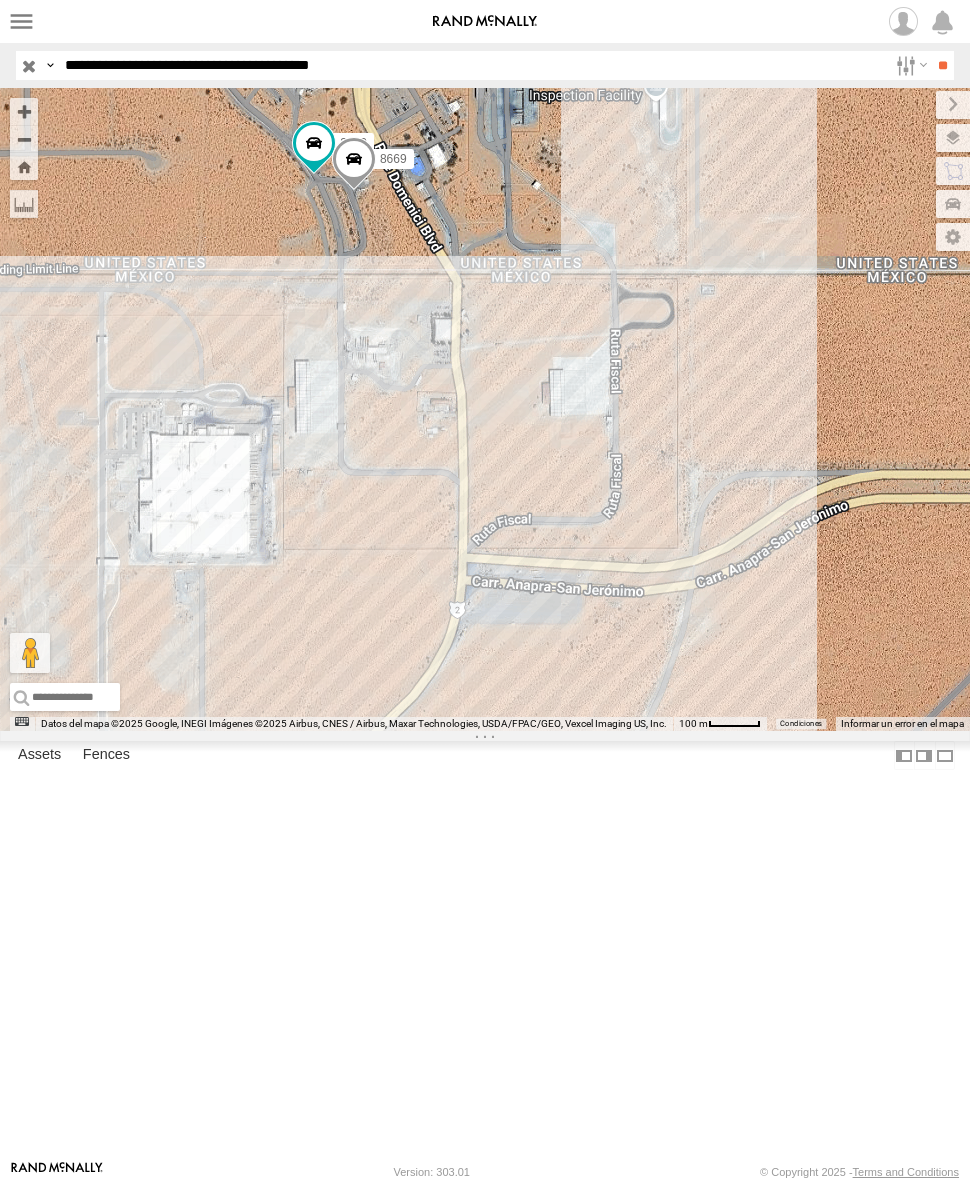 drag, startPoint x: 268, startPoint y: 476, endPoint x: 420, endPoint y: 476, distance: 152 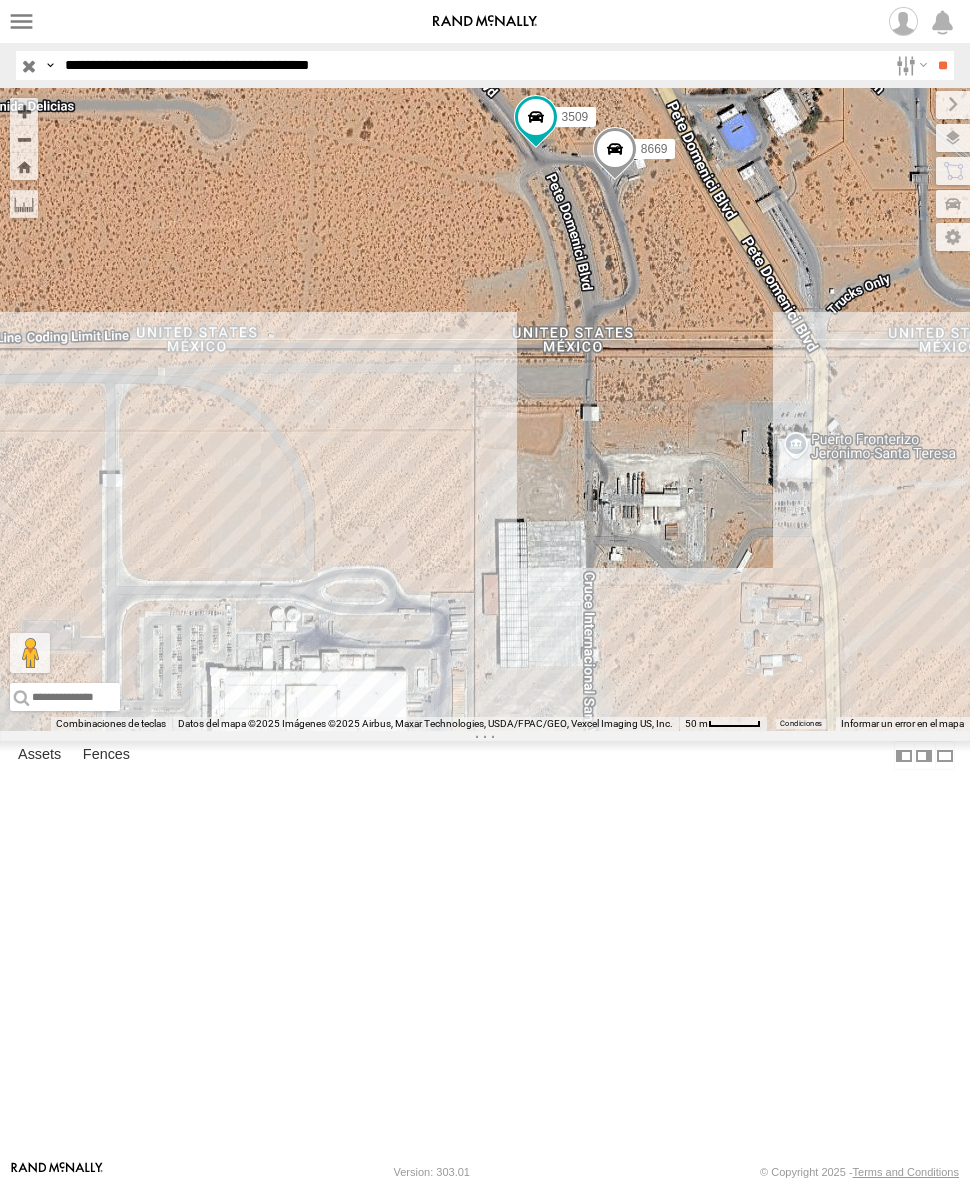 drag, startPoint x: 272, startPoint y: 63, endPoint x: 295, endPoint y: 107, distance: 49.648766 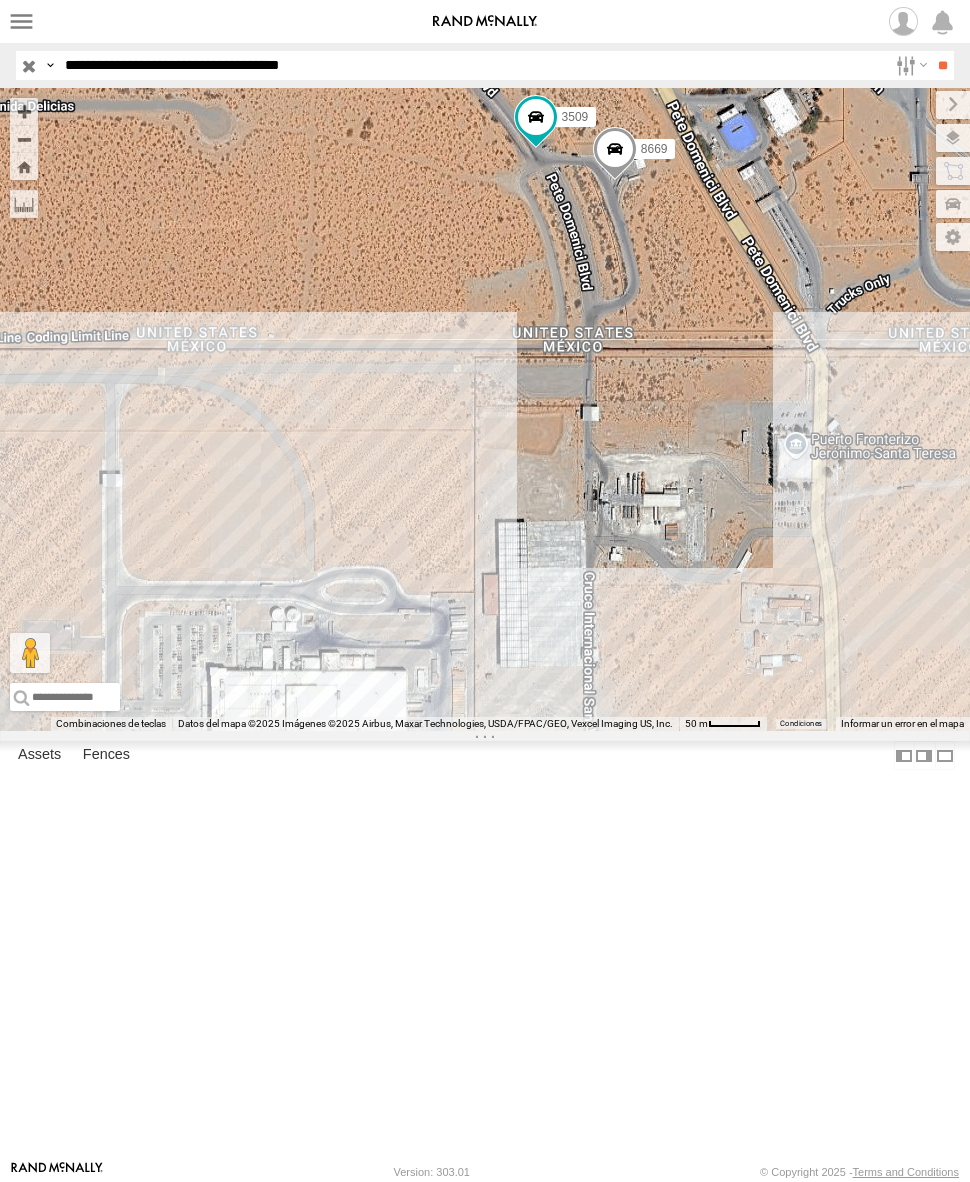 click on "**********" at bounding box center (472, 65) 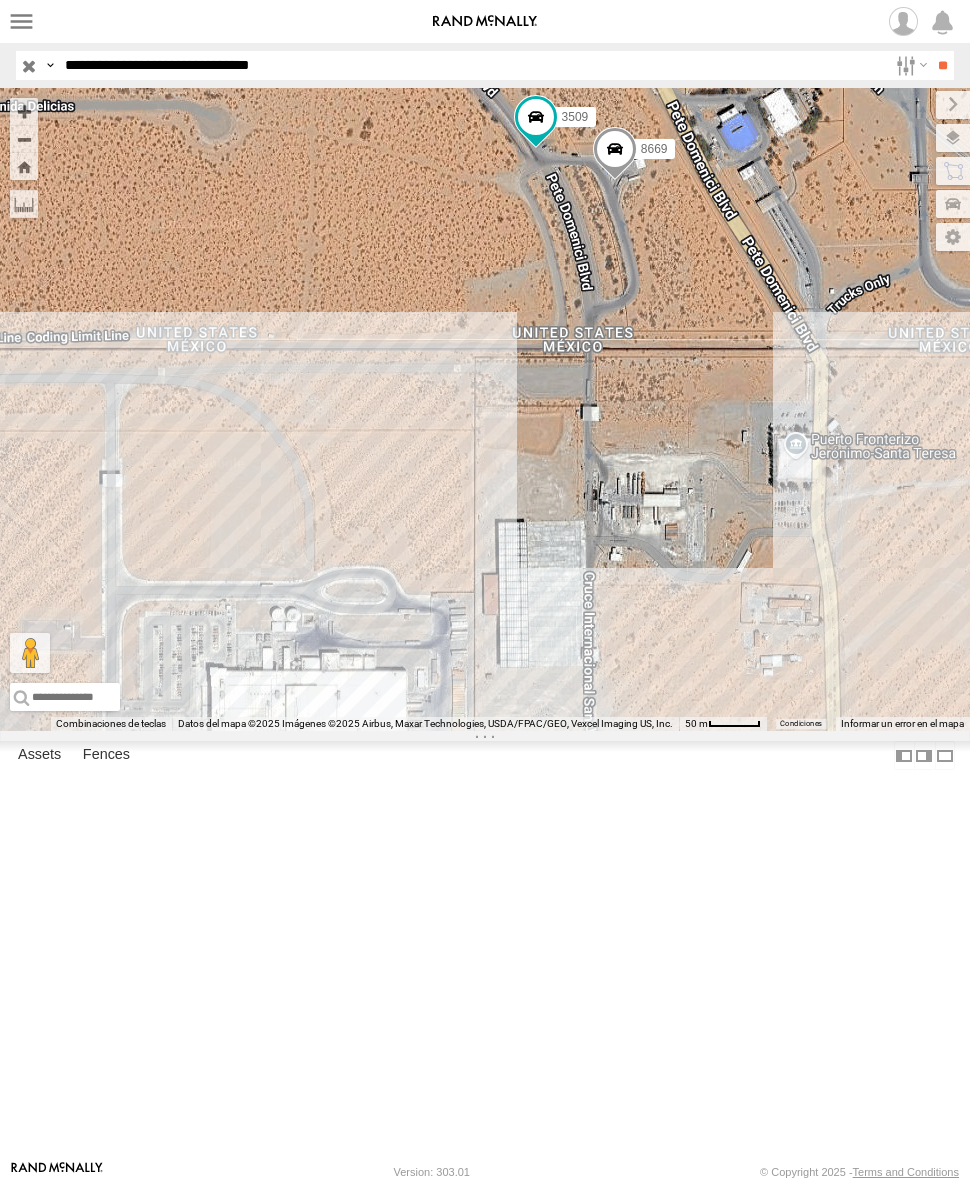 click on "**" at bounding box center (942, 65) 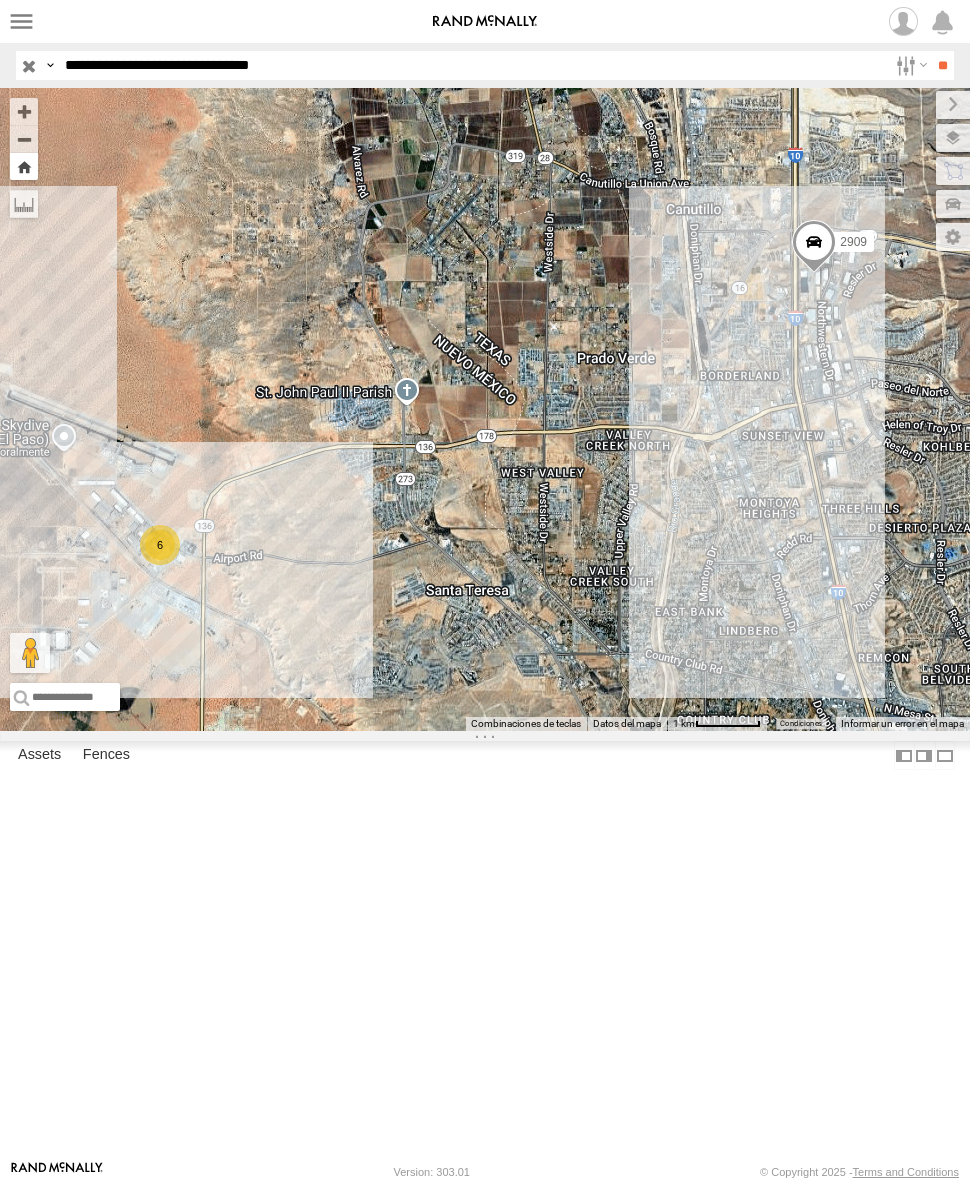 click at bounding box center [24, 166] 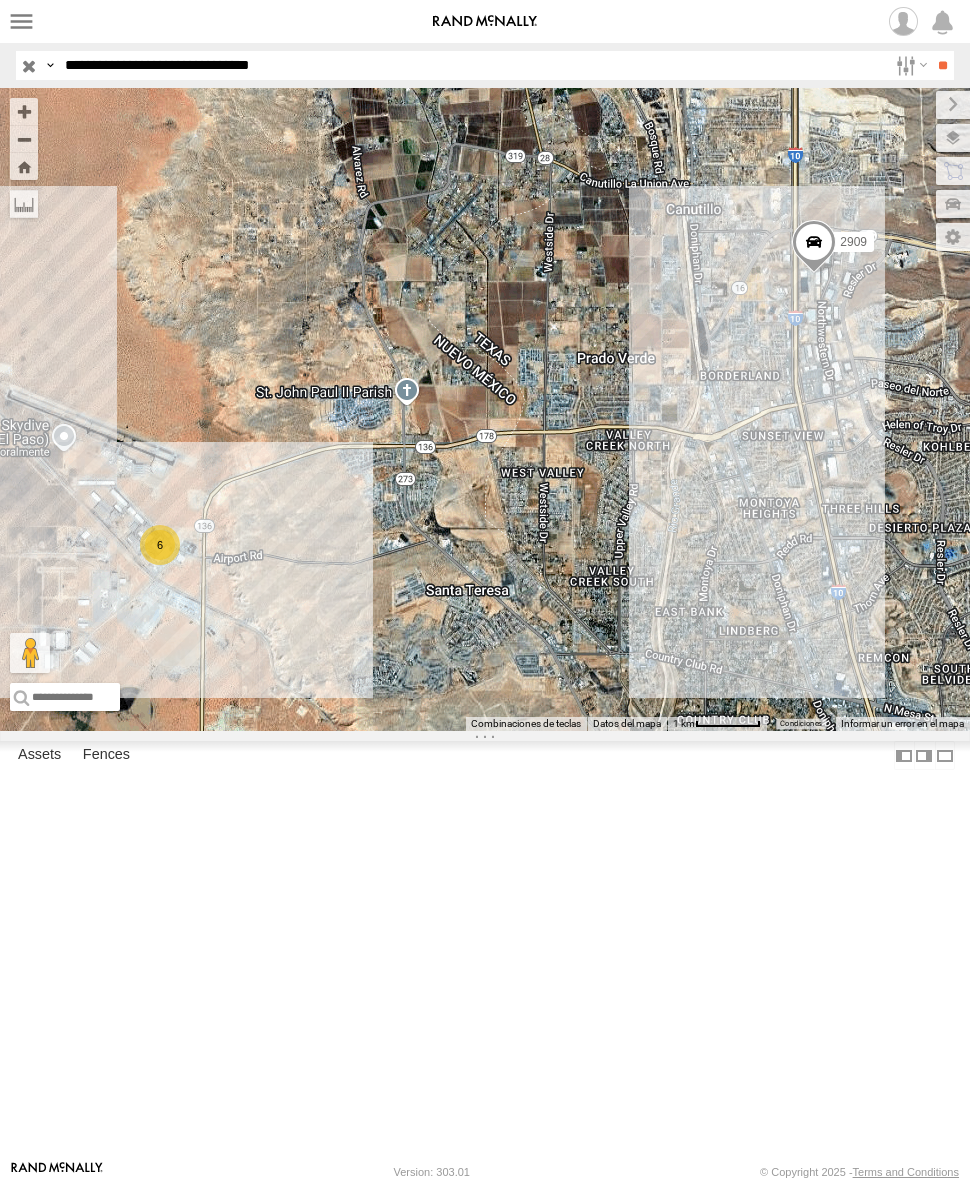 click on "2909 6" at bounding box center (485, 409) 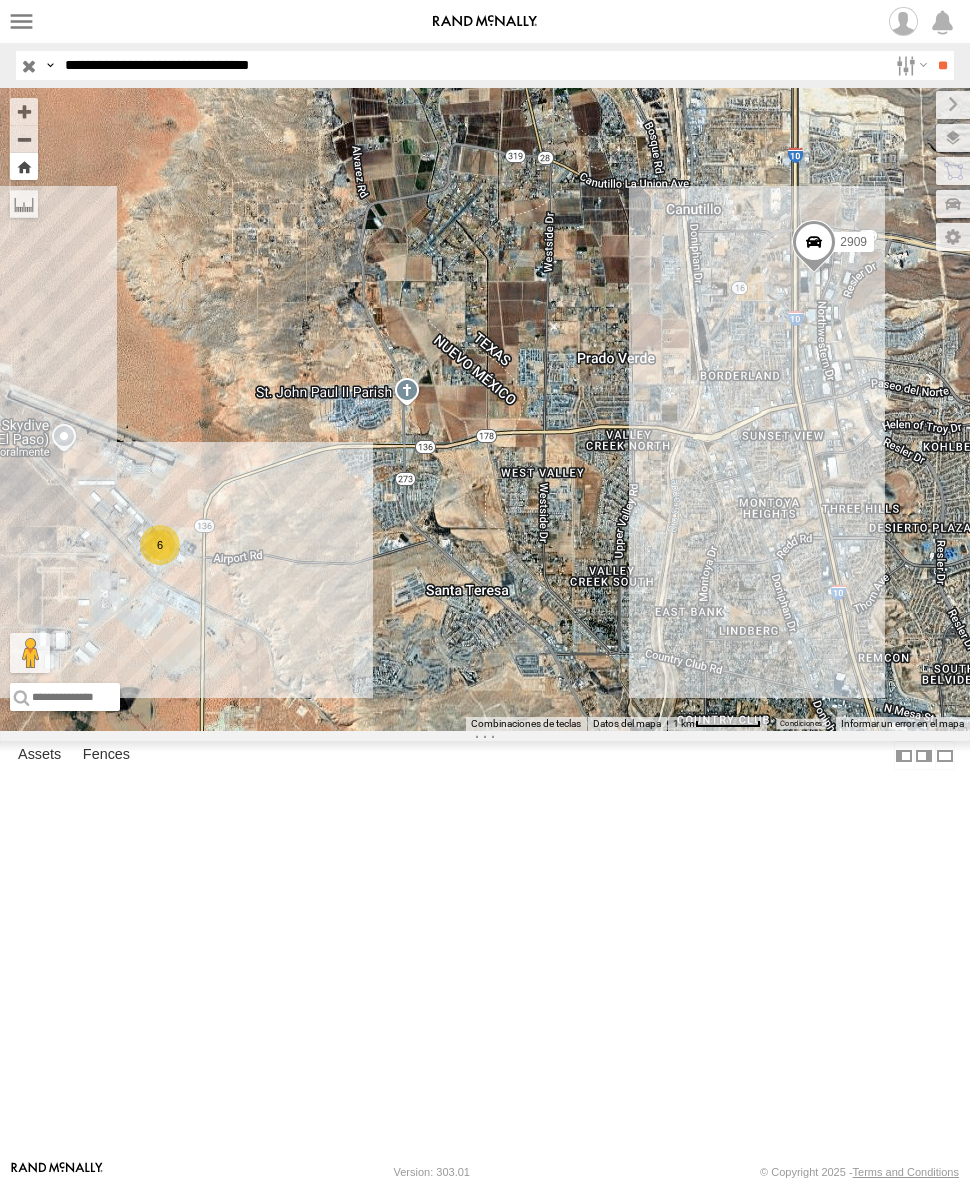 click at bounding box center [24, 166] 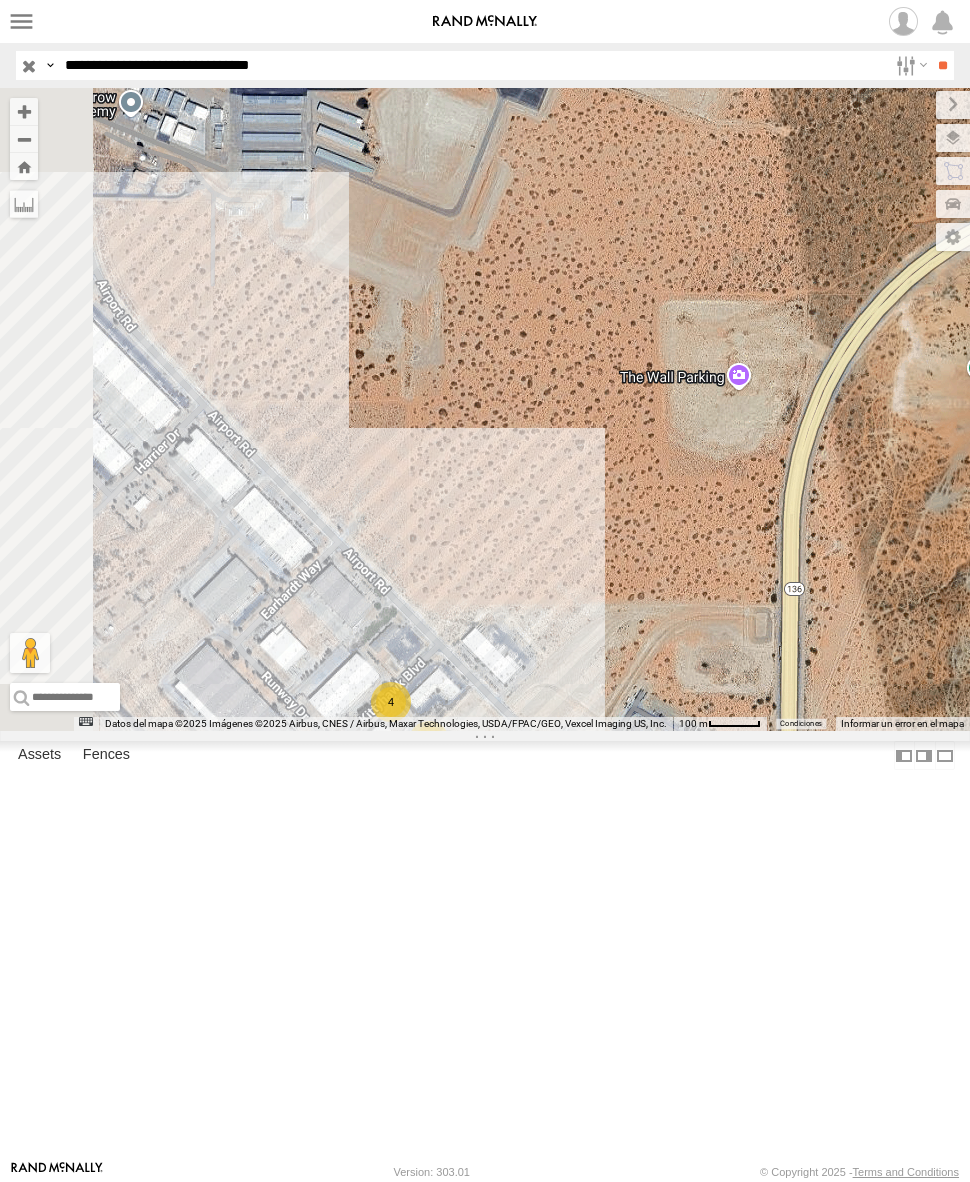 drag, startPoint x: 297, startPoint y: 834, endPoint x: 436, endPoint y: 707, distance: 188.28171 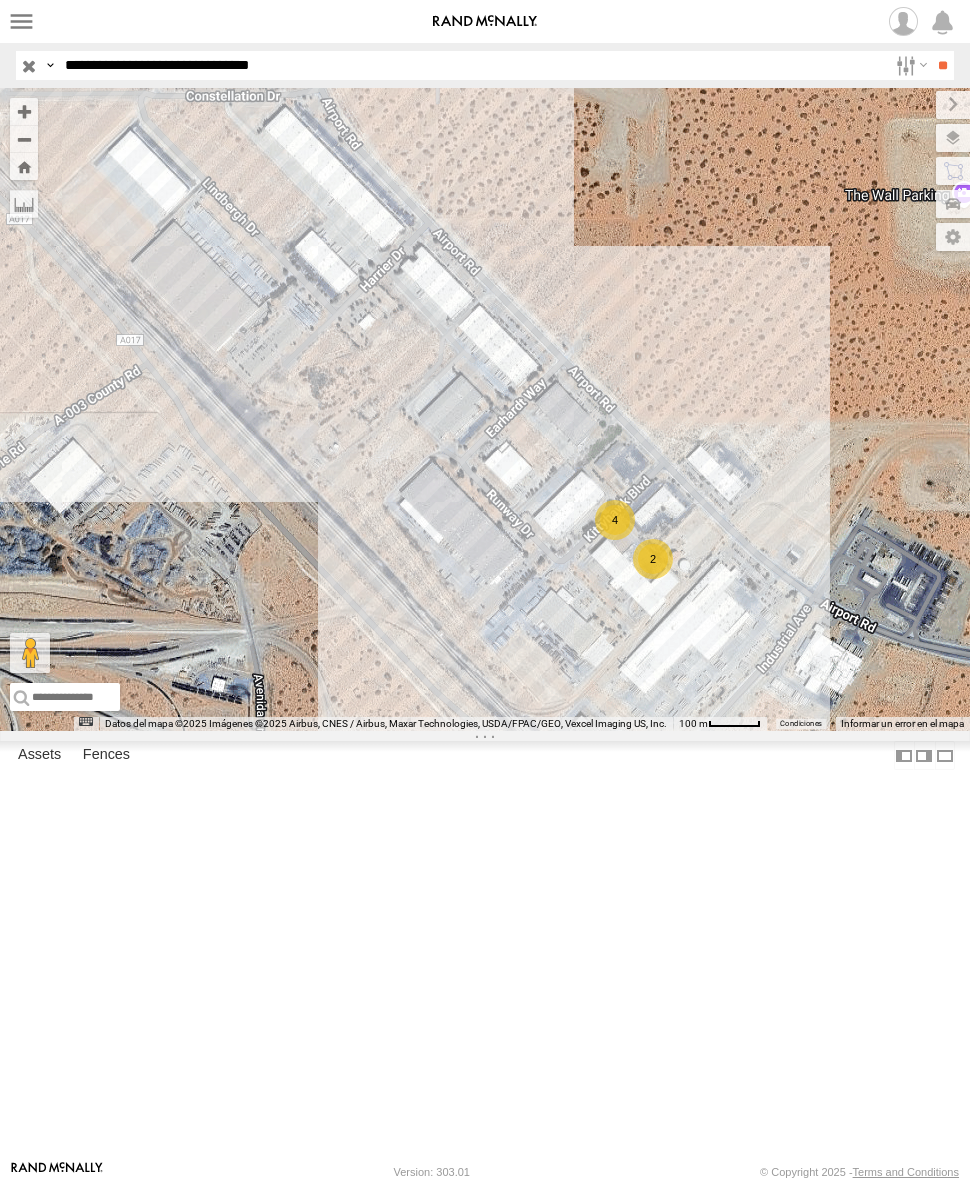 click on "2909 4 2" at bounding box center (485, 409) 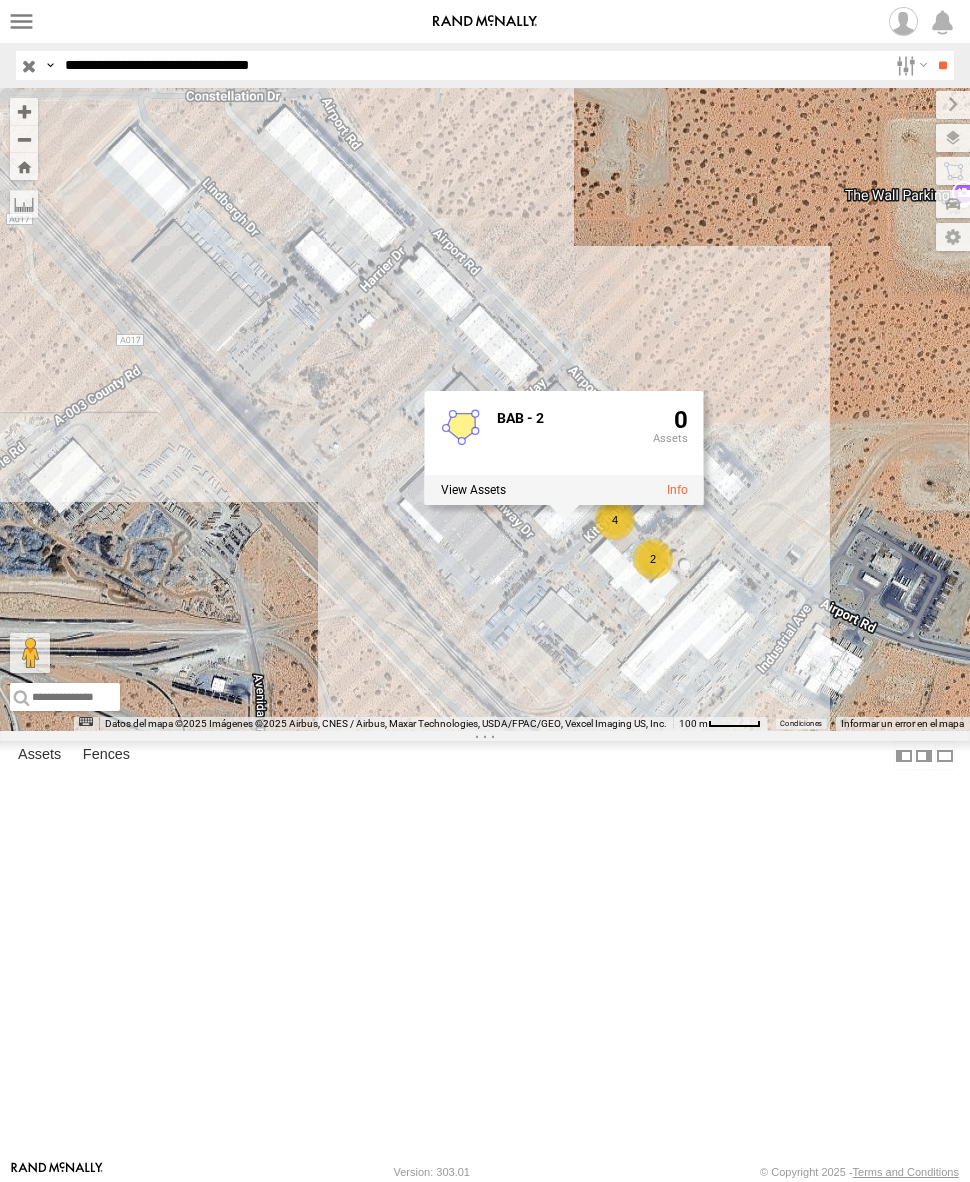 click on "2909 4 2 BAB - 2 0" at bounding box center [485, 409] 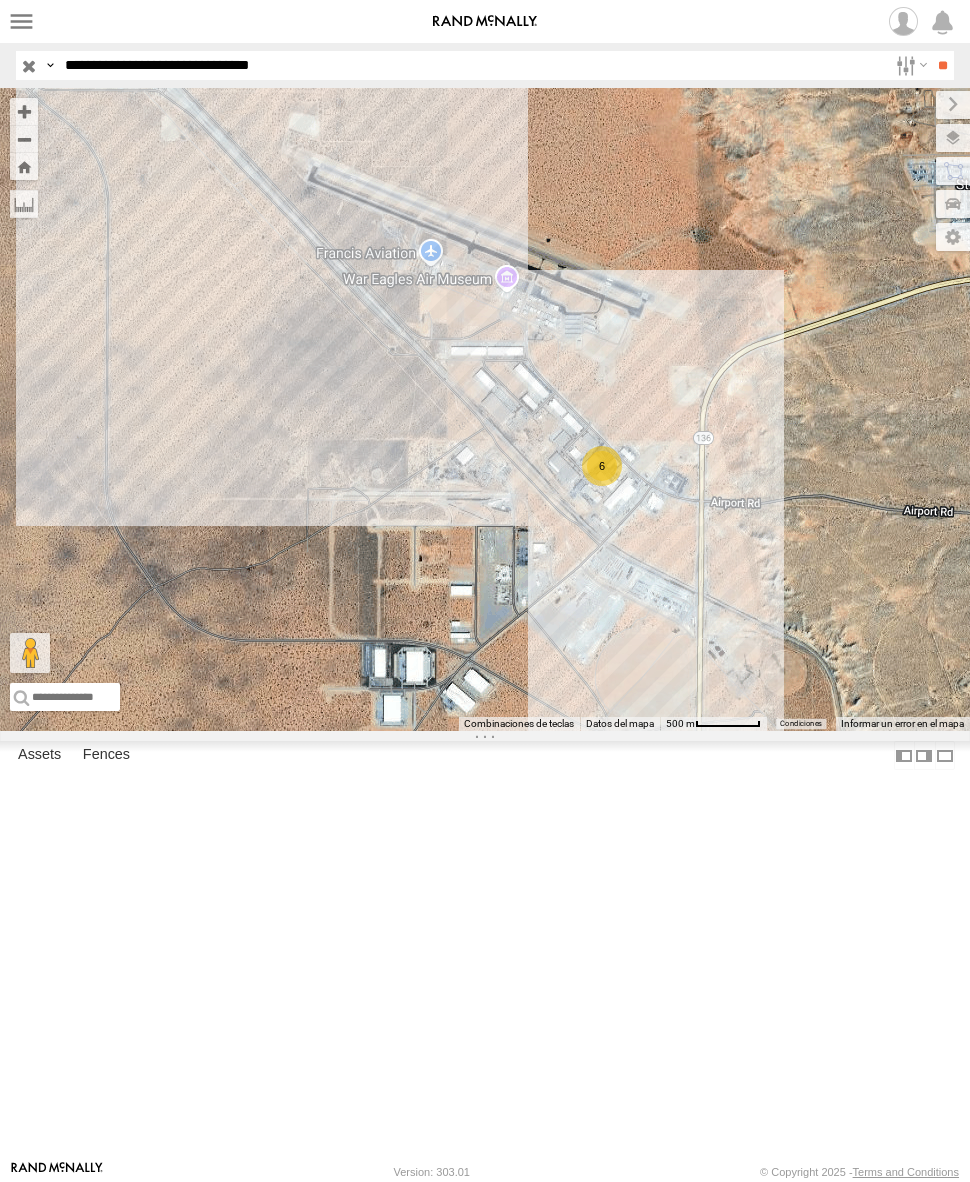 click on "2909 6" at bounding box center (485, 409) 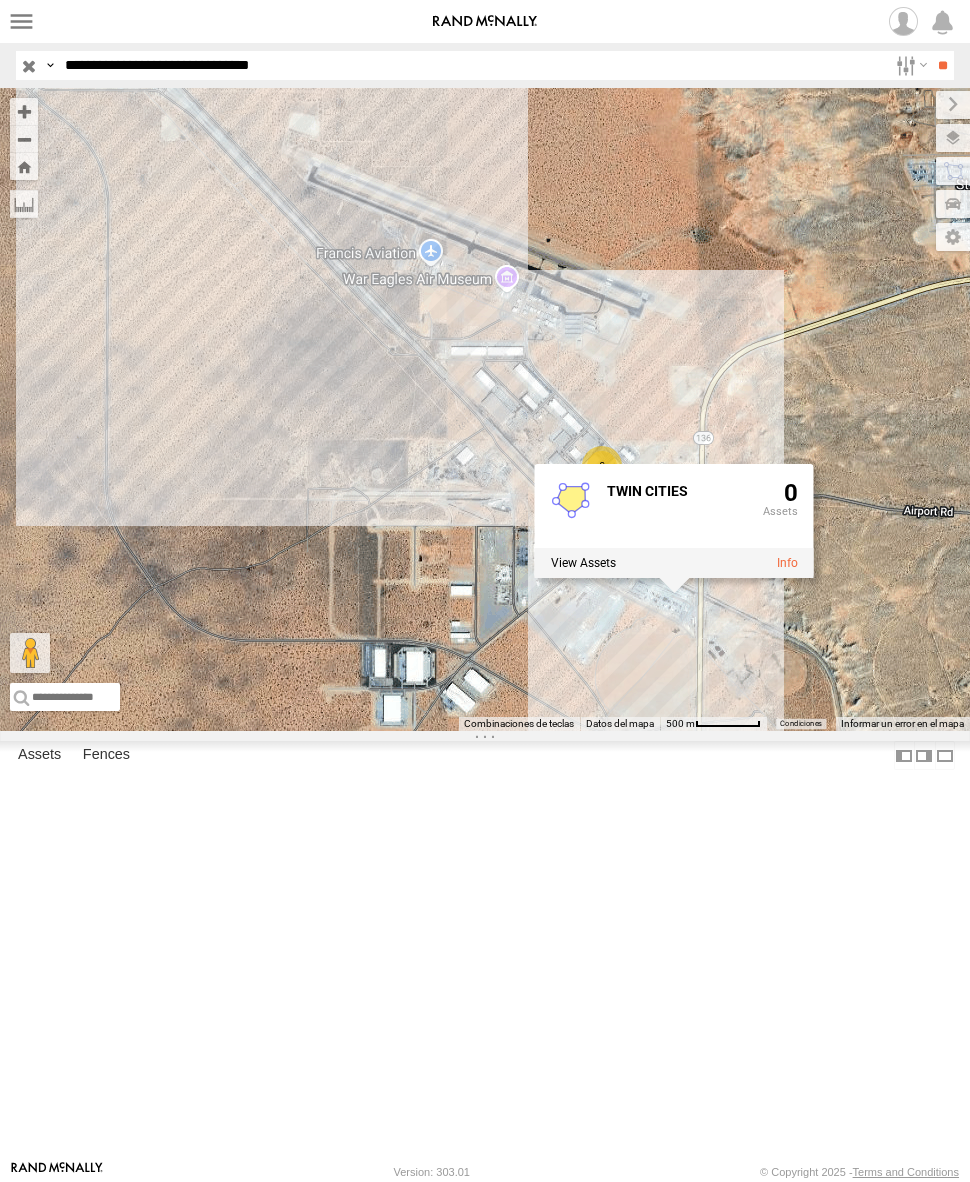 click on "2909 6 TWIN CITIES 0" at bounding box center (485, 409) 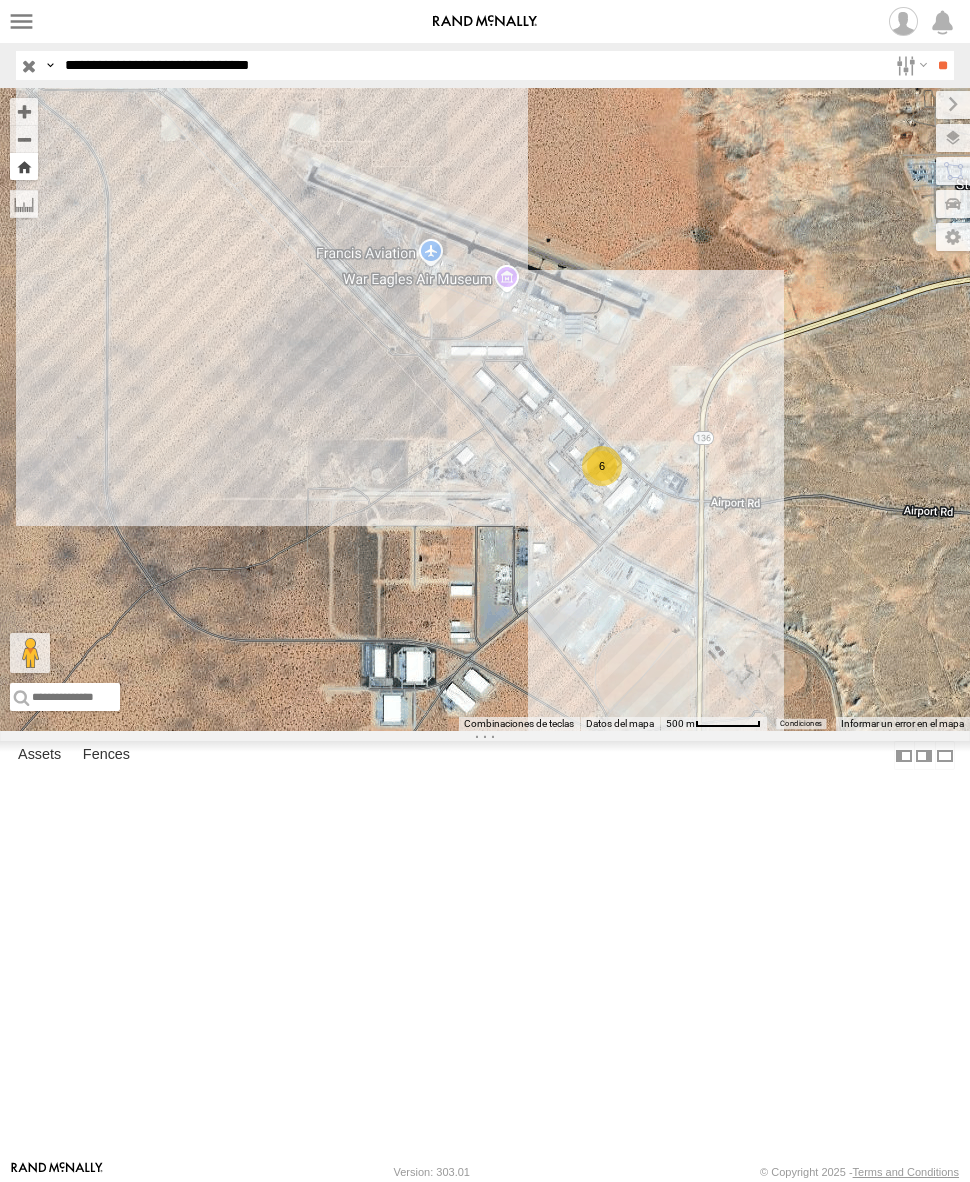 click at bounding box center [24, 166] 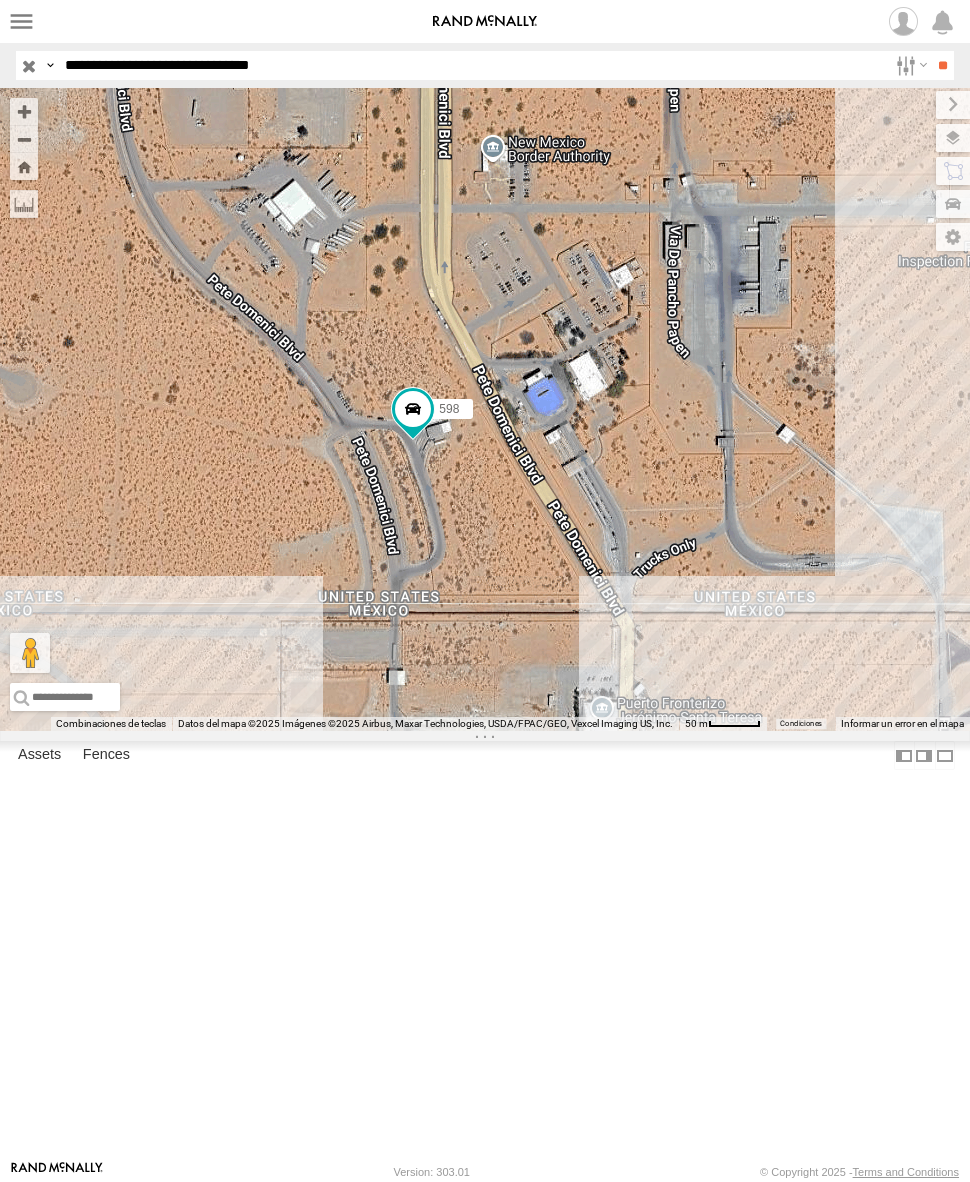 drag, startPoint x: 334, startPoint y: 54, endPoint x: 372, endPoint y: 95, distance: 55.9017 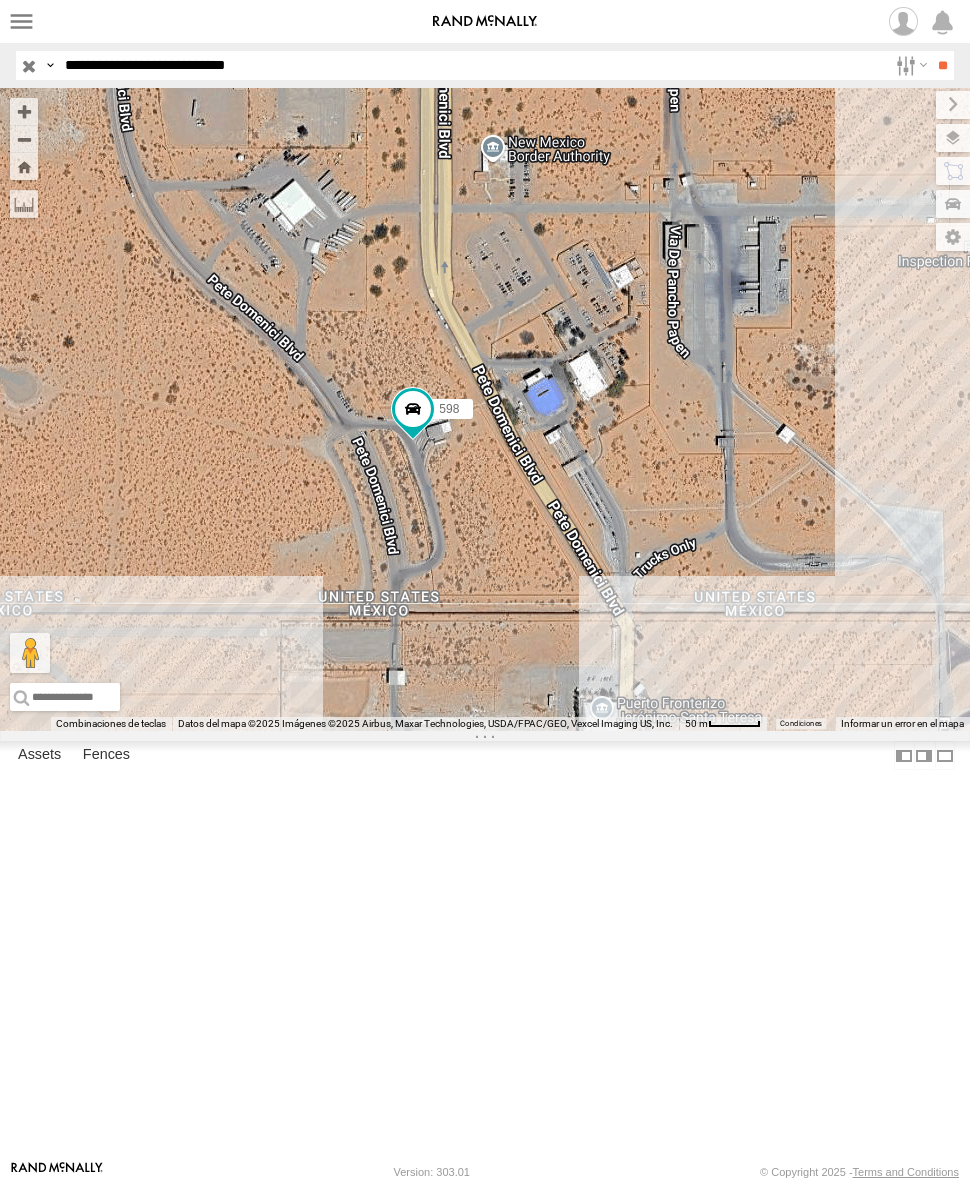 click on "**" at bounding box center (942, 65) 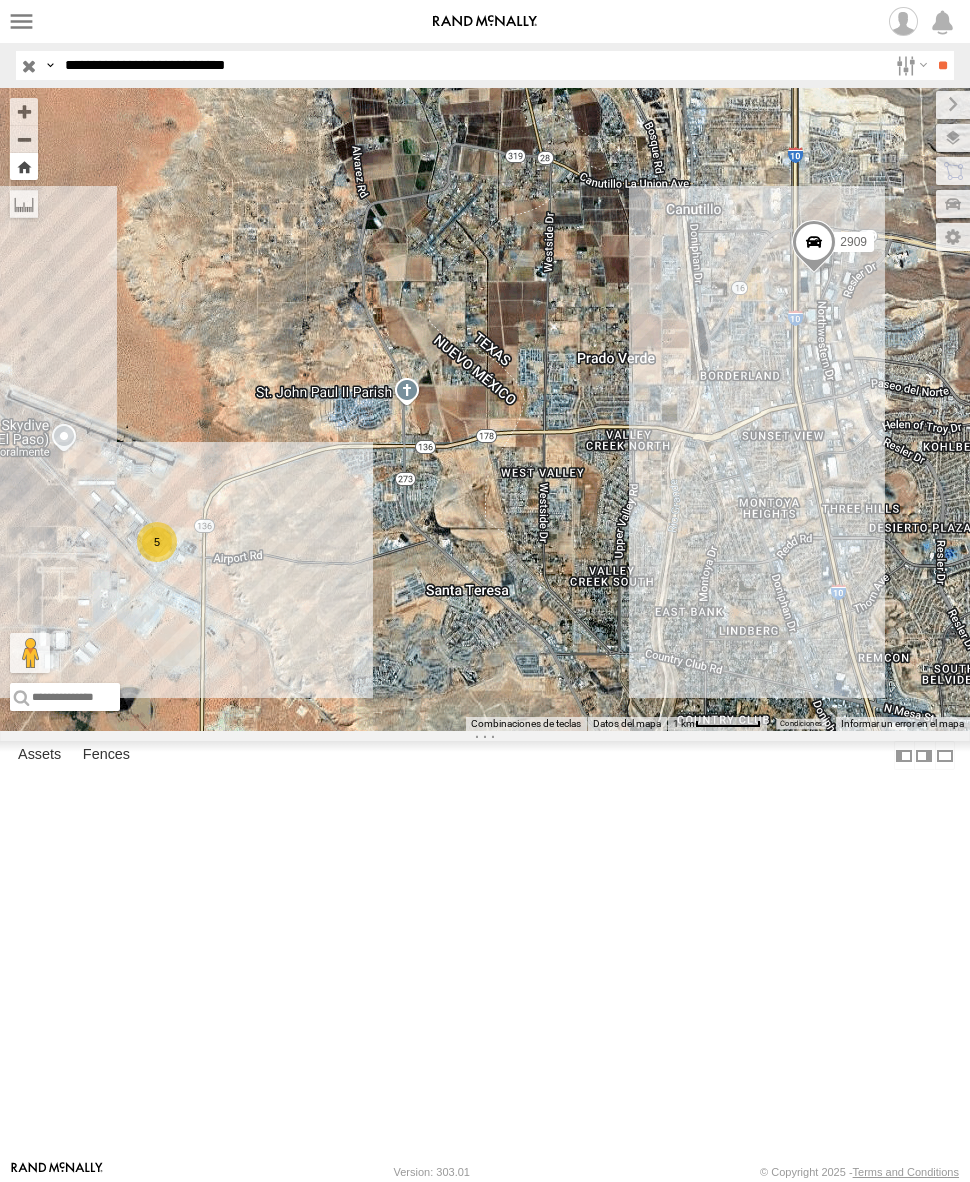 drag, startPoint x: 11, startPoint y: 167, endPoint x: 778, endPoint y: 333, distance: 784.75793 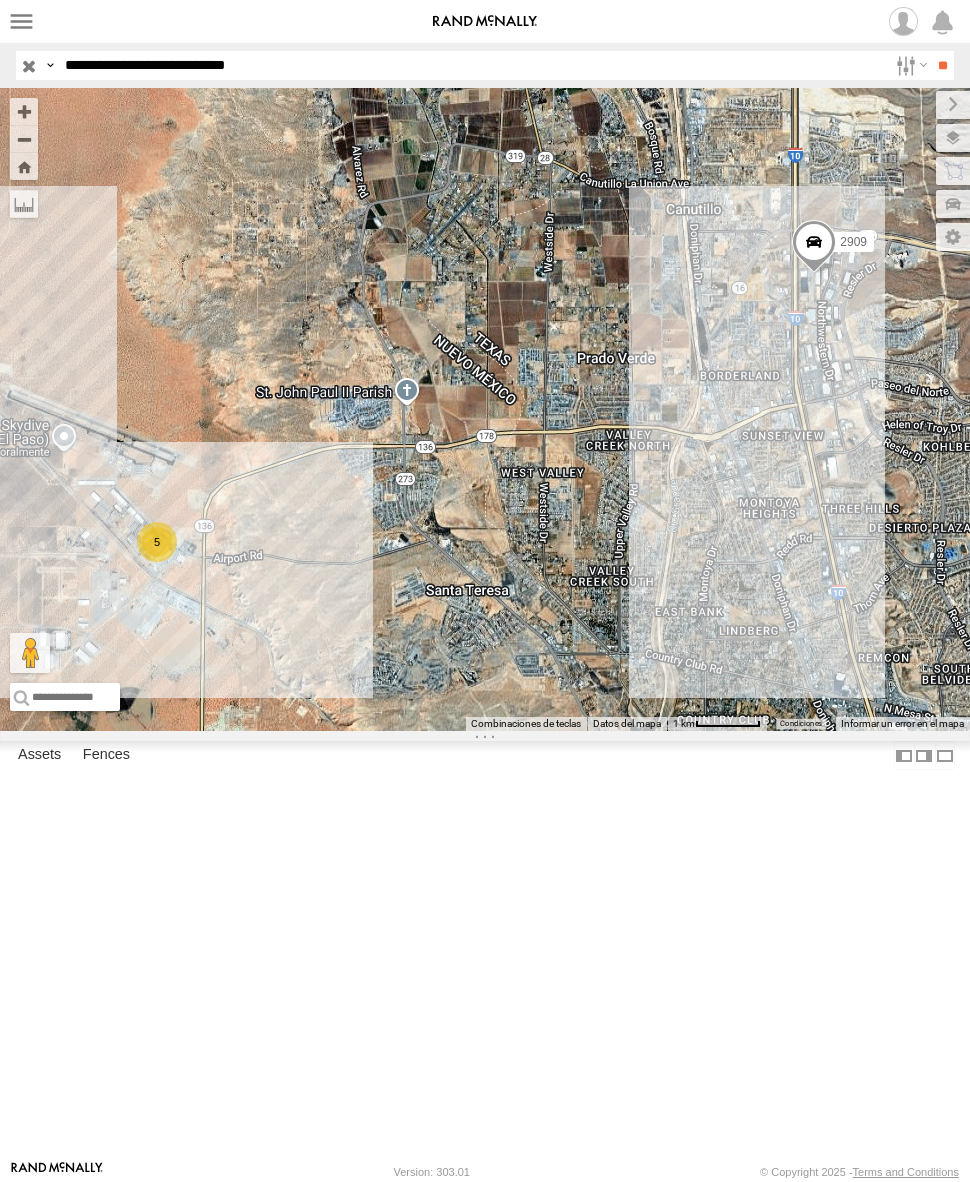 click at bounding box center (24, 166) 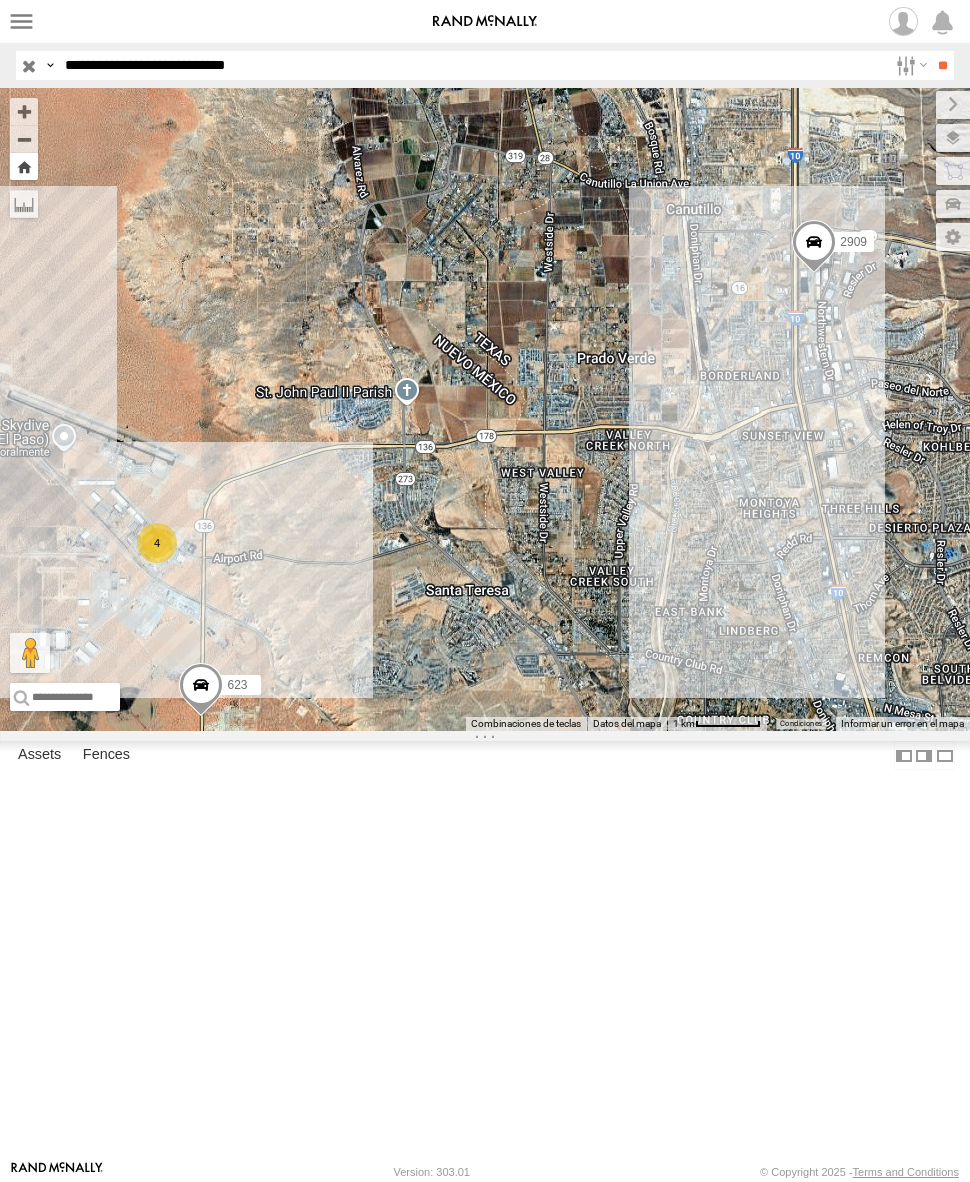 click at bounding box center (24, 166) 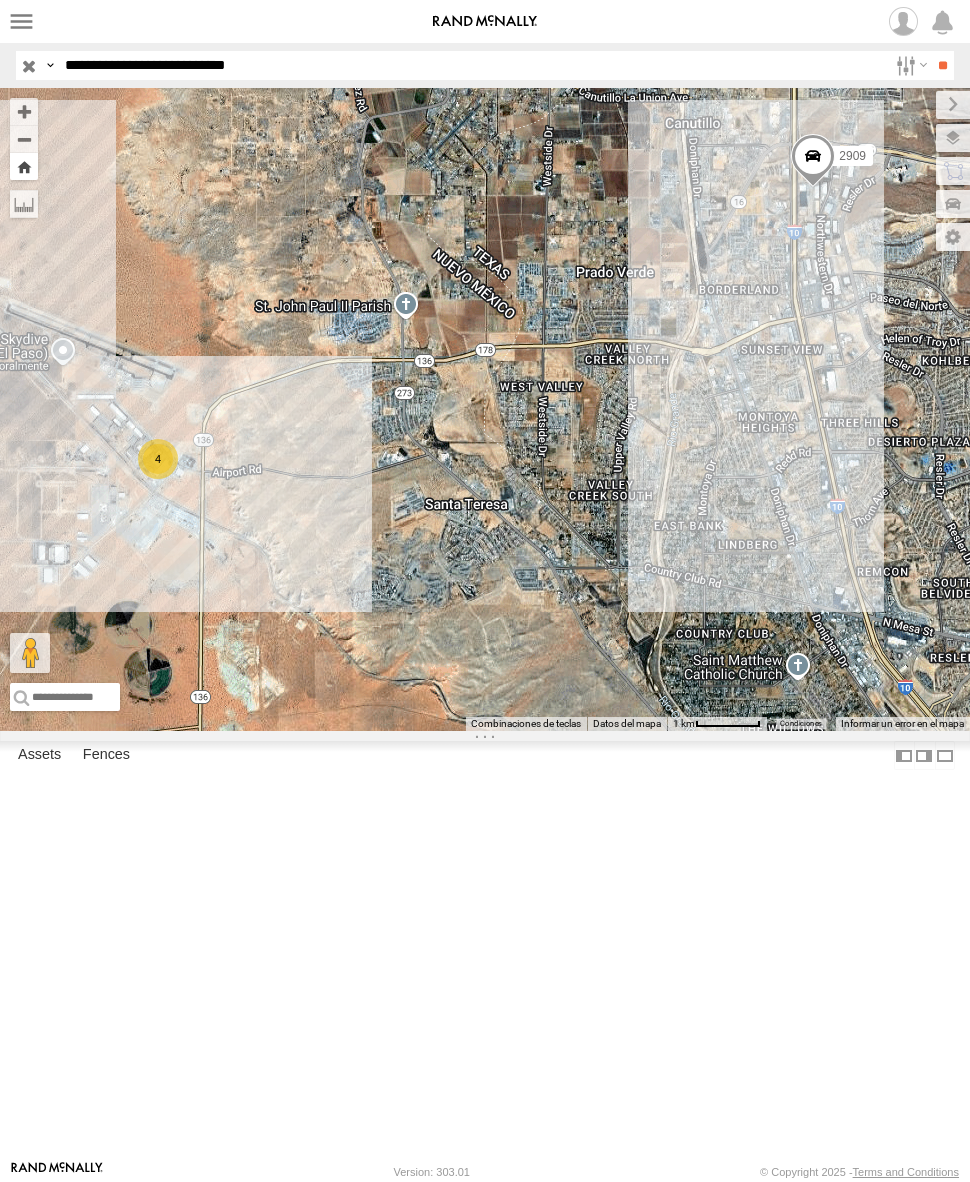 drag, startPoint x: 16, startPoint y: 174, endPoint x: 880, endPoint y: 697, distance: 1009.9629 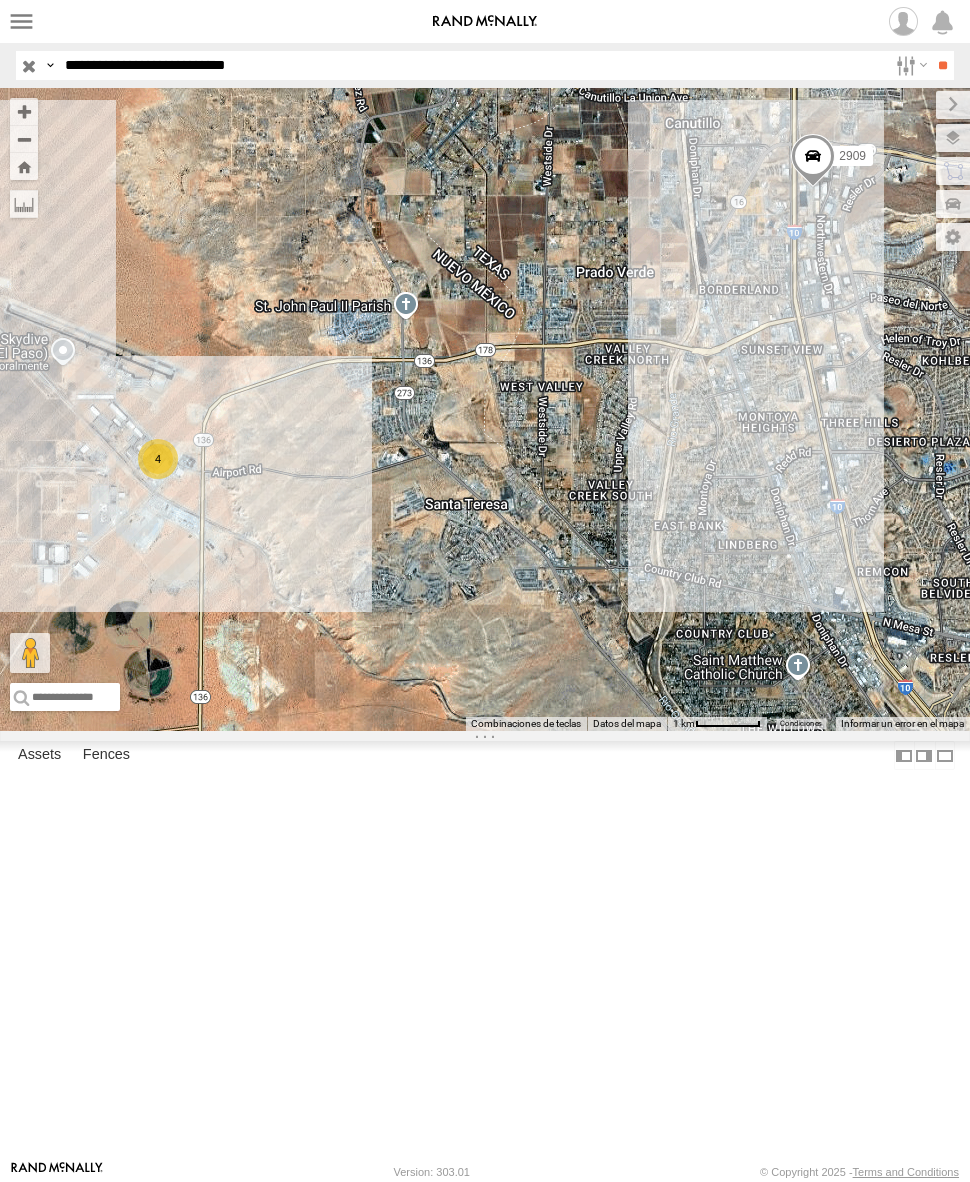click at bounding box center [24, 166] 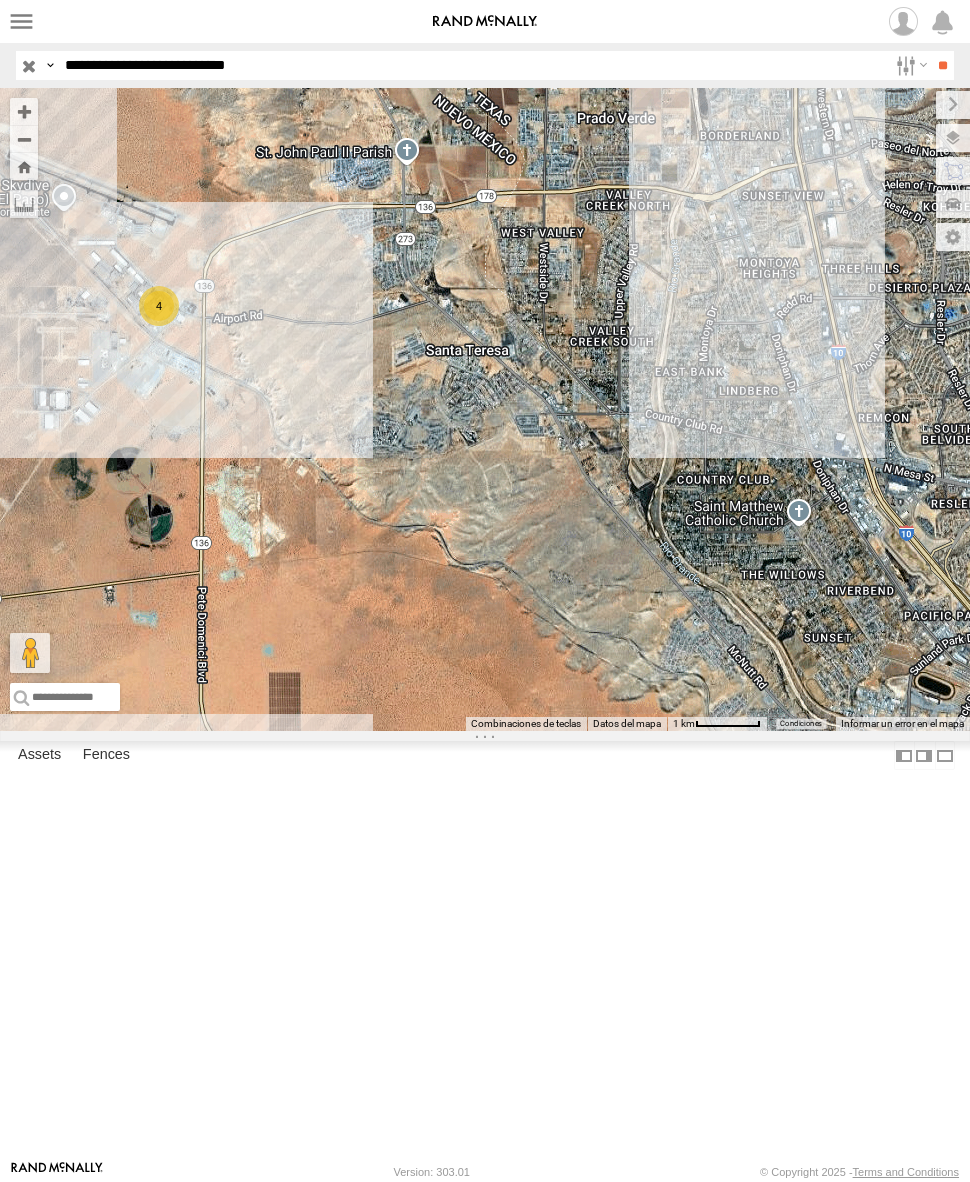 click on "**********" at bounding box center (472, 65) 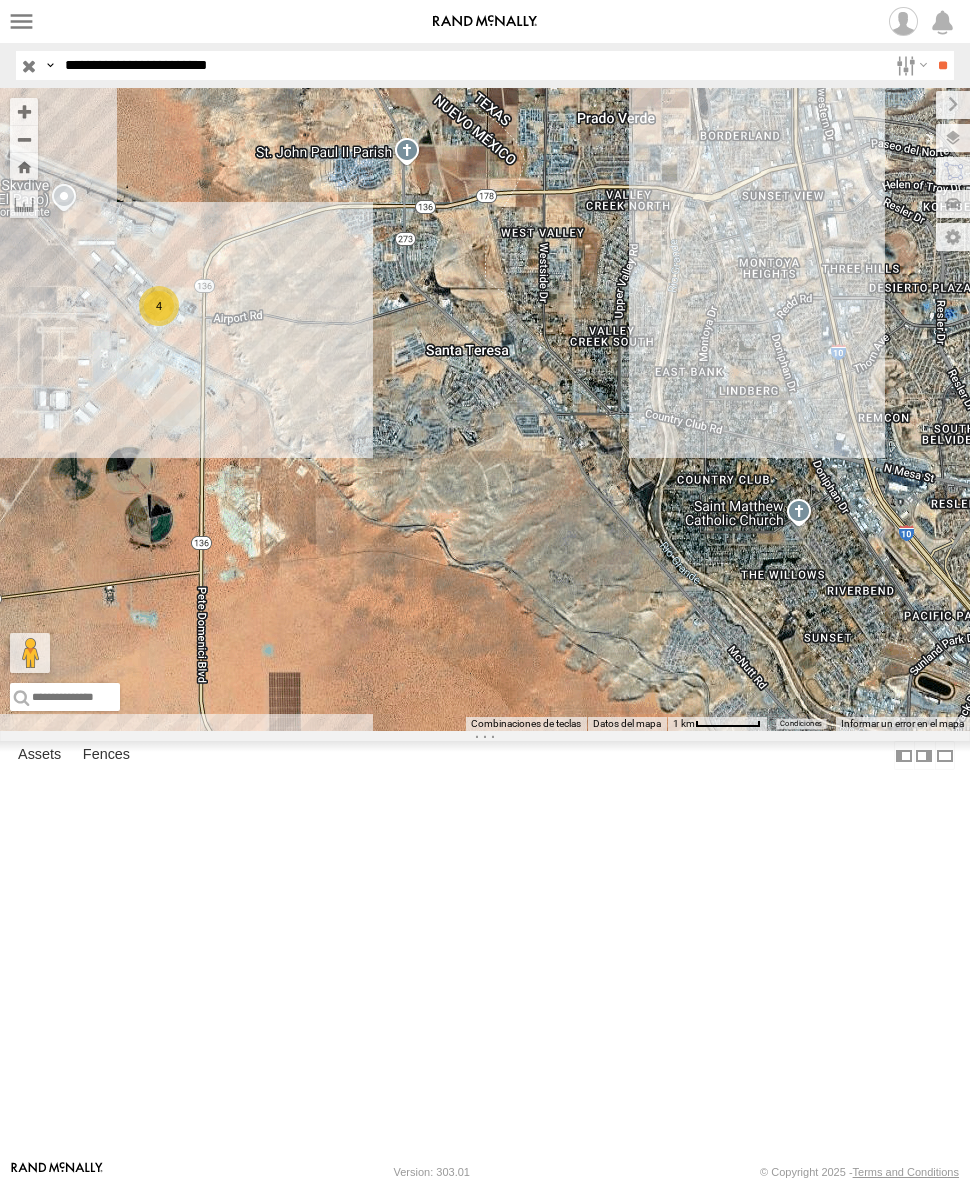 click on "**" at bounding box center (942, 65) 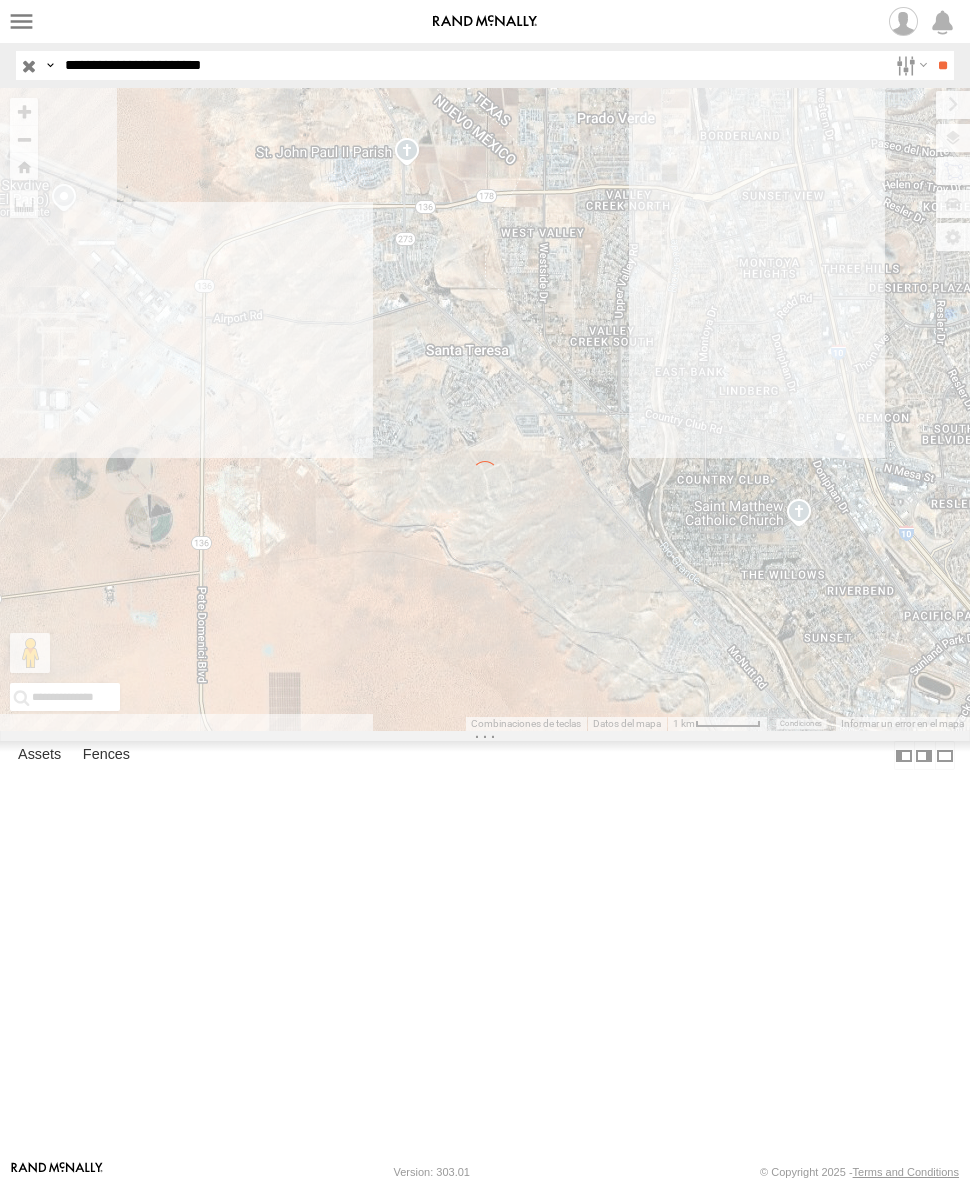 click on "**" at bounding box center (942, 65) 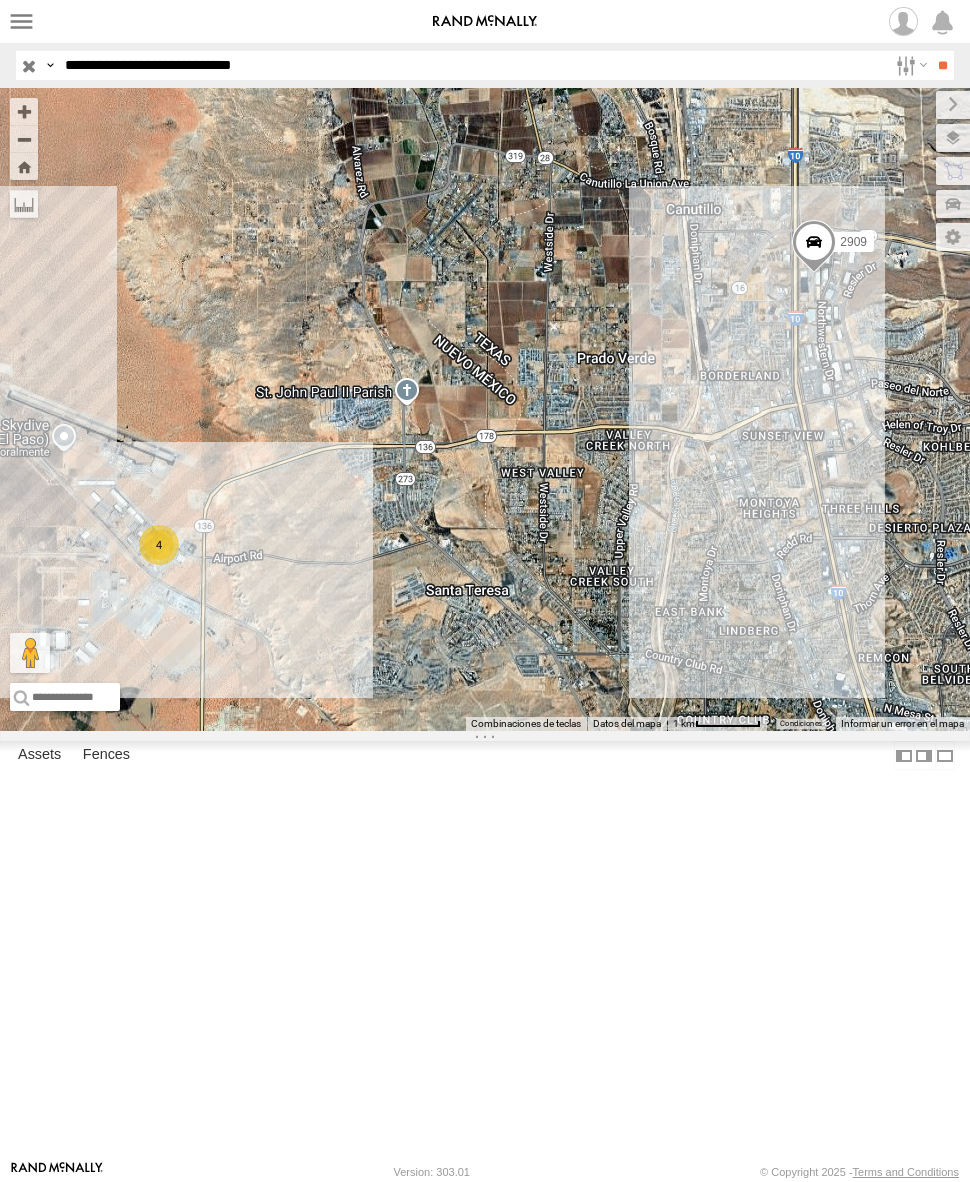 type on "**********" 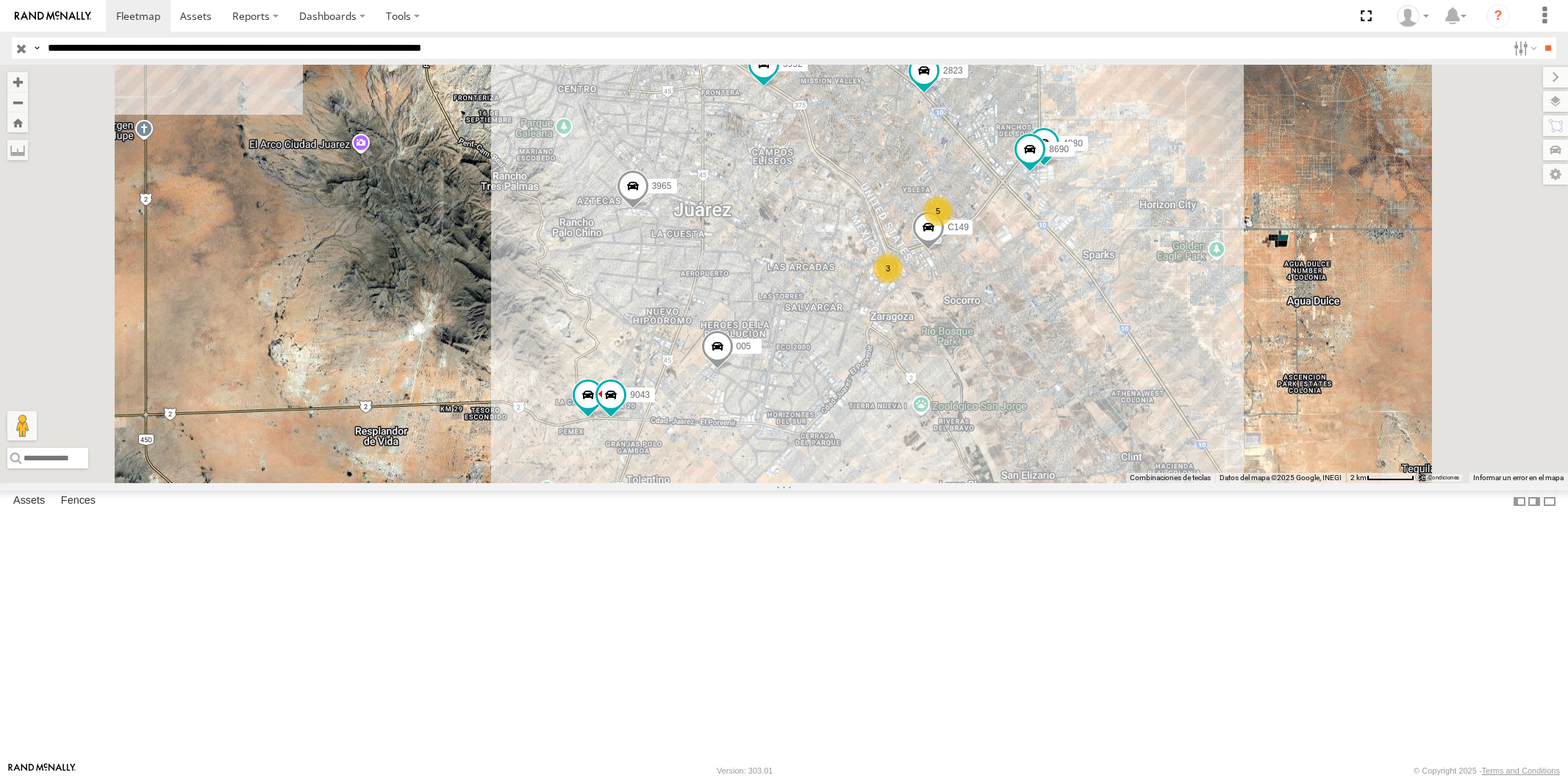 scroll, scrollTop: 0, scrollLeft: 0, axis: both 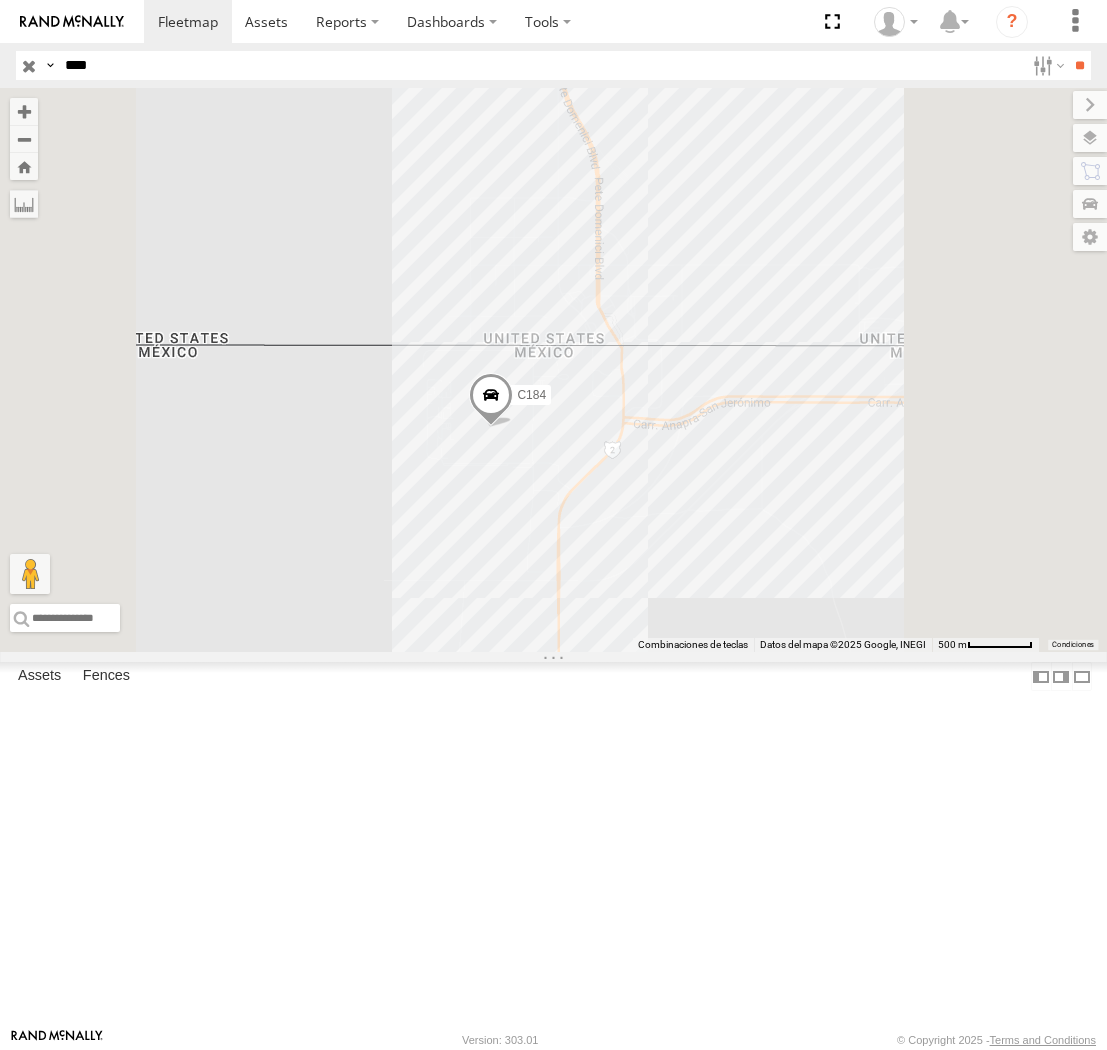 select on "**********" 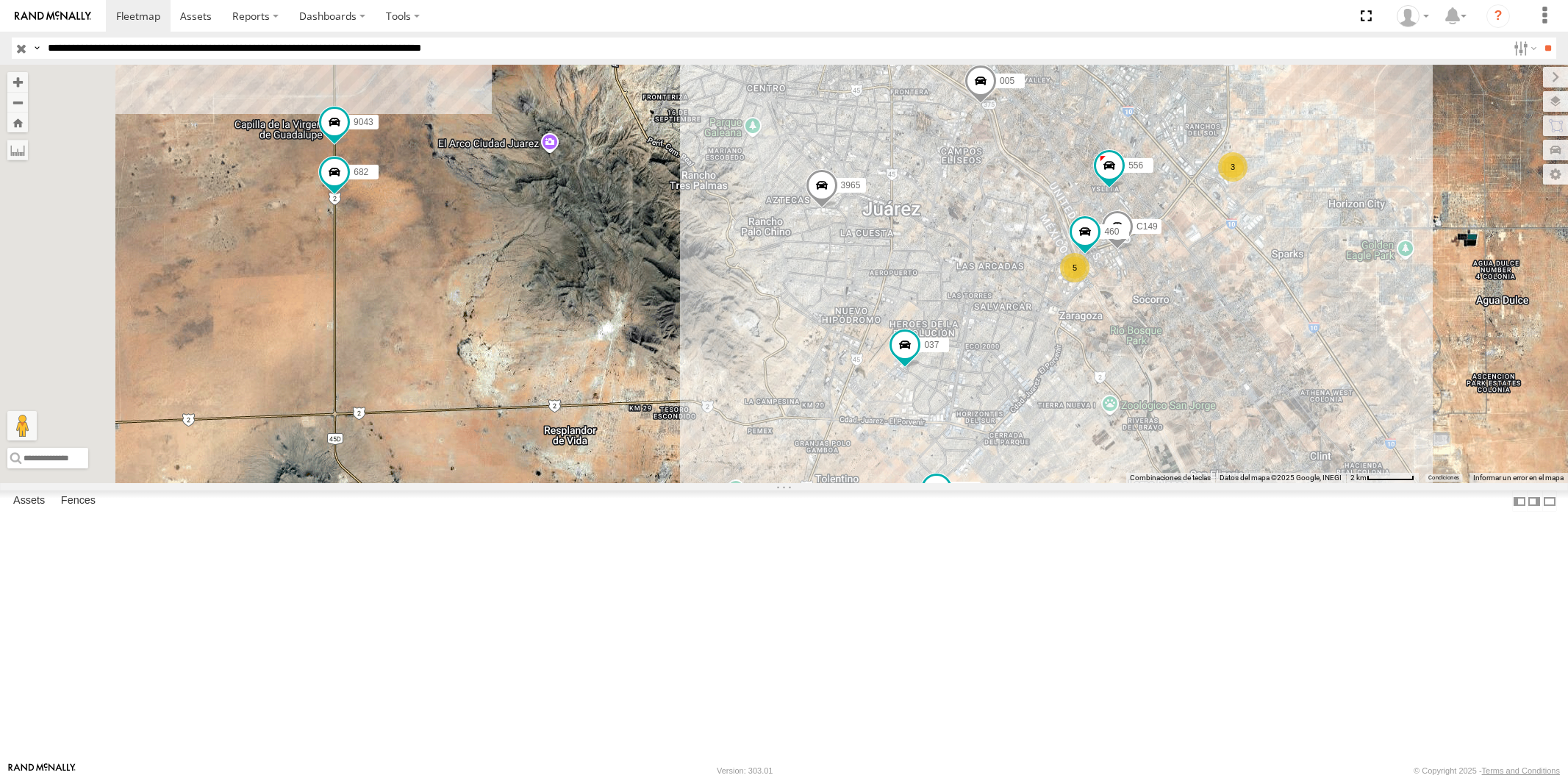 scroll, scrollTop: 0, scrollLeft: 0, axis: both 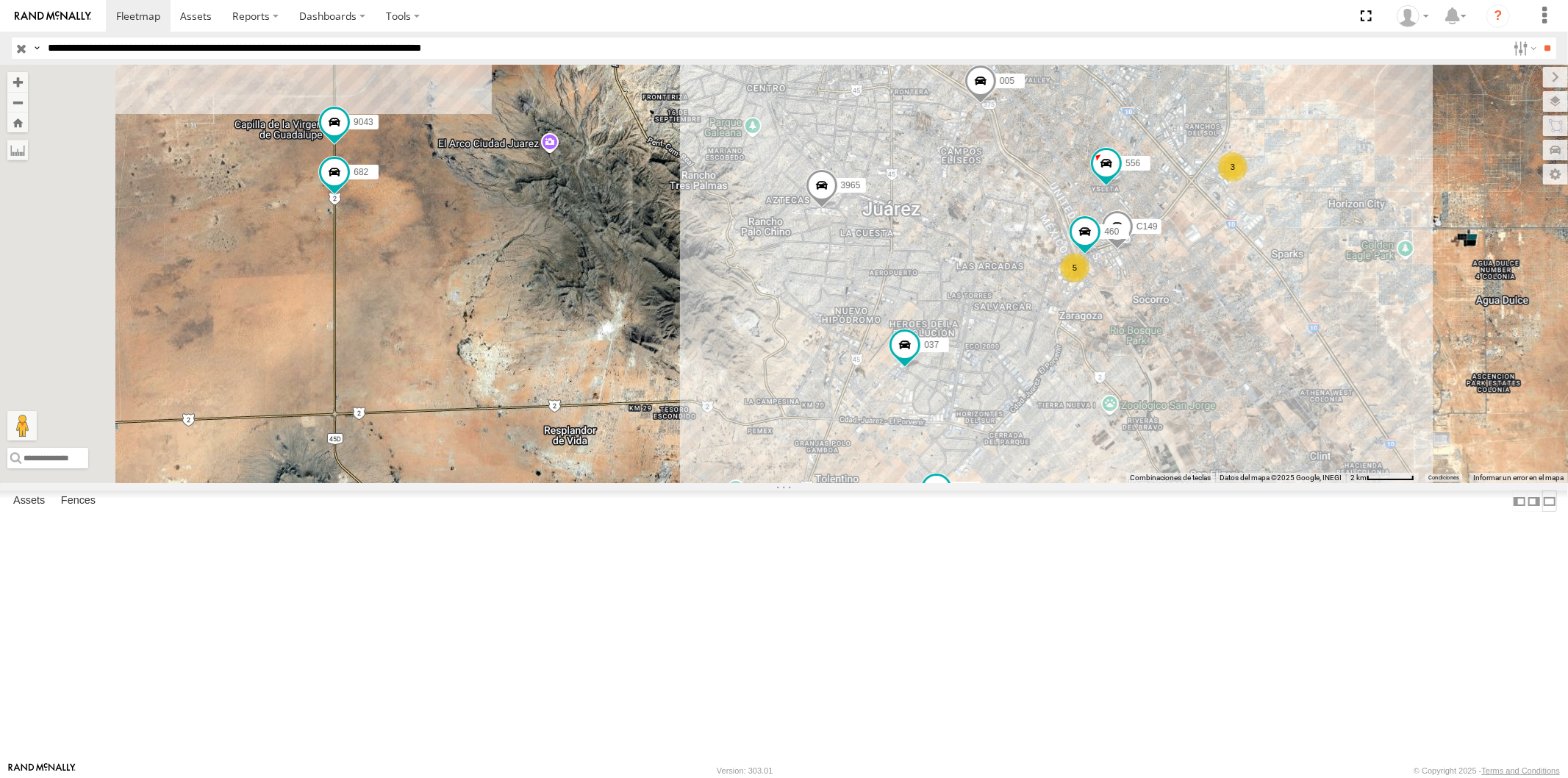 click at bounding box center (1550, 501) 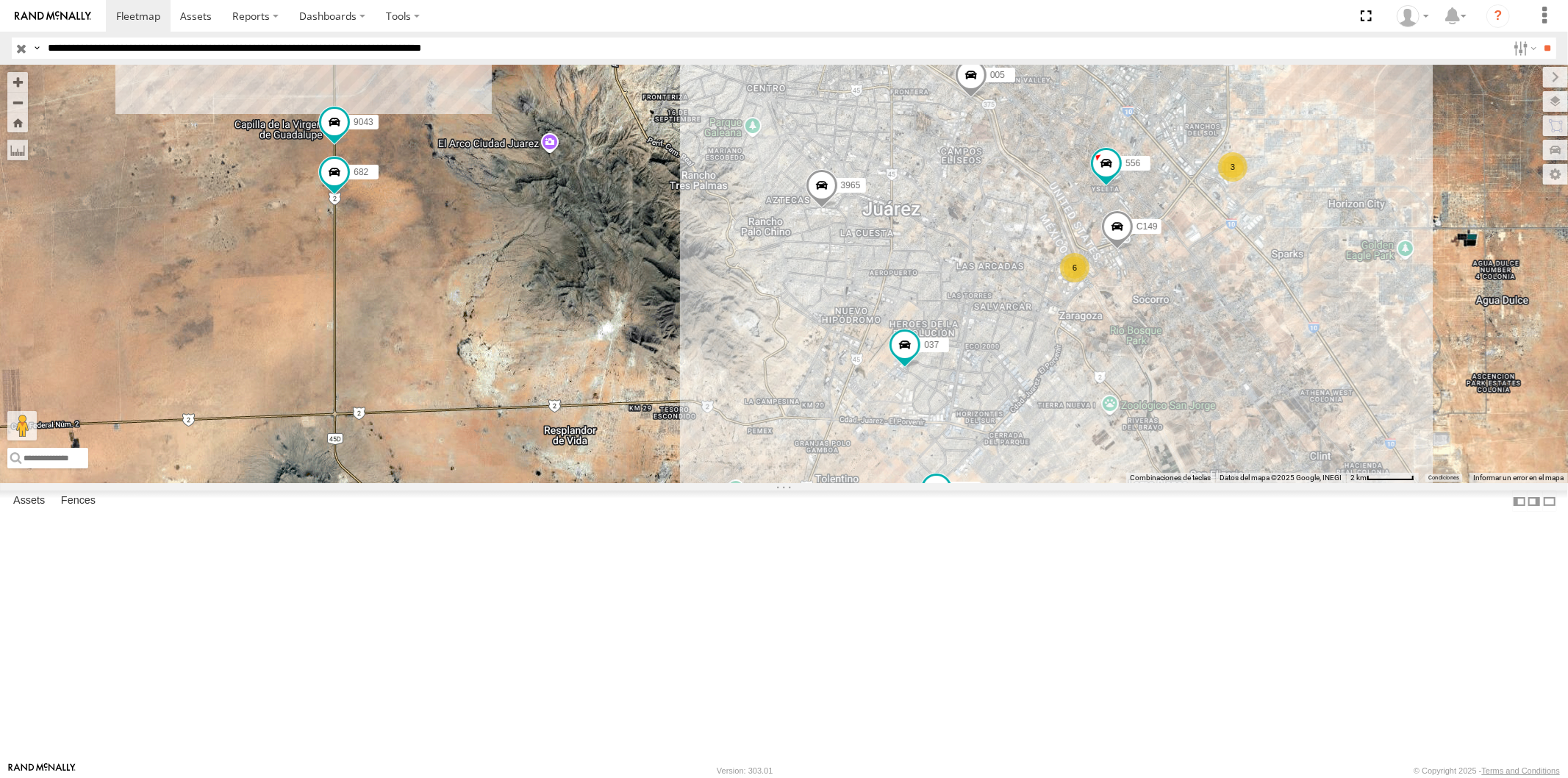 click at bounding box center (0, 0) 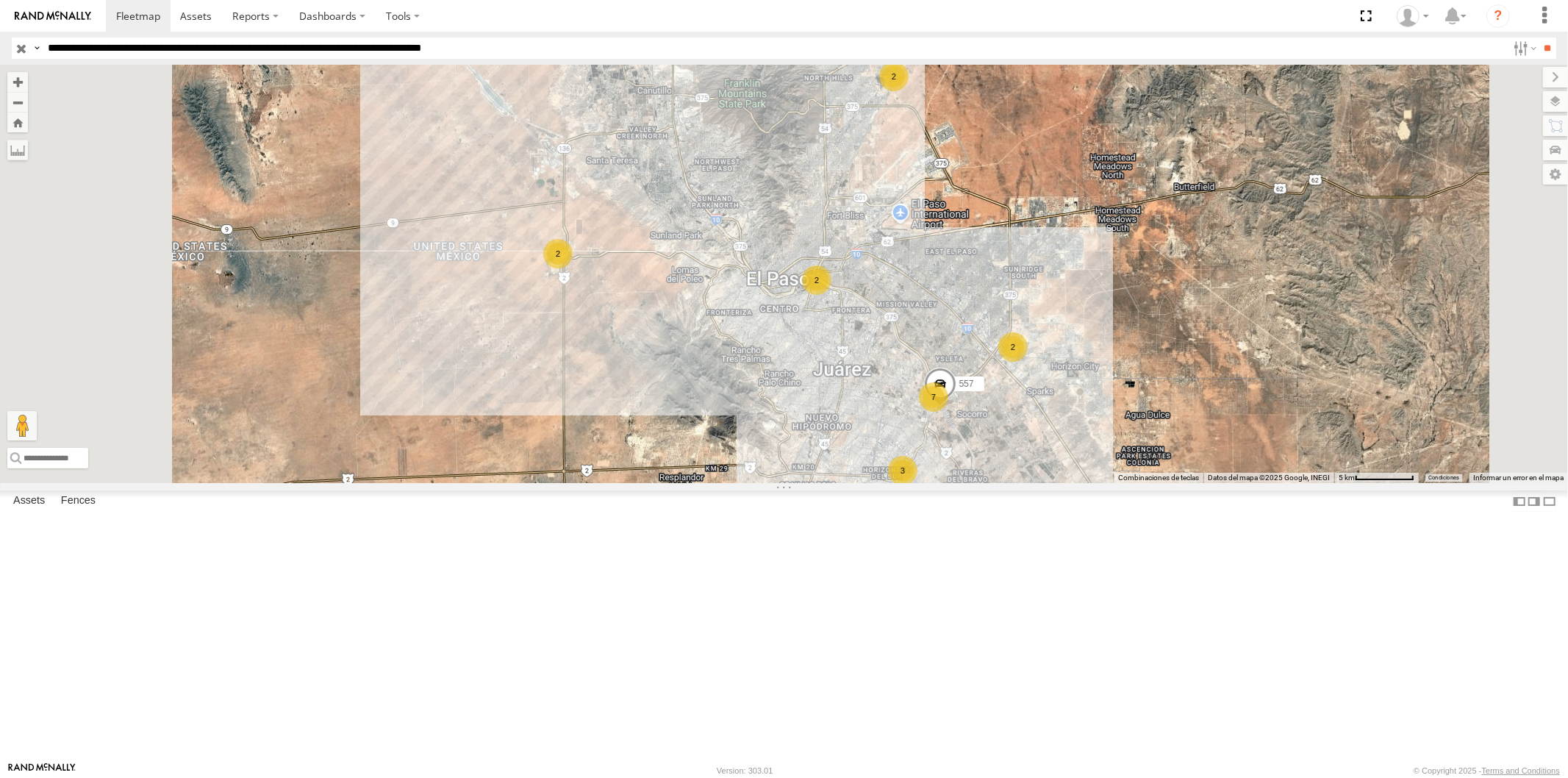 click on "Search Query
Asset ID
Asset Label
Registration
Manufacturer
Model
VIN
Job ID IP" at bounding box center (784, 48) 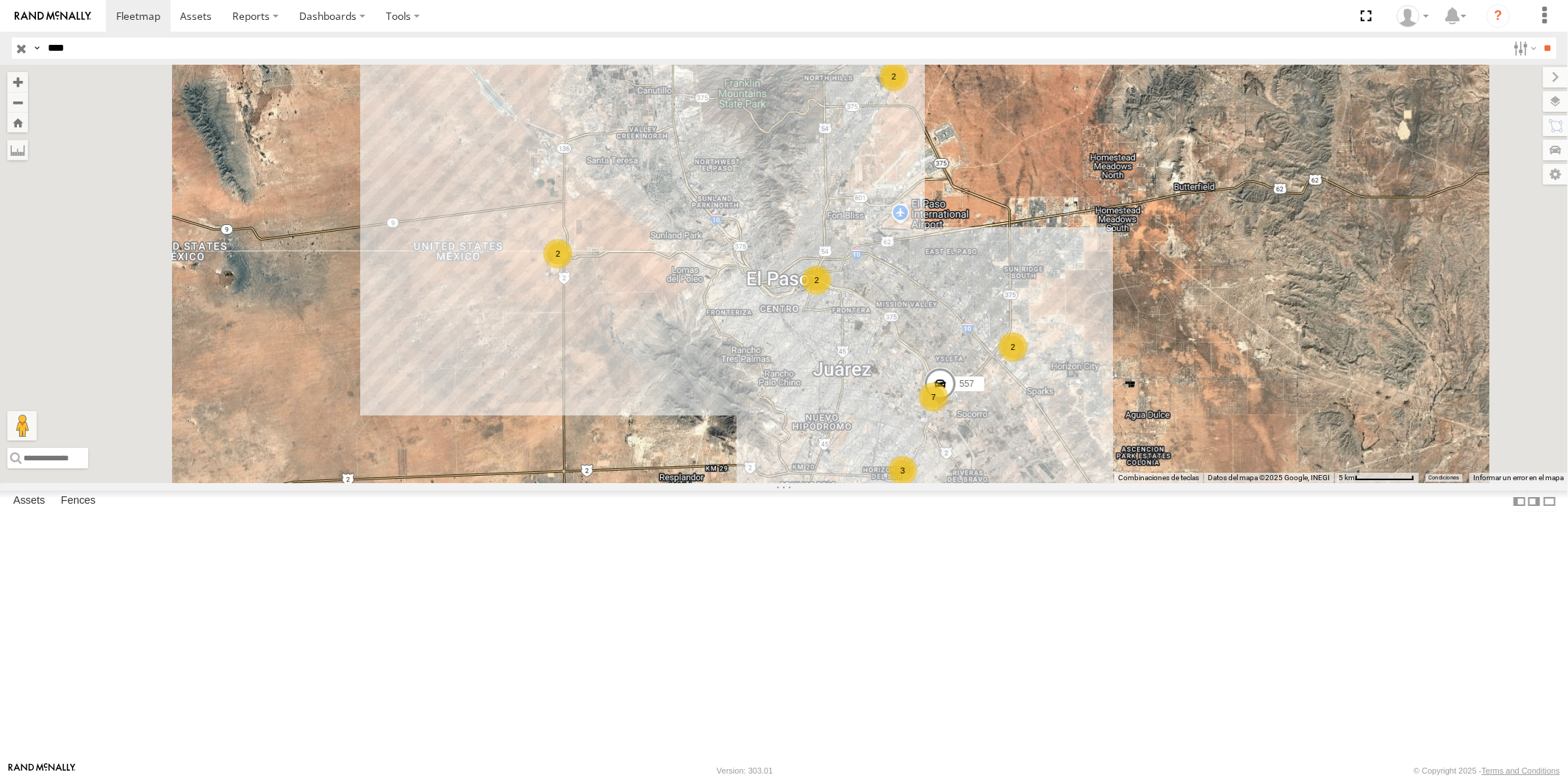 type on "****" 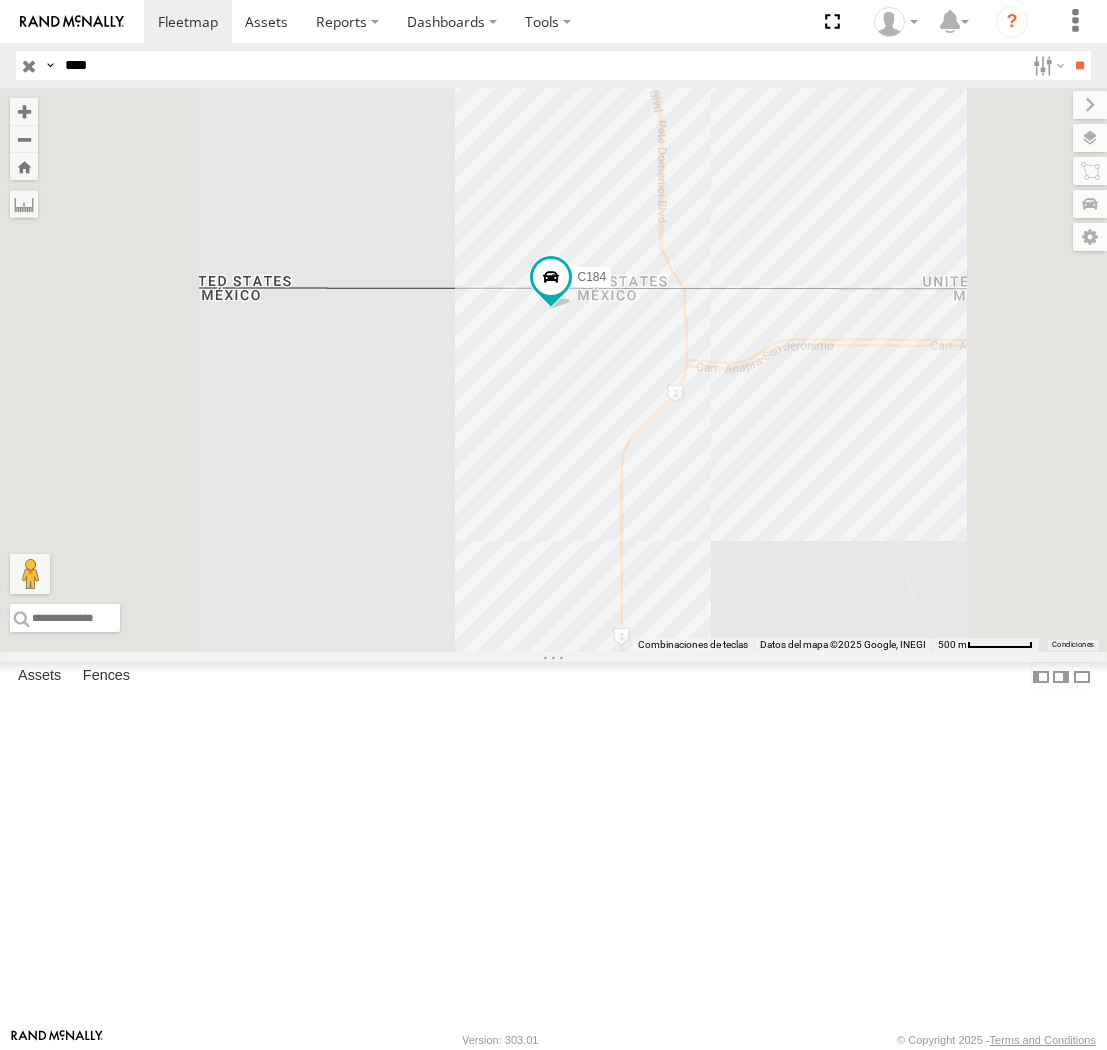 select on "**********" 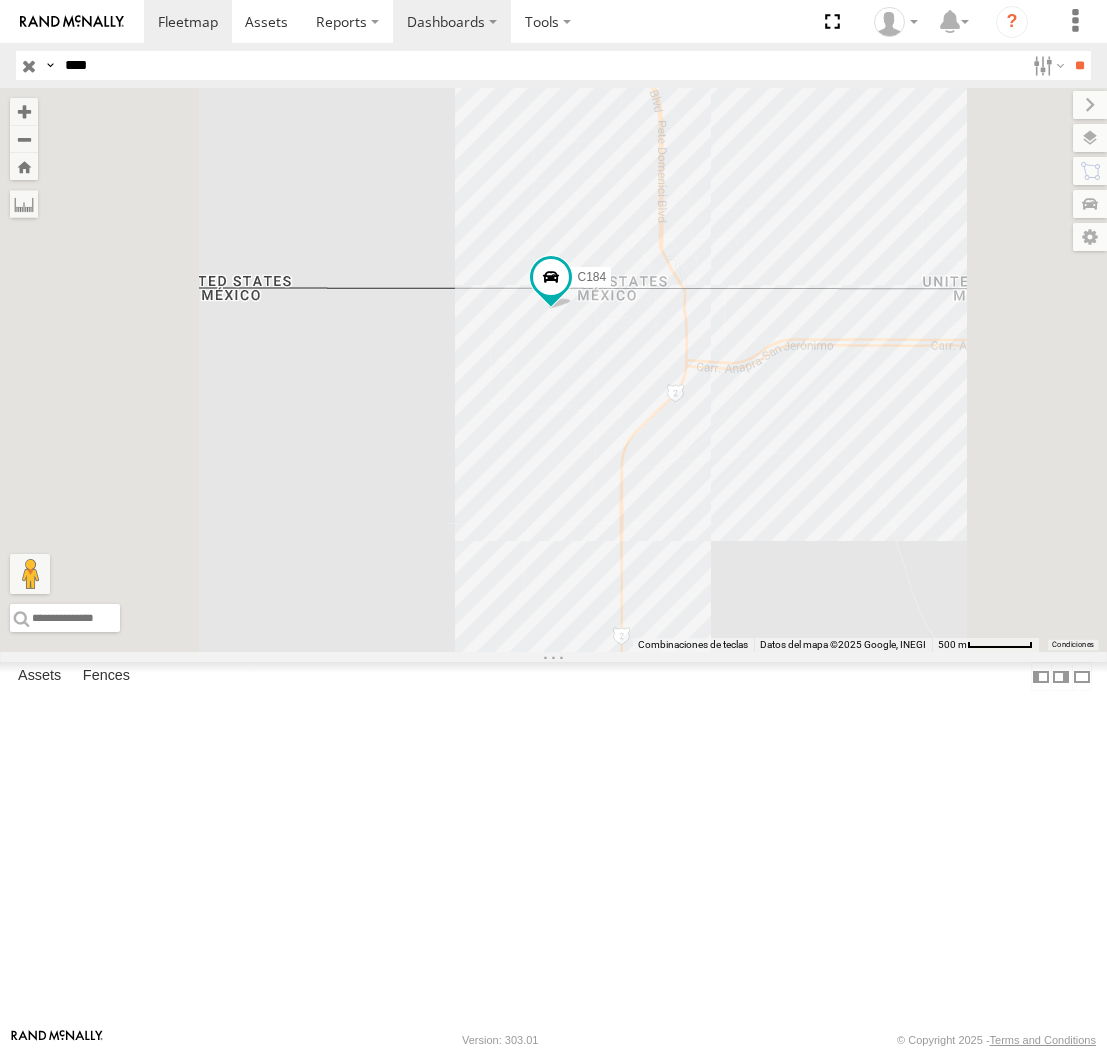 scroll, scrollTop: 0, scrollLeft: 0, axis: both 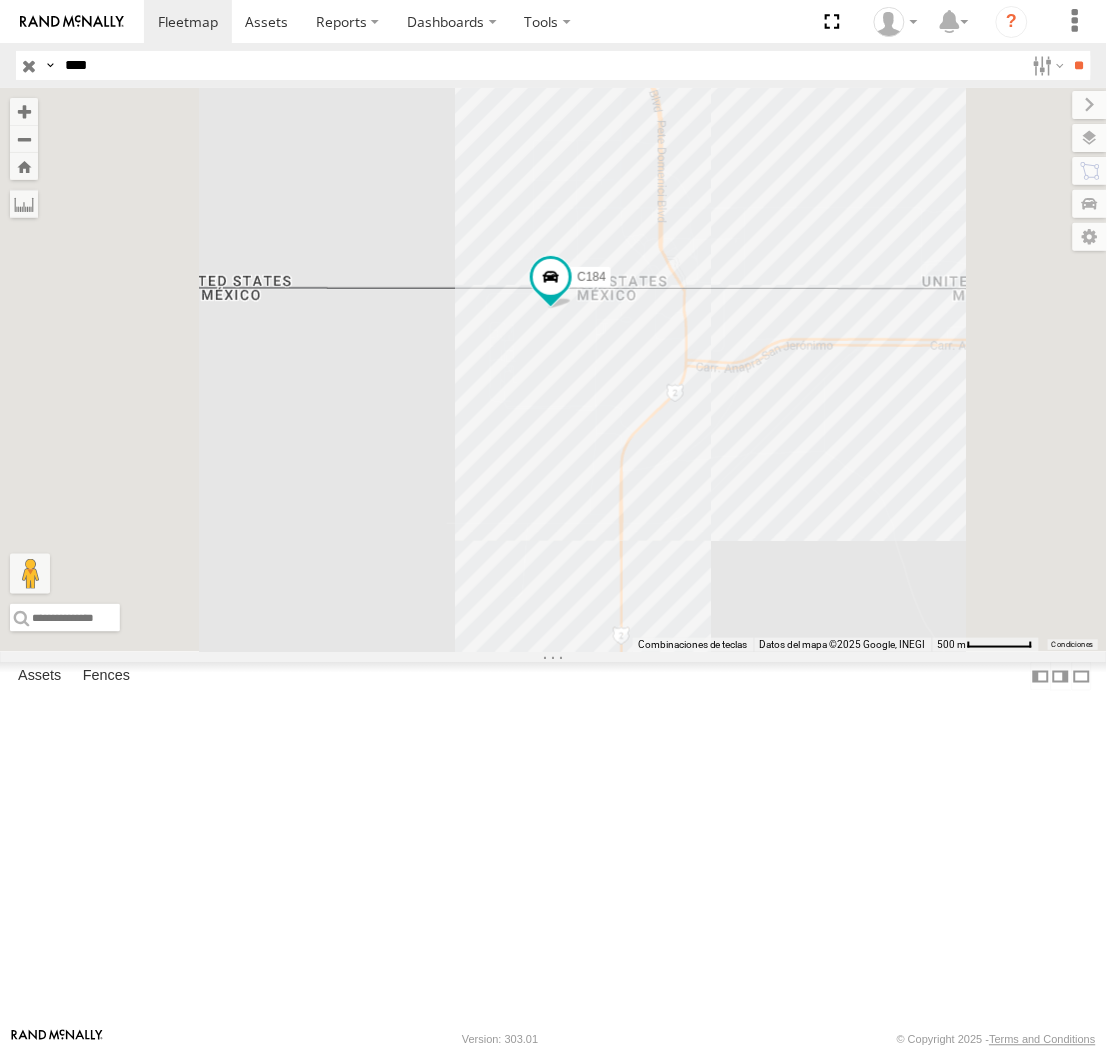 click on "****" at bounding box center [540, 65] 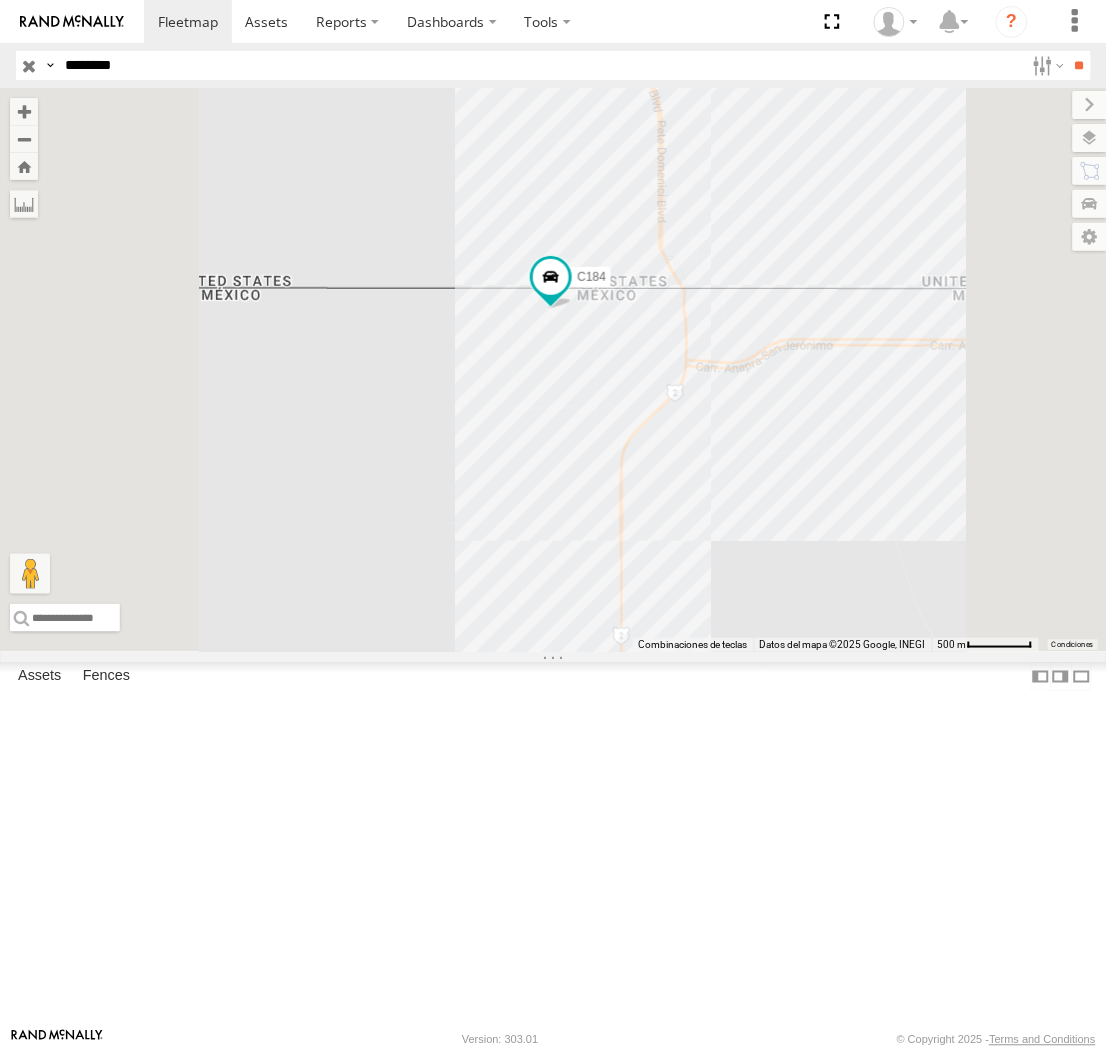 type on "********" 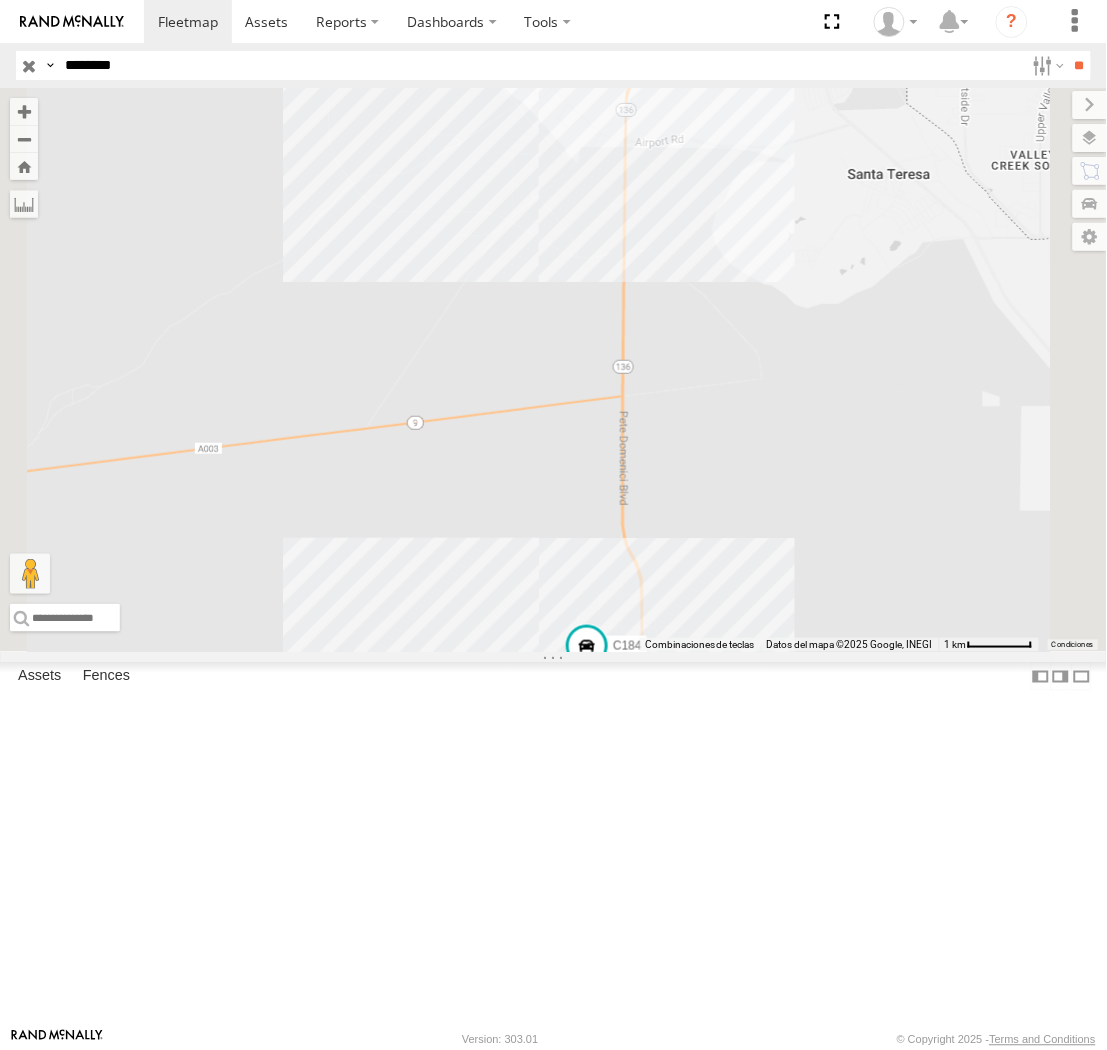 click at bounding box center [521, 35] 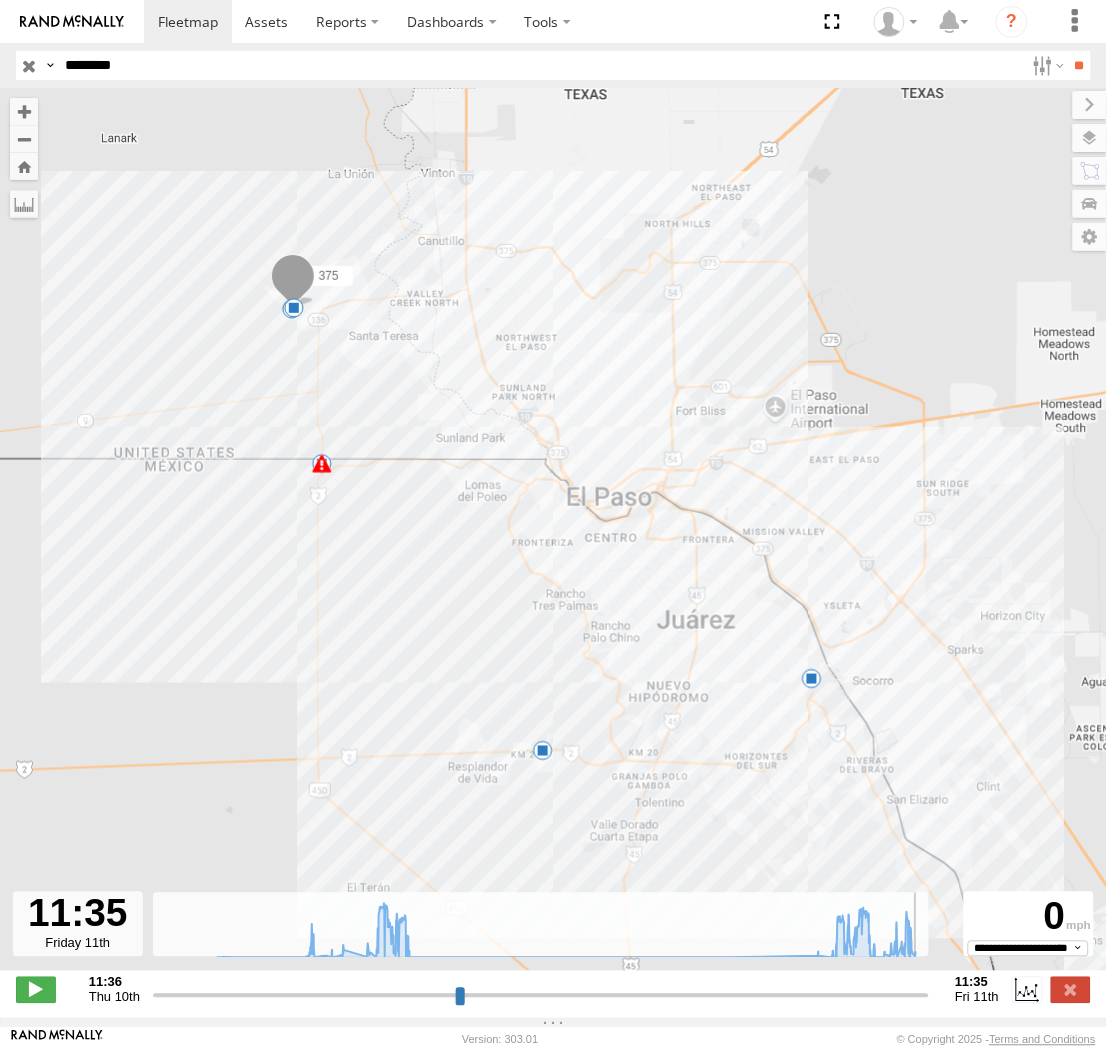 drag, startPoint x: 910, startPoint y: 1005, endPoint x: 1067, endPoint y: 963, distance: 162.52077 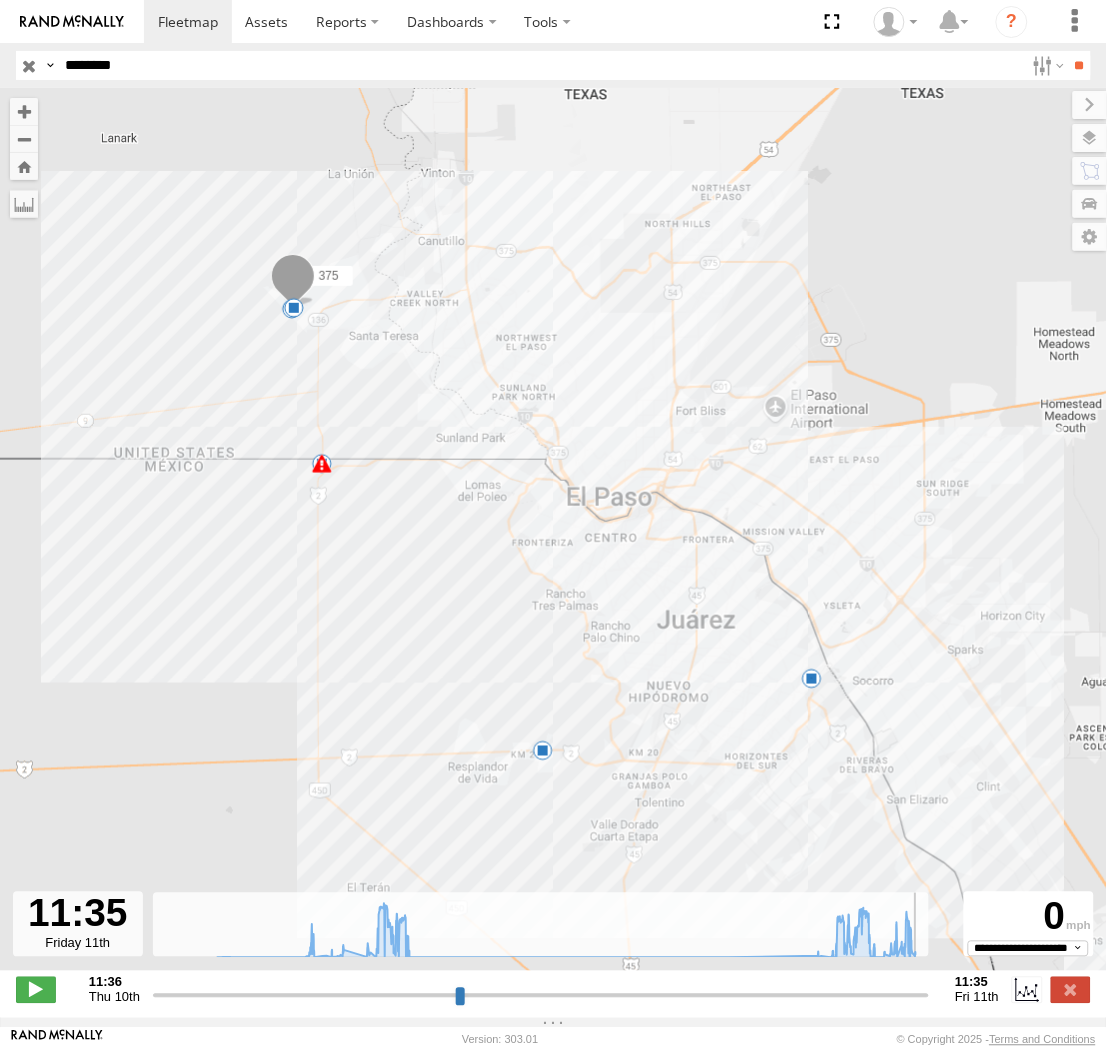 drag, startPoint x: 174, startPoint y: 61, endPoint x: 350, endPoint y: 95, distance: 179.25401 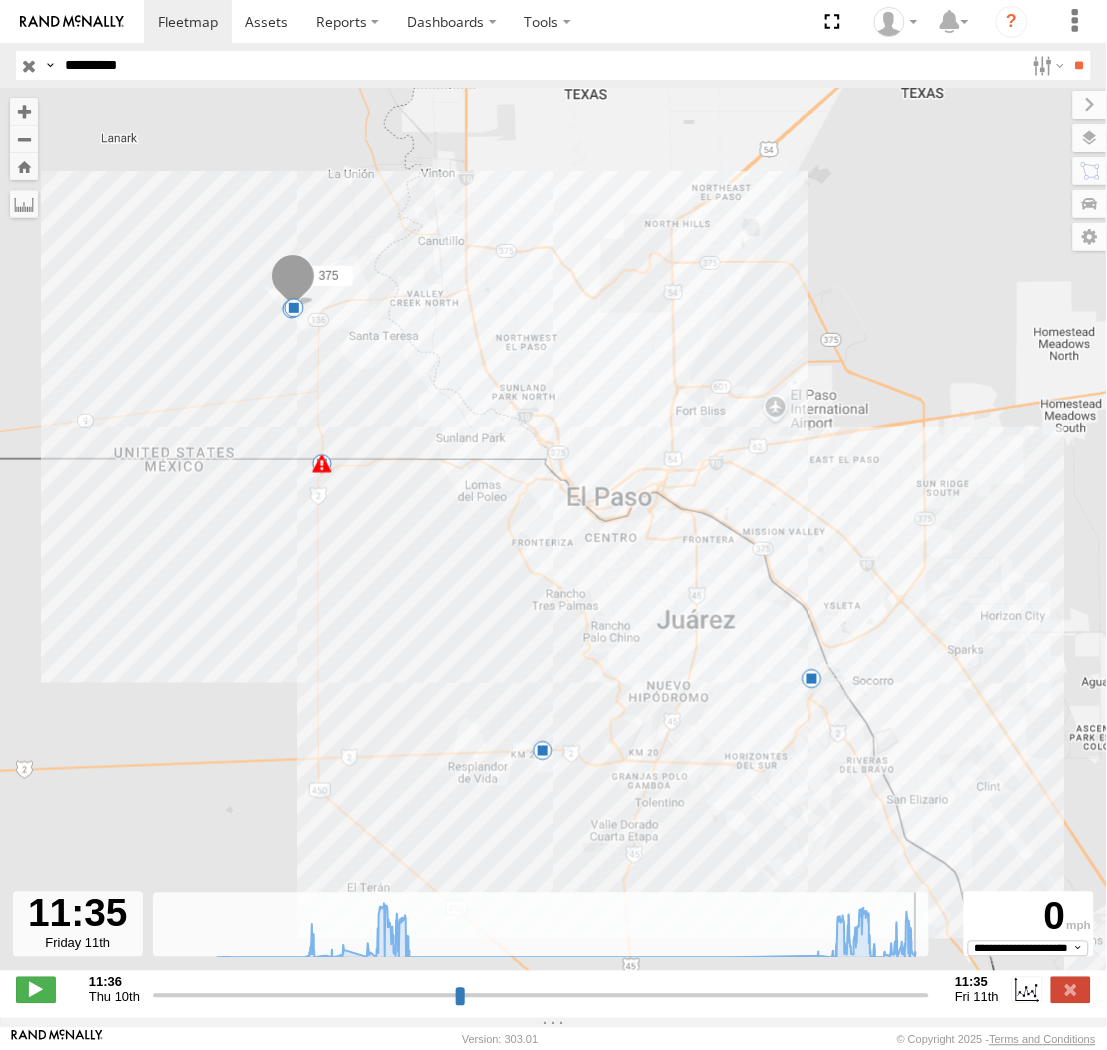 click on "**" at bounding box center [1079, 65] 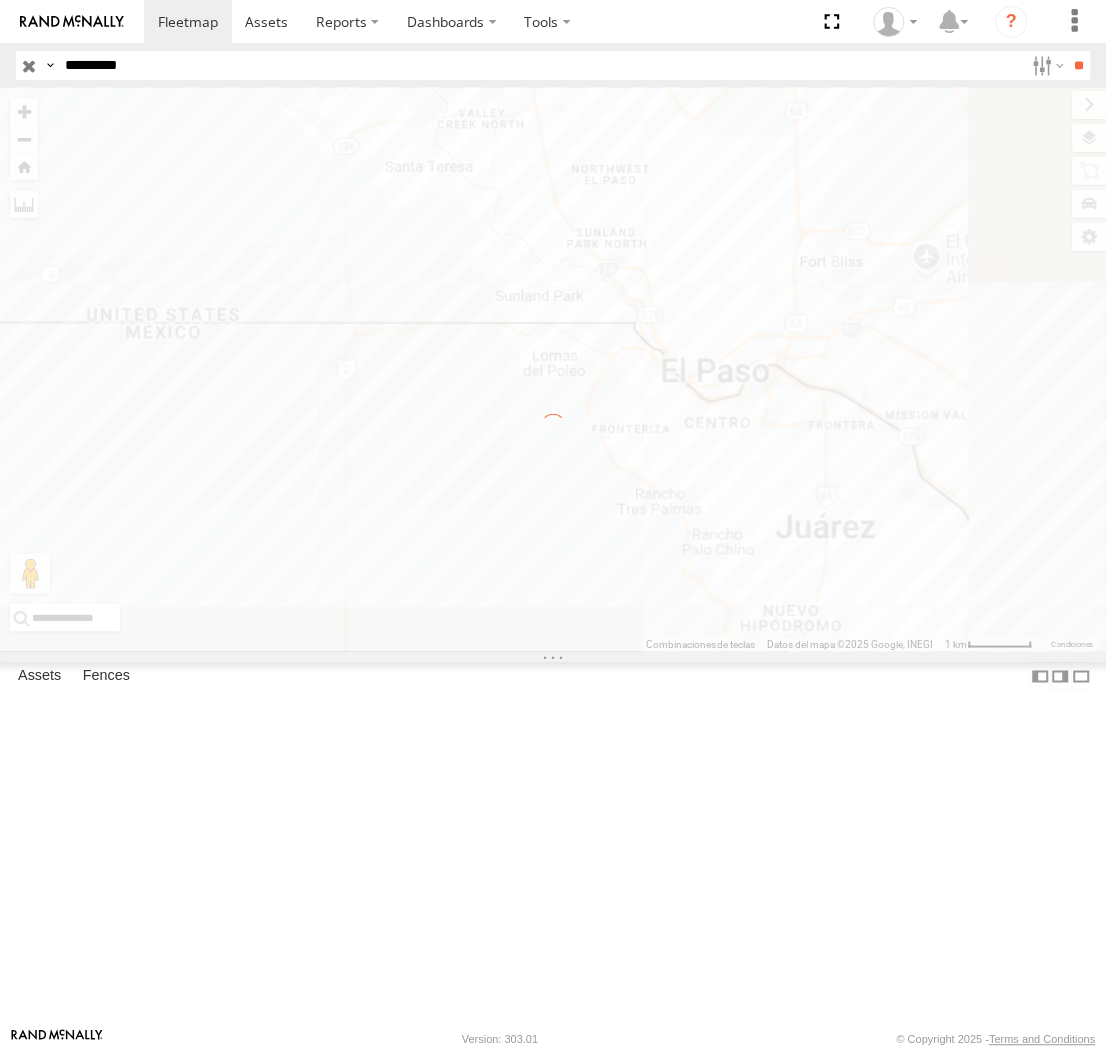 click on "**" at bounding box center [1079, 65] 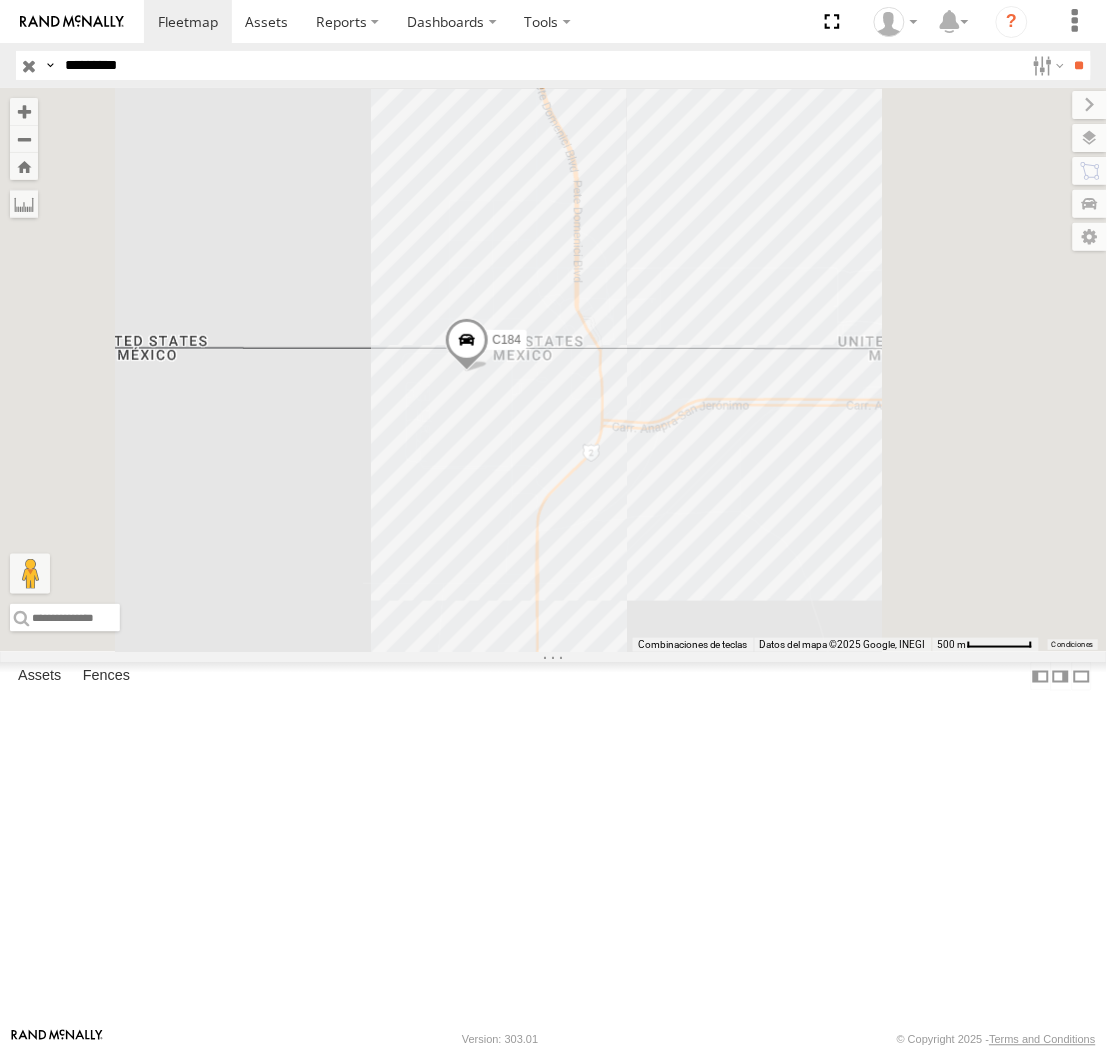 click on "*********" at bounding box center [540, 65] 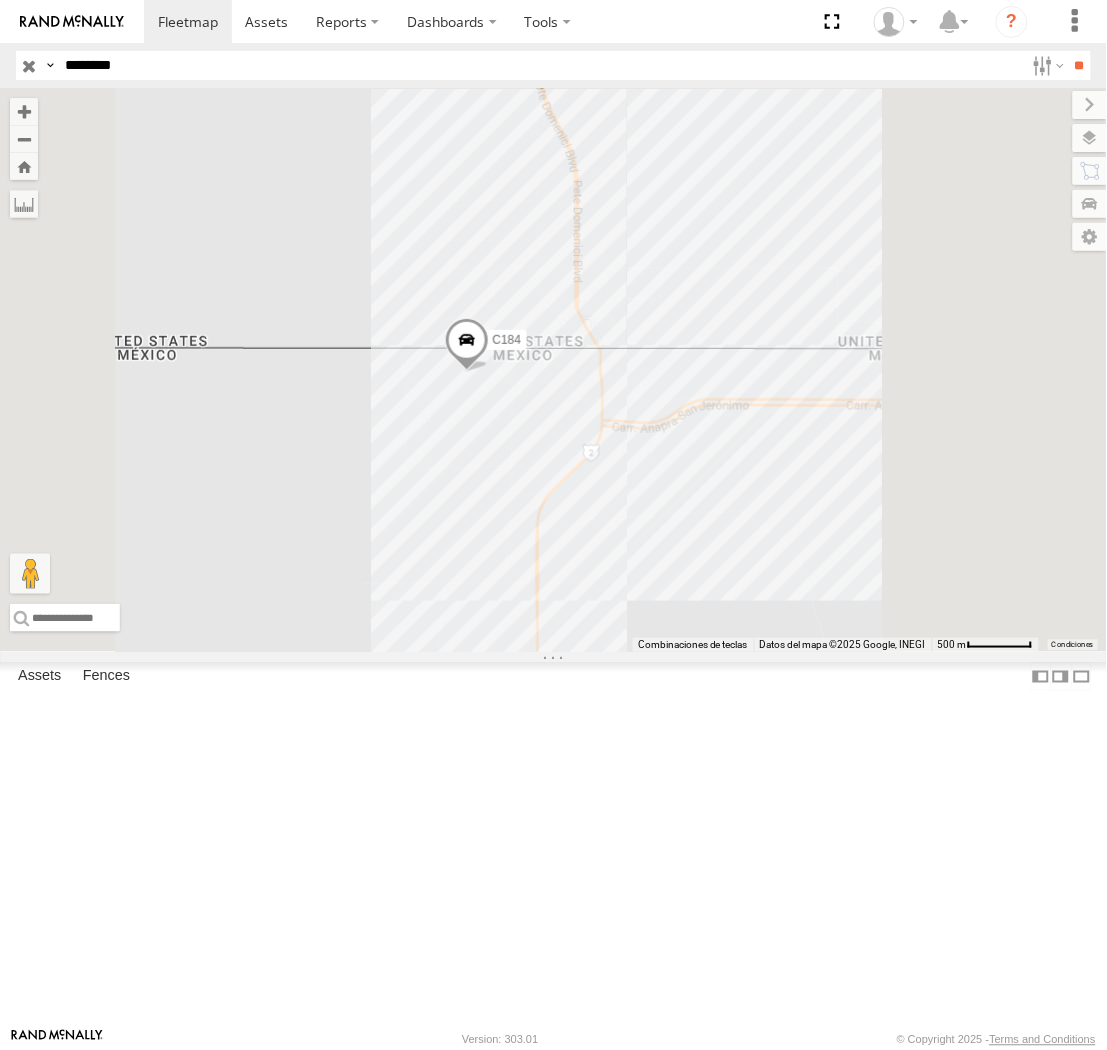 click on "**" at bounding box center (1079, 65) 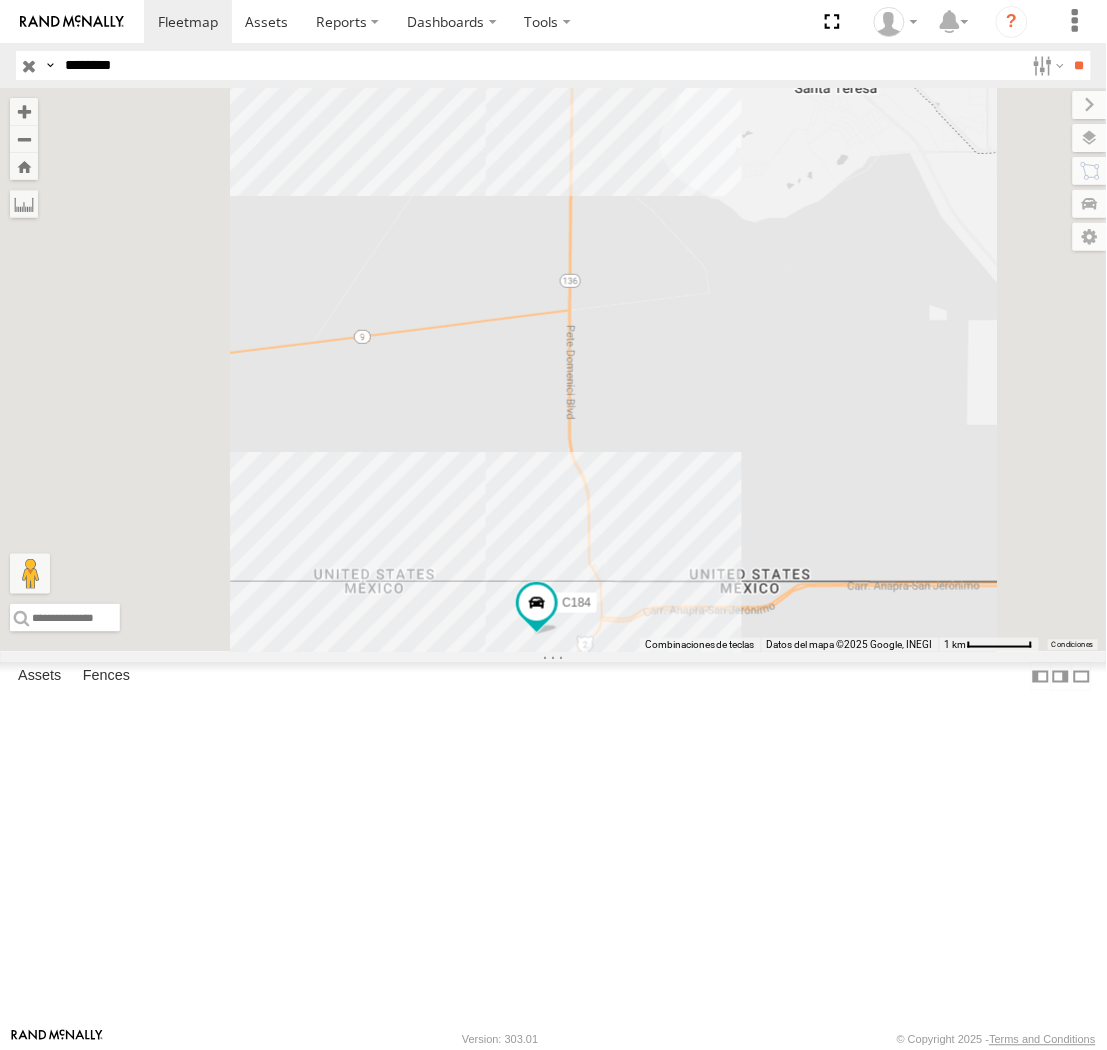 click on "********" at bounding box center (540, 65) 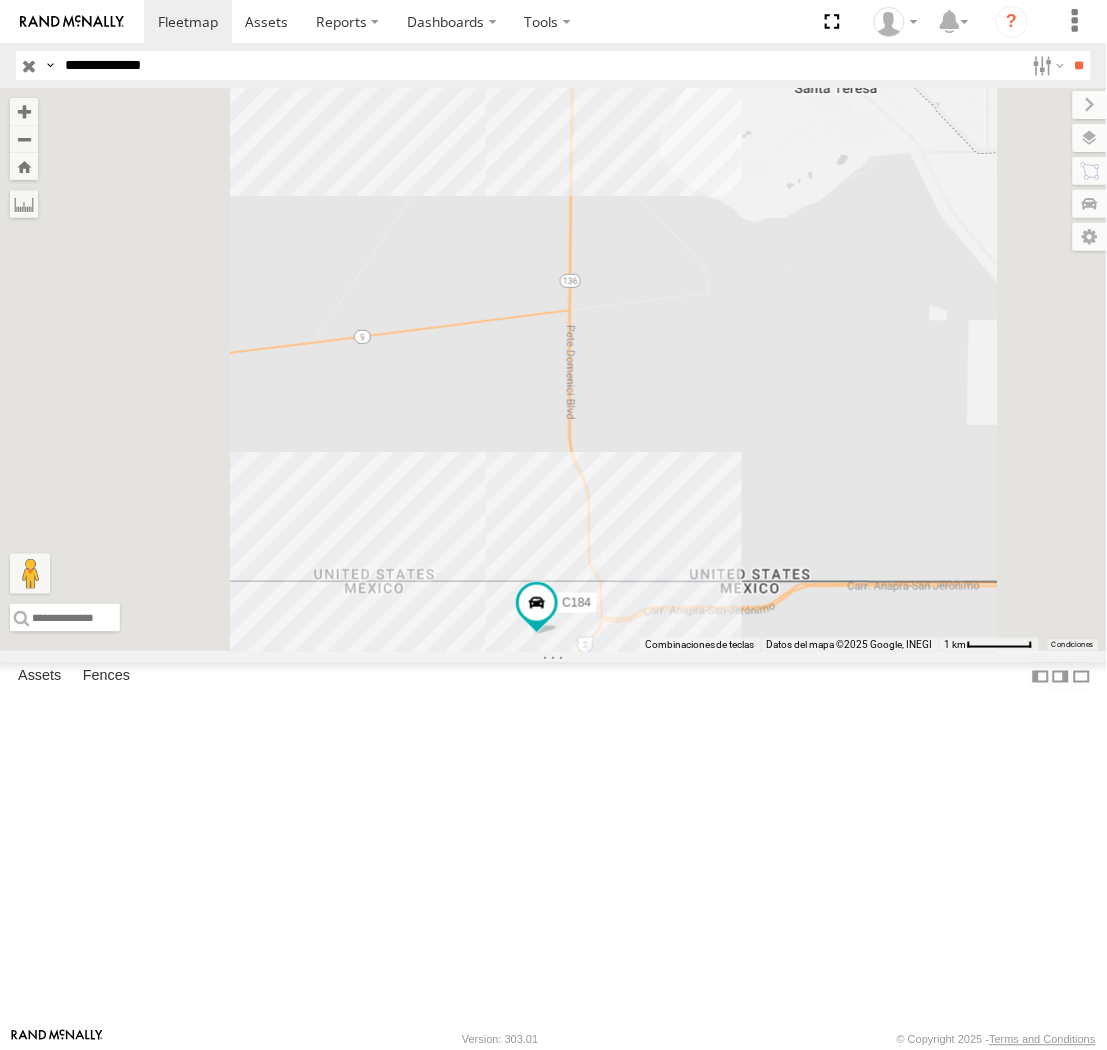 click on "**" at bounding box center [1079, 65] 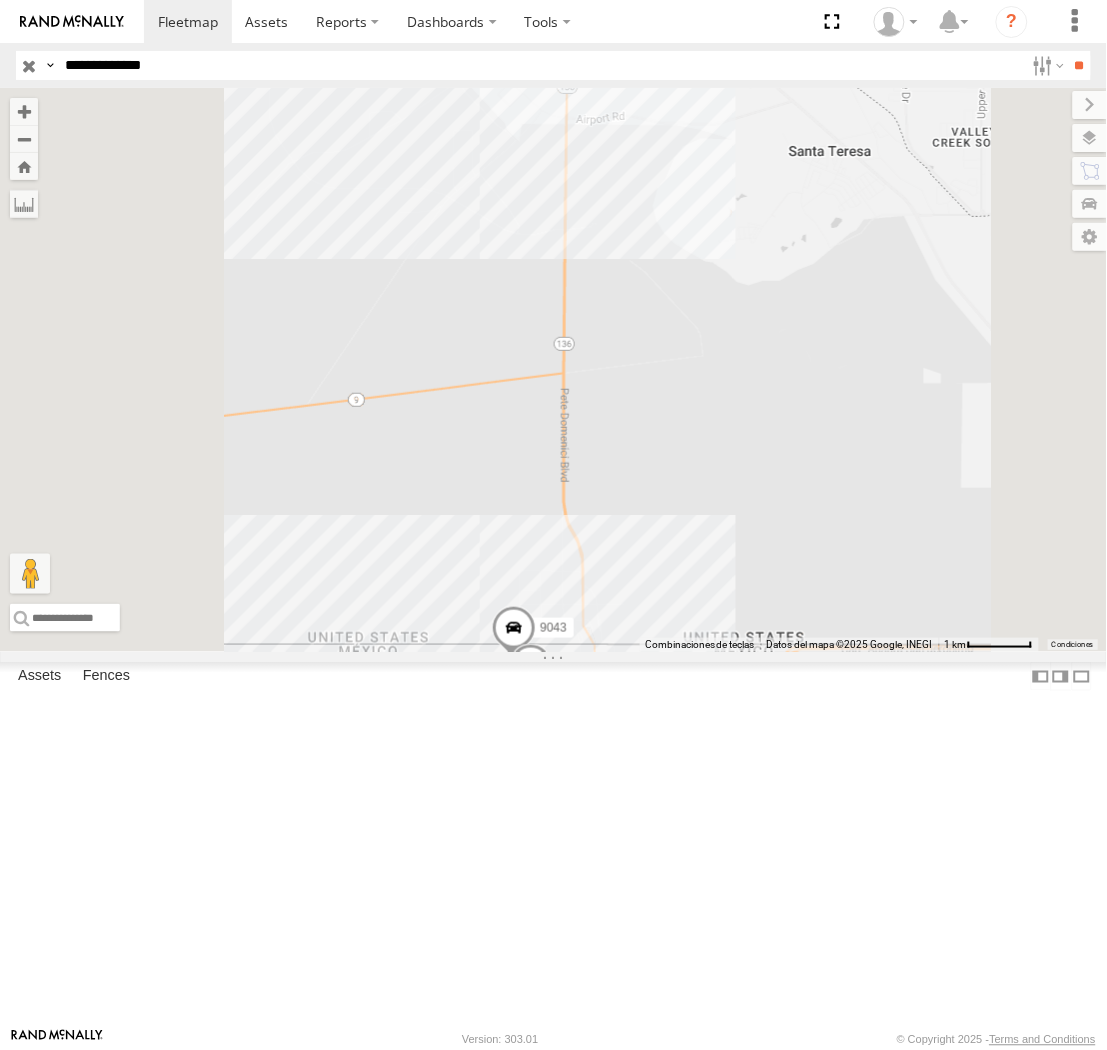 drag, startPoint x: 200, startPoint y: 68, endPoint x: 298, endPoint y: 151, distance: 128.42508 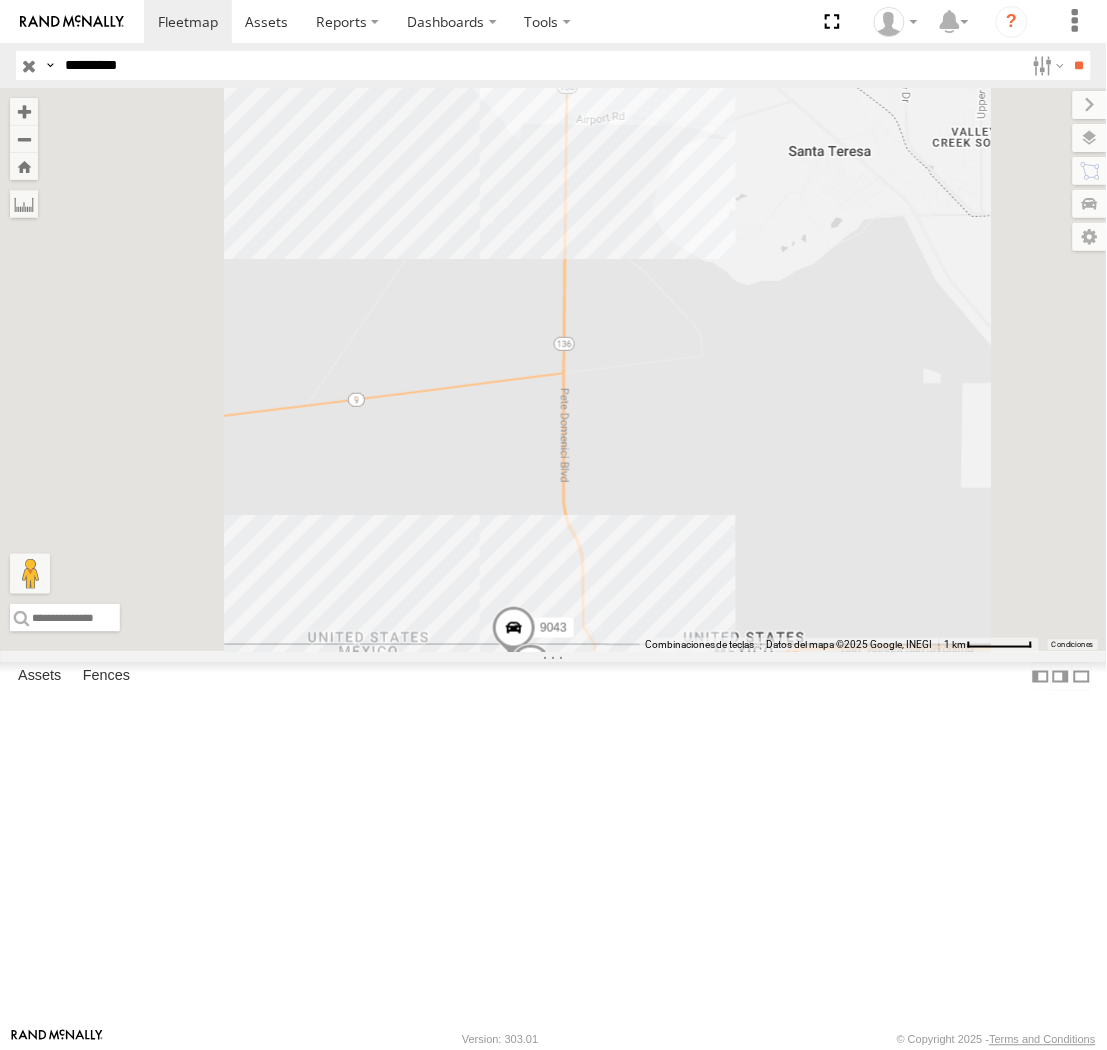 click on "**" at bounding box center [1079, 65] 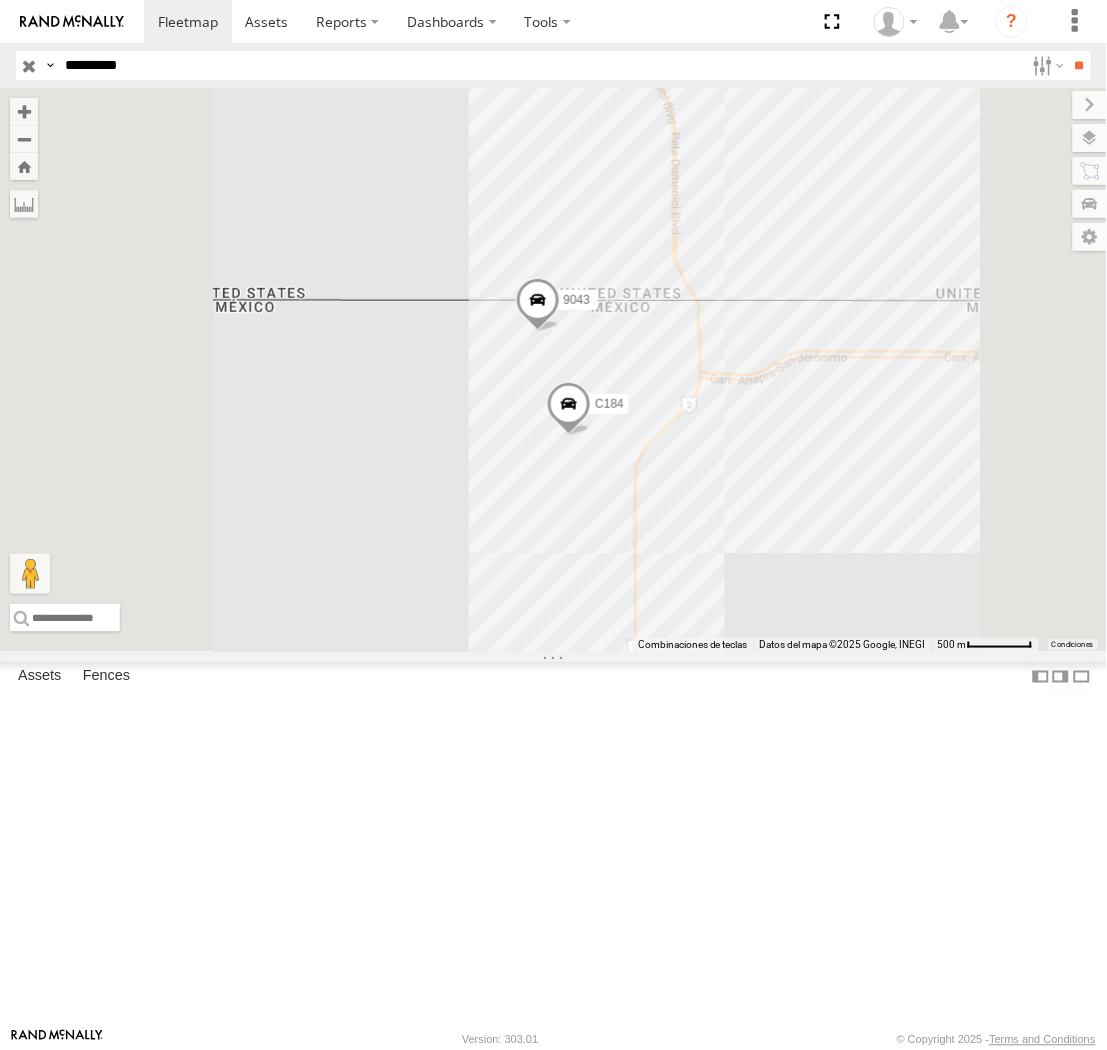 drag, startPoint x: 165, startPoint y: 60, endPoint x: 108, endPoint y: 101, distance: 70.21396 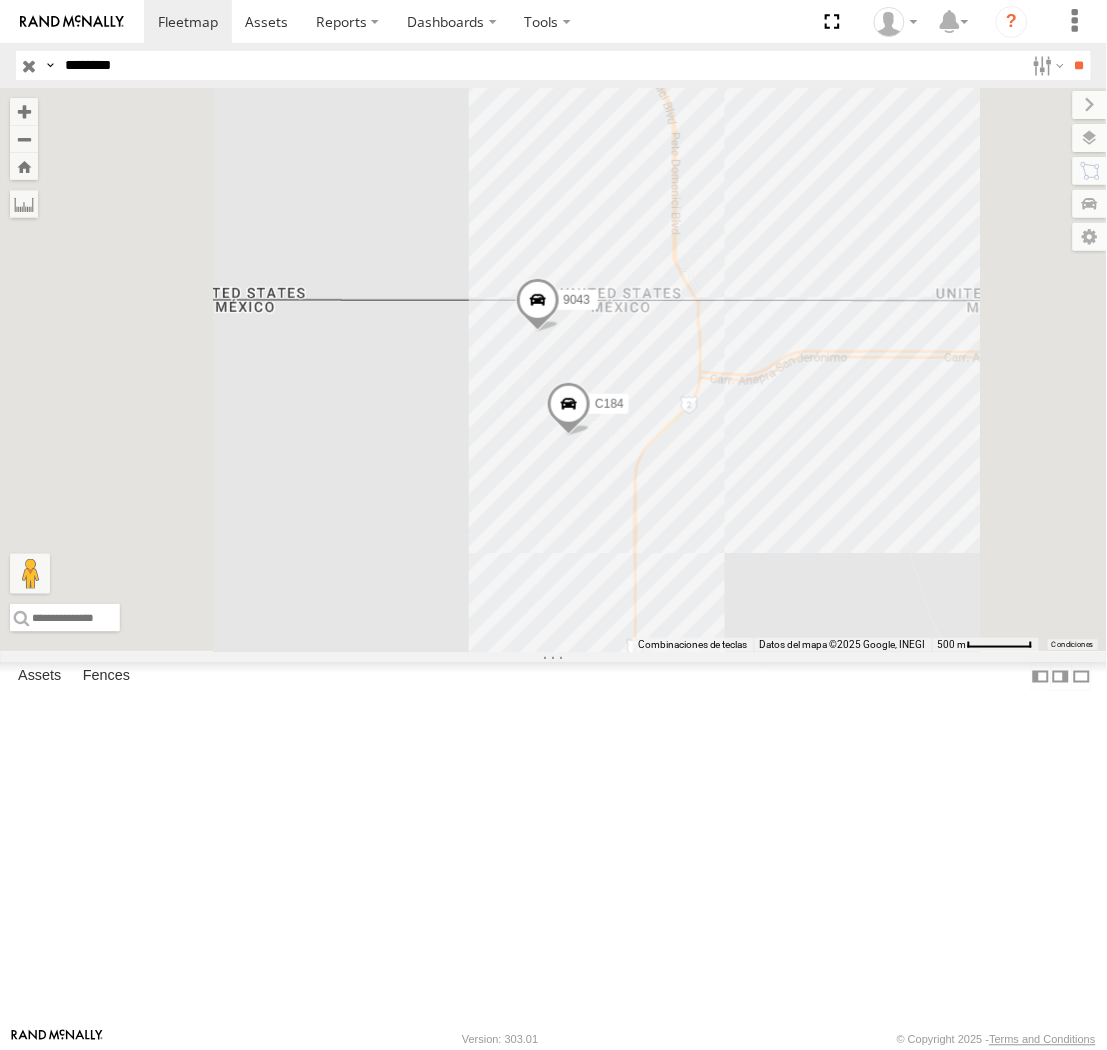 type on "********" 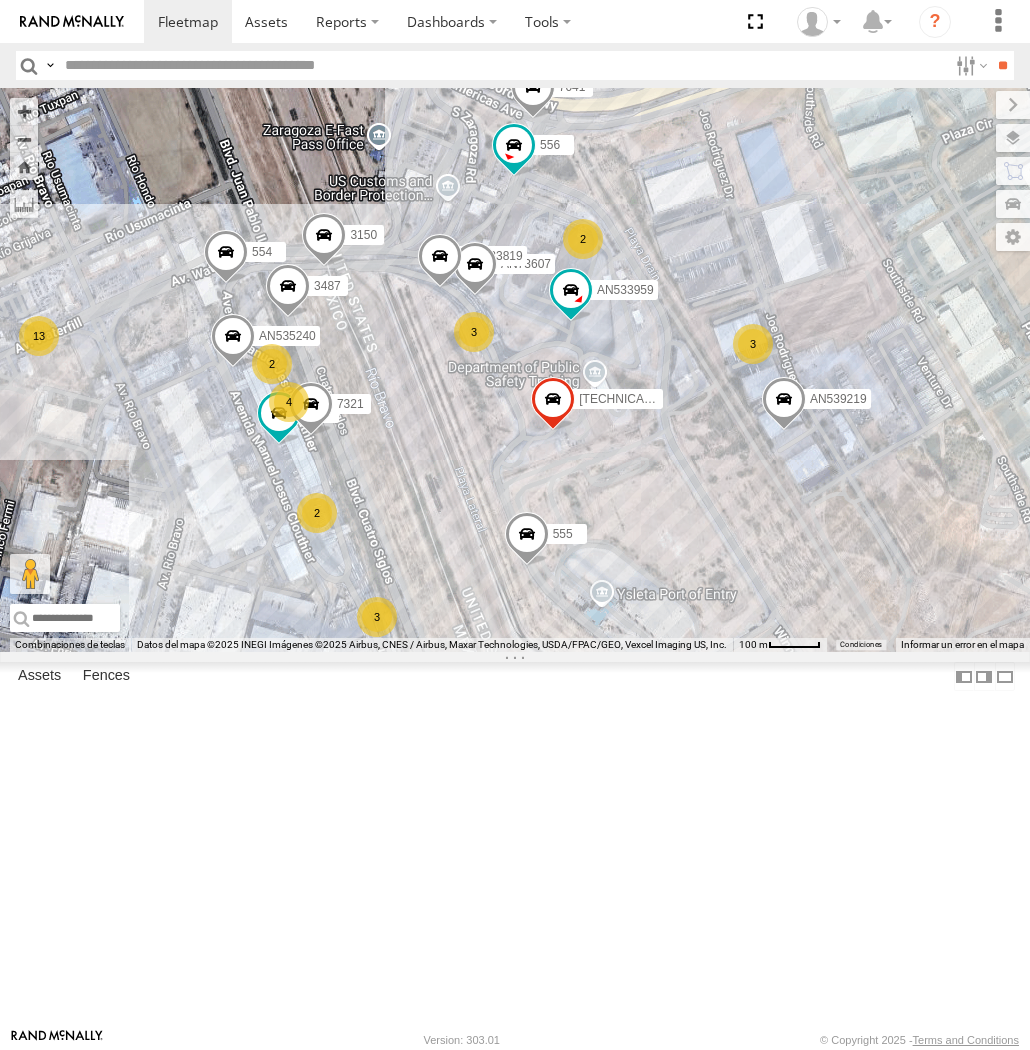 scroll, scrollTop: 0, scrollLeft: 0, axis: both 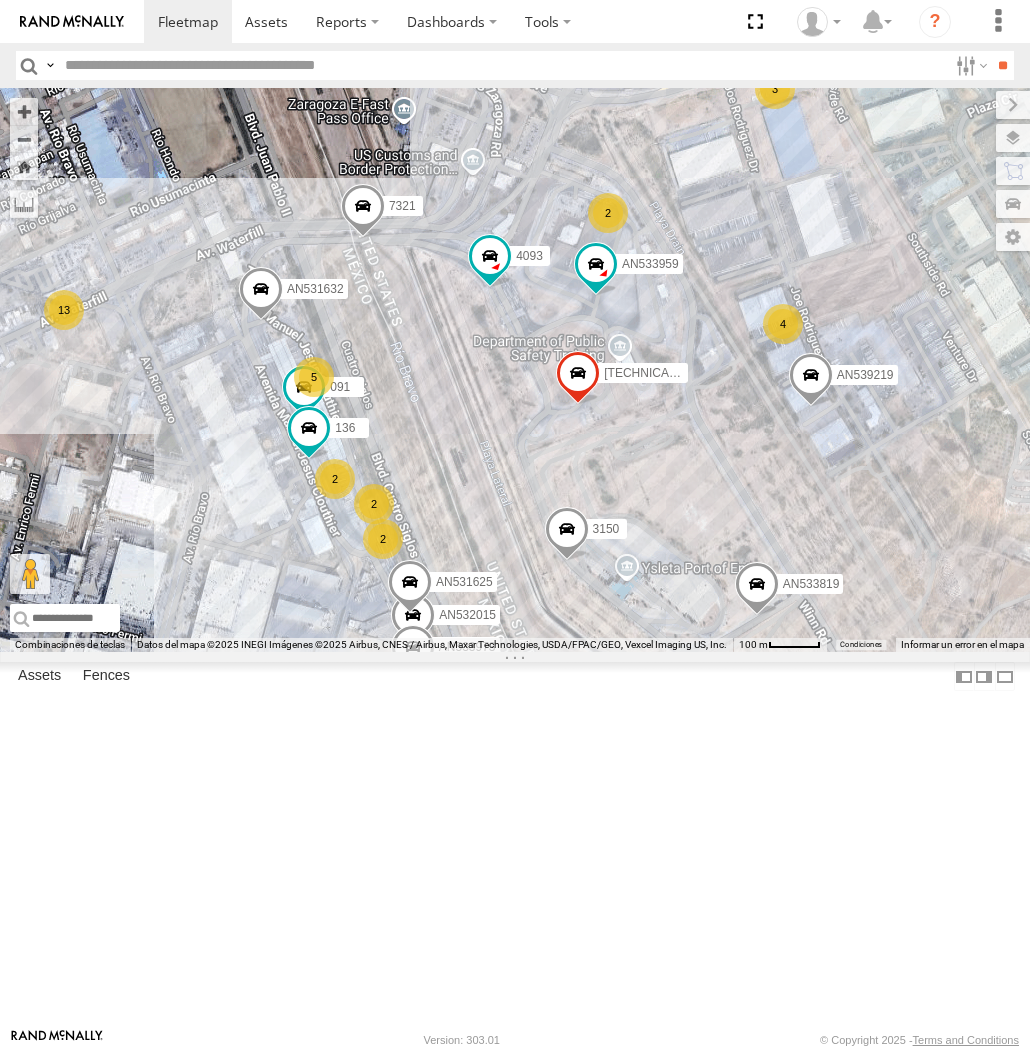 drag, startPoint x: 484, startPoint y: 531, endPoint x: 385, endPoint y: 527, distance: 99.08077 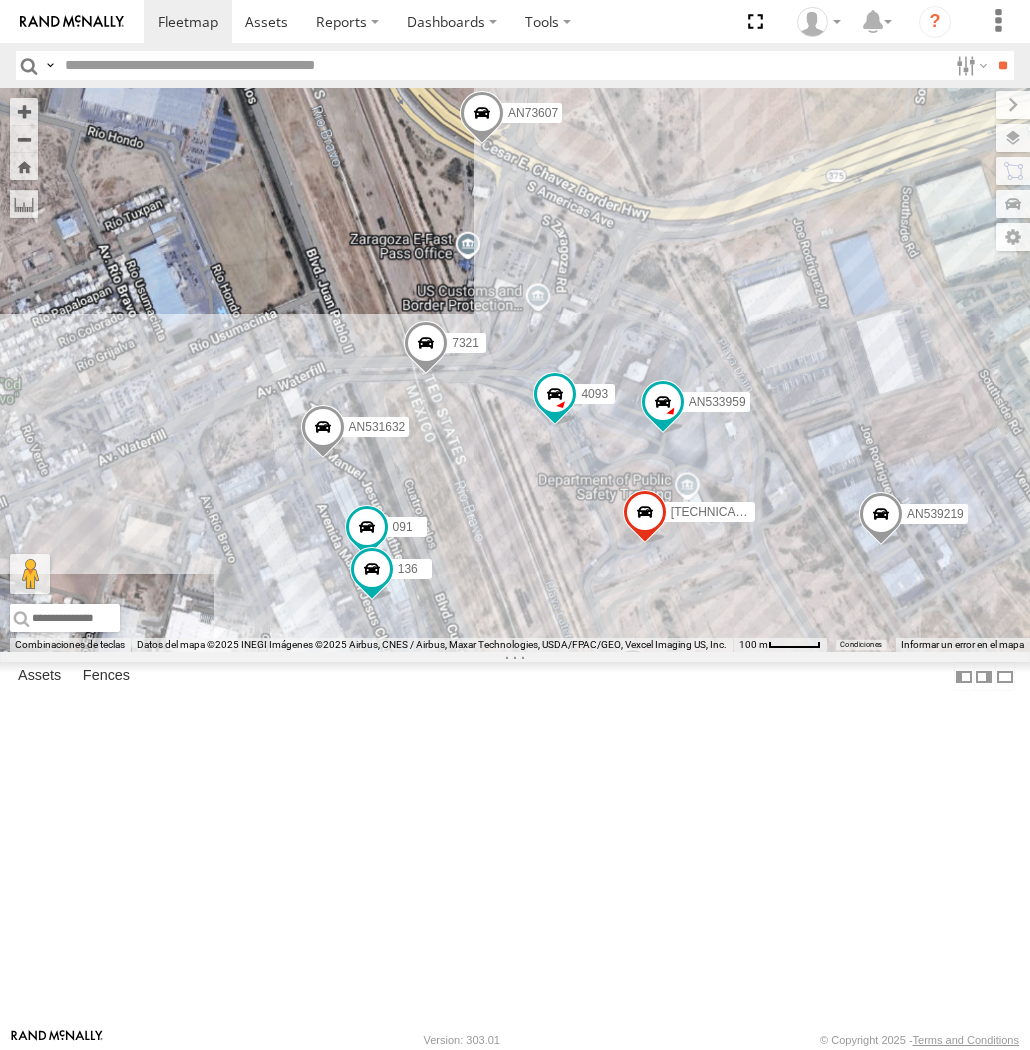 drag, startPoint x: 413, startPoint y: 503, endPoint x: 473, endPoint y: 663, distance: 170.88008 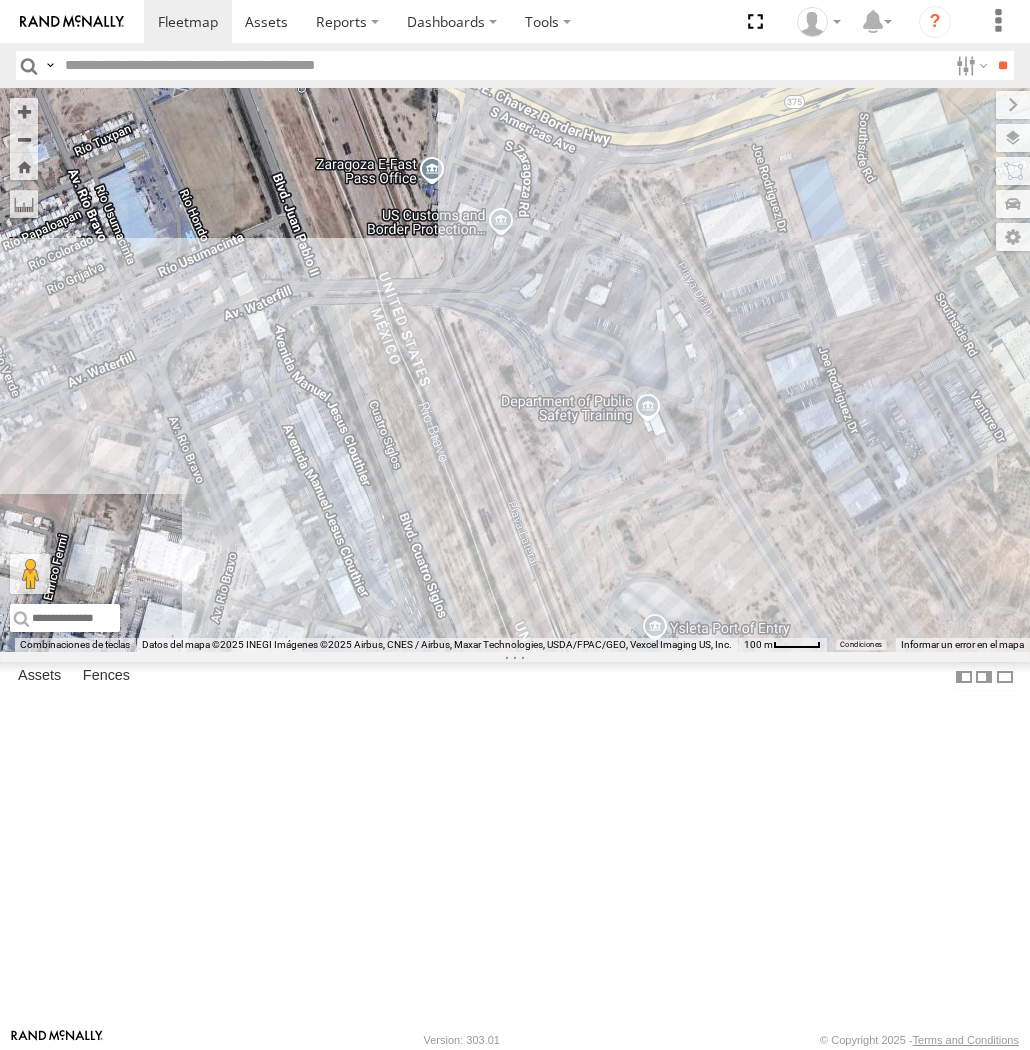 drag, startPoint x: 254, startPoint y: 521, endPoint x: 455, endPoint y: 593, distance: 213.50644 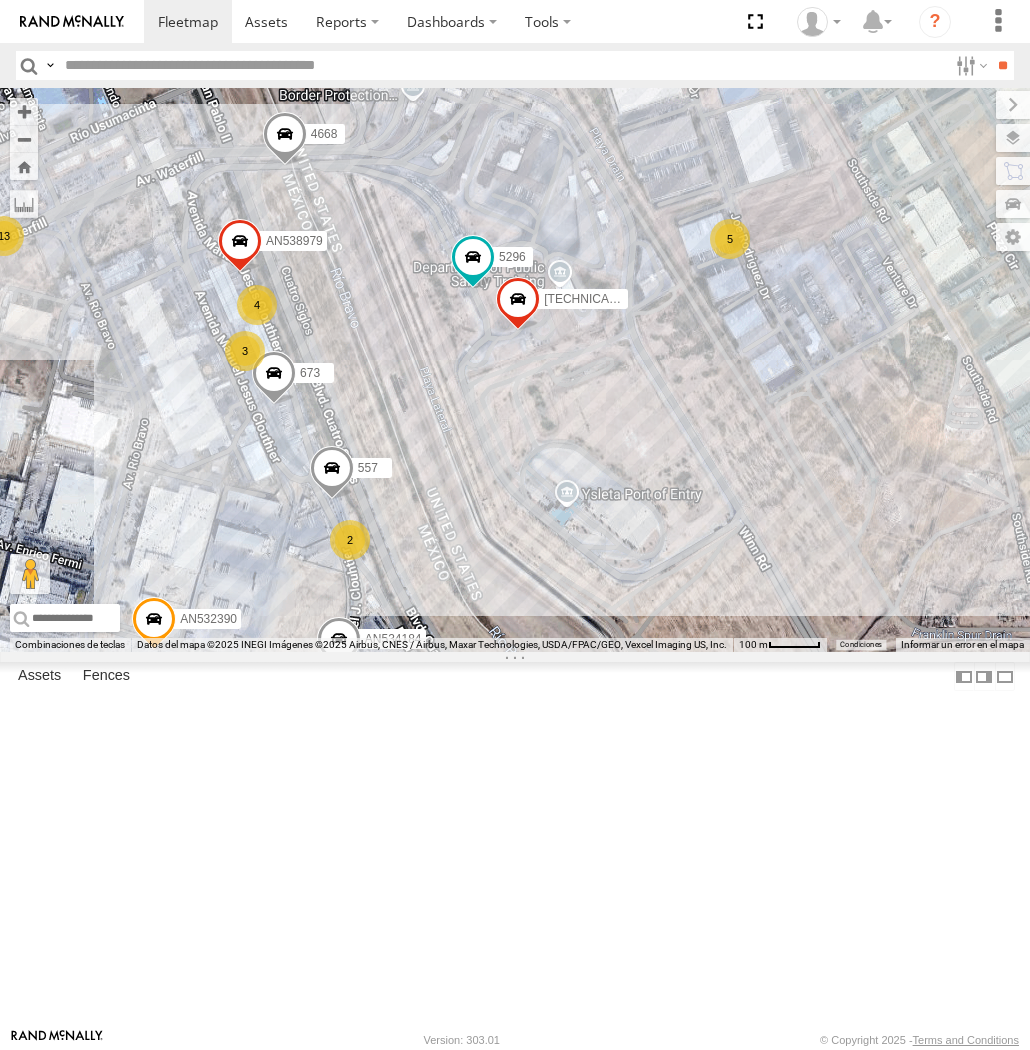 drag, startPoint x: 363, startPoint y: 470, endPoint x: 357, endPoint y: 527, distance: 57.31492 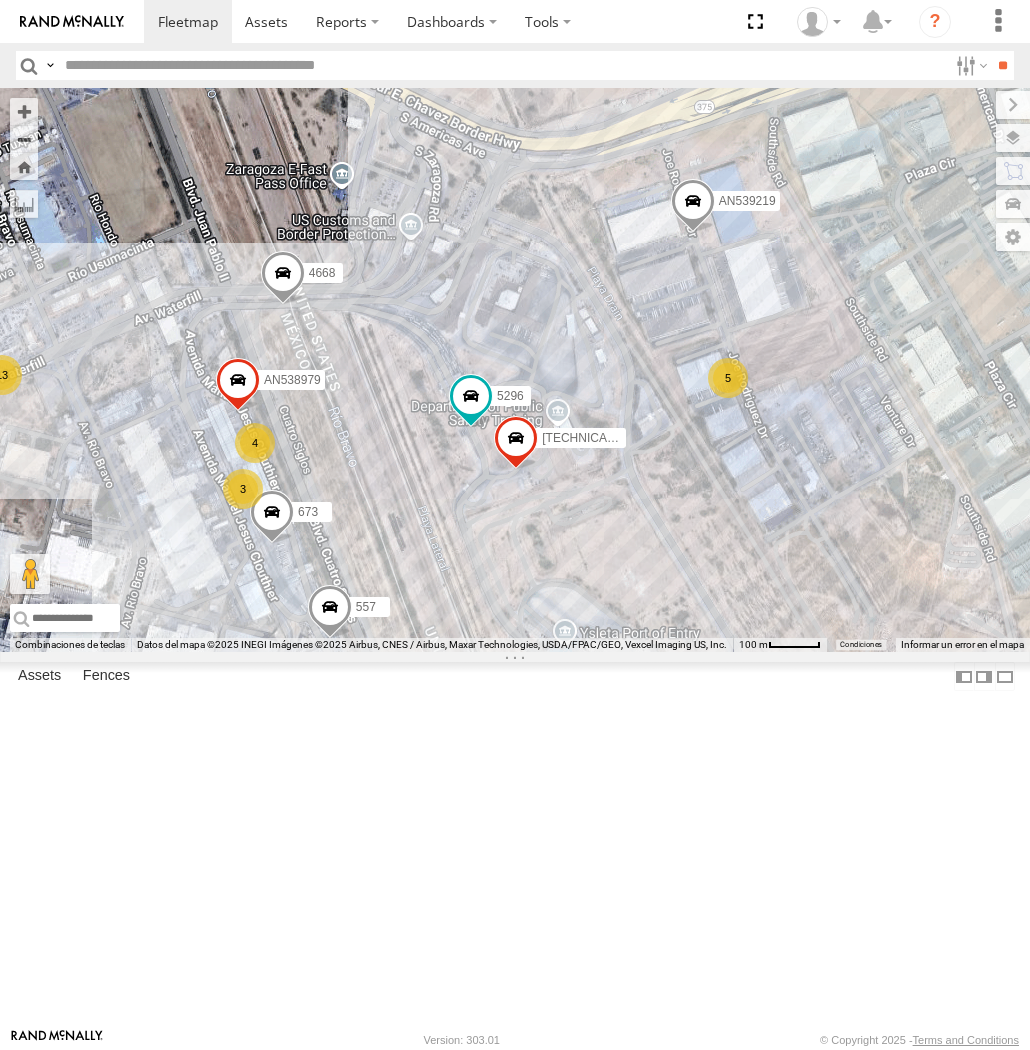 drag, startPoint x: 357, startPoint y: 528, endPoint x: 371, endPoint y: 576, distance: 50 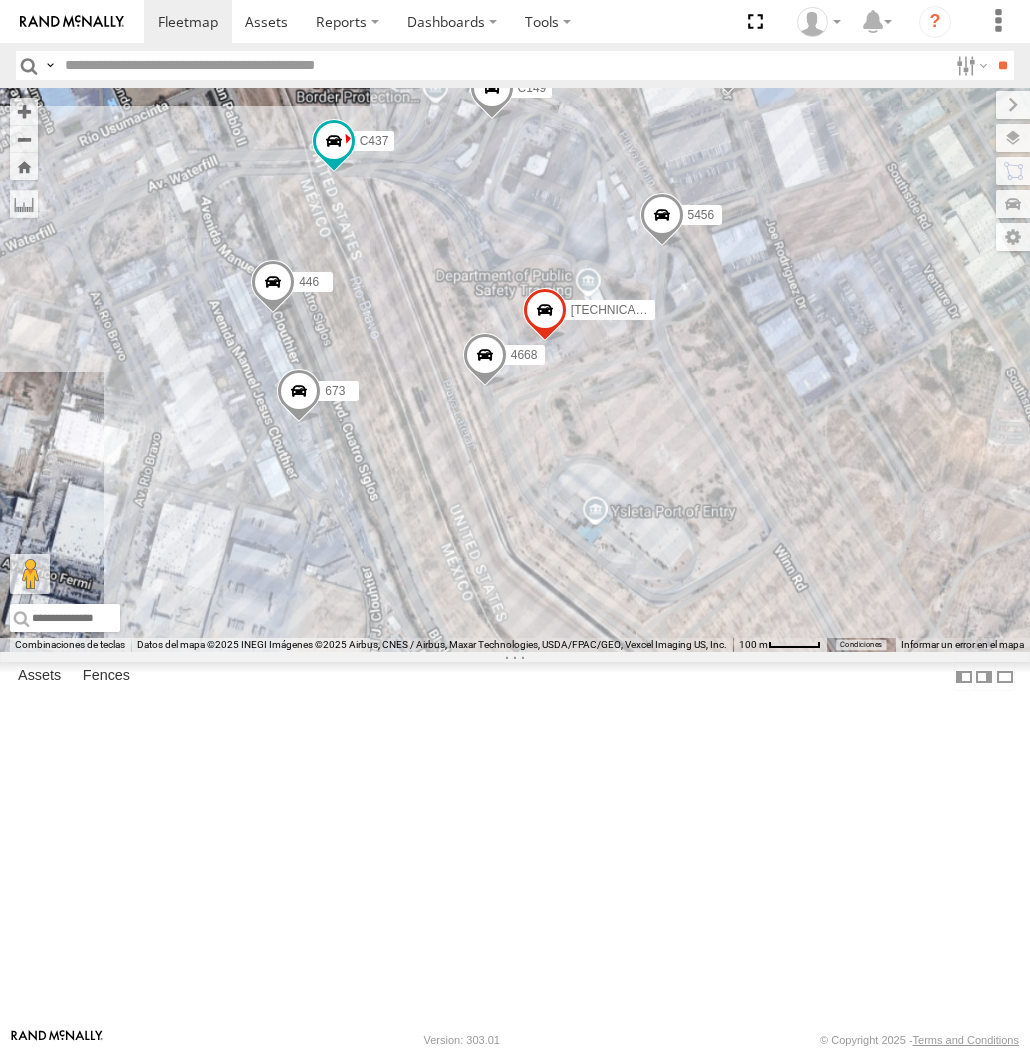 drag, startPoint x: 405, startPoint y: 400, endPoint x: 401, endPoint y: 480, distance: 80.09994 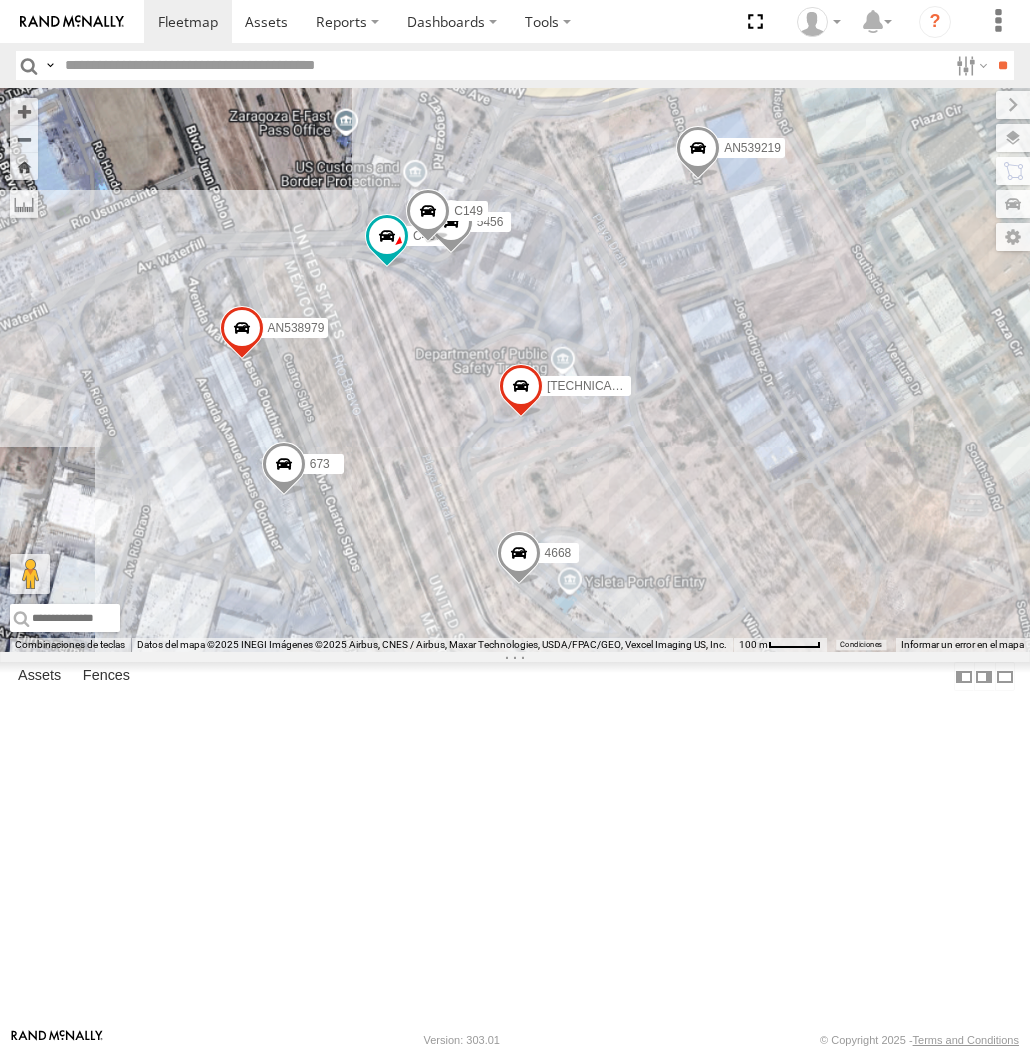 drag, startPoint x: 328, startPoint y: 480, endPoint x: 373, endPoint y: 541, distance: 75.802376 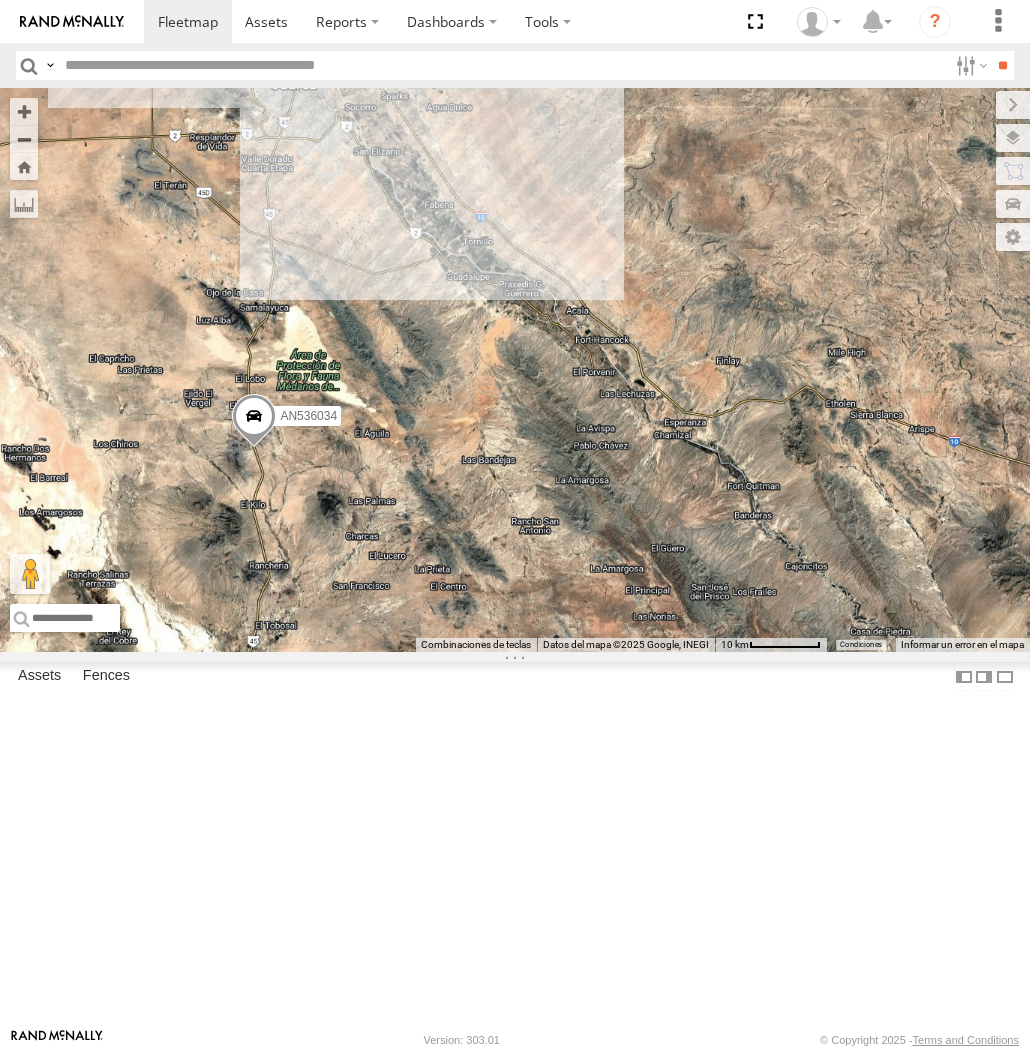 drag, startPoint x: 188, startPoint y: 213, endPoint x: 343, endPoint y: 358, distance: 212.24985 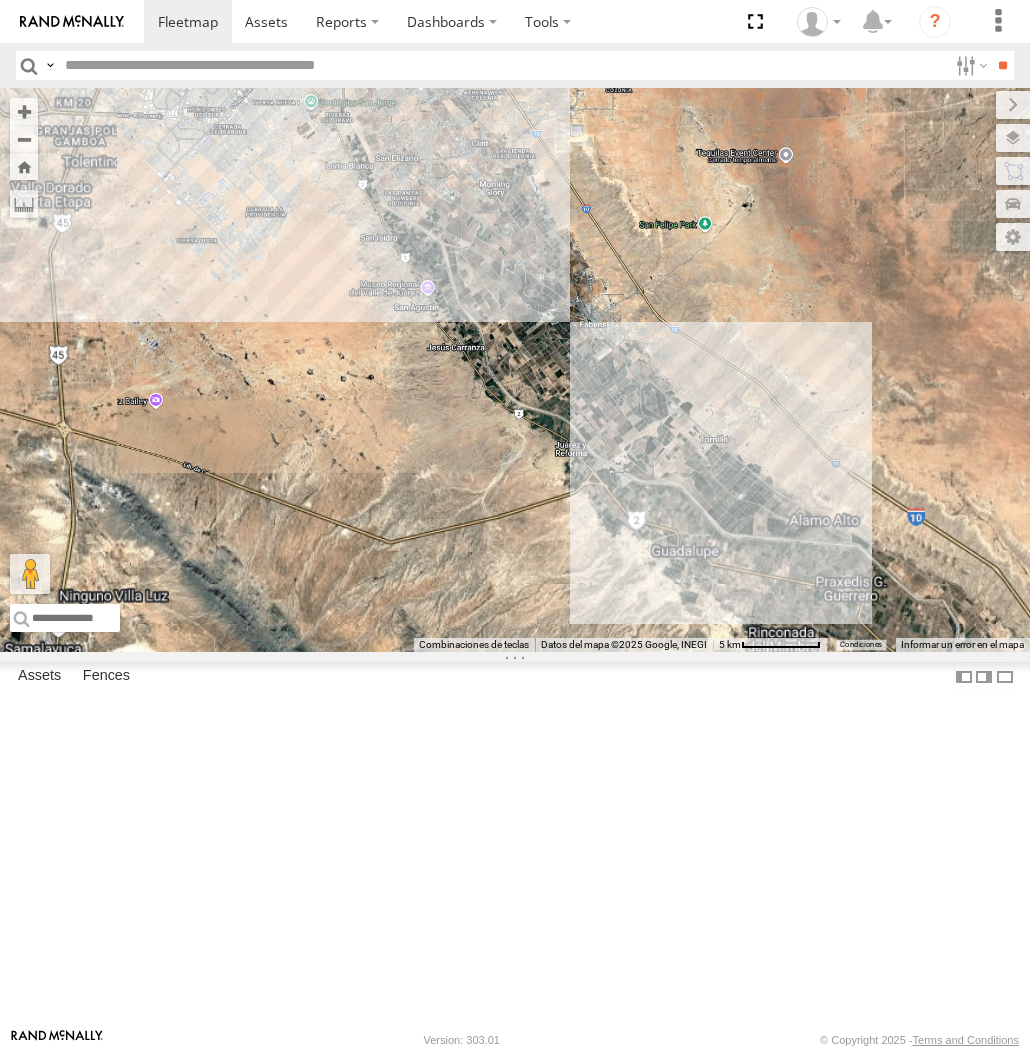 drag, startPoint x: 300, startPoint y: 327, endPoint x: 342, endPoint y: 456, distance: 135.66502 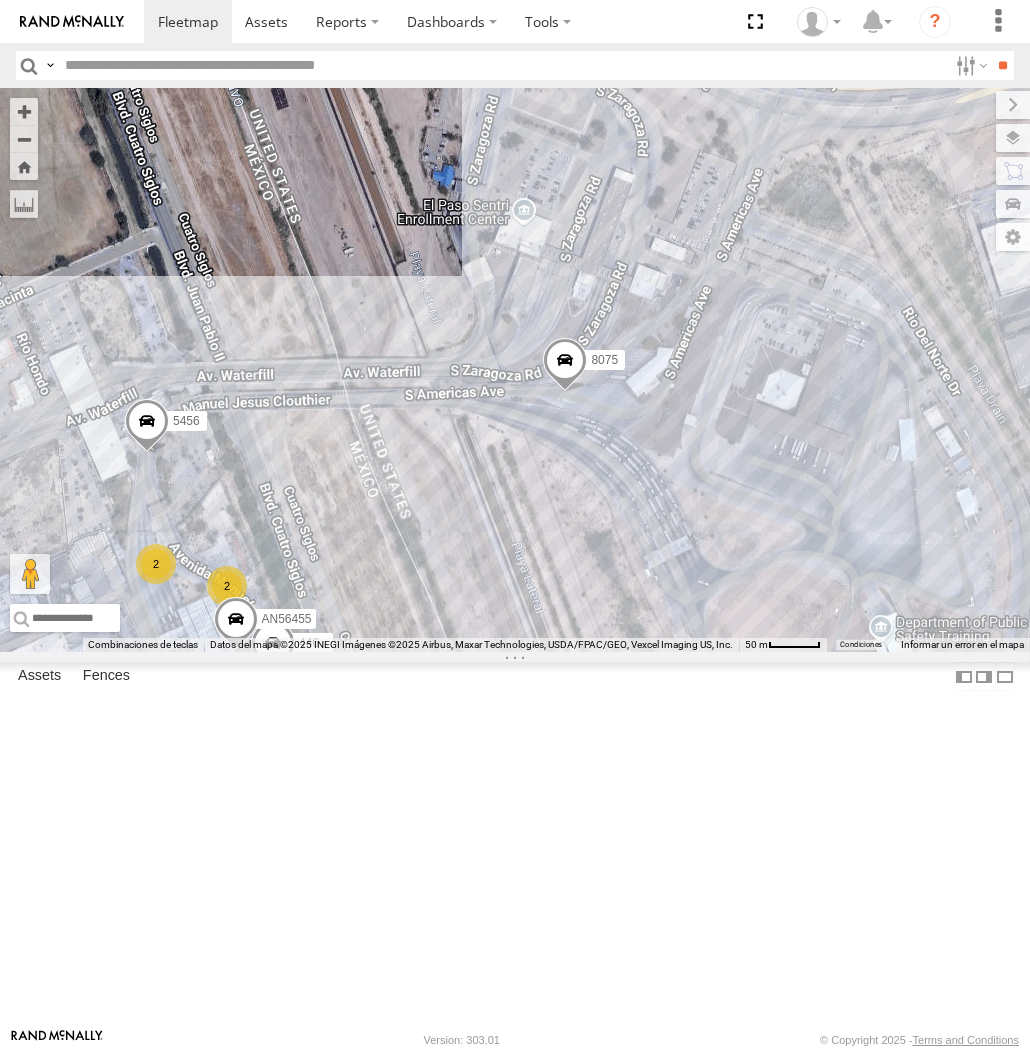 drag, startPoint x: 445, startPoint y: 704, endPoint x: 390, endPoint y: 587, distance: 129.28264 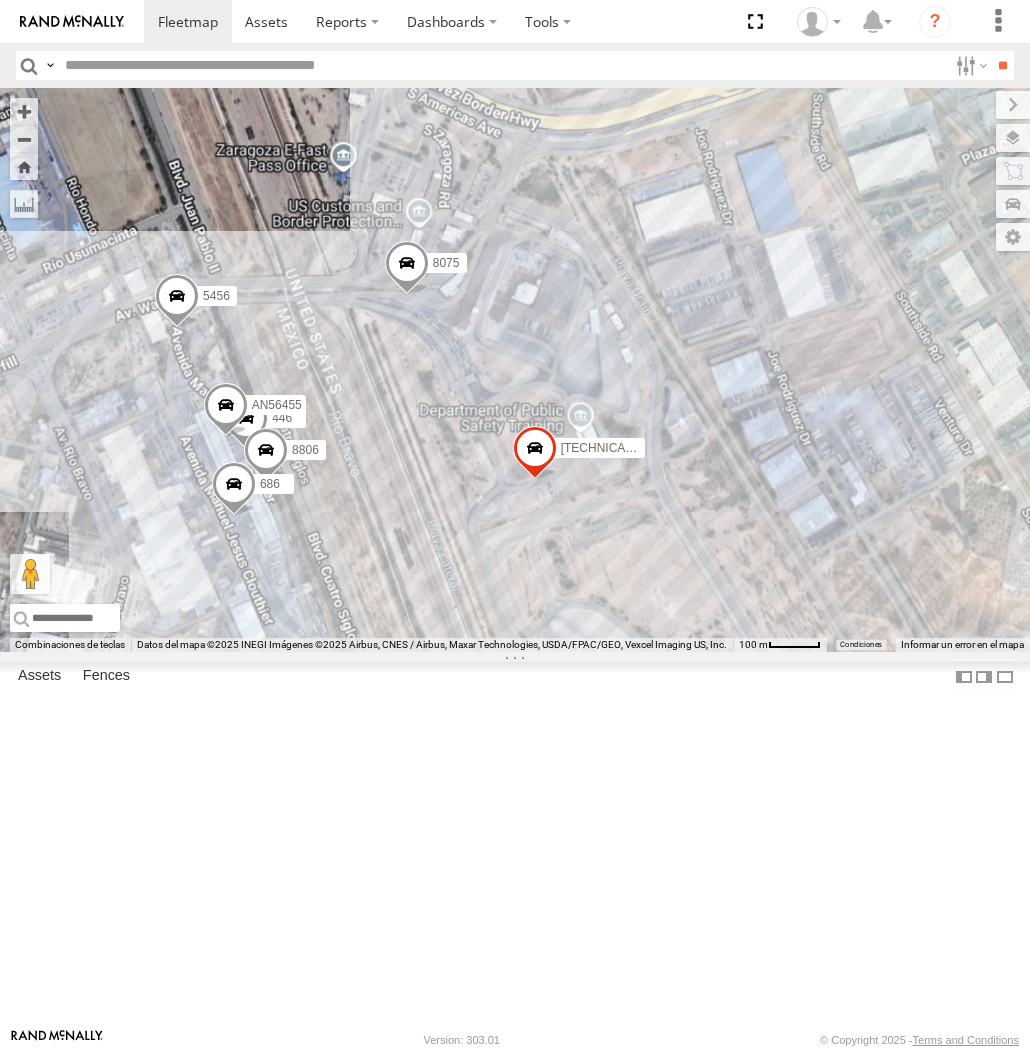 drag, startPoint x: 377, startPoint y: 602, endPoint x: 343, endPoint y: 603, distance: 34.0147 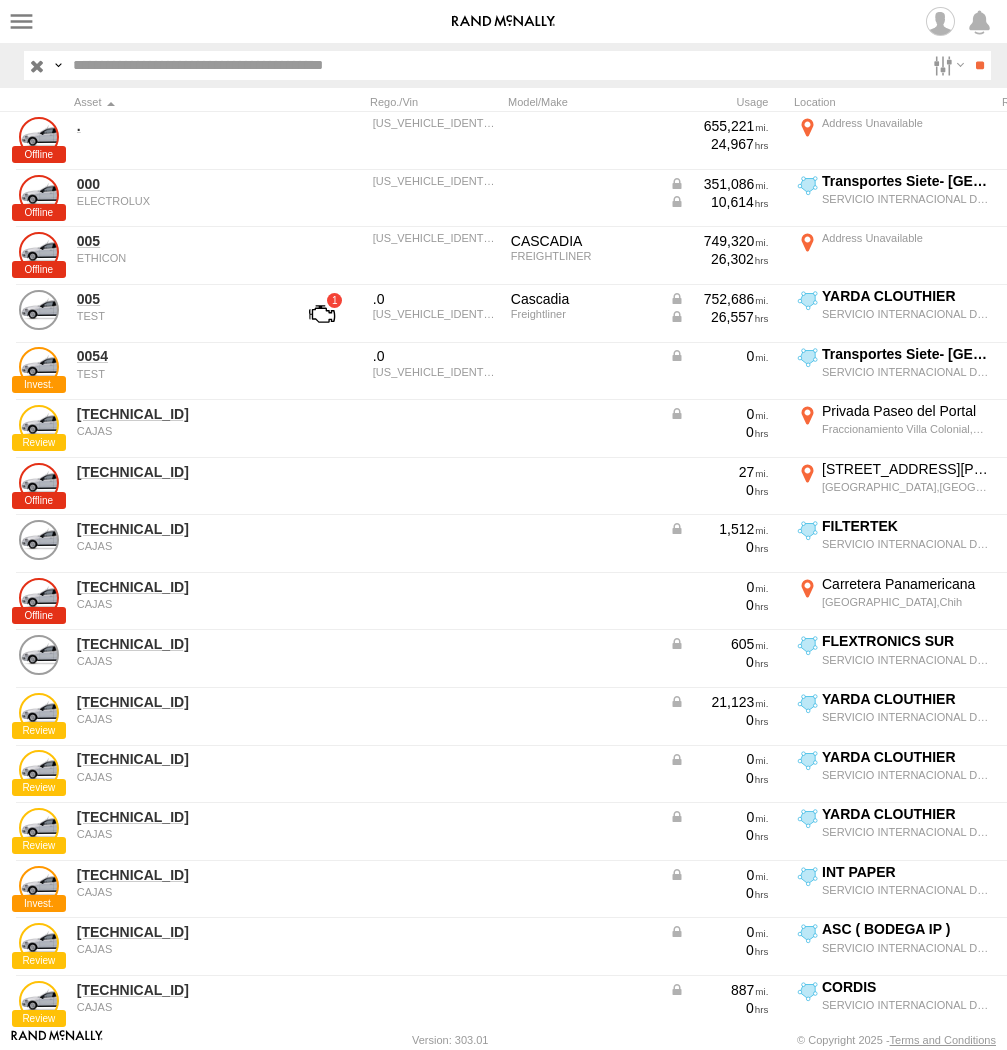 scroll, scrollTop: 0, scrollLeft: 0, axis: both 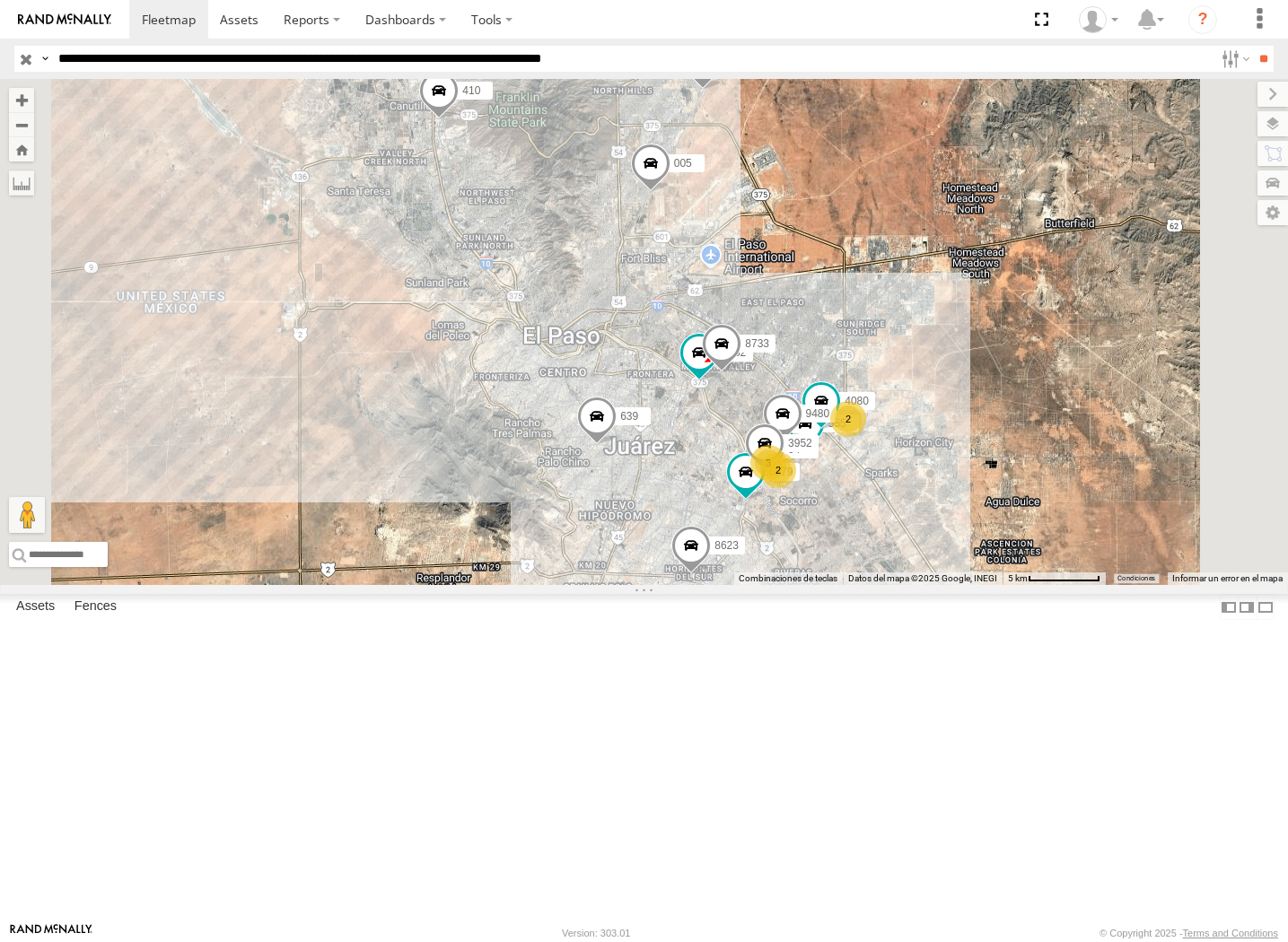 select on "**********" 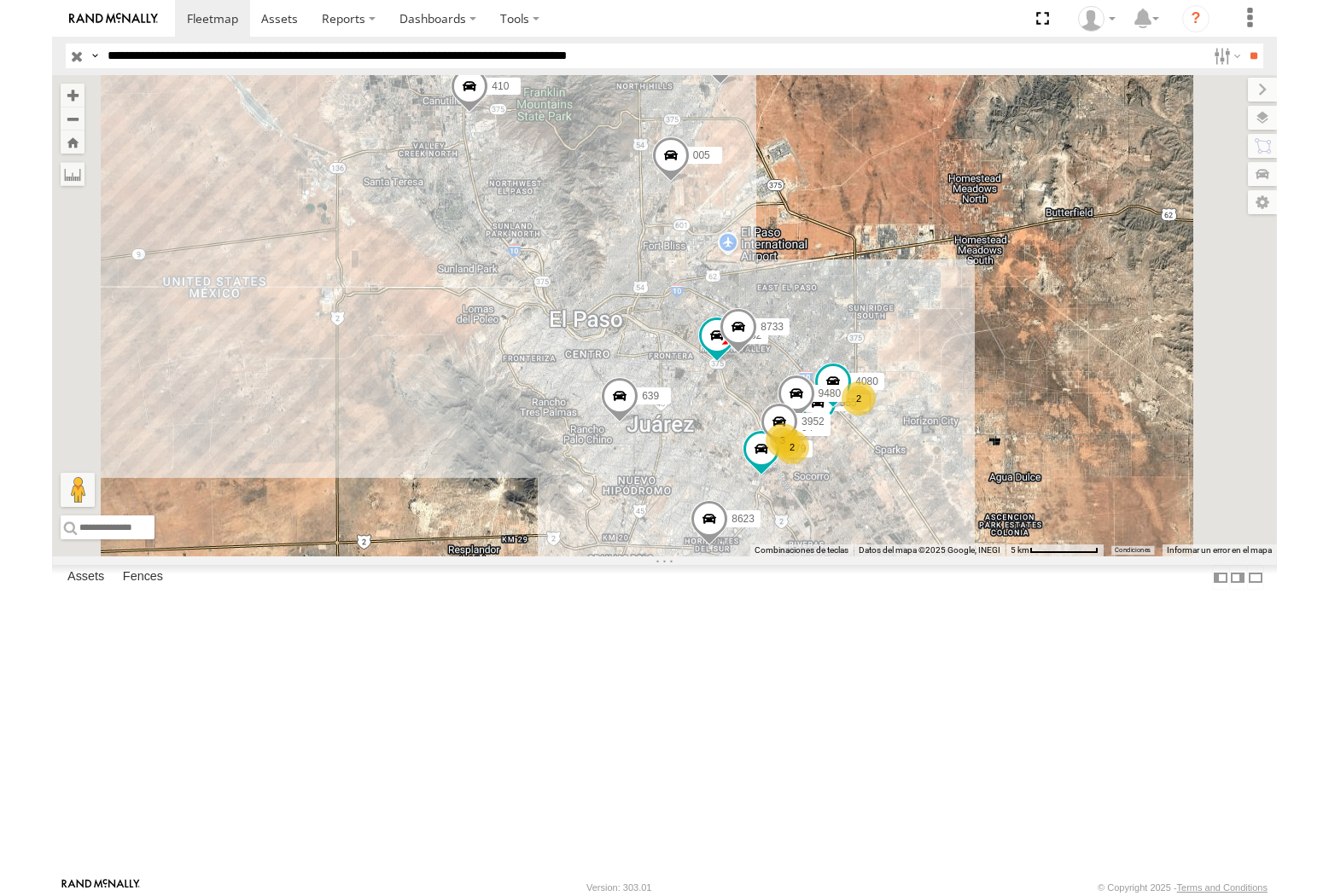 scroll, scrollTop: 0, scrollLeft: 0, axis: both 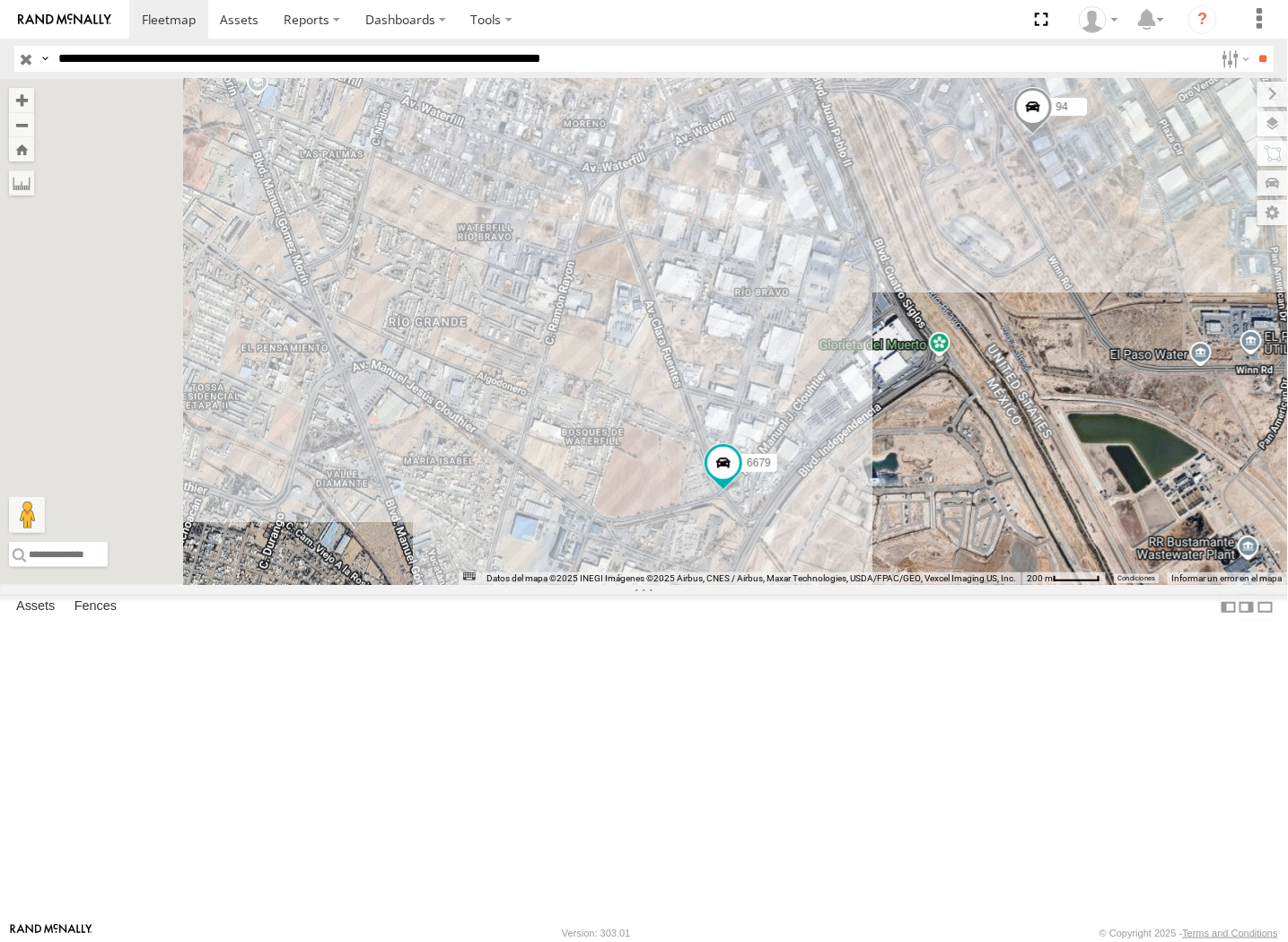 drag, startPoint x: 695, startPoint y: 388, endPoint x: 1078, endPoint y: 283, distance: 397.1322 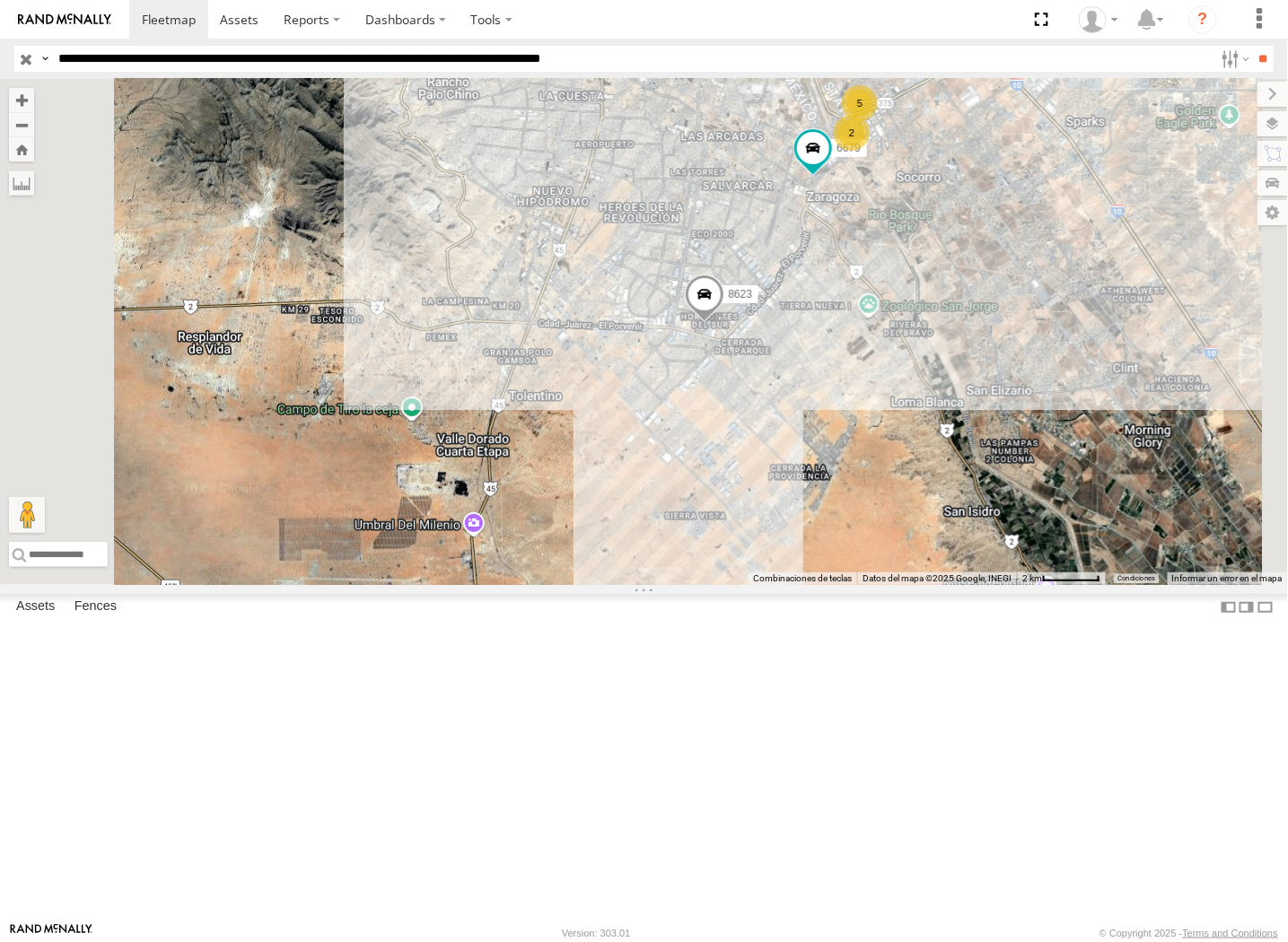 click at bounding box center (516, 41) 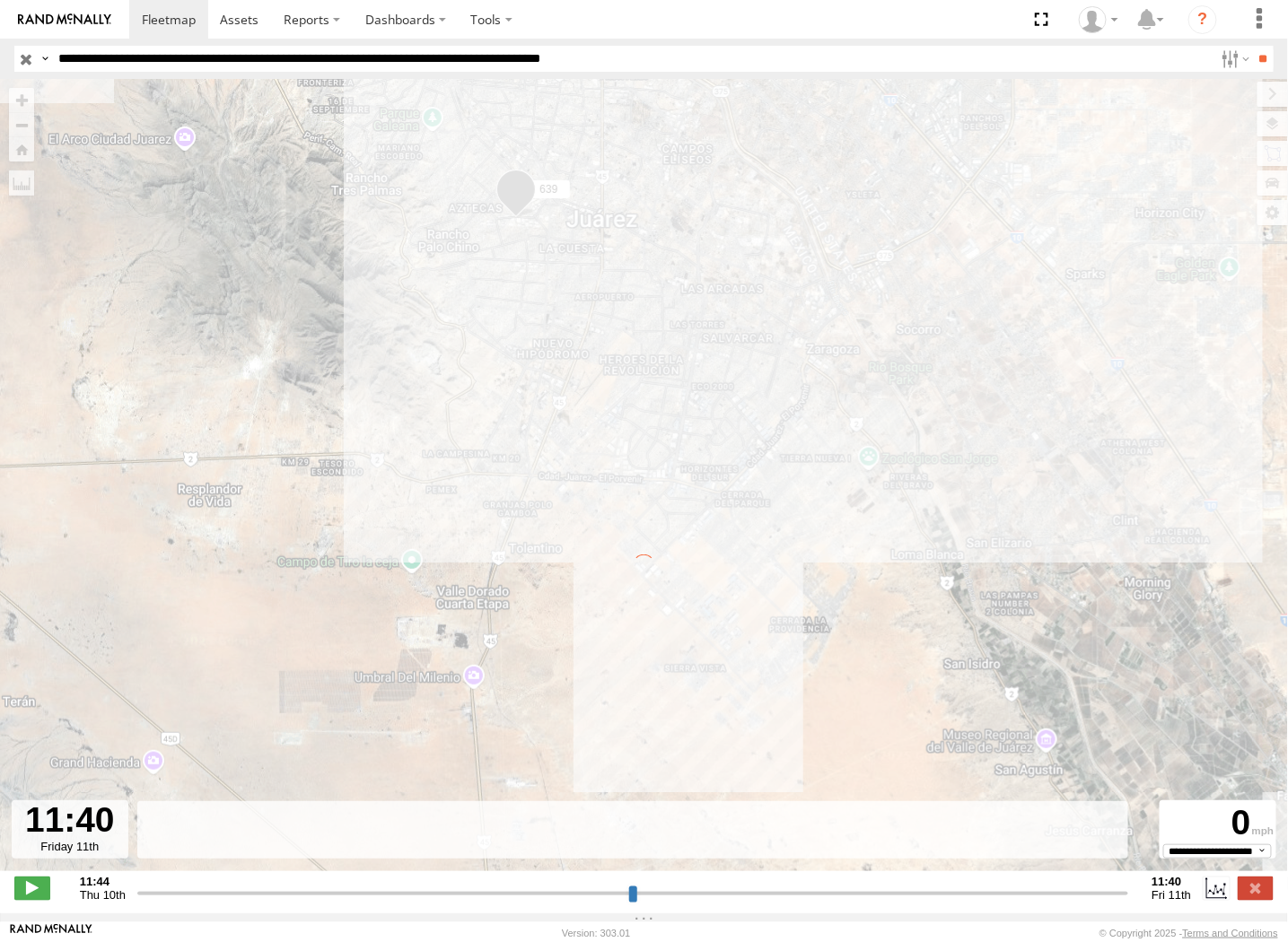 type on "**********" 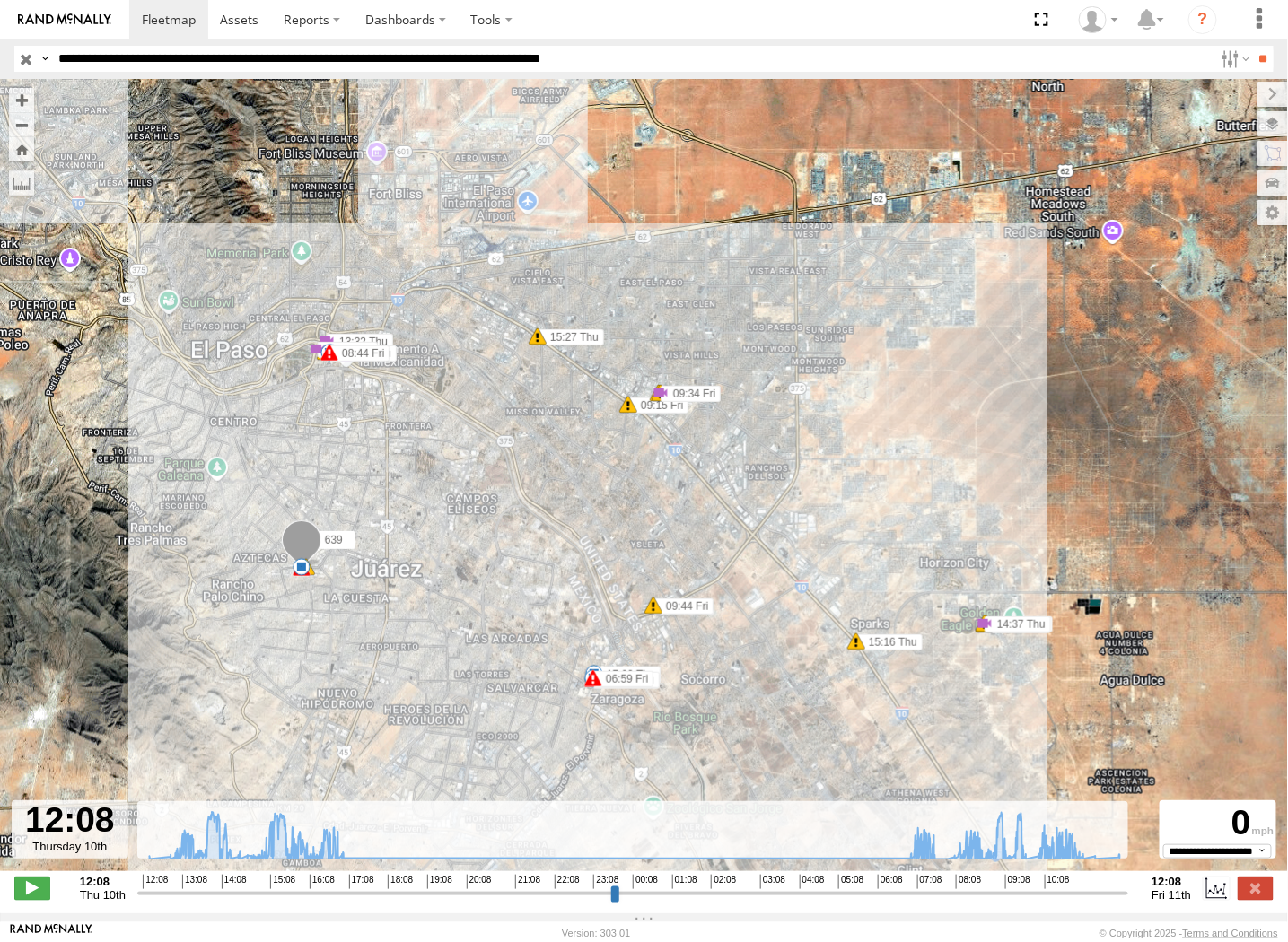 drag, startPoint x: 432, startPoint y: 57, endPoint x: 447, endPoint y: 109, distance: 54.120237 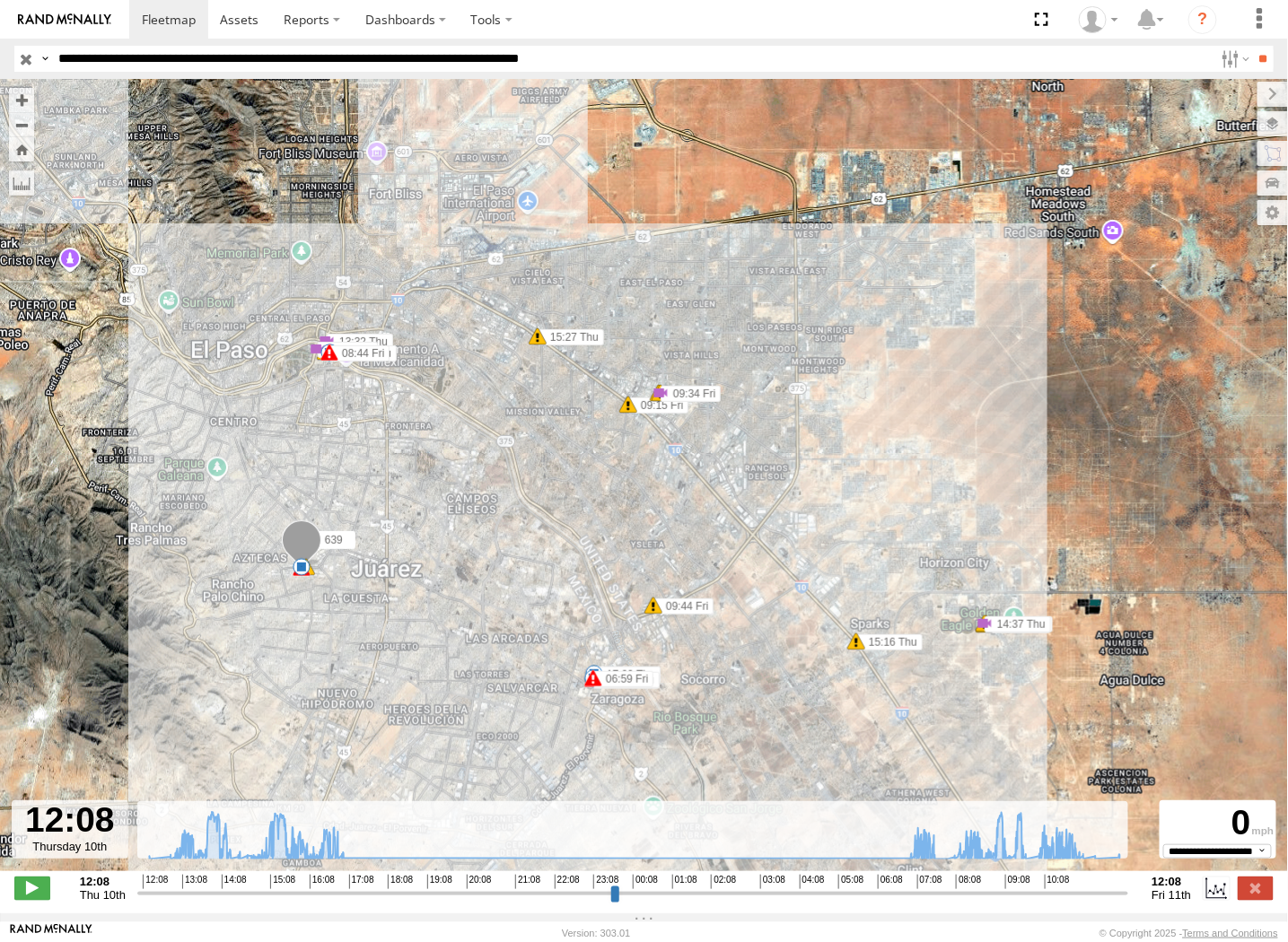 type on "**********" 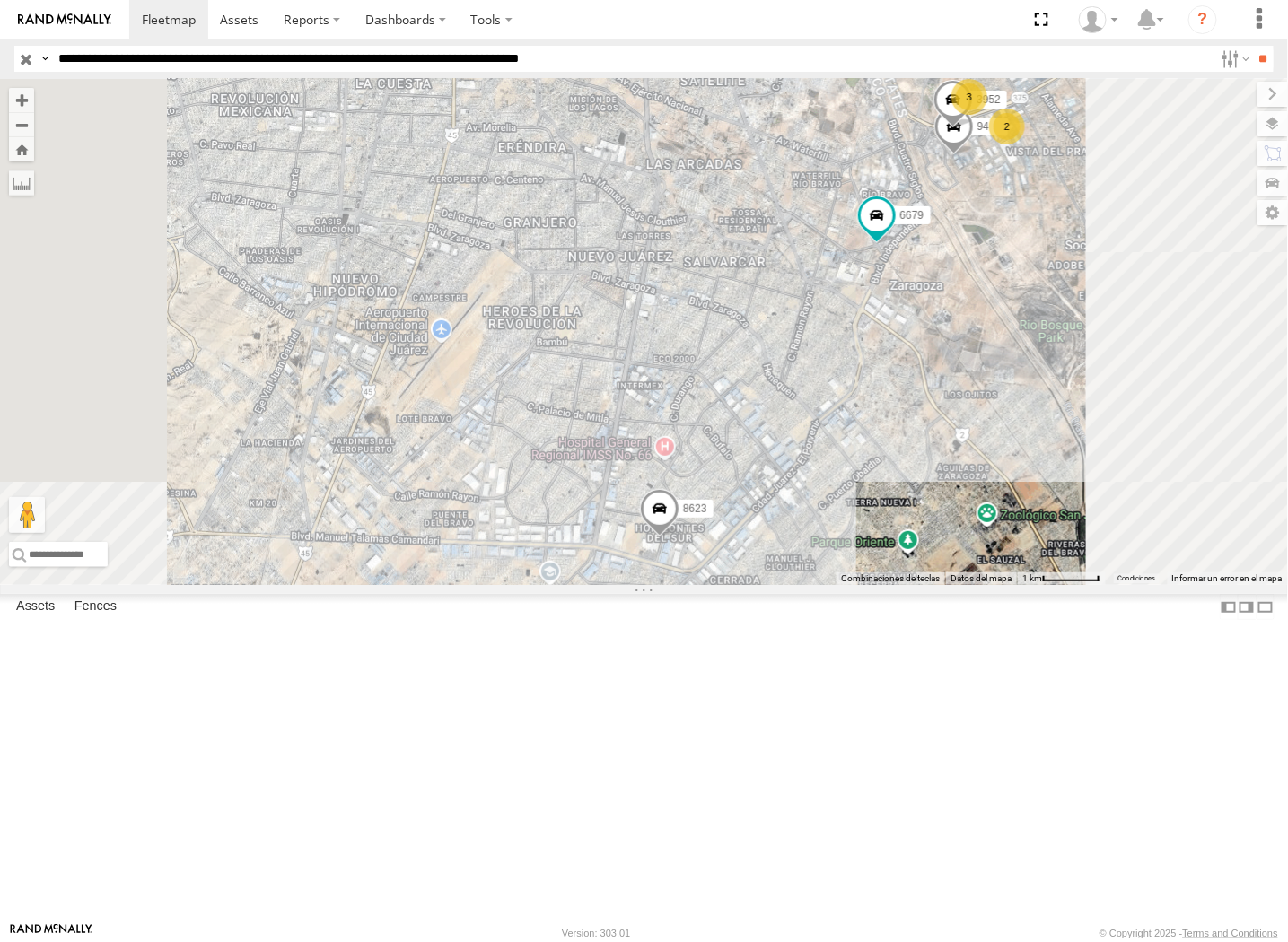 click at bounding box center (659, 513) 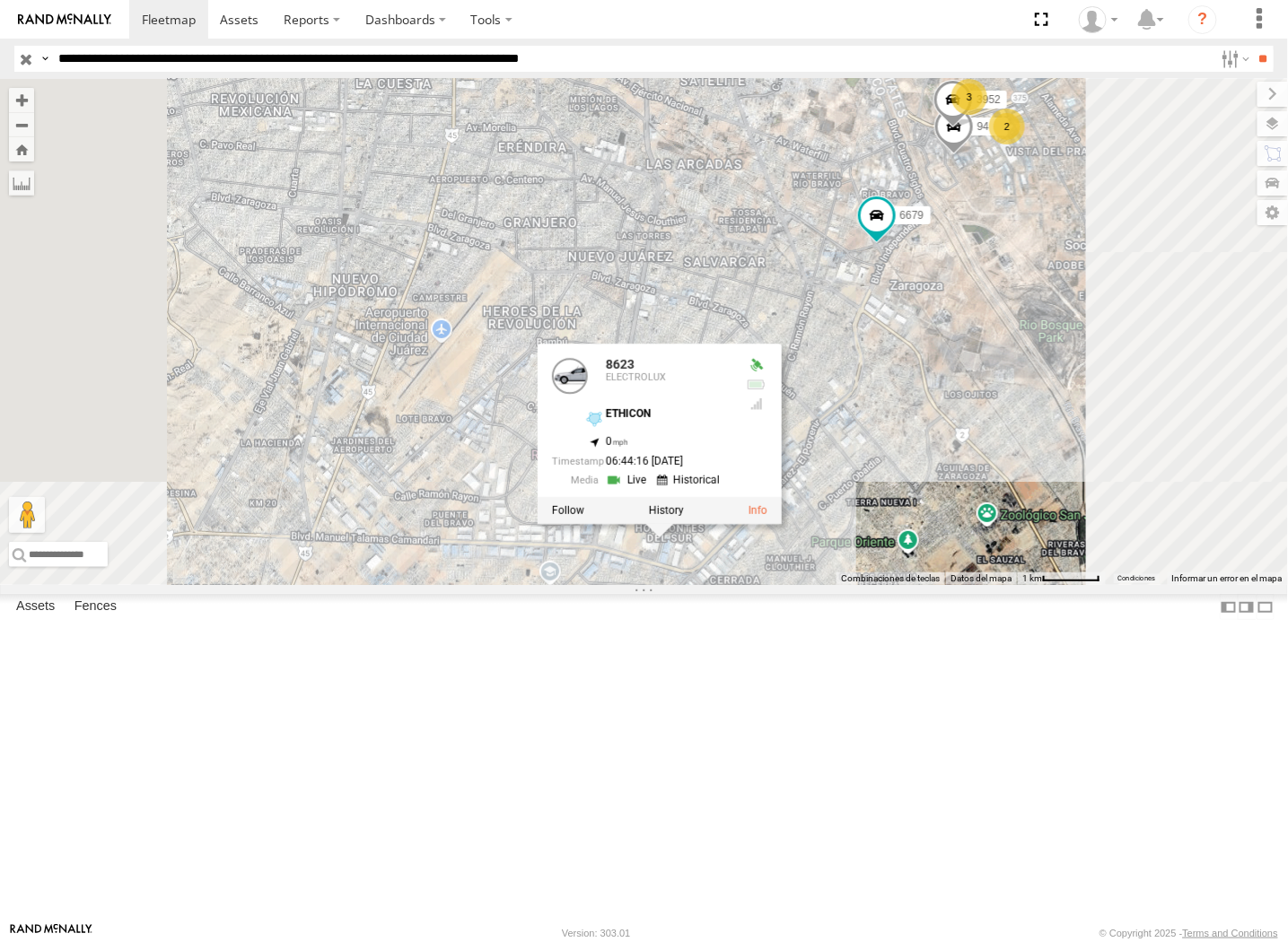 click at bounding box center (665, 510) 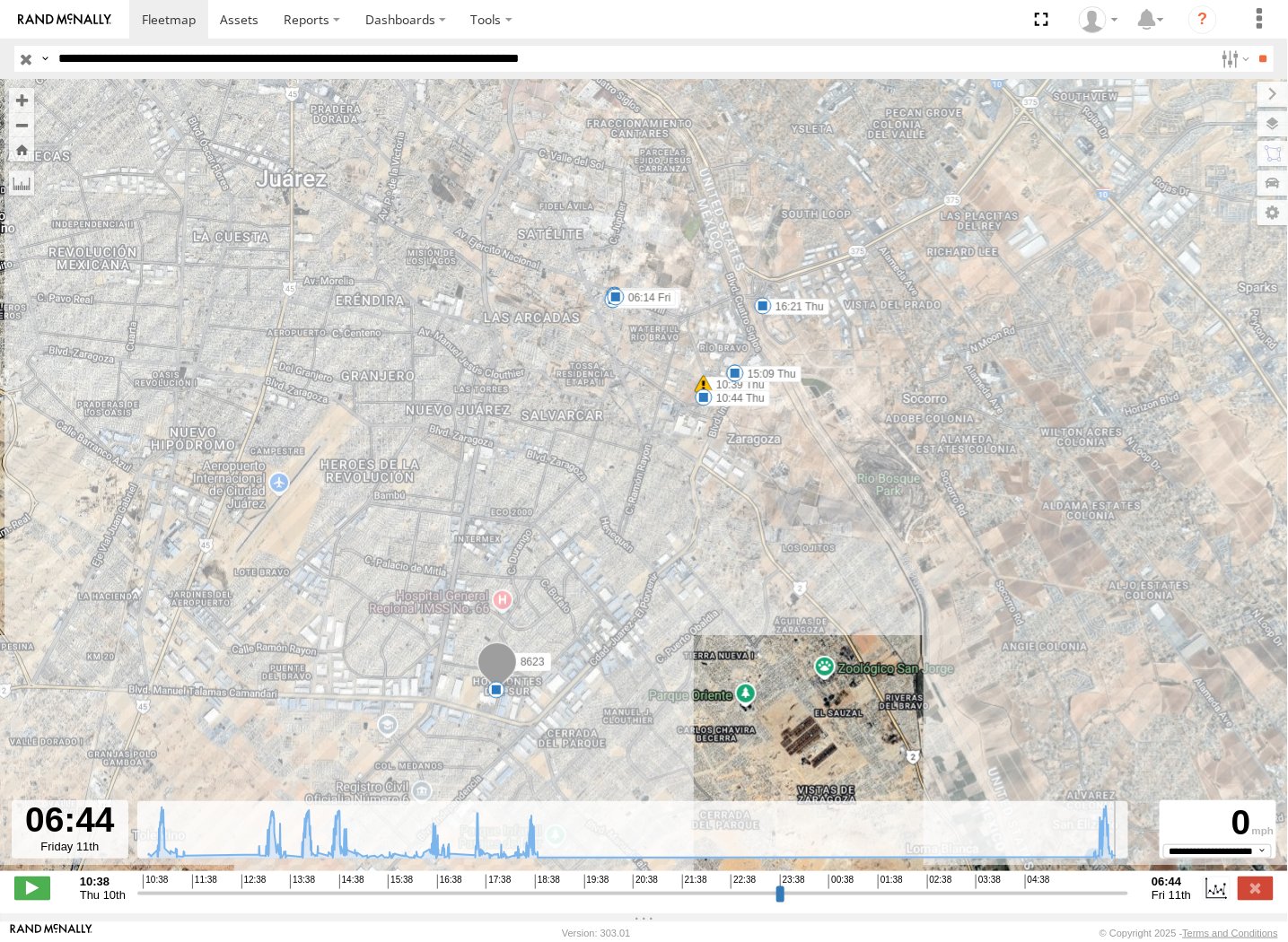 drag, startPoint x: 1118, startPoint y: 904, endPoint x: 1345, endPoint y: 911, distance: 227.1079 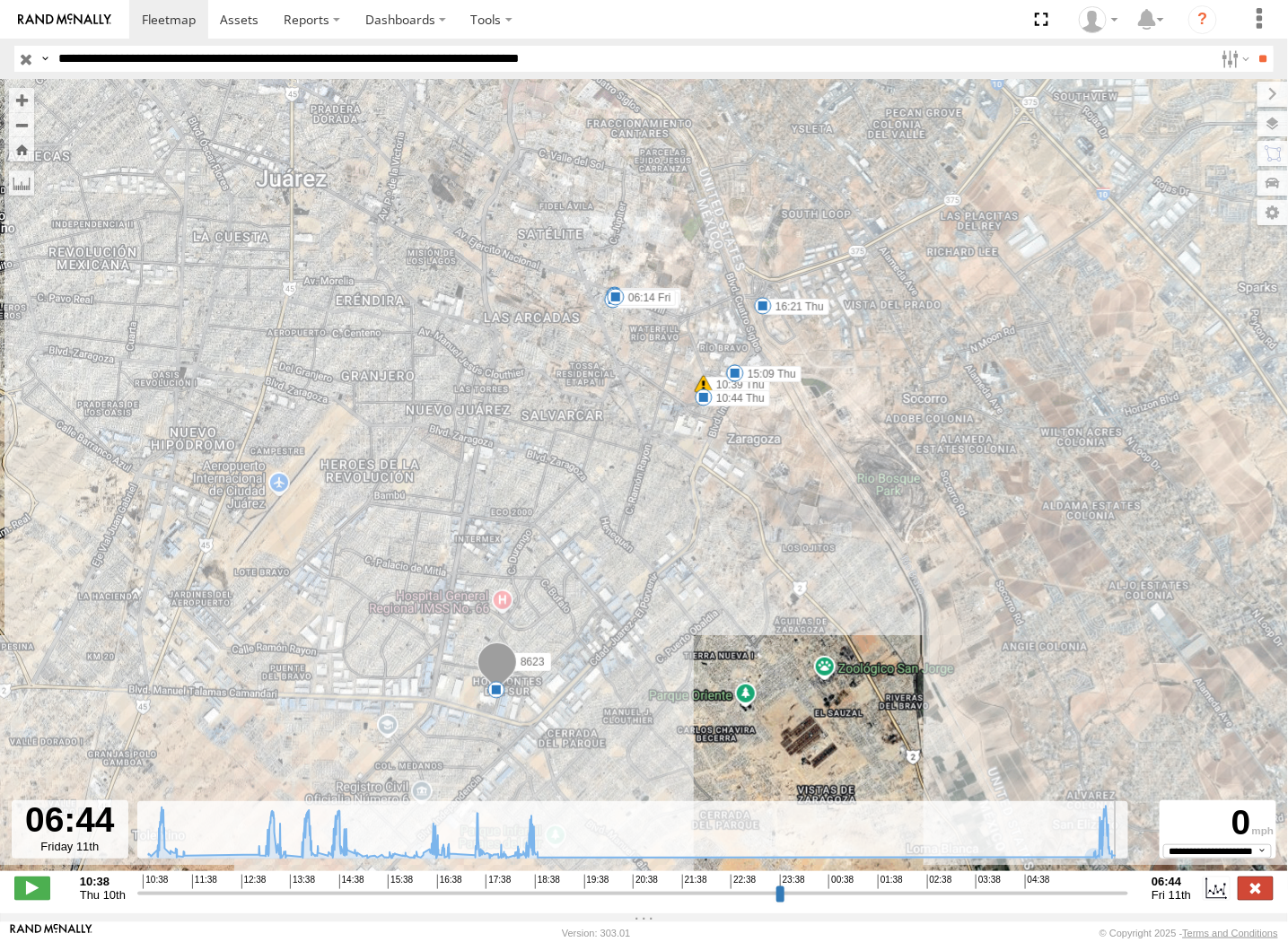 click at bounding box center [1256, 888] 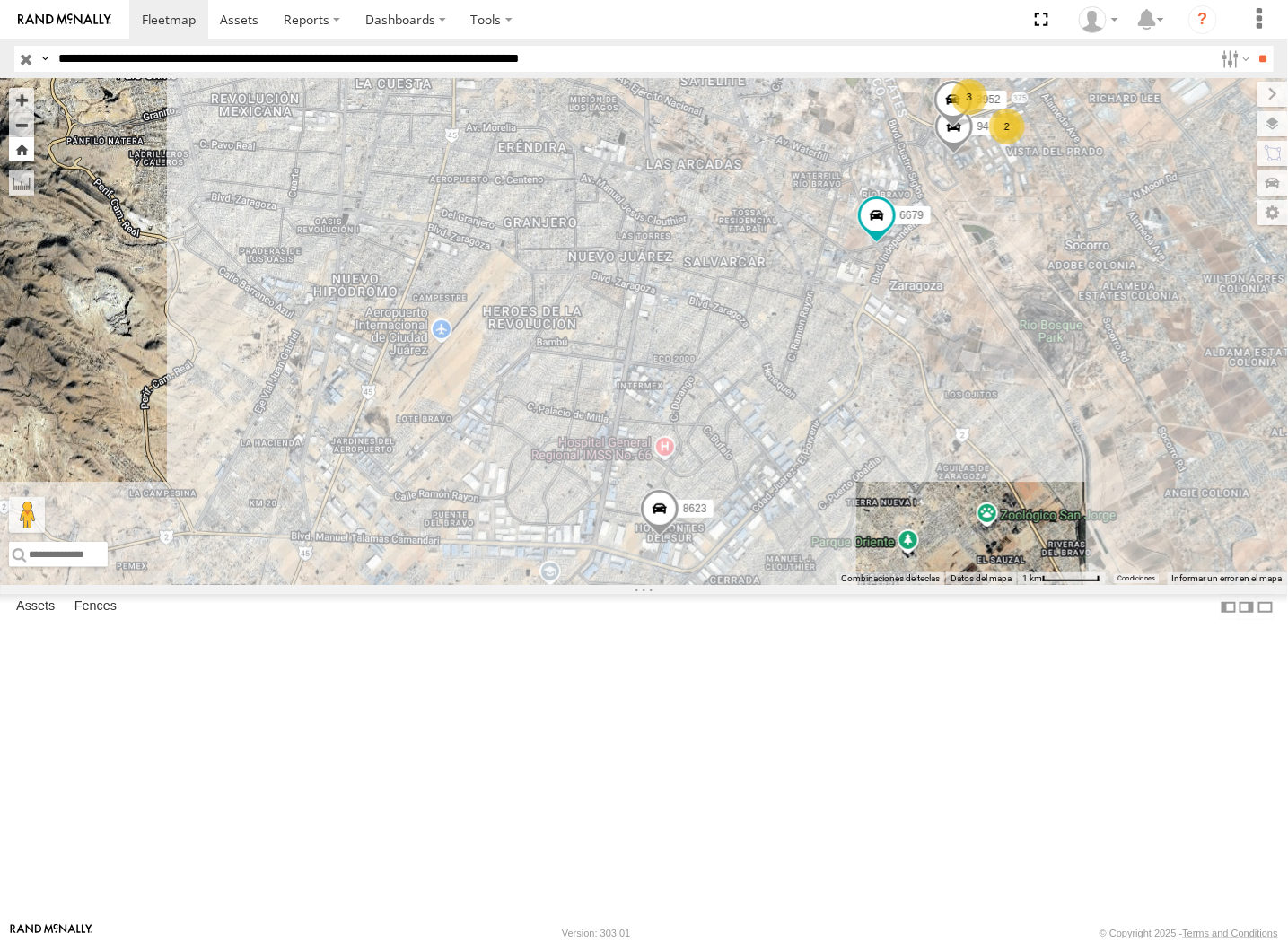 click at bounding box center (22, 149) 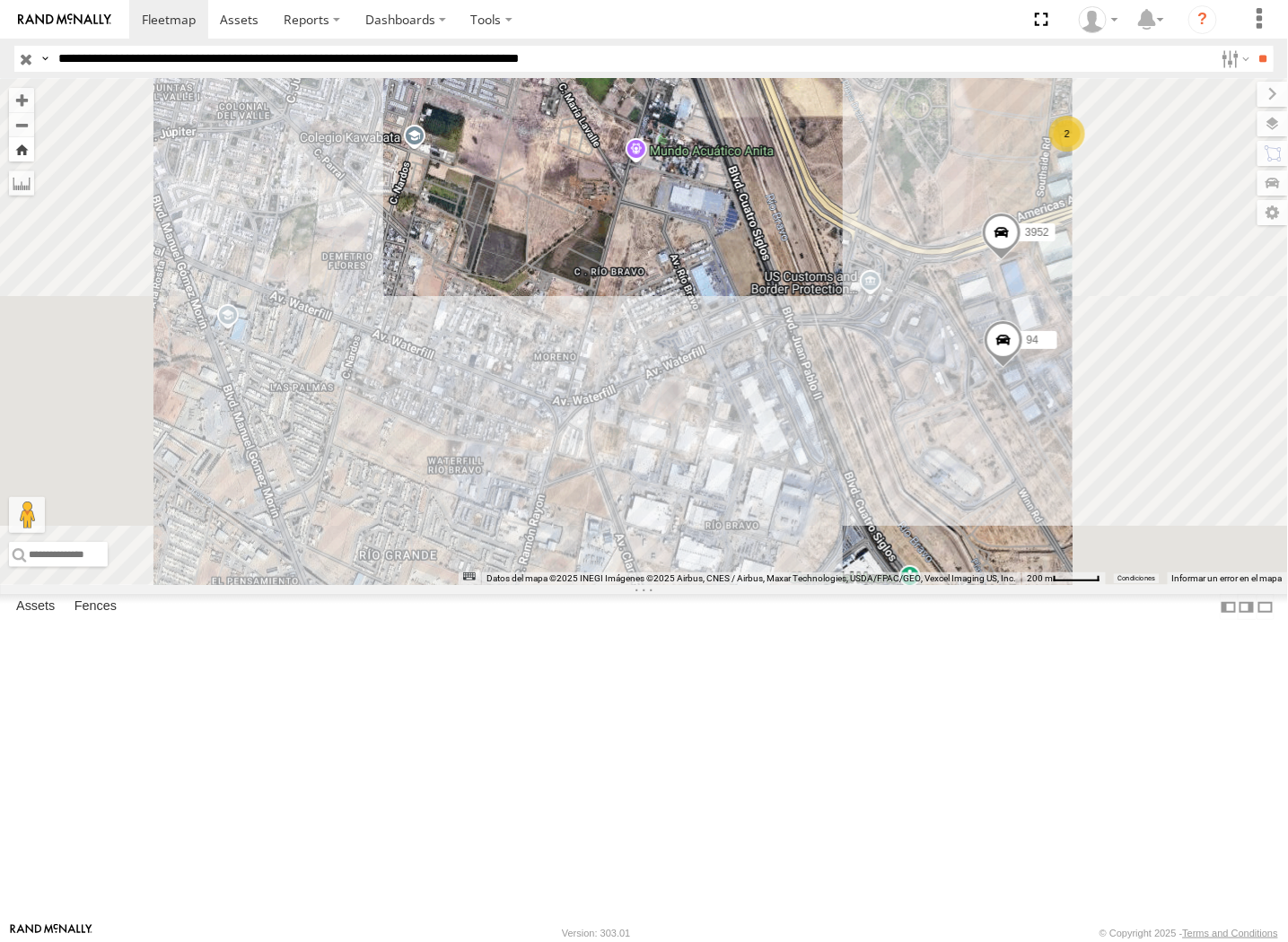 click at bounding box center [22, 149] 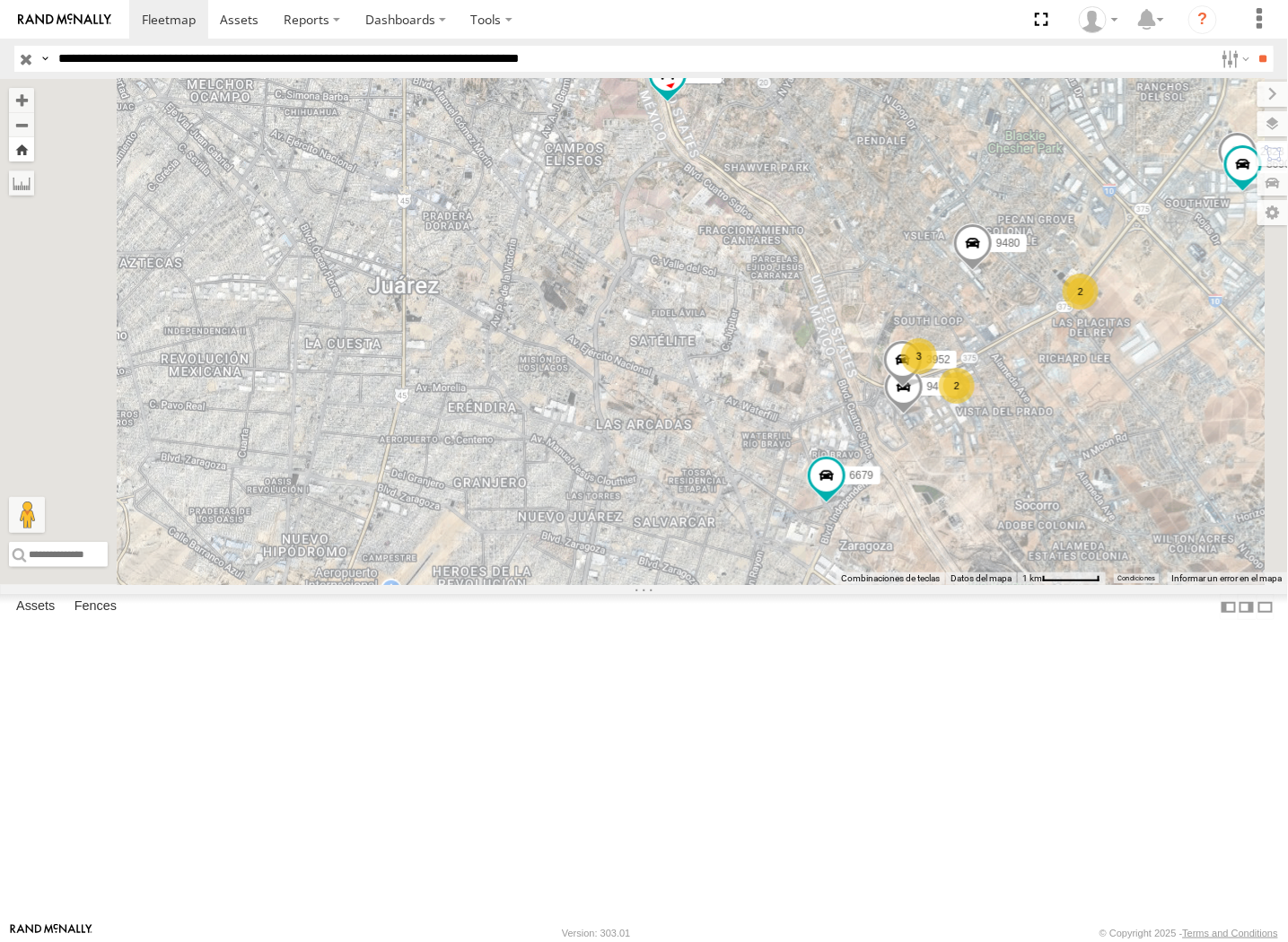 drag, startPoint x: 469, startPoint y: 153, endPoint x: 769, endPoint y: 388, distance: 381.08398 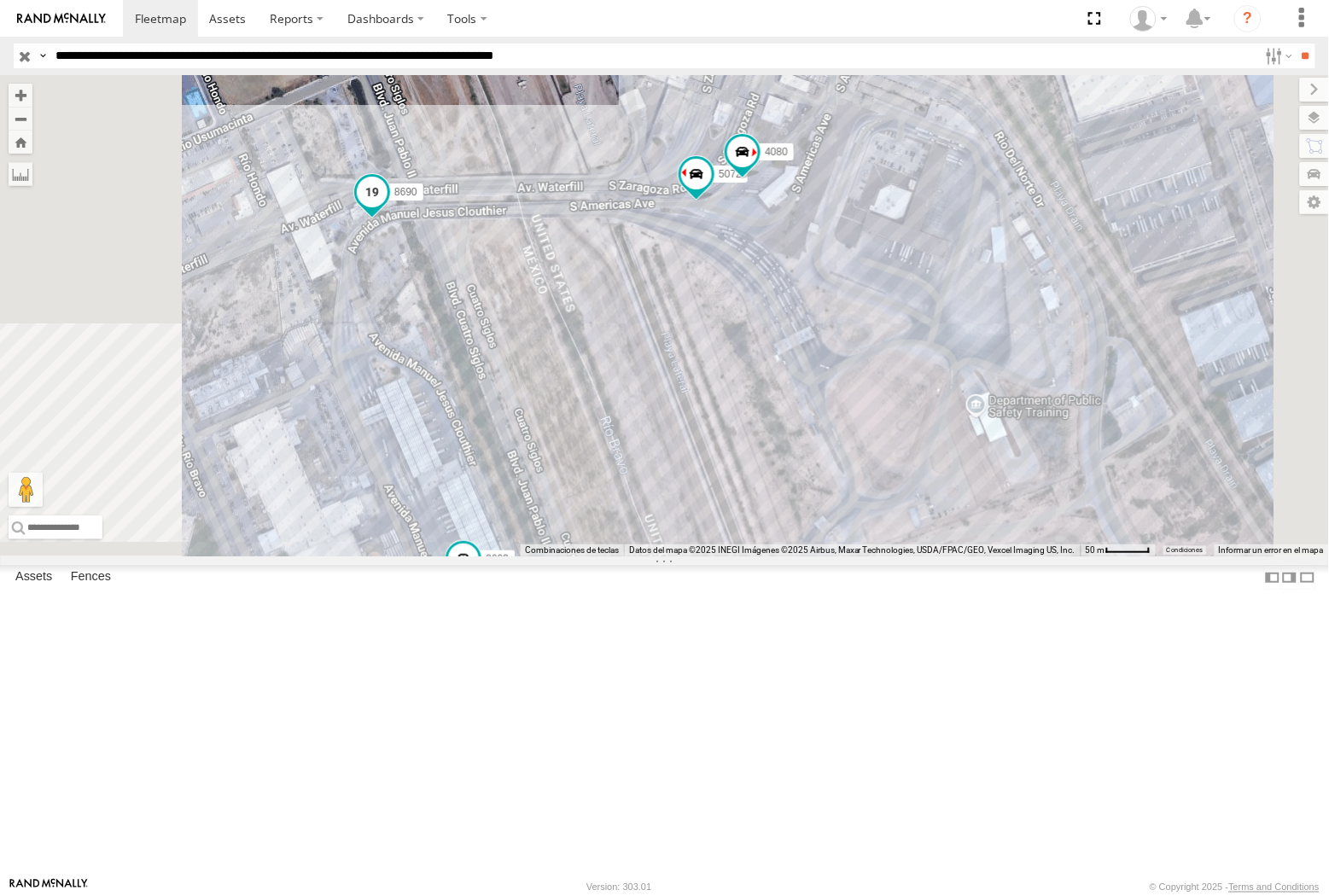 click at bounding box center [372, 192] 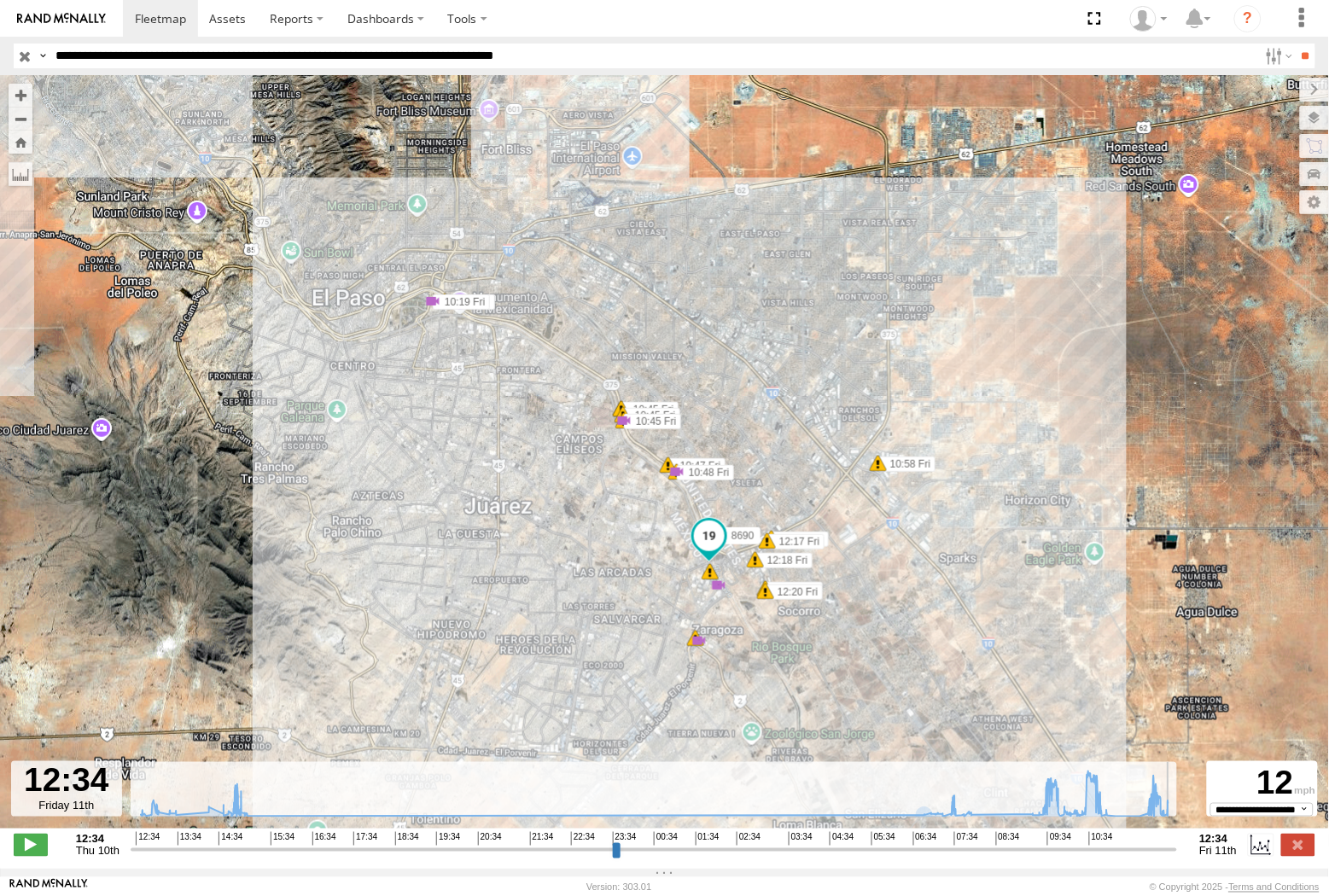 drag, startPoint x: 1151, startPoint y: 855, endPoint x: 516, endPoint y: 714, distance: 650.466 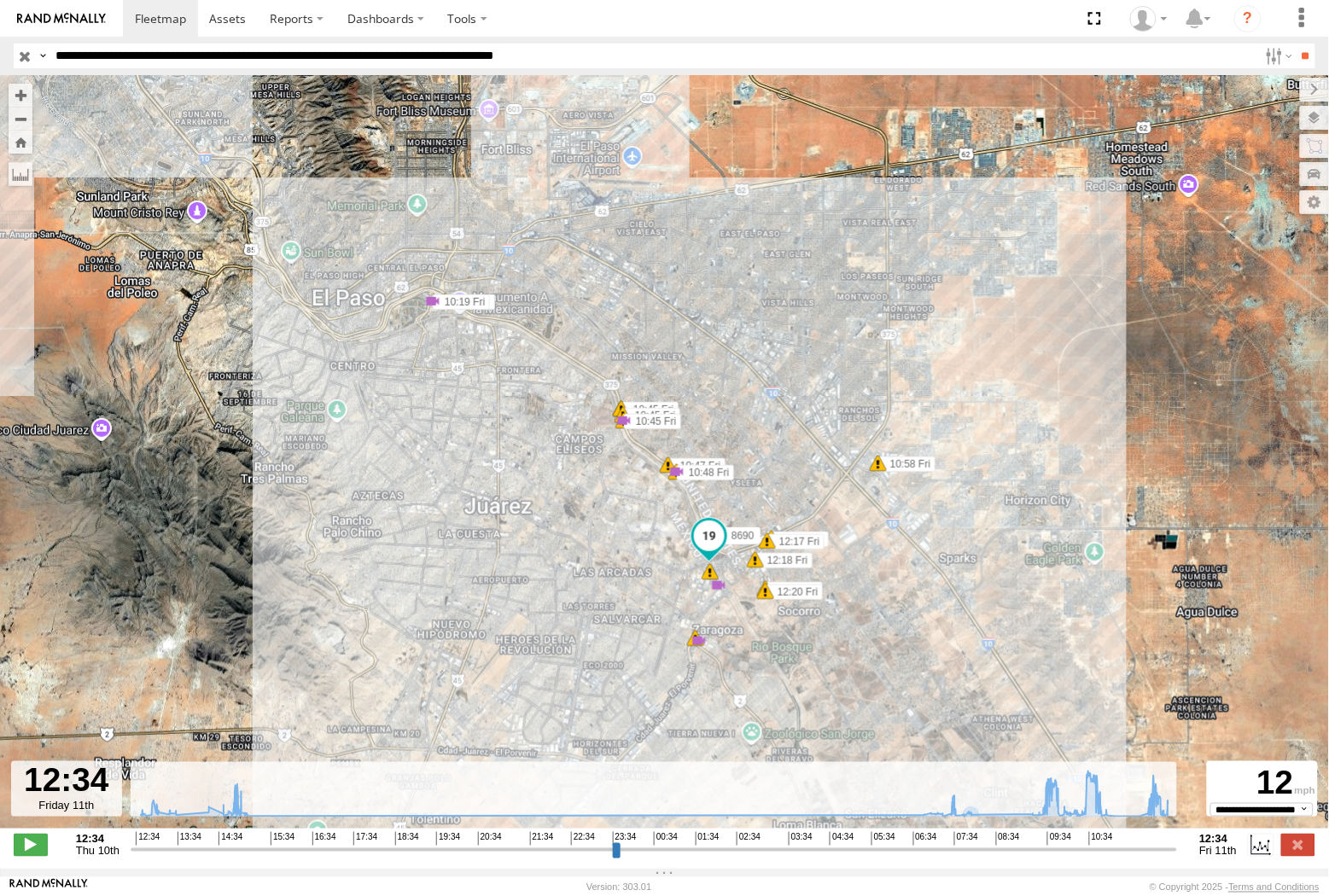 drag, startPoint x: 1299, startPoint y: 865, endPoint x: 1241, endPoint y: 848, distance: 60.44005 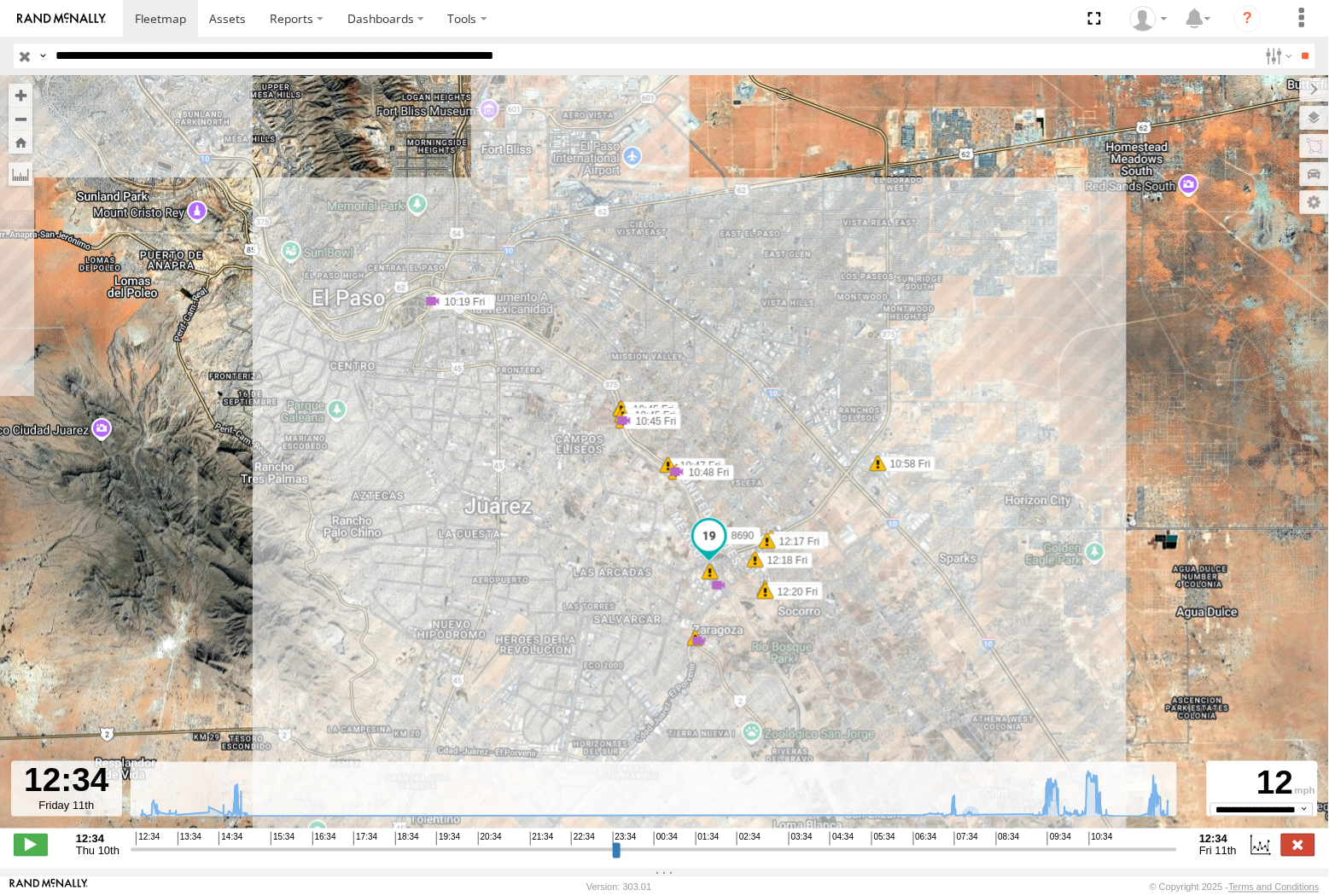 click at bounding box center (1298, 845) 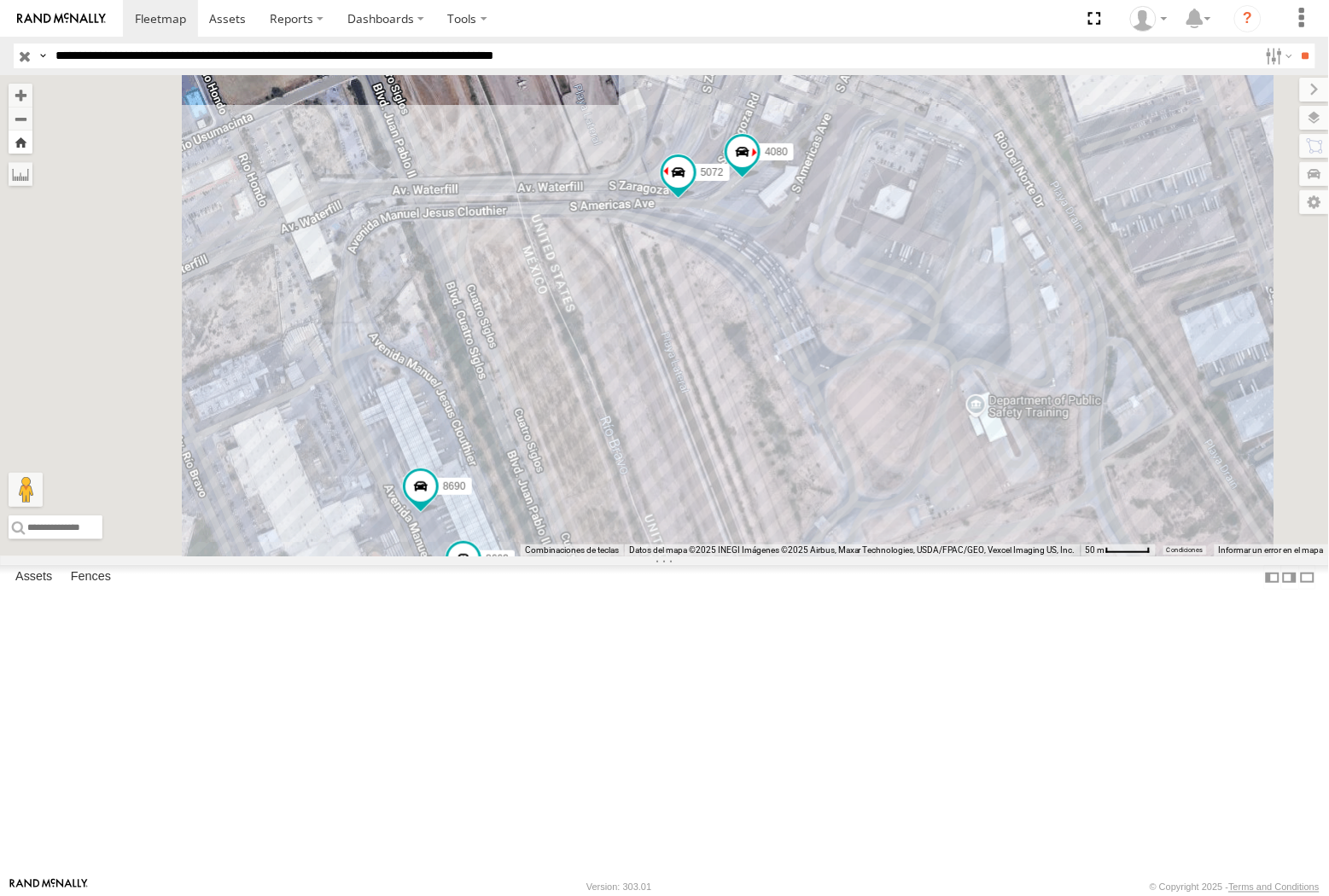 click at bounding box center [20, 142] 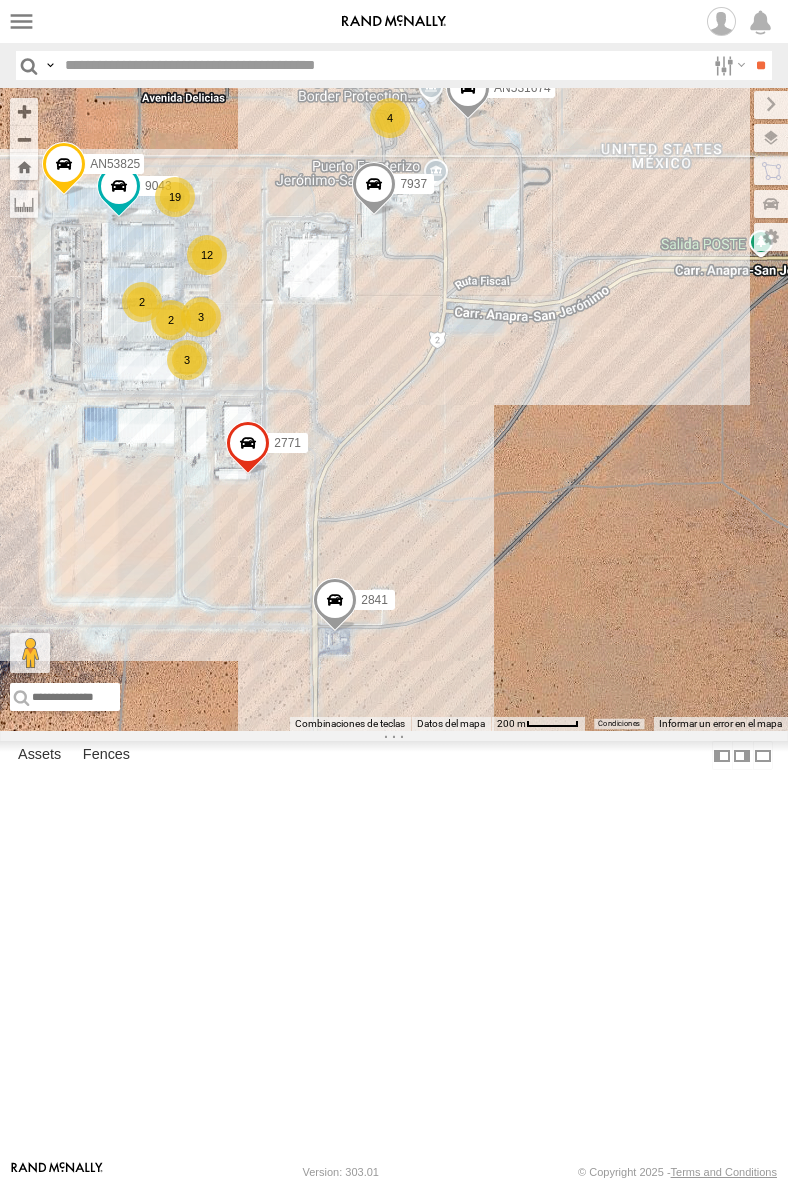 scroll, scrollTop: 0, scrollLeft: 0, axis: both 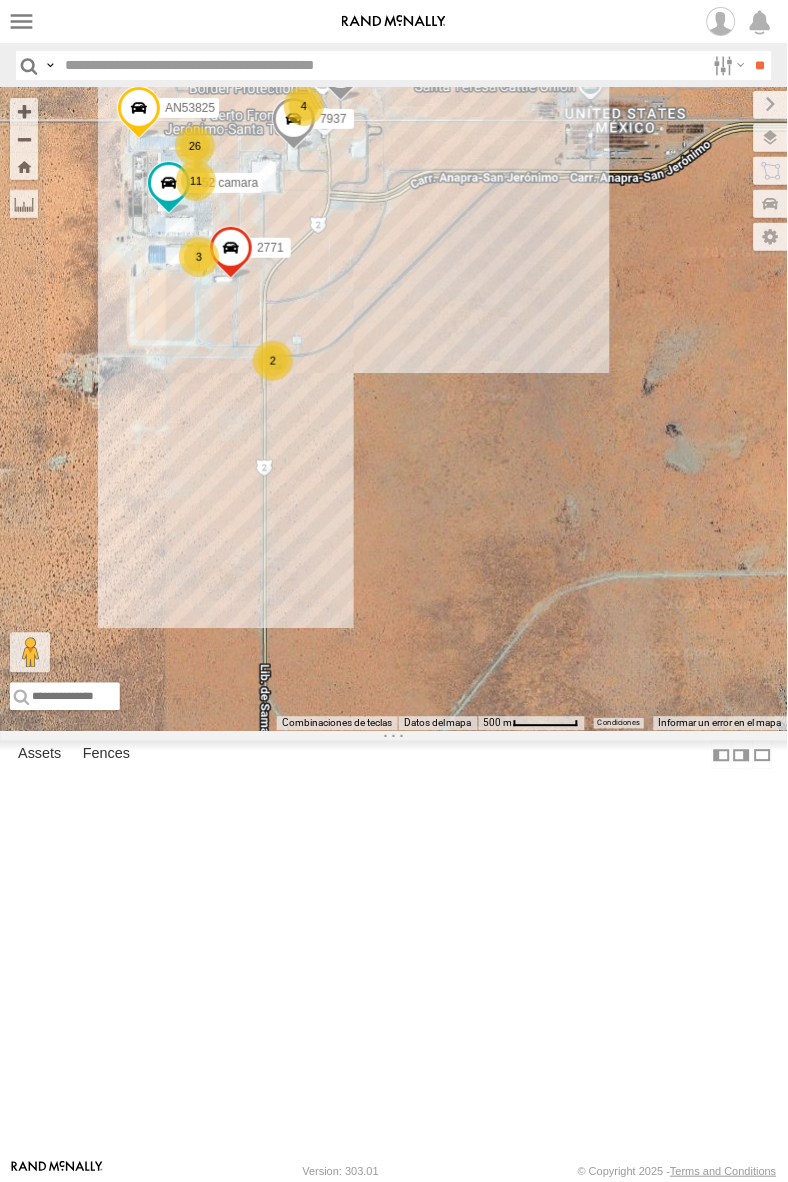 drag, startPoint x: 121, startPoint y: 256, endPoint x: 158, endPoint y: 272, distance: 40.311287 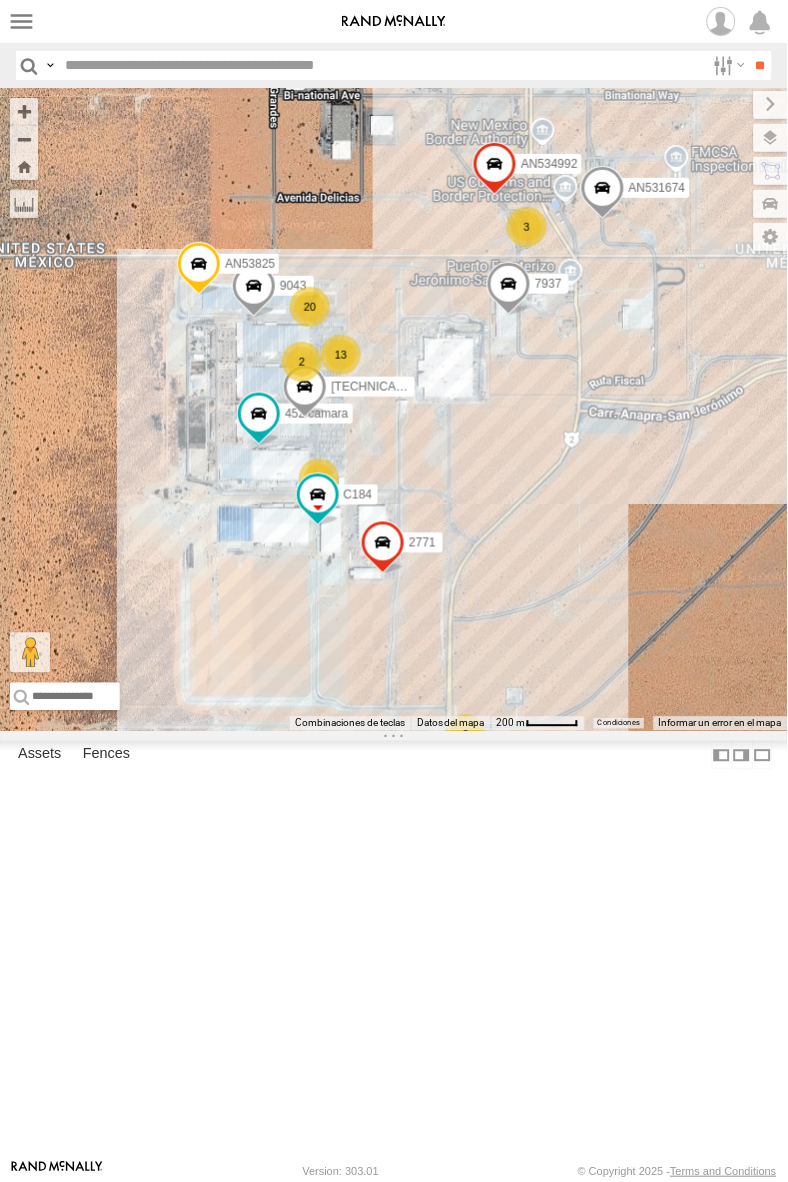 drag, startPoint x: 398, startPoint y: 348, endPoint x: 261, endPoint y: 323, distance: 139.26234 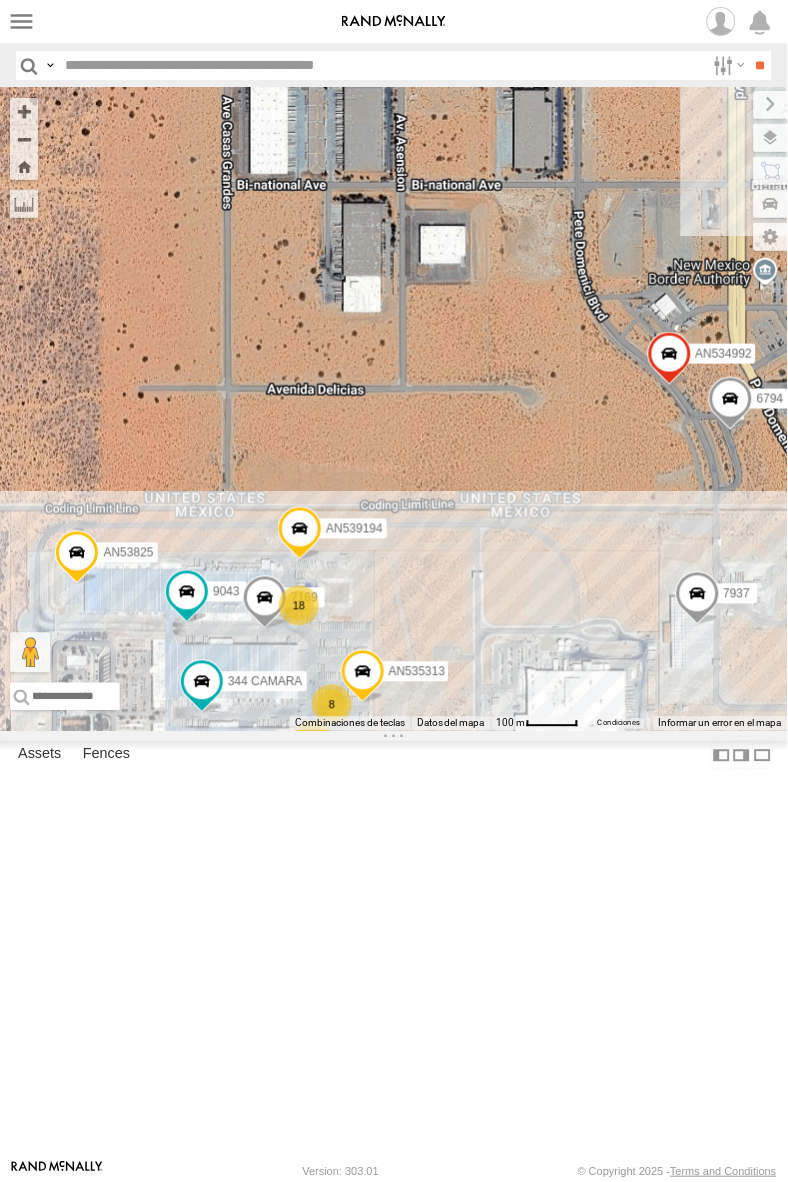 drag, startPoint x: 393, startPoint y: 448, endPoint x: 357, endPoint y: 292, distance: 160.09998 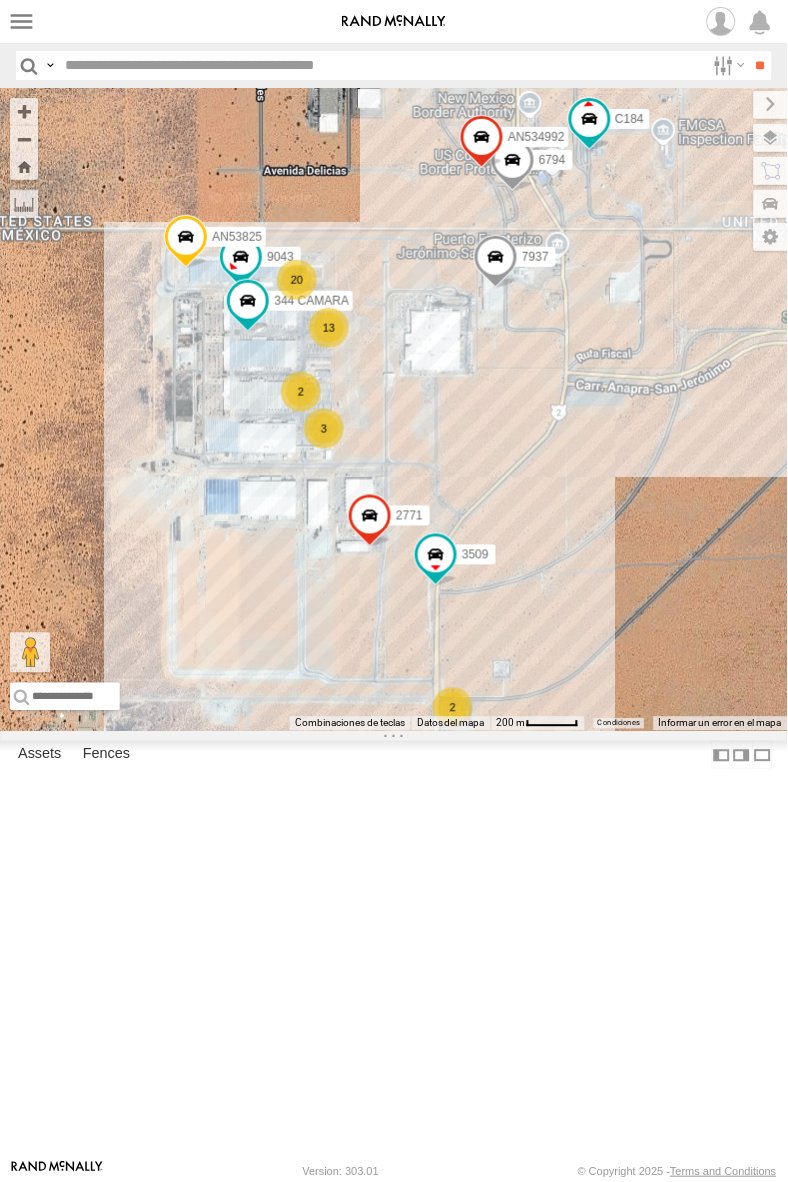 drag, startPoint x: 366, startPoint y: 238, endPoint x: 362, endPoint y: 348, distance: 110.0727 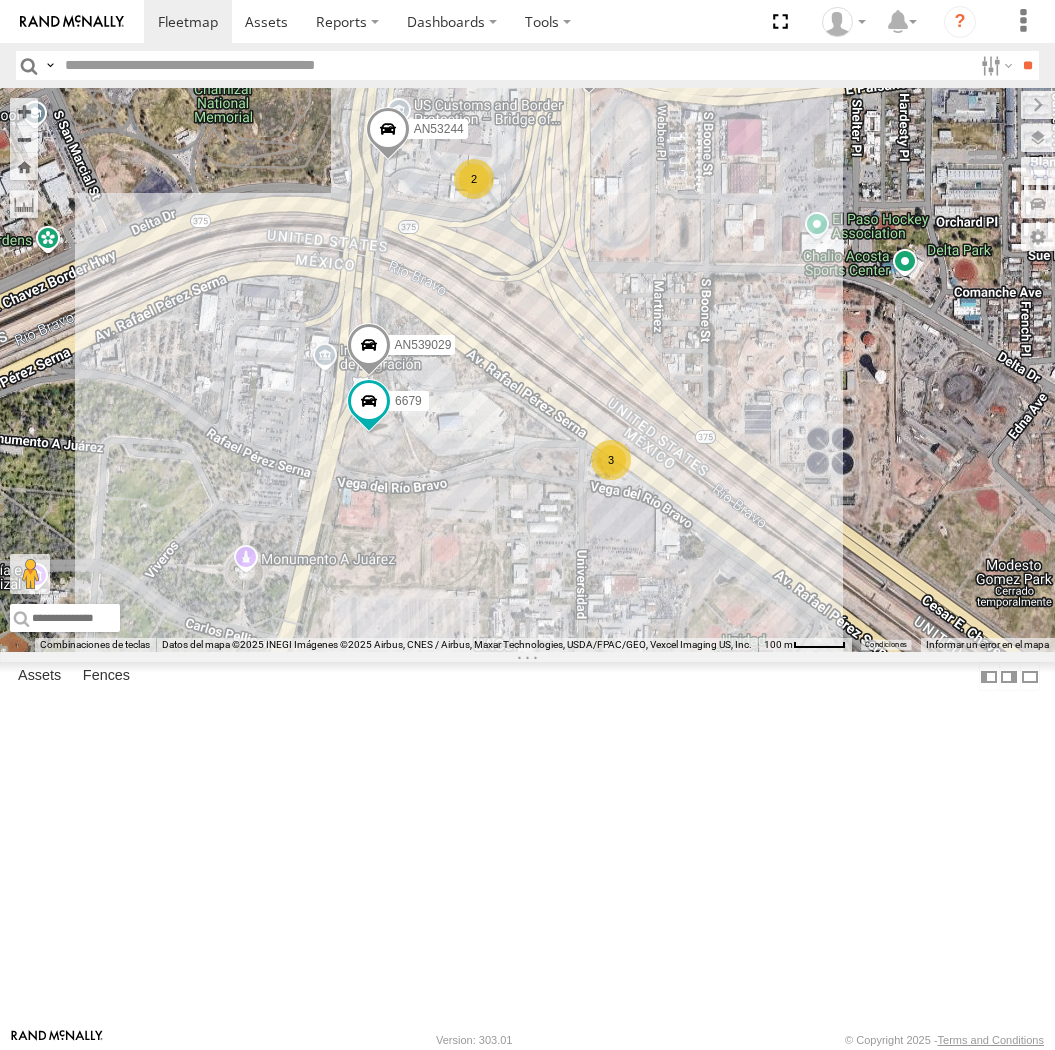 scroll, scrollTop: 0, scrollLeft: 0, axis: both 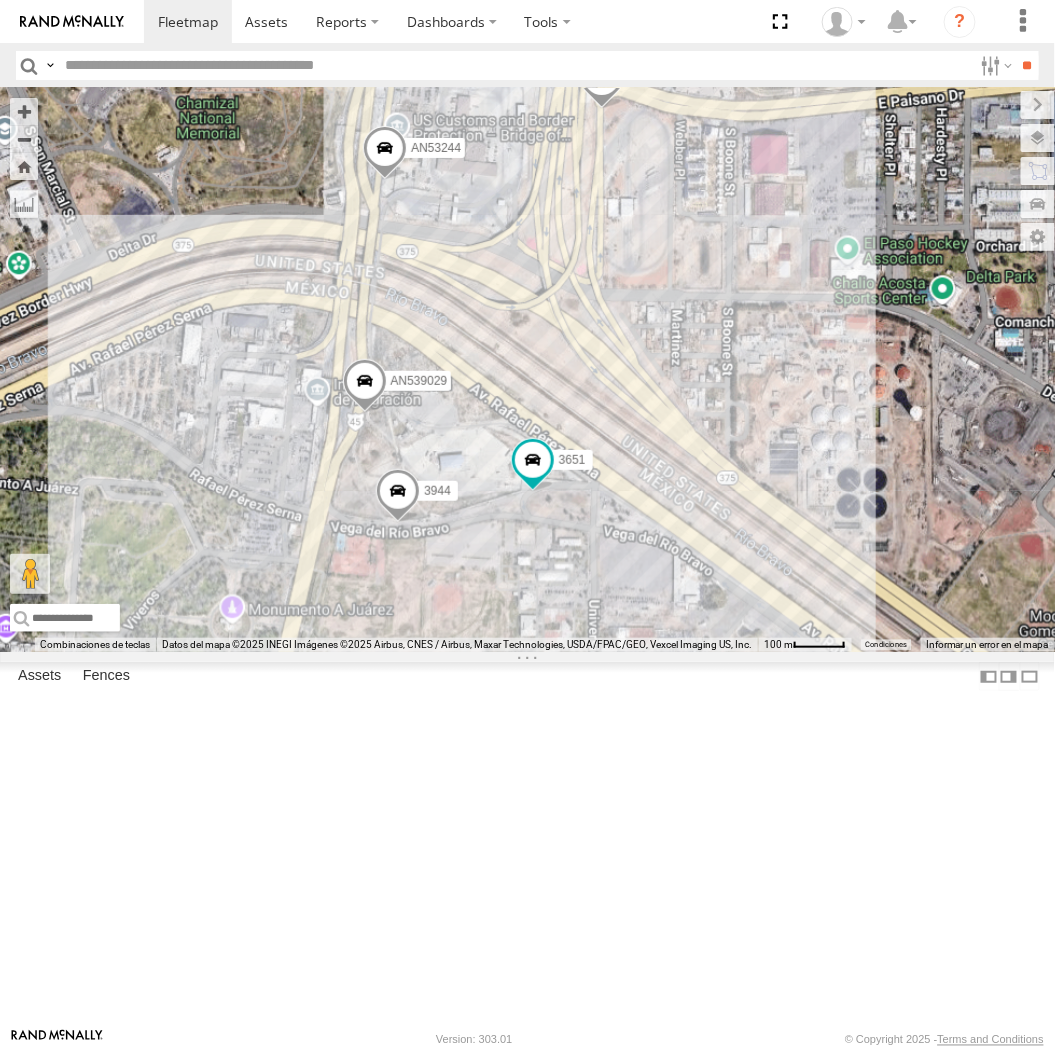 drag, startPoint x: 392, startPoint y: 435, endPoint x: 505, endPoint y: 500, distance: 130.36104 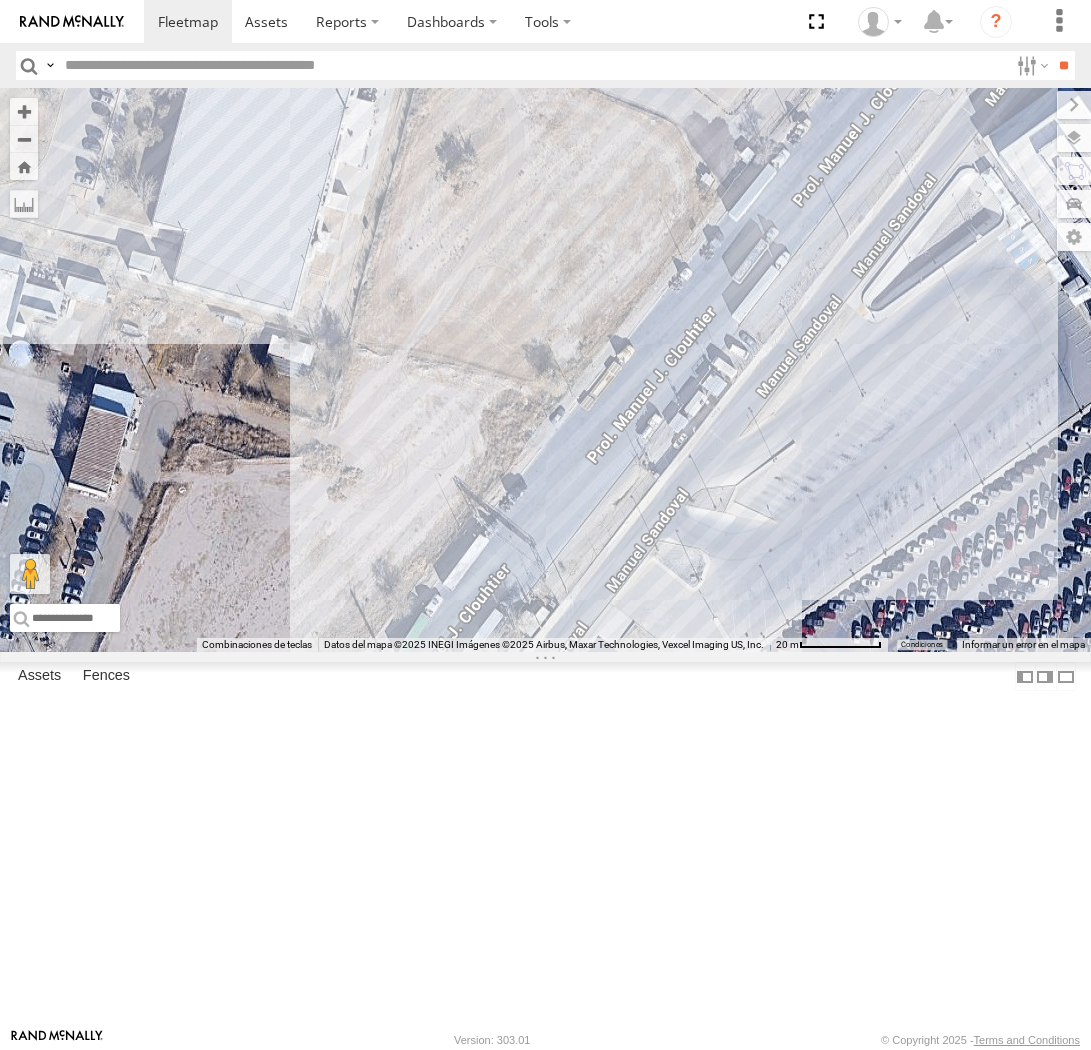 scroll, scrollTop: 0, scrollLeft: 0, axis: both 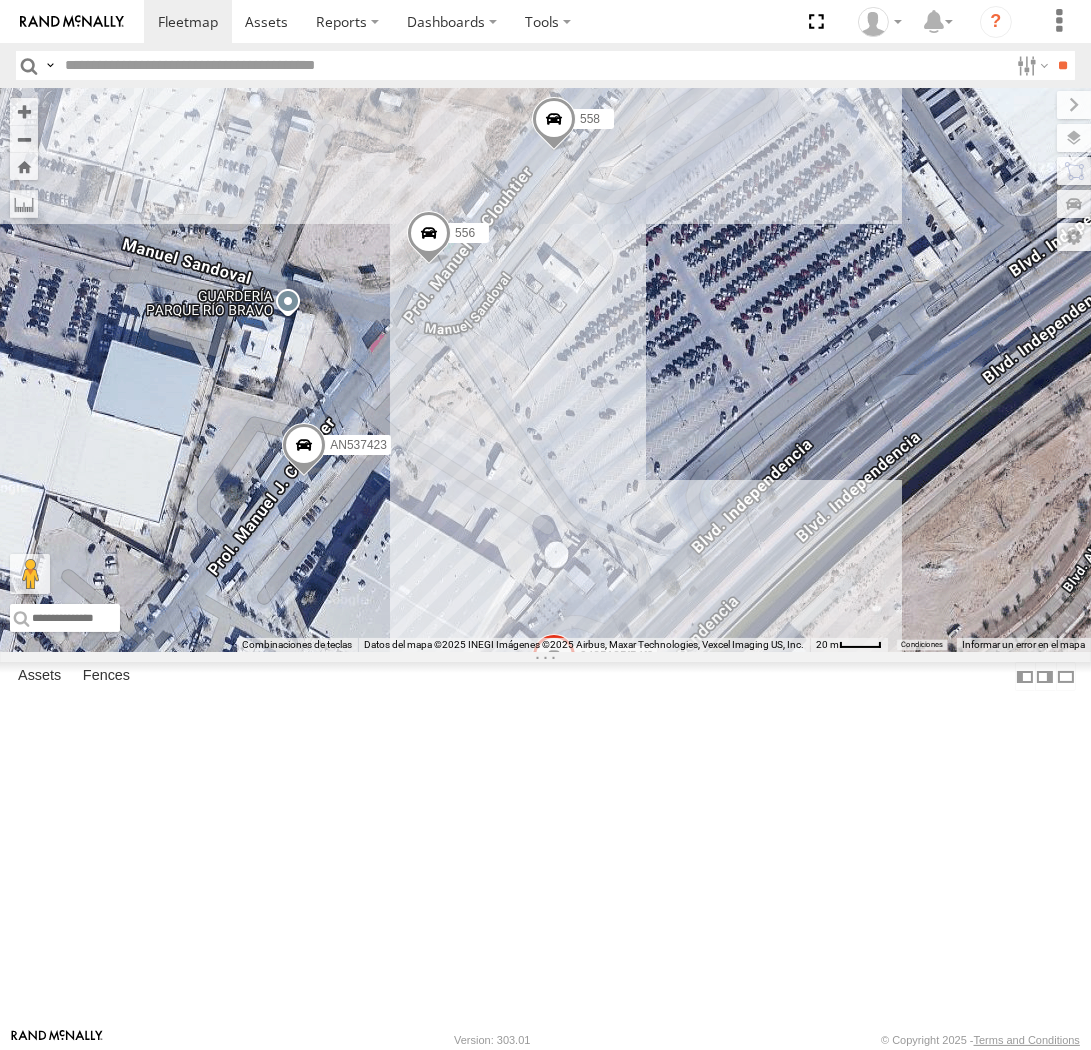 drag, startPoint x: 610, startPoint y: 251, endPoint x: 607, endPoint y: 403, distance: 152.0296 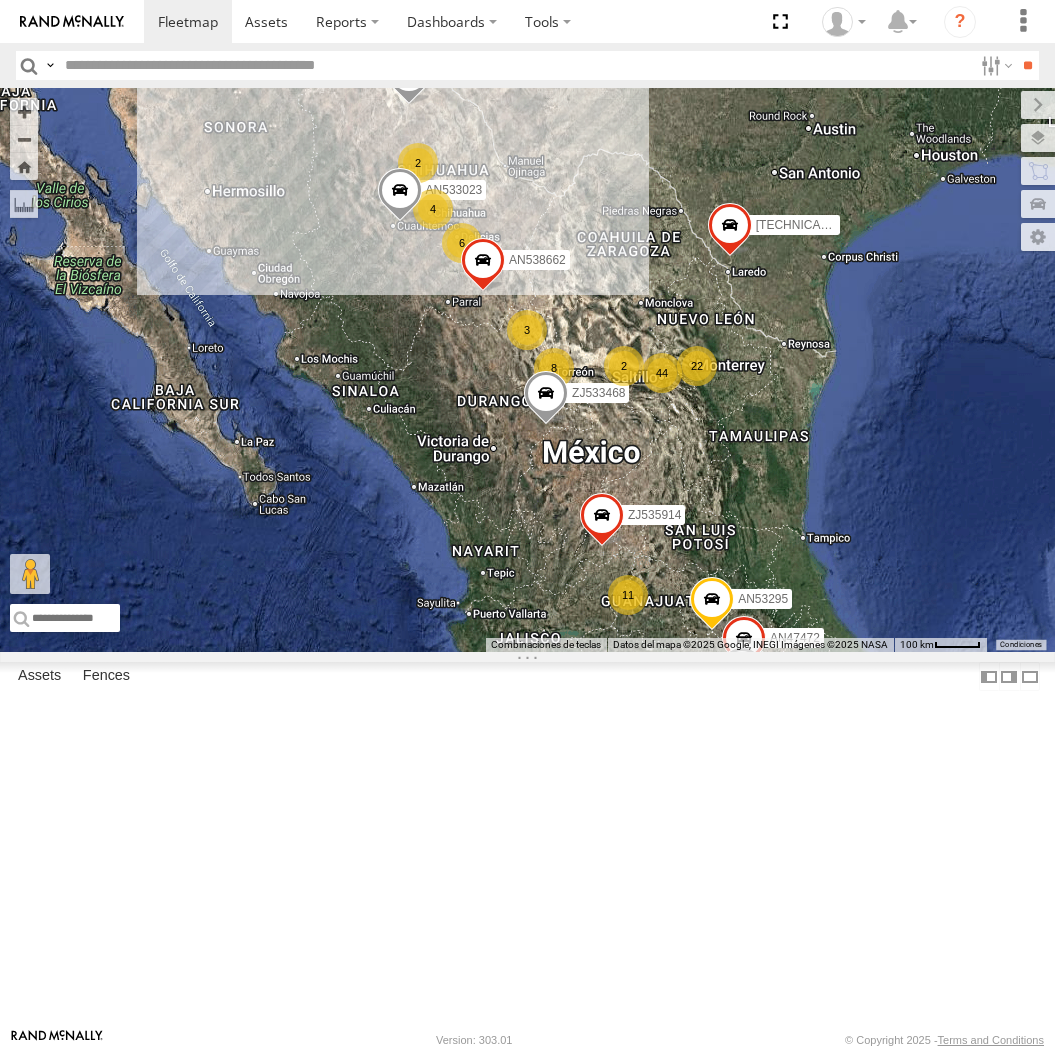 scroll, scrollTop: 0, scrollLeft: 0, axis: both 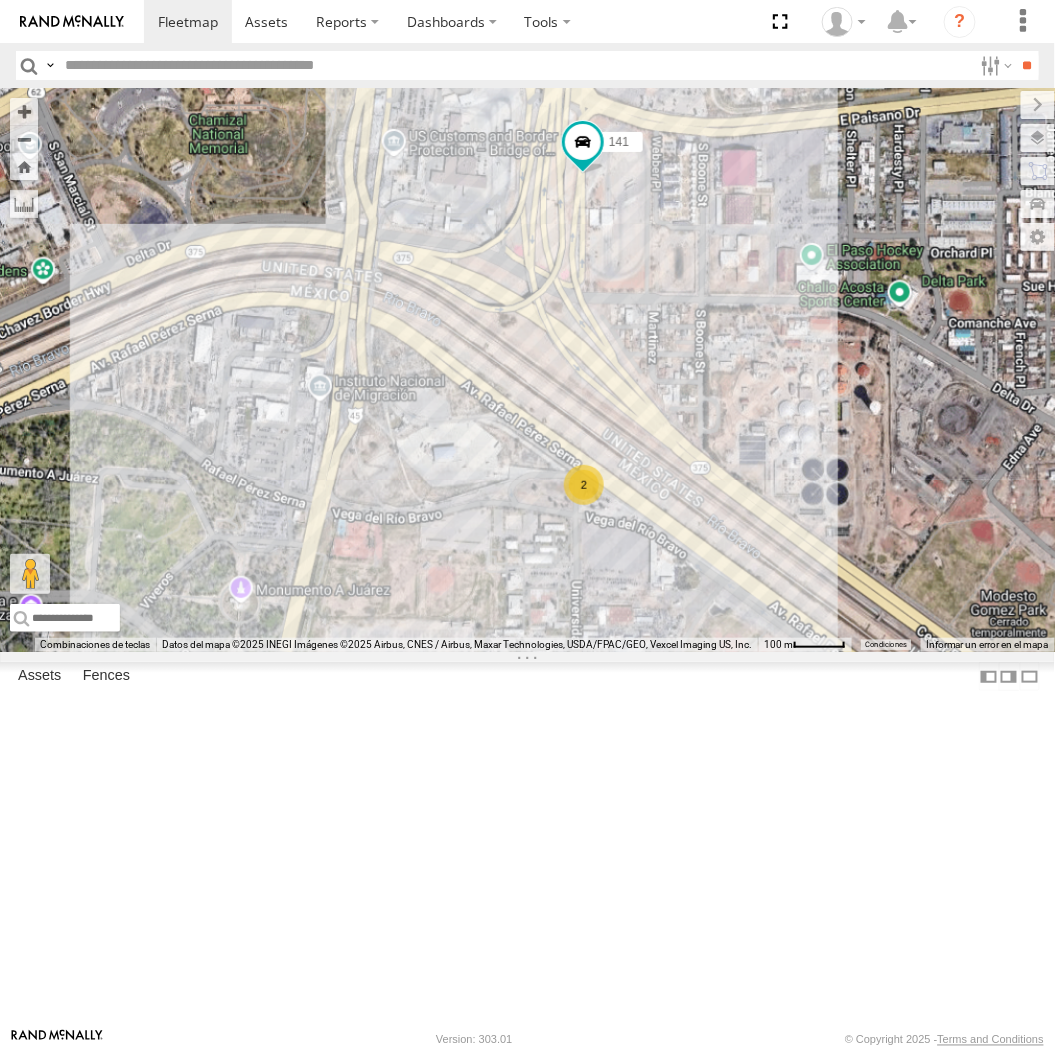 drag, startPoint x: 462, startPoint y: 431, endPoint x: 525, endPoint y: 563, distance: 146.26346 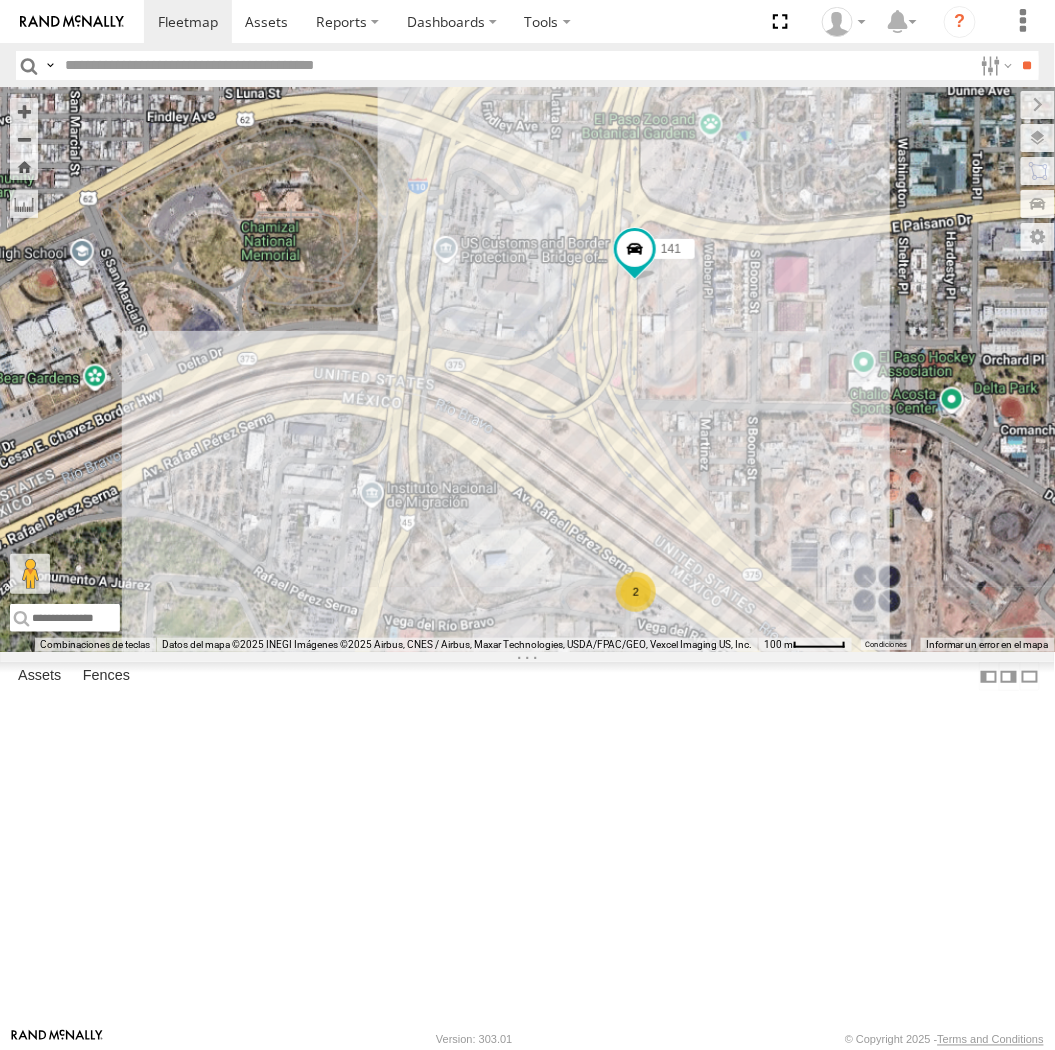 click on "AN531945 141 3965 2 V3375" at bounding box center [527, 370] 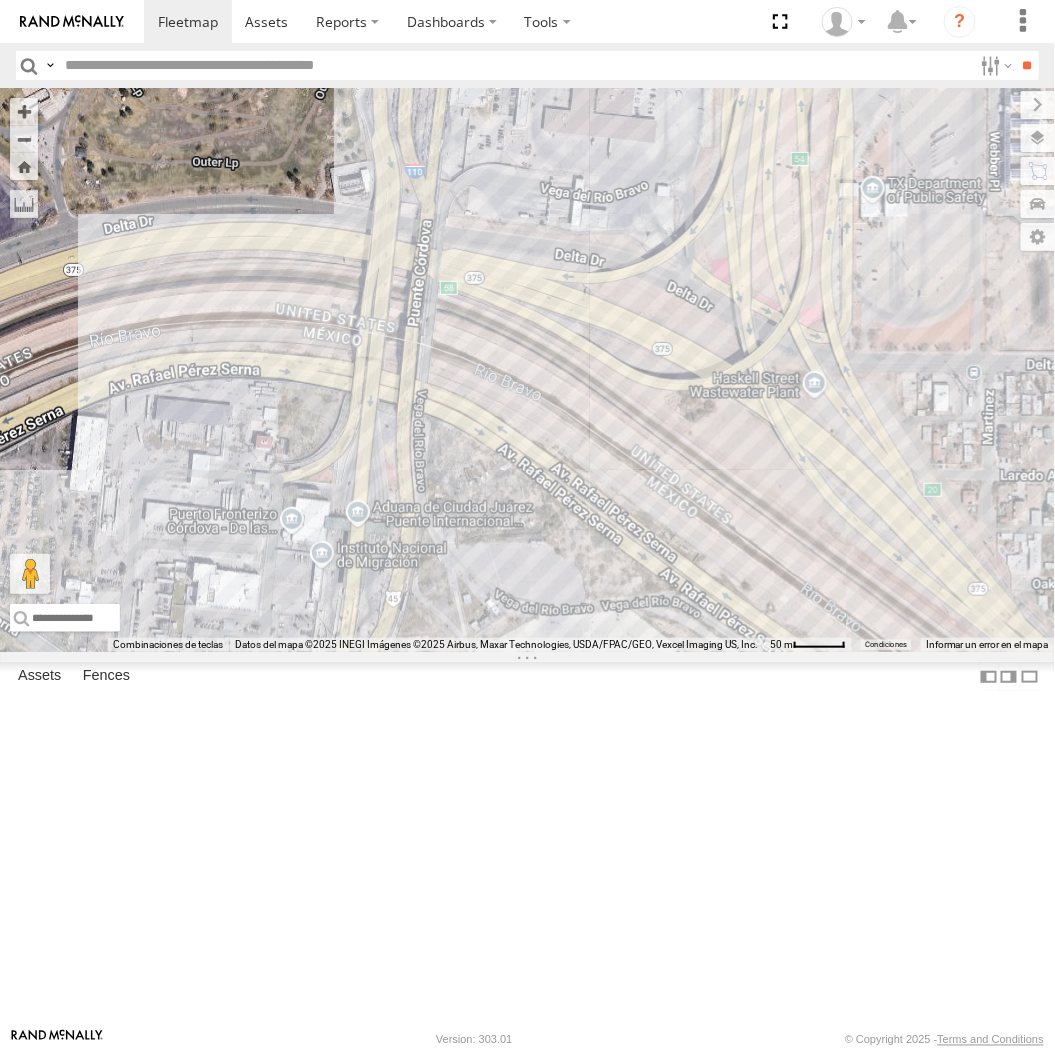 drag, startPoint x: 655, startPoint y: 652, endPoint x: 688, endPoint y: 632, distance: 38.587563 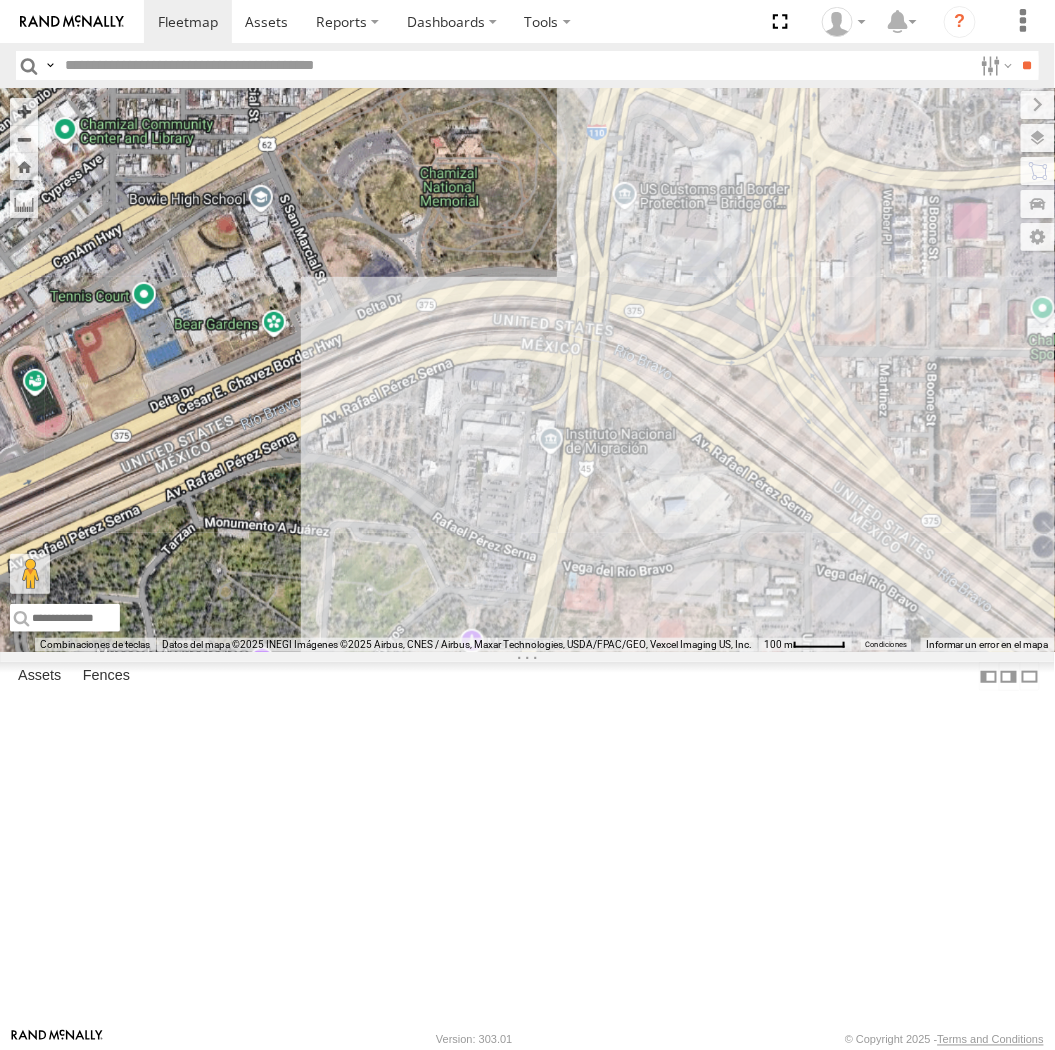 drag, startPoint x: 794, startPoint y: 555, endPoint x: 743, endPoint y: 546, distance: 51.78803 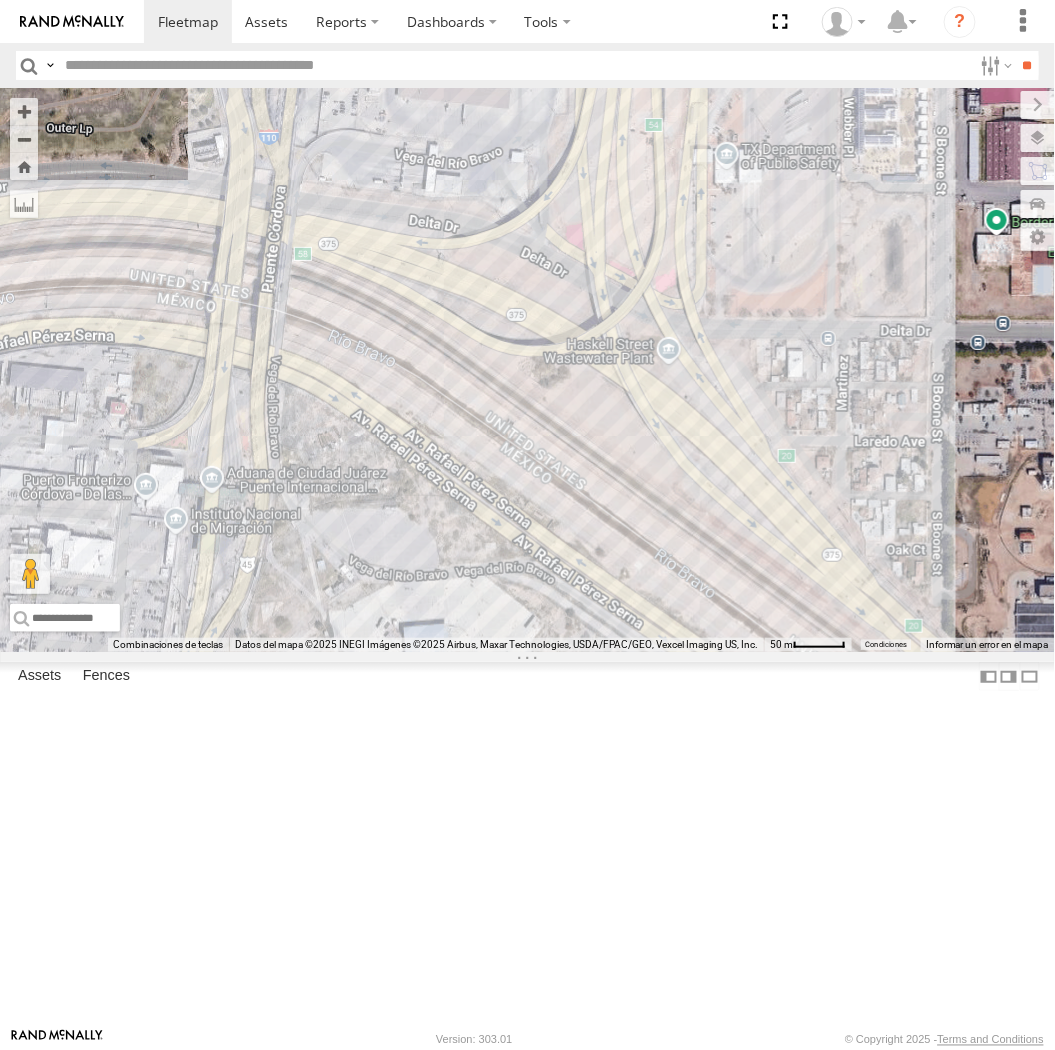 drag, startPoint x: 581, startPoint y: 502, endPoint x: 650, endPoint y: 543, distance: 80.26207 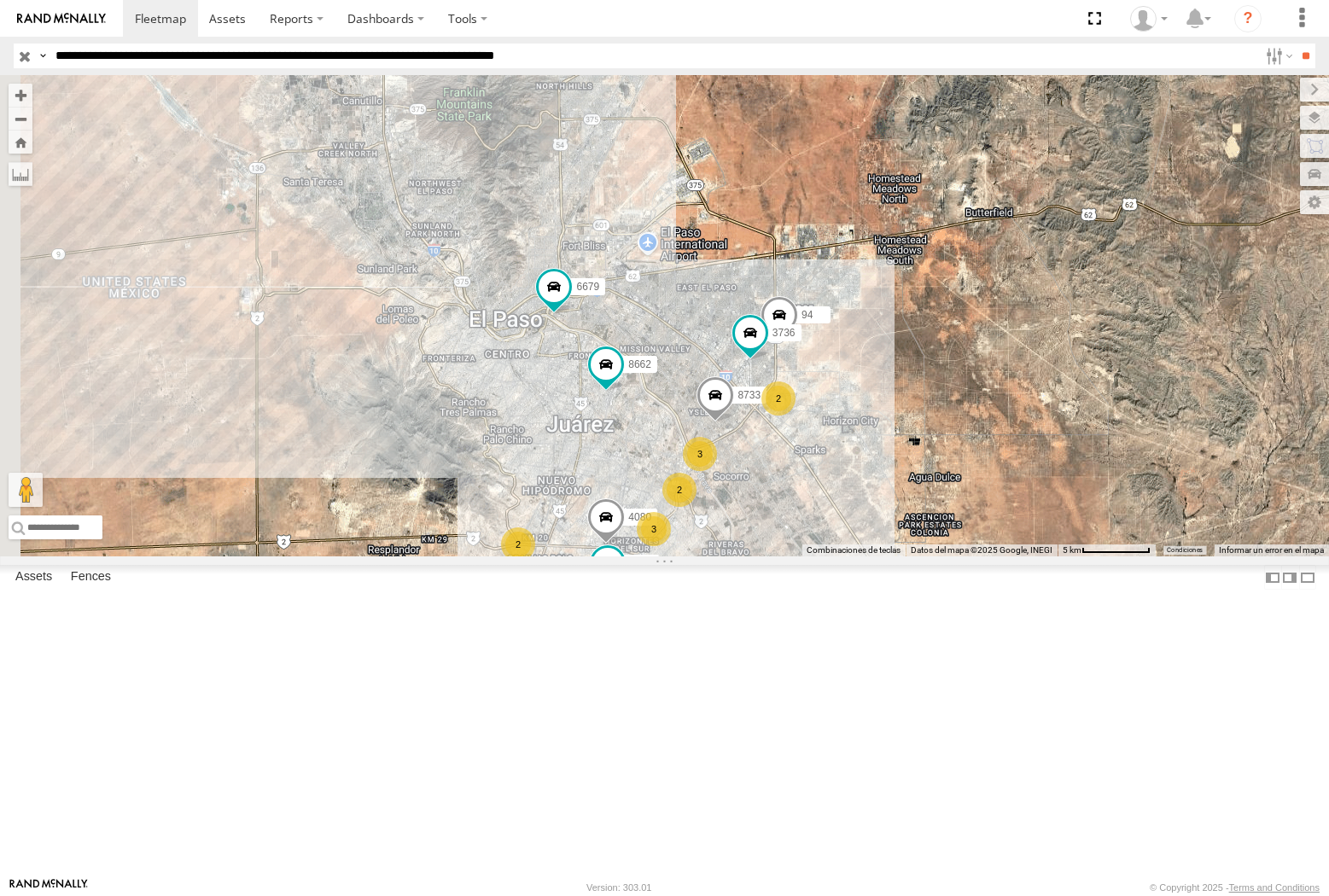 select on "**********" 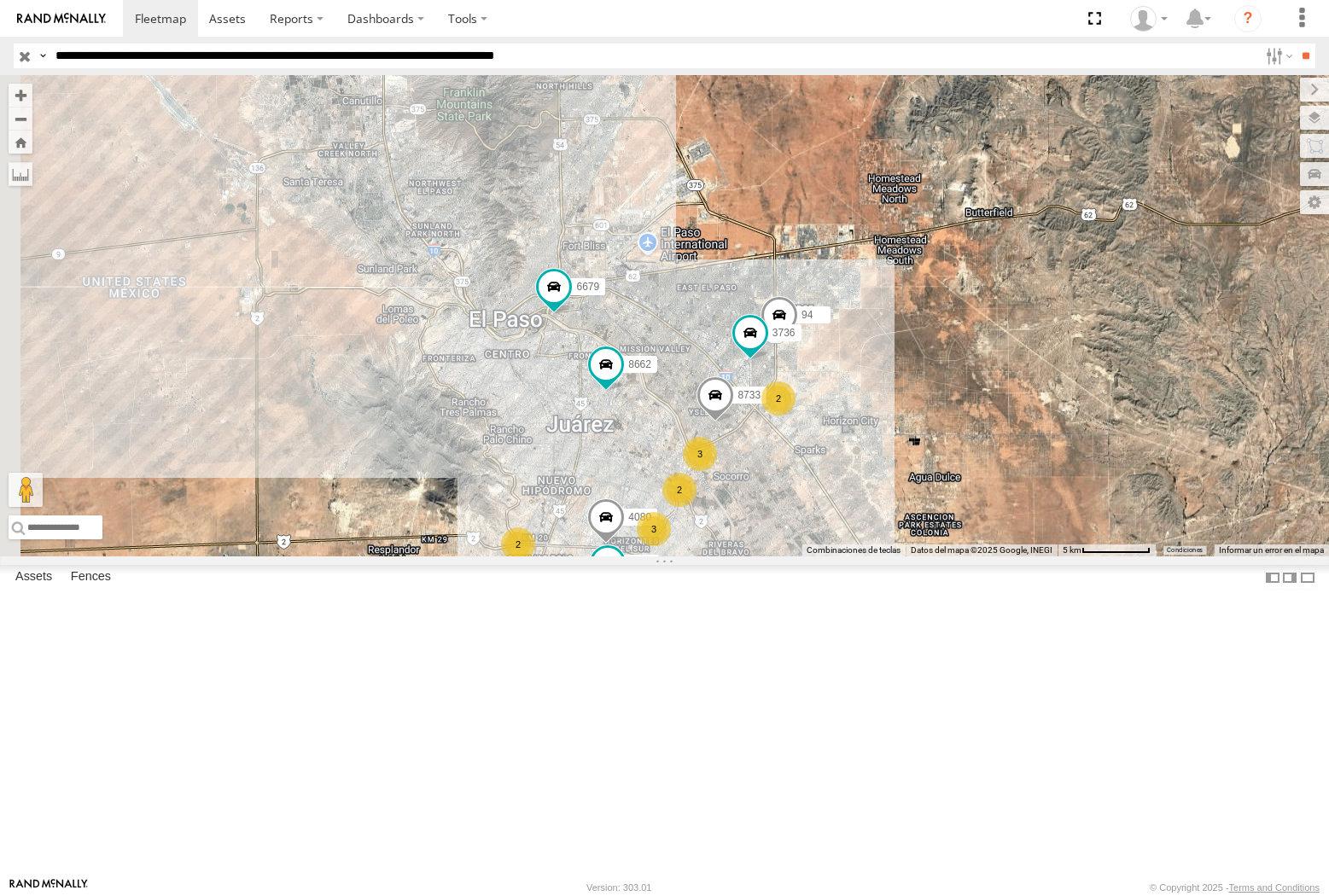scroll, scrollTop: 0, scrollLeft: 0, axis: both 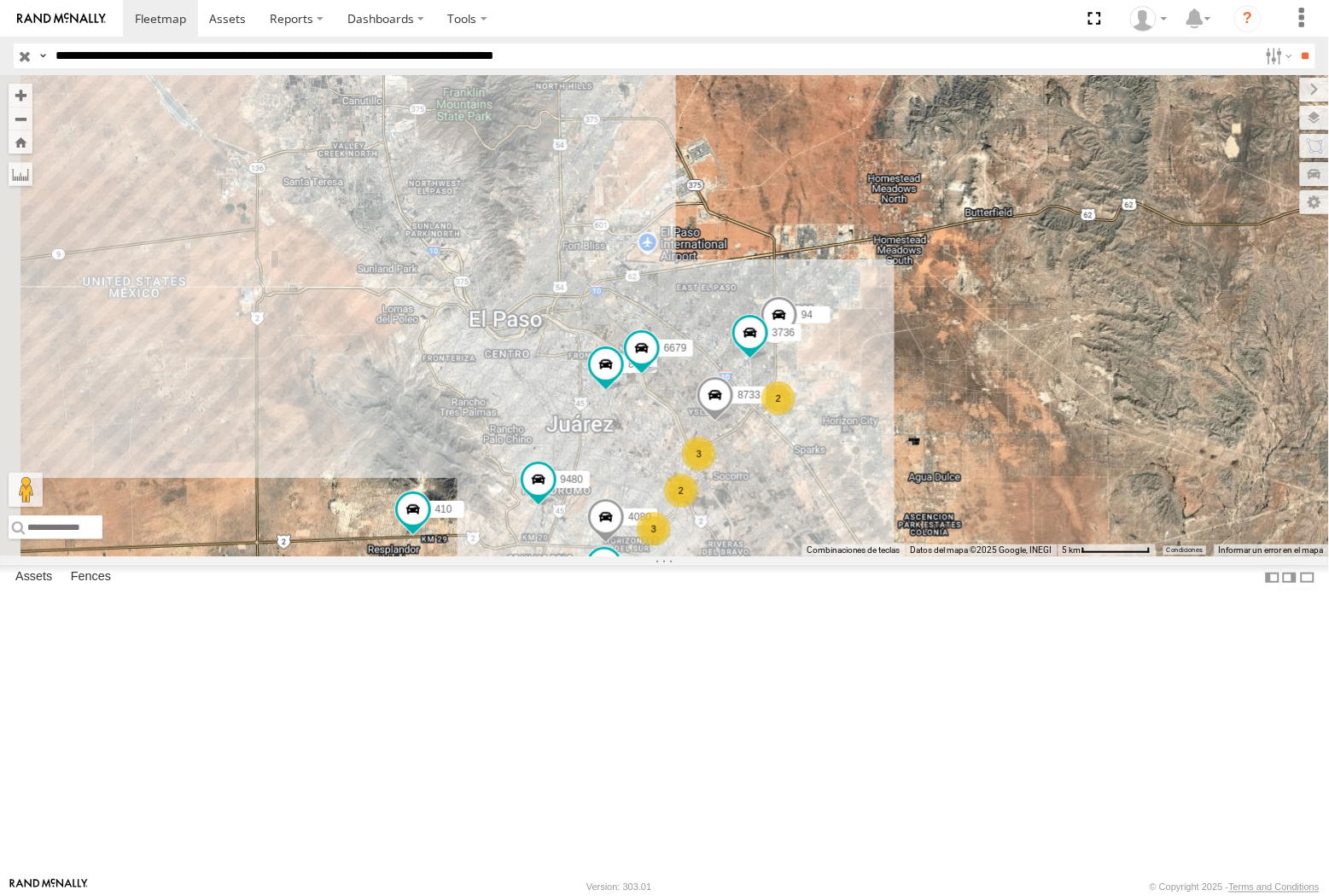 click on "**********" at bounding box center (653, 55) 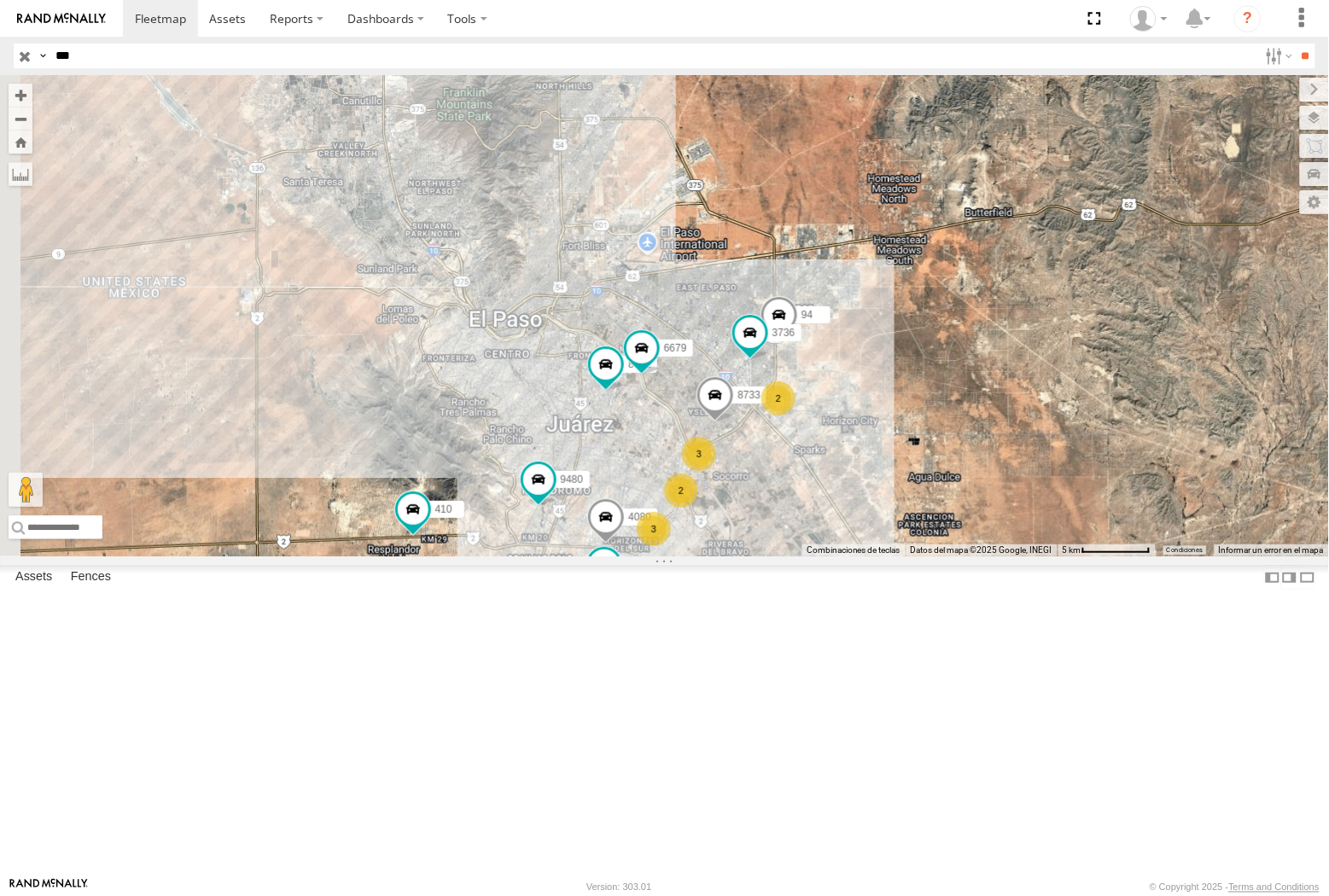 click on "**" at bounding box center [1305, 55] 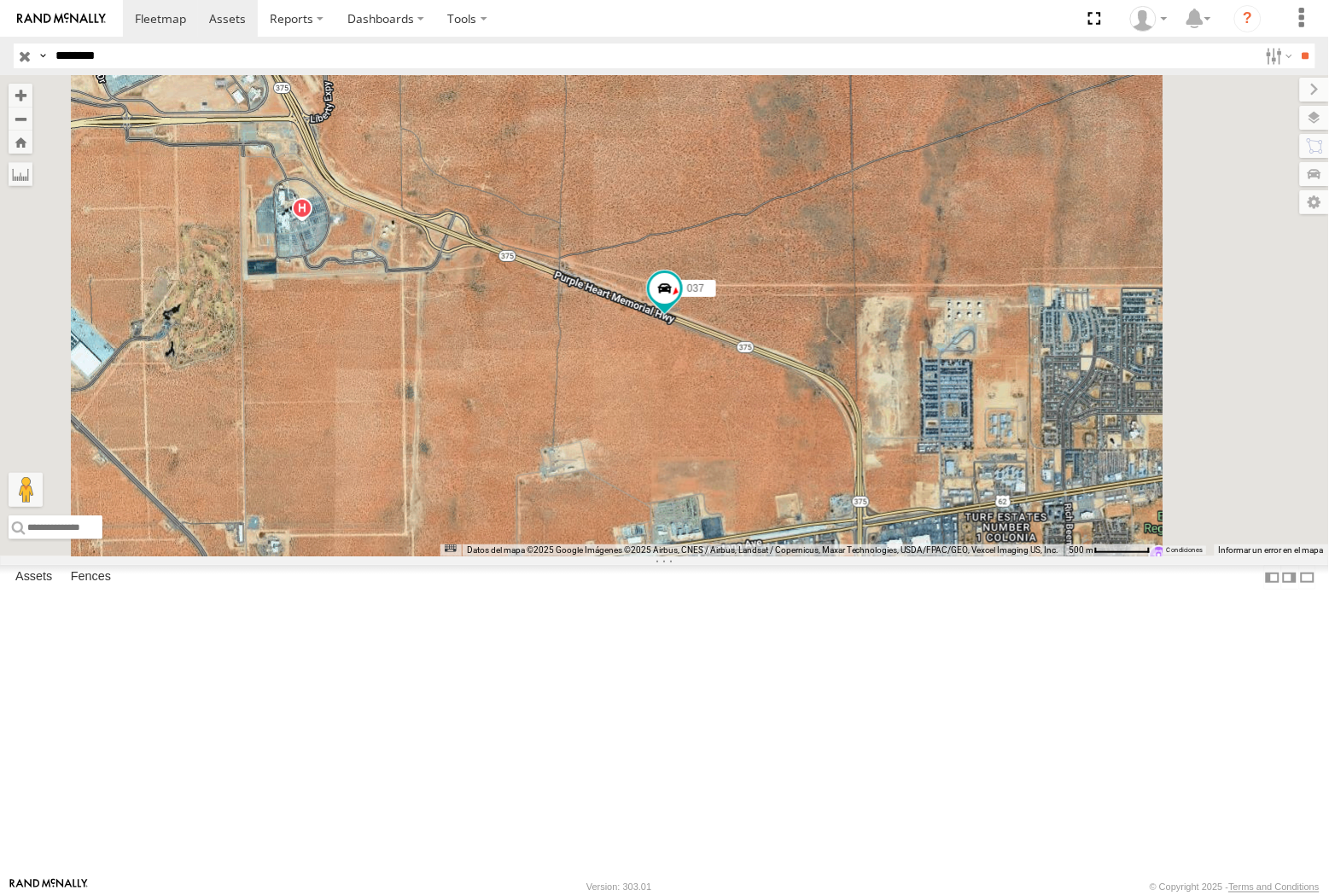 click on "**" at bounding box center (1305, 55) 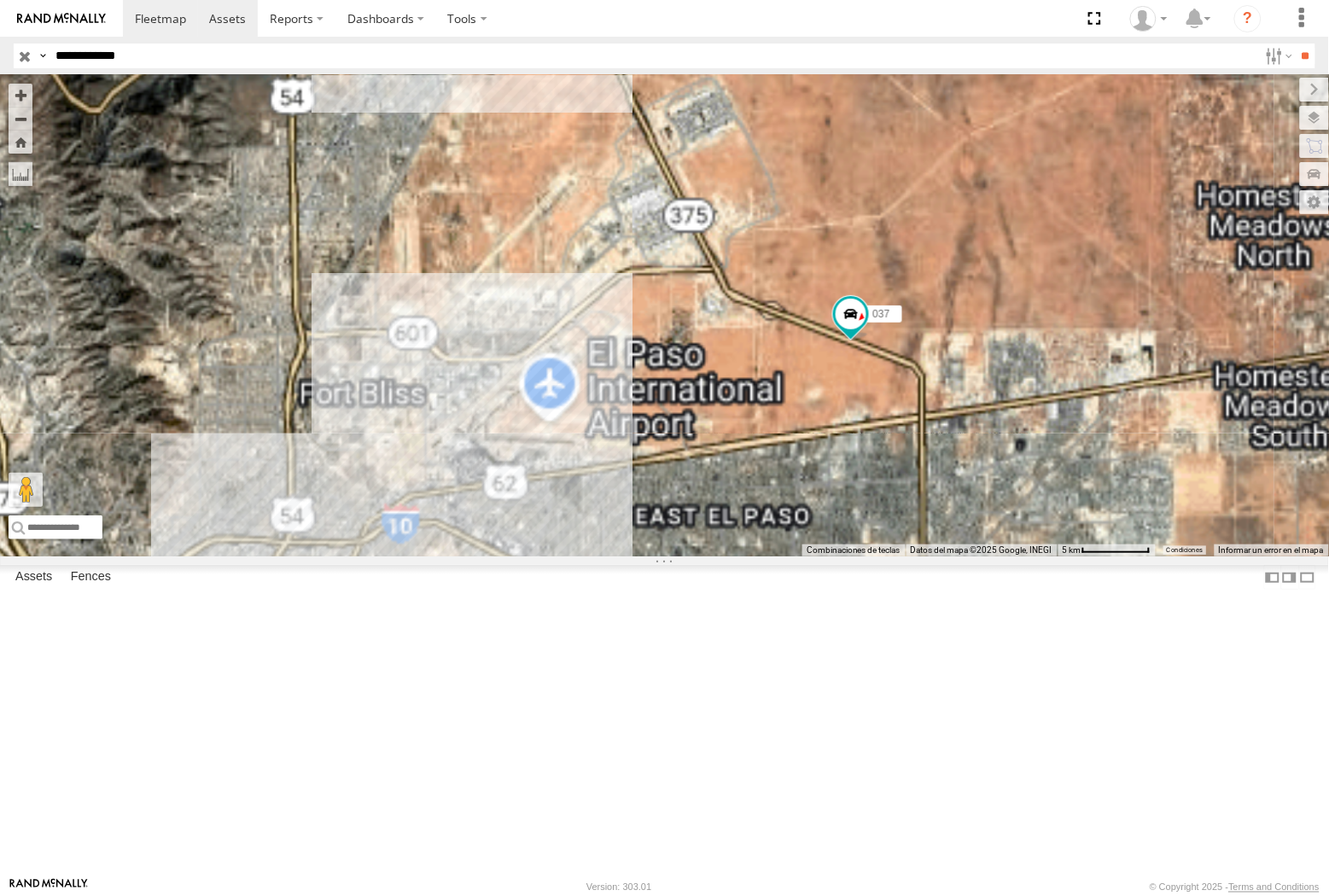 click on "**" at bounding box center [1305, 55] 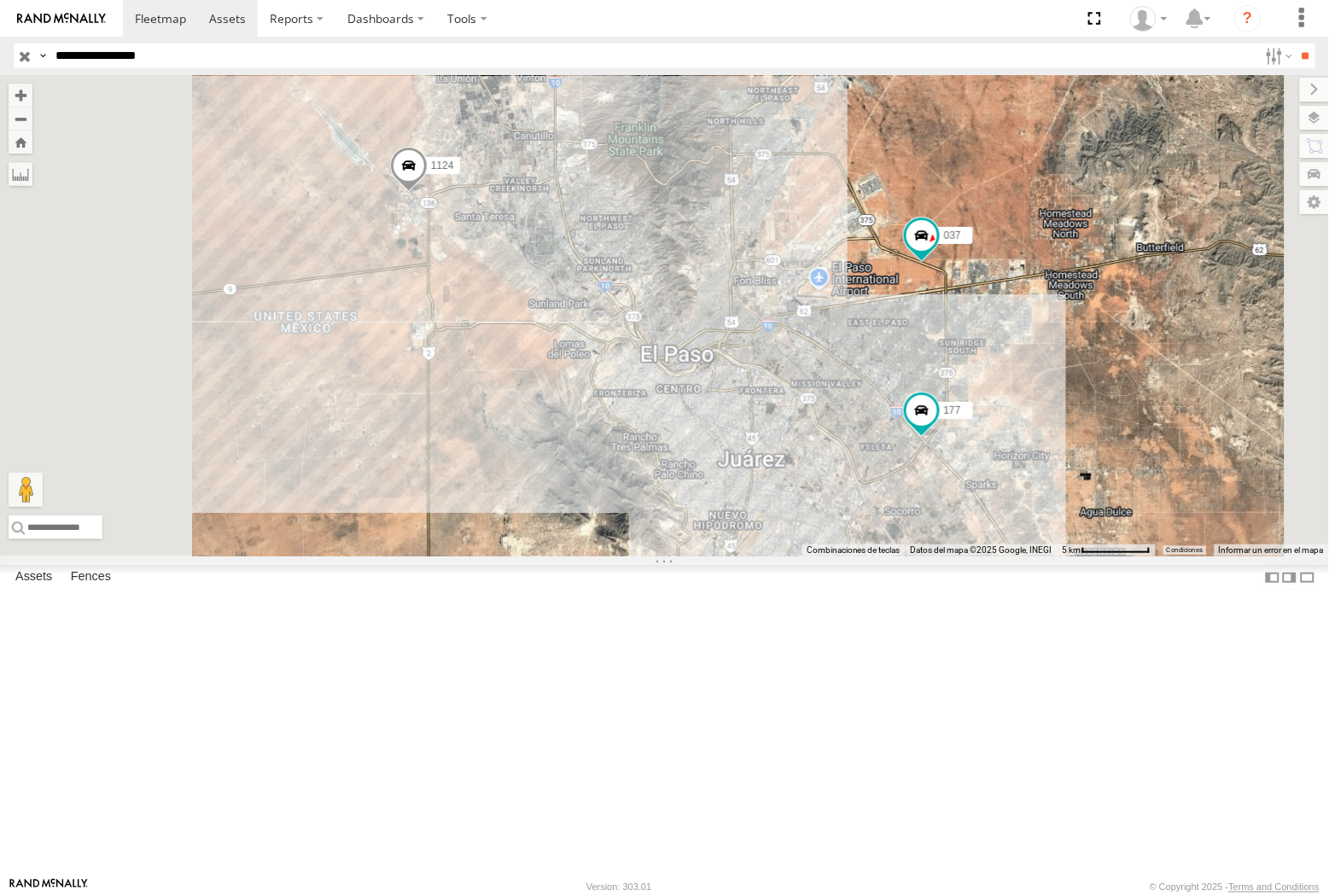 click on "**" at bounding box center (1305, 55) 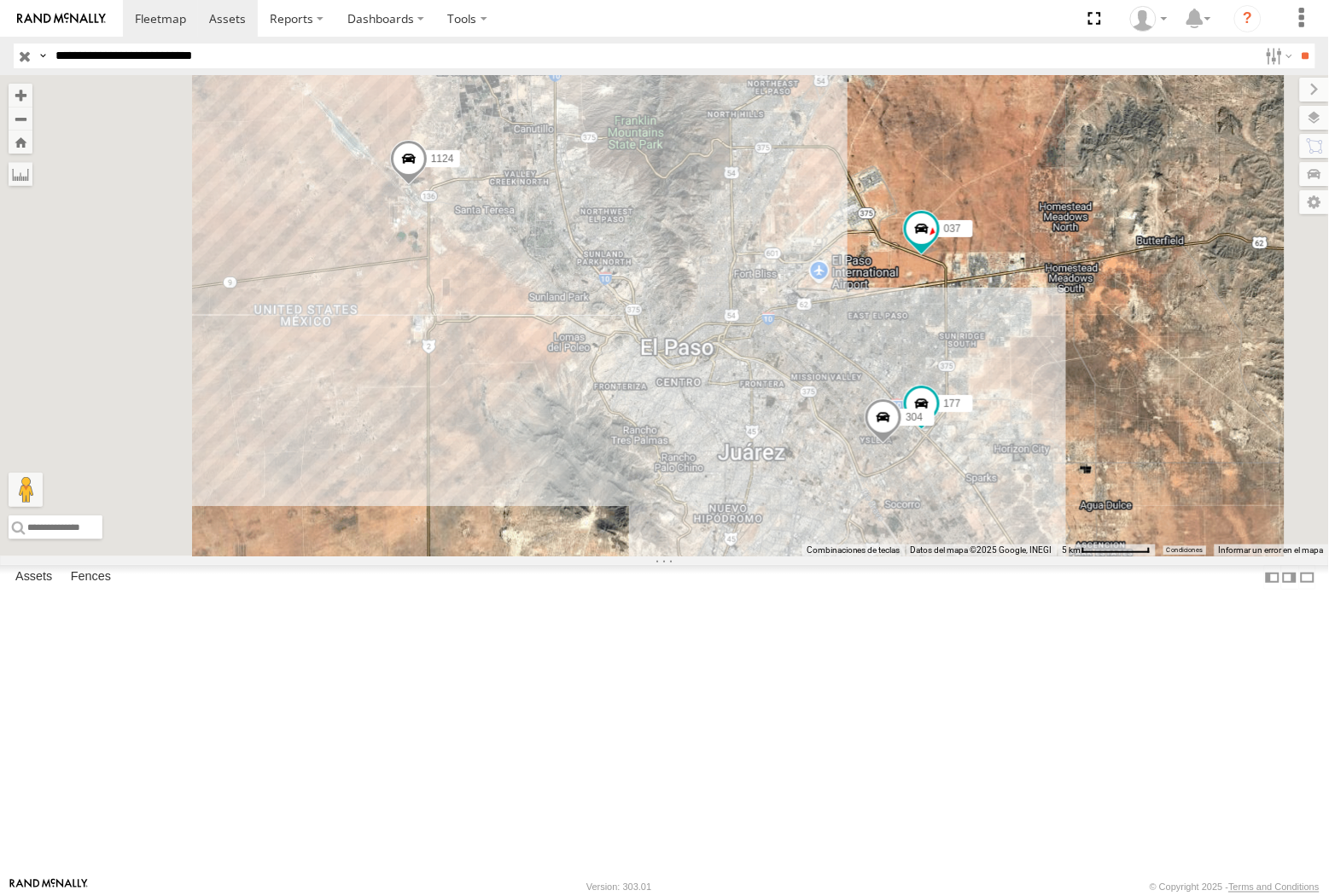 click on "**" at bounding box center [1305, 55] 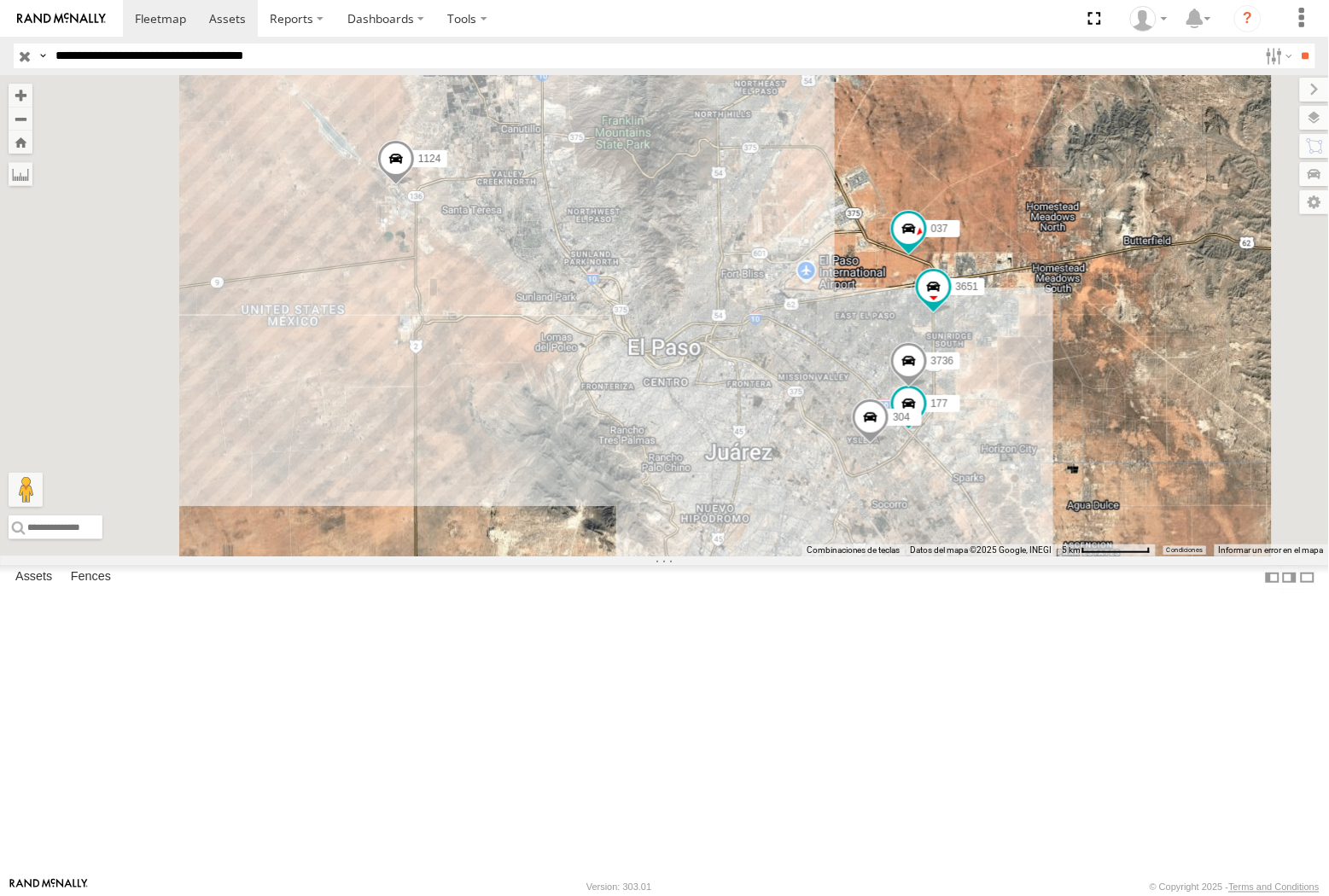 click on "**" at bounding box center [1305, 55] 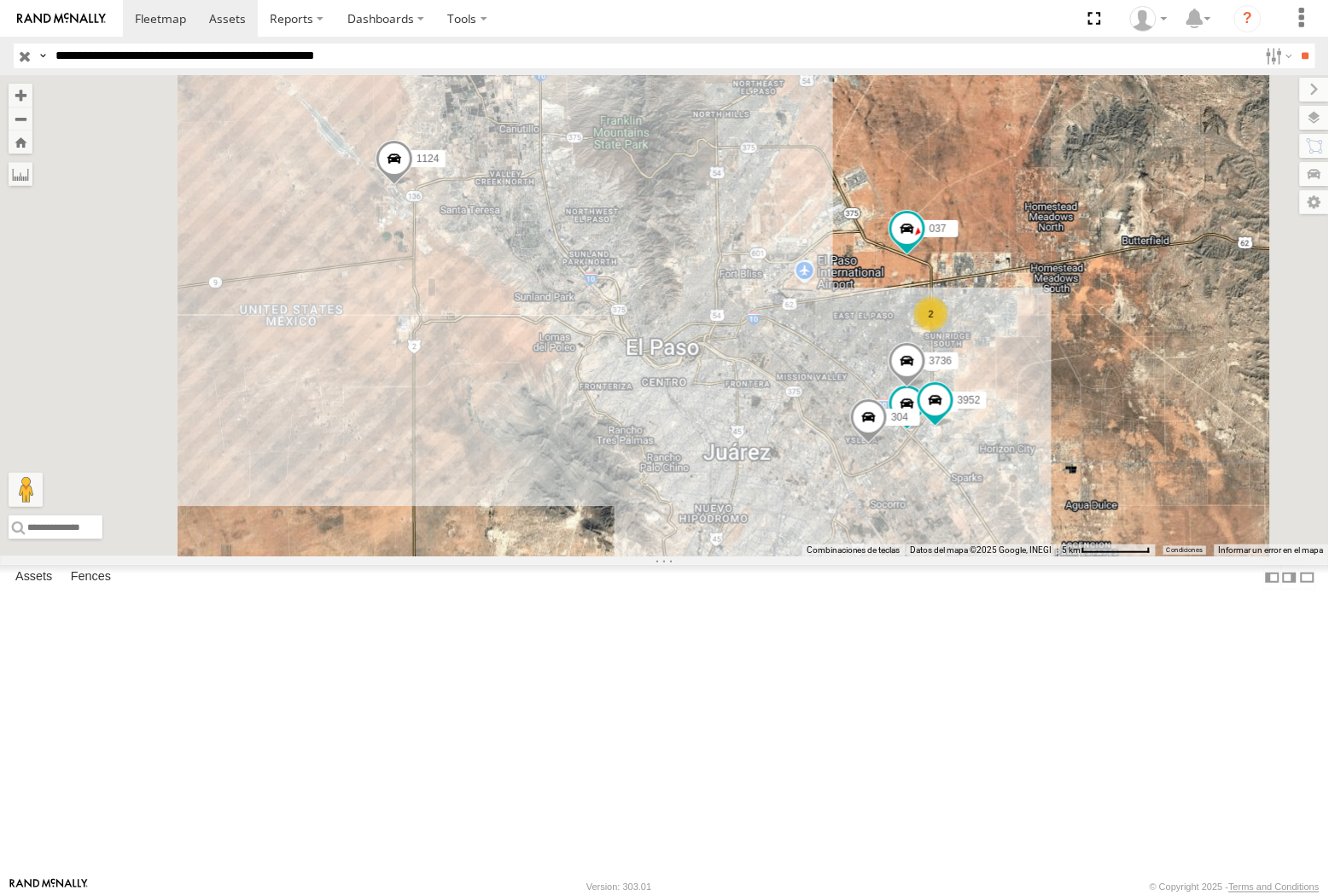 click on "**" at bounding box center [1305, 55] 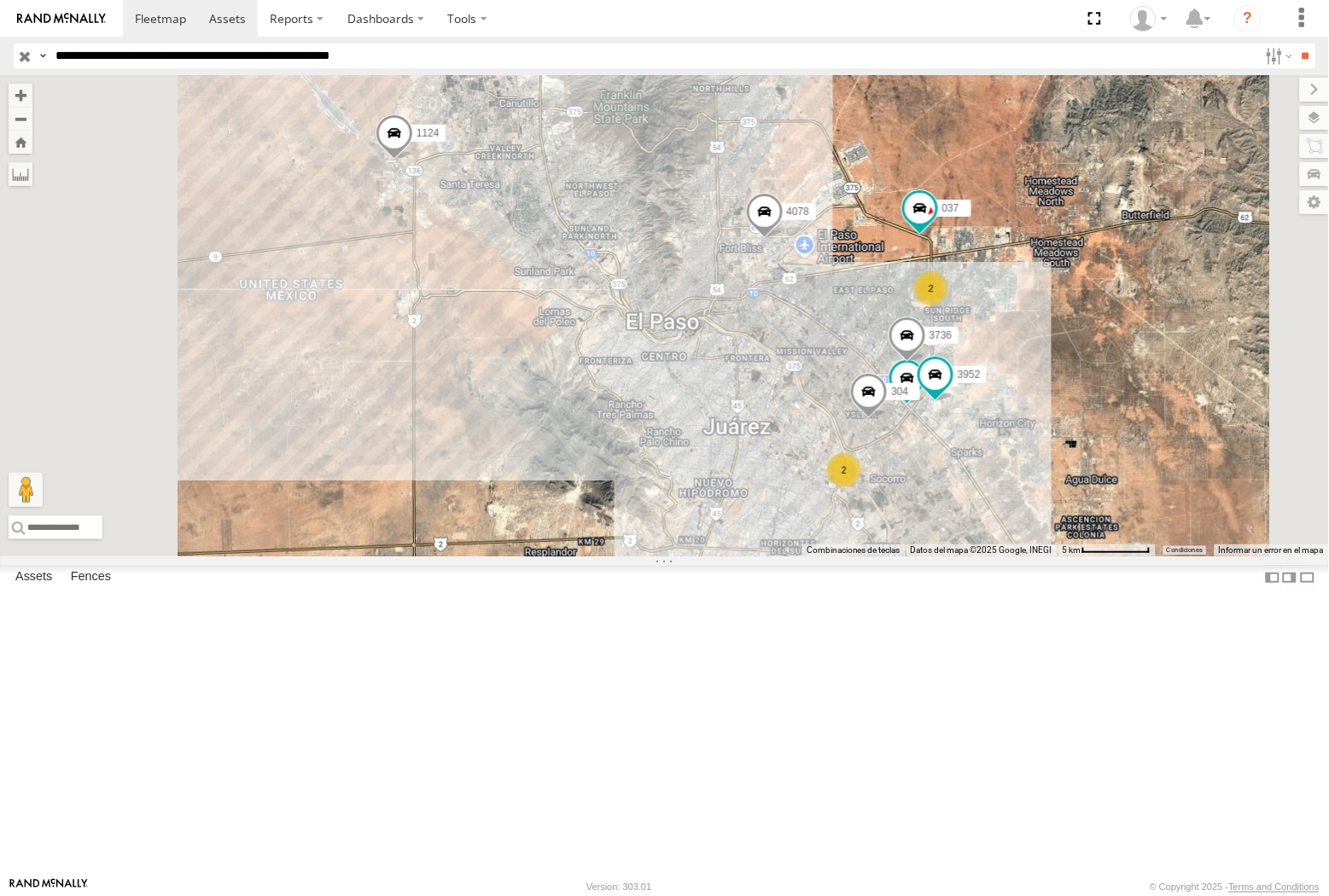 click on "**" at bounding box center (1305, 55) 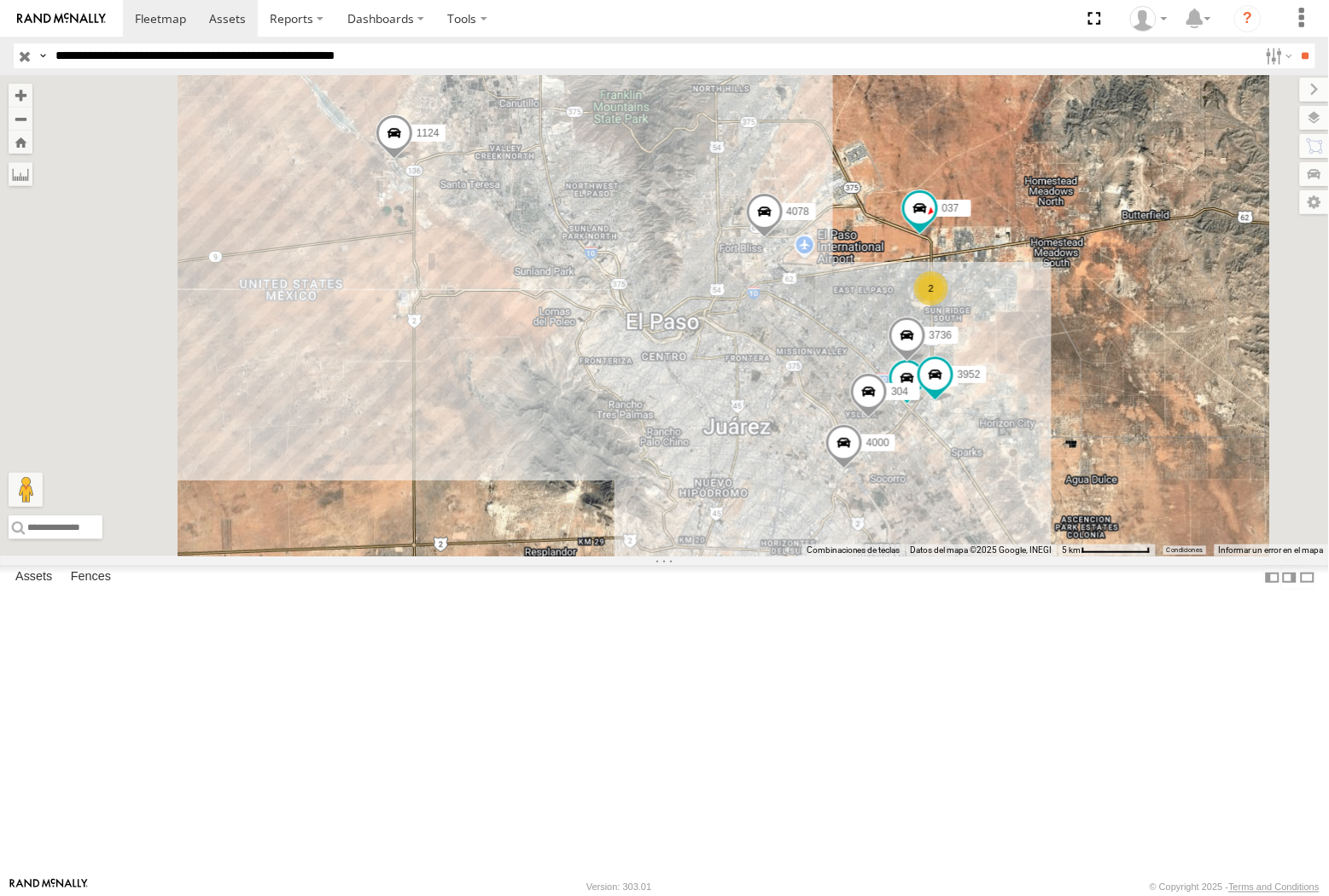 click on "**" at bounding box center [1305, 55] 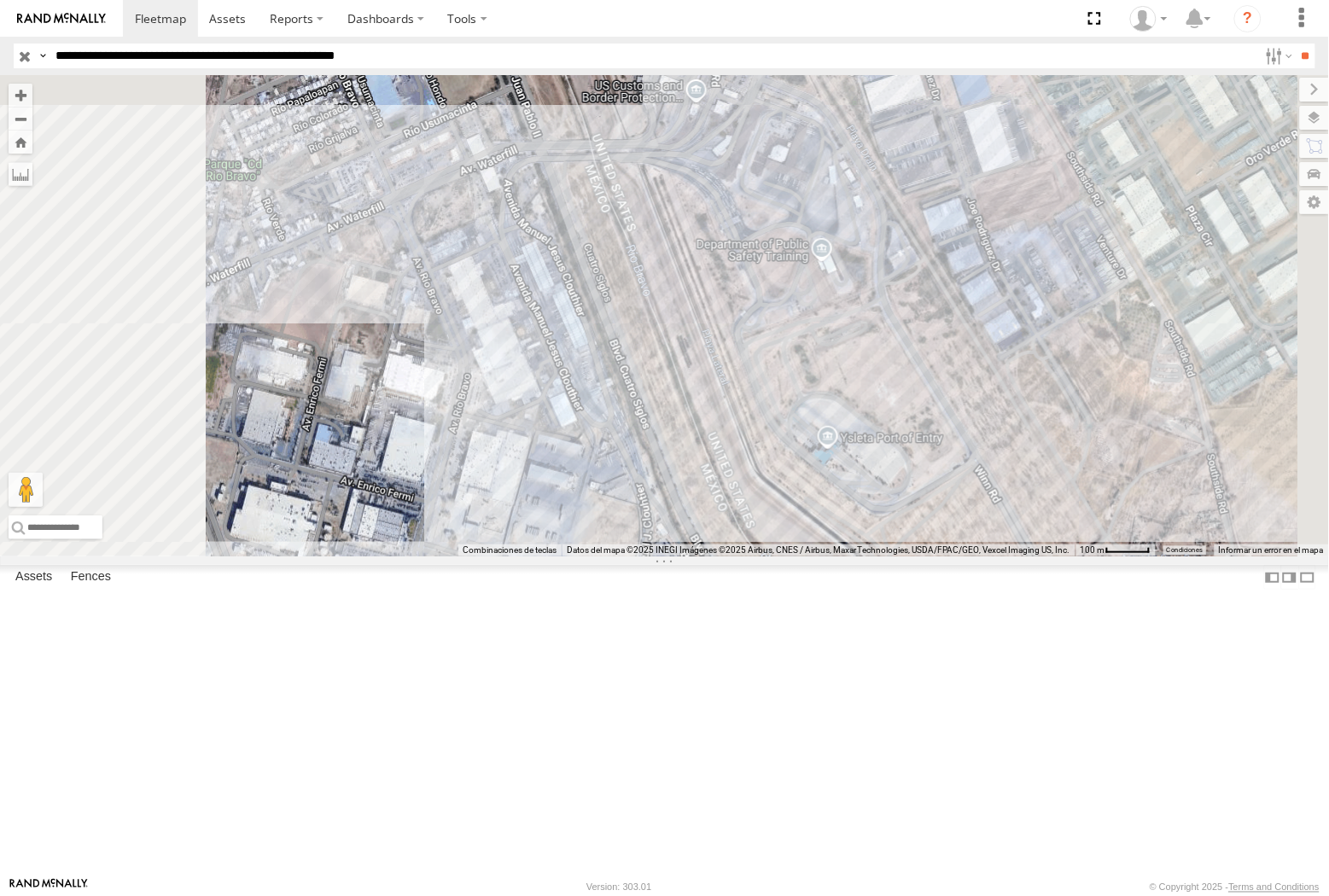 click on "**********" at bounding box center (653, 55) 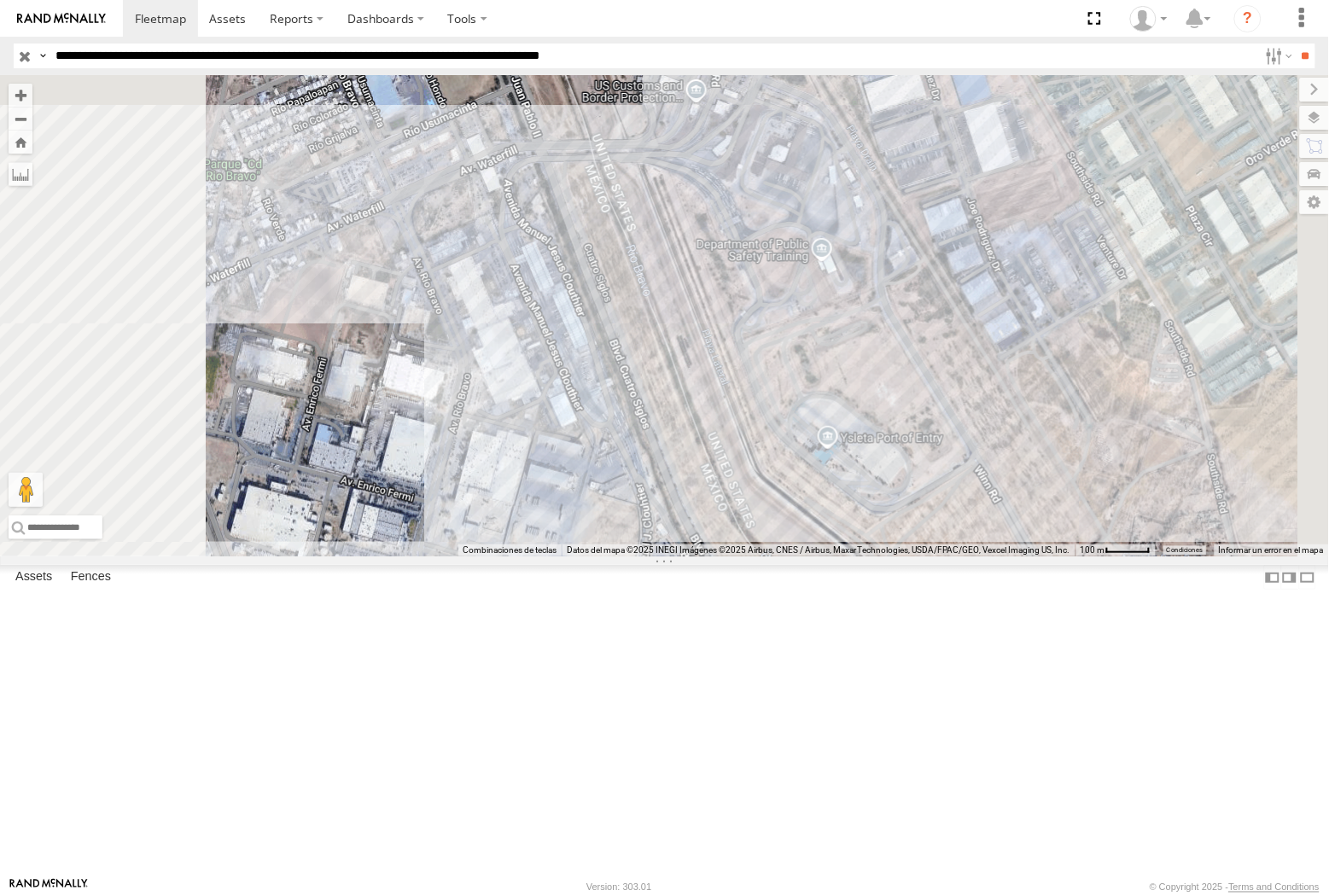 click on "**" at bounding box center (1305, 55) 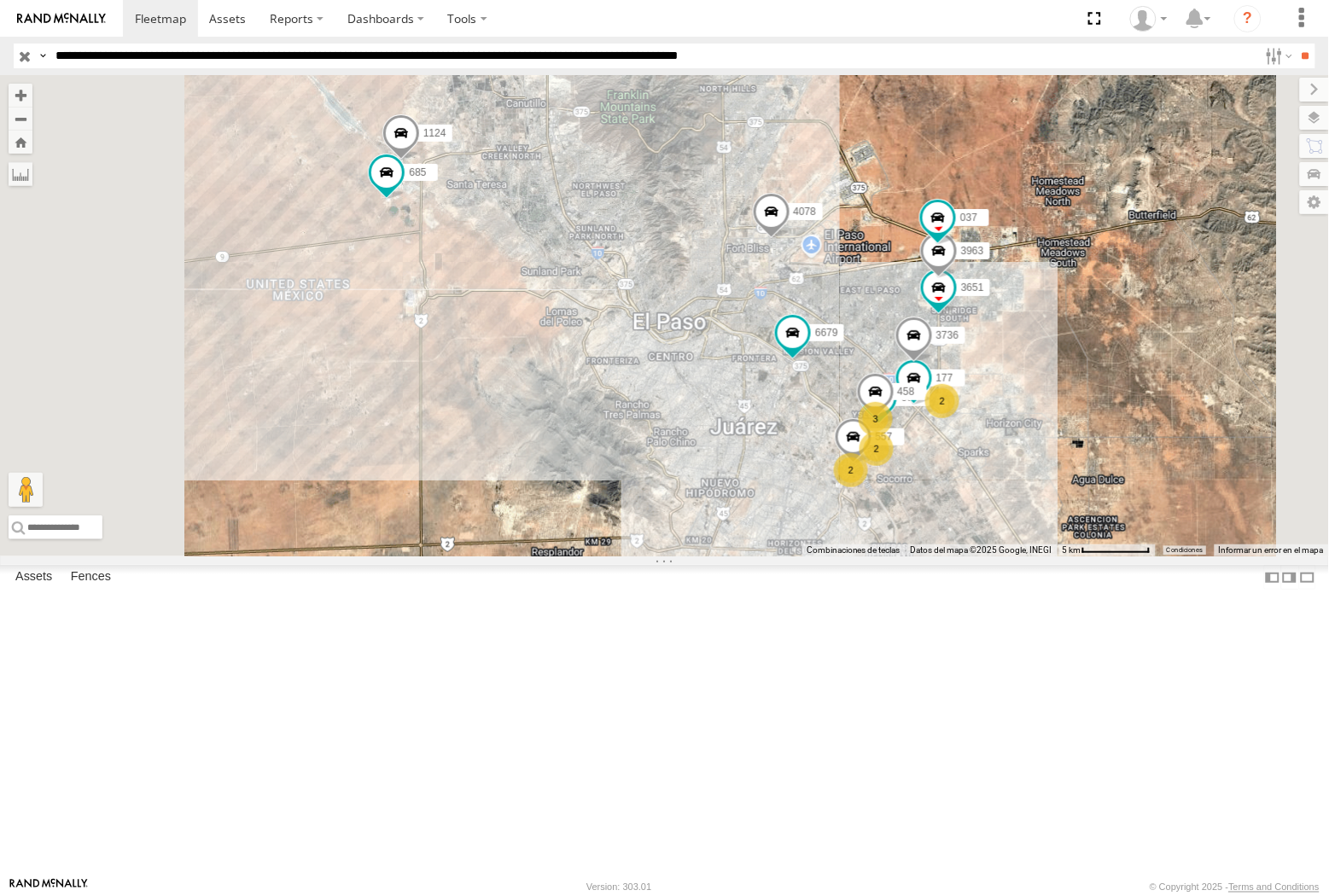 click on "**" at bounding box center (1305, 55) 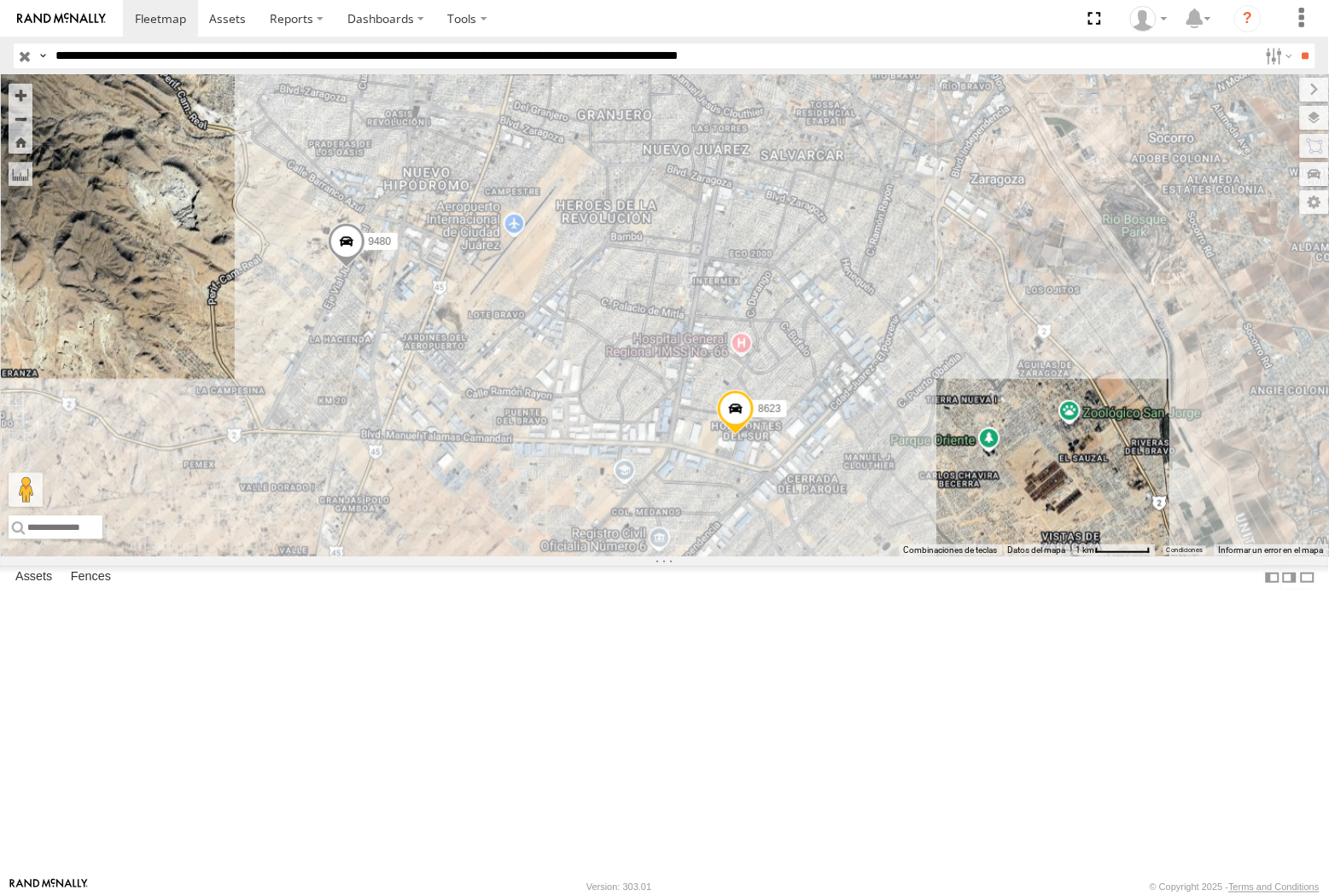 drag, startPoint x: 830, startPoint y: 439, endPoint x: 1103, endPoint y: 296, distance: 308.18501 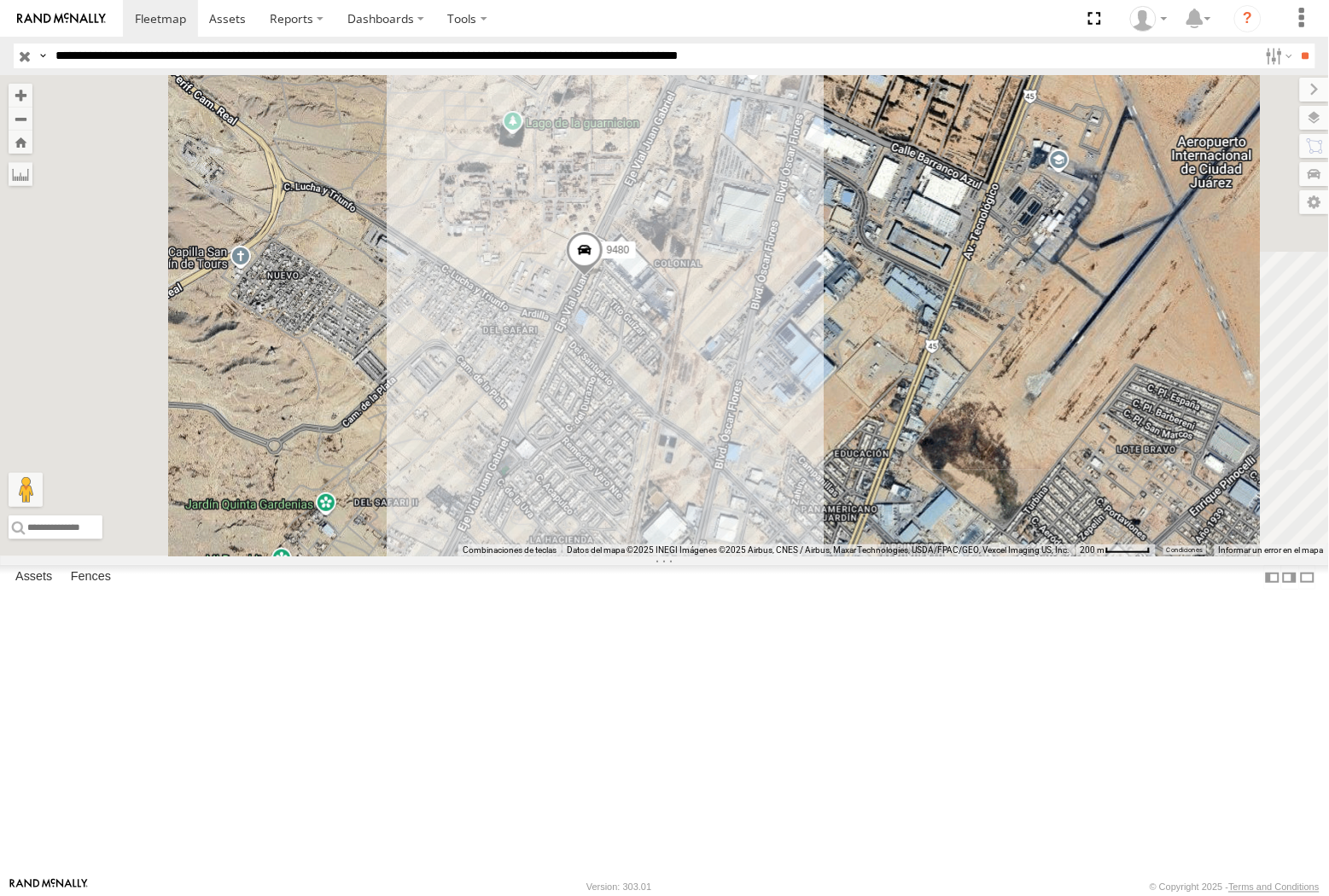 click on "1124 3651 8623 685 4078 177 94 3963 9480 6679 3736 037 C149" at bounding box center (664, 316) 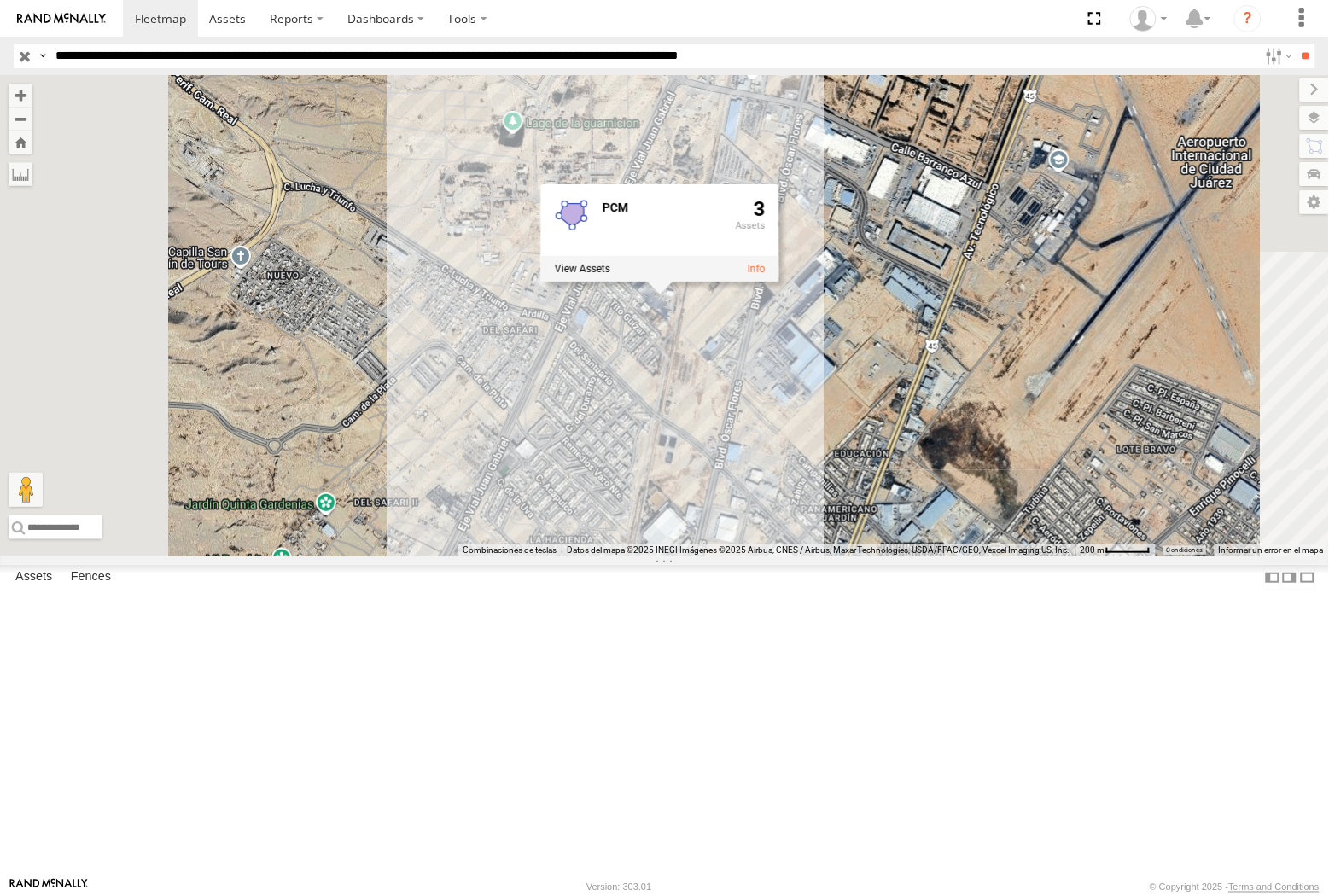 click on "1124 3651 8623 685 4078 177 94 3963 9480 6679 3736 037 C149 PCM 3" at bounding box center [664, 316] 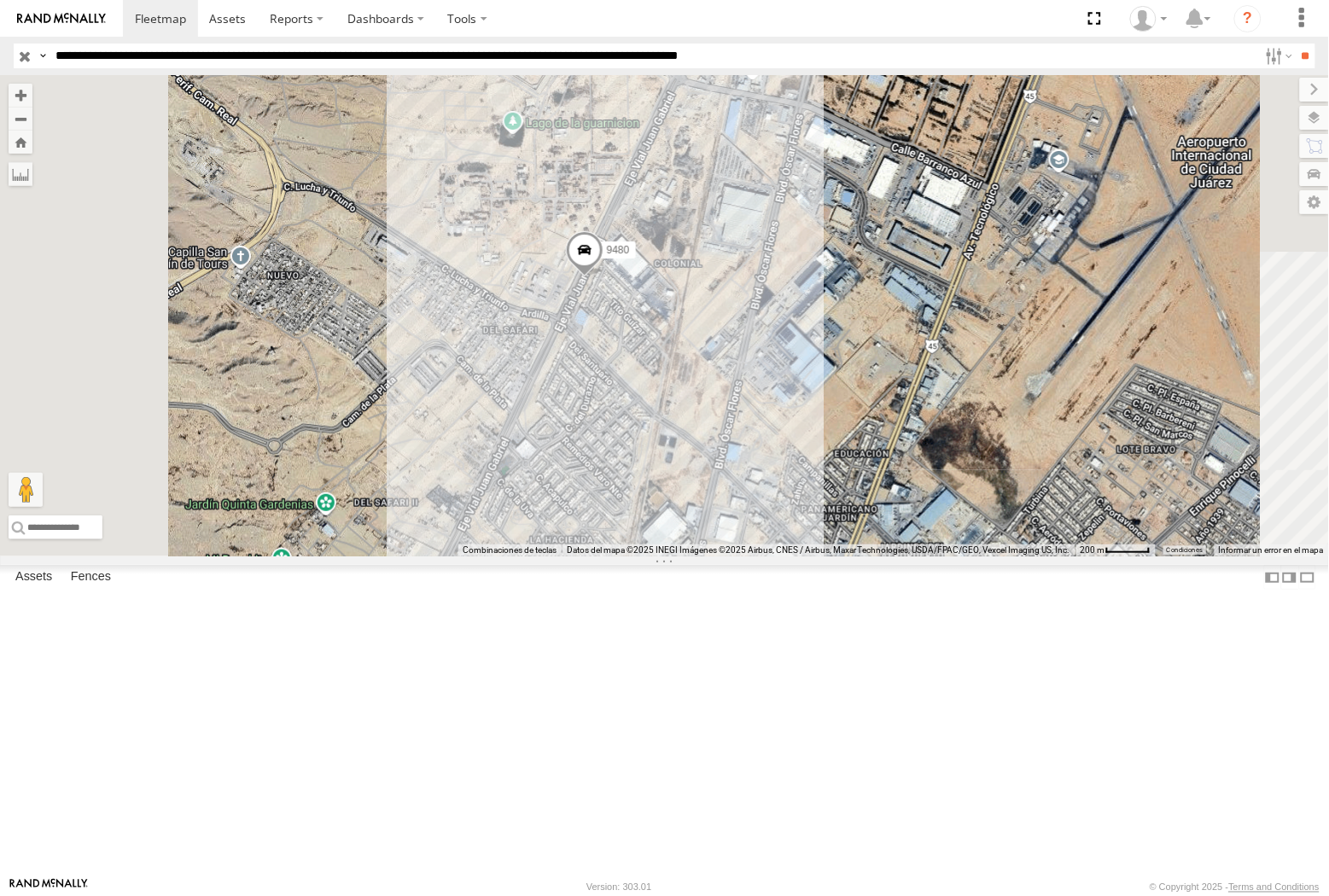 click on "**********" at bounding box center (653, 55) 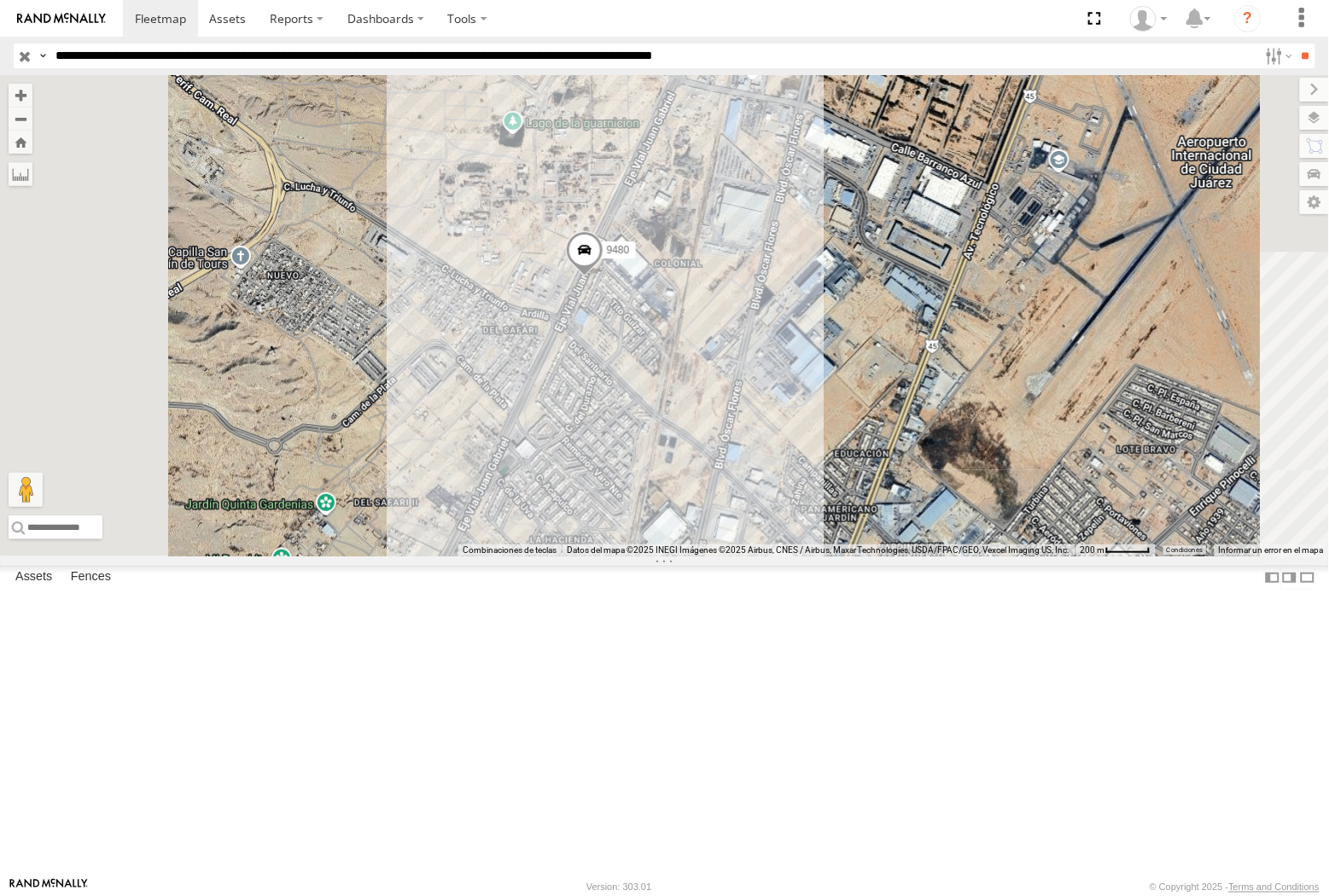 click on "**" at bounding box center (1305, 55) 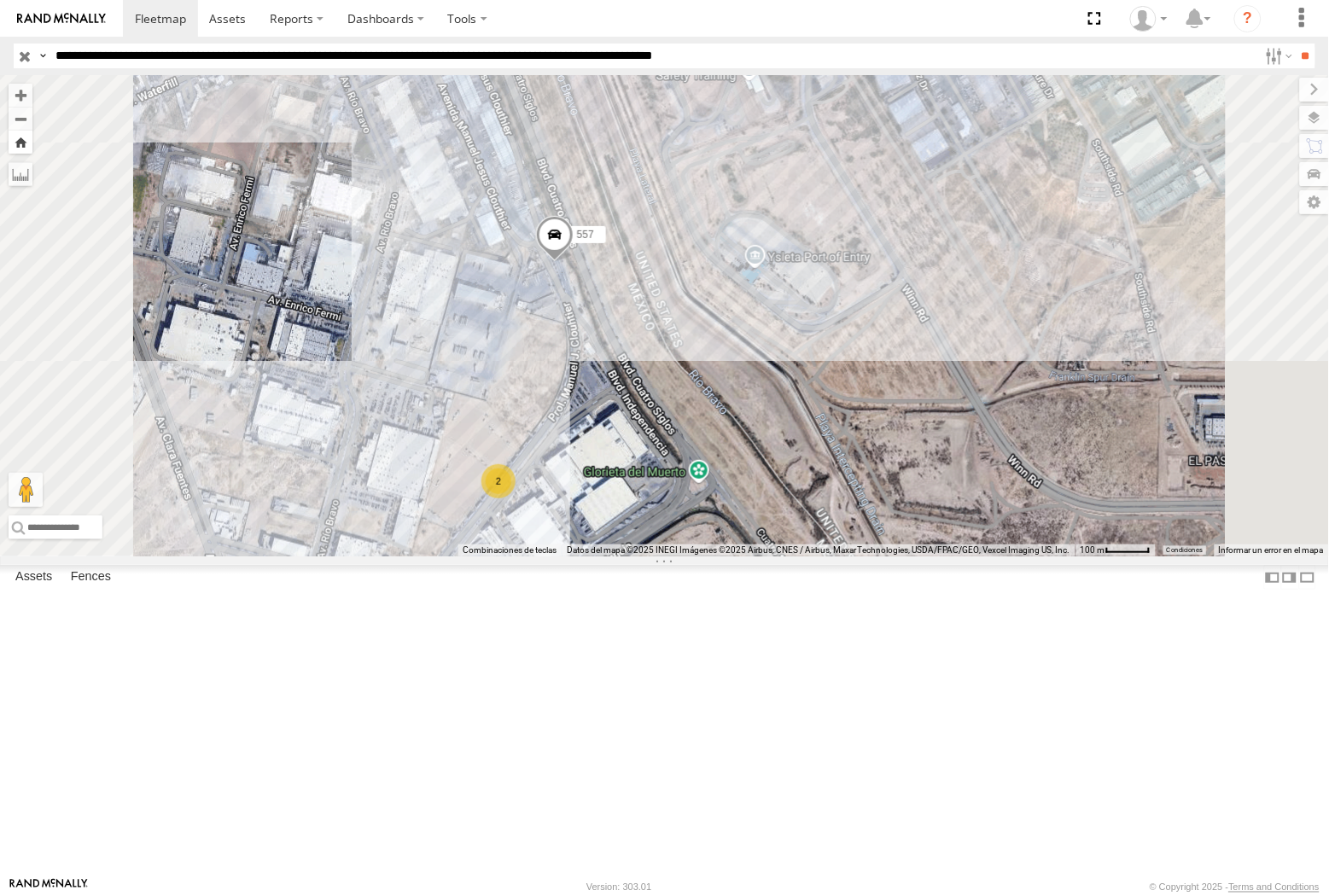 click at bounding box center [20, 142] 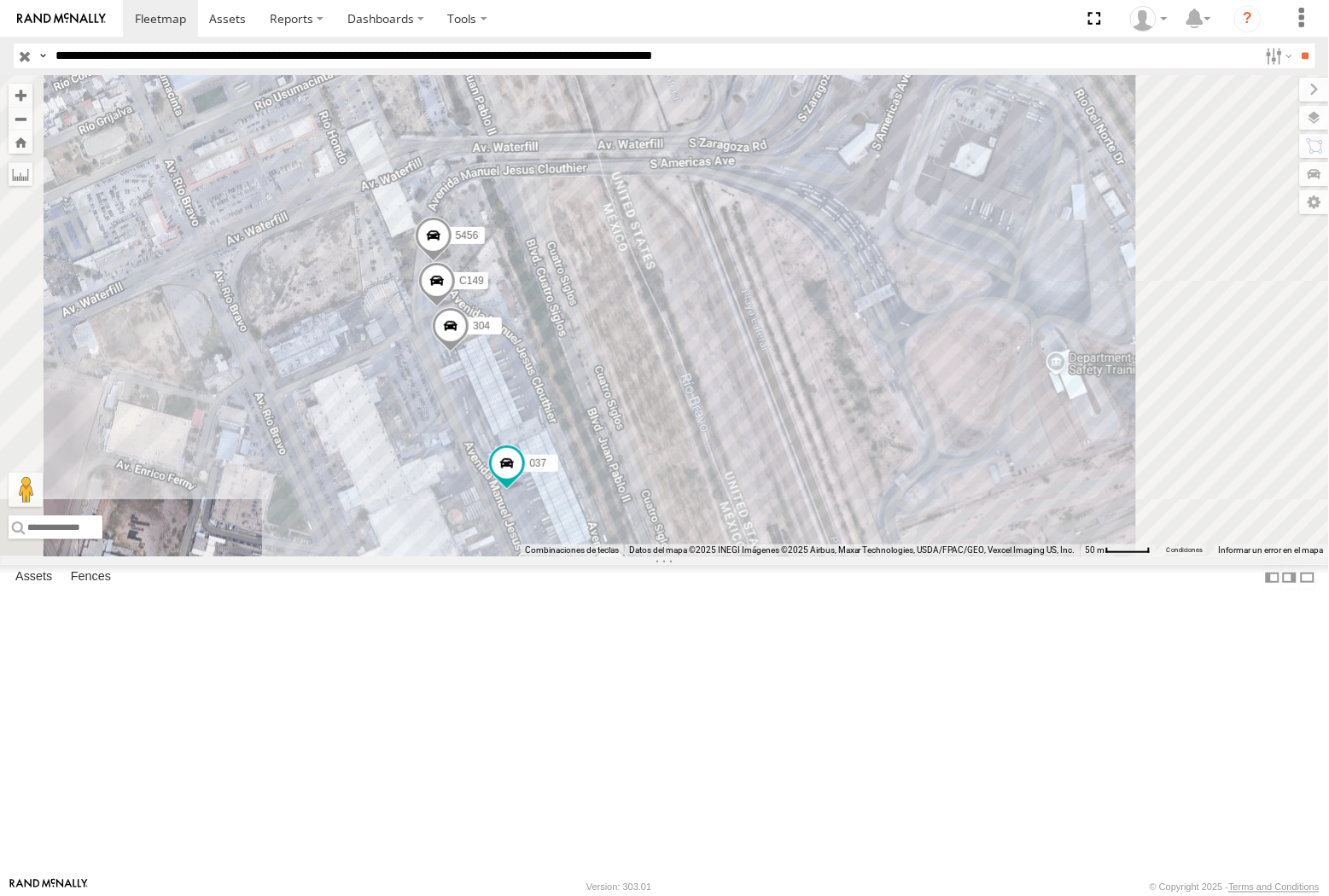 drag, startPoint x: 914, startPoint y: 529, endPoint x: 1005, endPoint y: 532, distance: 91.04944 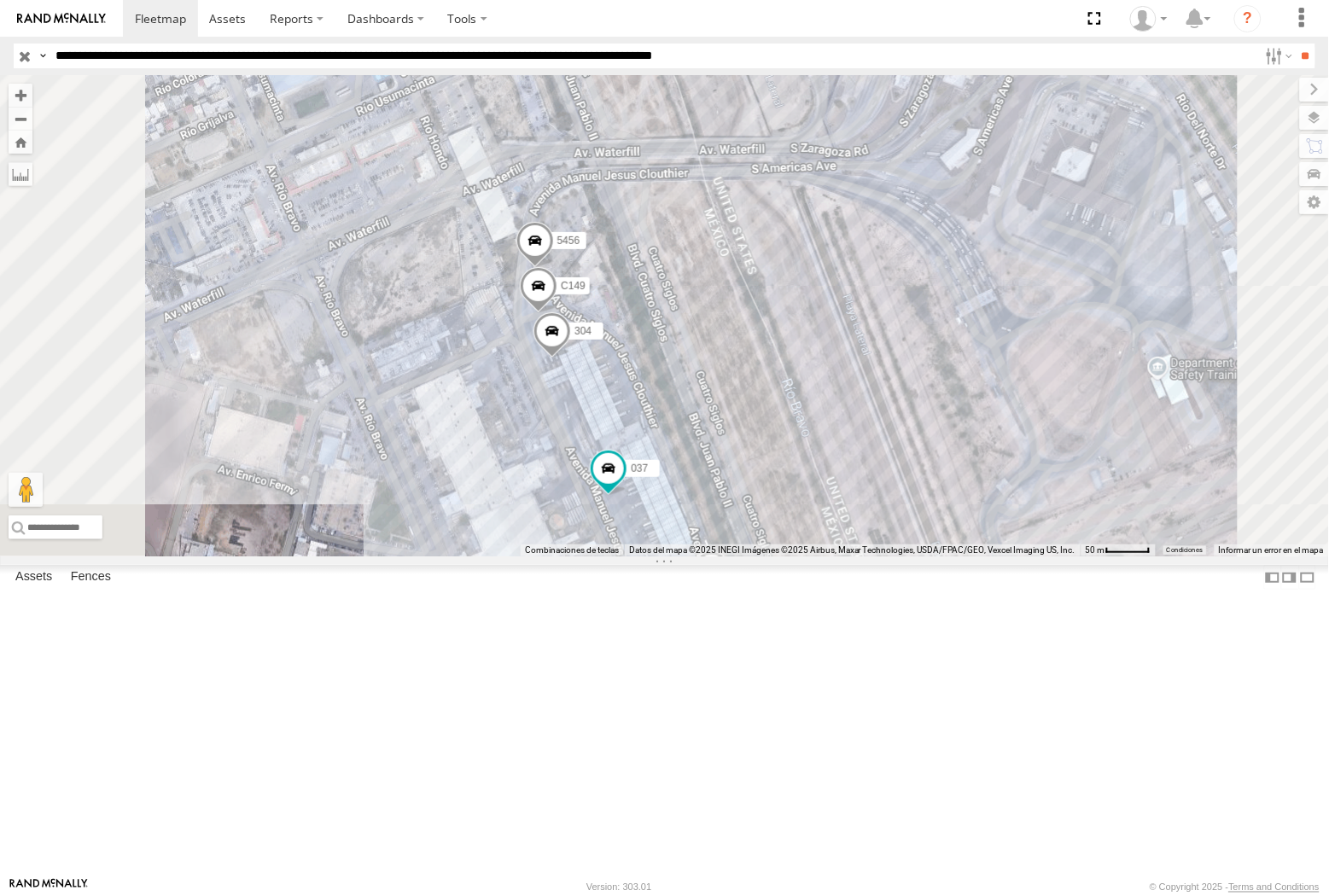 click on "**********" at bounding box center [653, 55] 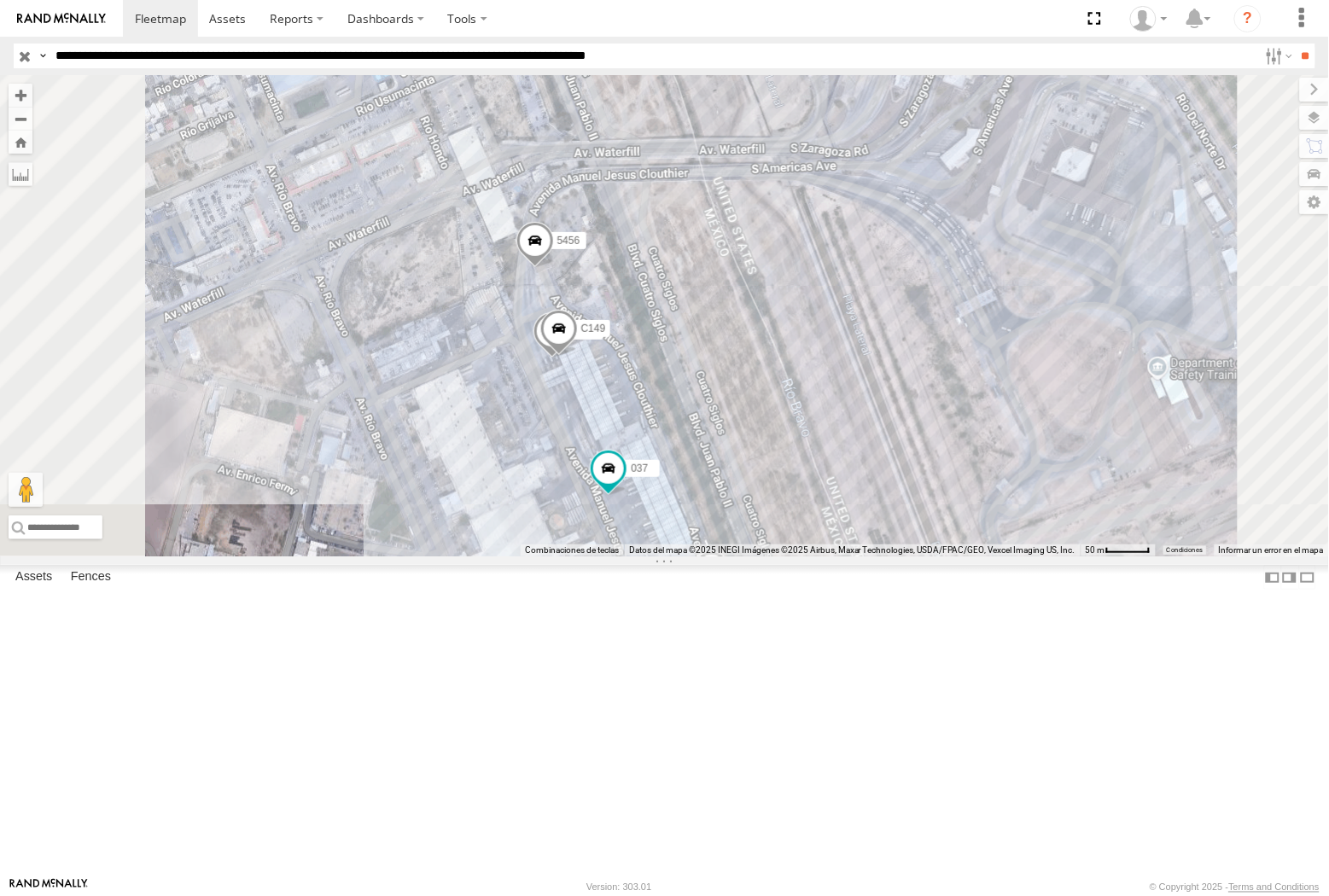type on "**********" 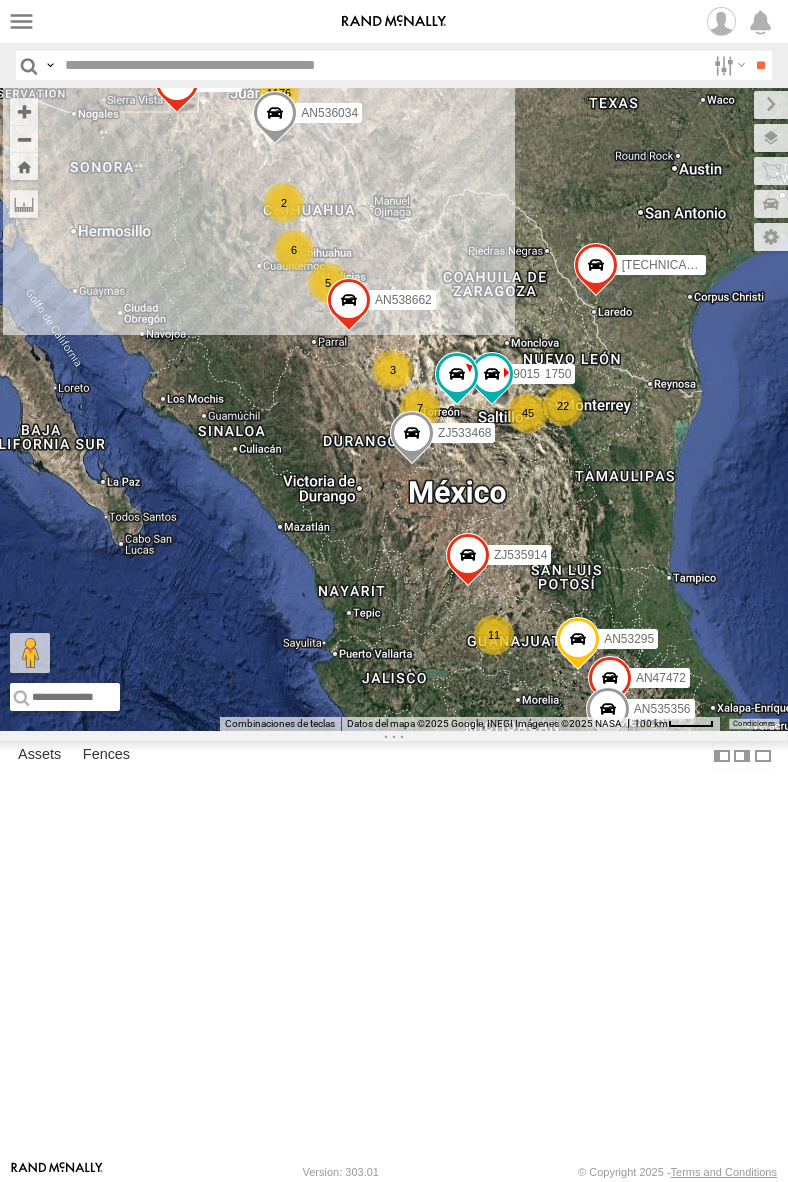scroll, scrollTop: 0, scrollLeft: 0, axis: both 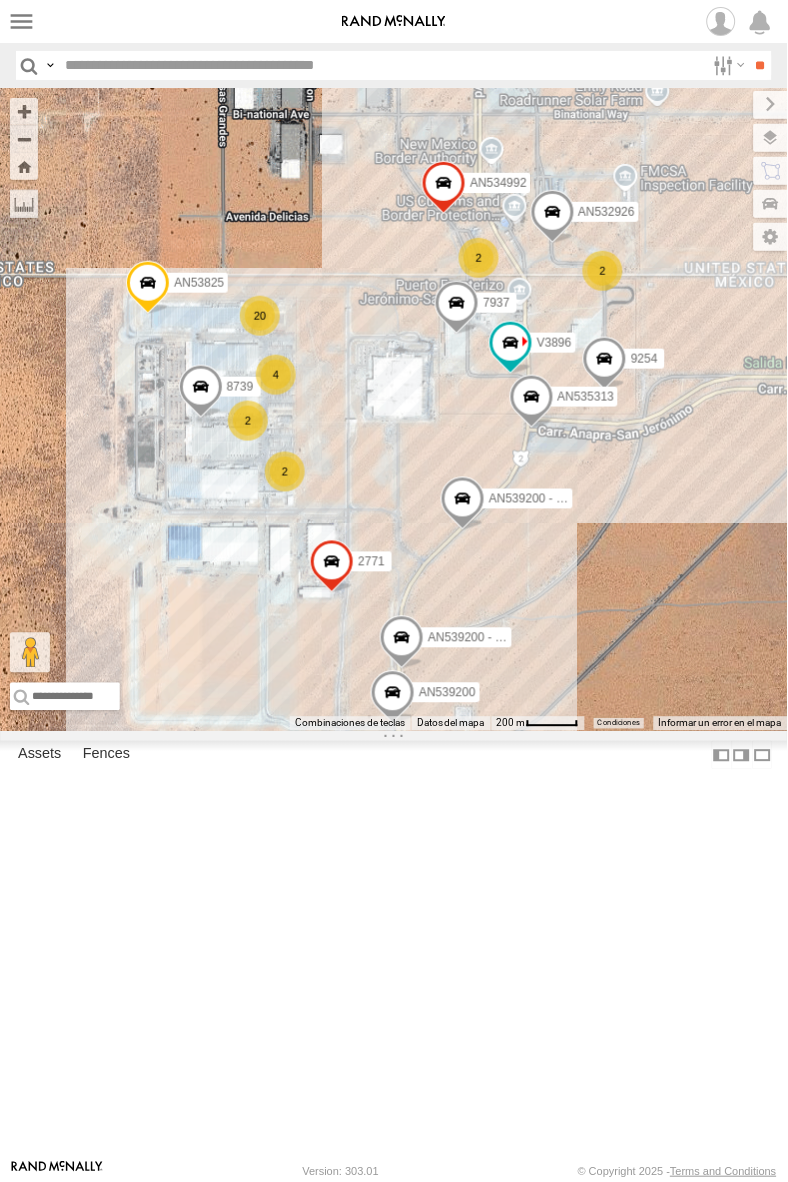drag, startPoint x: 303, startPoint y: 428, endPoint x: 388, endPoint y: 431, distance: 85.052925 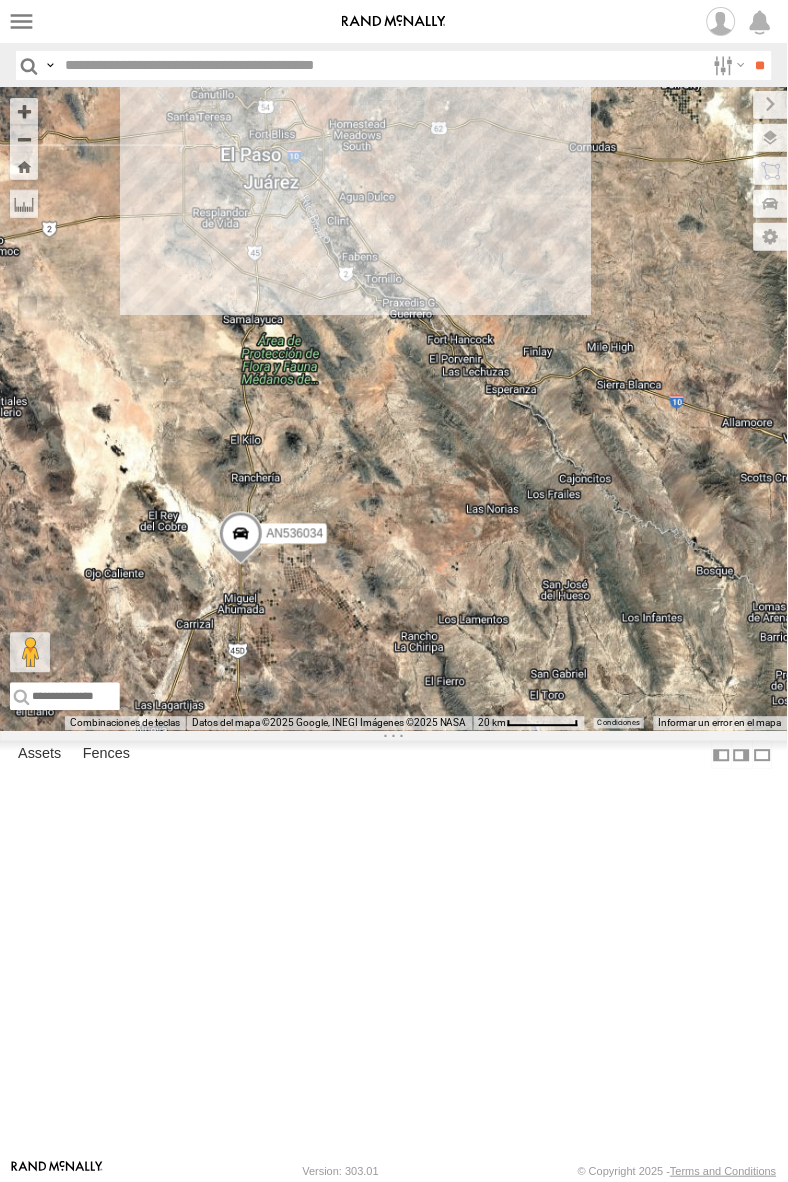drag, startPoint x: 108, startPoint y: 321, endPoint x: 280, endPoint y: 408, distance: 192.75113 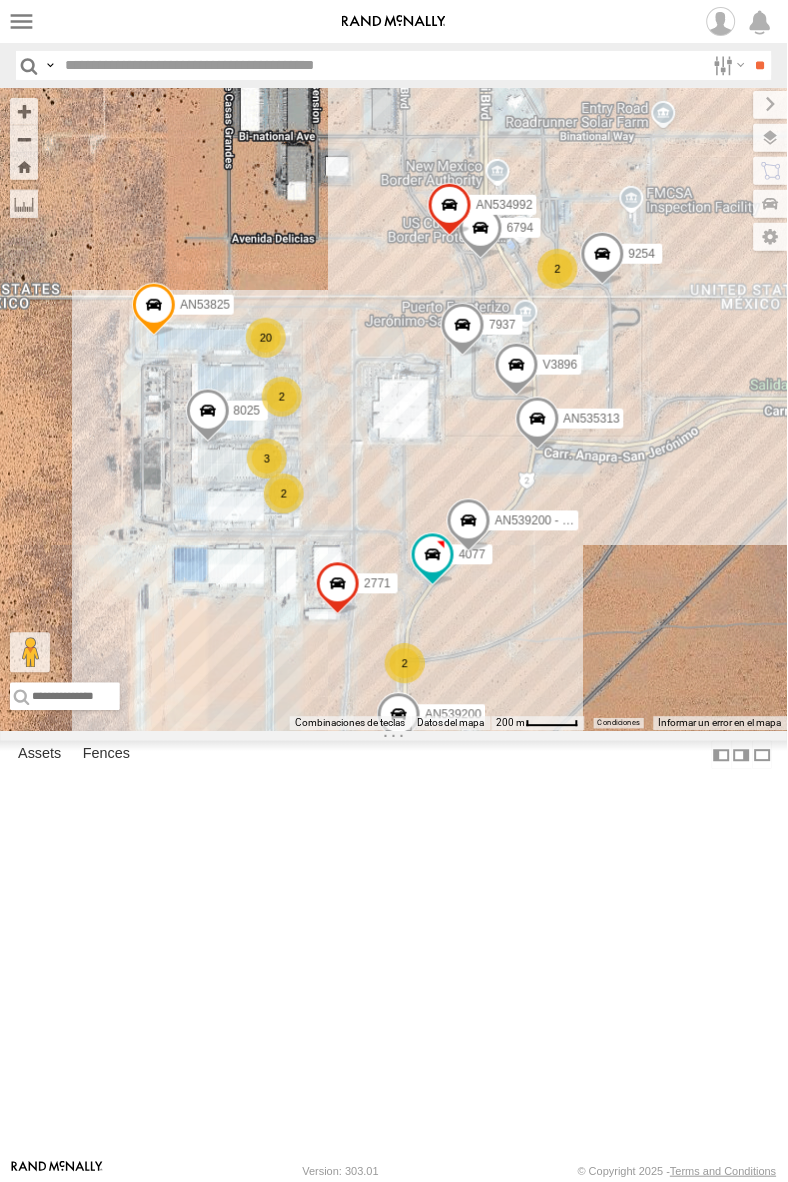 drag, startPoint x: 236, startPoint y: 337, endPoint x: 332, endPoint y: 337, distance: 96 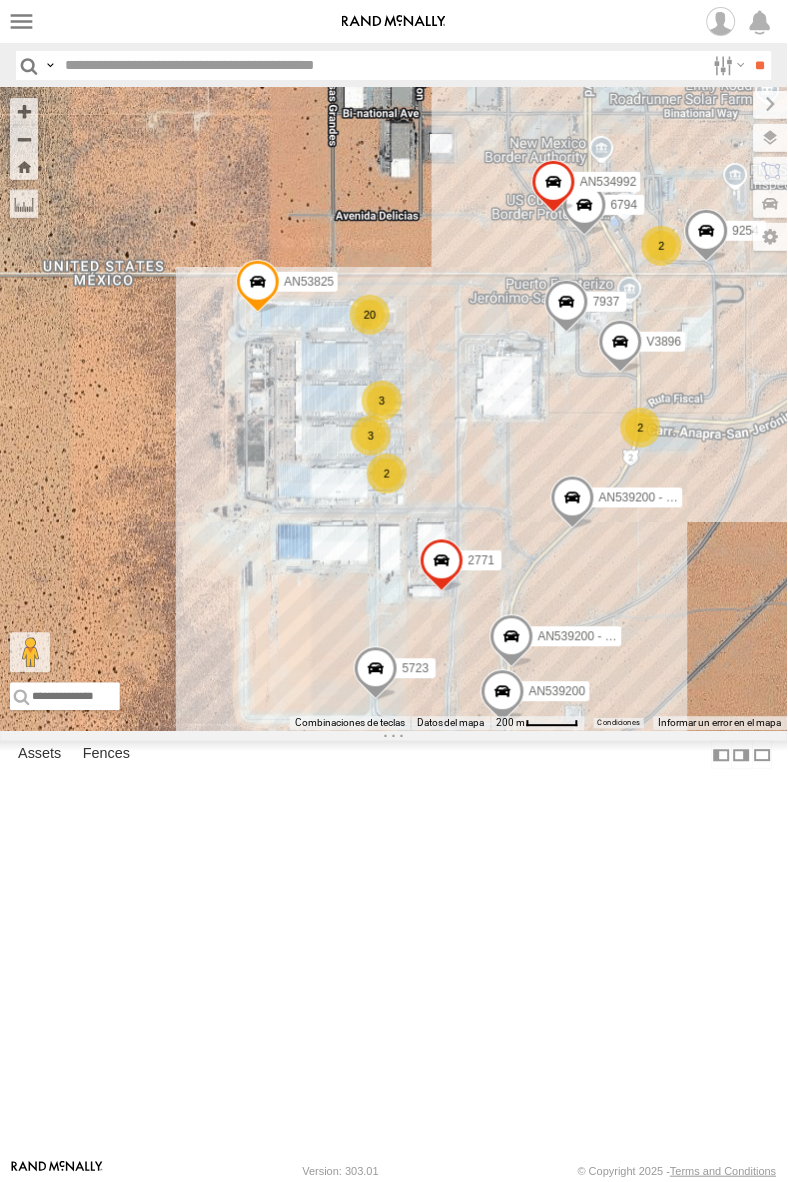 drag, startPoint x: 543, startPoint y: 694, endPoint x: 492, endPoint y: 766, distance: 88.23265 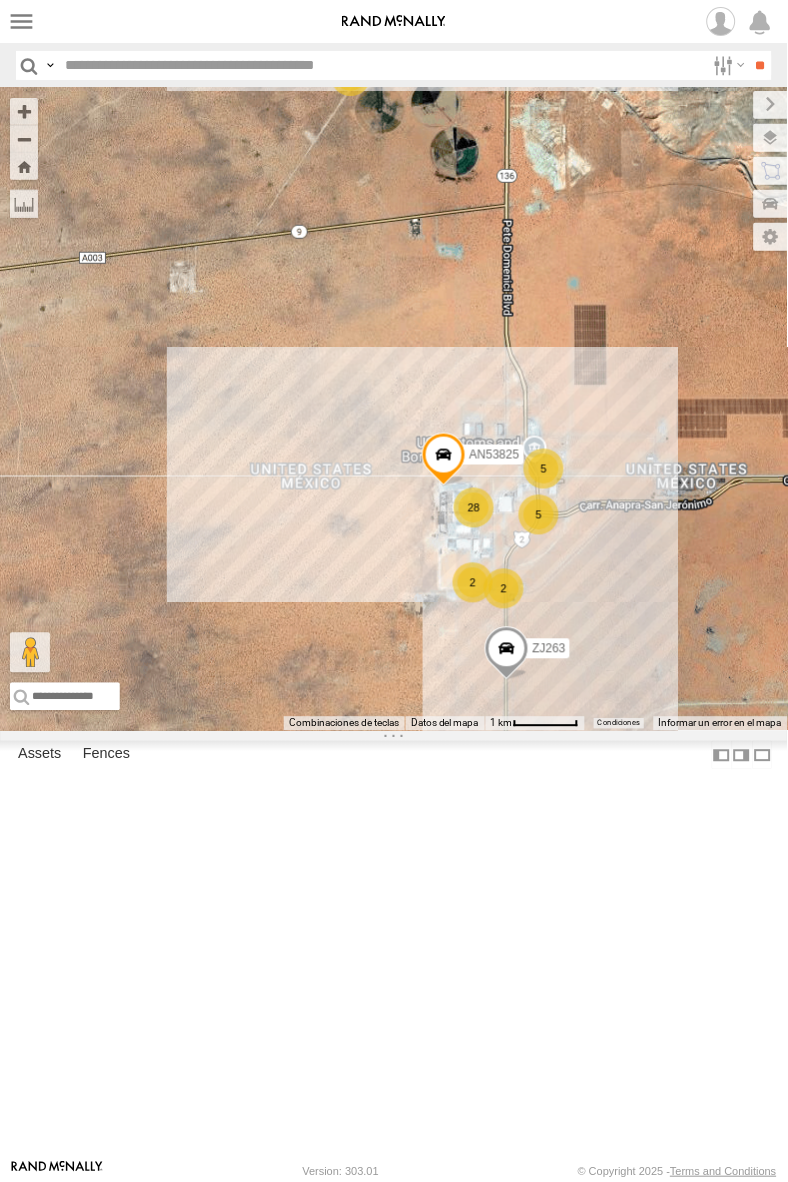 click at bounding box center [510, 8] 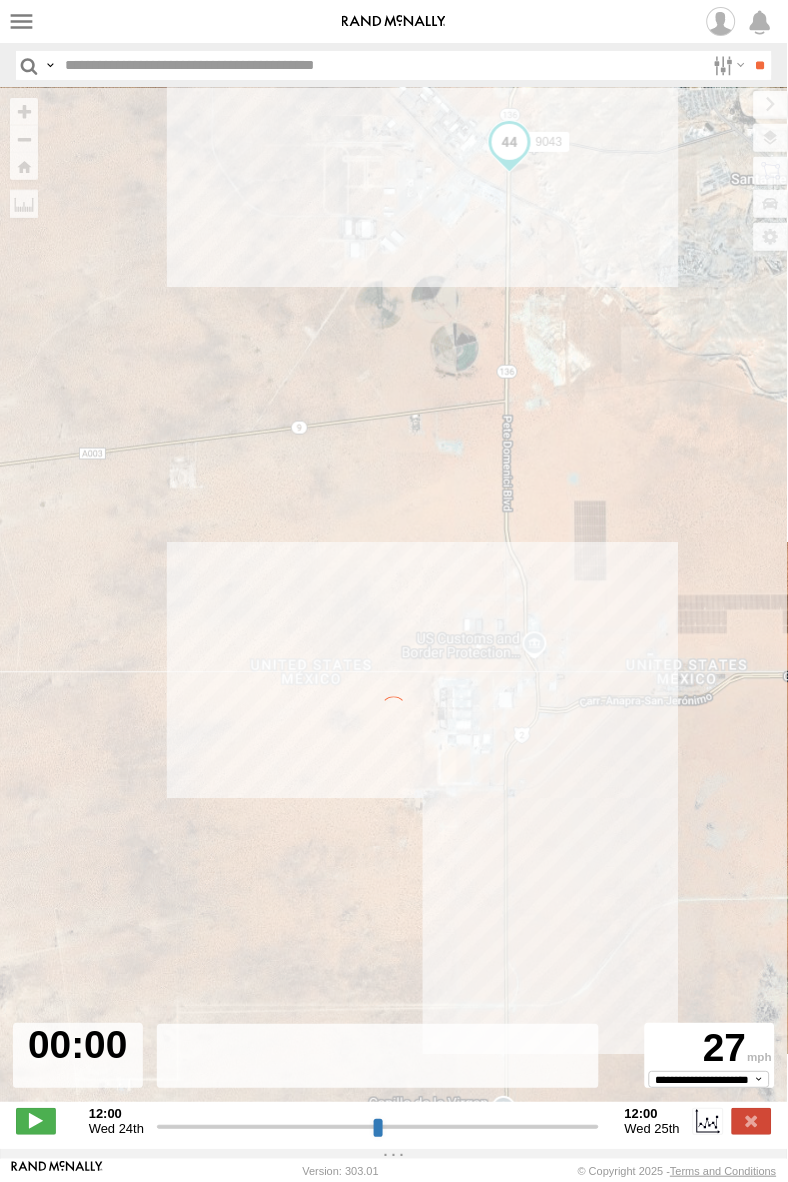 type on "**********" 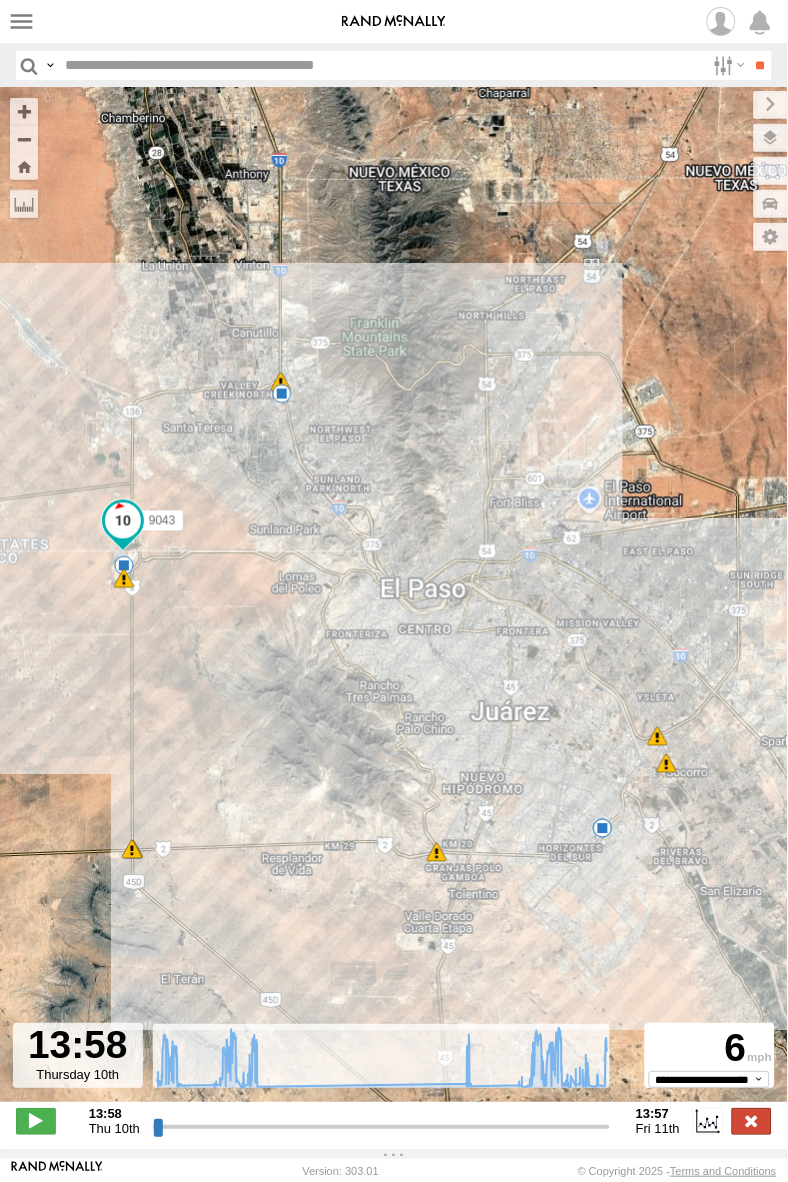 click at bounding box center [752, 1122] 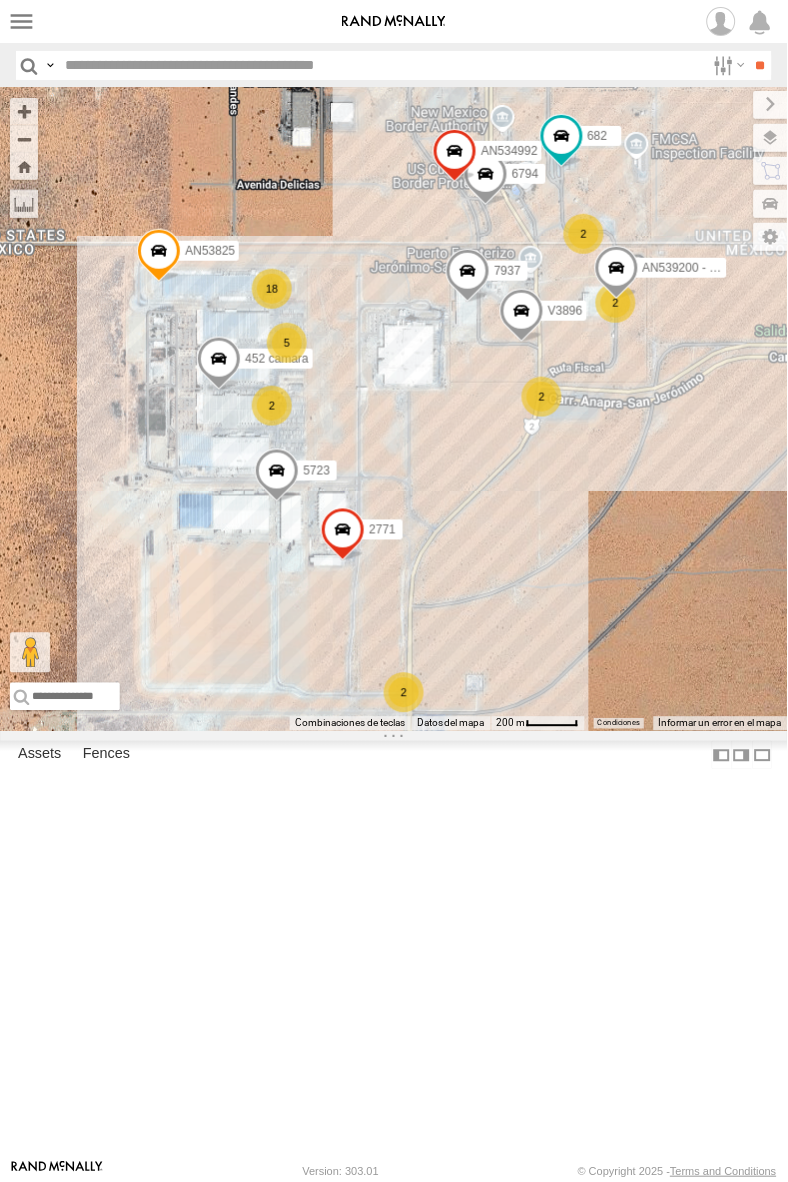 drag, startPoint x: 487, startPoint y: 744, endPoint x: 452, endPoint y: 724, distance: 40.311287 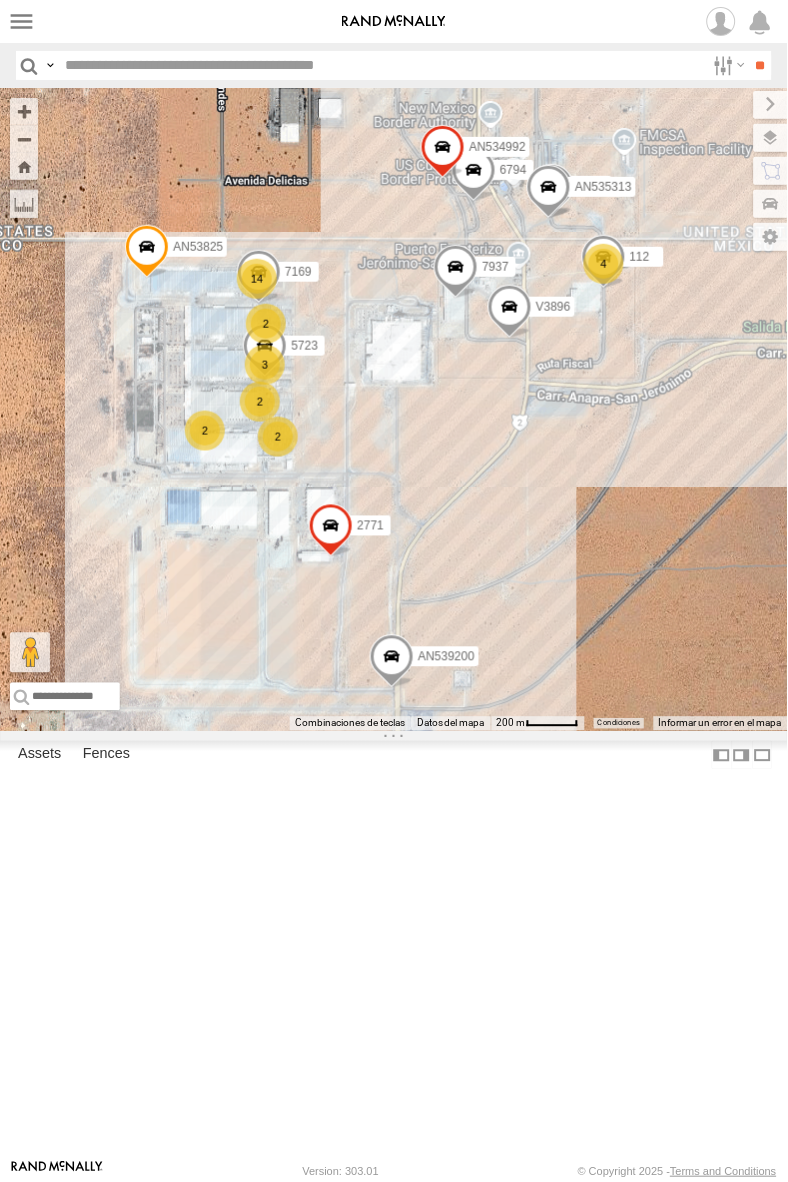 drag, startPoint x: 495, startPoint y: 646, endPoint x: 438, endPoint y: 636, distance: 57.870544 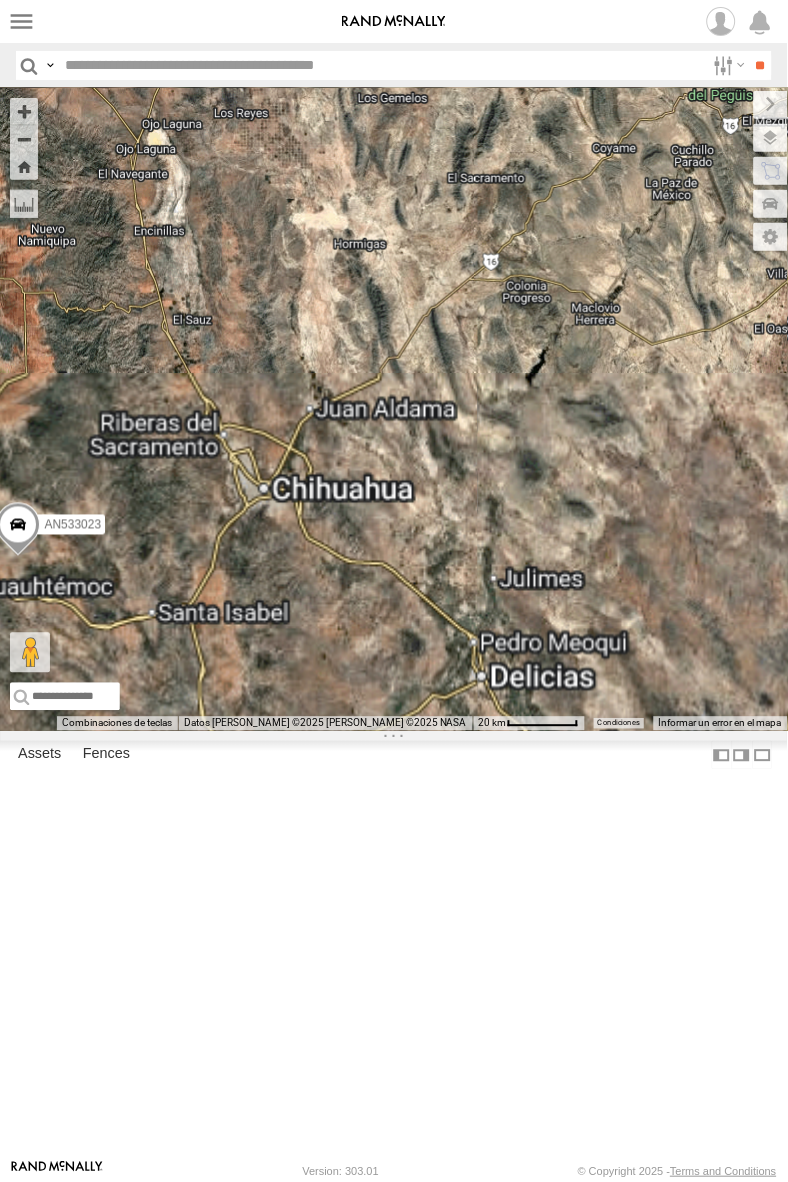 drag, startPoint x: 218, startPoint y: 353, endPoint x: 348, endPoint y: 763, distance: 430.11627 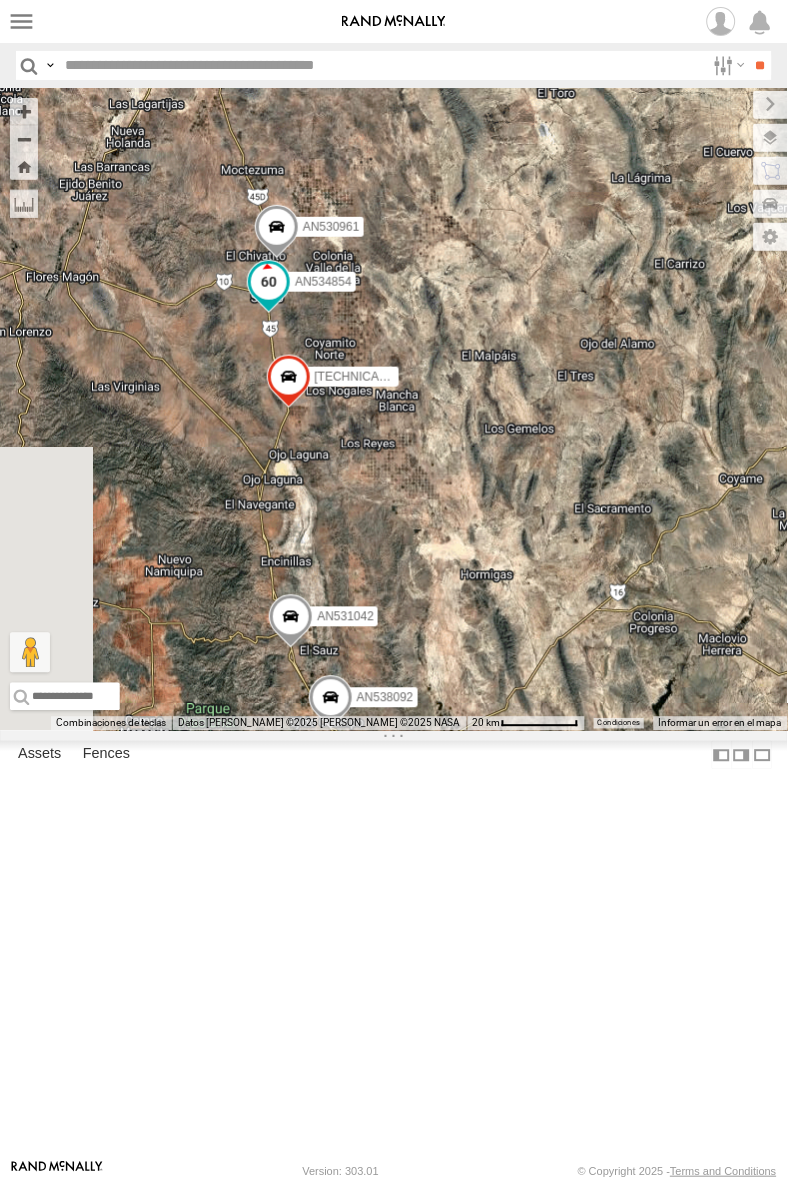 drag, startPoint x: 217, startPoint y: 238, endPoint x: 390, endPoint y: 664, distance: 459.788 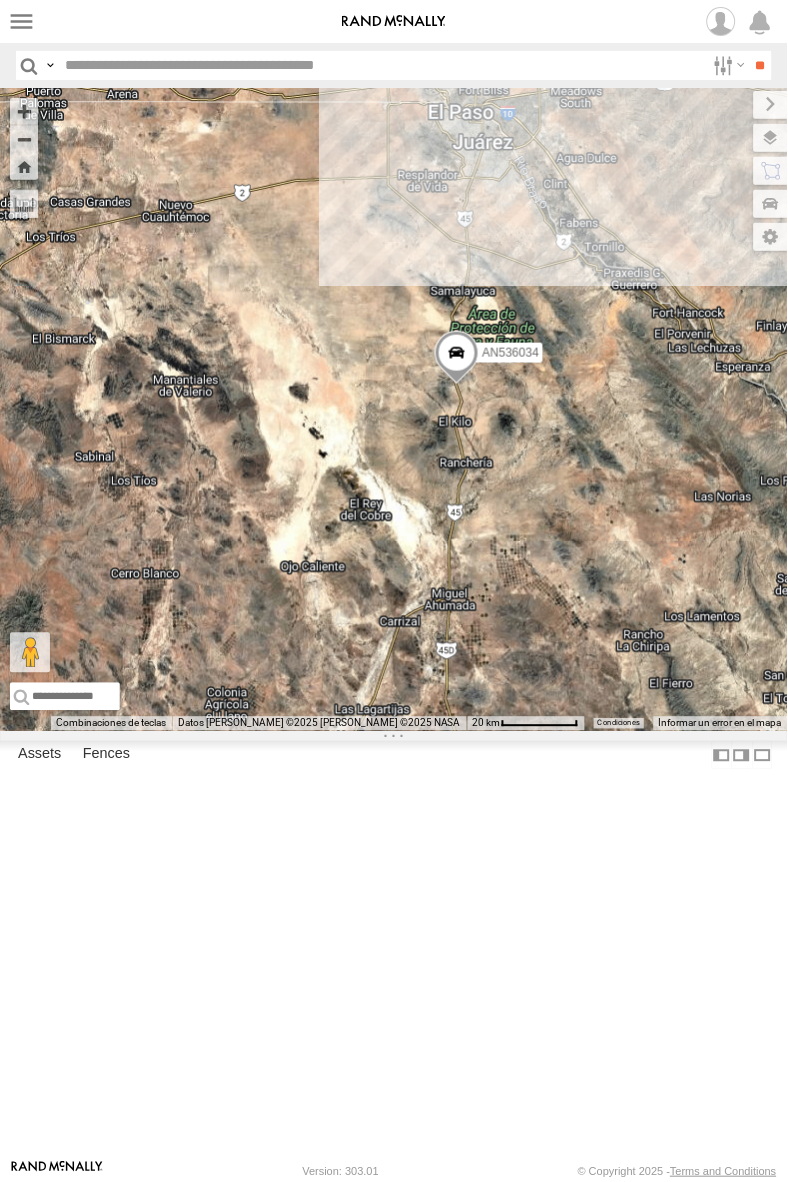 drag, startPoint x: 208, startPoint y: 205, endPoint x: 314, endPoint y: 574, distance: 383.92316 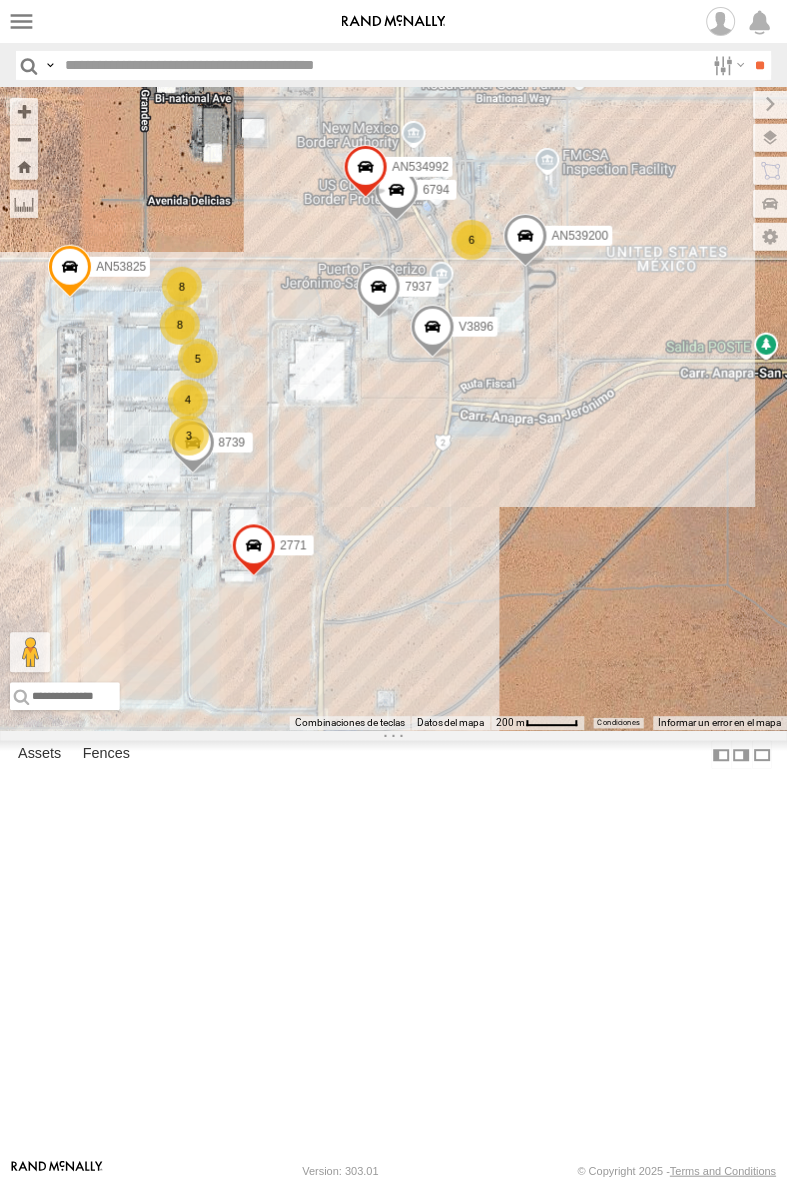drag, startPoint x: 190, startPoint y: 428, endPoint x: 282, endPoint y: 393, distance: 98.43272 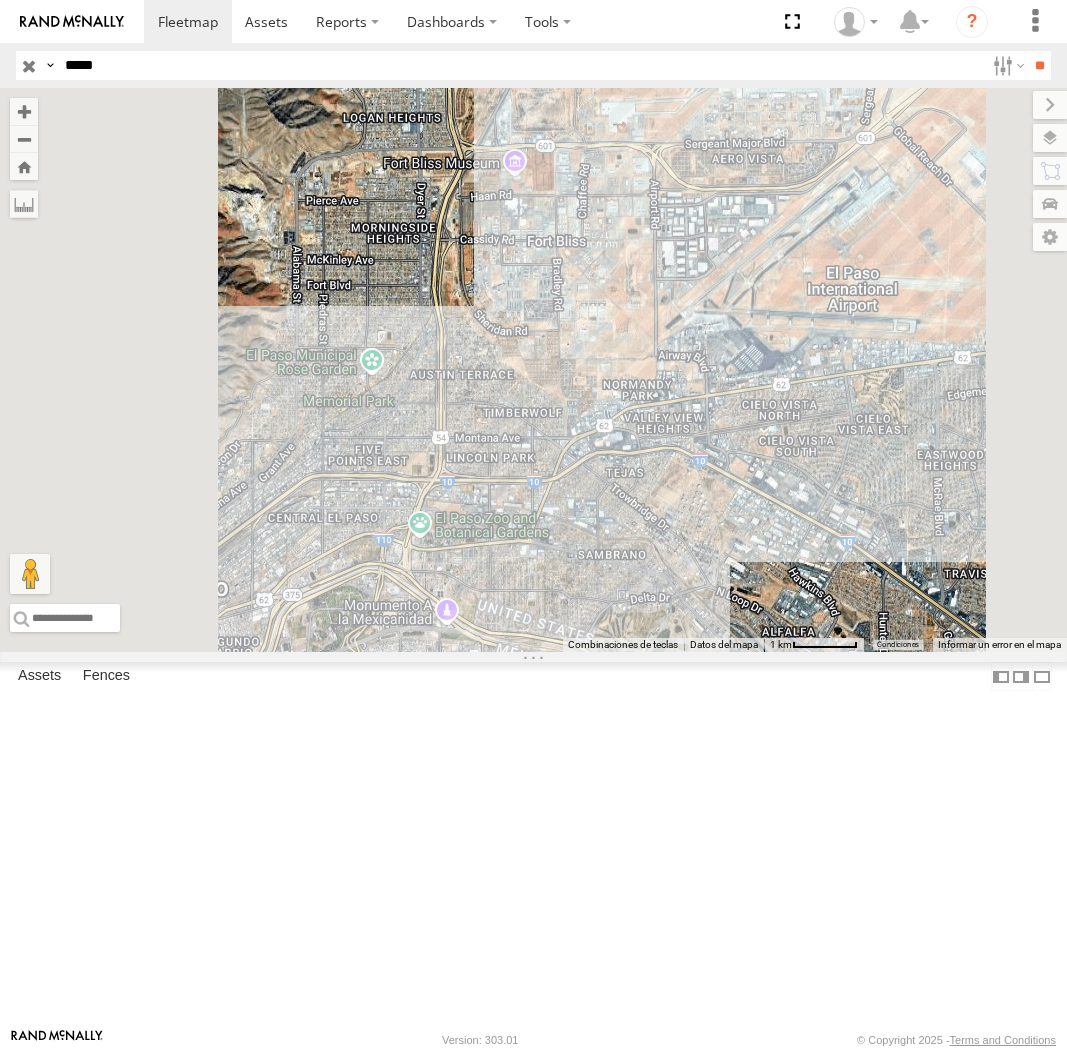 scroll, scrollTop: 0, scrollLeft: 0, axis: both 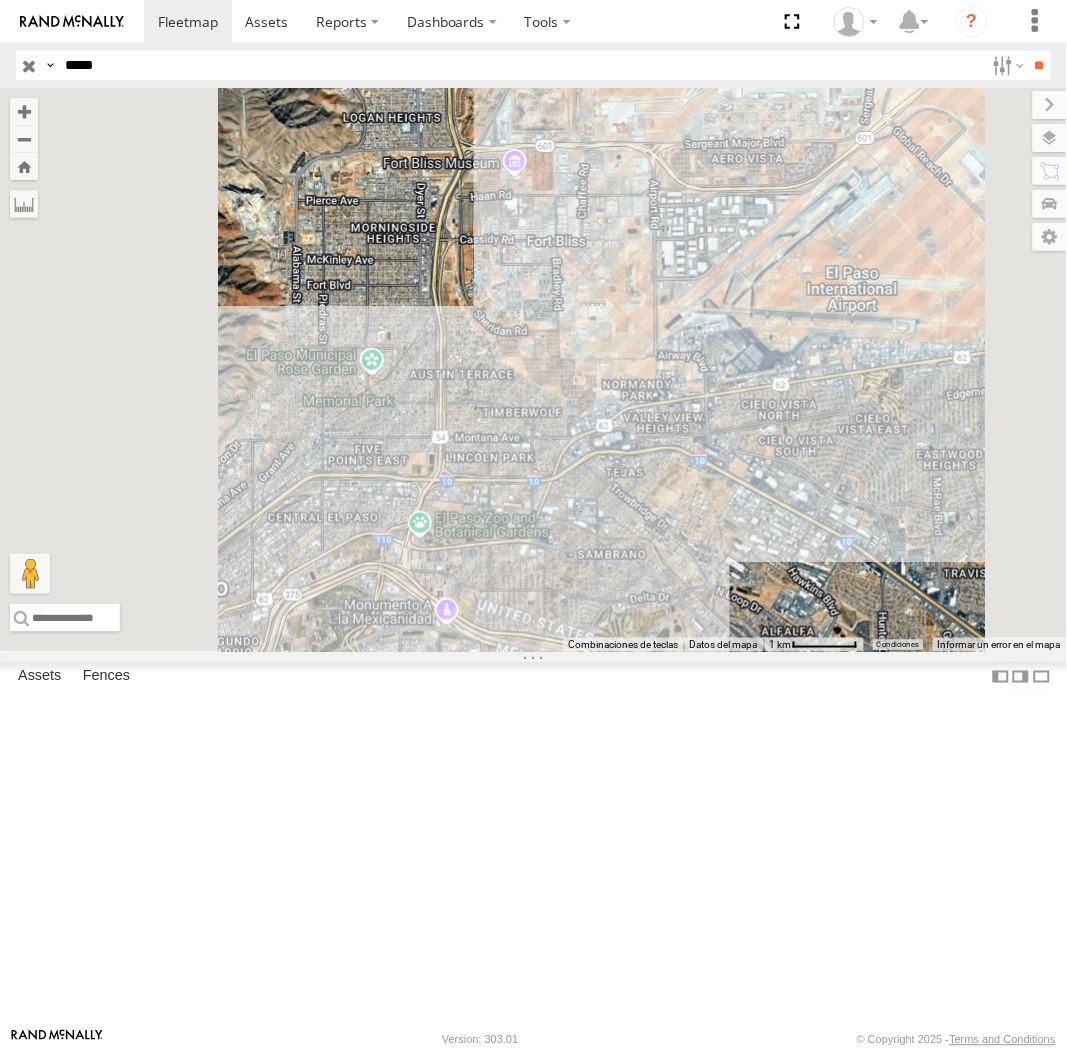 click on "*****" at bounding box center [520, 65] 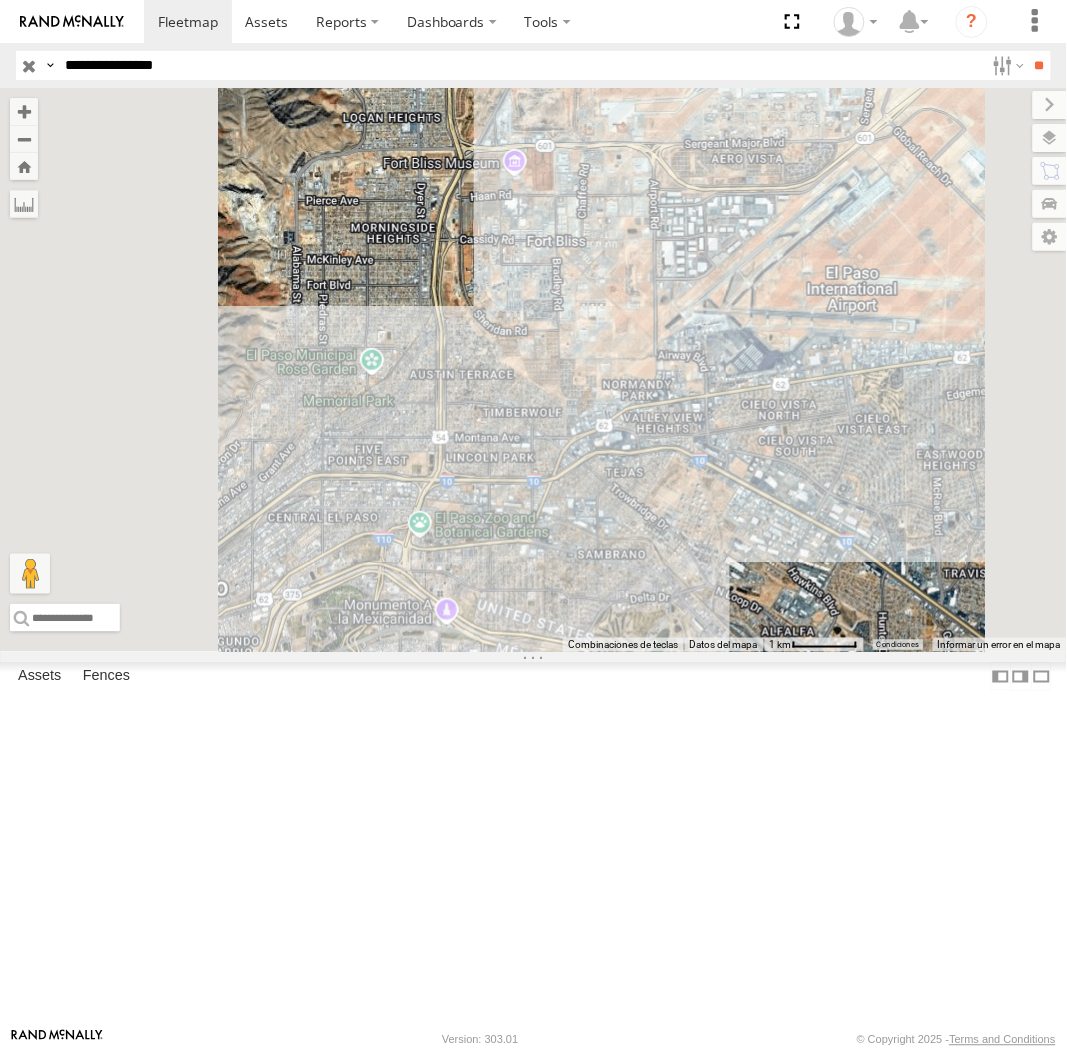 click on "**" at bounding box center (1039, 65) 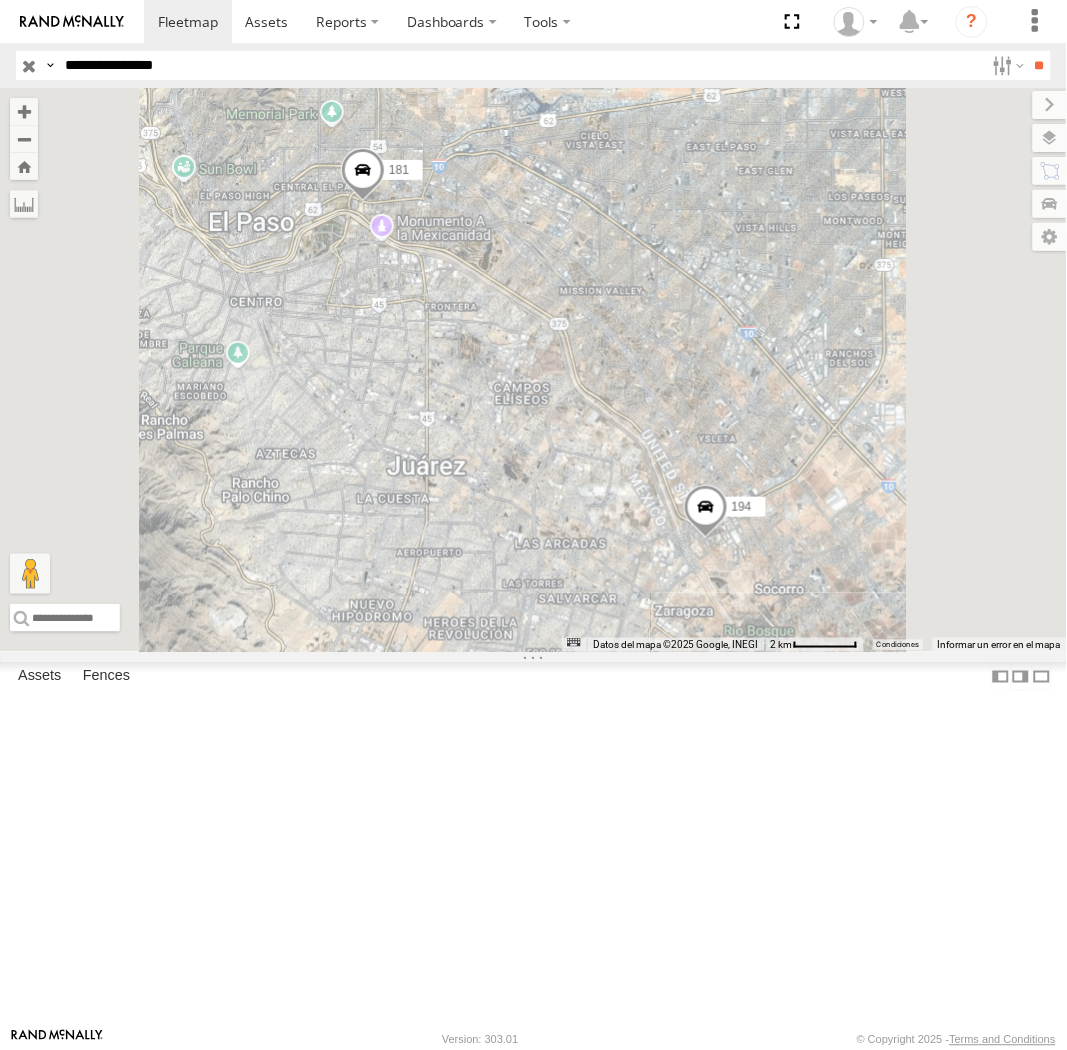 click on "Search Query
Asset ID
Asset Label
Registration
Manufacturer
Model
VIN
Job ID IP" at bounding box center [533, 65] 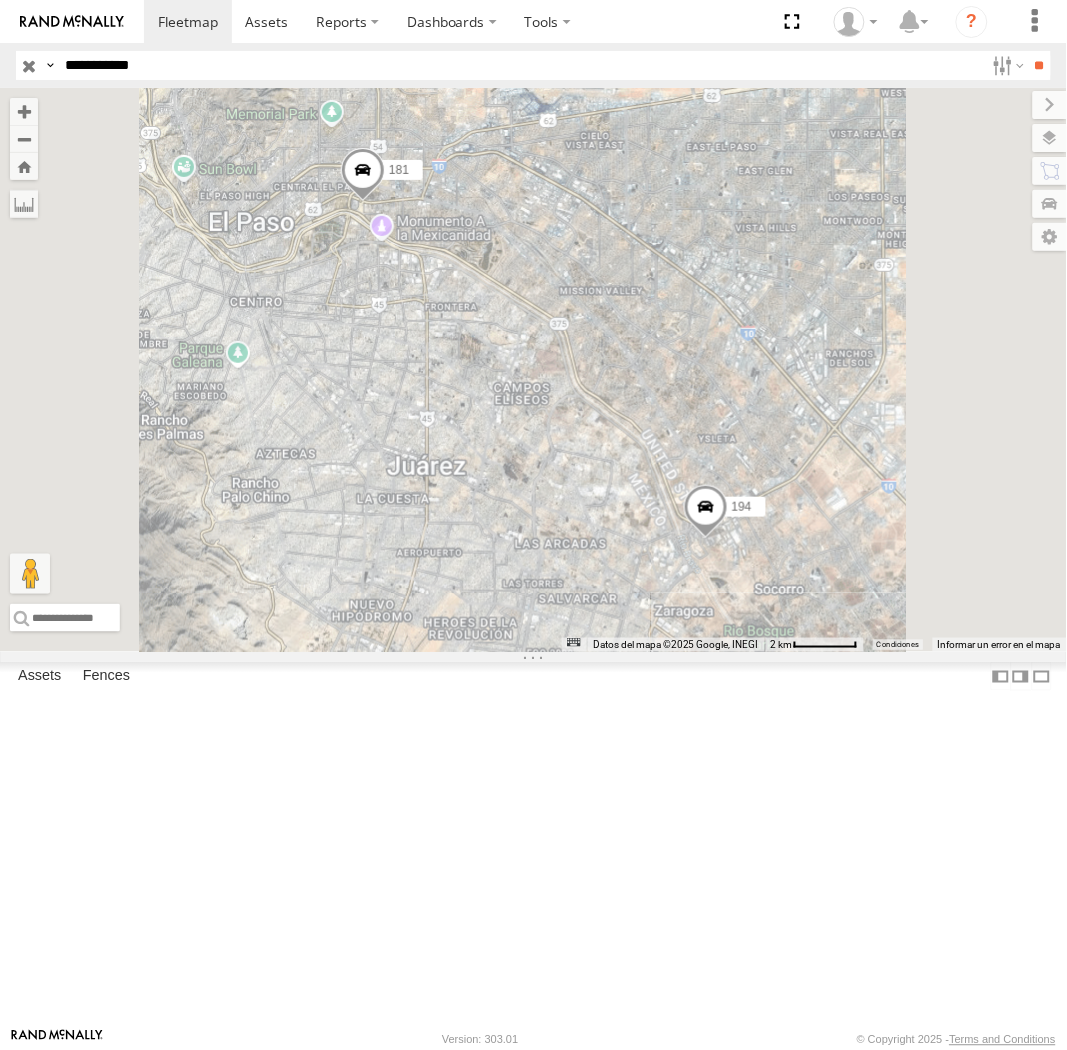 click on "**" at bounding box center [1039, 65] 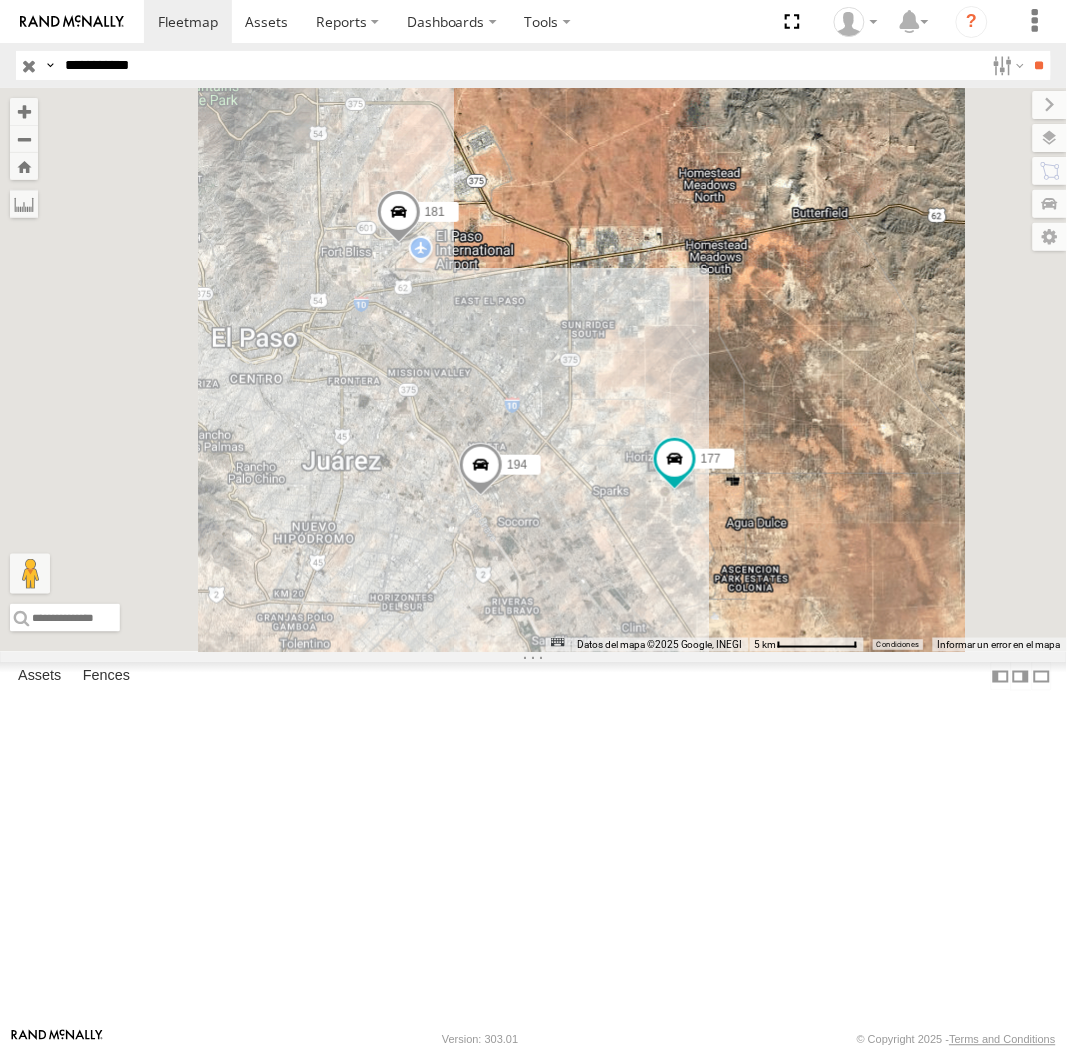 click on "**********" at bounding box center (520, 65) 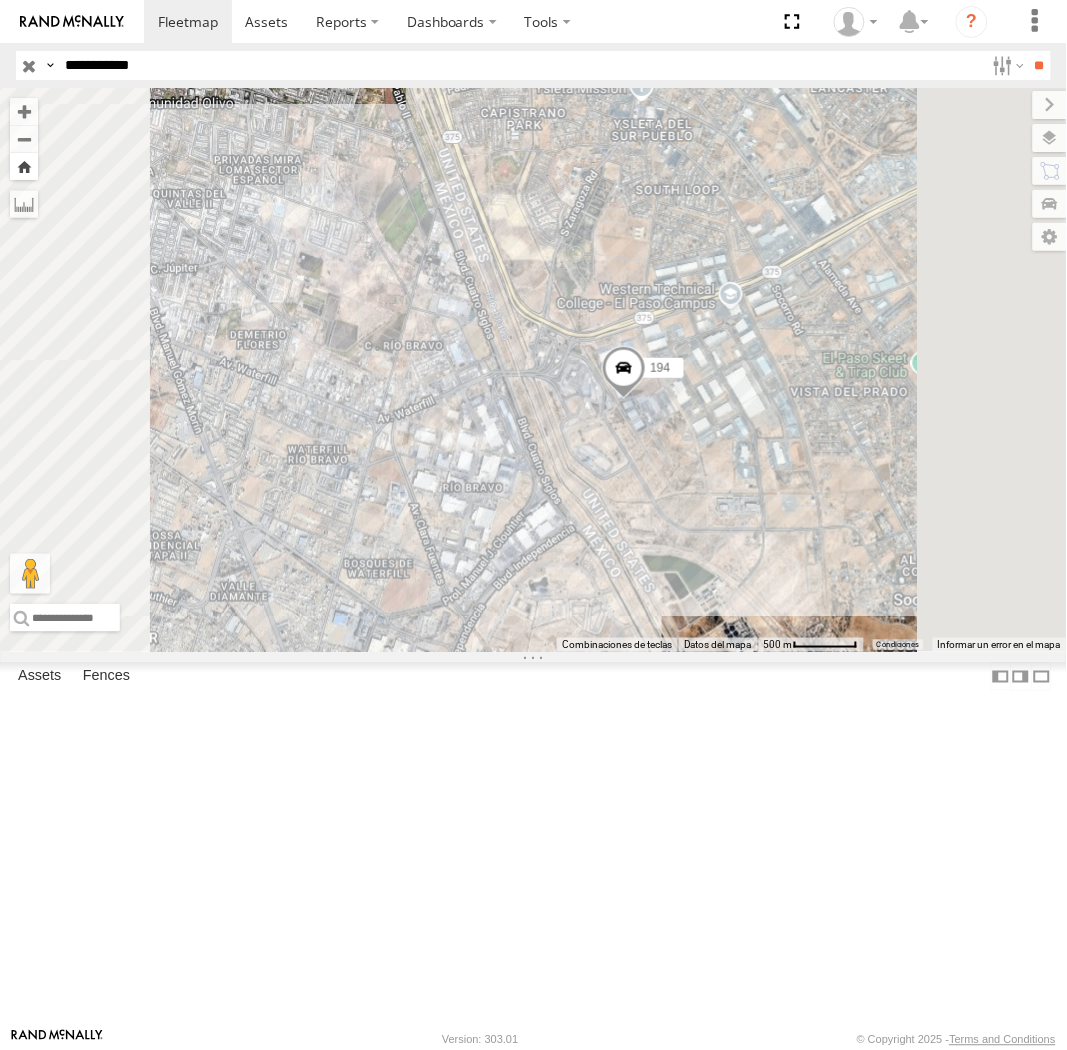 click at bounding box center [24, 166] 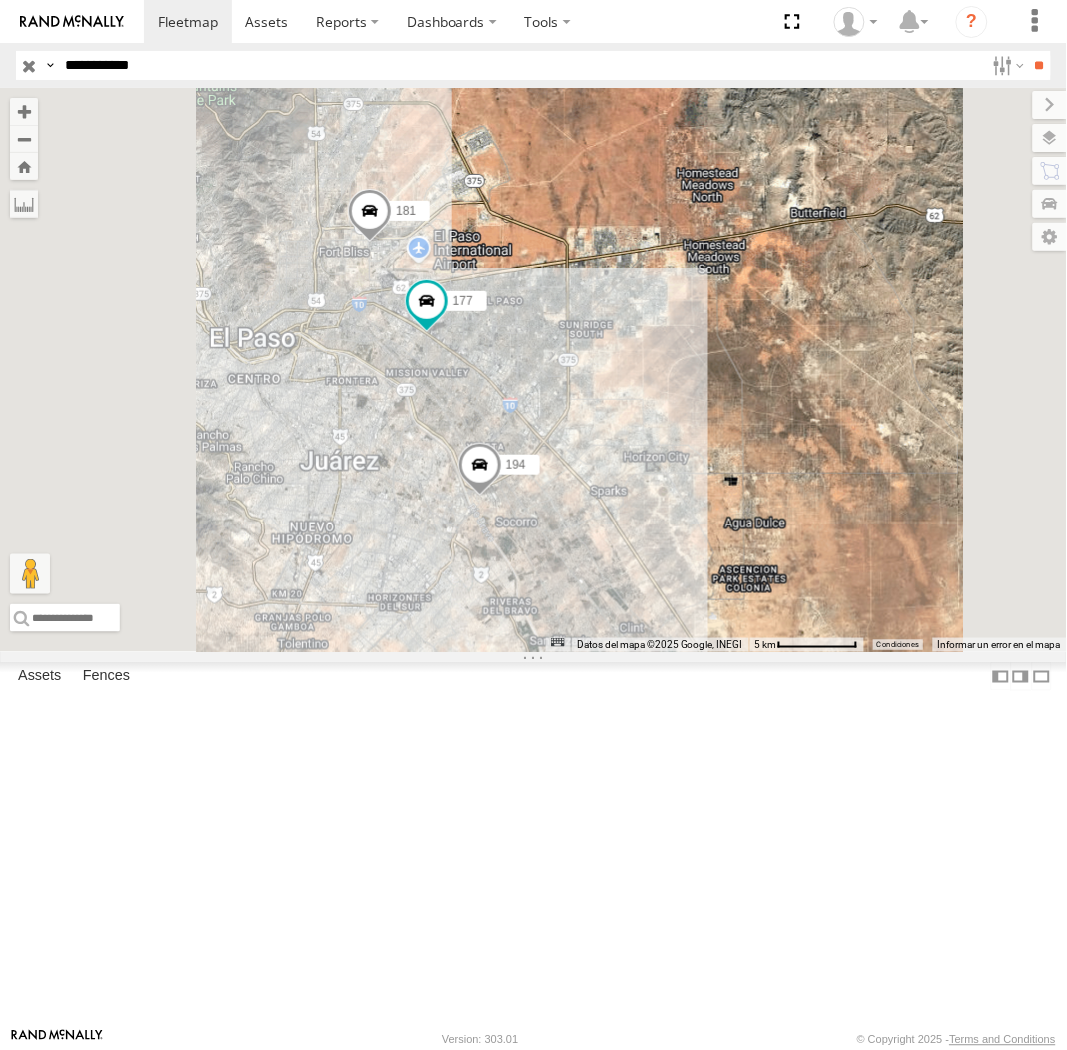 drag, startPoint x: 280, startPoint y: 83, endPoint x: 258, endPoint y: 66, distance: 27.802877 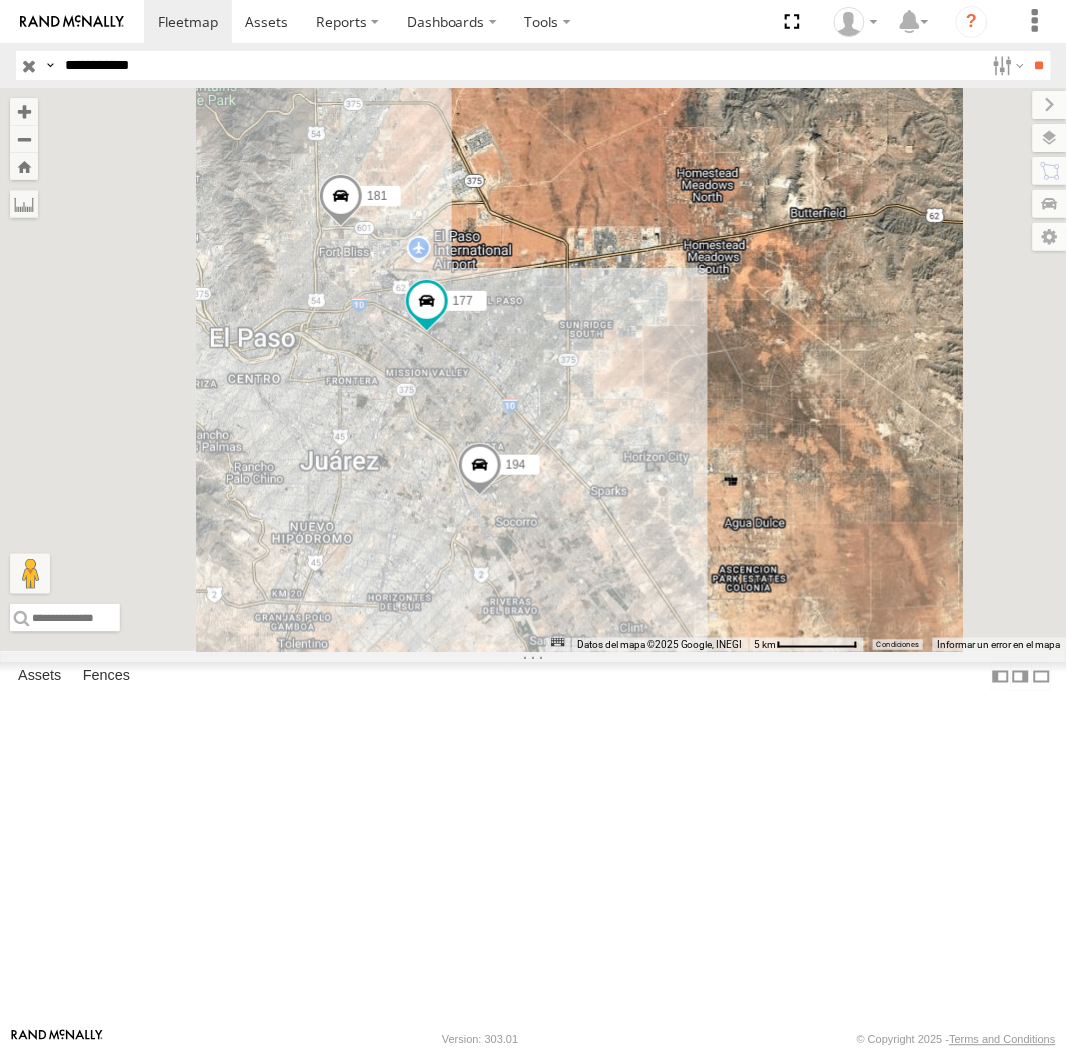 click on "**********" at bounding box center (520, 65) 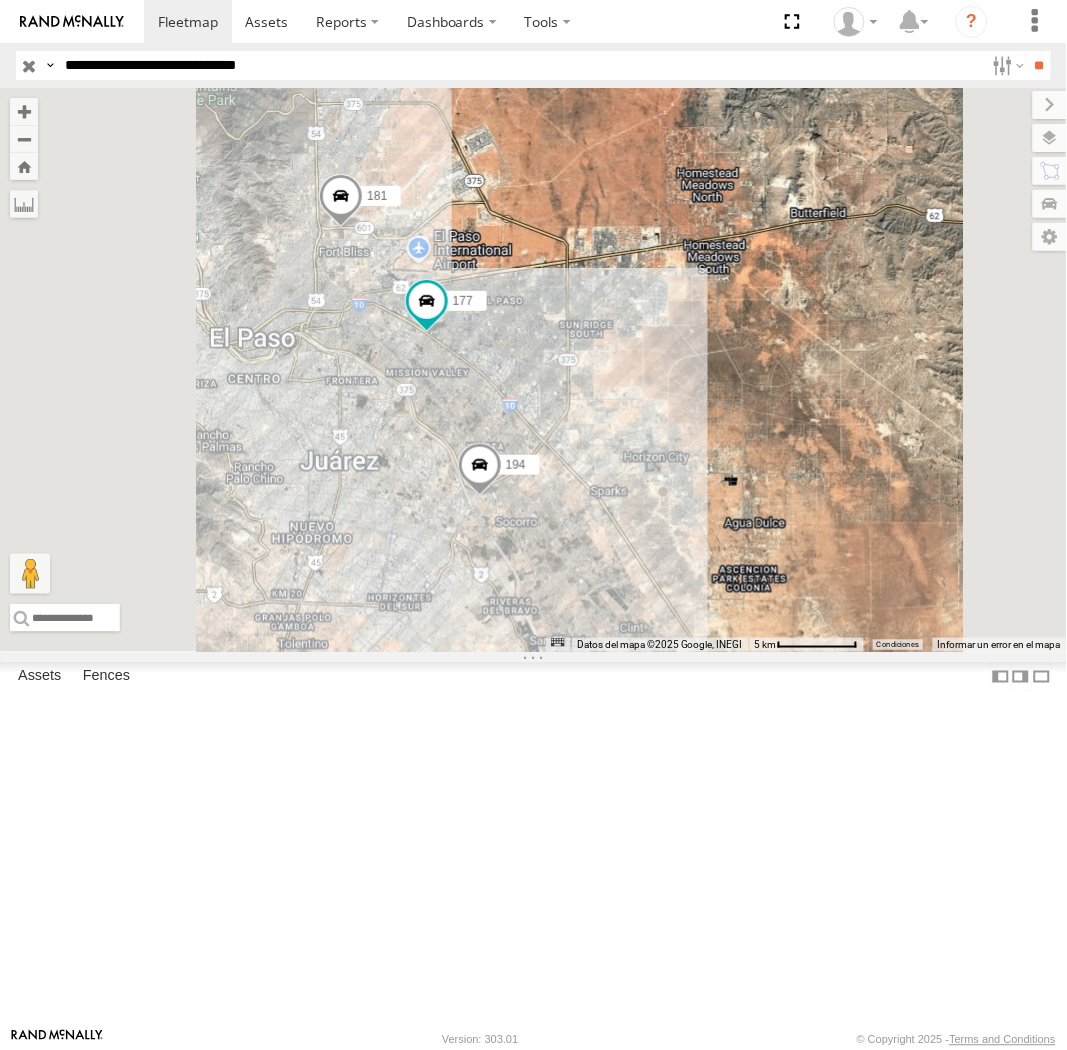 type on "**********" 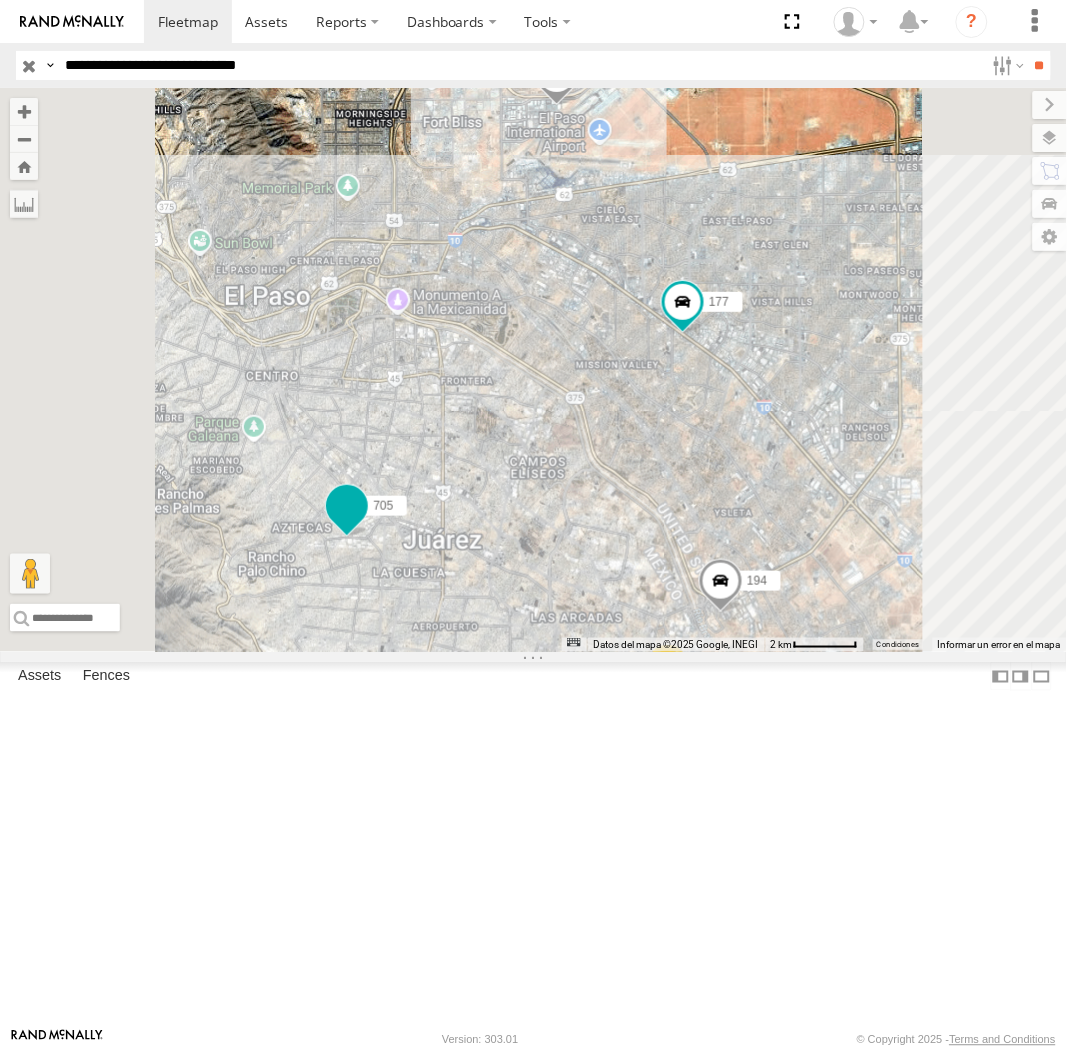 click at bounding box center [347, 506] 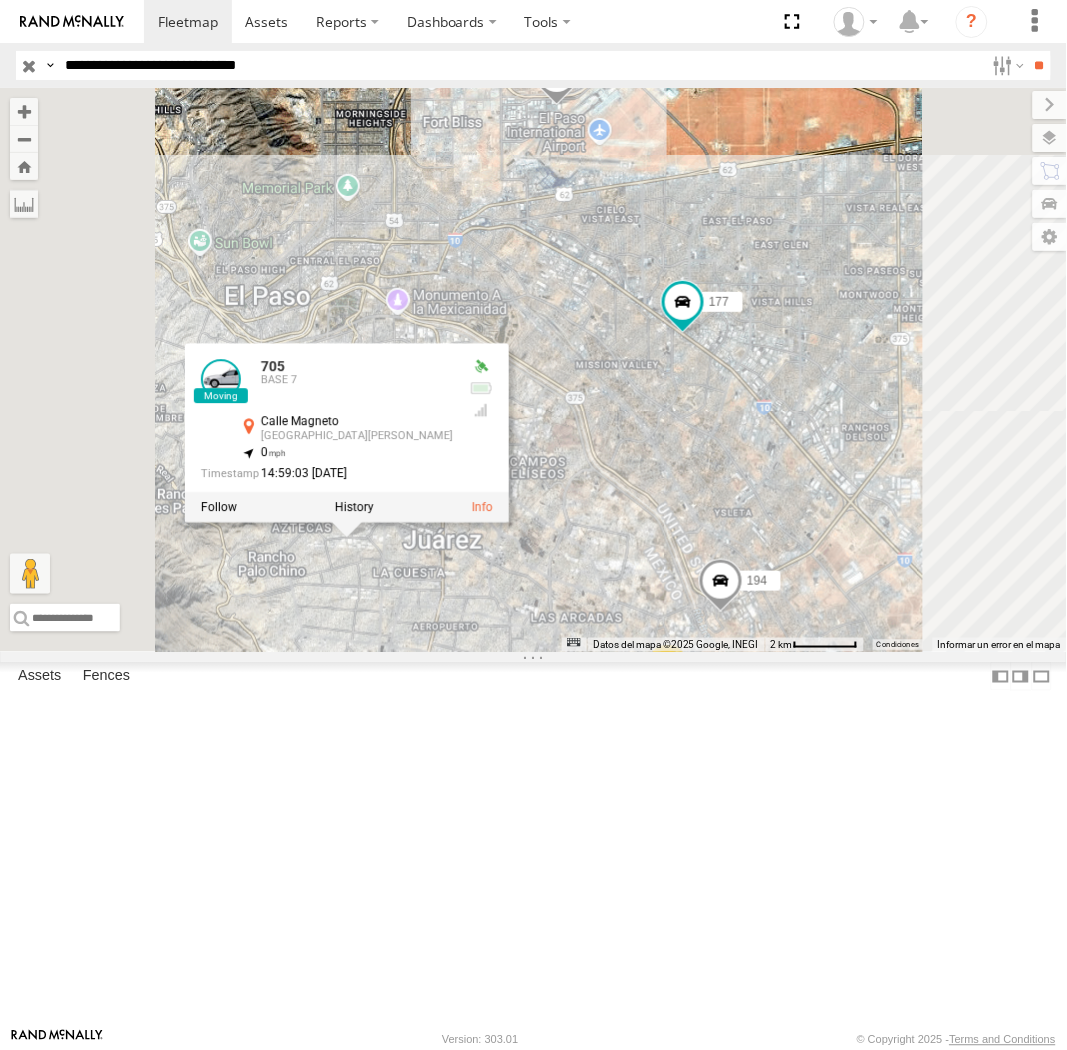click at bounding box center [354, 508] 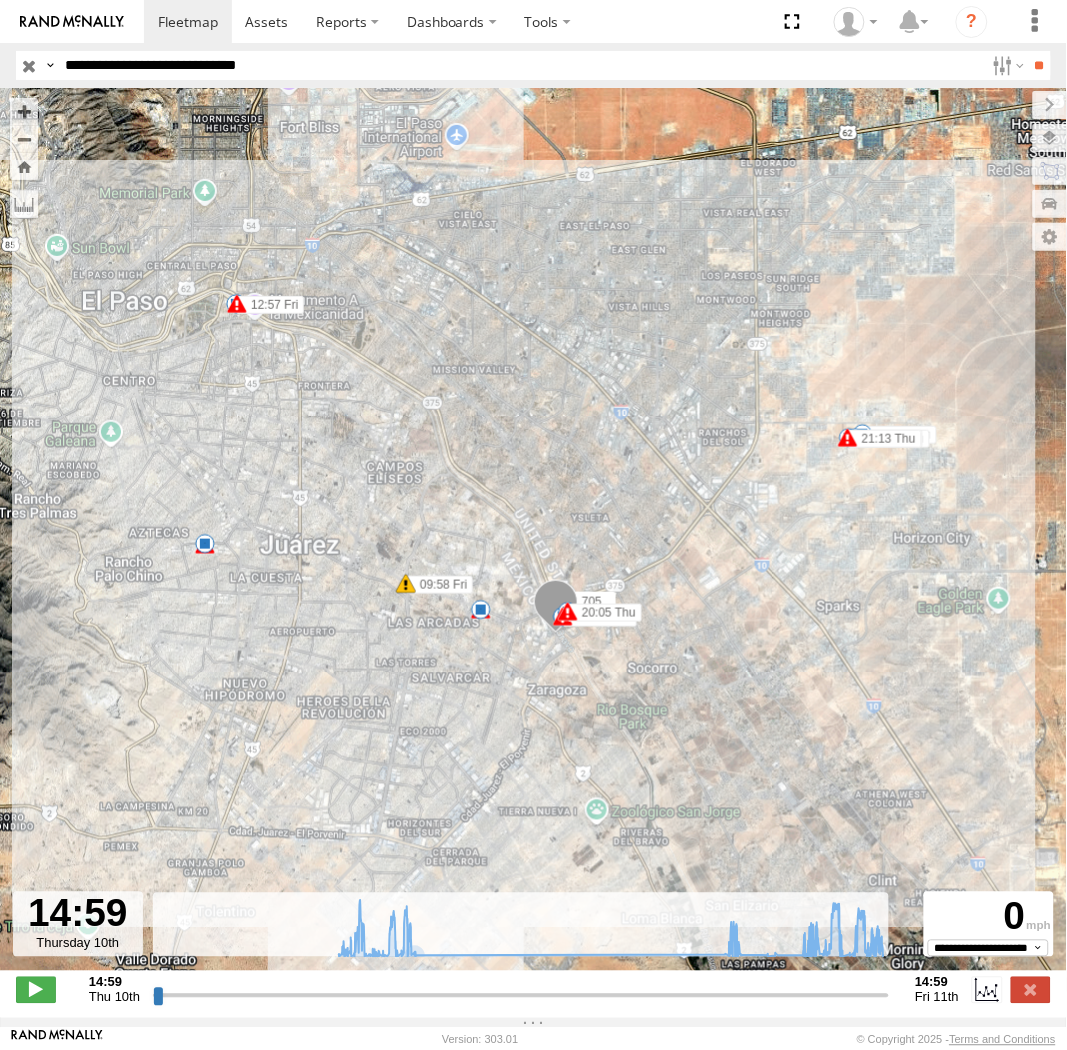 drag, startPoint x: 853, startPoint y: 1001, endPoint x: 904, endPoint y: 1010, distance: 51.78803 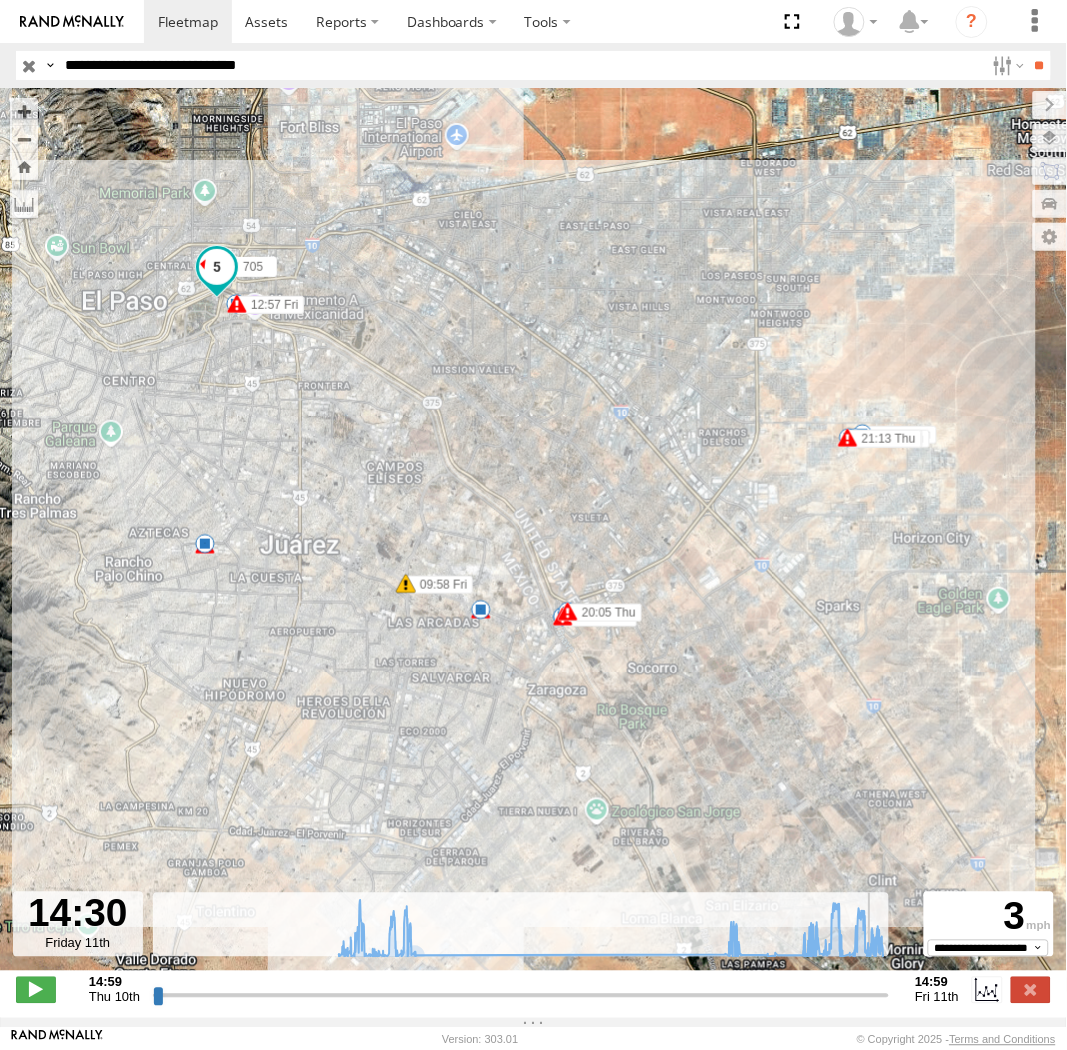 drag, startPoint x: 886, startPoint y: 1008, endPoint x: 870, endPoint y: 998, distance: 18.867962 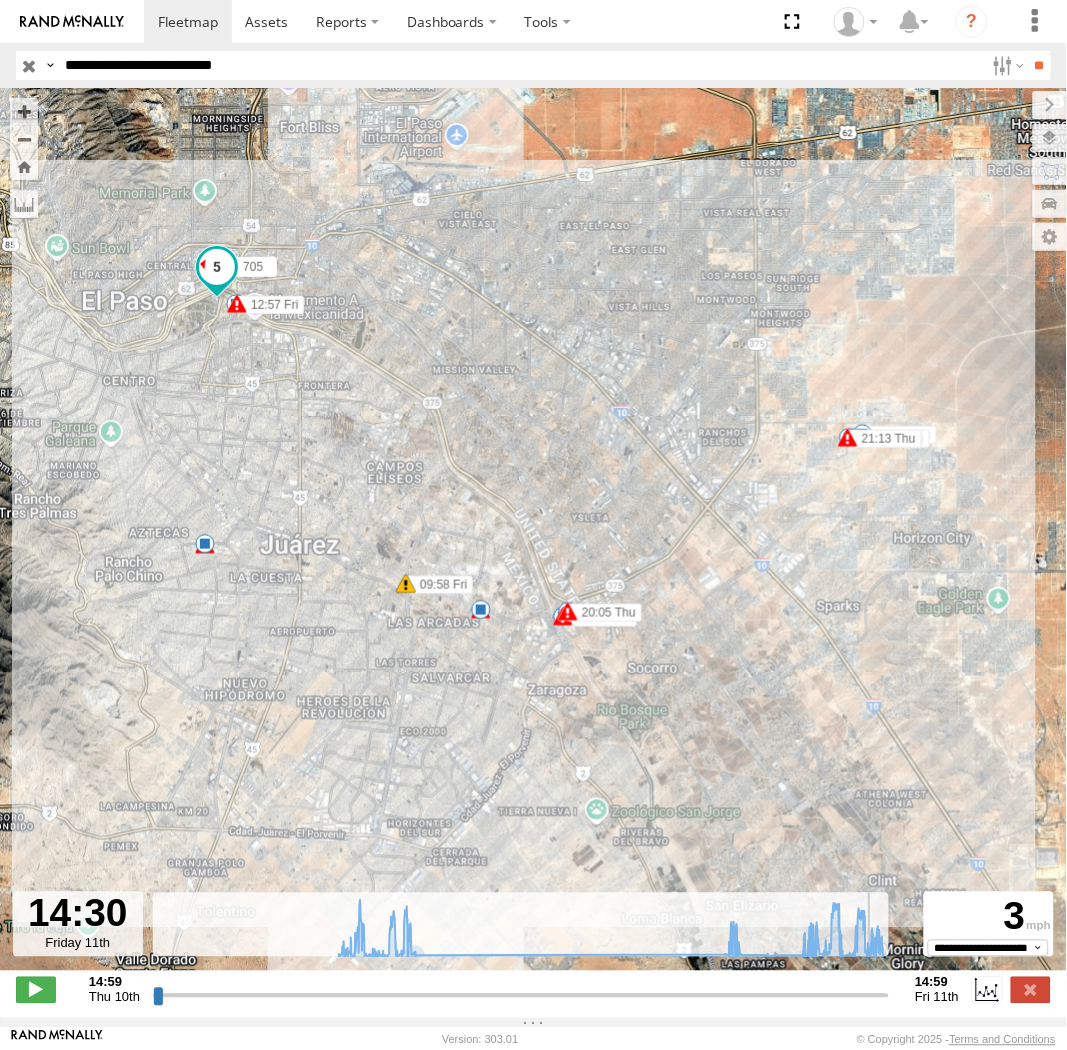 type on "**********" 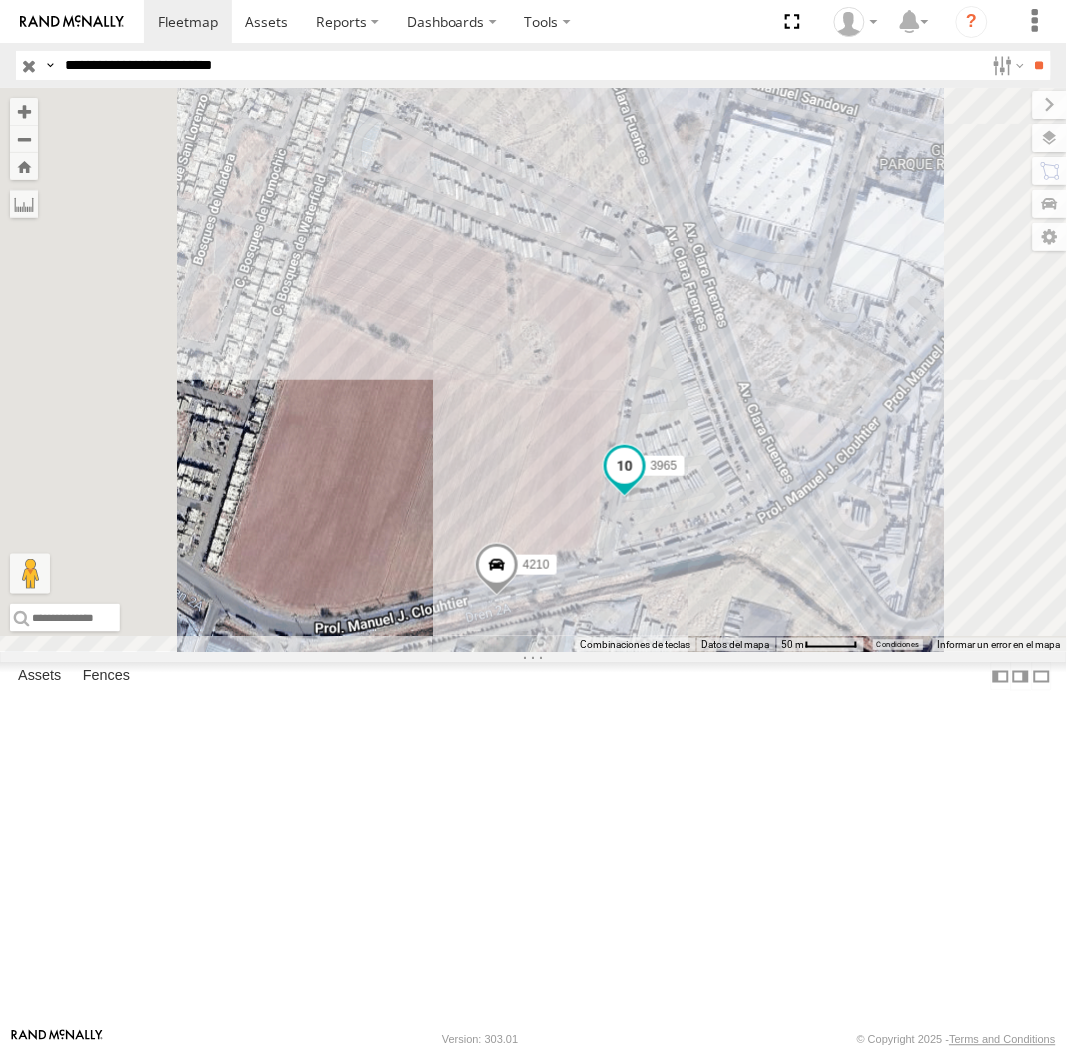 click at bounding box center [624, 466] 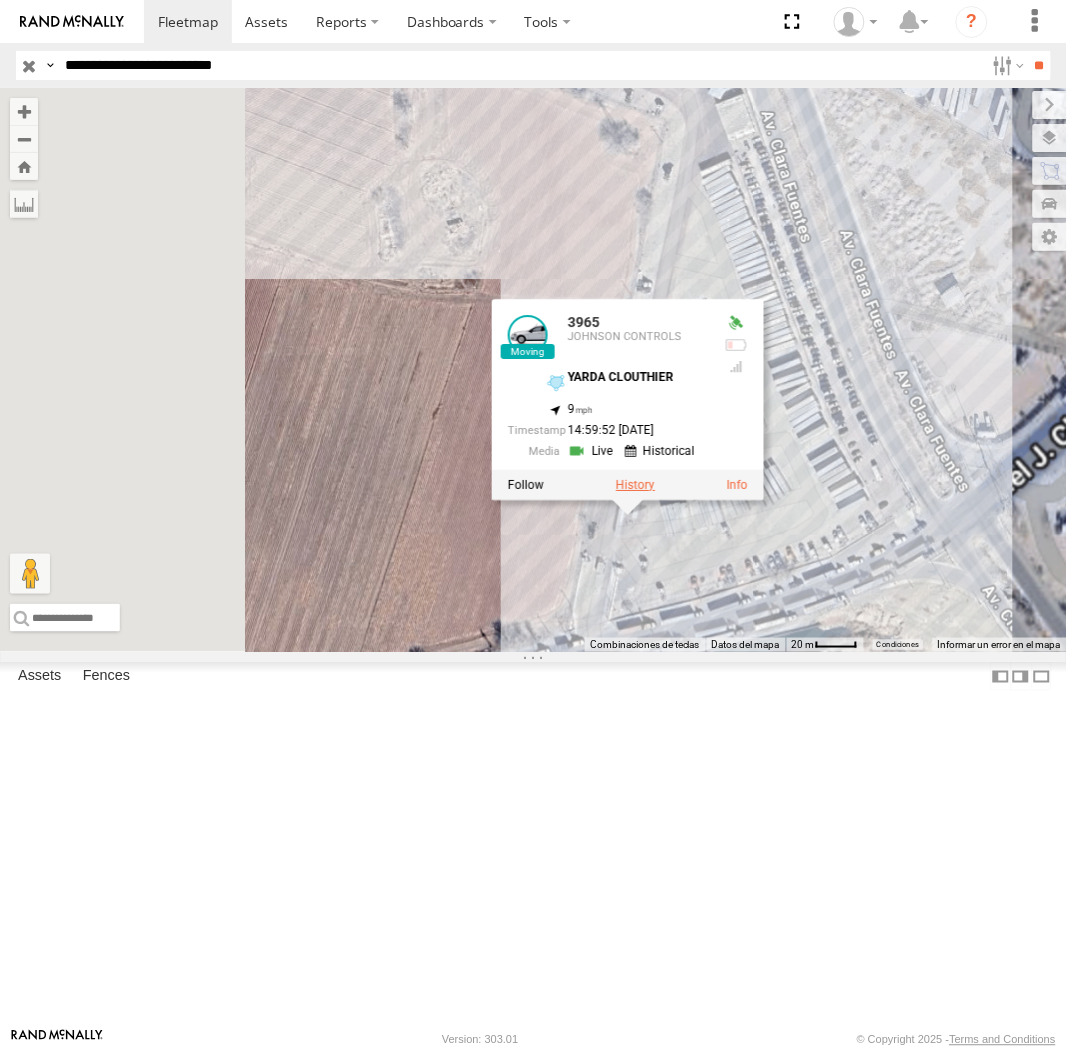 click at bounding box center [635, 486] 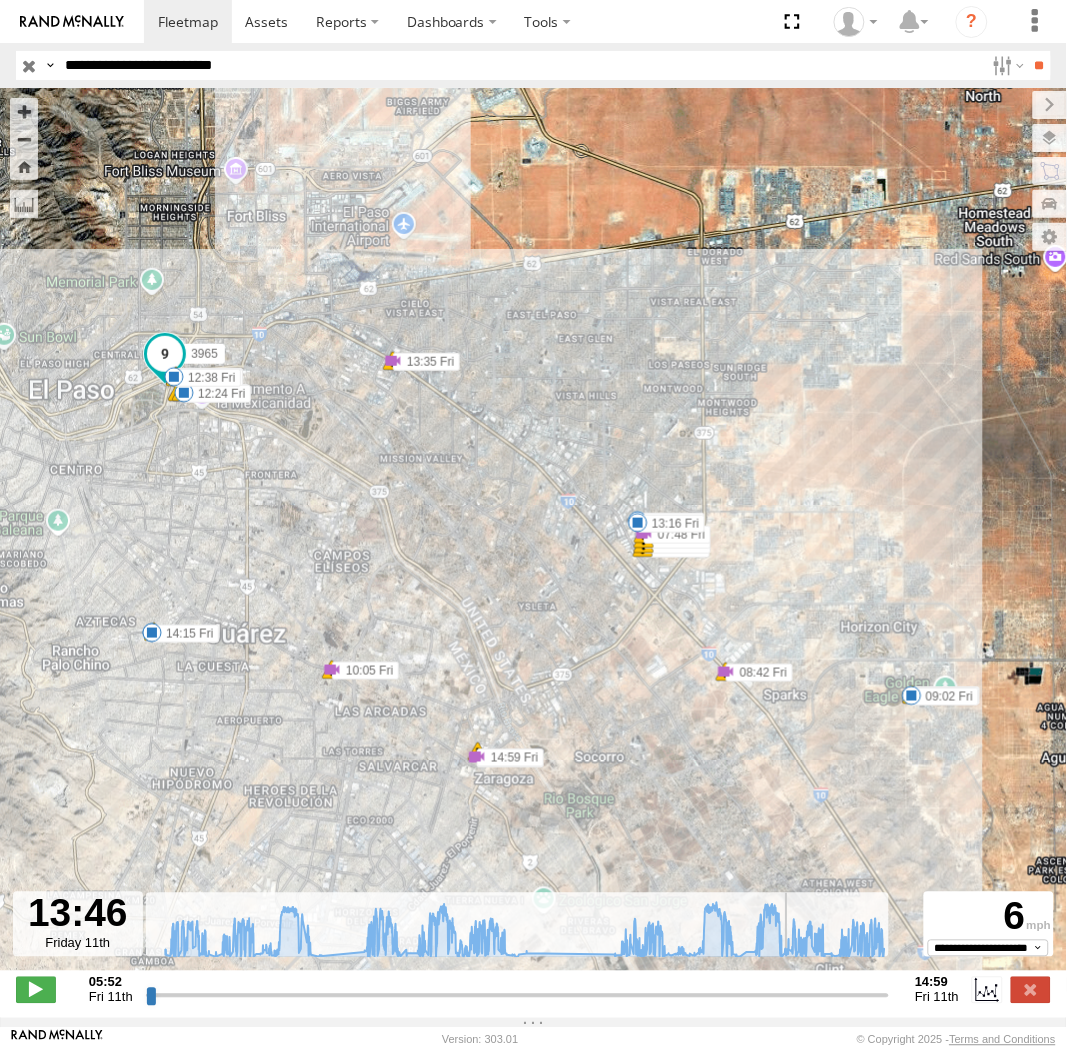 drag, startPoint x: 864, startPoint y: 1000, endPoint x: 785, endPoint y: 990, distance: 79.630394 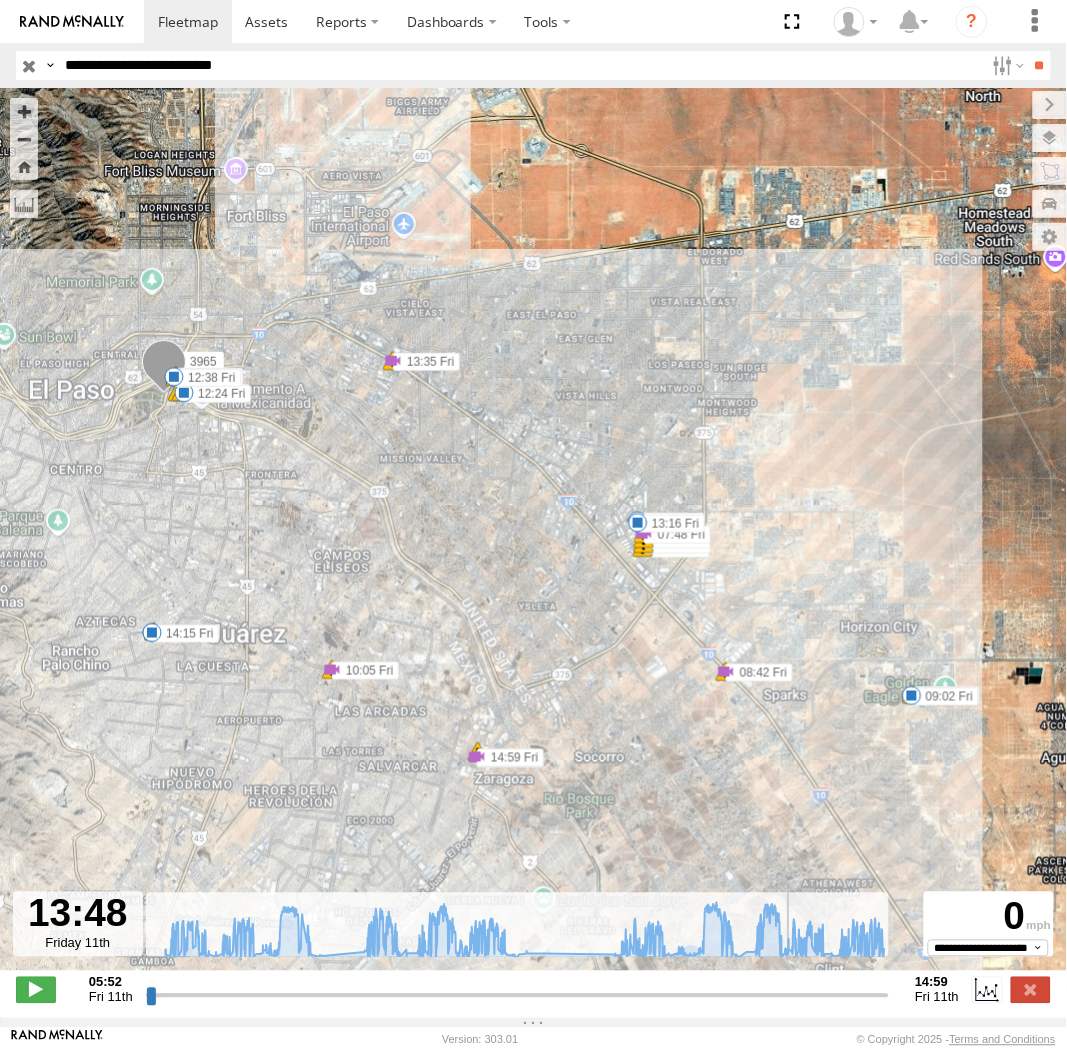 drag, startPoint x: 784, startPoint y: 1011, endPoint x: 788, endPoint y: 1034, distance: 23.345236 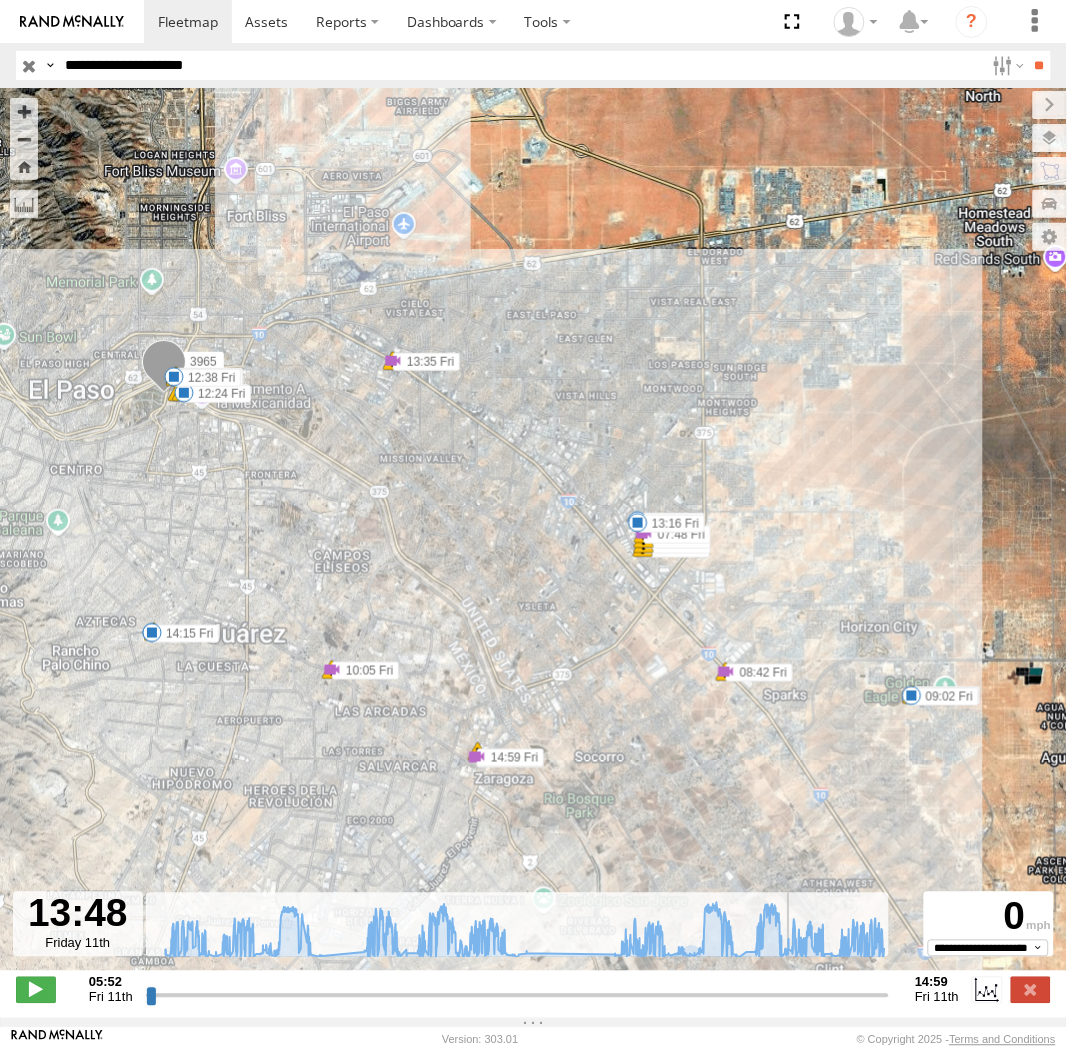 type on "**********" 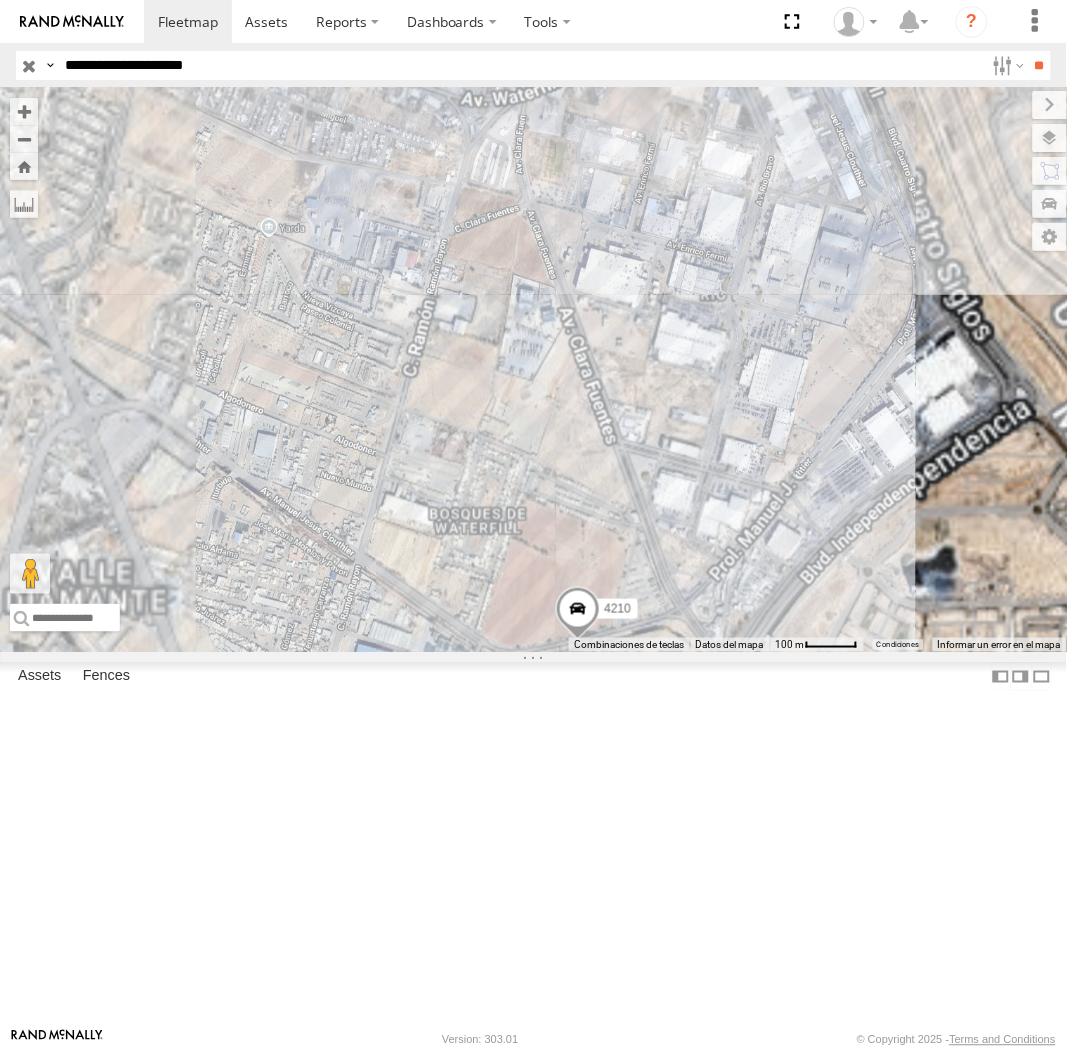 click on "4210" at bounding box center [578, 614] 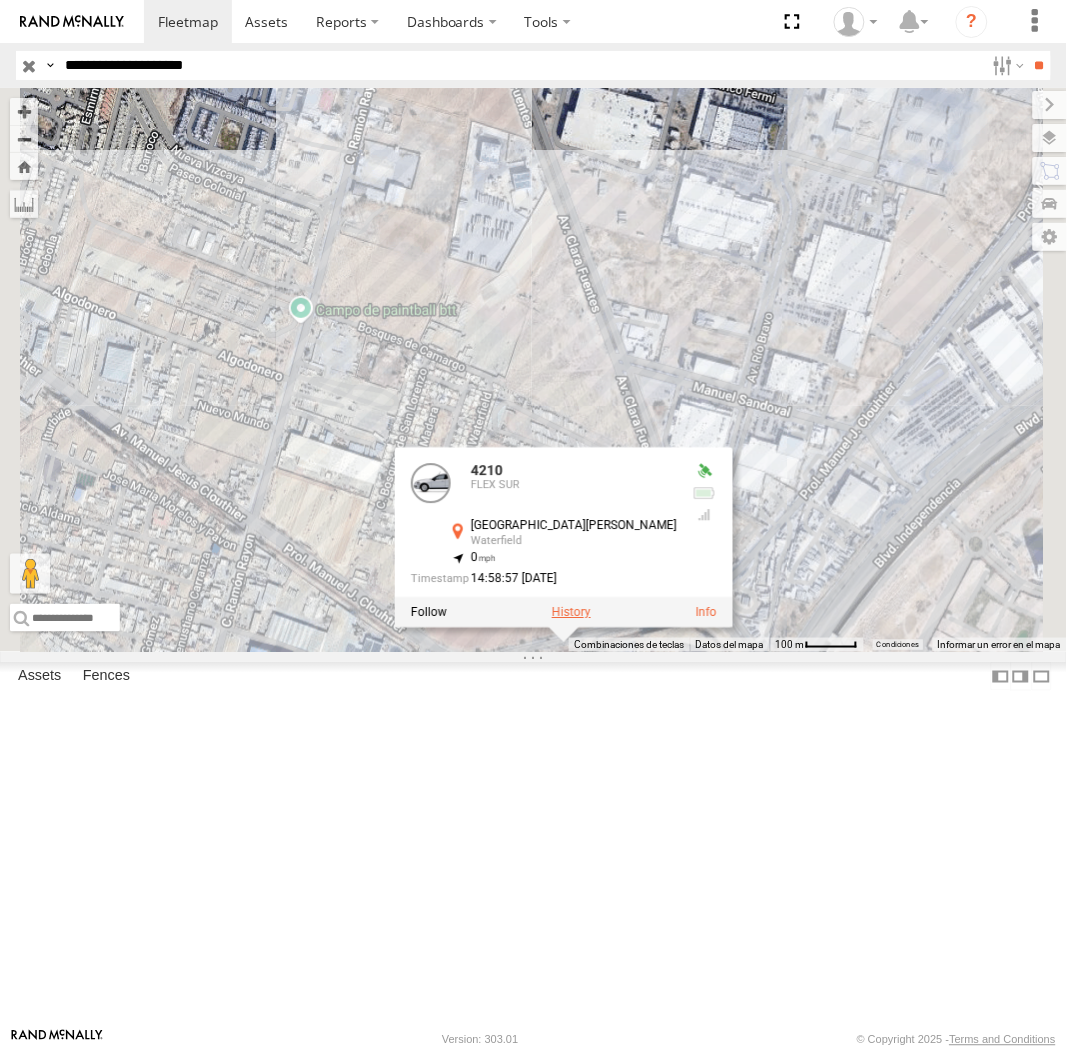 click at bounding box center (570, 613) 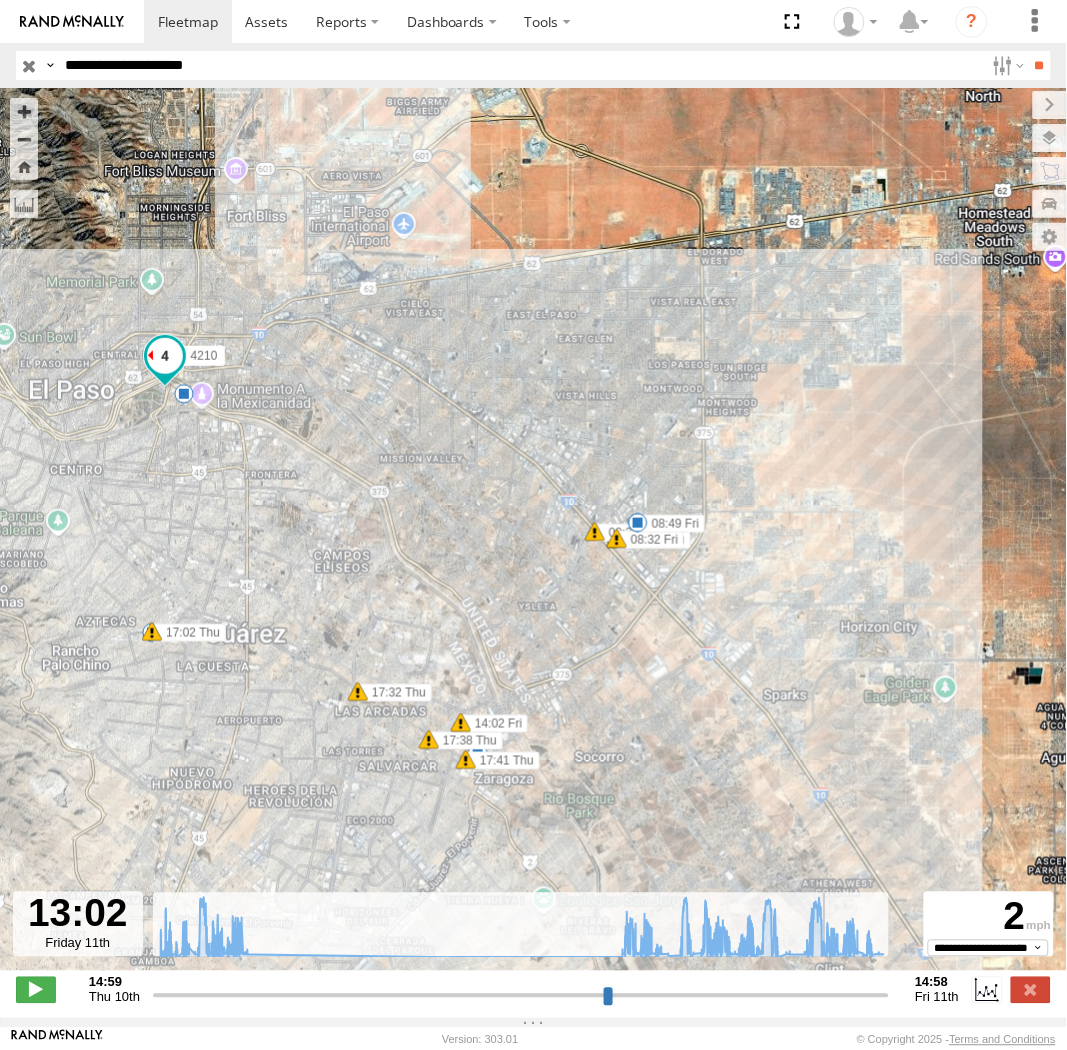 drag, startPoint x: 880, startPoint y: 1004, endPoint x: 825, endPoint y: 1004, distance: 55 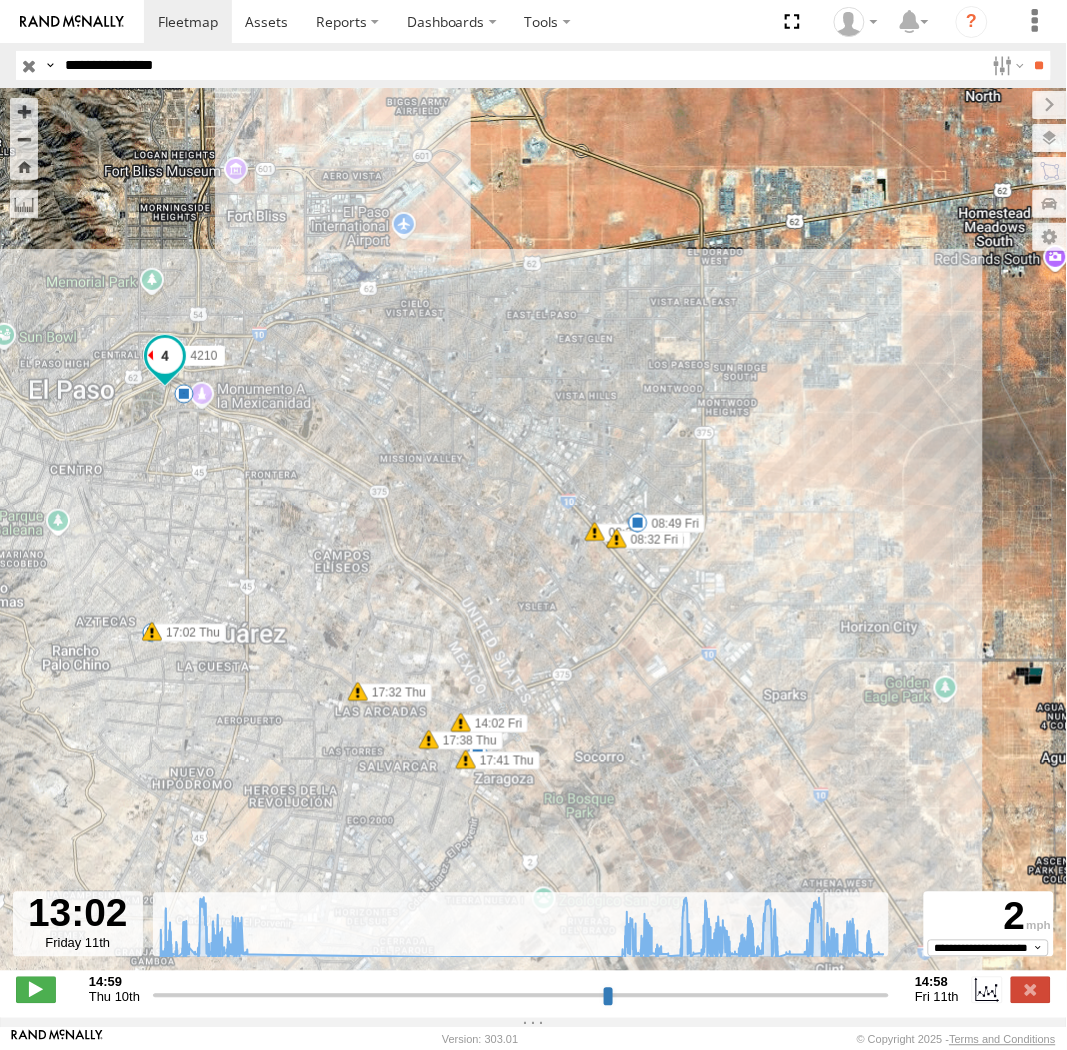 type on "**********" 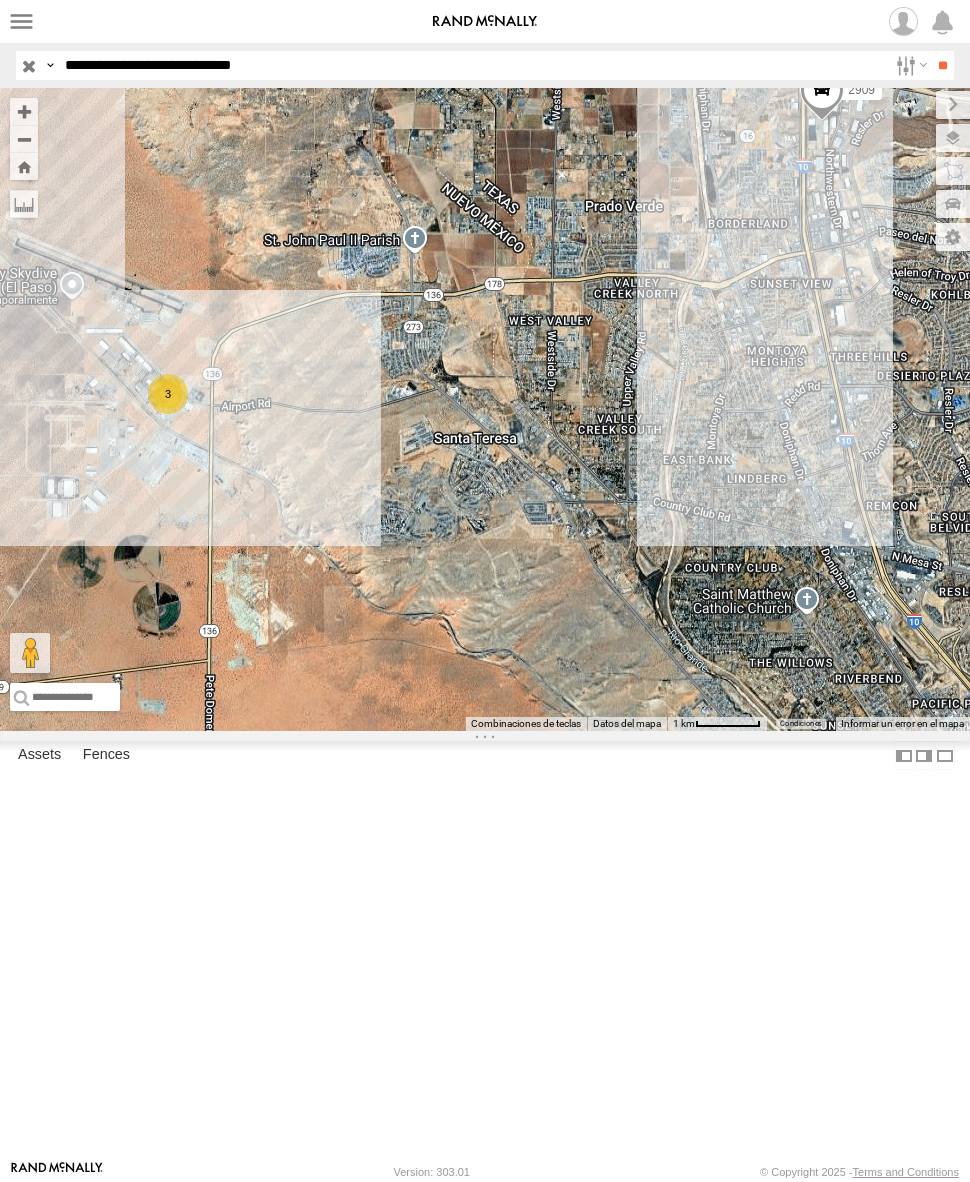 scroll, scrollTop: 0, scrollLeft: 0, axis: both 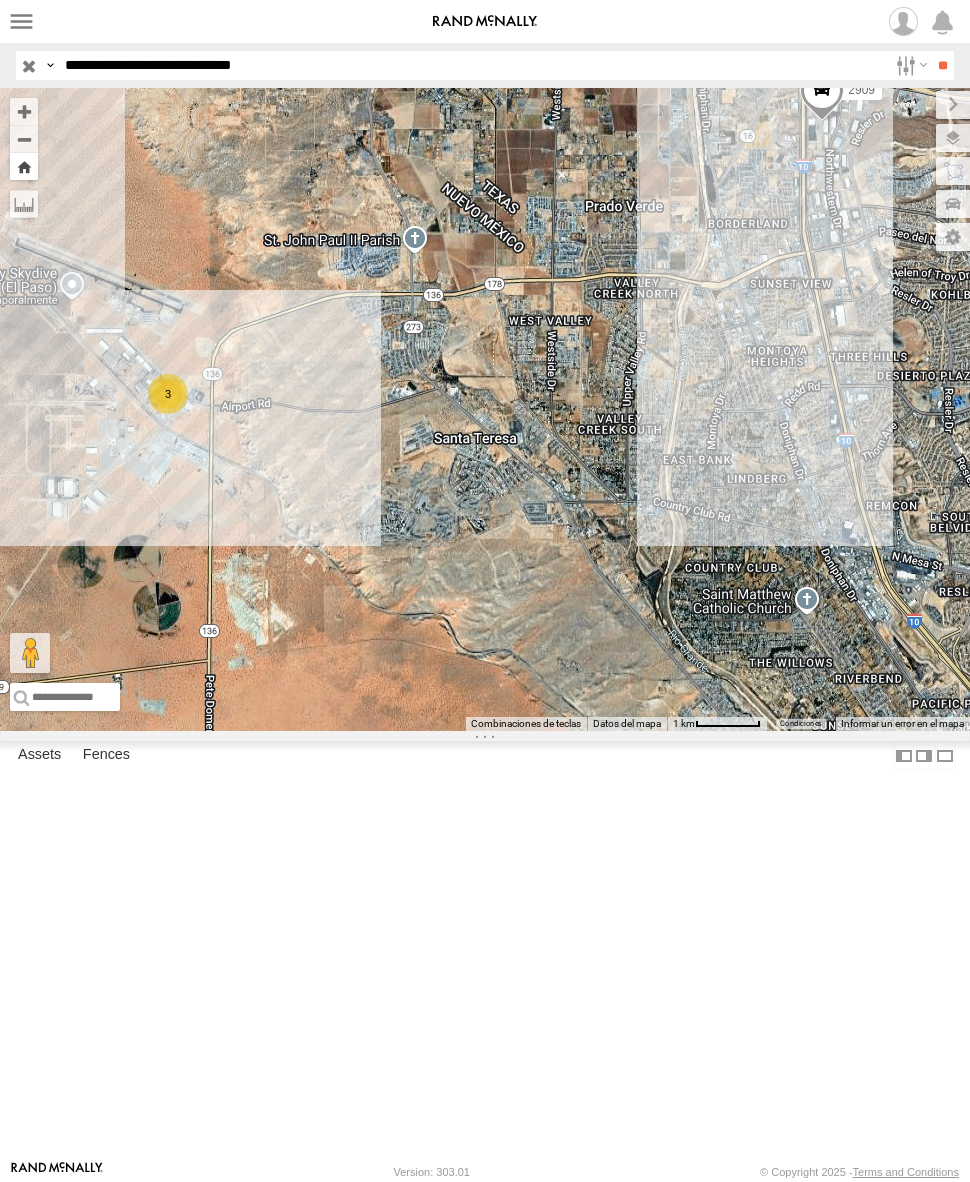 drag, startPoint x: 22, startPoint y: 171, endPoint x: 40, endPoint y: 198, distance: 32.449963 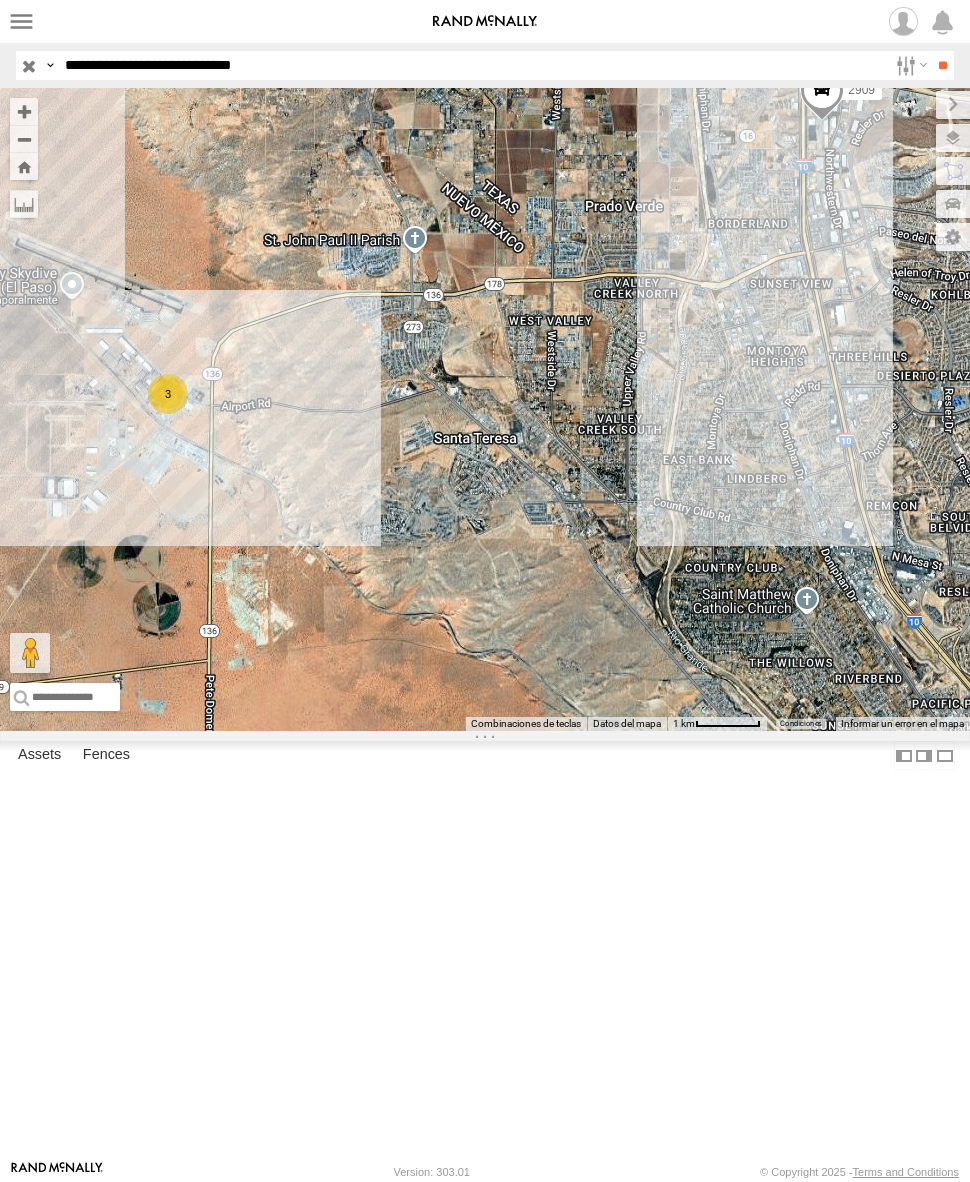 click at bounding box center [24, 166] 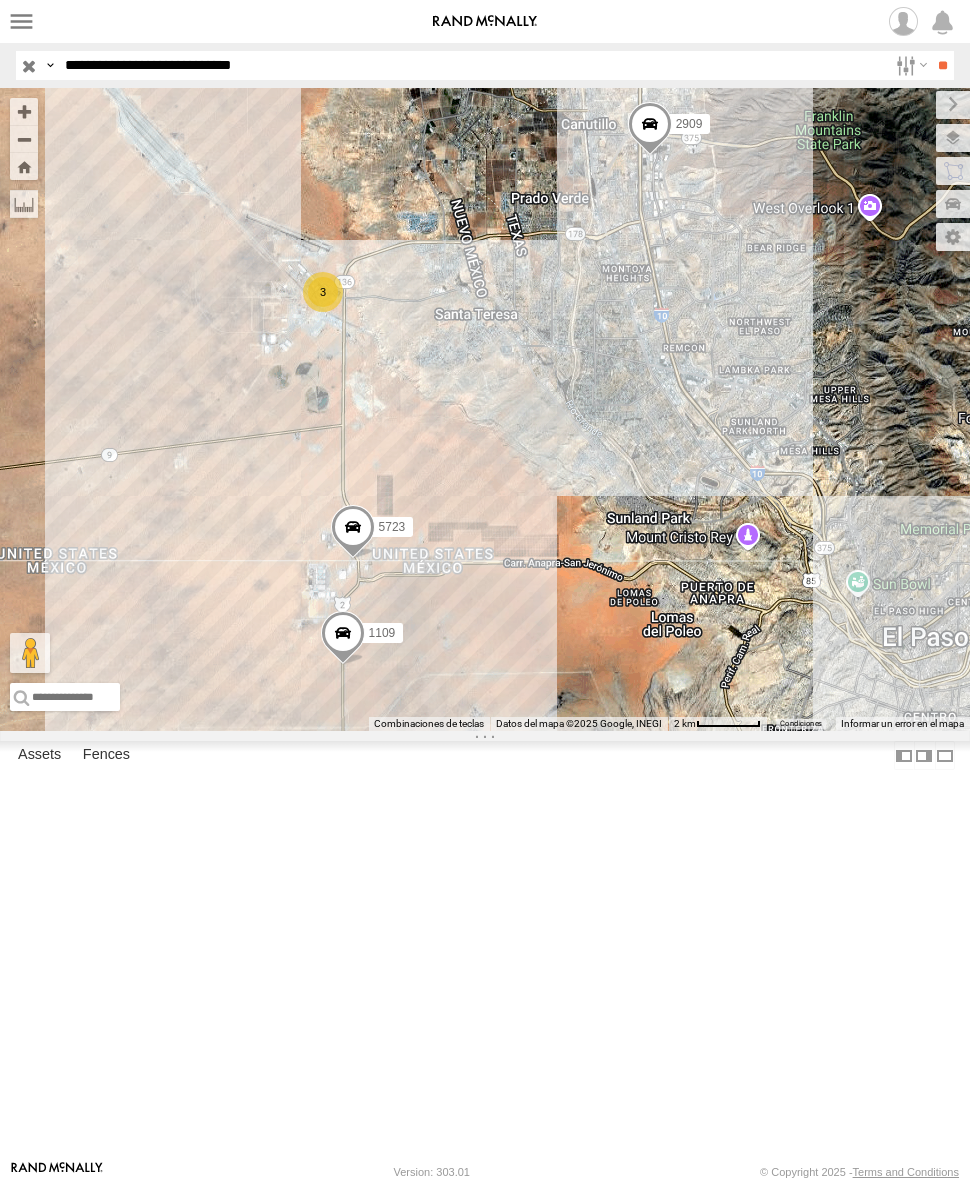 click on "**********" at bounding box center [472, 65] 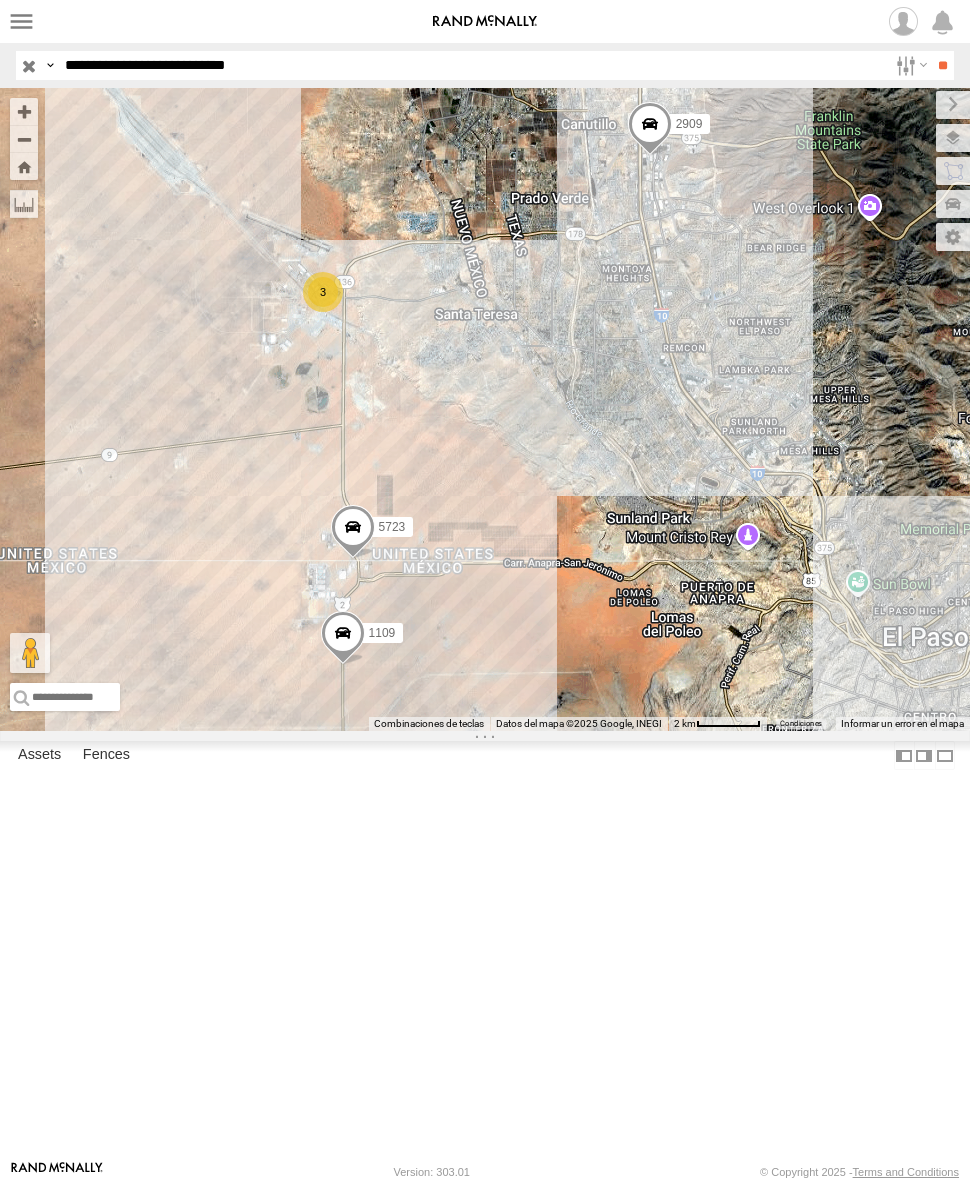 click on "**" at bounding box center (942, 65) 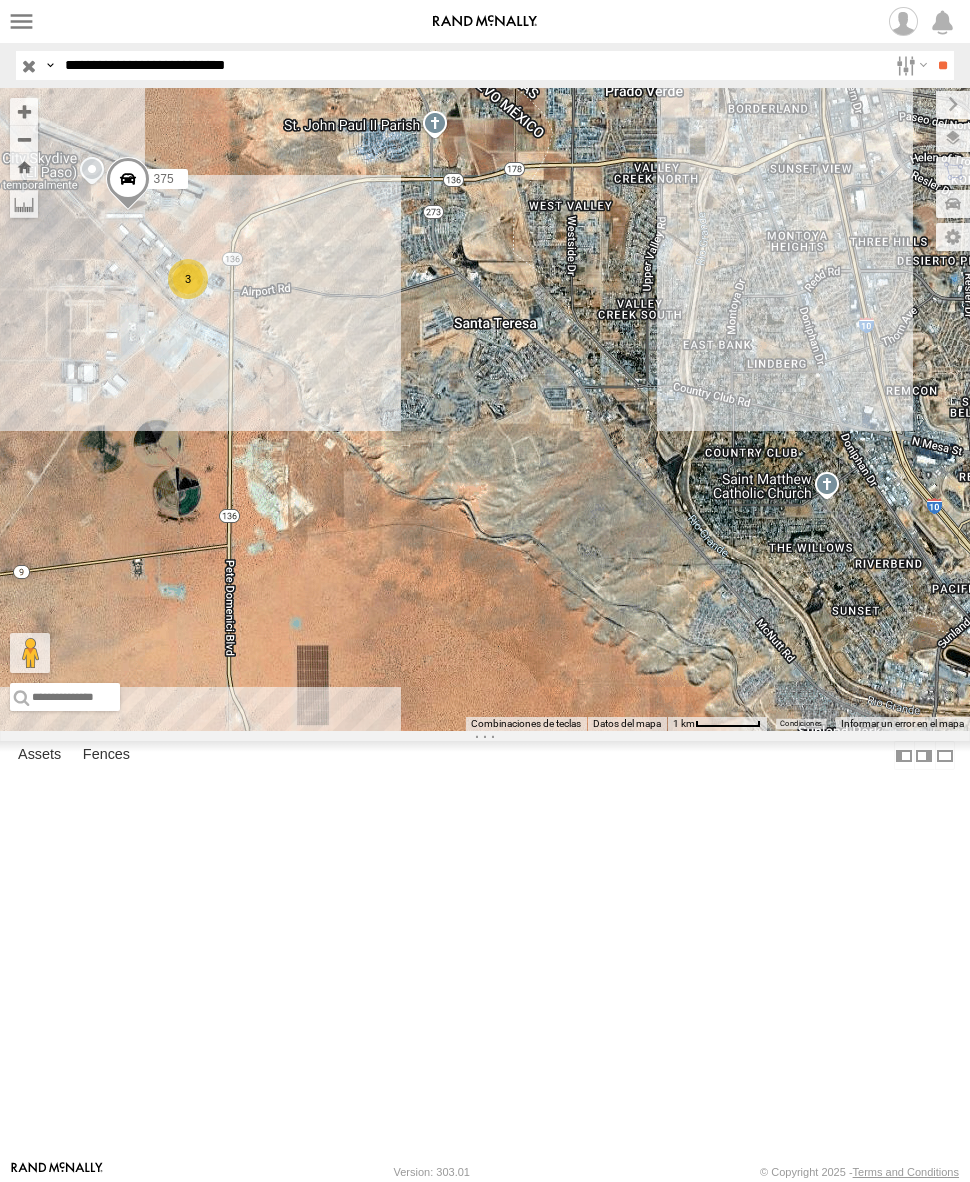 drag, startPoint x: 341, startPoint y: 634, endPoint x: 430, endPoint y: 533, distance: 134.61798 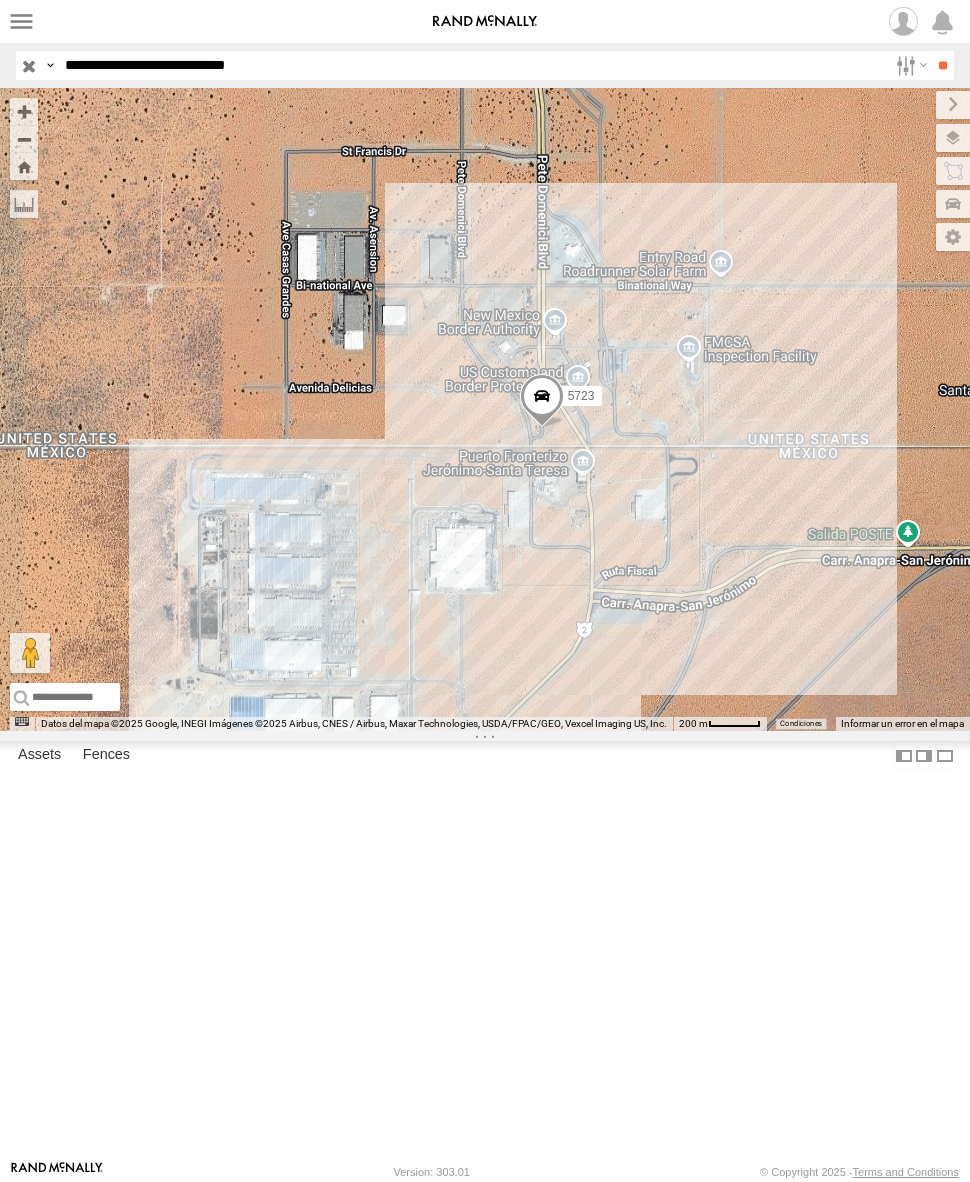 click on "**********" at bounding box center (472, 65) 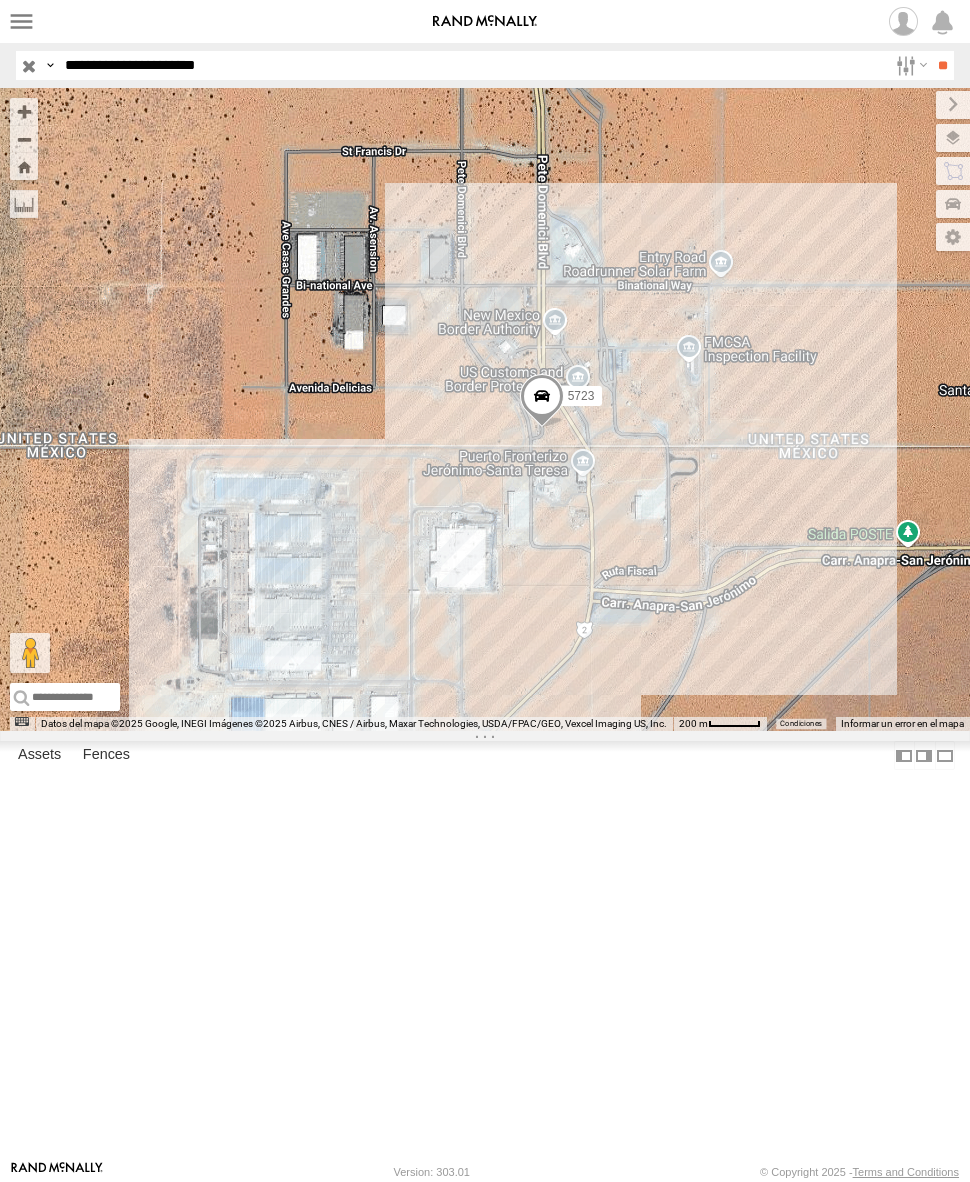 type on "**********" 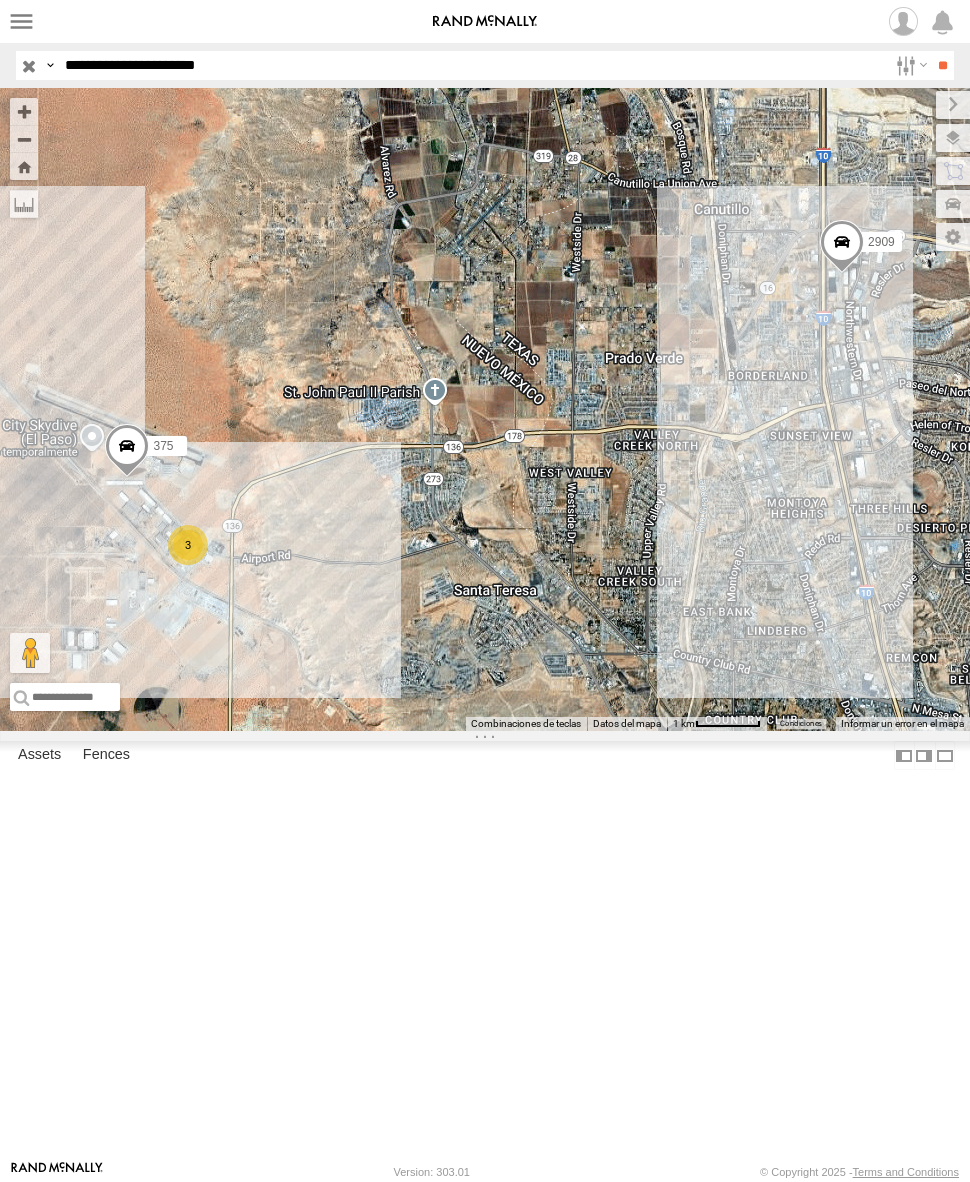 drag, startPoint x: 34, startPoint y: 171, endPoint x: 364, endPoint y: 405, distance: 404.5442 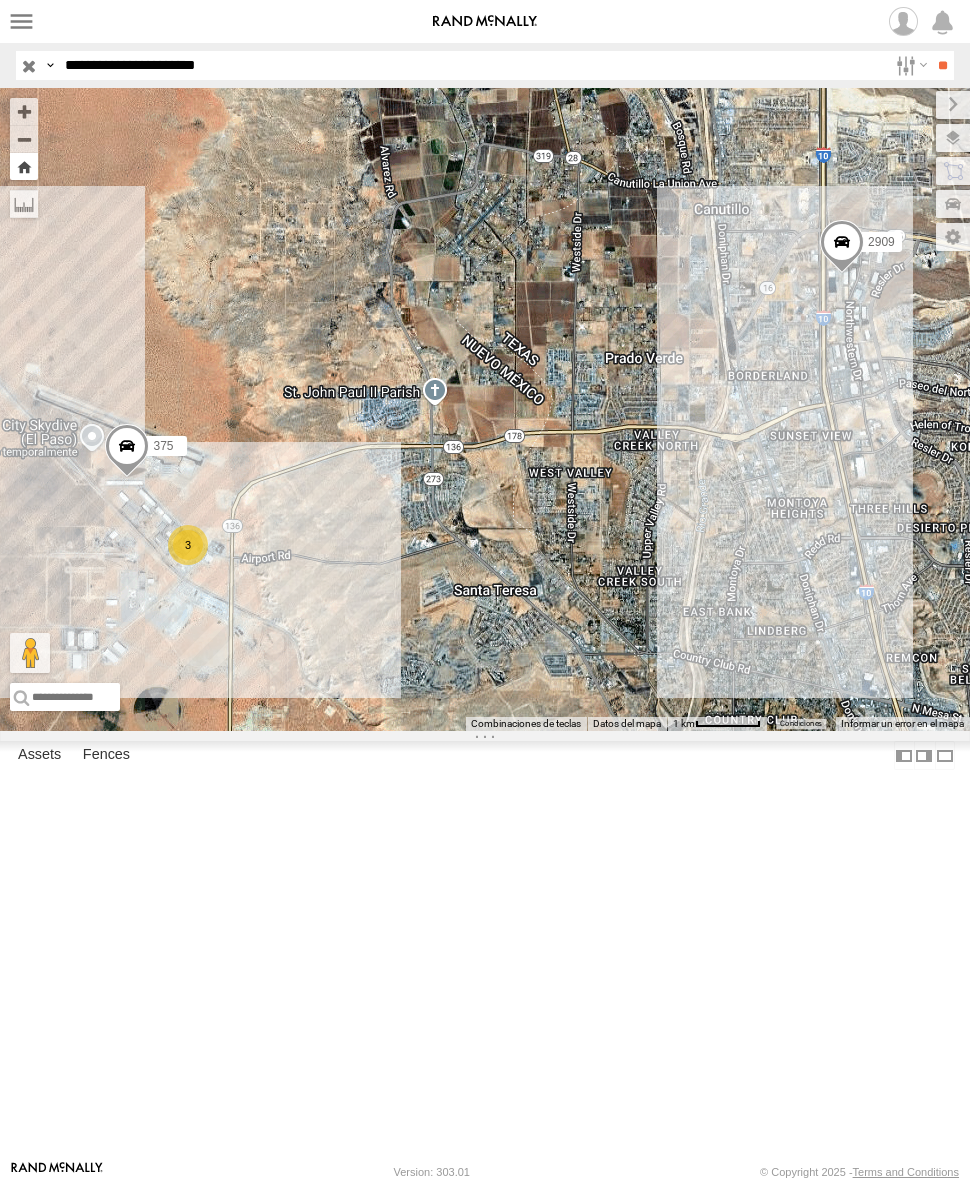 click at bounding box center [24, 166] 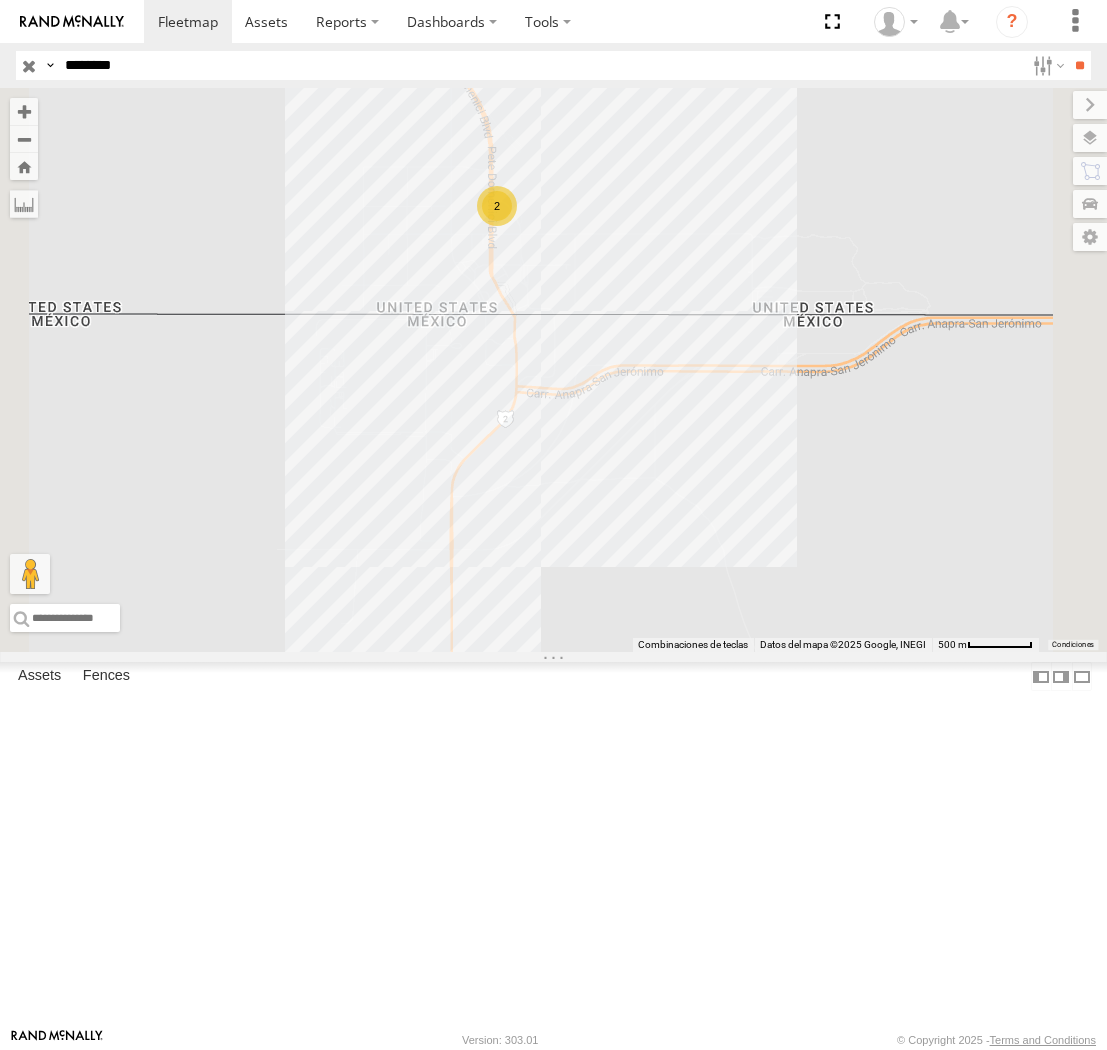 select on "**********" 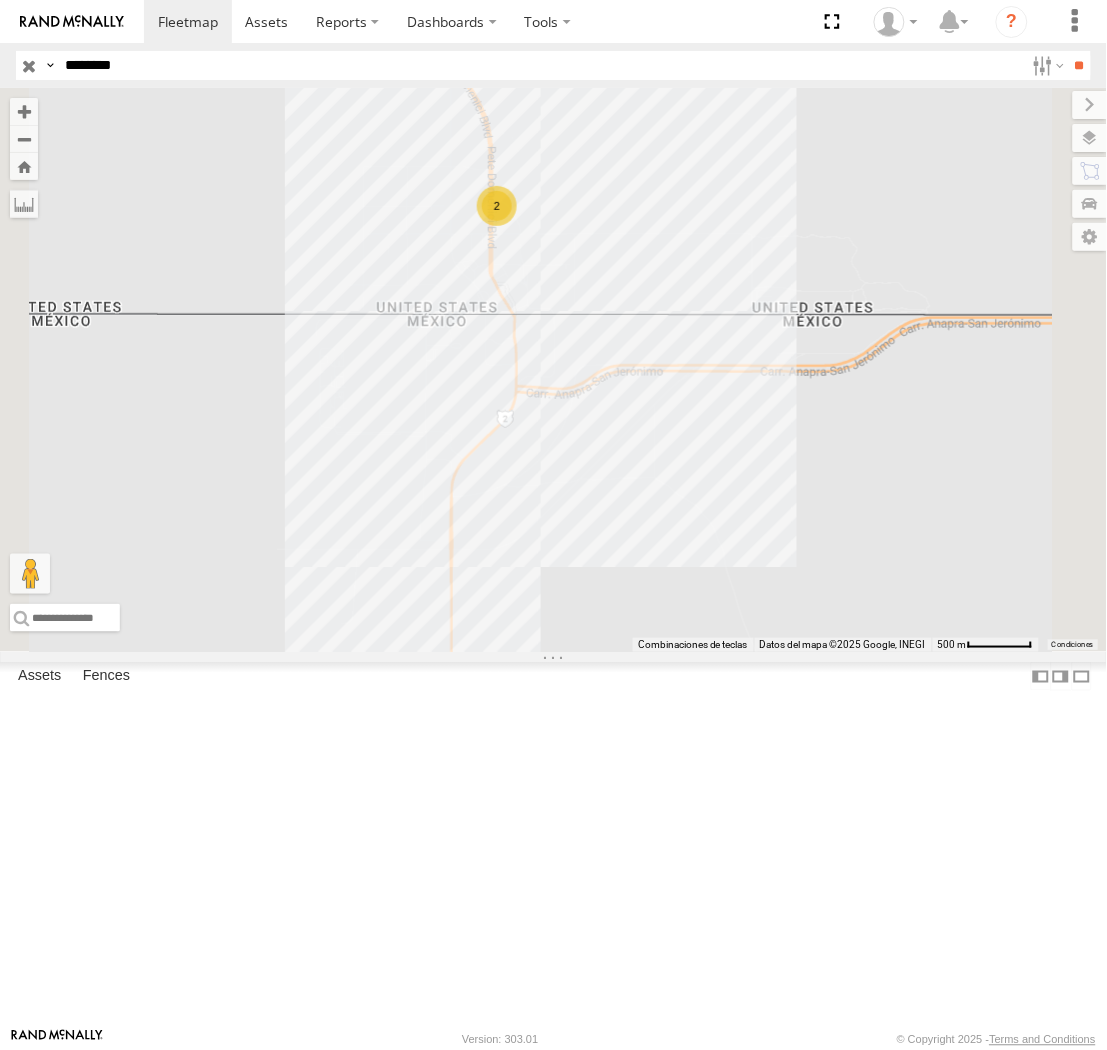 click on "********" at bounding box center (540, 65) 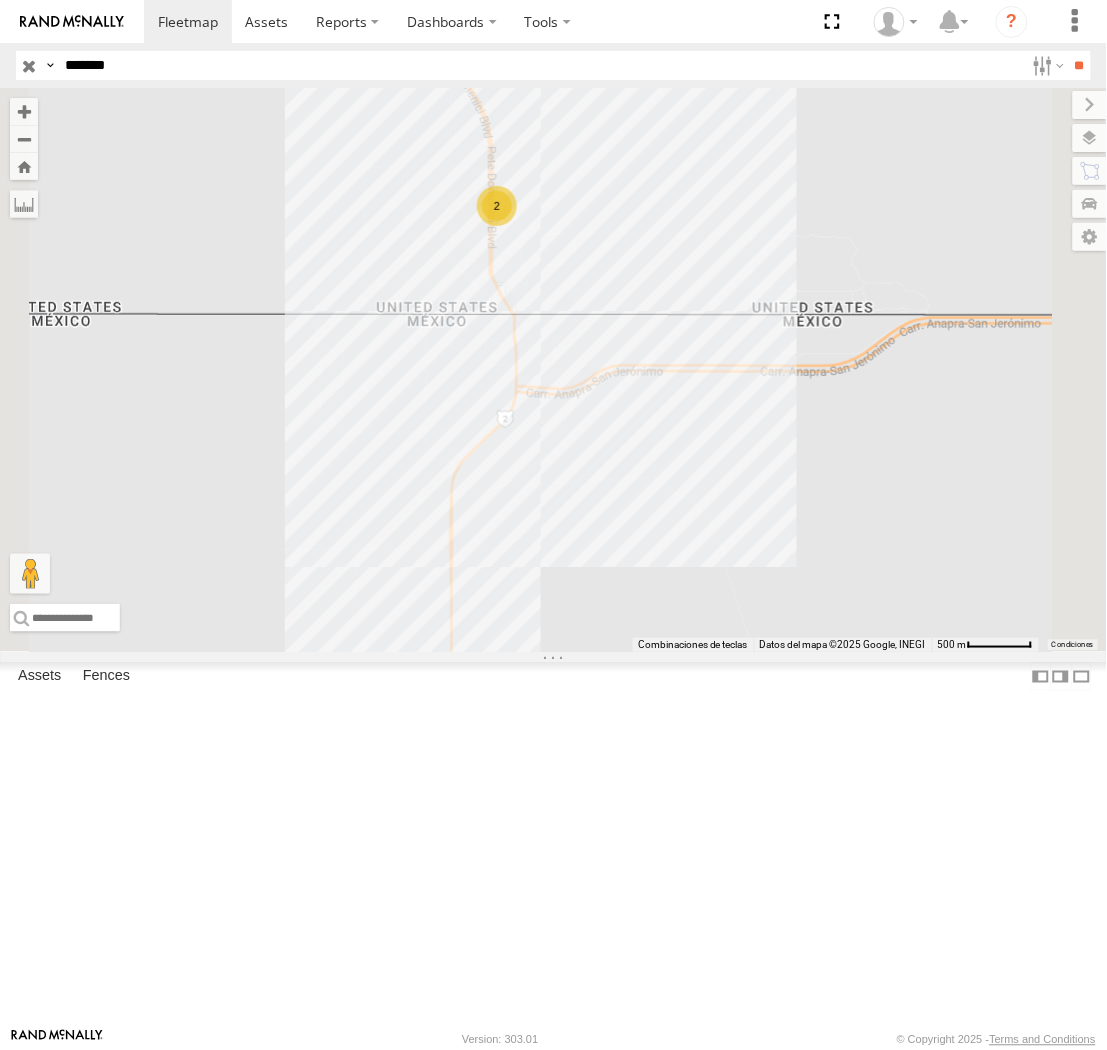 click on "**" at bounding box center [1079, 65] 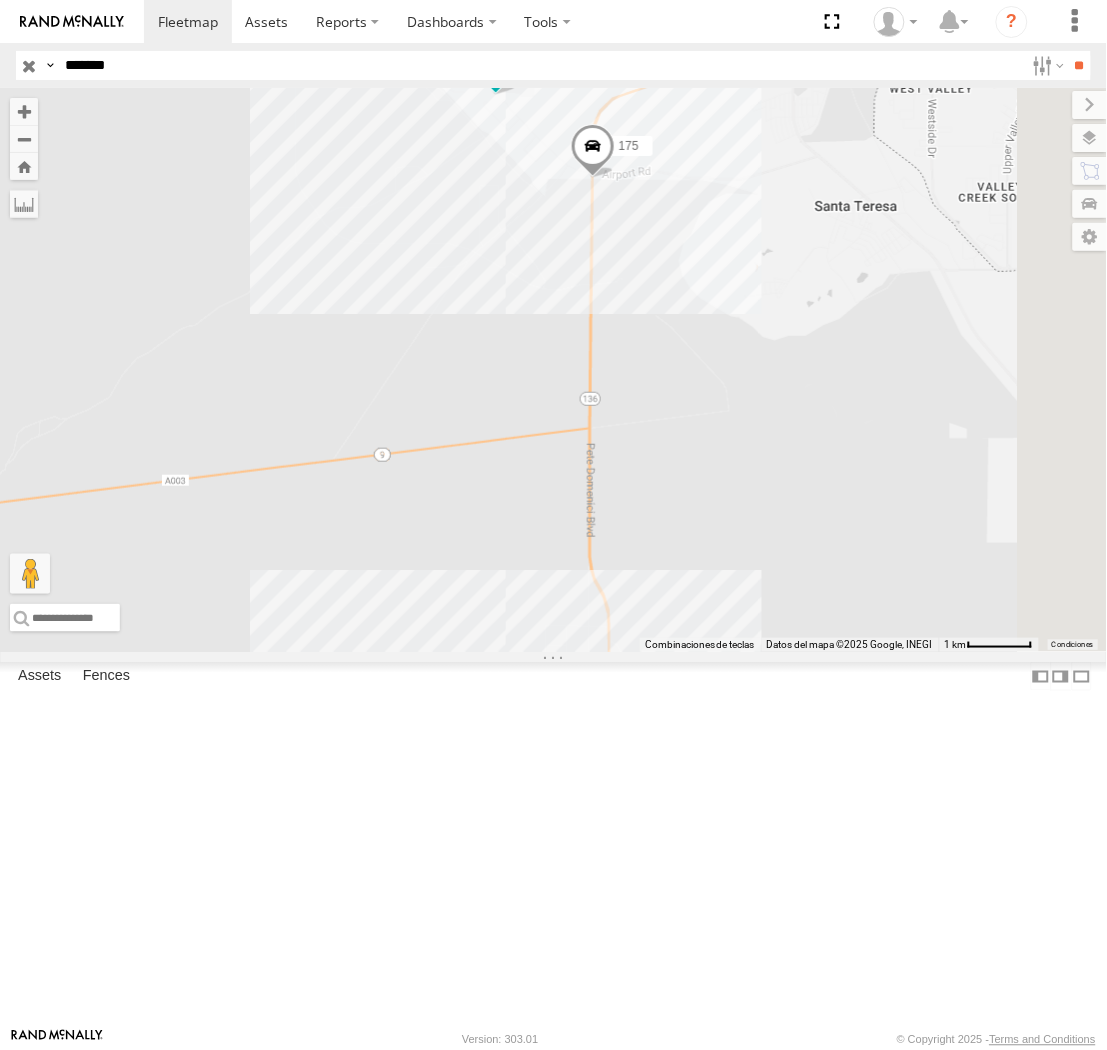 click on "*******" at bounding box center [540, 65] 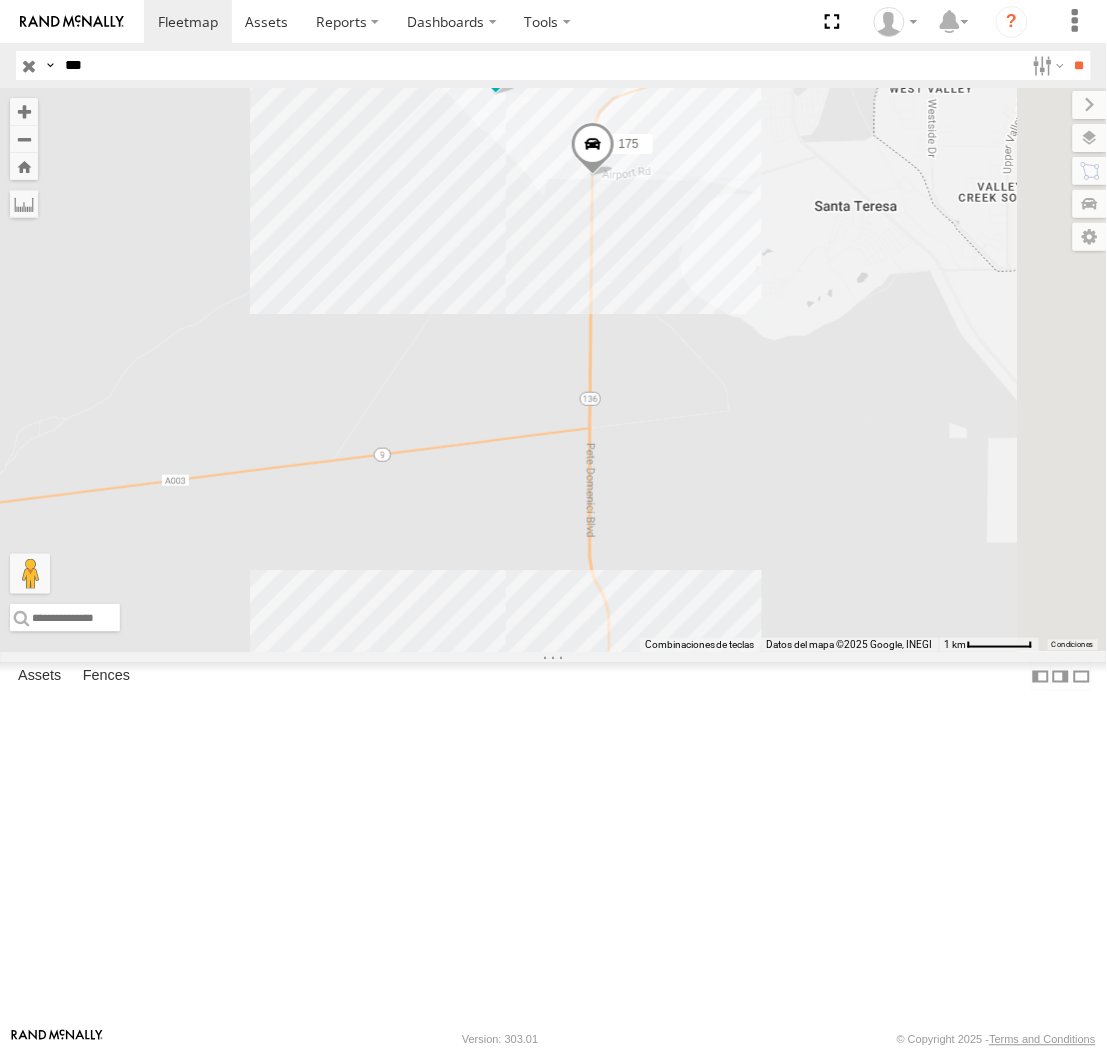 type on "***" 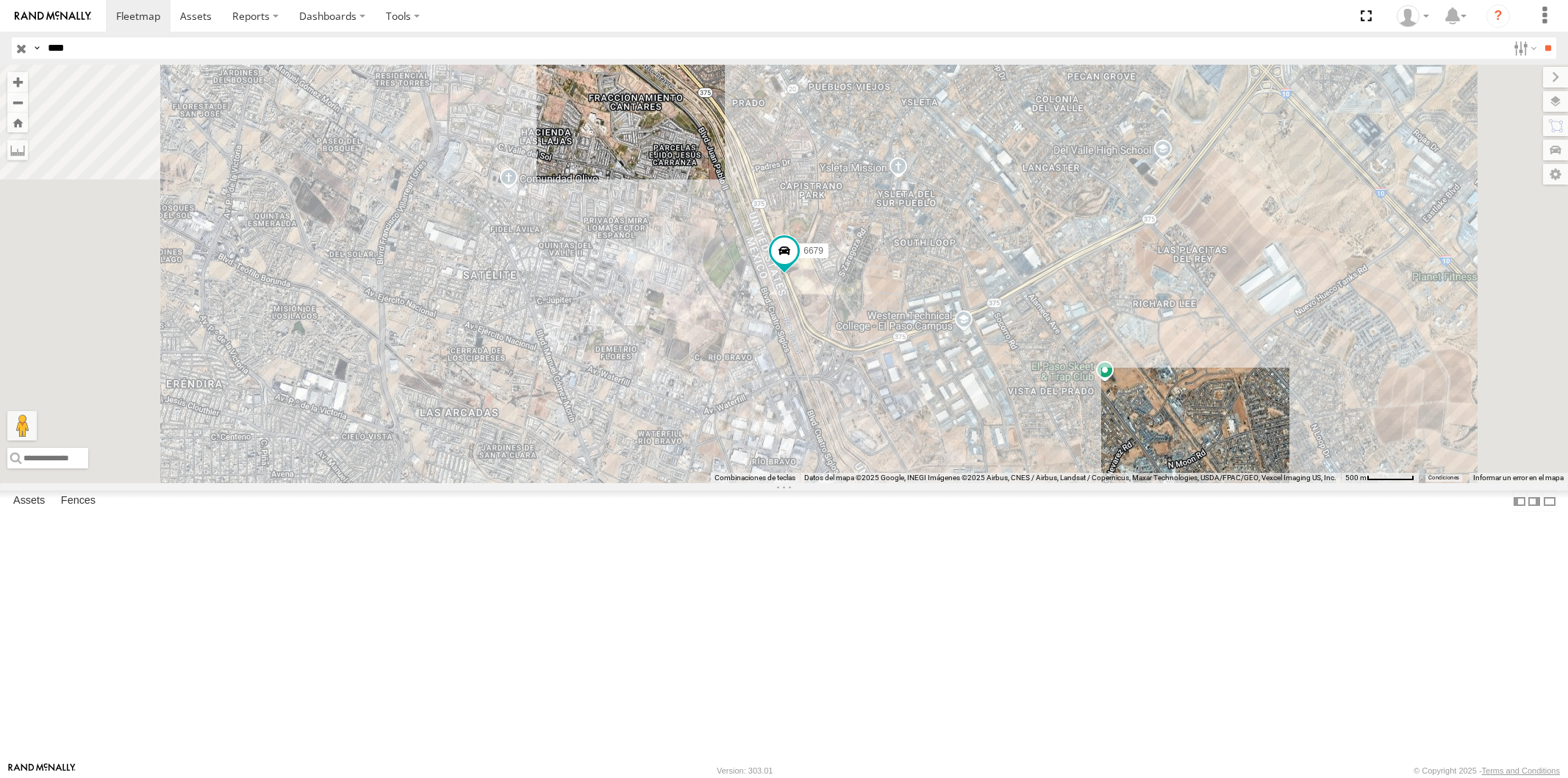 scroll, scrollTop: 0, scrollLeft: 0, axis: both 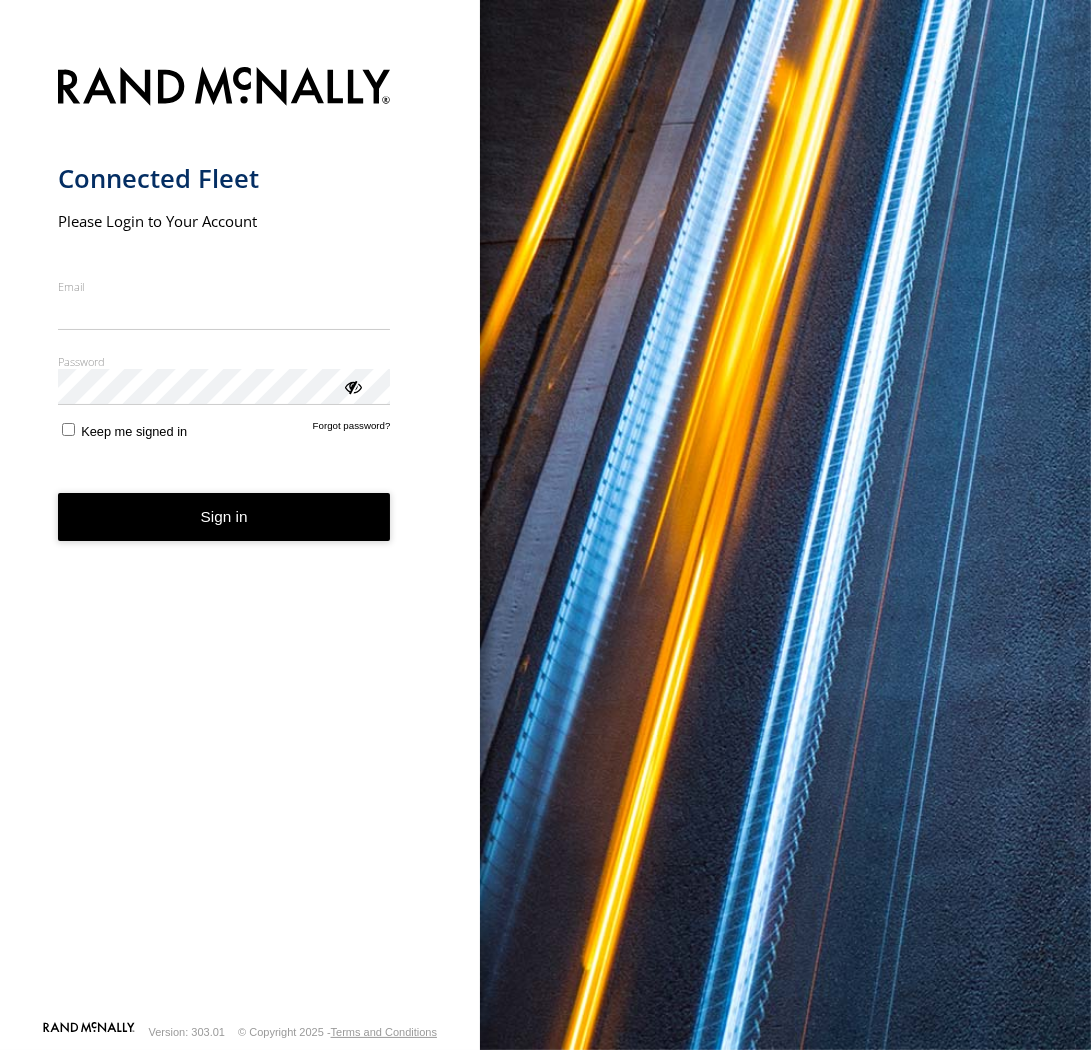 type on "**********" 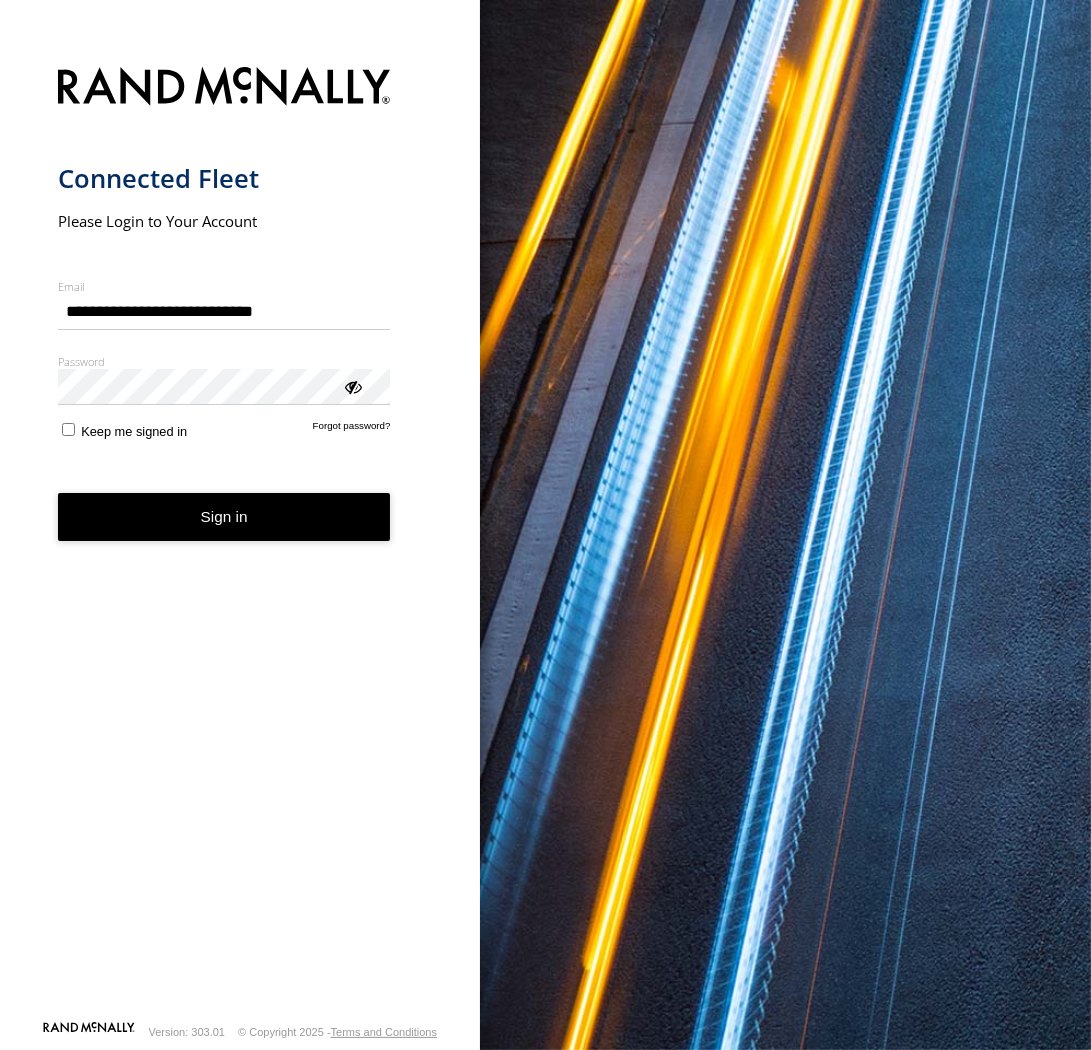 click on "Sign in" at bounding box center [224, 517] 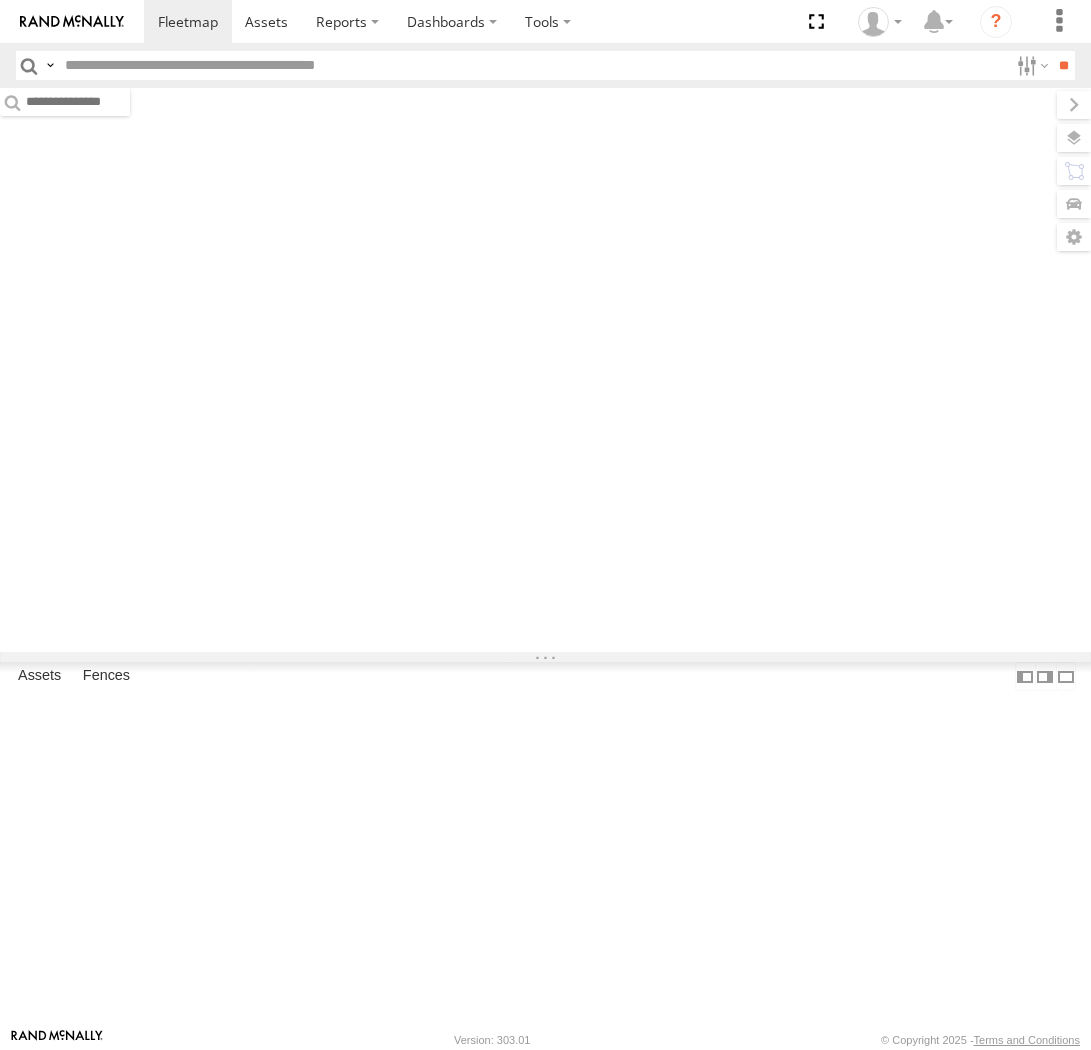scroll, scrollTop: 0, scrollLeft: 0, axis: both 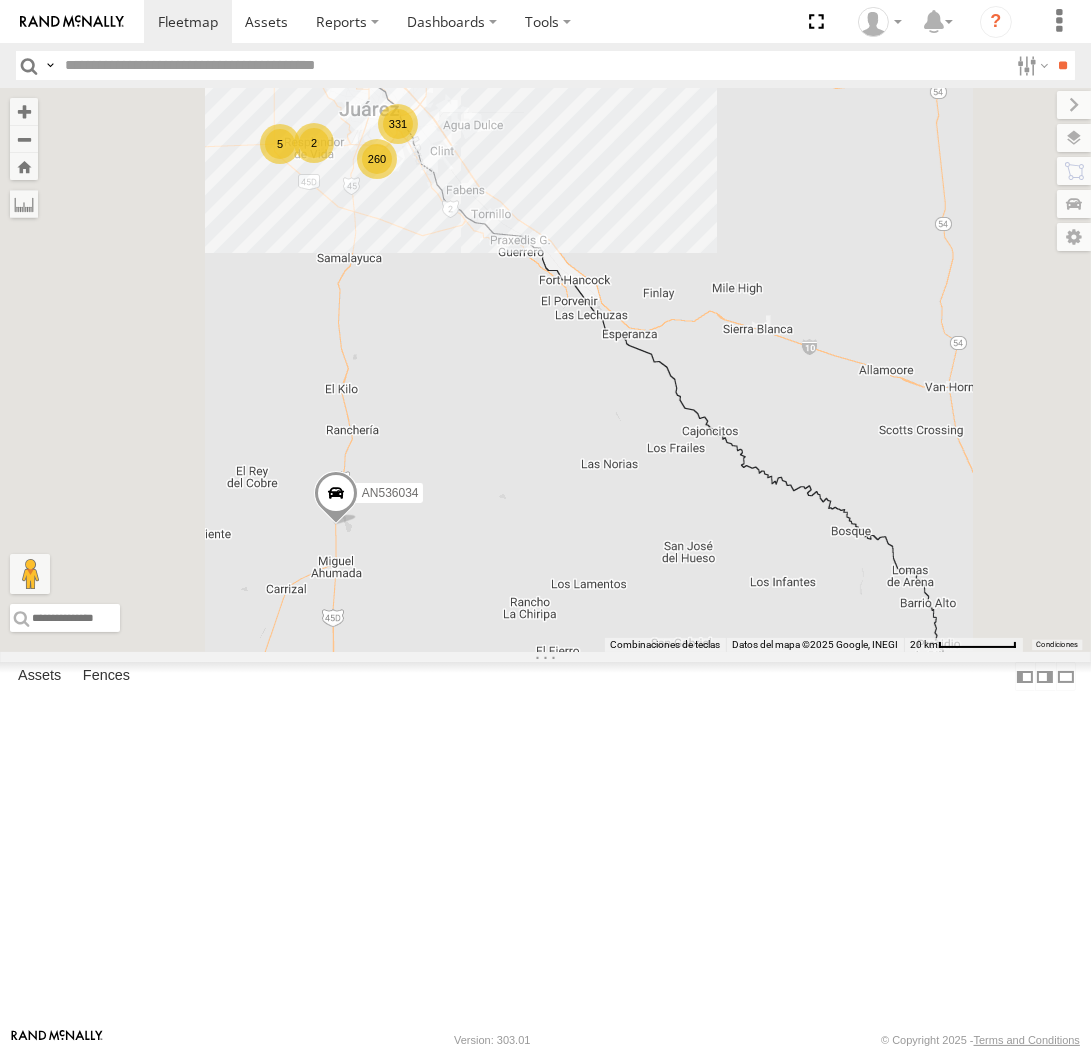 drag, startPoint x: 710, startPoint y: 198, endPoint x: 718, endPoint y: 474, distance: 276.1159 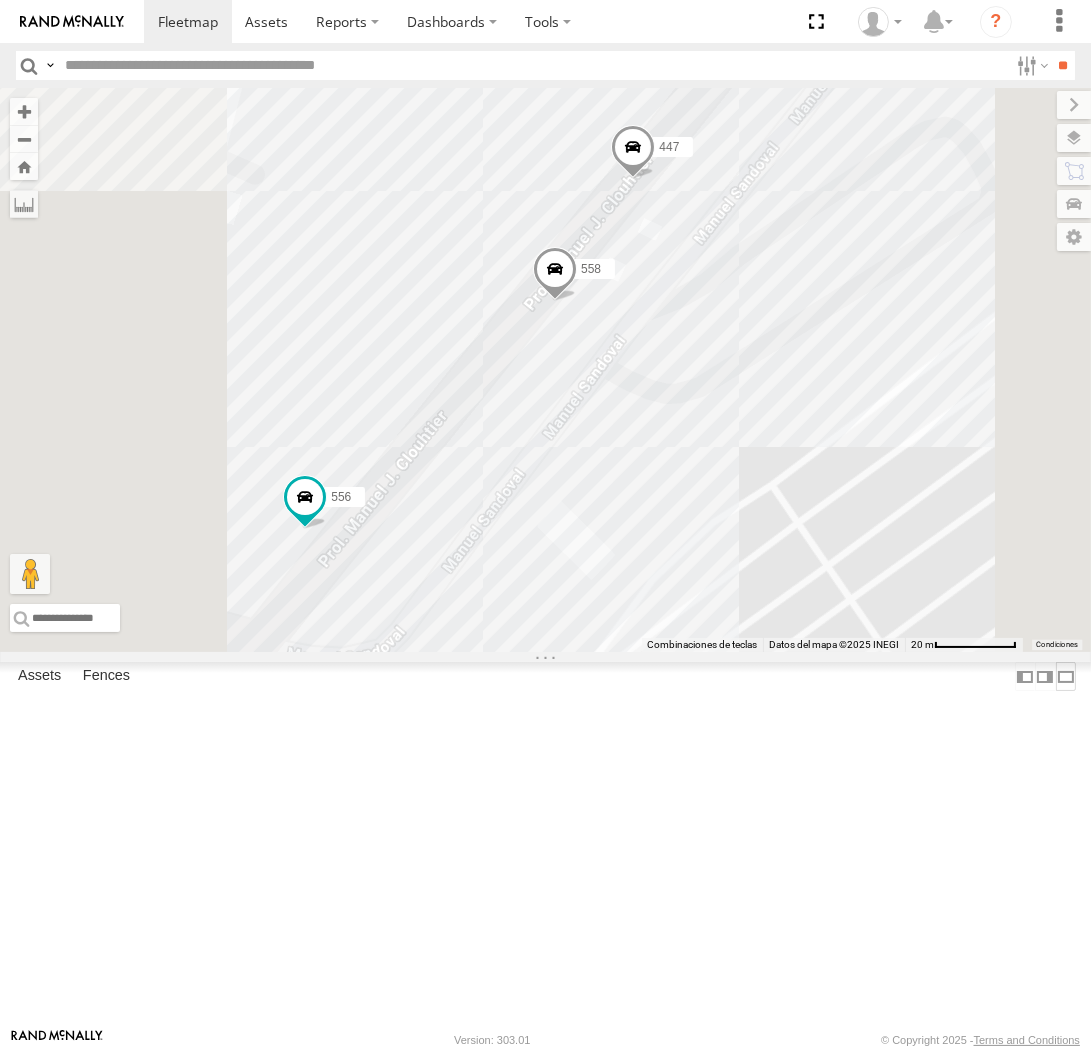 click at bounding box center (1066, 676) 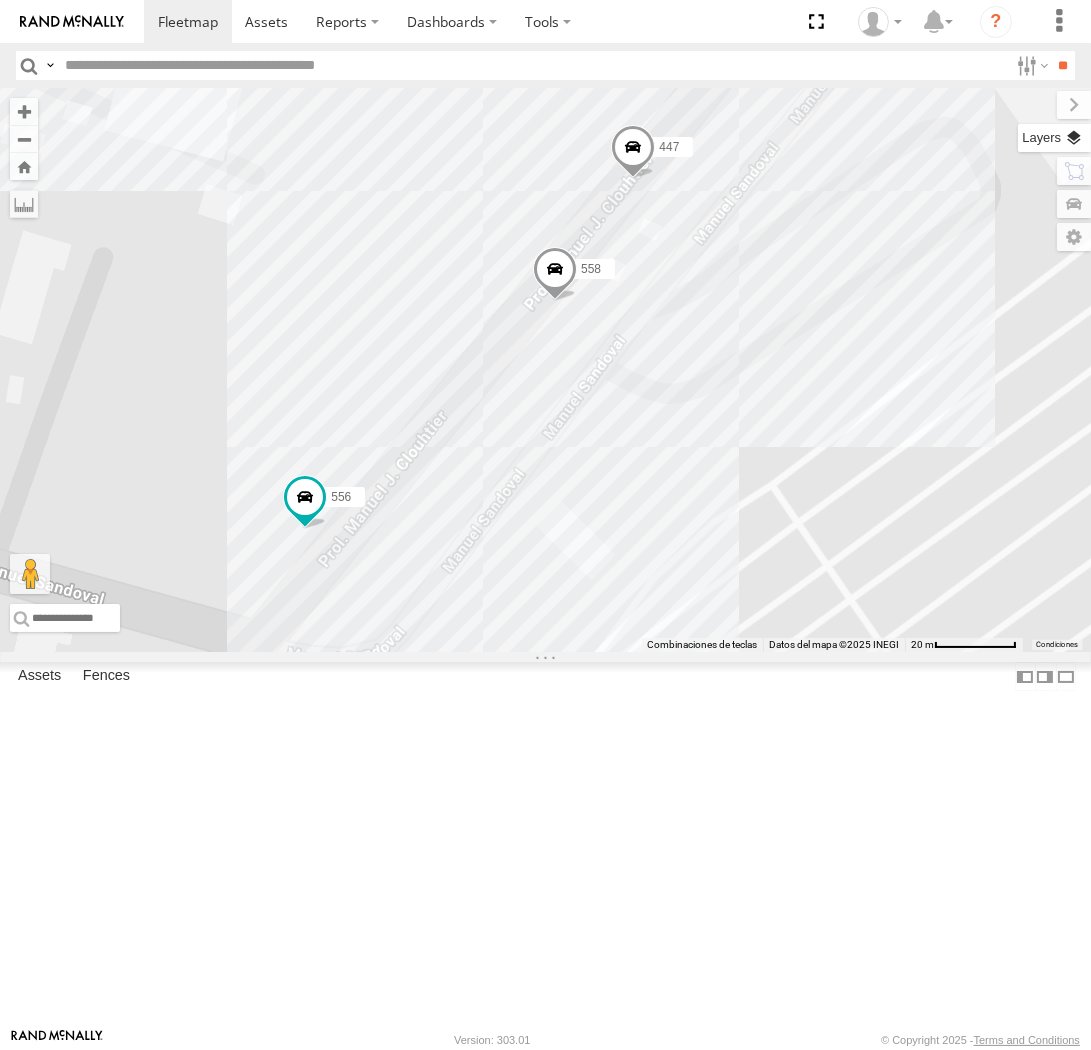 click at bounding box center [1054, 138] 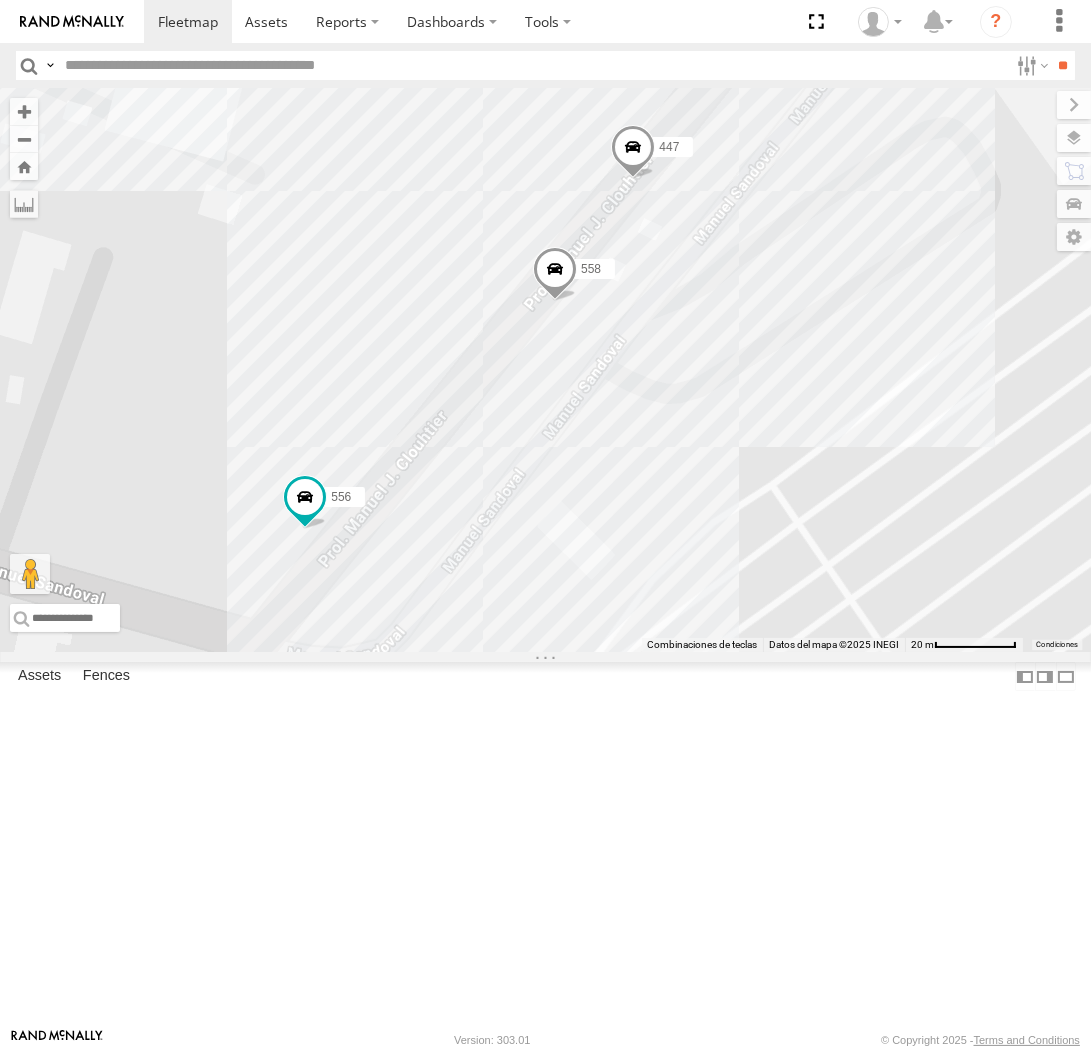 click on "Basemaps" at bounding box center (0, 0) 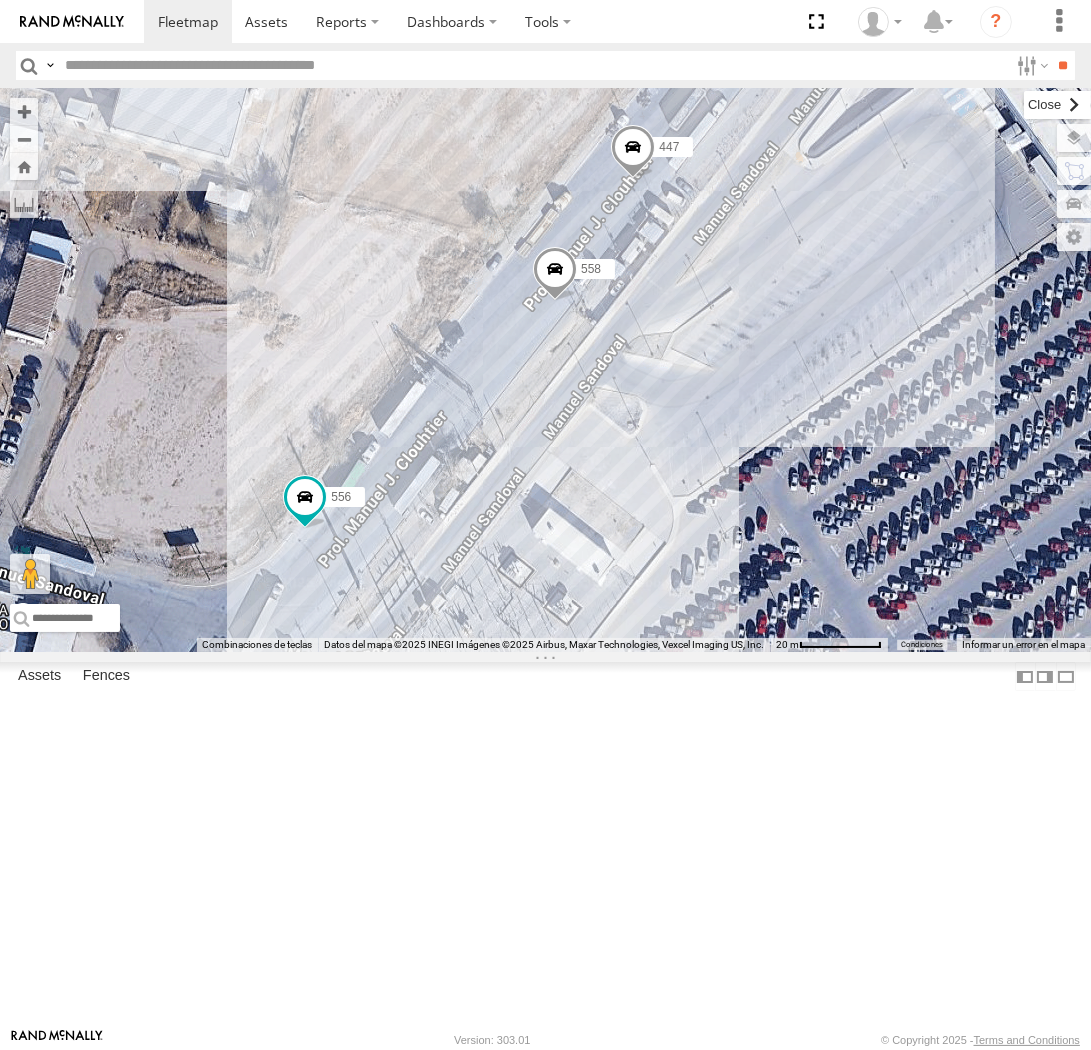 click at bounding box center [1057, 105] 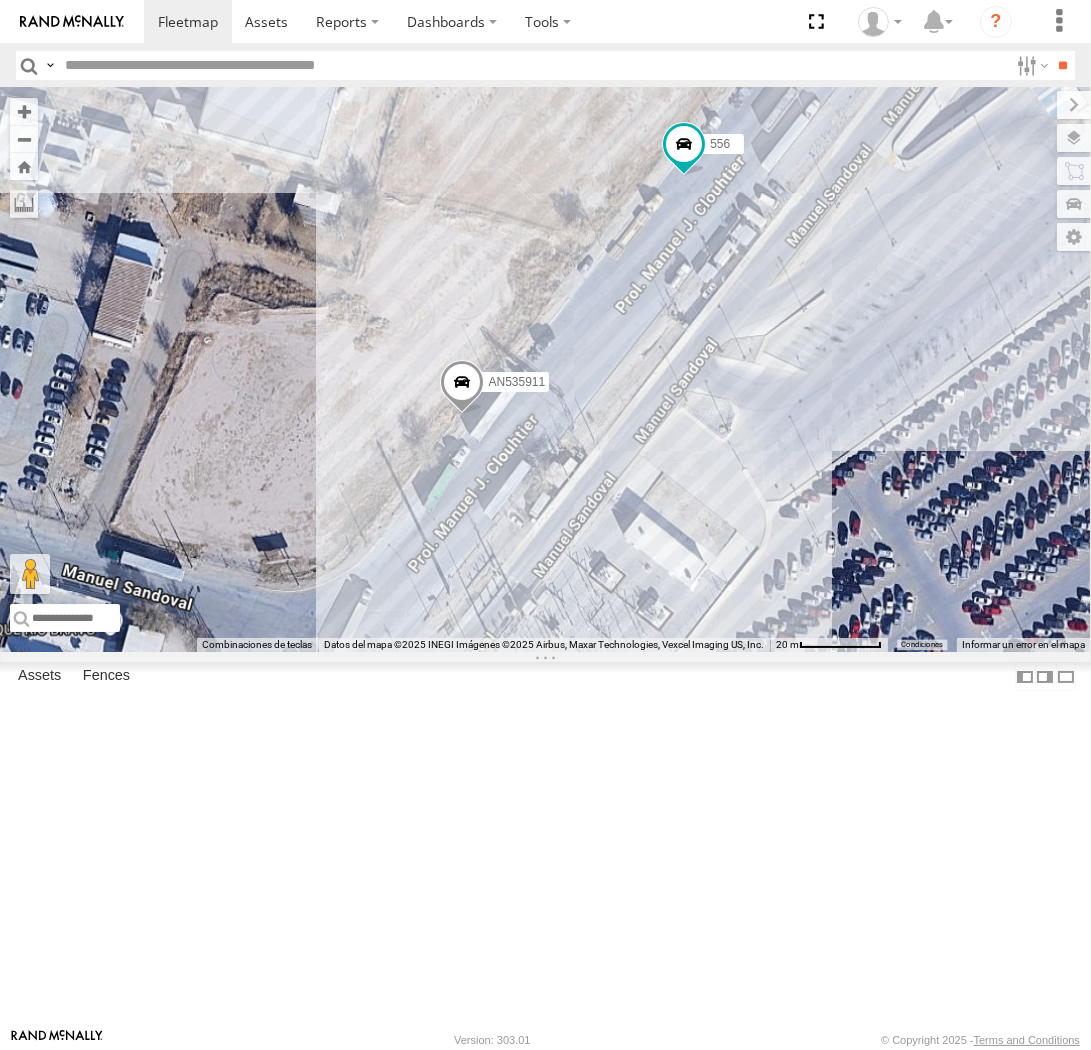 drag, startPoint x: 496, startPoint y: 398, endPoint x: 457, endPoint y: 487, distance: 97.16995 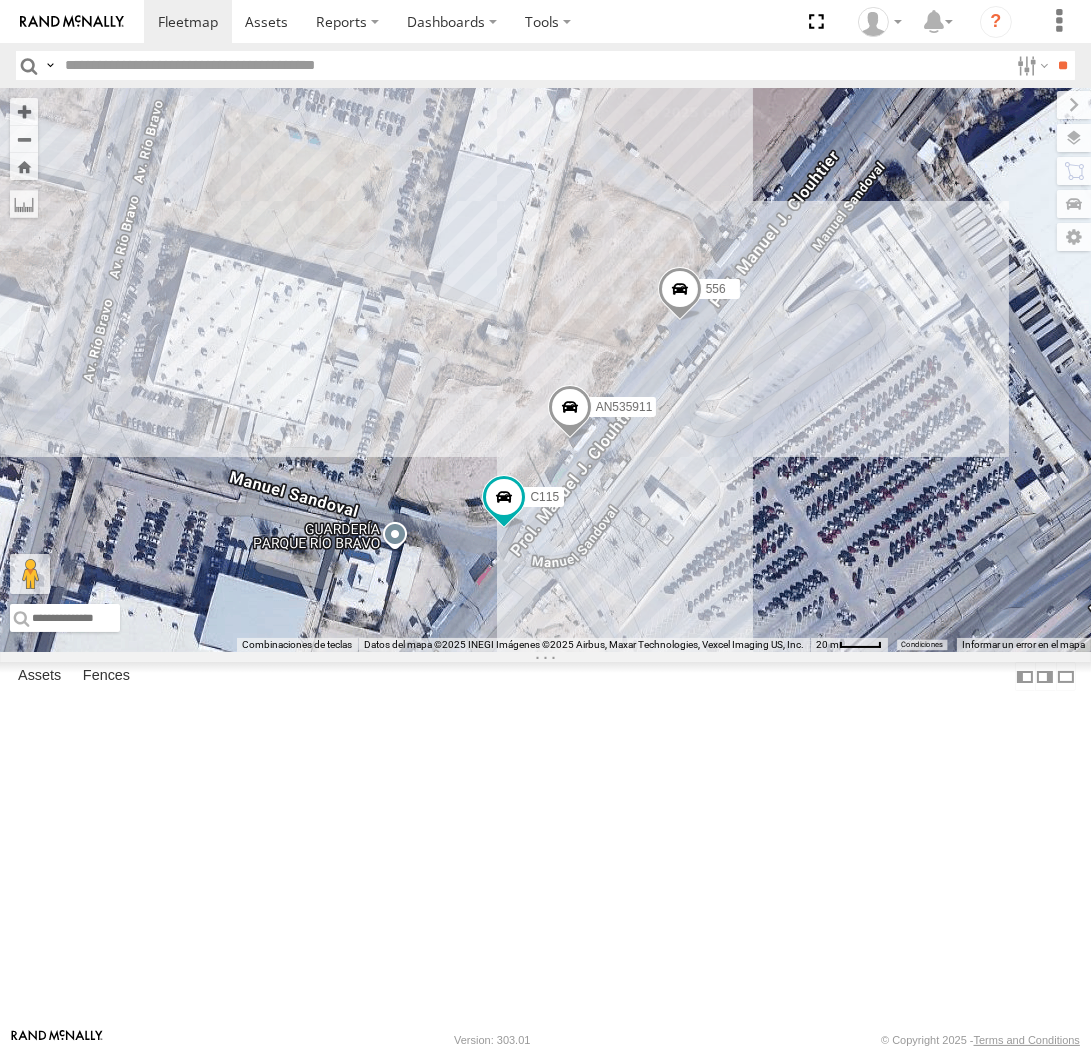 drag, startPoint x: 730, startPoint y: 637, endPoint x: 722, endPoint y: 496, distance: 141.22676 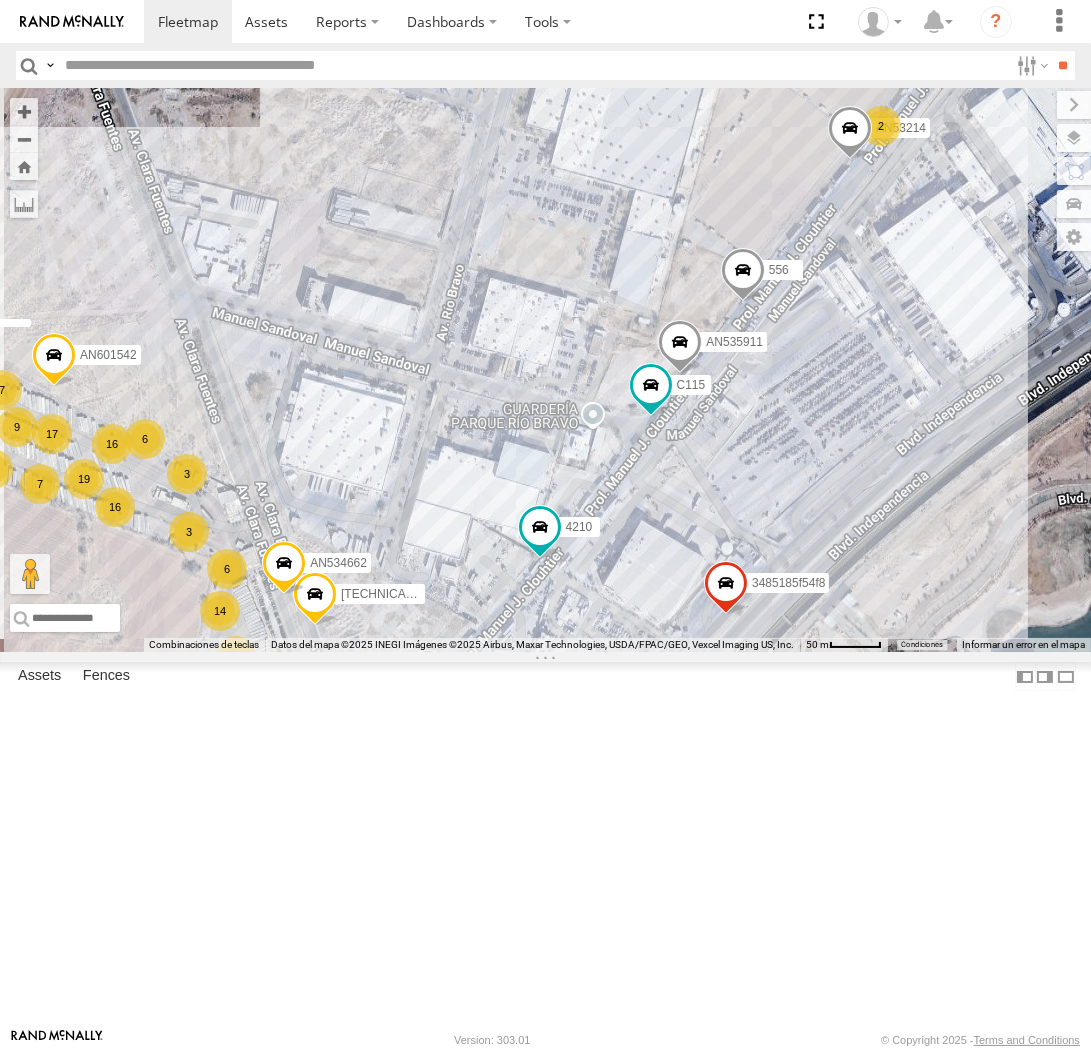 drag, startPoint x: 725, startPoint y: 652, endPoint x: 757, endPoint y: 567, distance: 90.824005 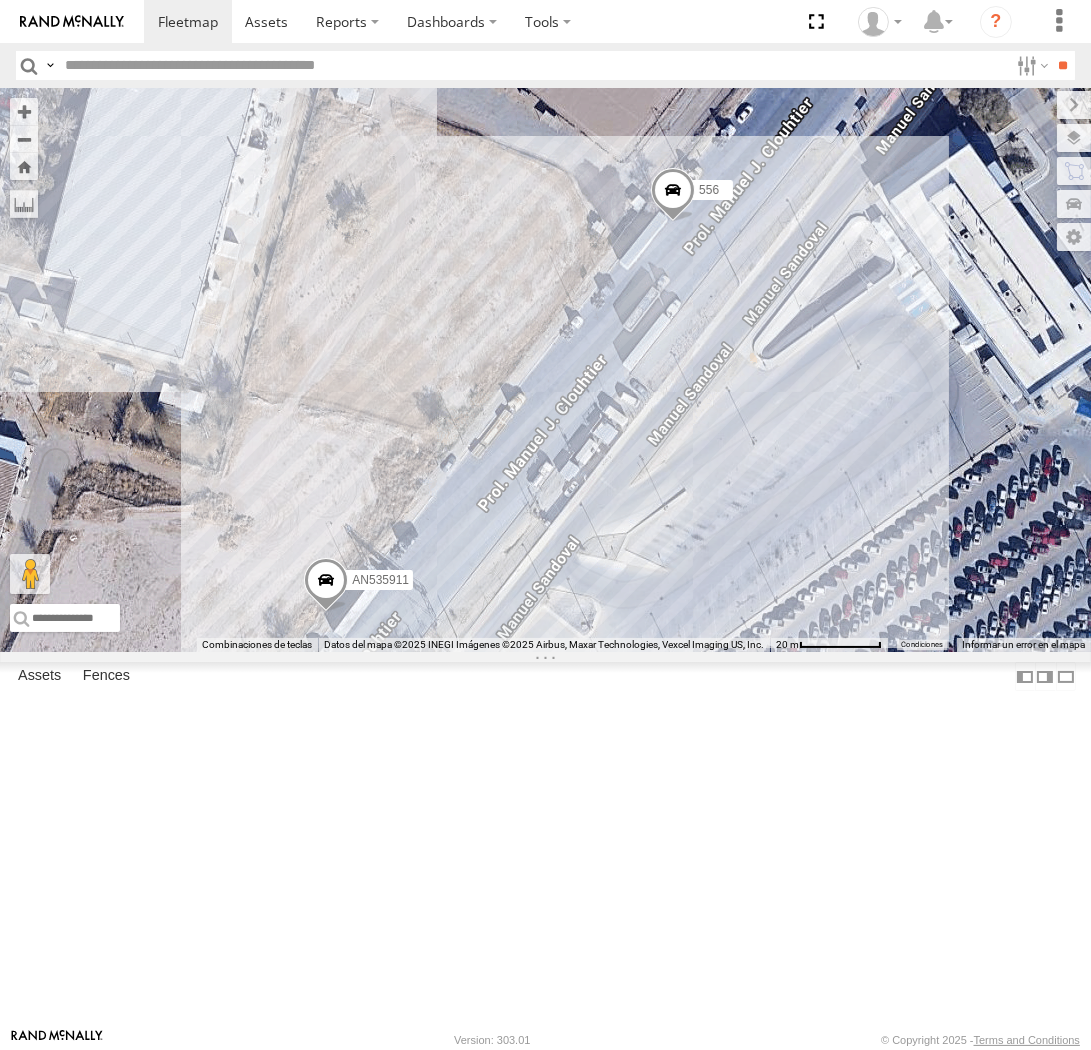 click on "AN534662 AN535911 AN532390 4000 AN53214 644 3093 AN601542 556 015910002880360 AN538265 3485185f54f8 4210 C143 C115" at bounding box center [545, 370] 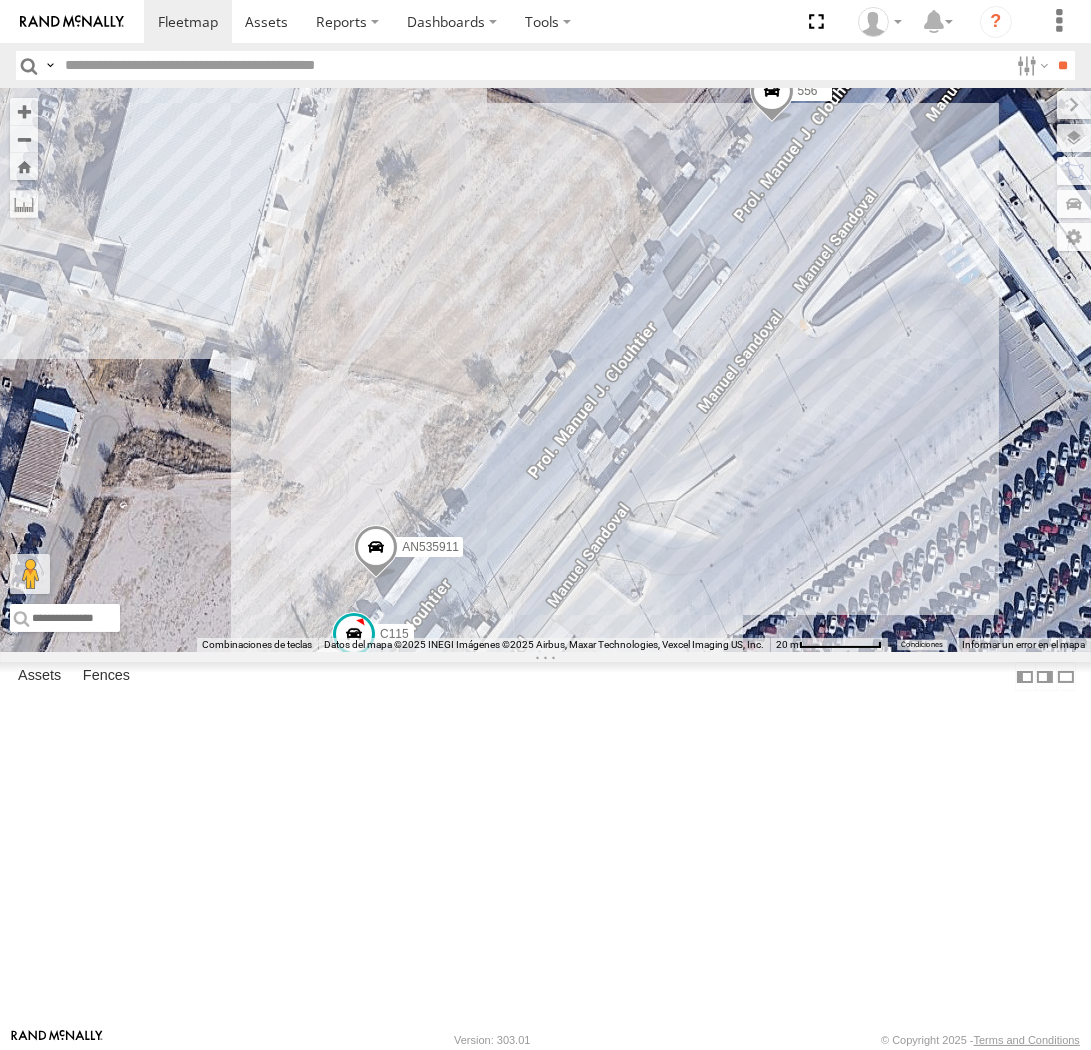 drag, startPoint x: 656, startPoint y: 671, endPoint x: 772, endPoint y: 570, distance: 153.80832 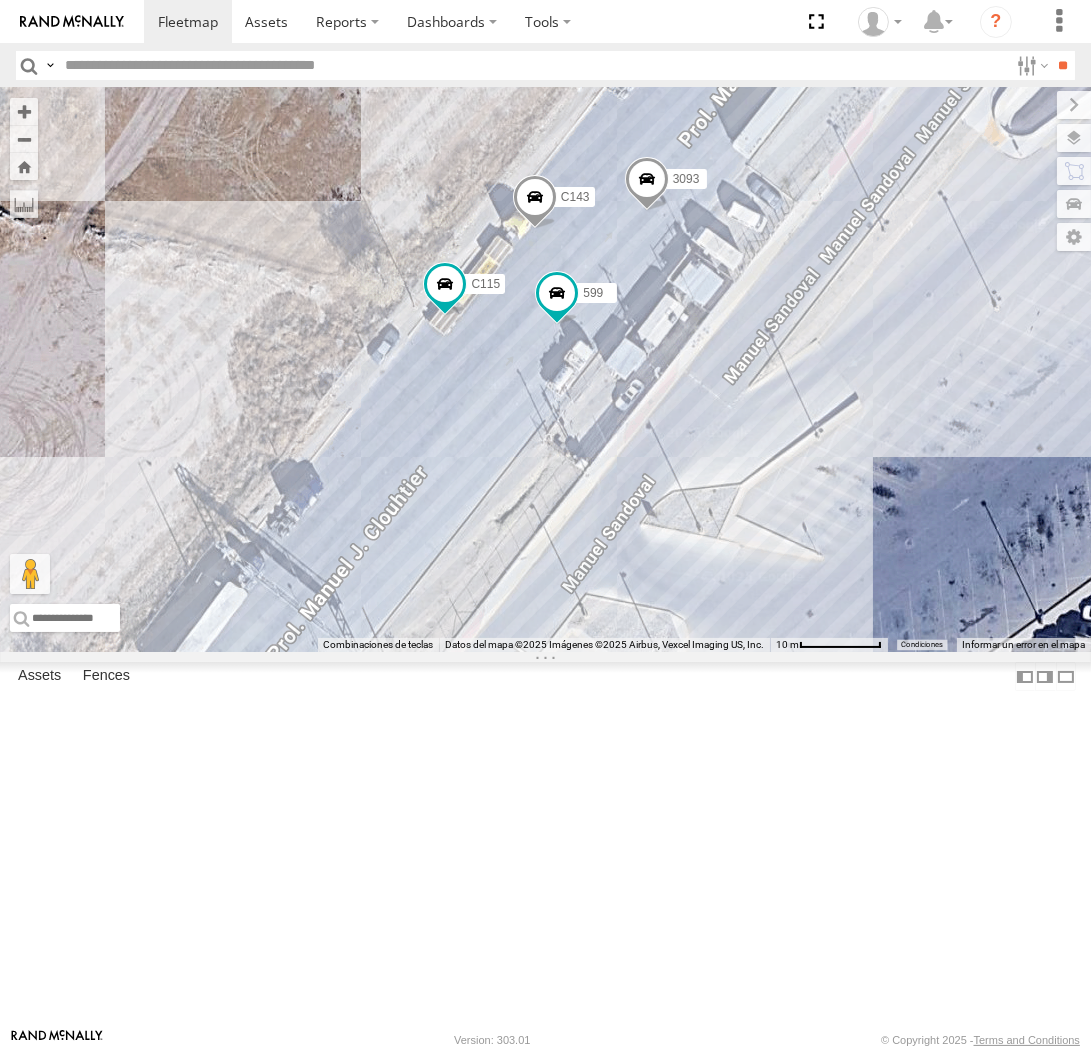 drag, startPoint x: 776, startPoint y: 600, endPoint x: 861, endPoint y: 607, distance: 85.28775 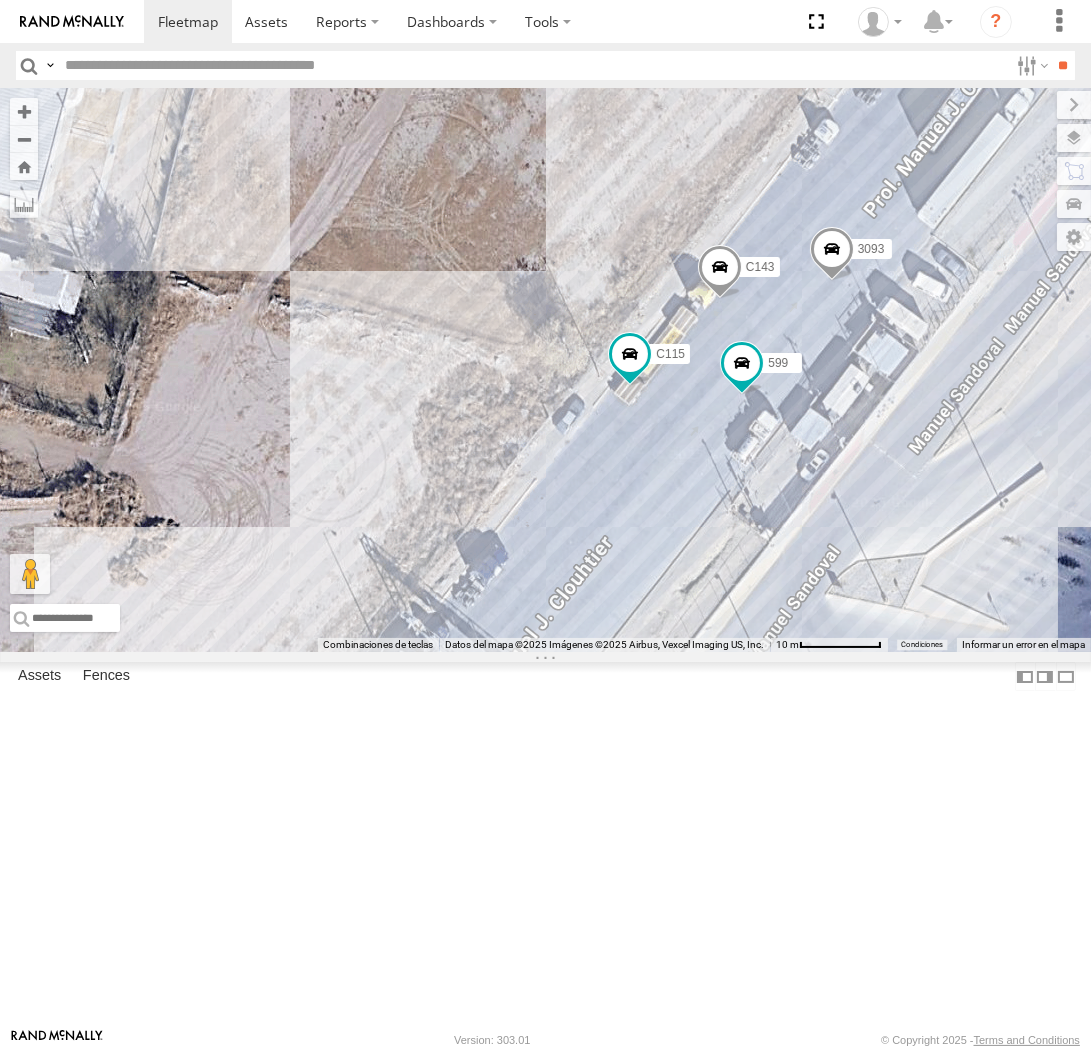 click on "3093" at bounding box center [866, 249] 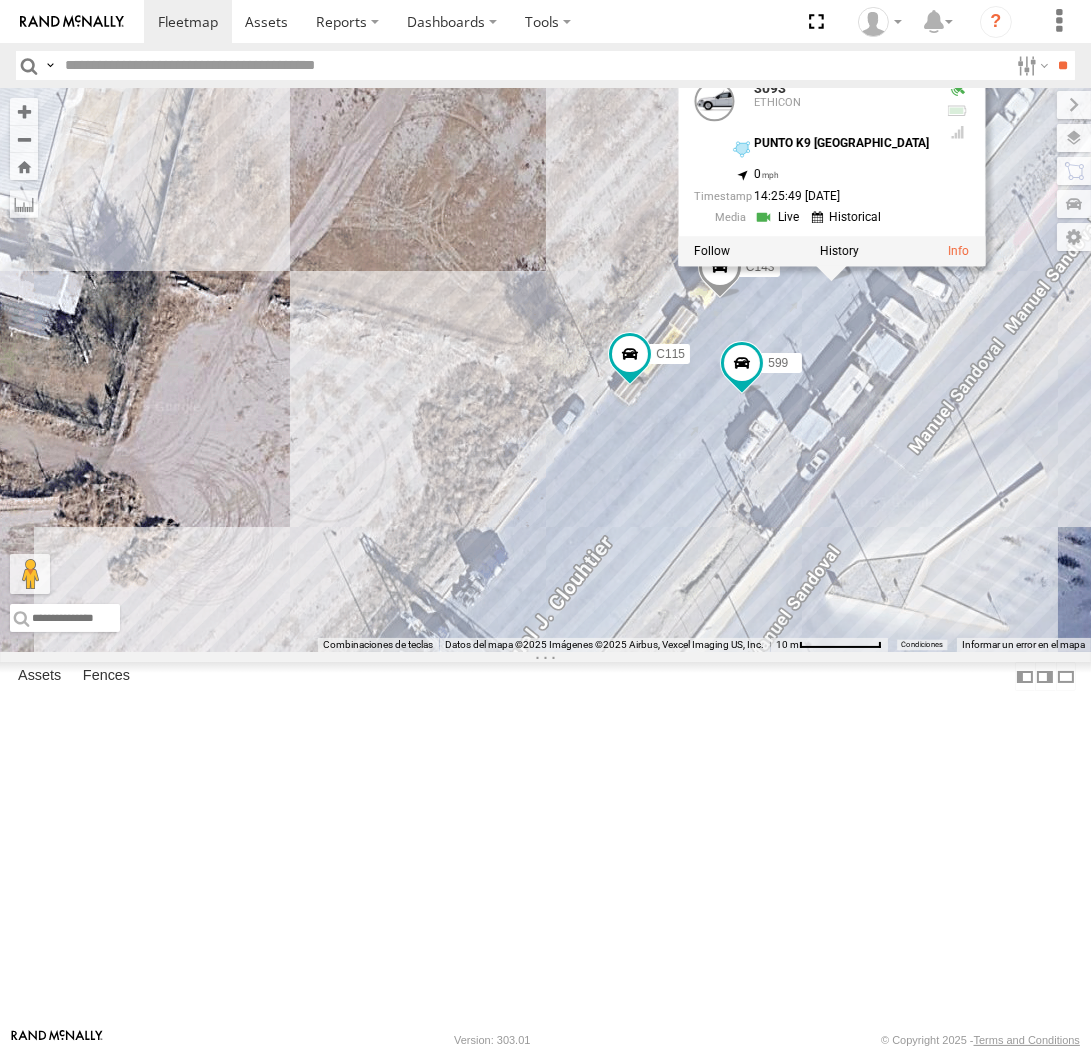 click at bounding box center (779, 217) 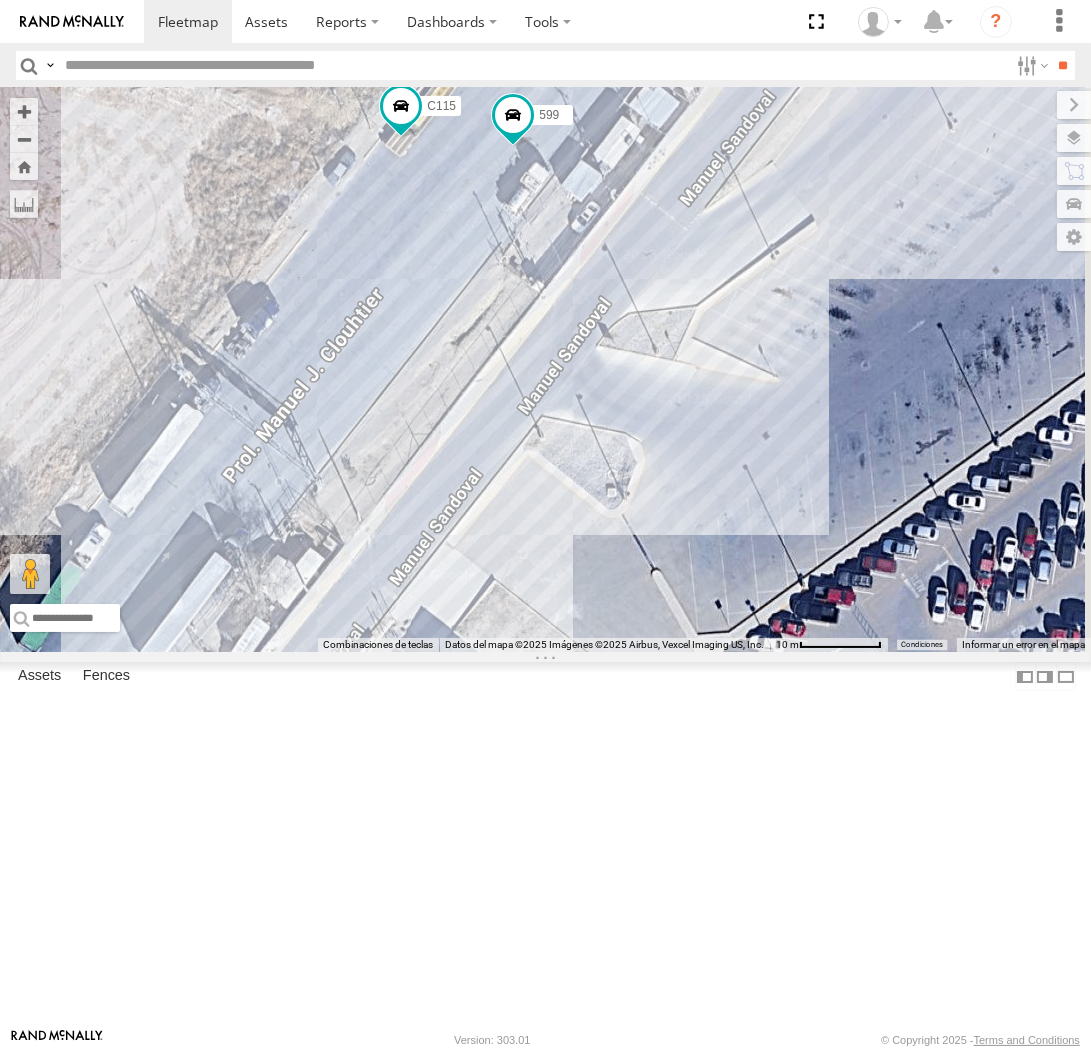 drag, startPoint x: 911, startPoint y: 732, endPoint x: 682, endPoint y: 486, distance: 336.09076 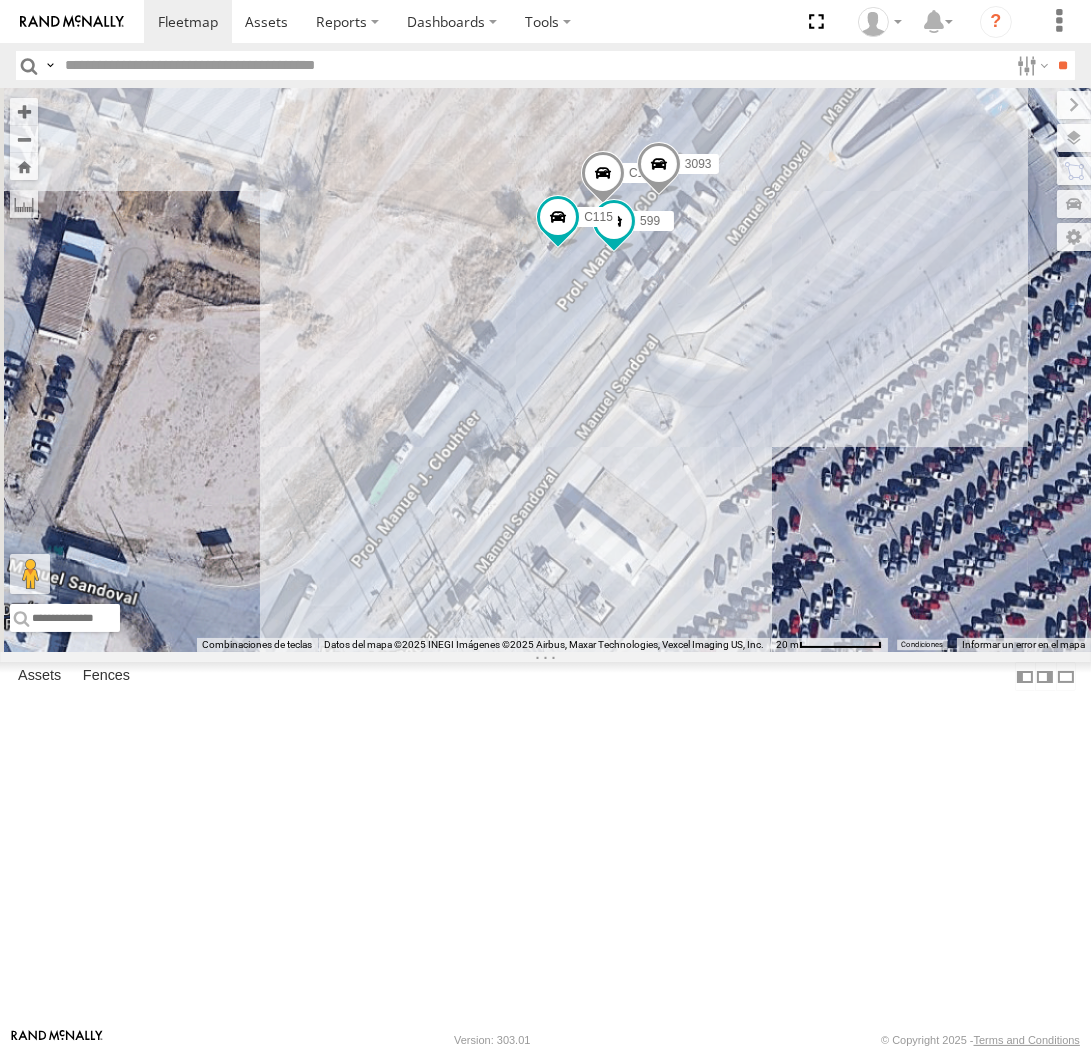 drag, startPoint x: 682, startPoint y: 482, endPoint x: 730, endPoint y: 591, distance: 119.1008 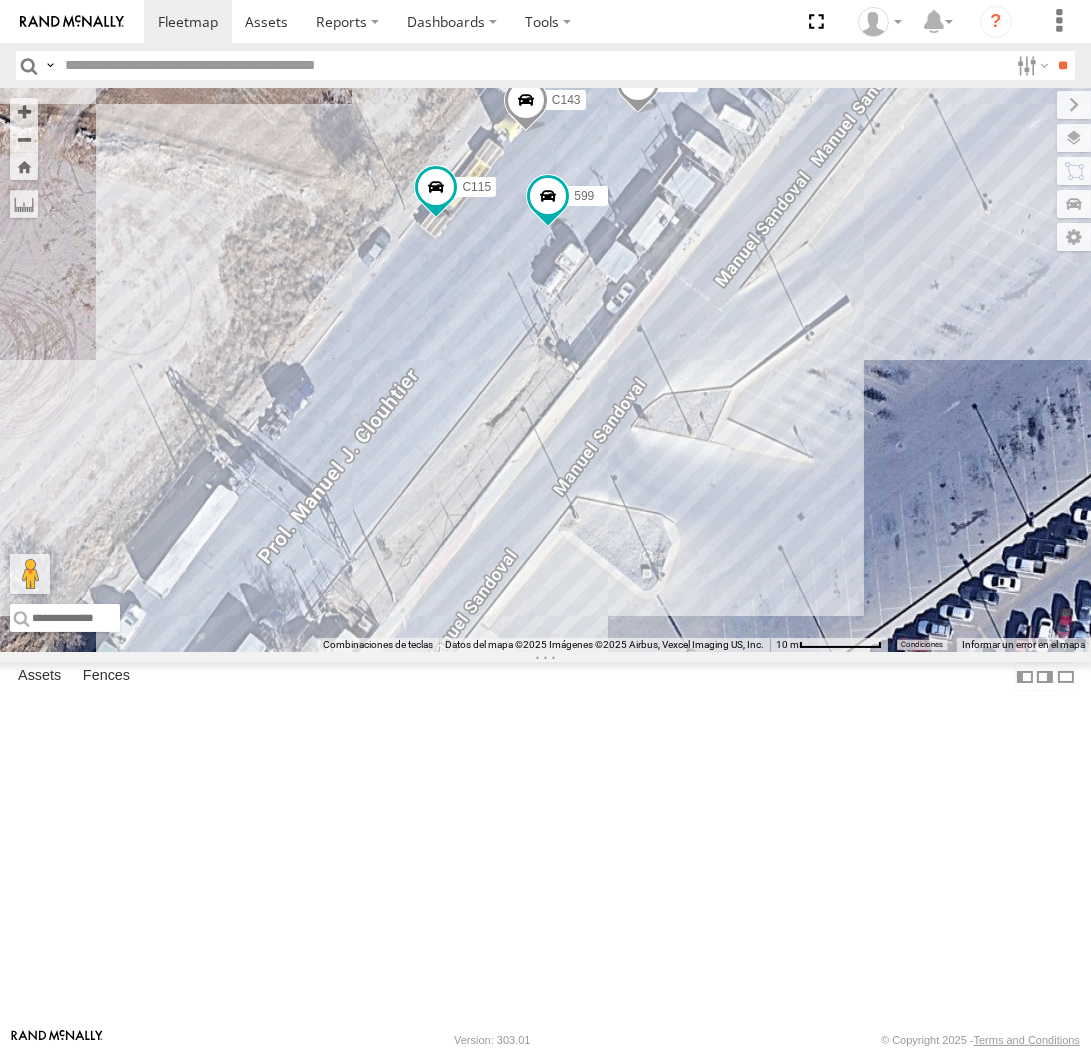 drag, startPoint x: 721, startPoint y: 564, endPoint x: 772, endPoint y: 597, distance: 60.74537 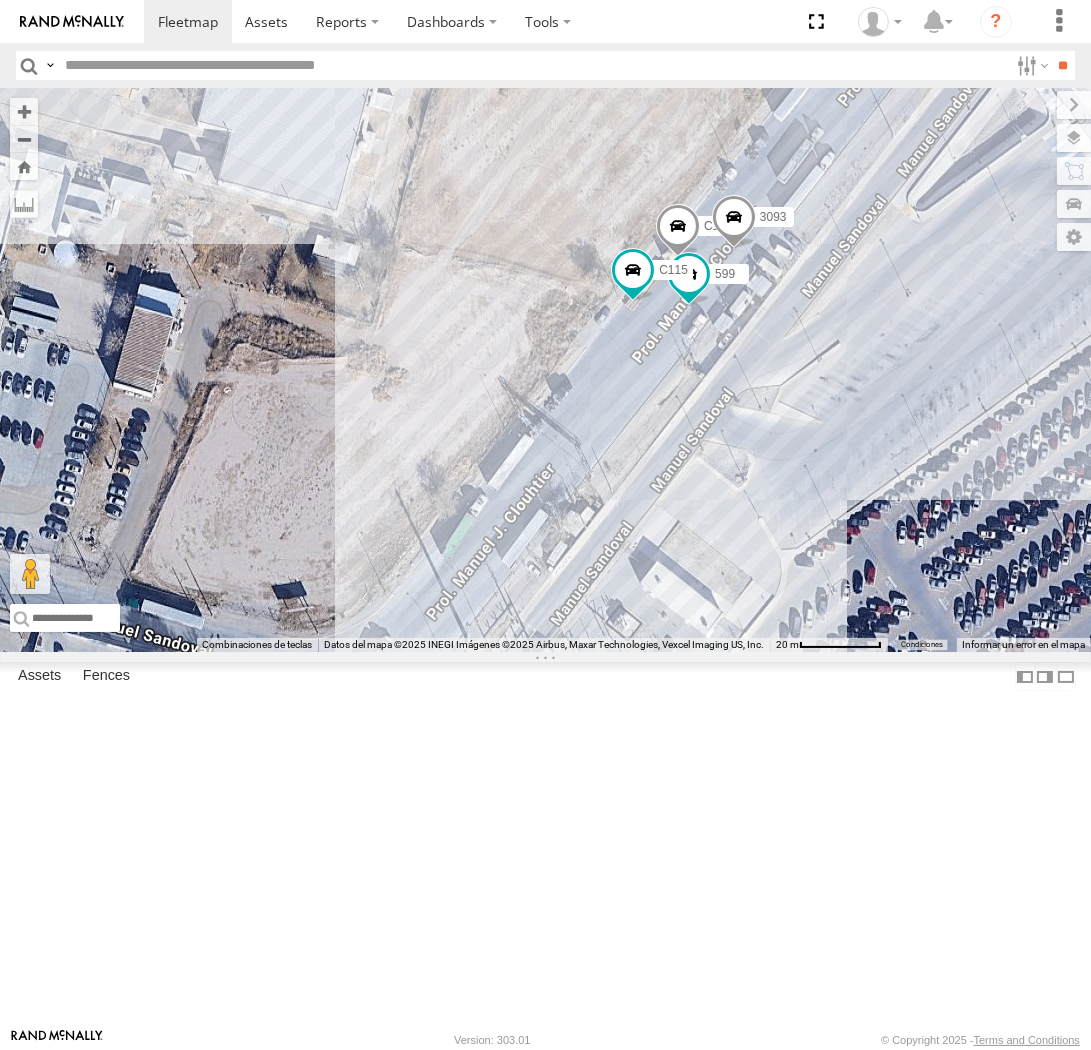 drag, startPoint x: 796, startPoint y: 558, endPoint x: 775, endPoint y: 617, distance: 62.625874 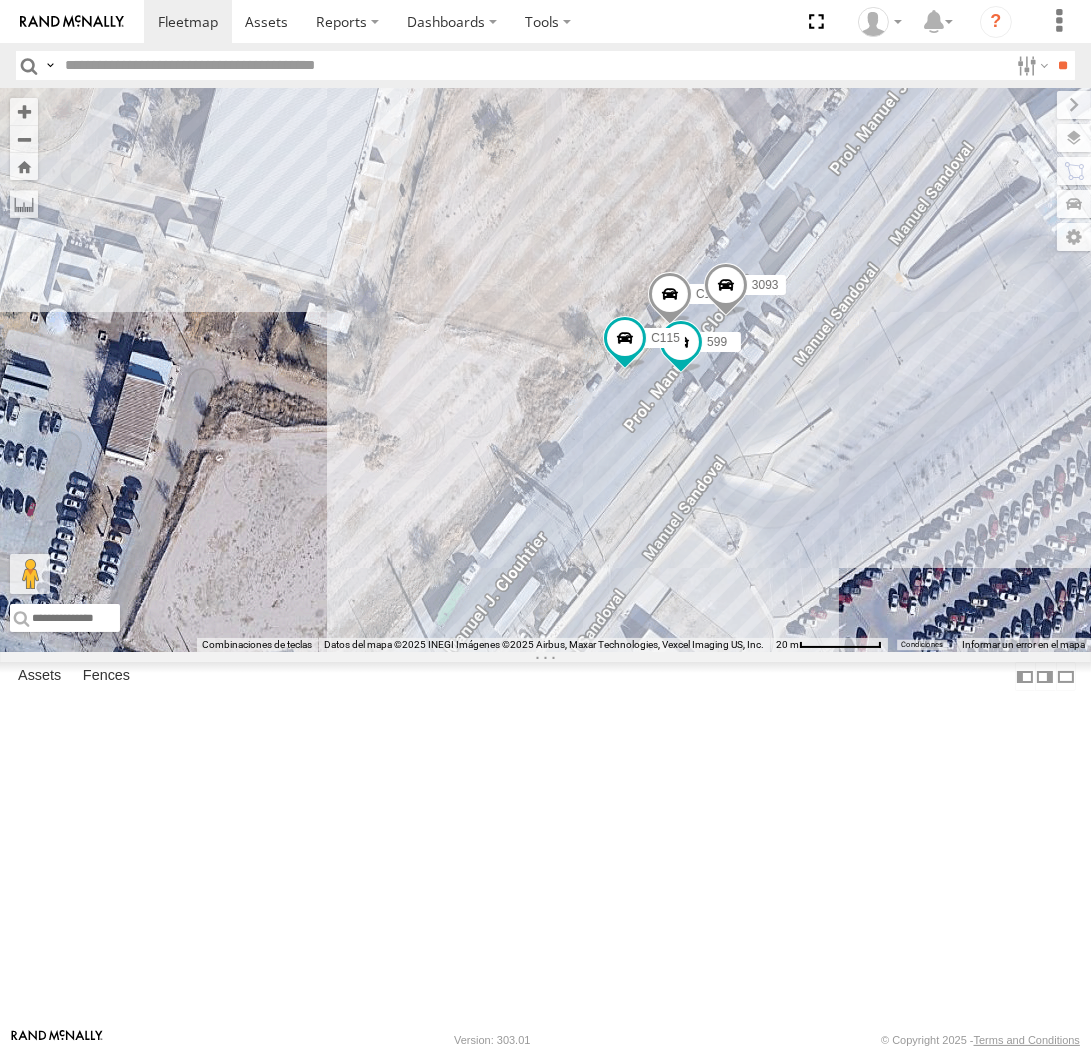 drag, startPoint x: 842, startPoint y: 478, endPoint x: 1035, endPoint y: 517, distance: 196.90099 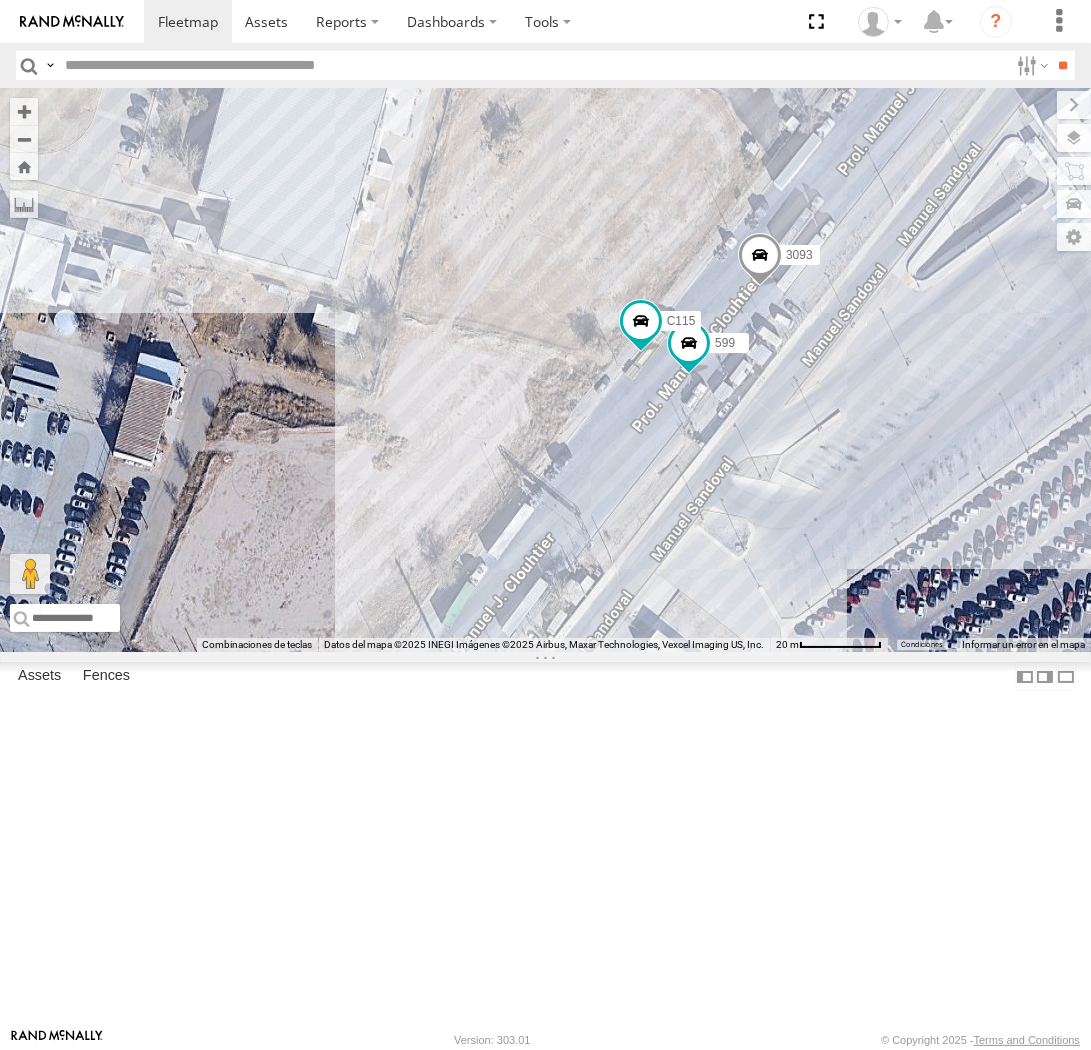 click at bounding box center (759, 261) 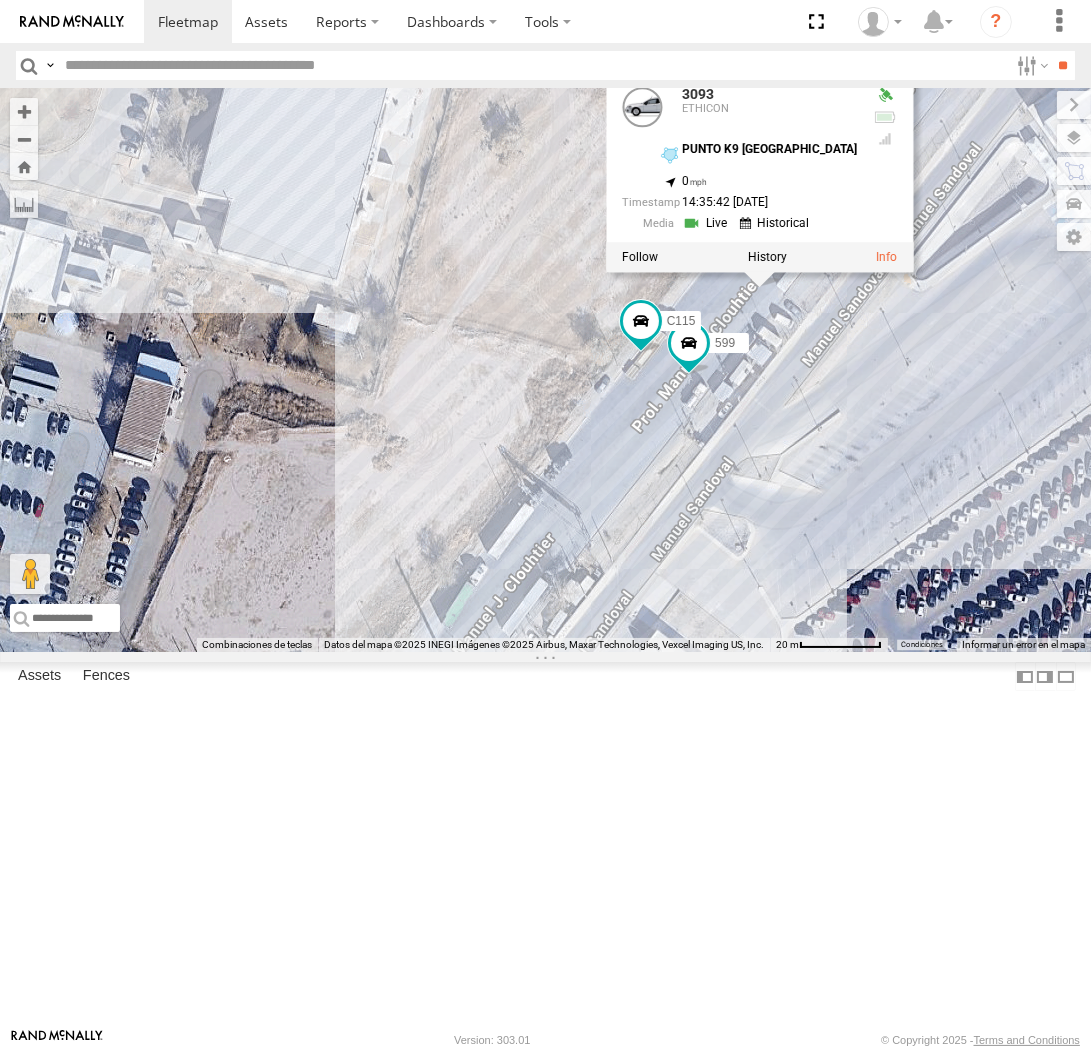 click at bounding box center (707, 223) 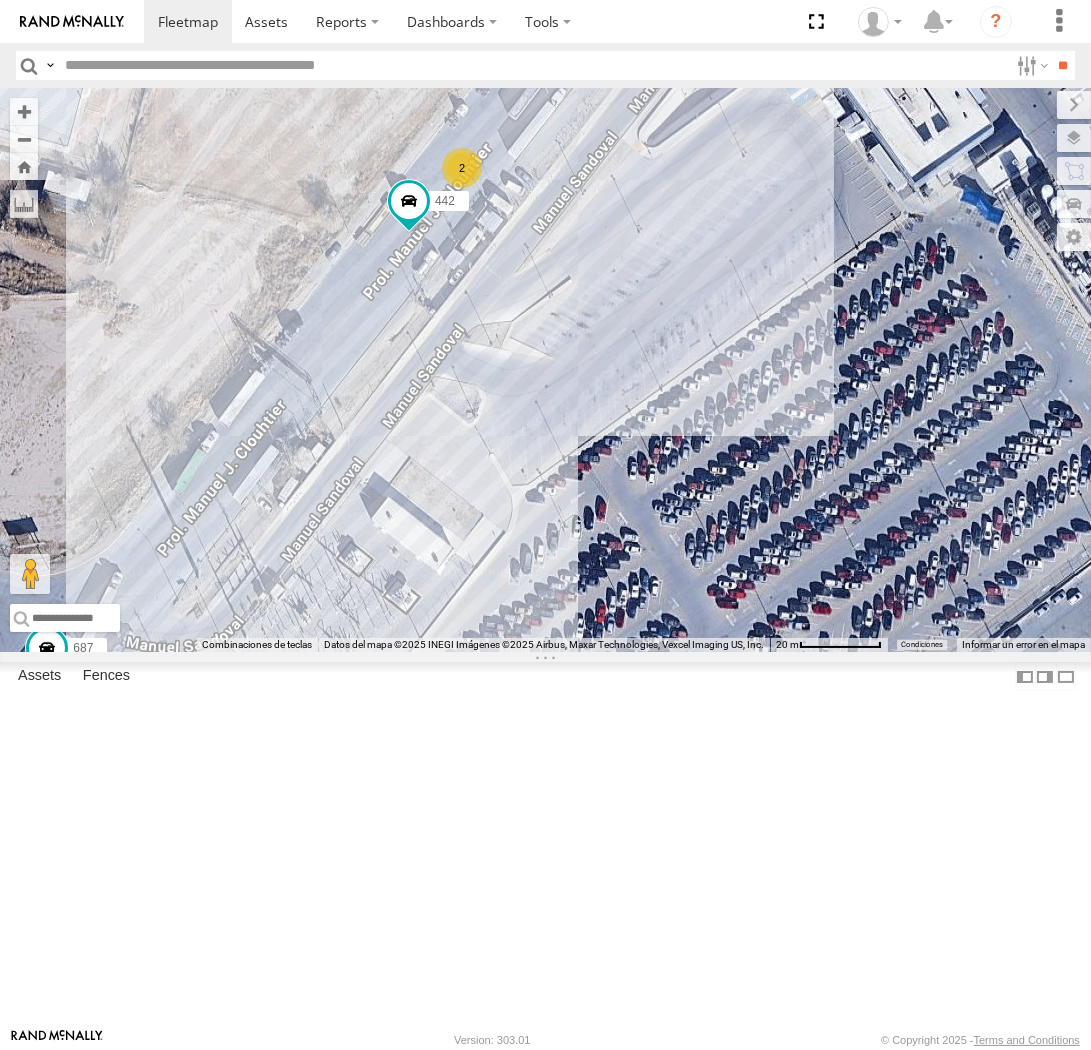 drag, startPoint x: 295, startPoint y: 363, endPoint x: 366, endPoint y: 414, distance: 87.41853 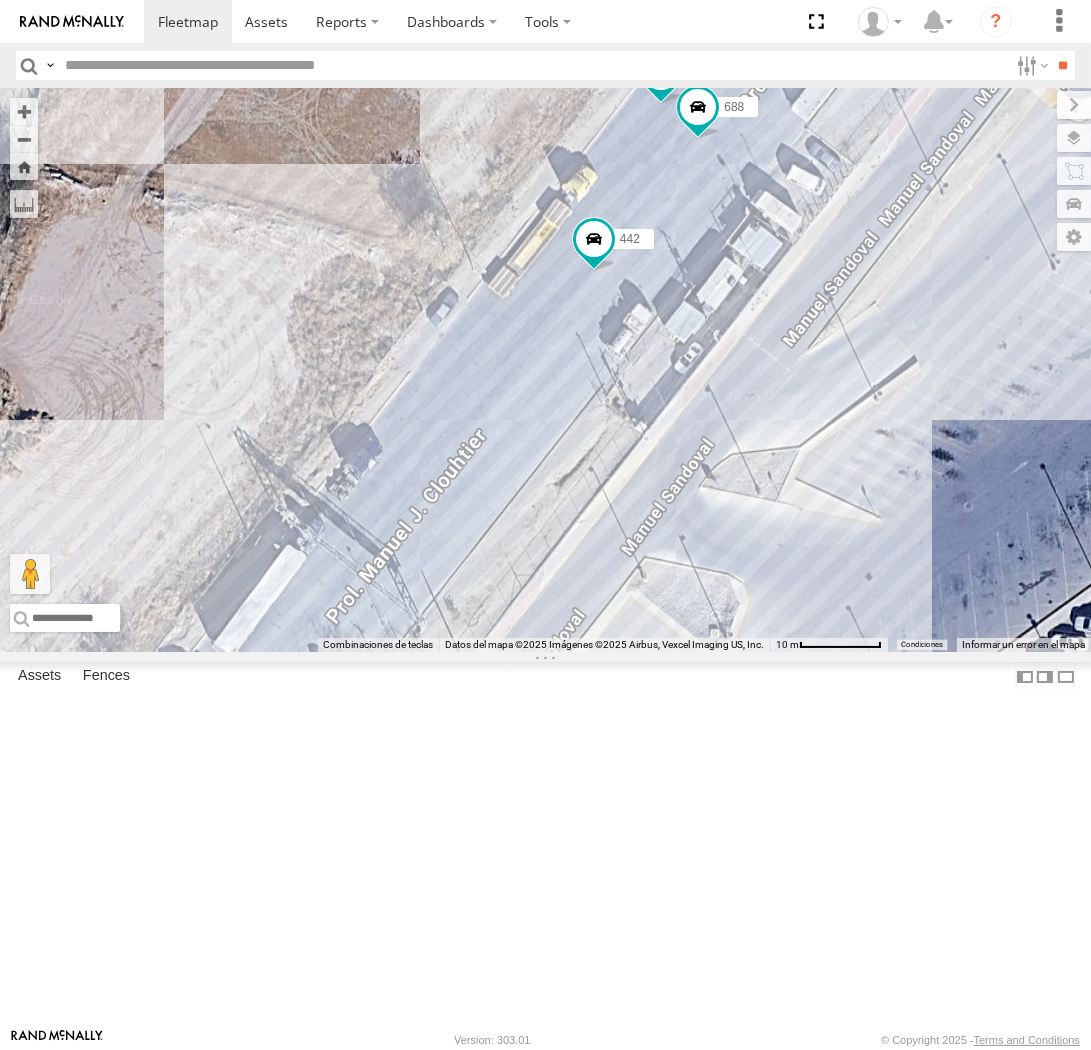 drag, startPoint x: 341, startPoint y: 390, endPoint x: 507, endPoint y: 422, distance: 169.0562 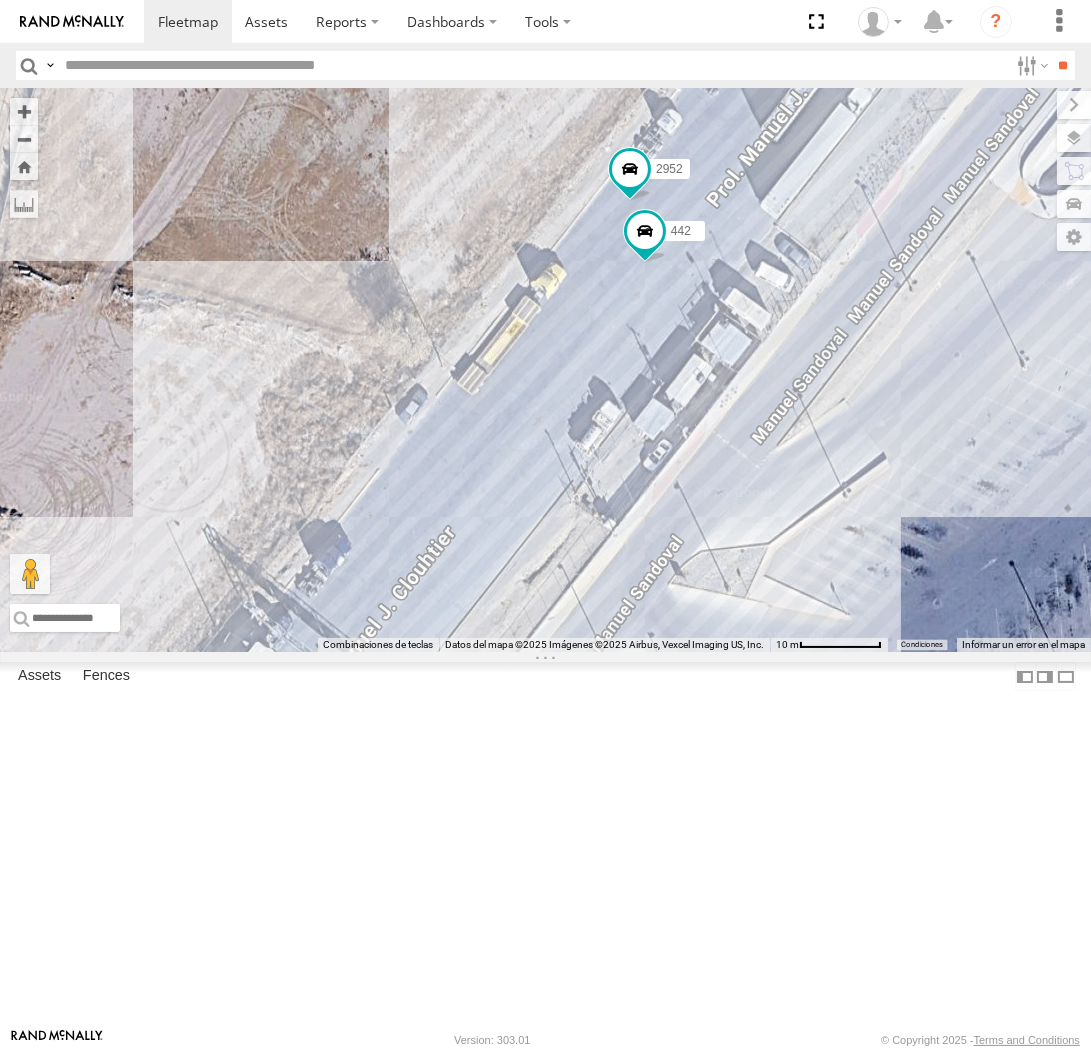 drag, startPoint x: 861, startPoint y: 565, endPoint x: 890, endPoint y: 588, distance: 37.01351 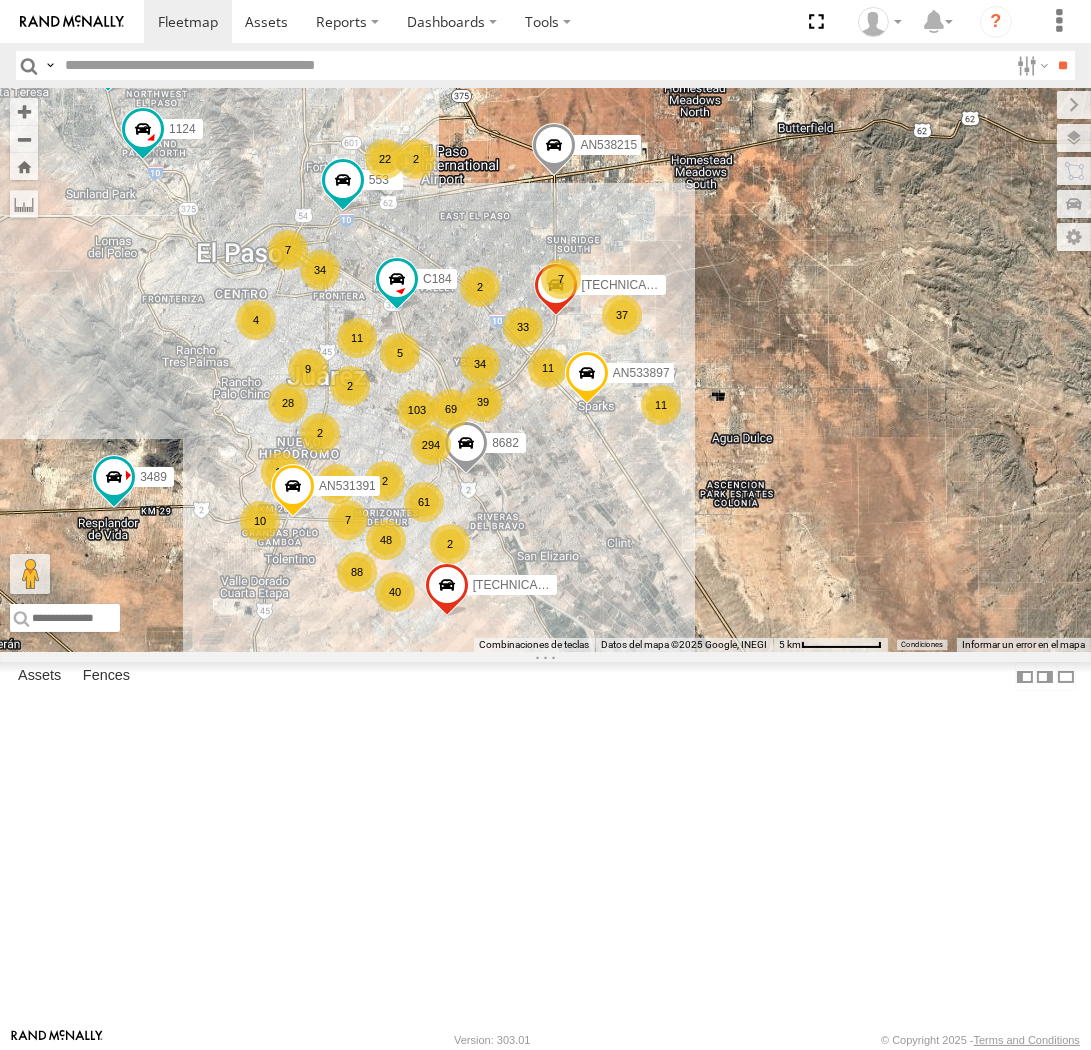 drag, startPoint x: 353, startPoint y: 803, endPoint x: 423, endPoint y: 637, distance: 180.15549 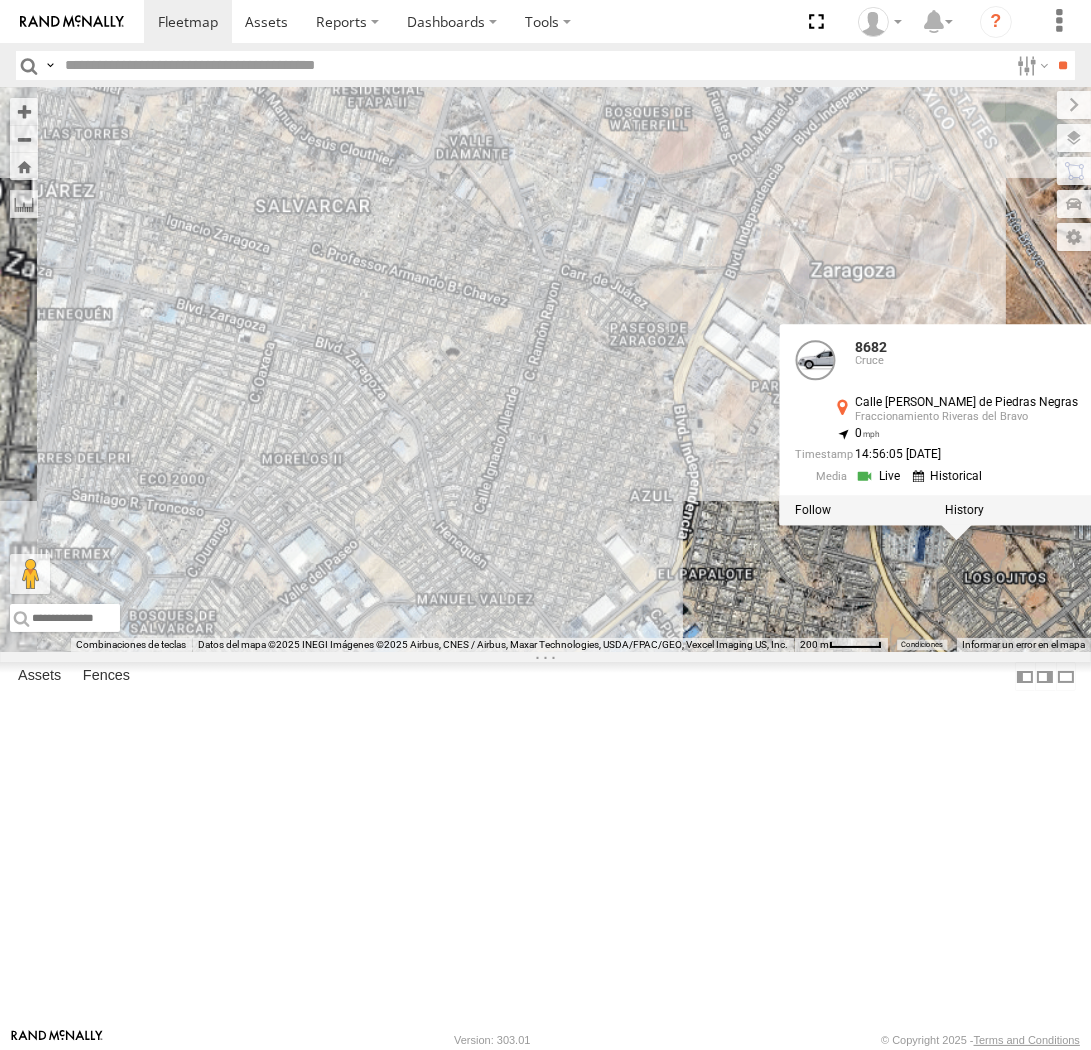click on "AN537125 AN533023 AN47472 AN535356 015910001811580 ZJ535914 F2771 C184 1124 8682 3489 AN538215 015910002824996 357660104097530 9043 AN531391 553 AN533897 8682 Cruce Calle Rivera de Piedras Negras Fraccionamiento Riveras del Bravo 31.63242 ,  -106.32903 0 14:56:05 07/11/2025" at bounding box center [545, 370] 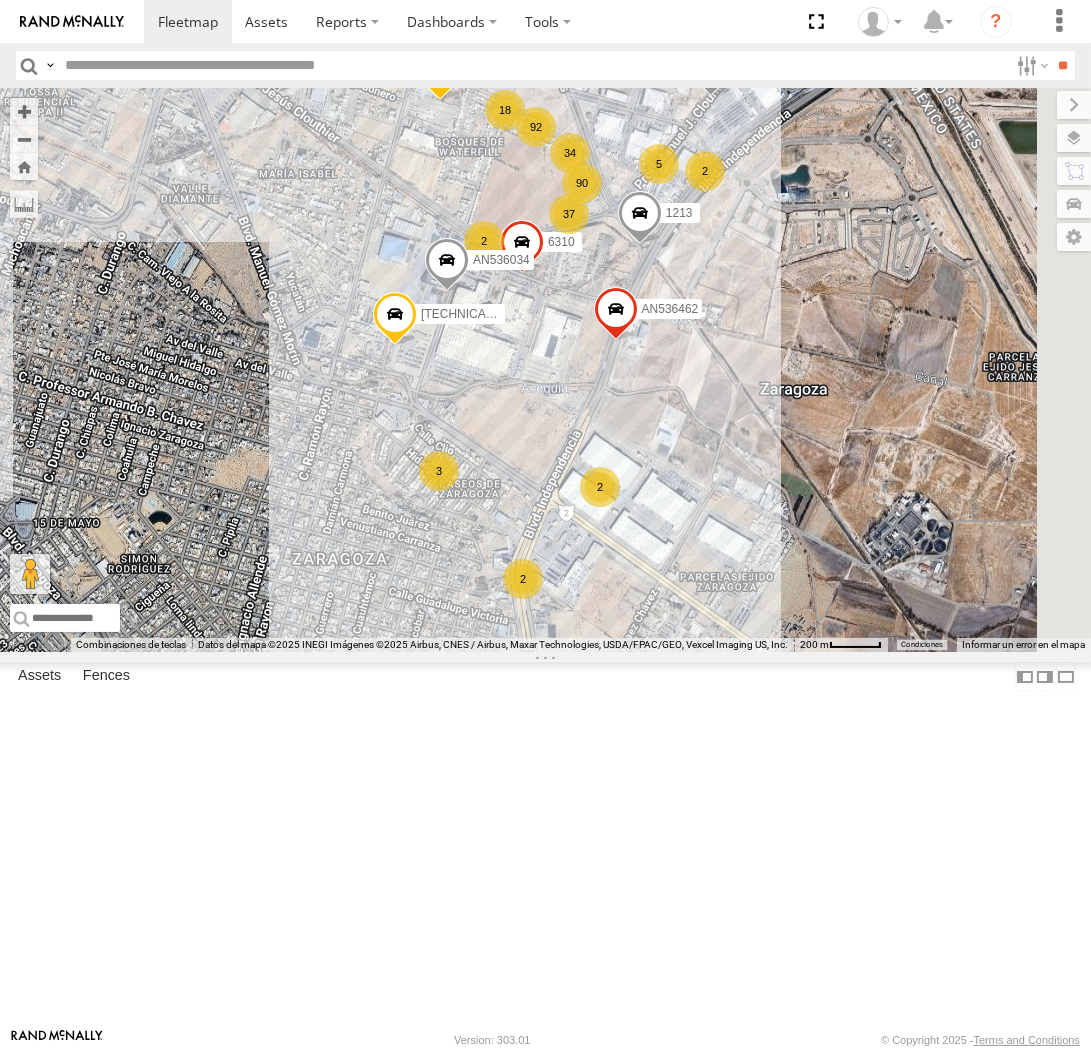 drag, startPoint x: 781, startPoint y: 465, endPoint x: 457, endPoint y: 692, distance: 395.60712 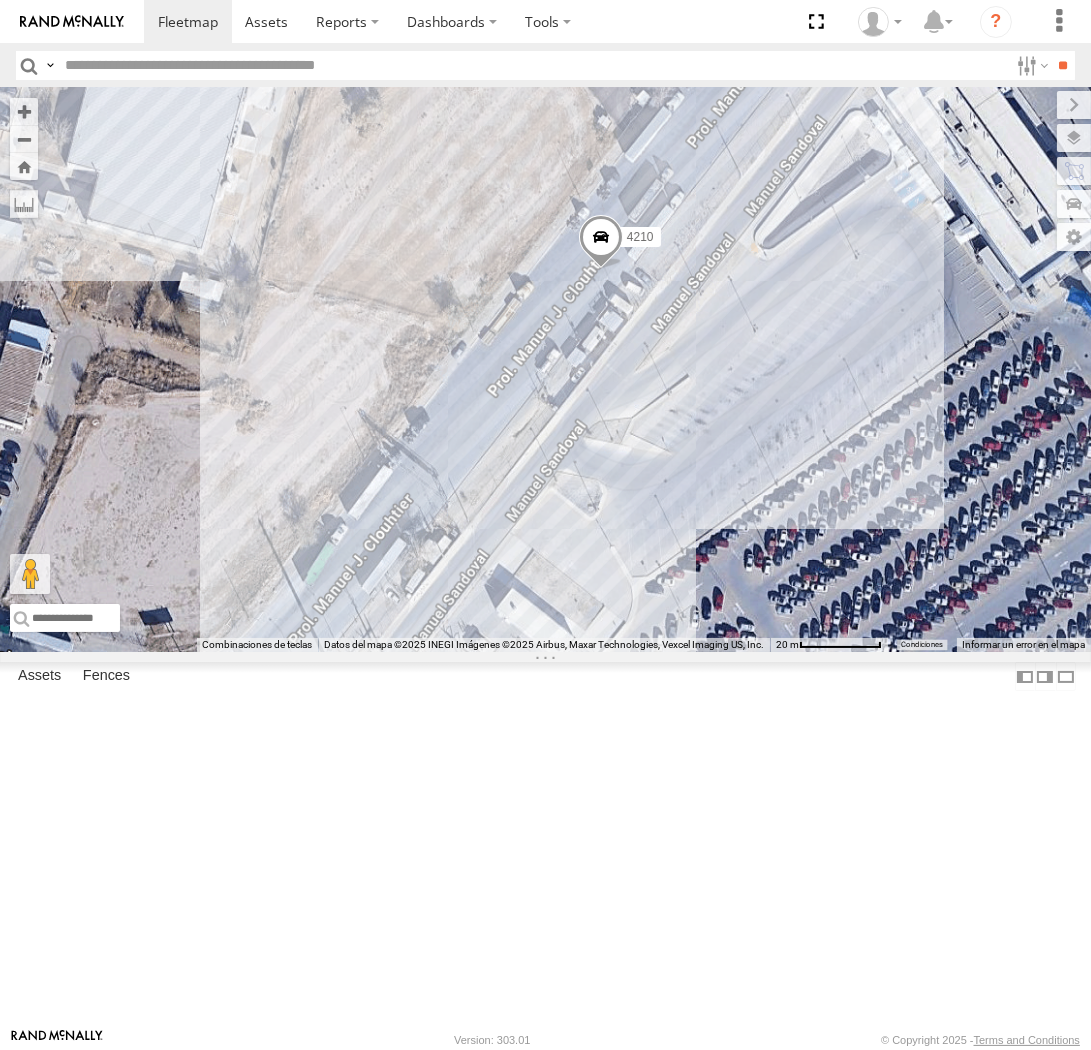 drag, startPoint x: 516, startPoint y: 328, endPoint x: 622, endPoint y: 298, distance: 110.16351 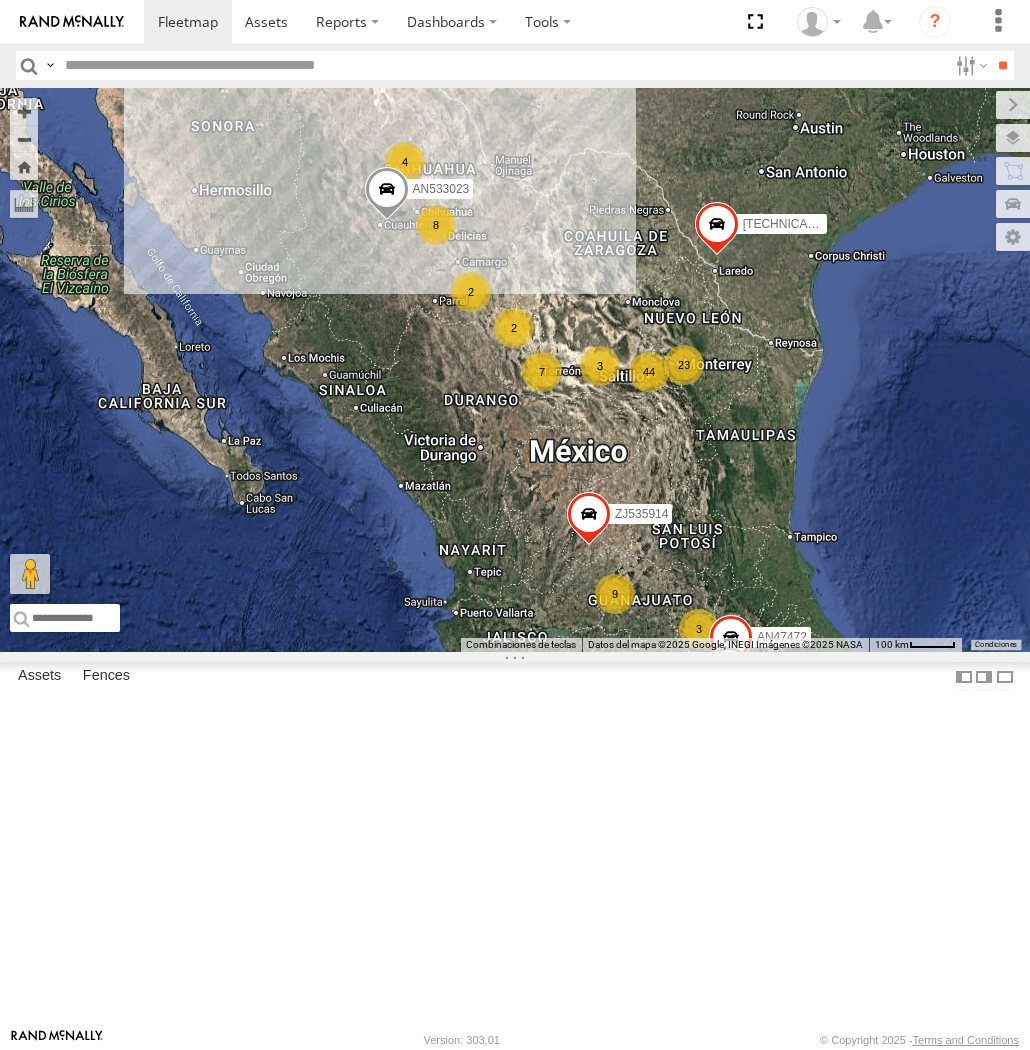 scroll, scrollTop: 0, scrollLeft: 0, axis: both 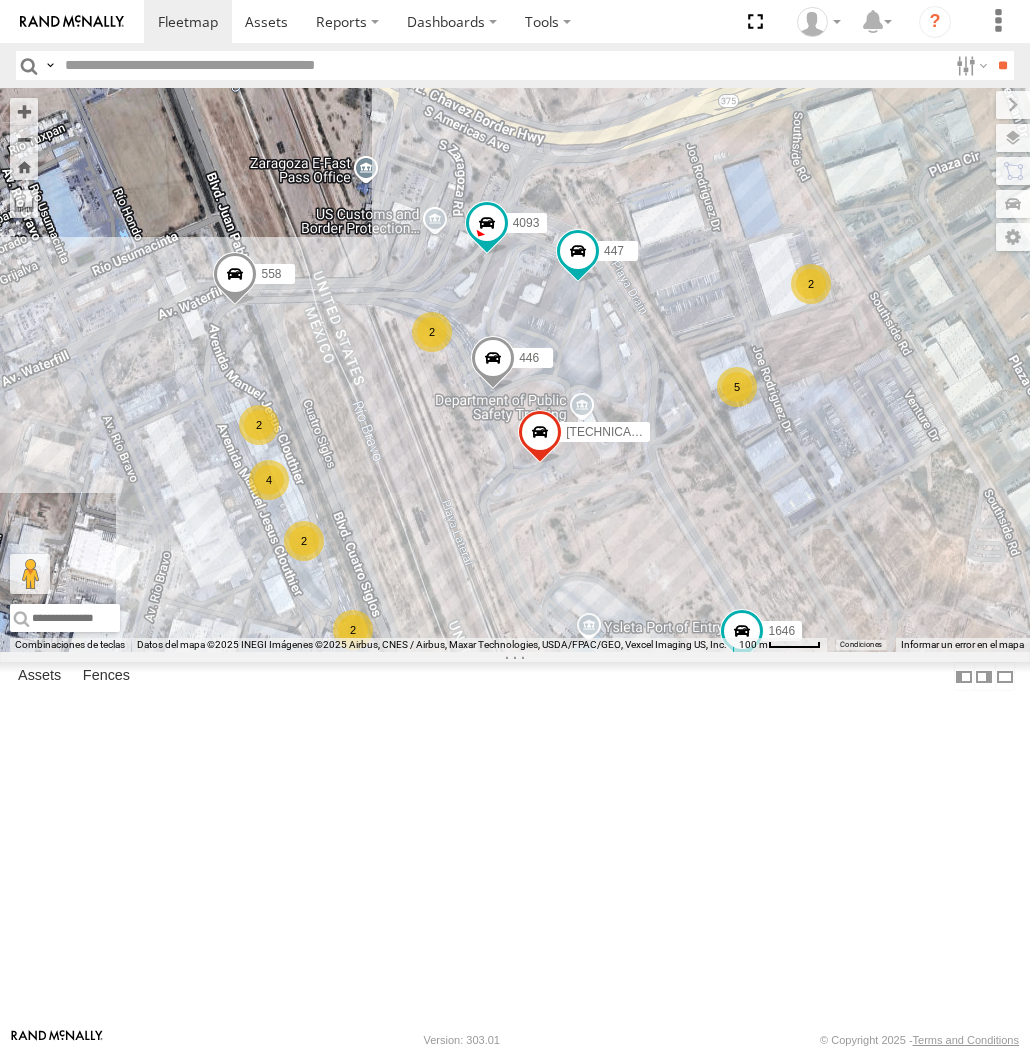 drag, startPoint x: 392, startPoint y: 527, endPoint x: 466, endPoint y: 647, distance: 140.98227 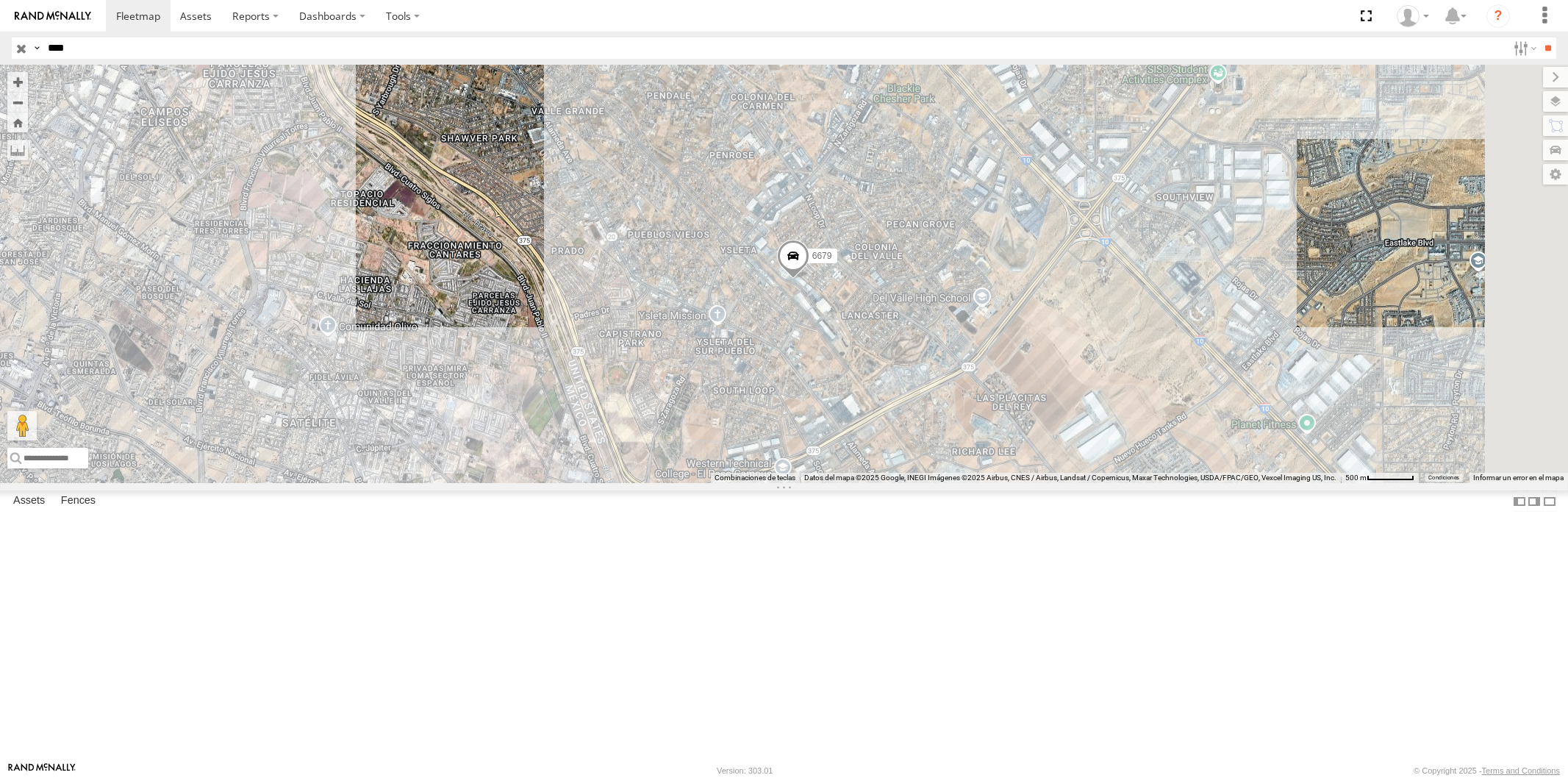 scroll, scrollTop: 0, scrollLeft: 0, axis: both 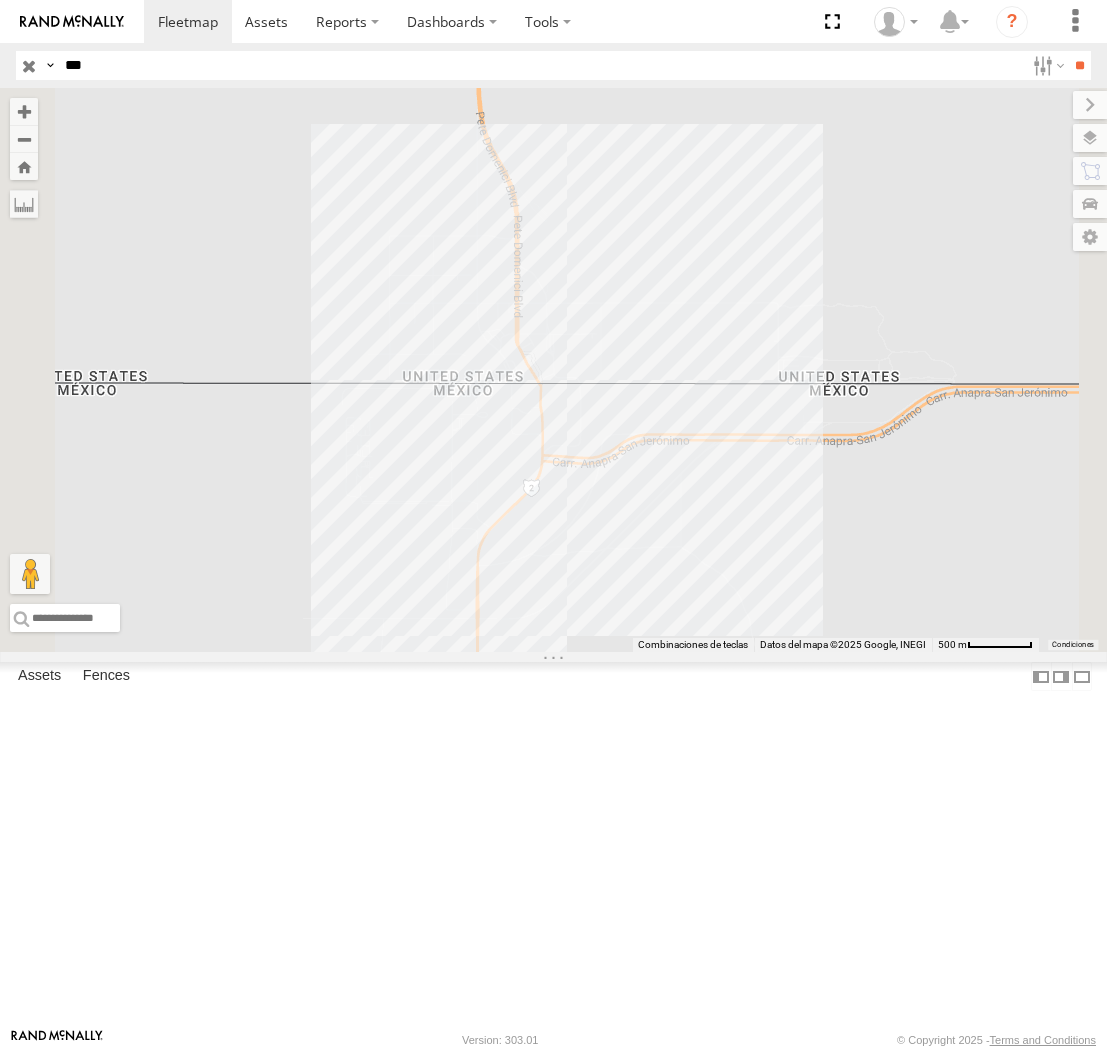 select on "**********" 